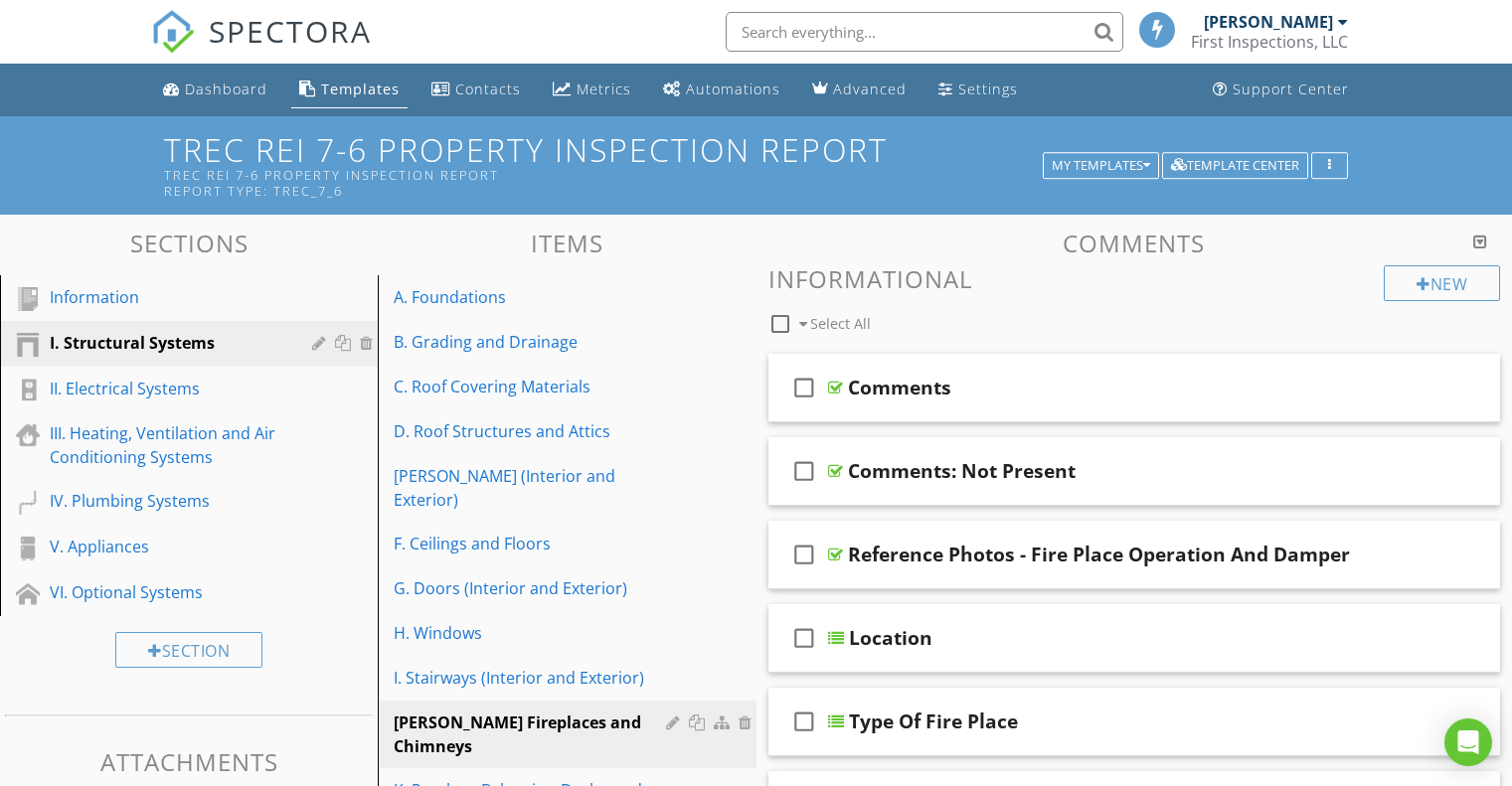 scroll, scrollTop: 1724, scrollLeft: 0, axis: vertical 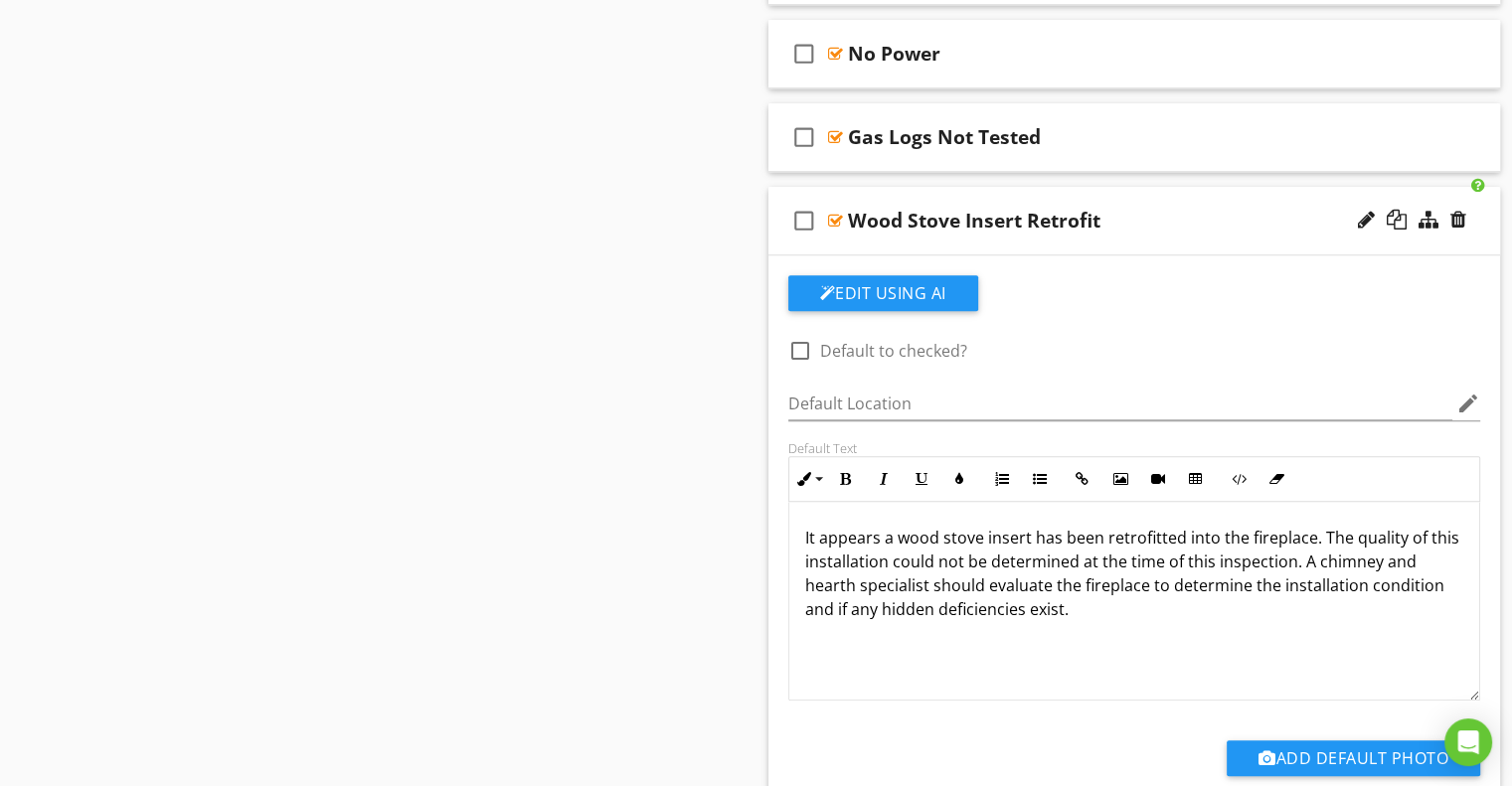 click on "Sections
Information           I. Structural Systems           II. Electrical Systems           III. Heating, Ventilation and Air Conditioning Systems           IV. Plumbing Systems           V. Appliances           VI. Optional Systems
Section
Attachments
Attachment
Items
A. Foundations           B. Grading and Drainage           C. Roof Covering Materials           D. Roof Structures and Attics           [PERSON_NAME] (Interior and Exterior)           F. Ceilings and Floors           G. Doors (Interior and Exterior)           H. Windows           I. Stairways (Interior and Exterior)           J. Fireplaces and Chimneys           K. Porches, Balconies, Decks, and Carports           L. Other
Item
Comments
New
Informational   check_box_outline_blank     Select All       check_box_outline_blank" at bounding box center (756, 2608) 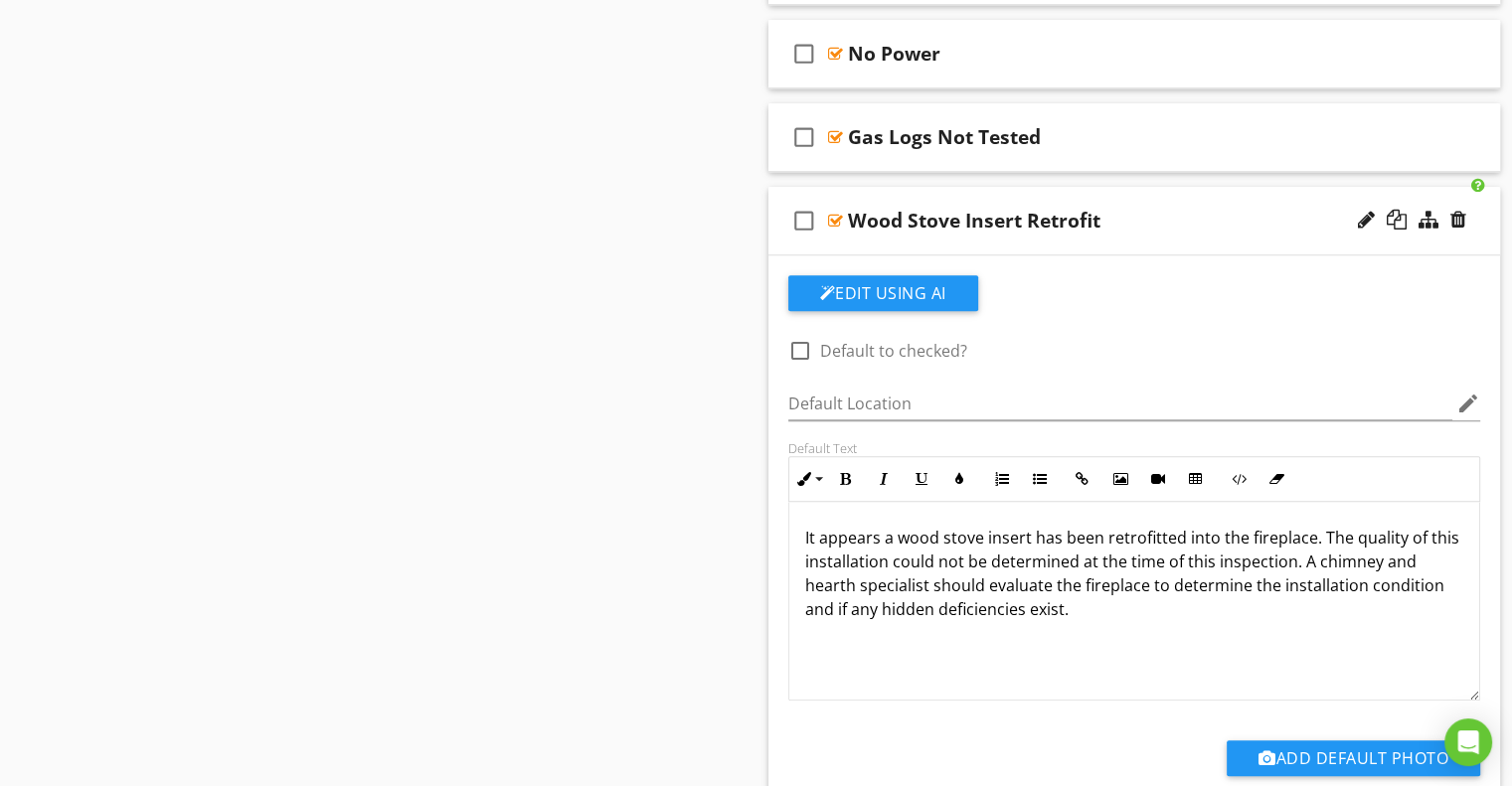 click on "check_box_outline_blank
Wood Stove Insert Retrofit" at bounding box center [1134, 221] 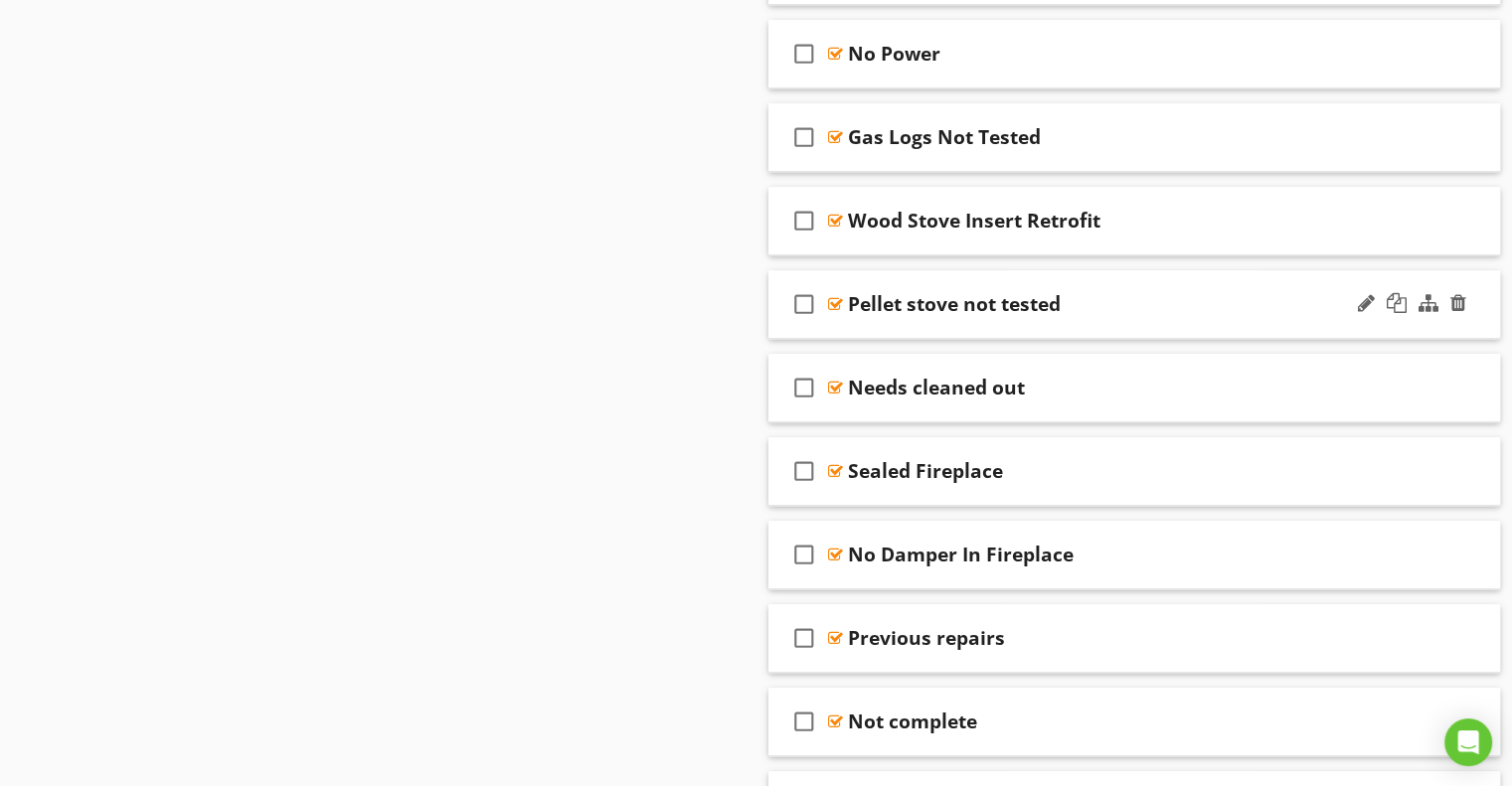 click on "check_box_outline_blank
Pellet stove not tested" at bounding box center [1134, 304] 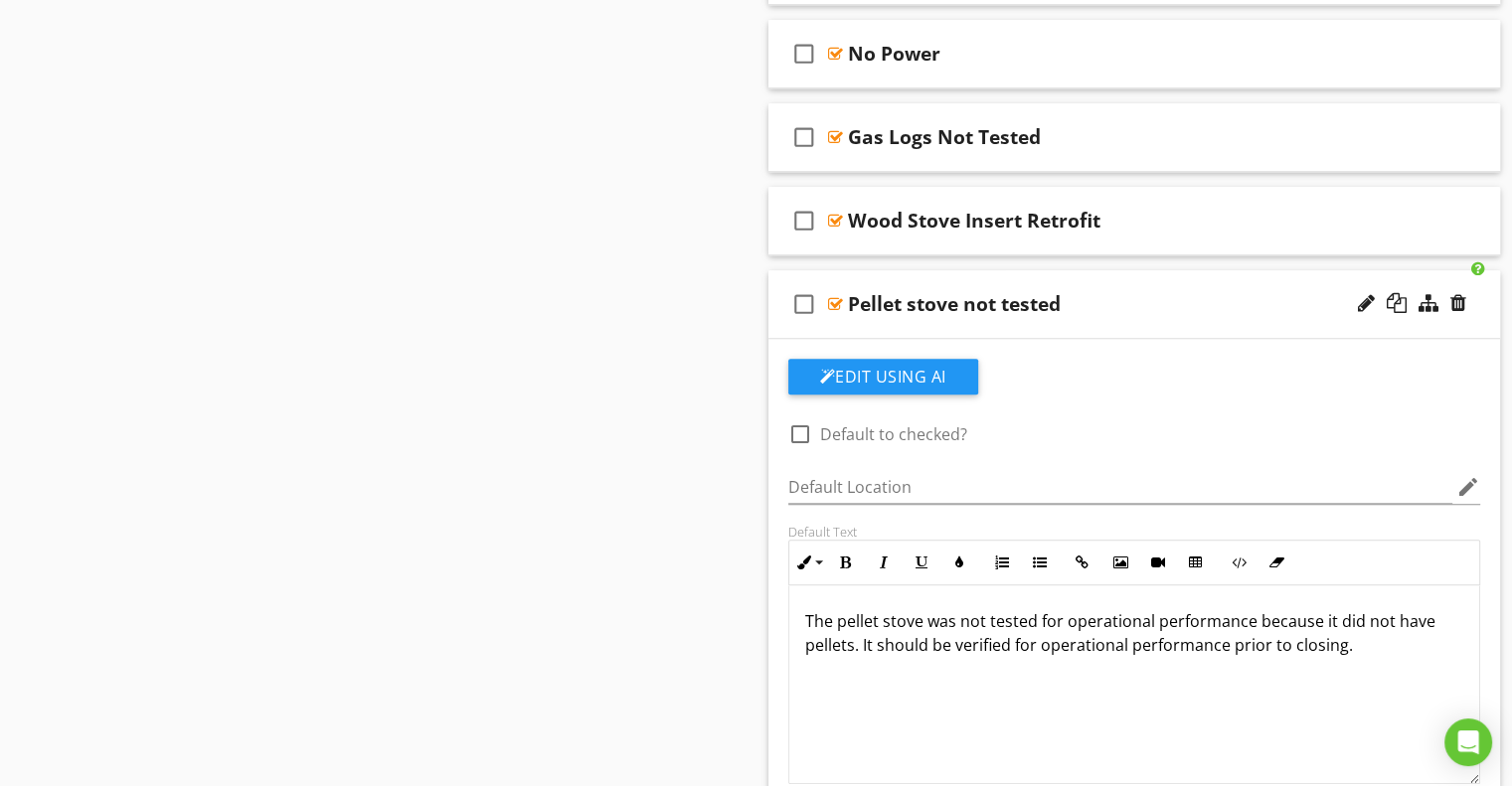 click on "Pellet stove not tested" at bounding box center (954, 304) 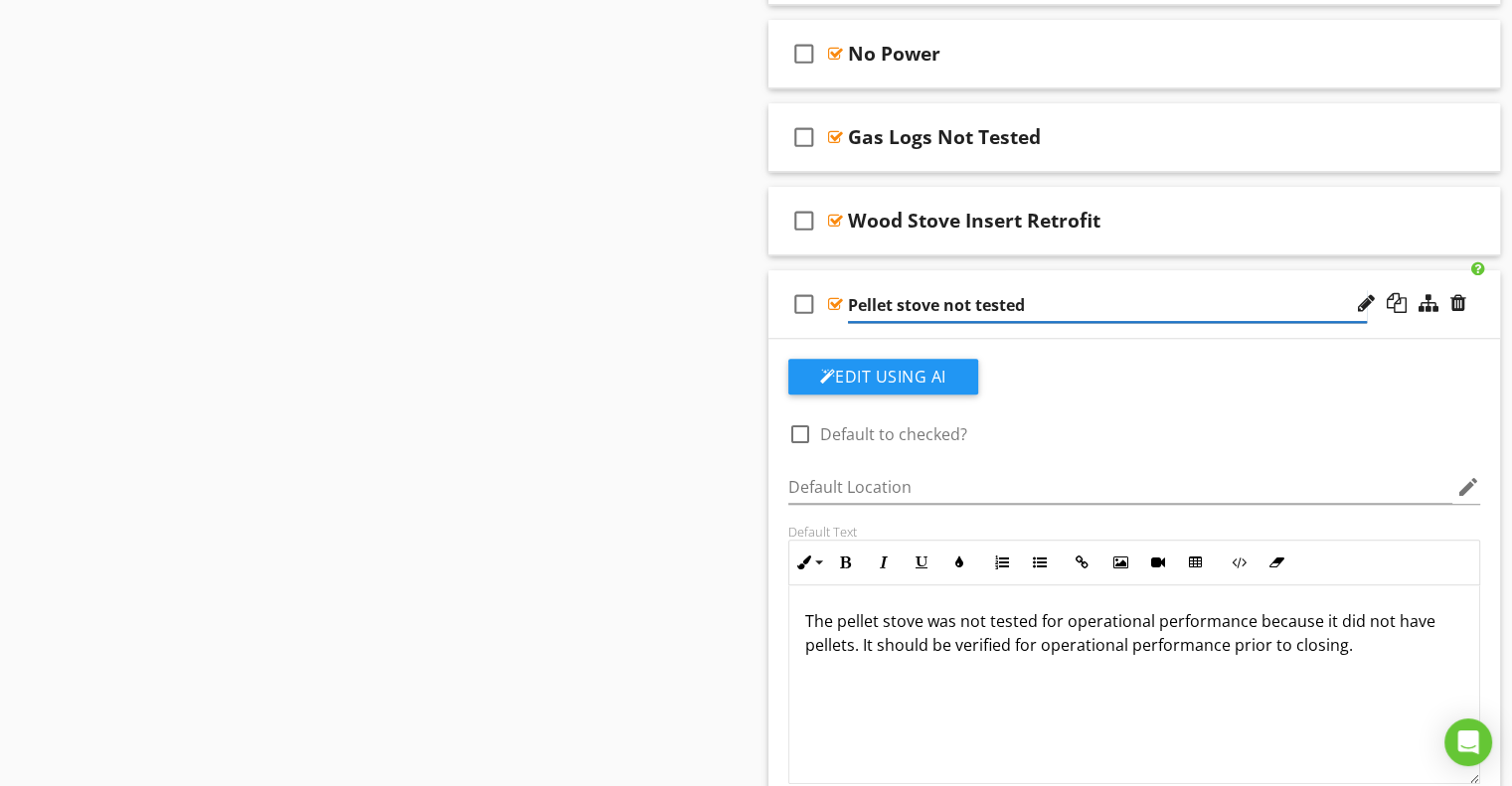 click on "Pellet stove not tested" at bounding box center (1107, 305) 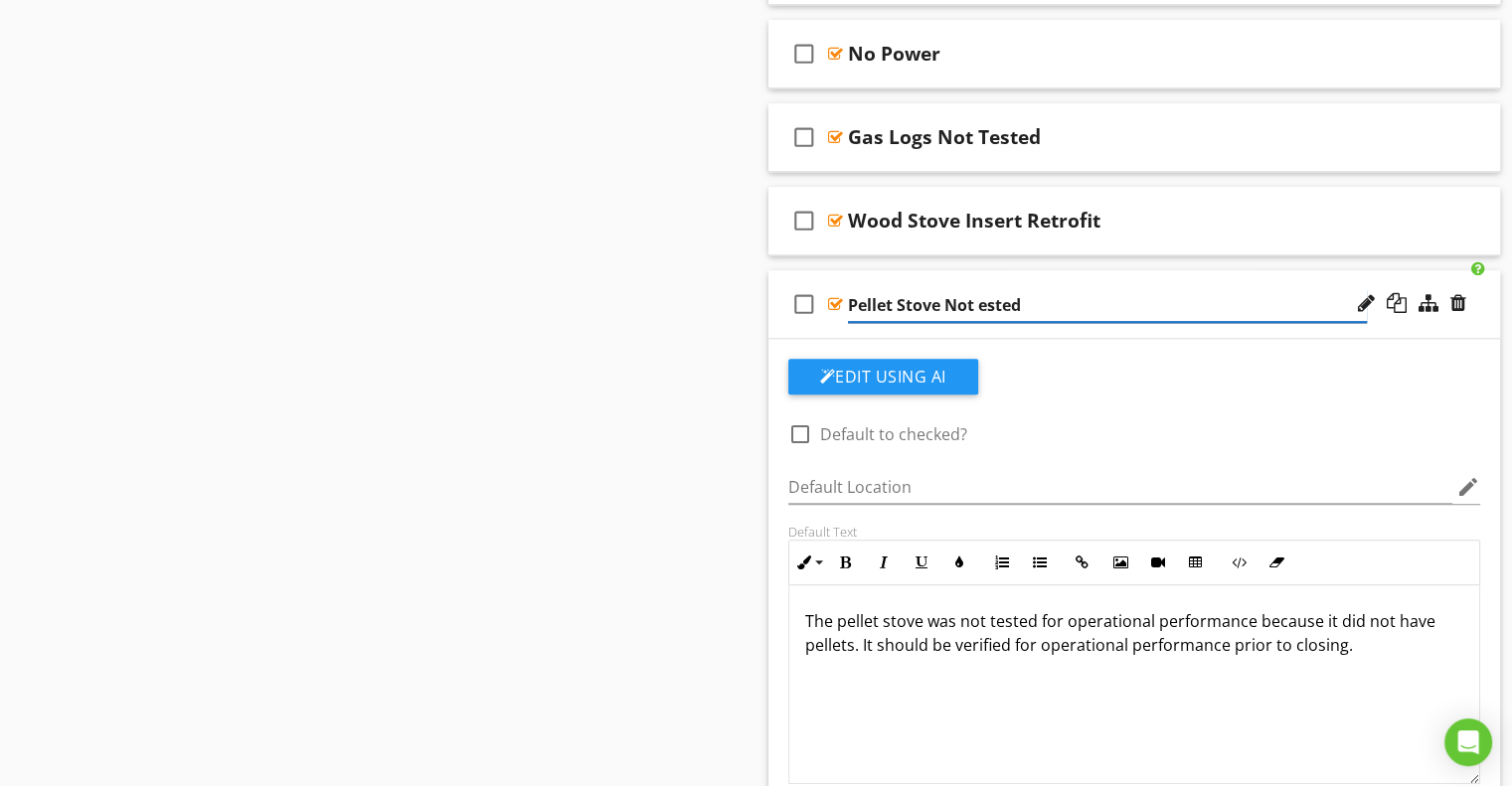 type on "Pellet Stove Not Tested" 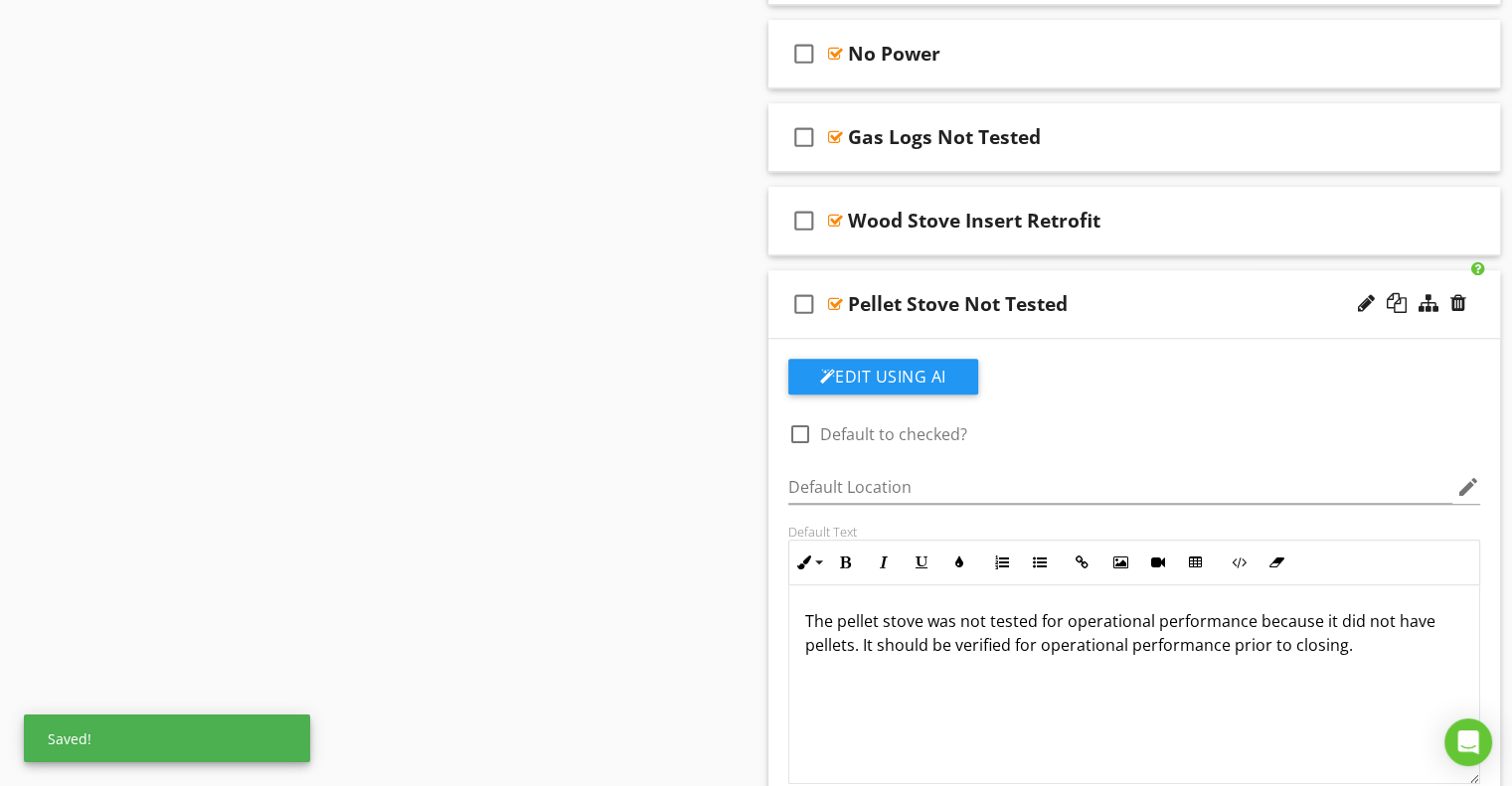 click on "check_box_outline_blank
Pellet Stove Not Tested" at bounding box center [1134, 304] 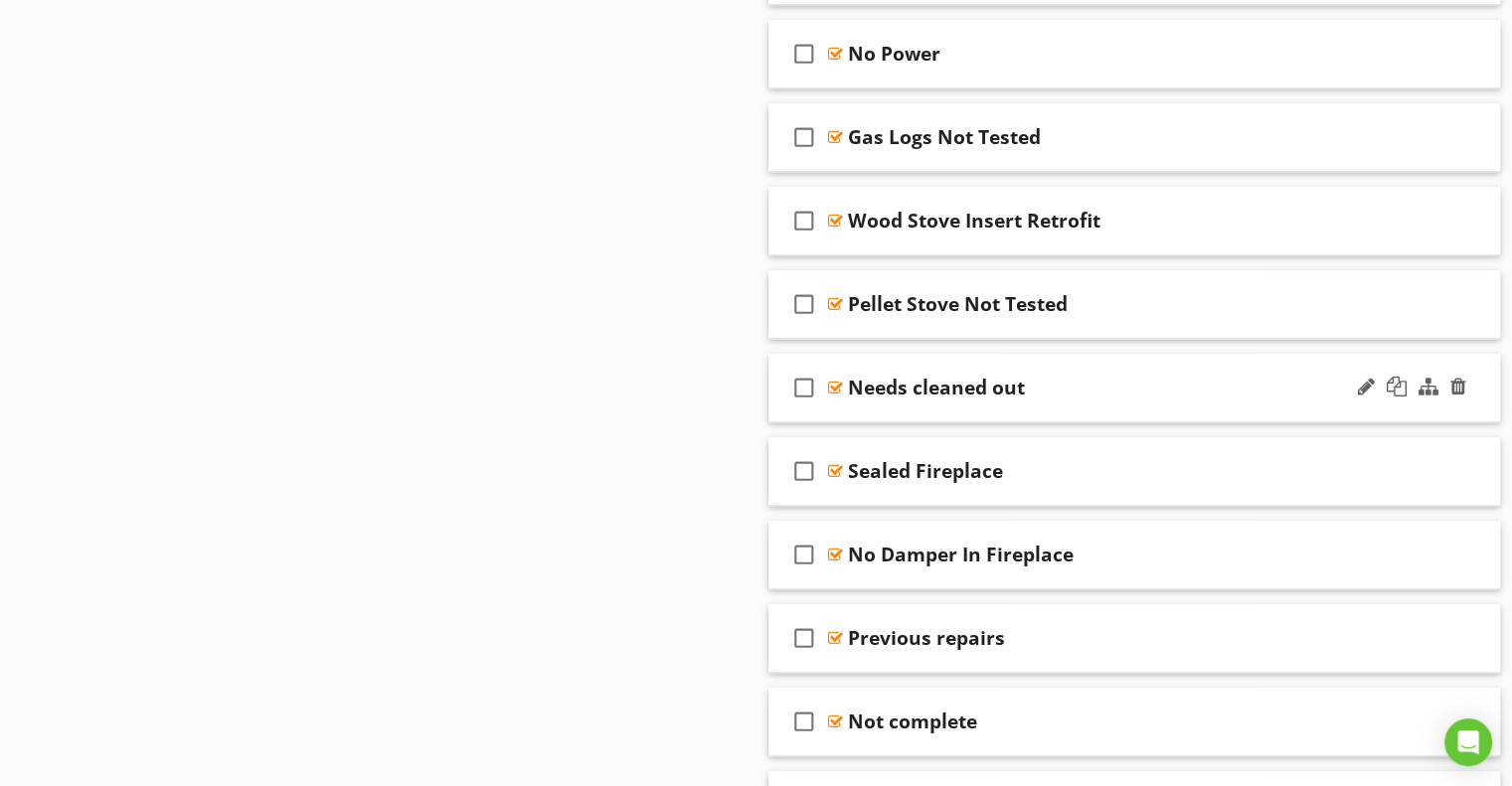 click on "Needs cleaned out" at bounding box center [1107, 388] 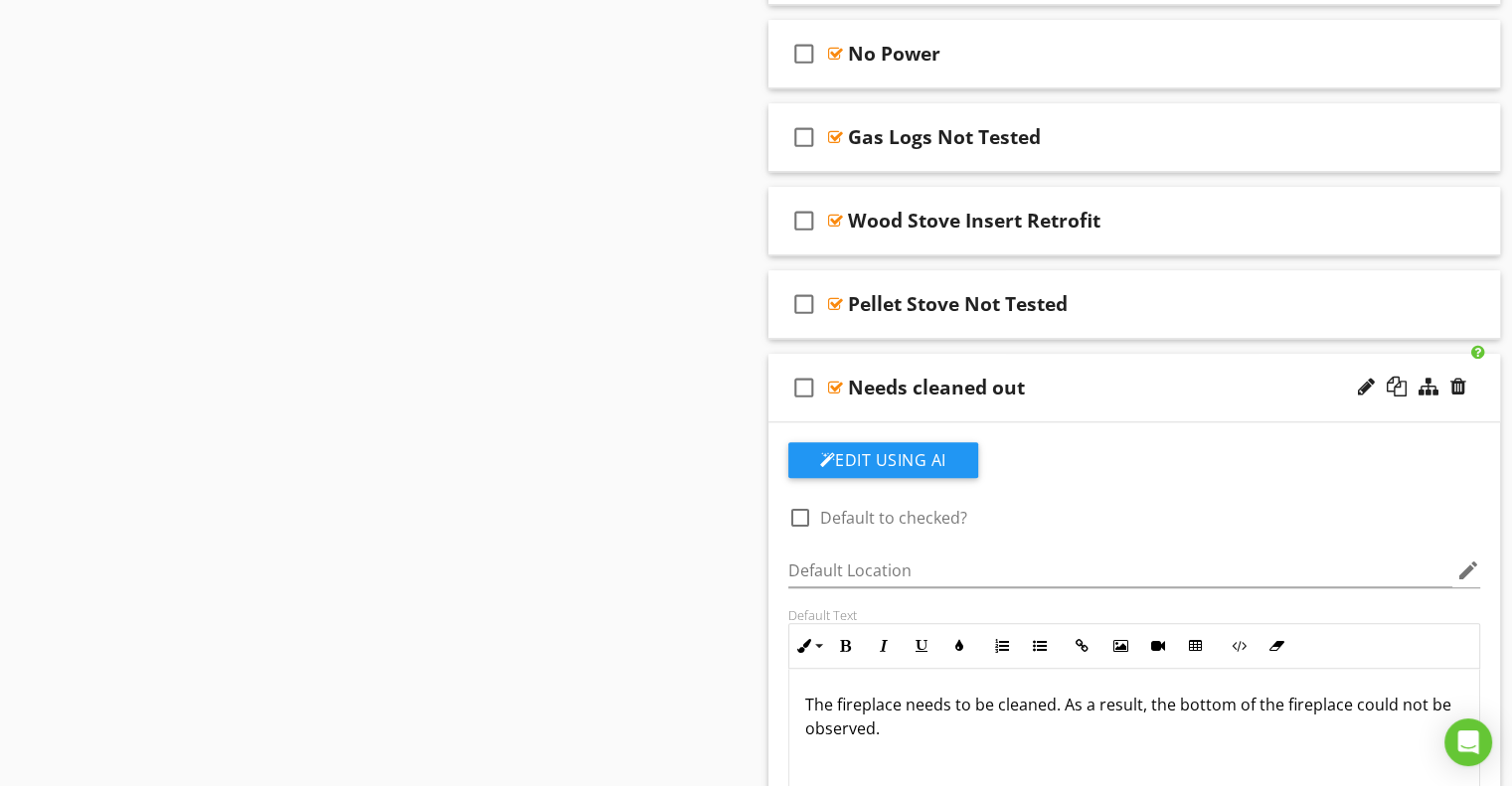 click on "Needs cleaned out" at bounding box center [936, 388] 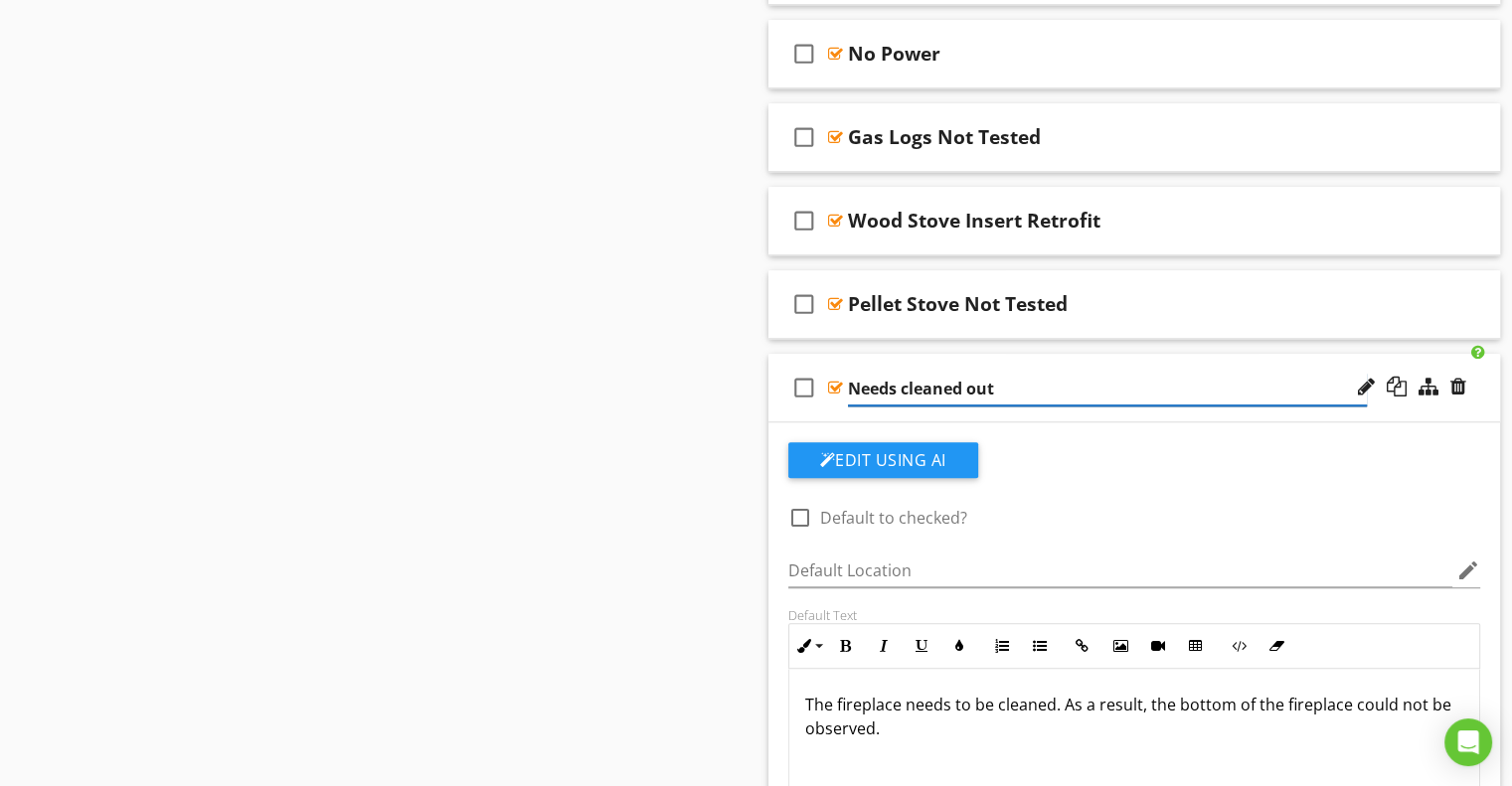 click on "Needs cleaned out" at bounding box center [1107, 389] 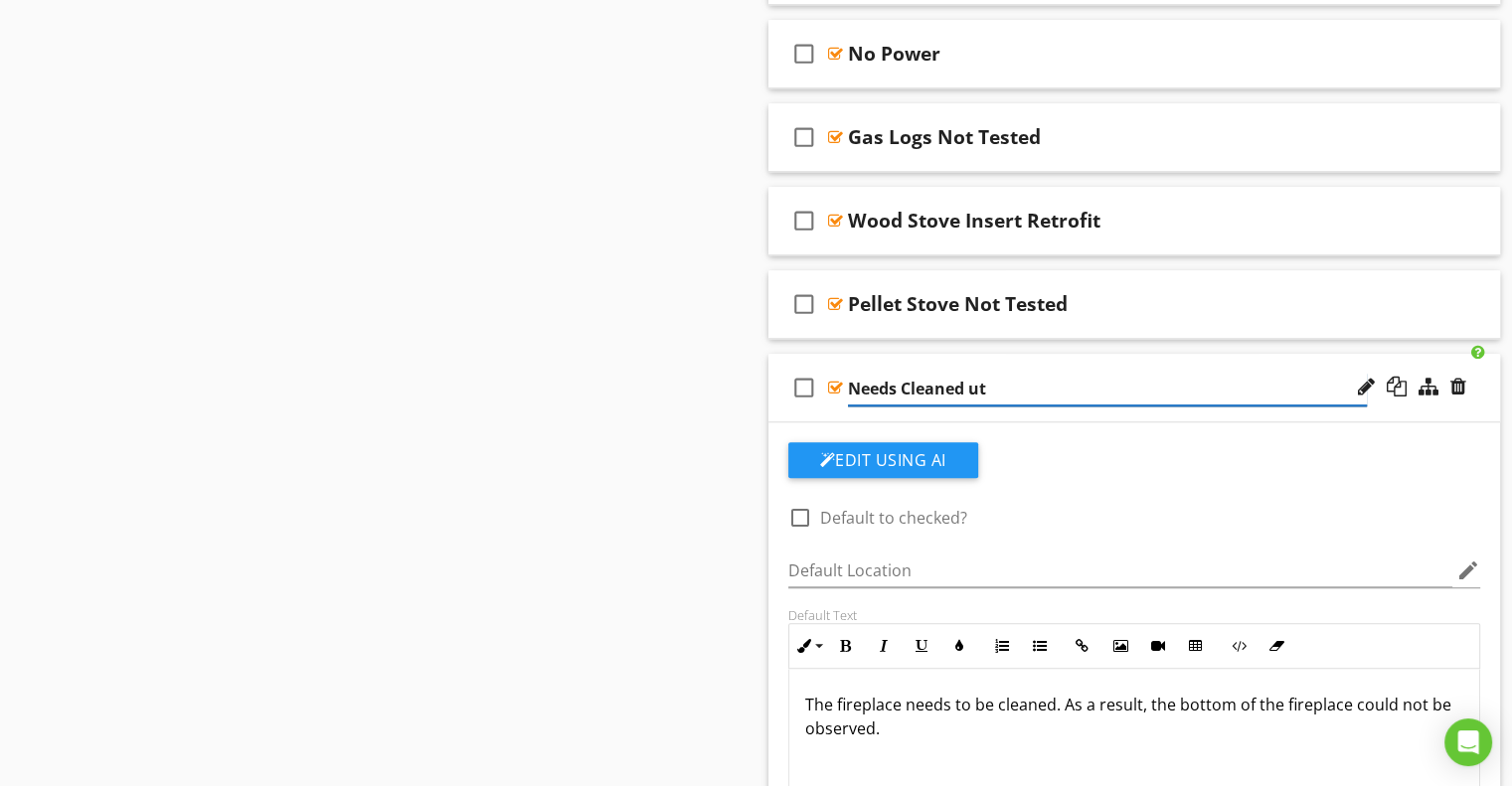 type on "Needs Cleaned Out" 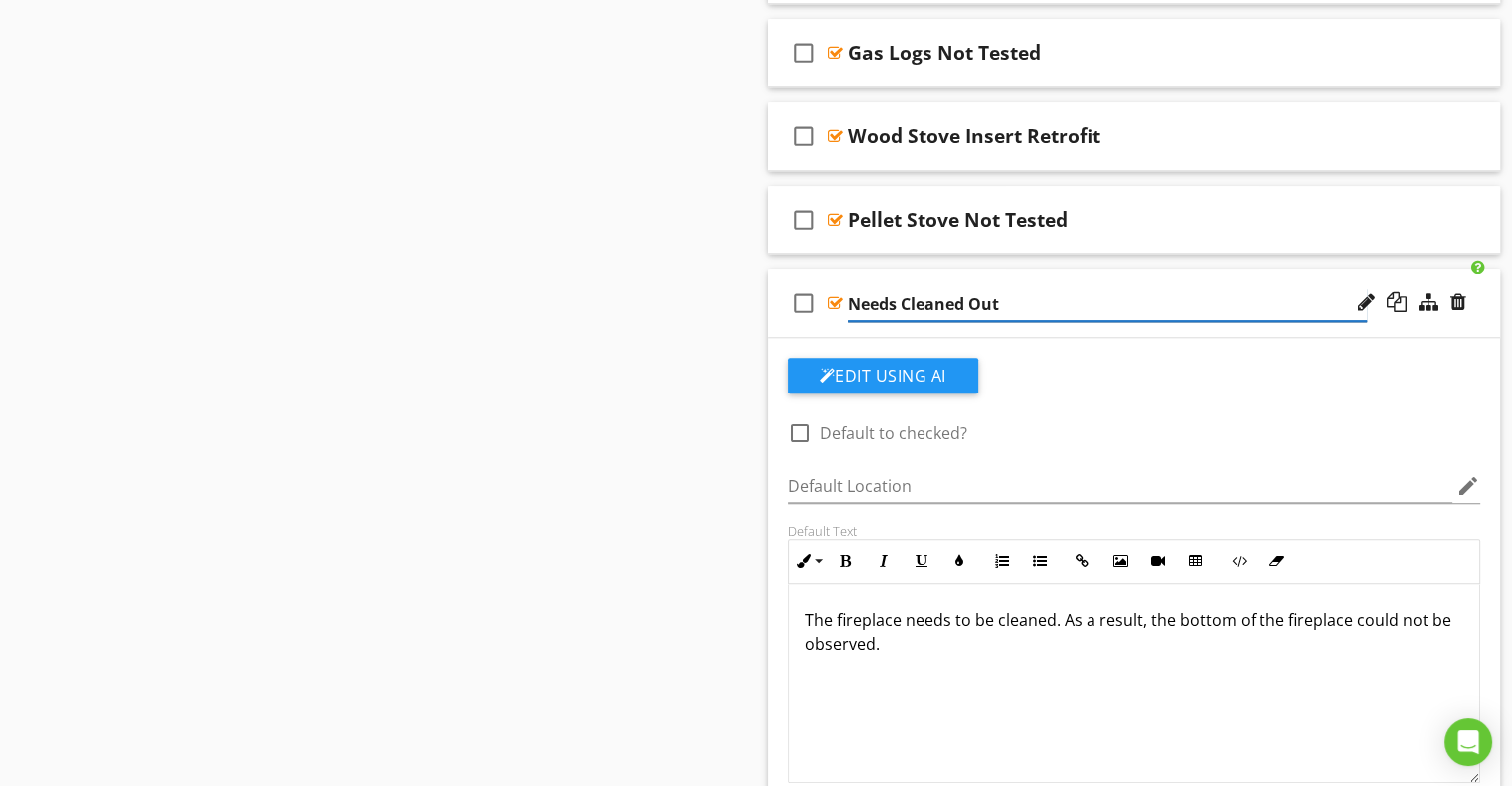scroll, scrollTop: 1809, scrollLeft: 0, axis: vertical 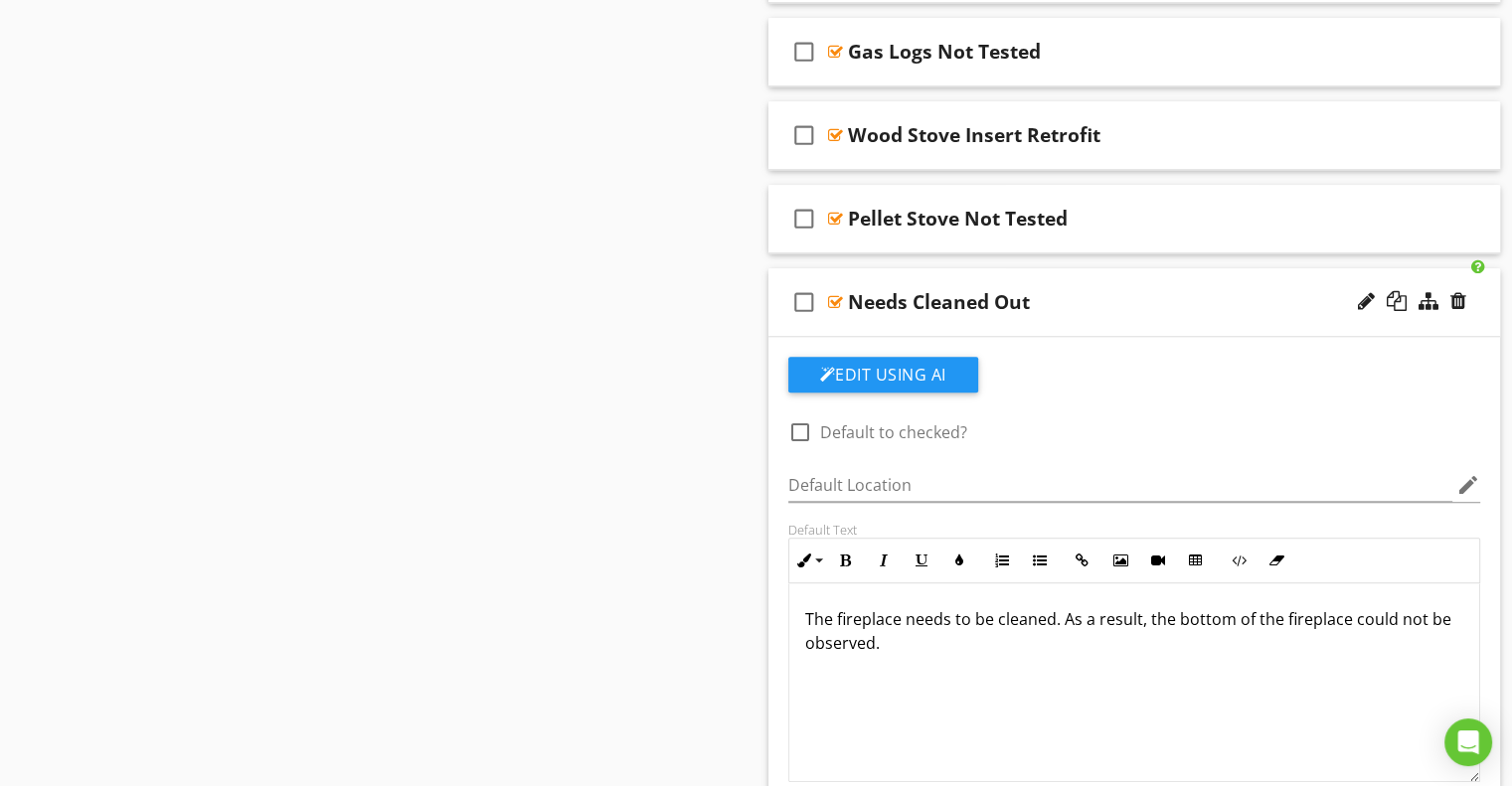 click on "check_box_outline_blank
Needs Cleaned Out" at bounding box center (1134, 302) 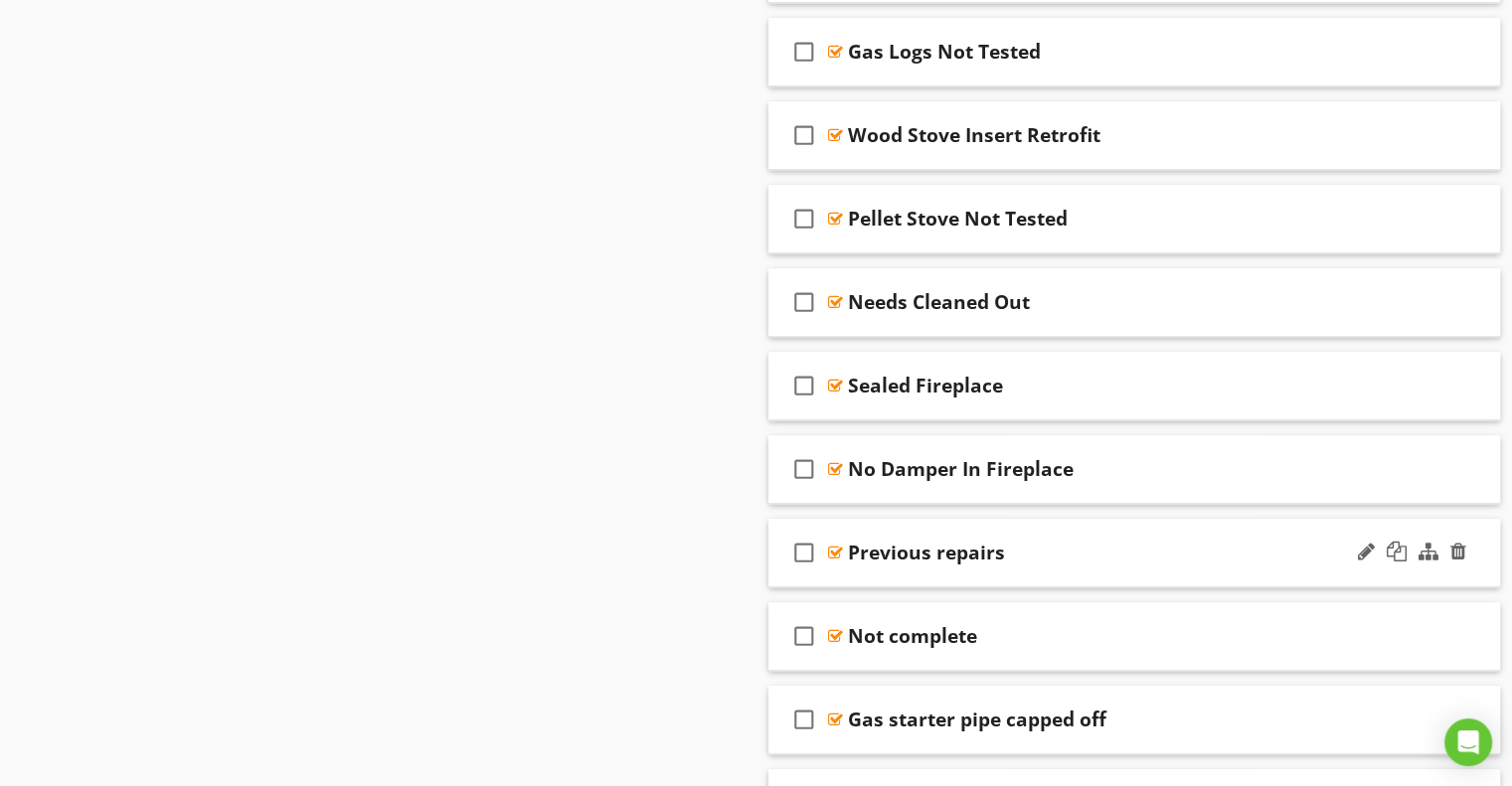 click on "Previous repairs" at bounding box center (1107, 552) 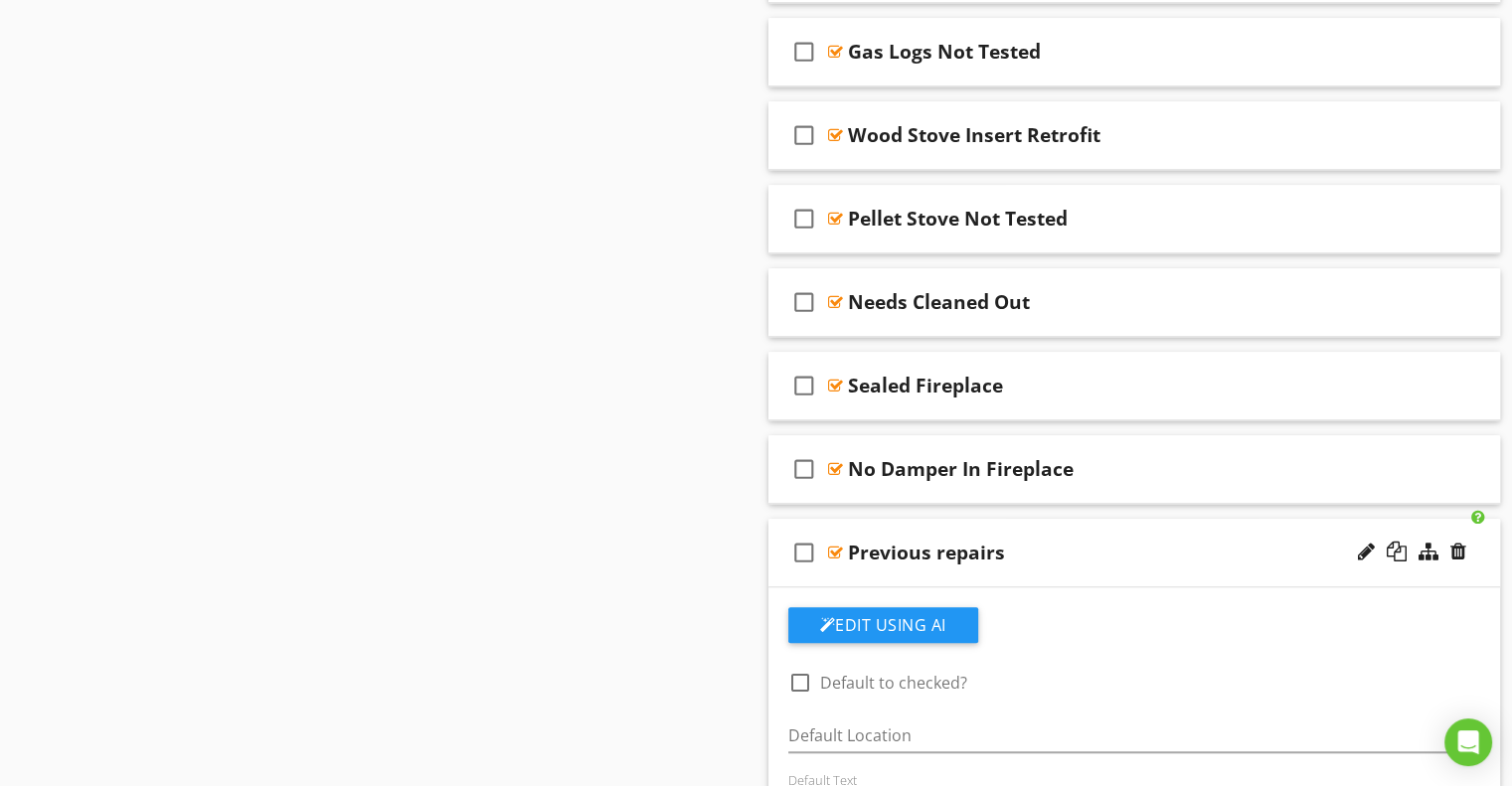 click on "Previous repairs" at bounding box center (926, 552) 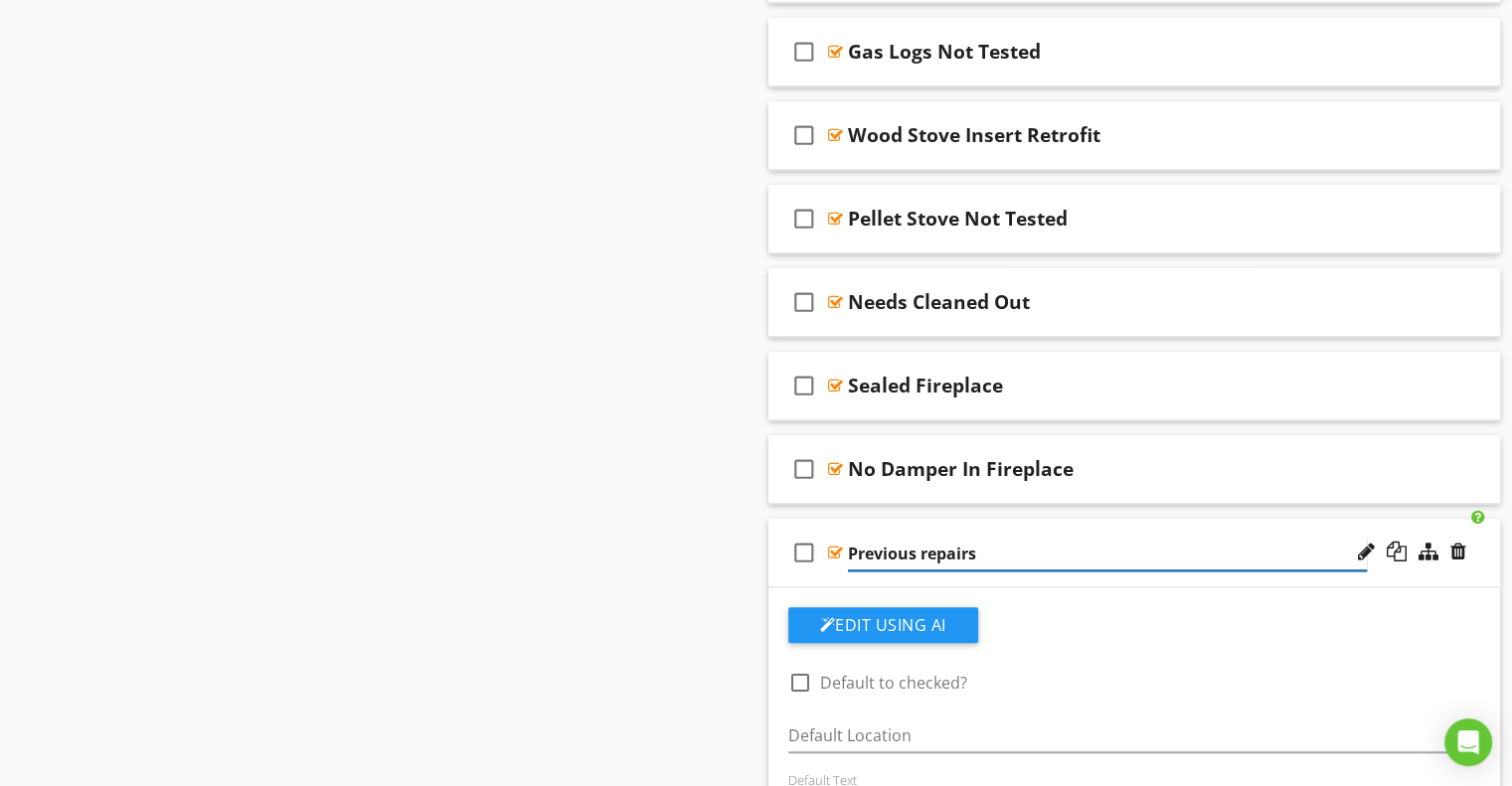 click on "Previous repairs" at bounding box center (1107, 553) 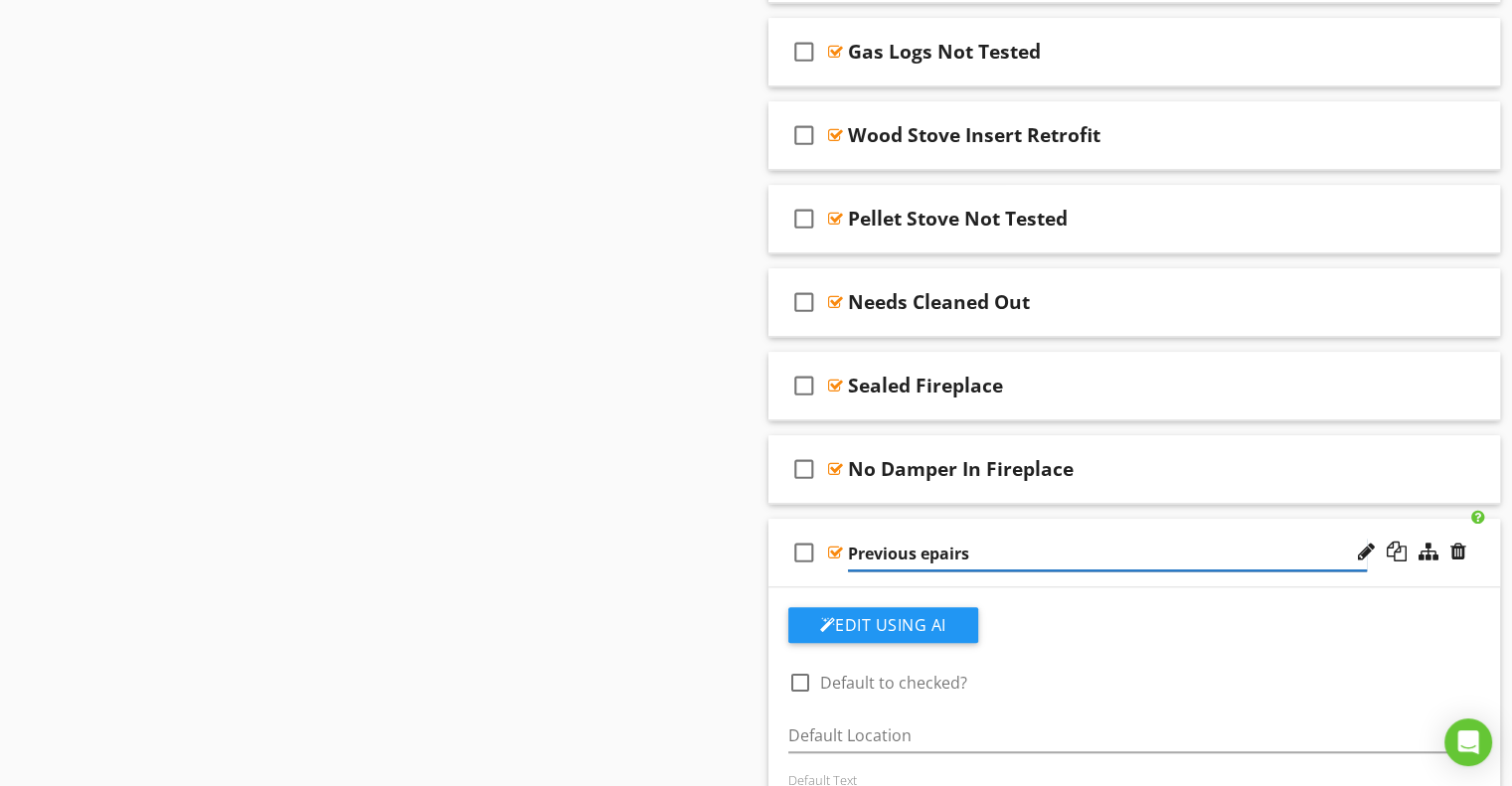 type on "Previous Repairs" 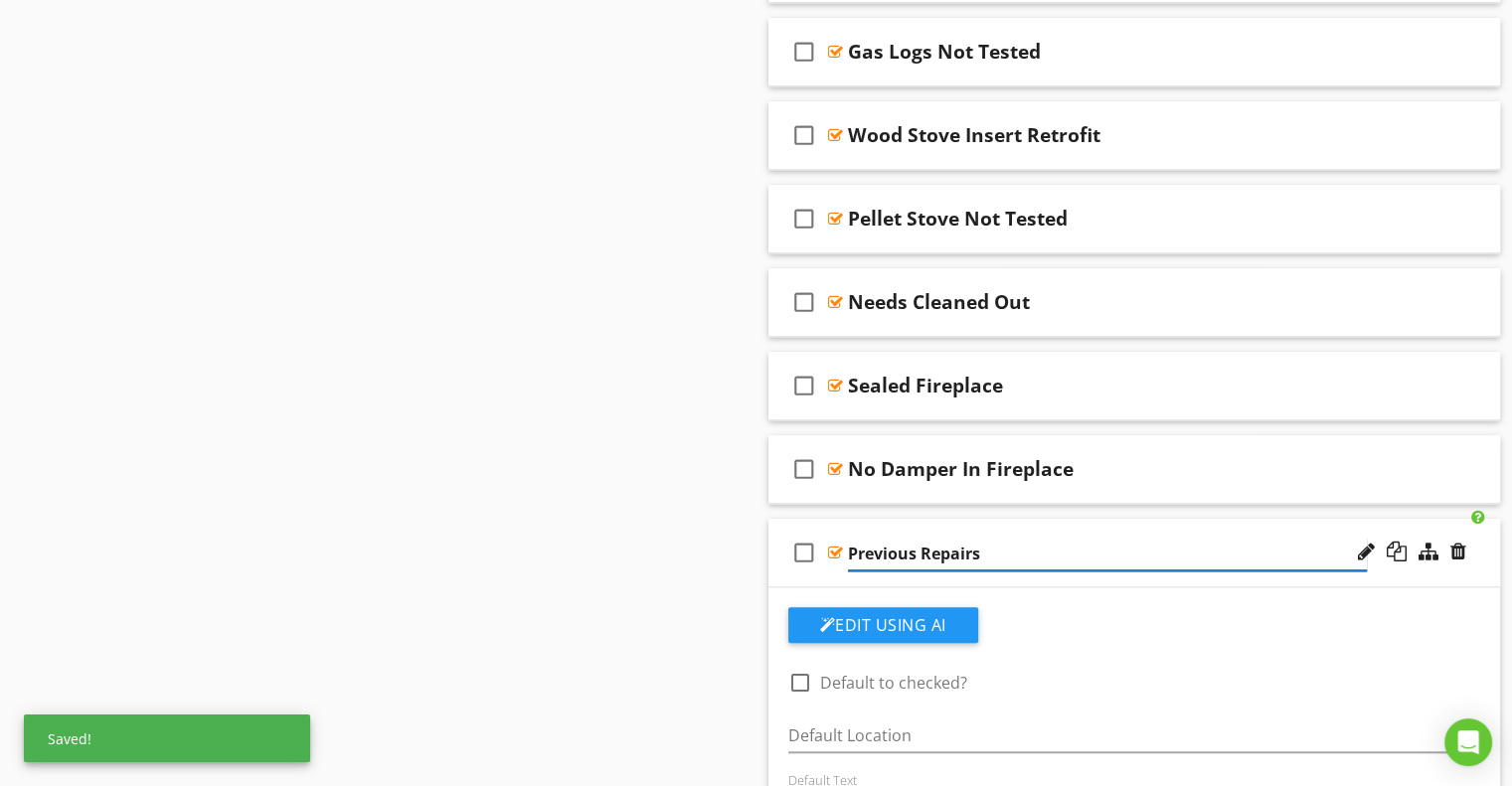 click on "Previous Repairs" at bounding box center (1107, 553) 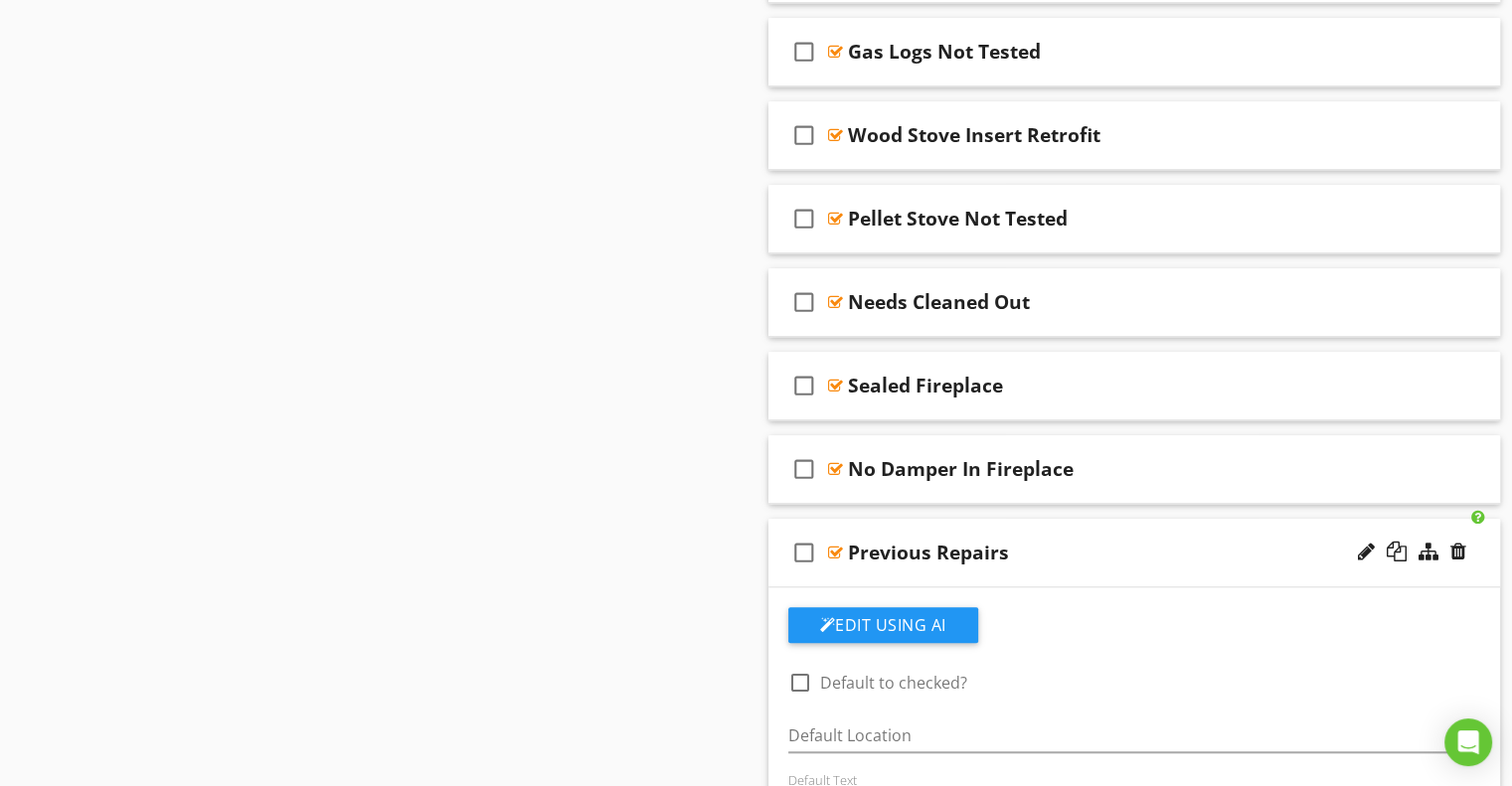 click on "check_box_outline_blank
Previous Repairs" at bounding box center [1134, 552] 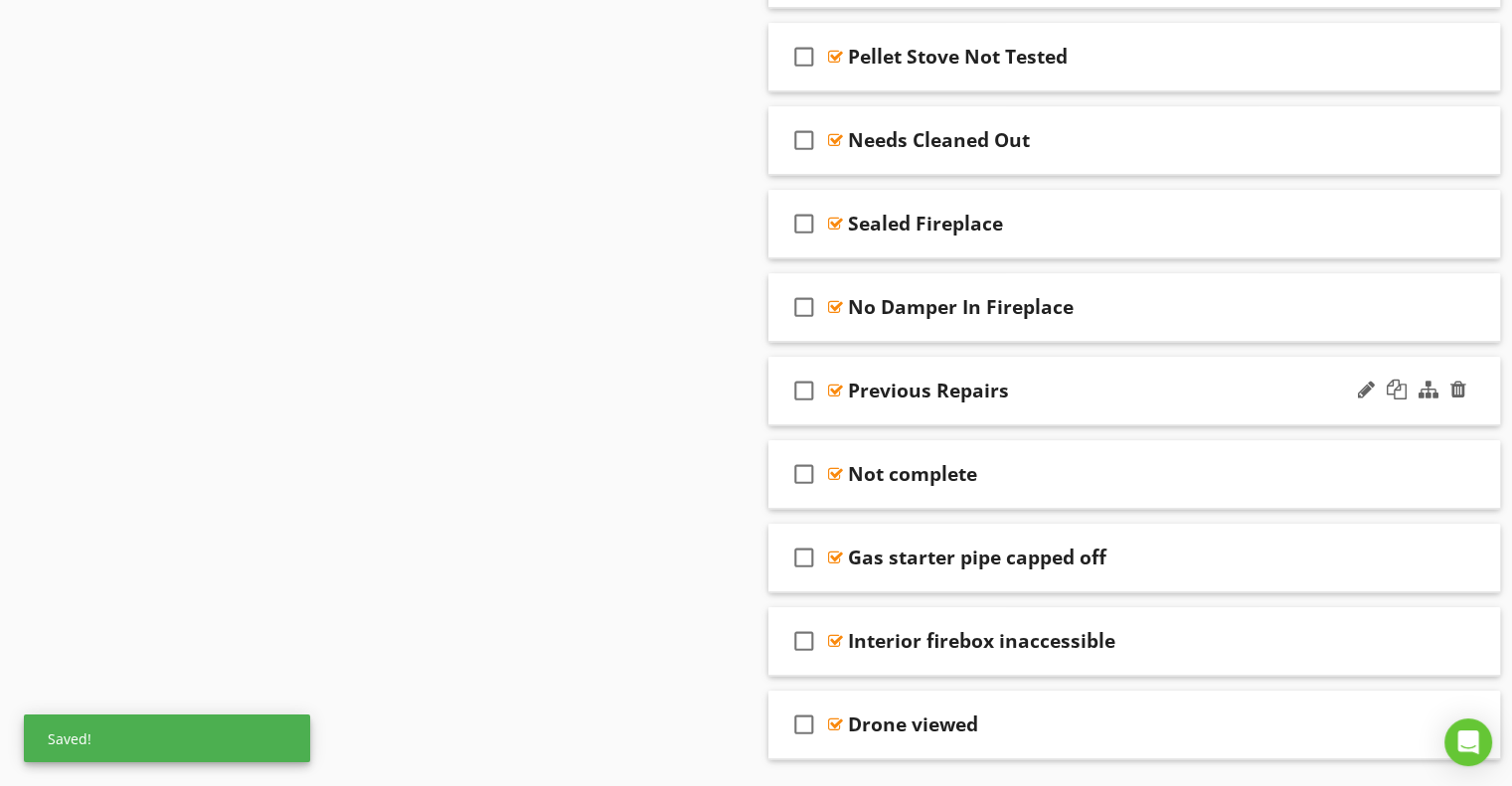 scroll, scrollTop: 2017, scrollLeft: 0, axis: vertical 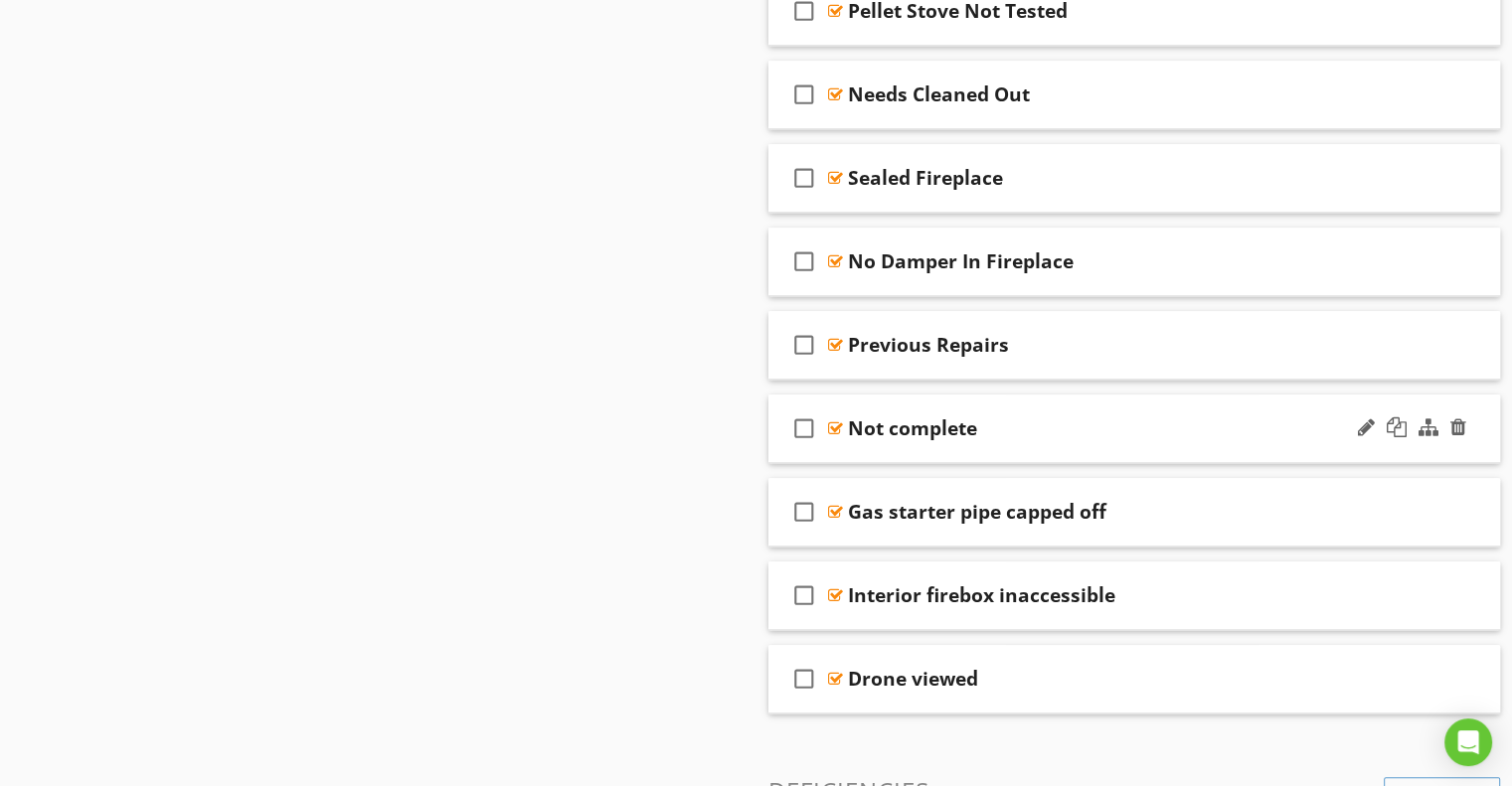 click on "Not complete" at bounding box center [1107, 428] 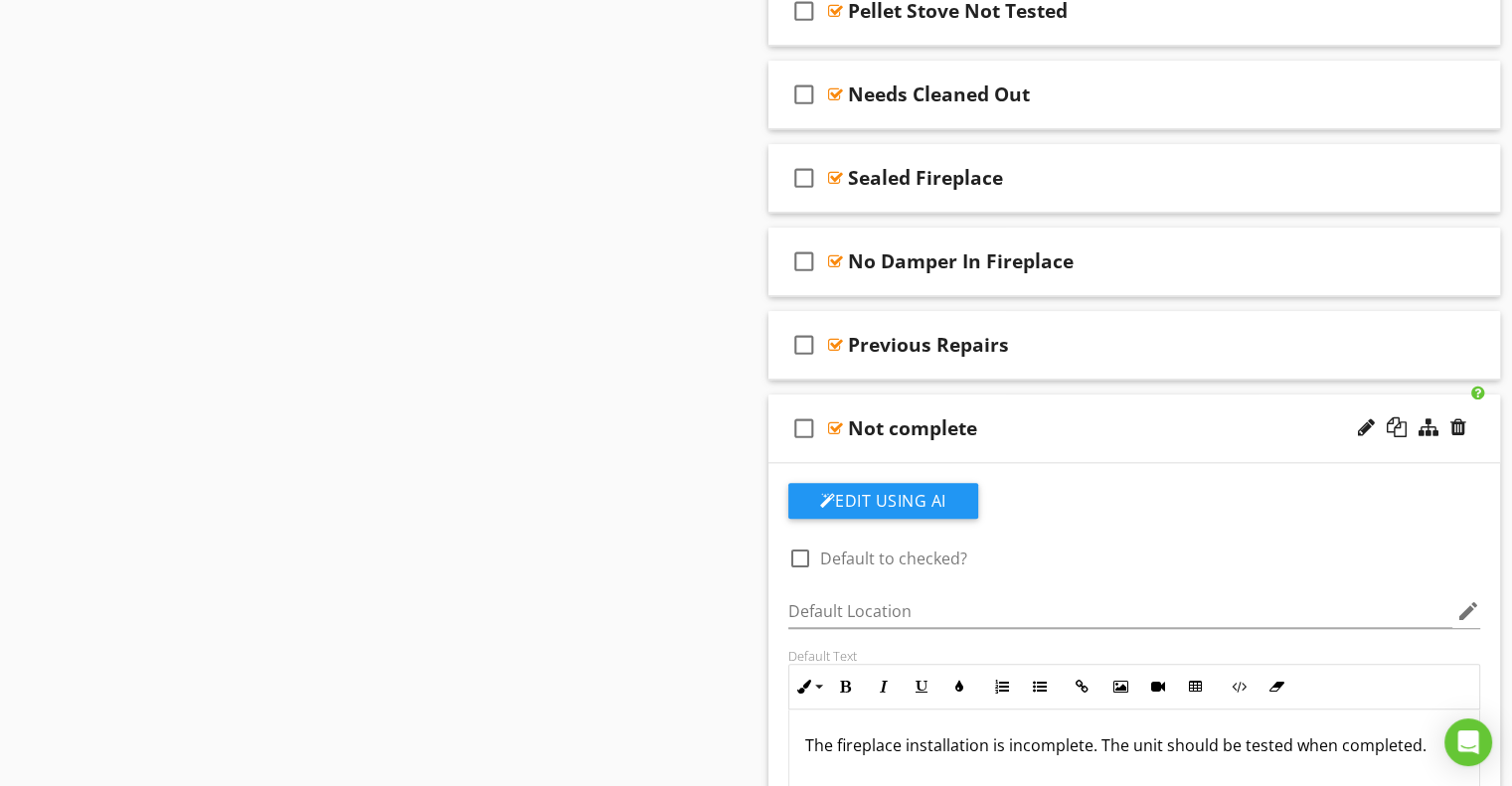 click on "Not complete" at bounding box center [913, 428] 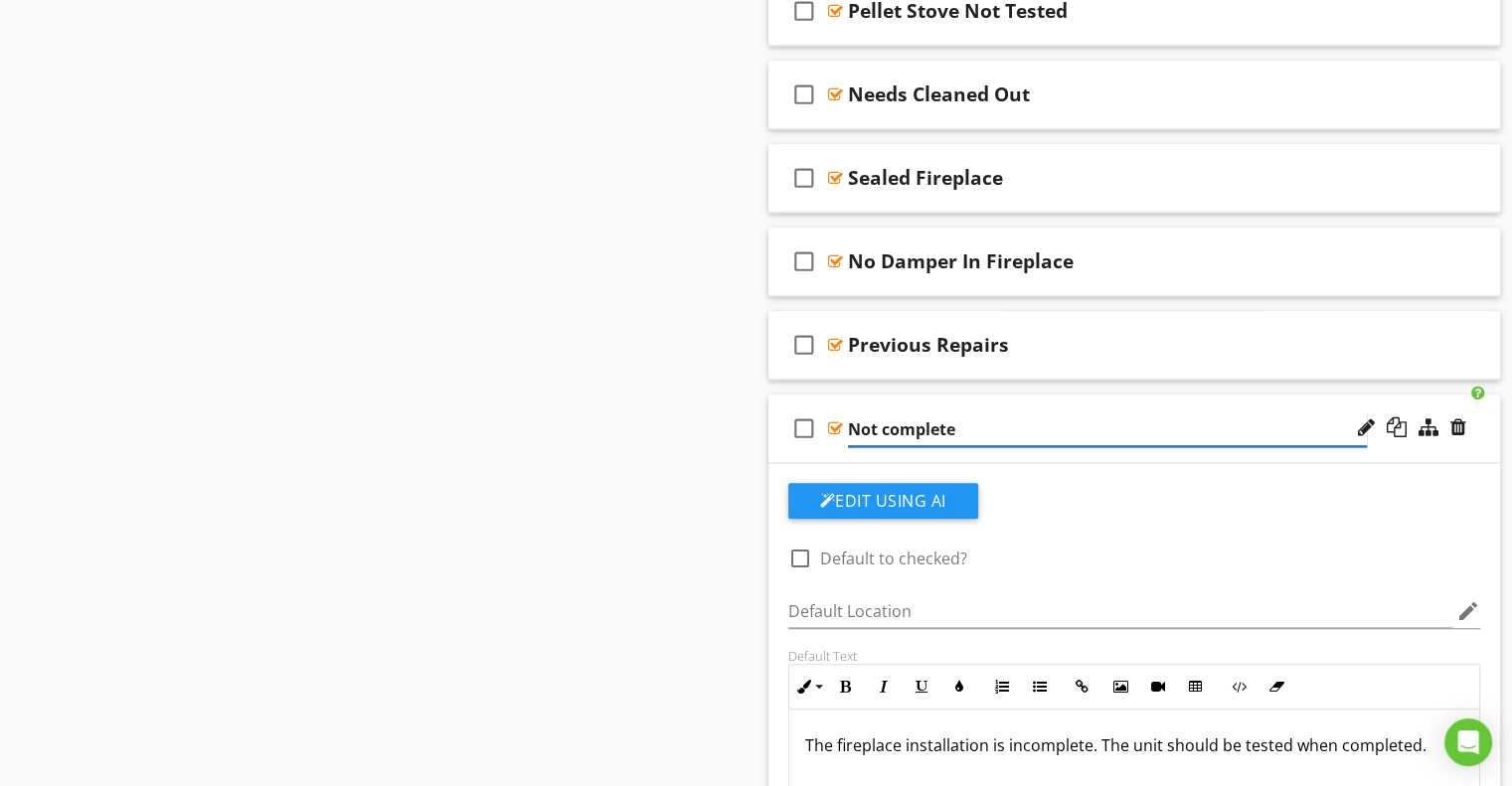 click on "Not complete" at bounding box center [1107, 429] 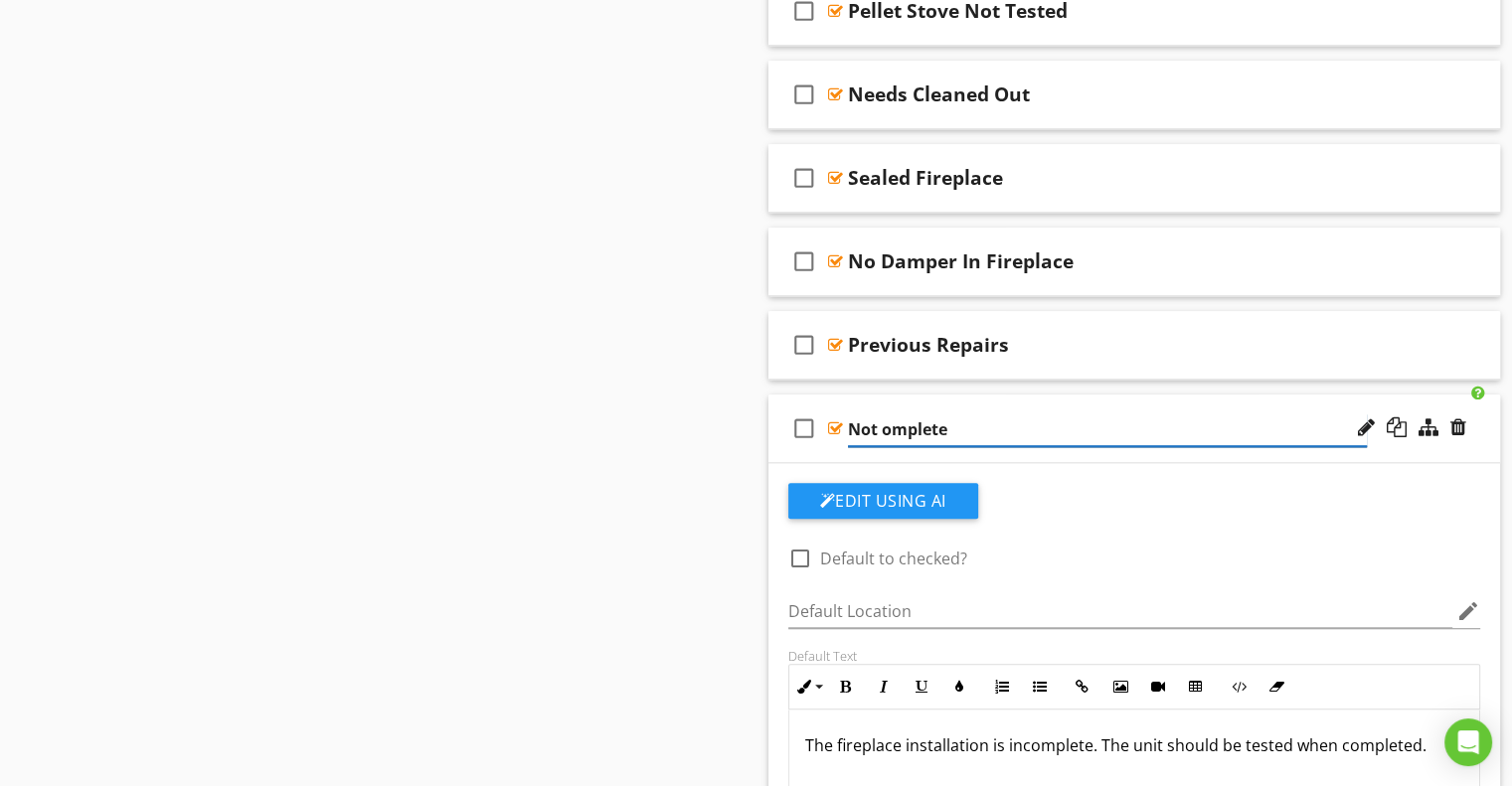 type on "Not Complete" 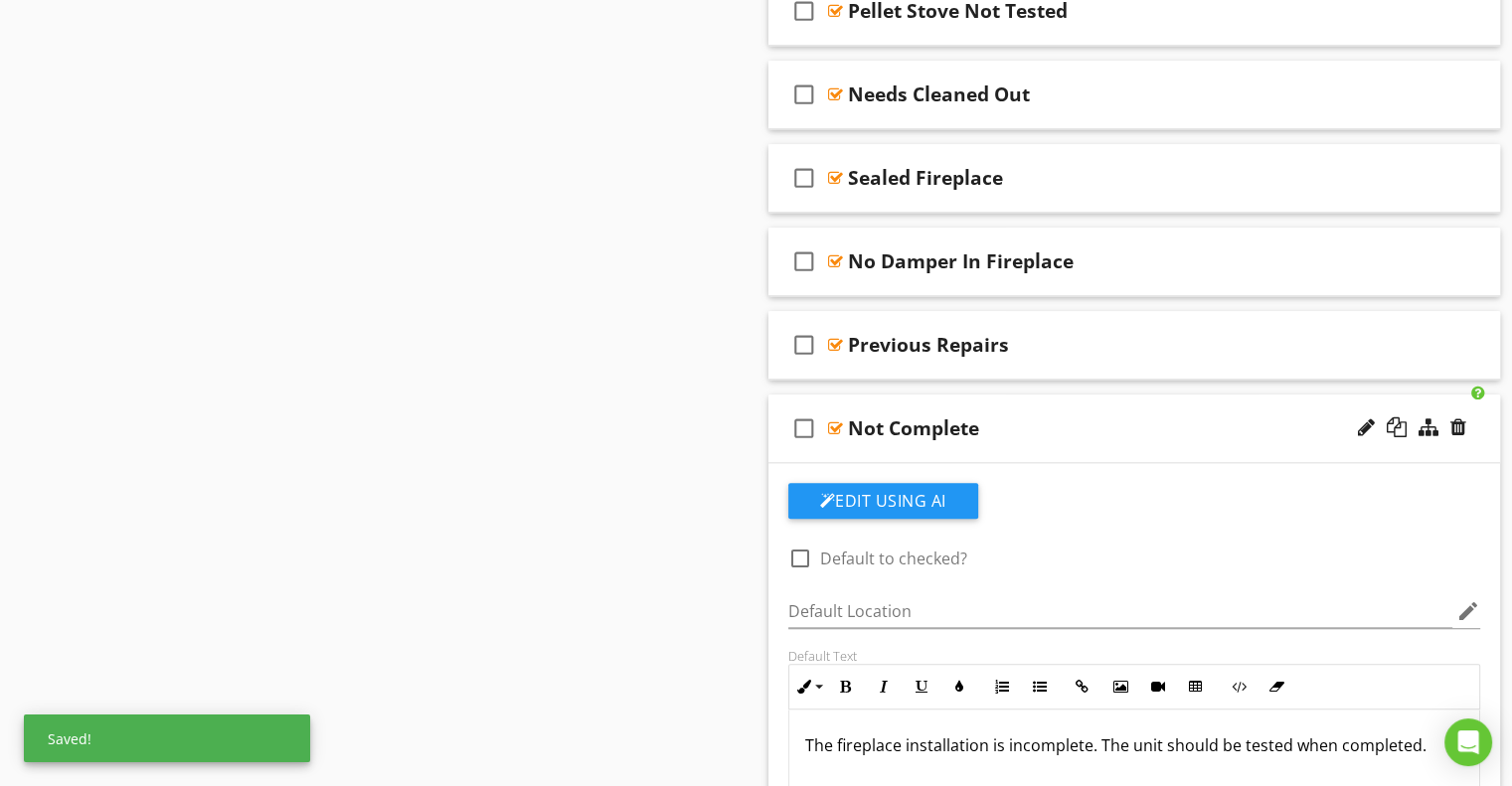 click on "check_box_outline_blank
Not Complete" at bounding box center [1134, 428] 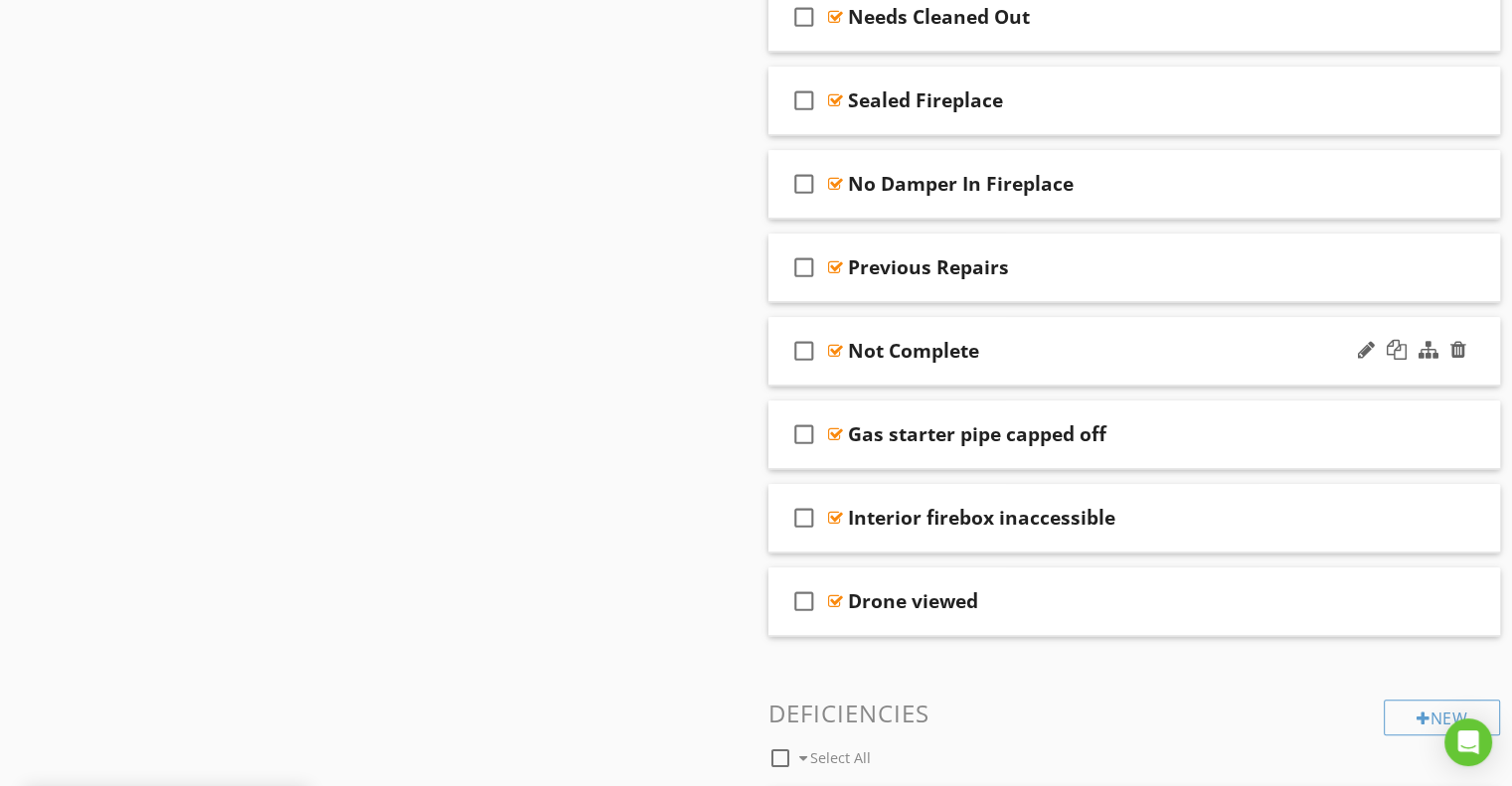scroll, scrollTop: 2104, scrollLeft: 0, axis: vertical 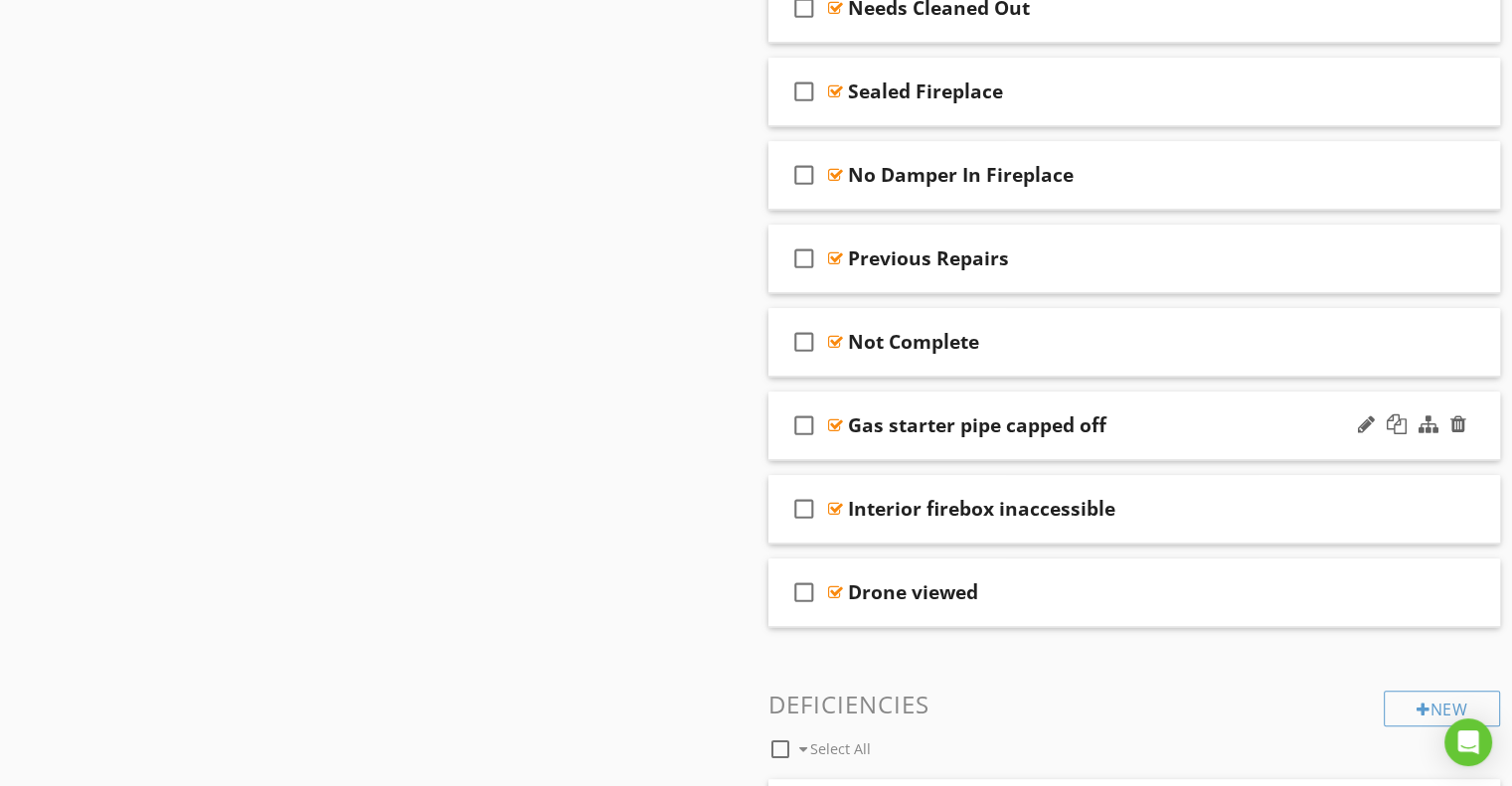 click on "check_box_outline_blank
Gas starter pipe capped off" at bounding box center (1134, 425) 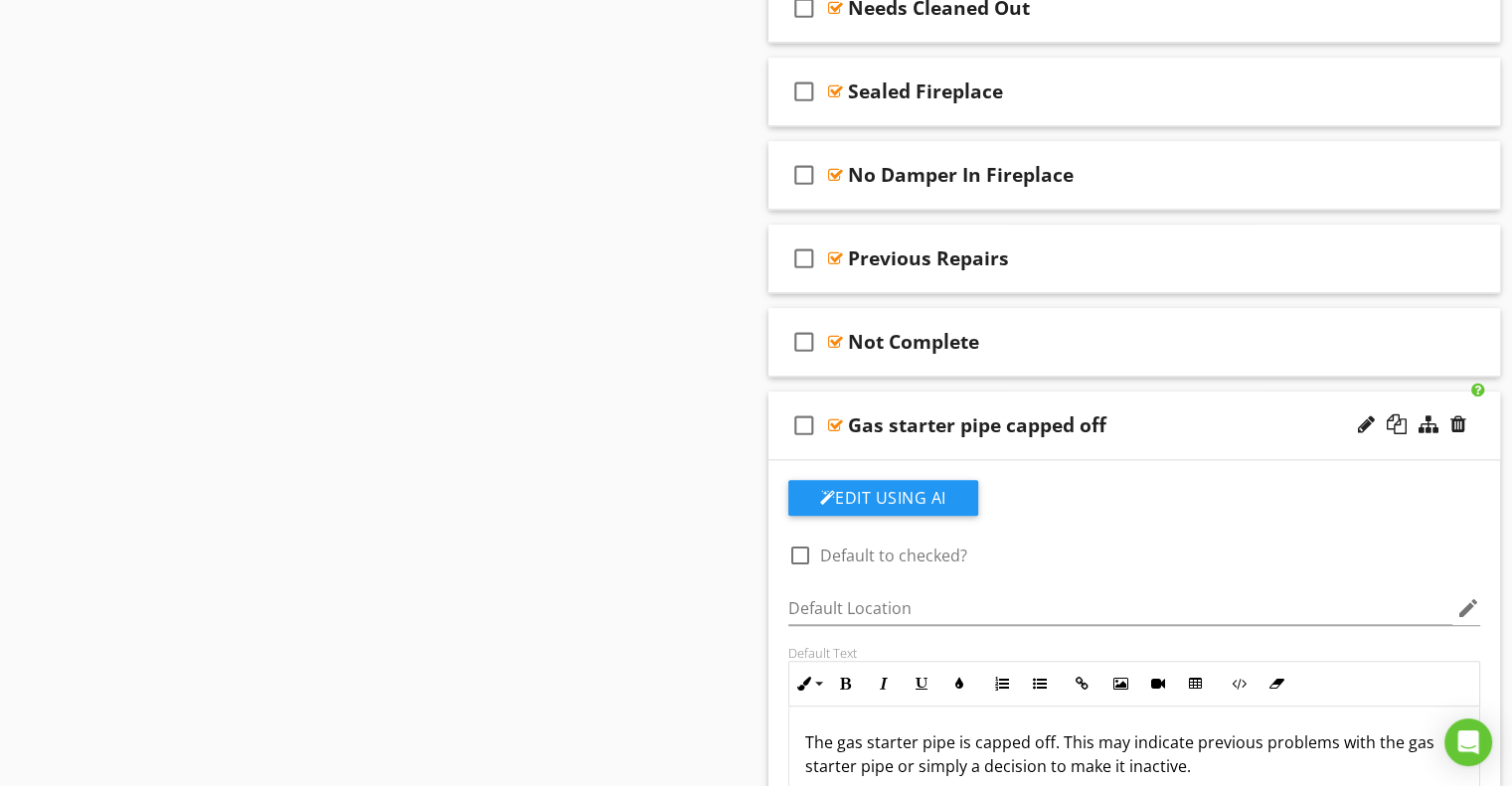 click on "Gas starter pipe capped off" at bounding box center [977, 425] 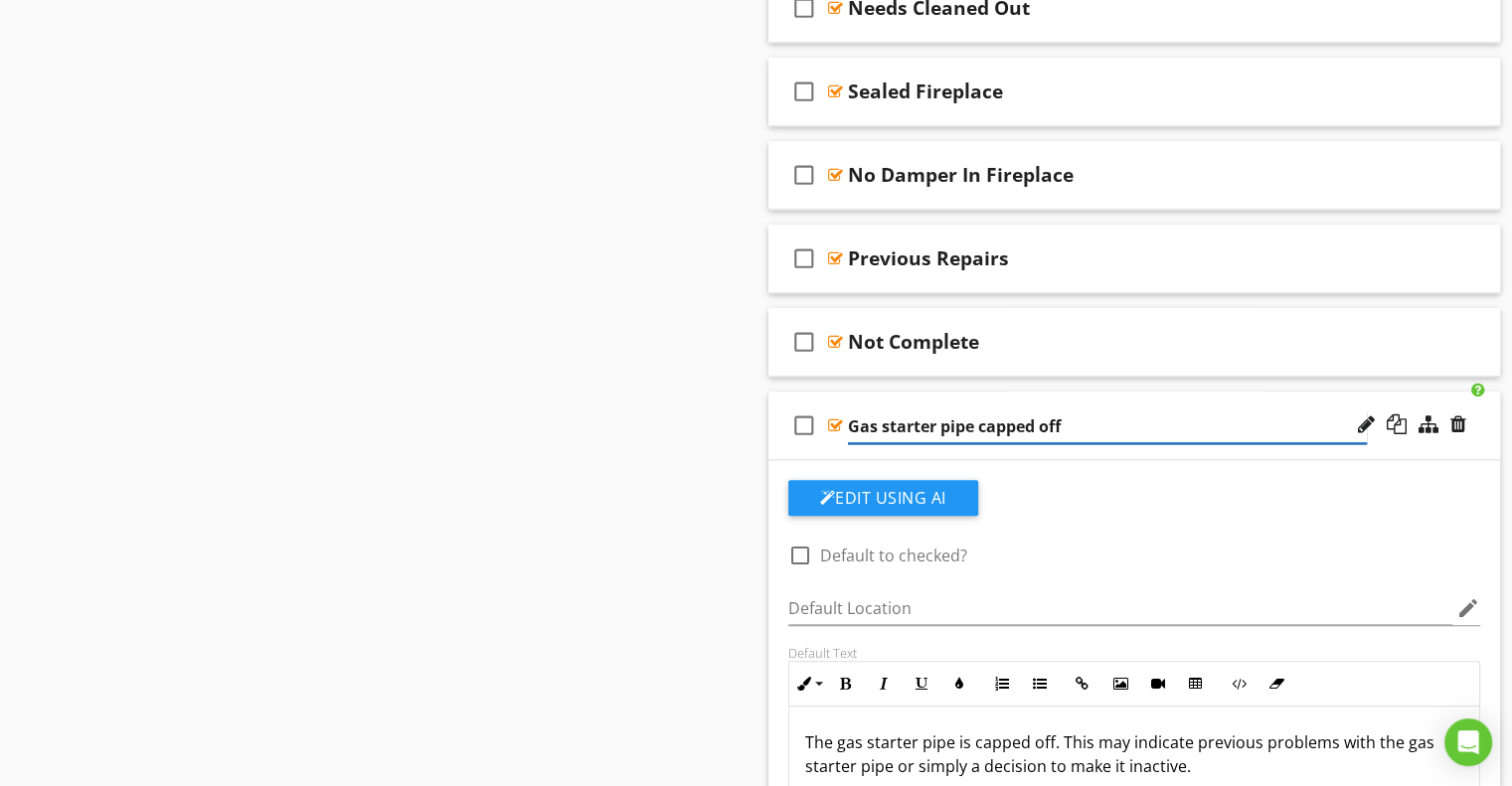click on "Gas starter pipe capped off" at bounding box center [1107, 426] 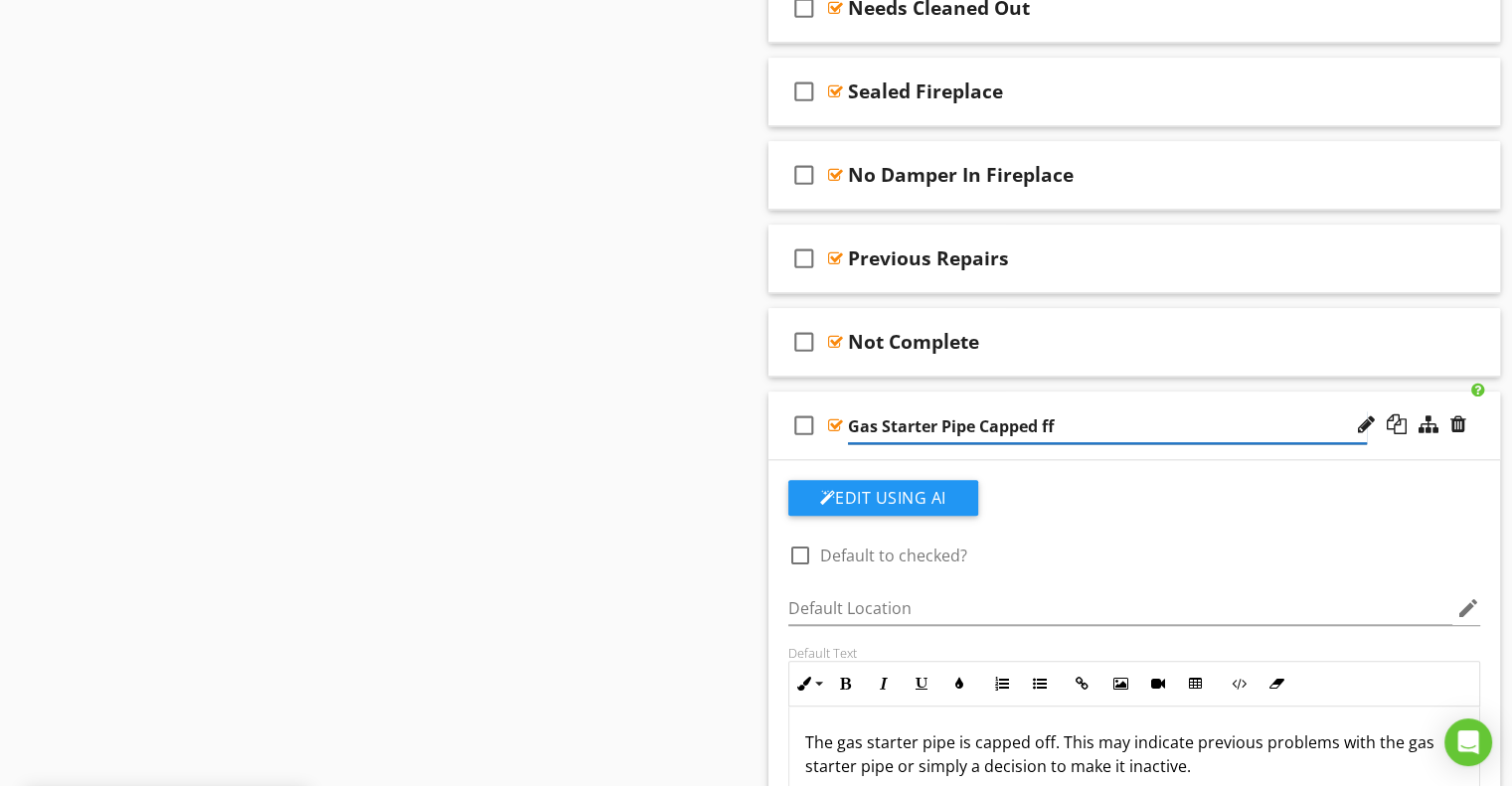 type on "Gas Starter Pipe Capped Off" 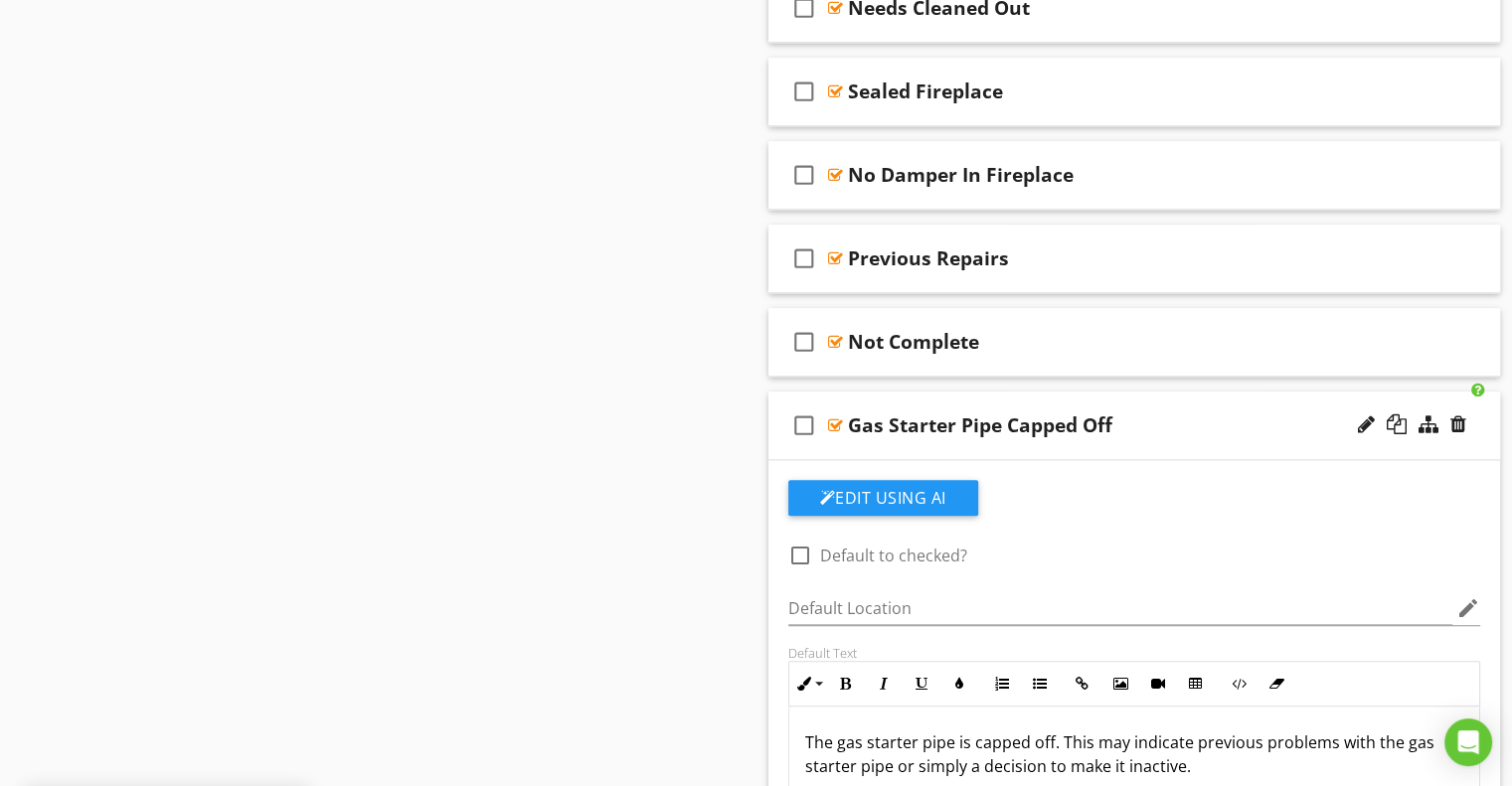 click on "check_box_outline_blank
Gas Starter Pipe Capped Off" at bounding box center (1134, 425) 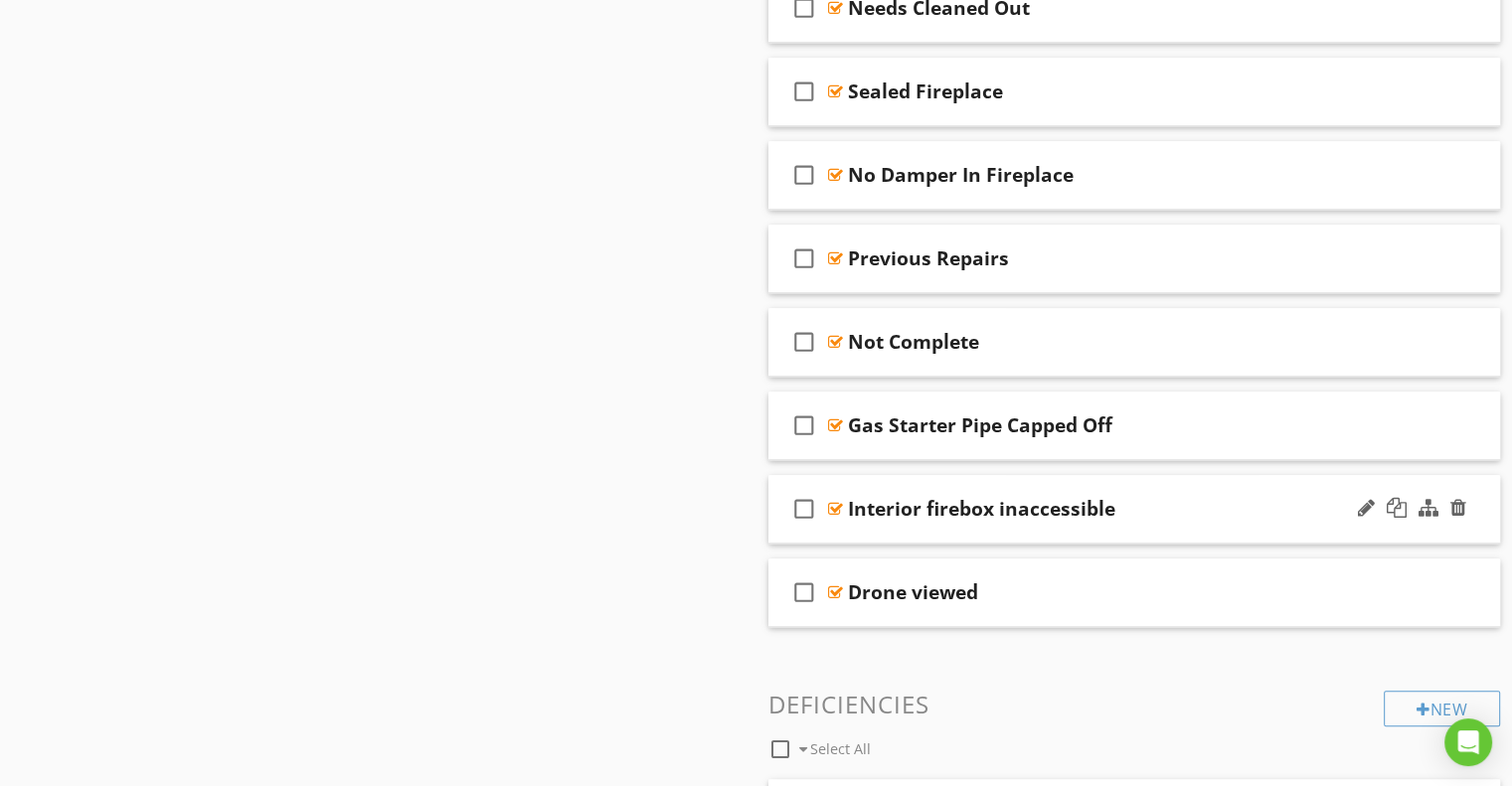 click on "check_box_outline_blank
Interior firebox inaccessible" at bounding box center [1134, 509] 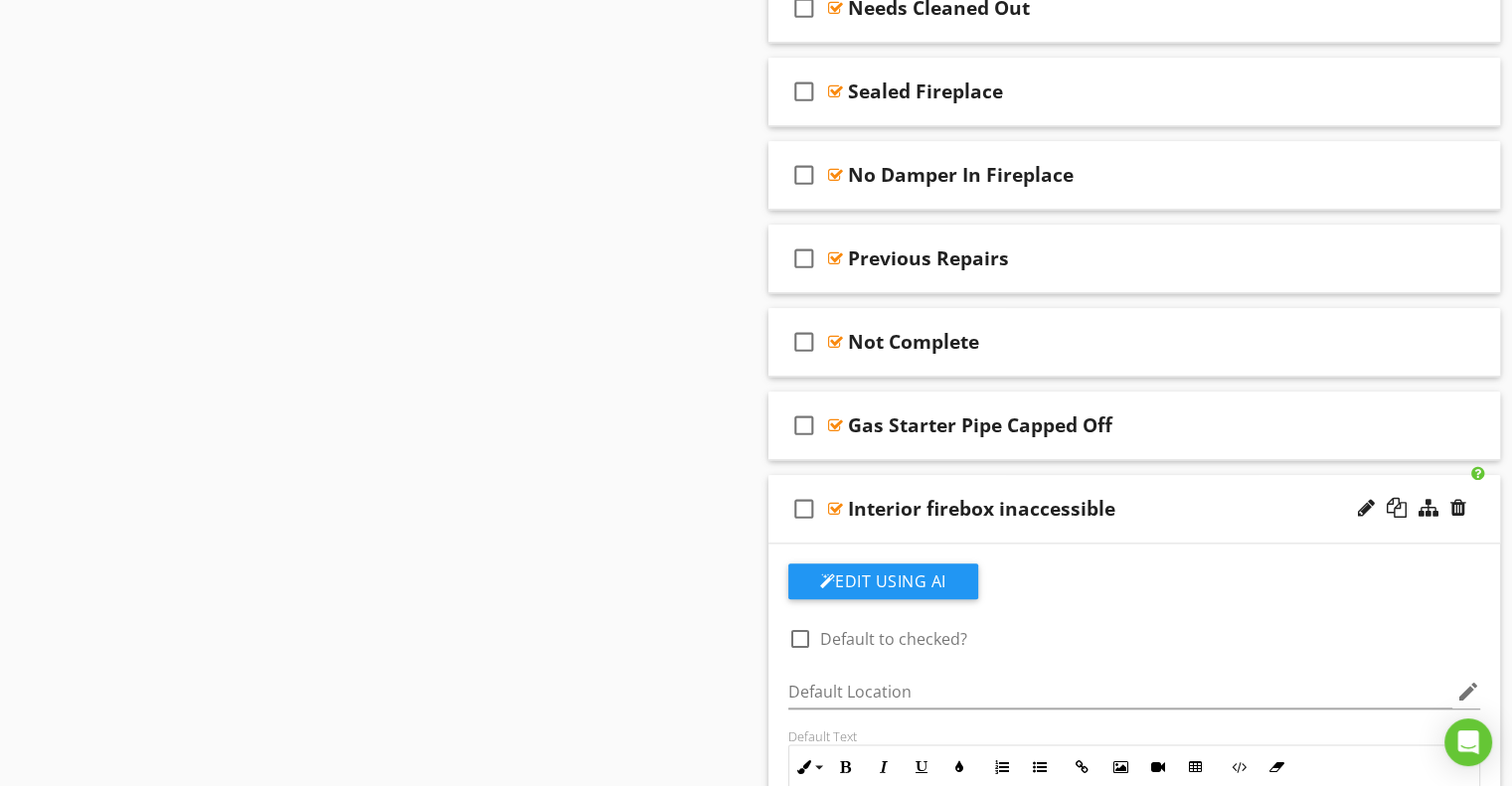 click on "Interior firebox inaccessible" at bounding box center [981, 509] 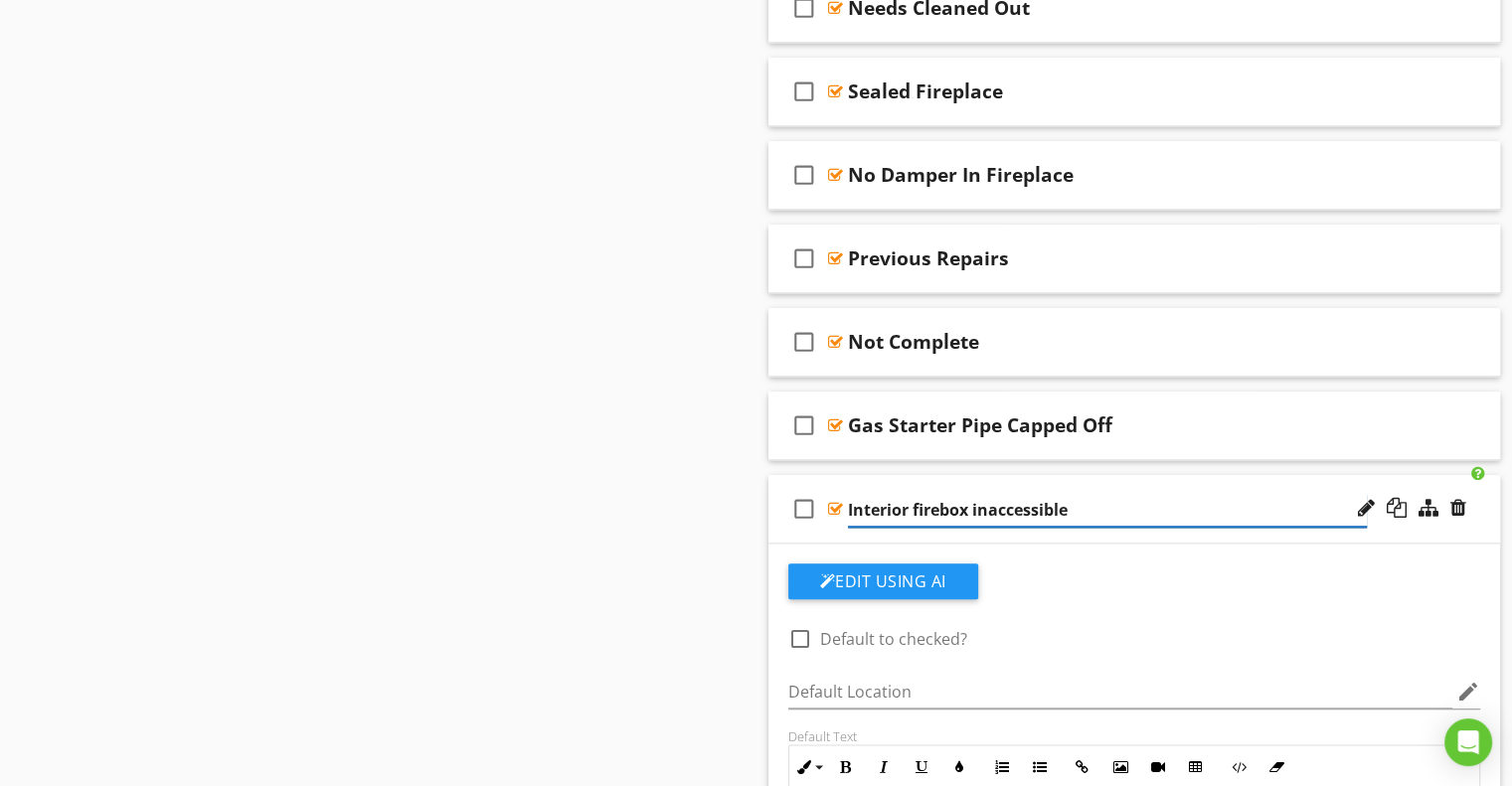 click on "Interior firebox inaccessible" at bounding box center (1107, 510) 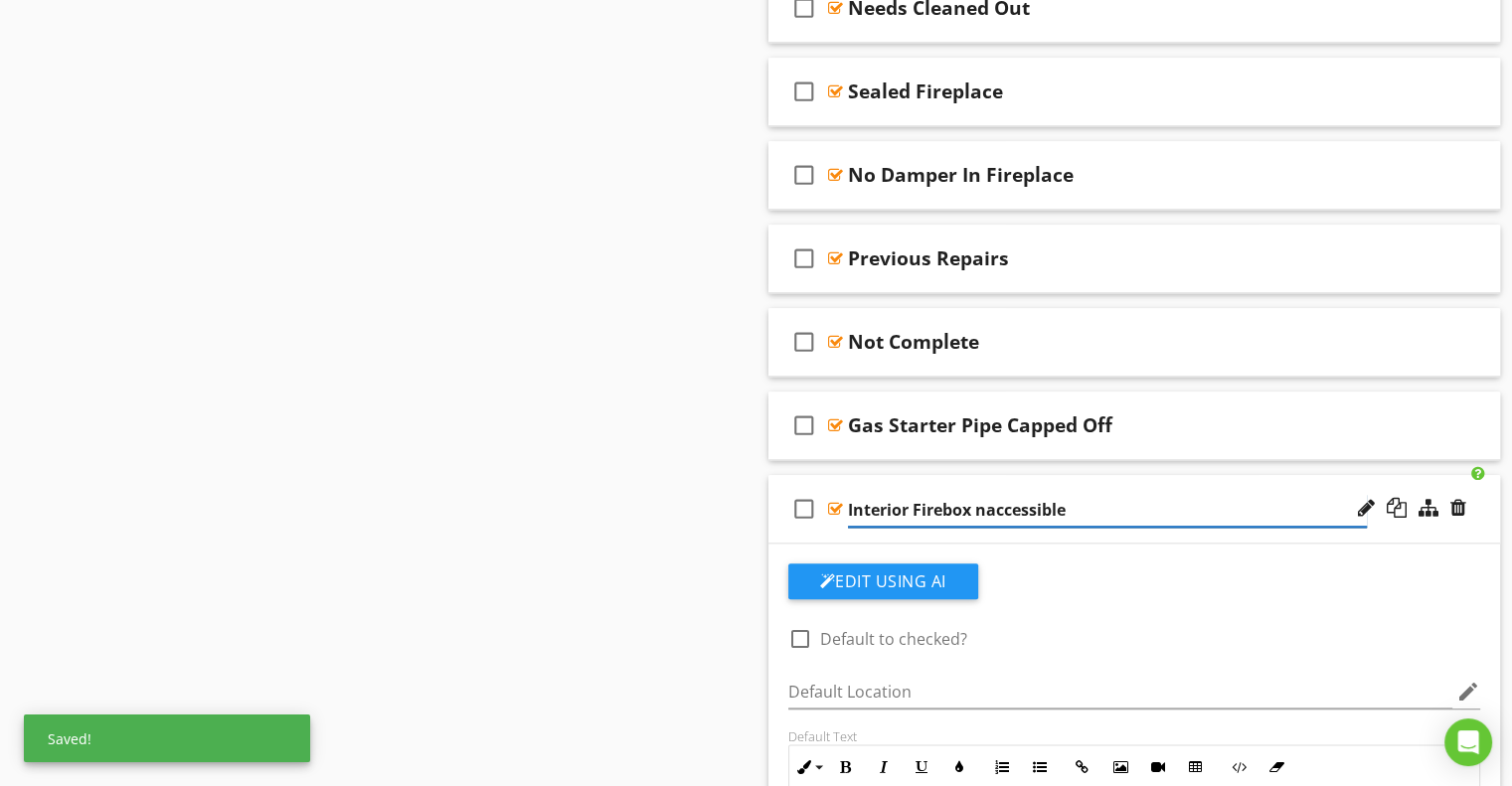 type on "Interior Firebox Inaccessible" 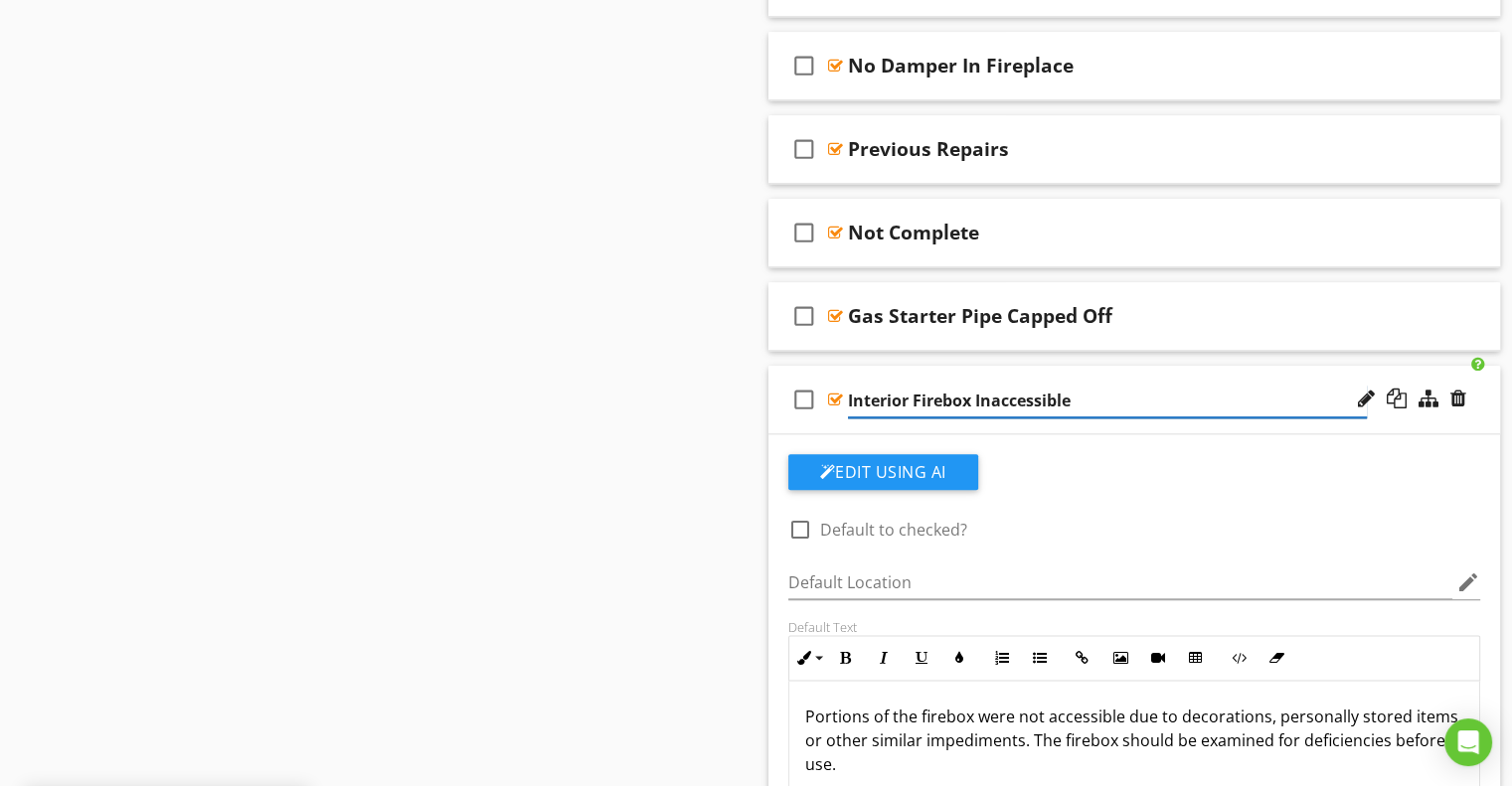 scroll, scrollTop: 2219, scrollLeft: 0, axis: vertical 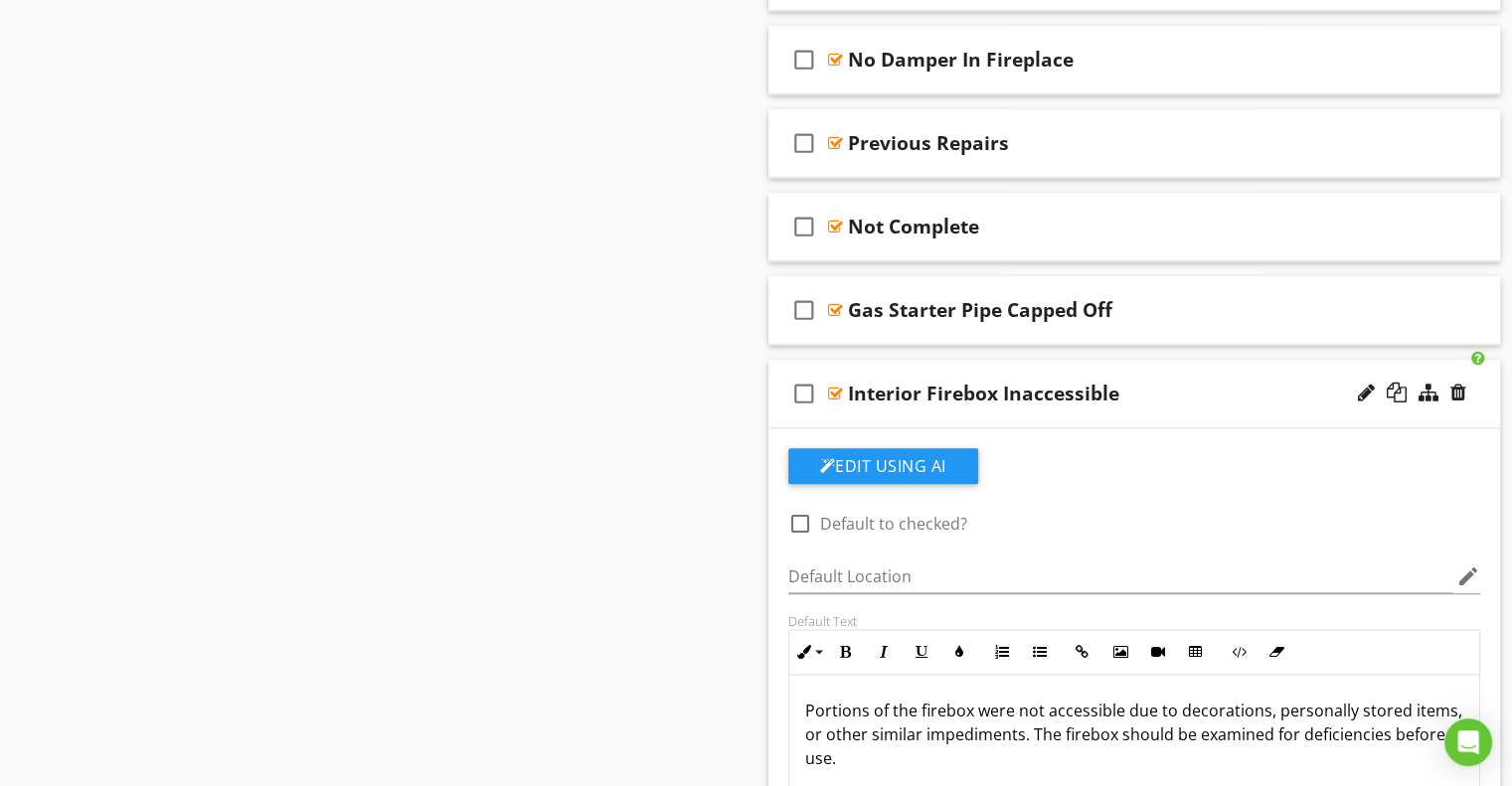 click on "check_box_outline_blank
Interior Firebox Inaccessible" at bounding box center (1134, 393) 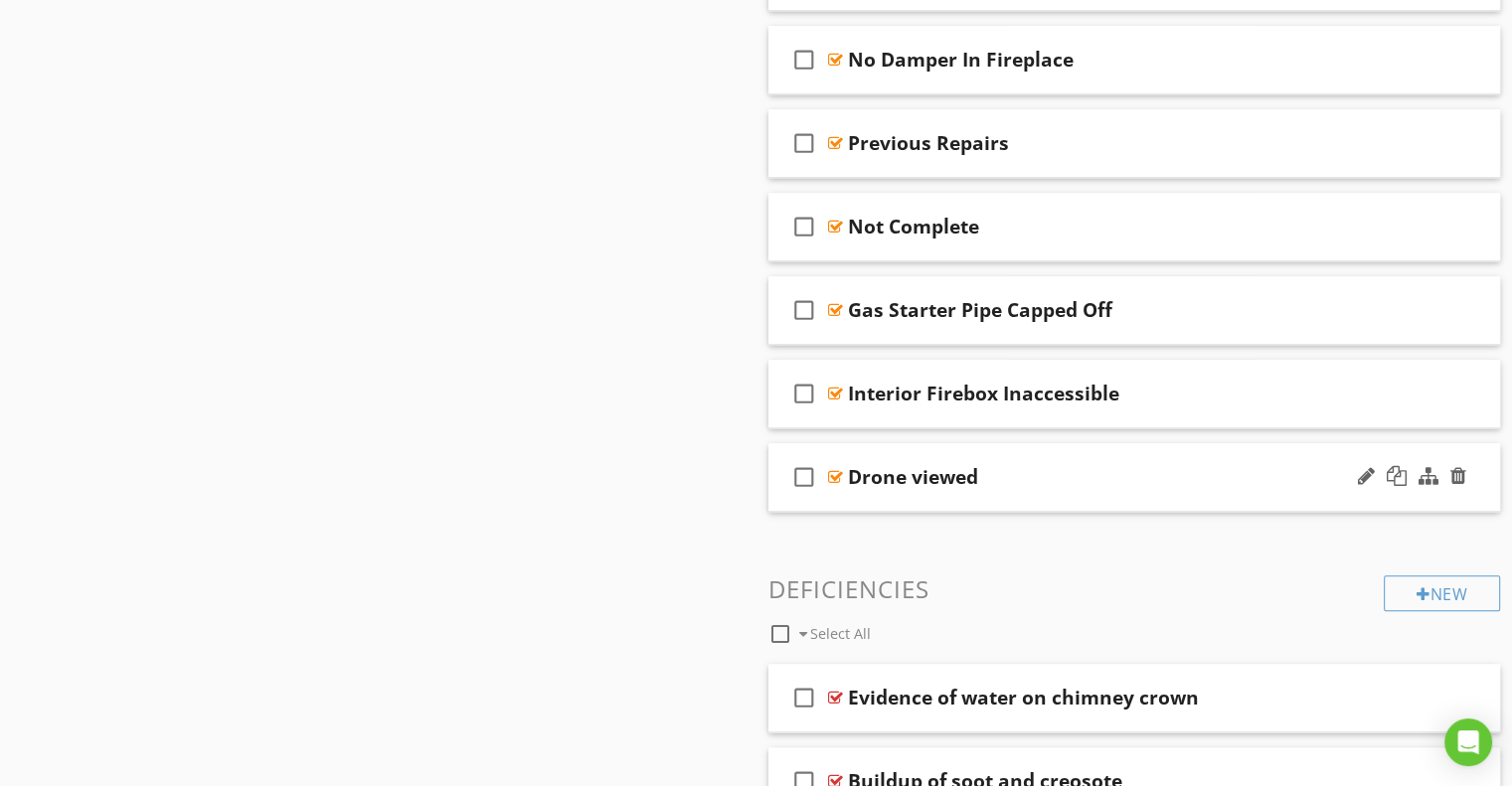 click on "Drone viewed" at bounding box center (1107, 477) 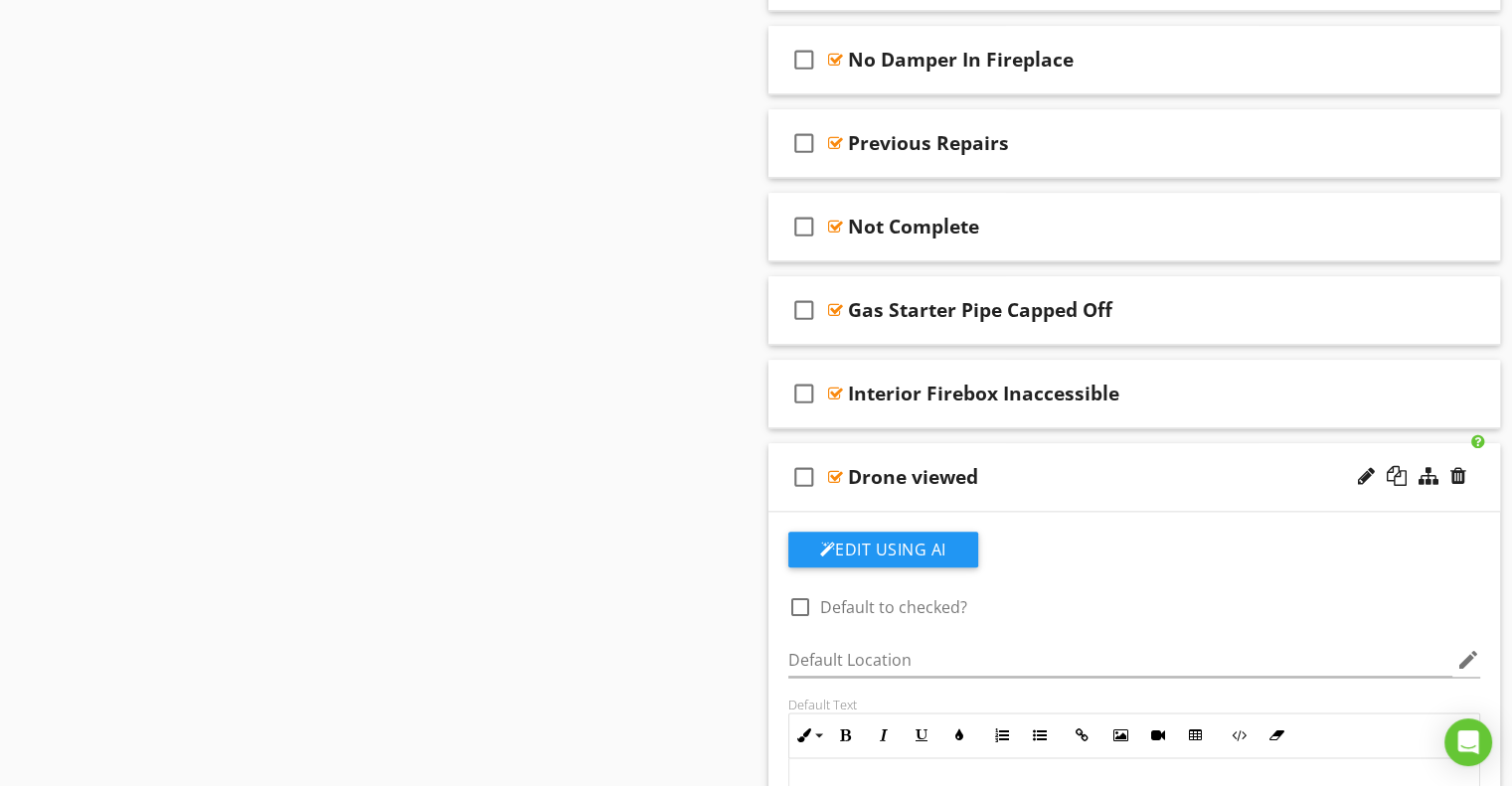 click on "Drone viewed" at bounding box center [913, 477] 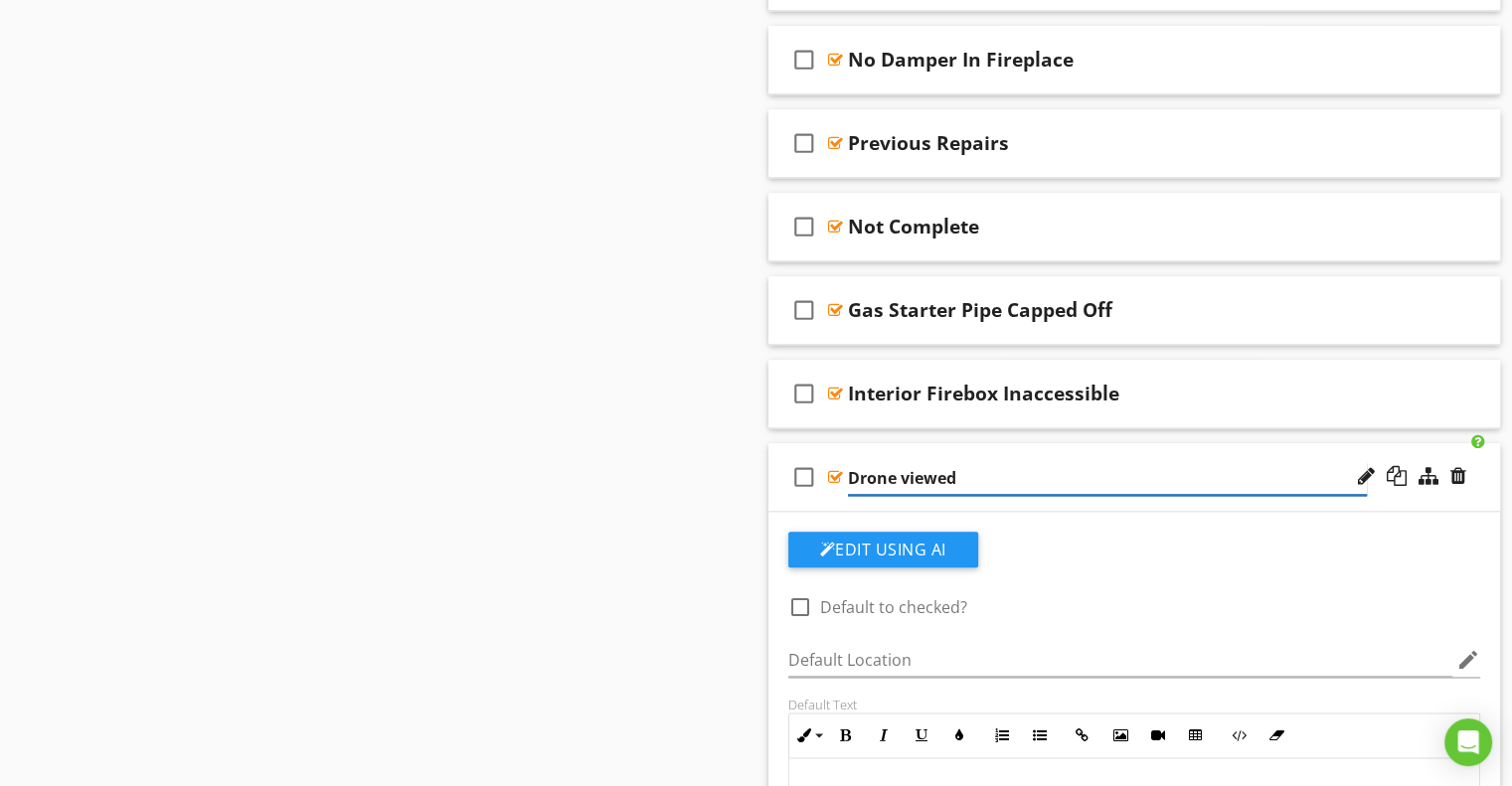 click on "Drone viewed" at bounding box center [1107, 478] 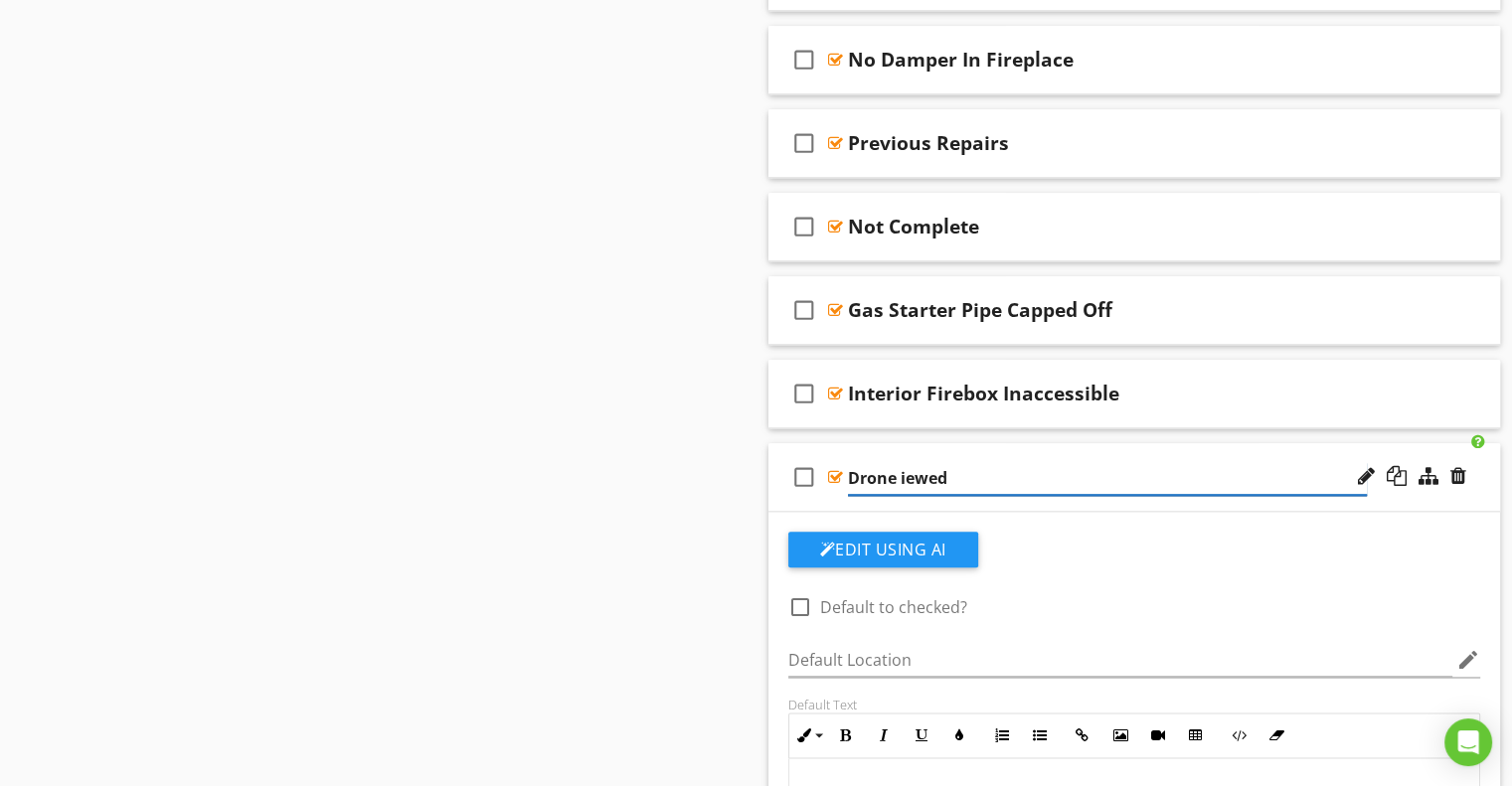 type on "Drone Viewed" 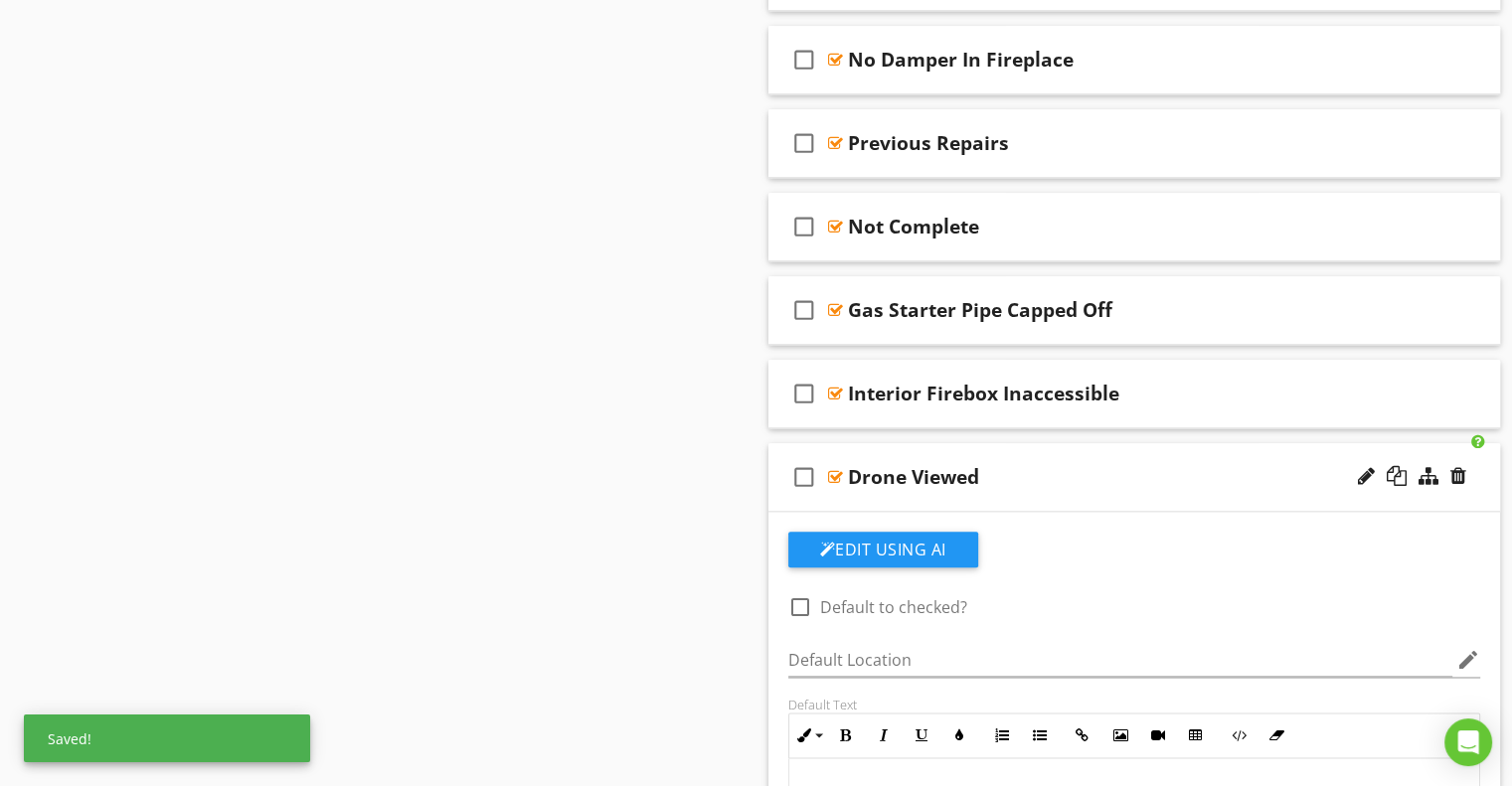 click on "check_box_outline_blank
Drone Viewed" at bounding box center [1134, 477] 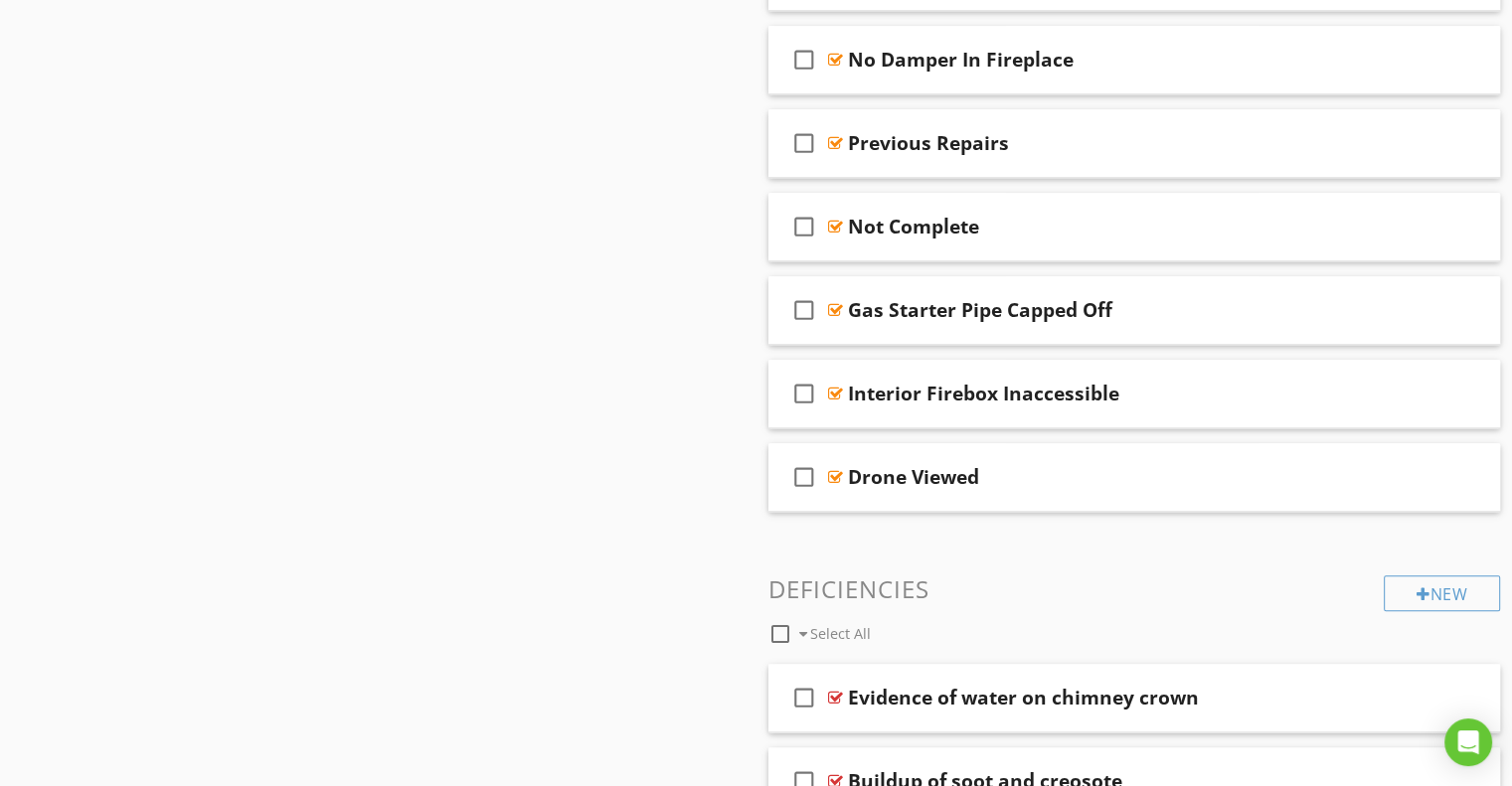click on "New
Informational   check_box_outline_blank     Select All       check_box_outline_blank
Comments
check_box_outline_blank
Comments: Not Present
check_box_outline_blank
Reference Photos - Fire Place Operation And Damper
check_box_outline_blank
Location
check_box_outline_blank
Type Of Fire Place
check_box_outline_blank
Type Of Fire Box
check_box_outline_blank
Type Of Chimney
check_box_outline_blank
Chimney Viewed From
check_box_outline_blank
Attic Fire Stop
check_box_outline_blank
Chimney Cap Installed
check_box_outline_blank
Combustion Air Vent" at bounding box center [1134, 1810] 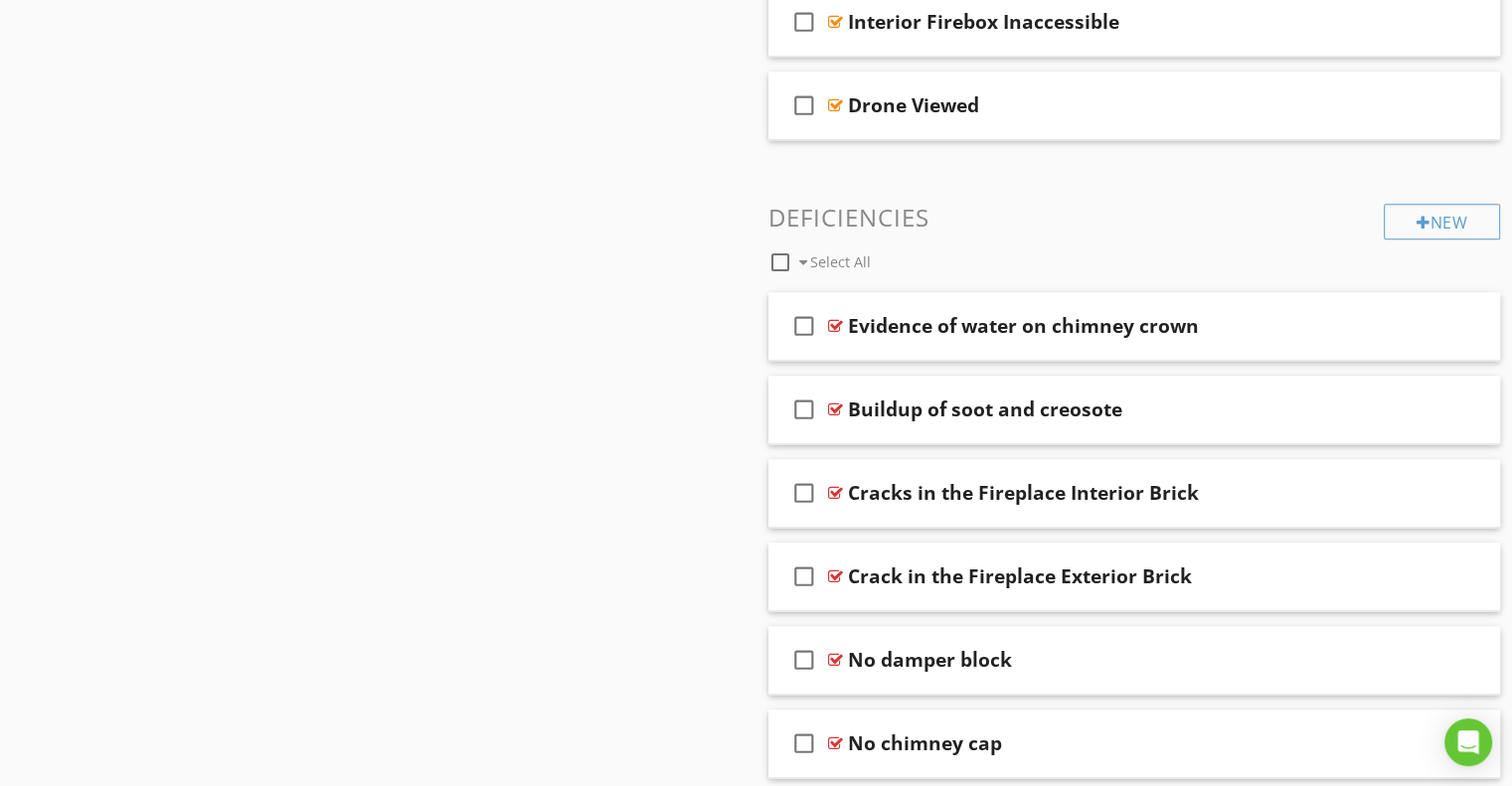 scroll, scrollTop: 2593, scrollLeft: 0, axis: vertical 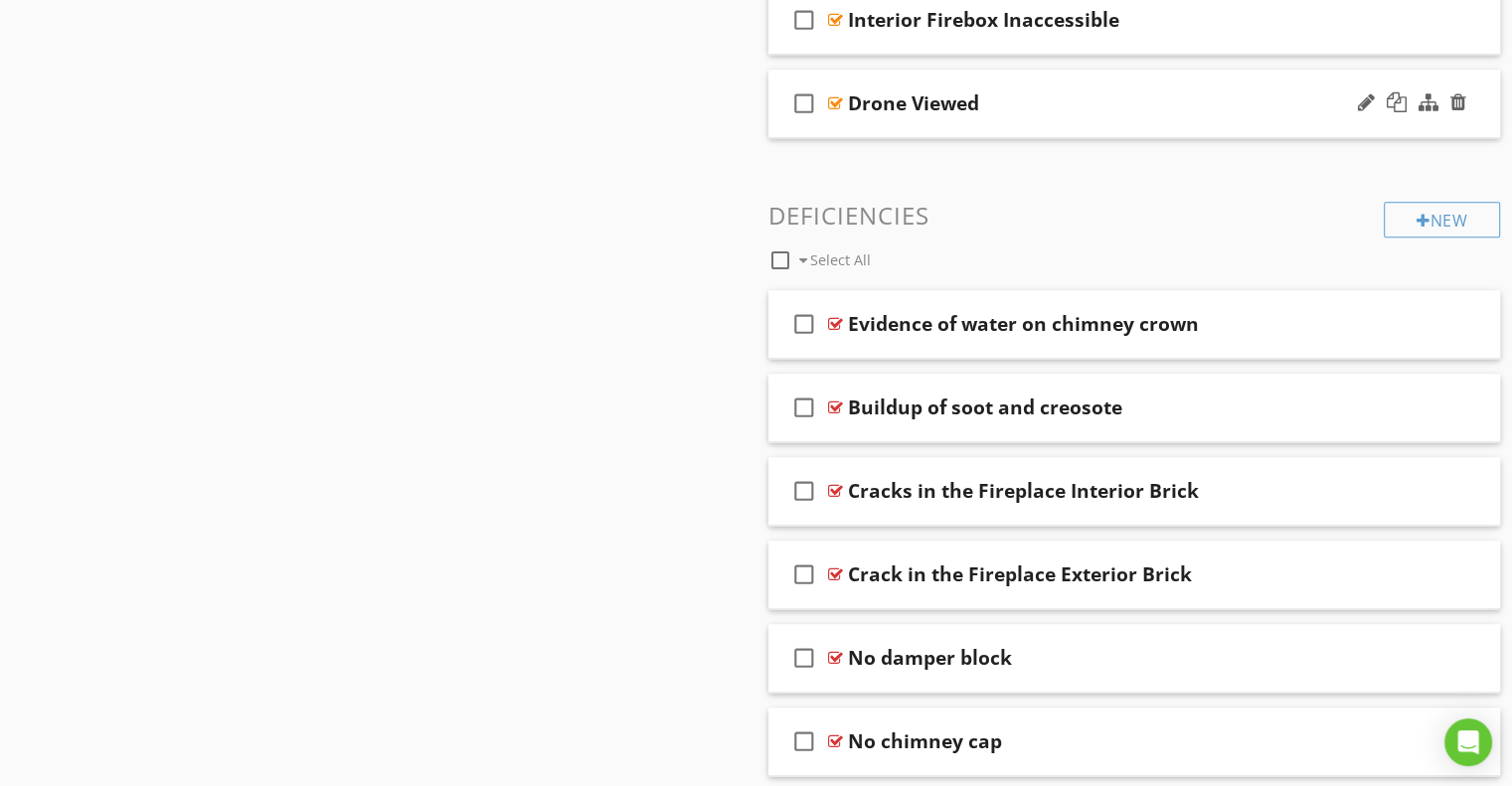 click on "Drone Viewed" at bounding box center [914, 103] 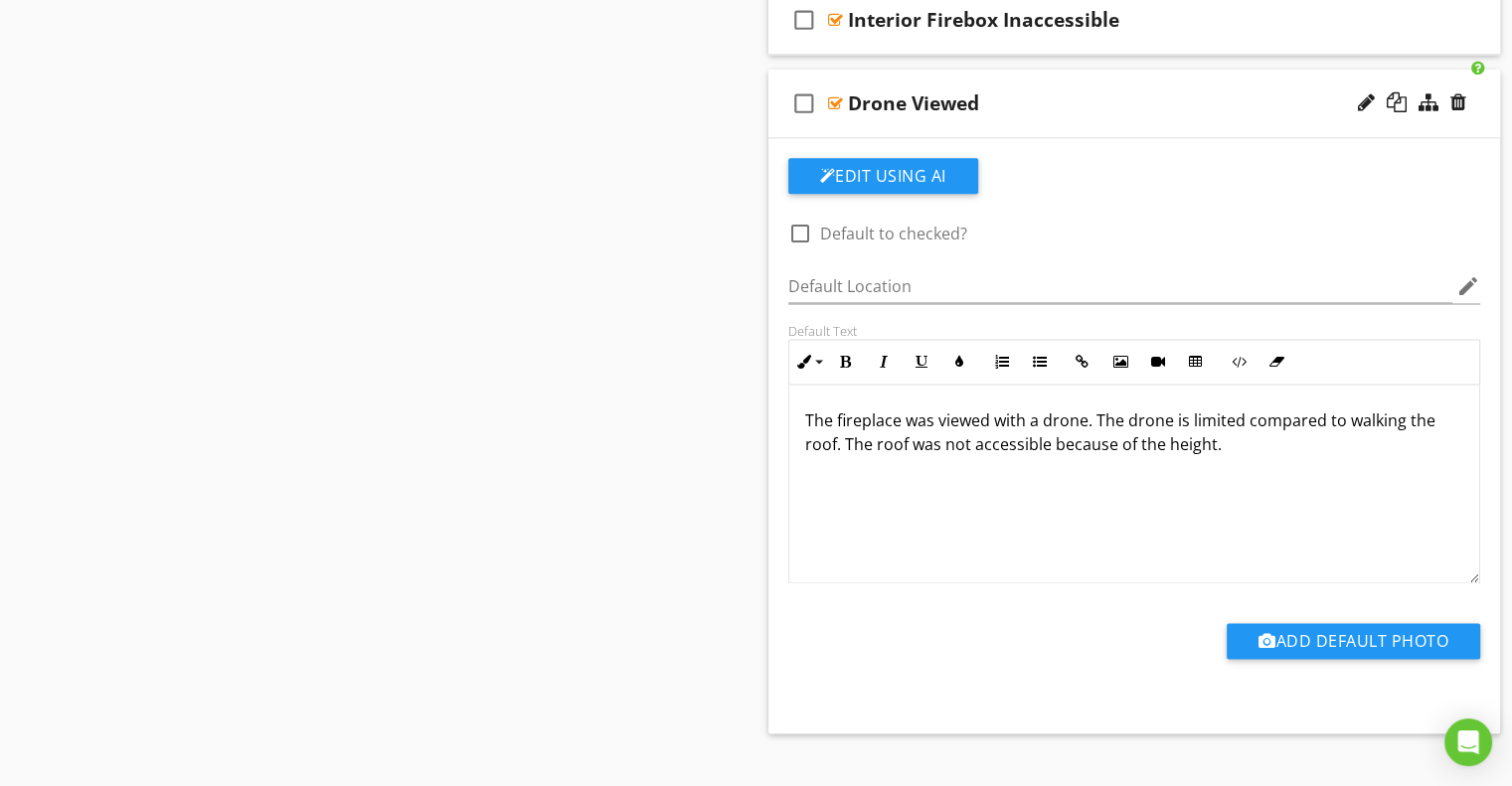 click on "Drone Viewed" at bounding box center (1107, 103) 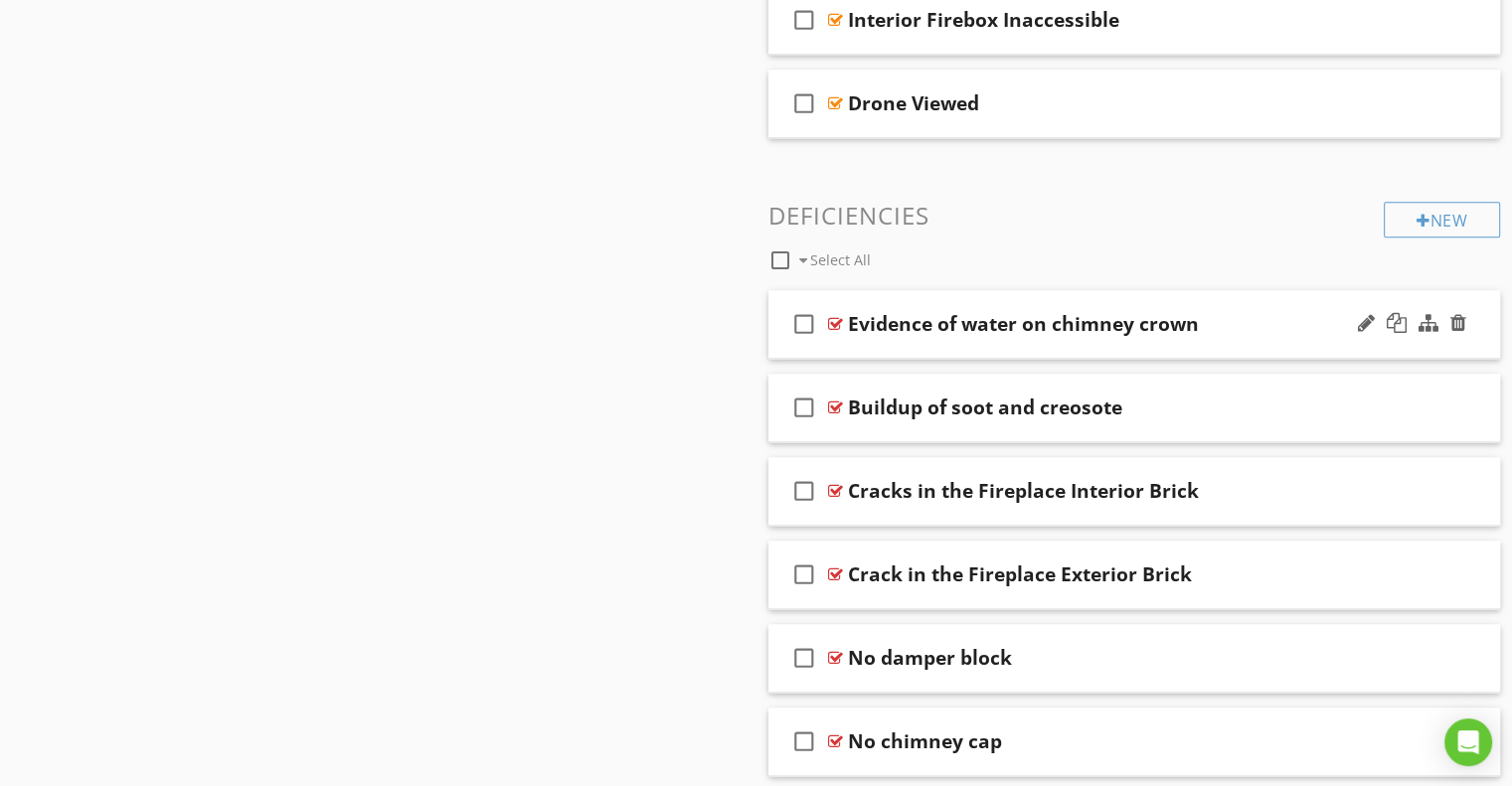 click on "Evidence of water on chimney crown" at bounding box center (1023, 324) 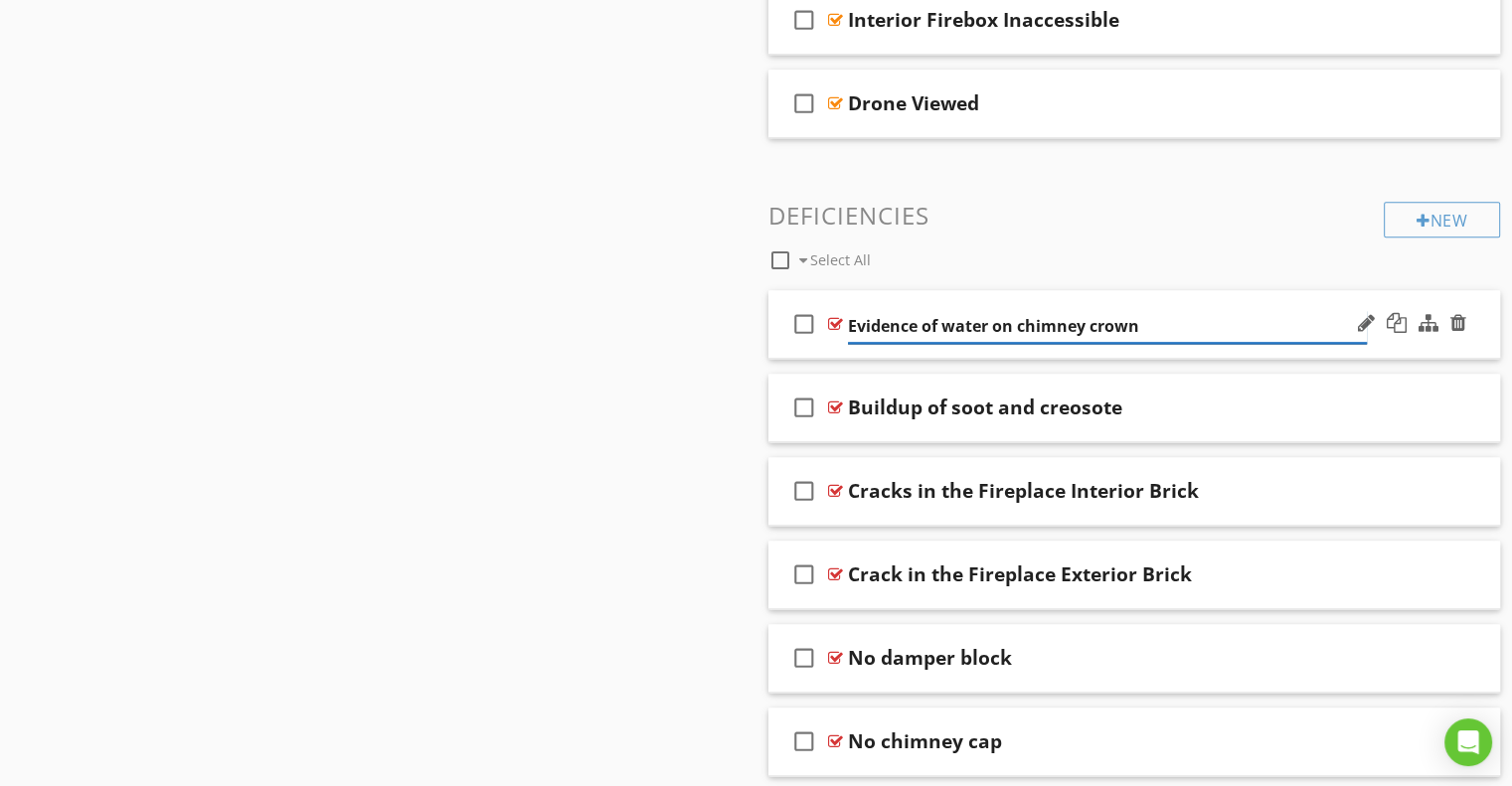 click on "Evidence of water on chimney crown" at bounding box center (1107, 326) 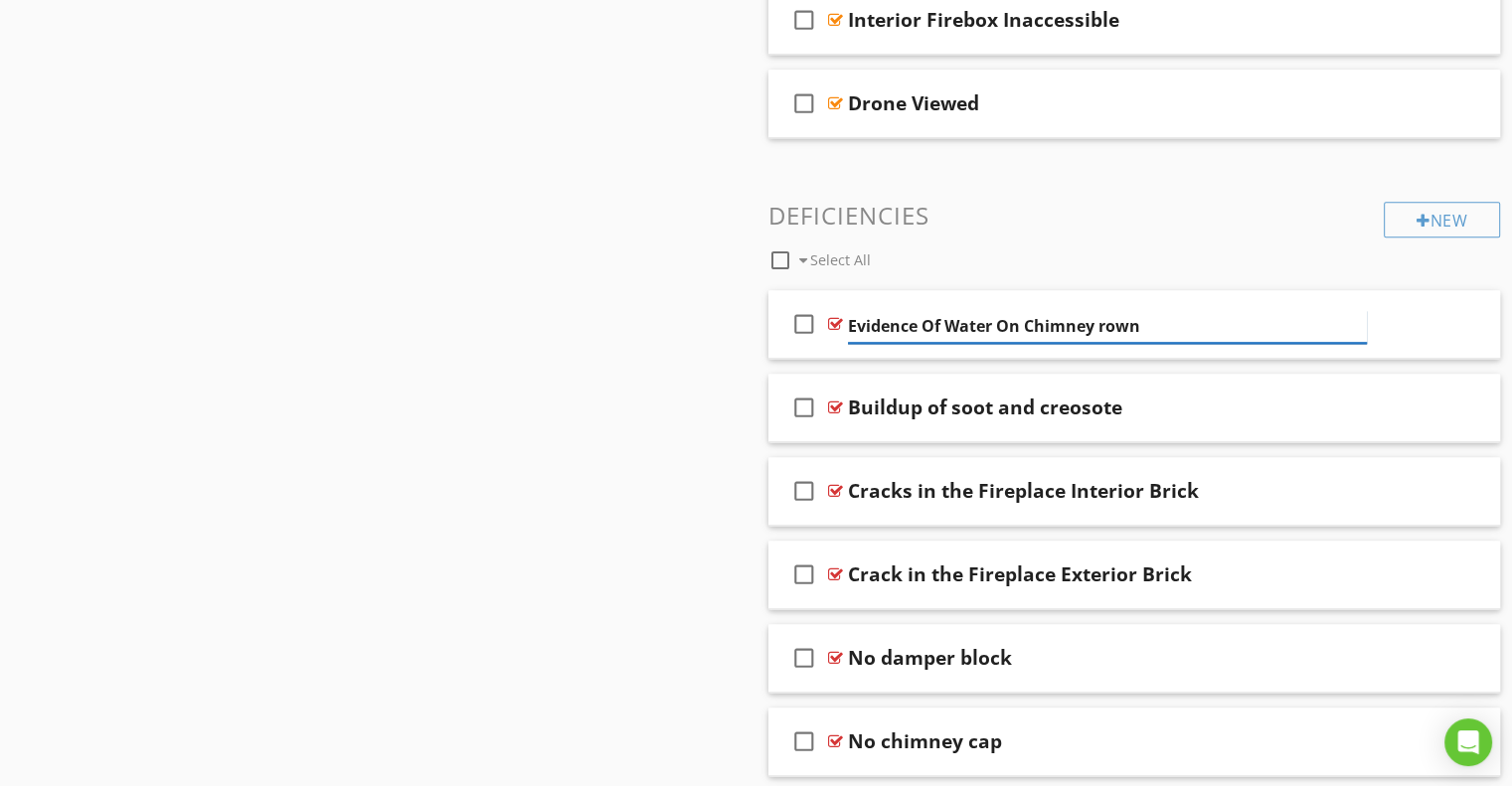 type on "Evidence Of Water On Chimney Crown" 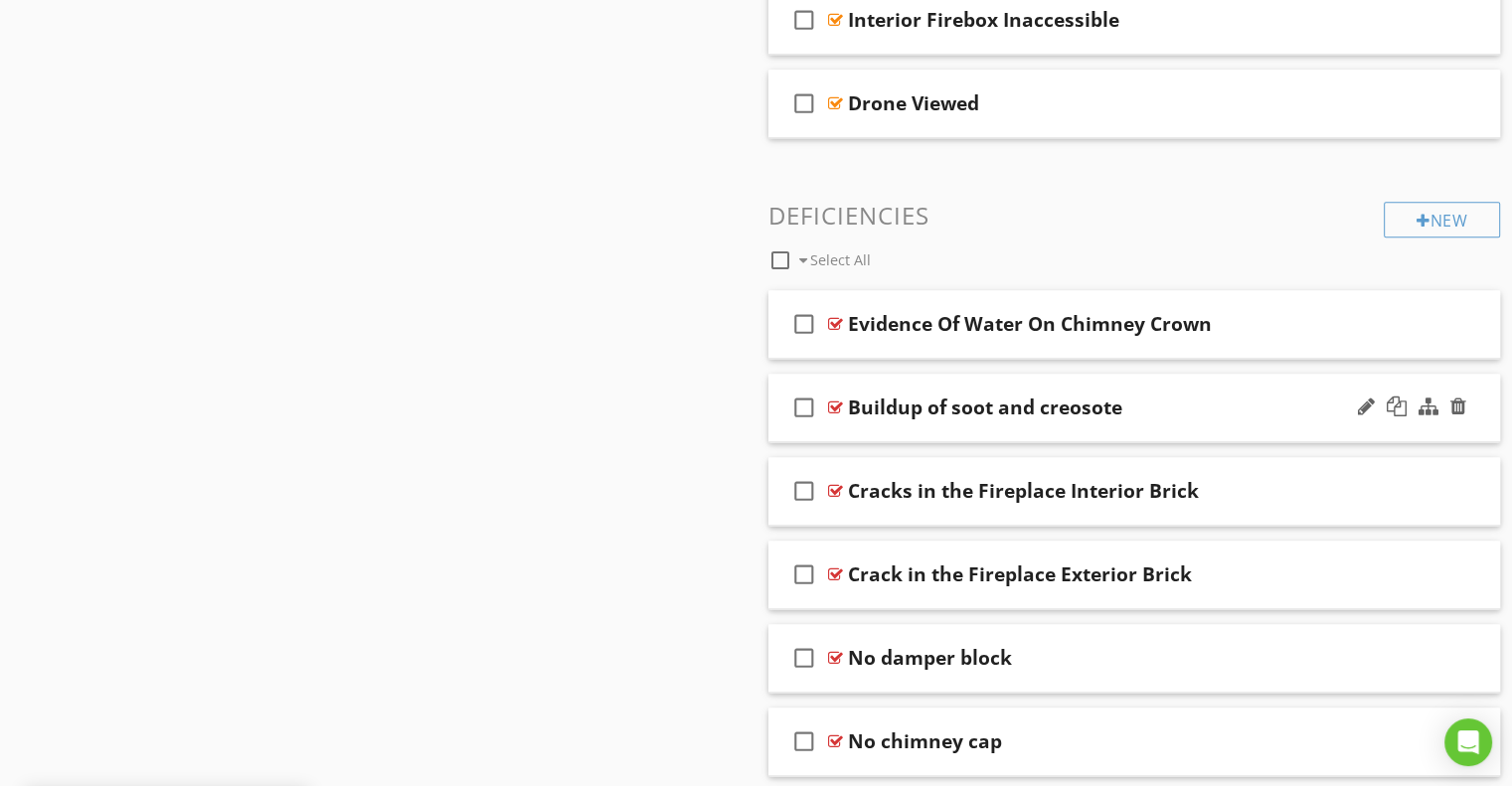 click on "Buildup of soot and creosote" at bounding box center [985, 407] 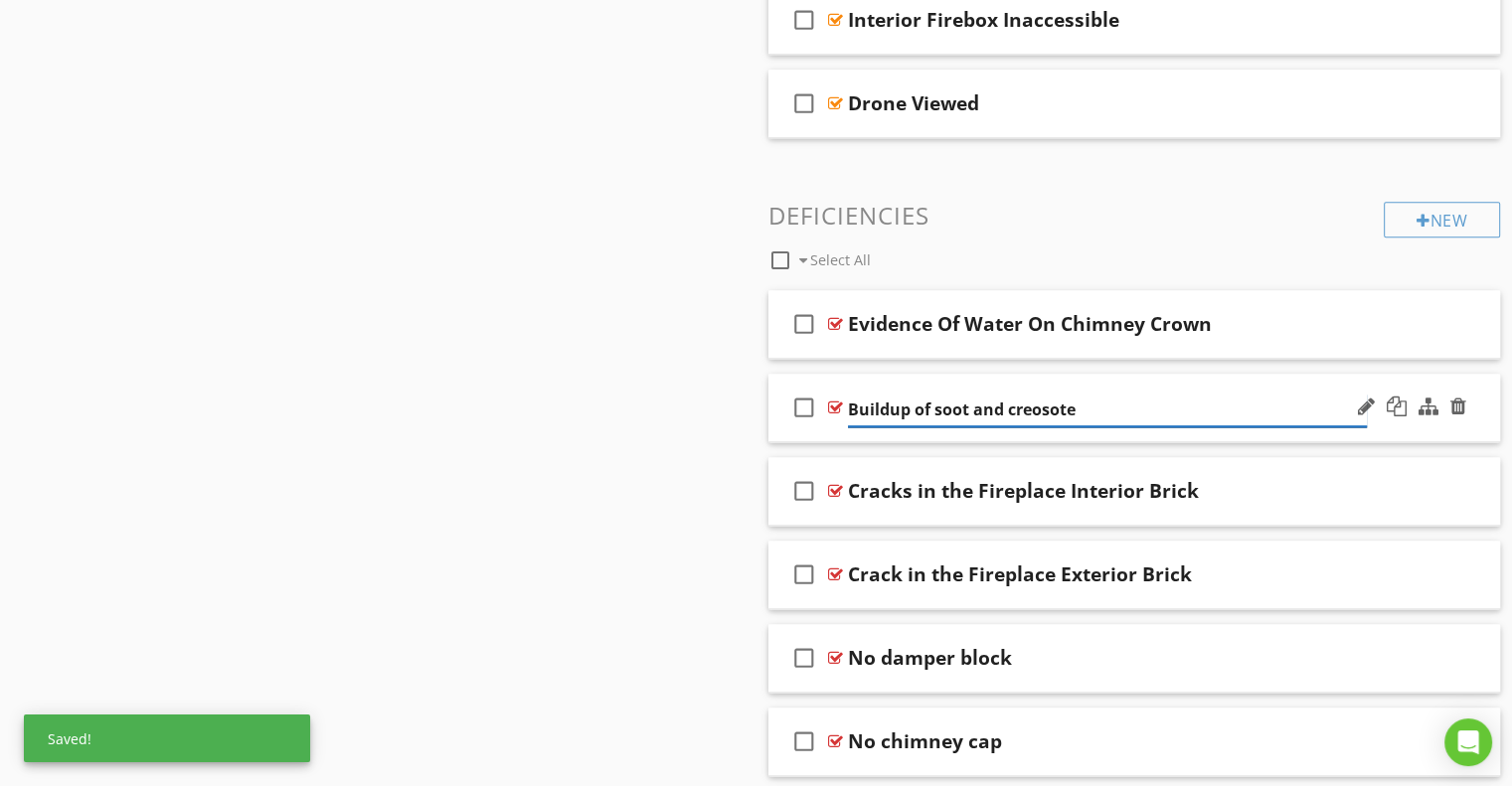 click on "Buildup of soot and creosote" at bounding box center (1107, 409) 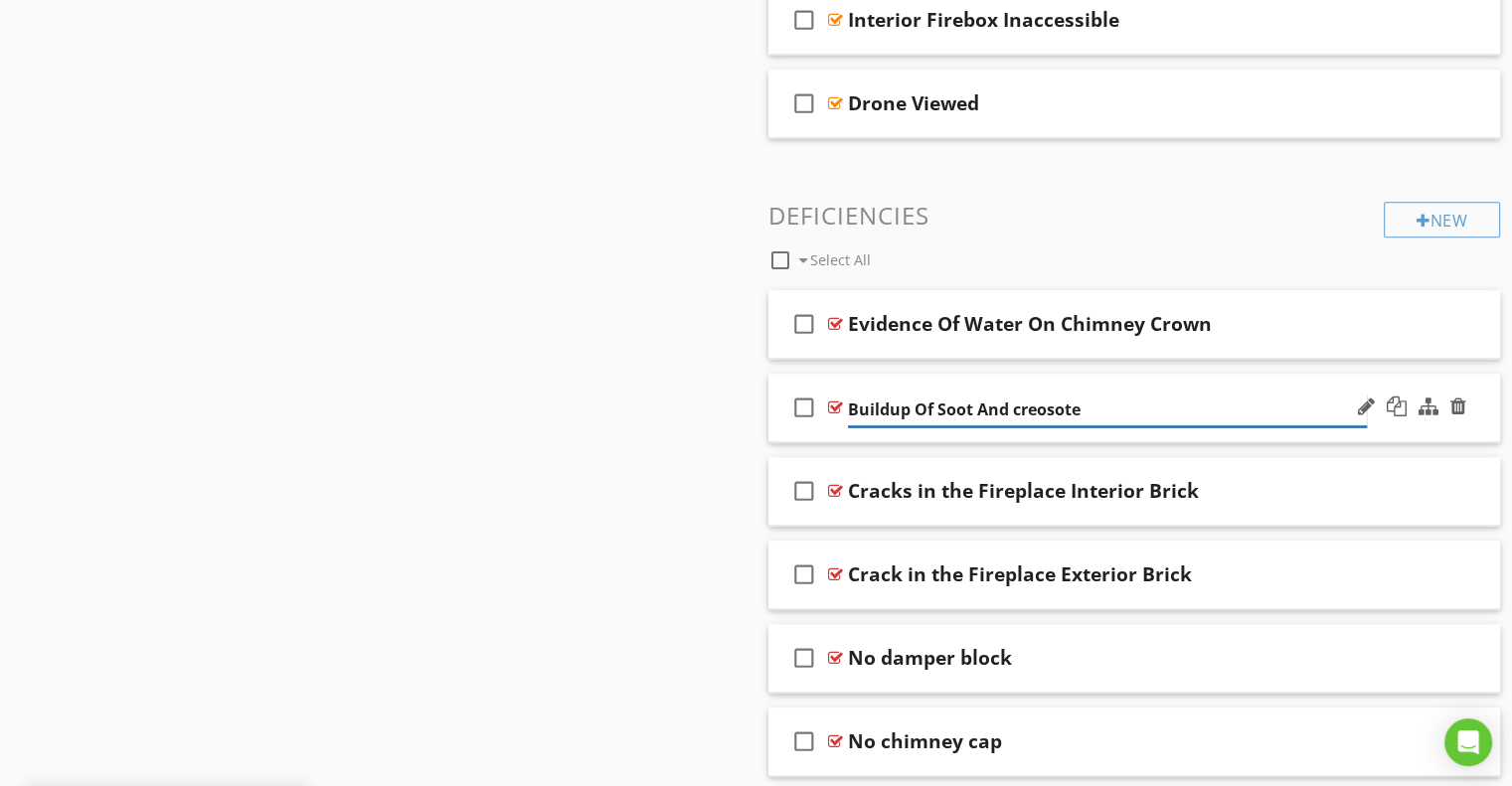 click on "Buildup Of Soot And creosote" at bounding box center [1107, 409] 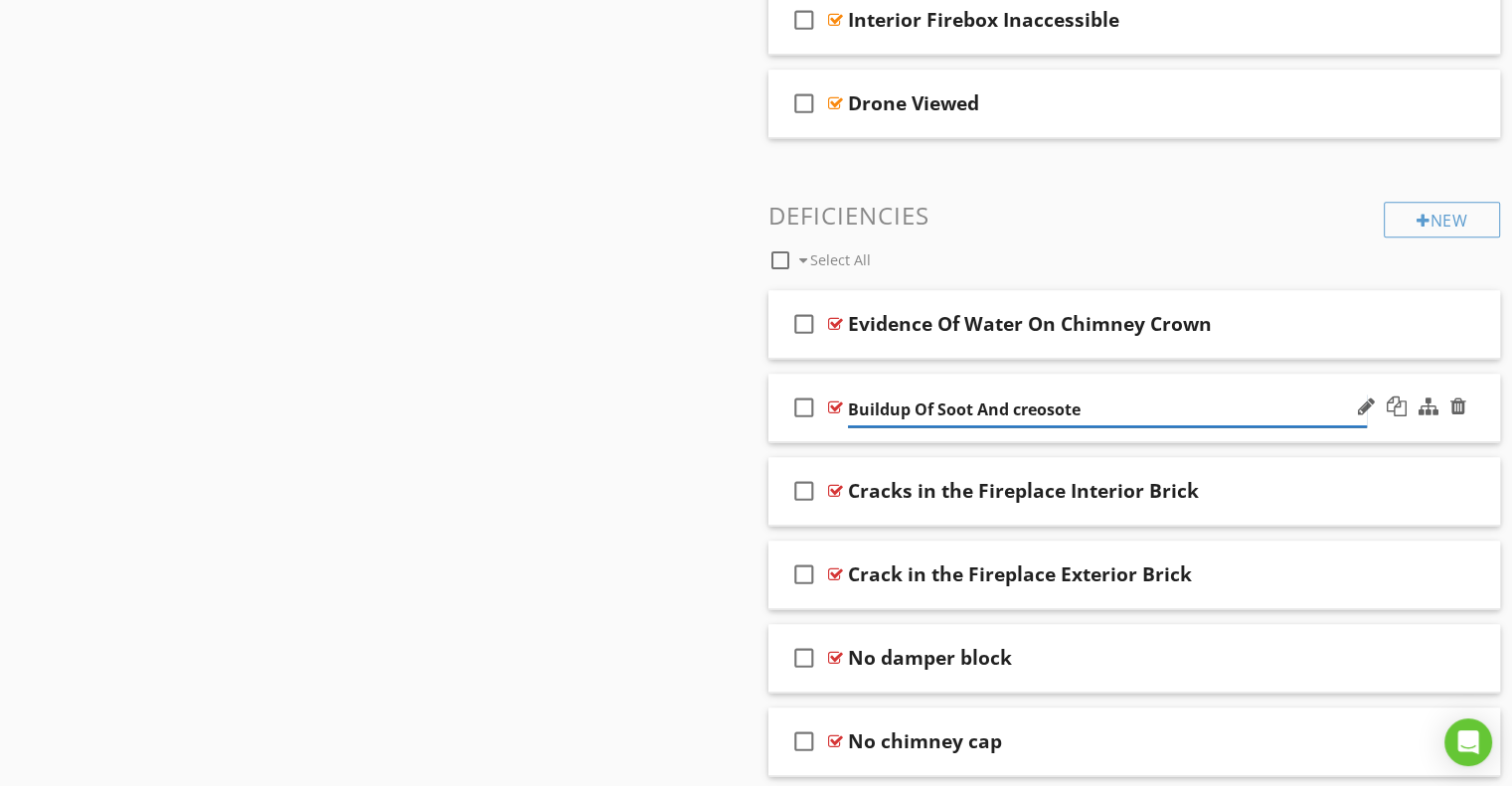 click on "Buildup Of Soot And creosote" at bounding box center [1107, 409] 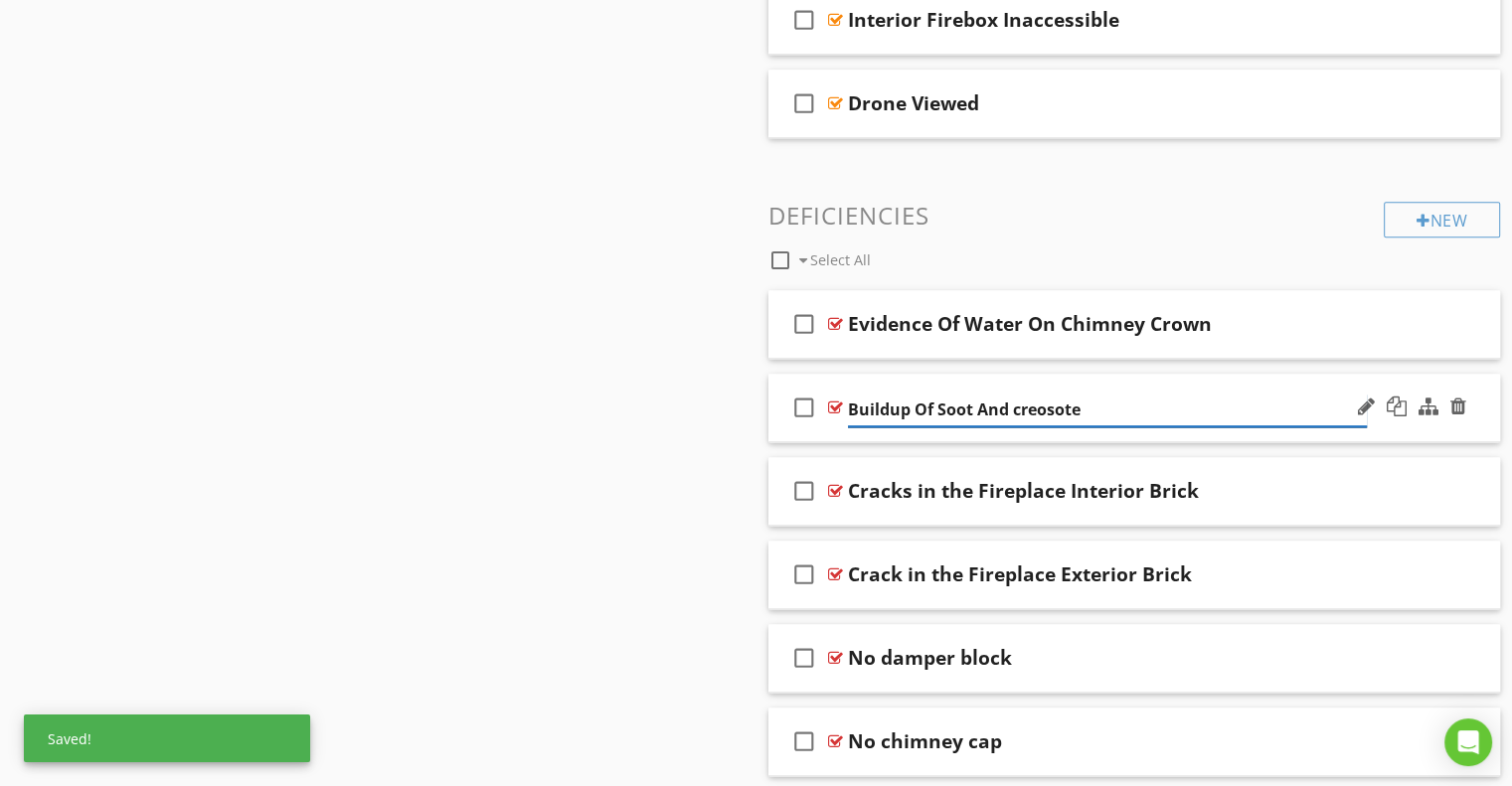 click on "Buildup Of Soot And creosote" at bounding box center [1107, 409] 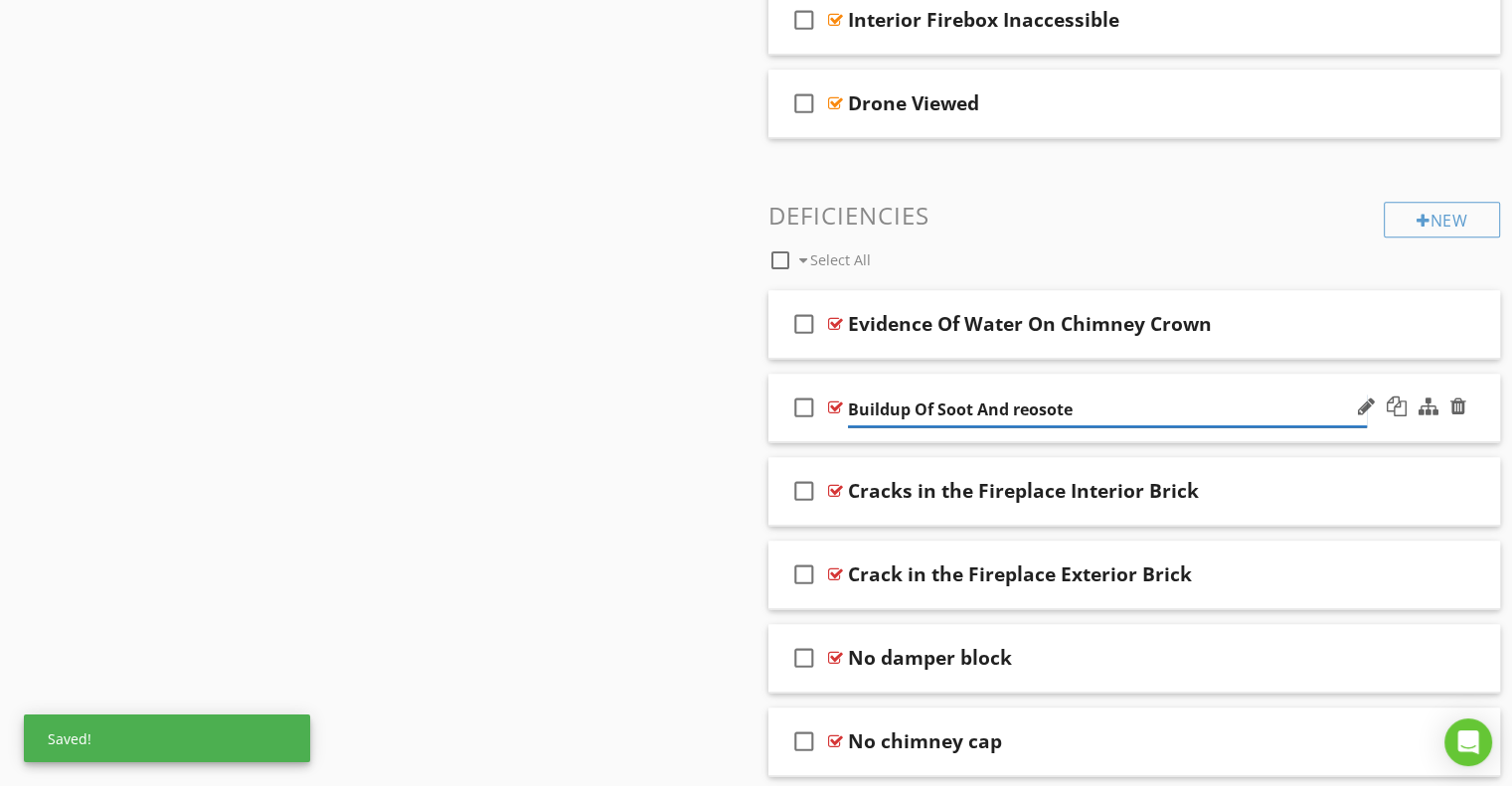 type on "Buildup Of Soot And Creosote" 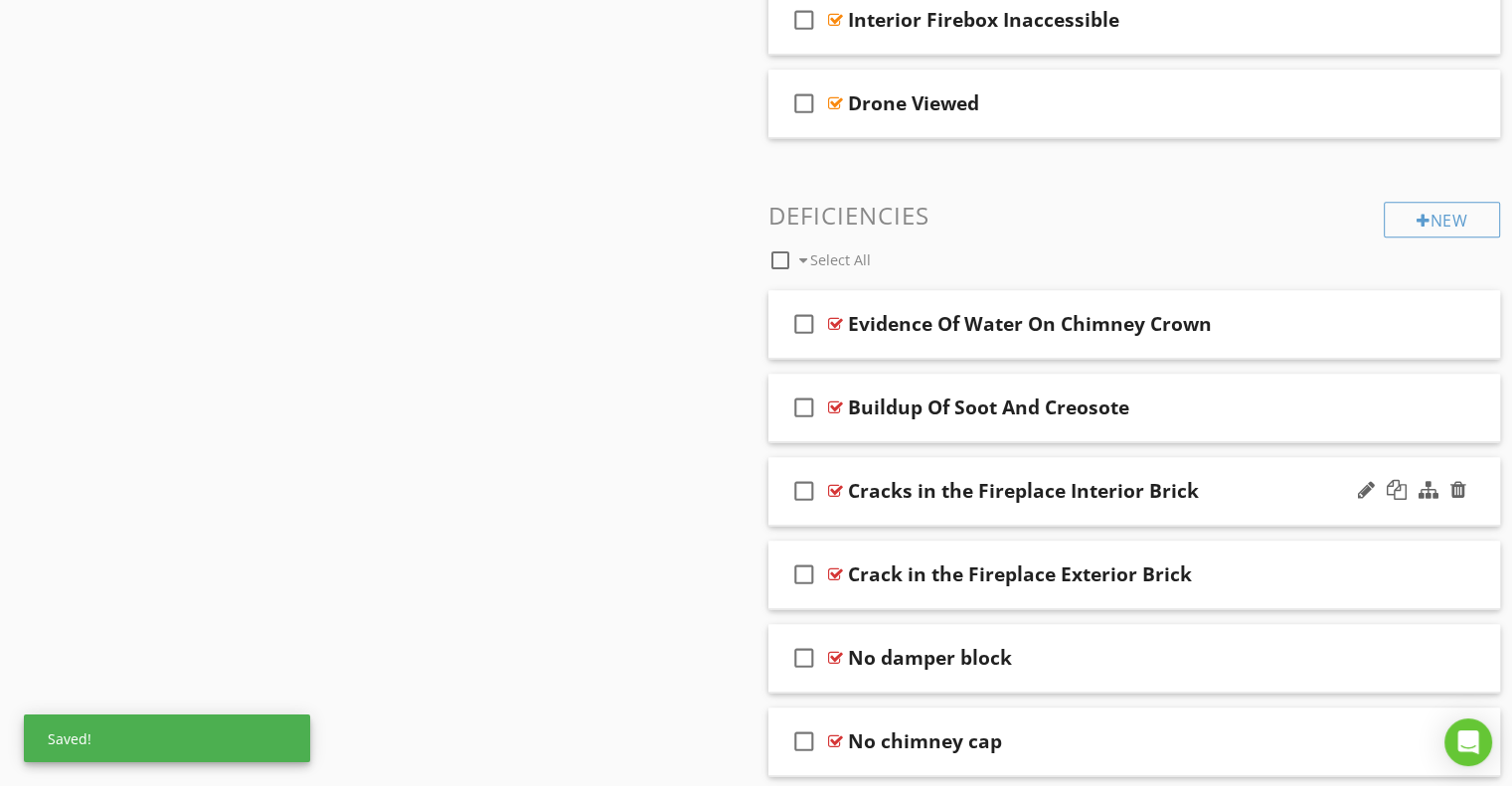 click on "Cracks in the Fireplace Interior Brick" at bounding box center (1023, 491) 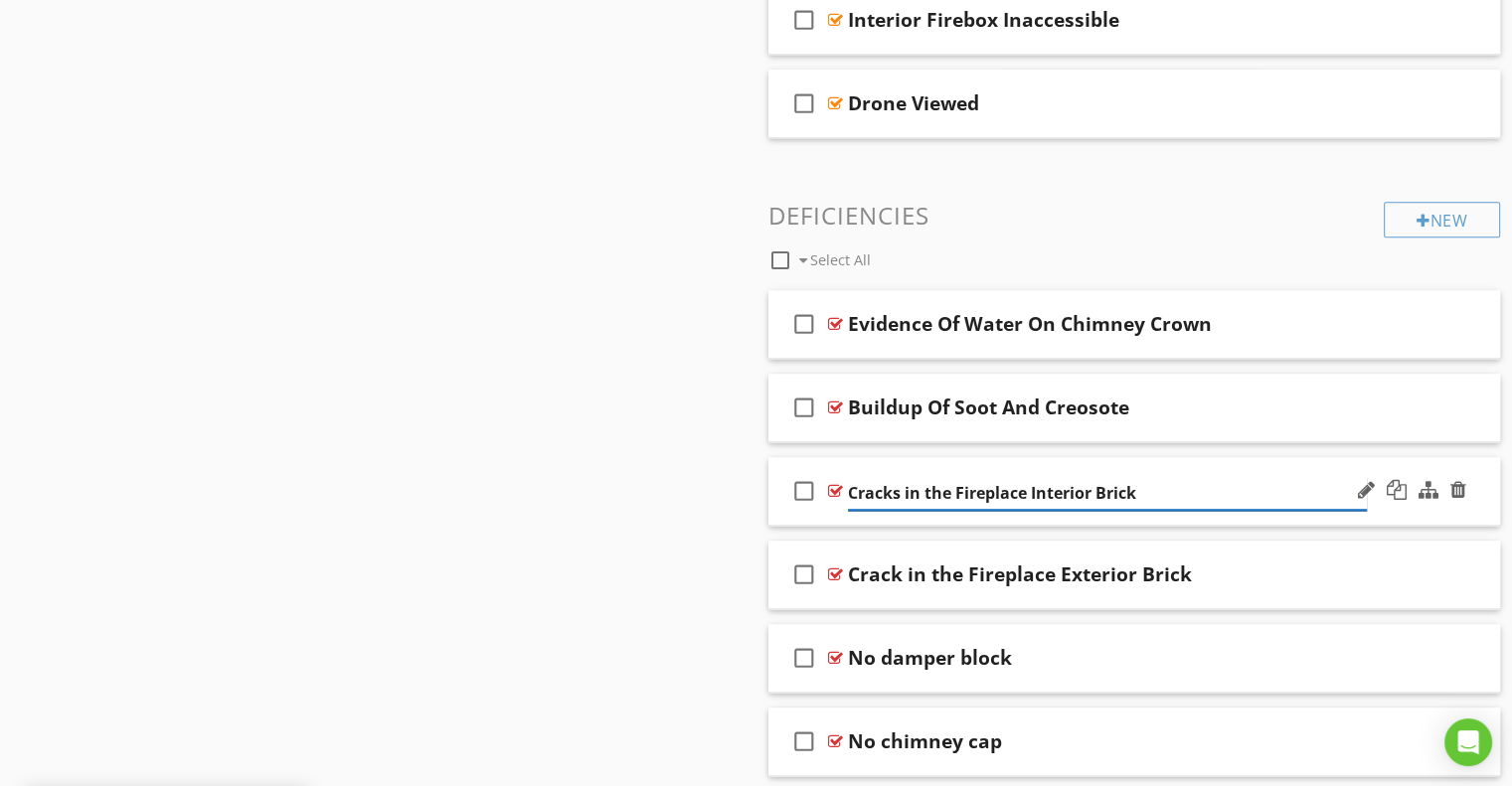click on "Cracks in the Fireplace Interior Brick" at bounding box center (1107, 493) 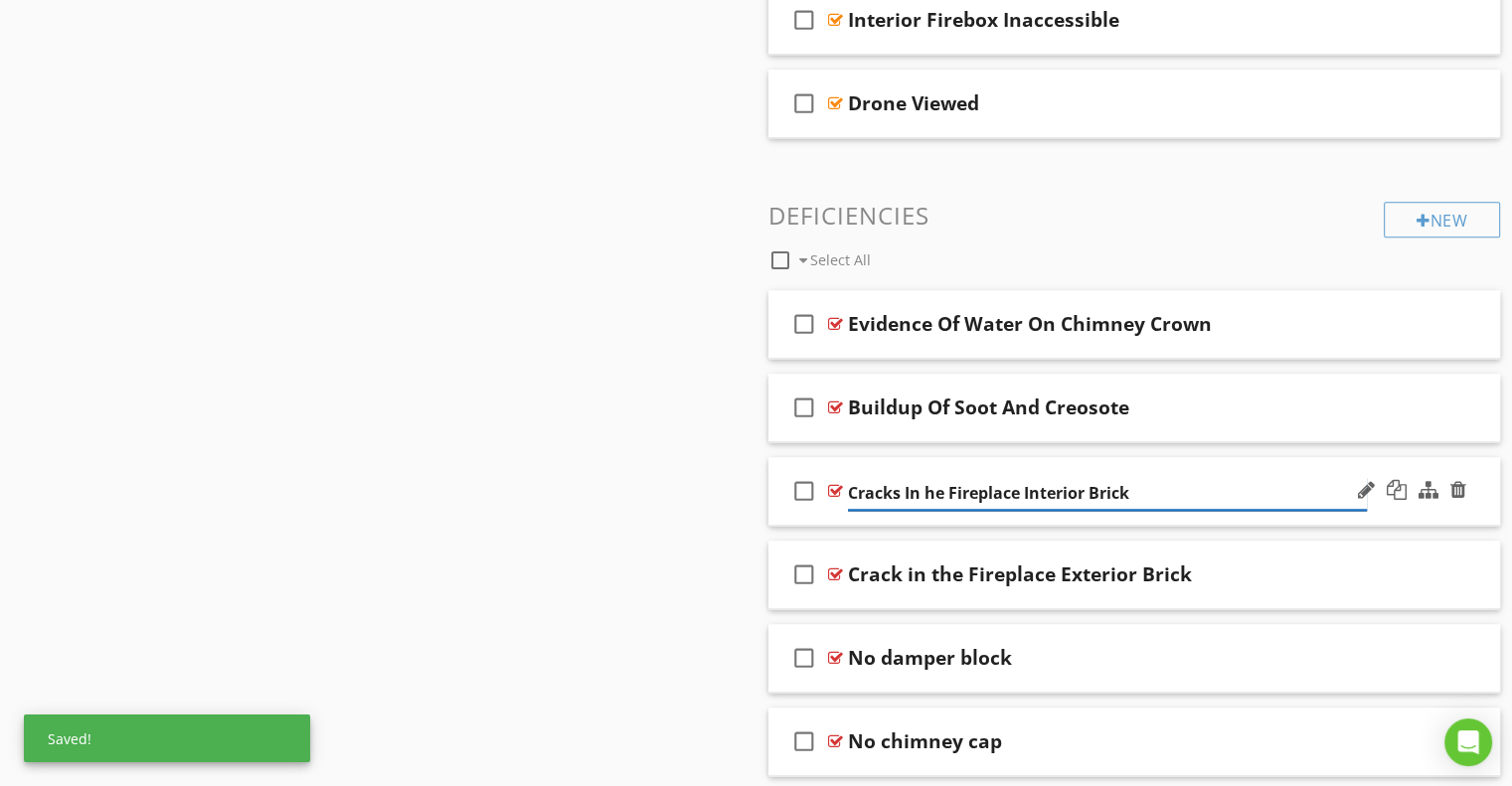 type on "Cracks In The Fireplace Interior Brick" 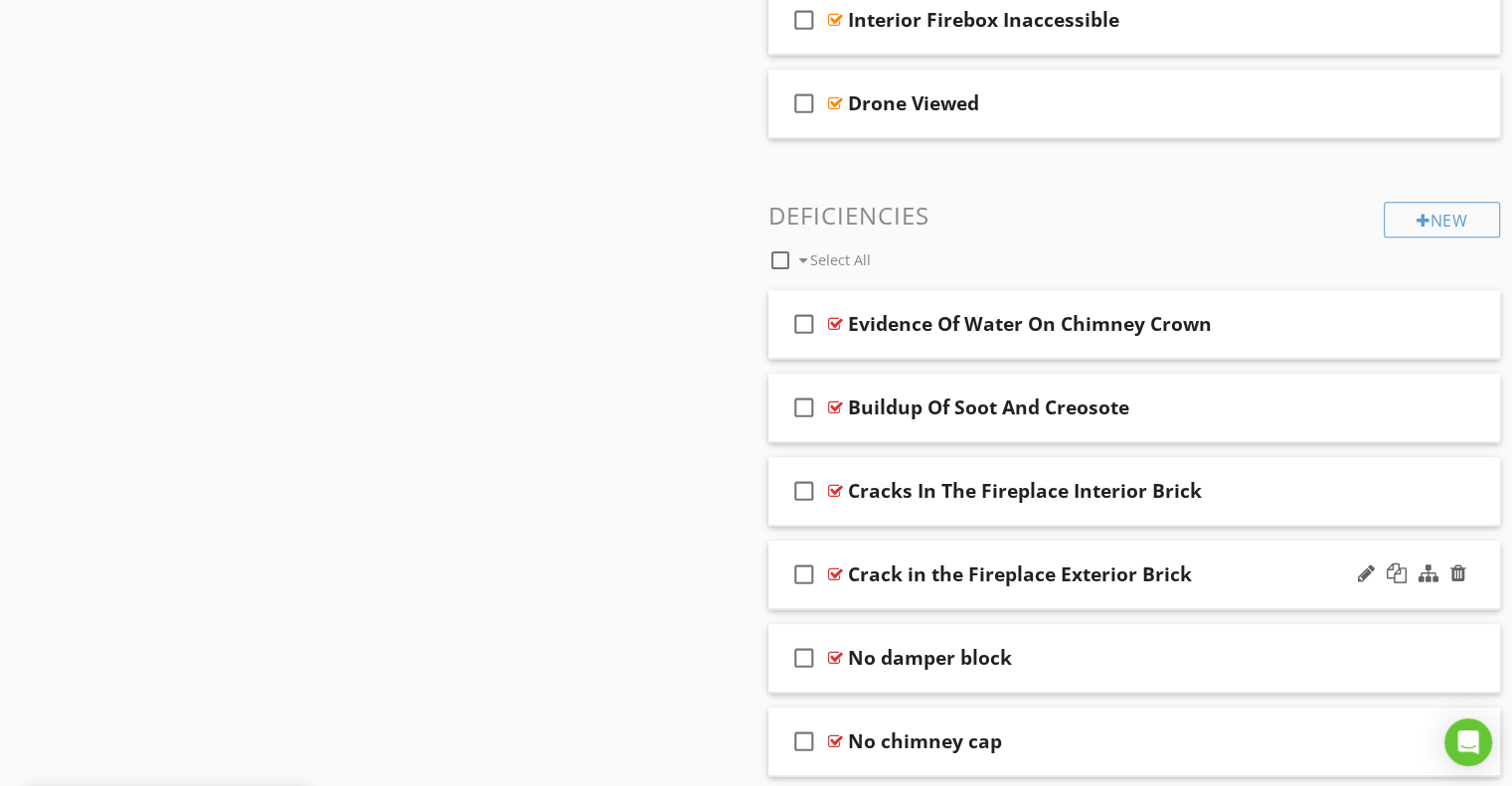 click on "Crack in the Fireplace Exterior Brick" at bounding box center [1020, 574] 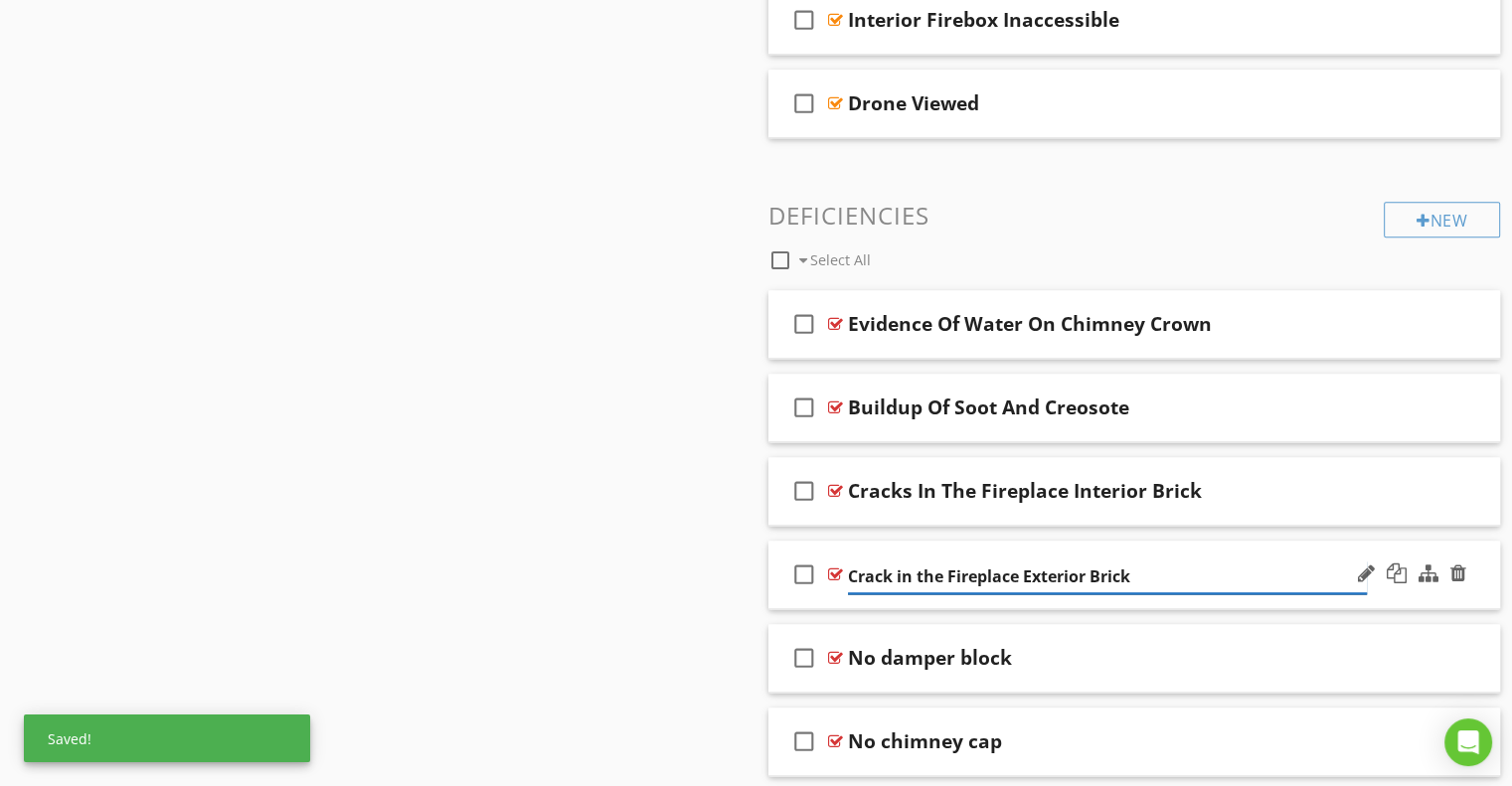 click on "Crack in the Fireplace Exterior Brick" at bounding box center [1107, 576] 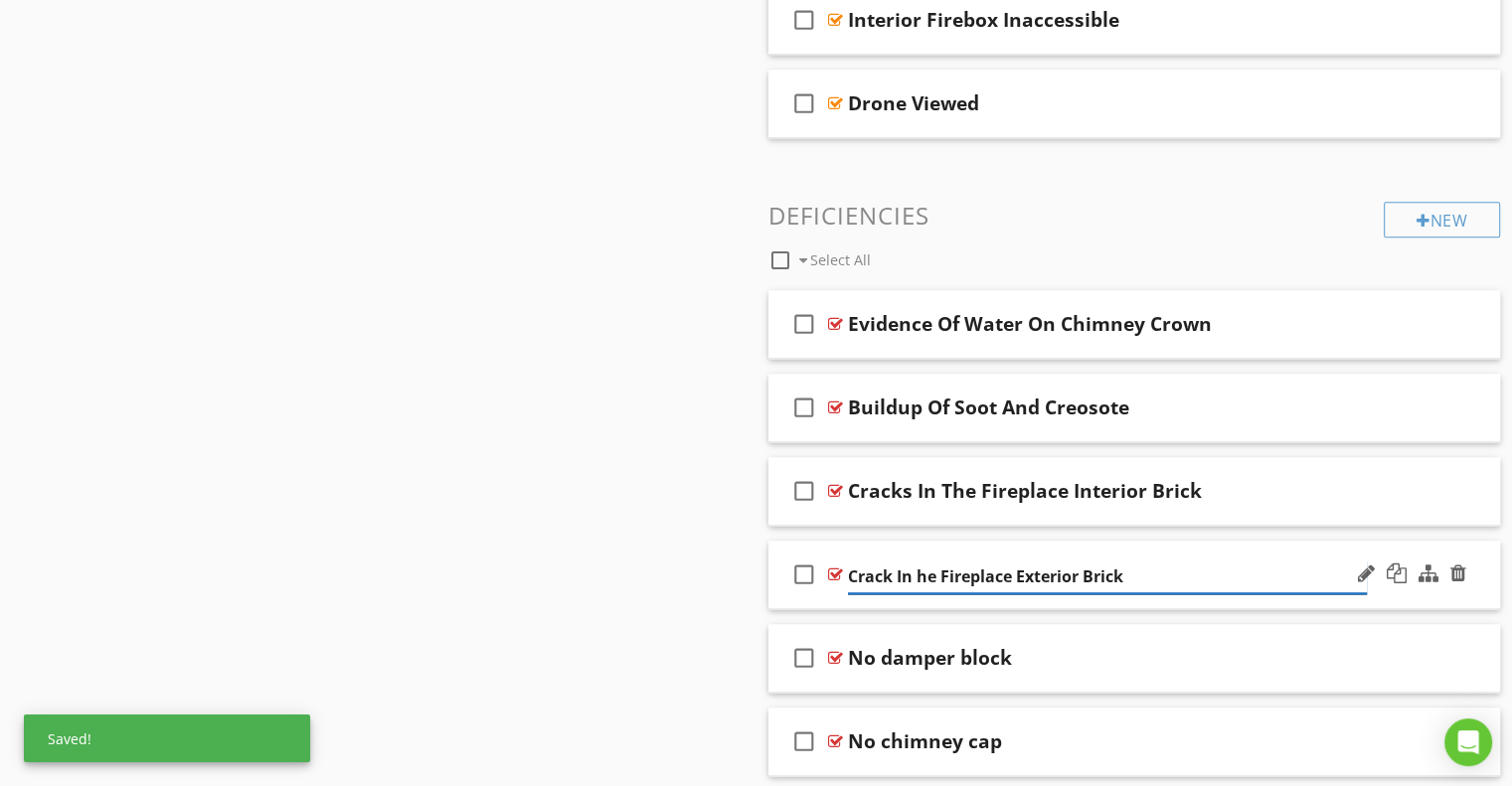 type on "Crack In The Fireplace Exterior Brick" 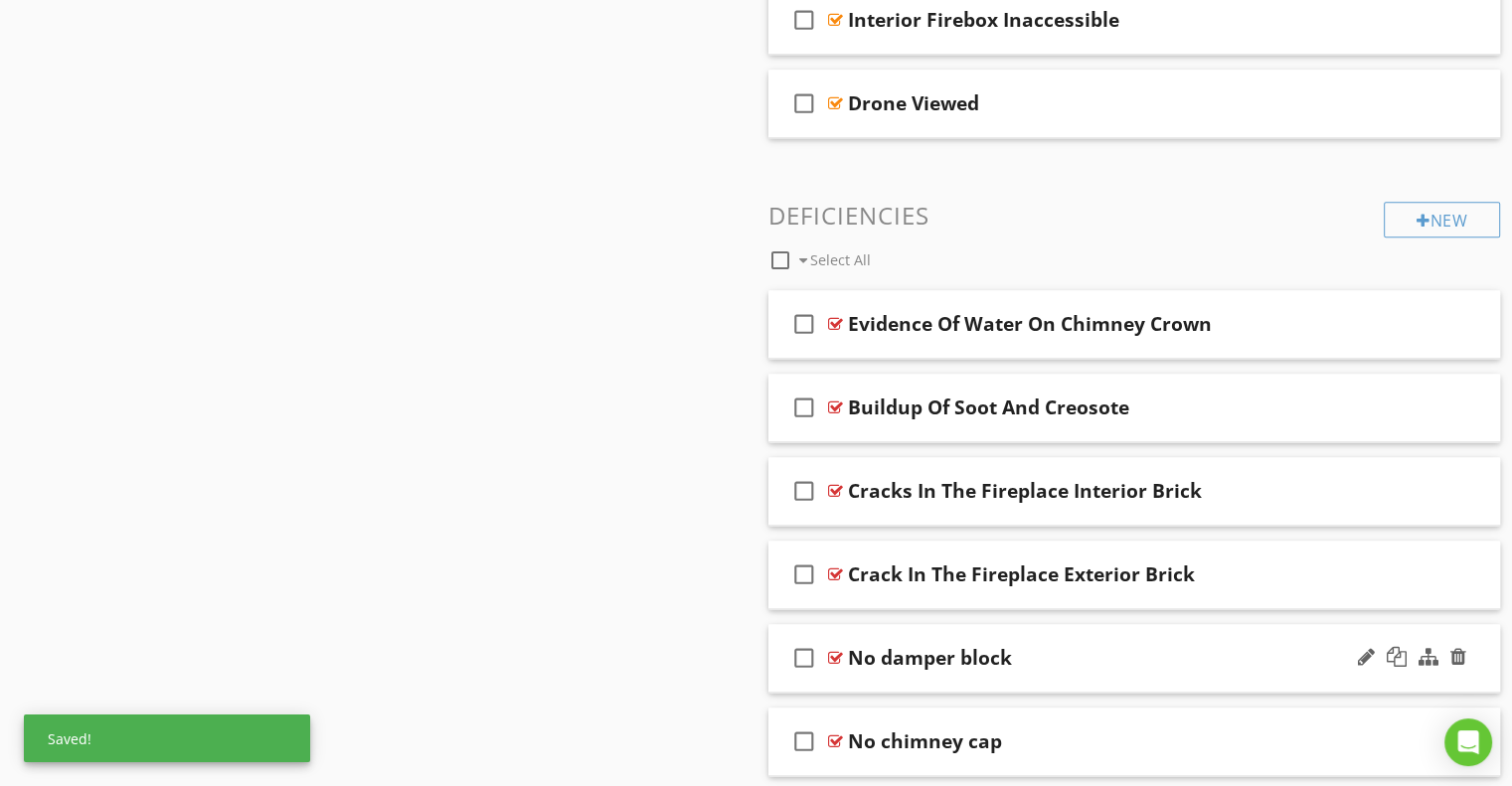 click on "No damper block" at bounding box center [929, 658] 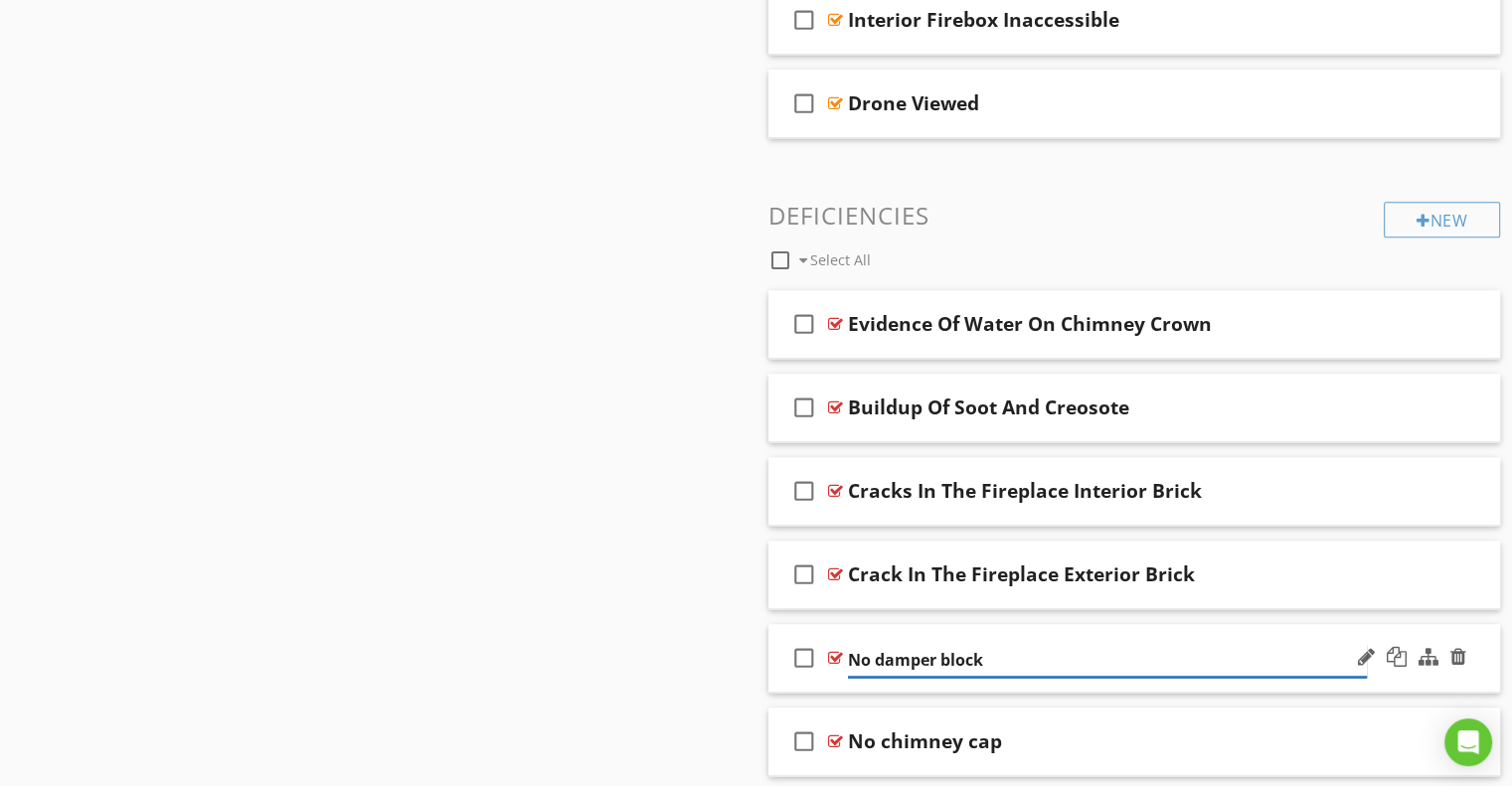 click on "No damper block" at bounding box center (1107, 660) 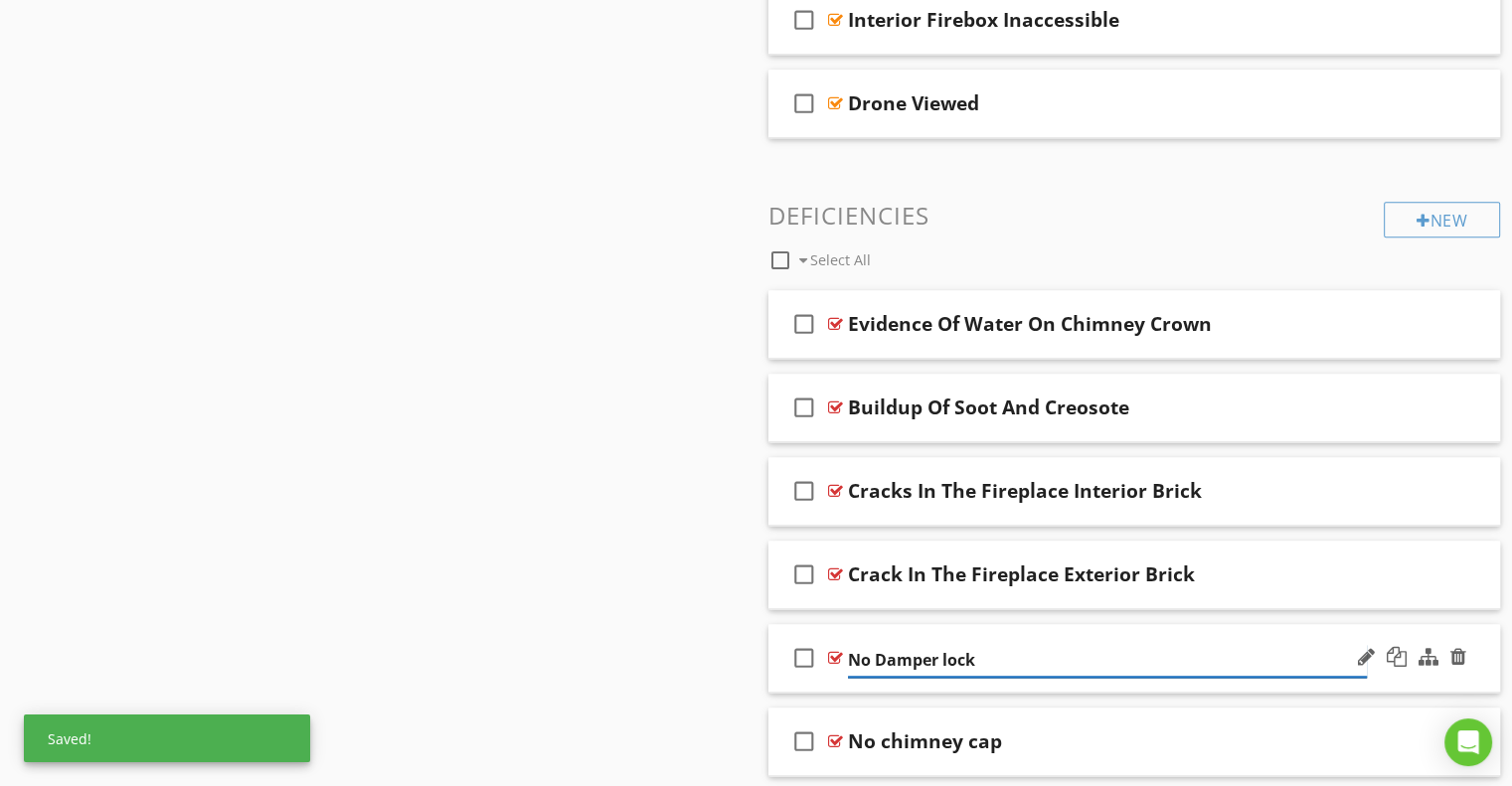 type on "No Damper Block" 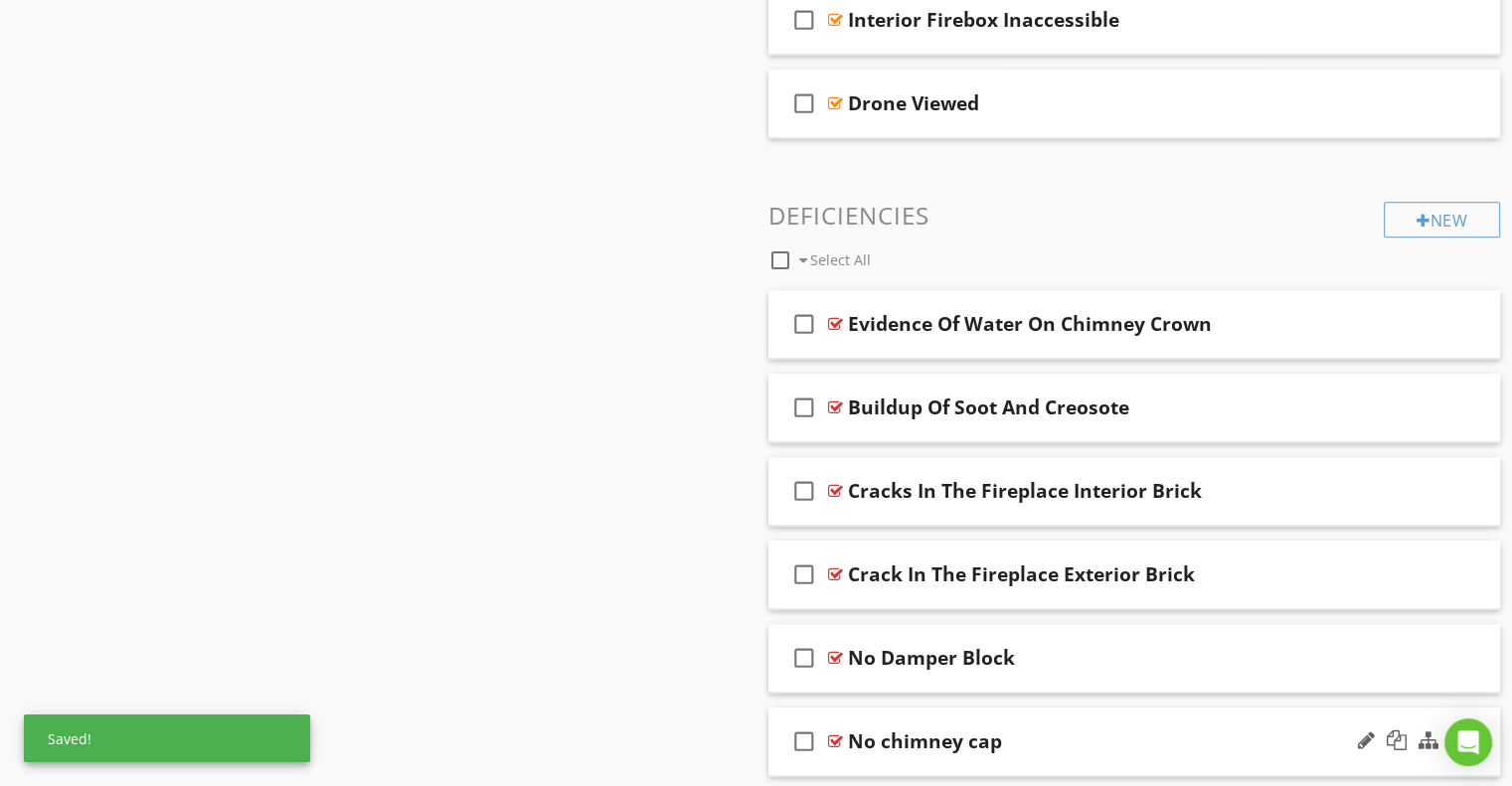 click on "No chimney cap" at bounding box center [924, 741] 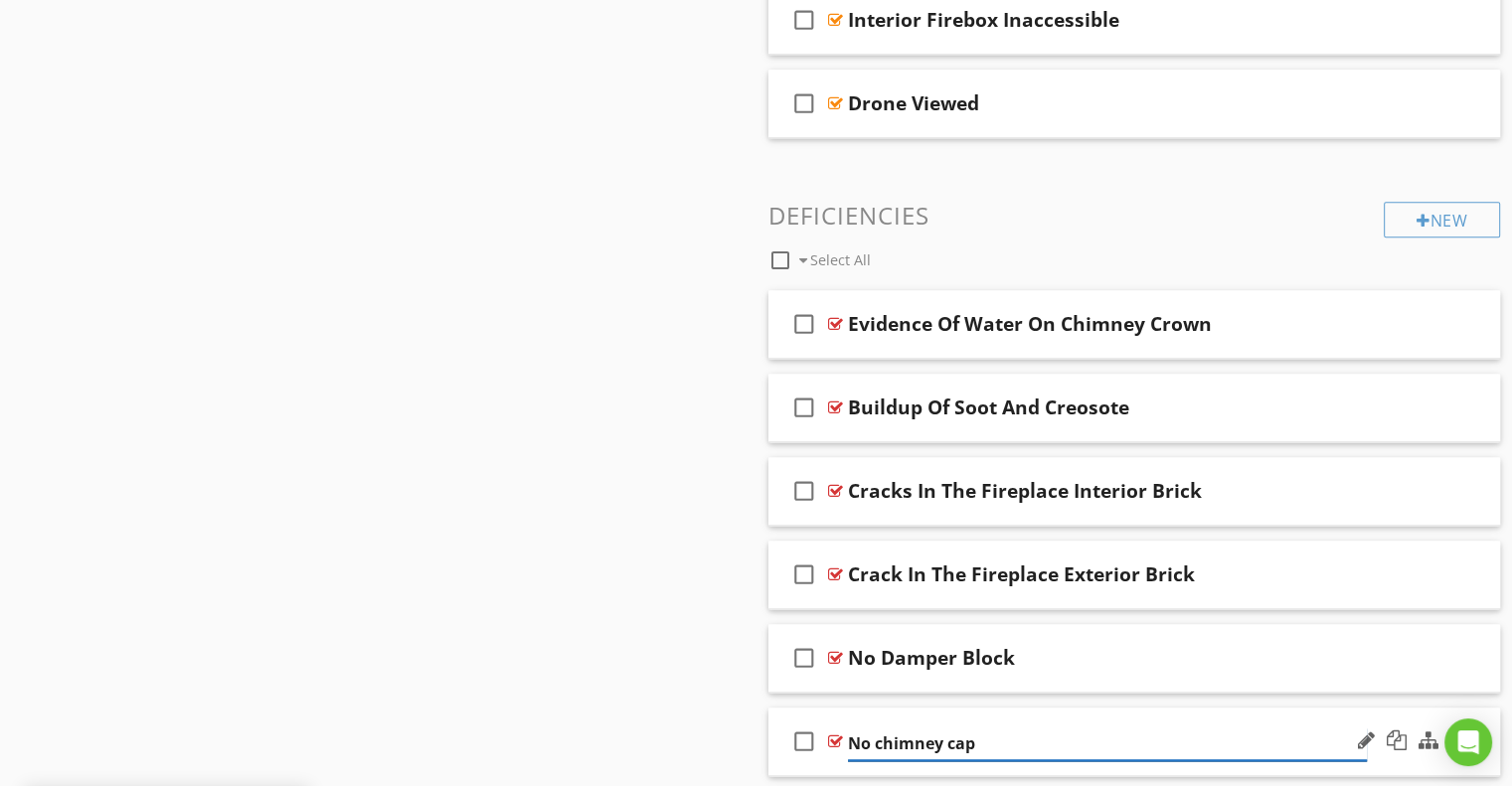 click on "No chimney cap" at bounding box center (1107, 743) 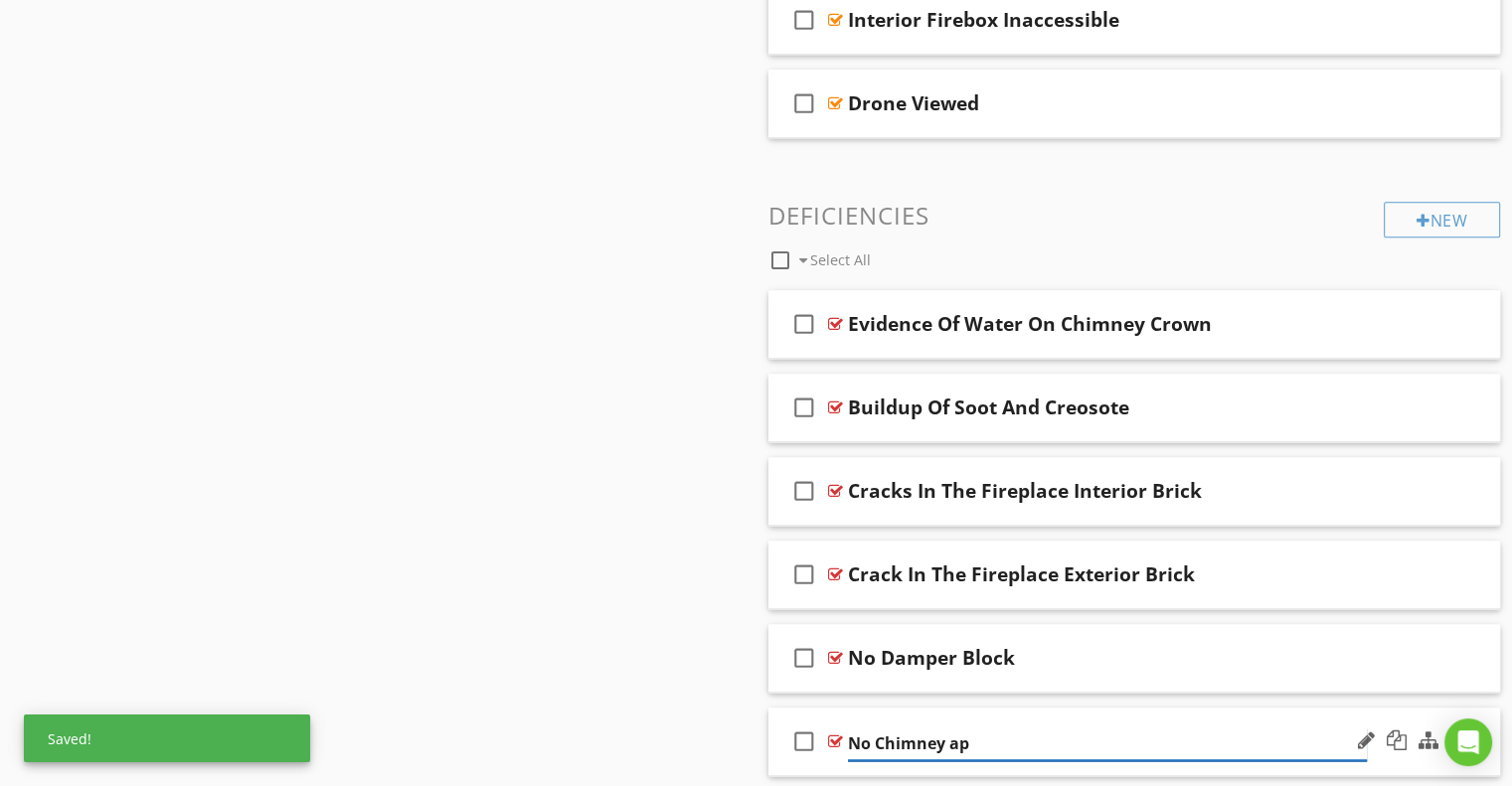 type on "No Chimney Cap" 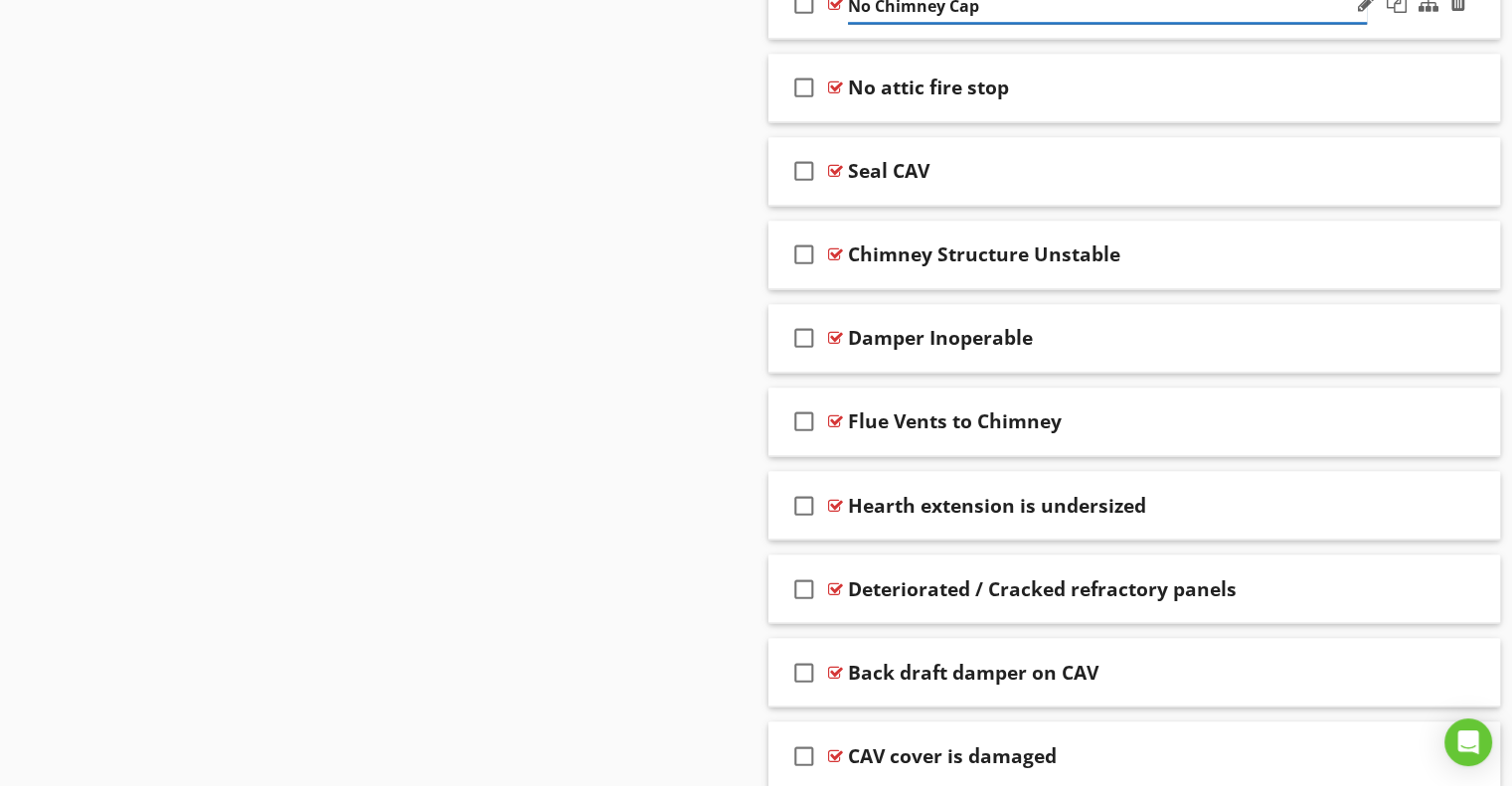 scroll, scrollTop: 3331, scrollLeft: 0, axis: vertical 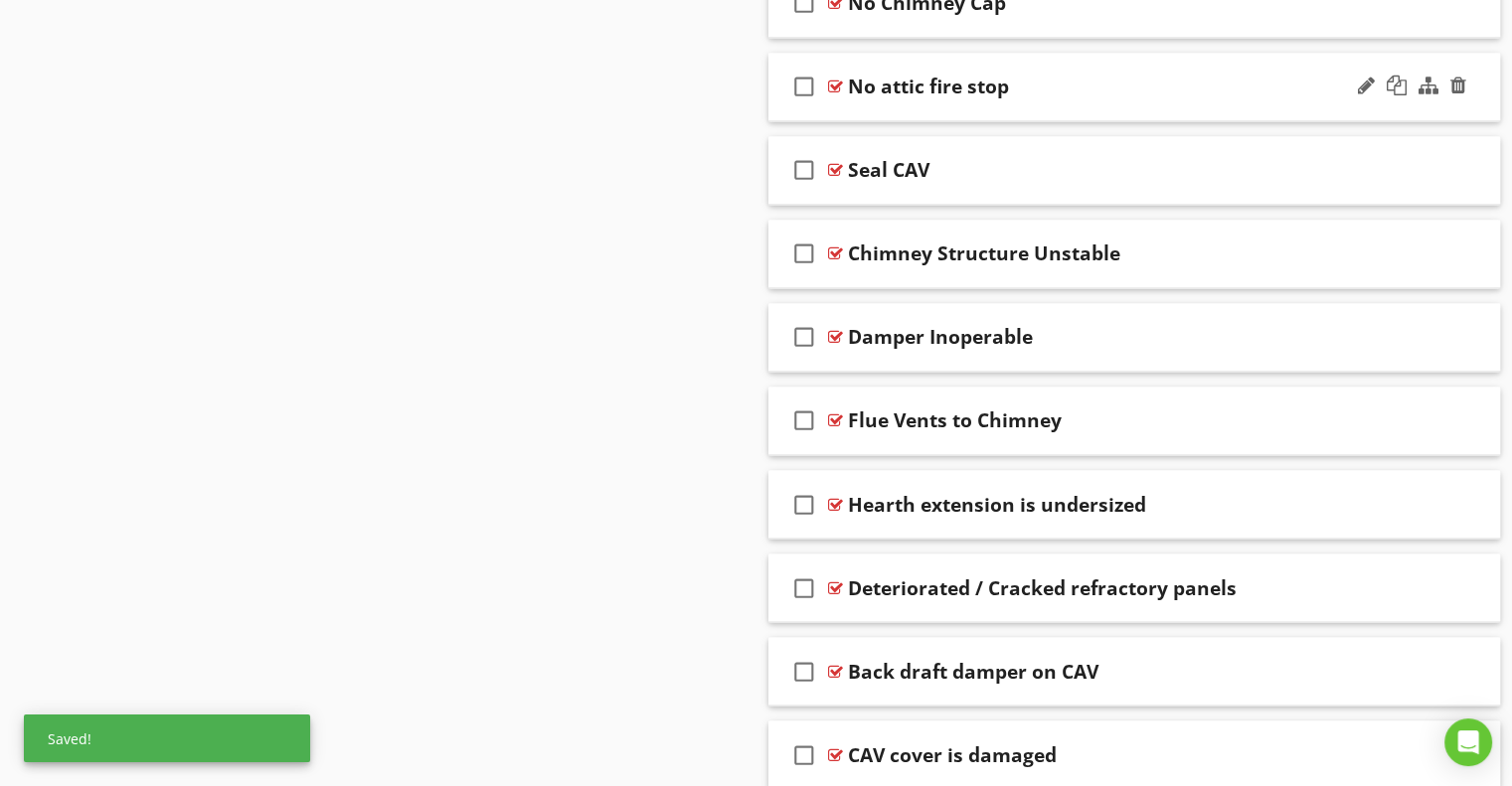 click on "No attic fire stop" at bounding box center [928, 86] 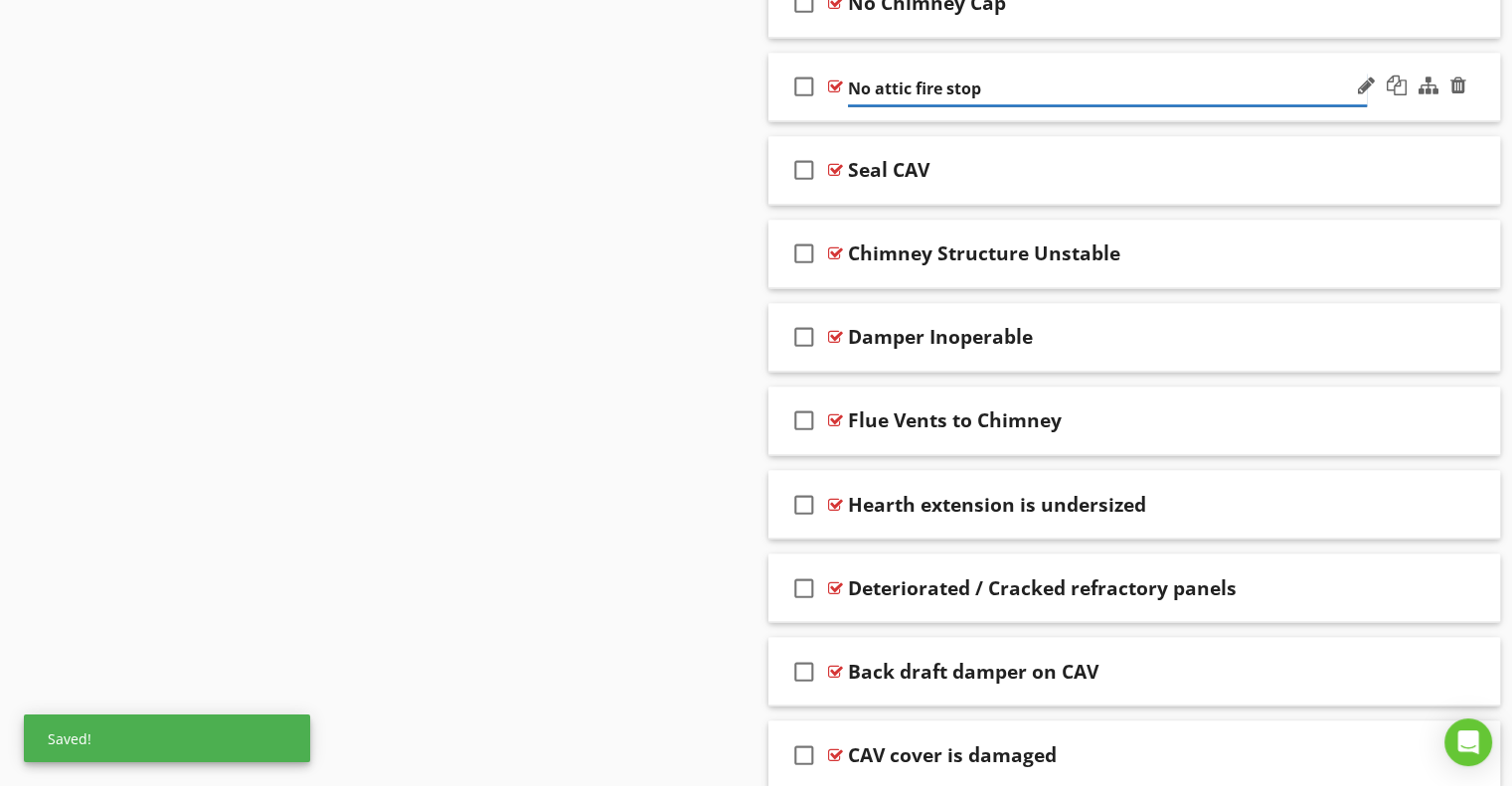 click on "No attic fire stop" at bounding box center [1107, 88] 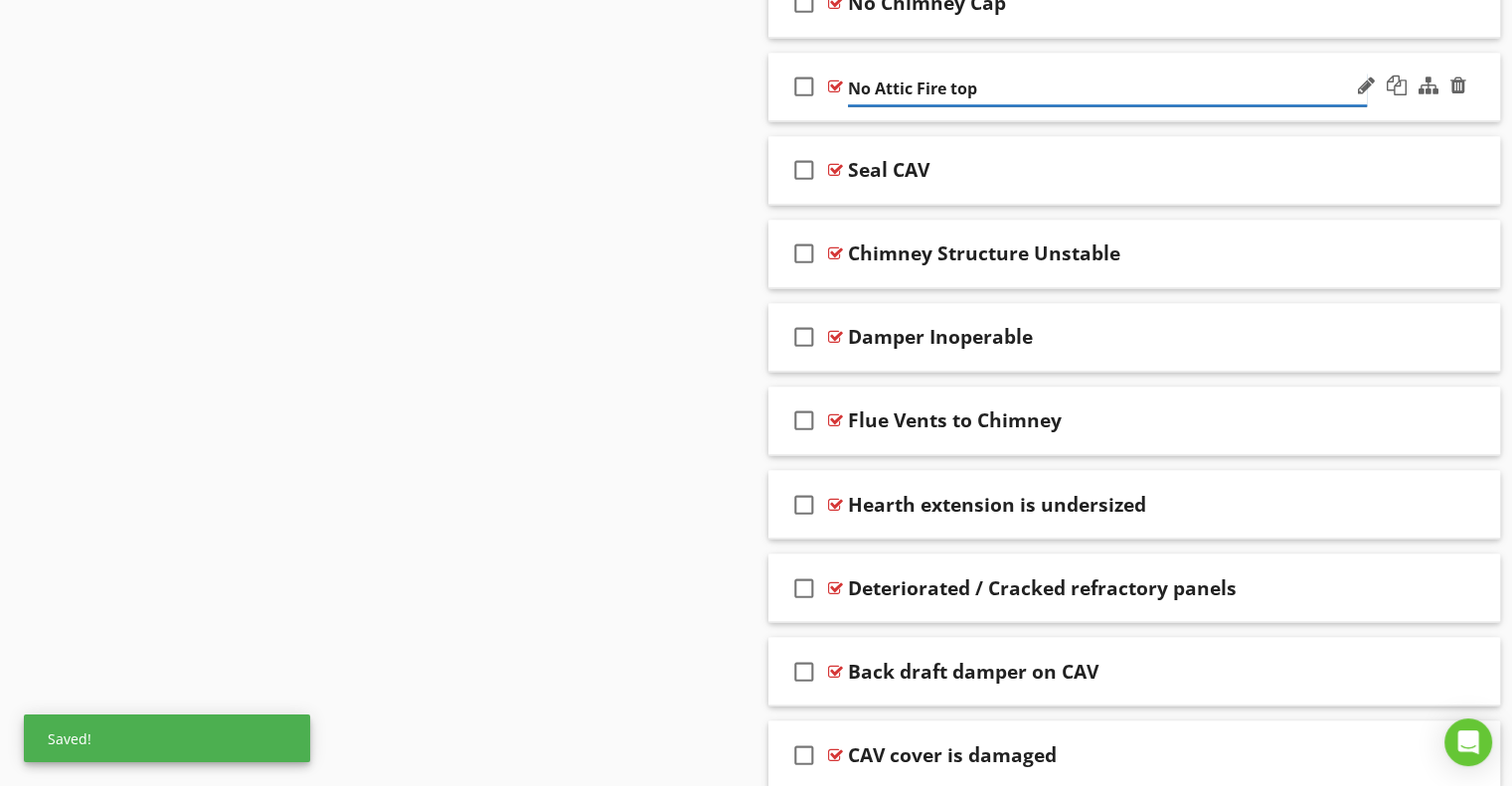 type on "No Attic Fire Stop" 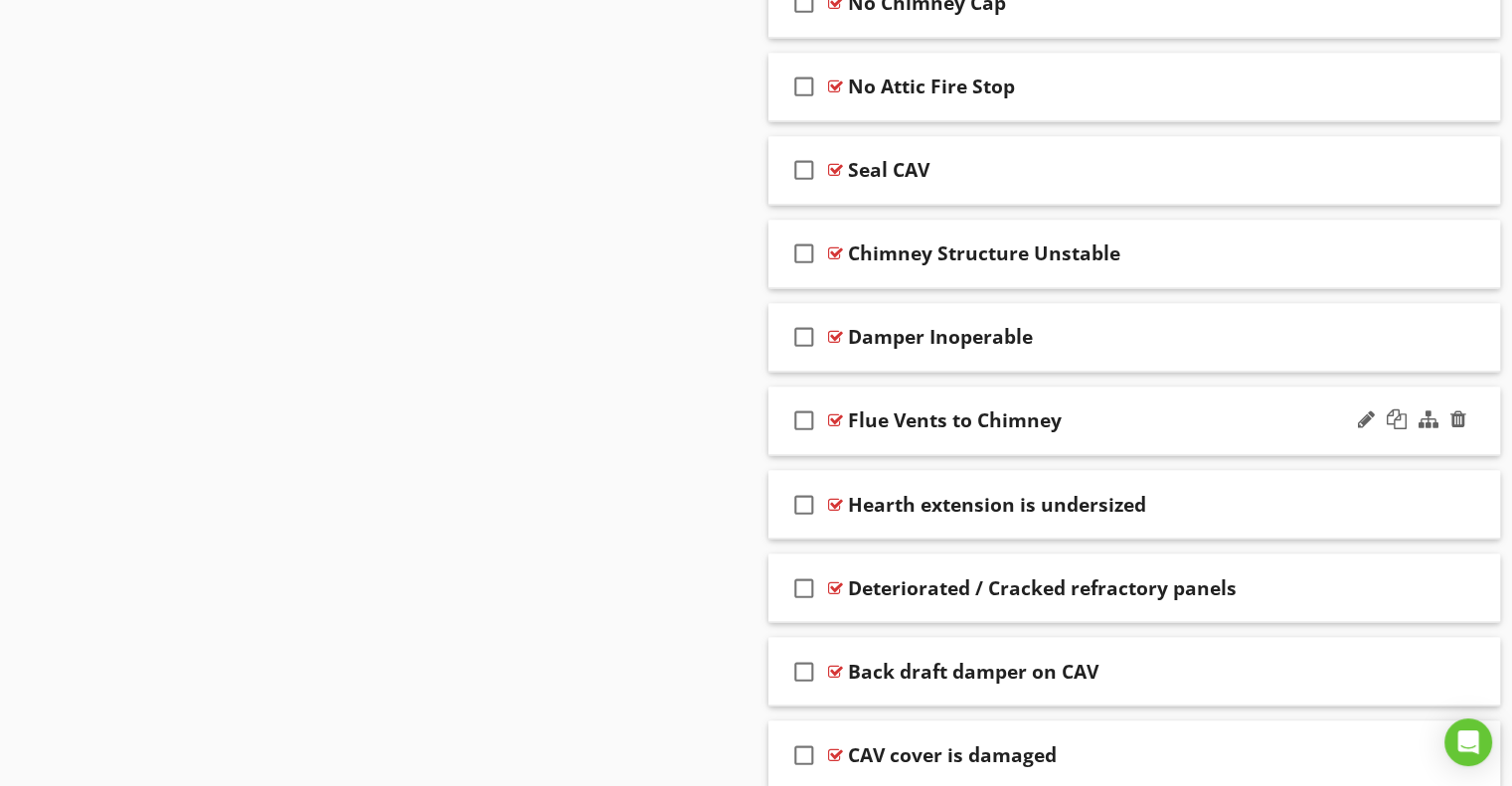 click on "Flue Vents to Chimney" at bounding box center [954, 420] 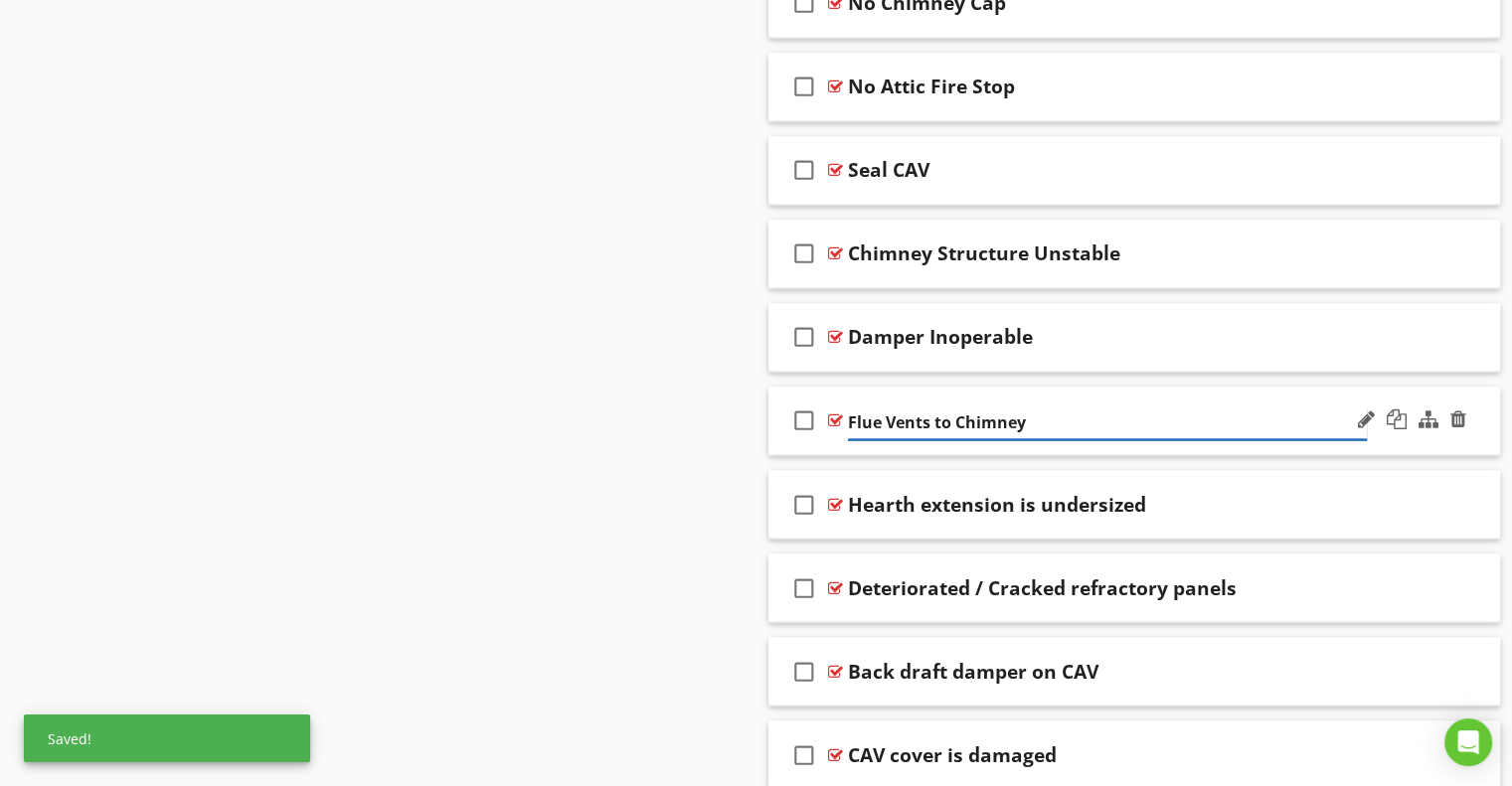 click on "Flue Vents to Chimney" at bounding box center (1107, 422) 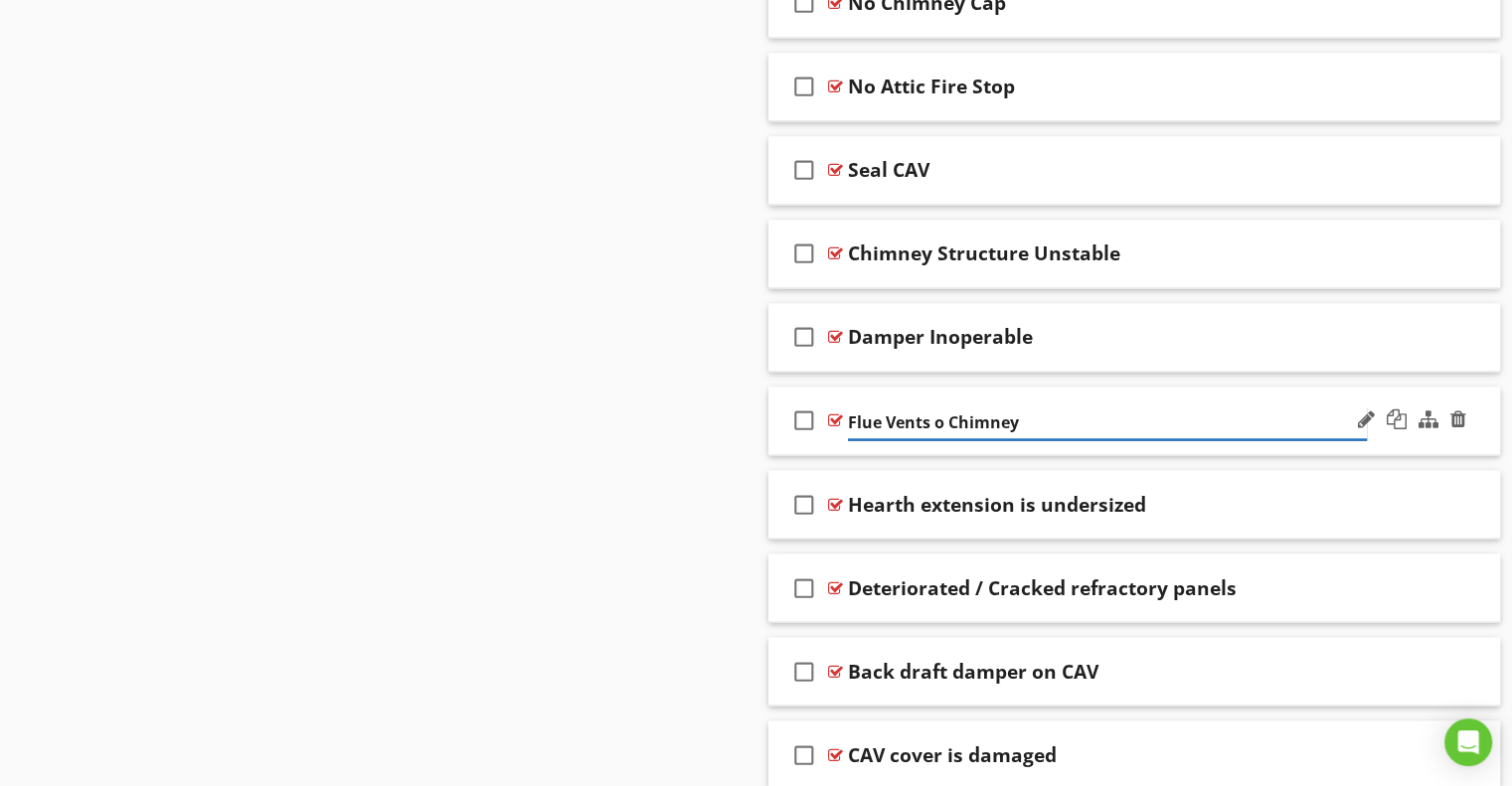 type on "Flue Vents To Chimney" 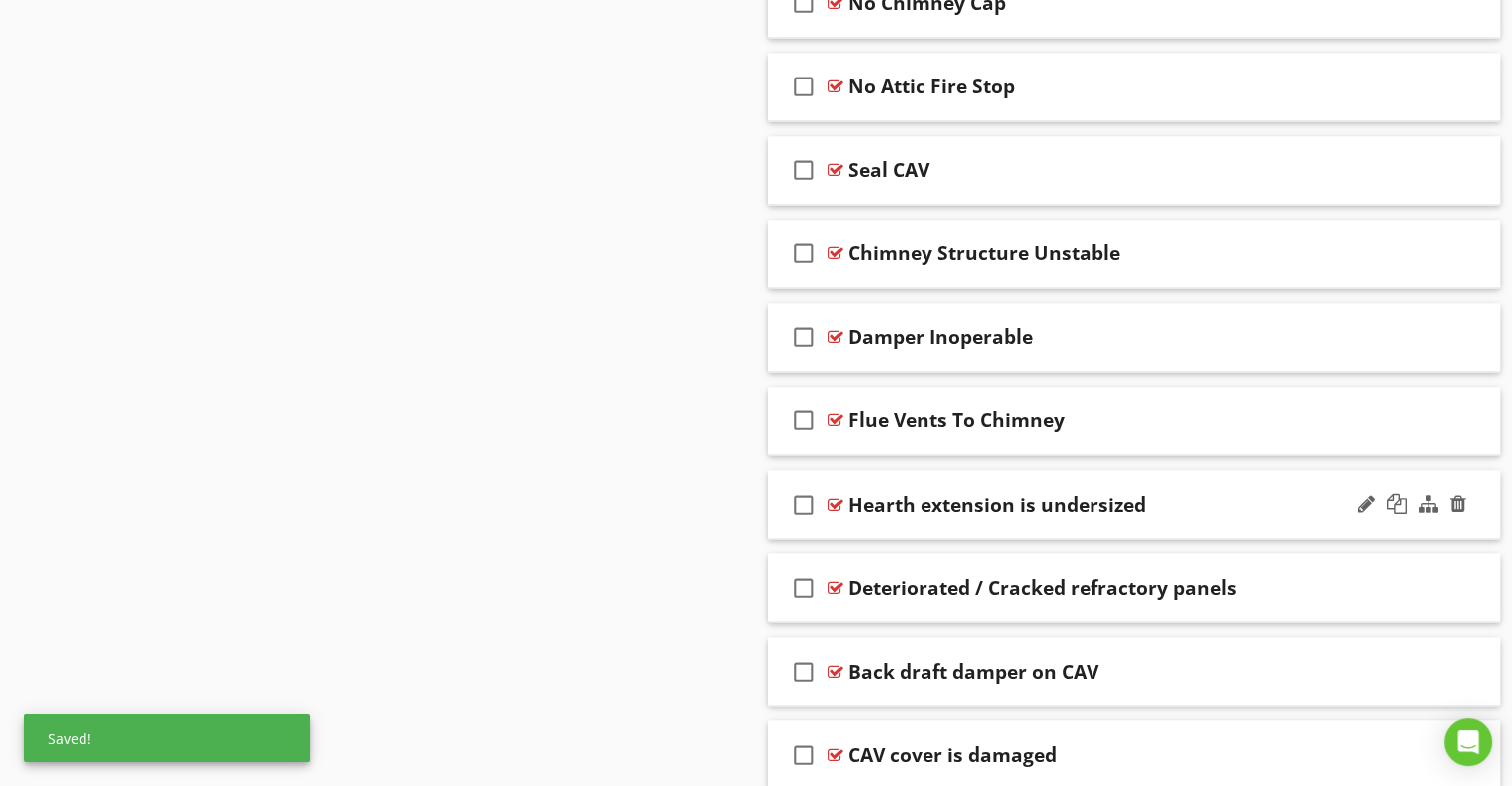 click on "Hearth extension is undersized" at bounding box center [997, 504] 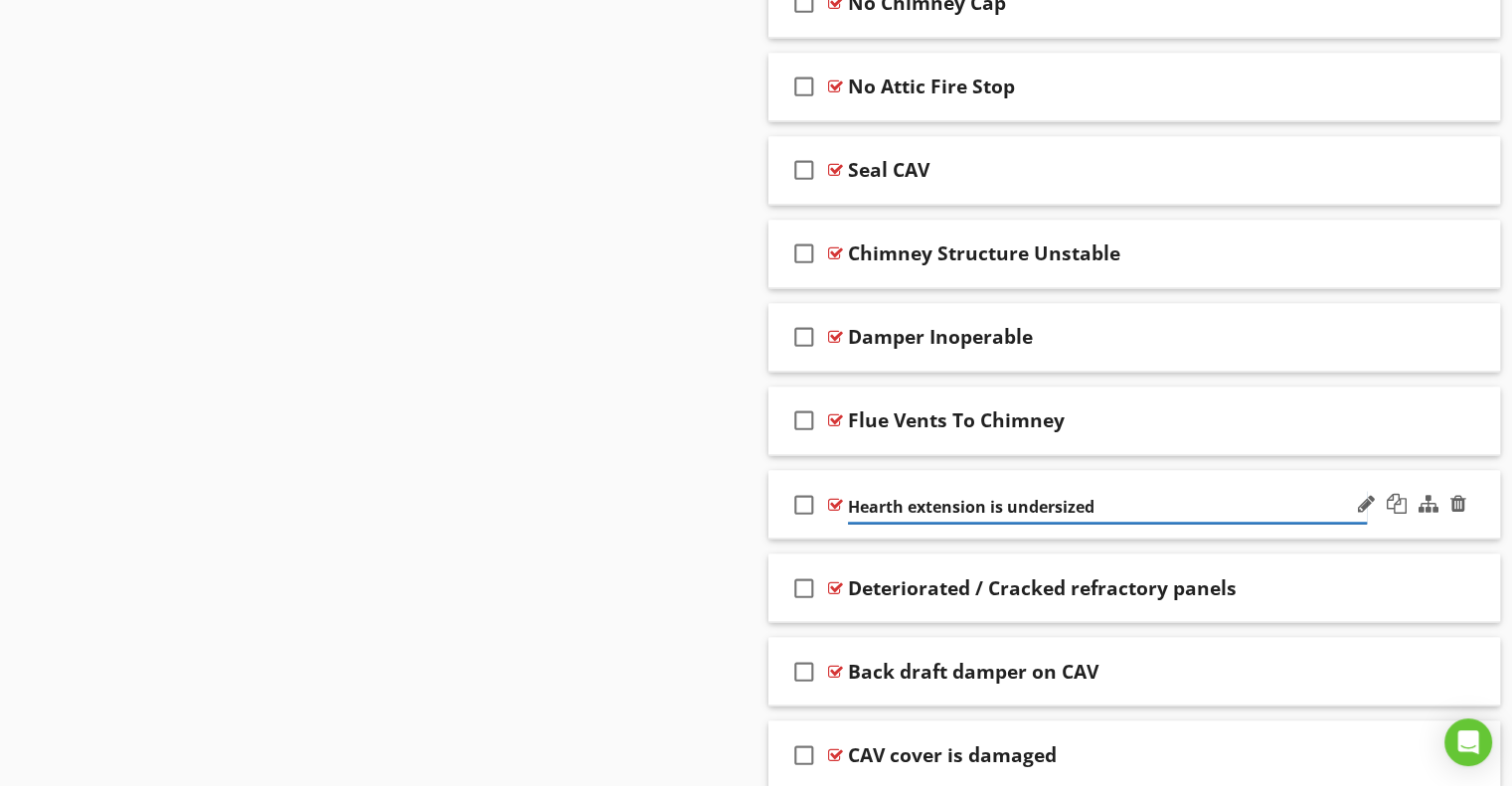 click on "Hearth extension is undersized" at bounding box center (1107, 506) 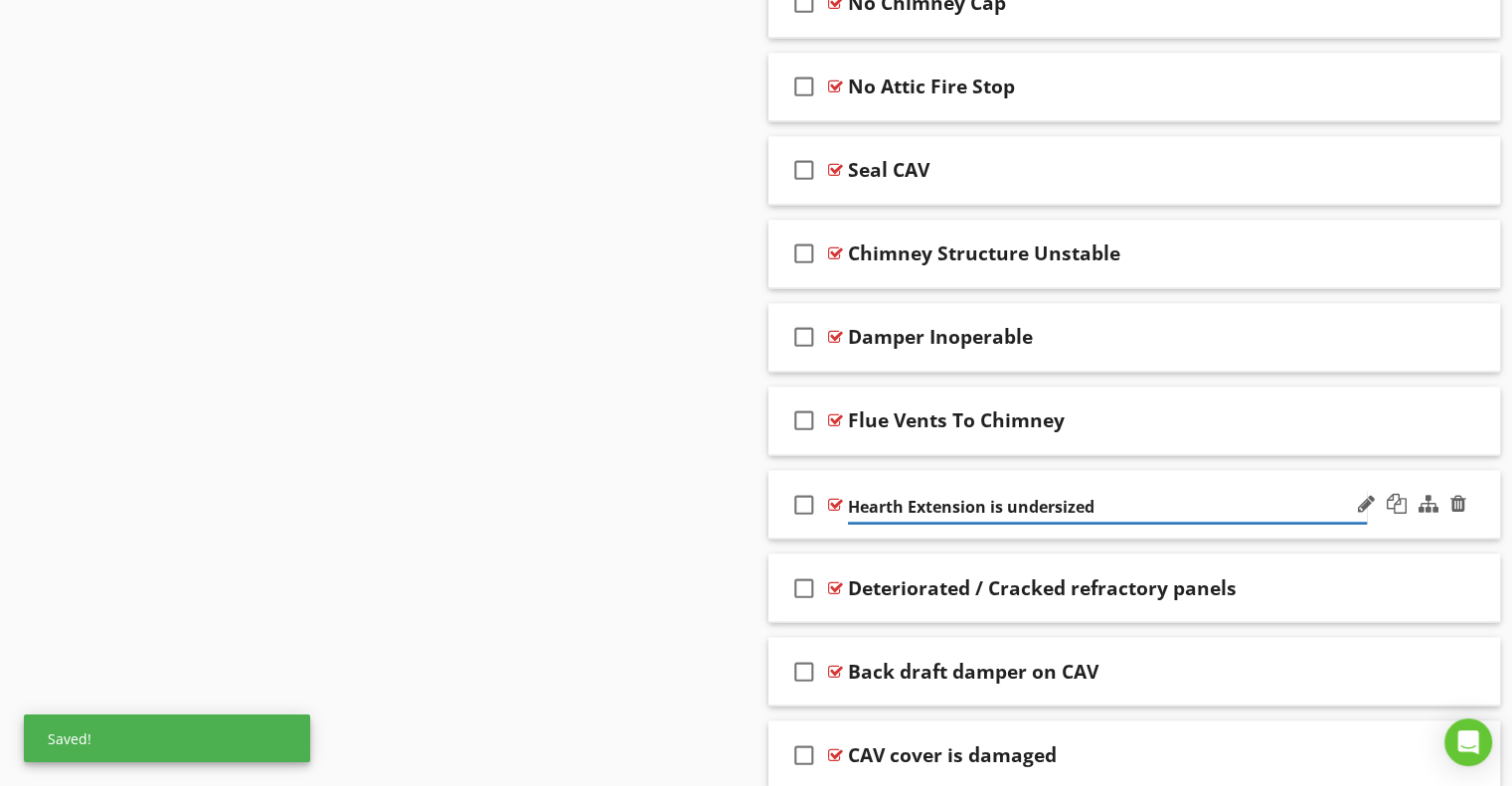 click on "Hearth Extension is undersized" at bounding box center (1107, 506) 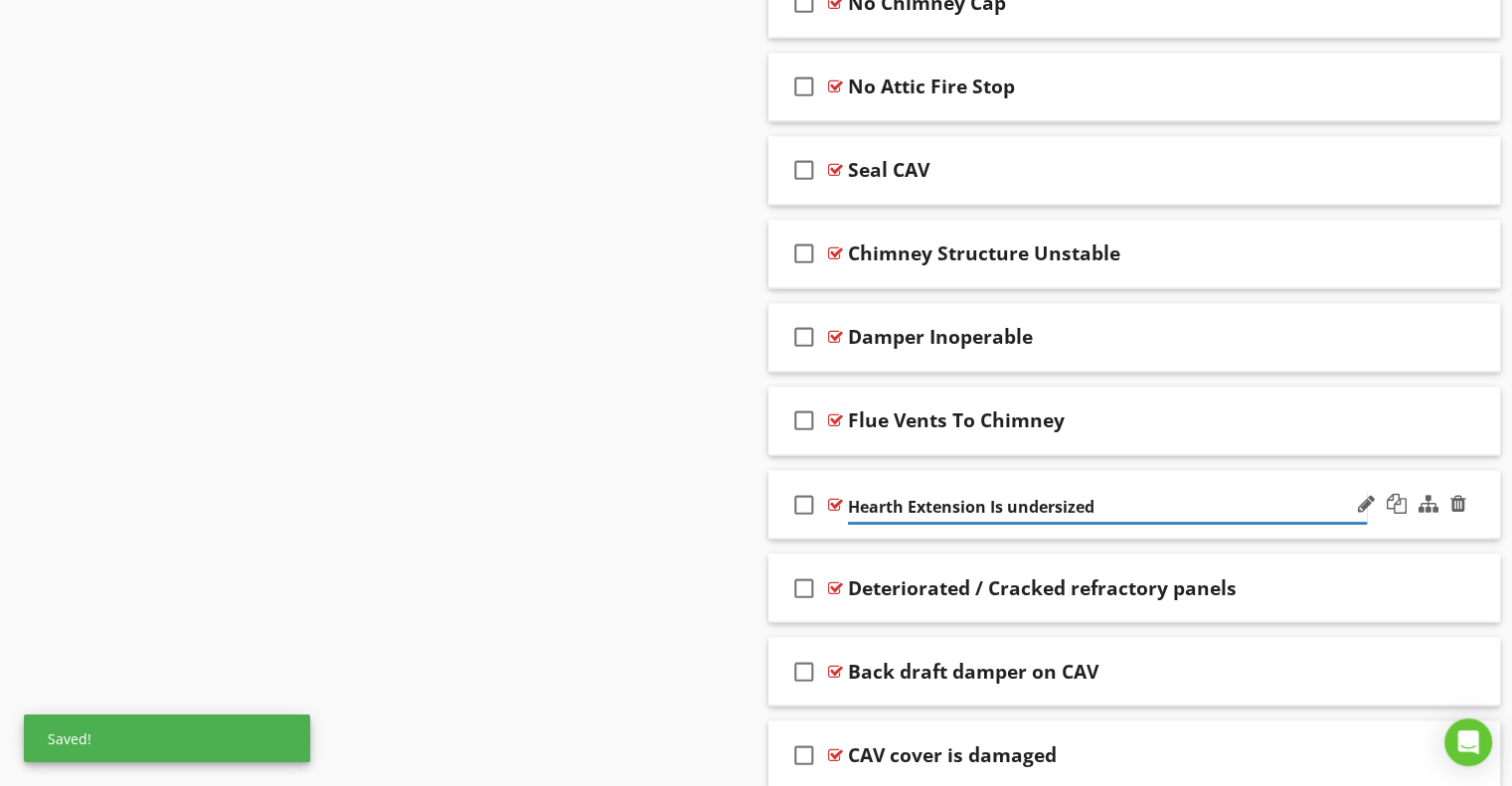 click on "Hearth Extension Is undersized" at bounding box center (1107, 506) 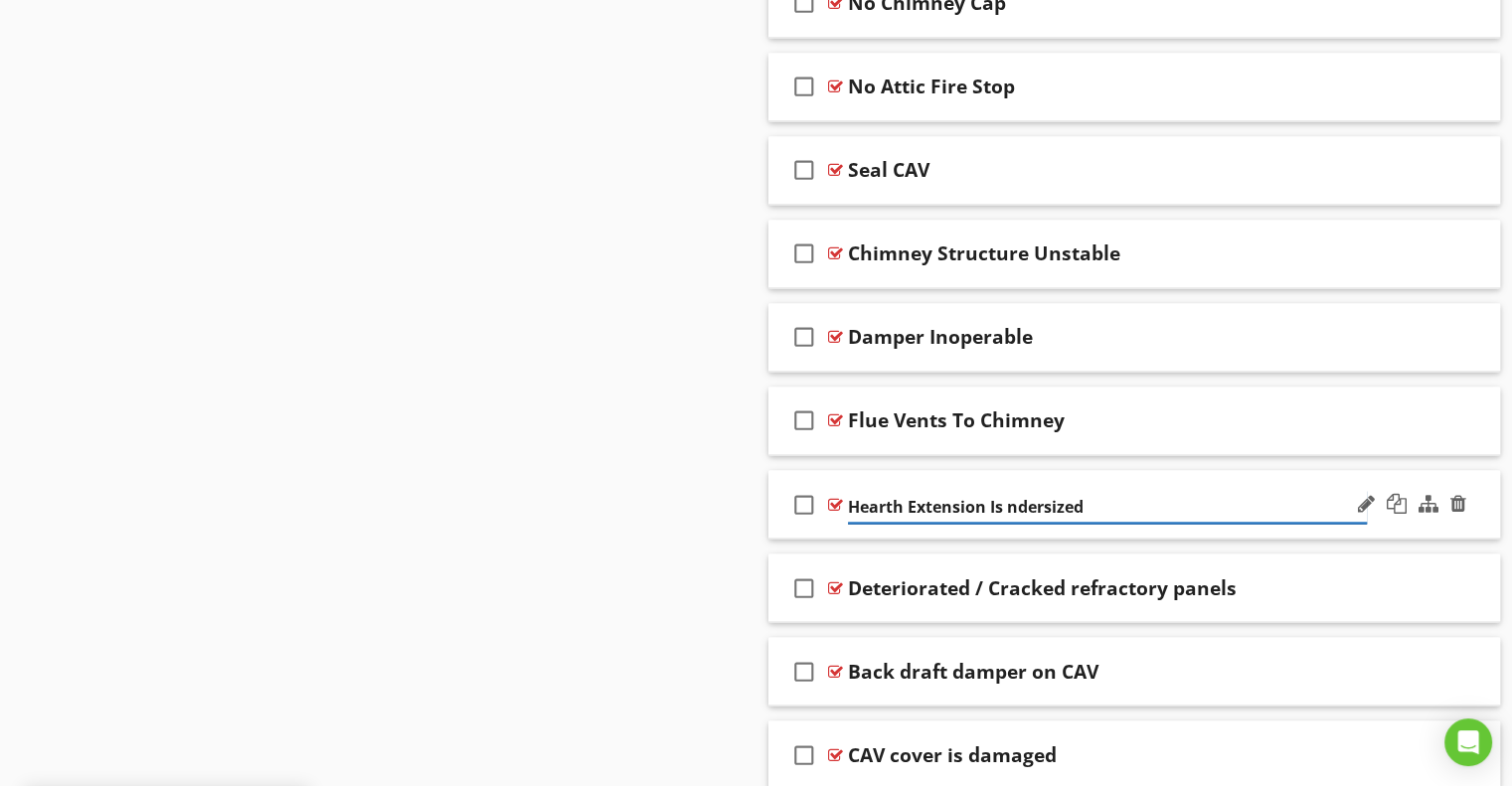 type on "Hearth Extension Is Undersized" 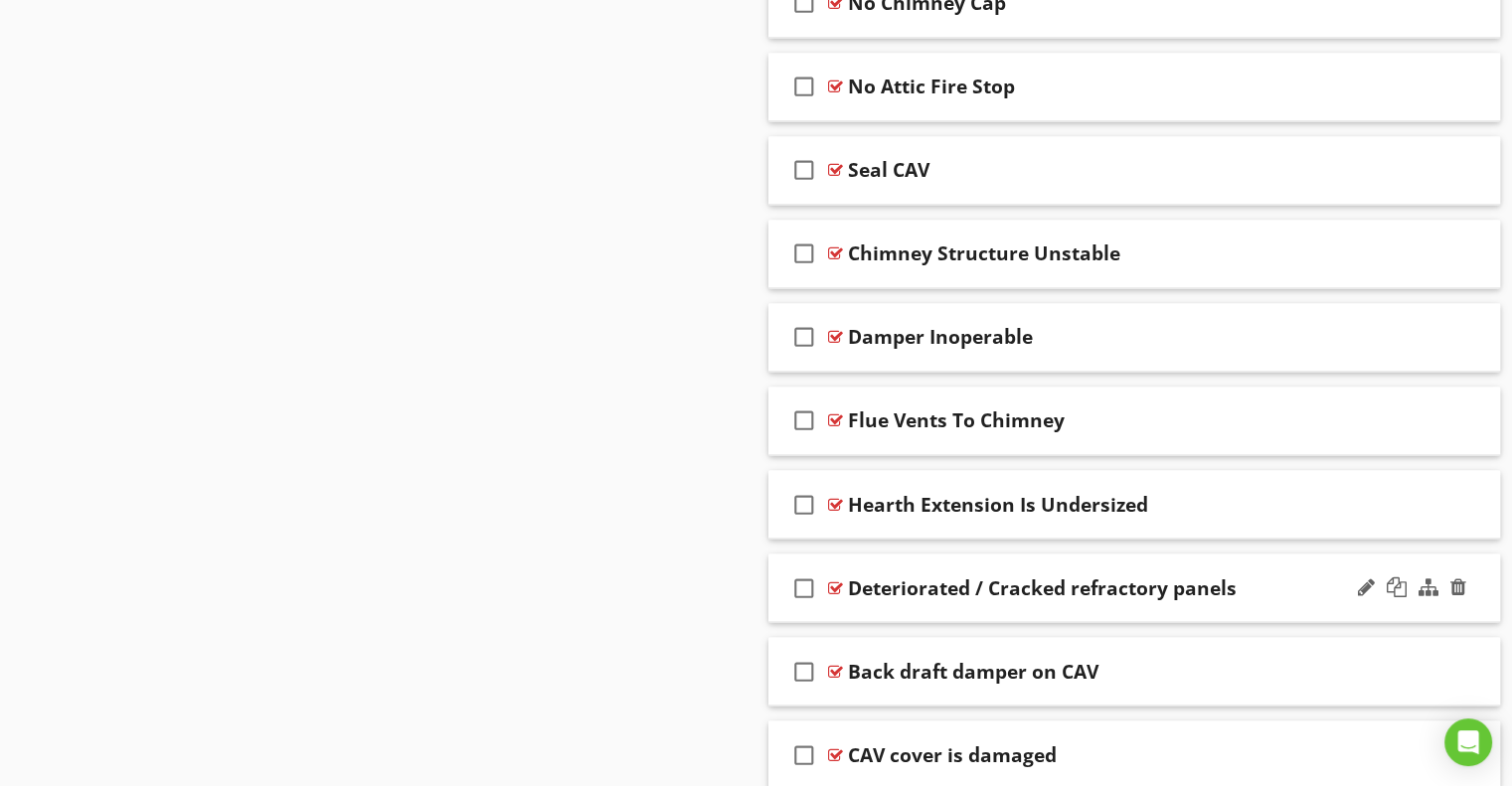 click on "Deteriorated / Cracked refractory panels" at bounding box center (1042, 587) 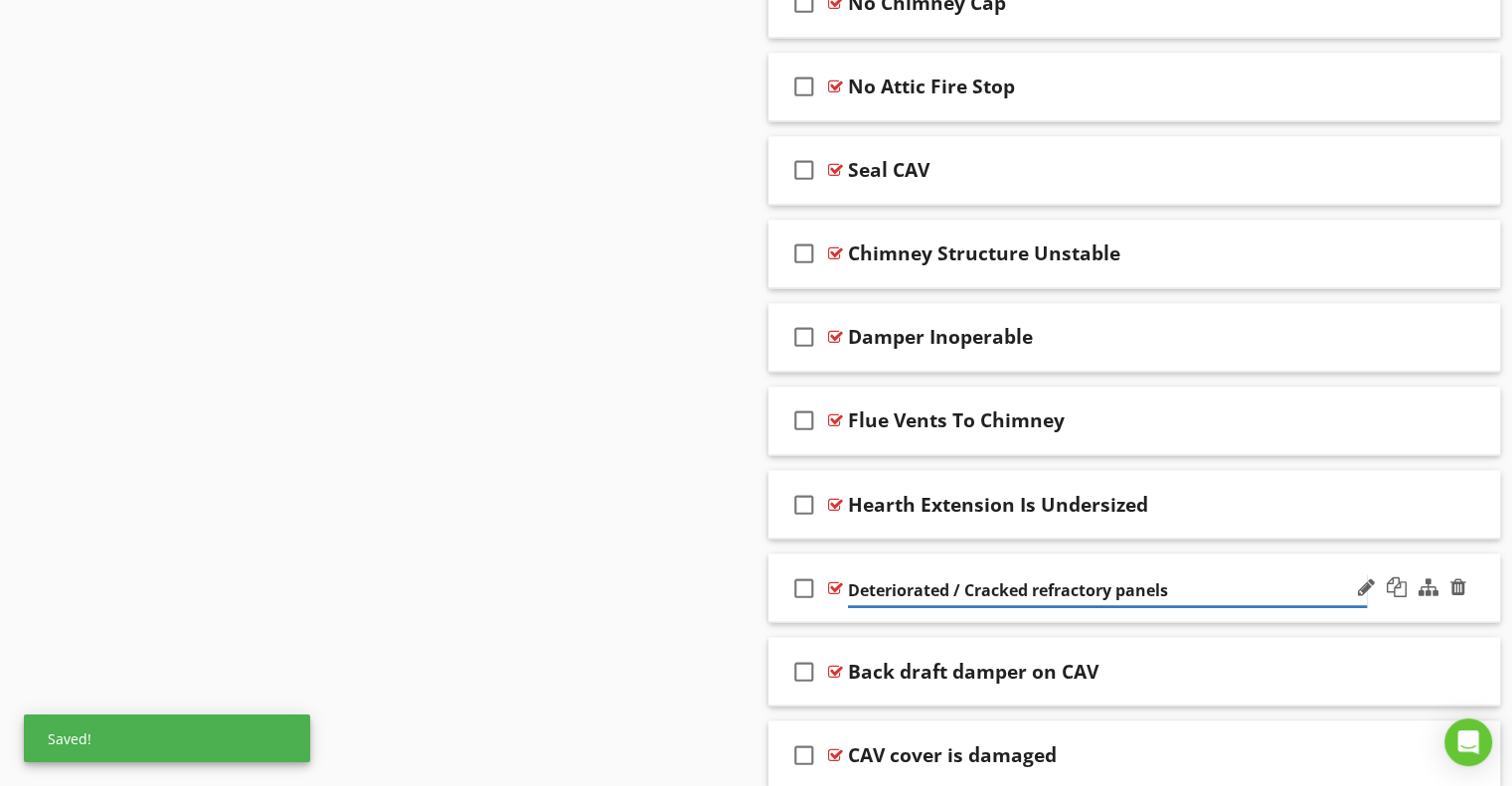click on "Deteriorated / Cracked refractory panels" at bounding box center [1107, 589] 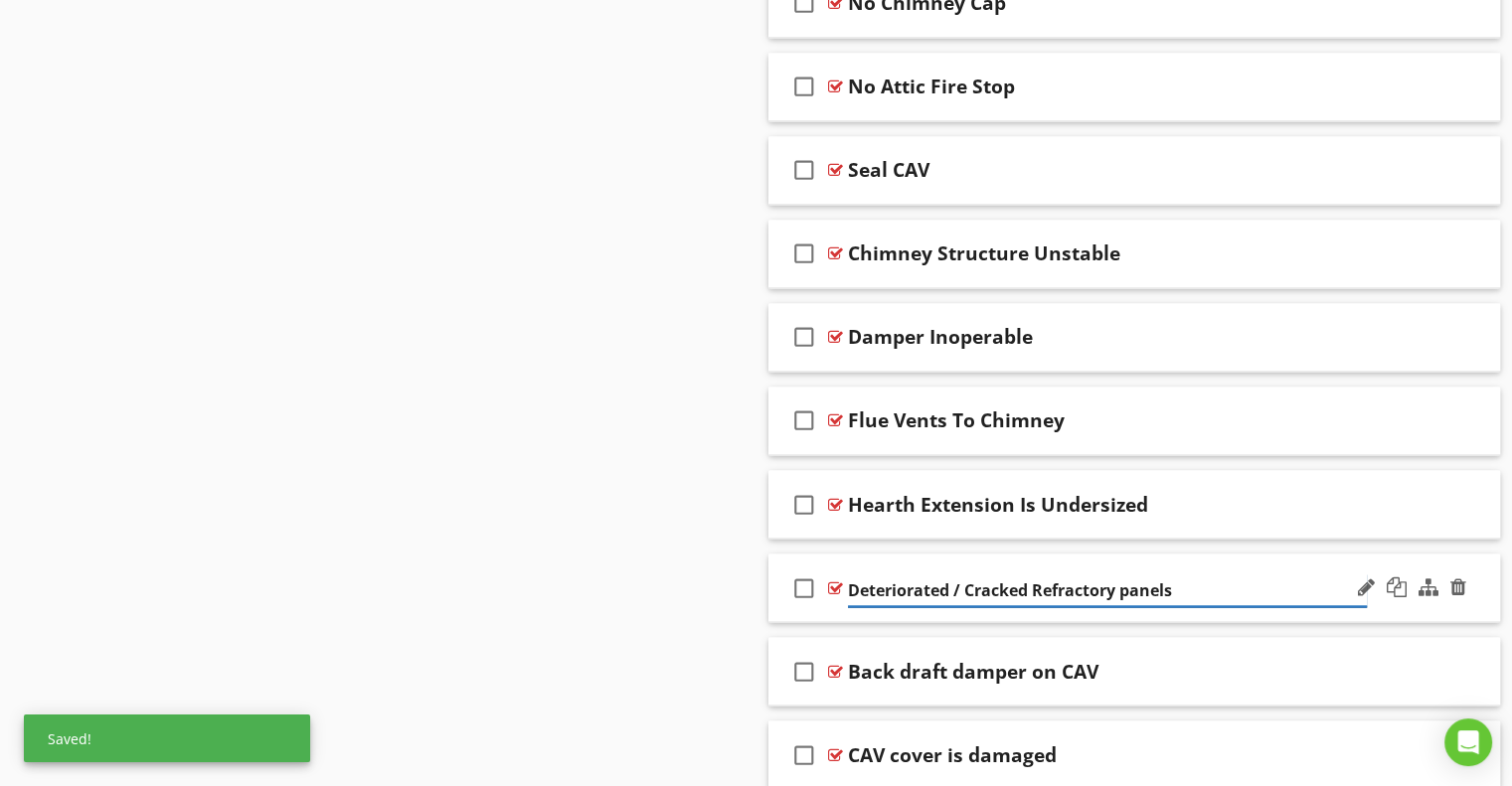 click on "Deteriorated / Cracked Refractory panels" at bounding box center (1107, 589) 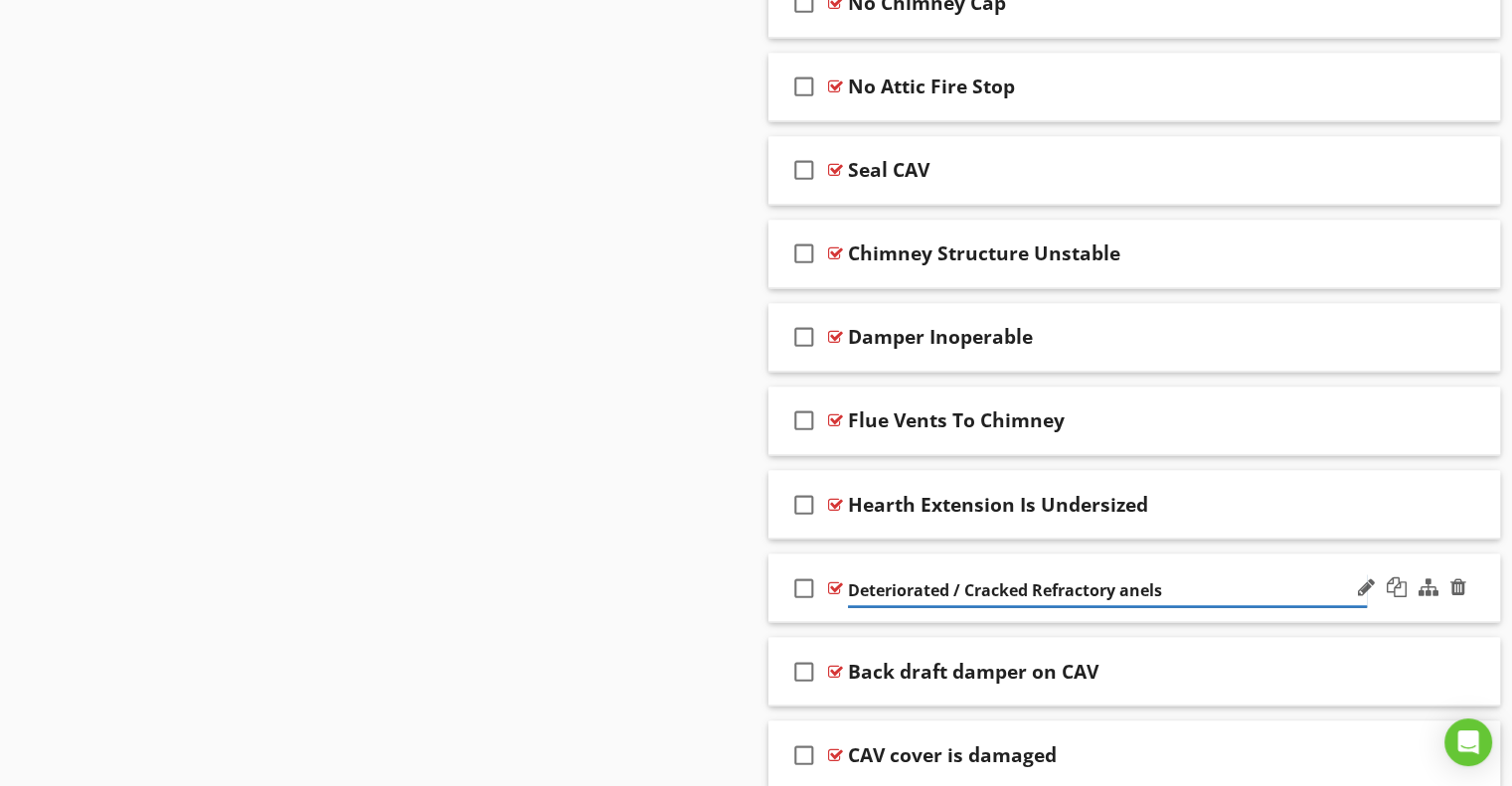 type on "Deteriorated / Cracked Refractory Panels" 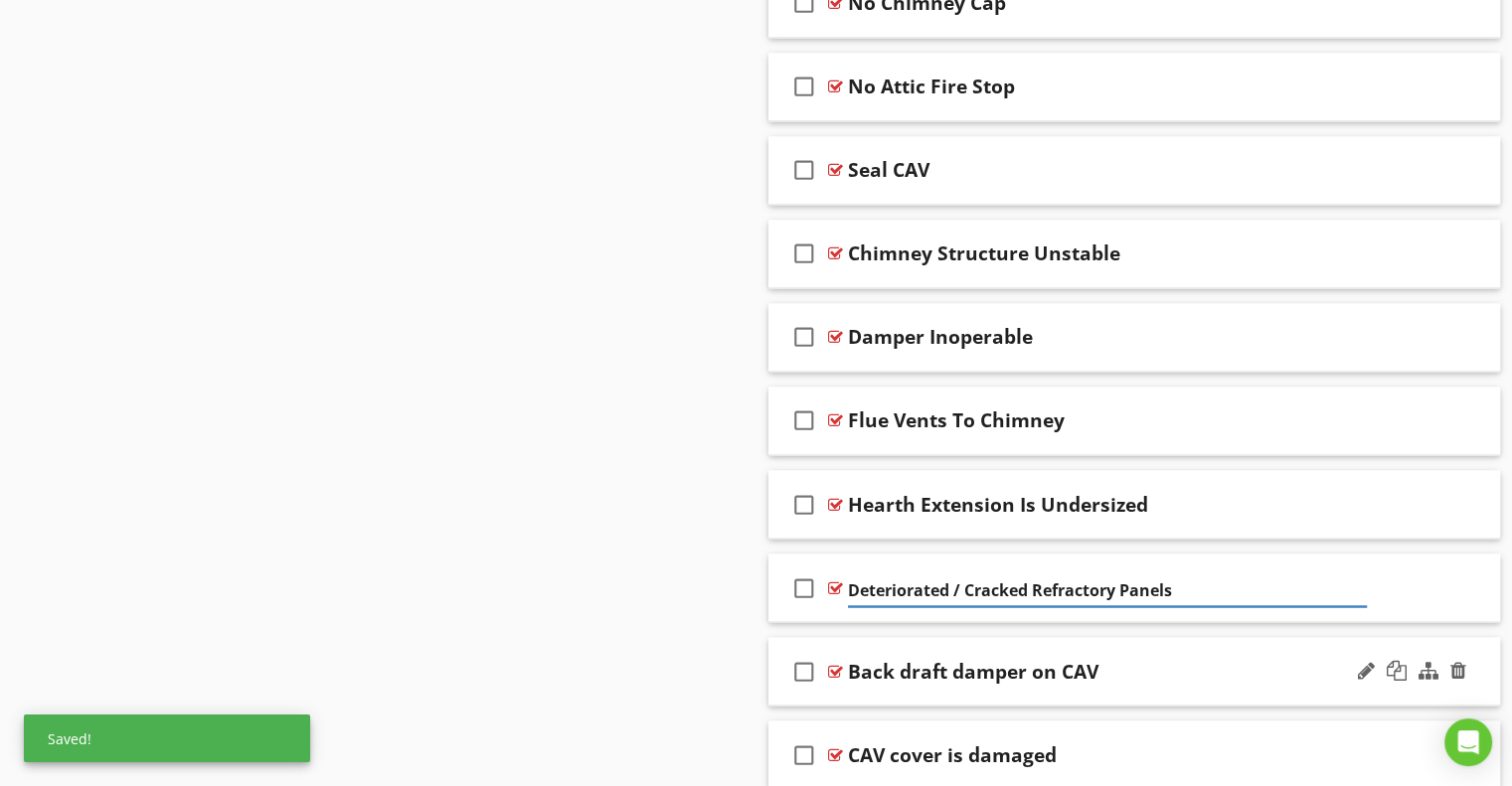 click on "Back draft damper on CAV" at bounding box center (973, 671) 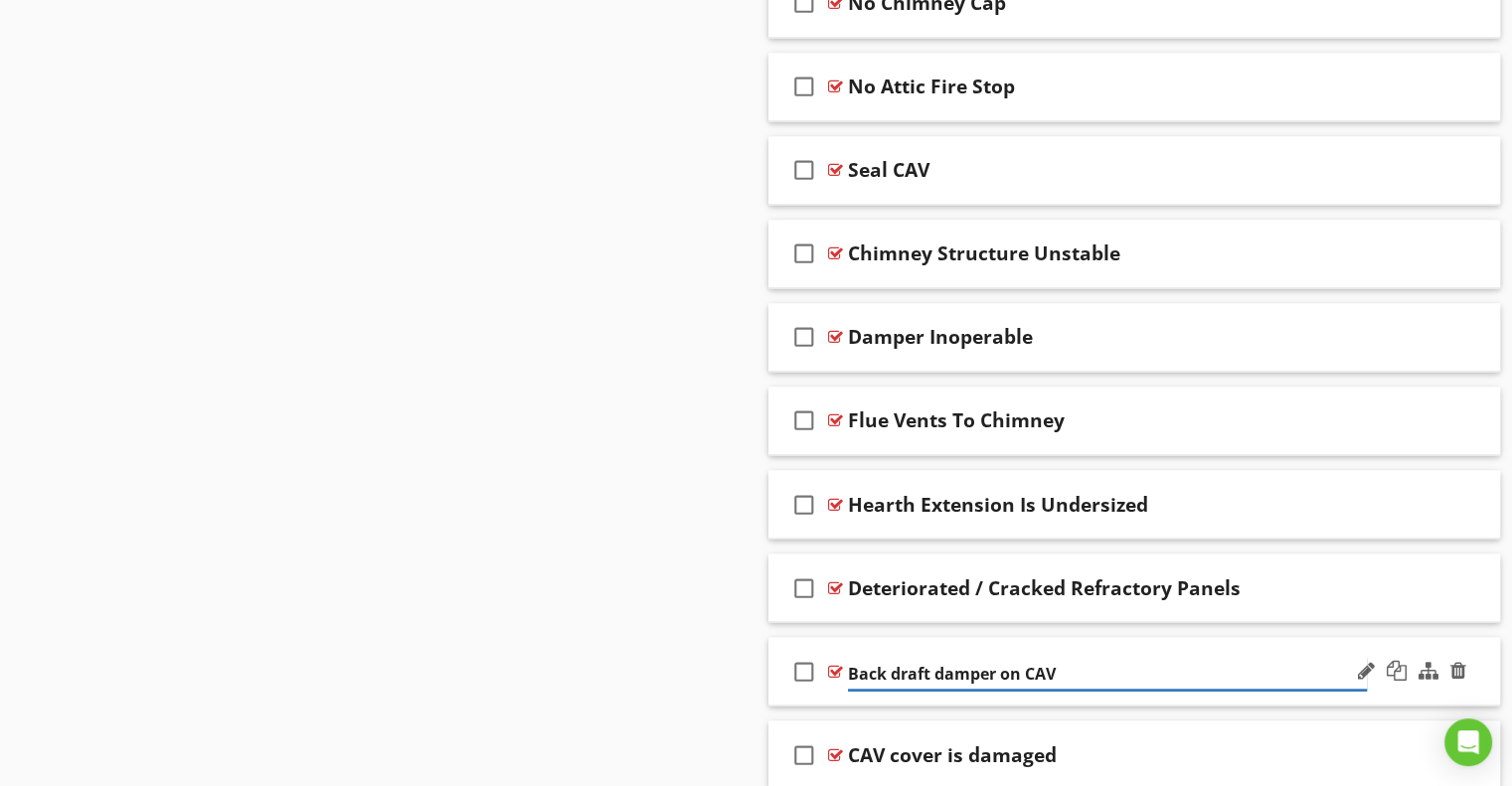 click on "Back draft damper on CAV" at bounding box center (1107, 673) 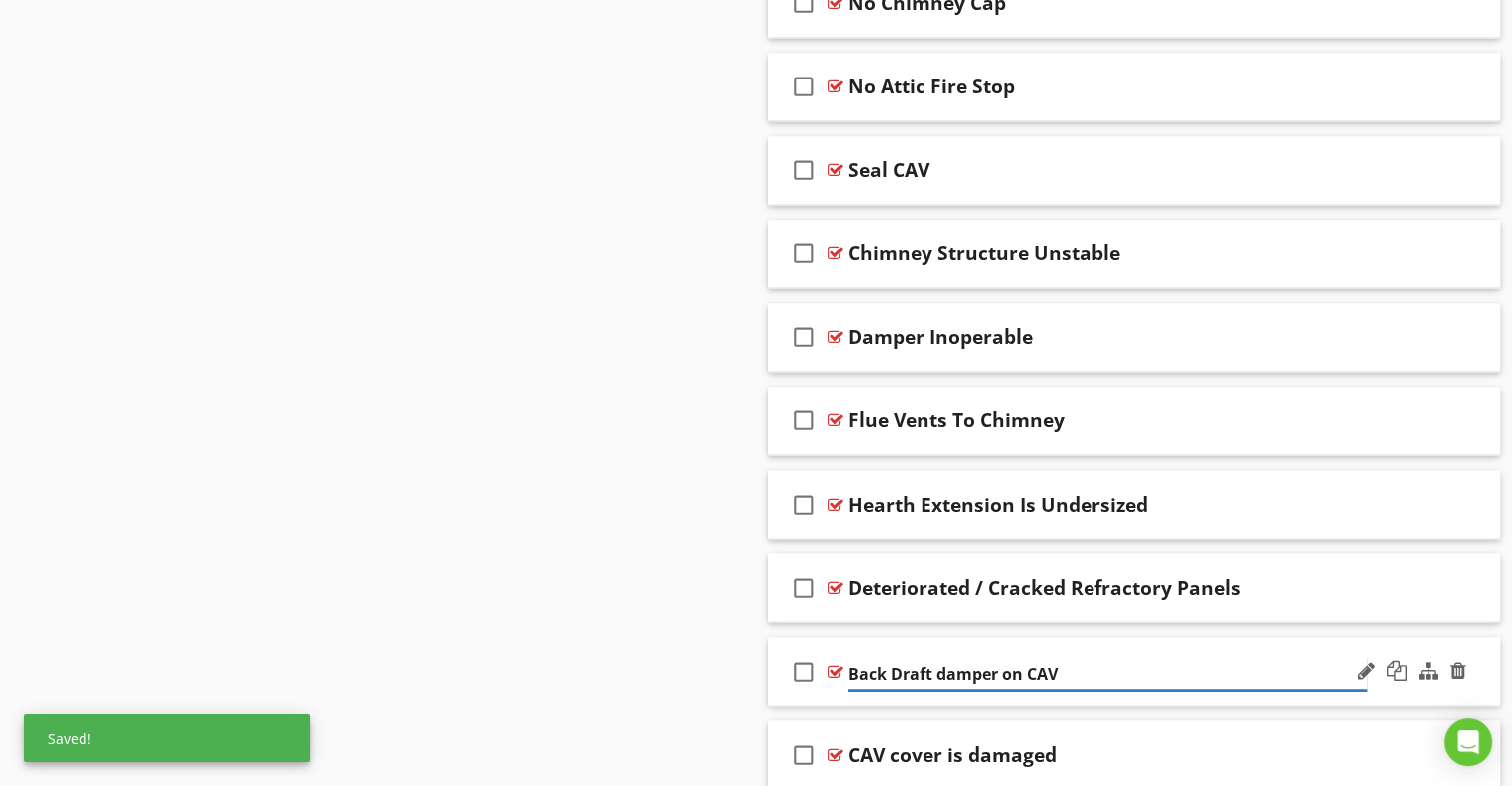 click on "Back Draft damper on CAV" at bounding box center (1107, 673) 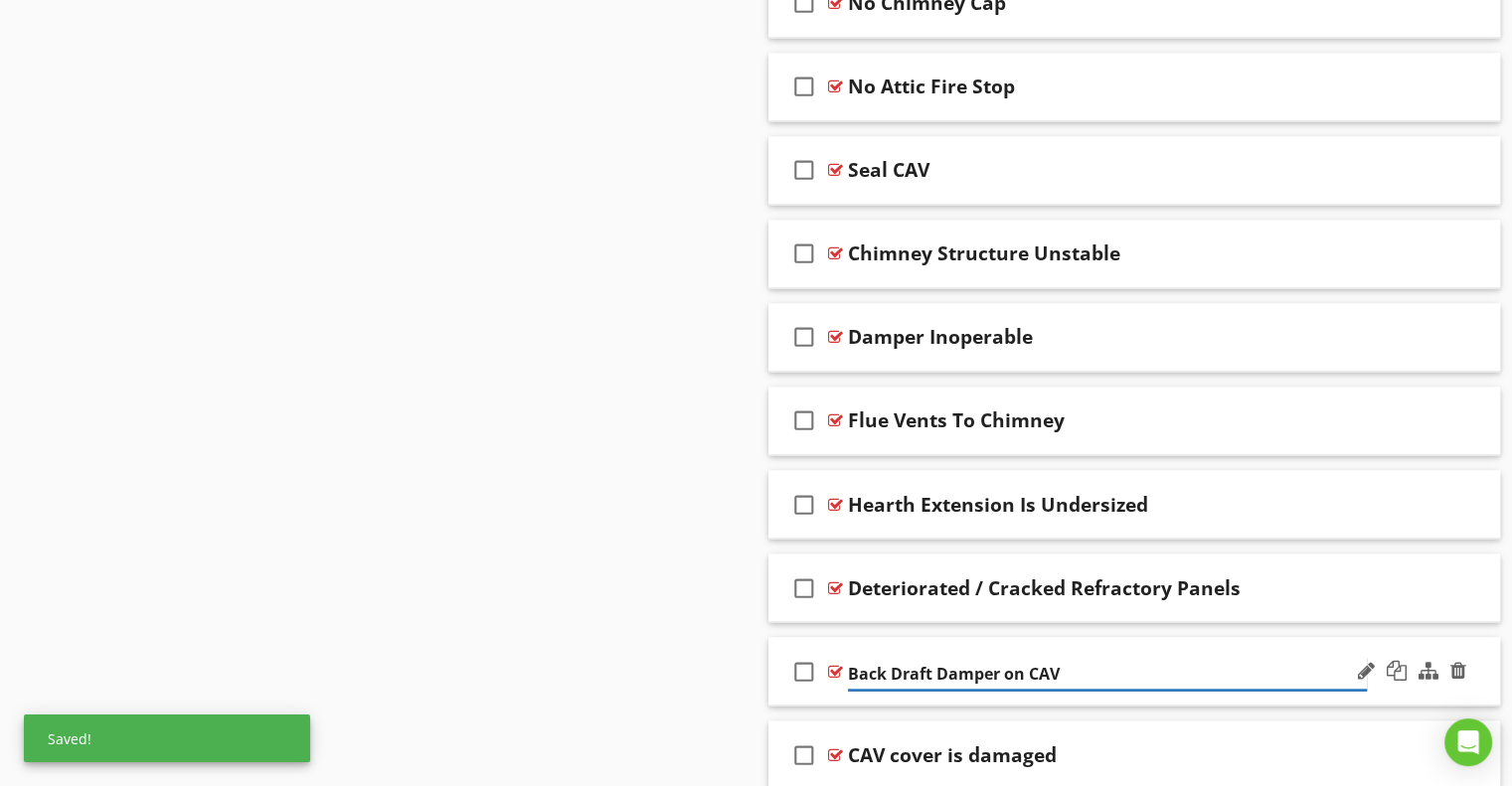 click on "Back Draft Damper on CAV" at bounding box center (1107, 673) 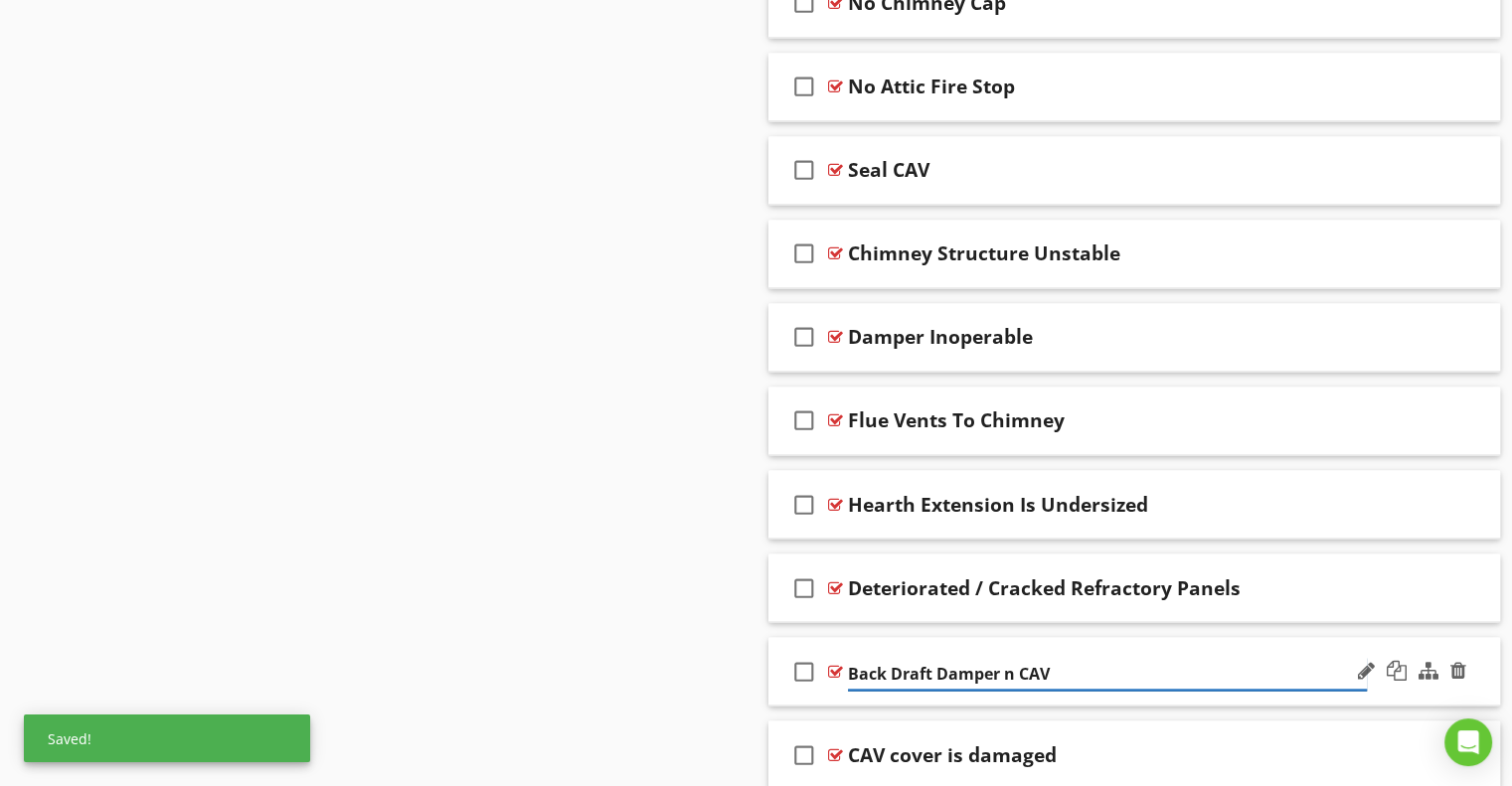 type on "Back Draft Damper On CAV" 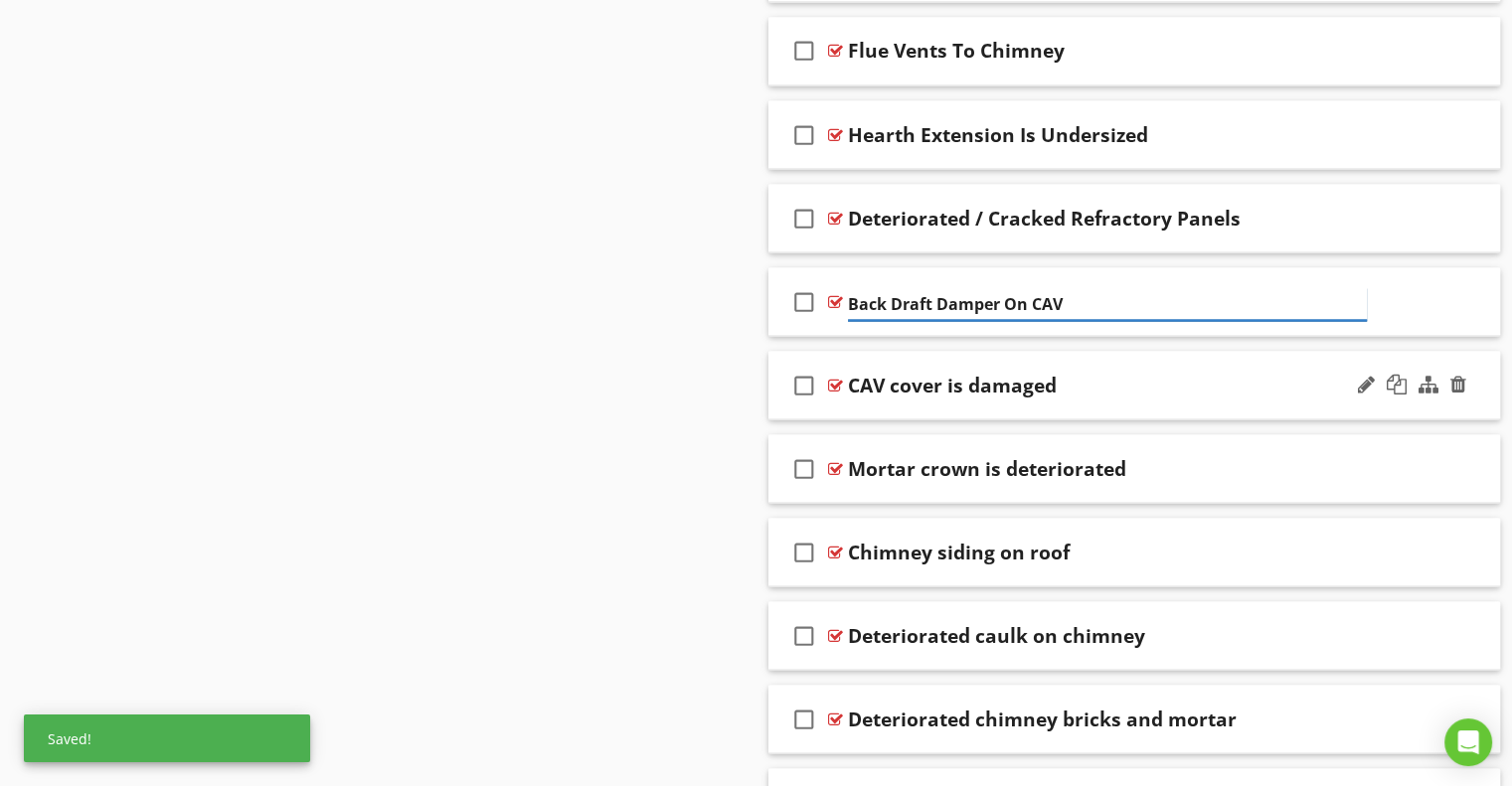 scroll, scrollTop: 3702, scrollLeft: 0, axis: vertical 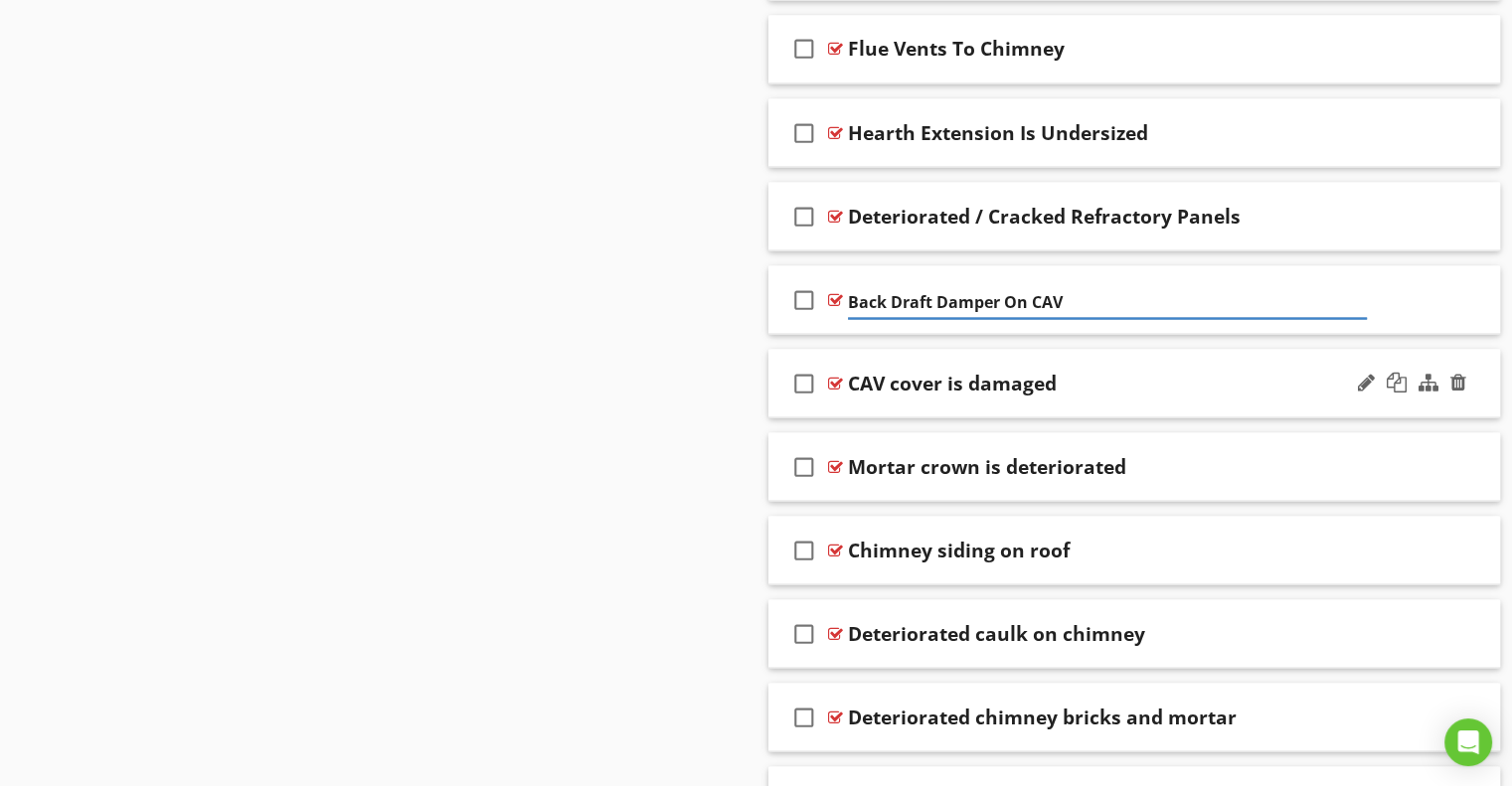 click on "CAV cover is damaged" at bounding box center (952, 383) 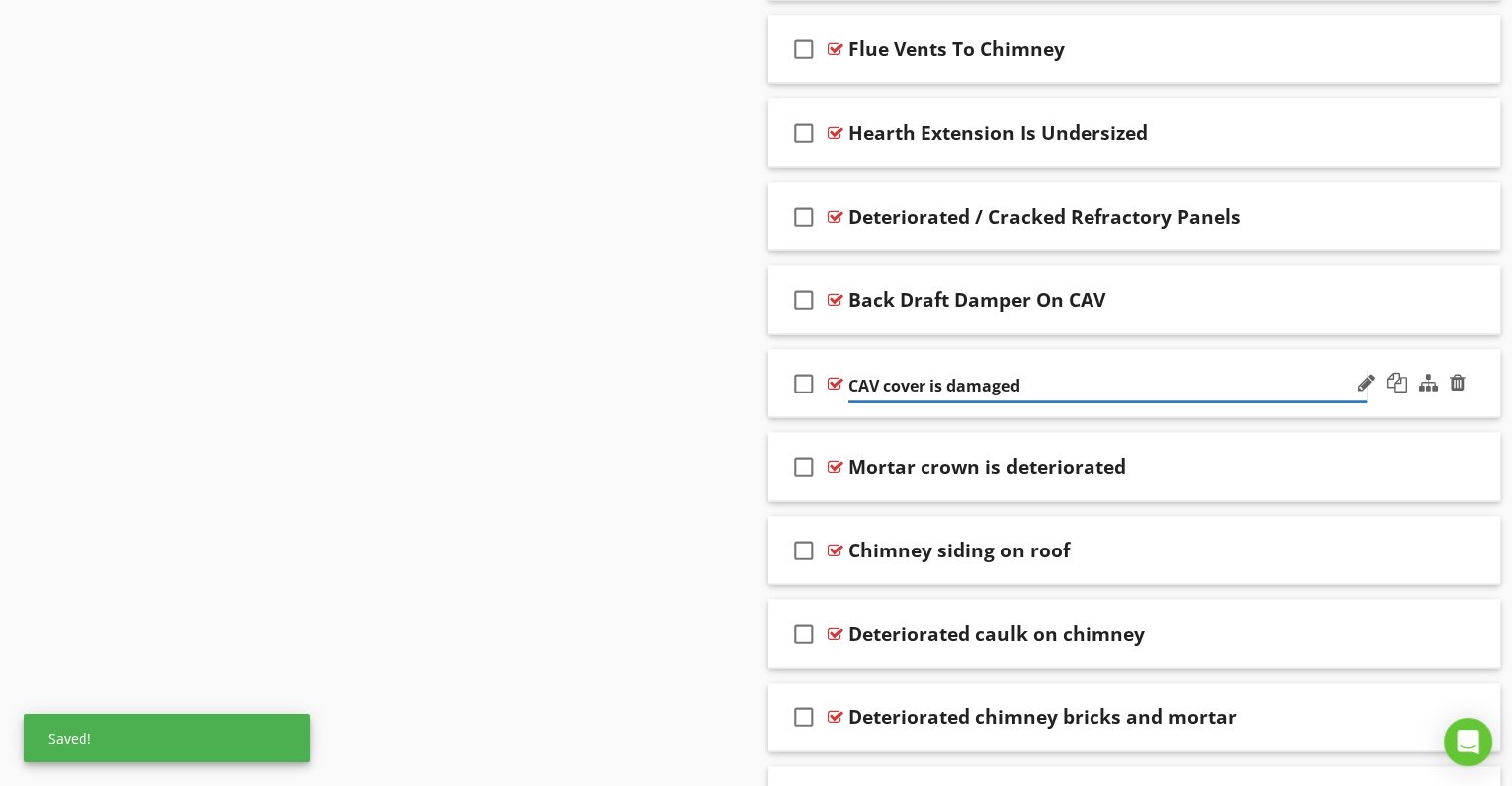 click on "CAV cover is damaged" at bounding box center [1107, 385] 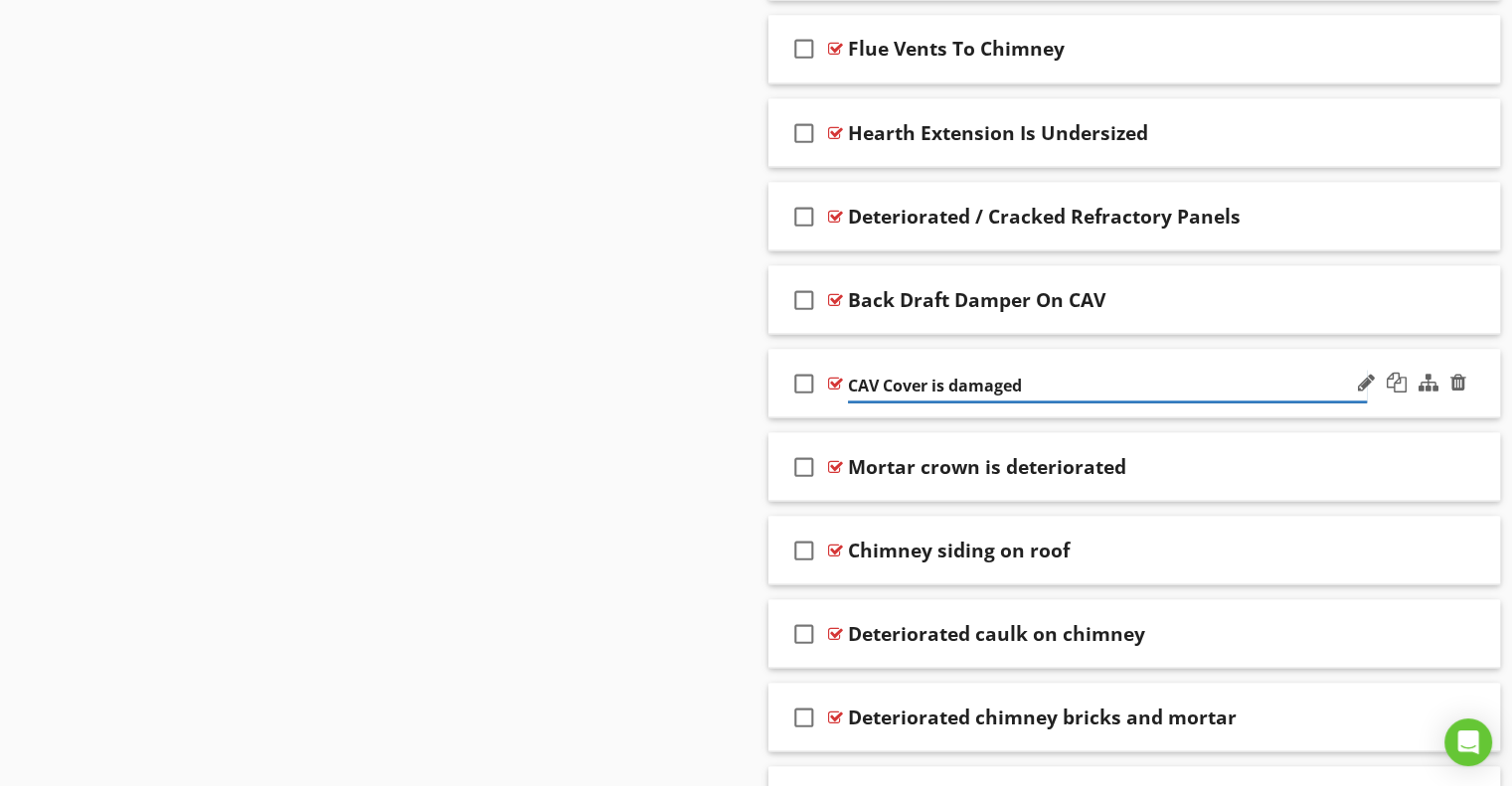click on "CAV Cover is damaged" at bounding box center [1107, 385] 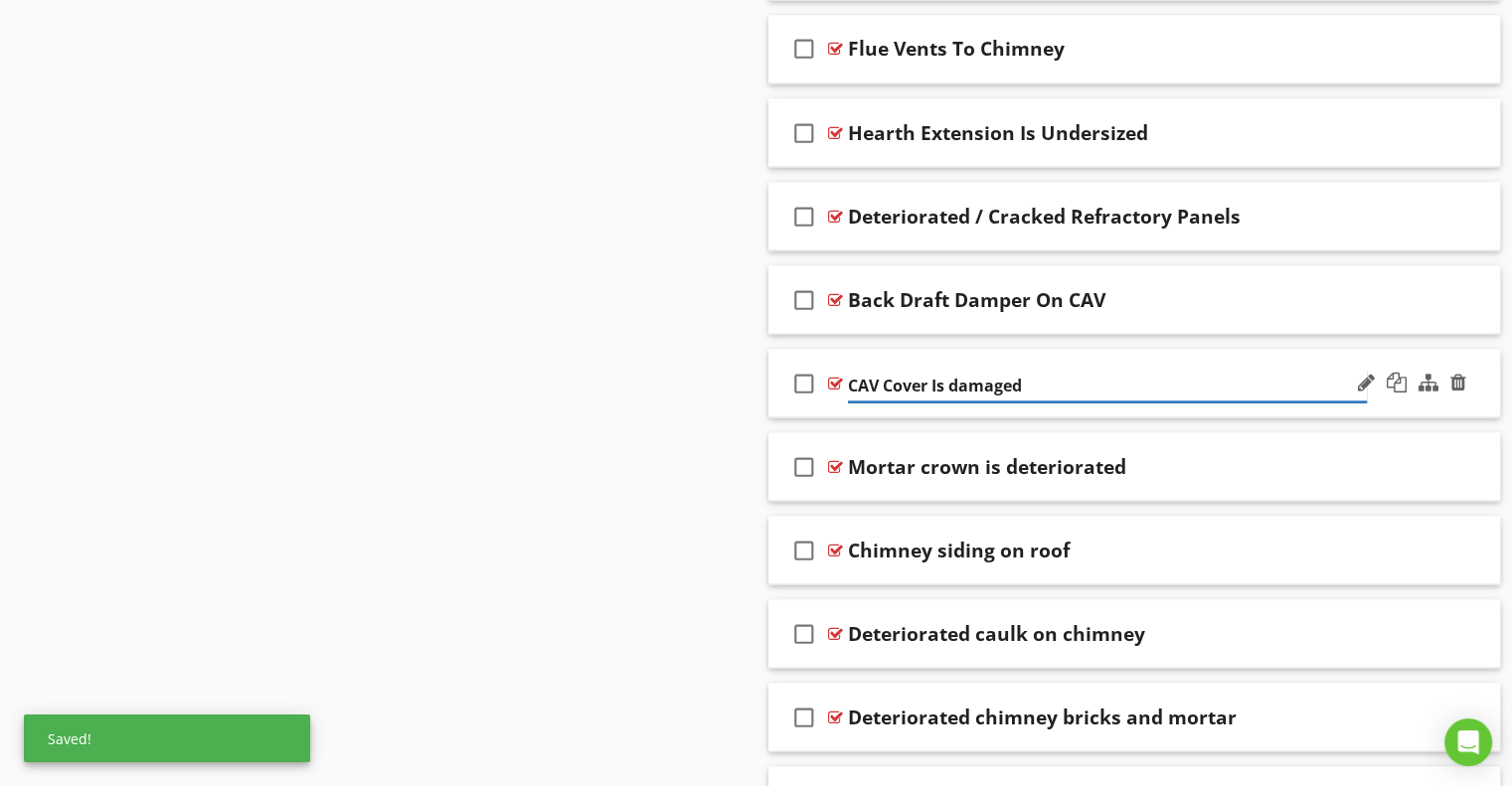 click on "CAV Cover Is damaged" at bounding box center [1107, 385] 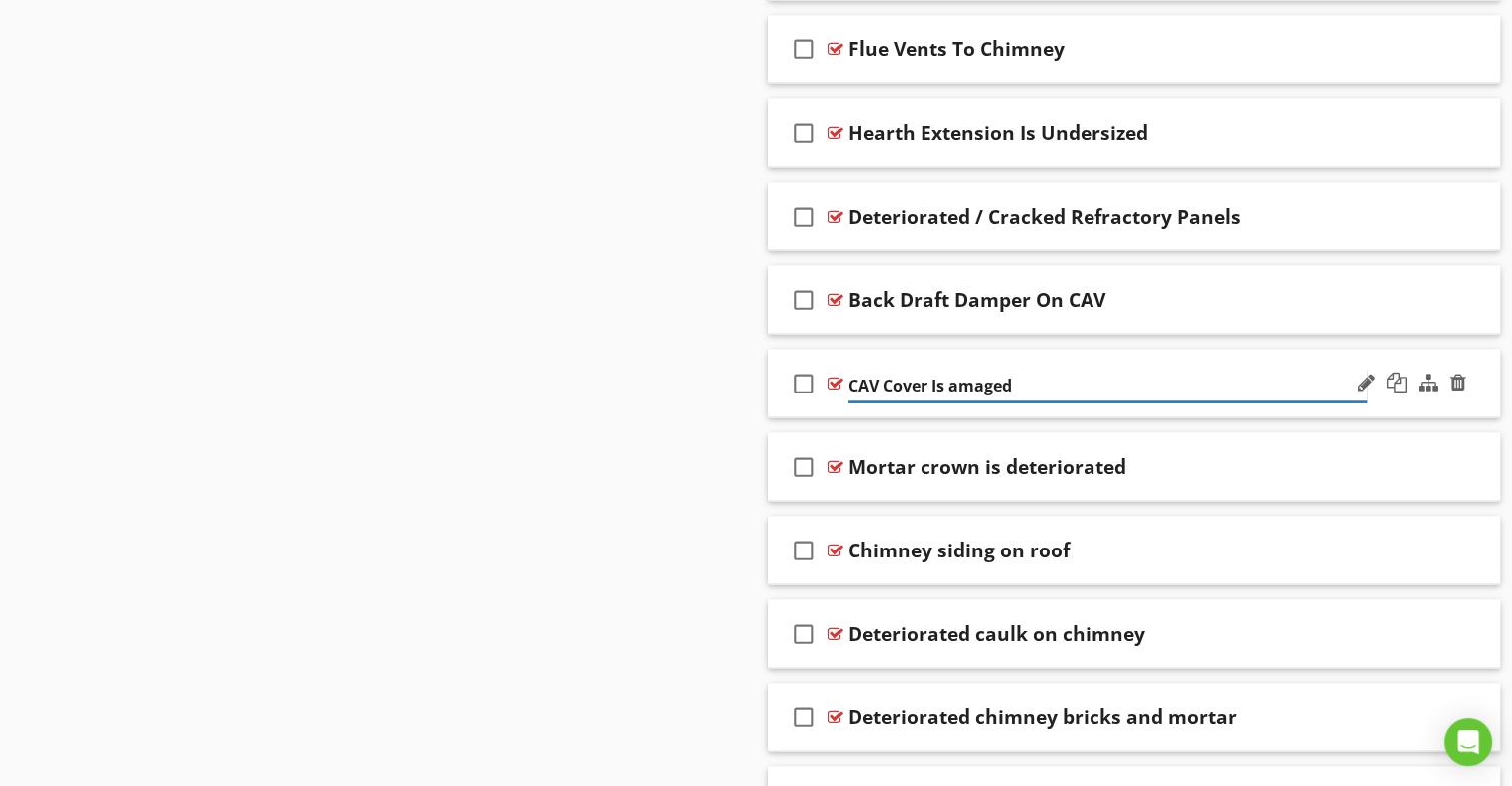 type on "CAV Cover Is Damaged" 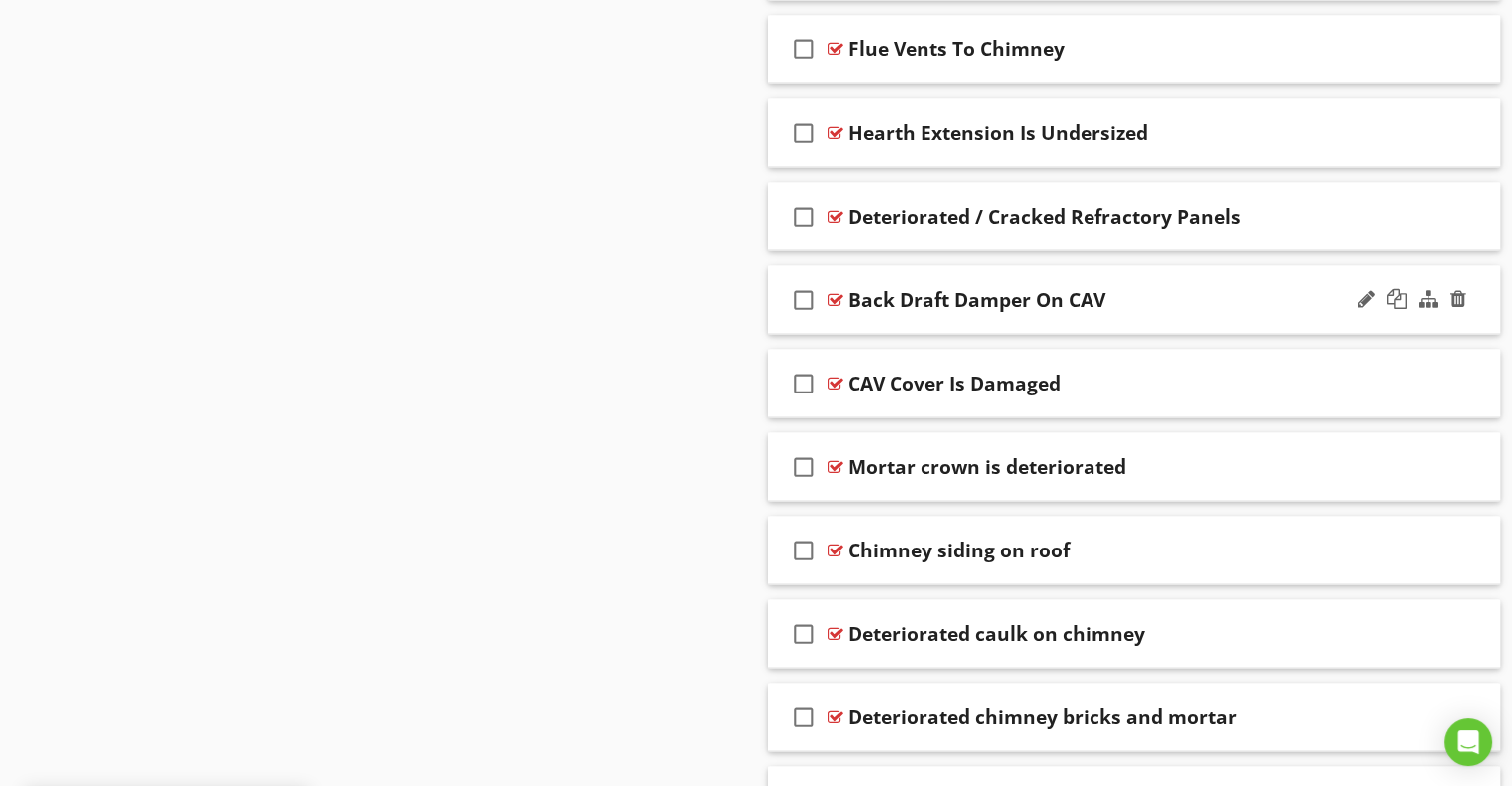 click on "Back Draft Damper On CAV" at bounding box center (976, 299) 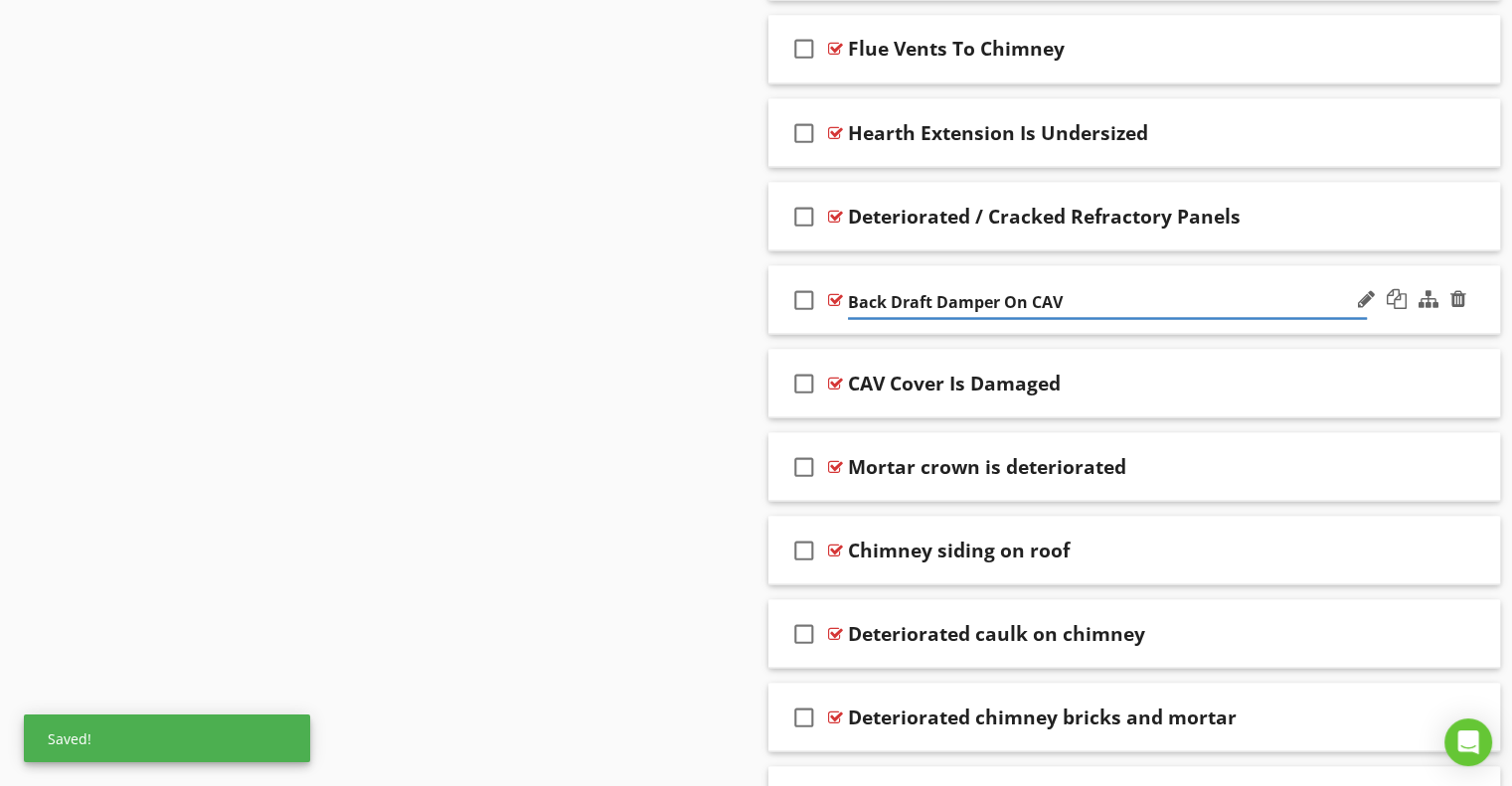 click on "check_box_outline_blank         Back Draft Damper On CAV" at bounding box center (1134, 299) 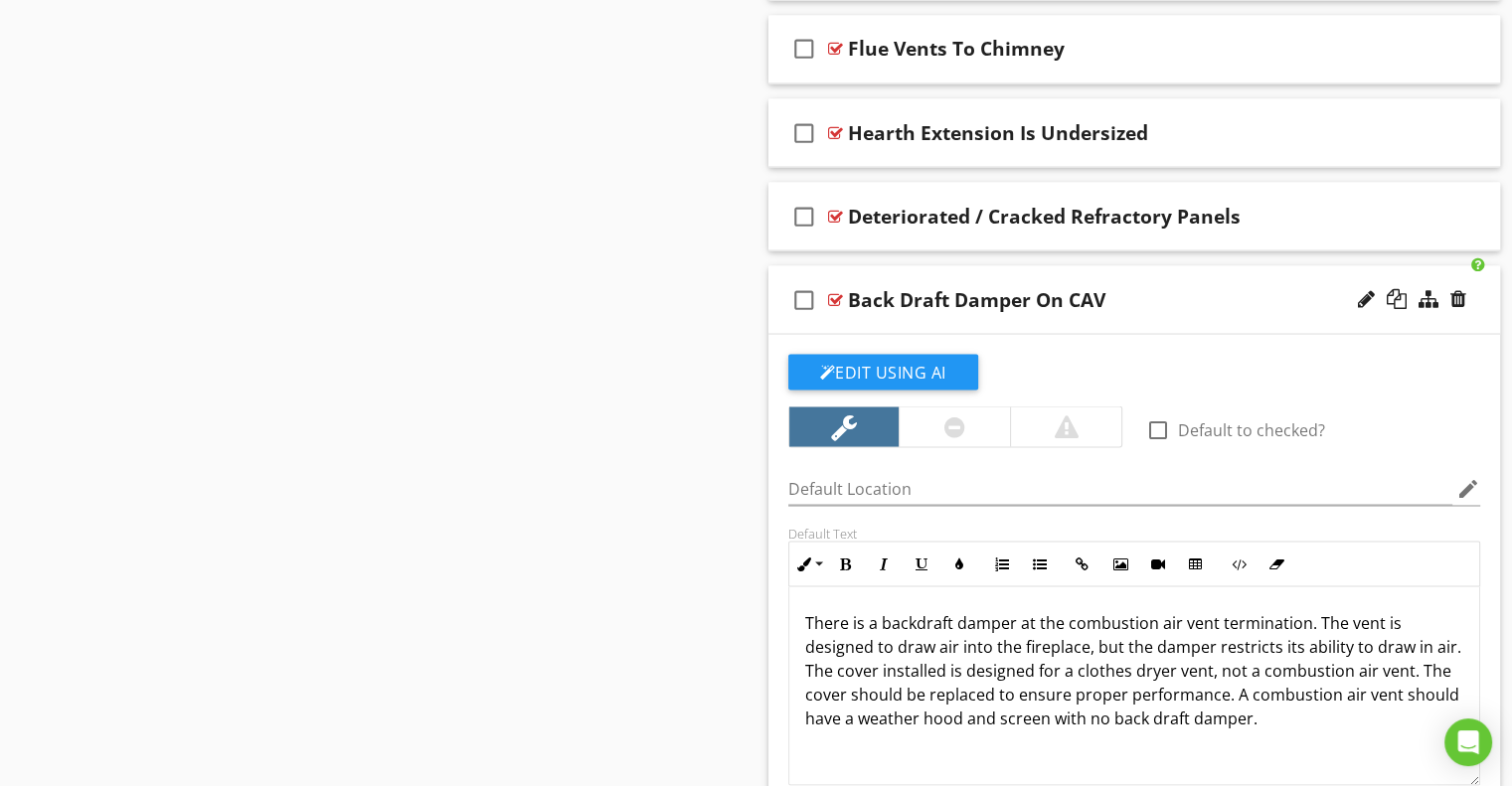 click on "Back Draft Damper On CAV" at bounding box center [976, 299] 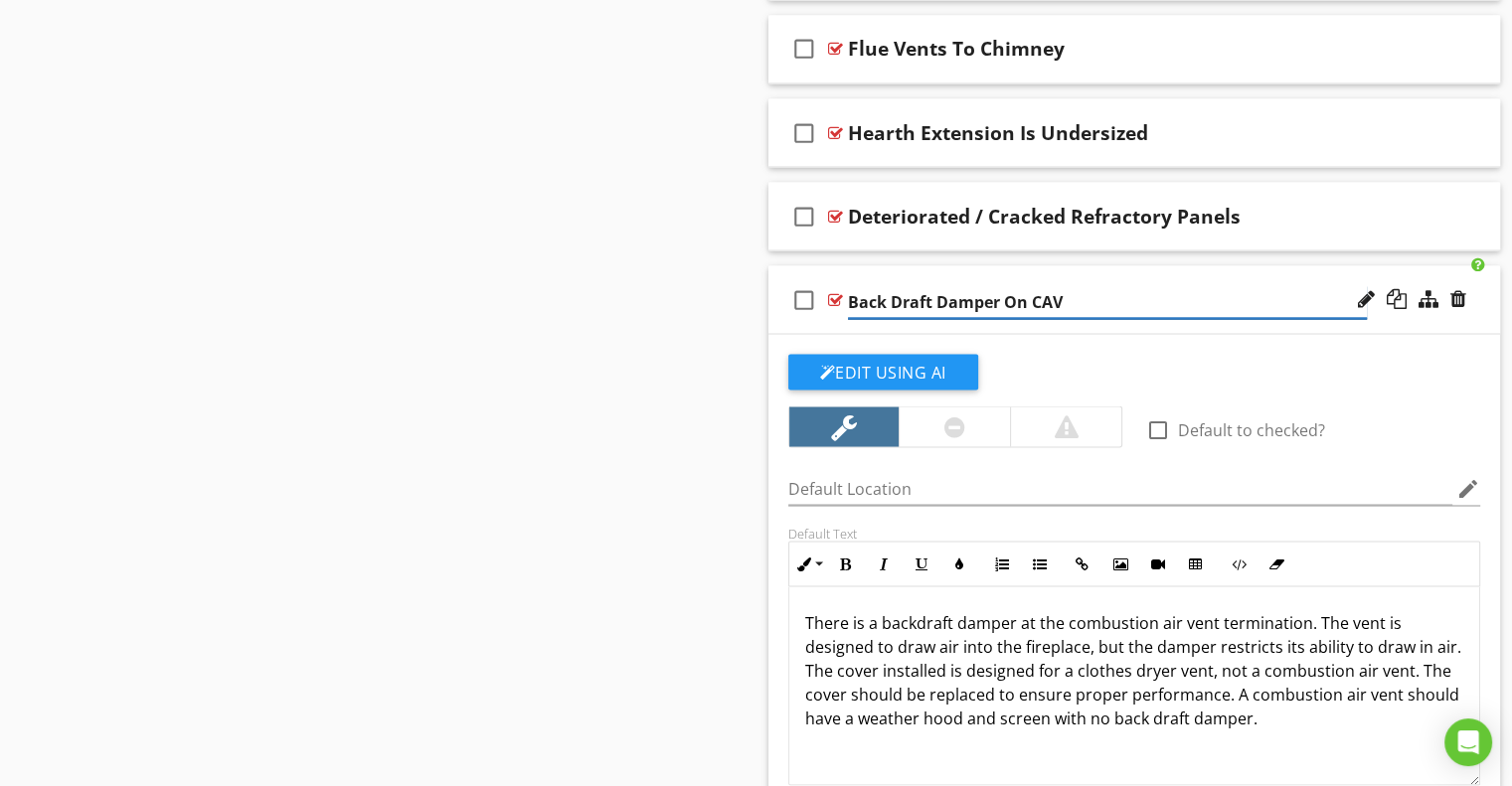 click on "Back Draft Damper On CAV" at bounding box center [1107, 301] 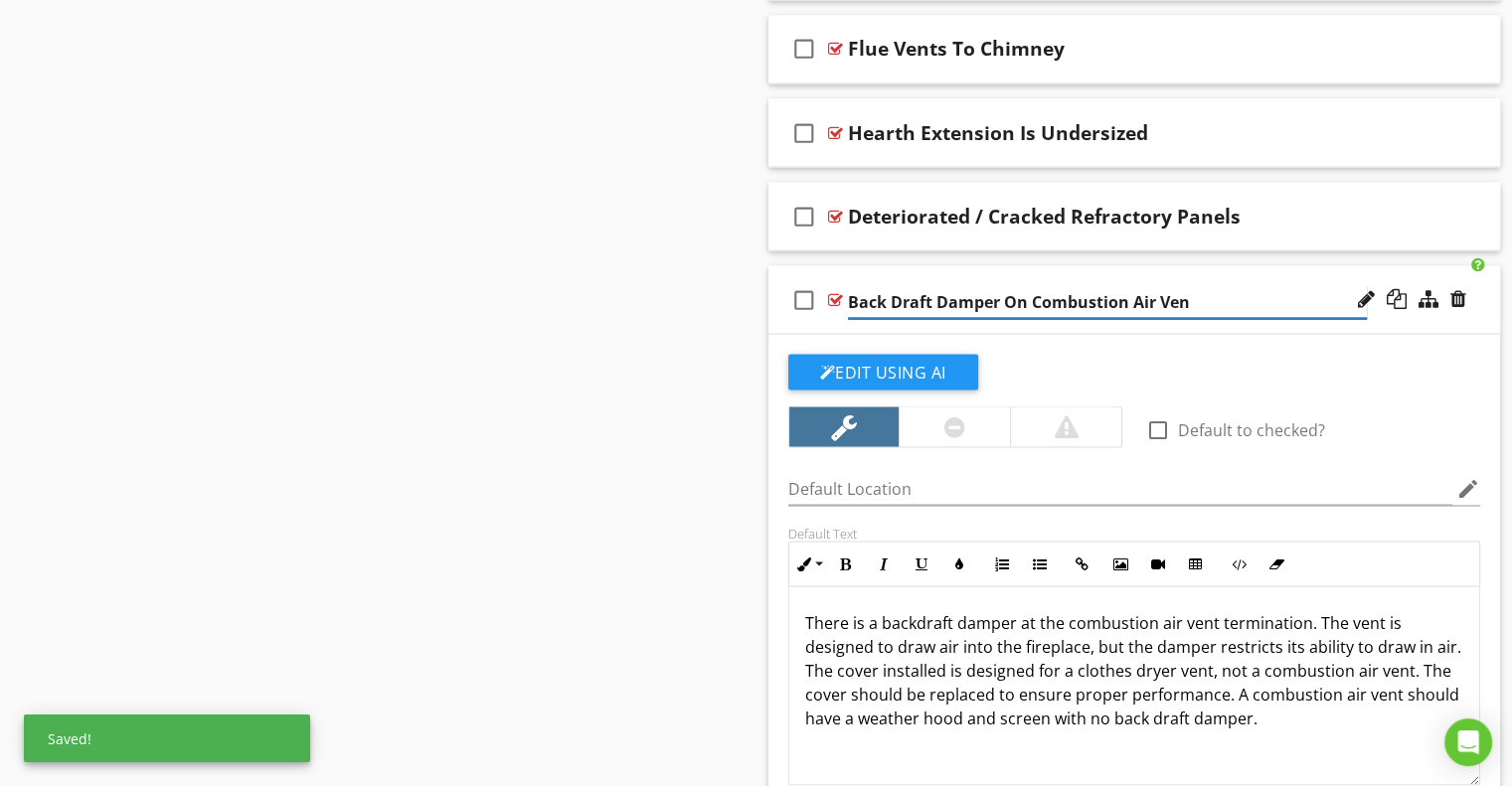 type on "Back Draft Damper On Combustion Air Vent" 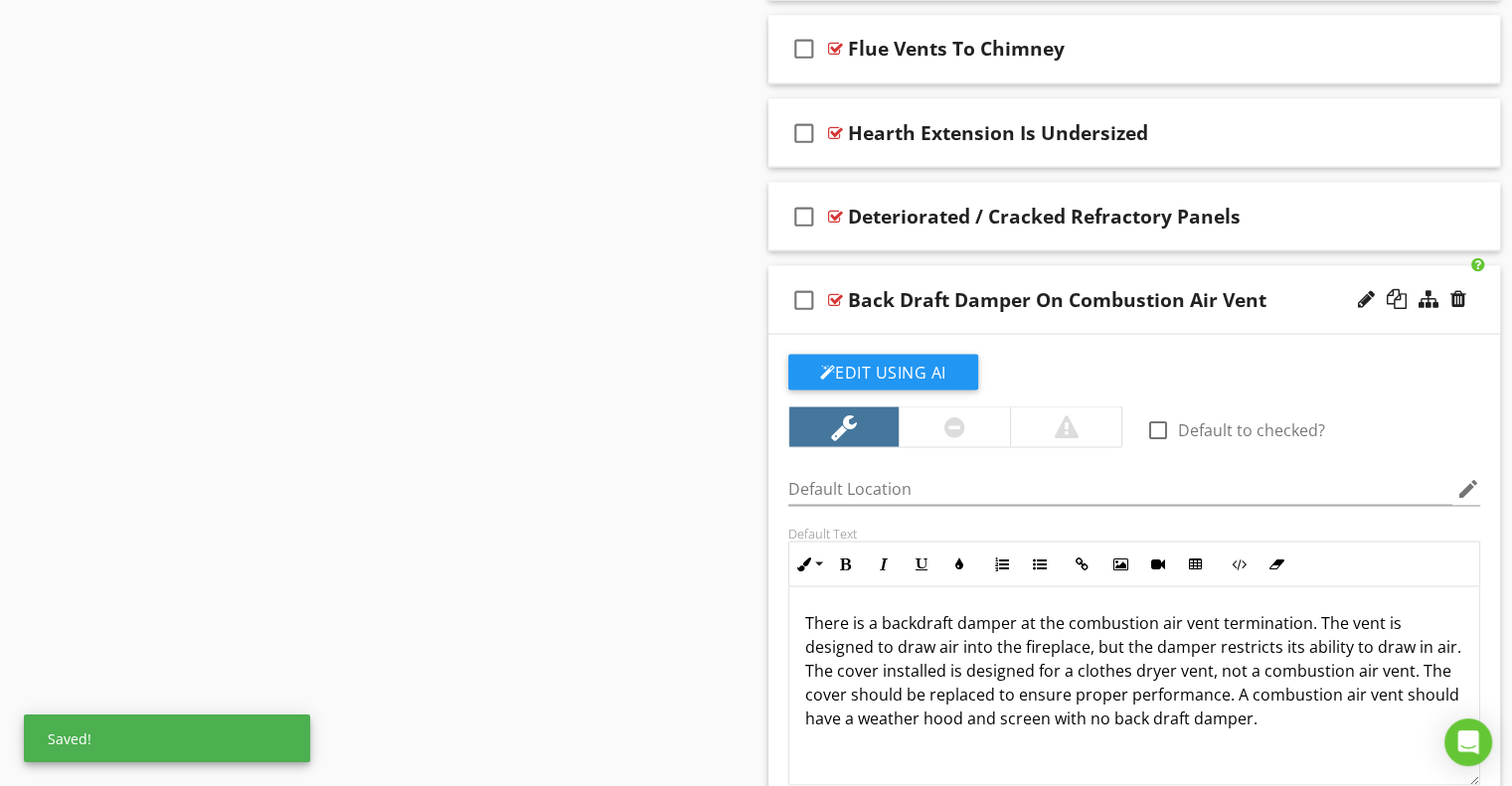 click on "Edit Using AI" at bounding box center [1134, 380] 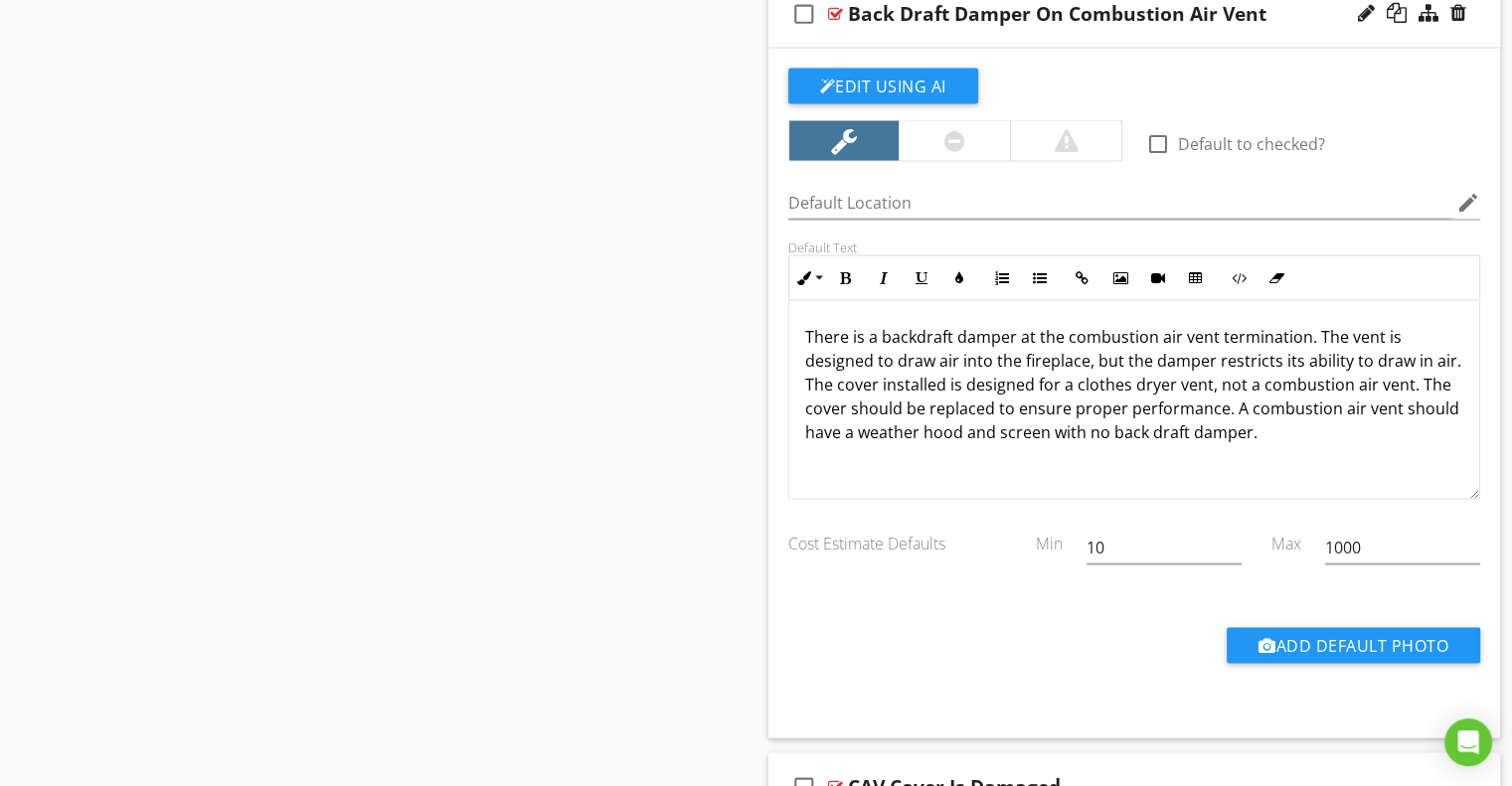 scroll, scrollTop: 3989, scrollLeft: 0, axis: vertical 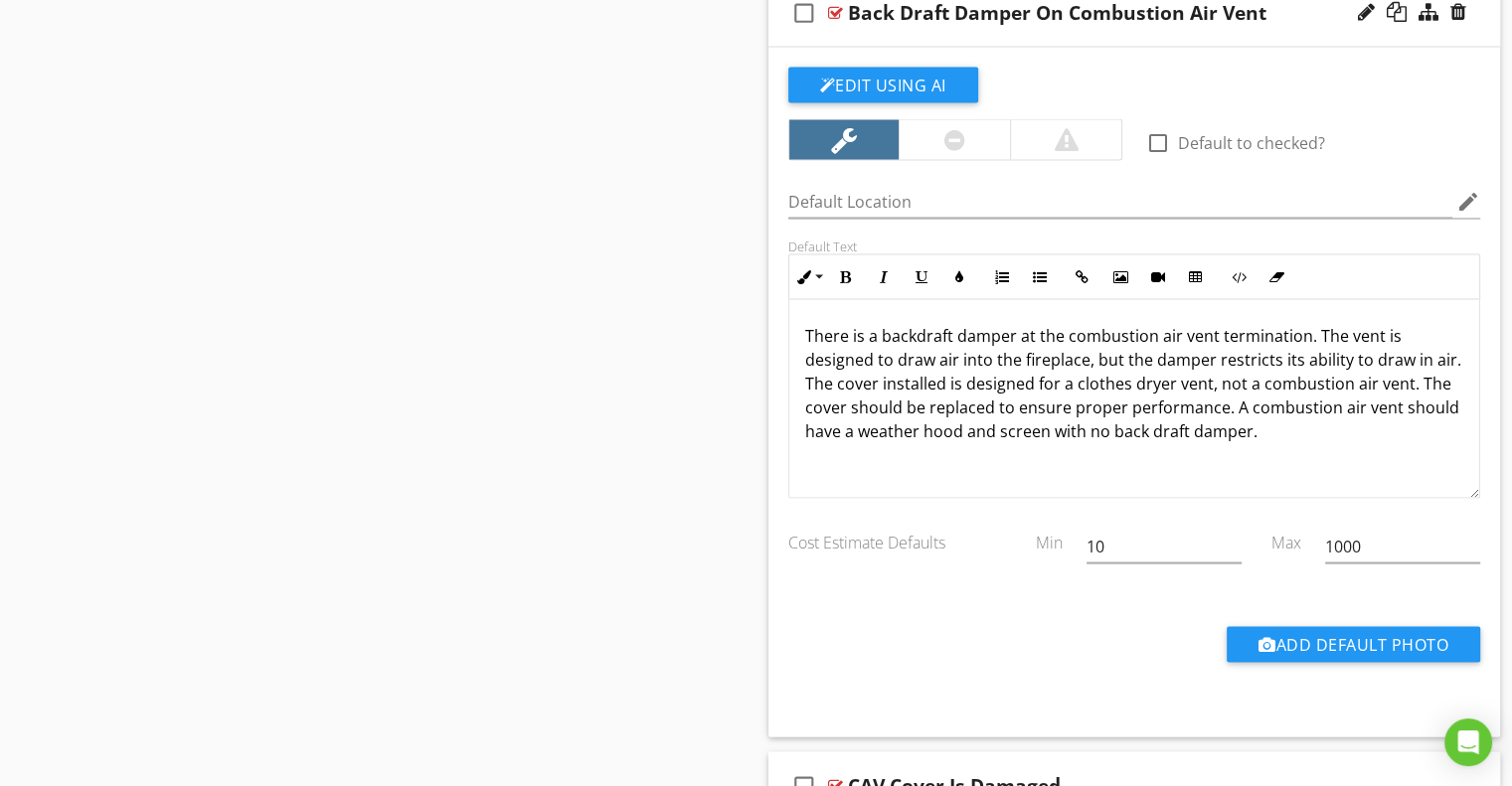 click on "check_box_outline_blank
Back Draft Damper On Combustion Air Vent" at bounding box center [1134, 13] 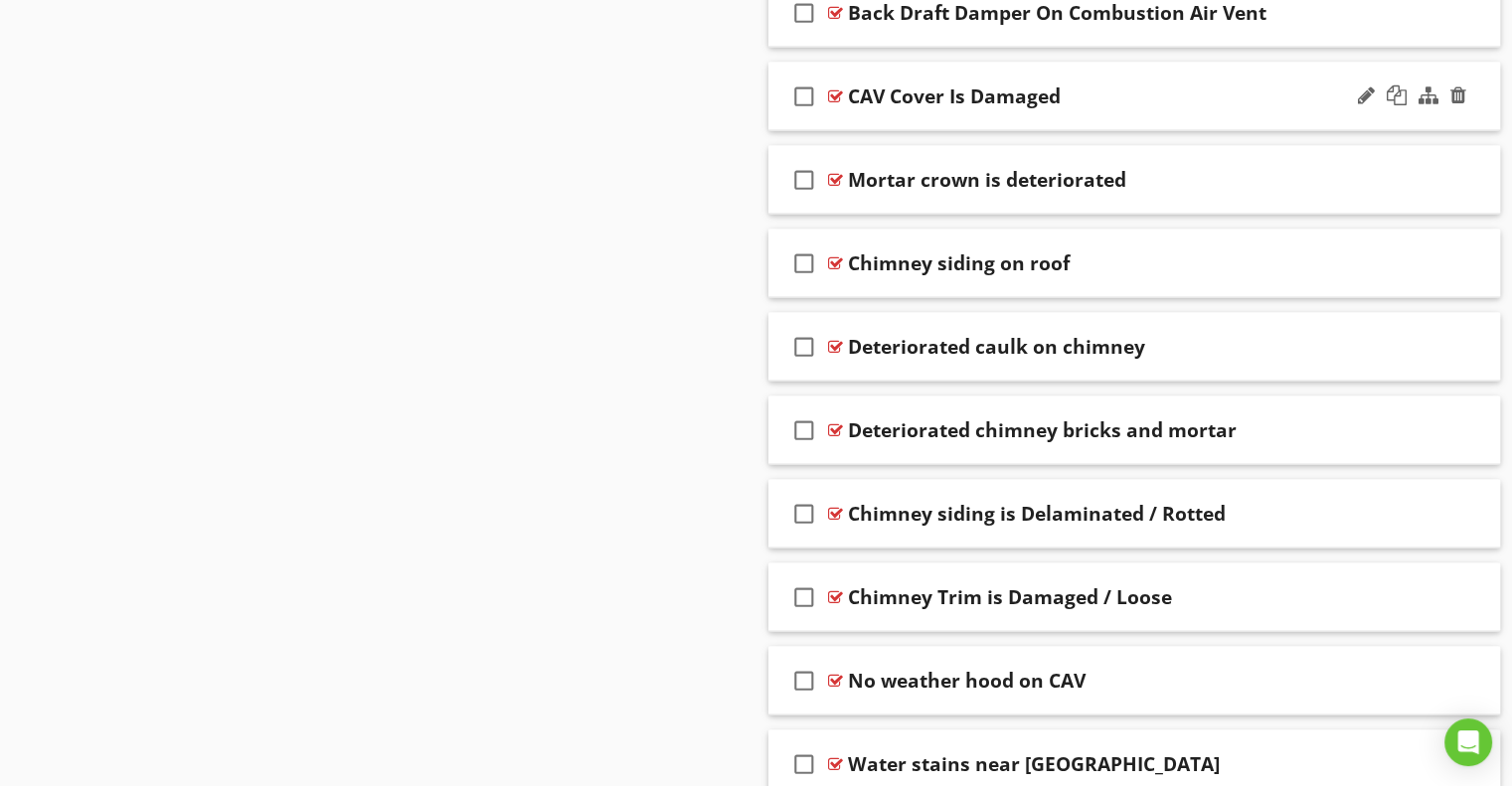 click on "CAV Cover Is Damaged" at bounding box center (954, 96) 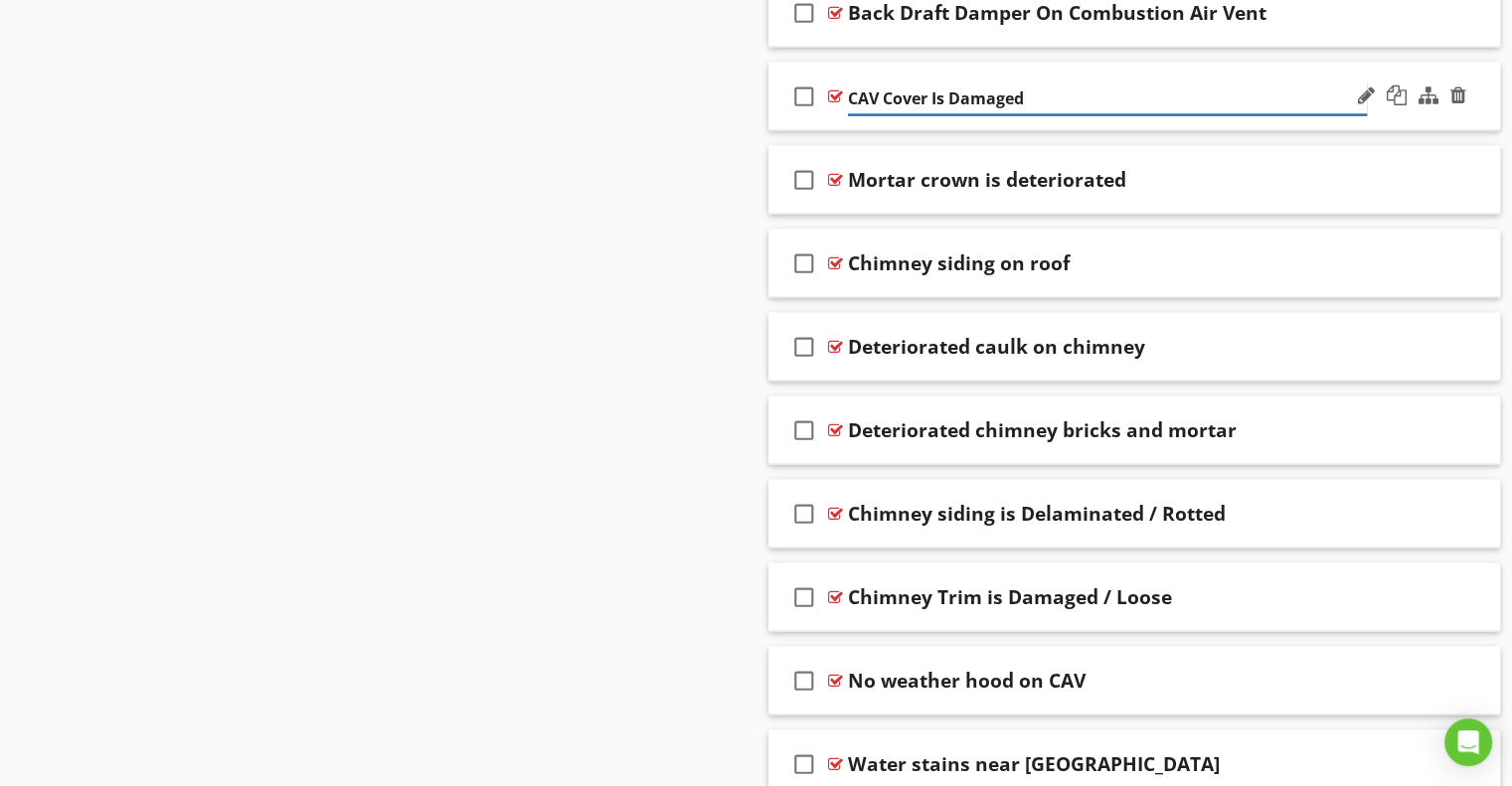 click on "CAV Cover Is Damaged" at bounding box center (1107, 98) 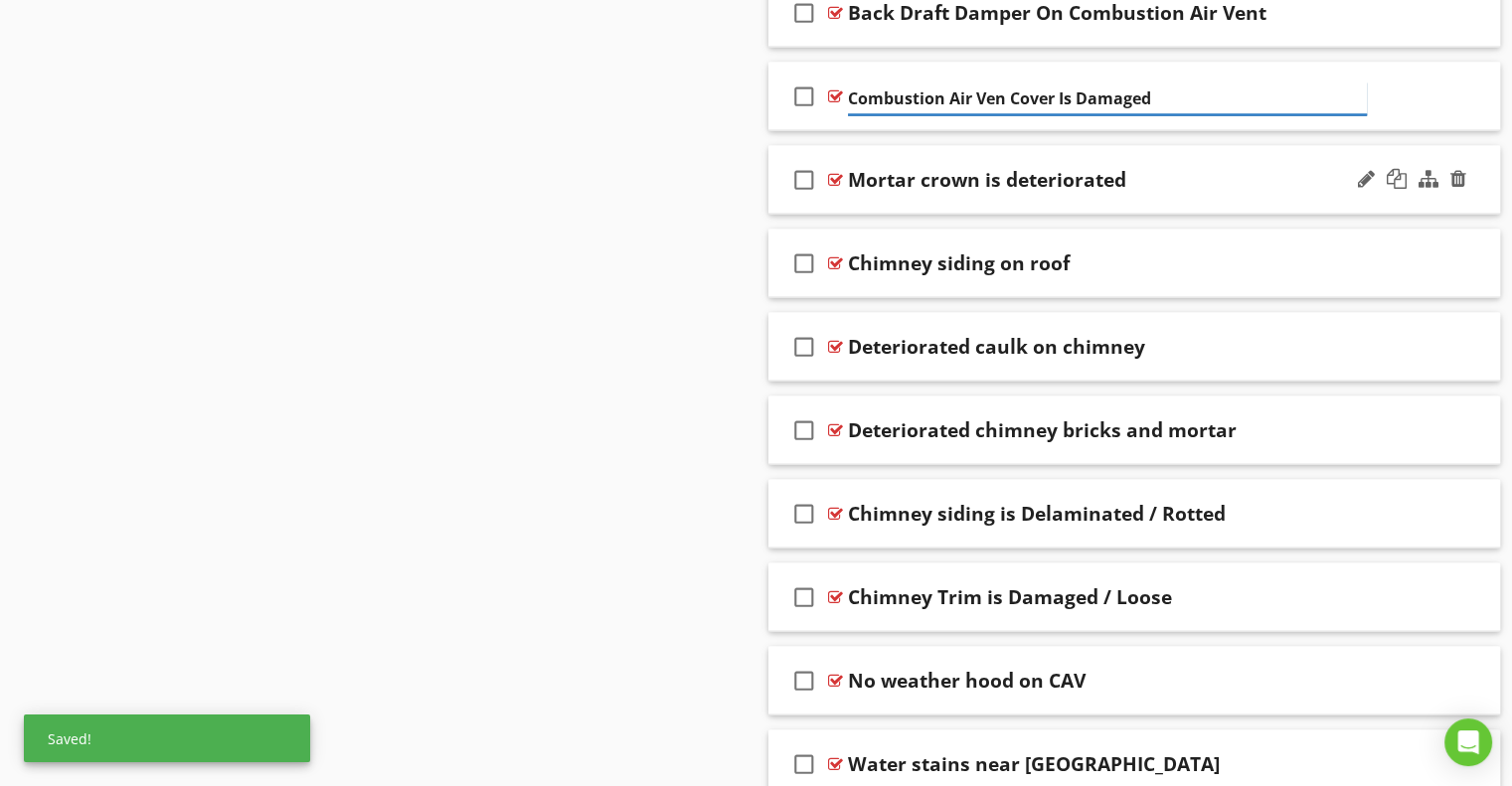type on "Combustion Air Vent Cover Is Damaged" 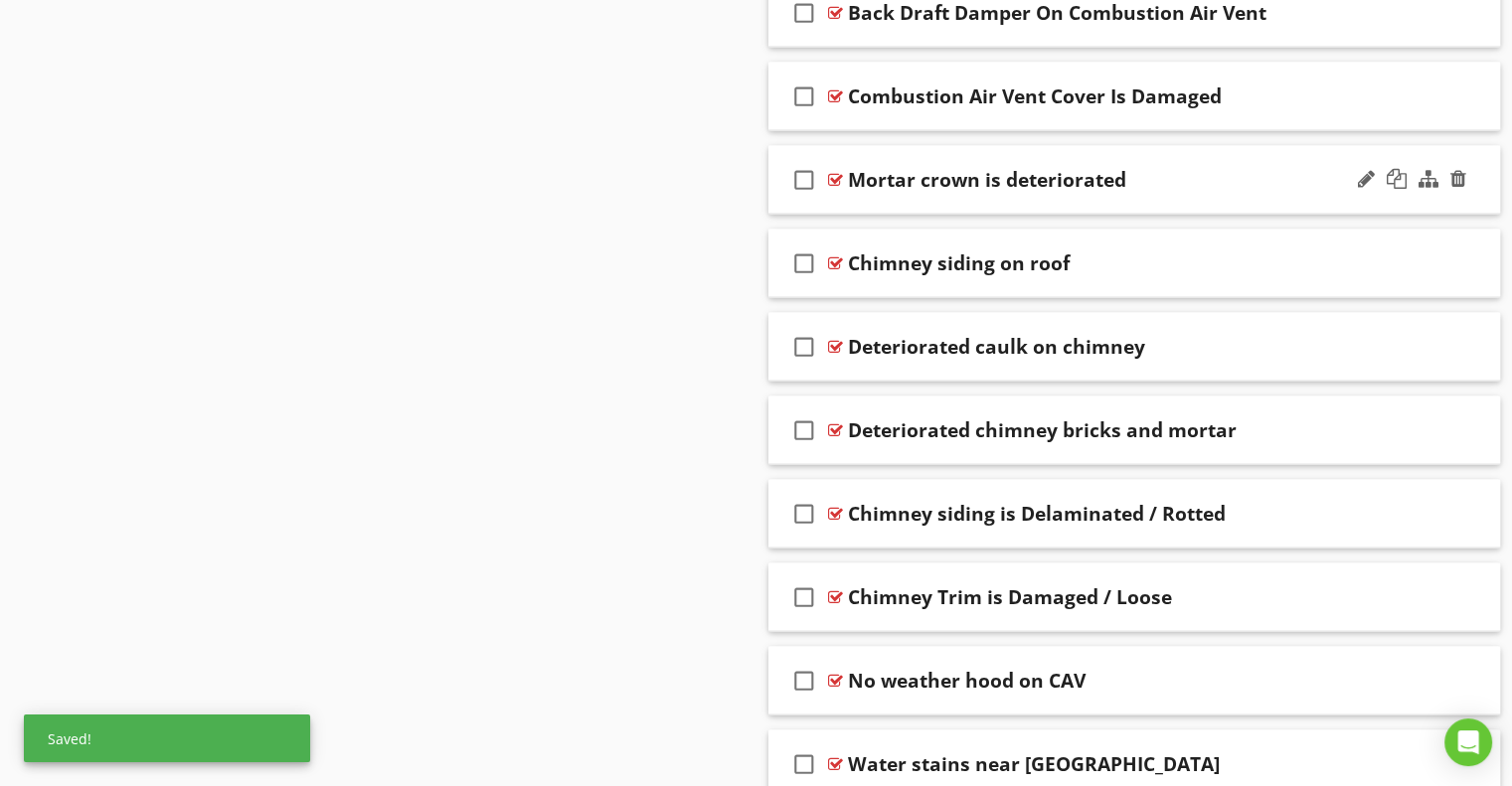 click on "Mortar crown is deteriorated" at bounding box center (987, 180) 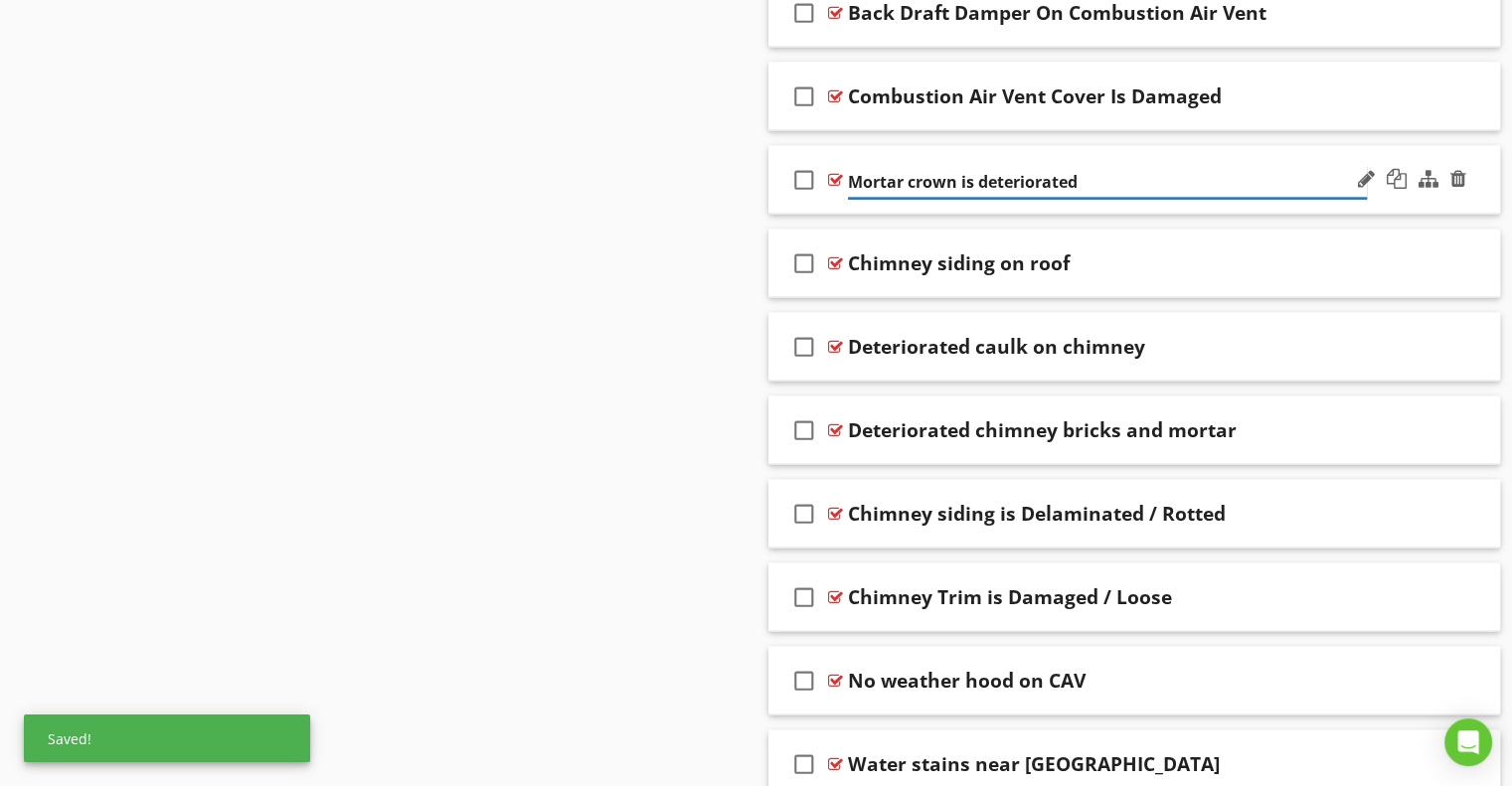 click on "Mortar crown is deteriorated" at bounding box center (1107, 182) 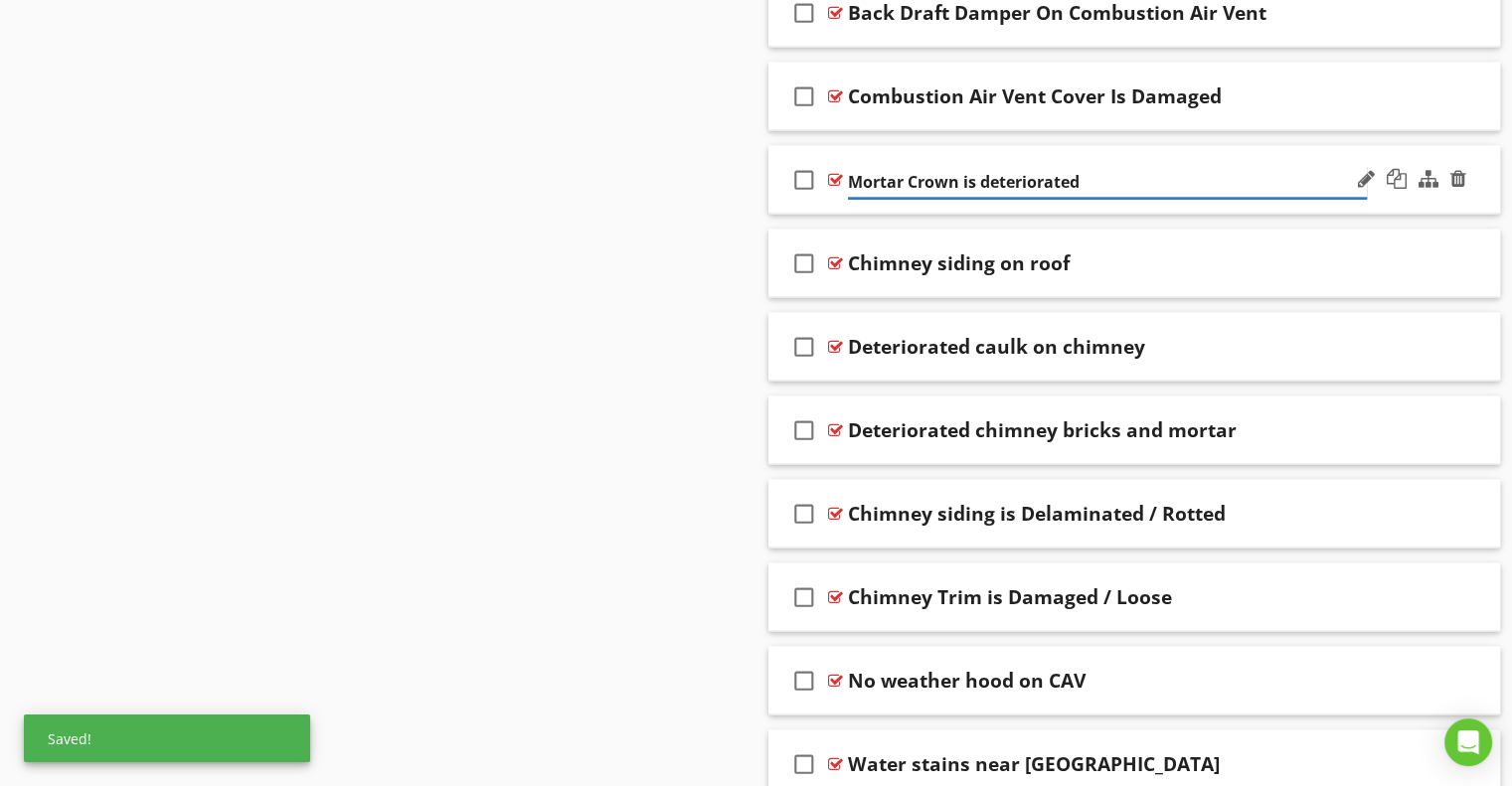 click on "Mortar Crown is deteriorated" at bounding box center [1107, 182] 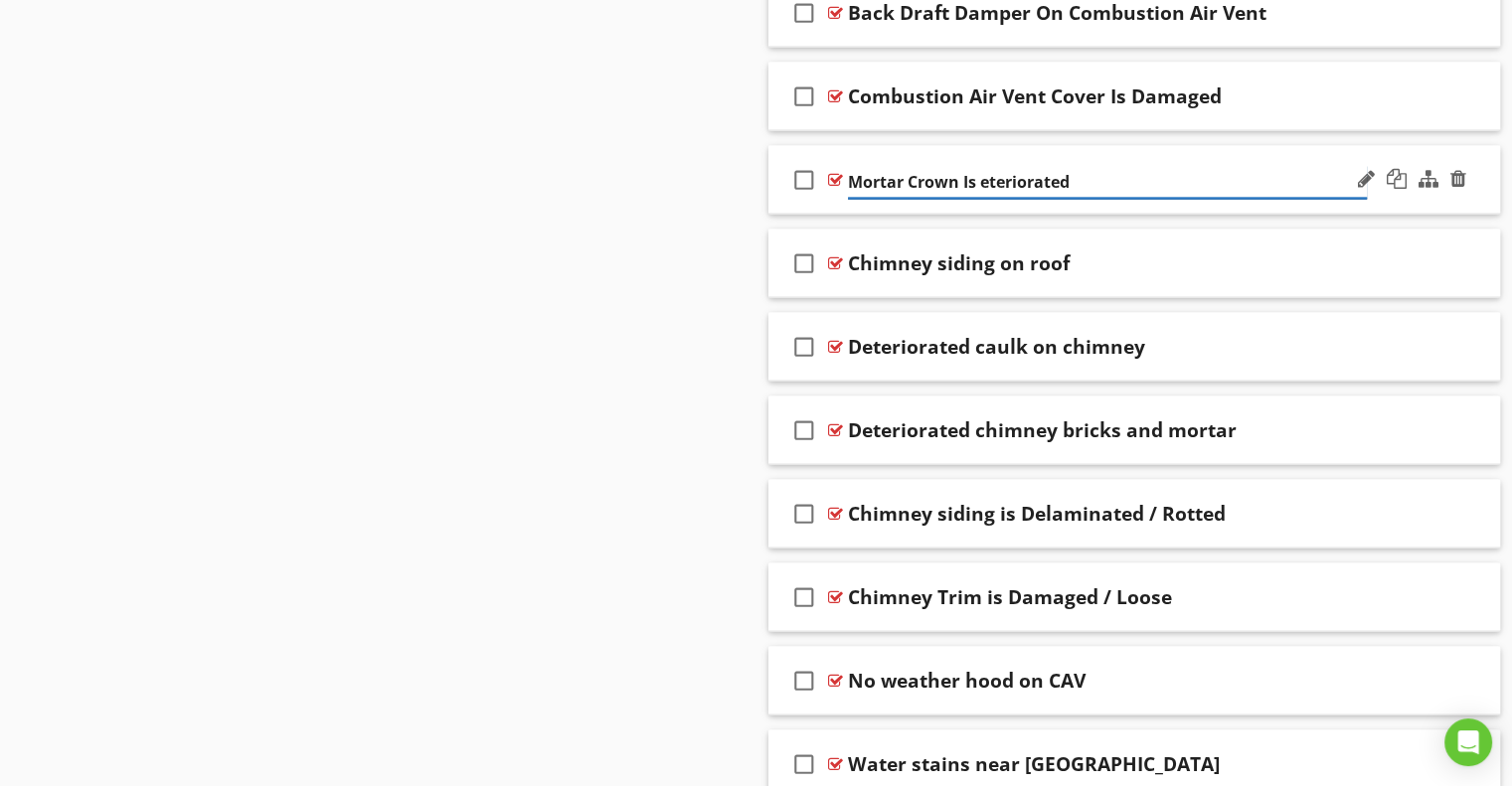 type on "Mortar Crown Is Deteriorated" 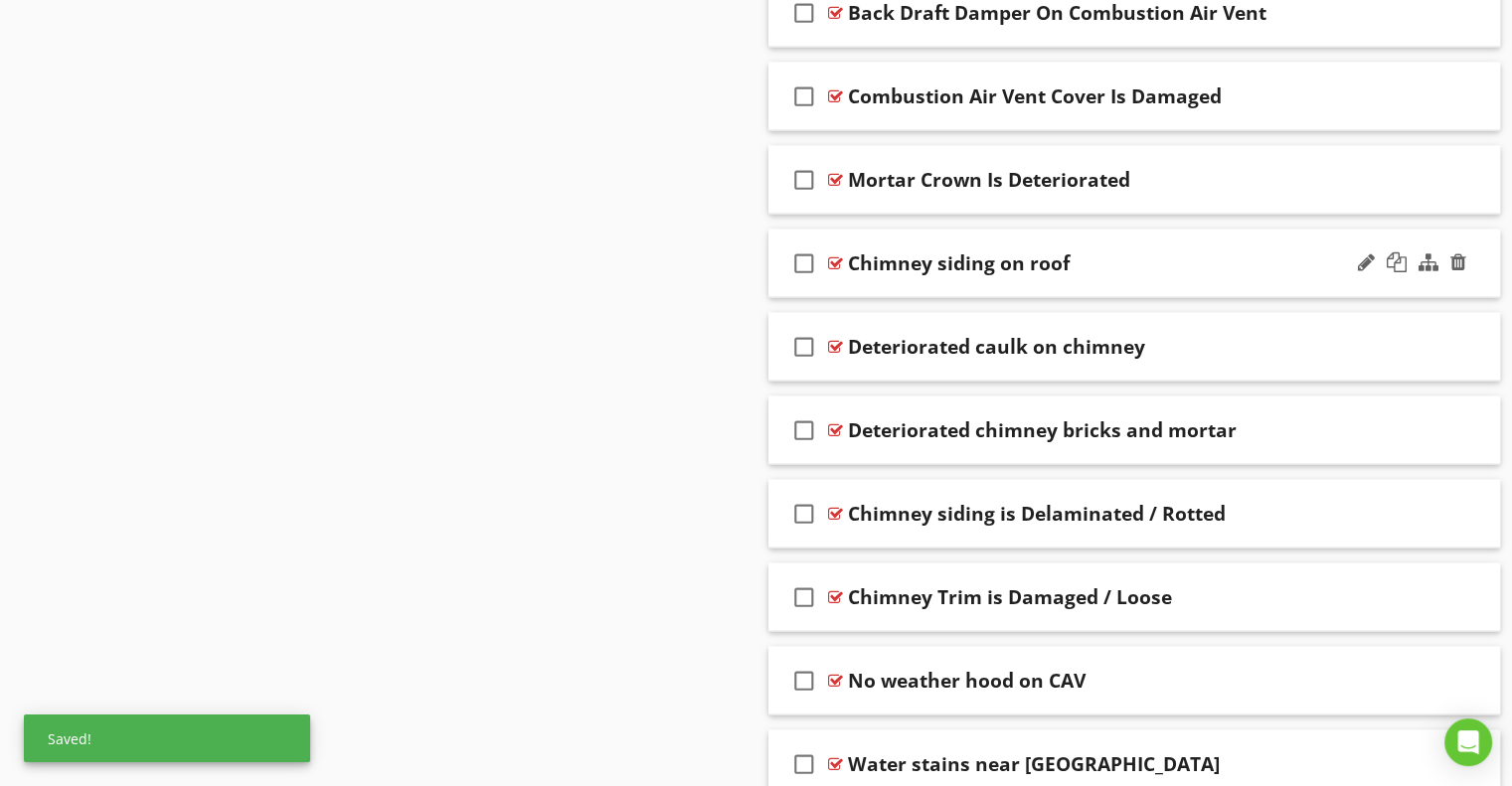 click on "Chimney siding on roof" at bounding box center (958, 263) 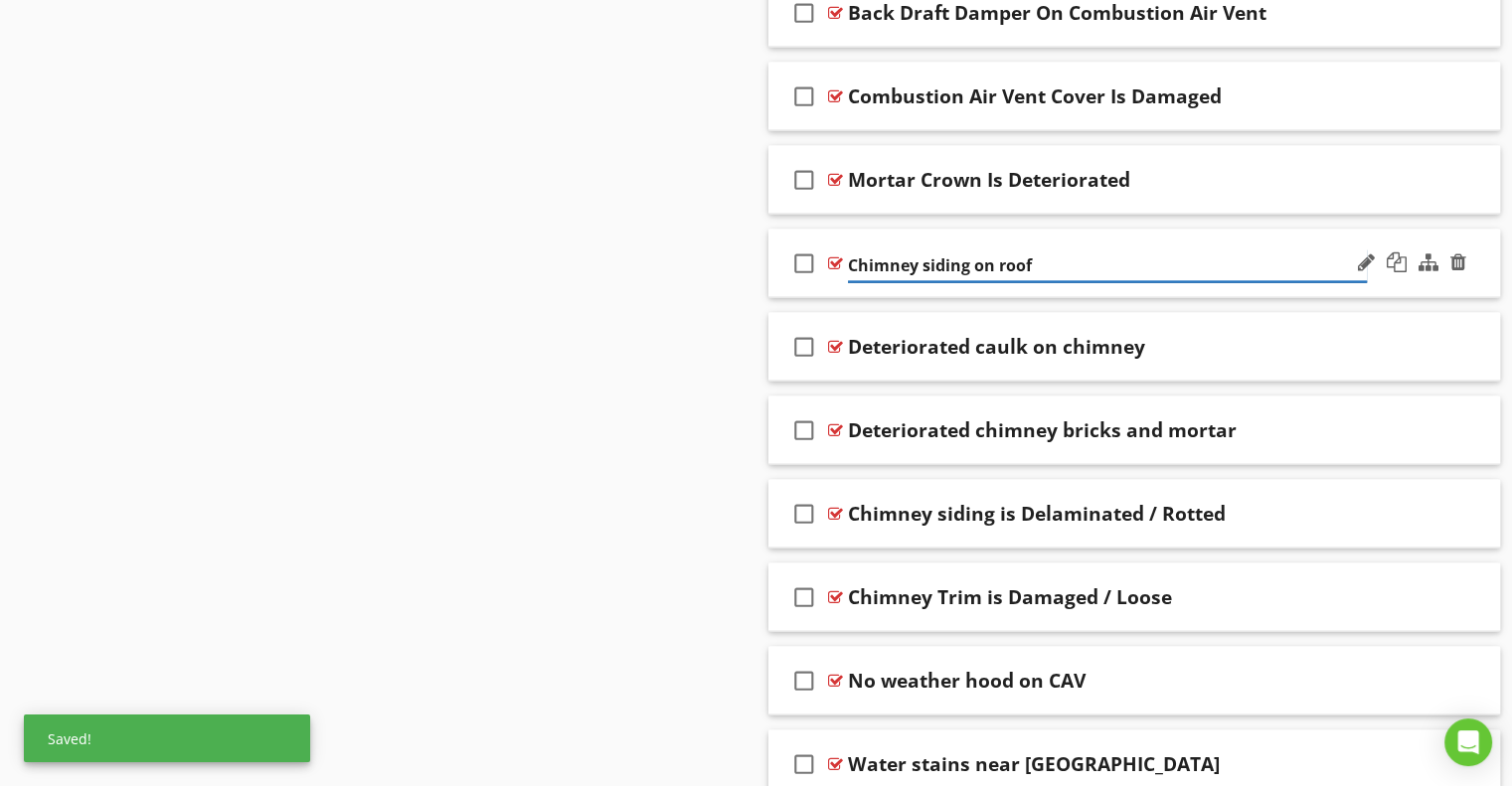 click on "Chimney siding on roof" at bounding box center (1107, 265) 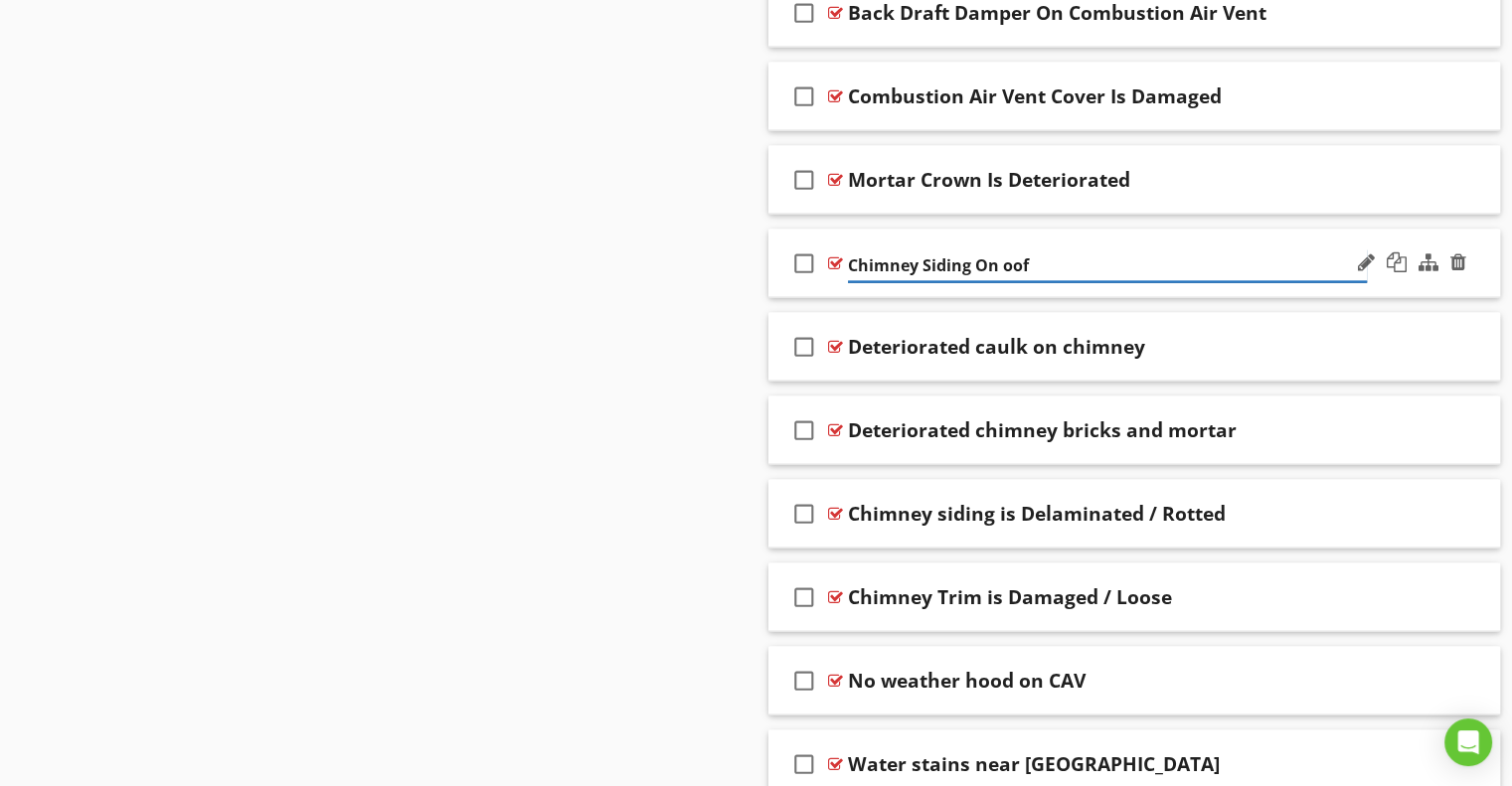 type on "Chimney Siding On Roof" 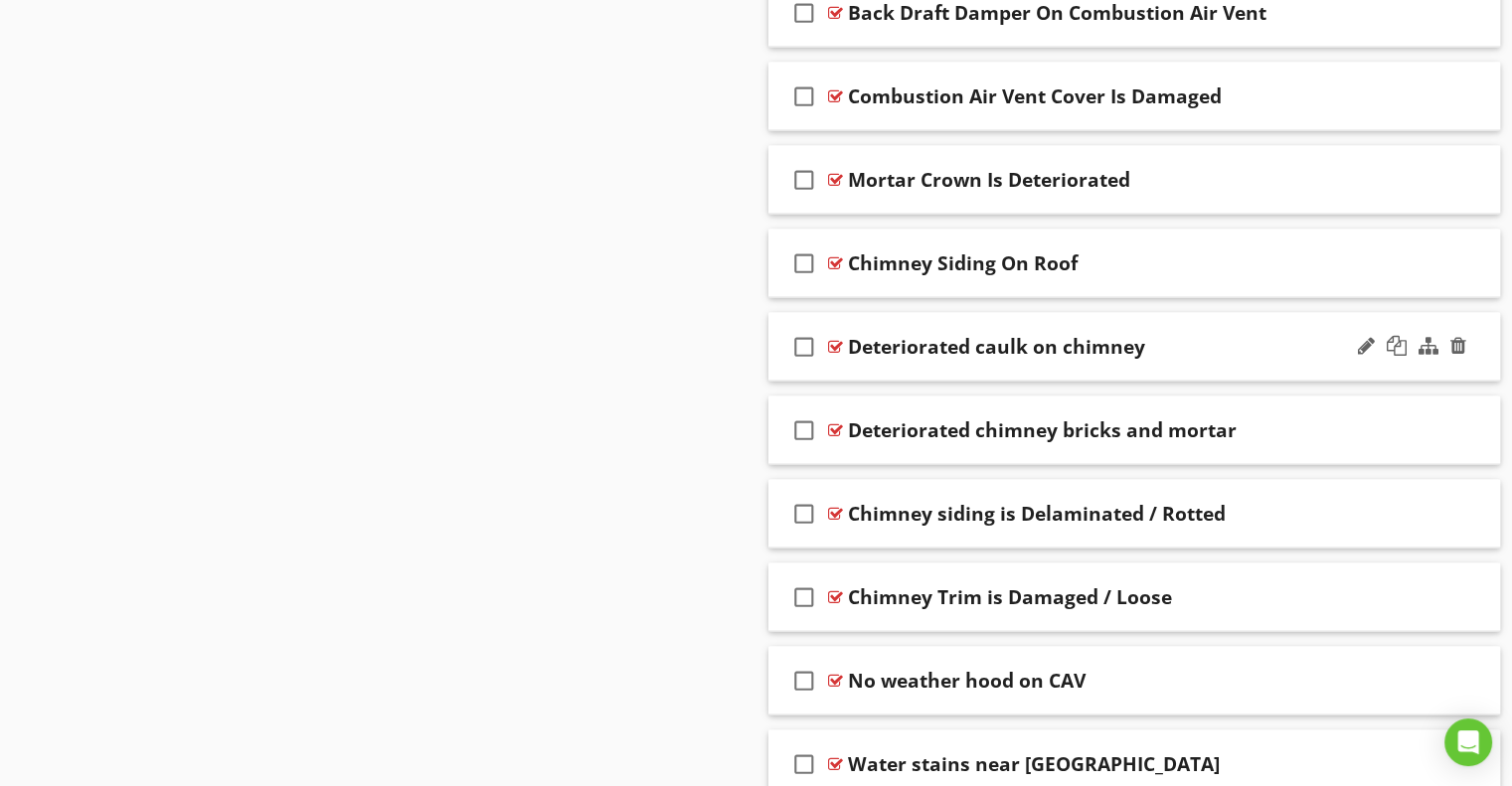 click on "Deteriorated caulk on chimney" at bounding box center [996, 347] 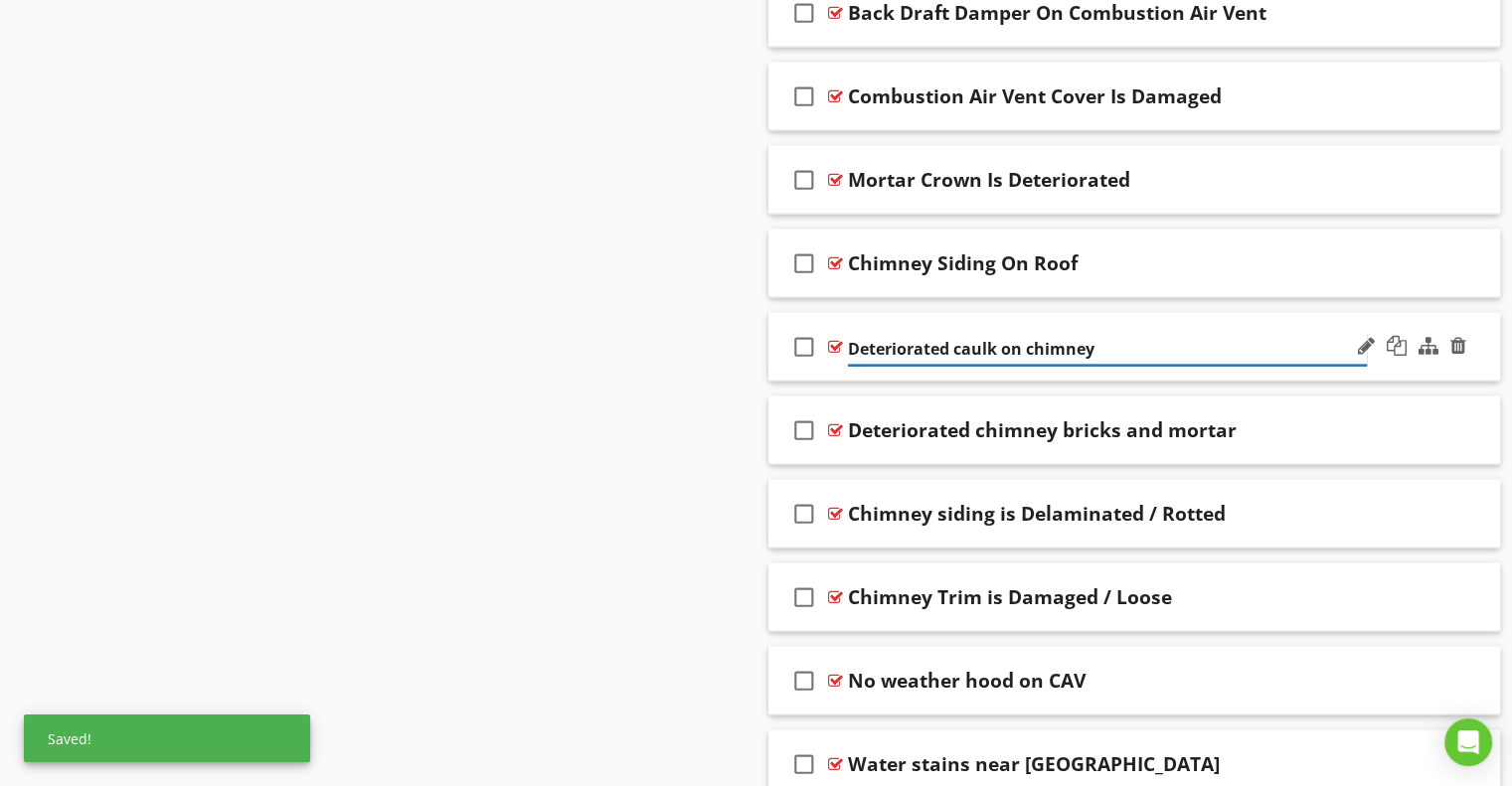 click on "Deteriorated caulk on chimney" at bounding box center (1107, 349) 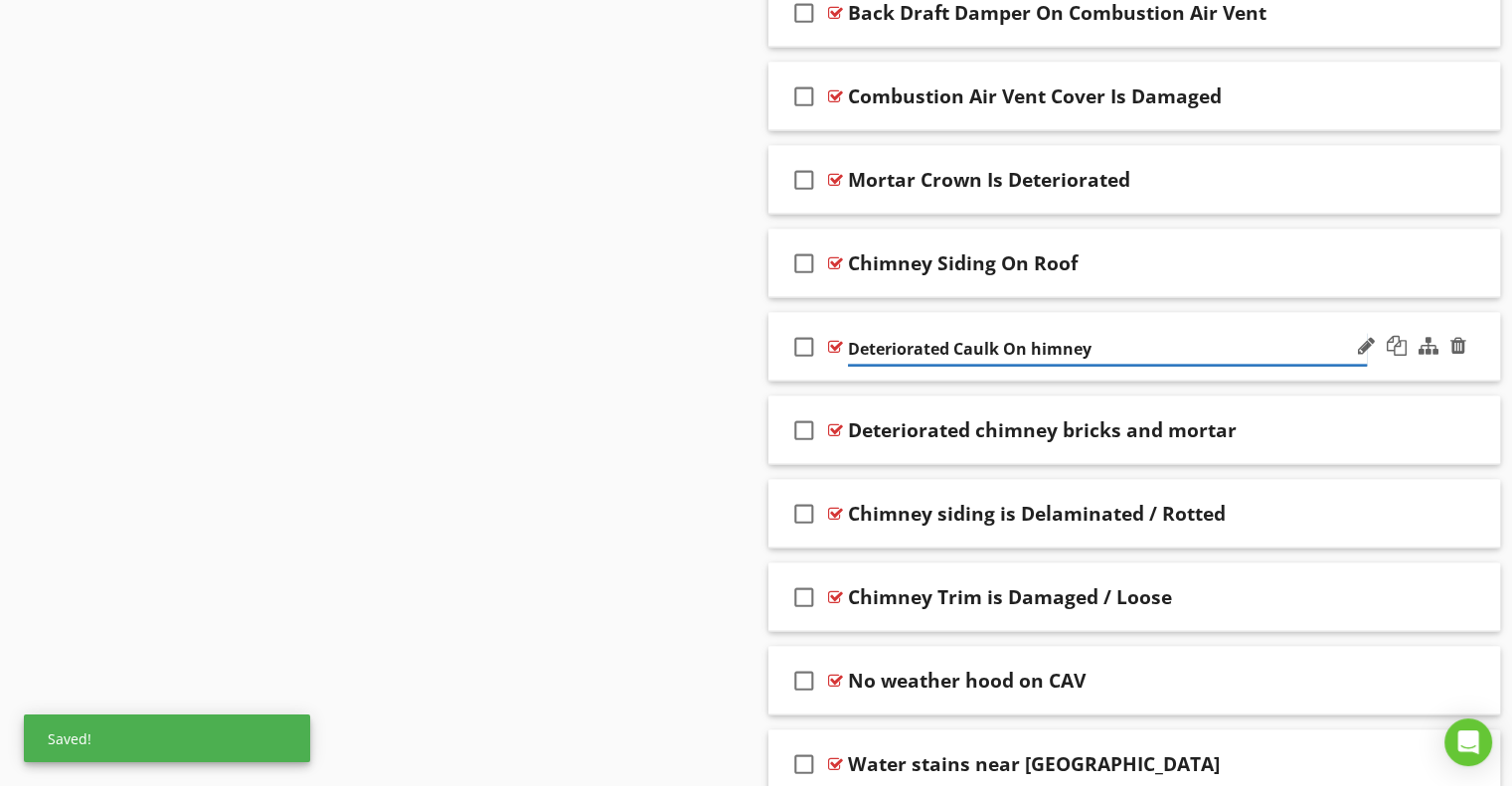 type on "Deteriorated Caulk On Chimney" 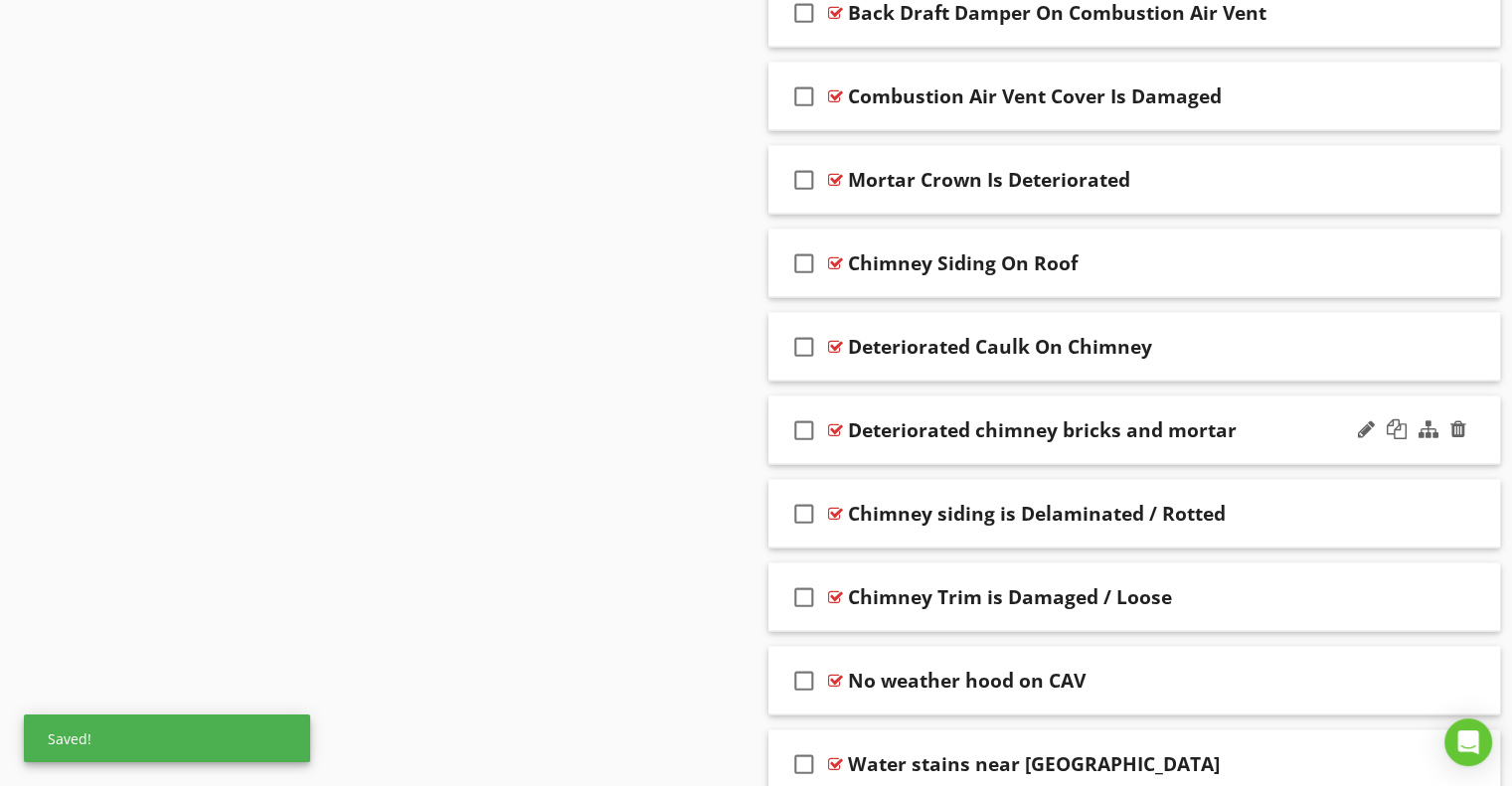 click on "Deteriorated chimney bricks and mortar" at bounding box center [1042, 430] 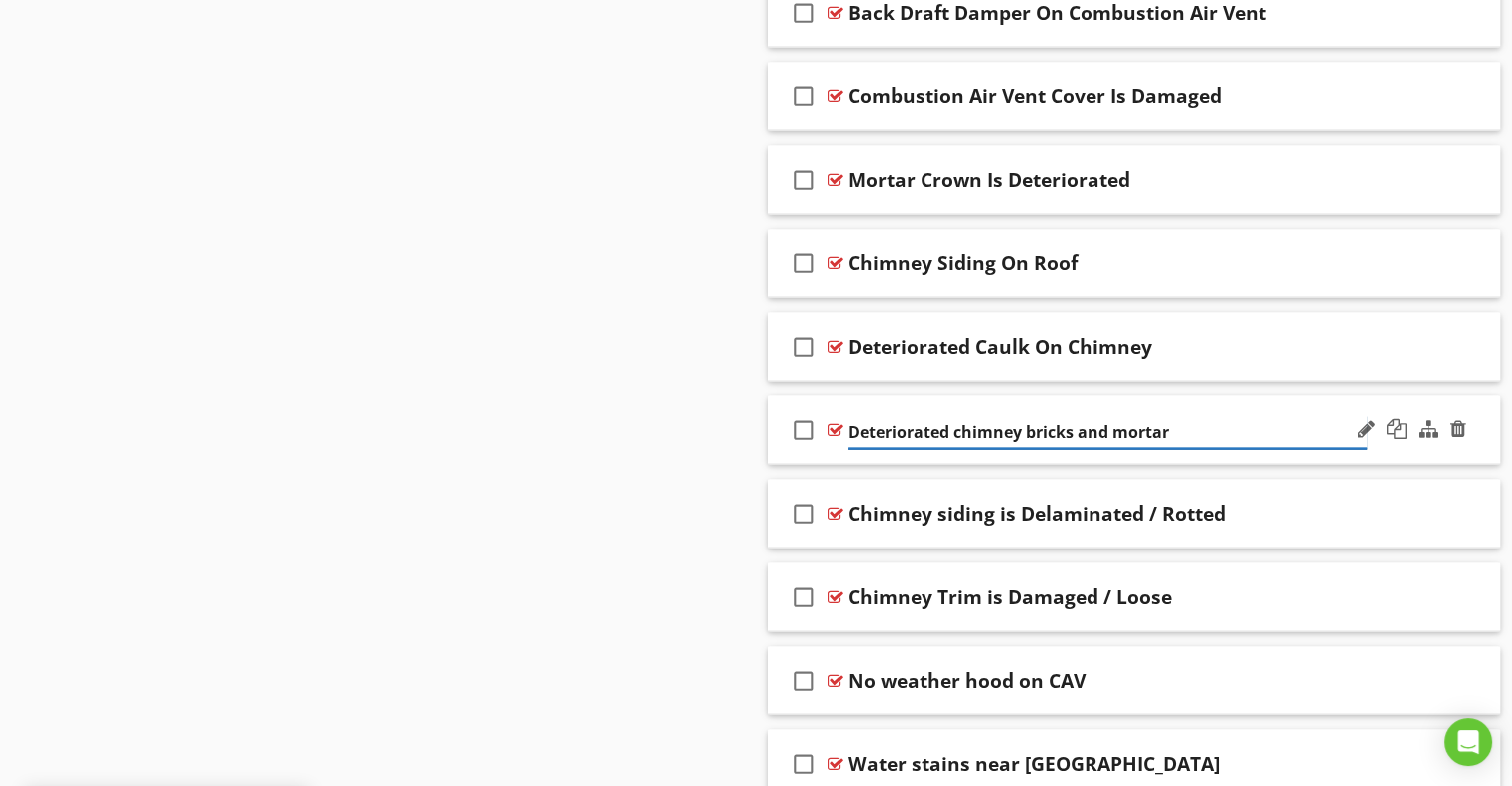click on "Deteriorated chimney bricks and mortar" at bounding box center (1107, 432) 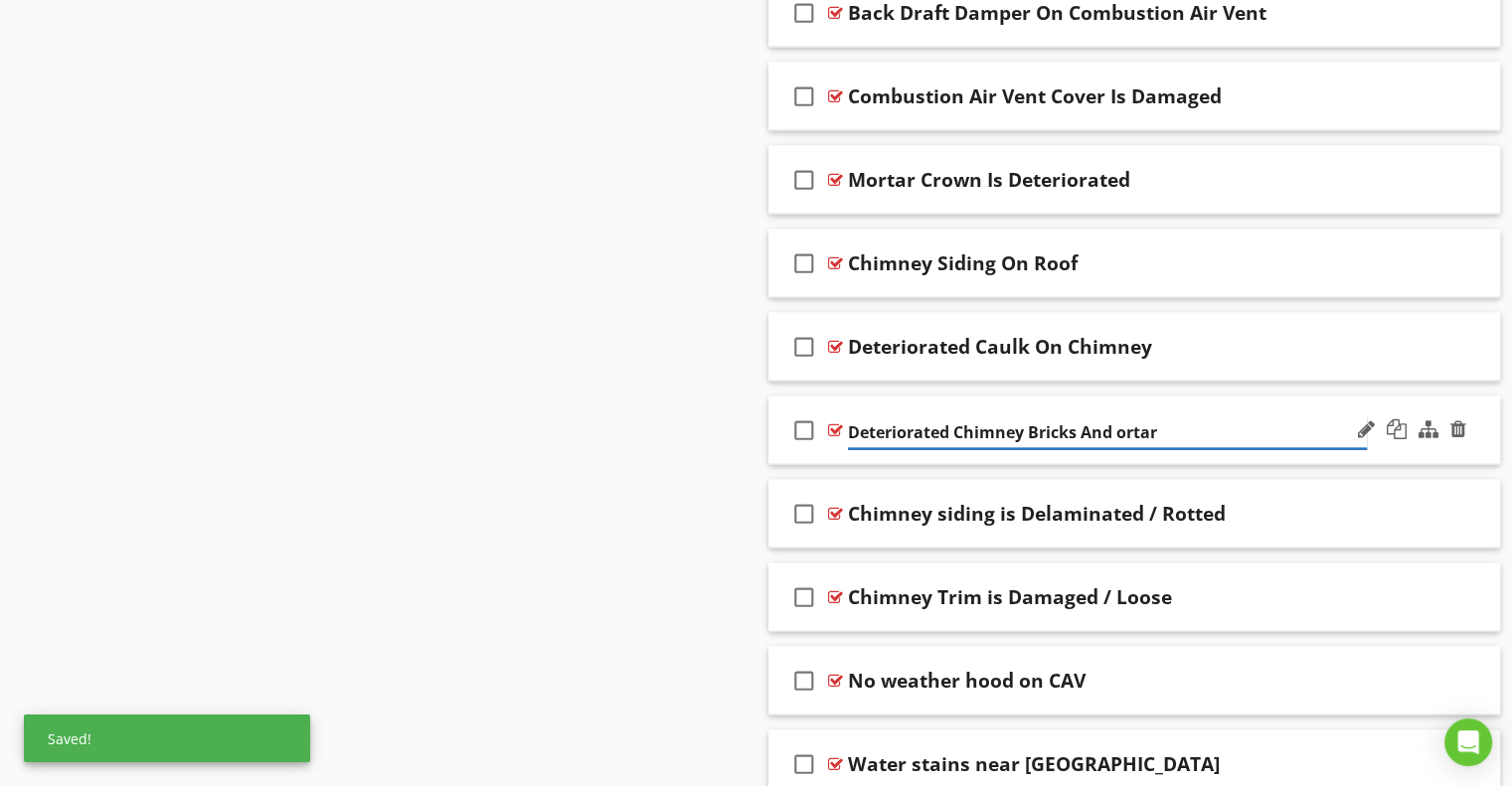 type on "Deteriorated Chimney Bricks And Mortar" 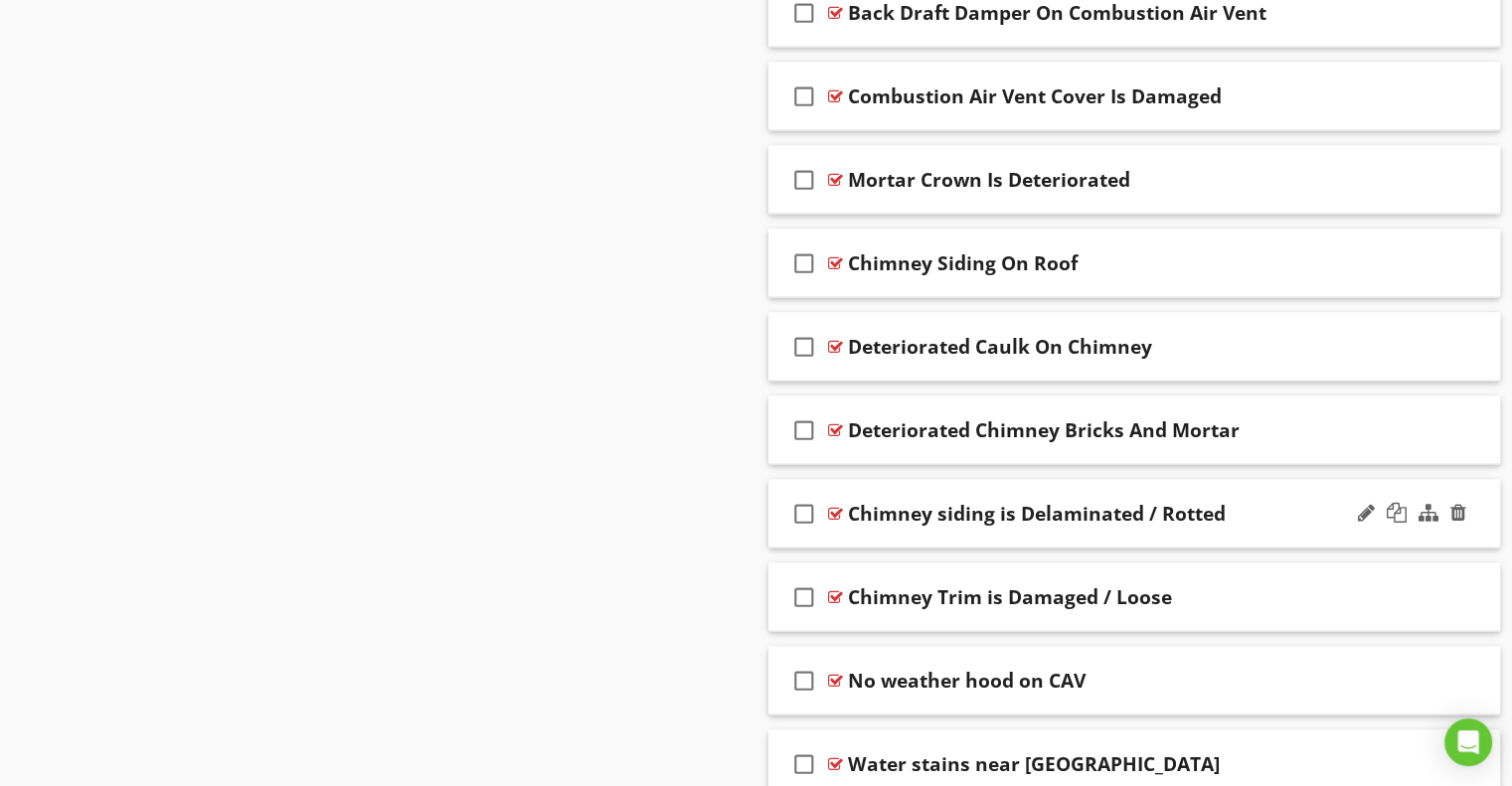 click on "Chimney siding is Delaminated / Rotted" at bounding box center [1037, 514] 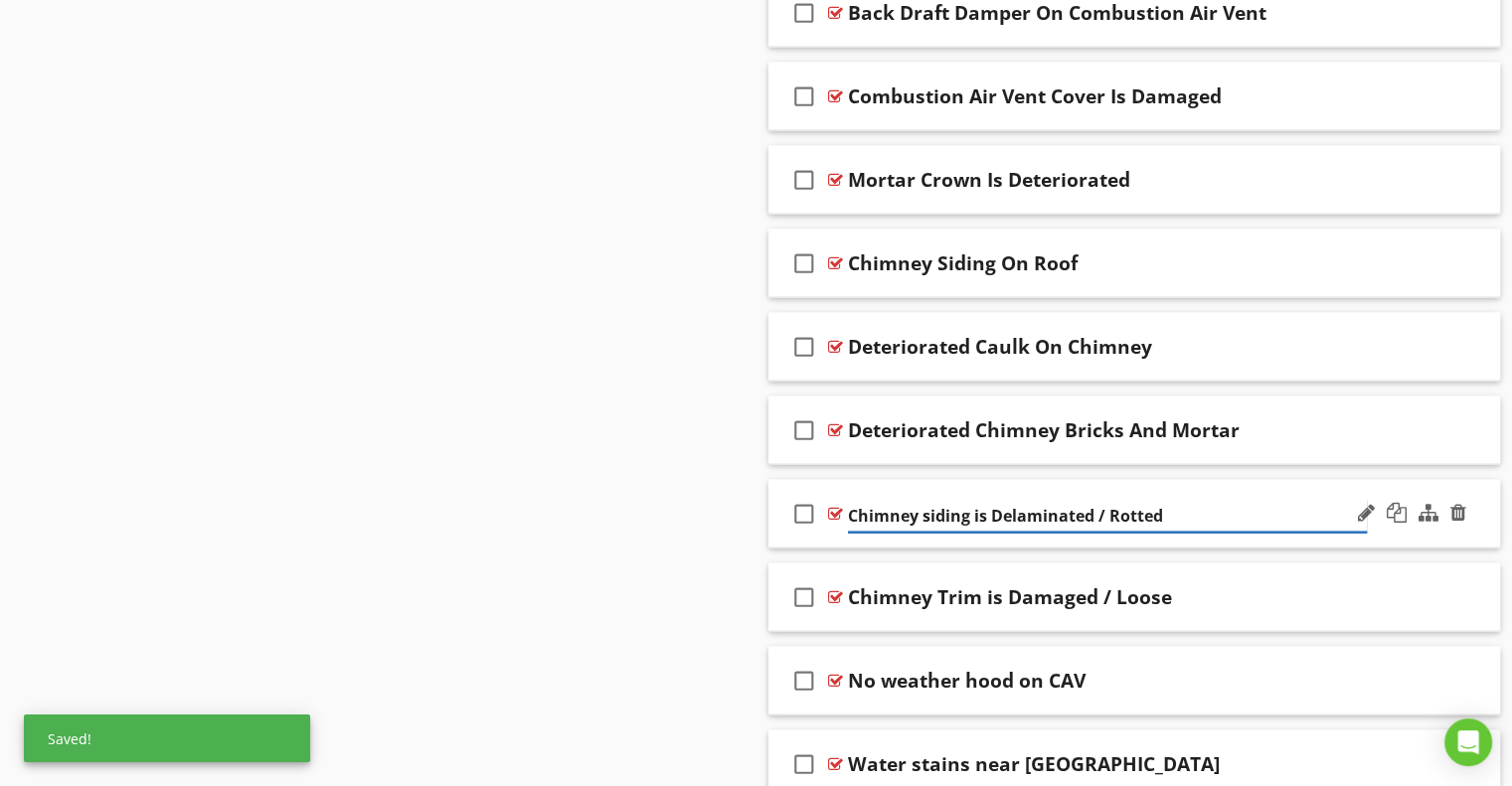 click on "Chimney siding is Delaminated / Rotted" at bounding box center [1107, 516] 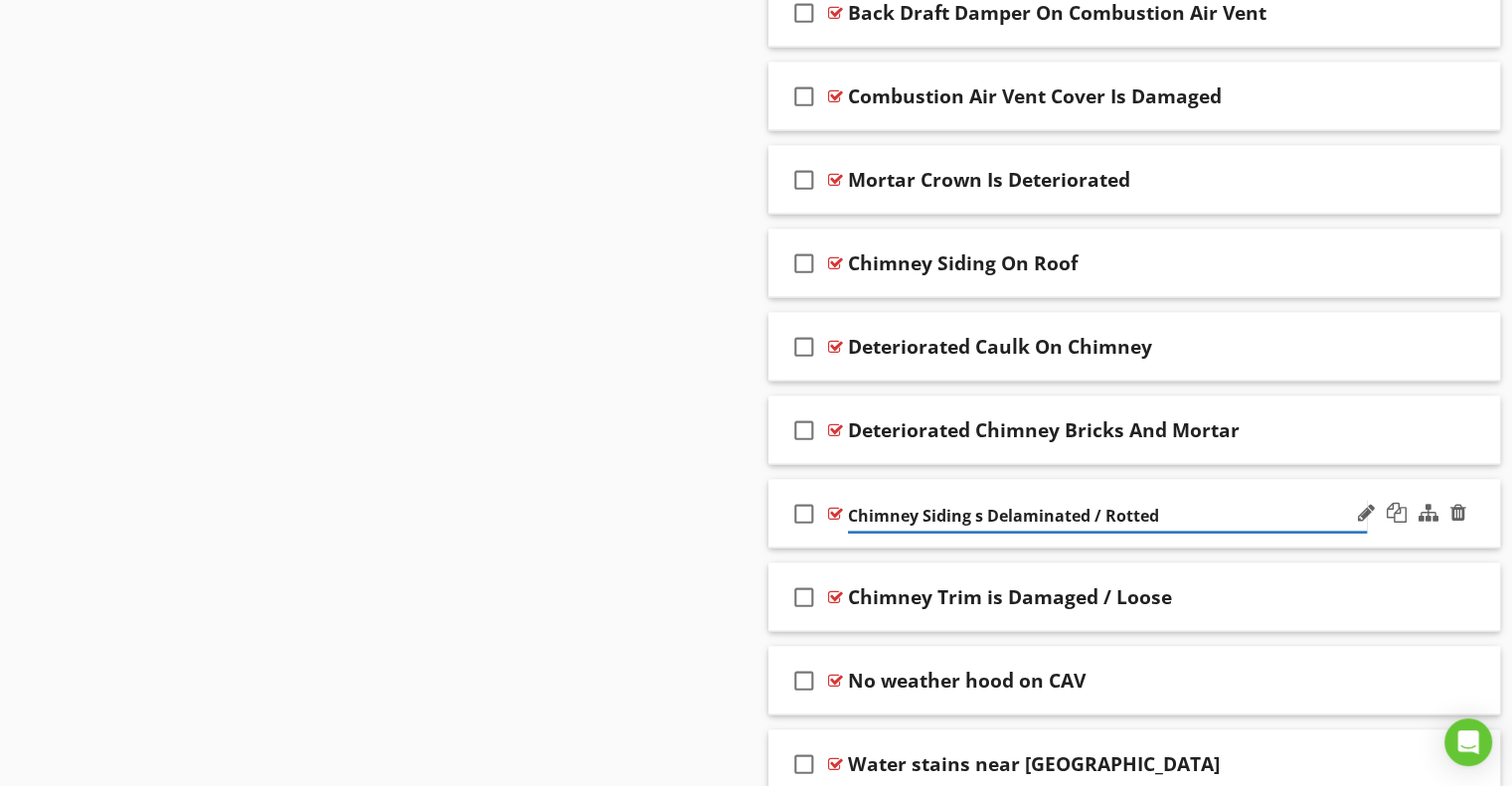 type on "Chimney Siding Is Delaminated / Rotted" 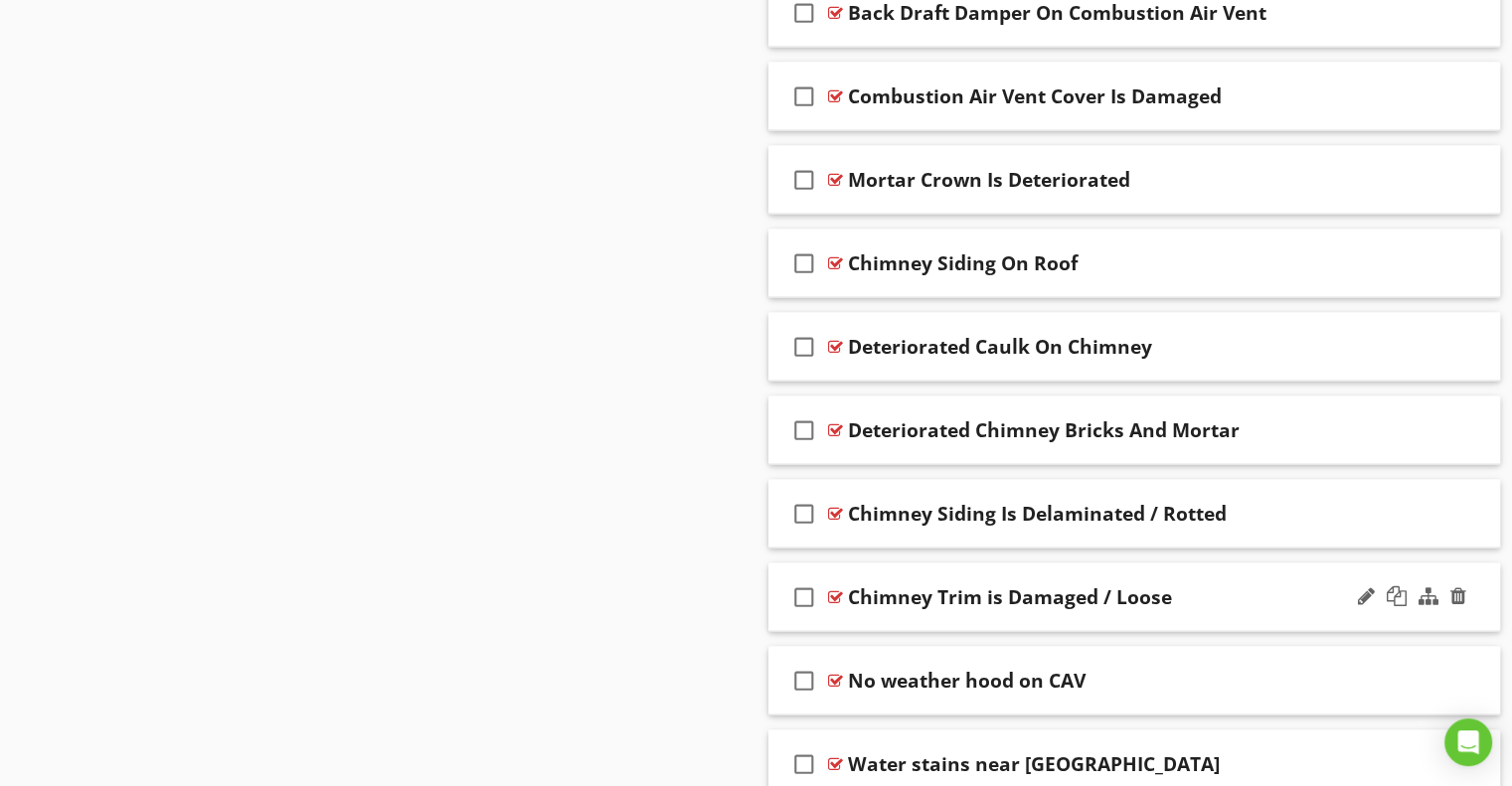 click on "Chimney Trim is Damaged / Loose" at bounding box center [1010, 597] 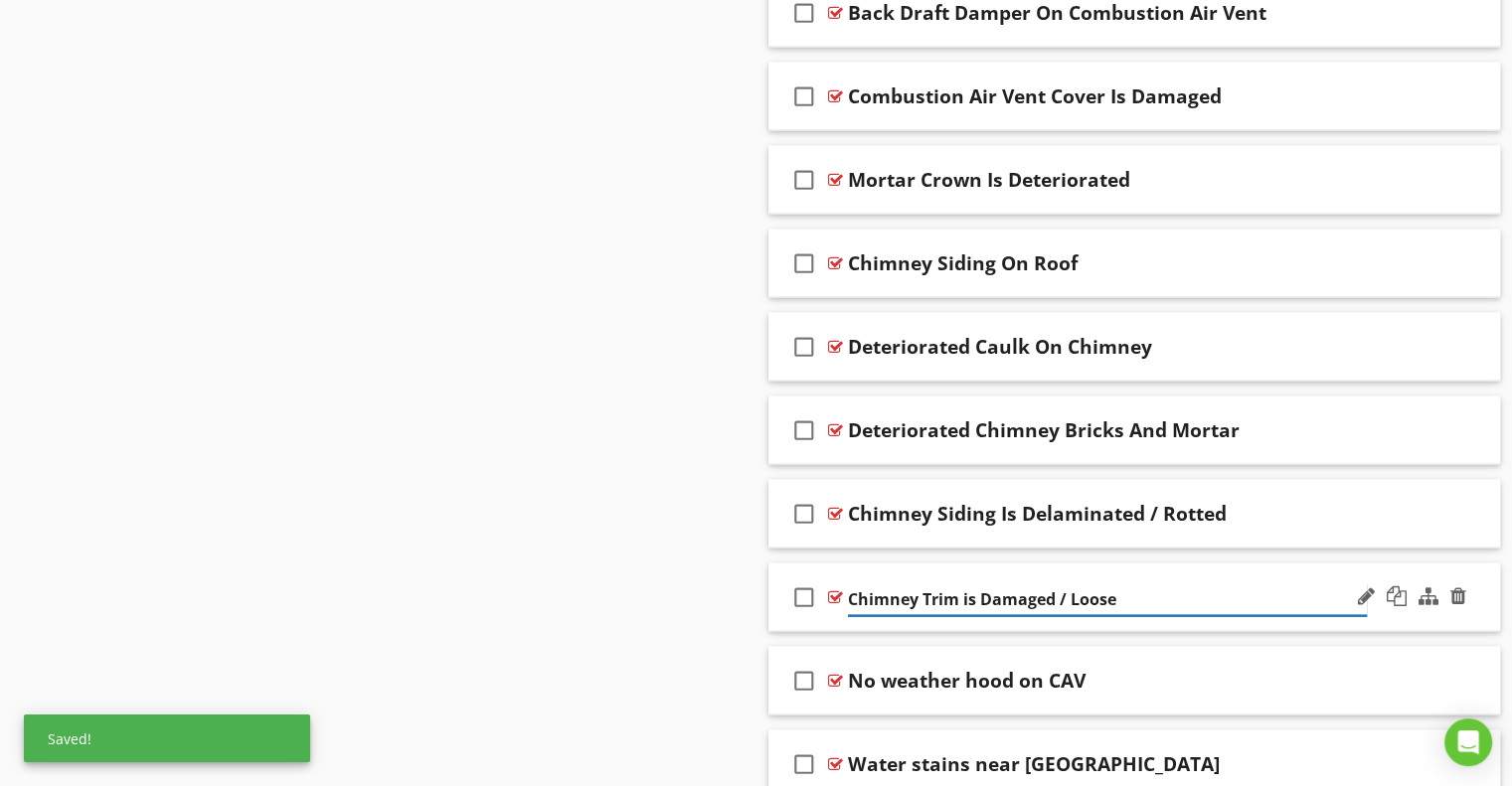 click on "Chimney Trim is Damaged / Loose" at bounding box center (1107, 599) 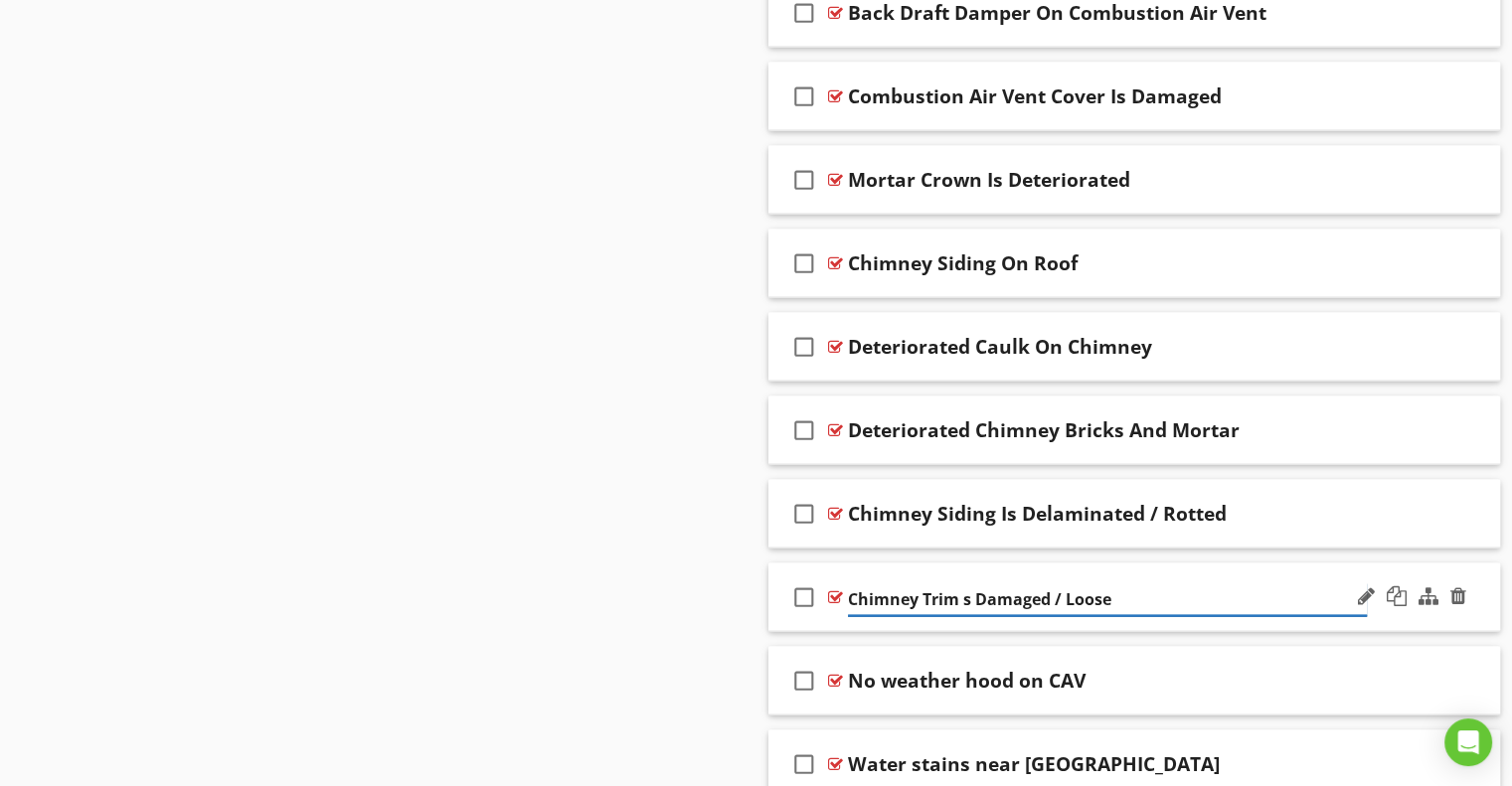 type on "Chimney Trim Is Damaged / Loose" 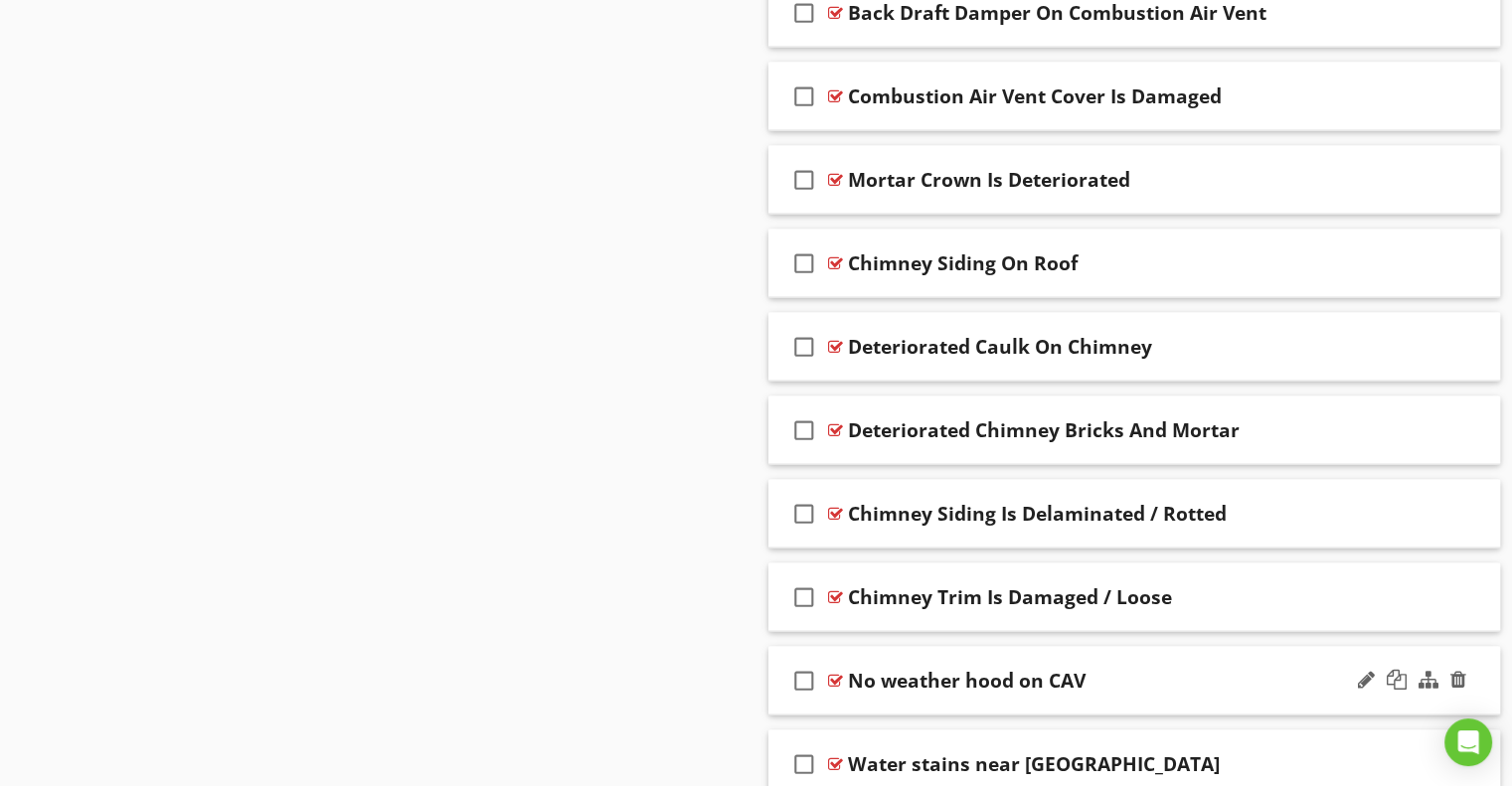 click on "No weather hood on CAV" at bounding box center (966, 681) 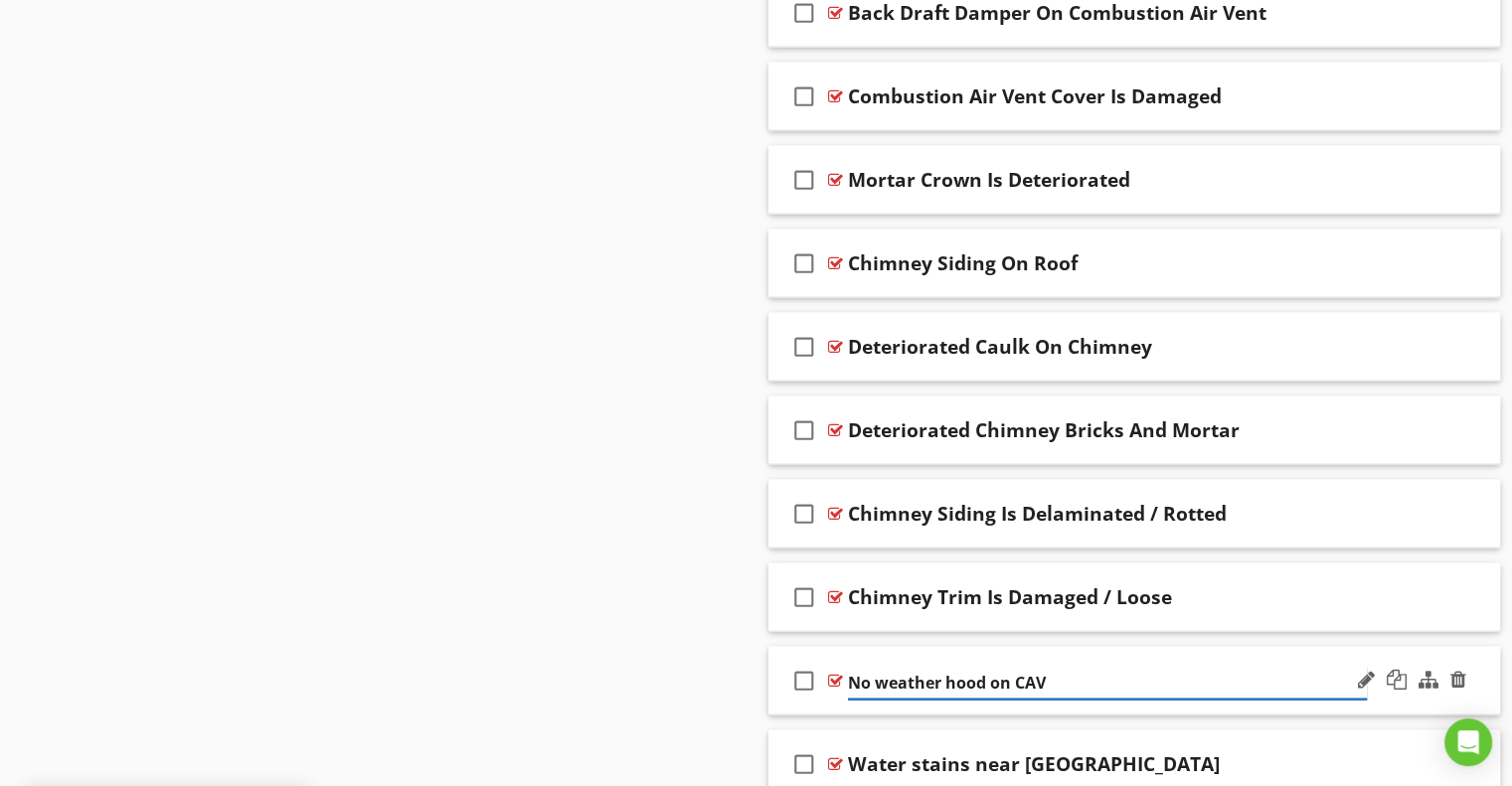 click on "No weather hood on CAV" at bounding box center [1107, 683] 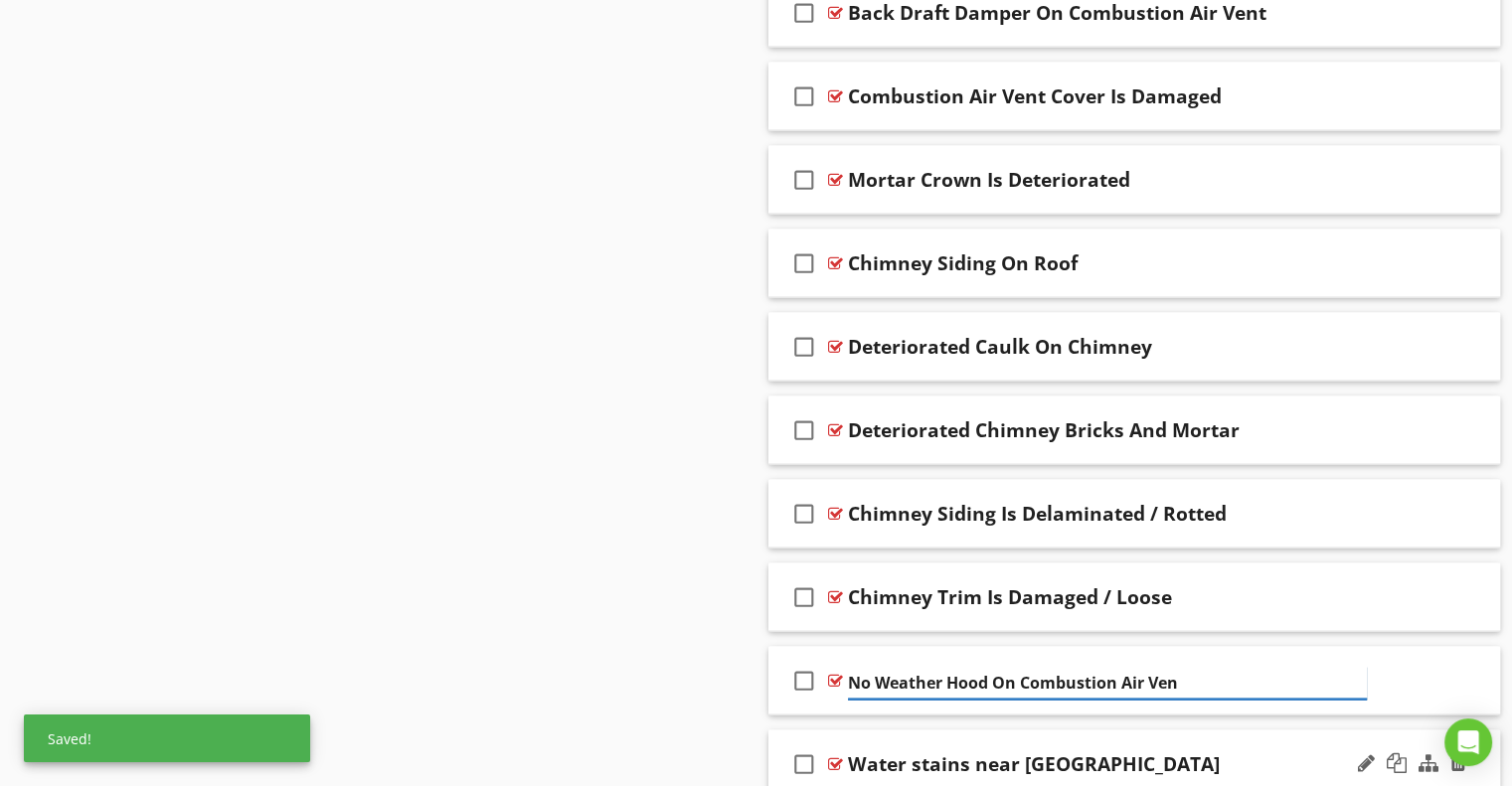 type on "No Weather Hood On Combustion Air Vent" 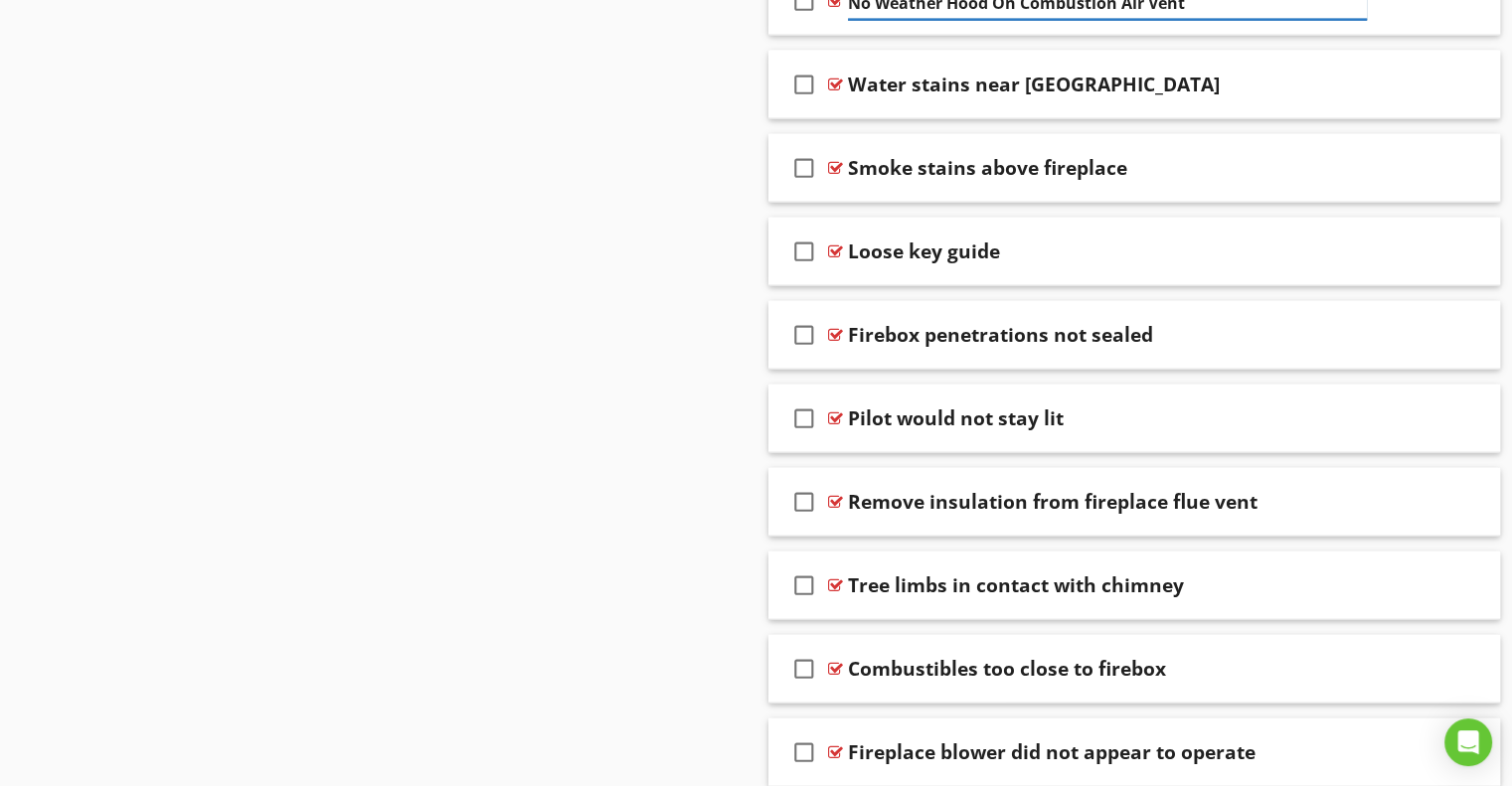 scroll, scrollTop: 4669, scrollLeft: 0, axis: vertical 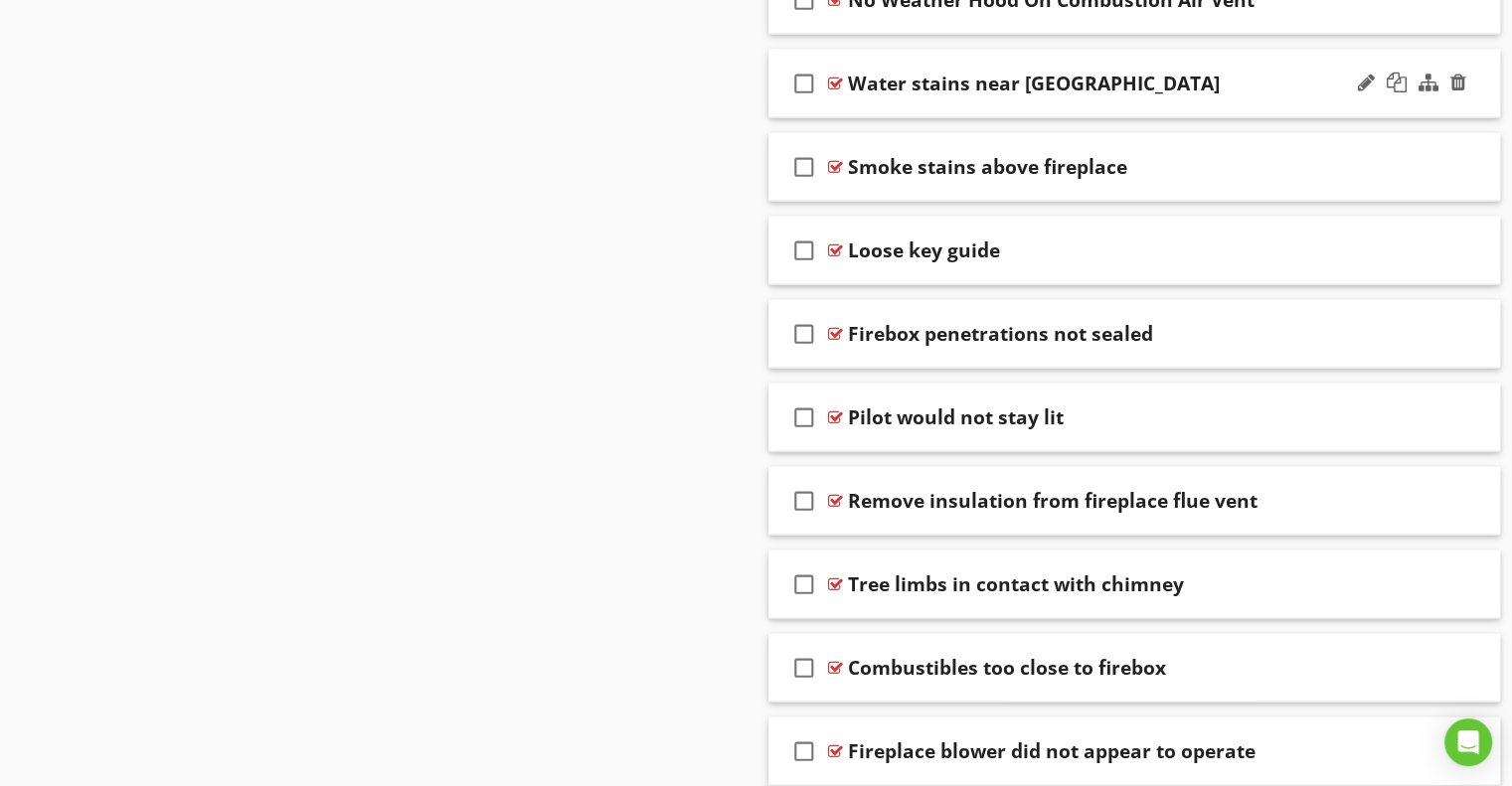 click on "Water stains near [GEOGRAPHIC_DATA]" at bounding box center [1034, 83] 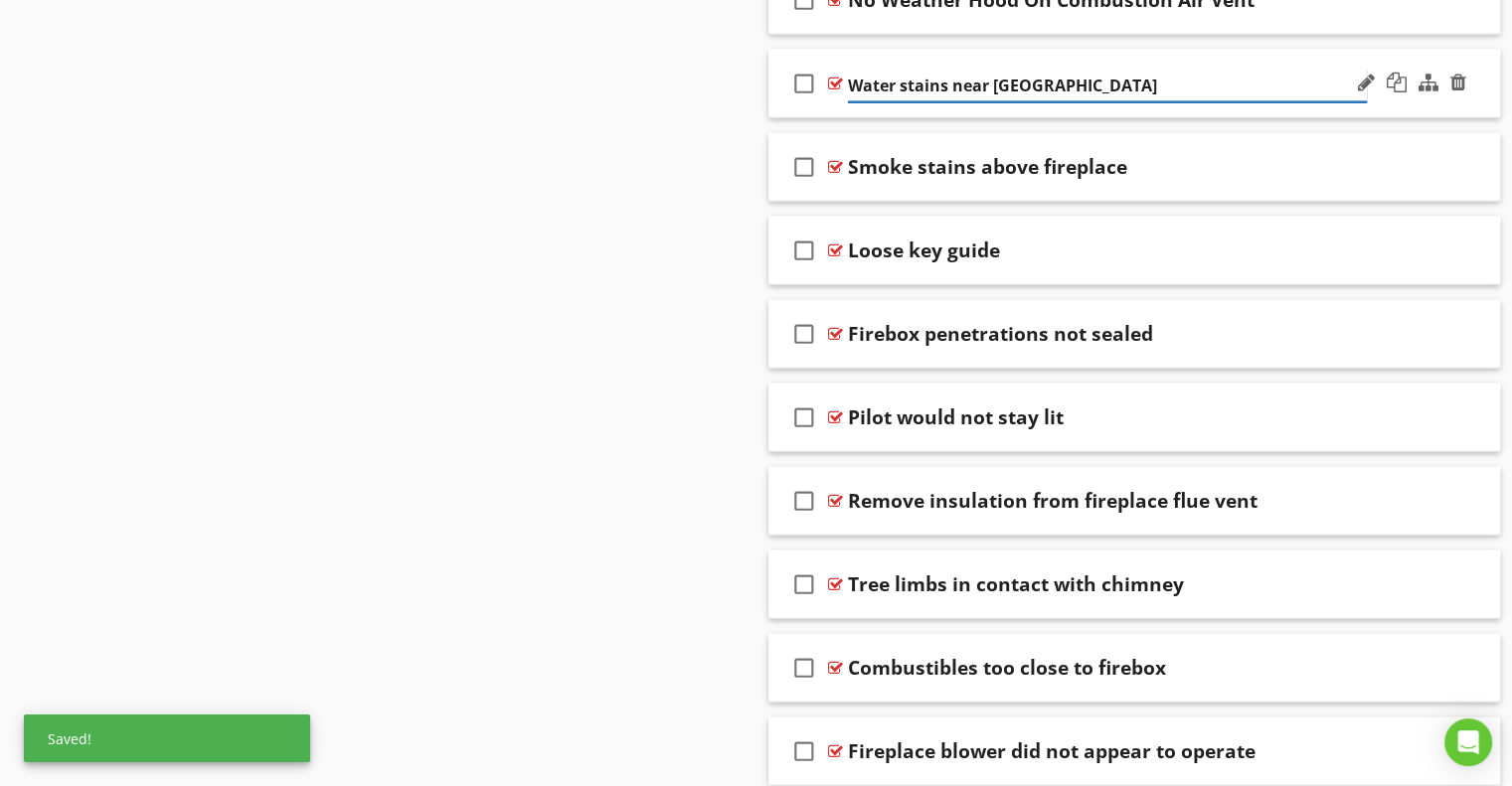 click on "Water stains near [GEOGRAPHIC_DATA]" at bounding box center [1107, 85] 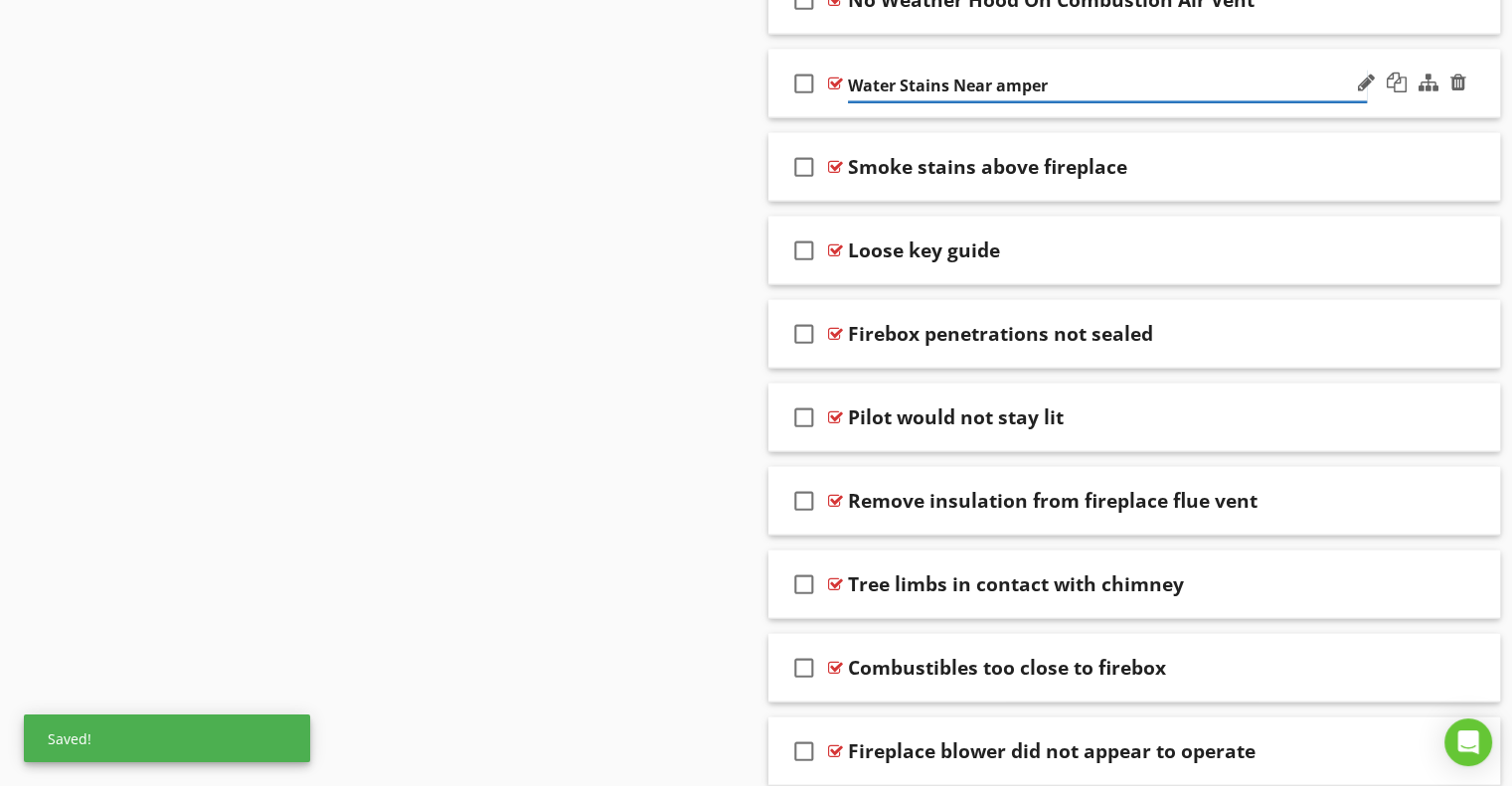 type on "Water Stains Near Damper" 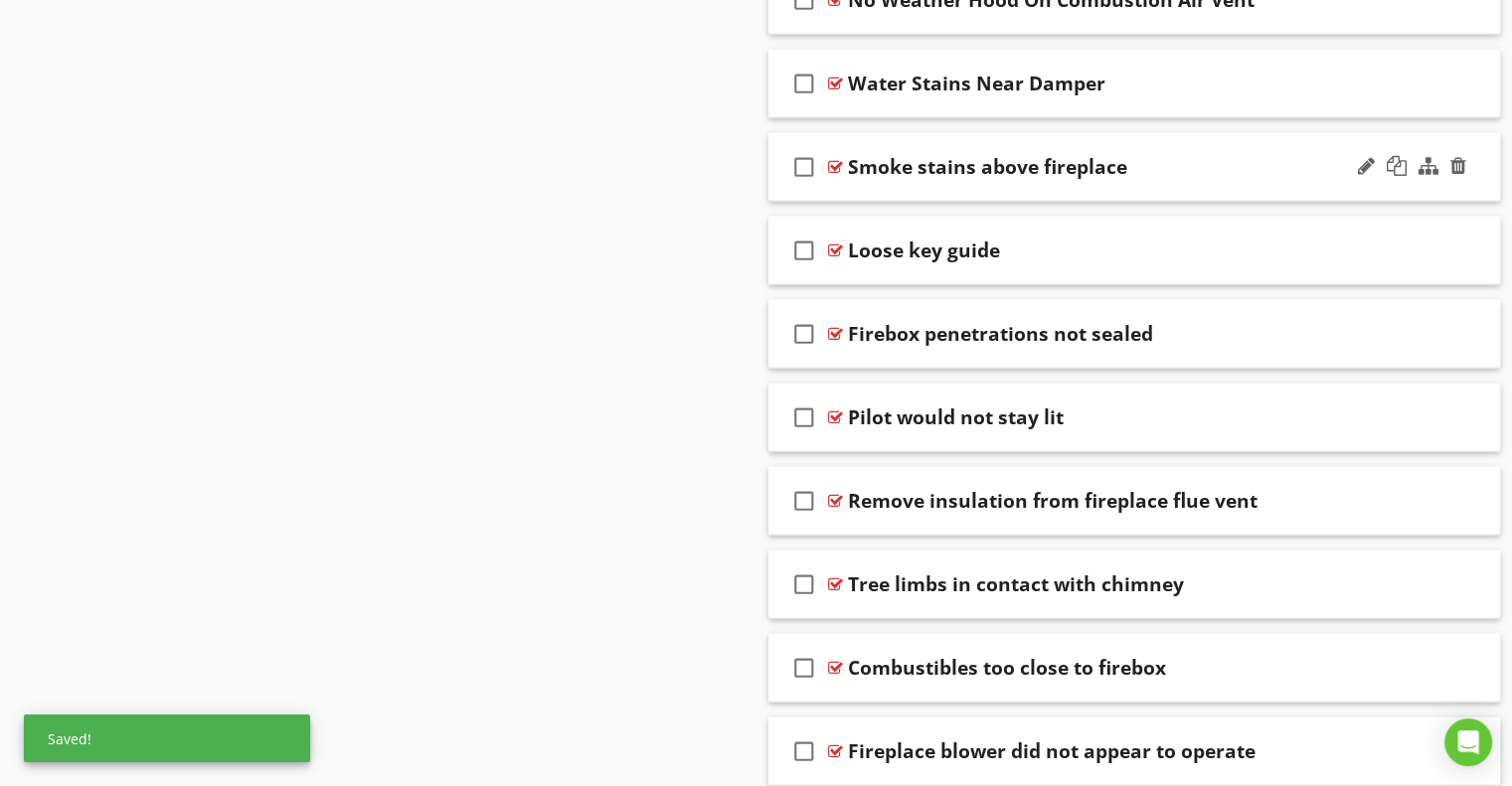 click on "Smoke stains above fireplace" at bounding box center [987, 167] 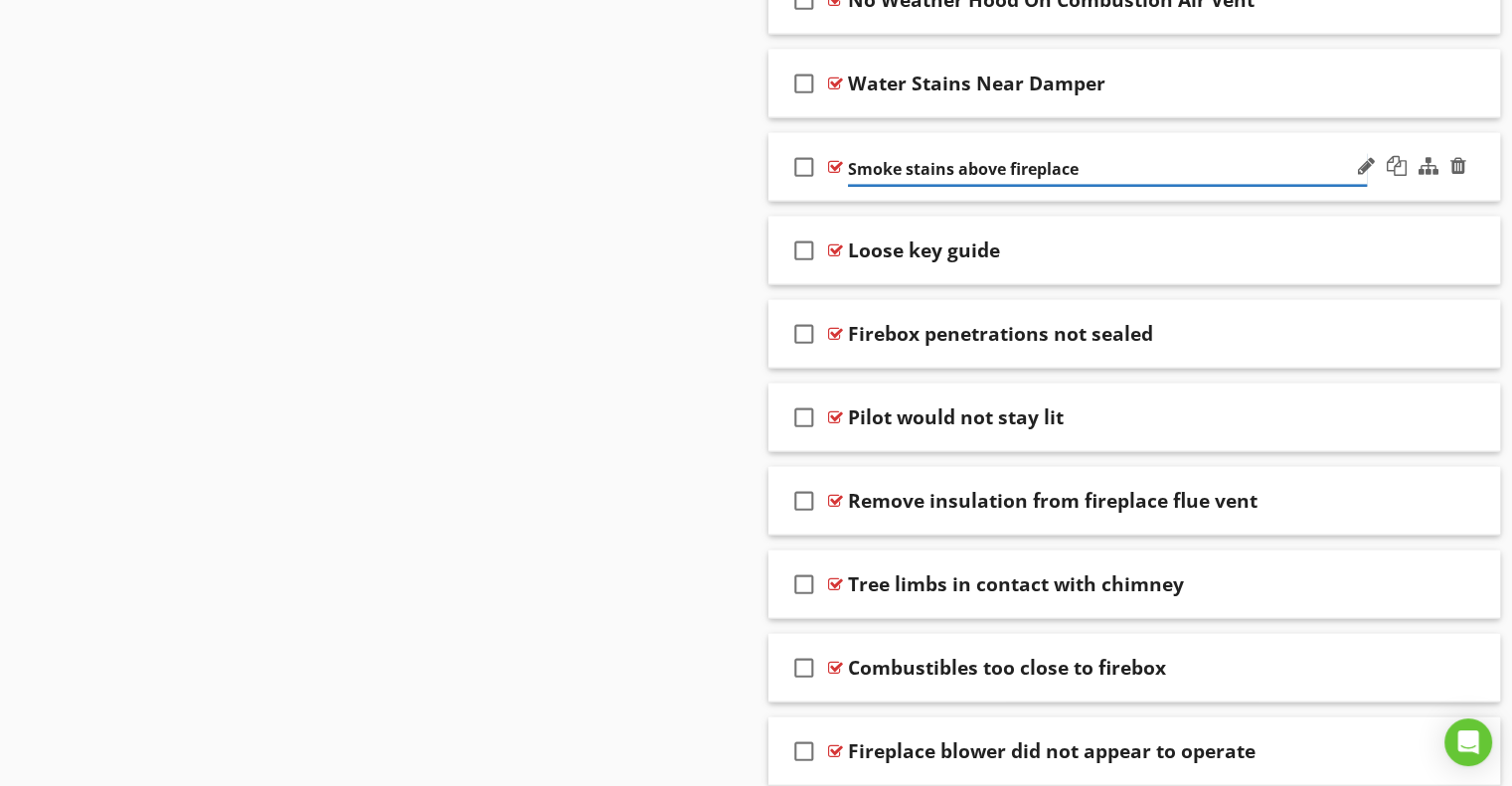 click on "Smoke stains above fireplace" at bounding box center (1107, 169) 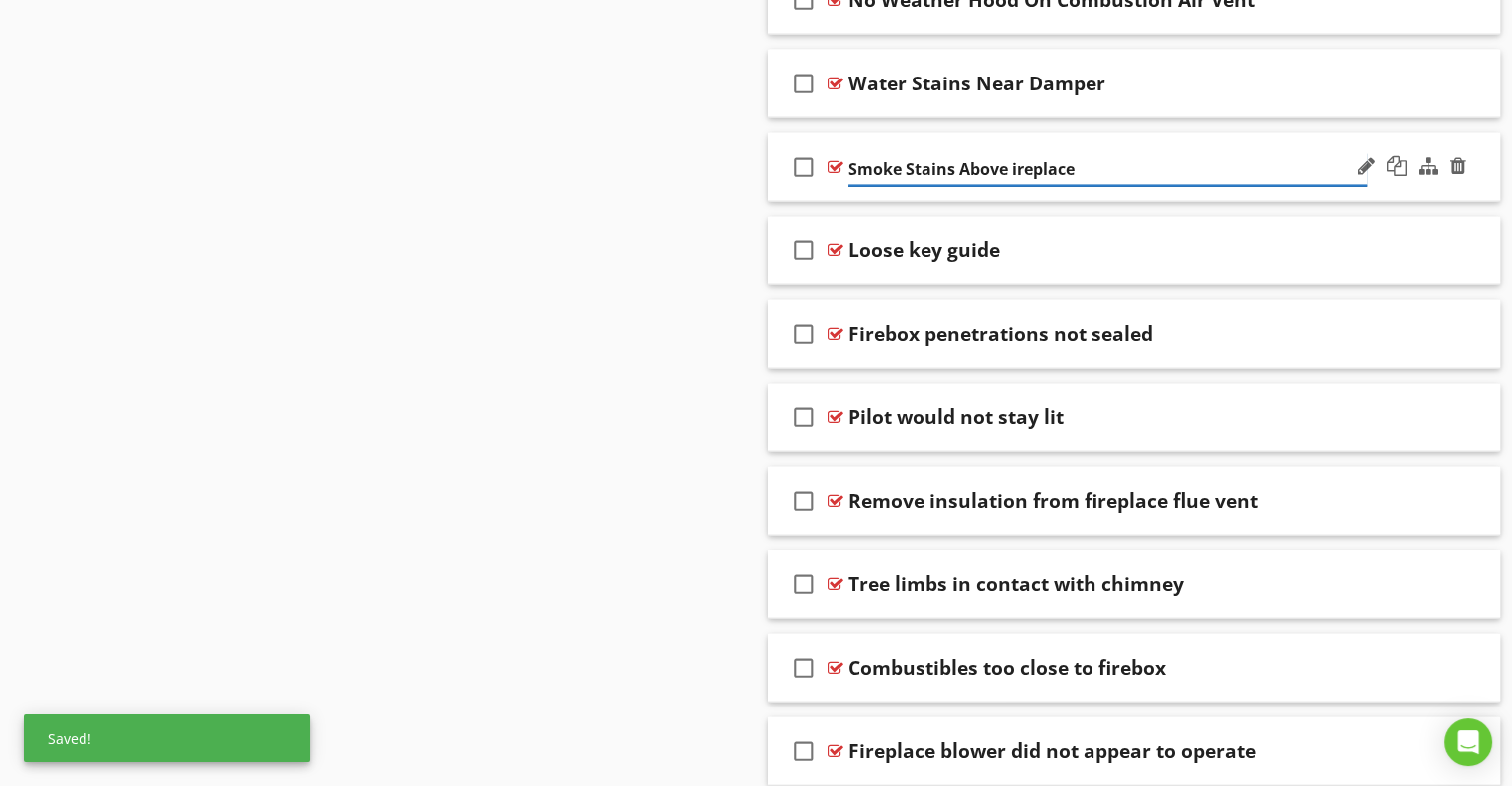 type on "Smoke Stains Above Fireplace" 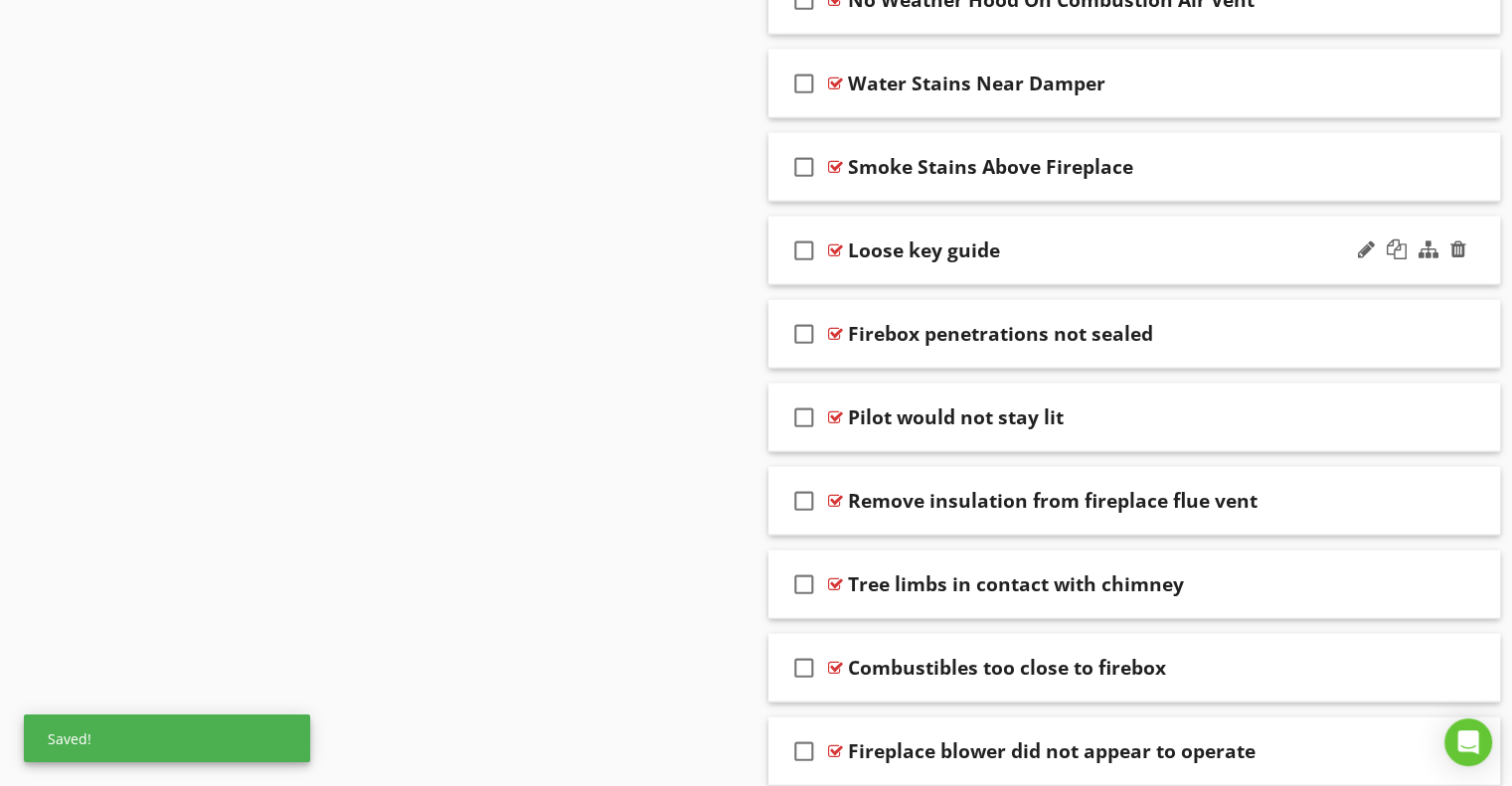 click on "Loose key guide" at bounding box center (924, 250) 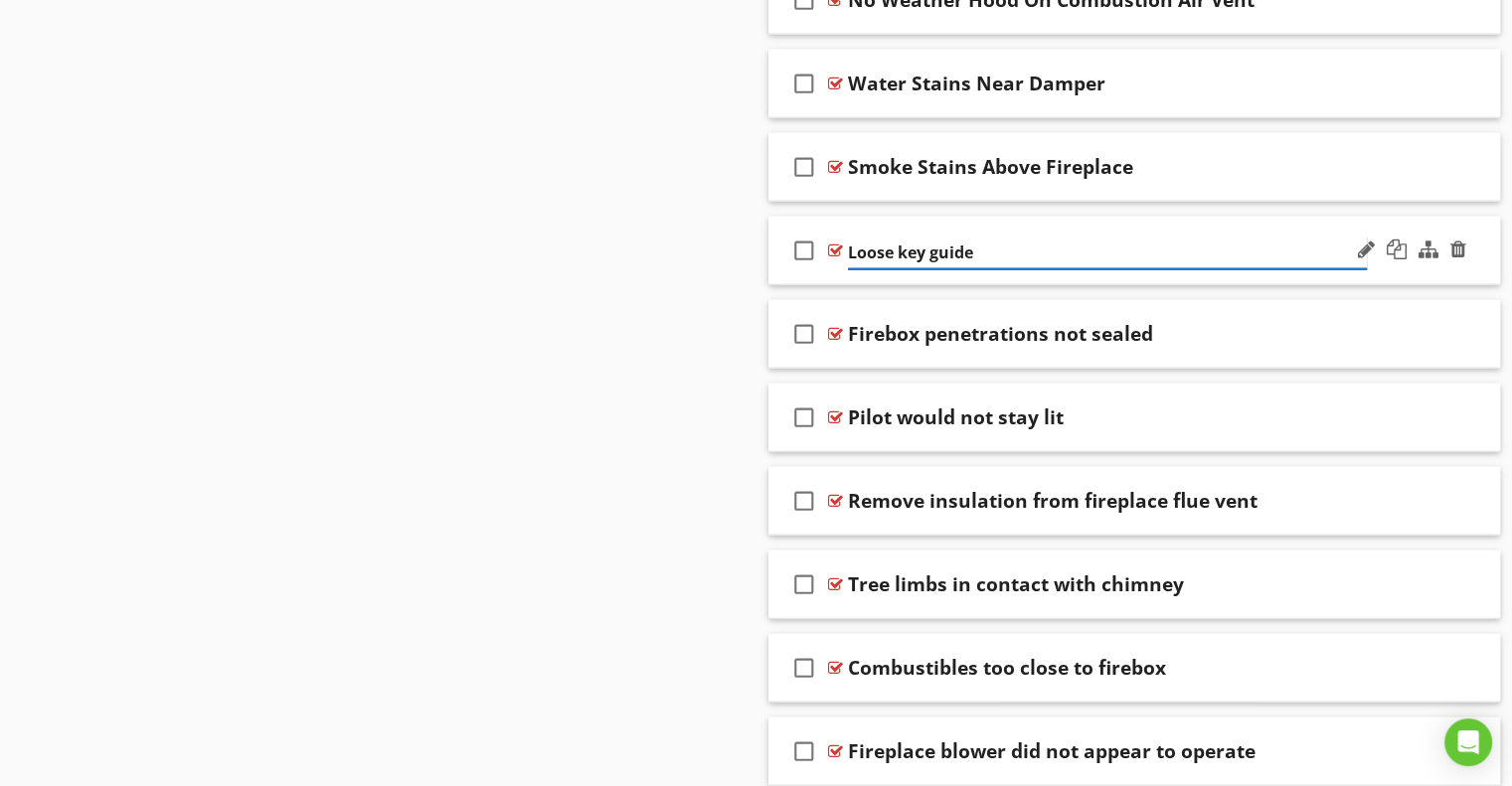 click on "Loose key guide" at bounding box center (1107, 252) 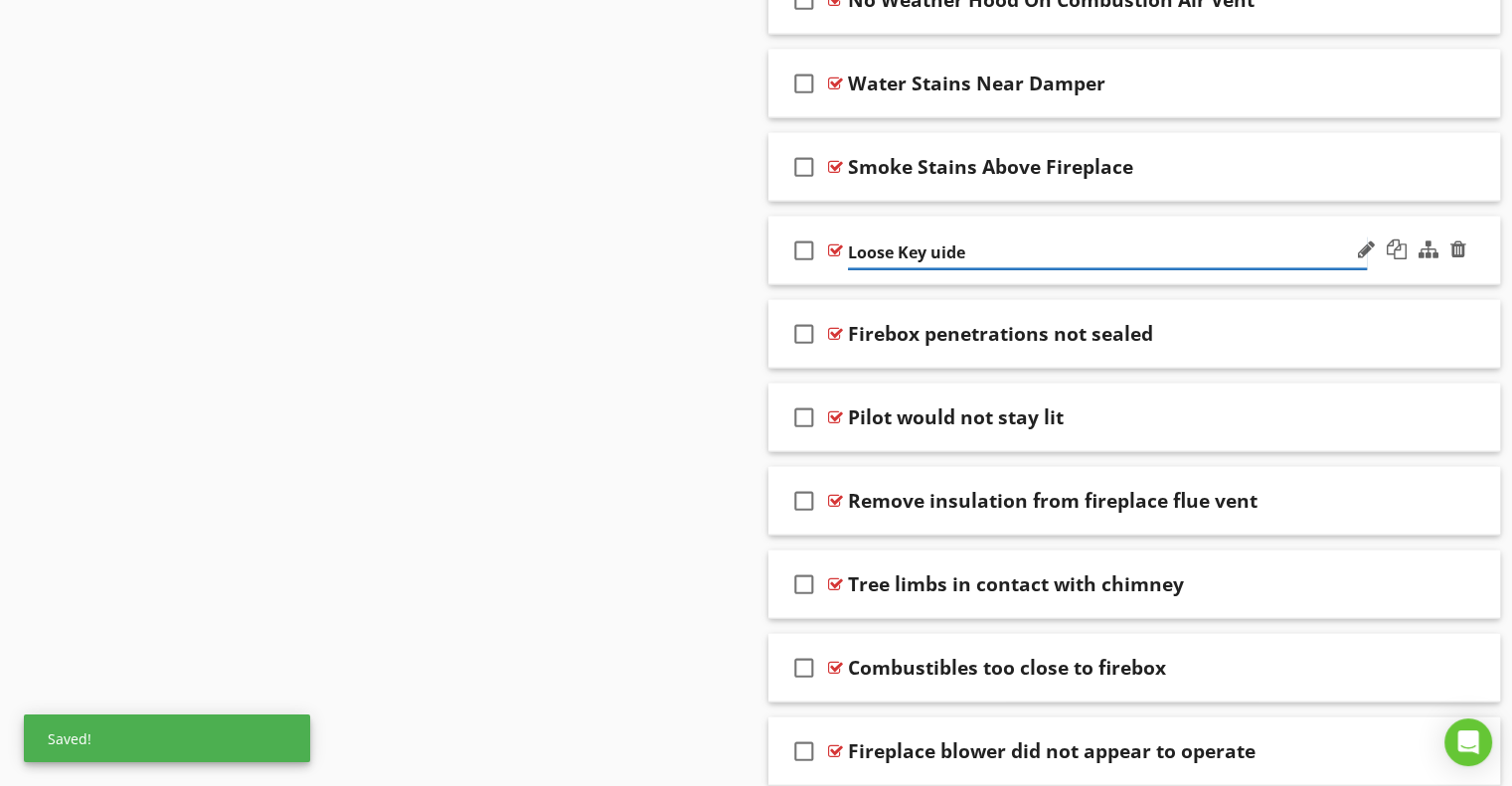 type on "Loose Key Guide" 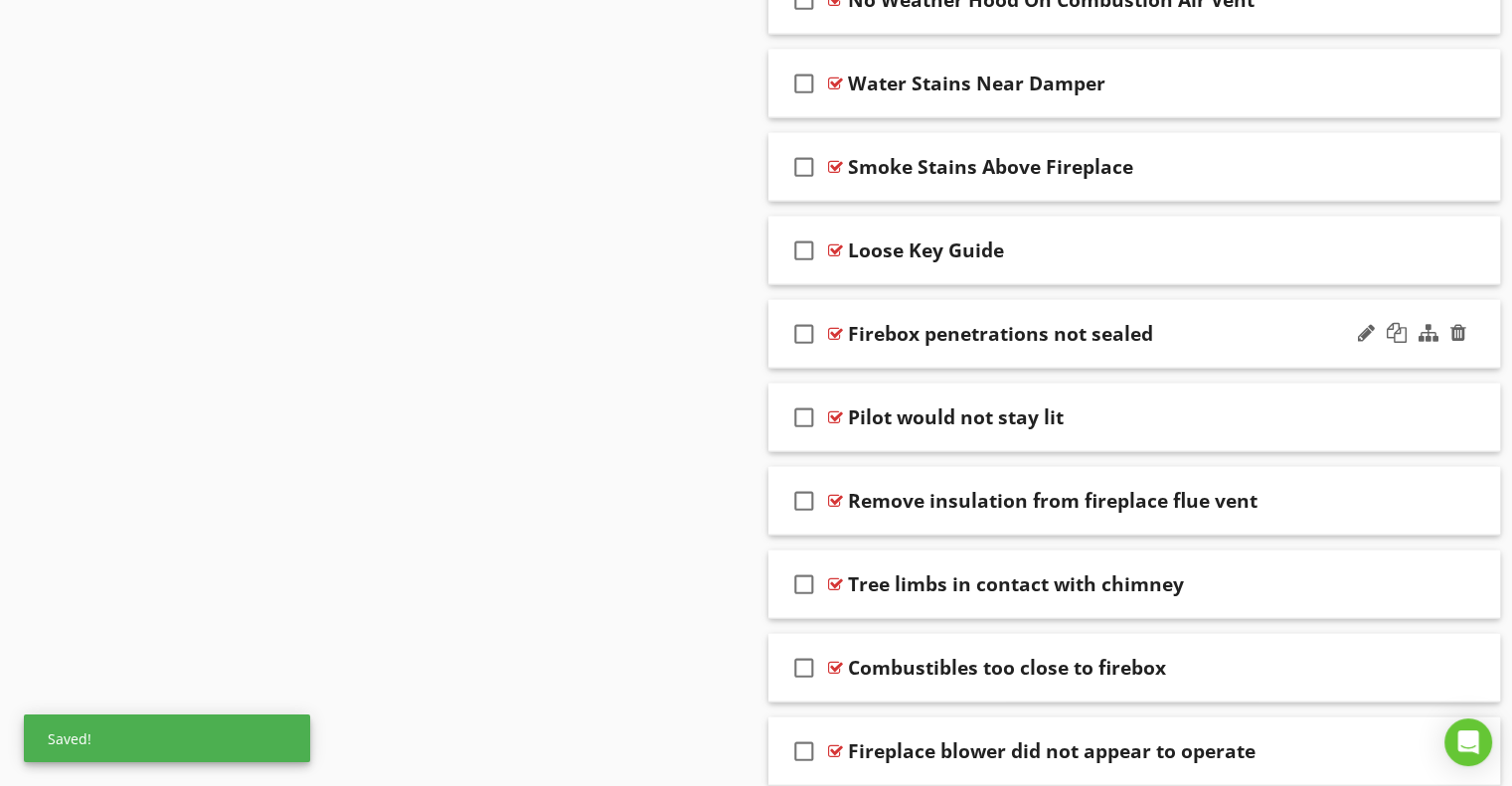 click on "Firebox penetrations not sealed" at bounding box center [1000, 334] 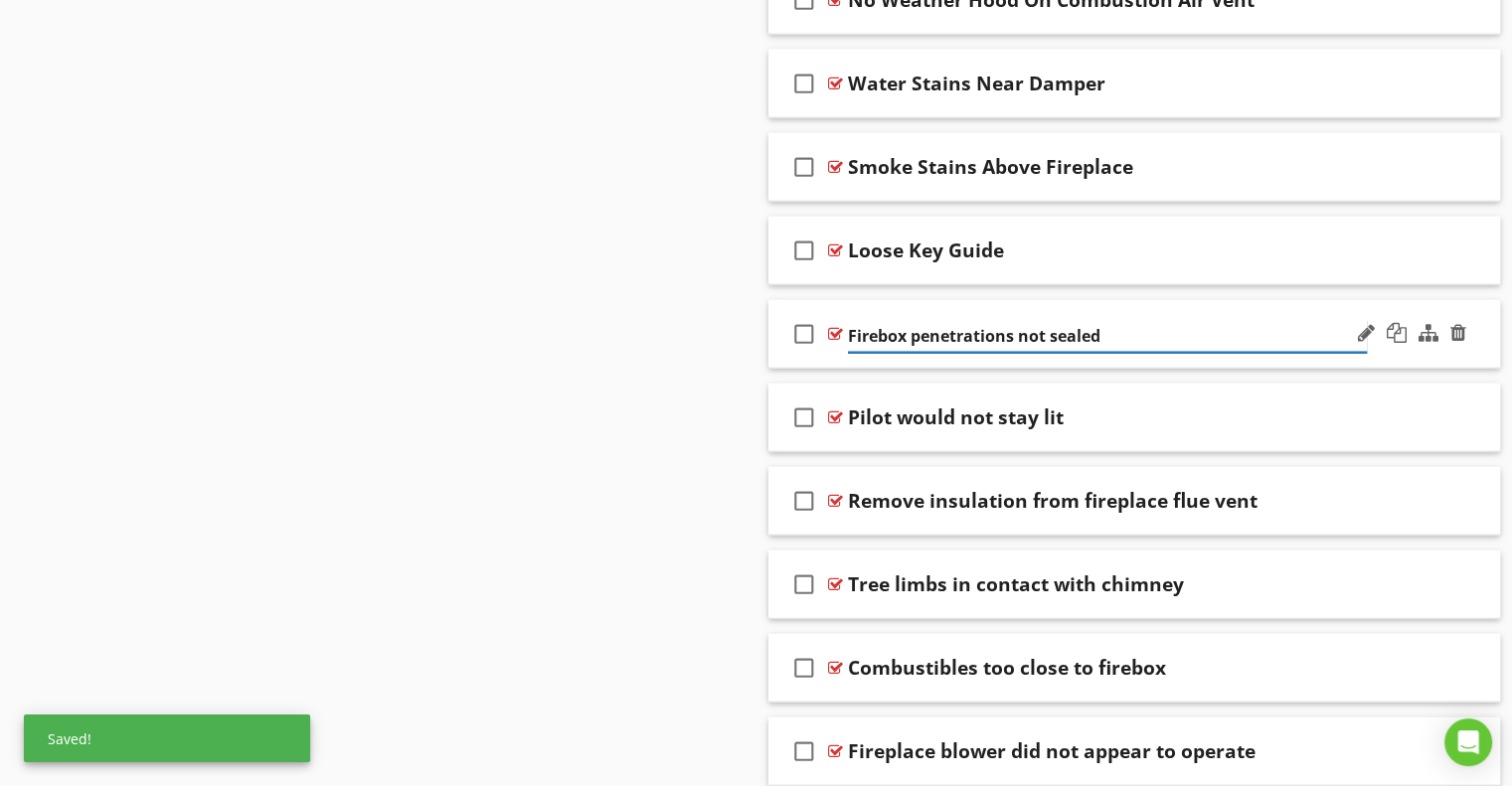 click on "Firebox penetrations not sealed" at bounding box center [1107, 336] 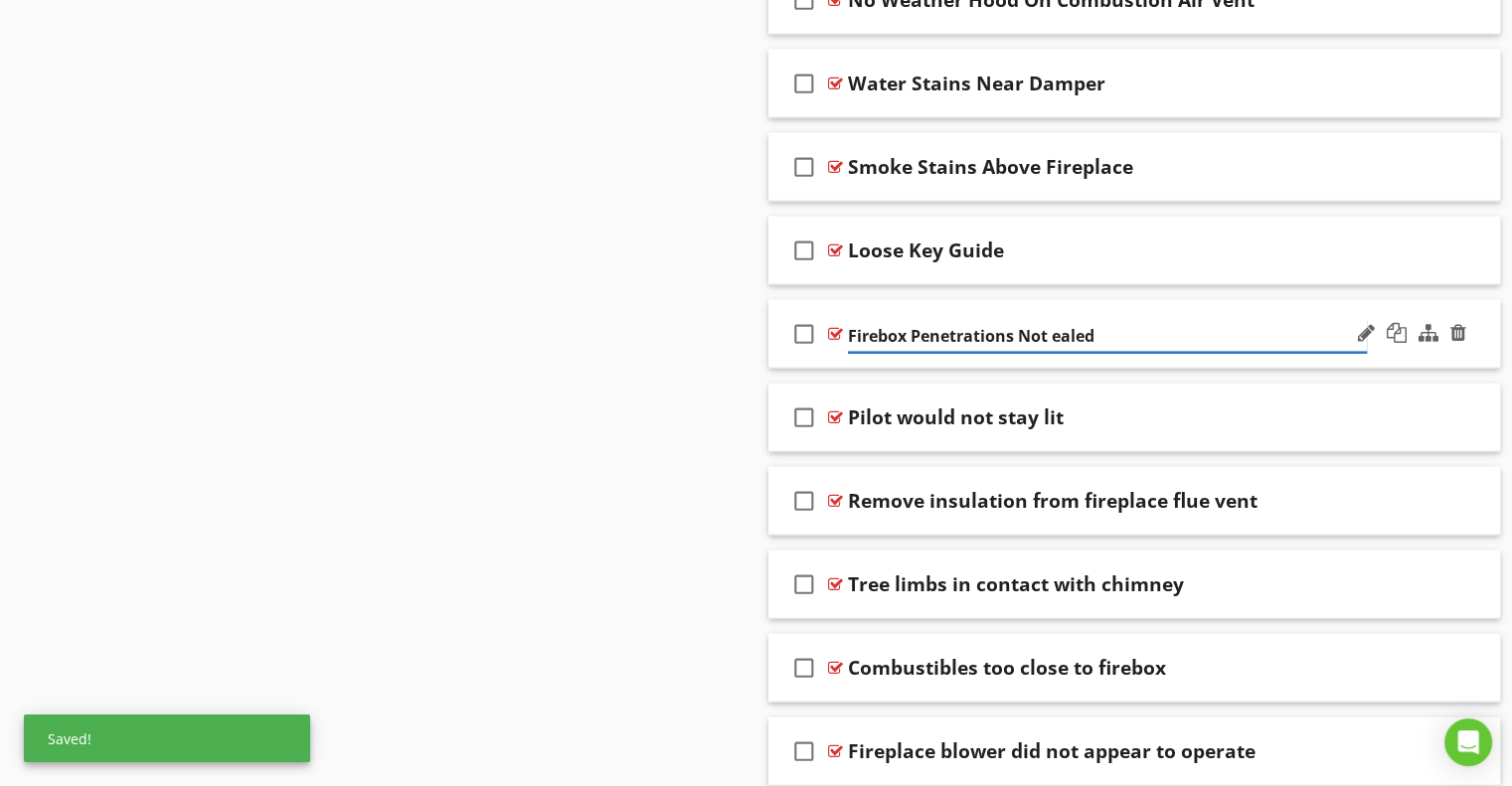 type on "Firebox Penetrations Not Sealed" 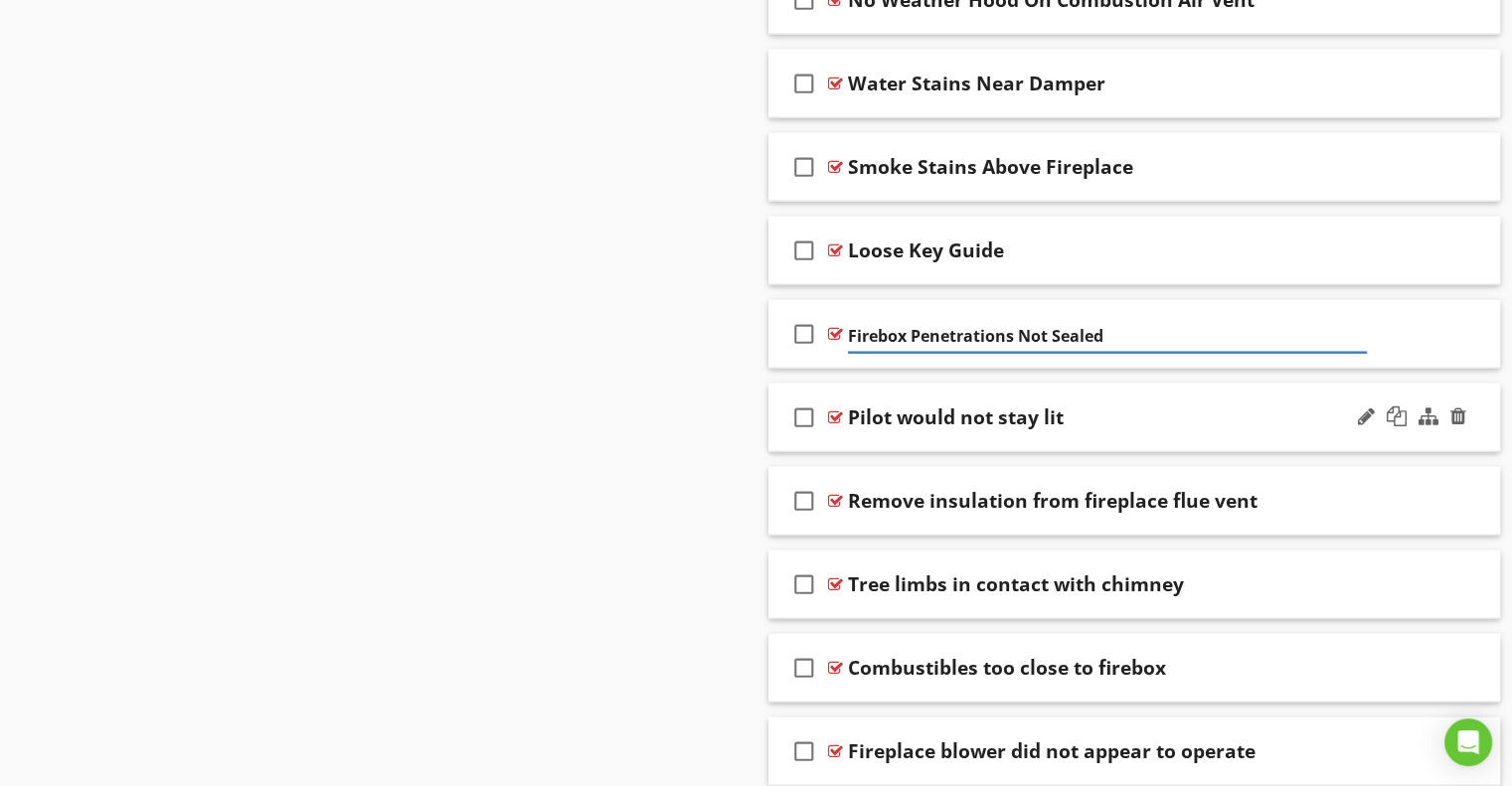 click on "Pilot would not stay lit" at bounding box center [955, 417] 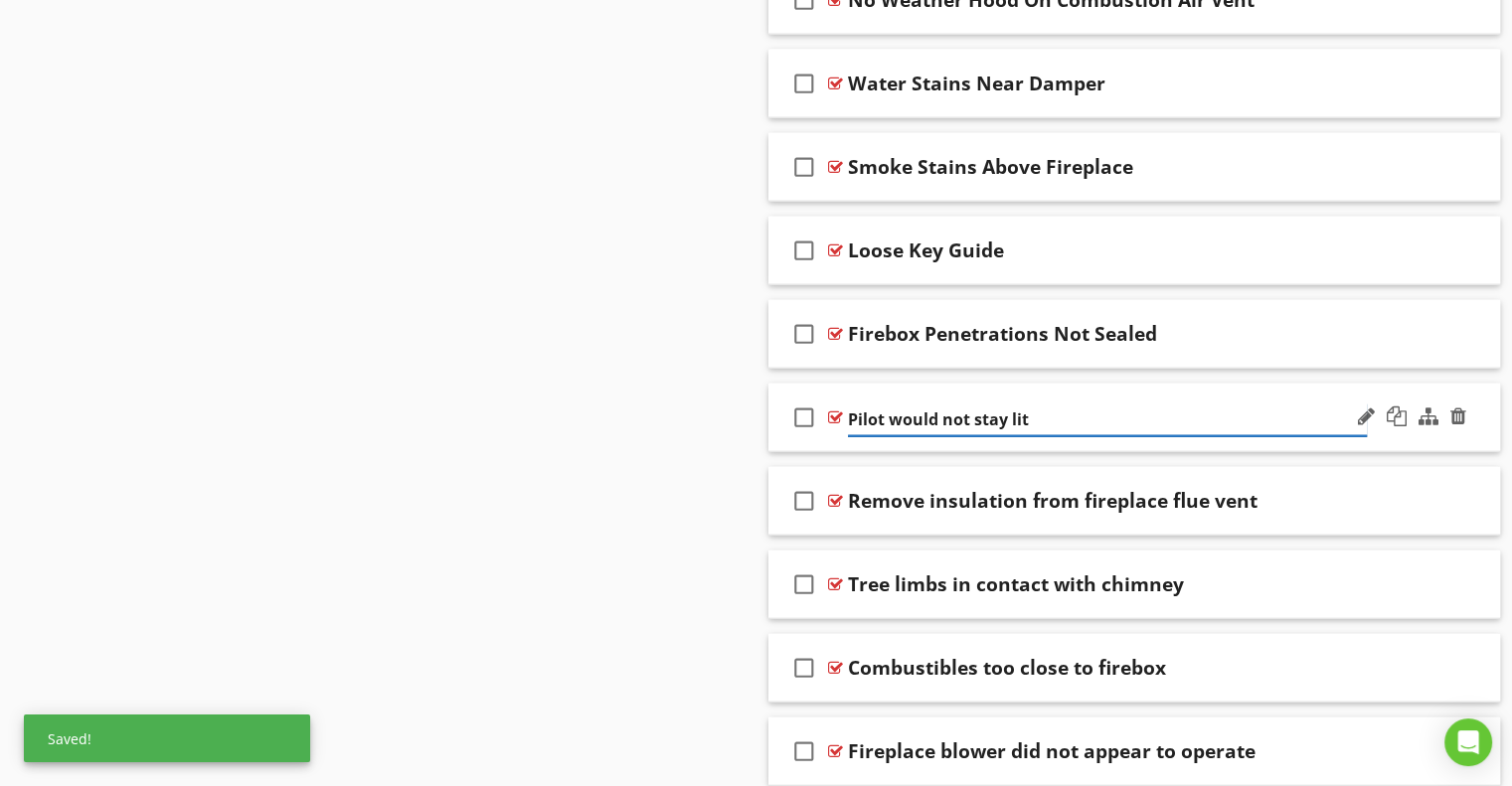click on "Pilot would not stay lit" at bounding box center [1107, 419] 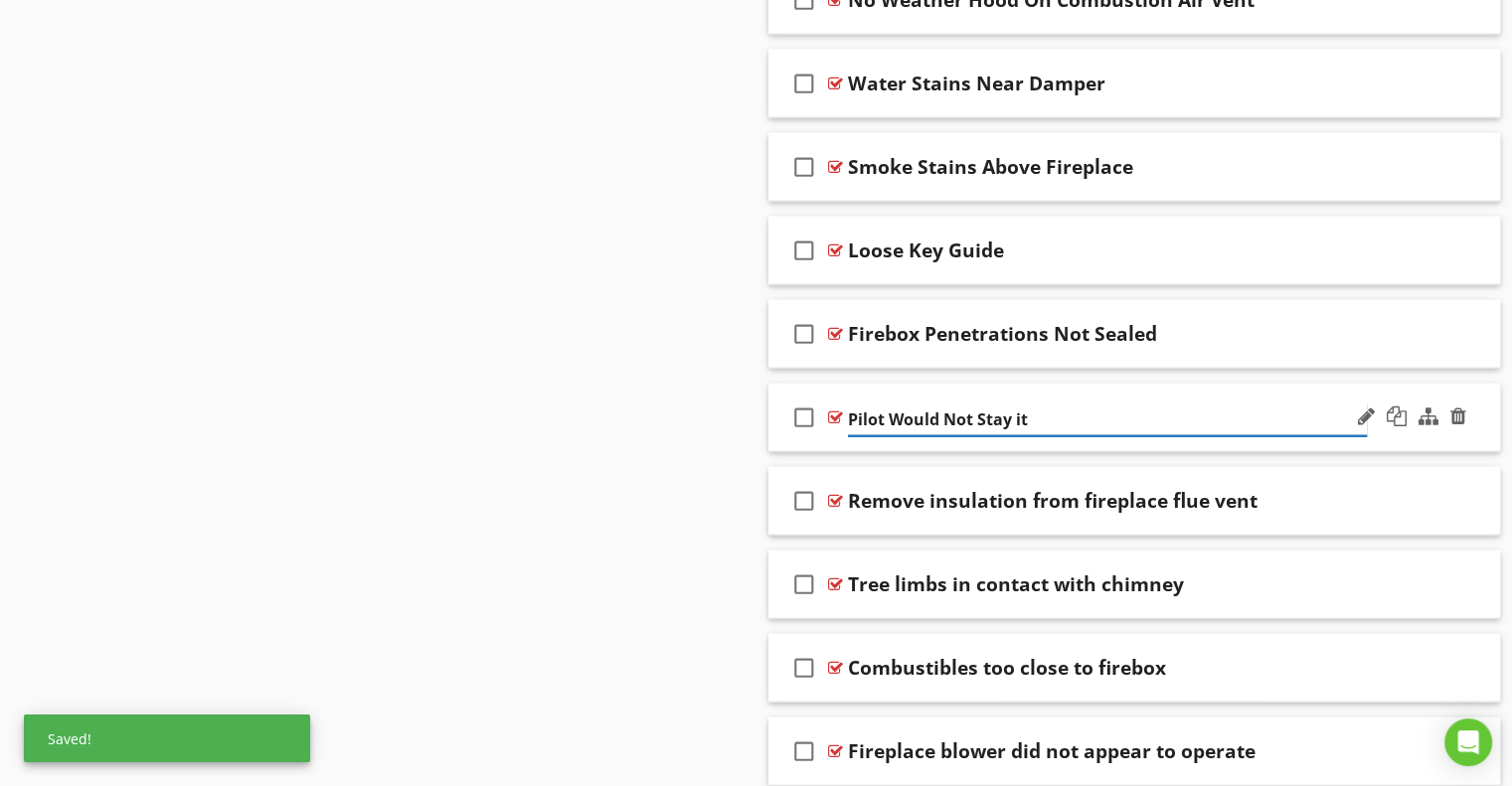 type on "Pilot Would Not Stay Lit" 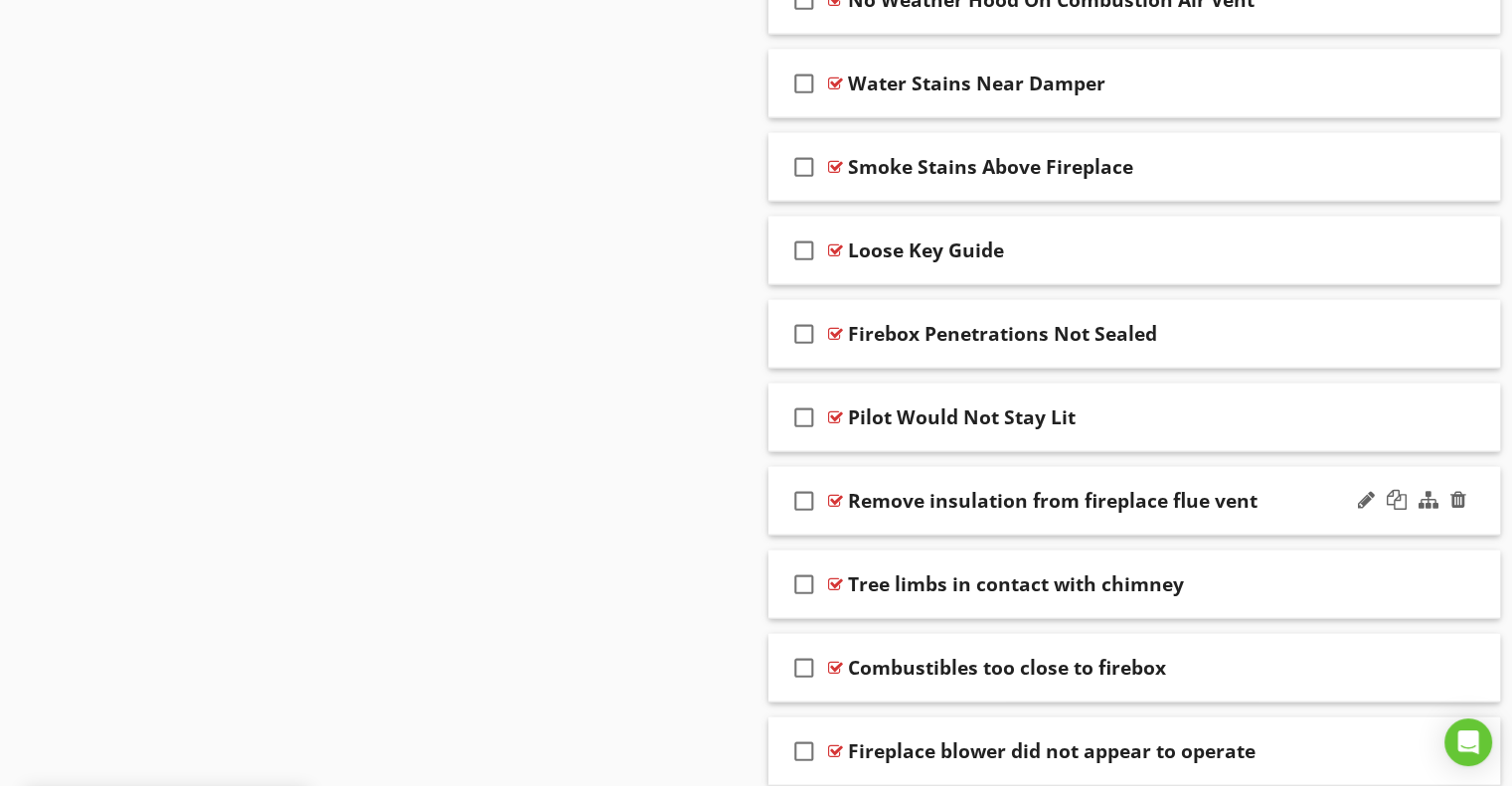 click on "Remove insulation from fireplace flue vent" at bounding box center [1053, 501] 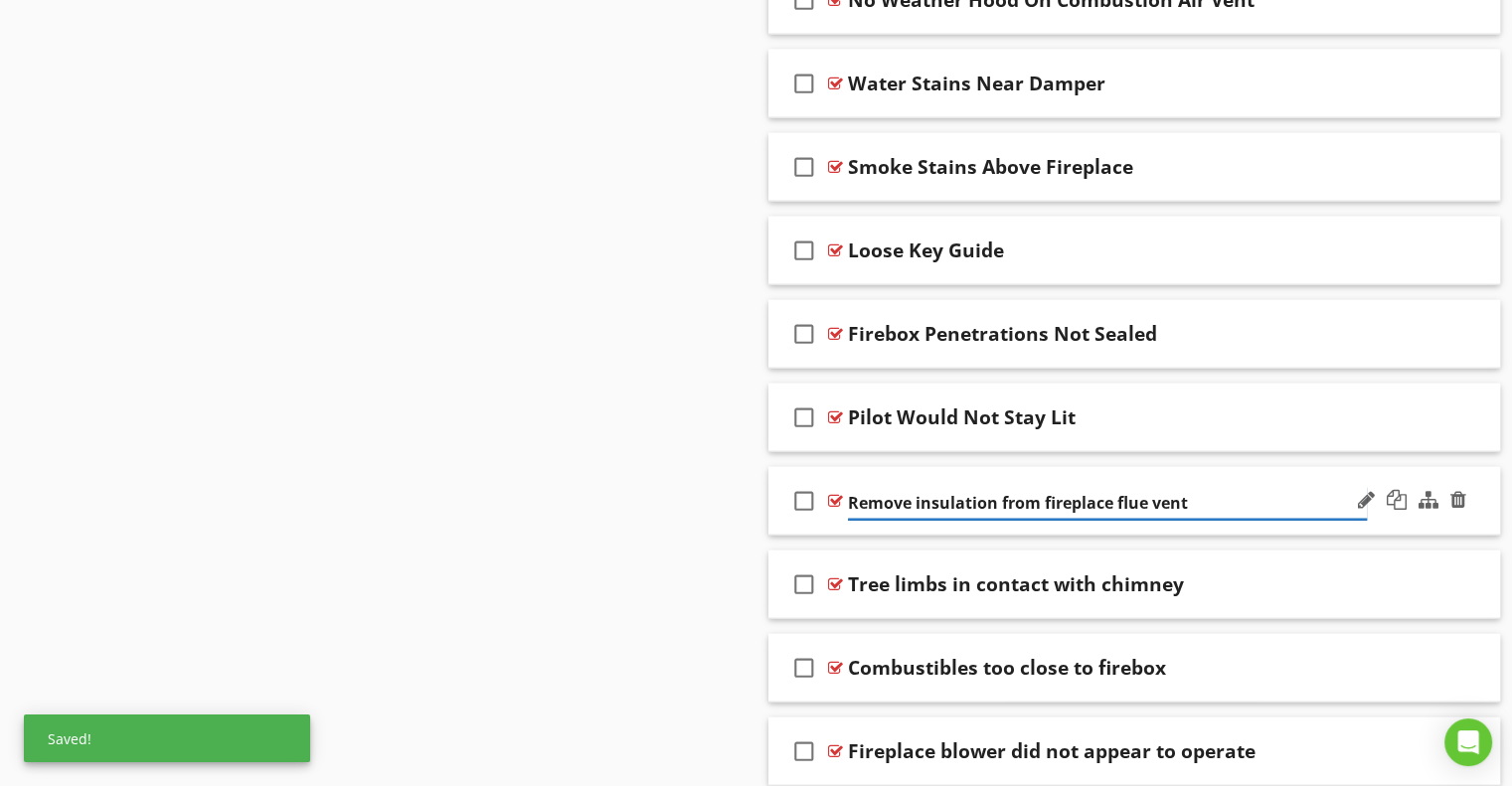 click on "Remove insulation from fireplace flue vent" at bounding box center [1107, 503] 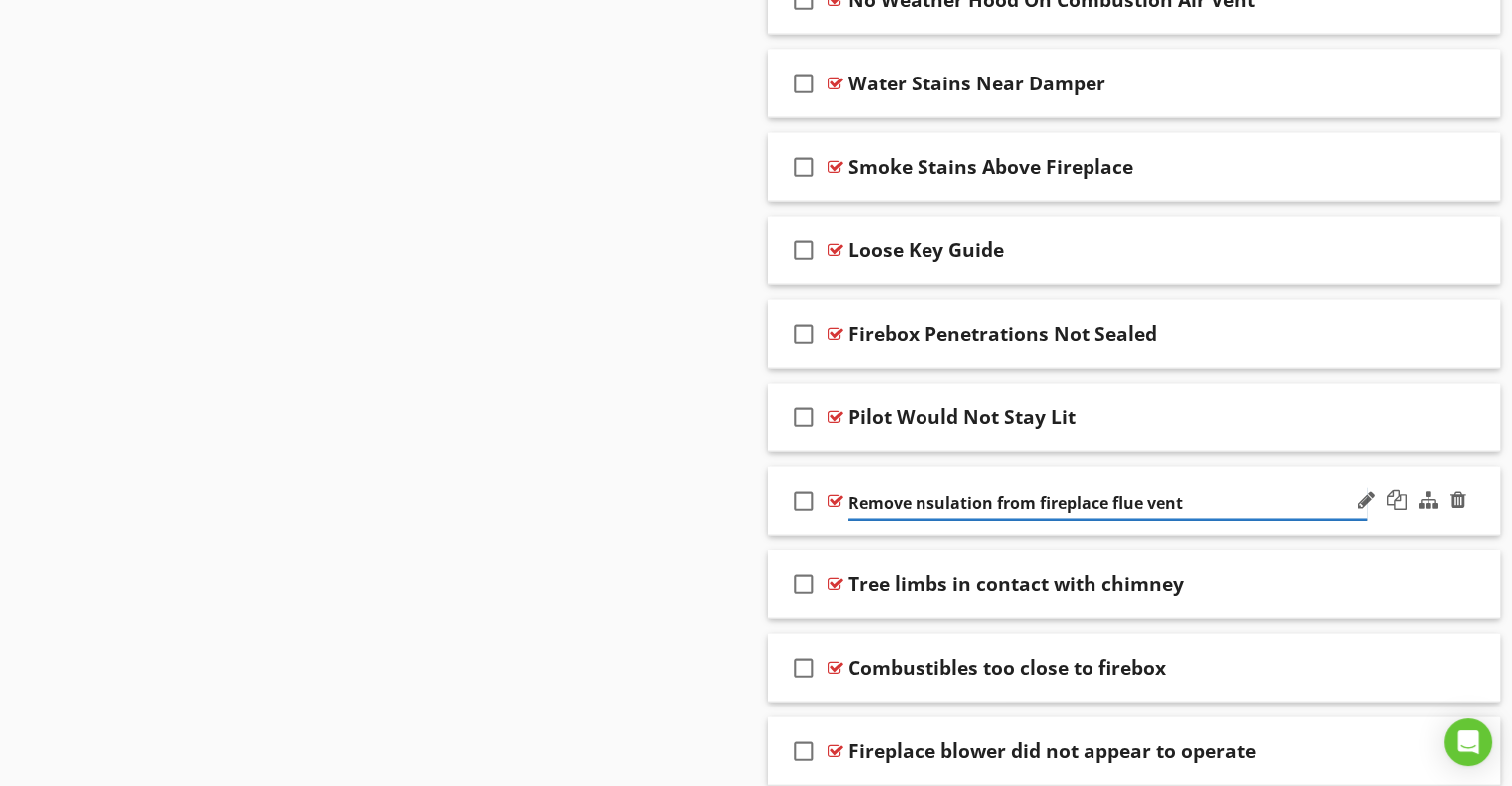 click on "Remove nsulation from fireplace flue vent" at bounding box center [1107, 503] 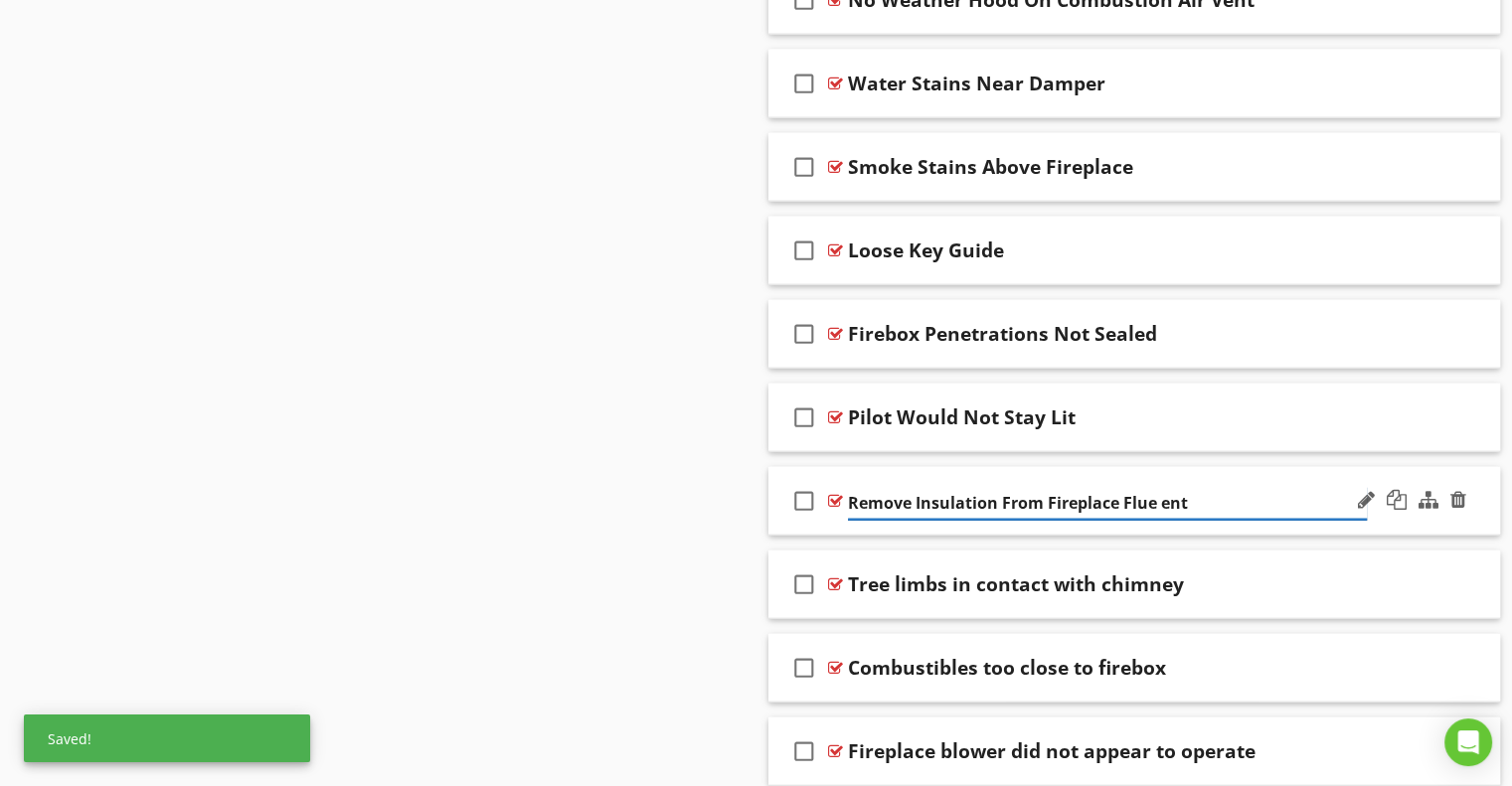 type on "Remove Insulation From Fireplace Flue Vent" 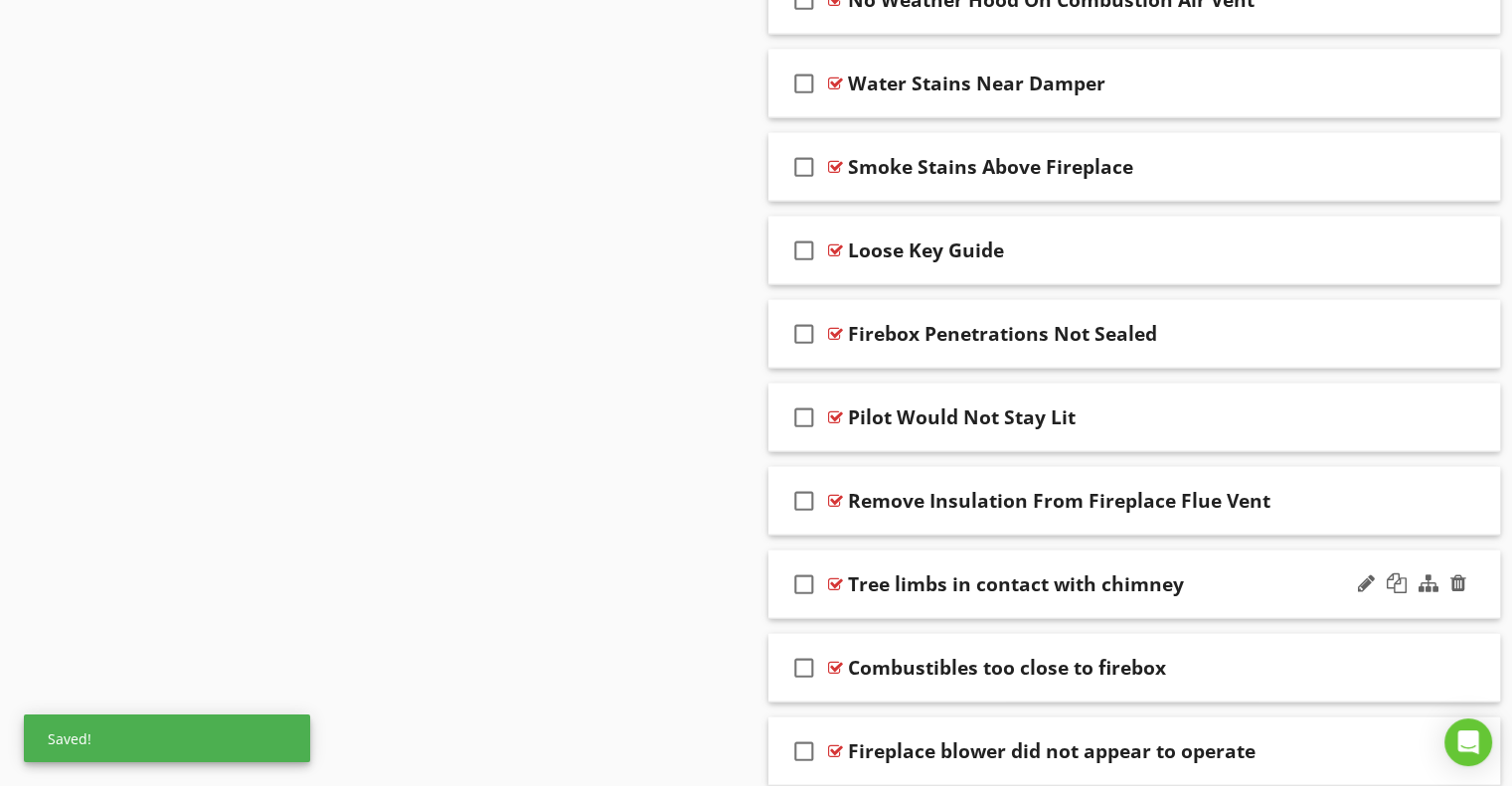 click on "Tree limbs in contact with chimney" at bounding box center [1016, 584] 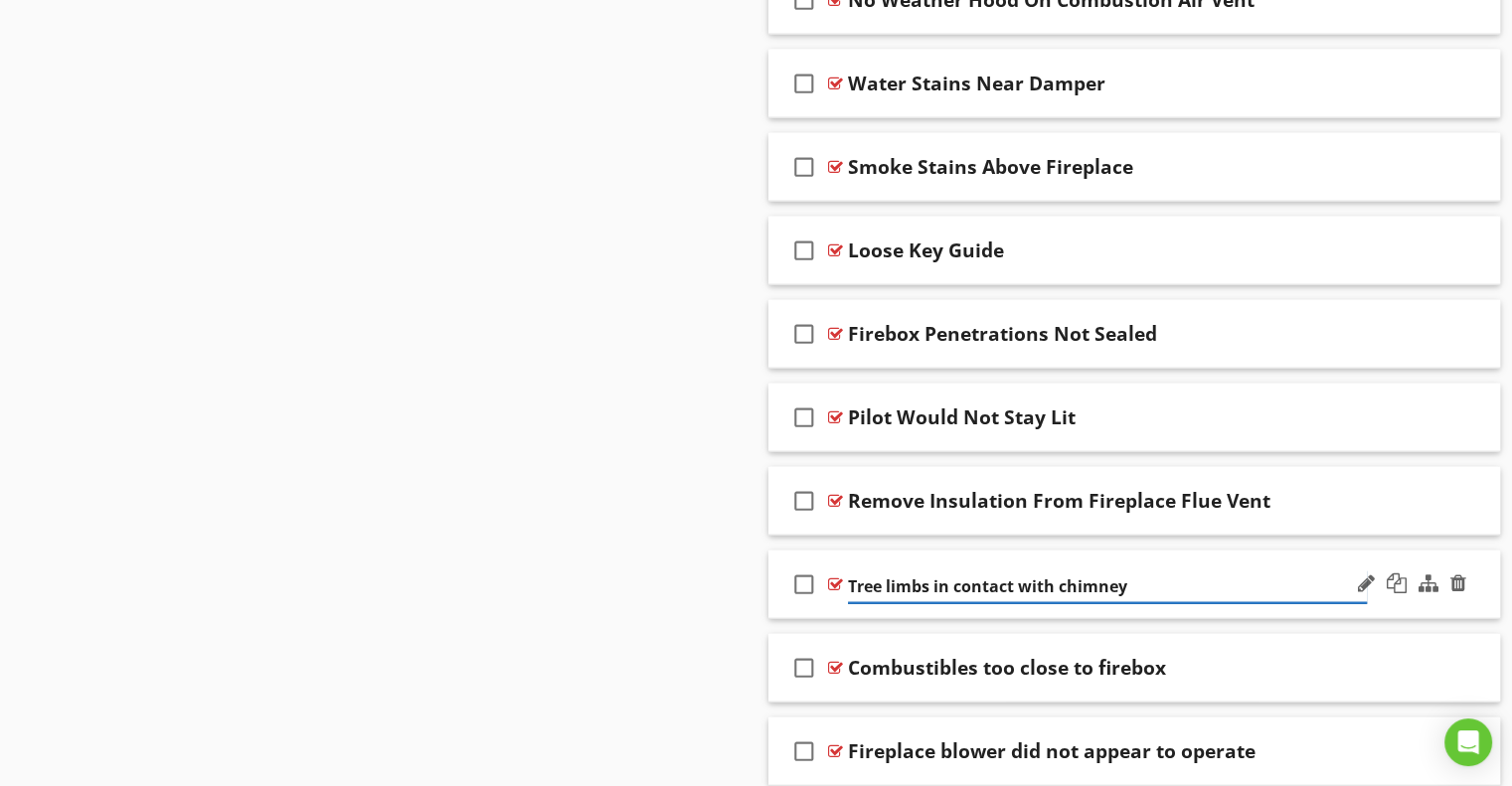 click on "Tree limbs in contact with chimney" at bounding box center [1107, 586] 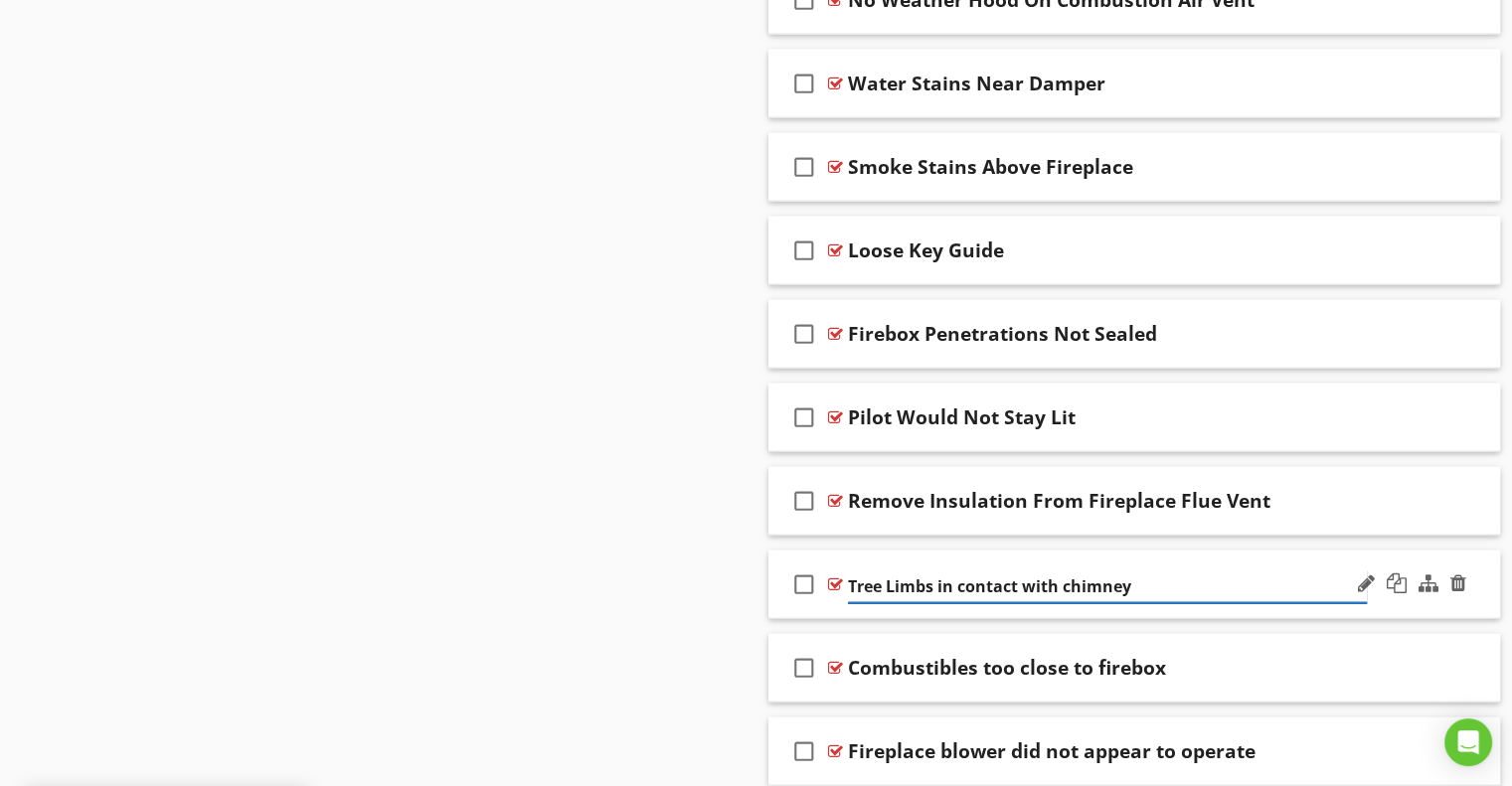 click on "Tree Limbs in contact with chimney" at bounding box center [1107, 586] 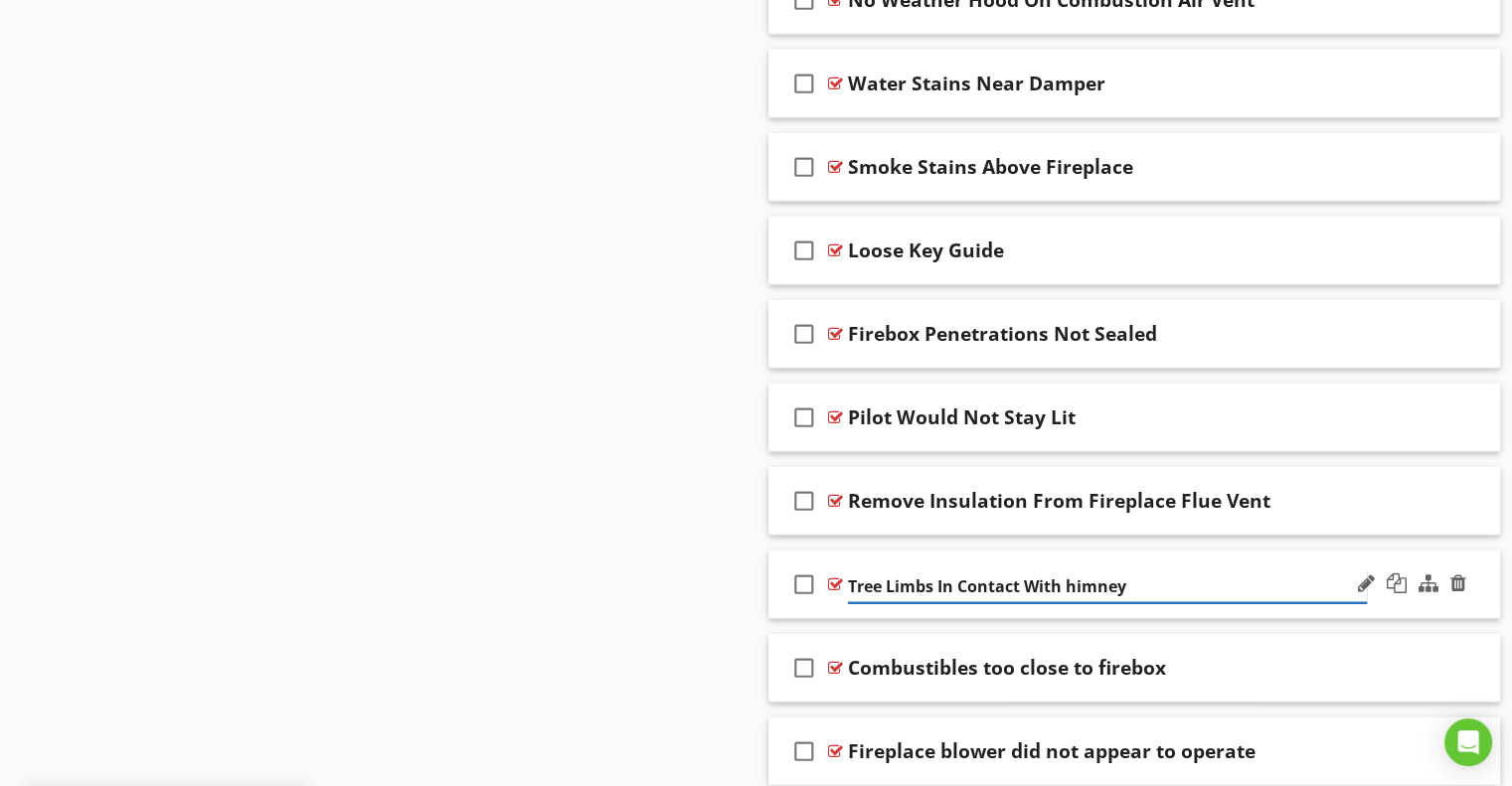 type on "Tree Limbs In Contact With Chimney" 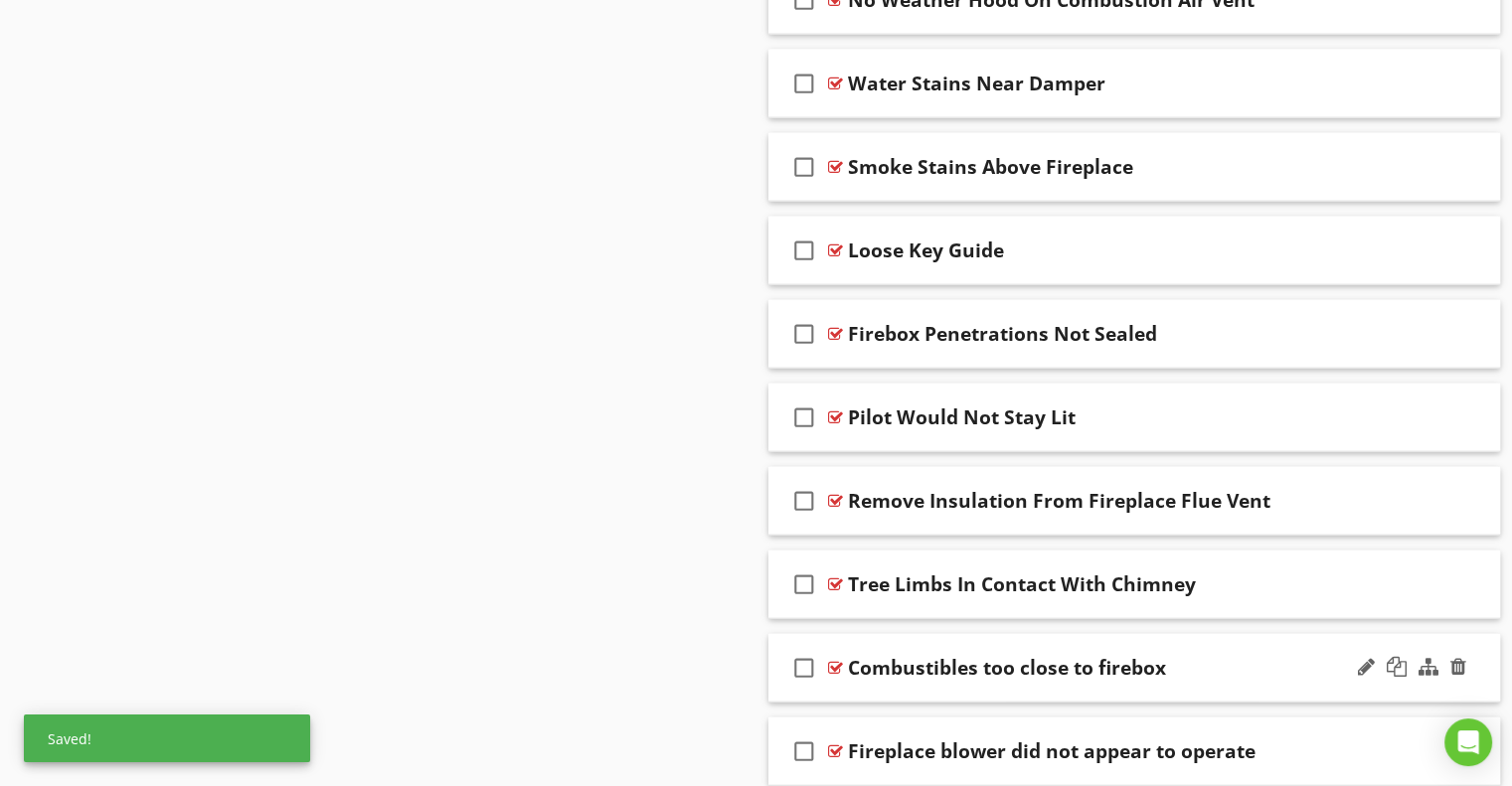 click on "Combustibles too close to firebox" at bounding box center (1007, 668) 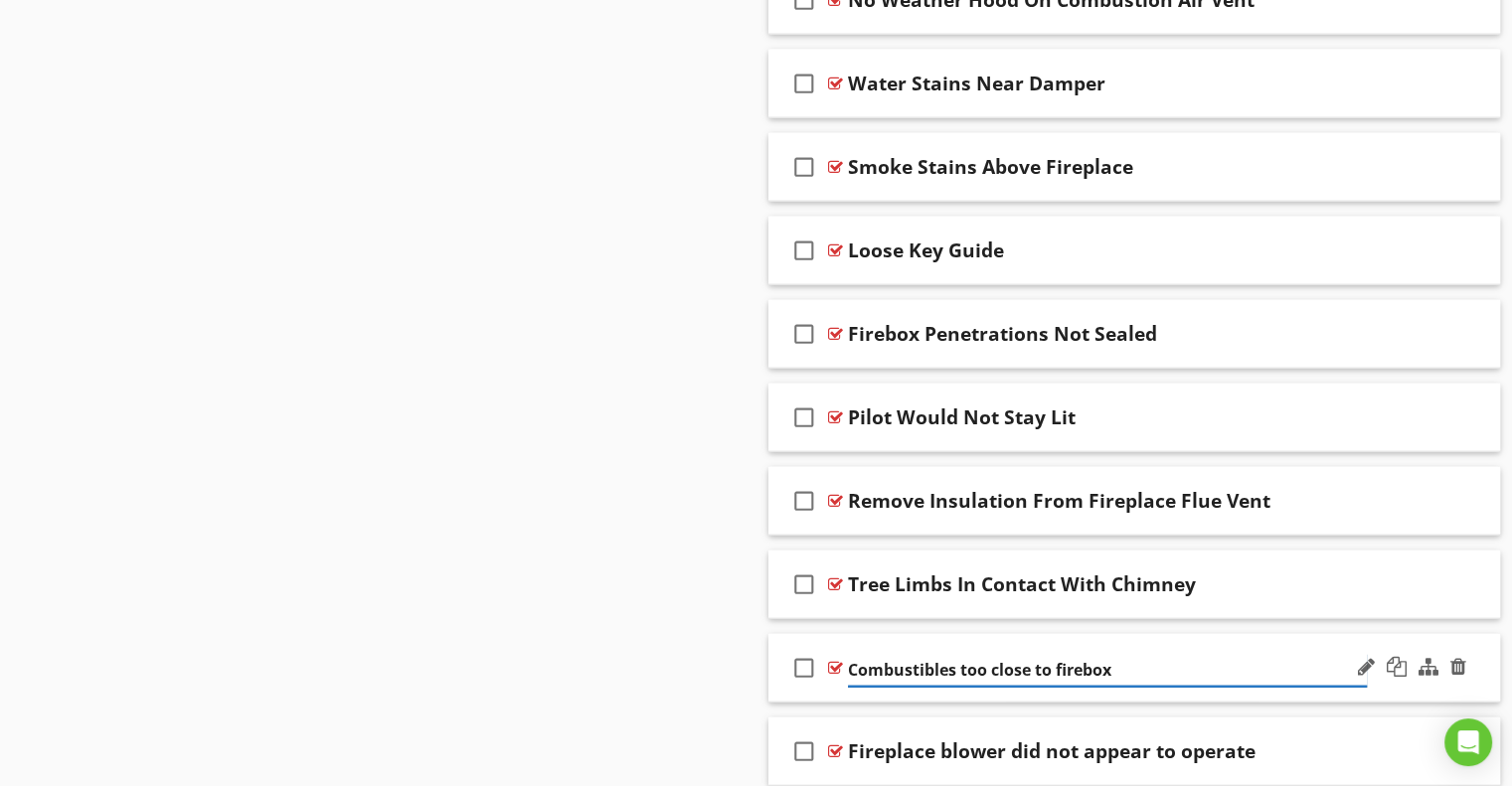 click on "Combustibles too close to firebox" at bounding box center (1107, 670) 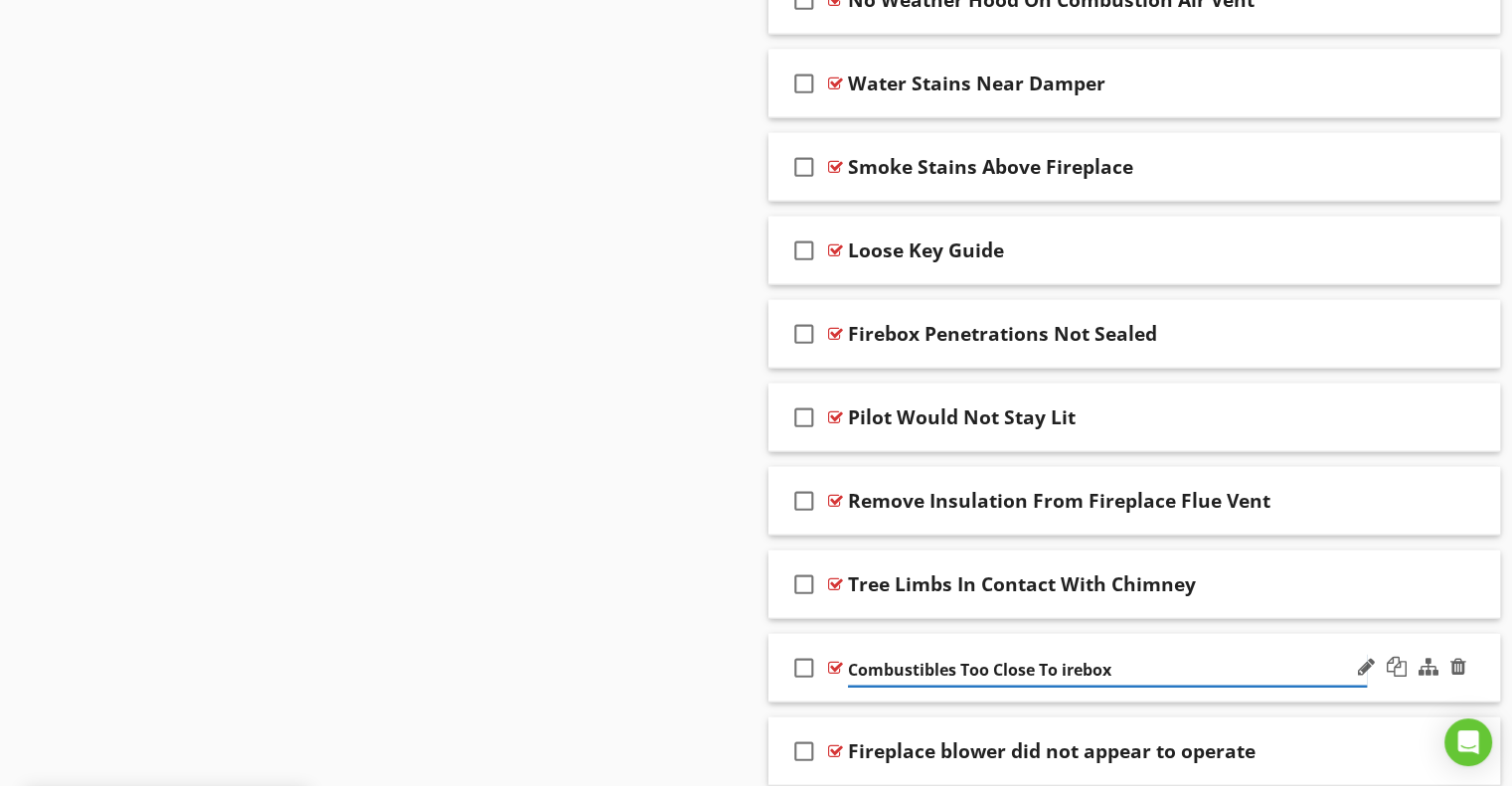 type on "Combustibles Too Close To Firebox" 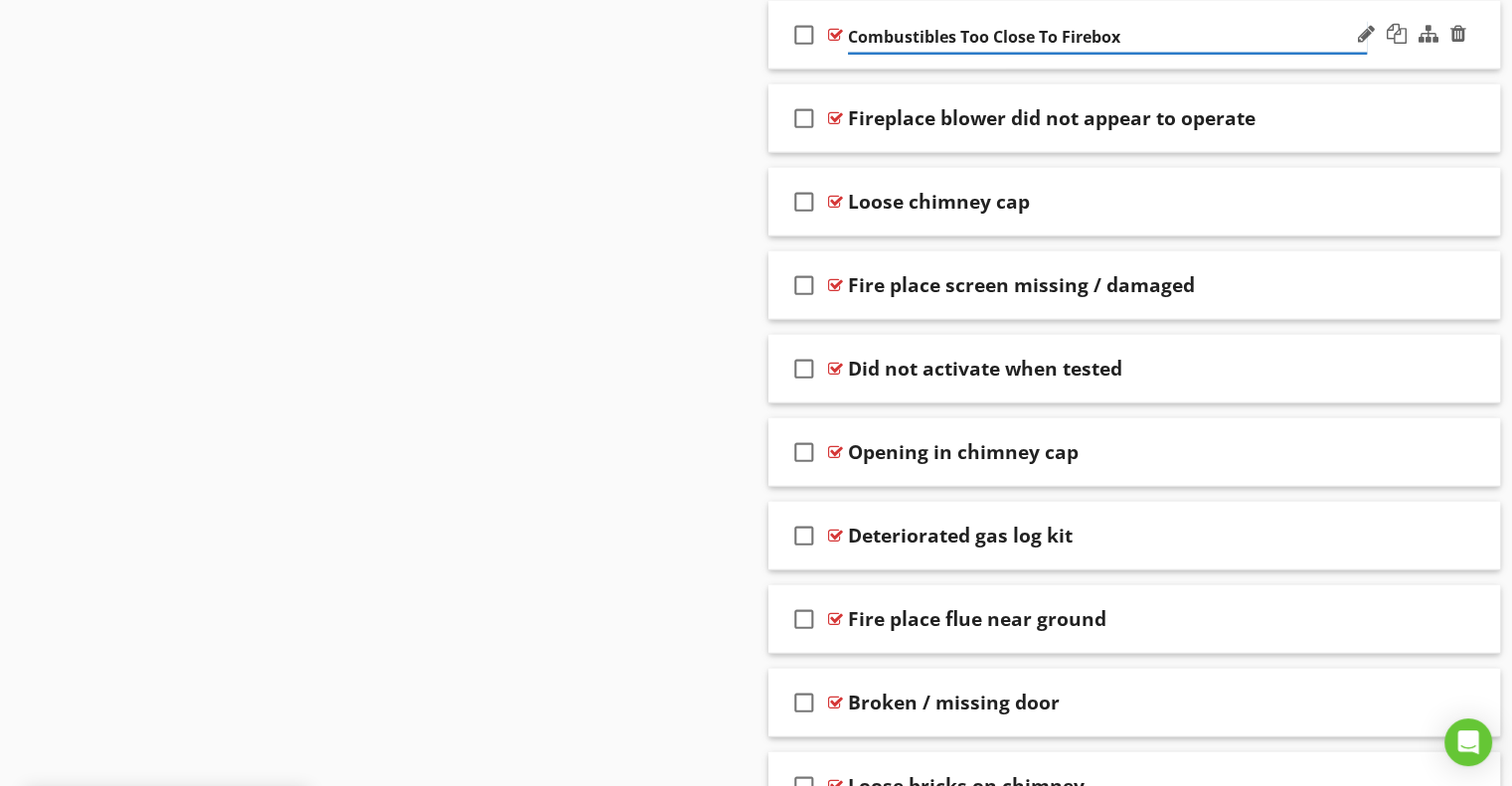 scroll, scrollTop: 5304, scrollLeft: 0, axis: vertical 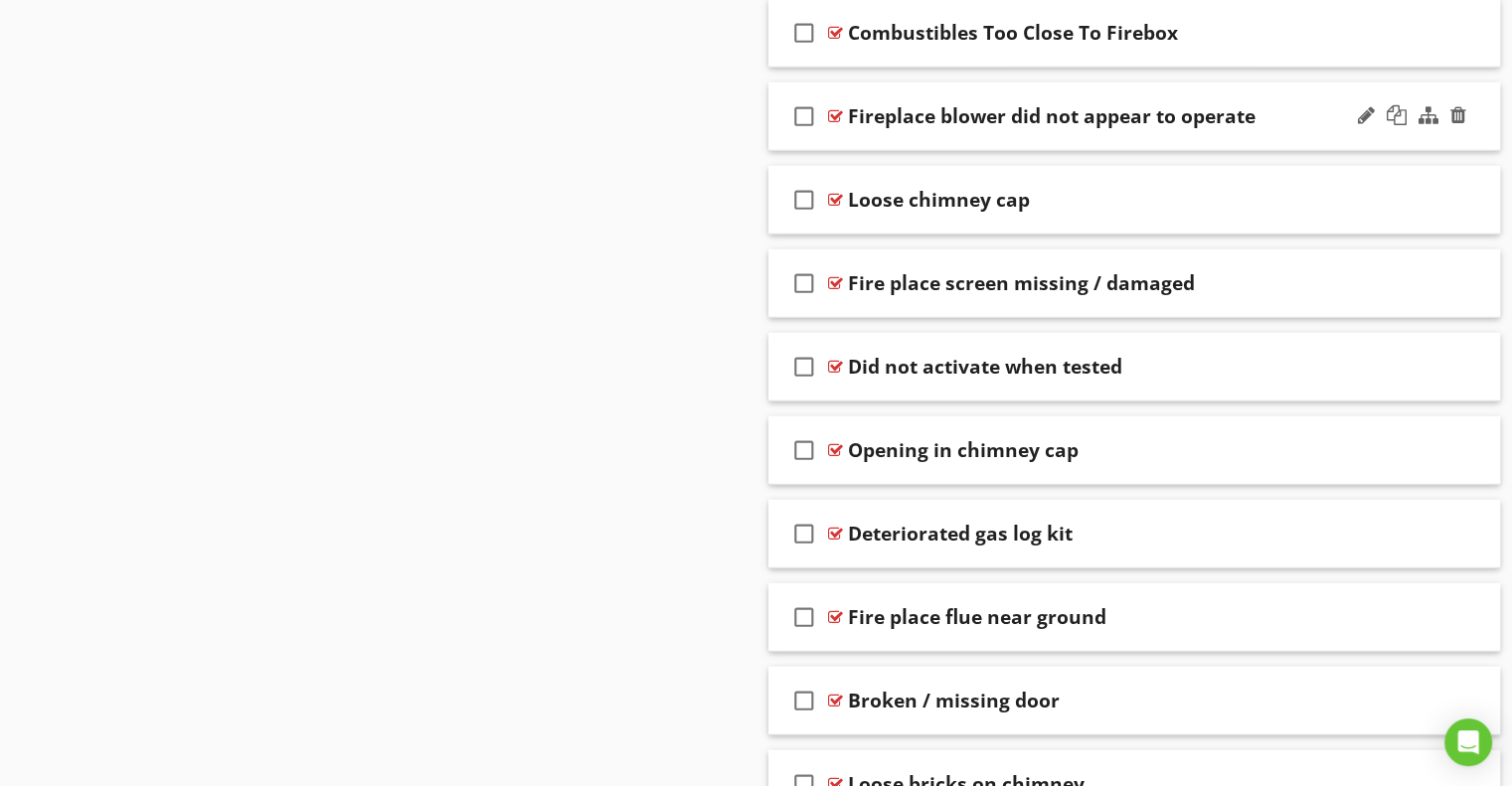 click on "Fireplace blower did not appear to operate" at bounding box center [1052, 116] 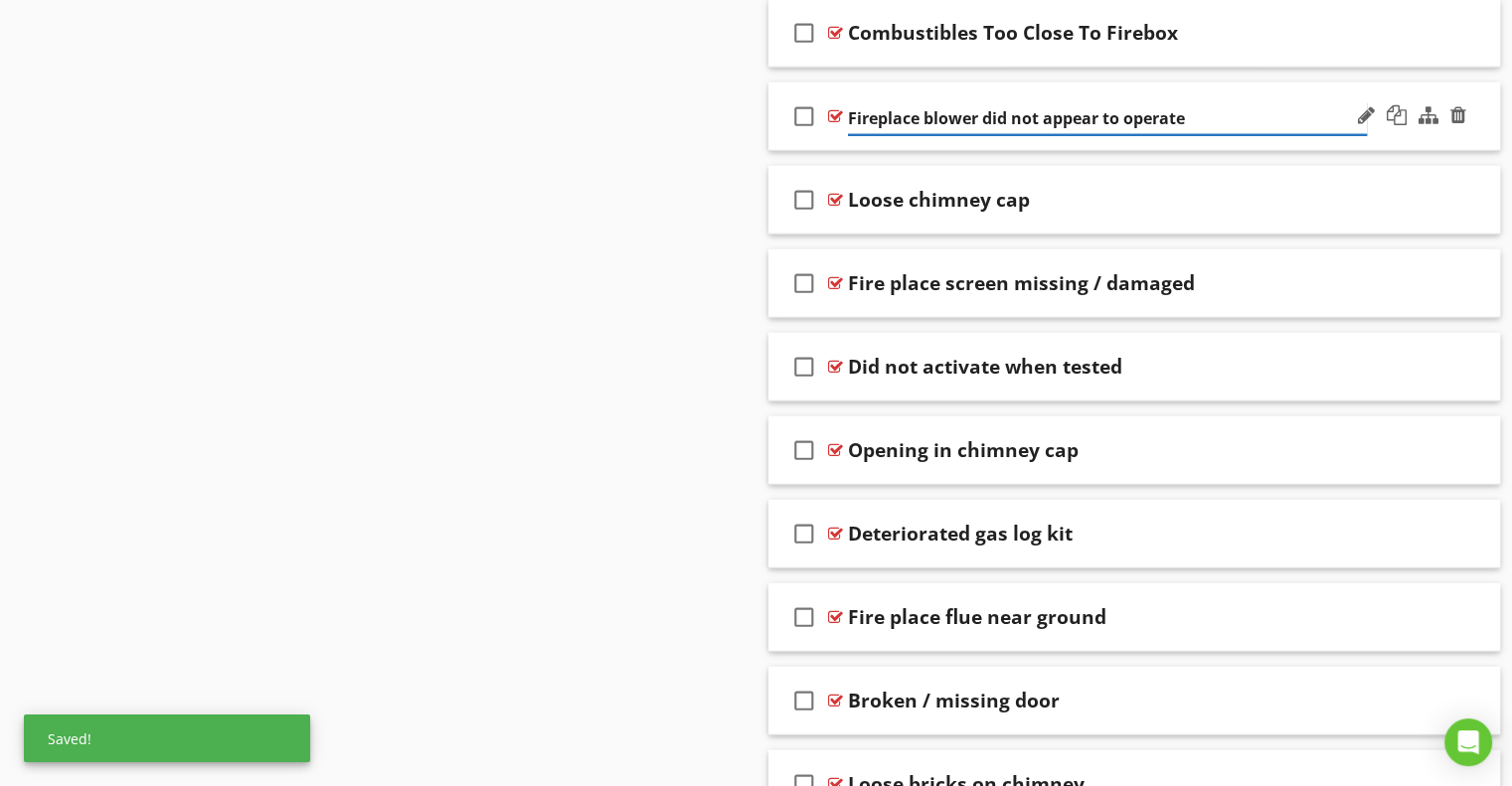 click on "Fireplace blower did not appear to operate" at bounding box center [1107, 118] 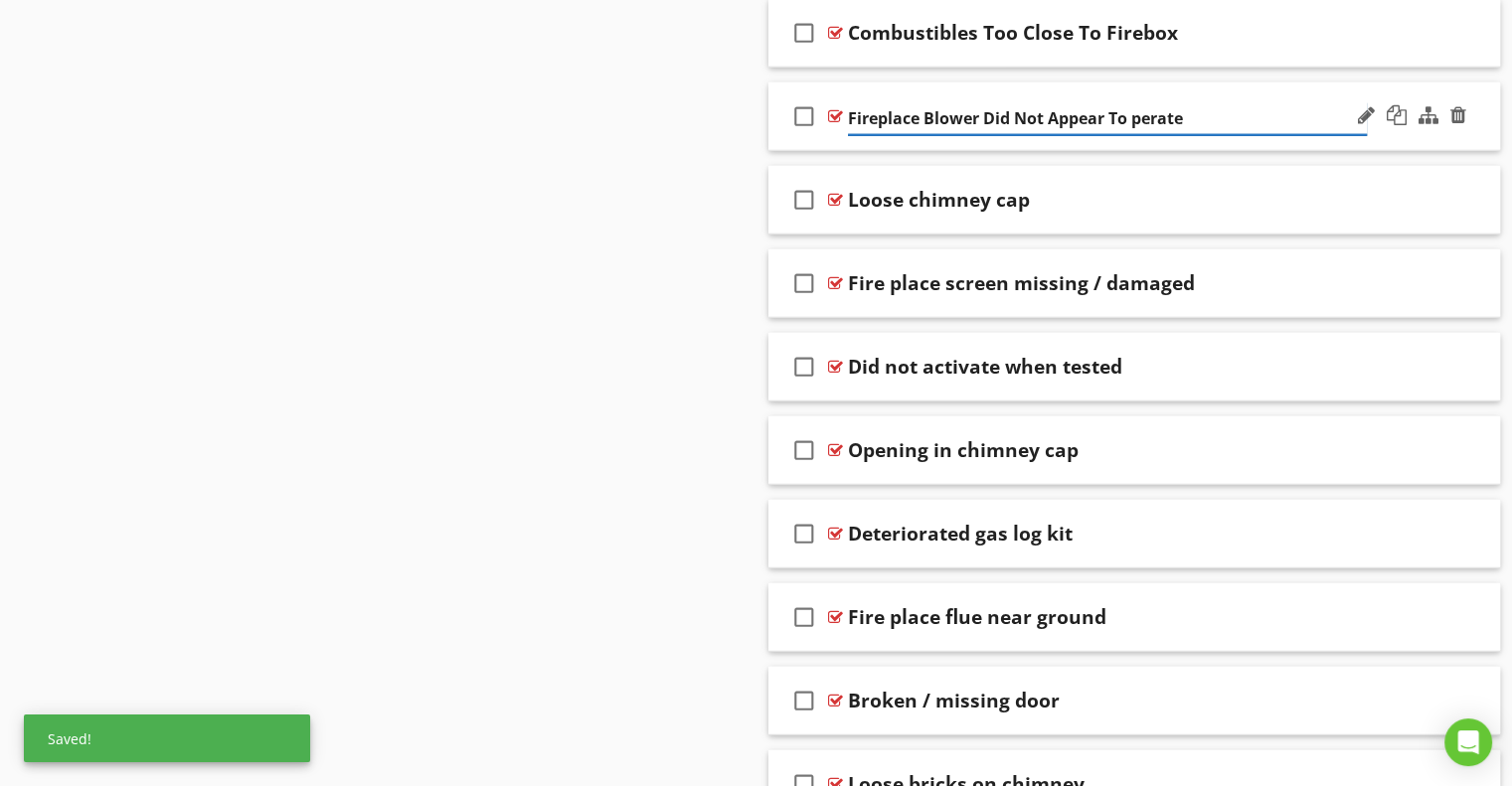 type on "Fireplace Blower Did Not Appear To Operate" 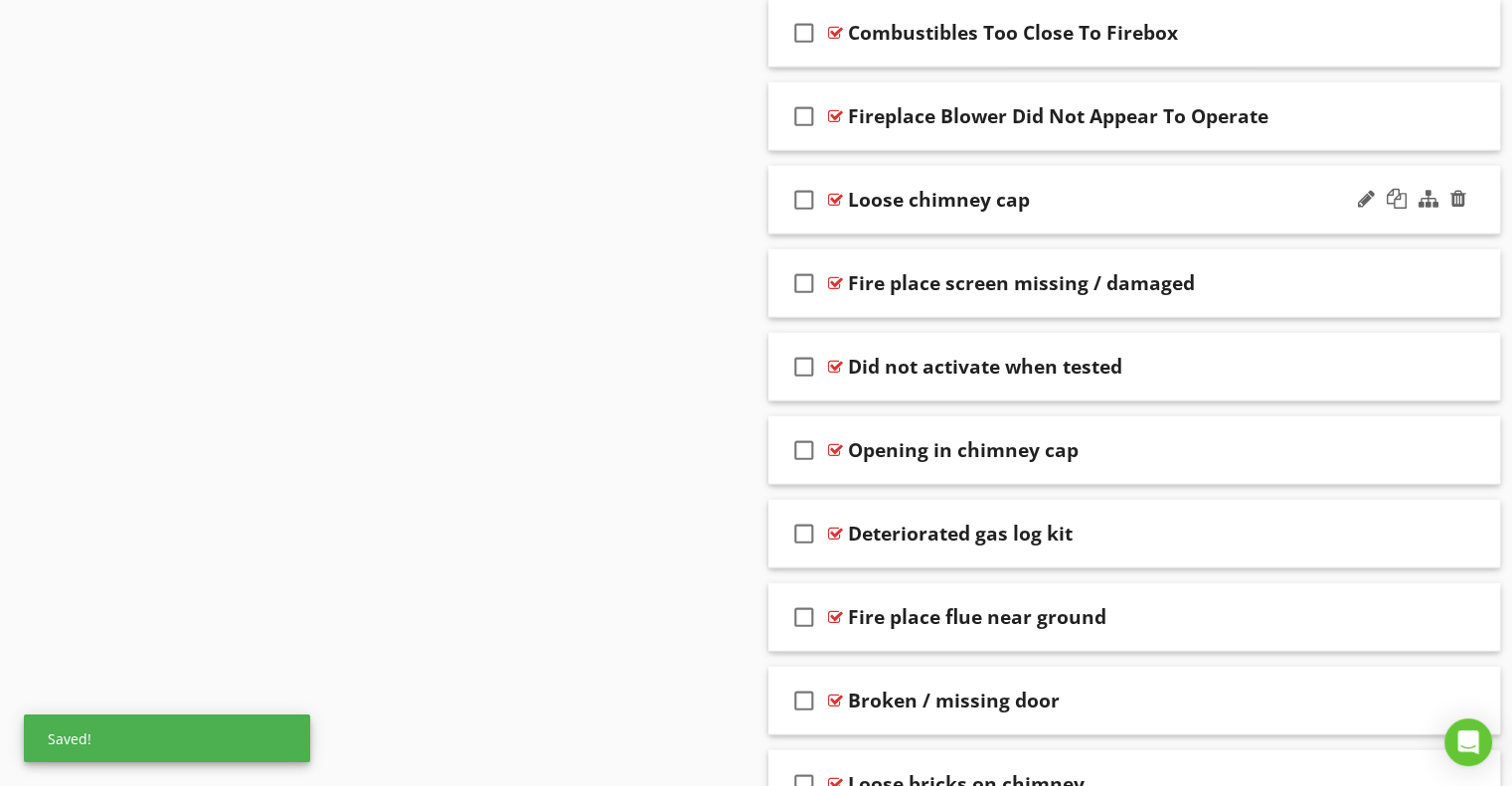 click on "Loose chimney cap" at bounding box center (938, 200) 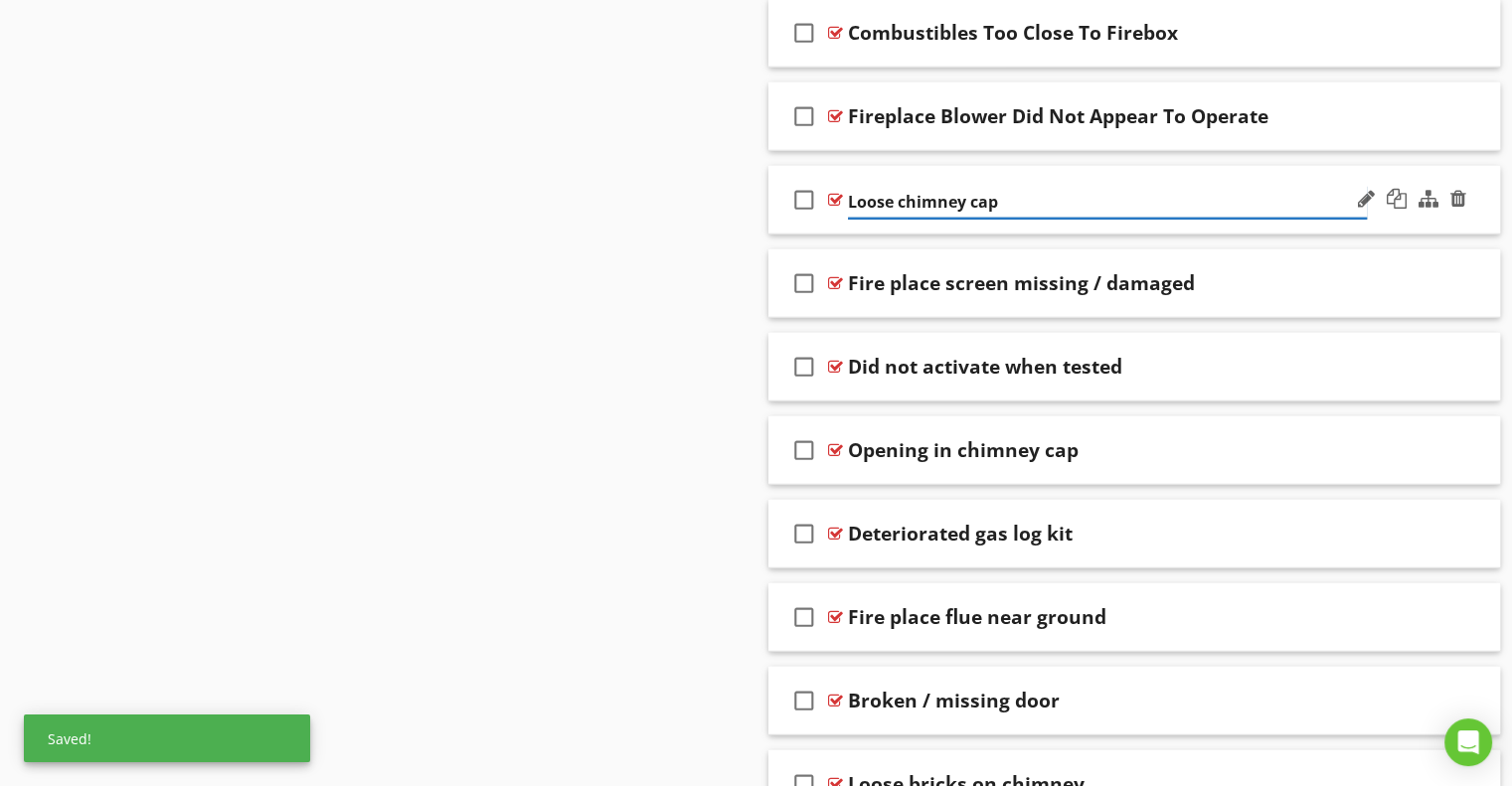 click on "Loose chimney cap" at bounding box center (1107, 202) 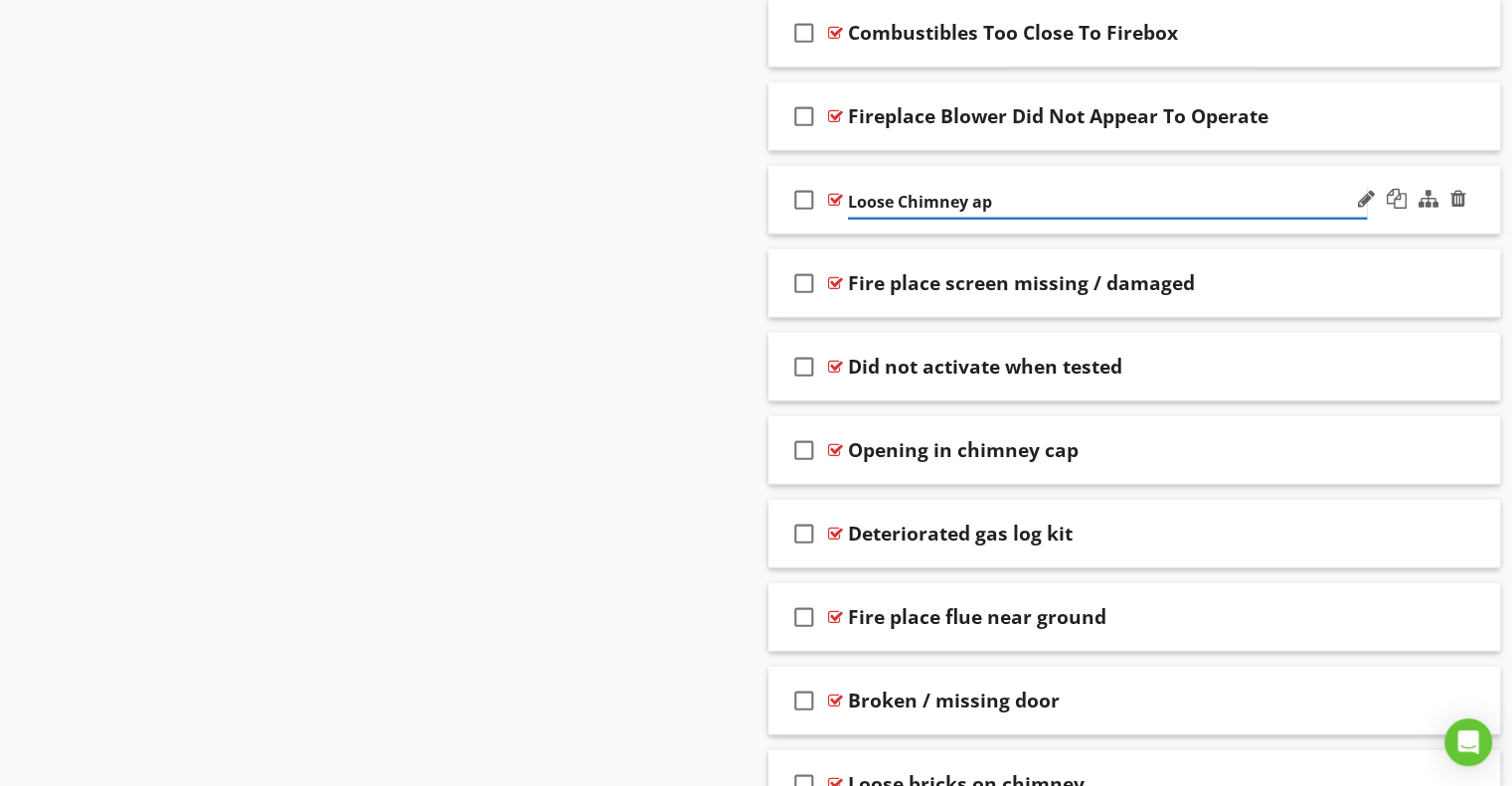 type on "Loose Chimney Cap" 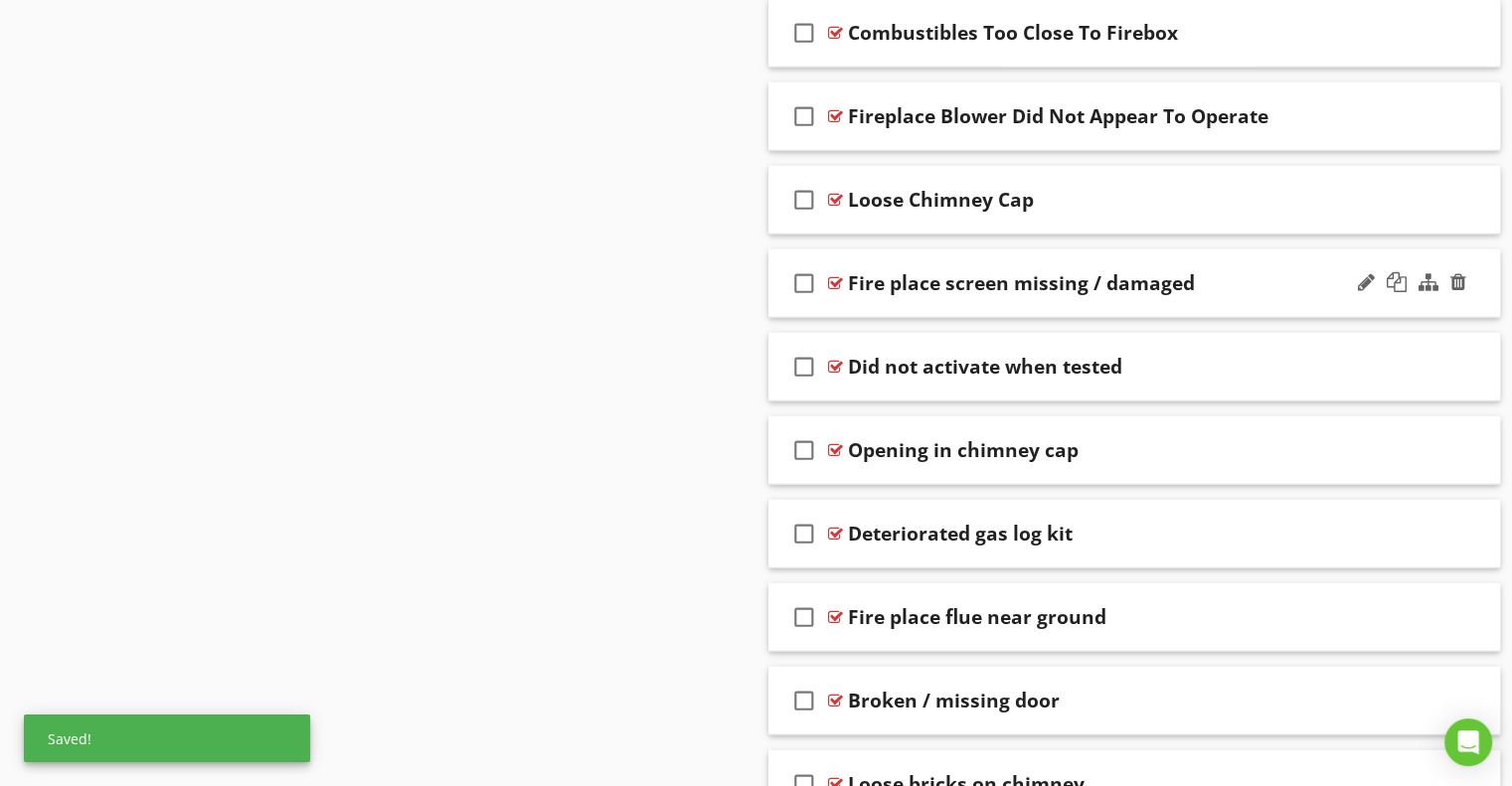 click on "Fire place screen missing / damaged" at bounding box center (1021, 283) 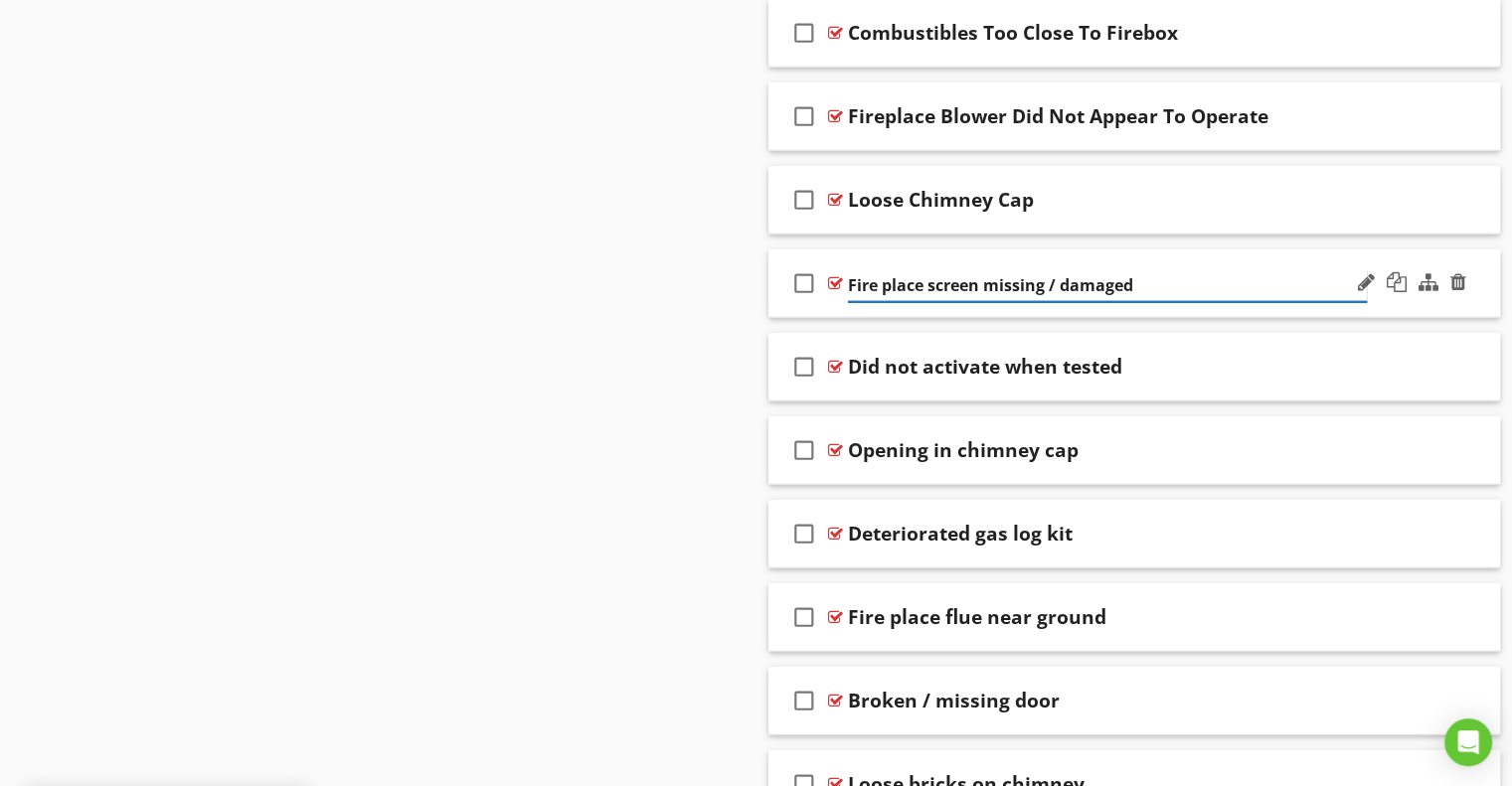 click on "Fire place screen missing / damaged" at bounding box center (1107, 285) 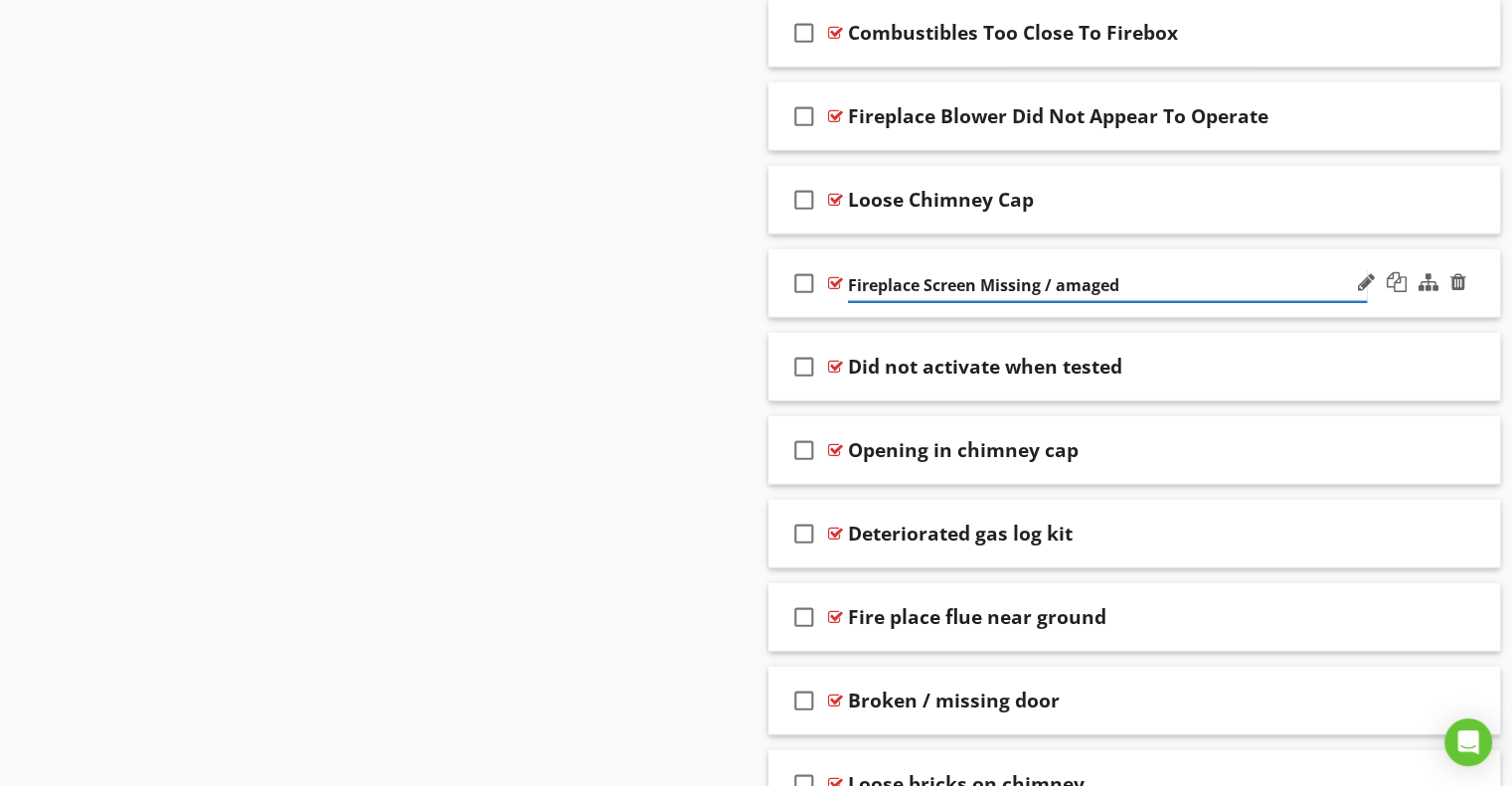 type on "Fireplace Screen Missing / Damaged" 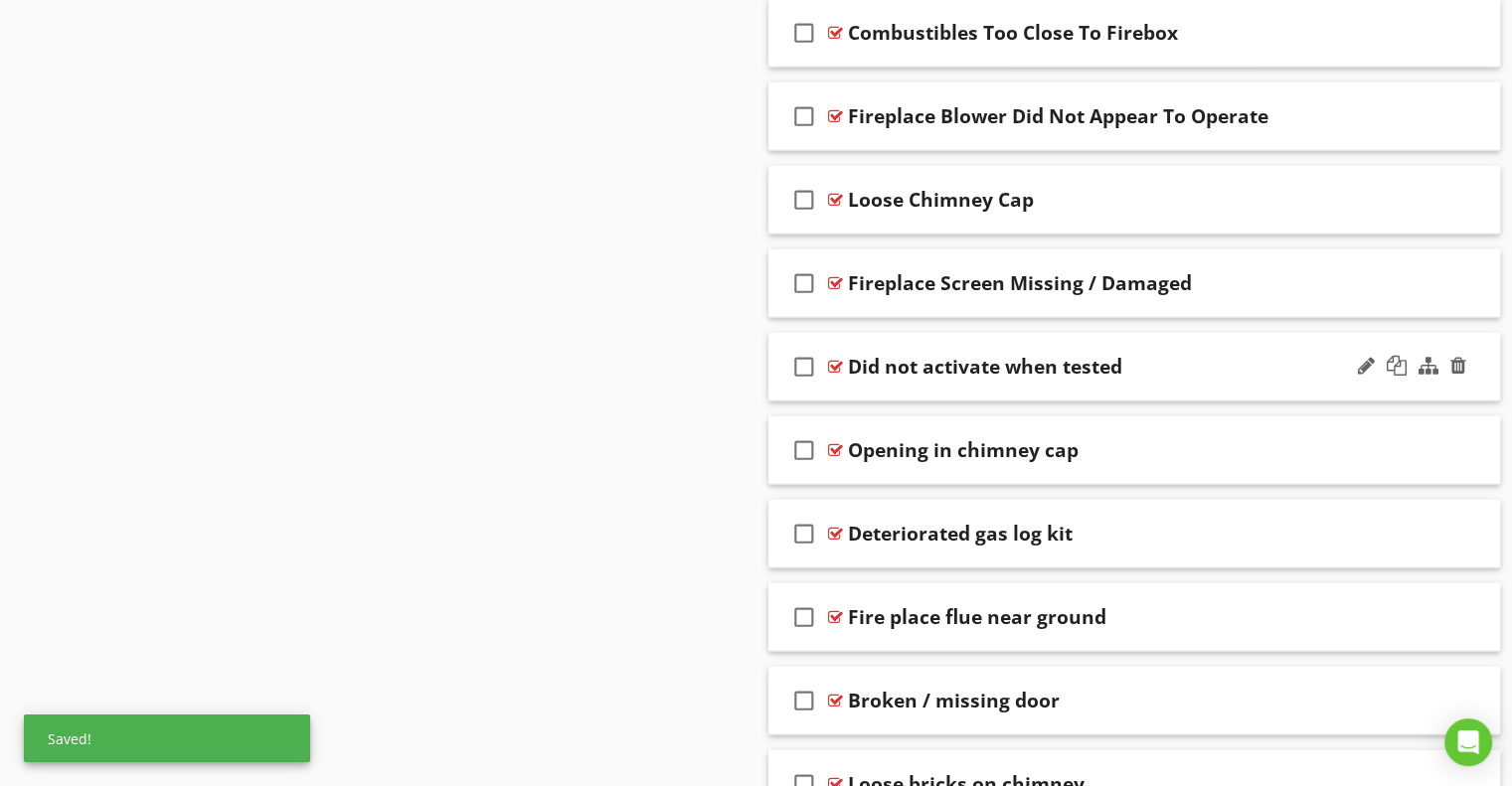 click on "Did not activate when tested" at bounding box center [985, 367] 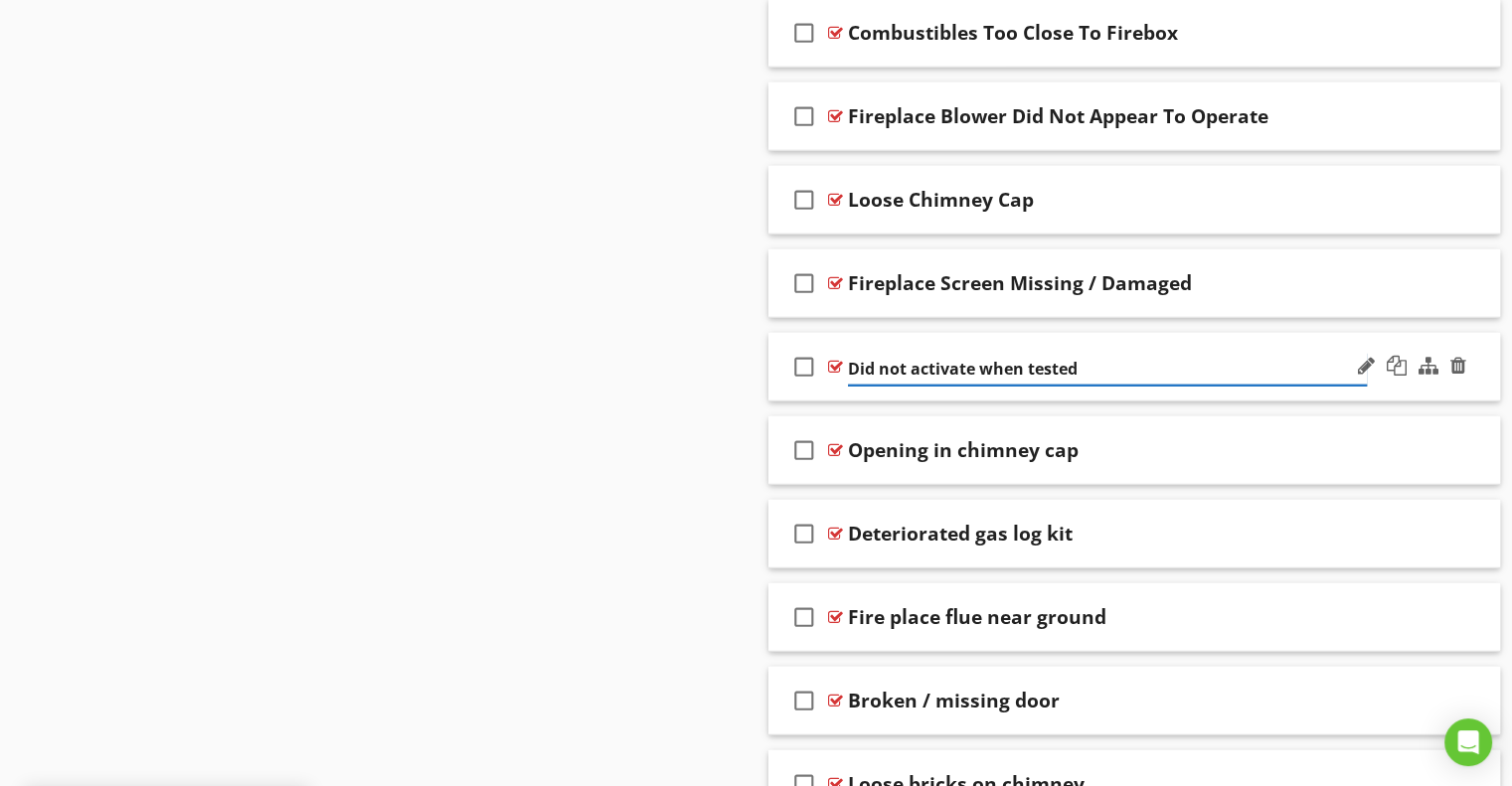 click on "Did not activate when tested" at bounding box center (1107, 369) 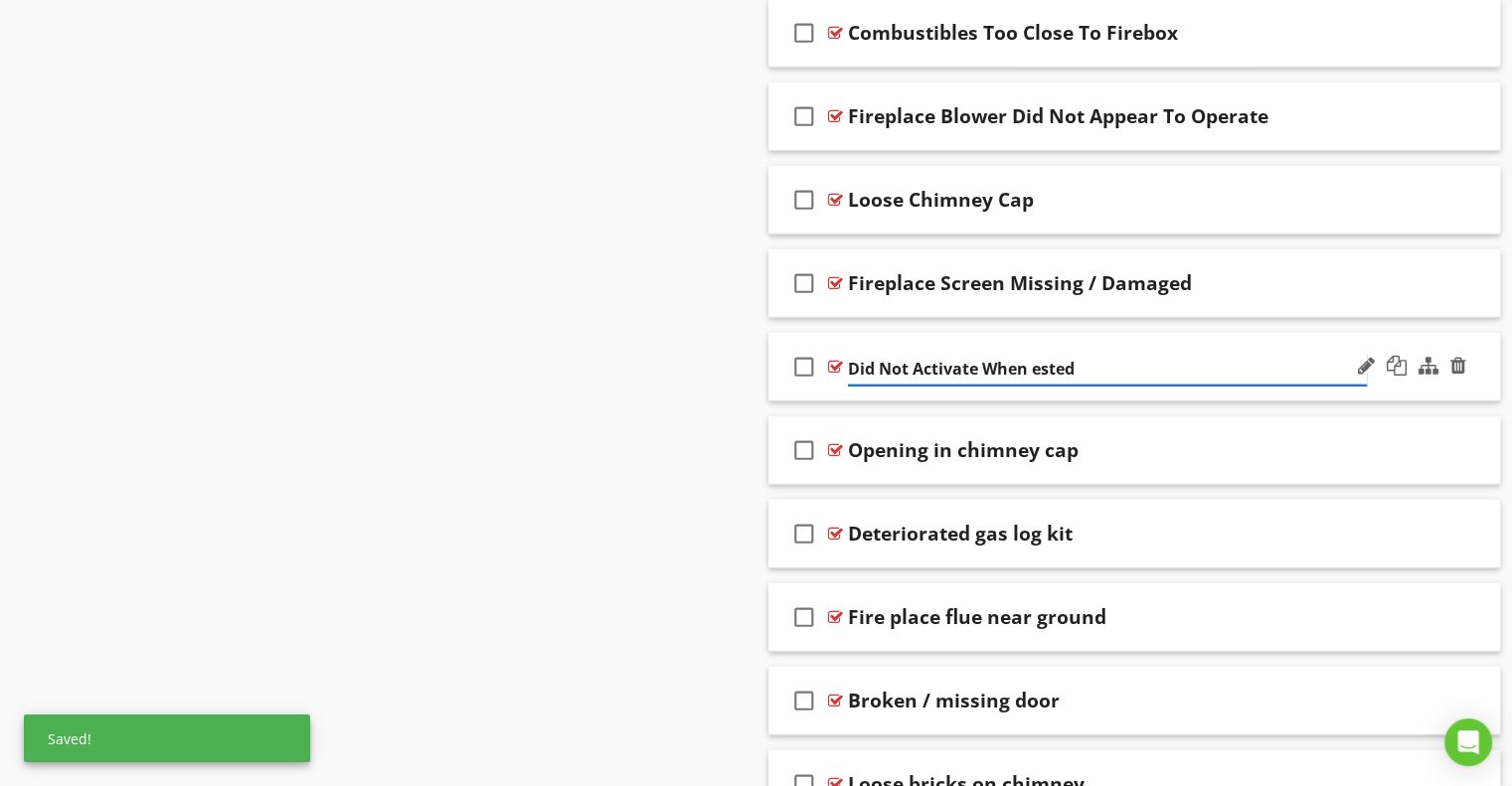 type on "Did Not Activate When Tested" 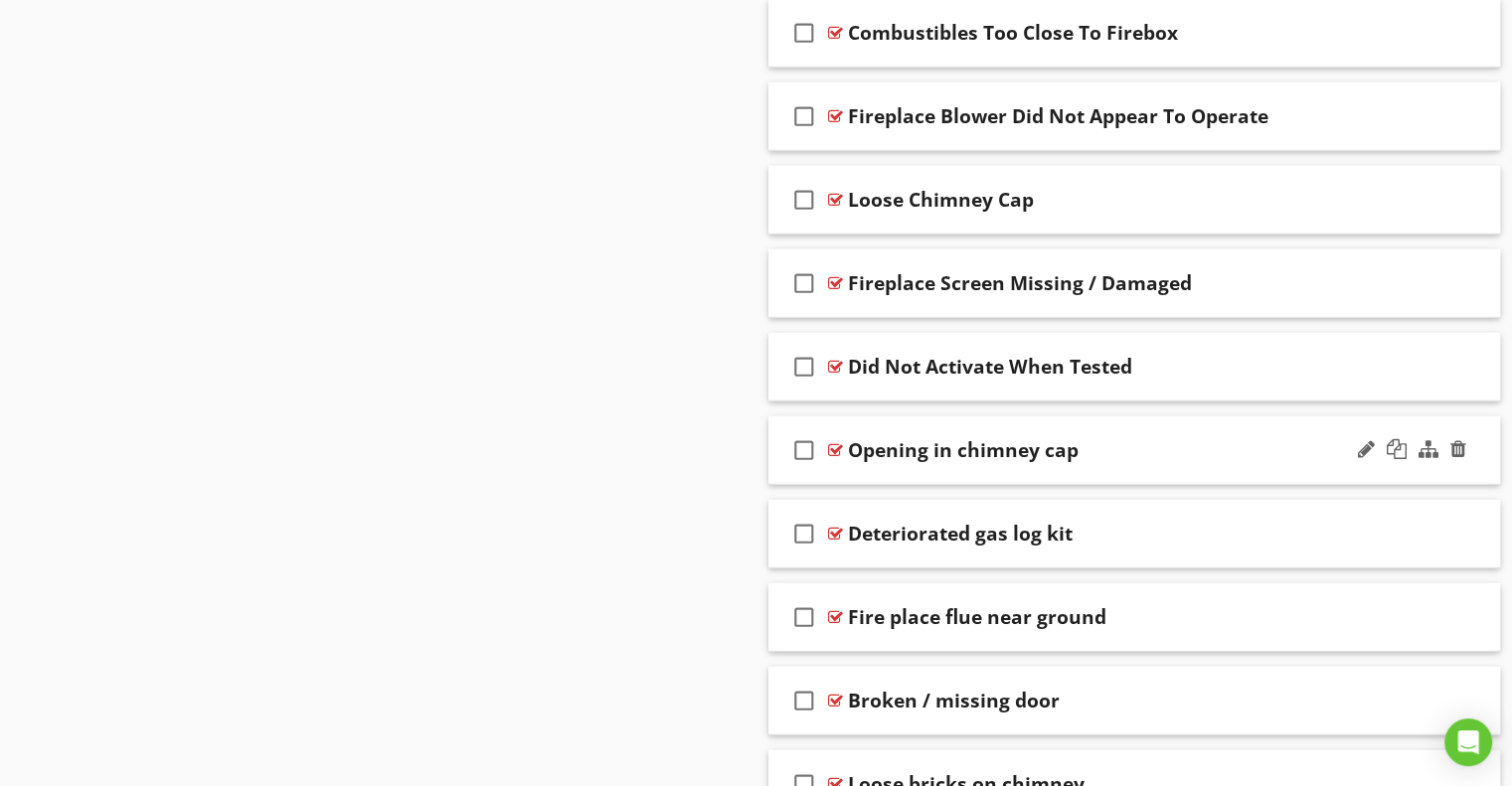 click on "Opening in chimney cap" at bounding box center (963, 450) 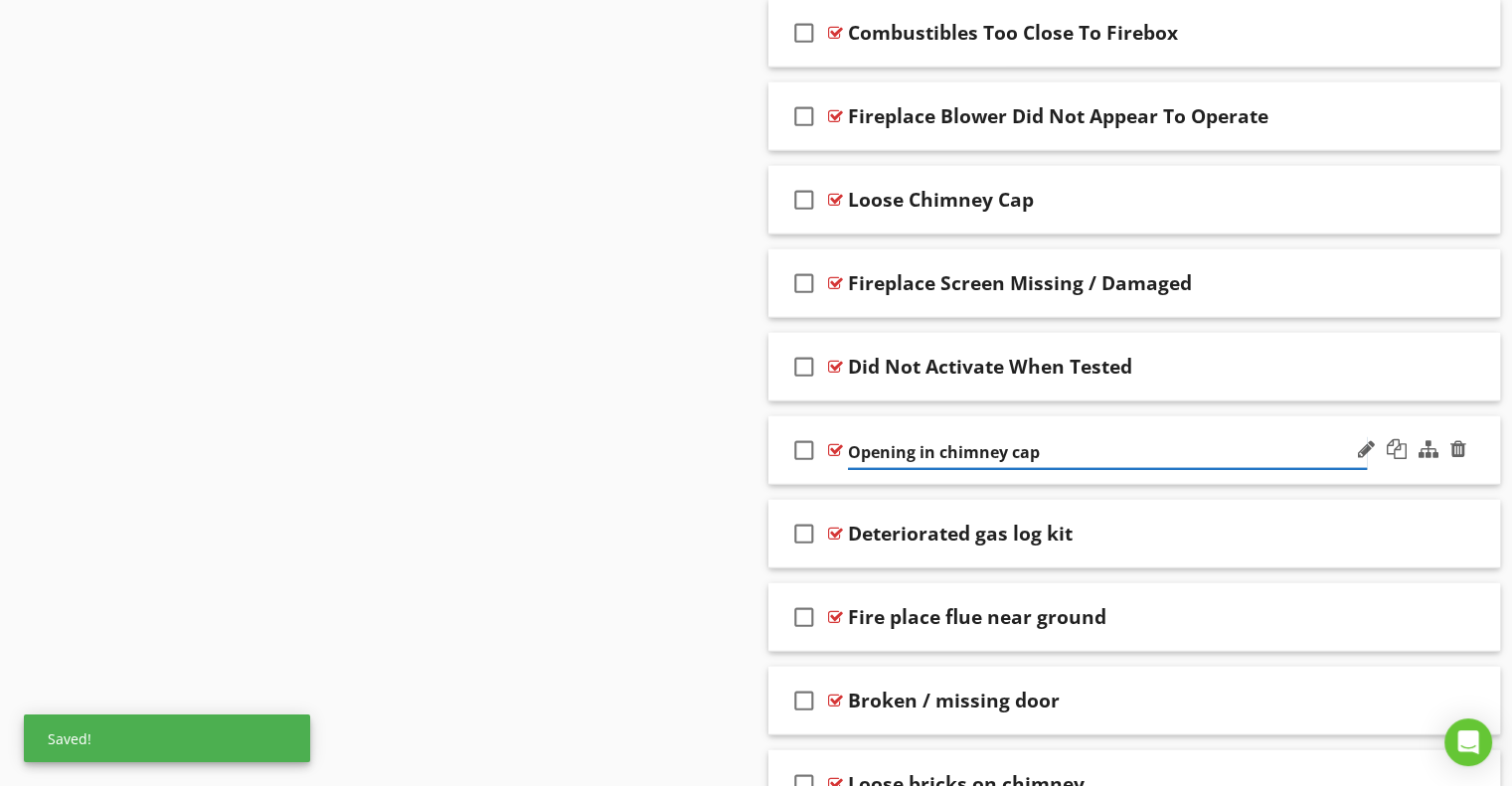 click on "Opening in chimney cap" at bounding box center (1107, 452) 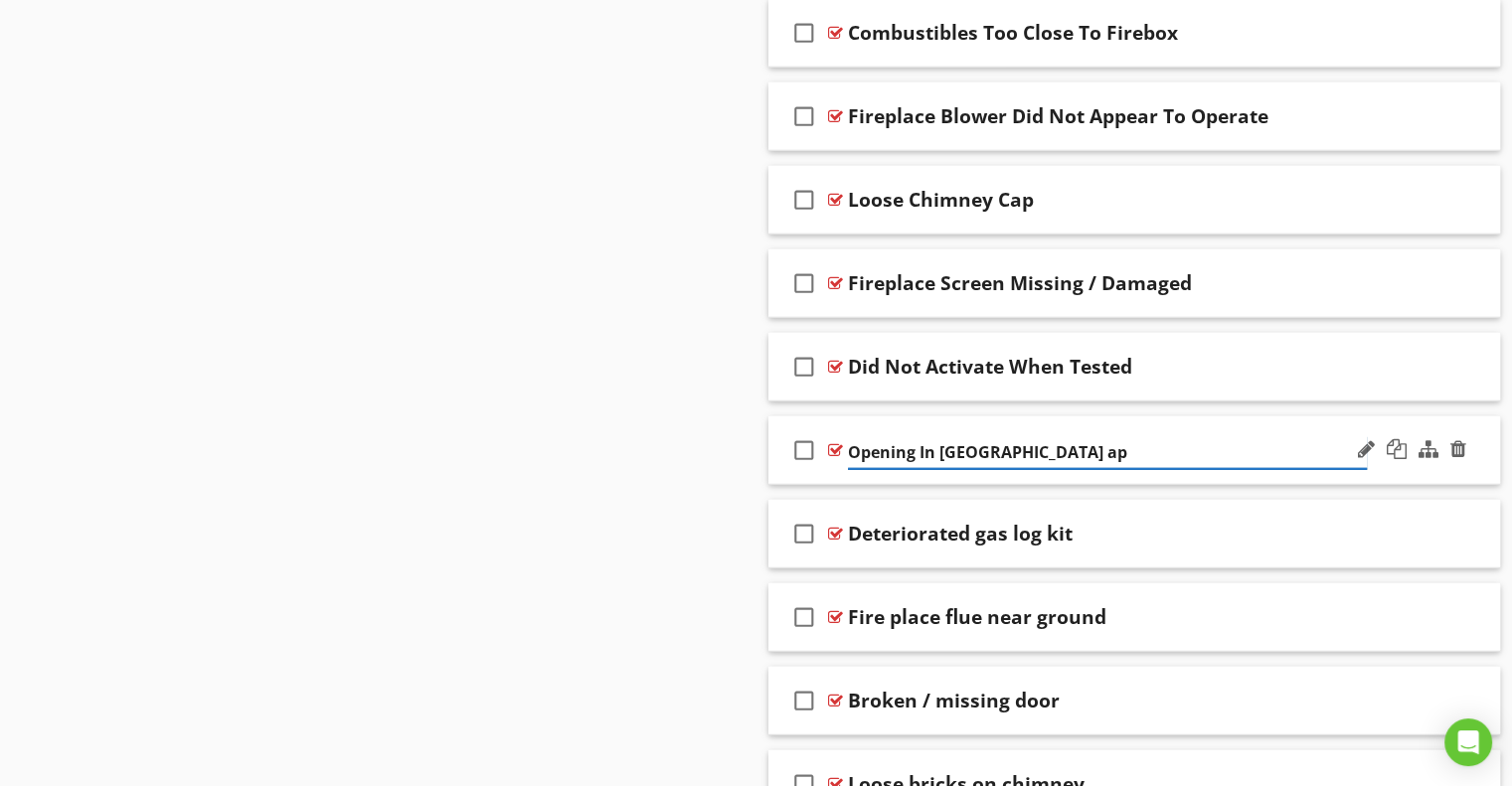 type on "Opening In Chimney Cap" 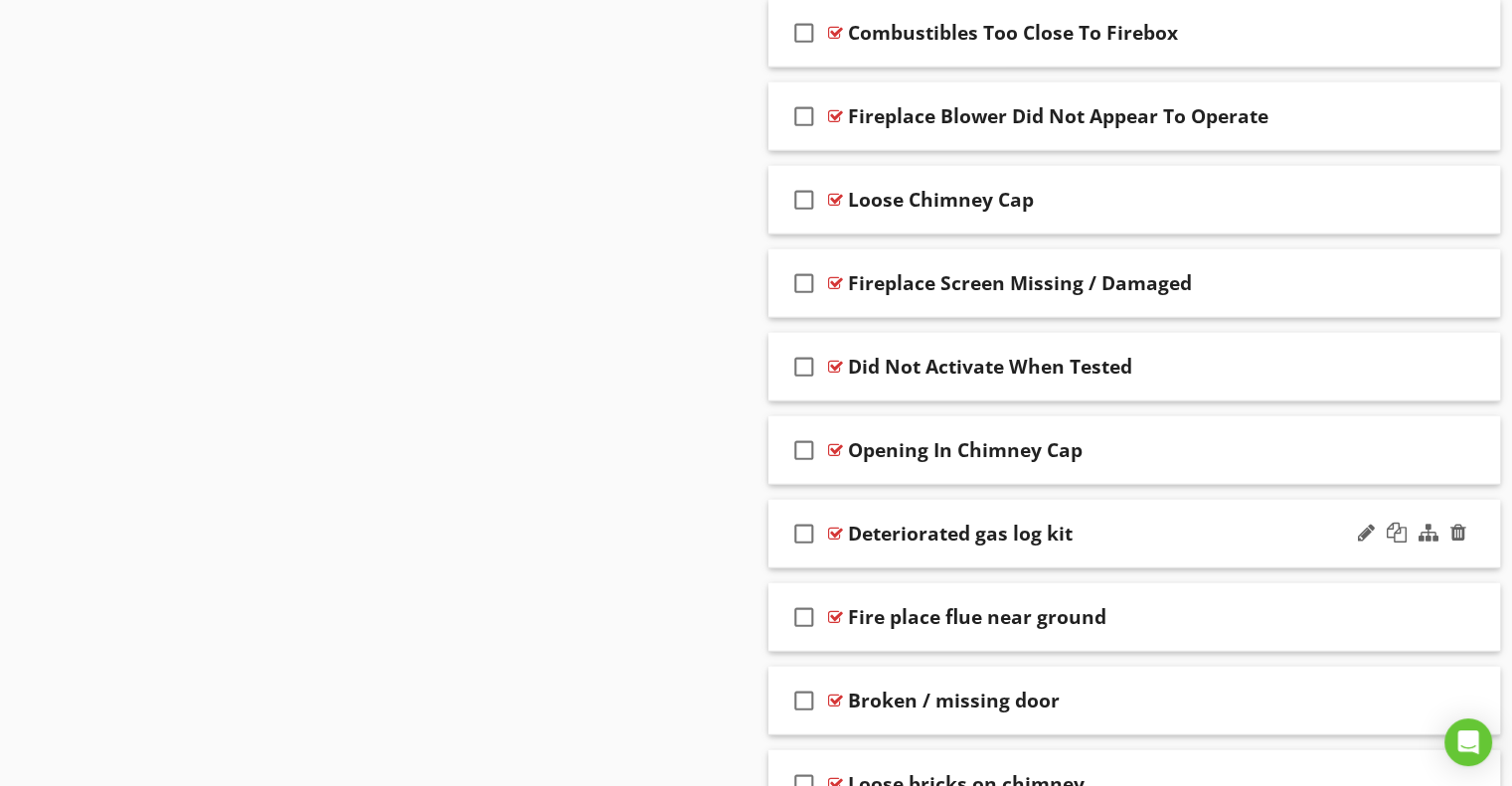 click on "Deteriorated gas log kit" at bounding box center [960, 534] 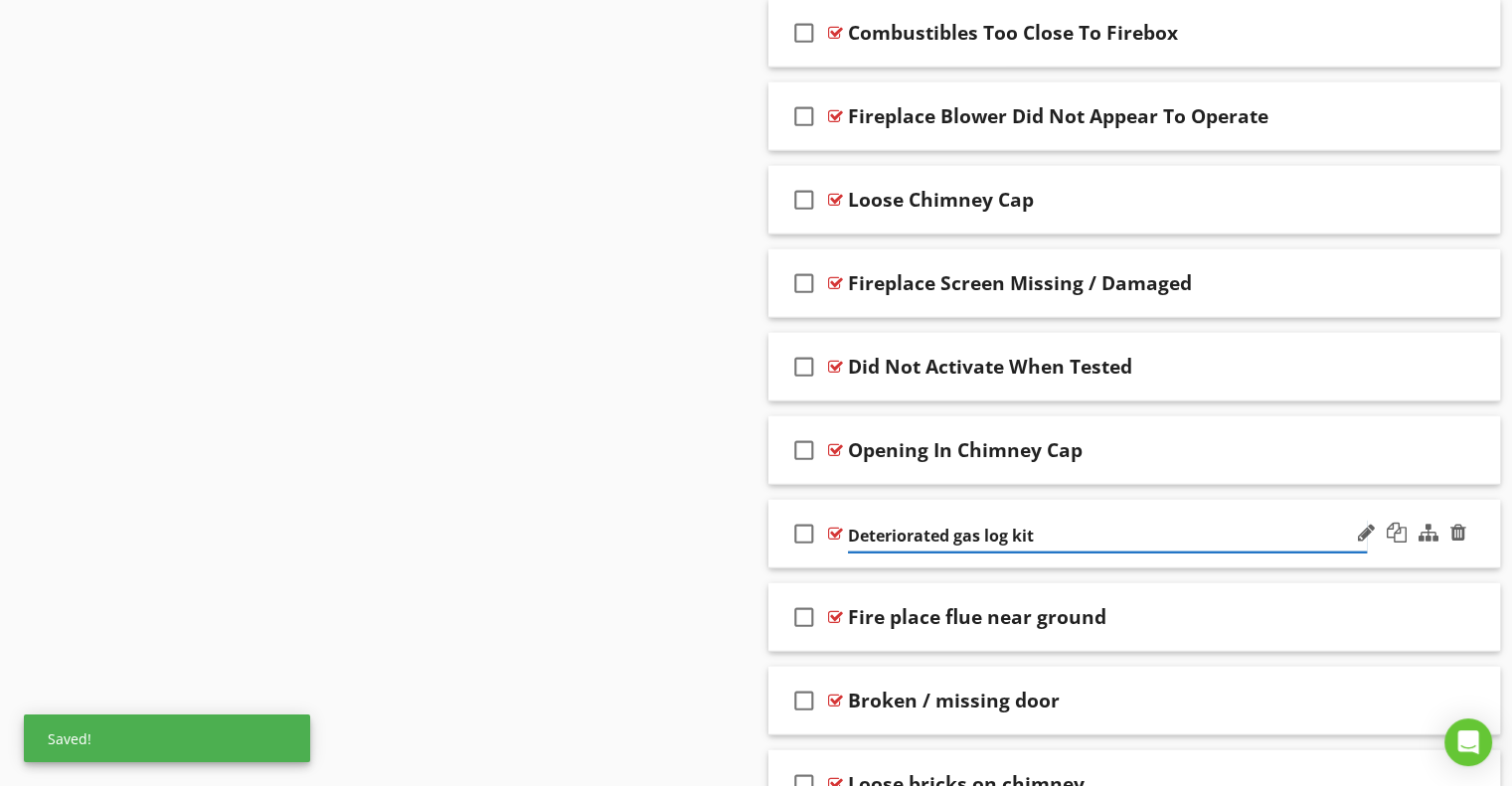 click on "Deteriorated gas log kit" at bounding box center (1107, 536) 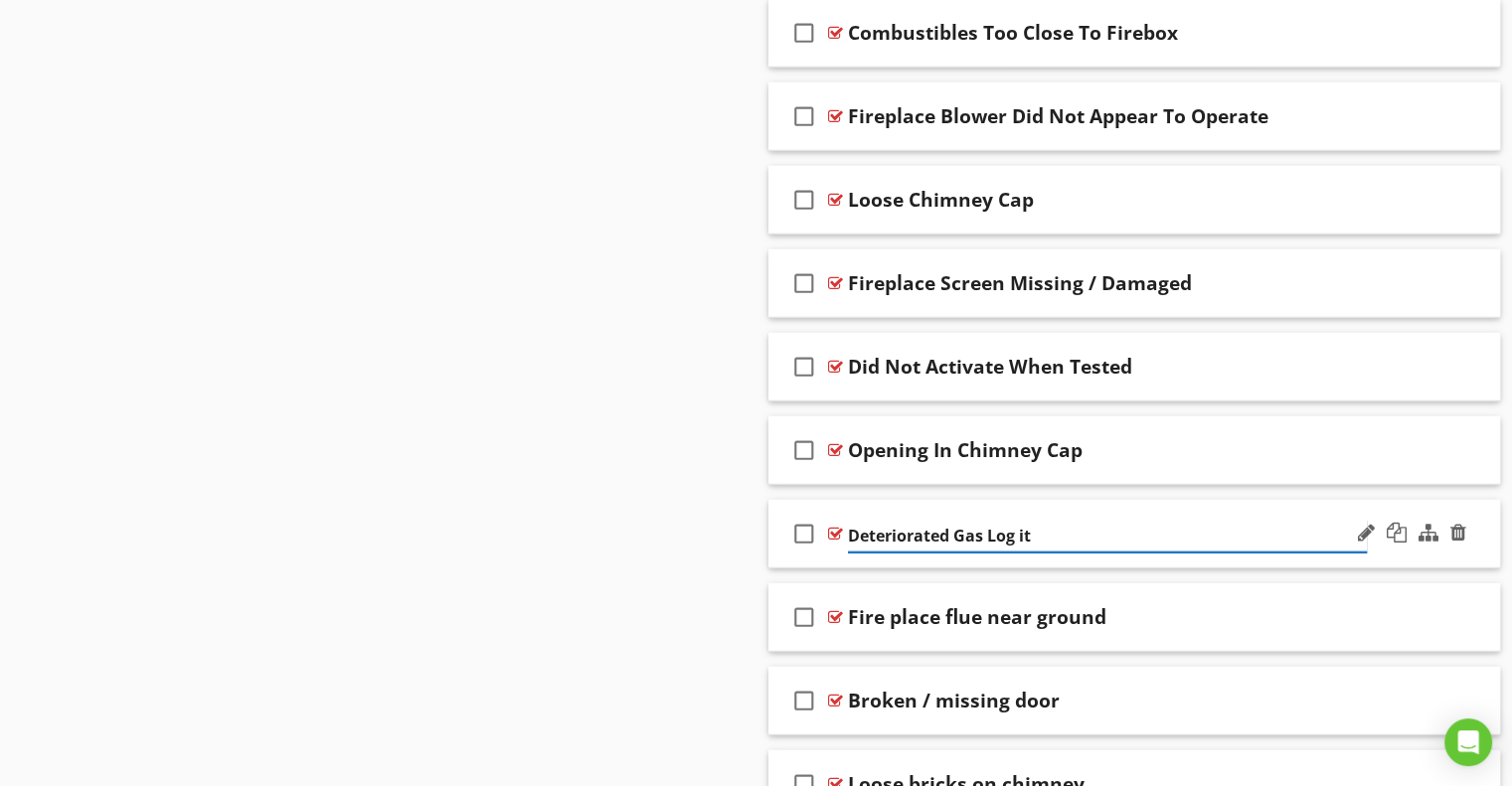 type on "Deteriorated Gas Log Kit" 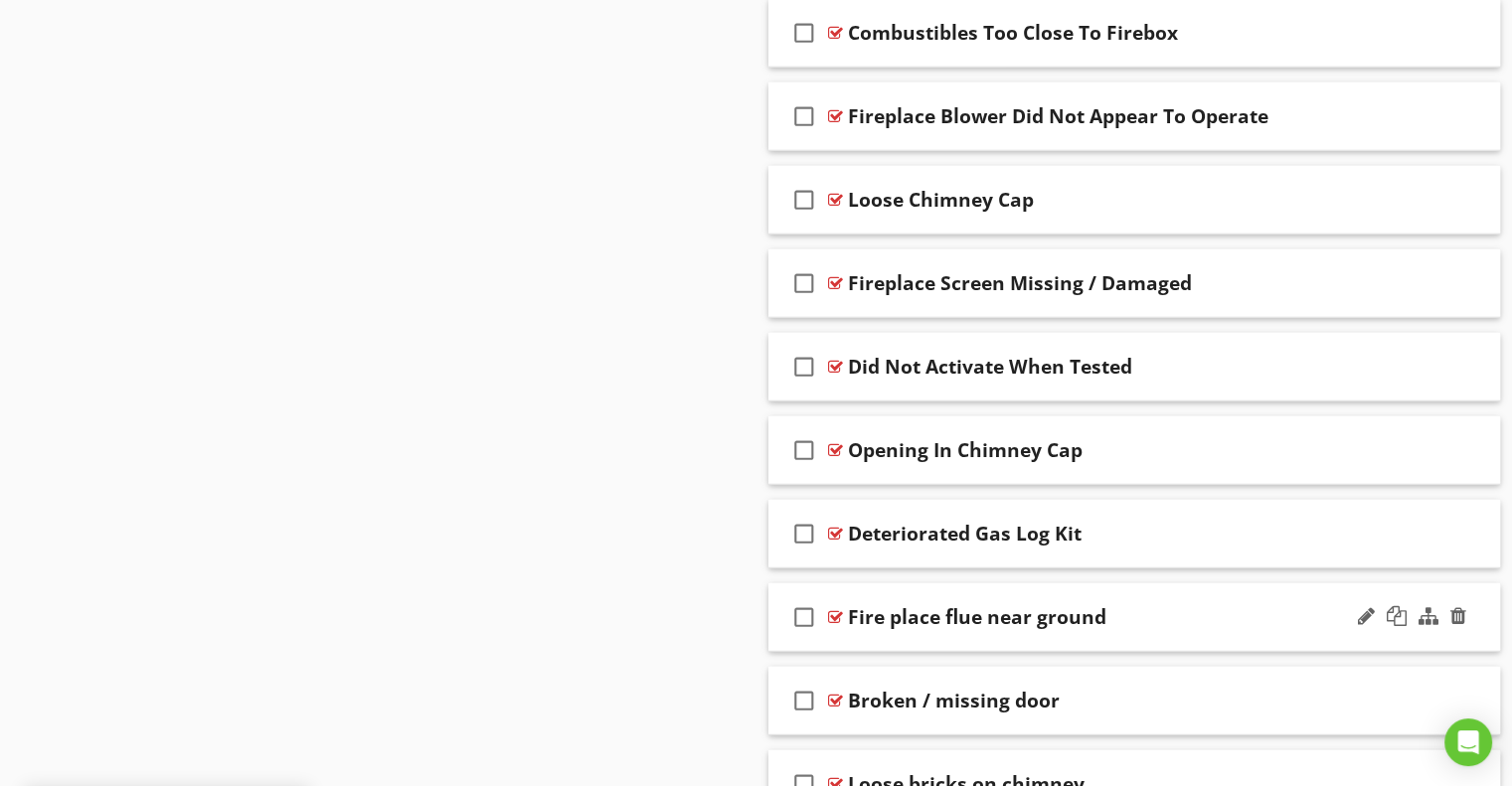 click on "Fire place flue near ground" at bounding box center [977, 617] 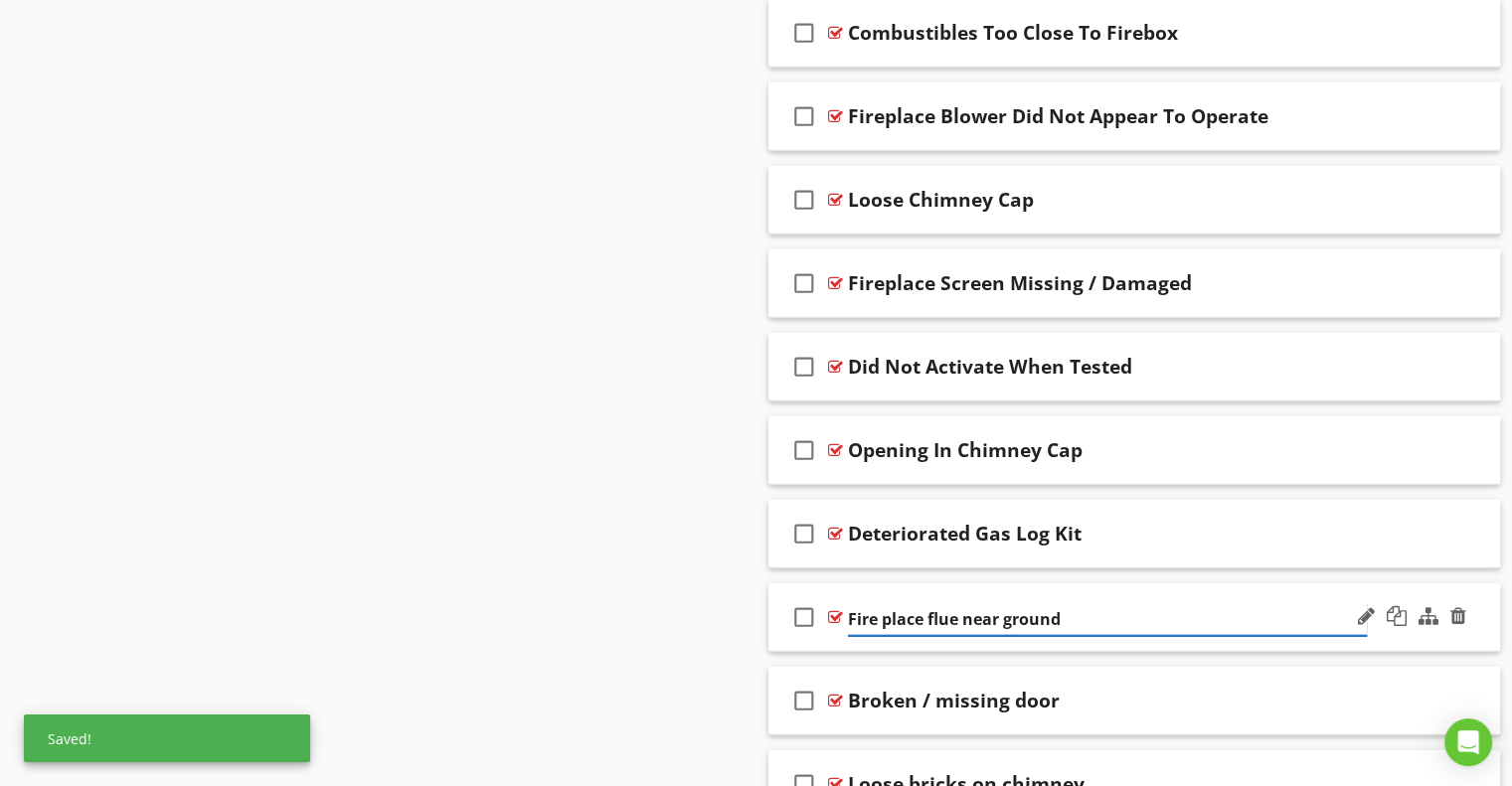 click on "Fire place flue near ground" at bounding box center [1107, 619] 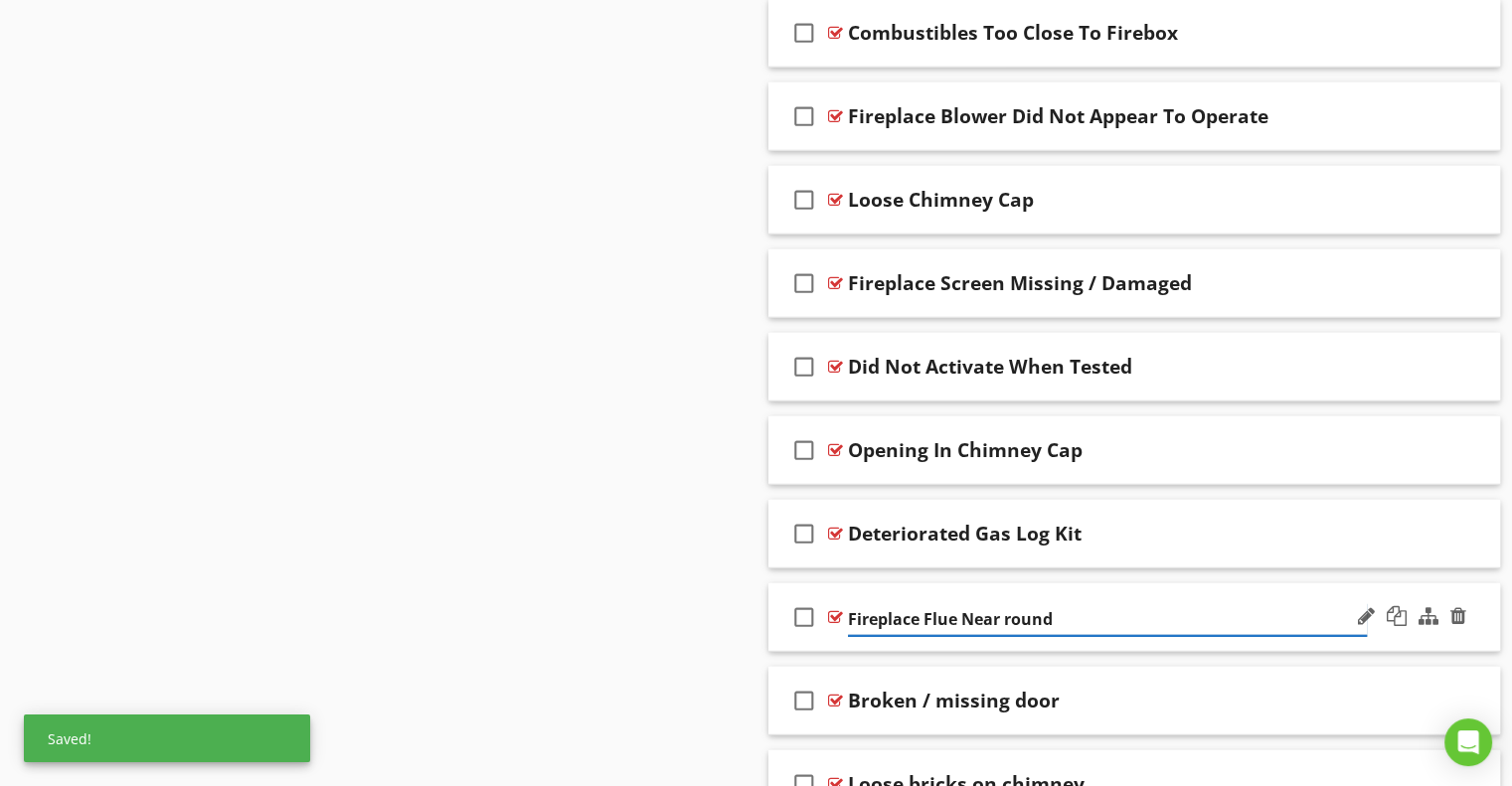 type on "Fireplace Flue Near Ground" 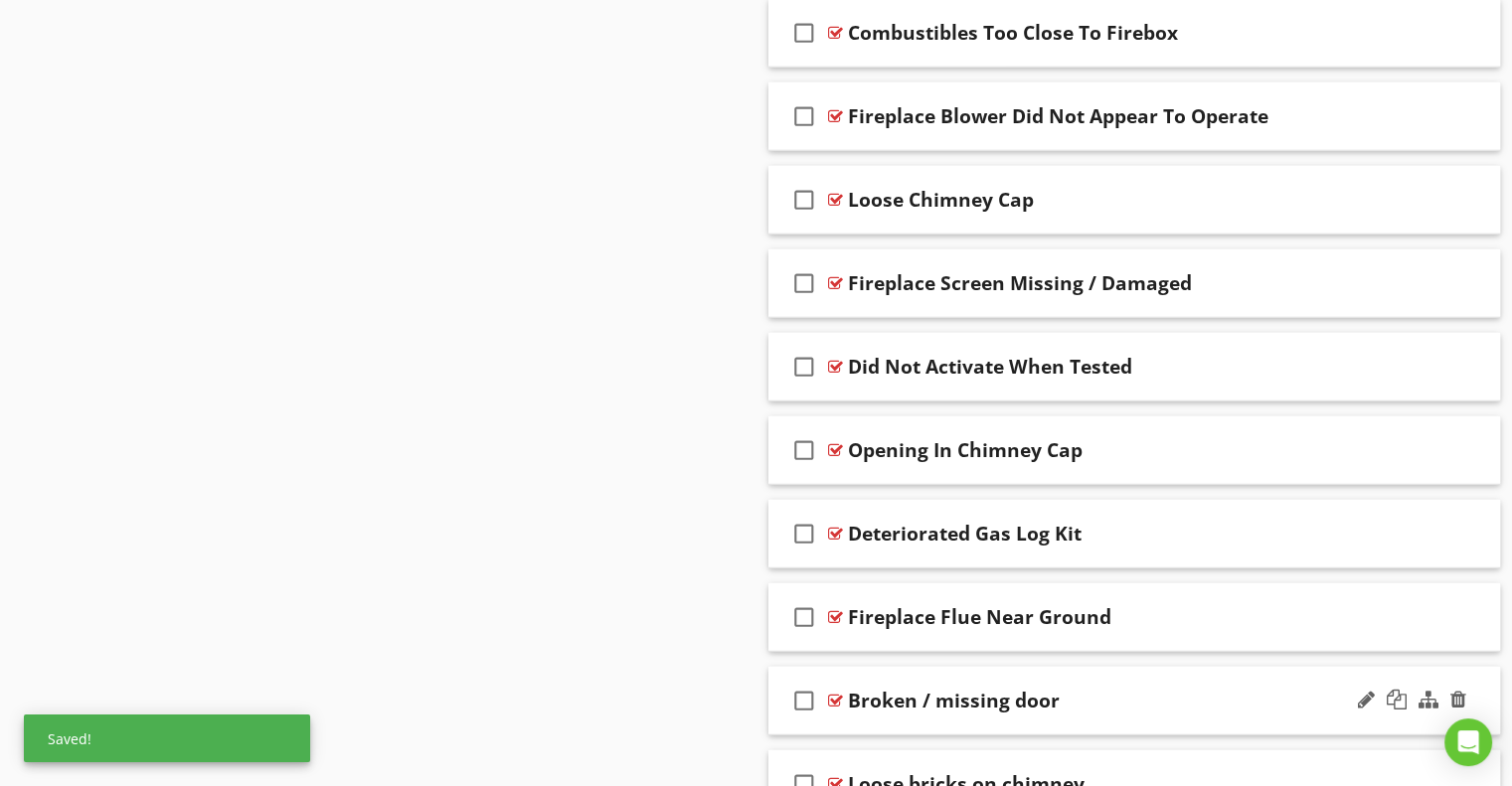click on "Broken / missing door" at bounding box center [953, 701] 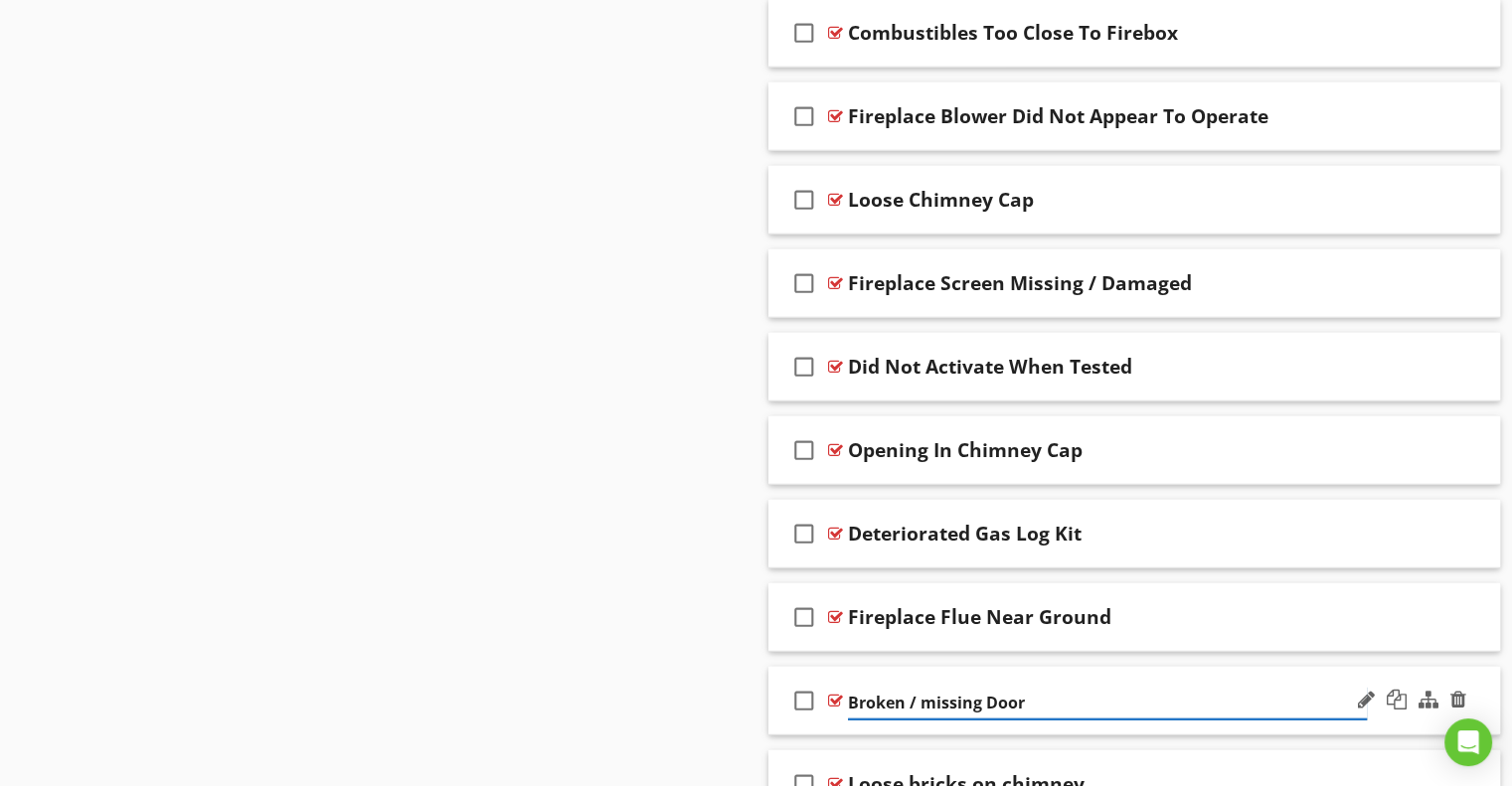 click on "Broken / missing Door" at bounding box center (1107, 703) 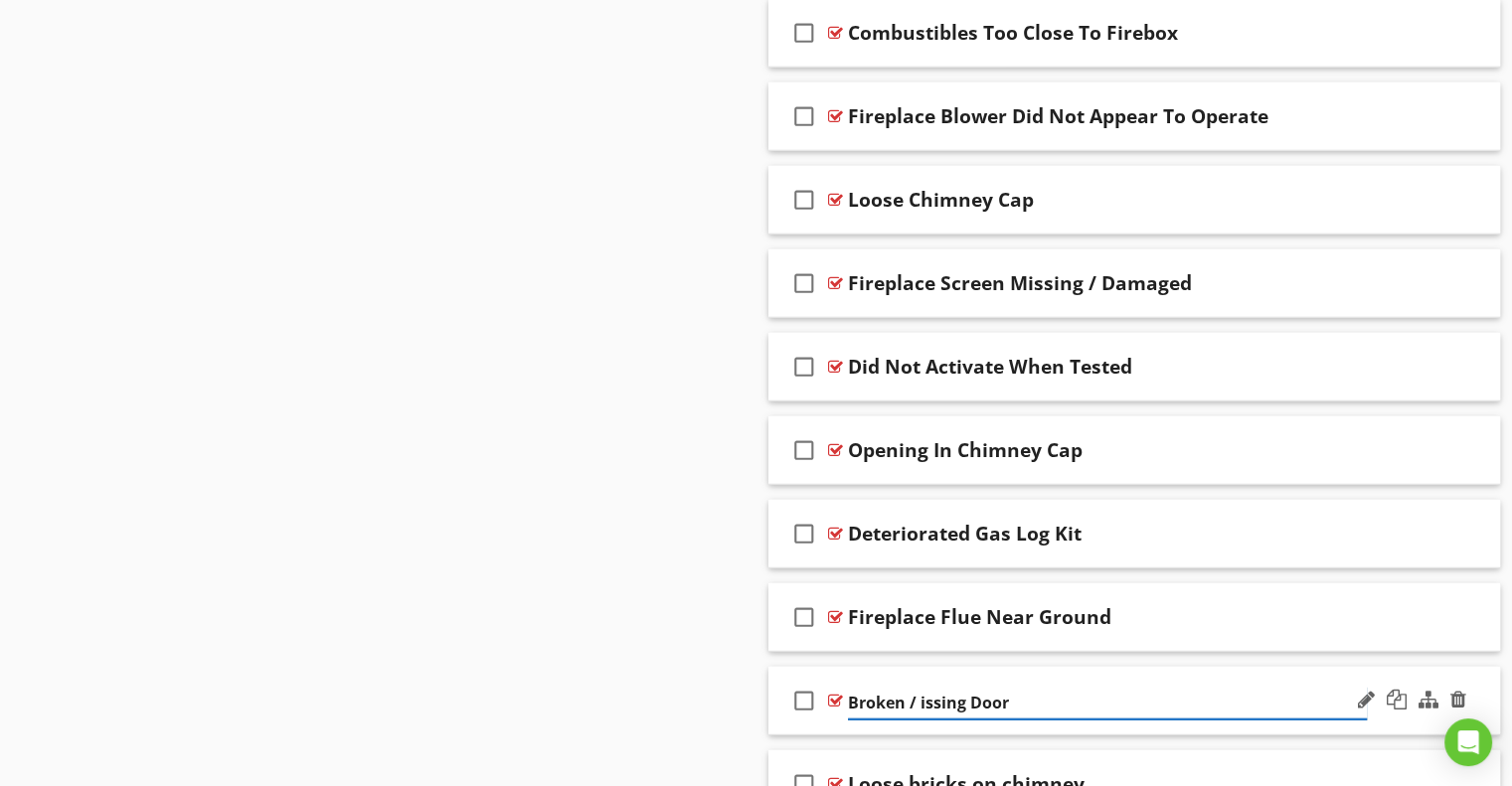 type on "Broken / Missing Door" 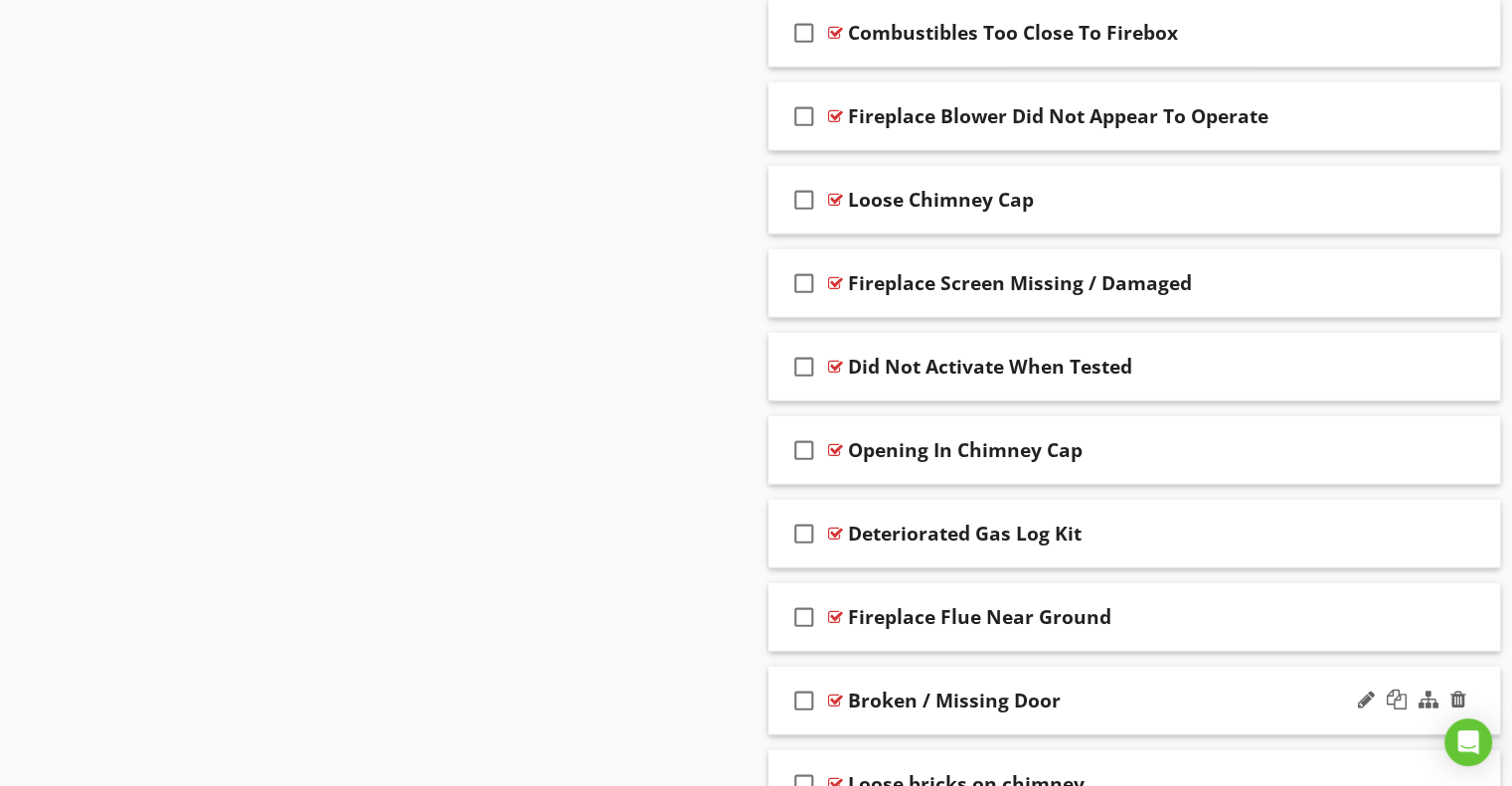 click on "check_box_outline_blank
Broken / Missing Door" at bounding box center (1134, 701) 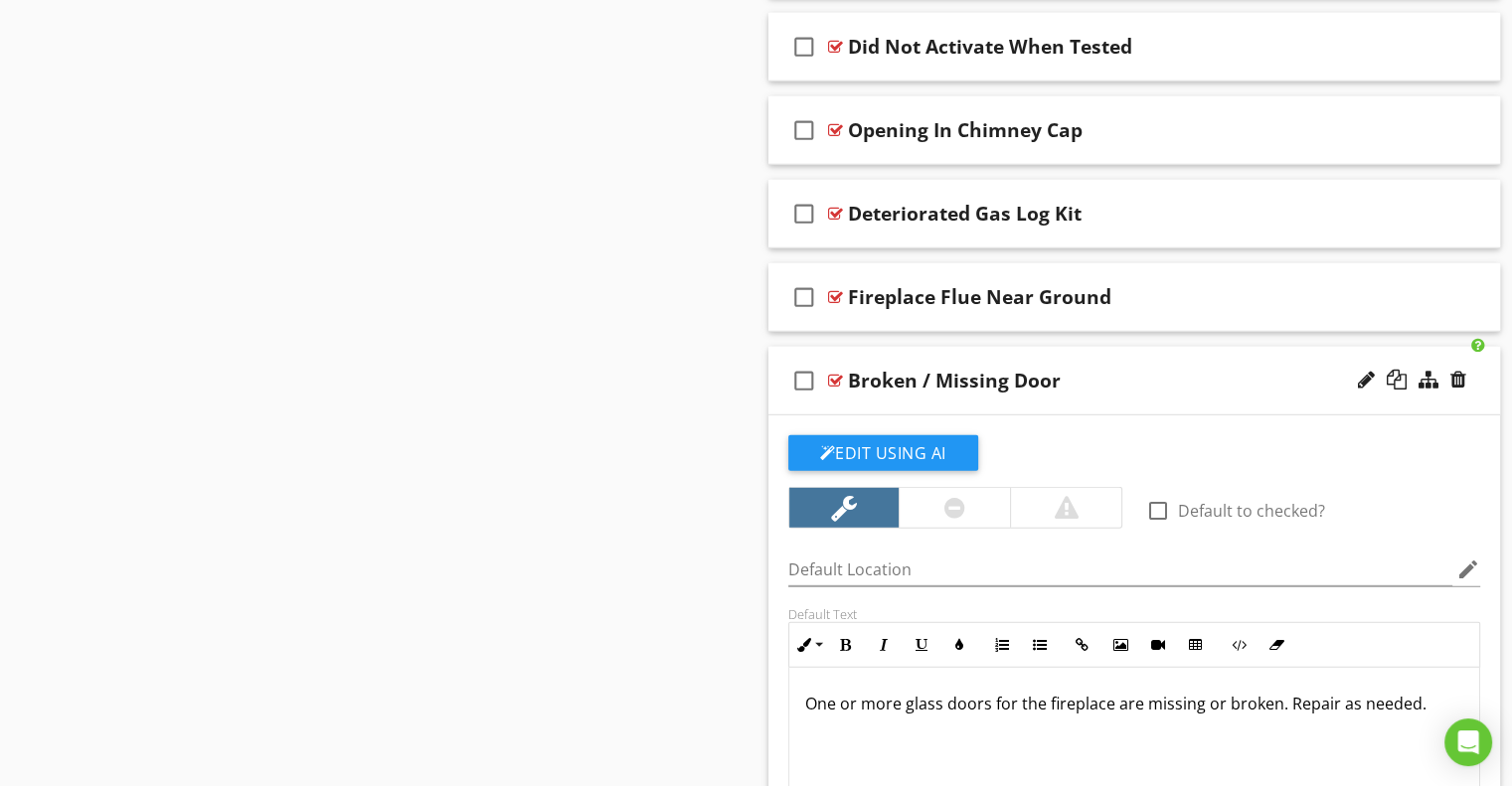 scroll, scrollTop: 0, scrollLeft: 0, axis: both 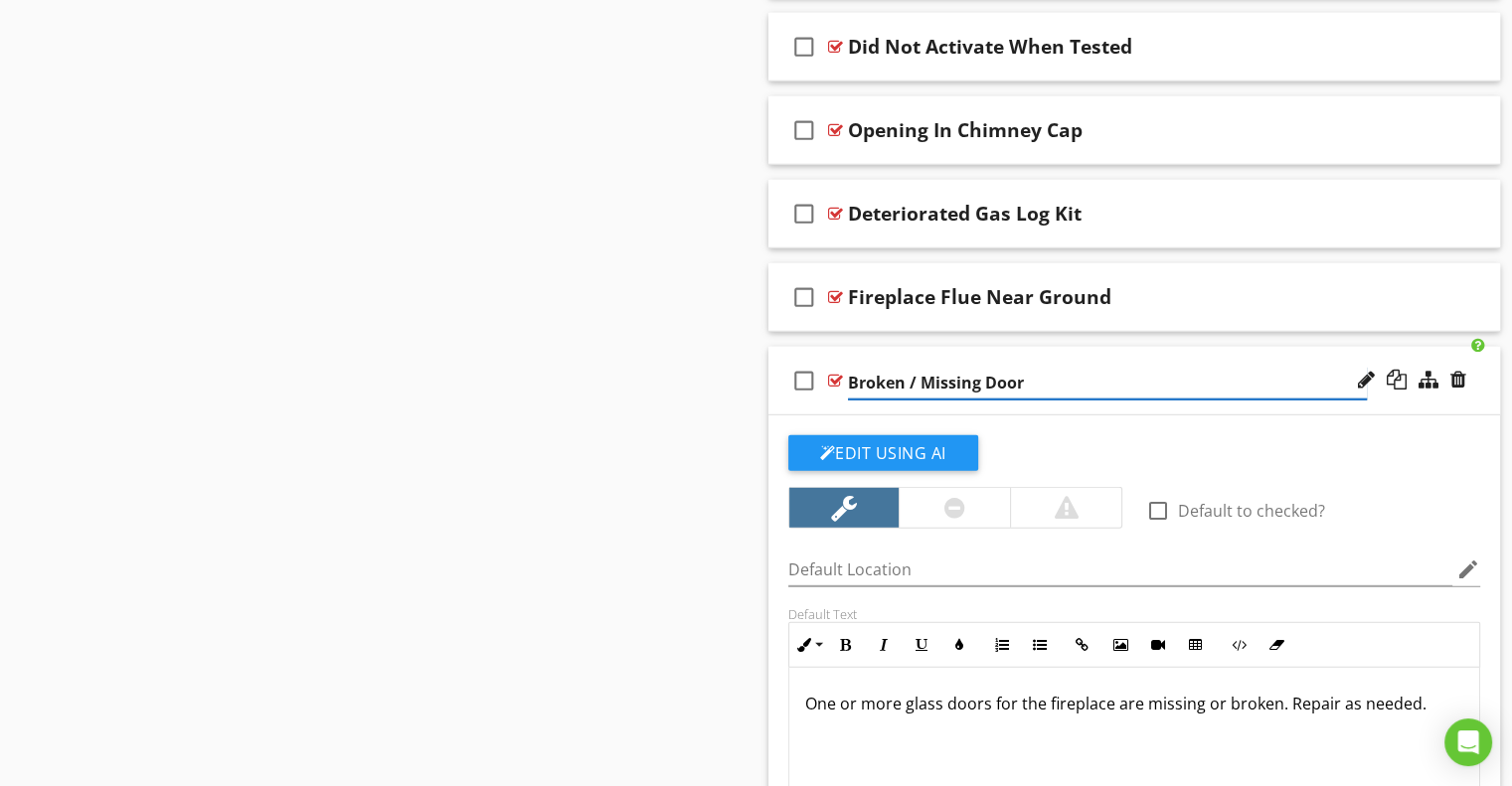 click on "Broken / Missing Door" at bounding box center (1107, 383) 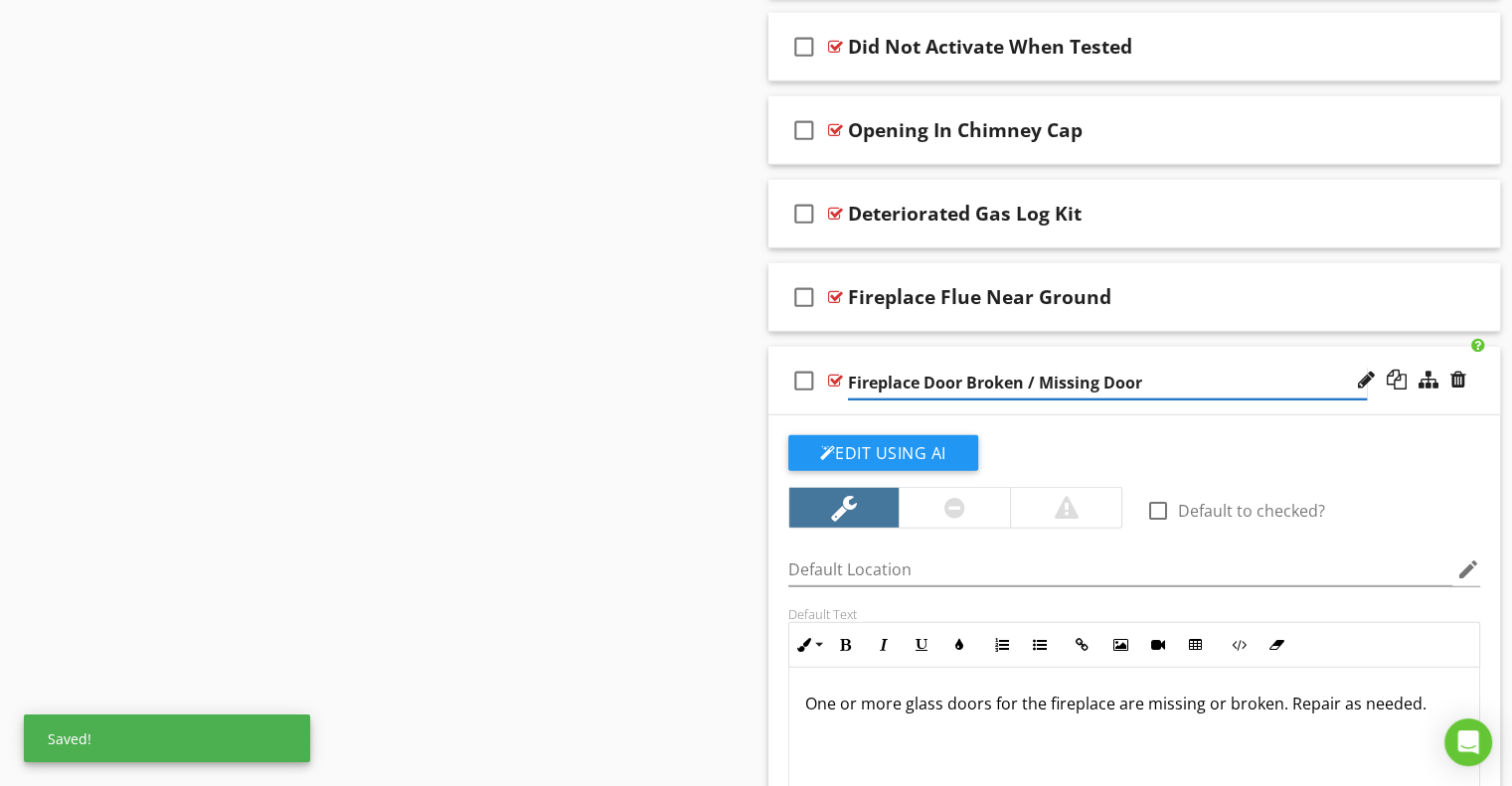 click on "Fireplace Door Broken / Missing Door" at bounding box center [1107, 383] 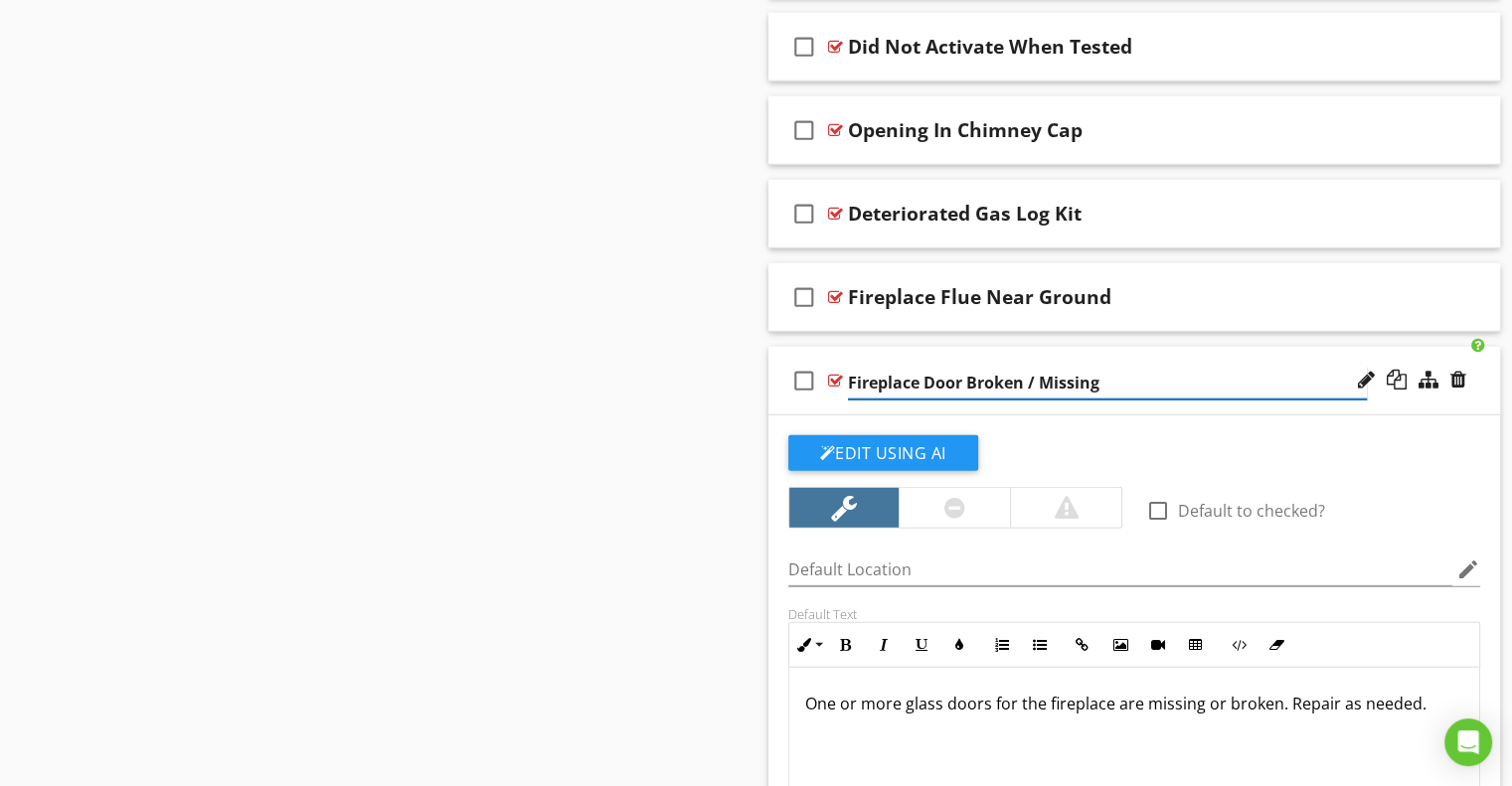 type on "Fireplace Door Broken / Missing" 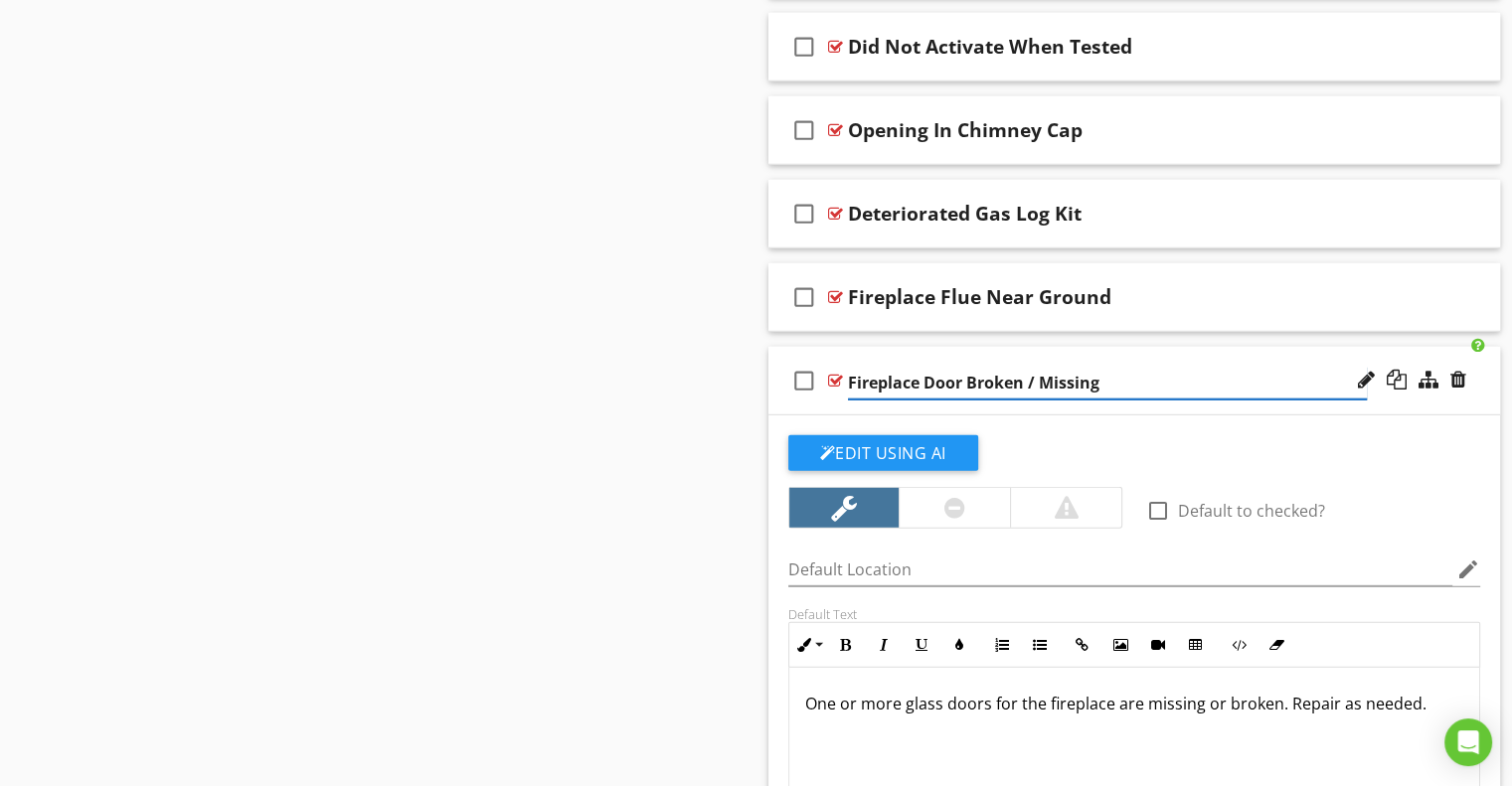 scroll, scrollTop: 5685, scrollLeft: 0, axis: vertical 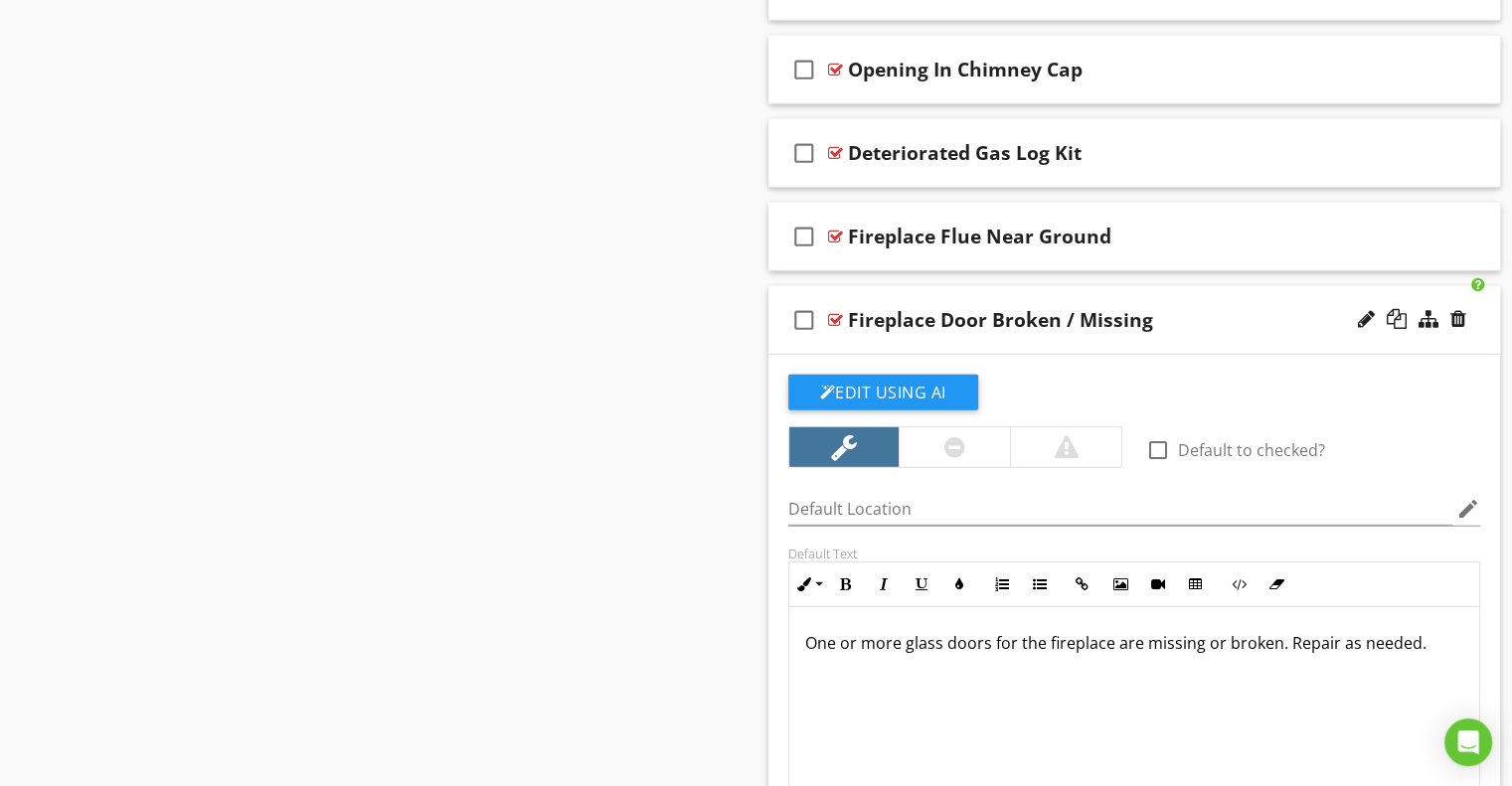 click on "check_box_outline_blank
Fireplace Door Broken / Missing" at bounding box center (1134, 320) 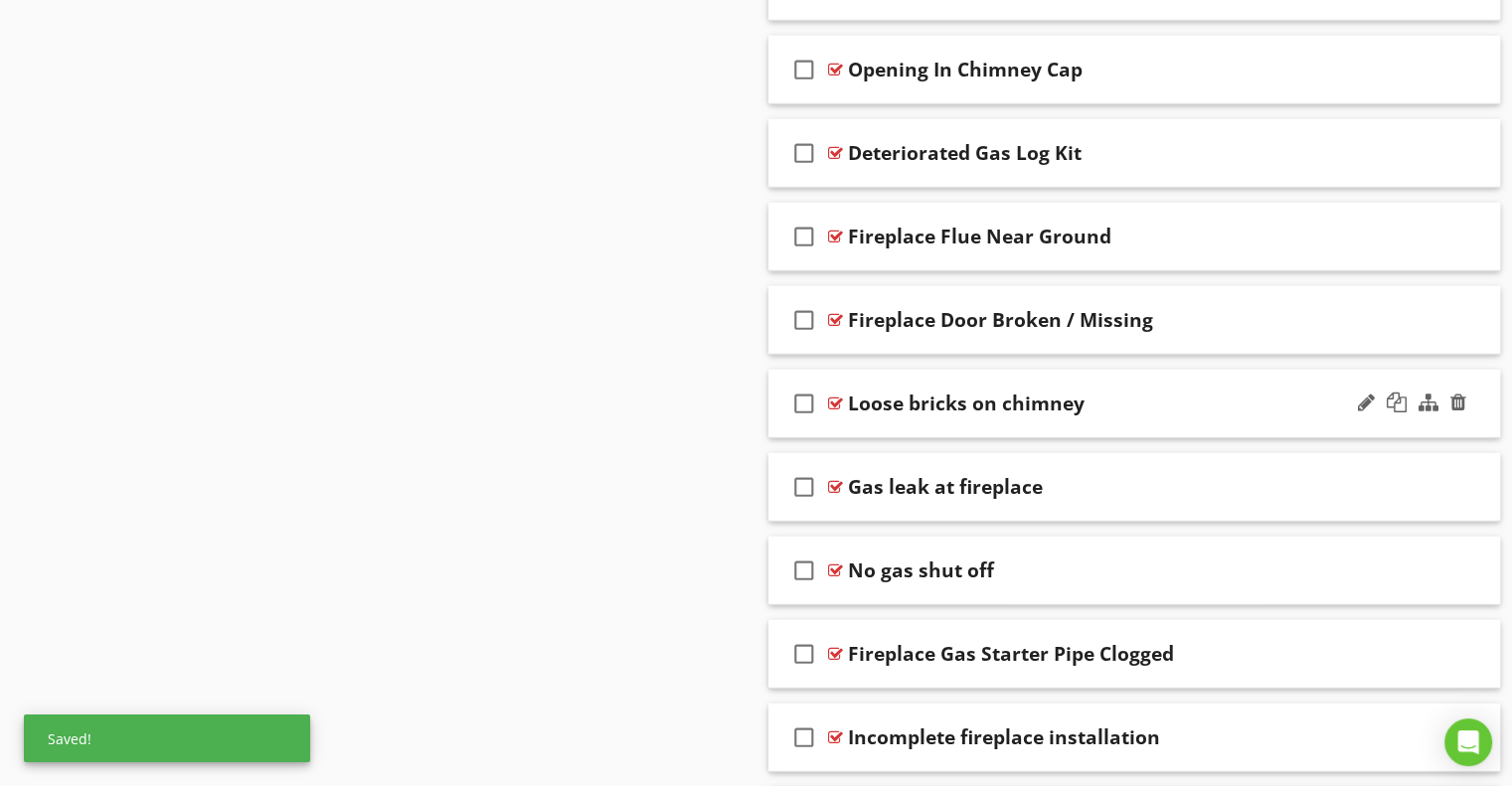 click on "Loose bricks on chimney" at bounding box center (966, 403) 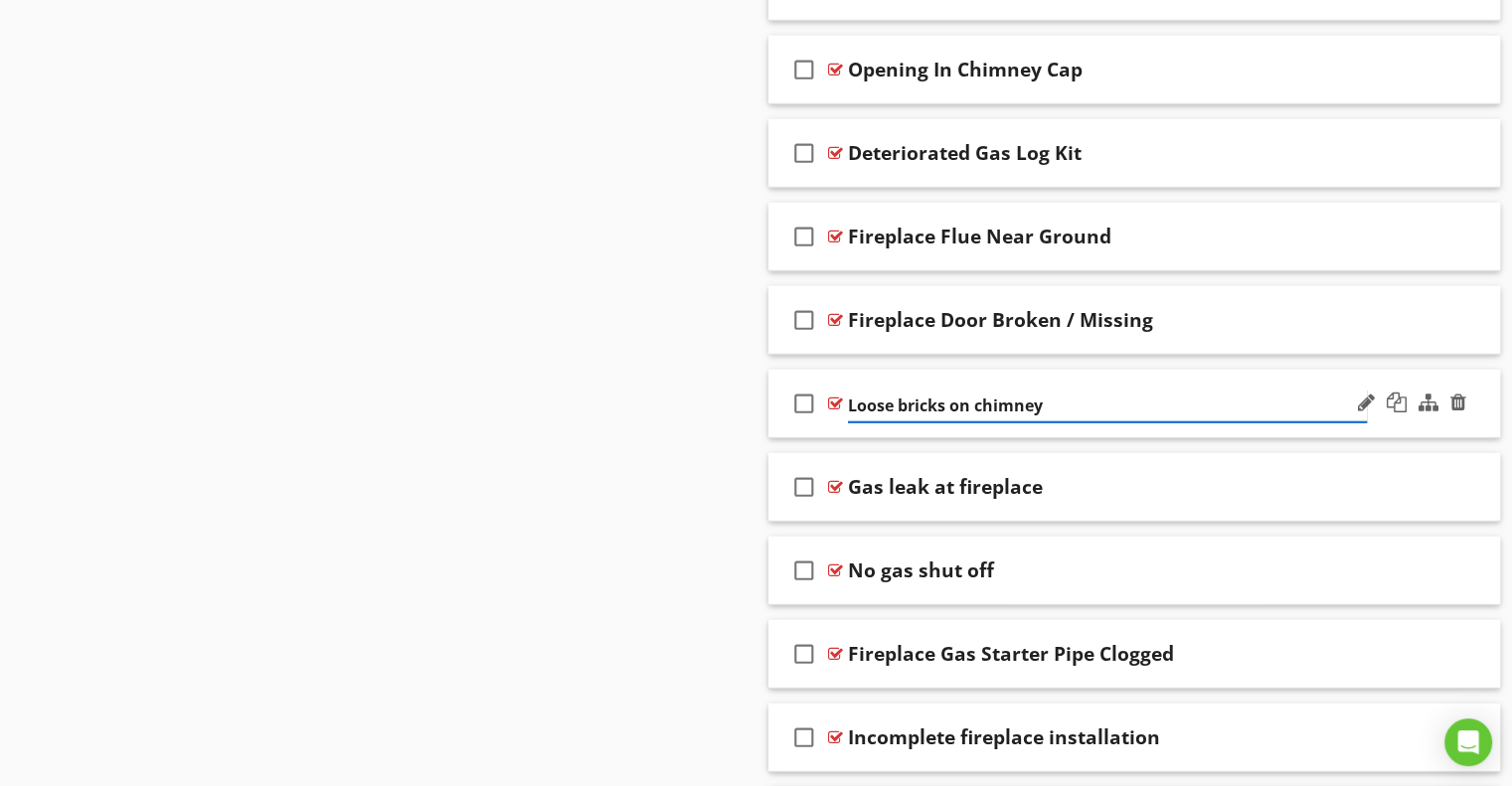 click on "Loose bricks on chimney" at bounding box center (1107, 405) 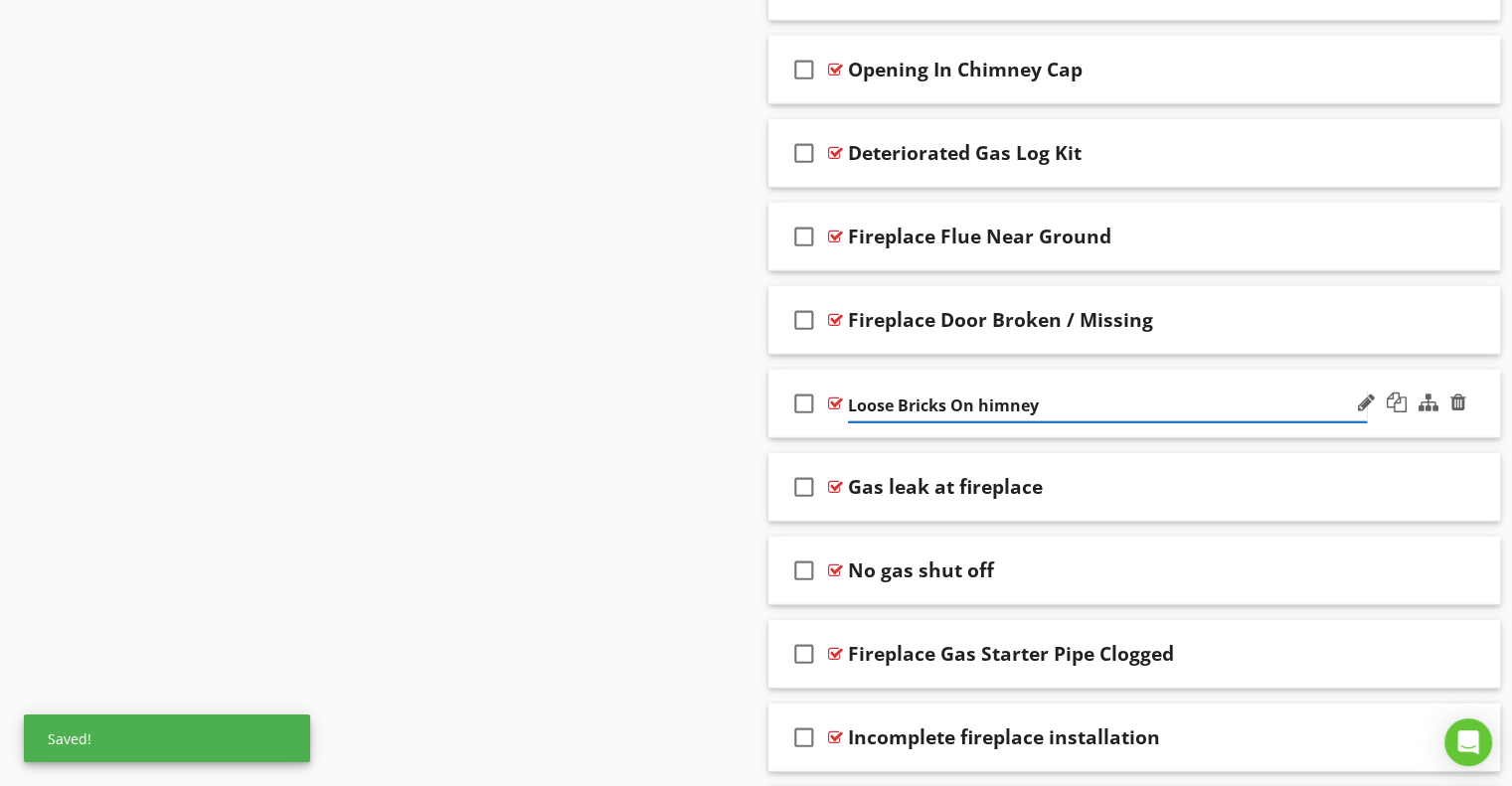 type on "Loose Bricks On Chimney" 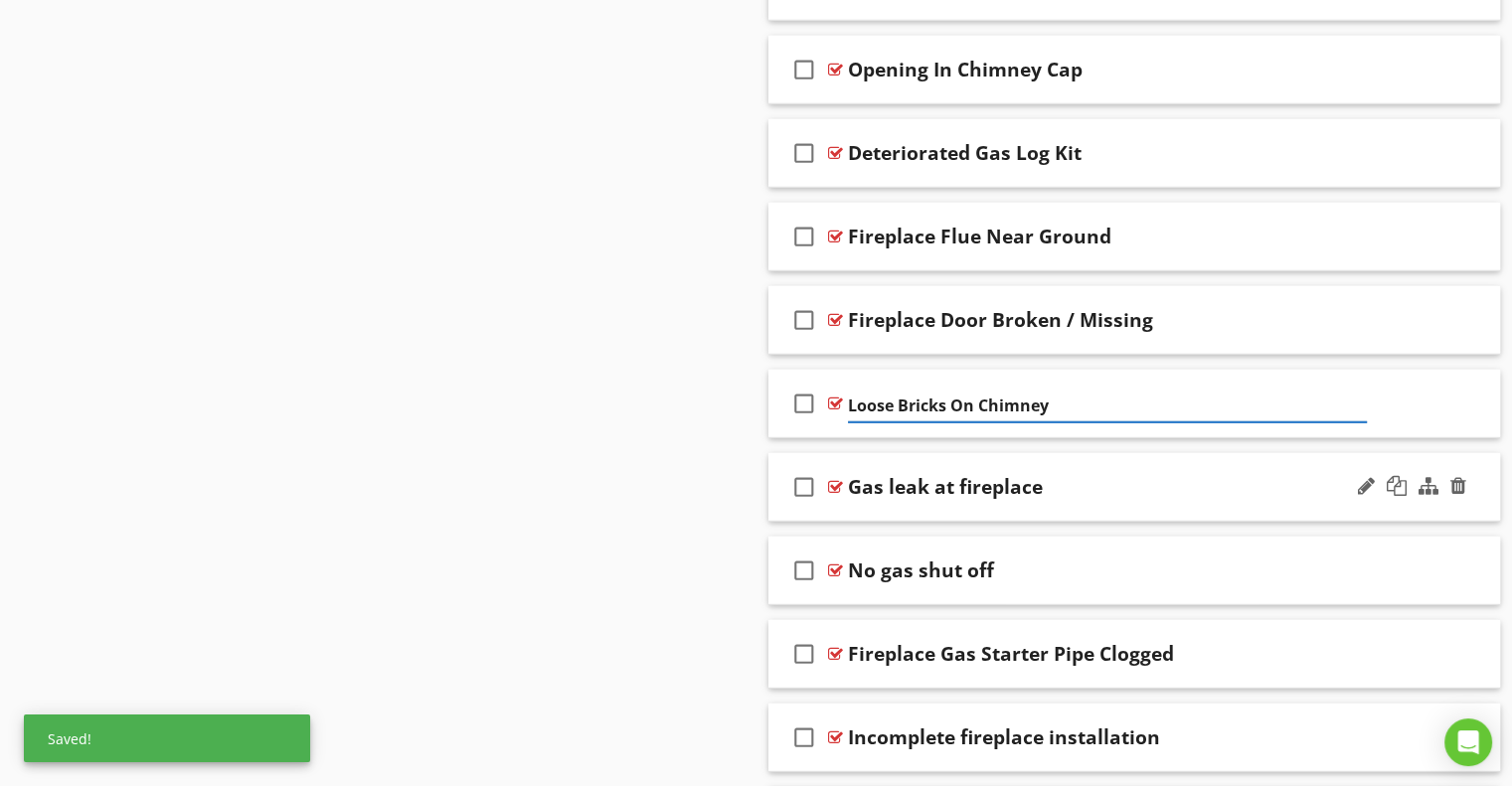 click on "Gas leak at fireplace" at bounding box center [945, 487] 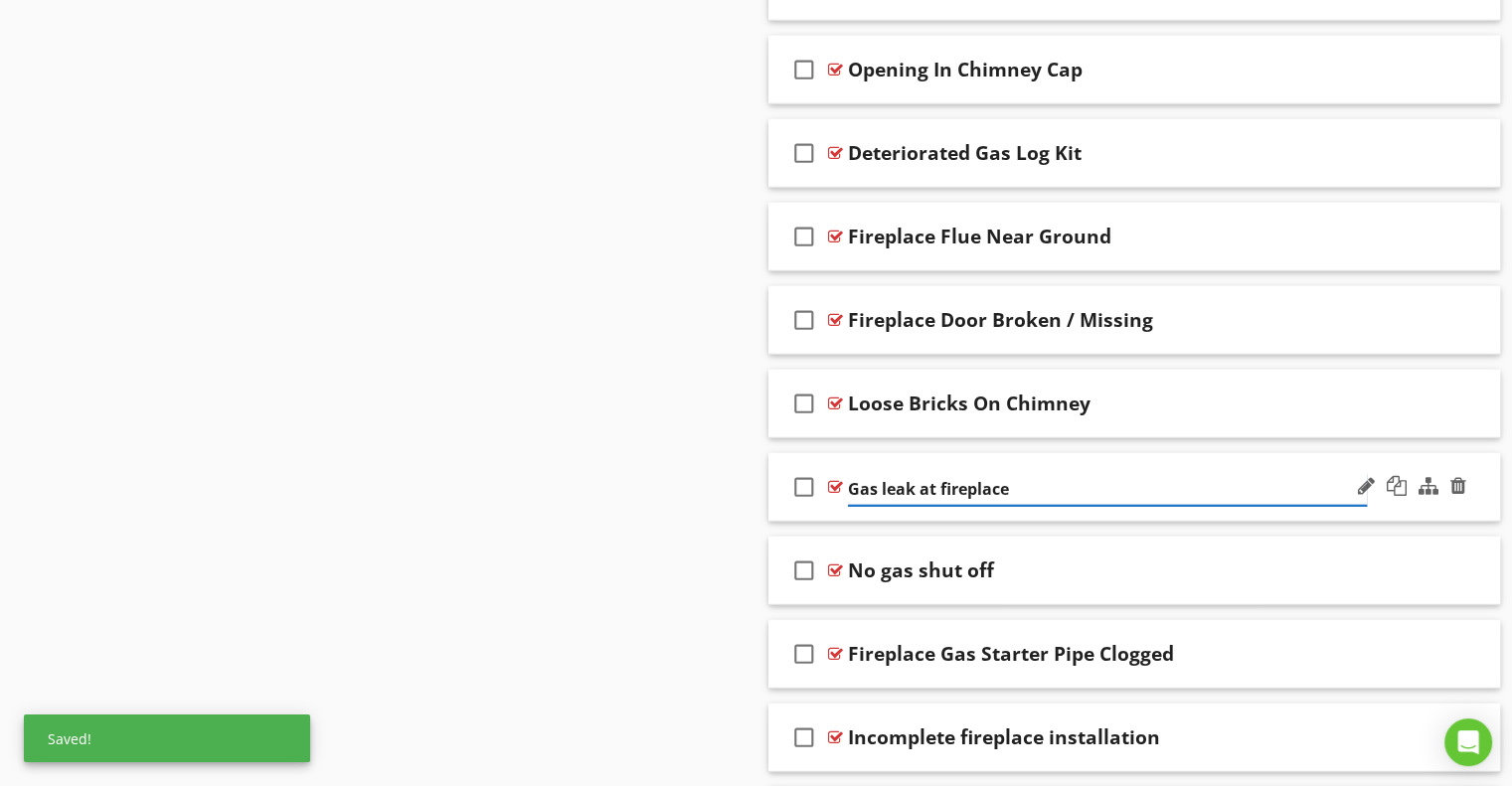 click on "Gas leak at fireplace" at bounding box center (1107, 489) 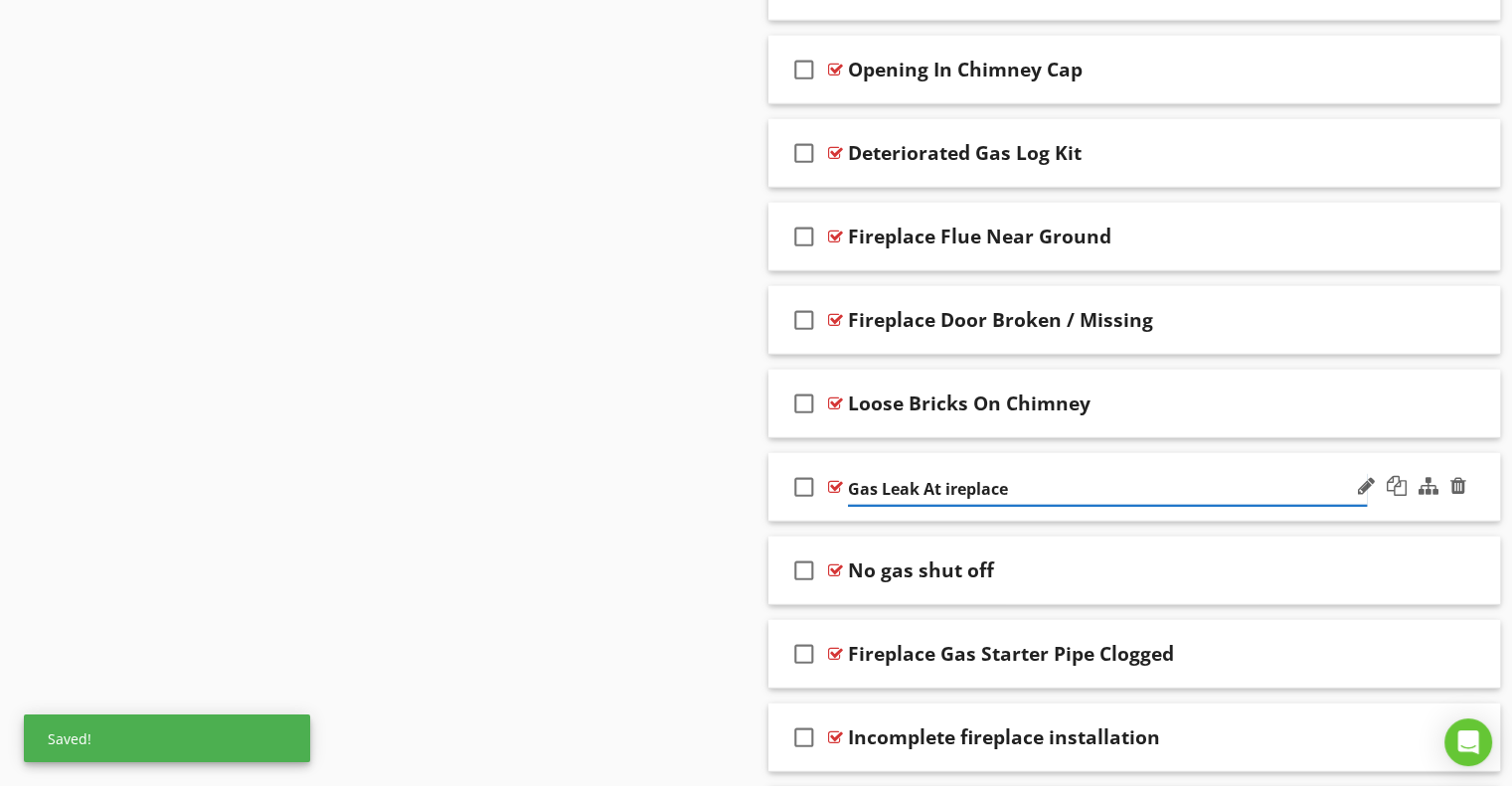 type on "Gas Leak At Fireplace" 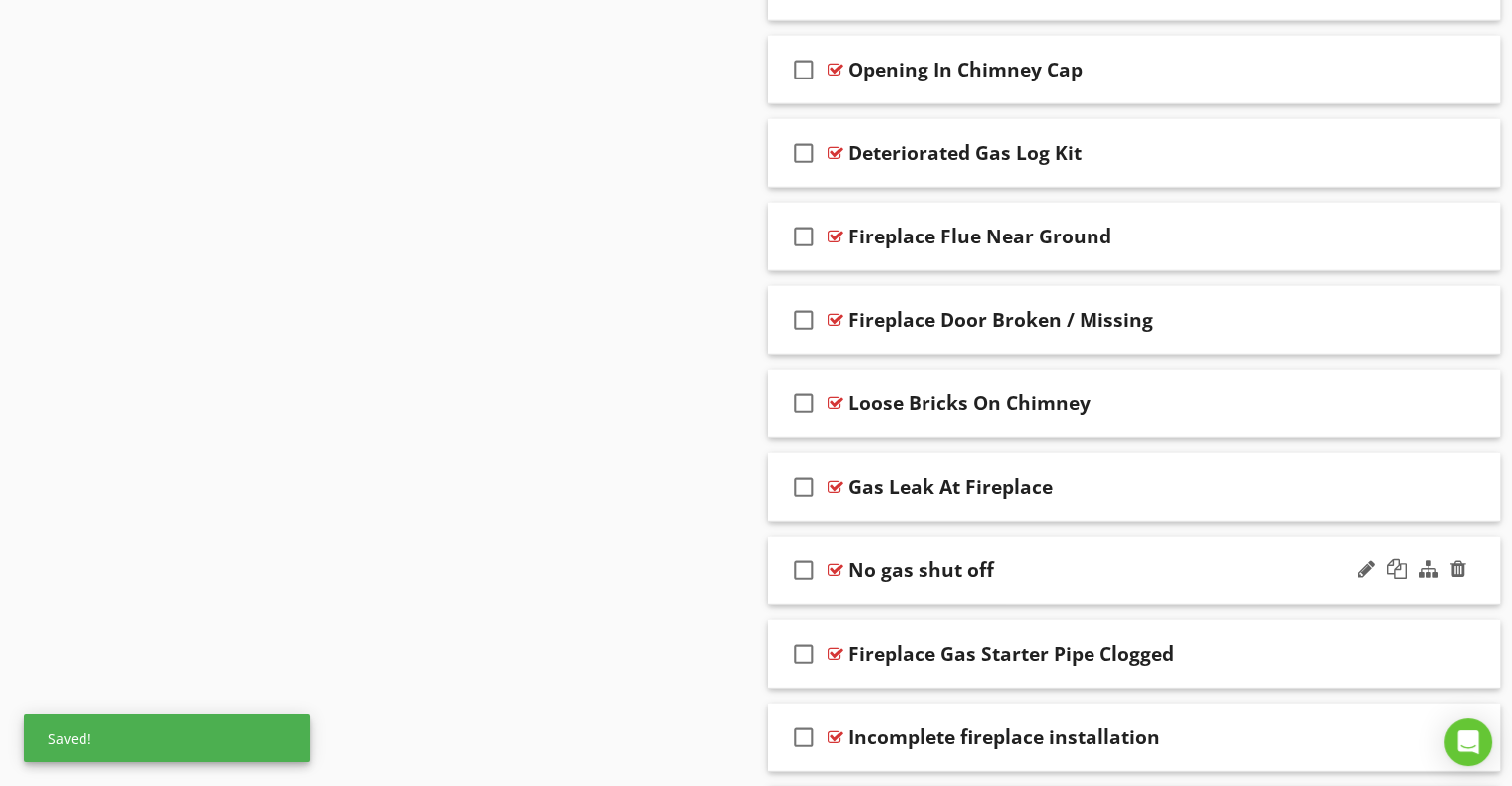 click on "No gas shut off" at bounding box center [921, 570] 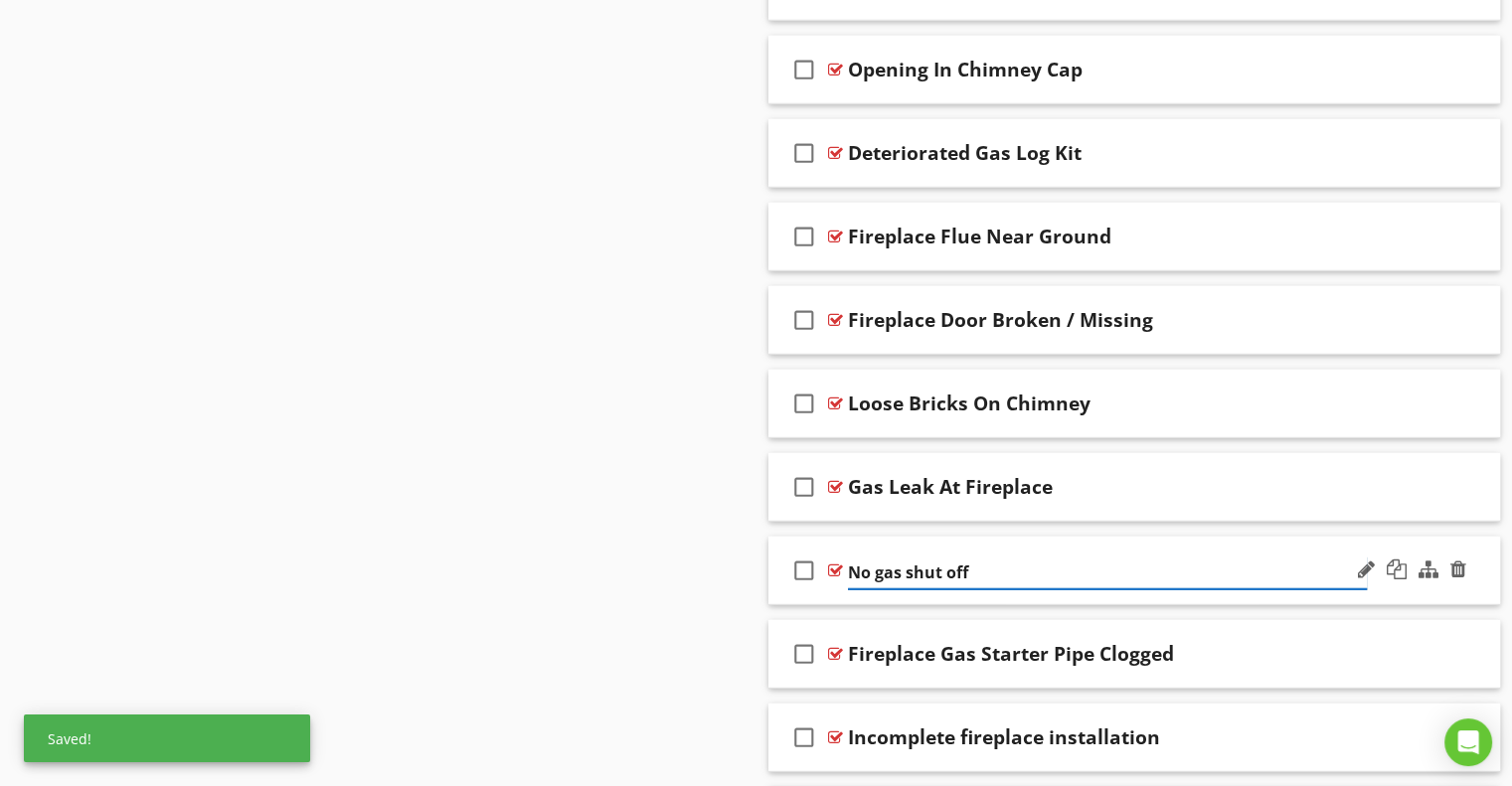 click on "No gas shut off" at bounding box center (1107, 572) 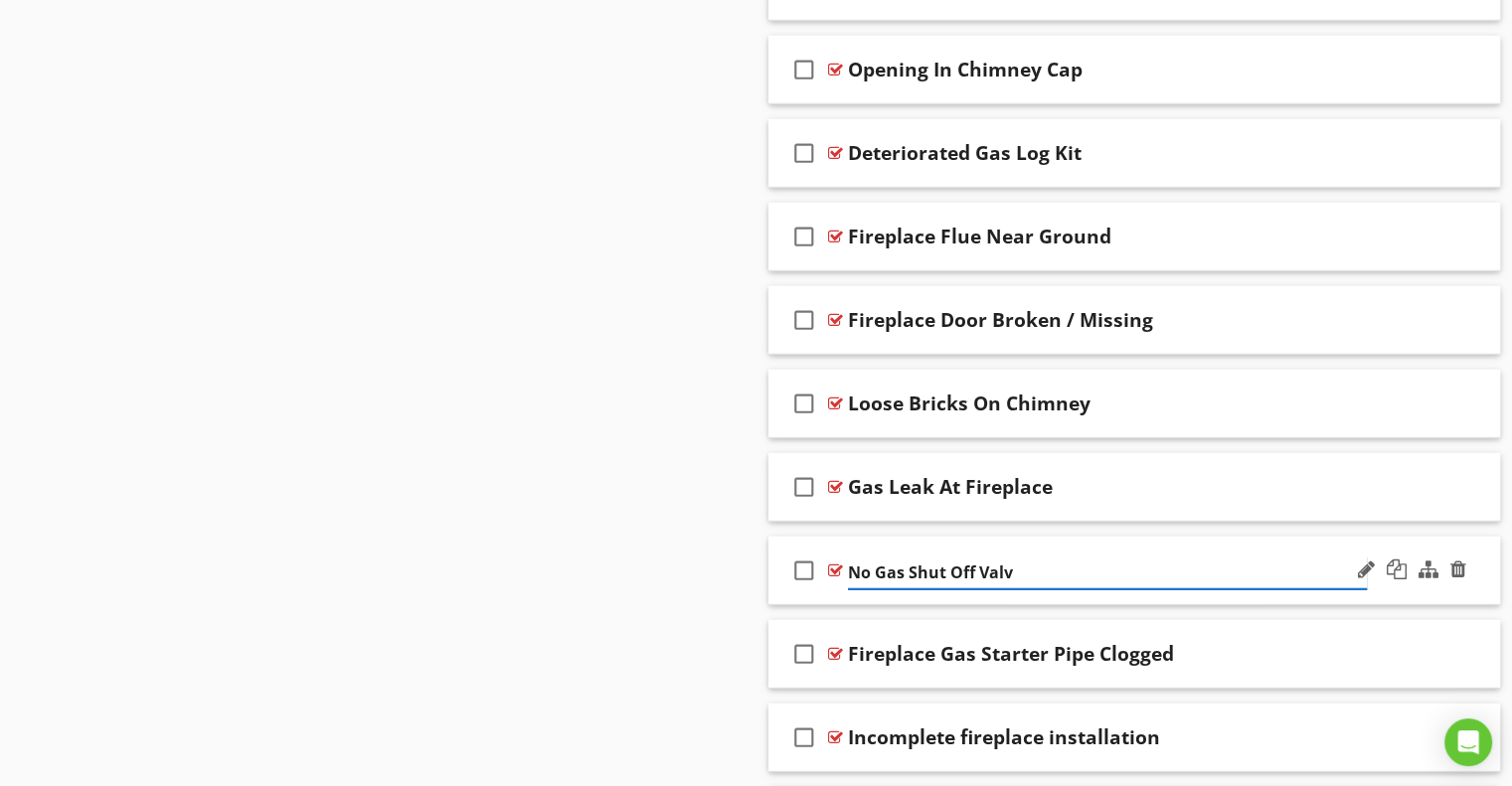 type on "No Gas Shut Off Valve" 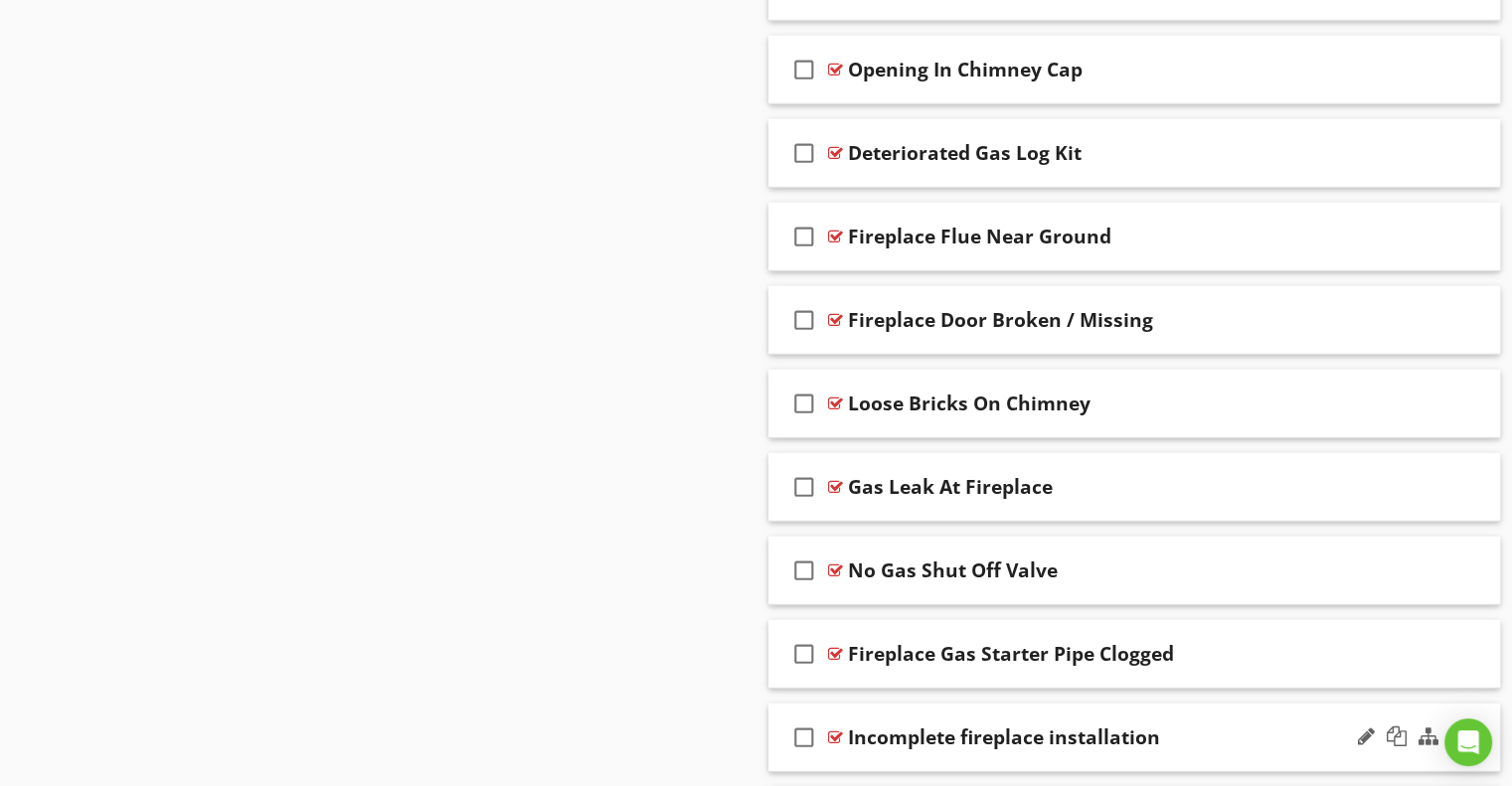 click on "Incomplete fireplace installation" at bounding box center (1004, 737) 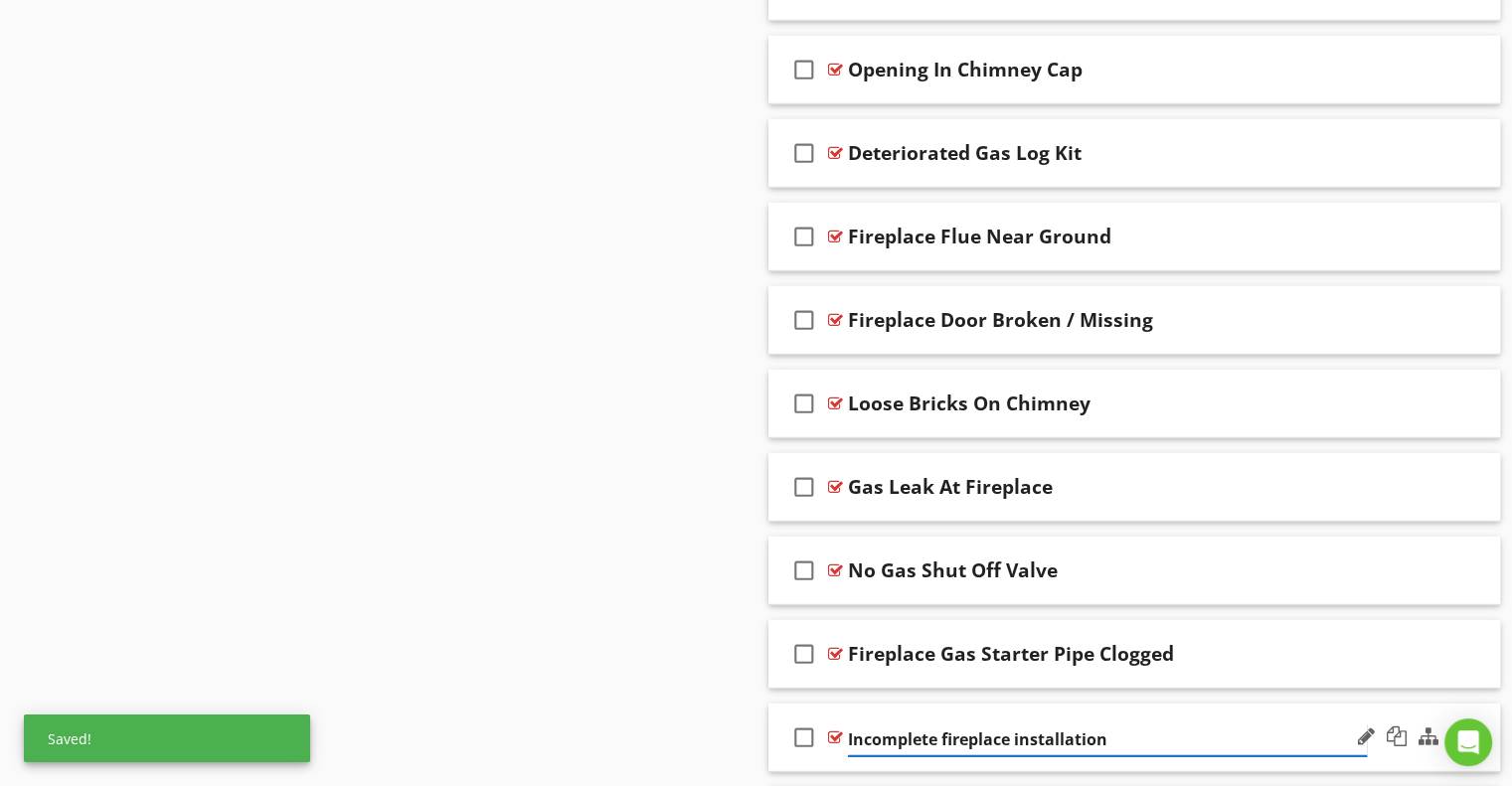 click on "Incomplete fireplace installation" at bounding box center [1107, 739] 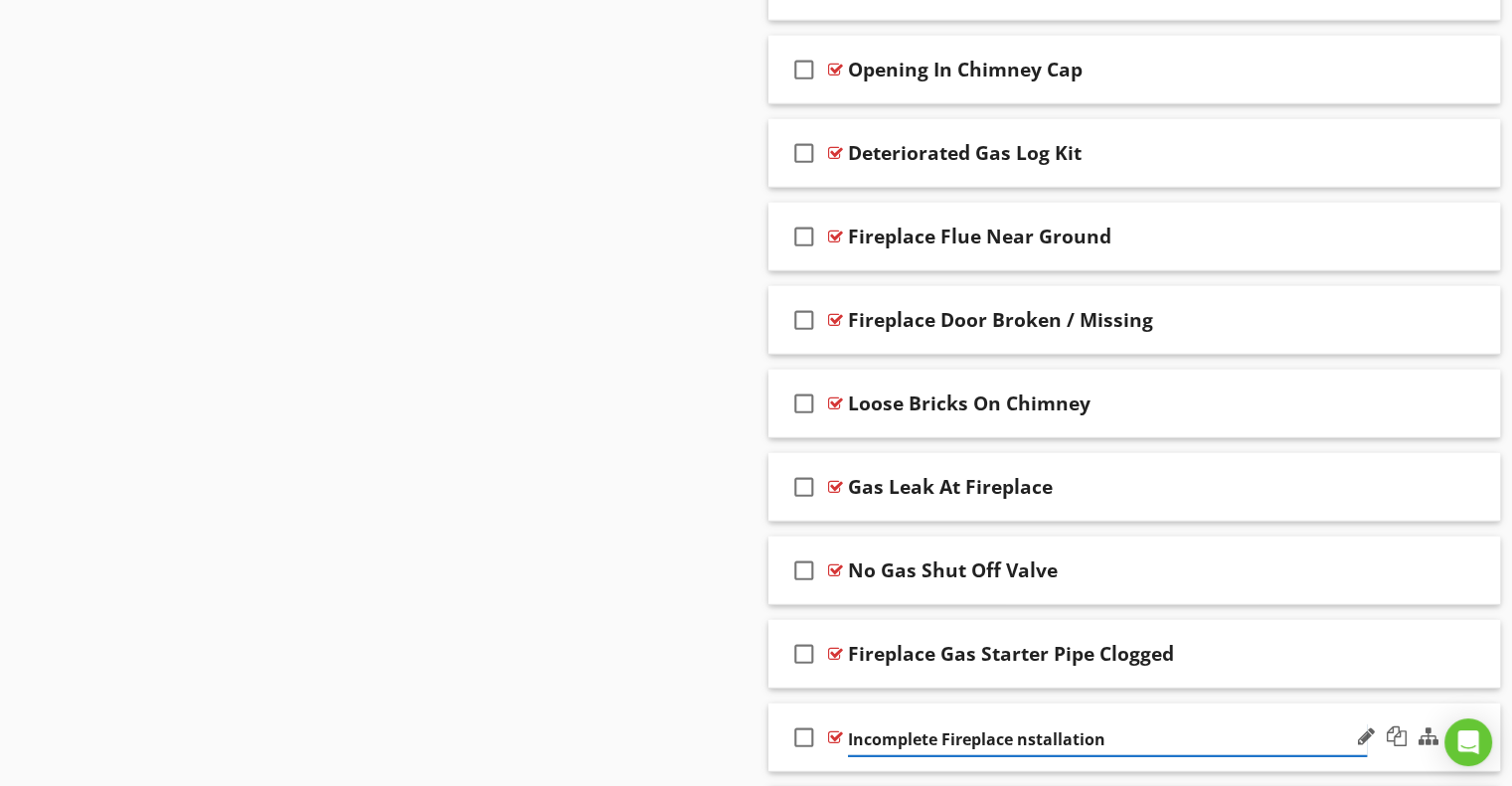 type on "Incomplete Fireplace Installation" 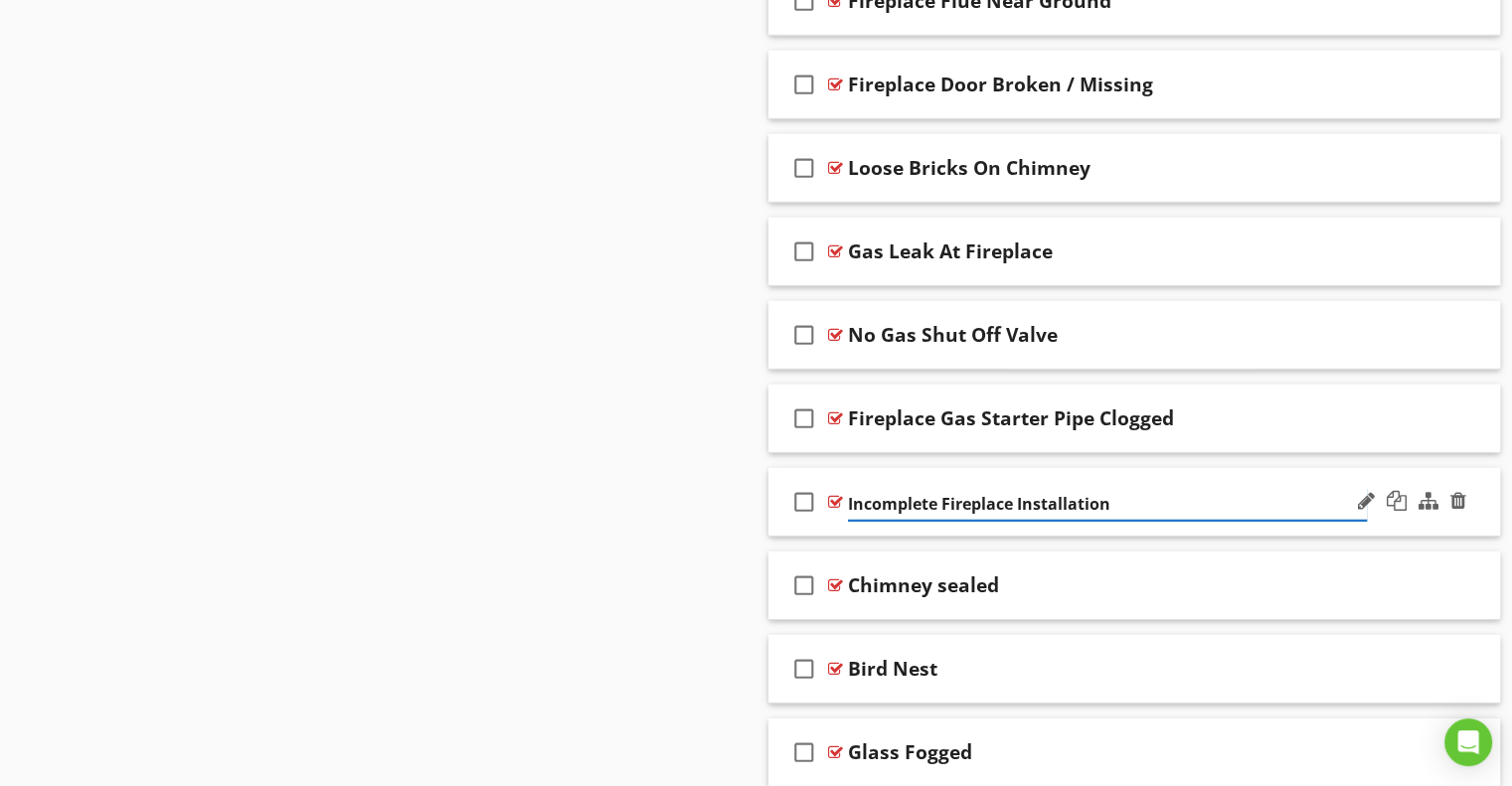 scroll, scrollTop: 5929, scrollLeft: 0, axis: vertical 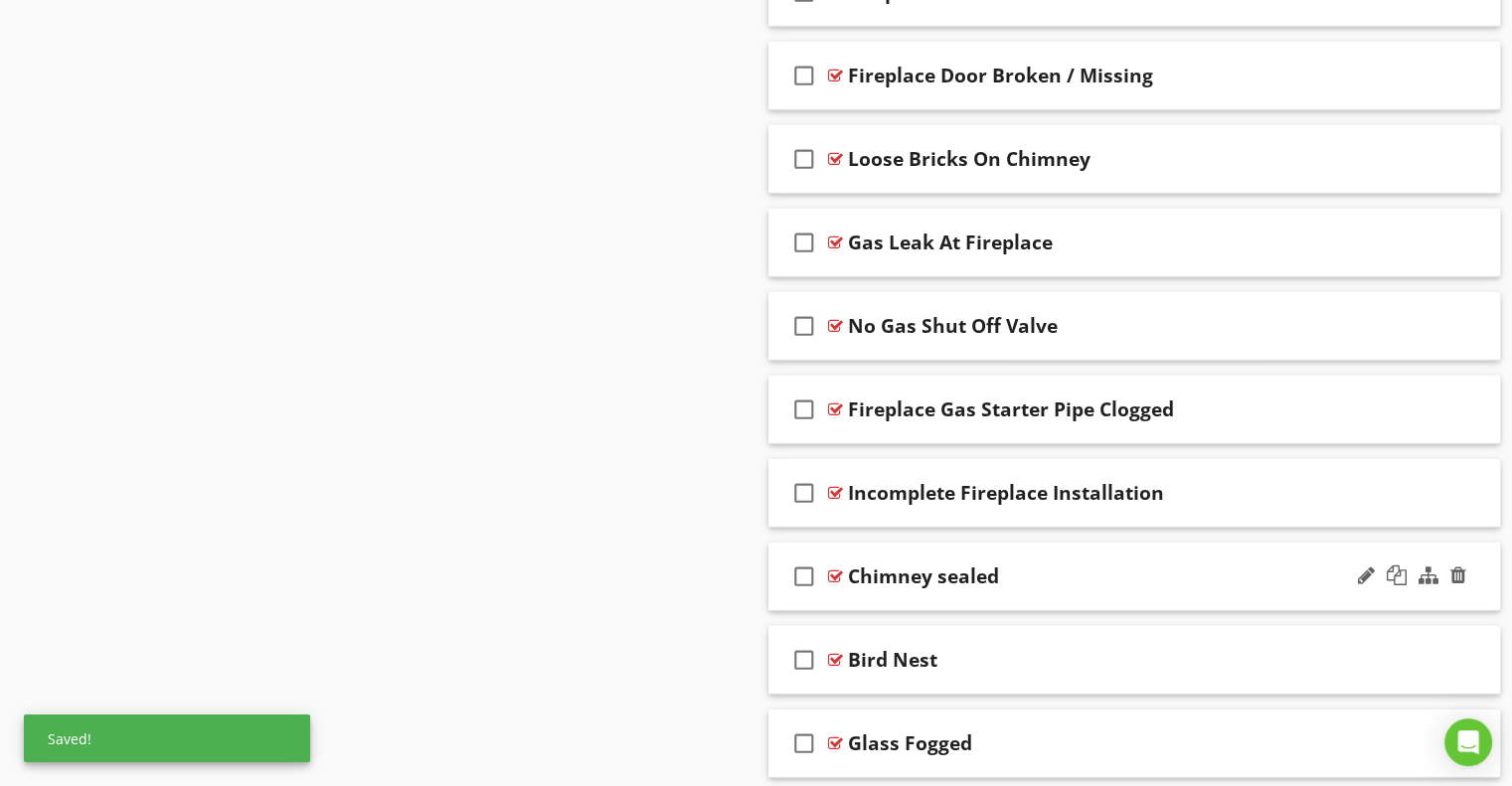 click on "Chimney sealed" at bounding box center (924, 576) 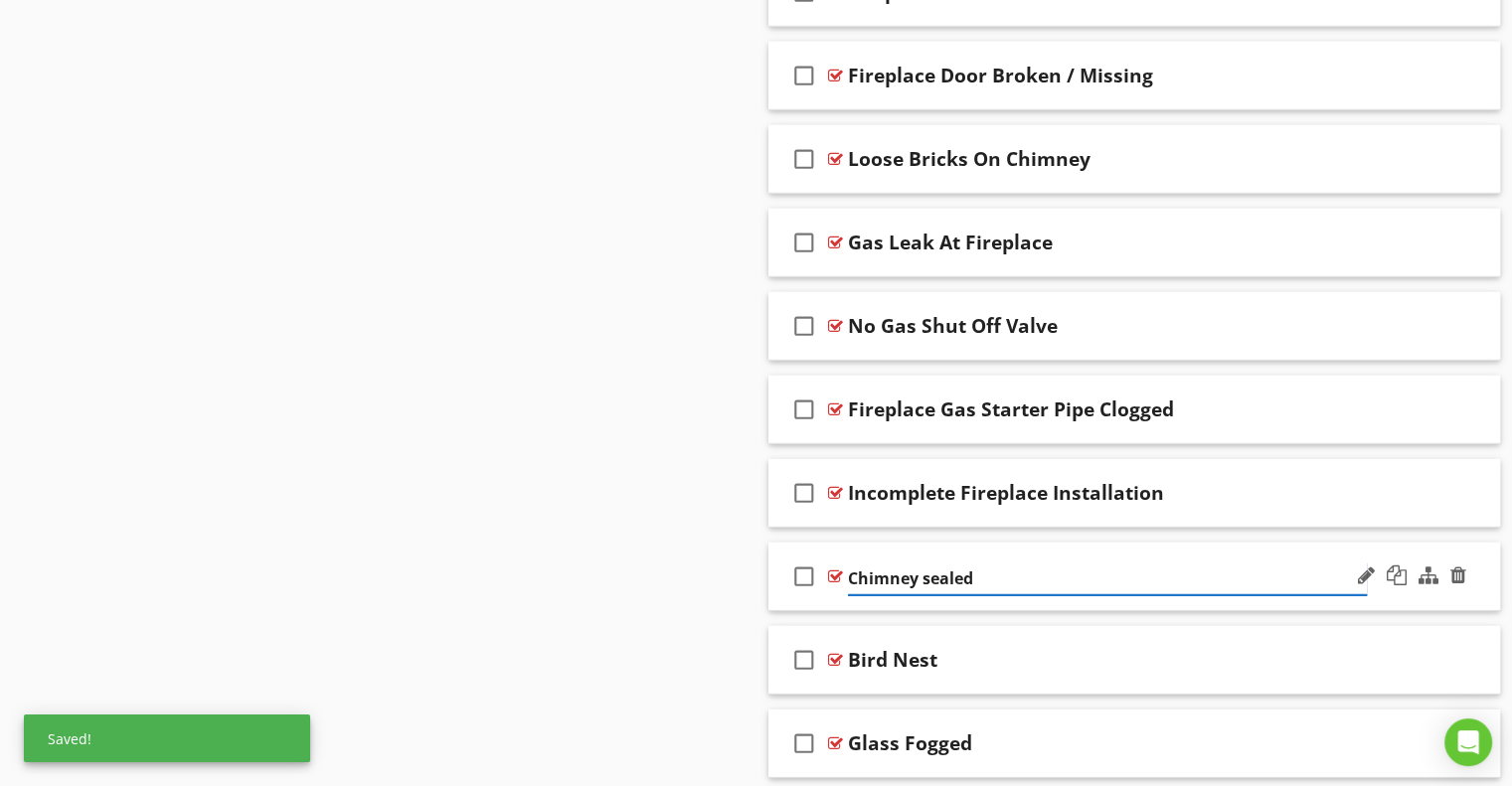 click on "Chimney sealed" at bounding box center [1107, 578] 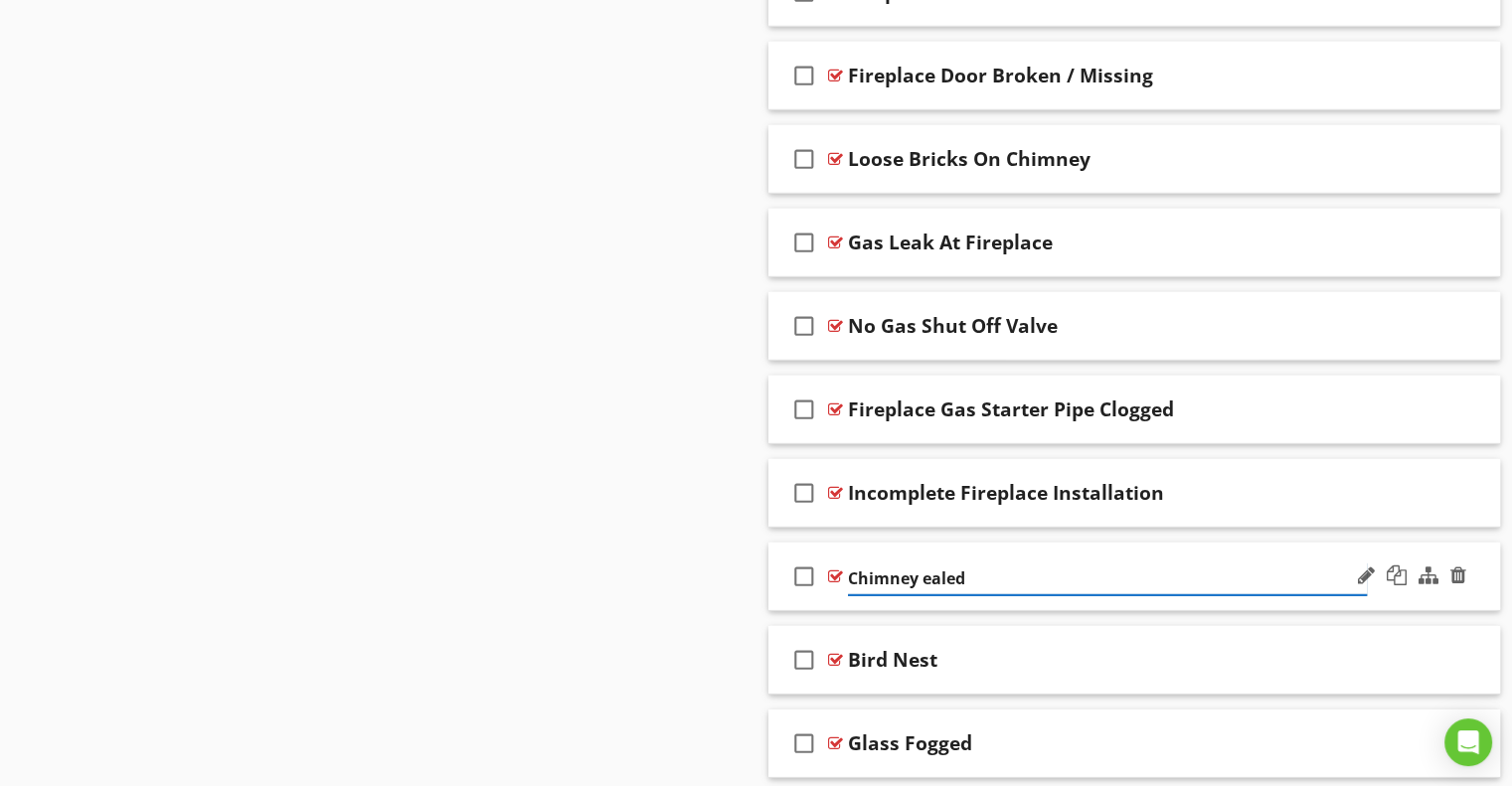 type on "Chimney Sealed" 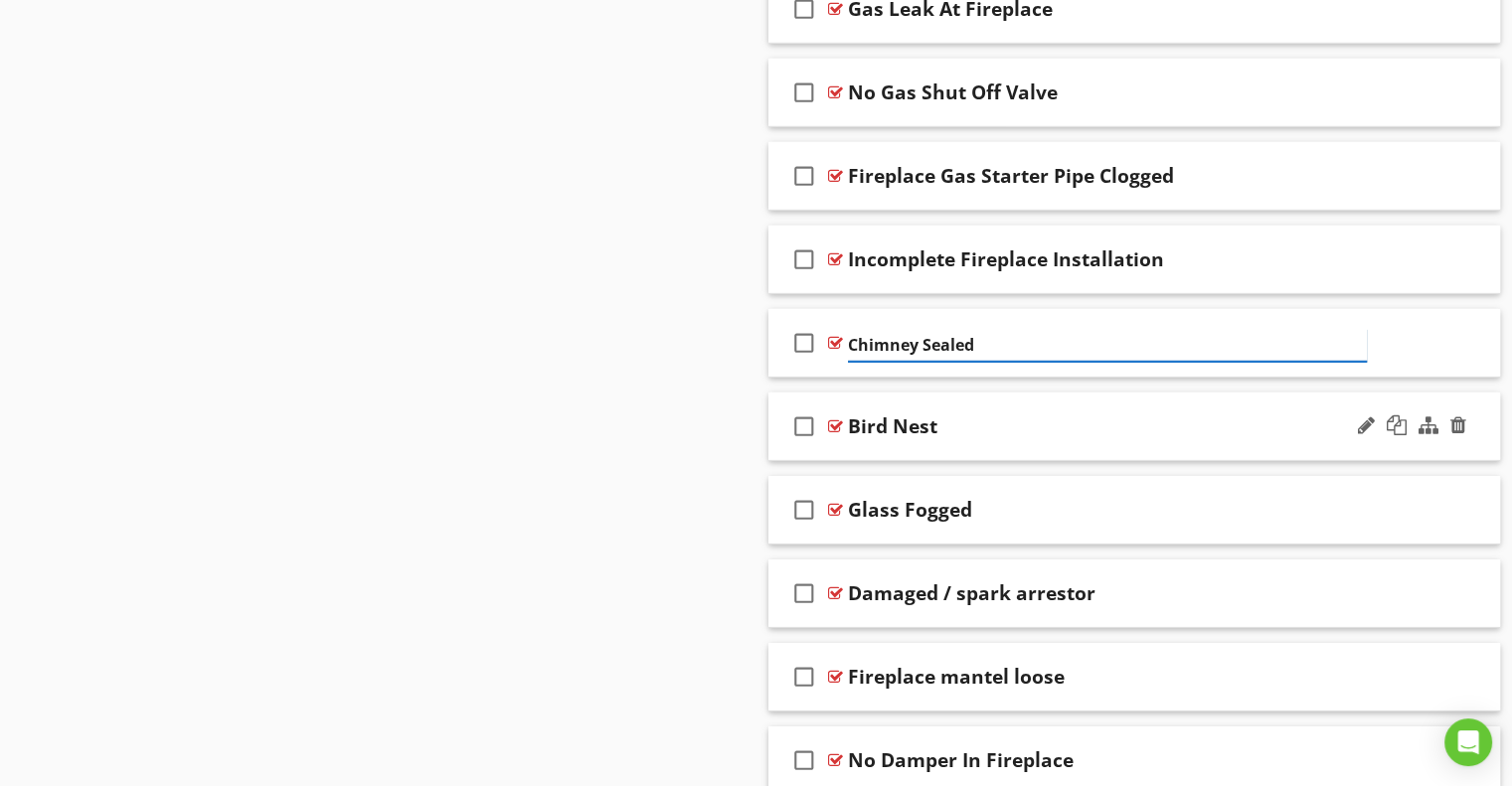 scroll, scrollTop: 6164, scrollLeft: 0, axis: vertical 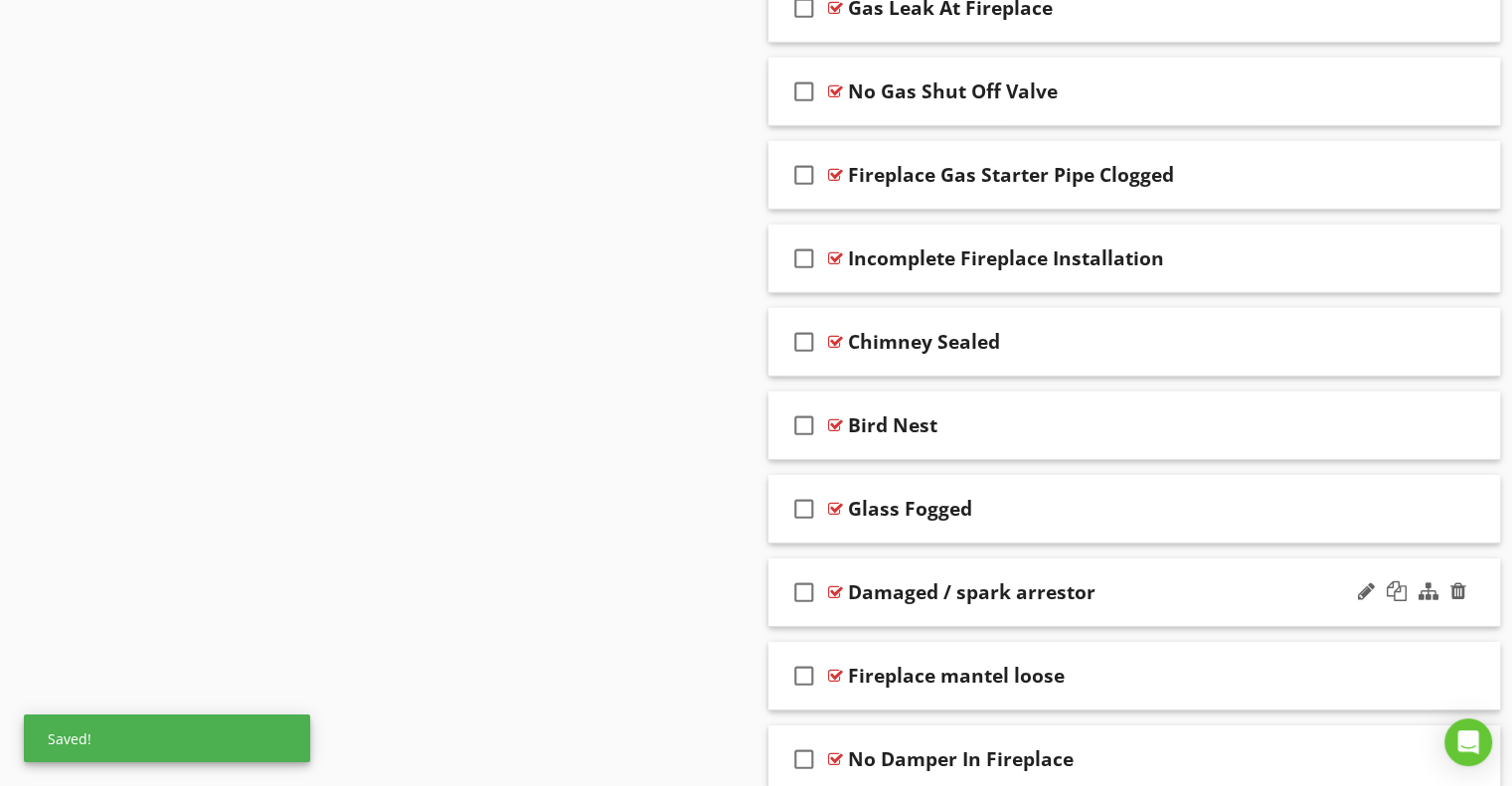 click on "Damaged /  spark arrestor" at bounding box center (971, 592) 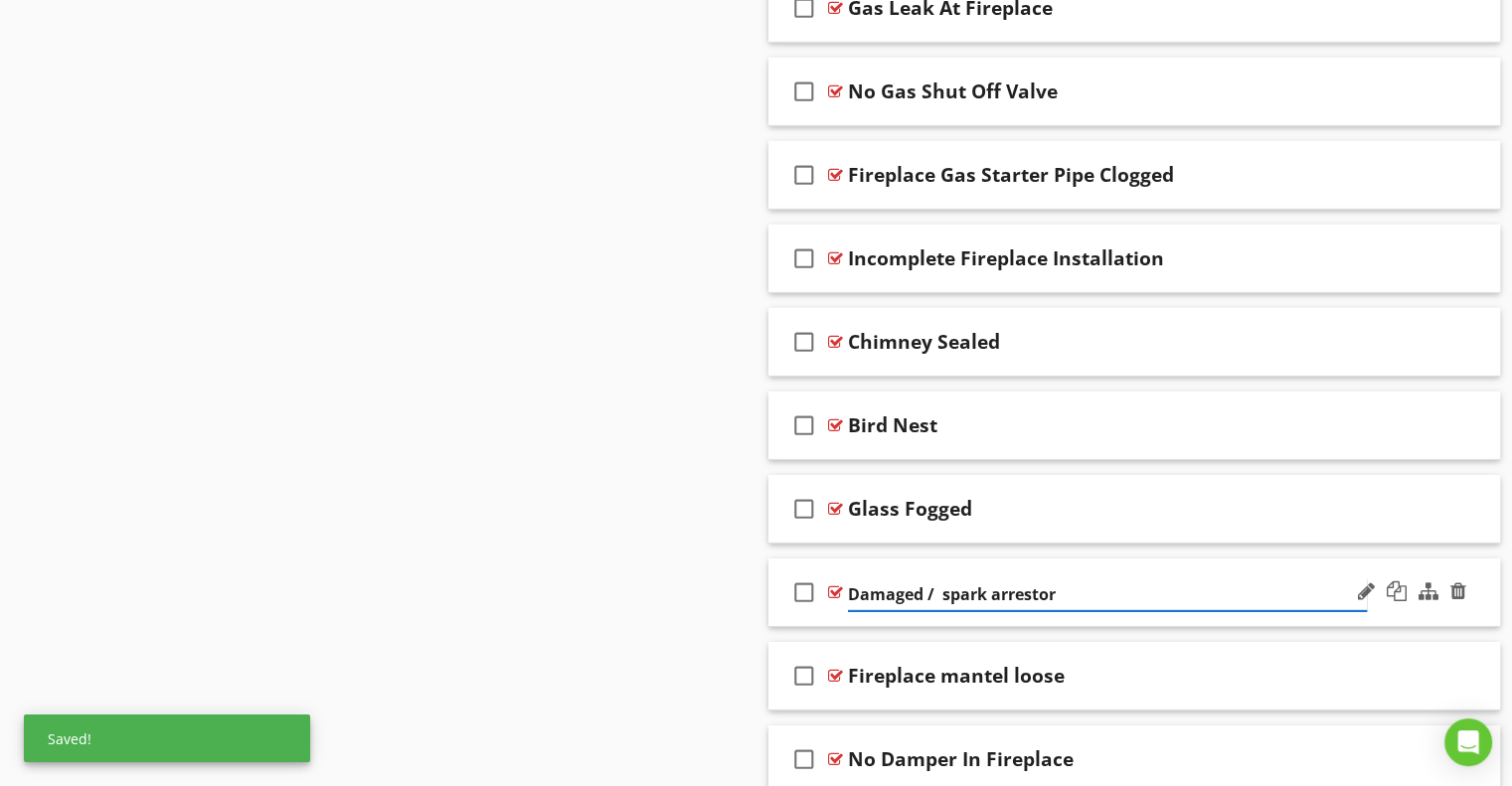 click on "Damaged /  spark arrestor" at bounding box center [1107, 594] 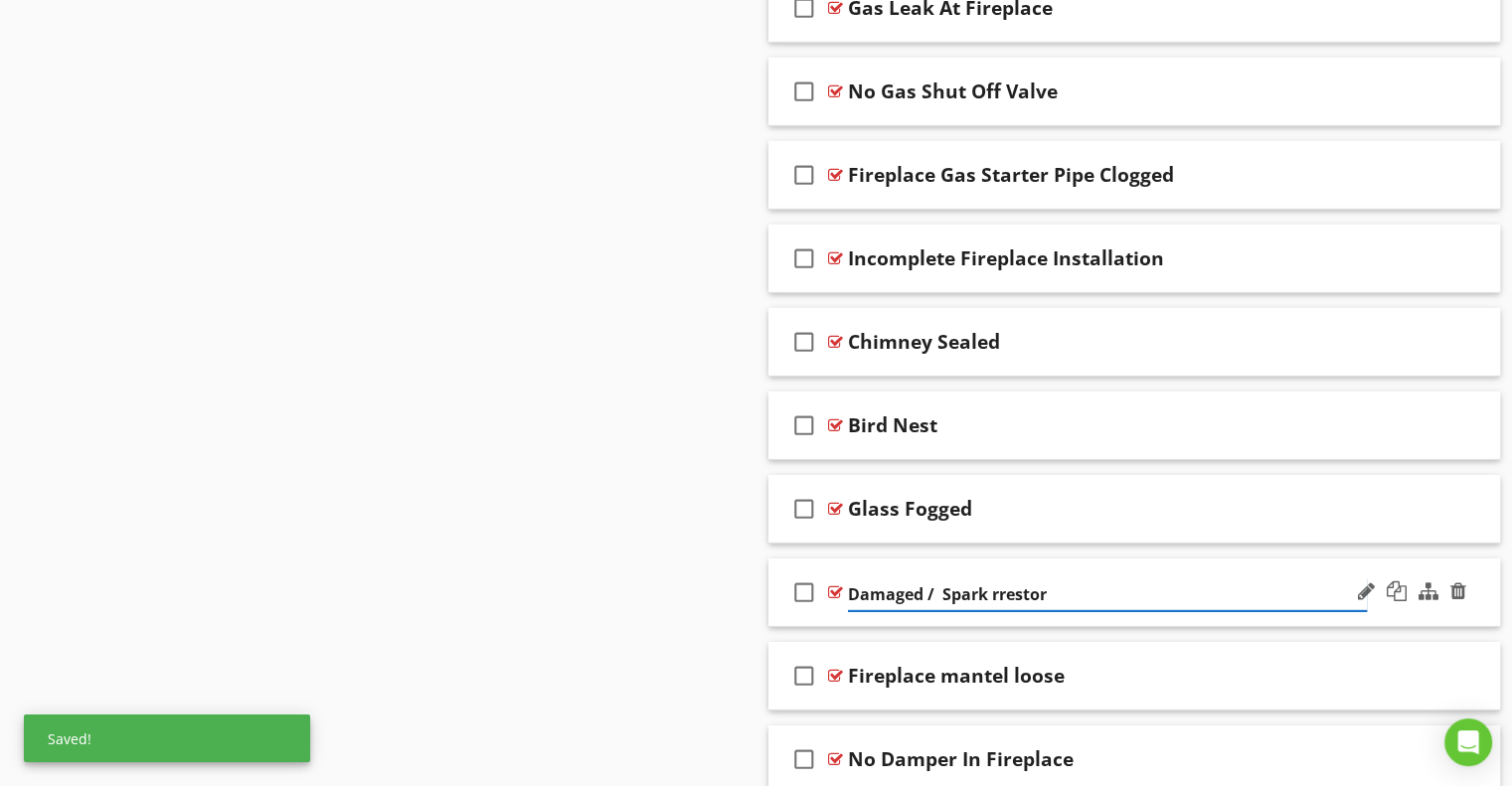 type on "Damaged /  Spark Arrestor" 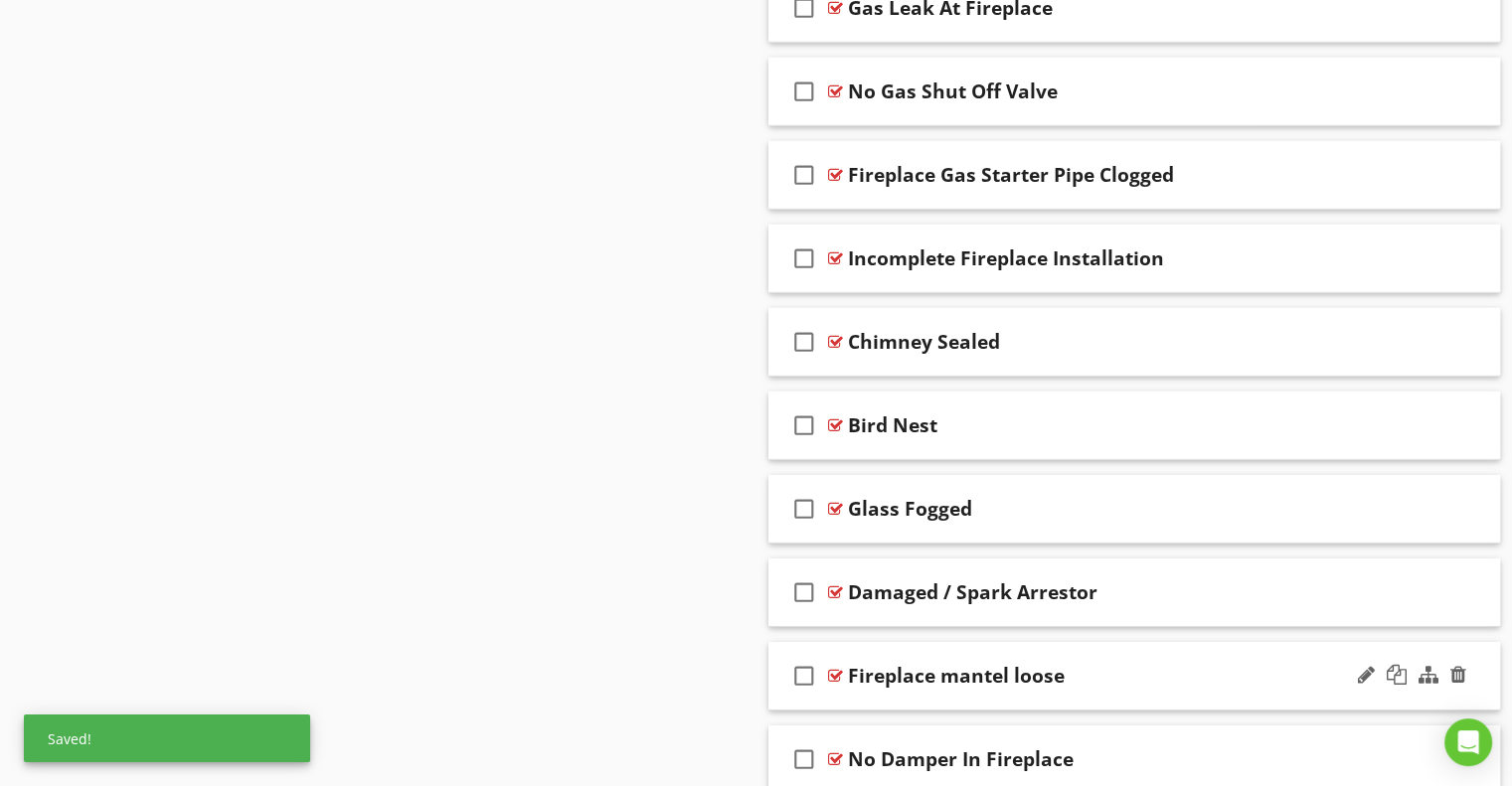 click on "Fireplace mantel loose" at bounding box center (956, 676) 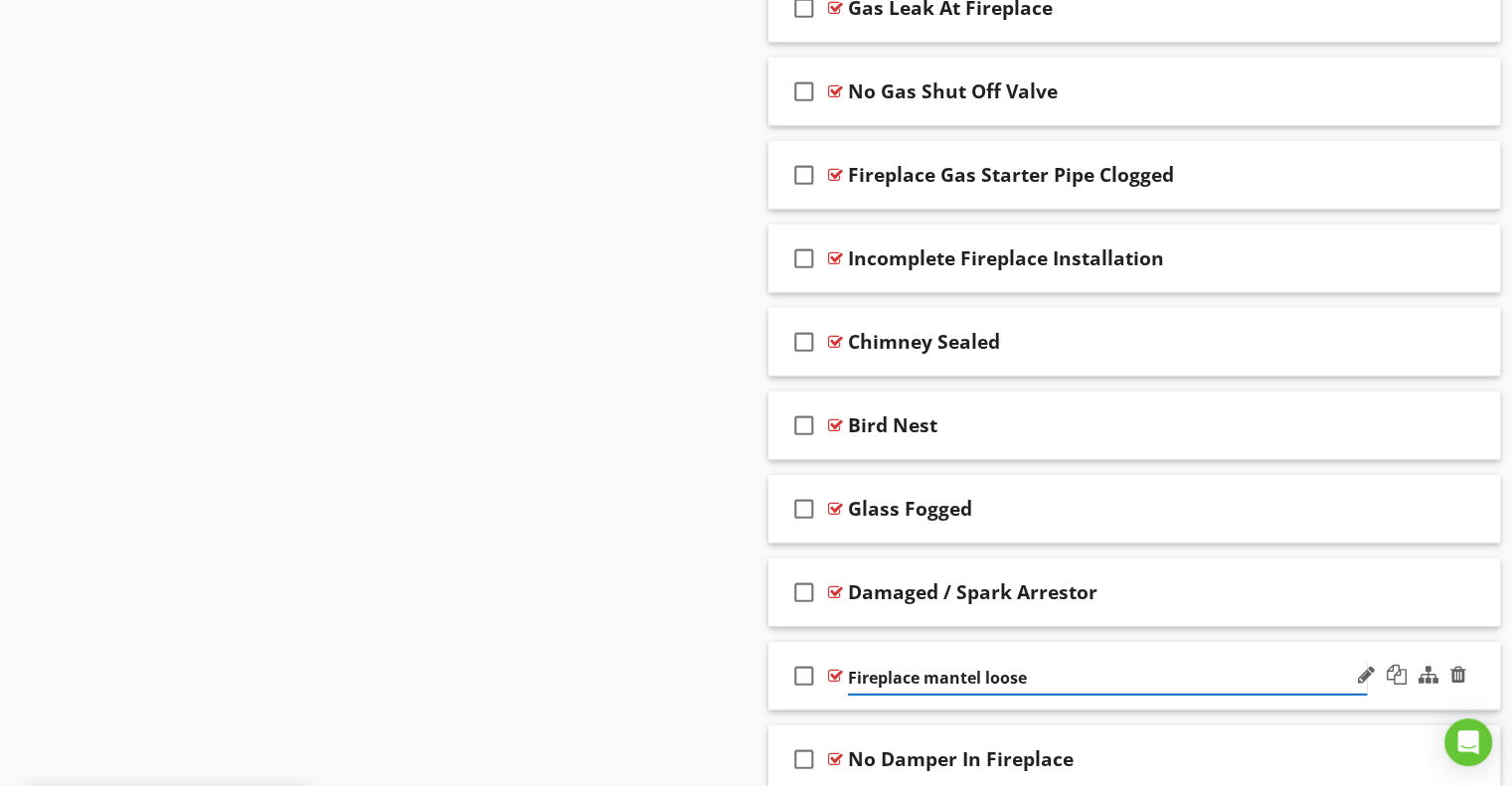 click on "Fireplace mantel loose" at bounding box center [1107, 678] 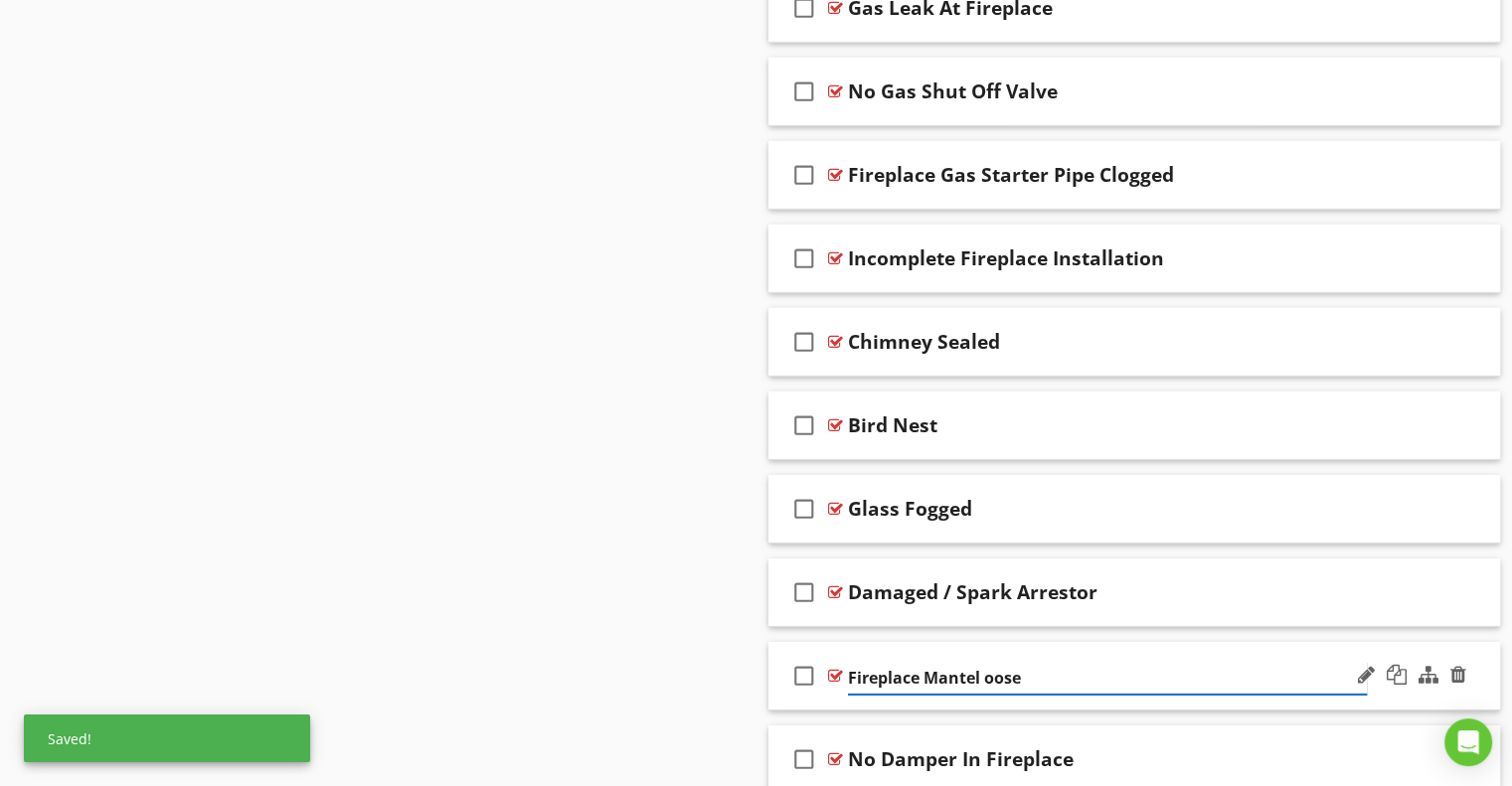 type on "Fireplace Mantel Loose" 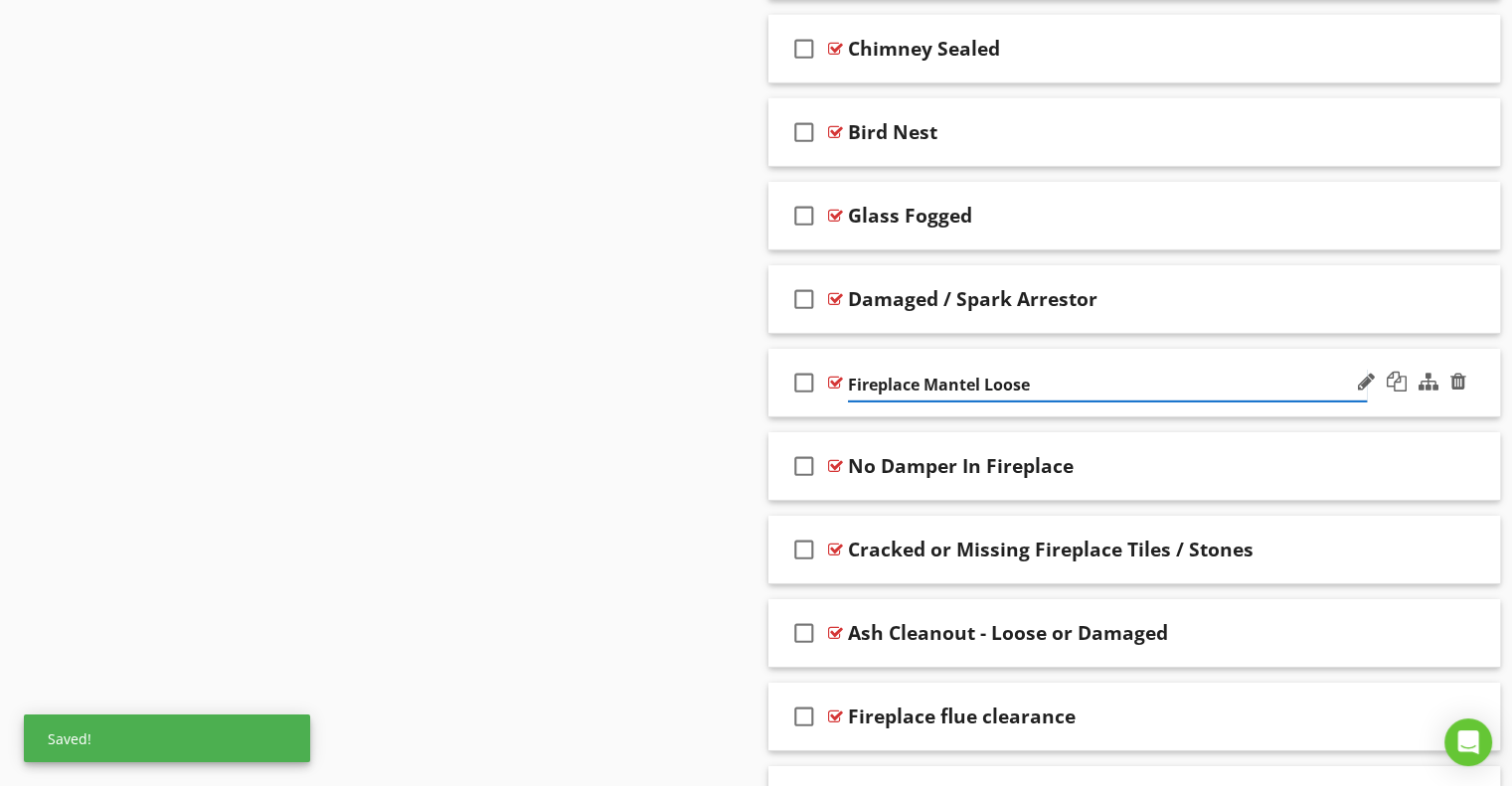 scroll, scrollTop: 6472, scrollLeft: 0, axis: vertical 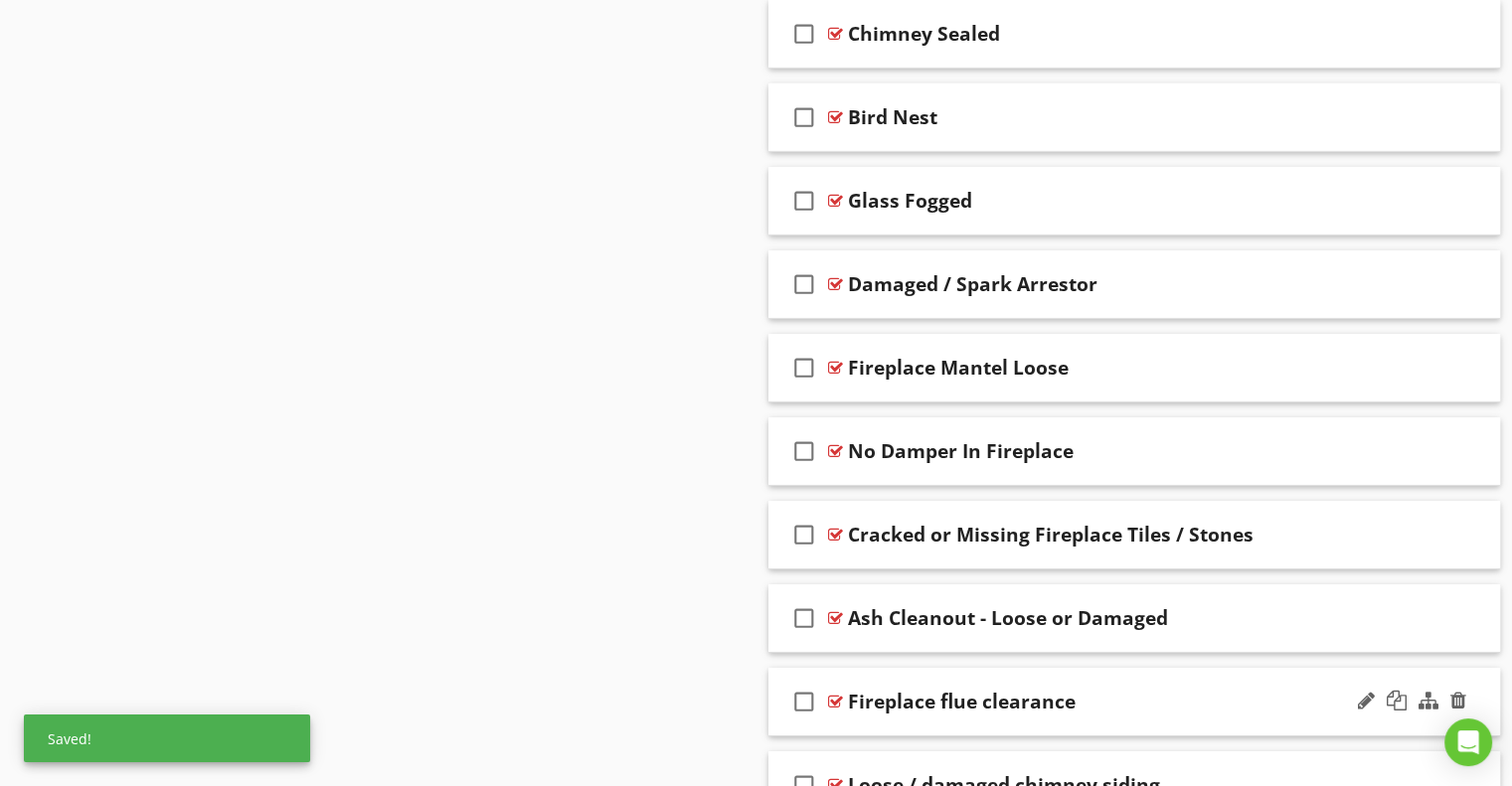 click on "Fireplace flue clearance" at bounding box center [961, 702] 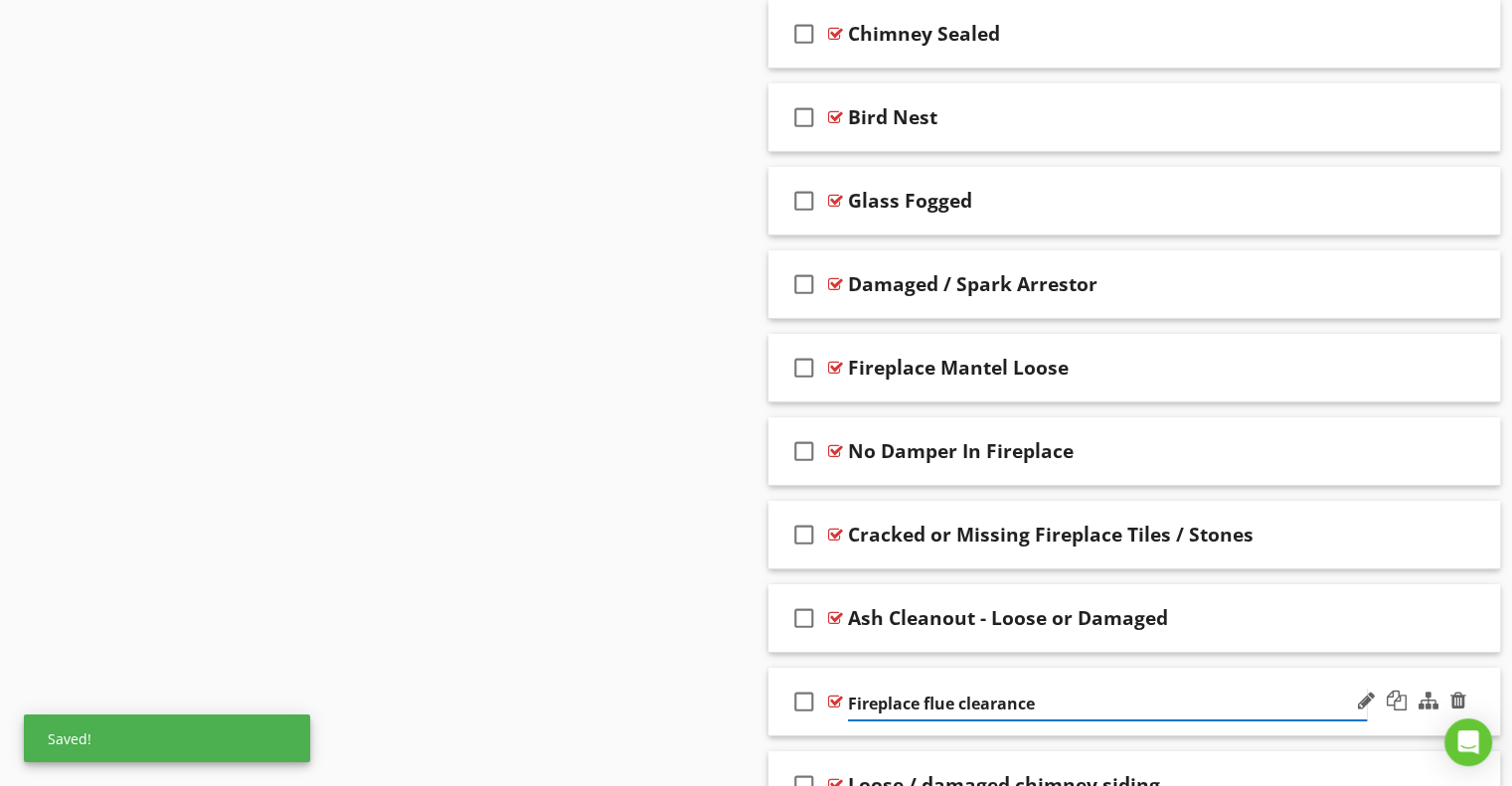 click on "Fireplace flue clearance" at bounding box center (1107, 704) 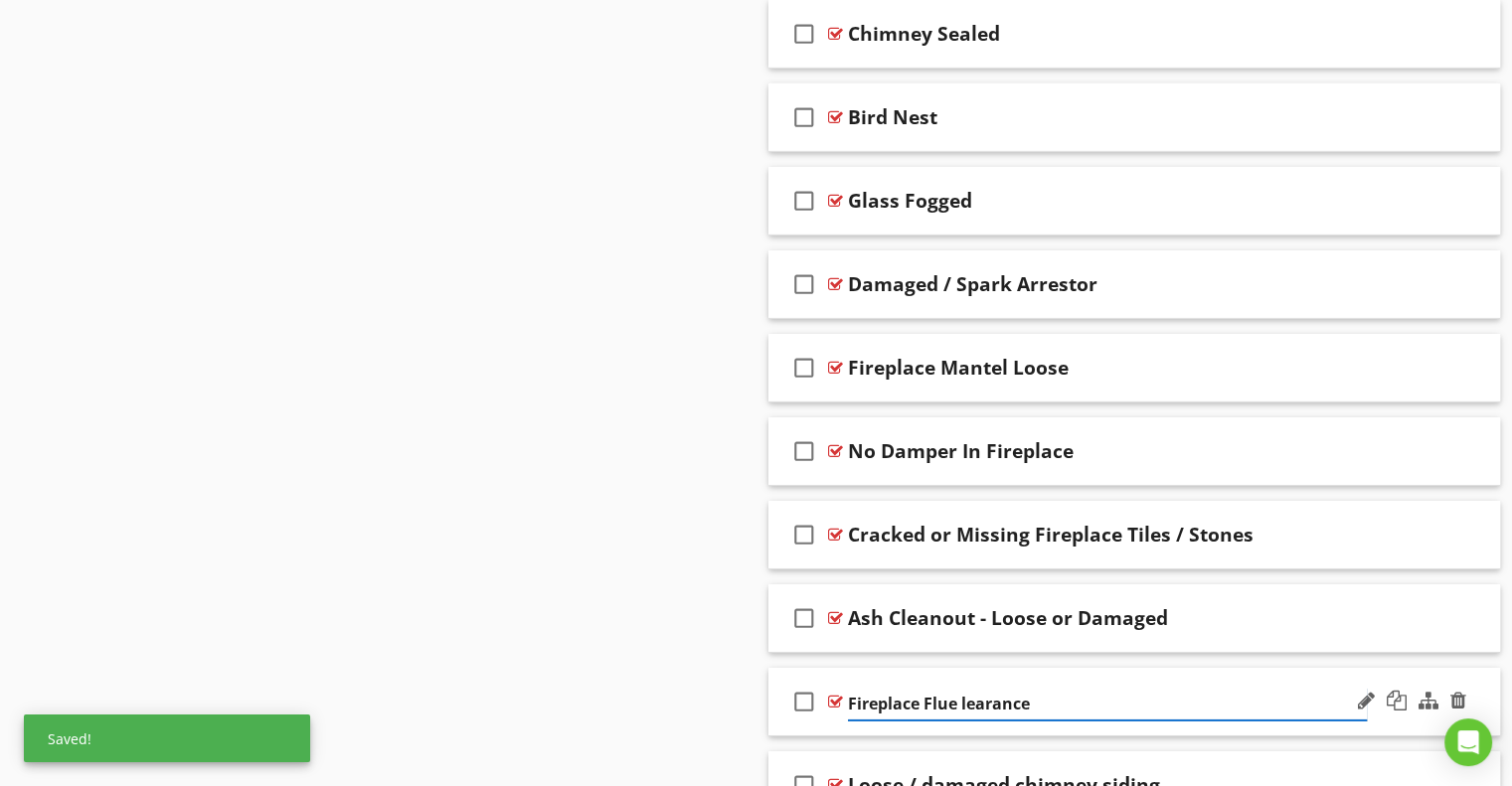 type on "Fireplace Flue Clearance" 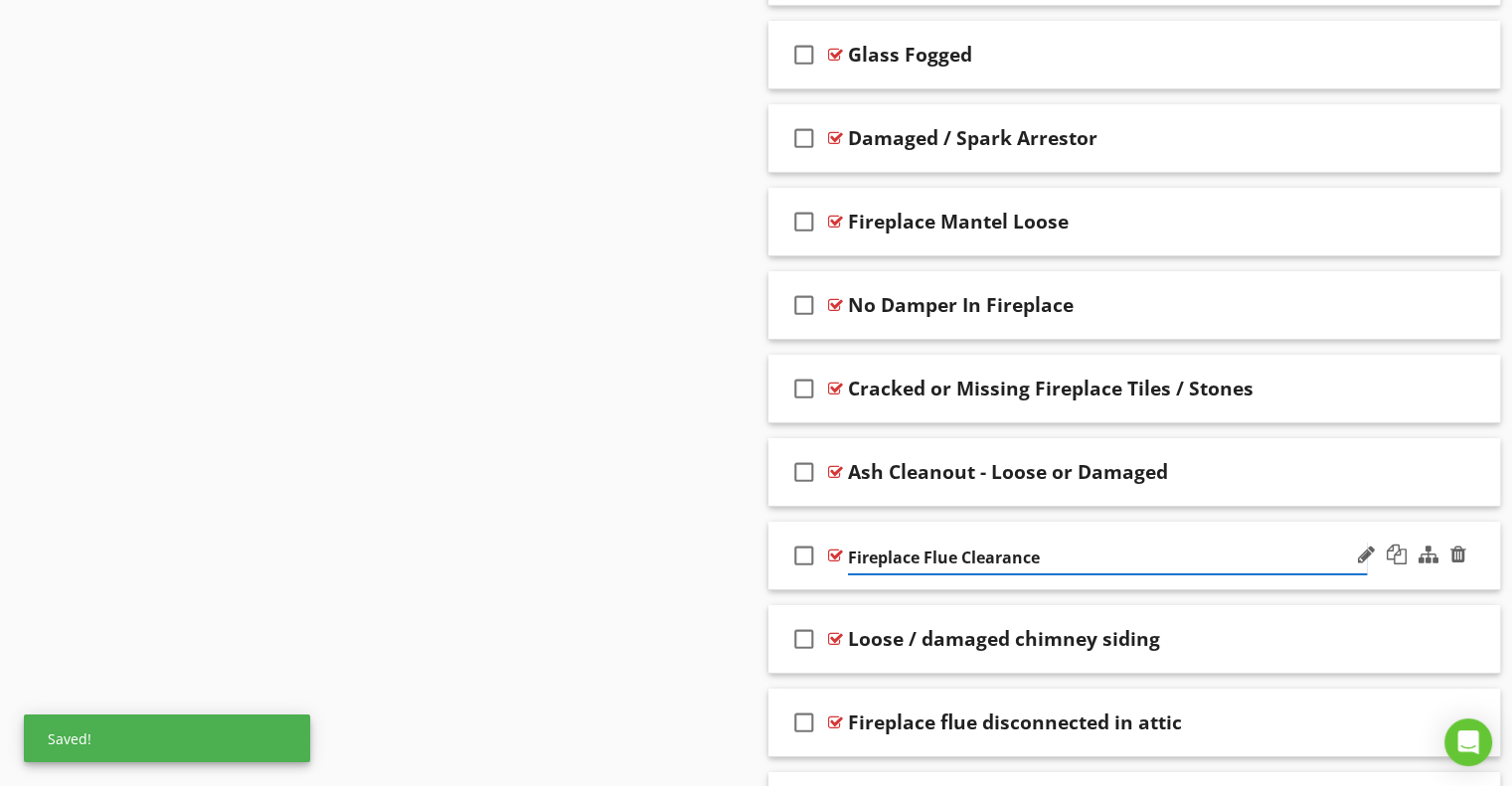 scroll, scrollTop: 6629, scrollLeft: 0, axis: vertical 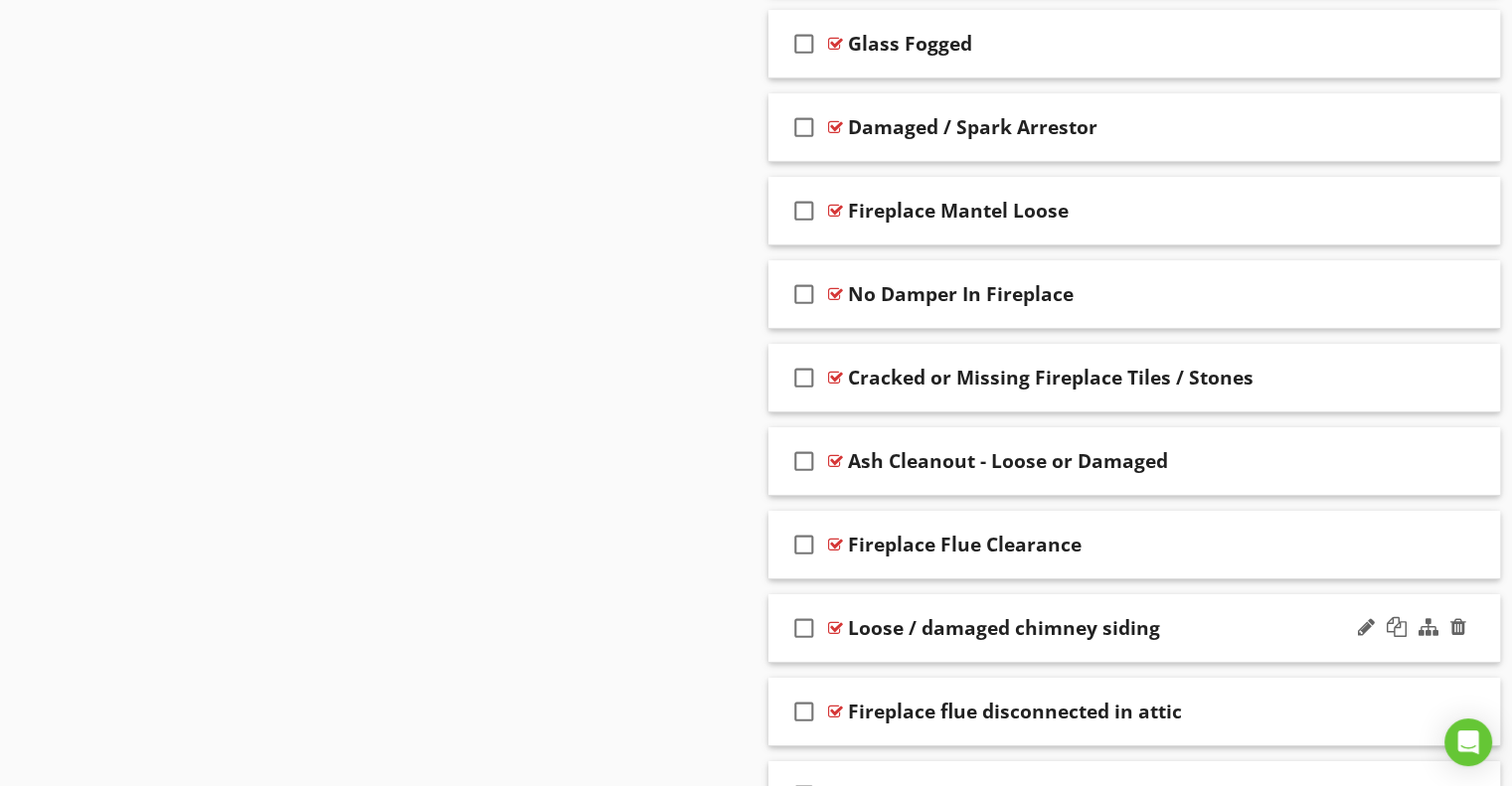 click on "Loose / damaged chimney siding" at bounding box center (1004, 628) 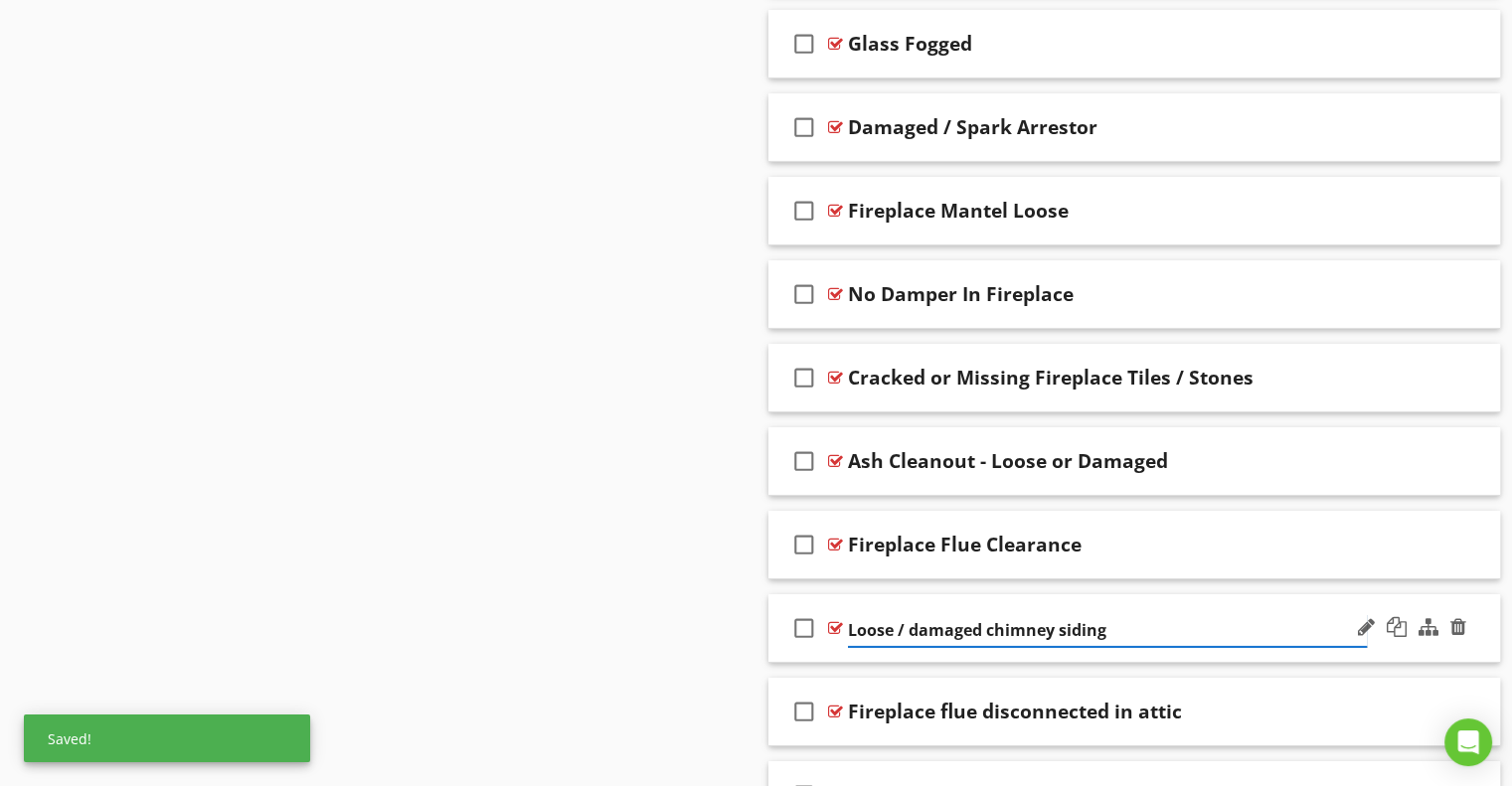 click on "Loose / damaged chimney siding" at bounding box center [1107, 630] 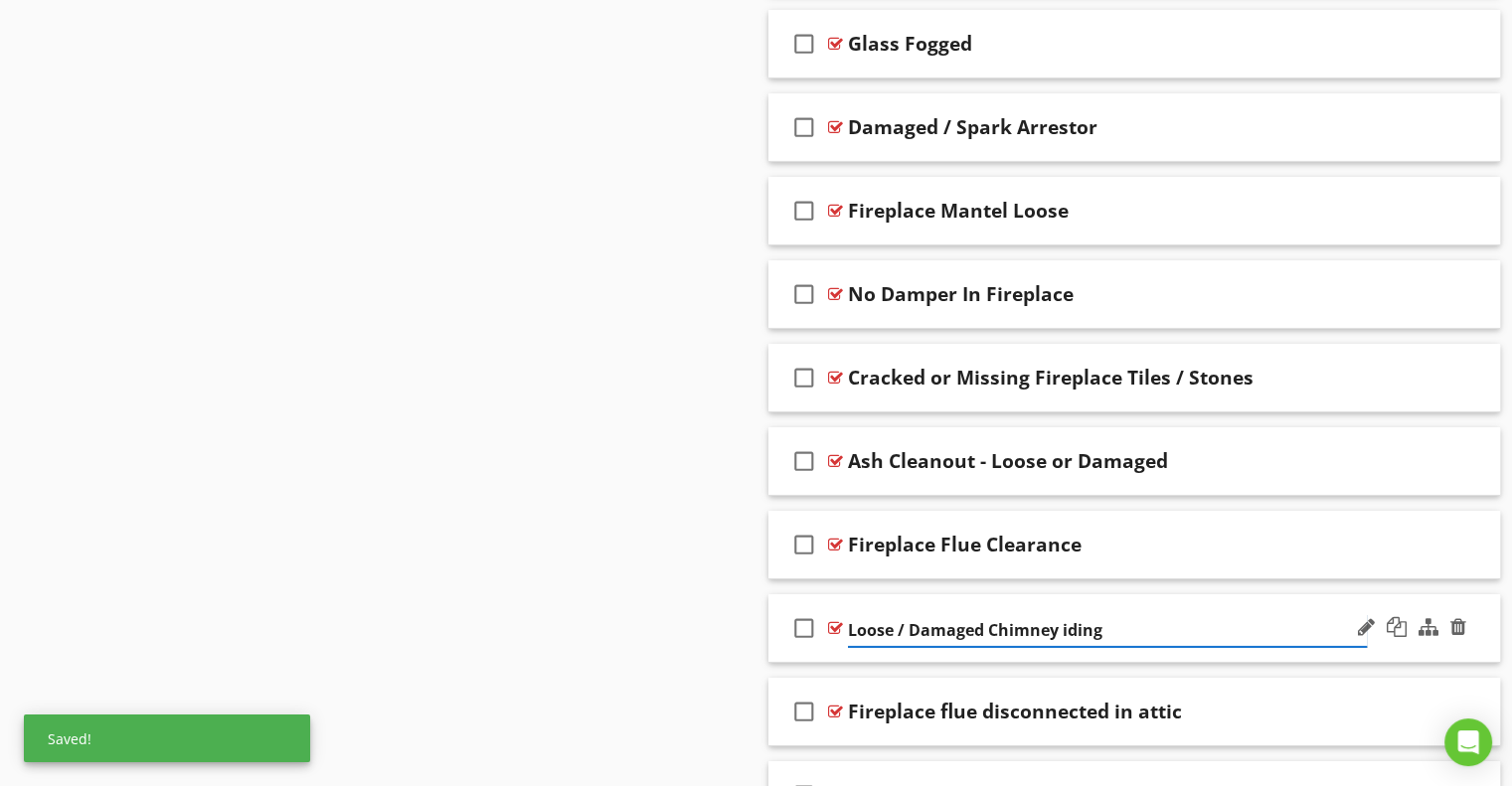 type on "Loose / Damaged Chimney Siding" 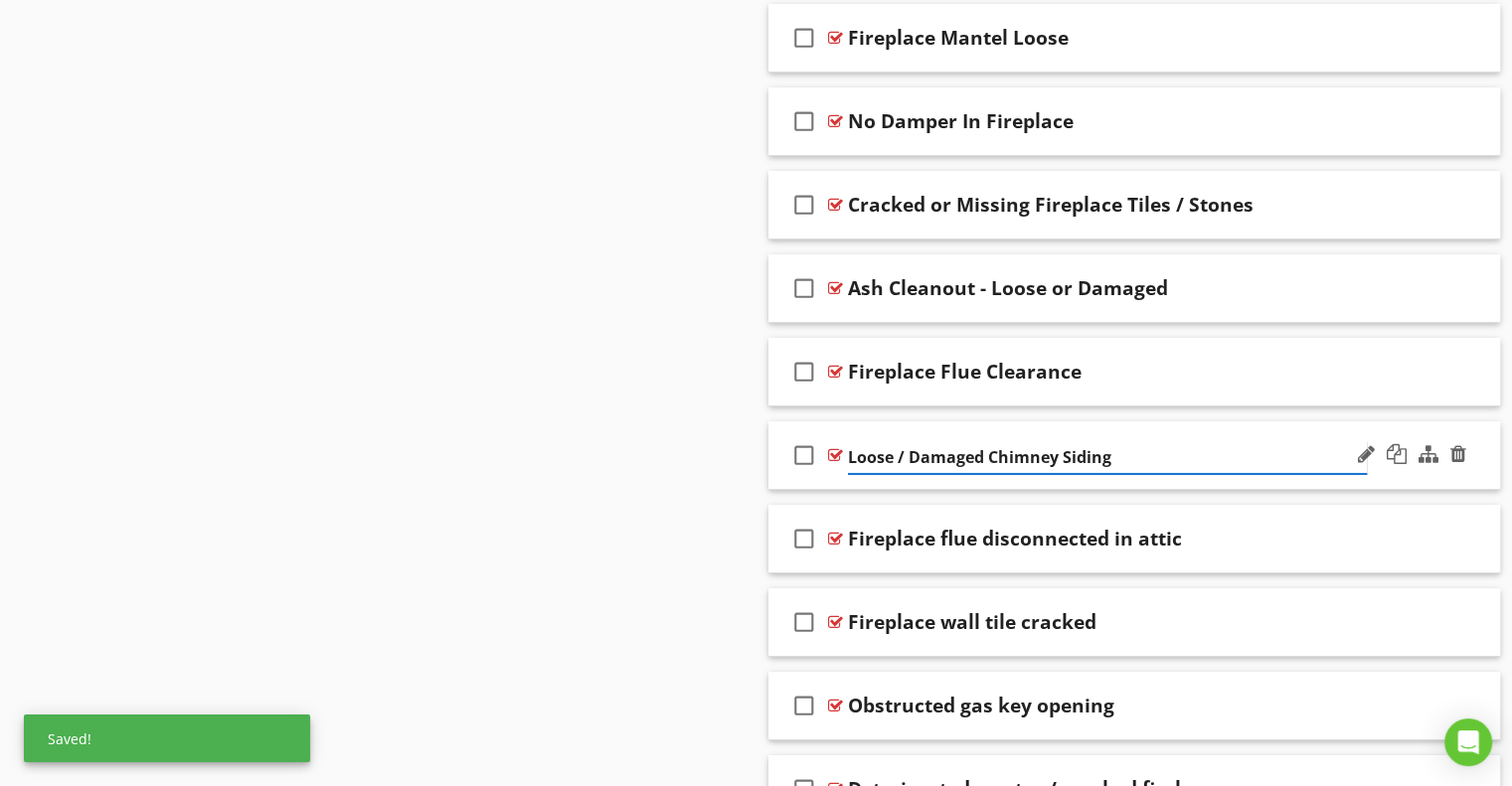 scroll, scrollTop: 6803, scrollLeft: 0, axis: vertical 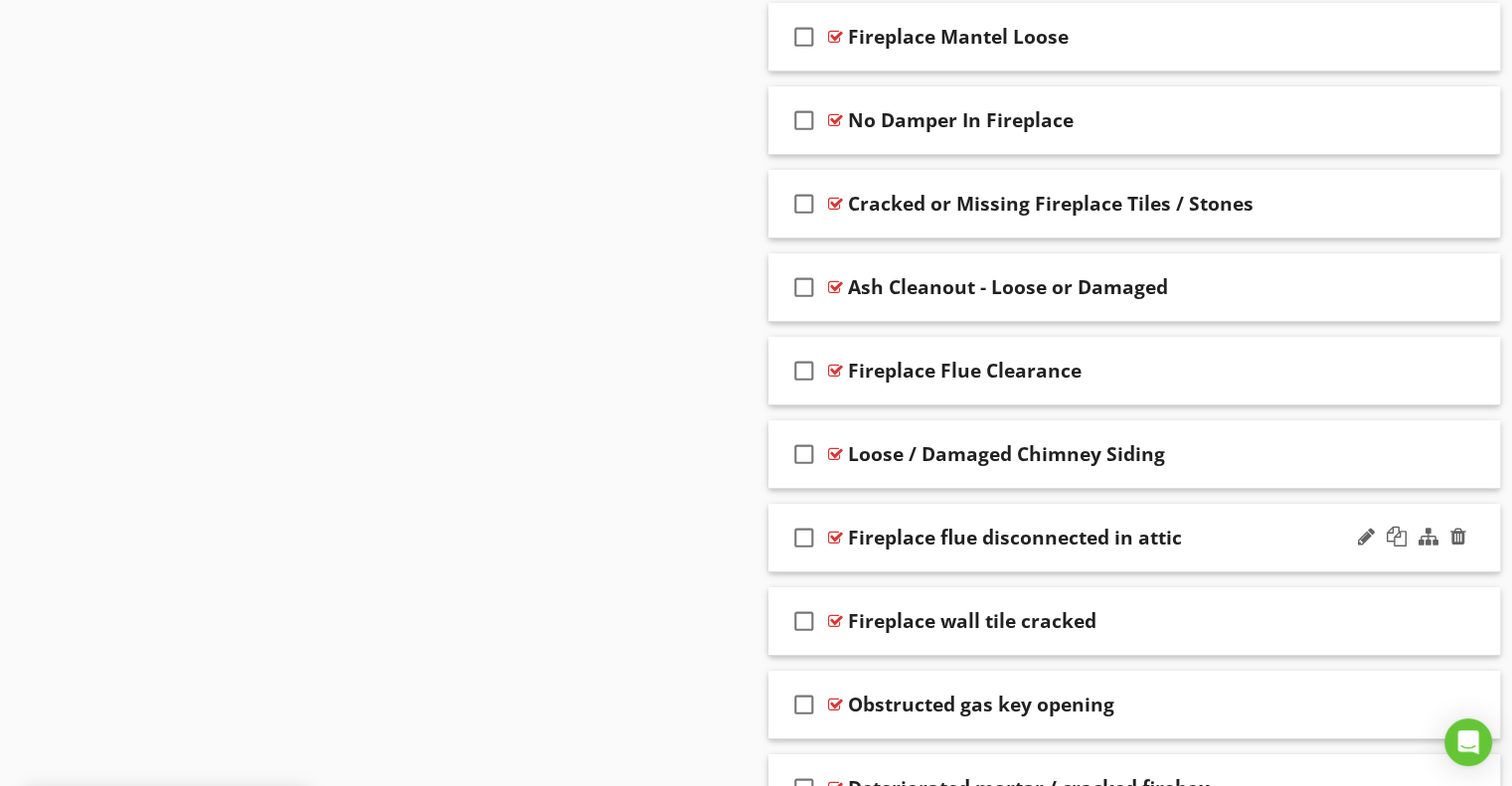 click on "Fireplace flue disconnected in attic" at bounding box center (1015, 538) 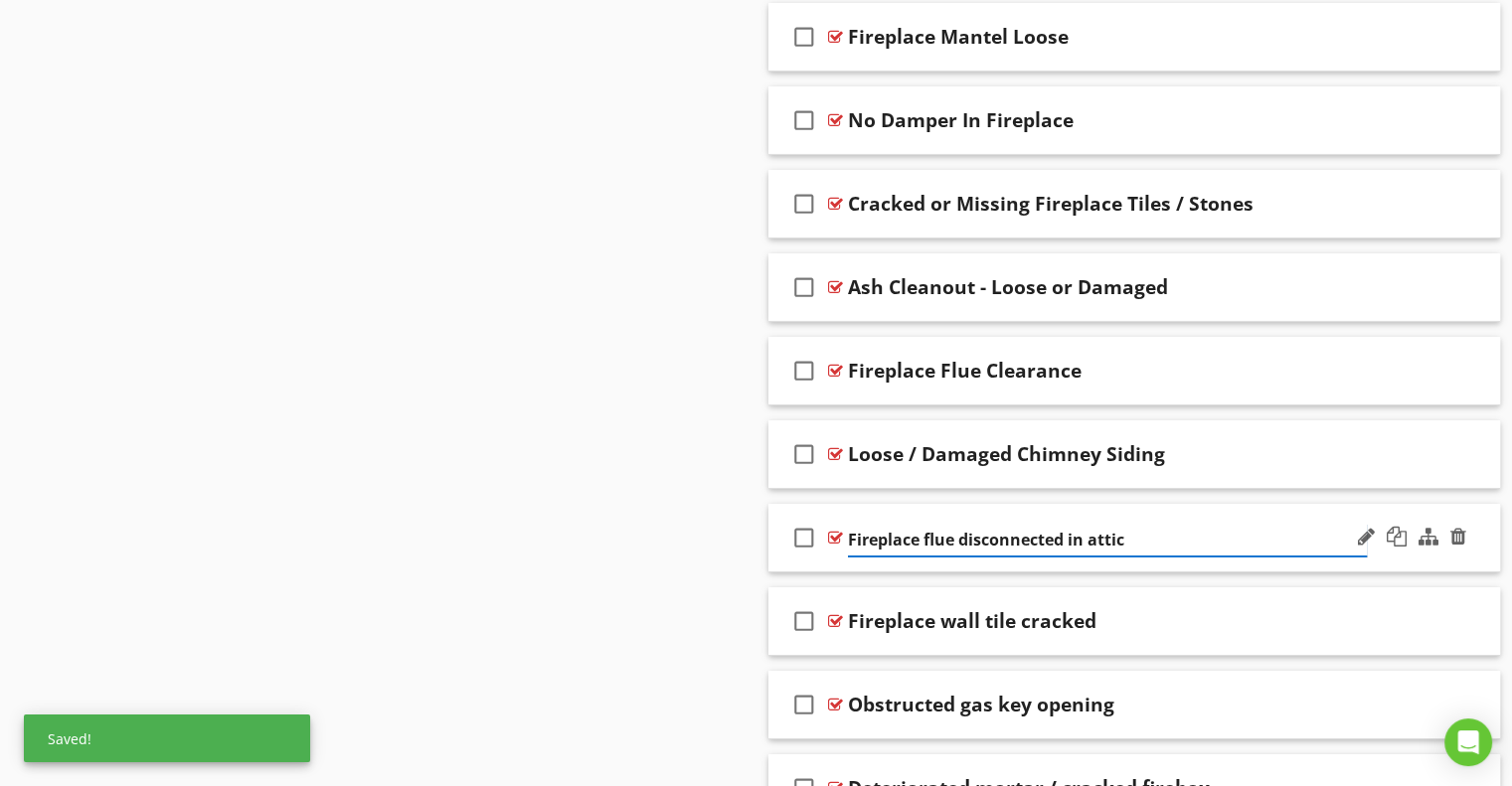 click on "Fireplace flue disconnected in attic" at bounding box center [1107, 540] 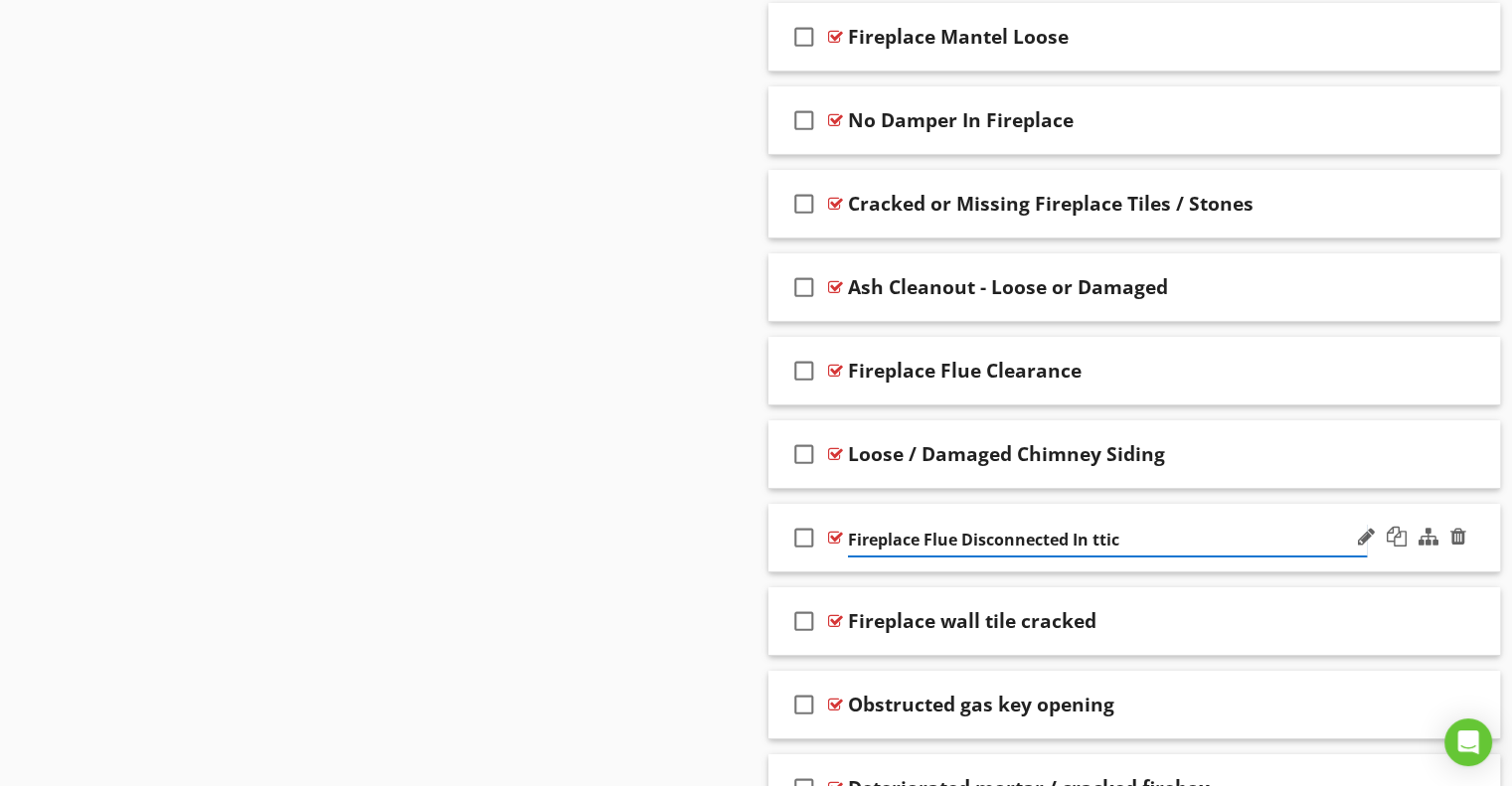 type on "Fireplace Flue Disconnected In Attic" 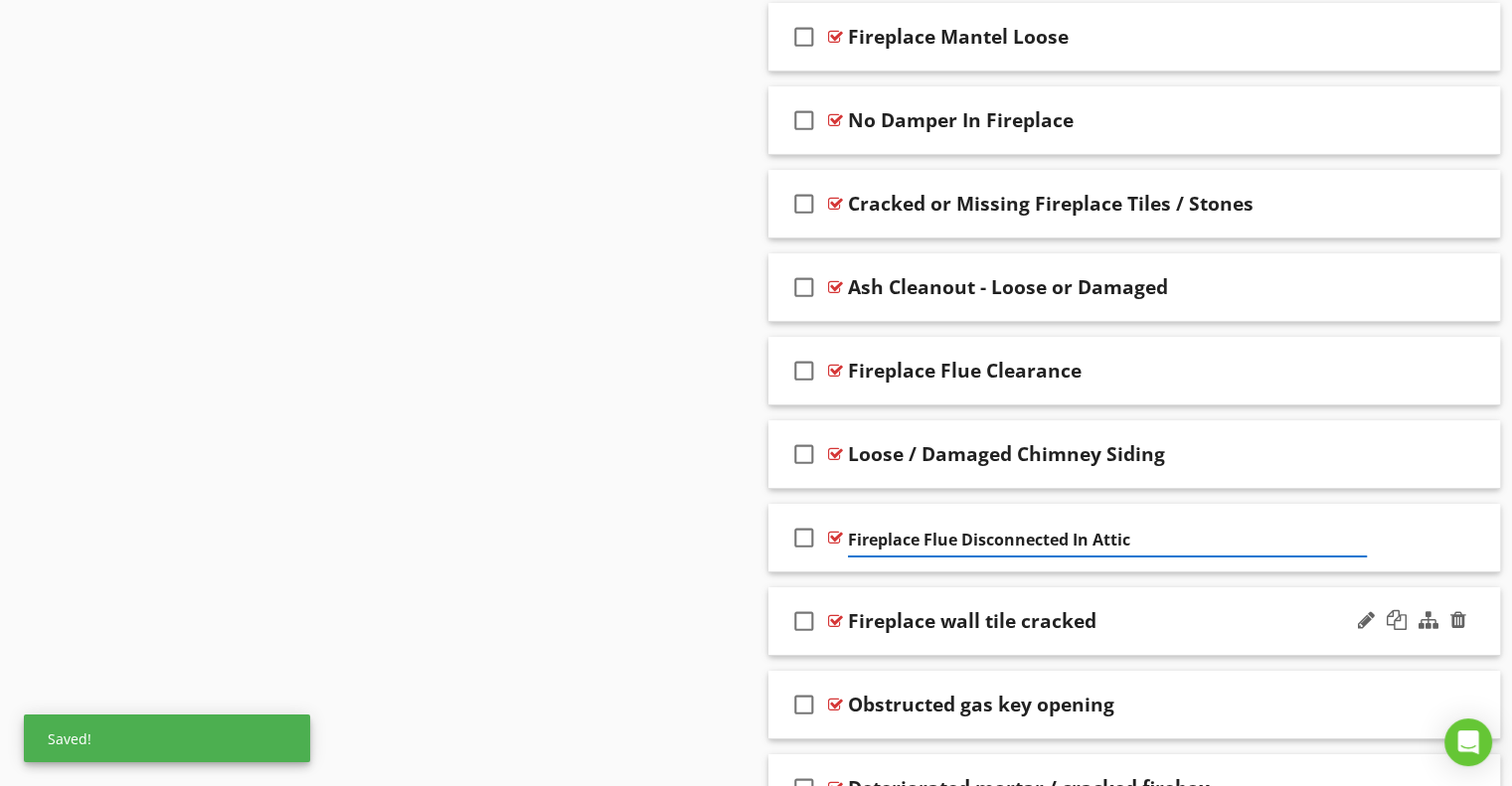 click on "check_box_outline_blank
Fireplace wall tile cracked" at bounding box center (1134, 621) 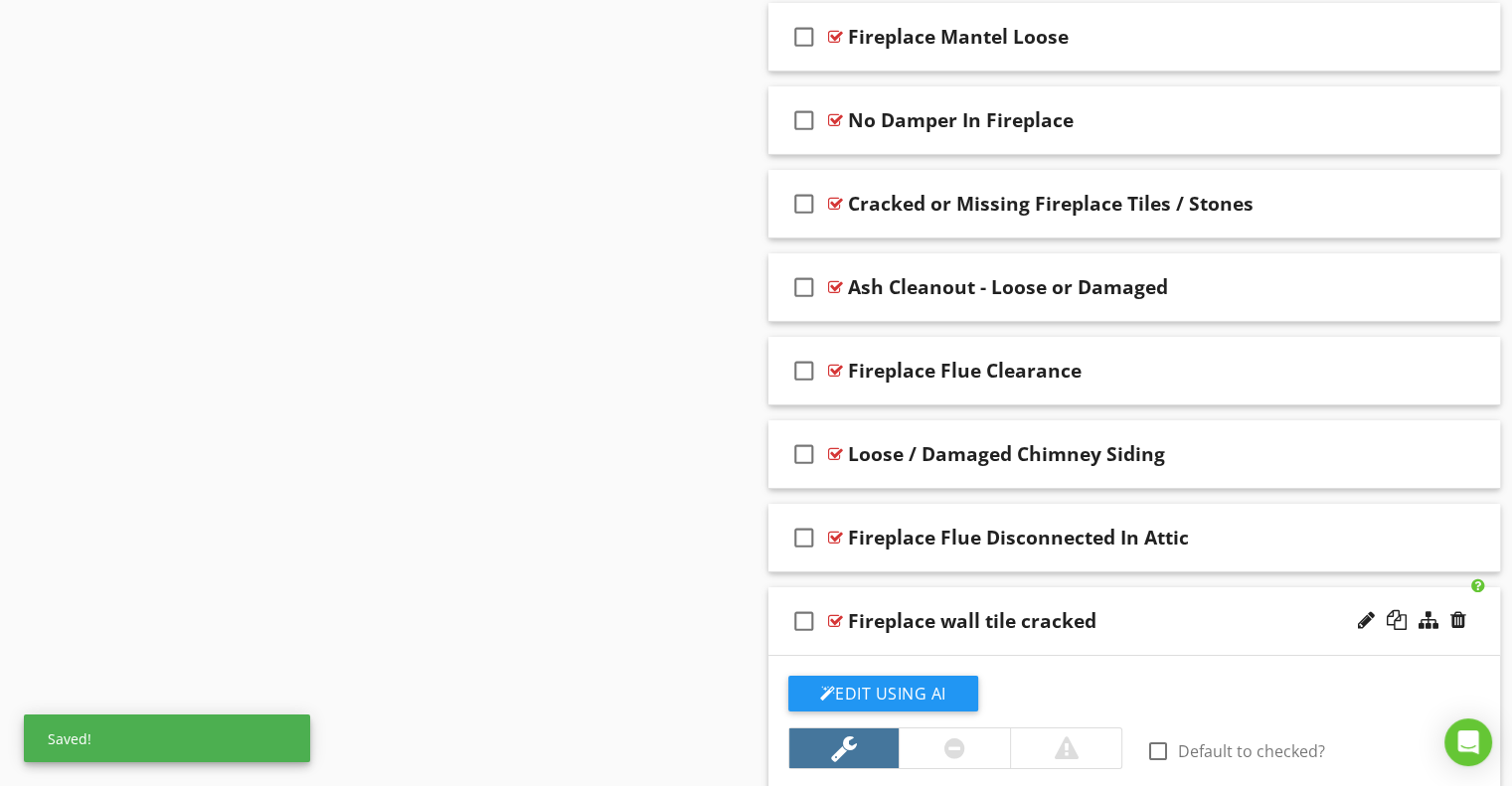 click on "Fireplace wall tile cracked" at bounding box center (972, 621) 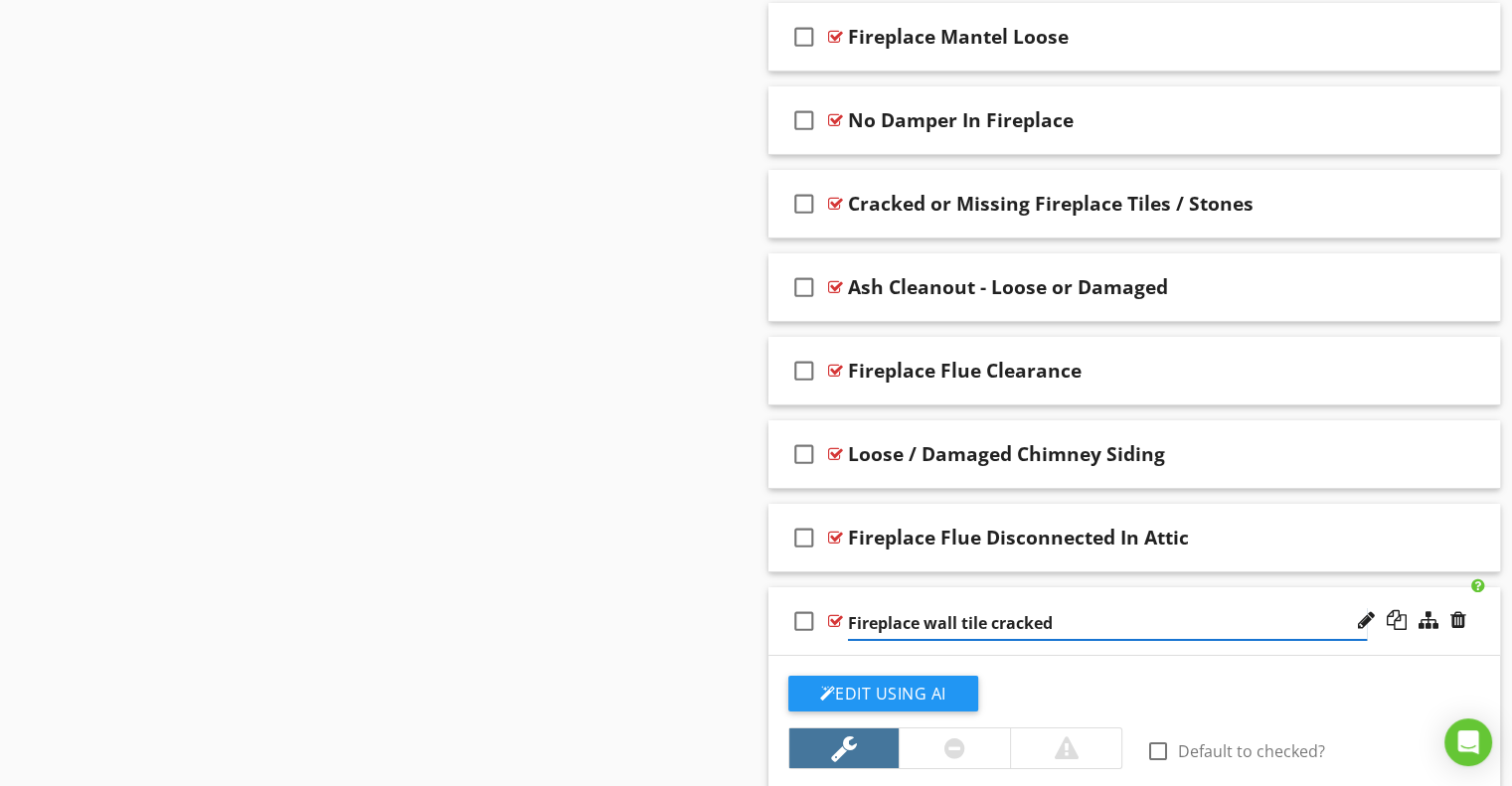 click on "Fireplace wall tile cracked" at bounding box center (1107, 623) 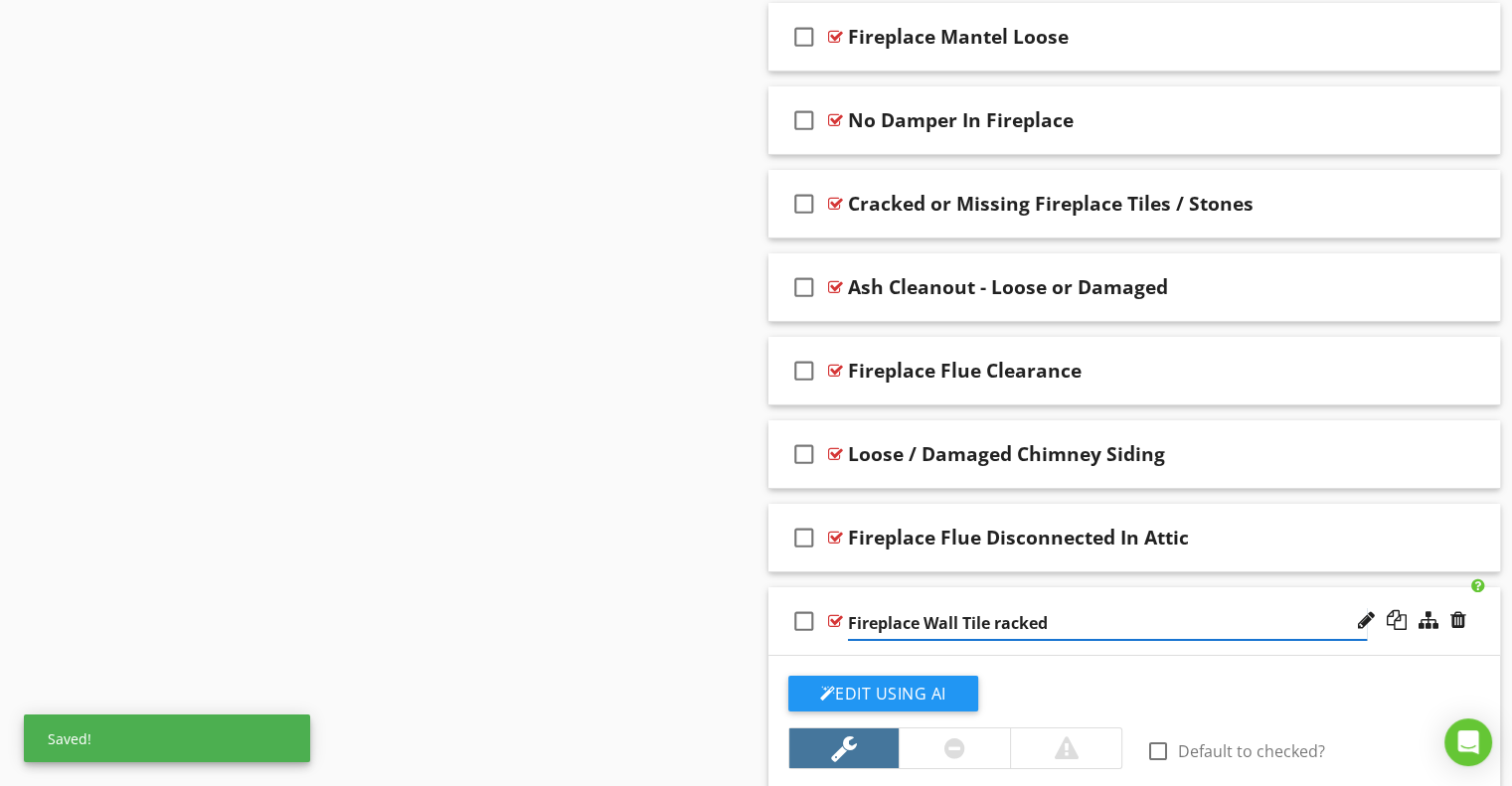 type on "Fireplace Wall Tile Cracked" 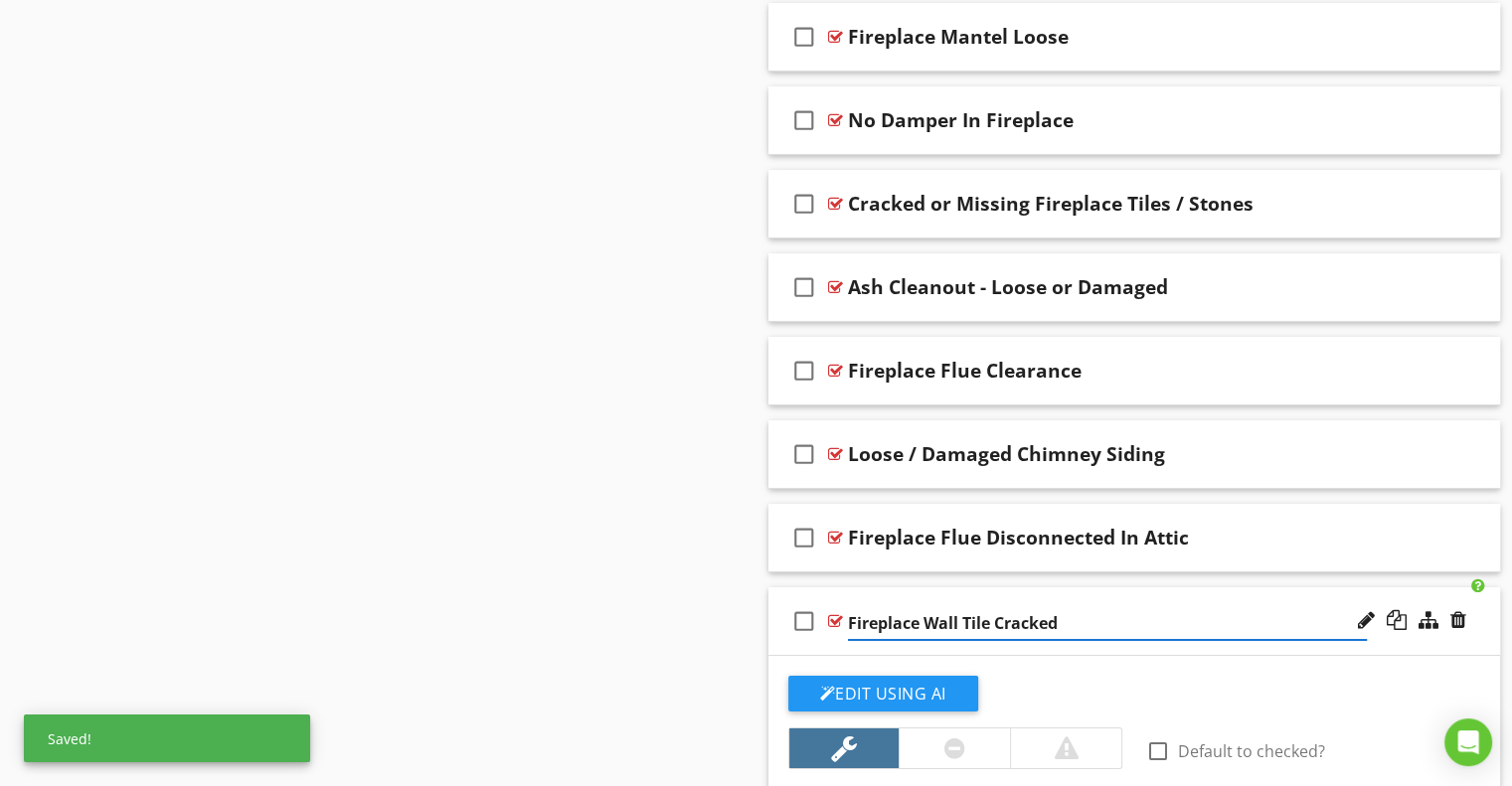 click on "check_box_outline_blank         Fireplace Wall Tile Cracked" at bounding box center (1134, 621) 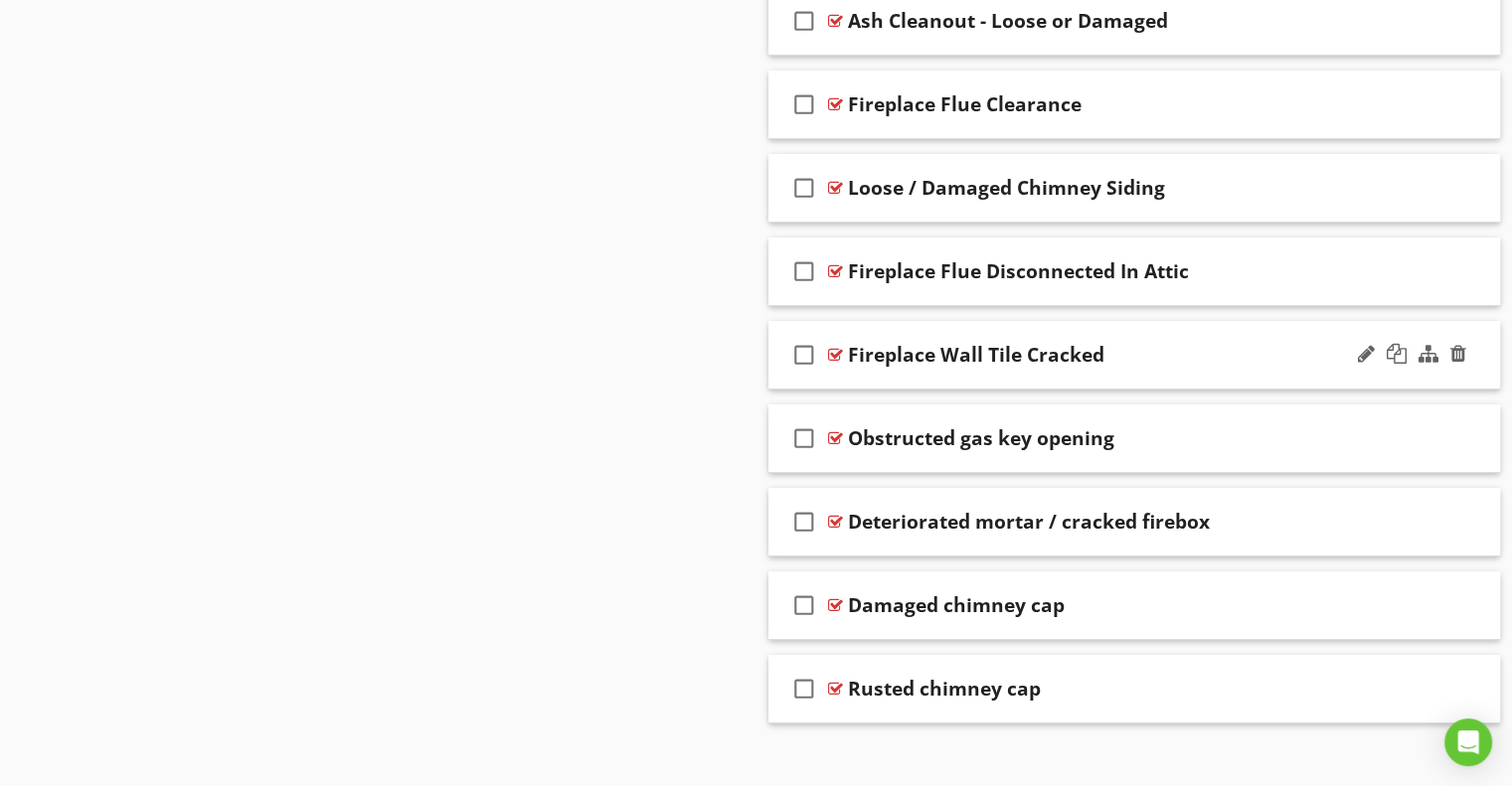 scroll, scrollTop: 7072, scrollLeft: 0, axis: vertical 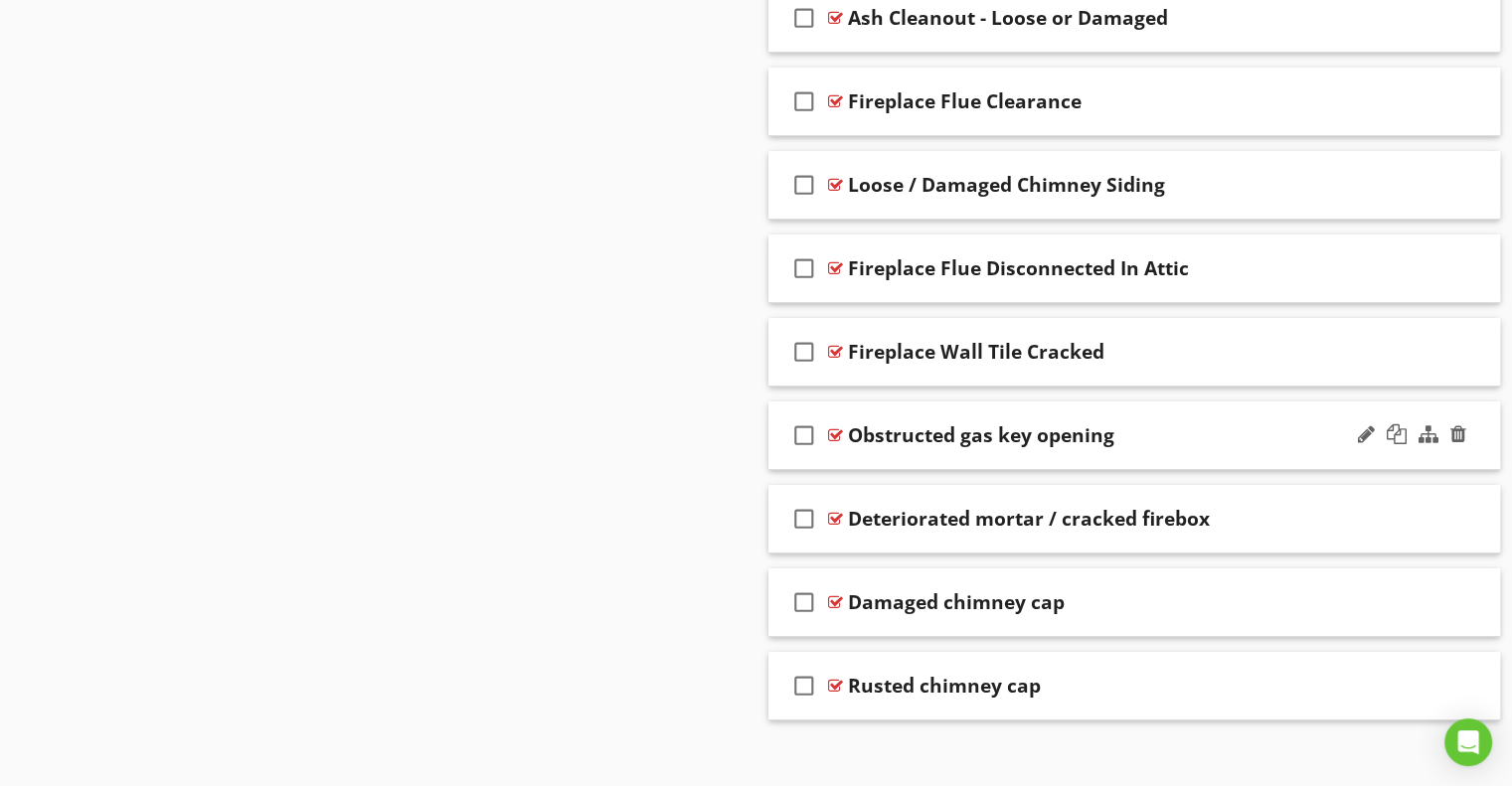 click on "Obstructed gas key opening" at bounding box center [981, 435] 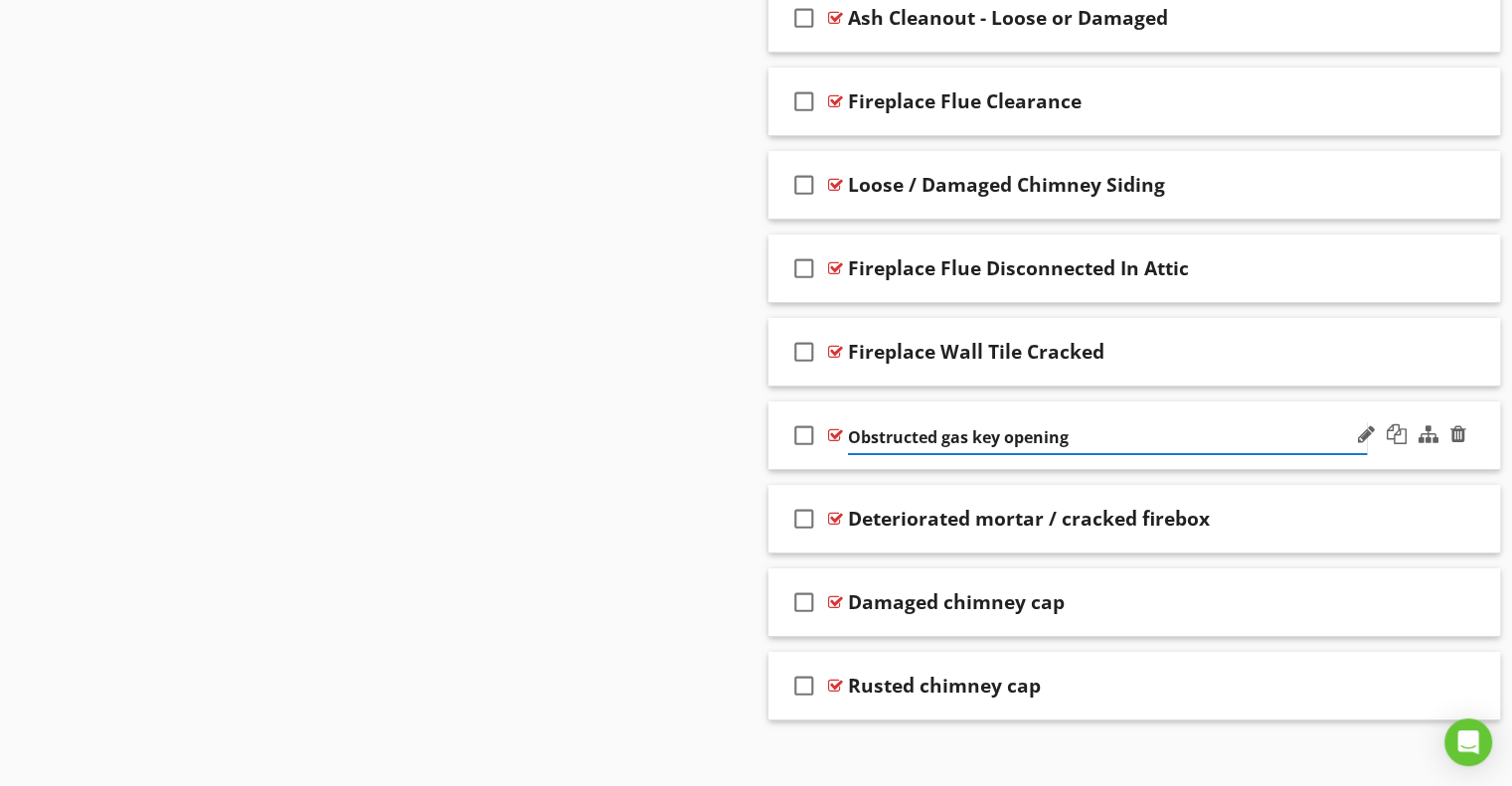click on "Obstructed gas key opening" at bounding box center (1107, 437) 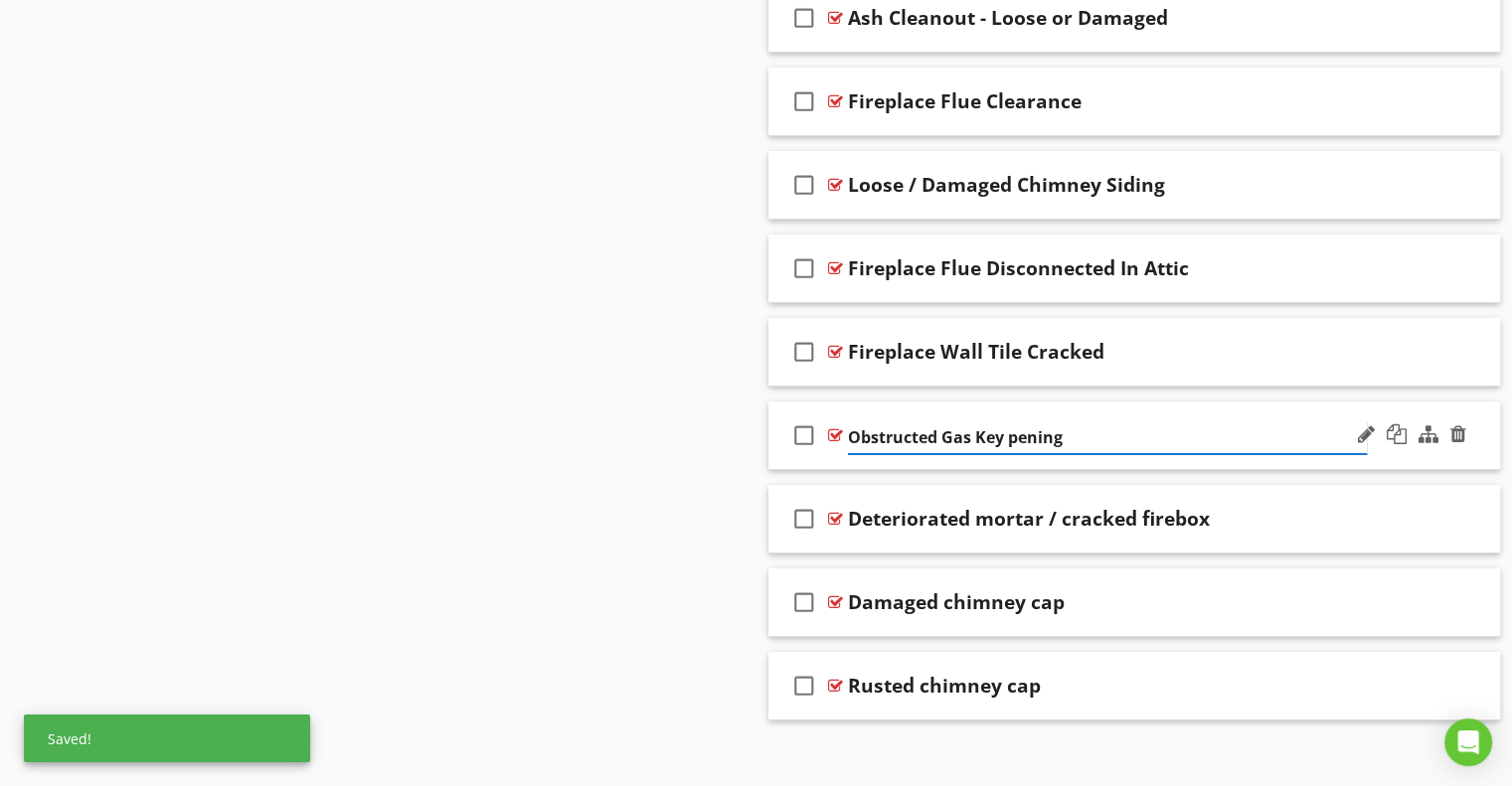 type on "Obstructed Gas Key Opening" 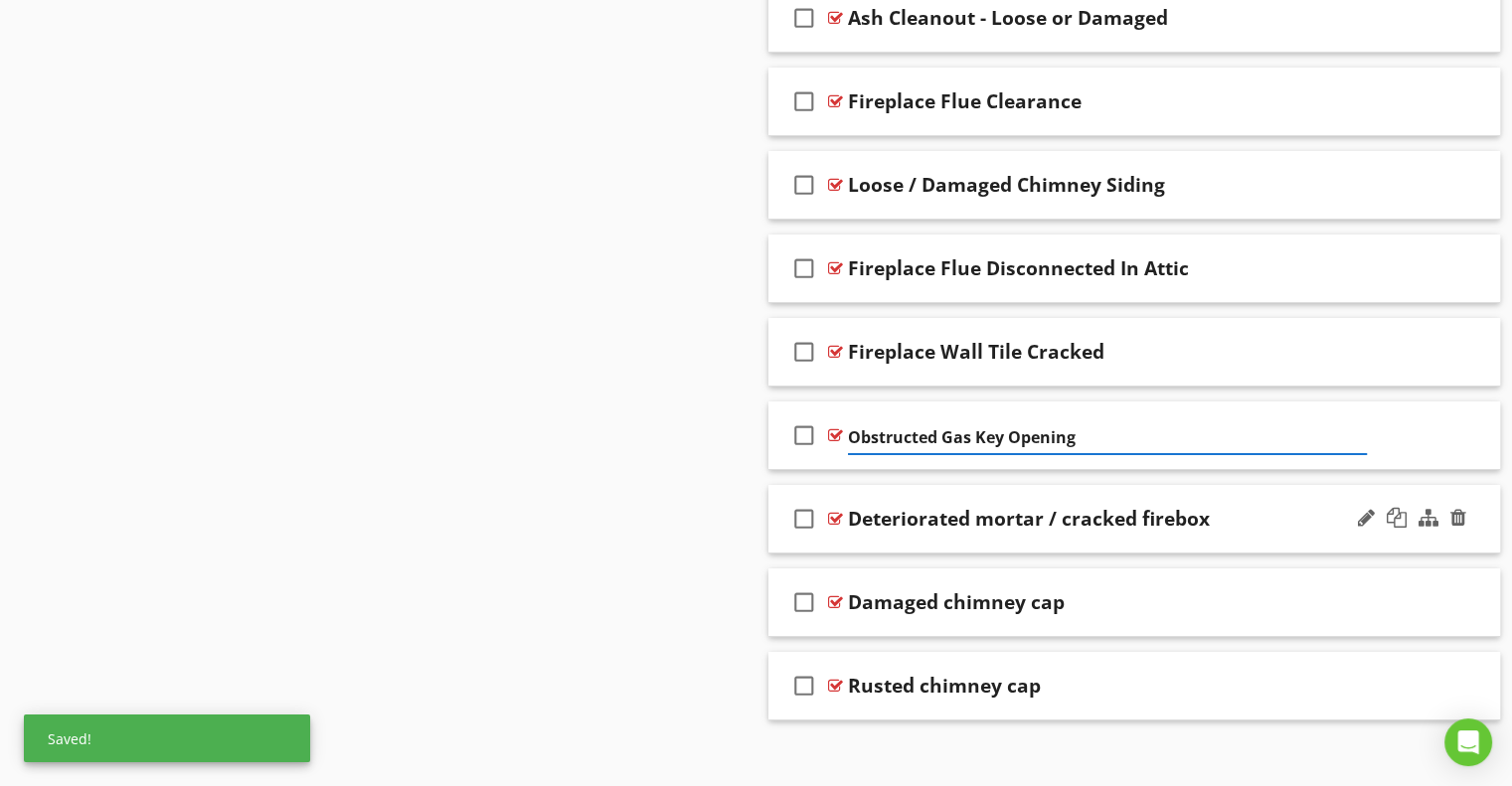 click on "Deteriorated mortar / cracked firebox" at bounding box center [1029, 519] 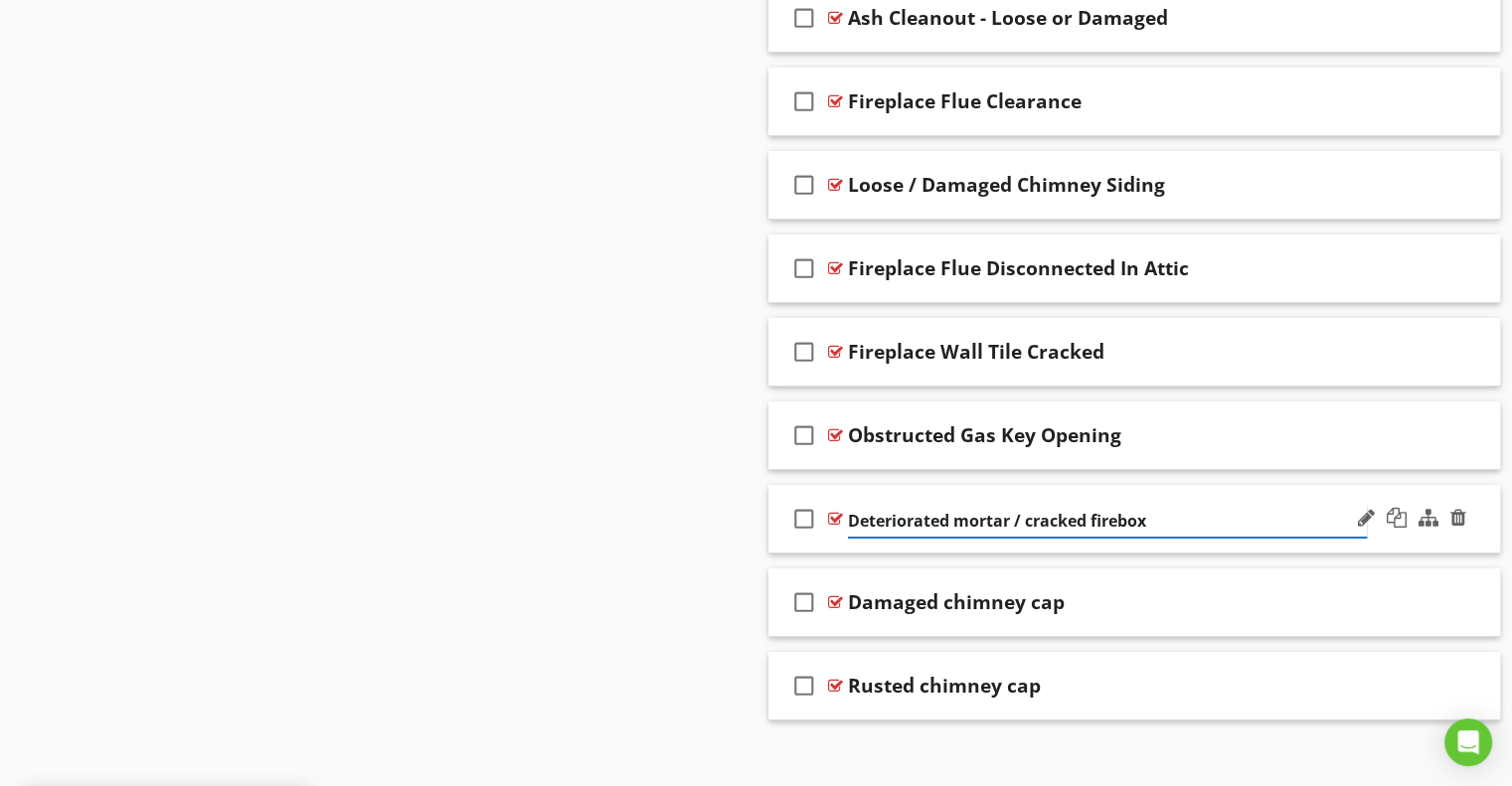 click on "Deteriorated mortar / cracked firebox" at bounding box center [1107, 521] 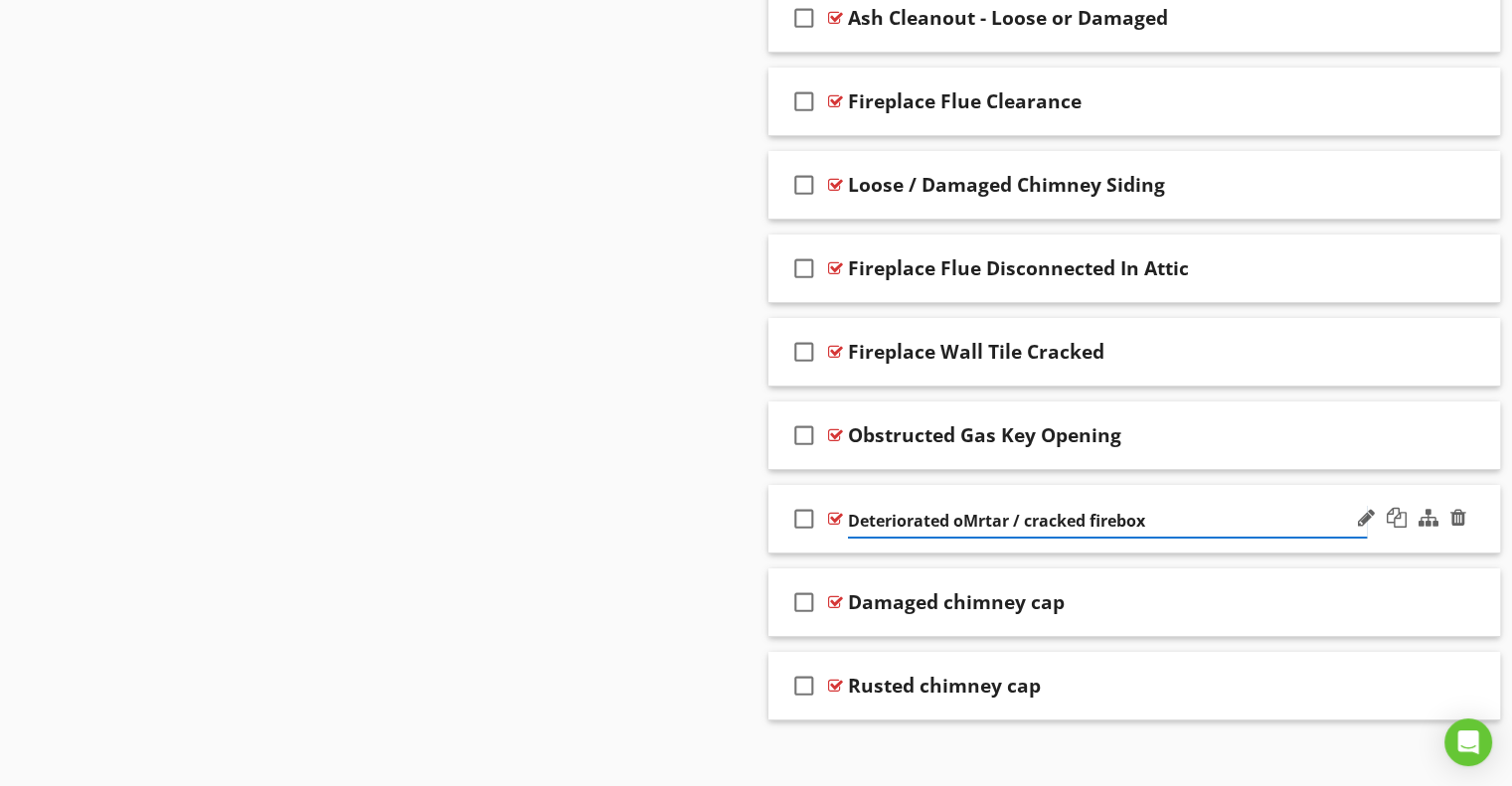 click on "Deteriorated oMrtar / cracked firebox" at bounding box center (1107, 521) 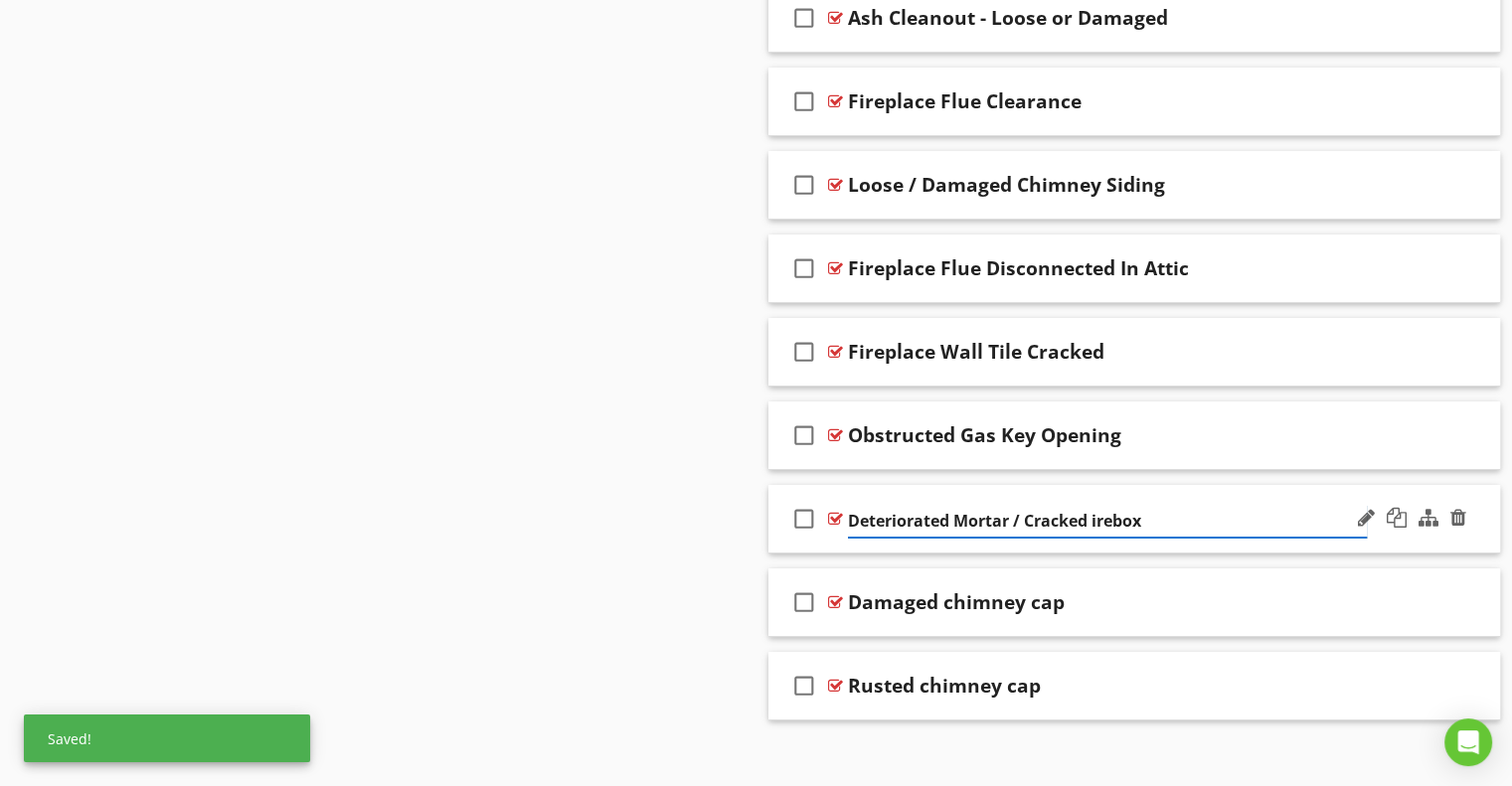 type on "Deteriorated Mortar / Cracked Firebox" 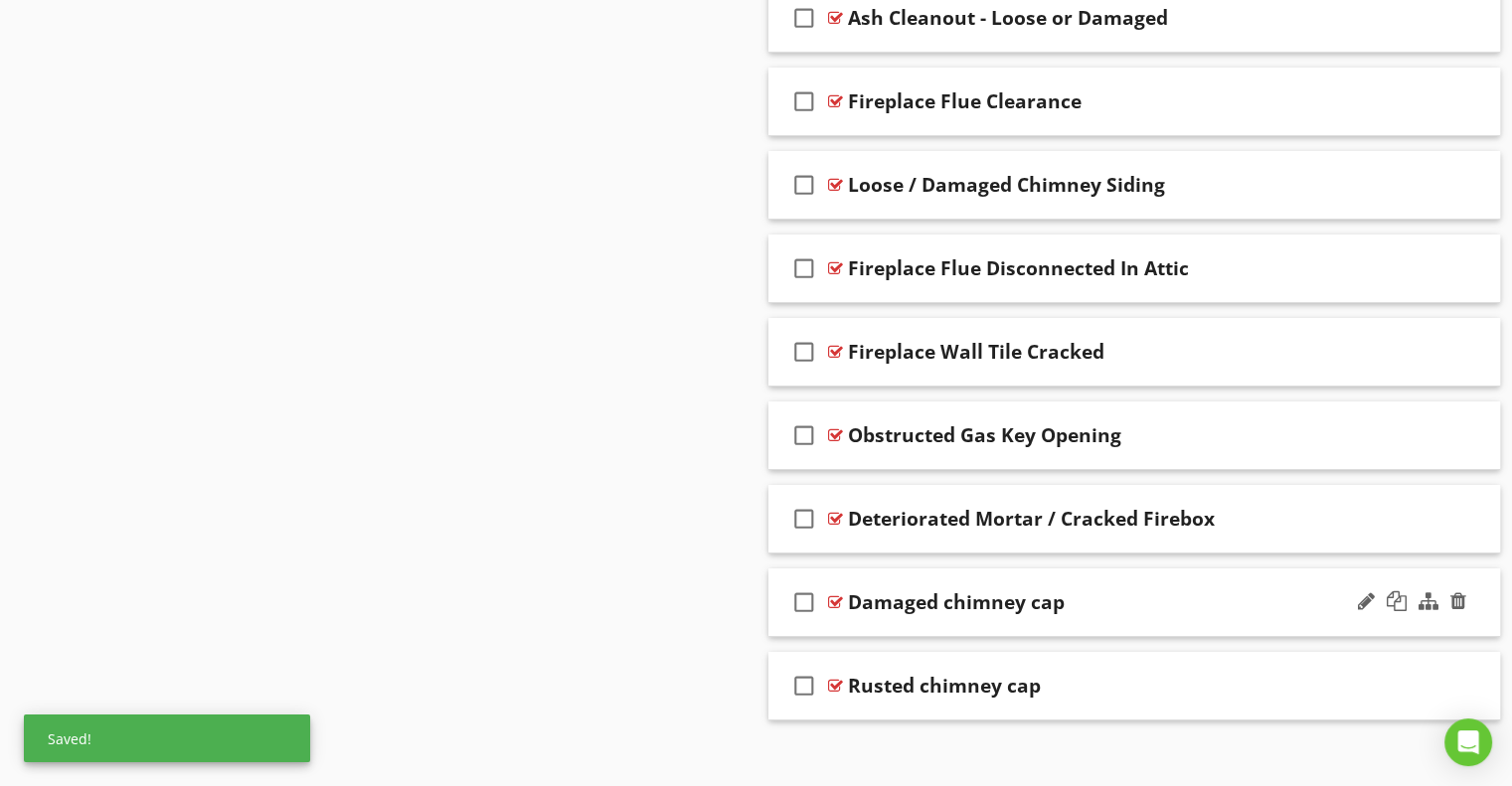 click on "Damaged chimney cap" at bounding box center (956, 602) 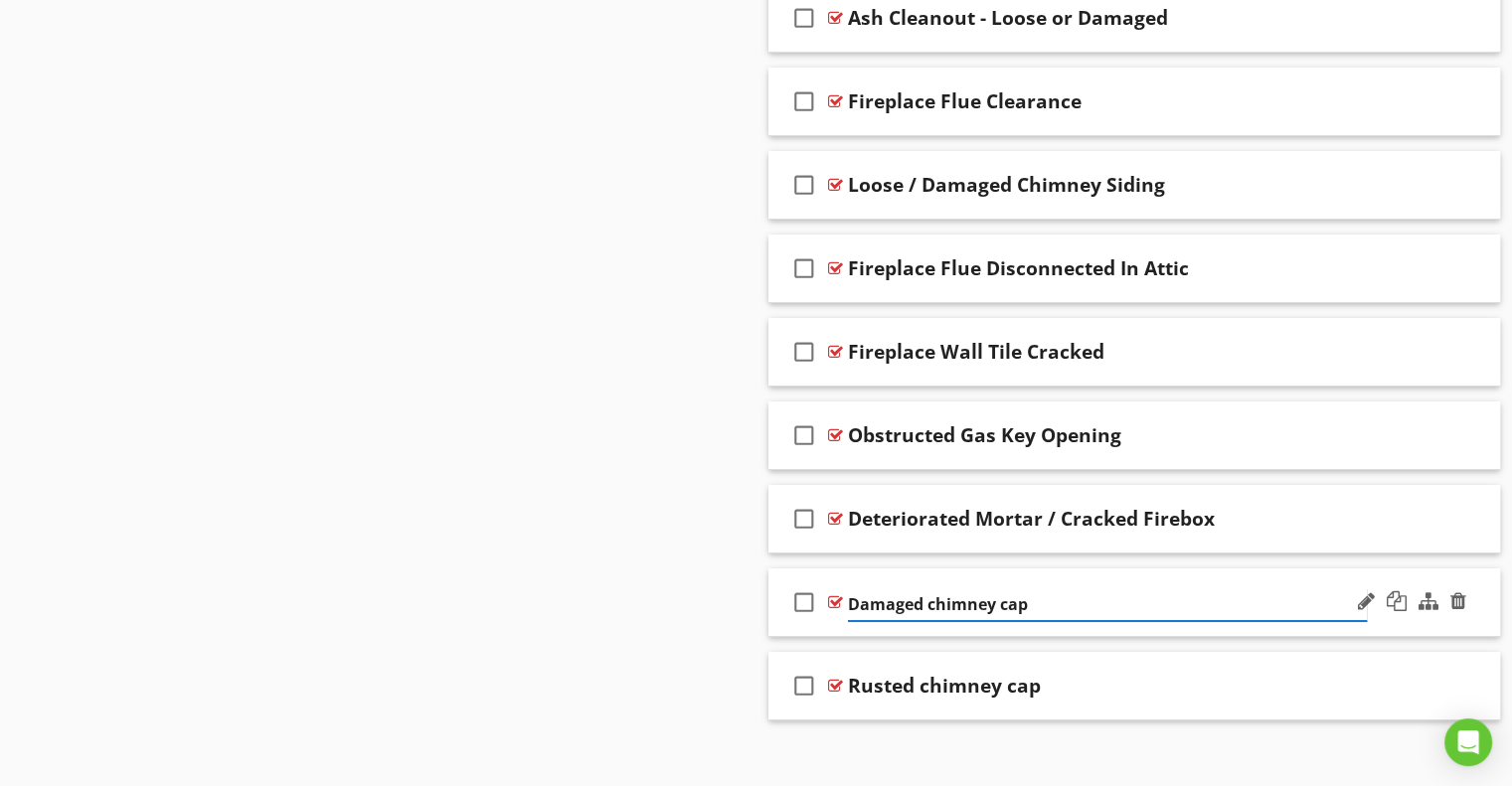click on "Damaged chimney cap" at bounding box center (1107, 604) 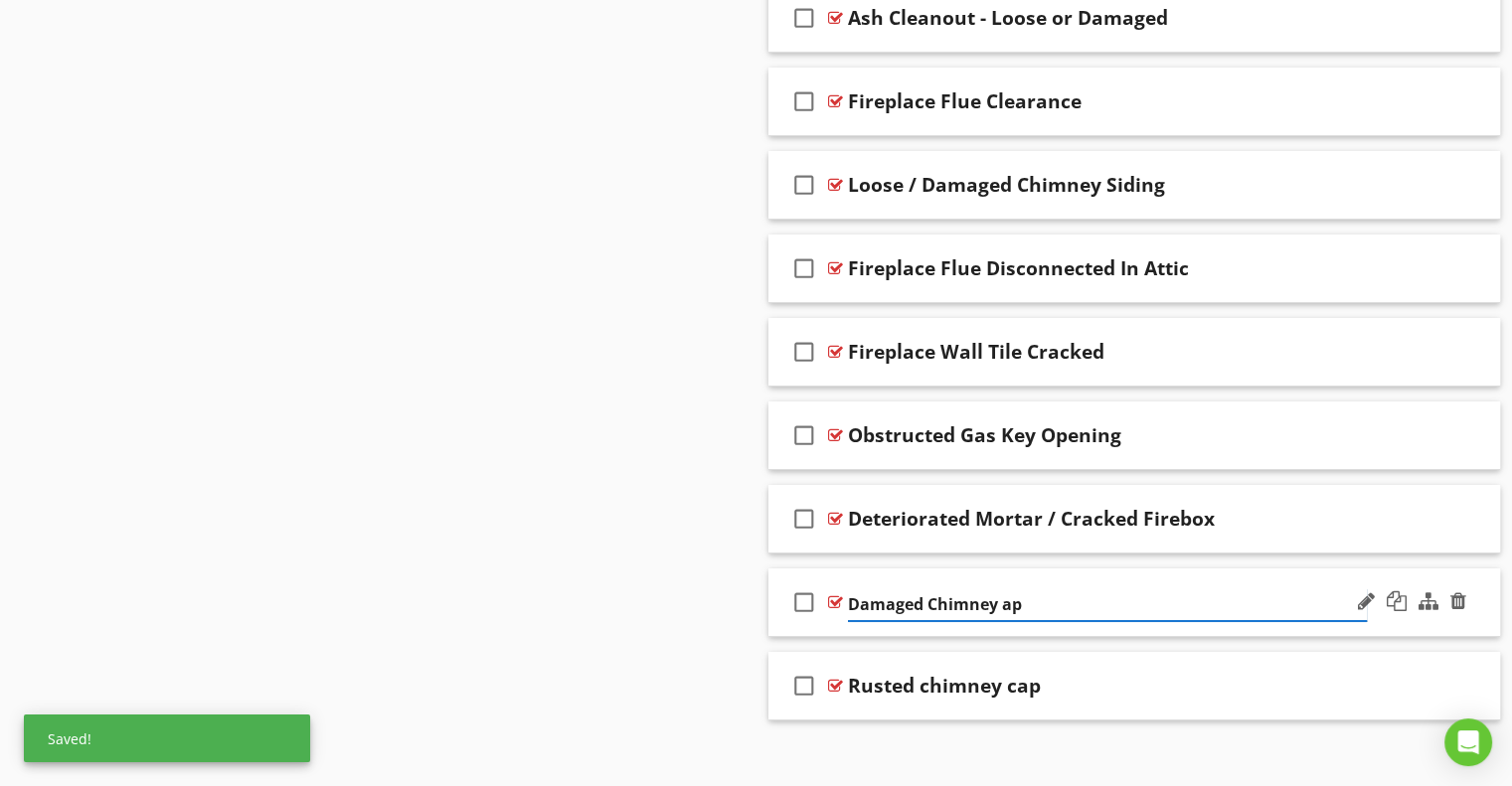 type on "Damaged Chimney Cap" 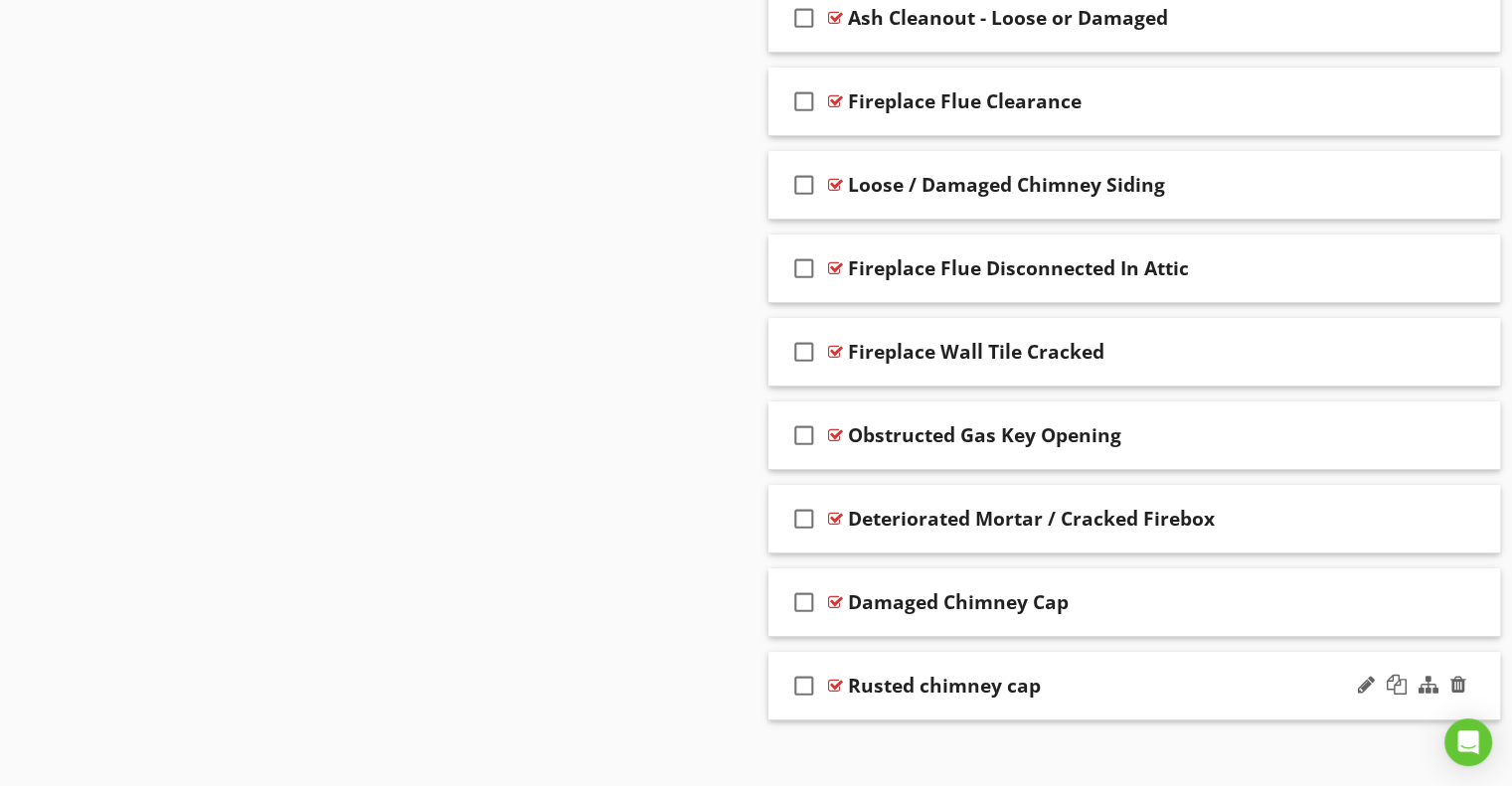 click on "Rusted chimney cap" at bounding box center (944, 686) 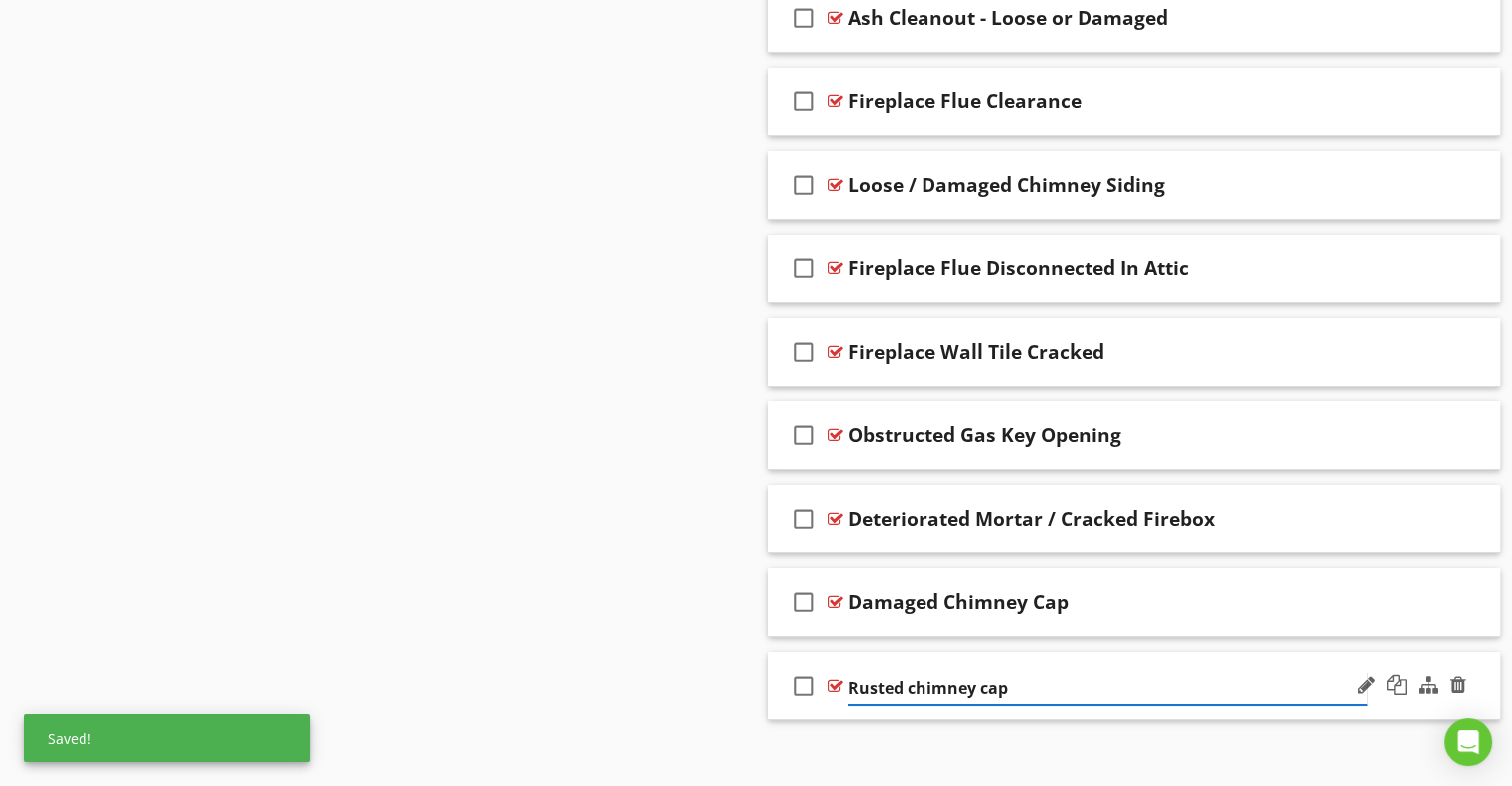 click on "Rusted chimney cap" at bounding box center (1107, 688) 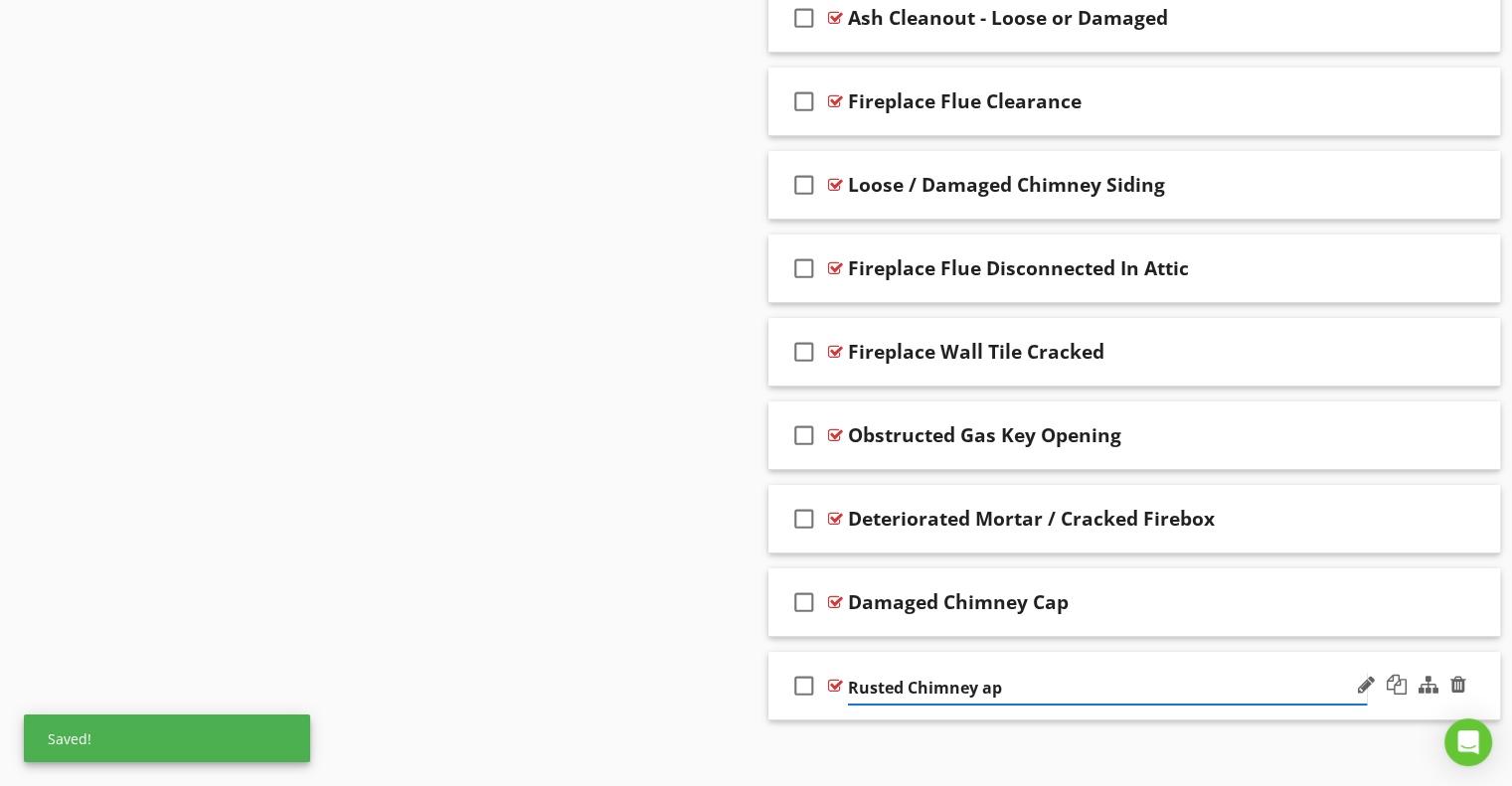 type on "Rusted Chimney Cap" 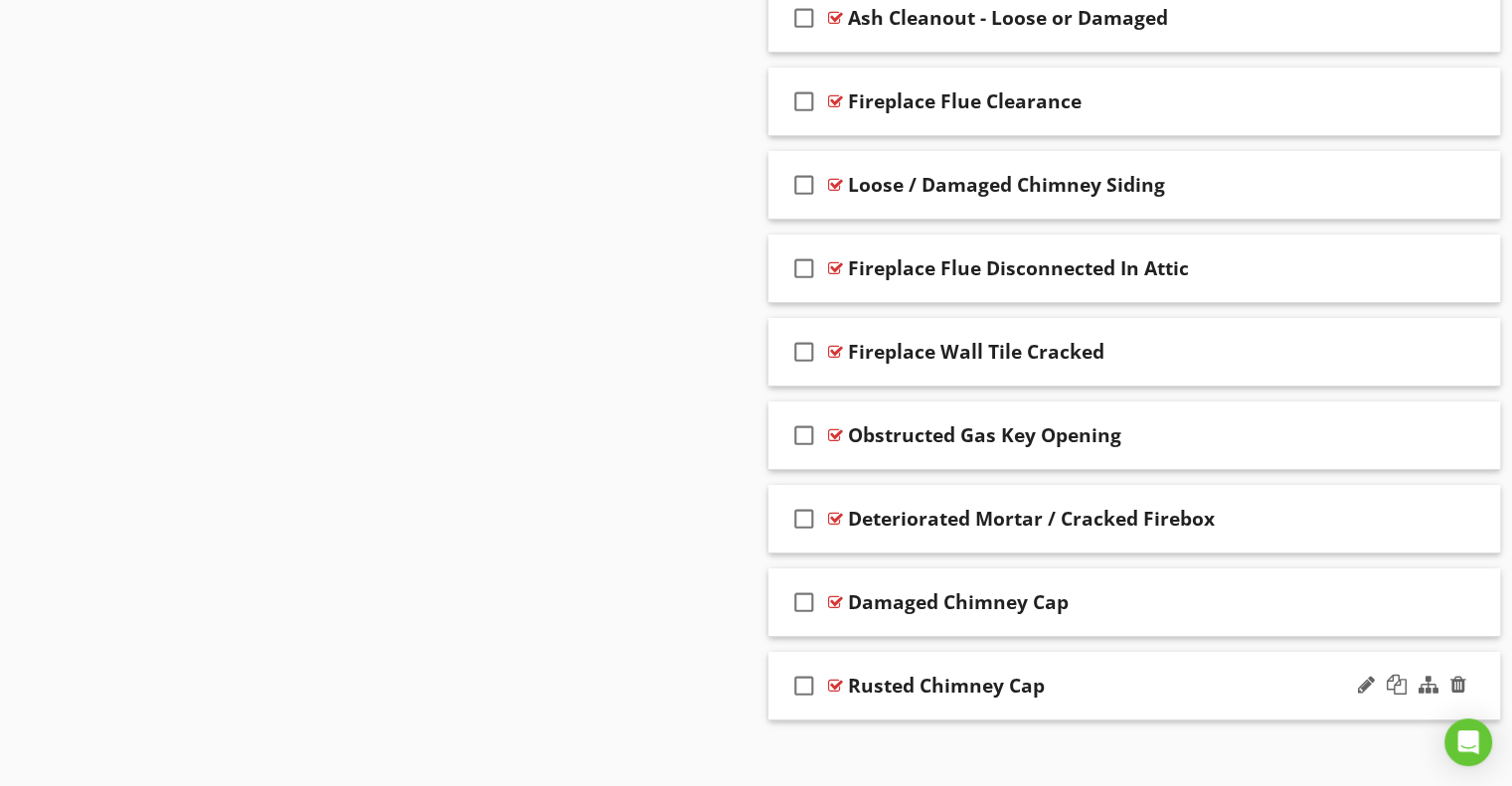 click on "check_box_outline_blank
Rusted Chimney Cap" at bounding box center [1134, 686] 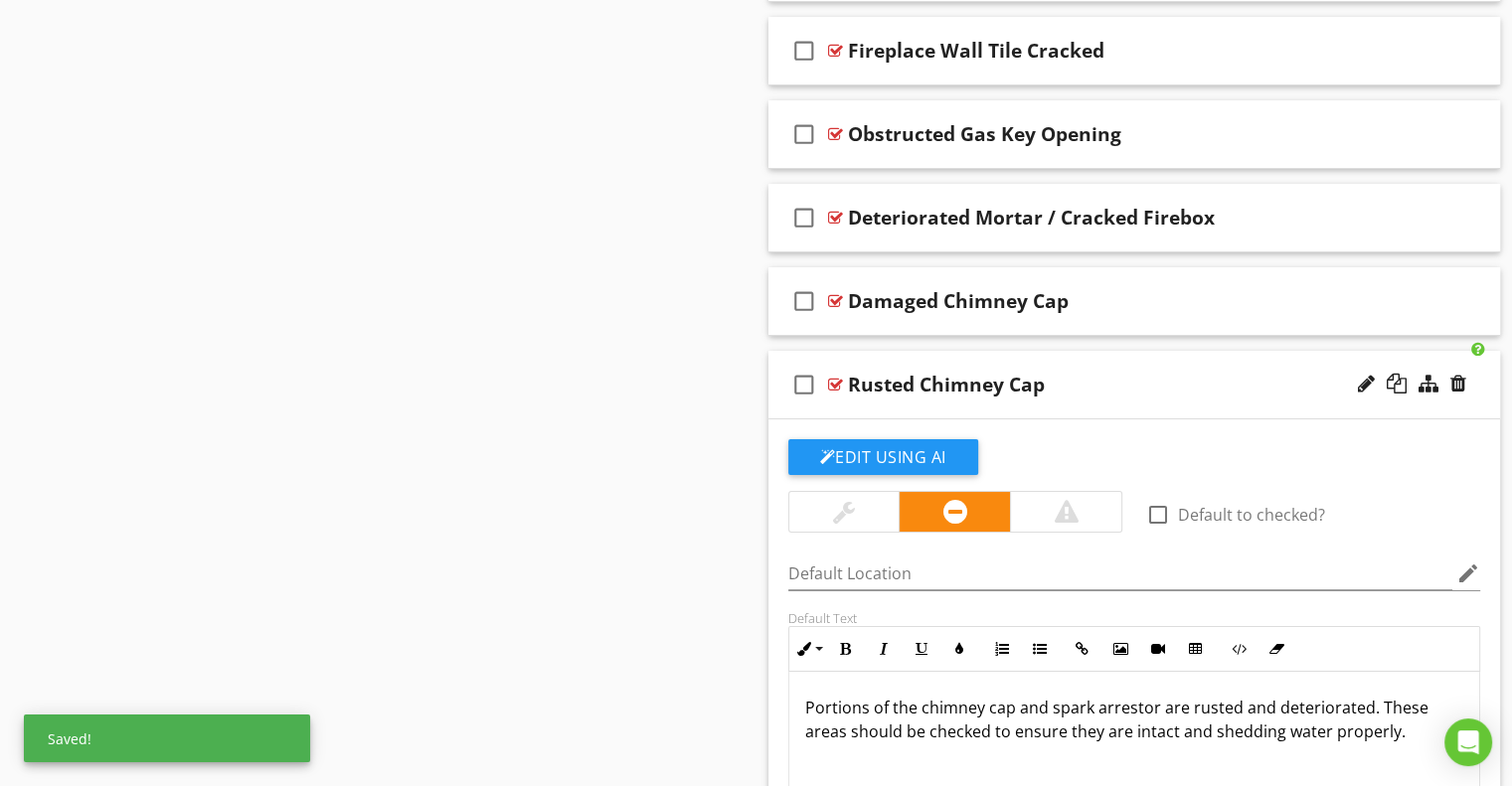 scroll, scrollTop: 7378, scrollLeft: 0, axis: vertical 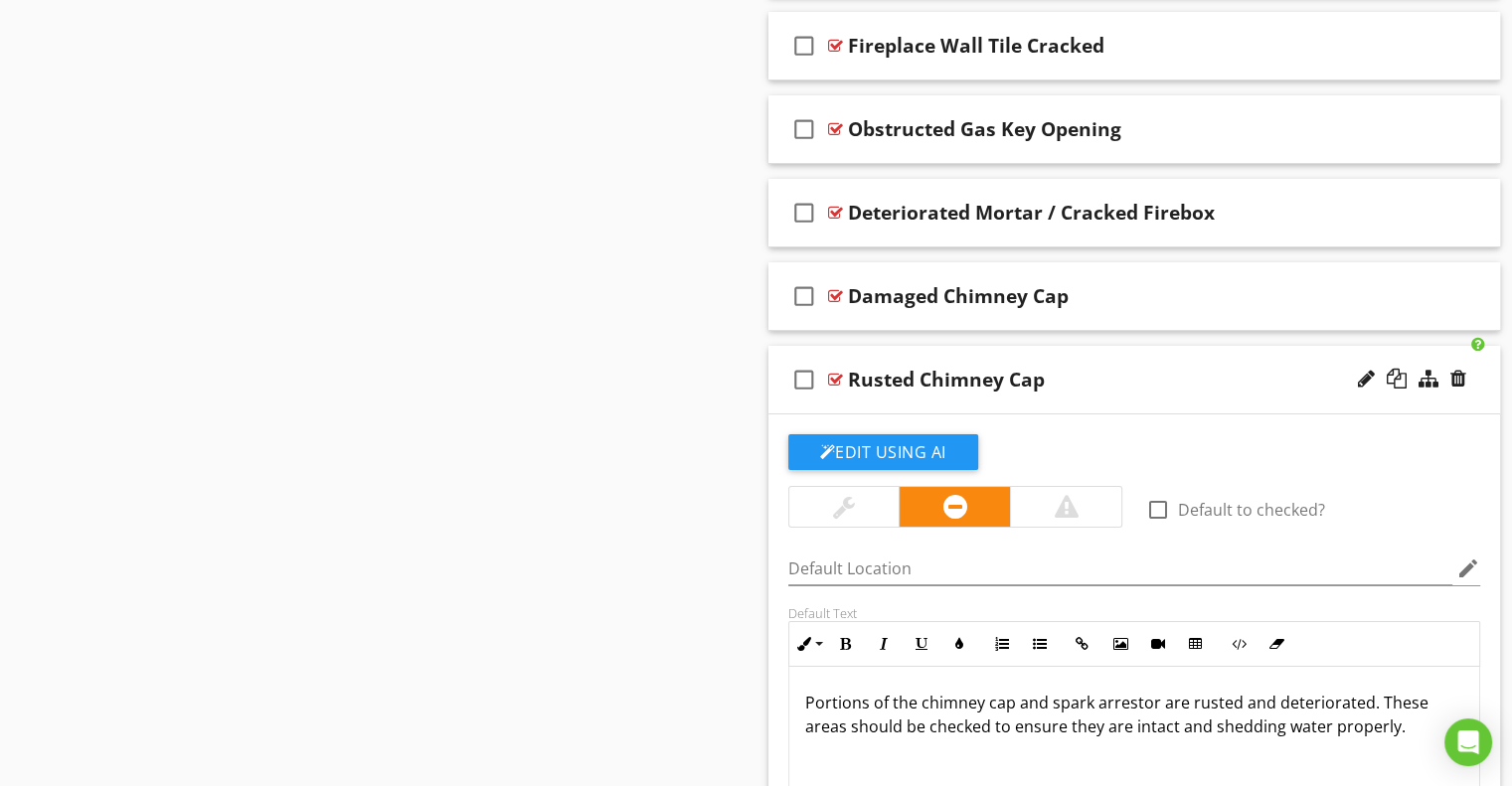 click on "check_box_outline_blank
Rusted Chimney Cap" at bounding box center [1134, 380] 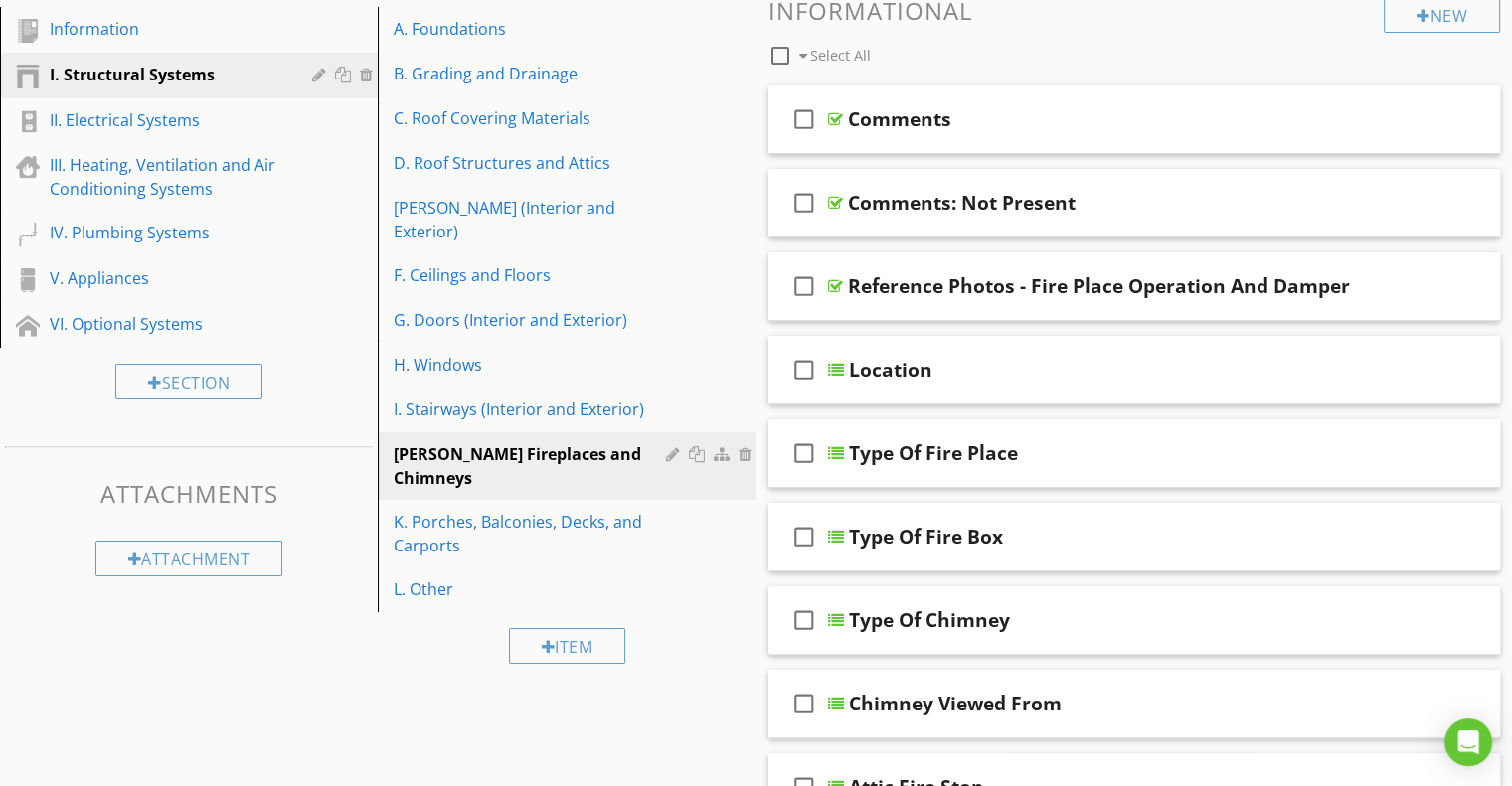 scroll, scrollTop: 269, scrollLeft: 0, axis: vertical 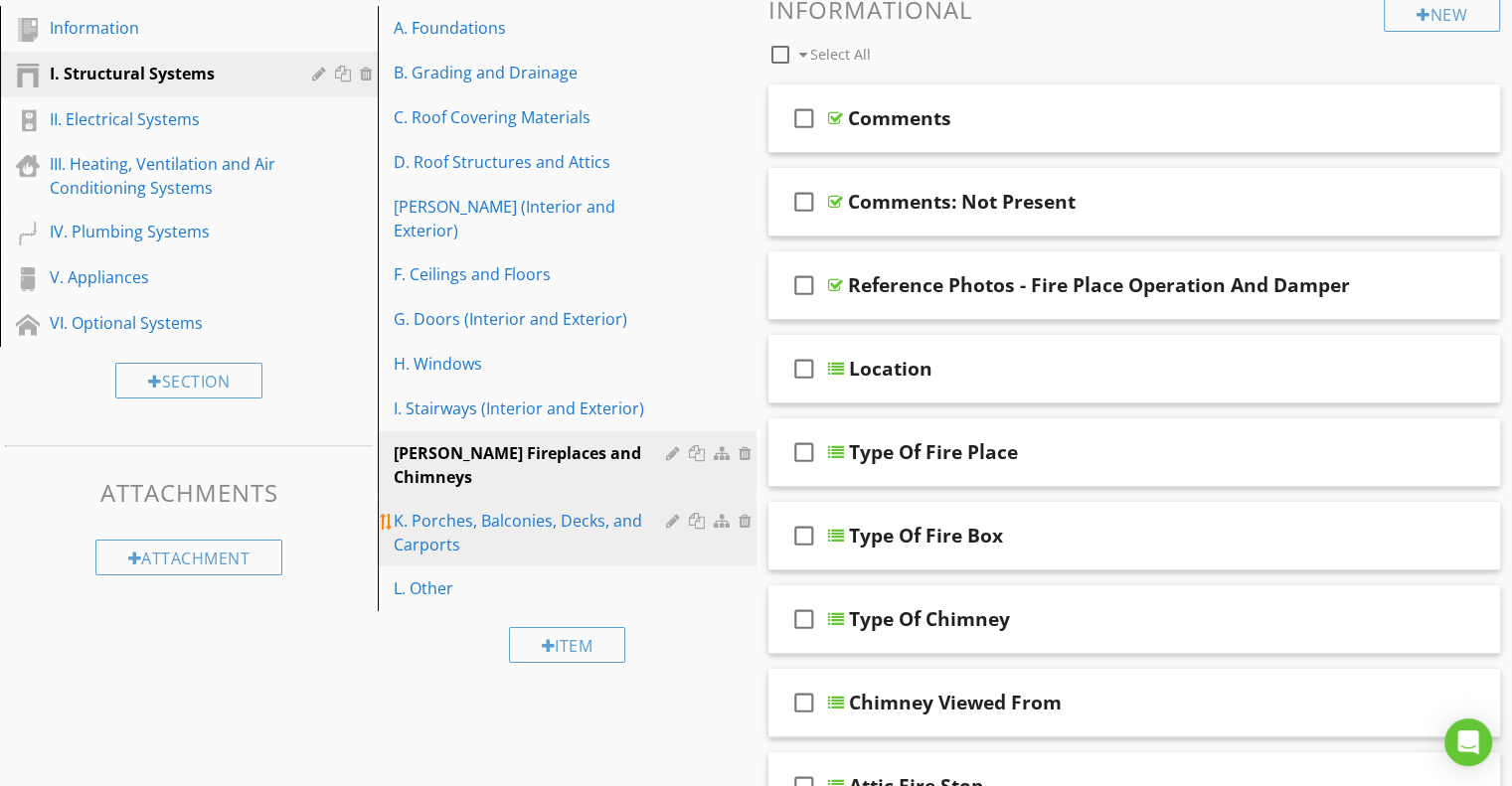 click on "K. Porches, Balconies, Decks, and Carports" at bounding box center [532, 533] 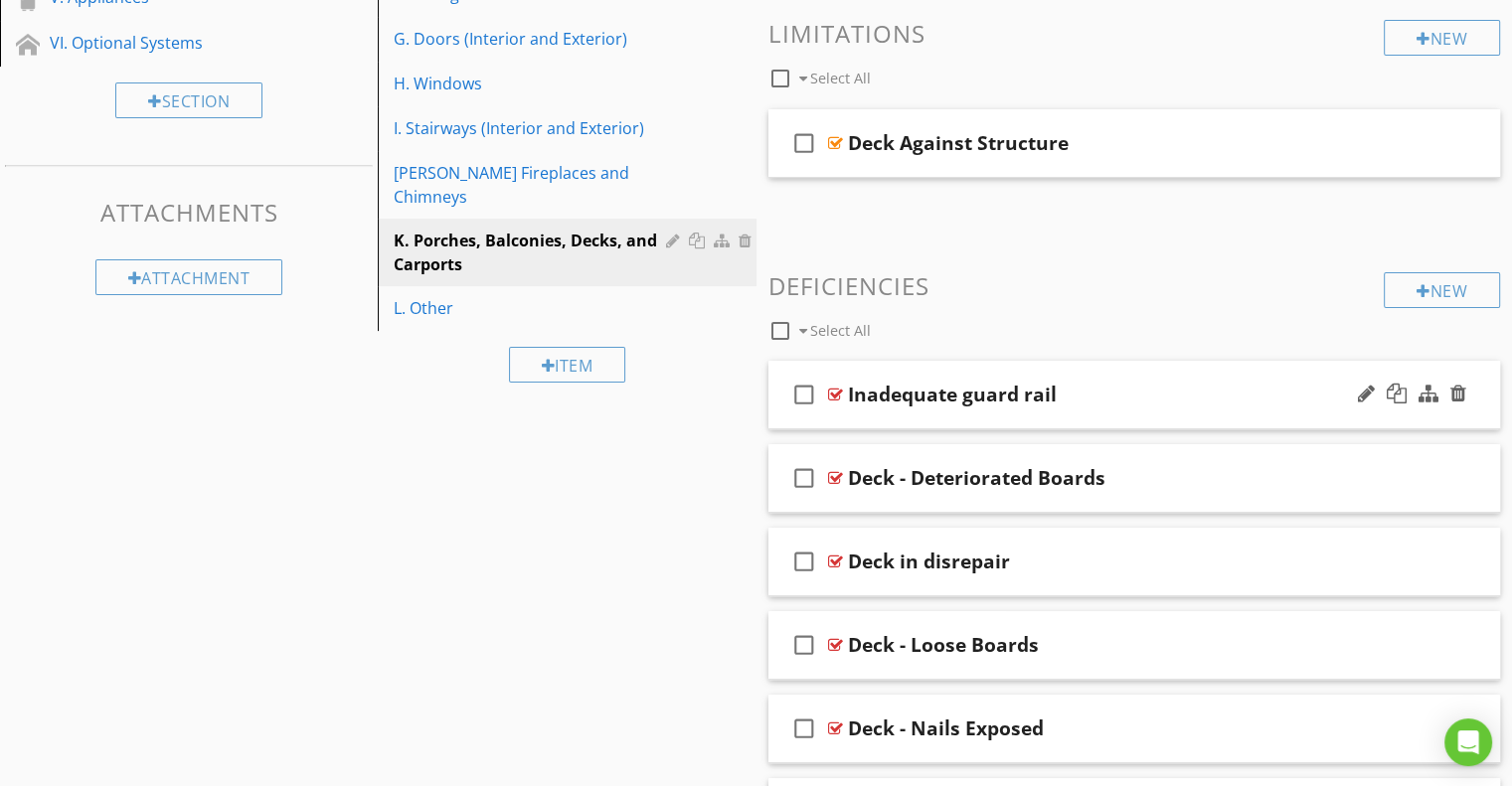 scroll, scrollTop: 551, scrollLeft: 0, axis: vertical 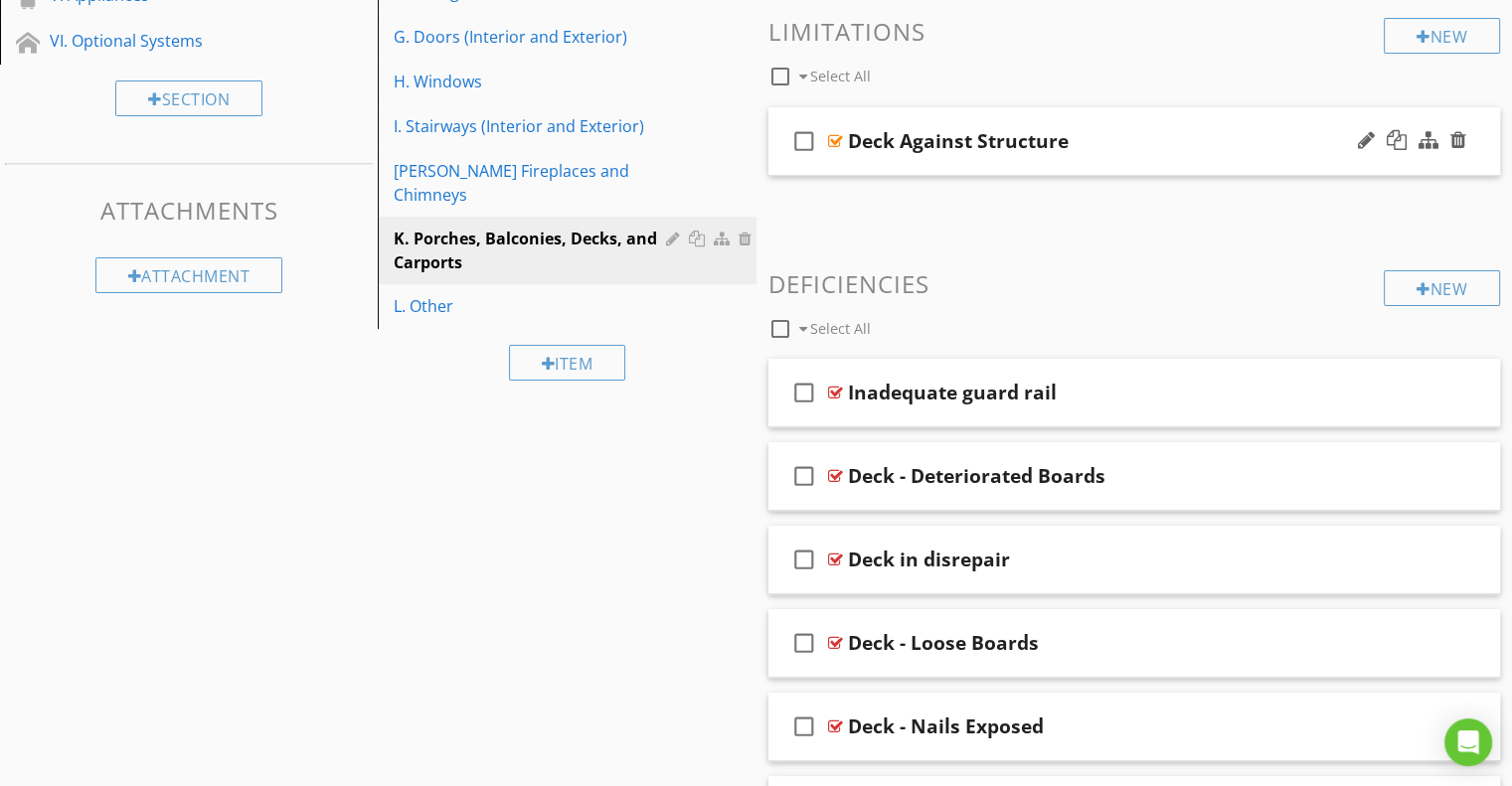 click on "Deck Against Structure" at bounding box center (1107, 141) 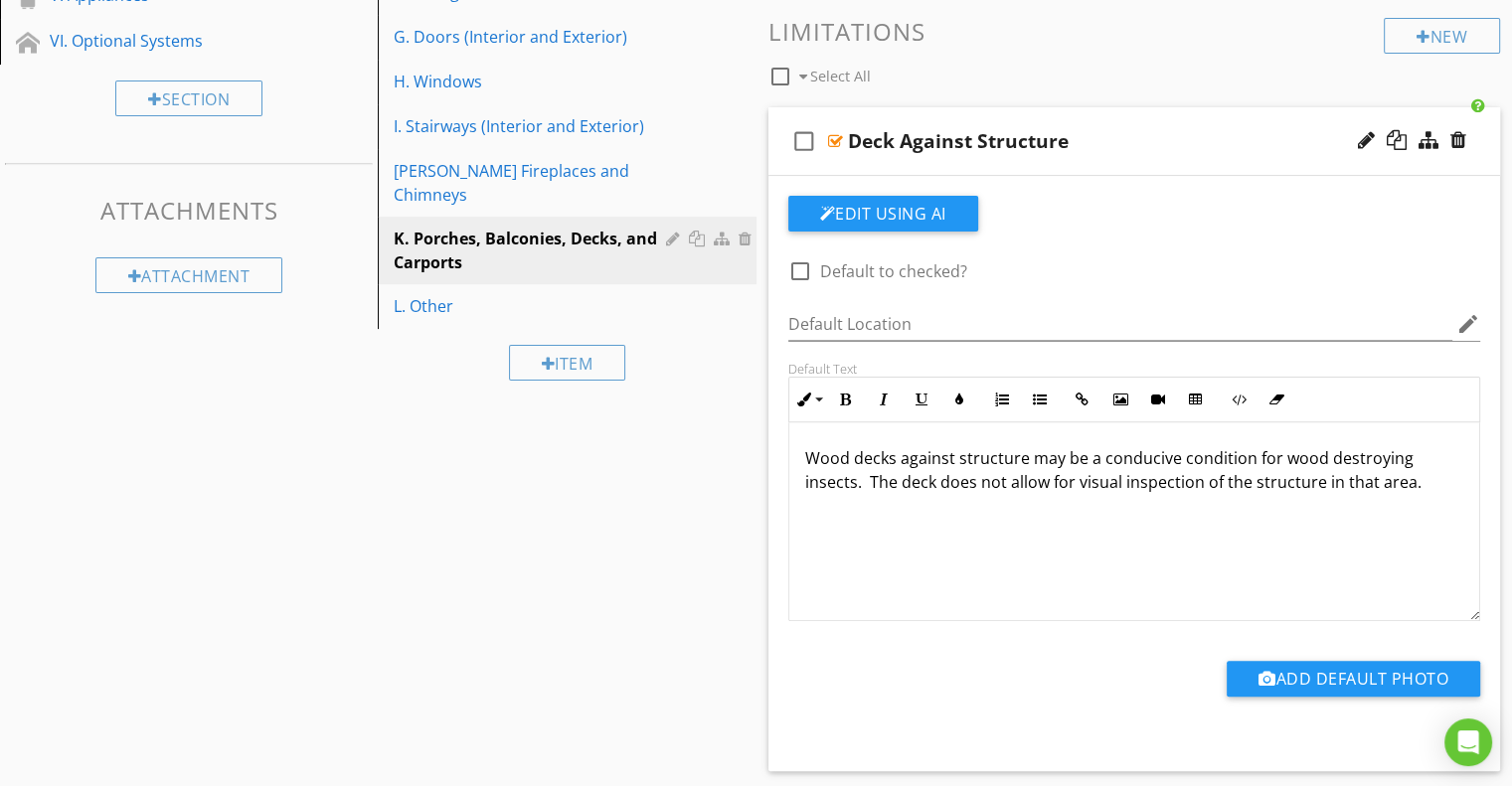 click on "check_box_outline_blank
Deck Against Structure" at bounding box center (1134, 141) 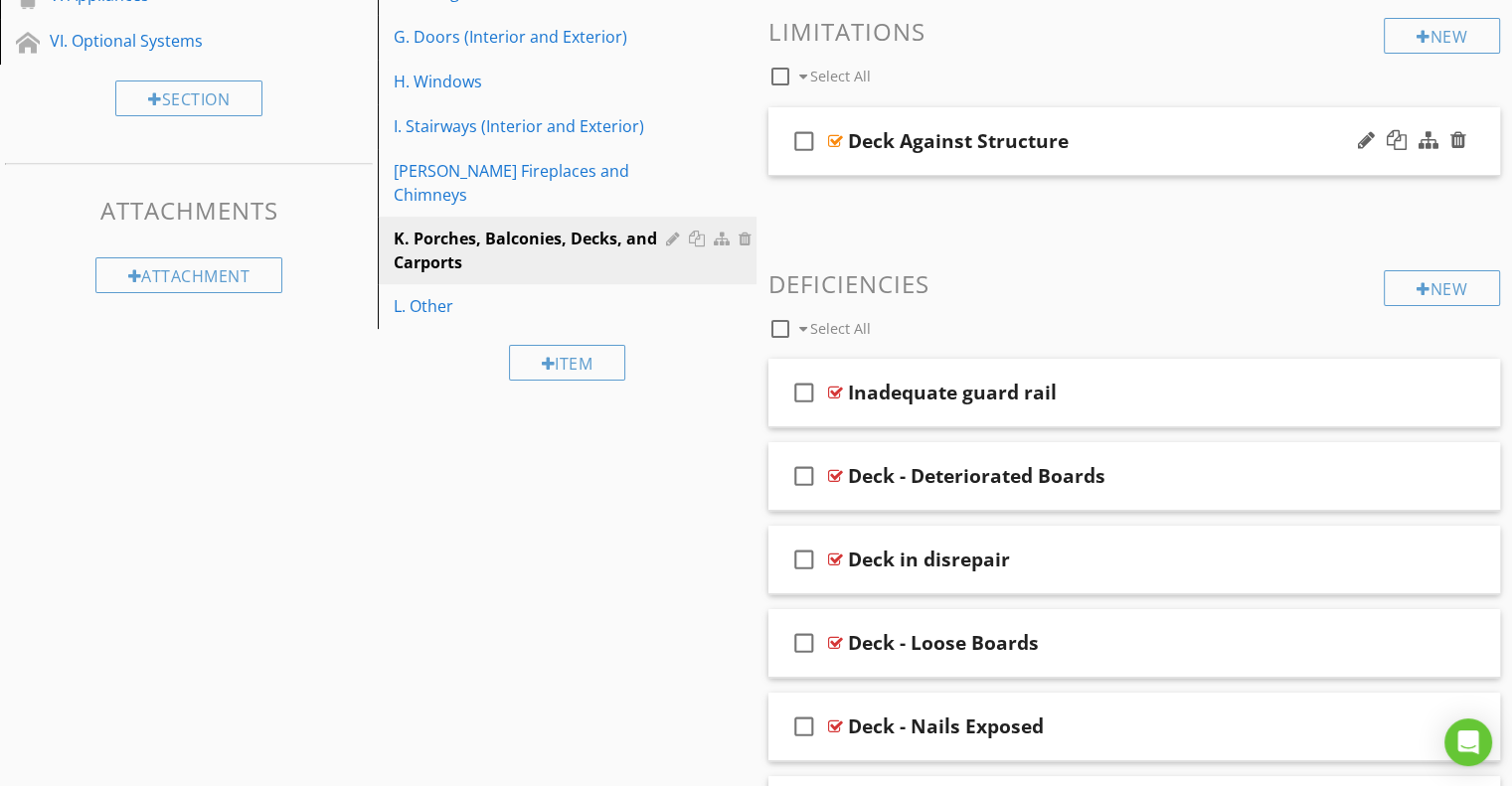 click on "Deck Against Structure" at bounding box center [1107, 141] 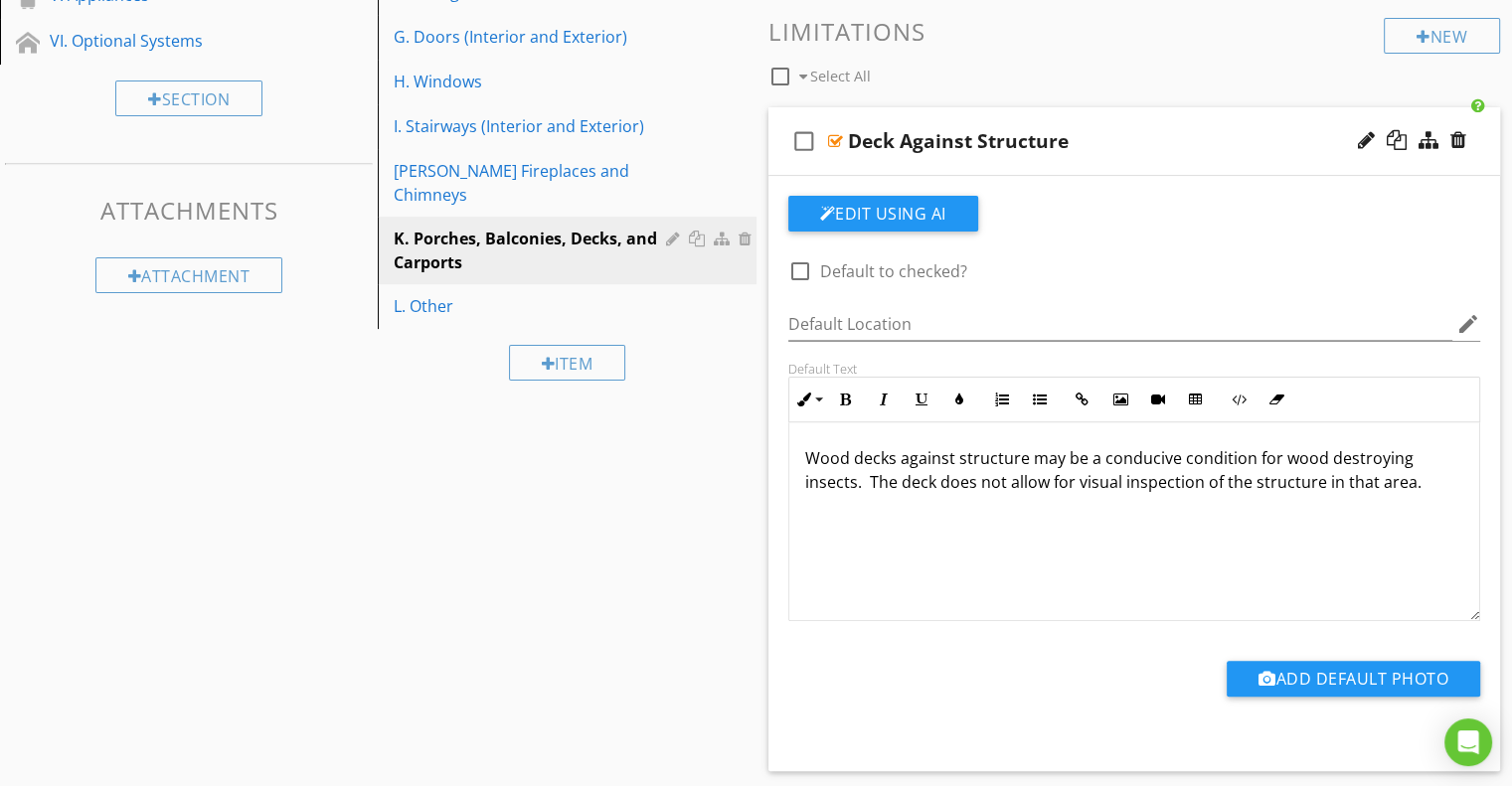 click on "check_box_outline_blank
Deck Against Structure" at bounding box center (1134, 141) 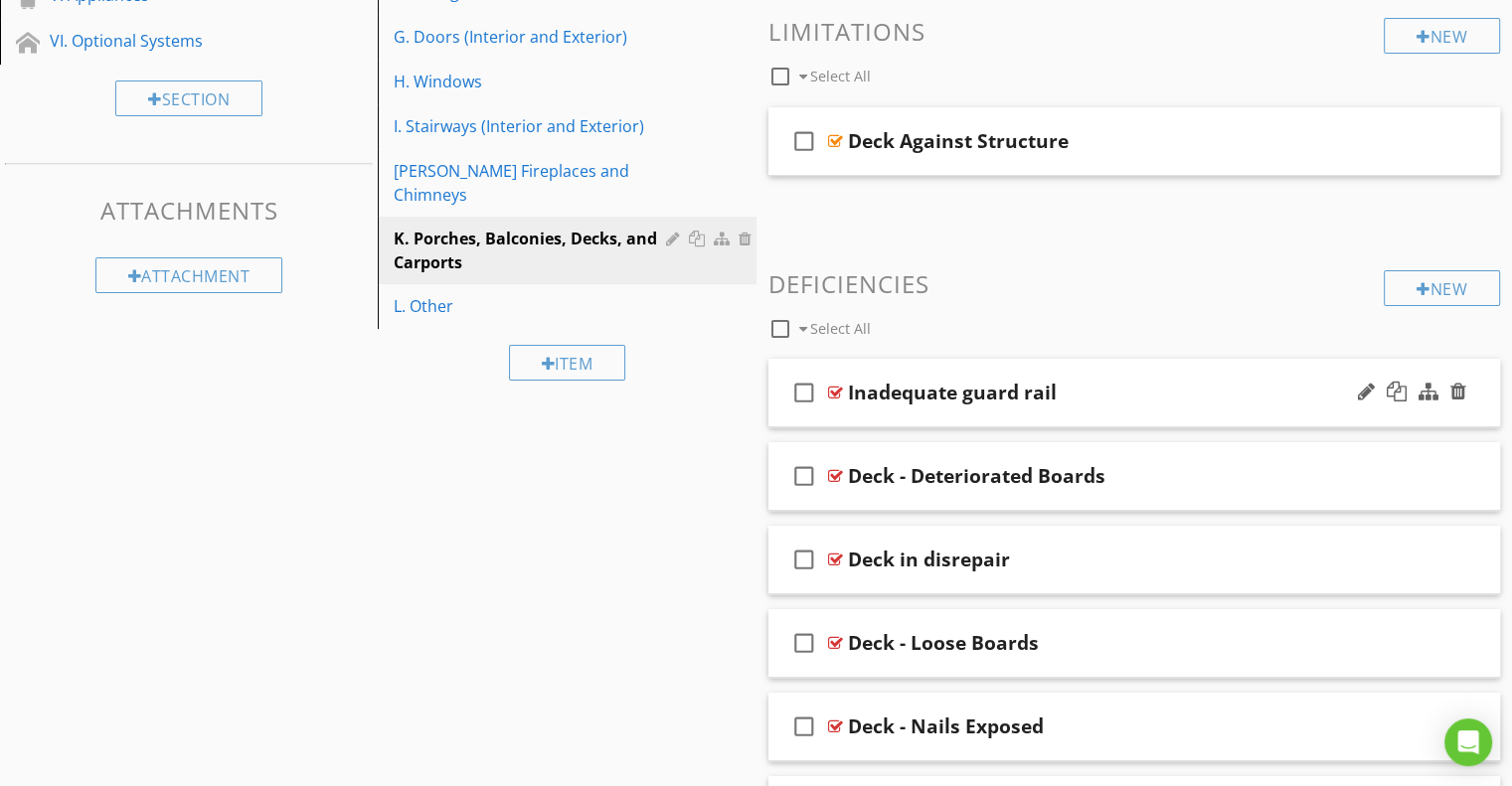 click on "Inadequate guard rail" at bounding box center (952, 393) 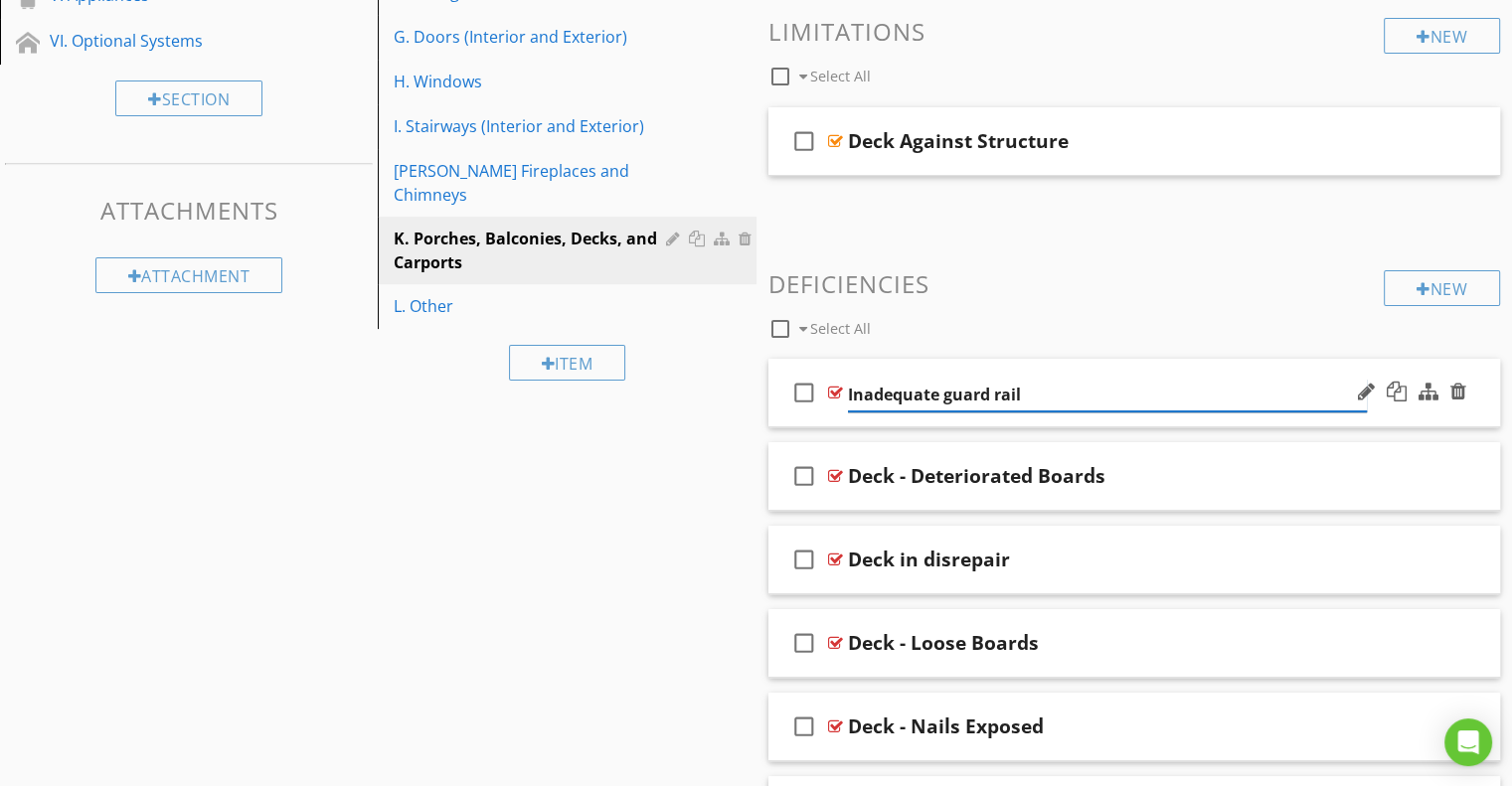 click on "Inadequate guard rail" at bounding box center (1107, 394) 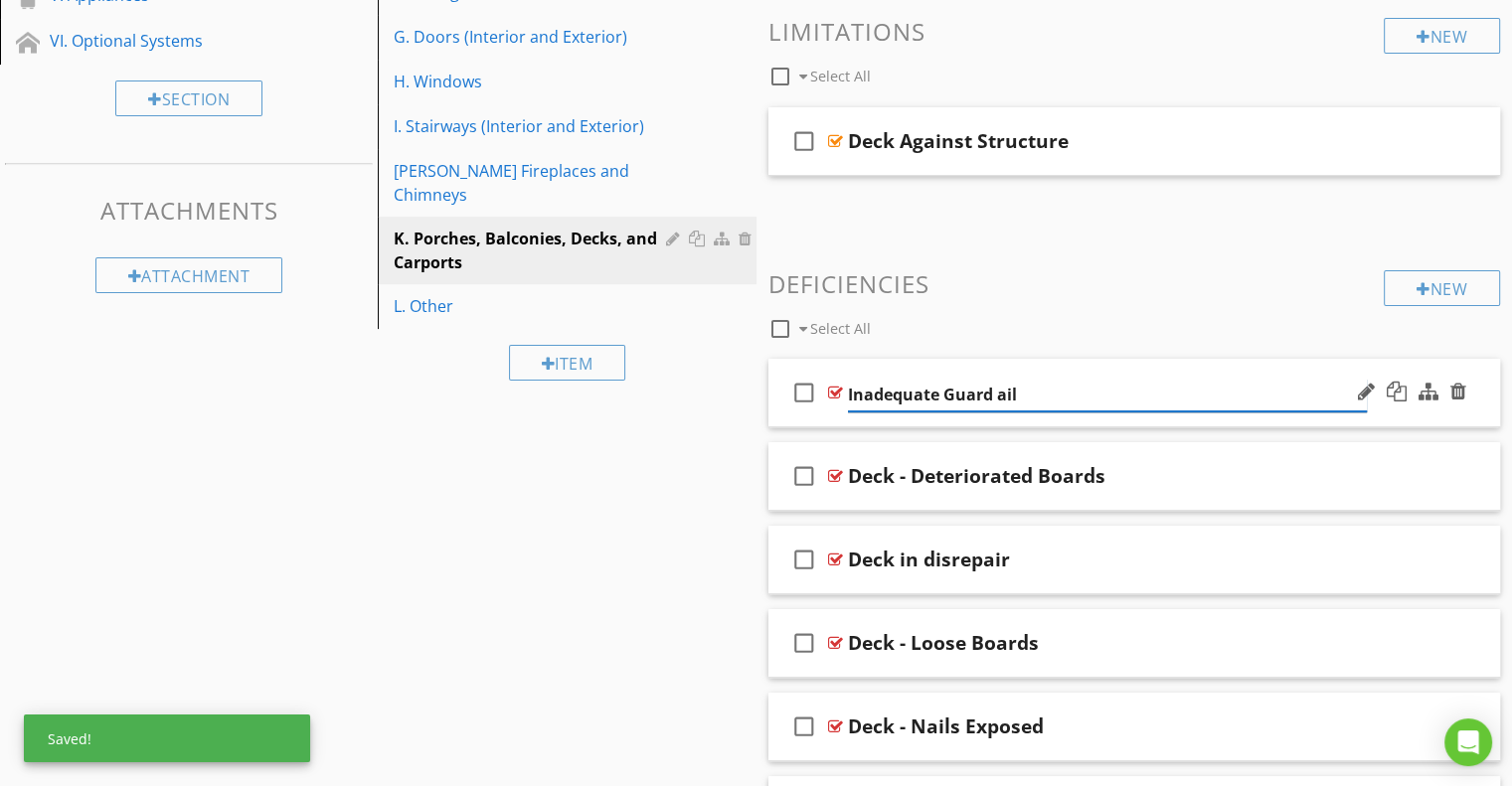 type on "Inadequate Guard Rail" 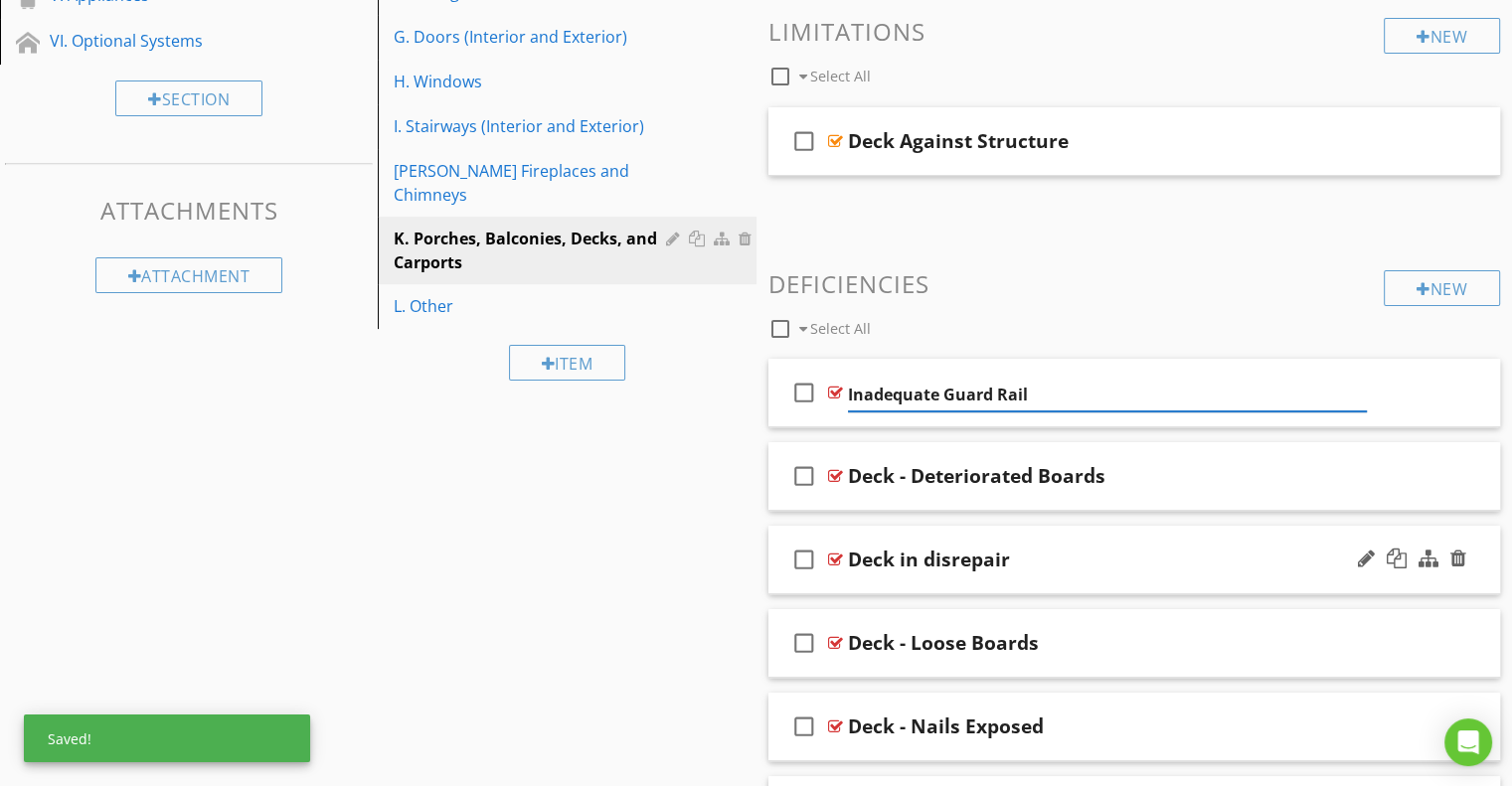 click on "Deck in disrepair" at bounding box center (928, 559) 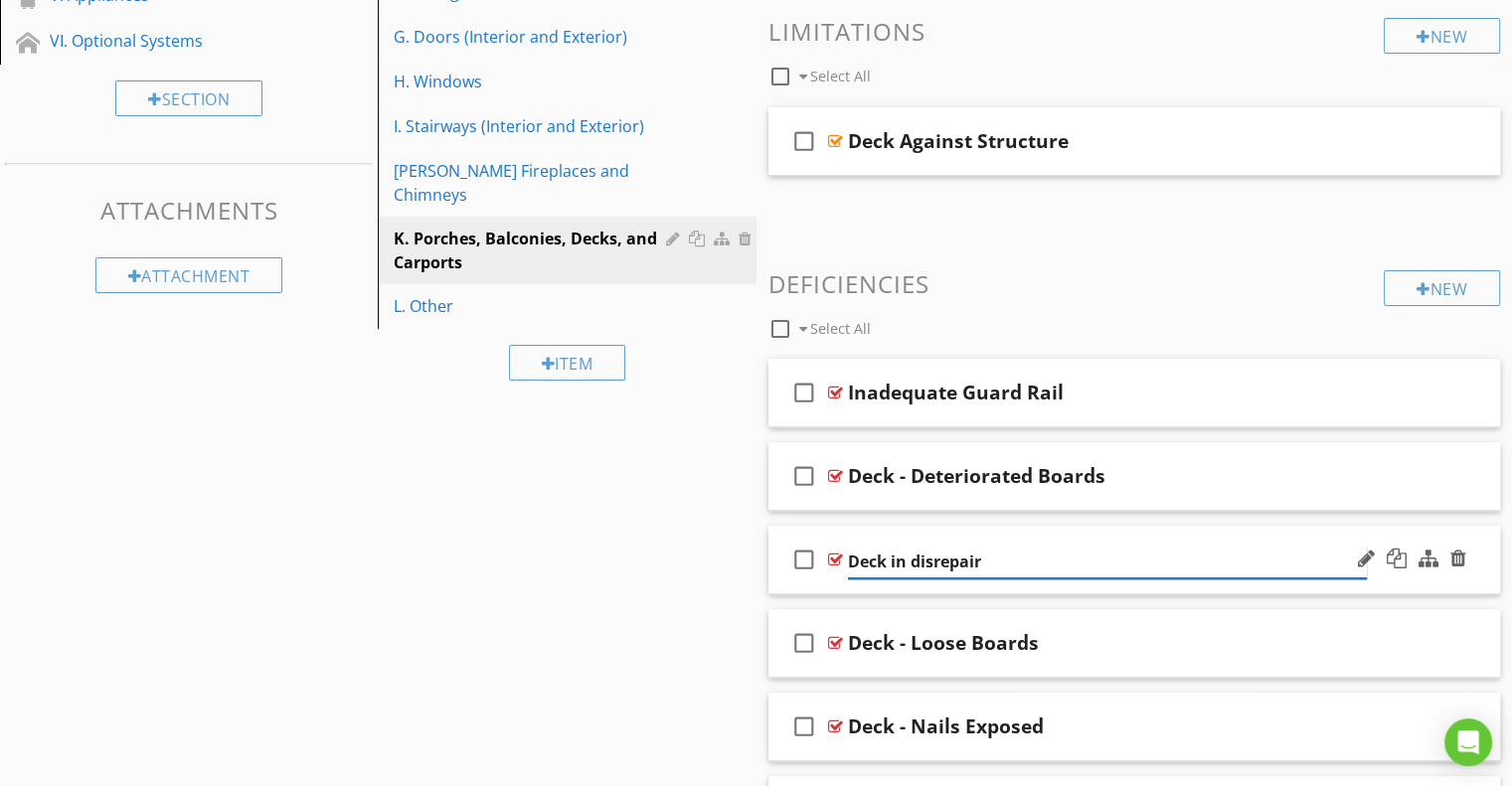 click on "Deck in disrepair" at bounding box center [1107, 561] 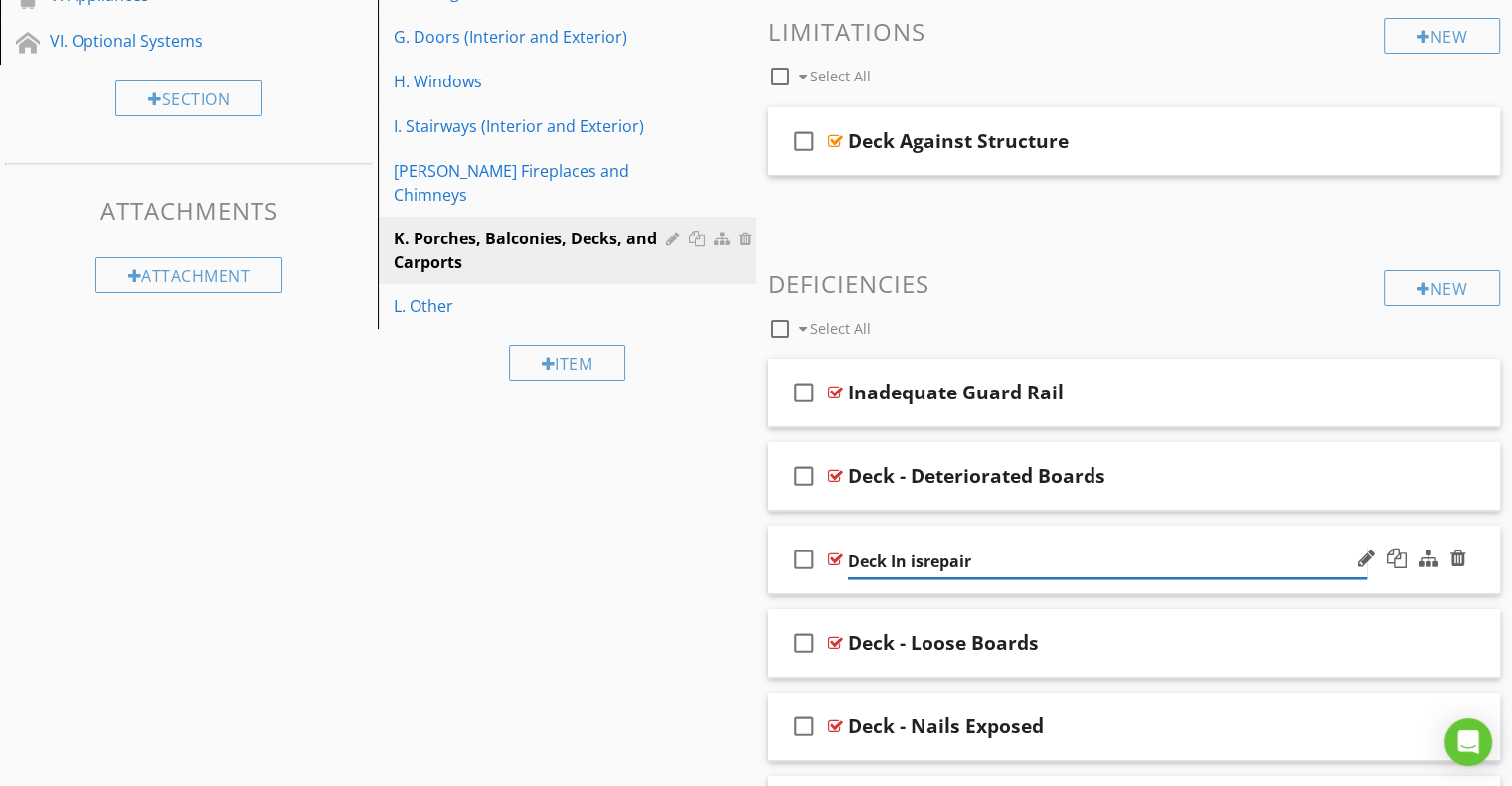 type on "Deck In Disrepair" 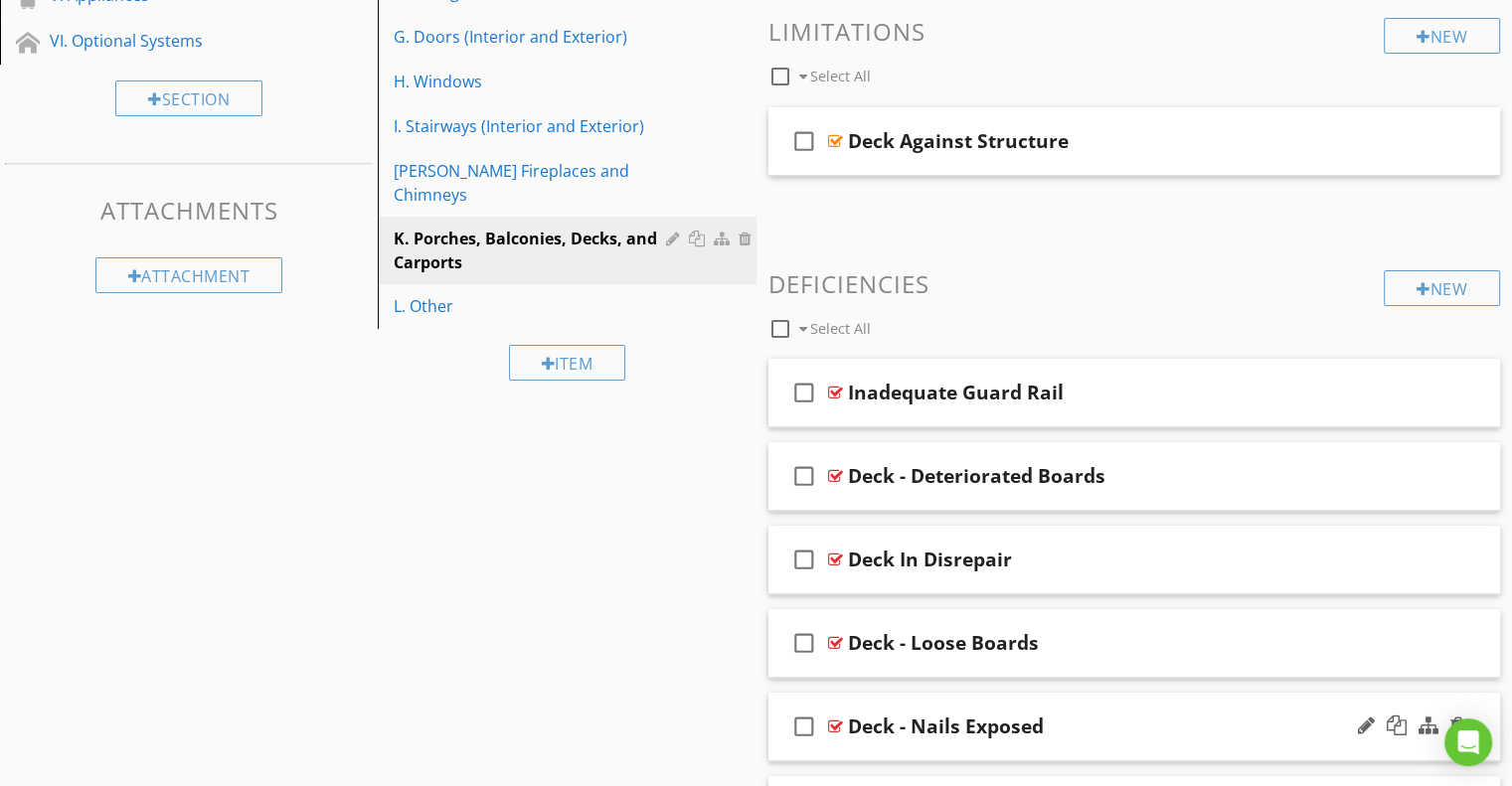 click on "check_box_outline_blank
Deck - Nails Exposed" at bounding box center [1134, 726] 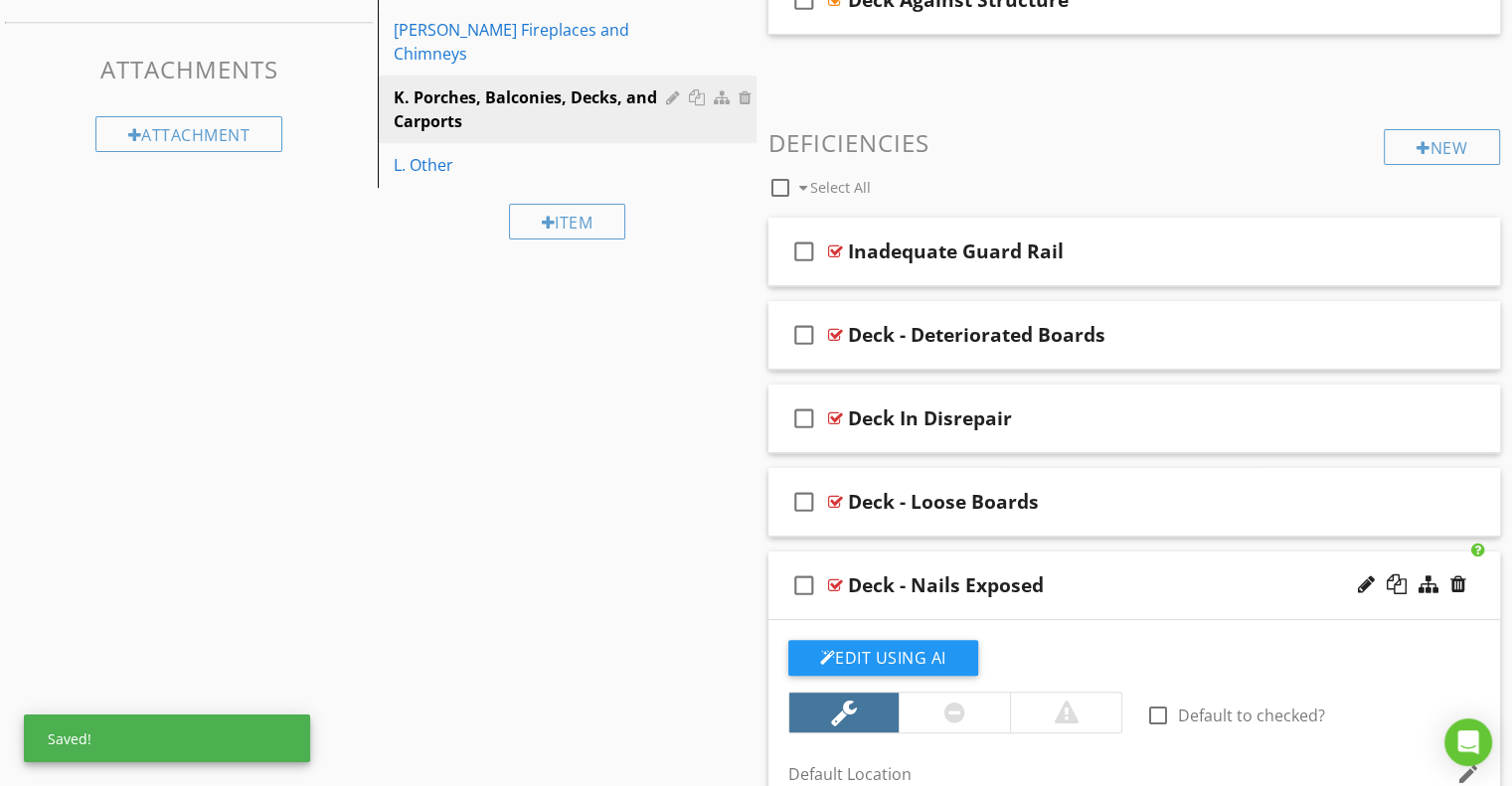 scroll, scrollTop: 695, scrollLeft: 0, axis: vertical 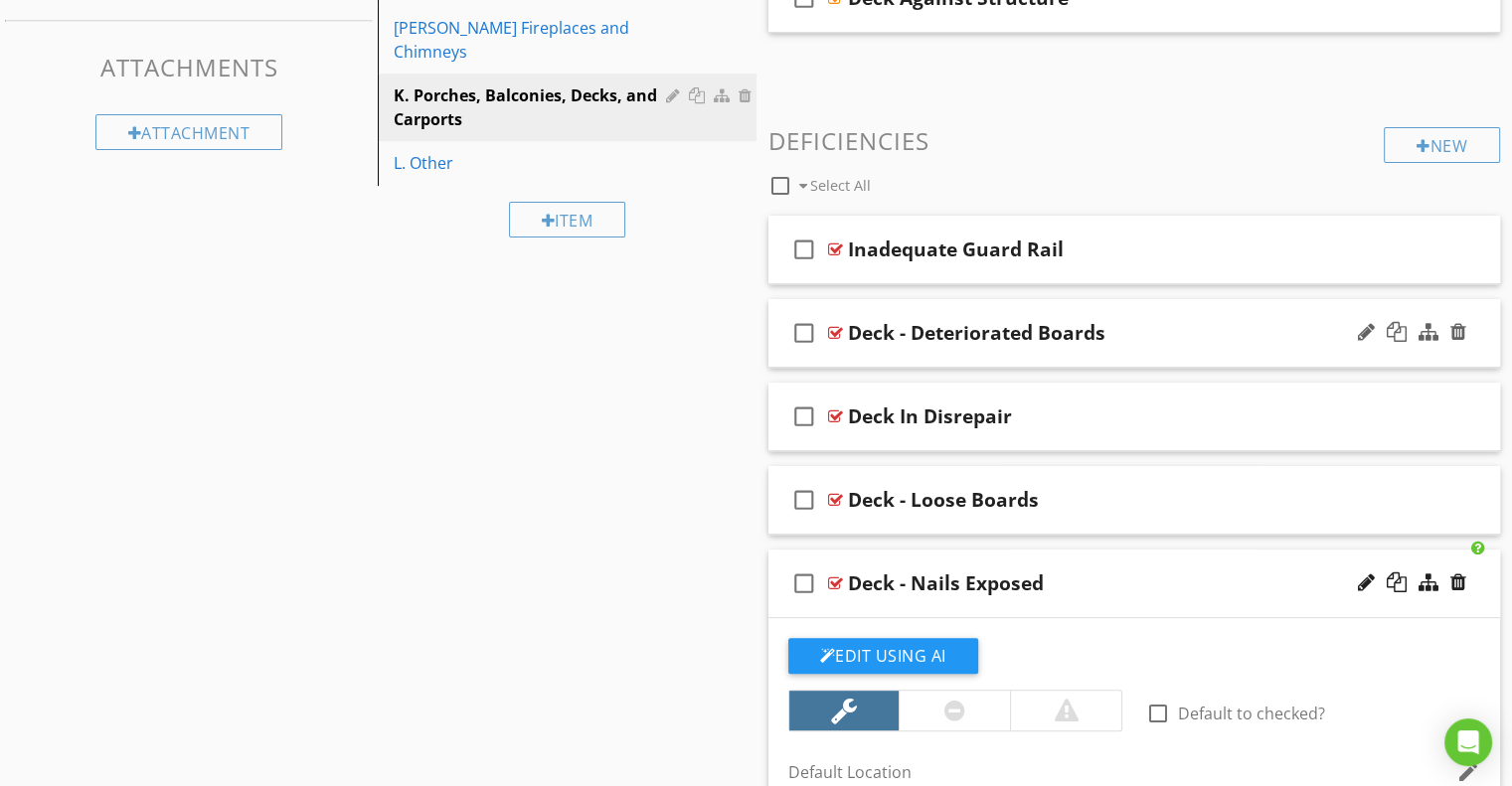 click on "check_box_outline_blank
Deck - Deteriorated Boards" at bounding box center (1134, 333) 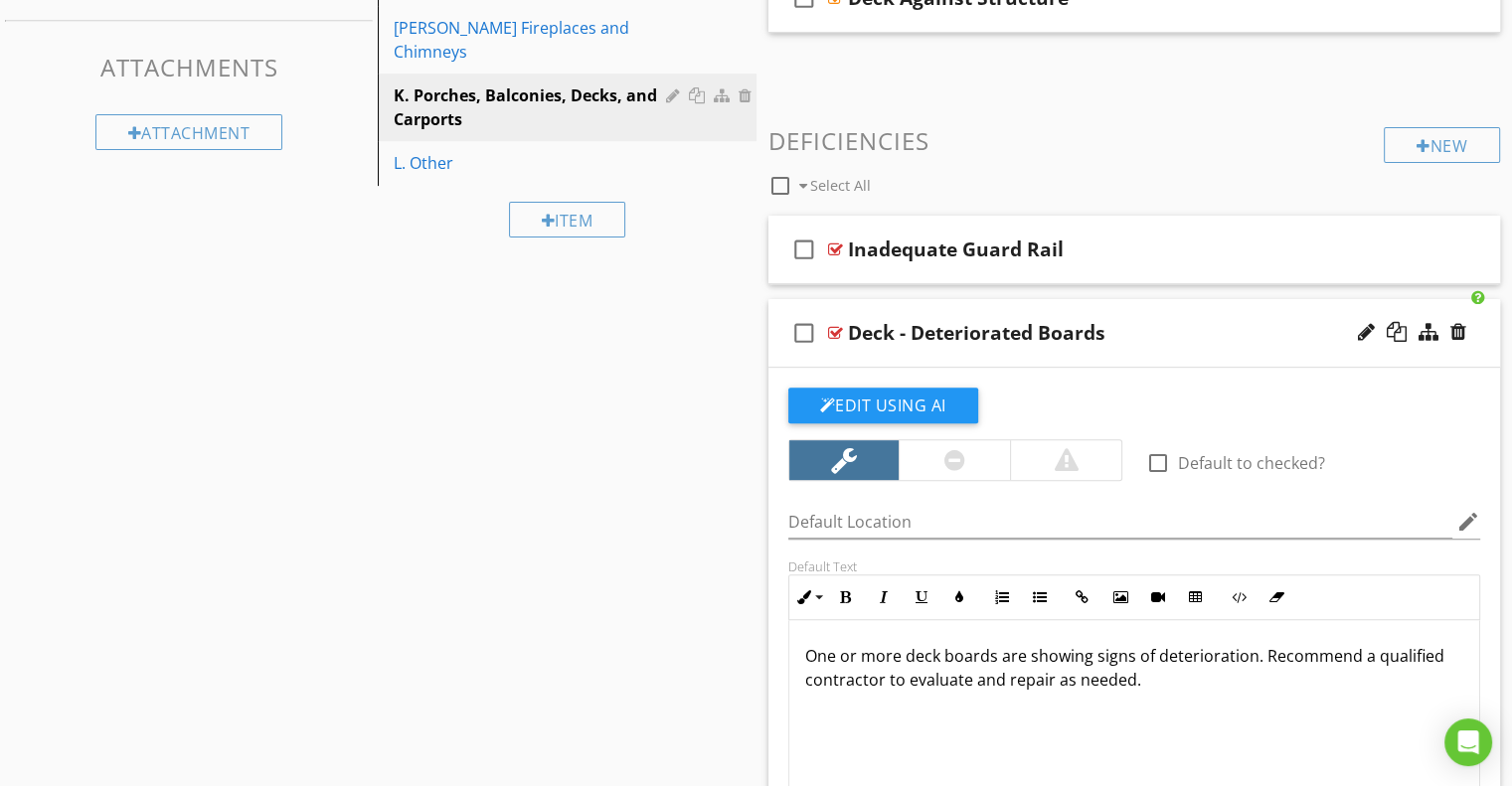 click on "Deck - Deteriorated Boards" at bounding box center (976, 333) 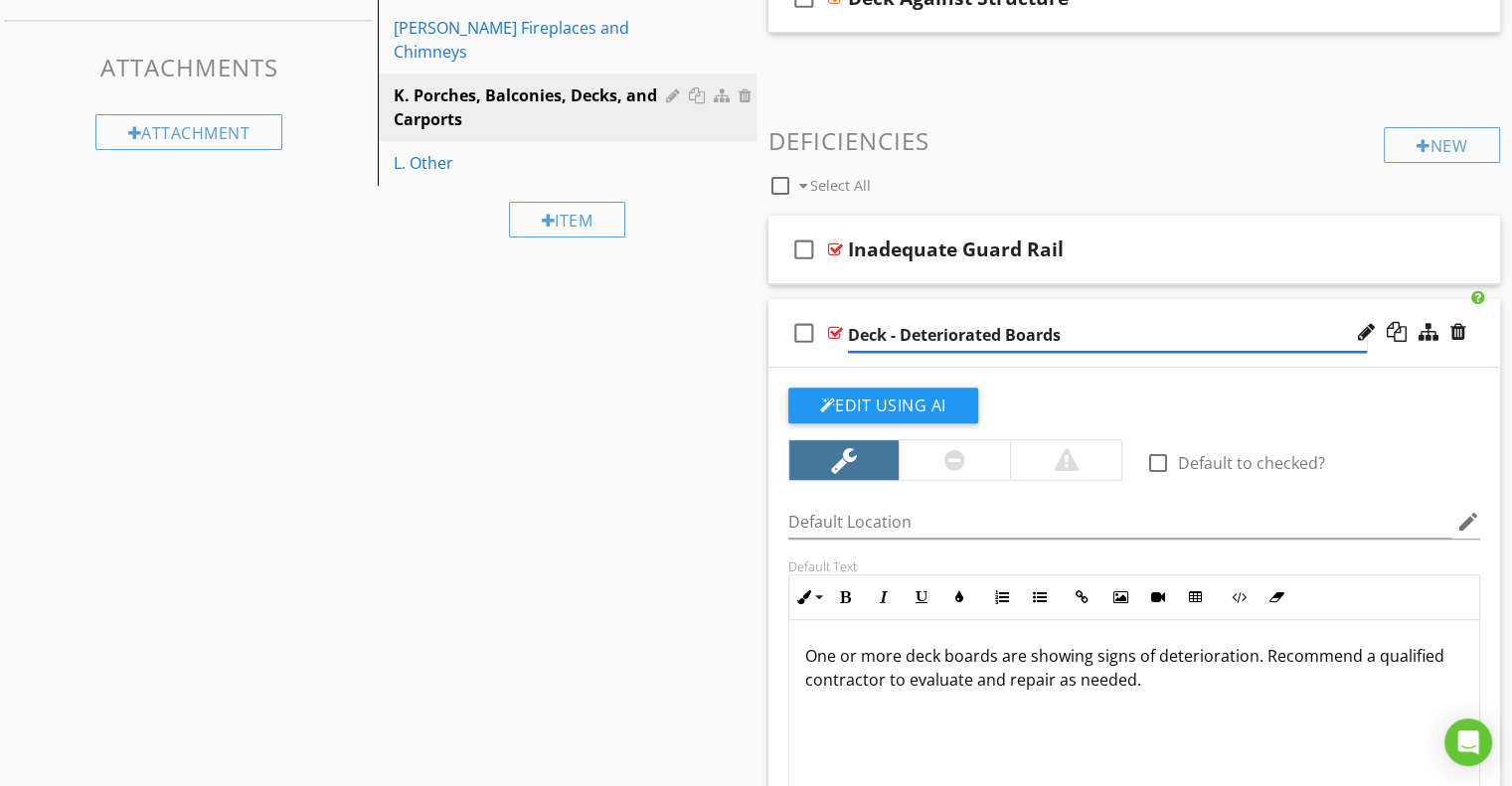 click on "Deck - Deteriorated Boards" at bounding box center (1107, 335) 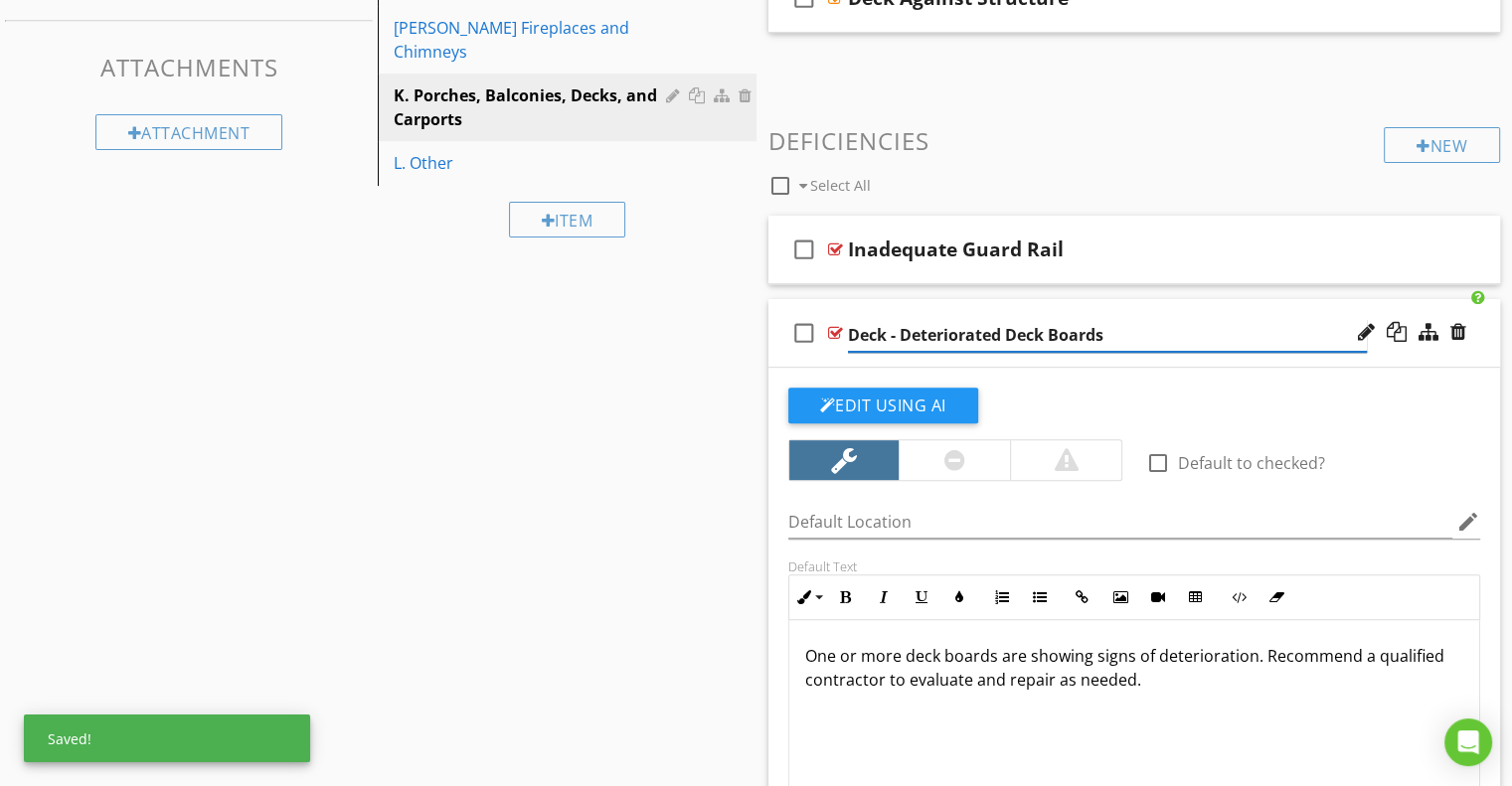 click on "Deck - Deteriorated Deck Boards" at bounding box center (1107, 335) 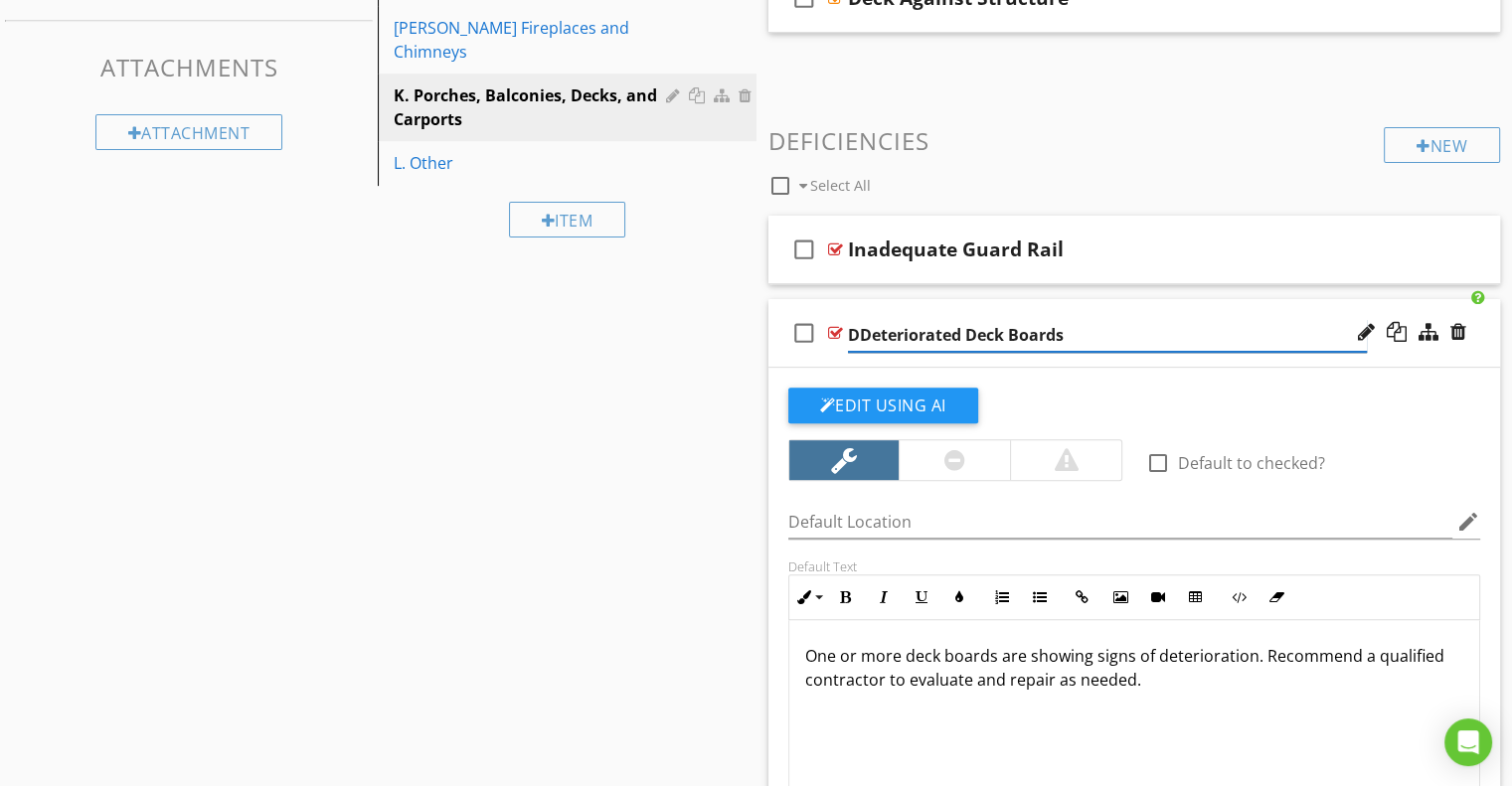 type on "Deteriorated Deck Boards" 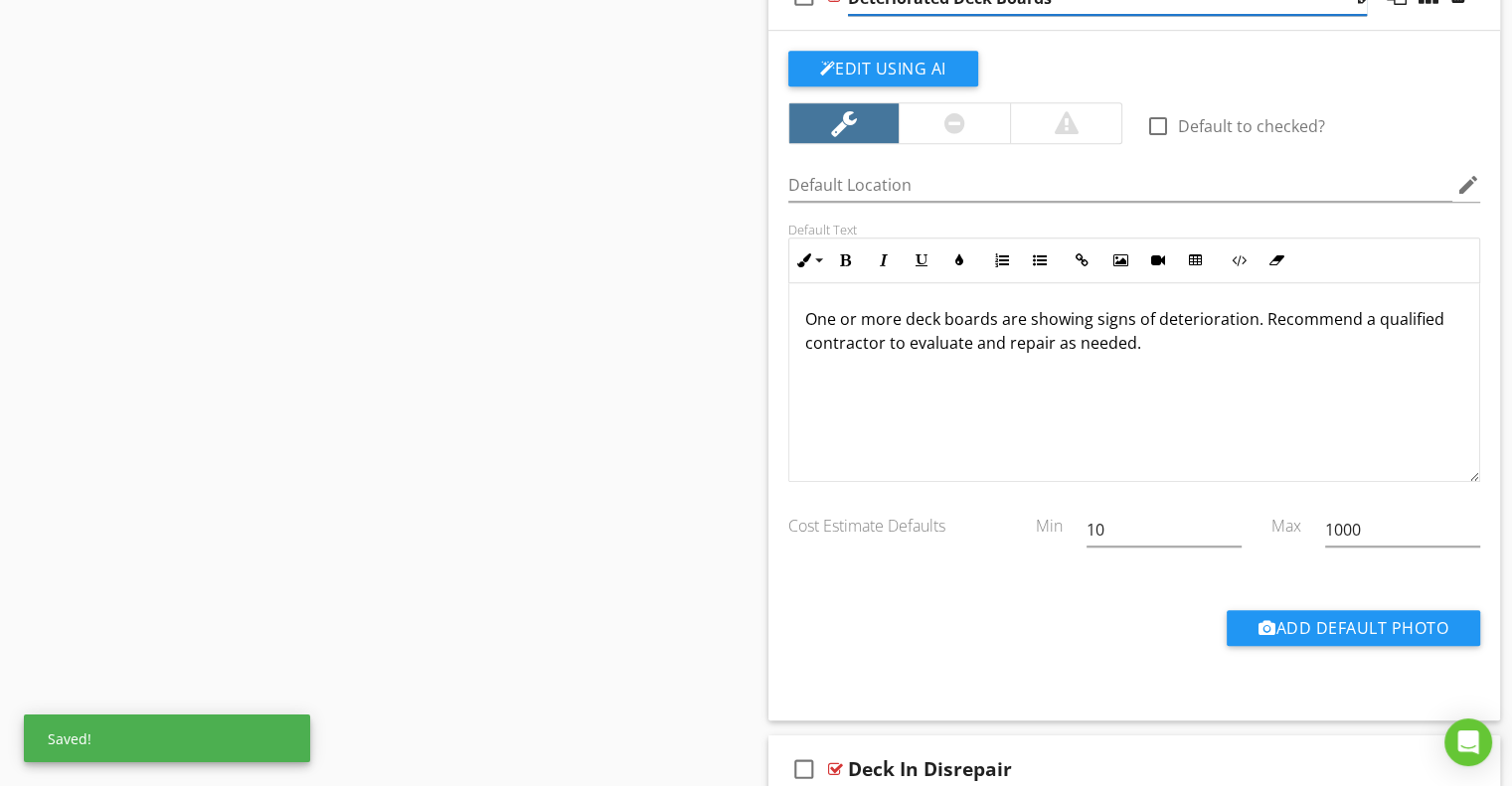 scroll, scrollTop: 1035, scrollLeft: 0, axis: vertical 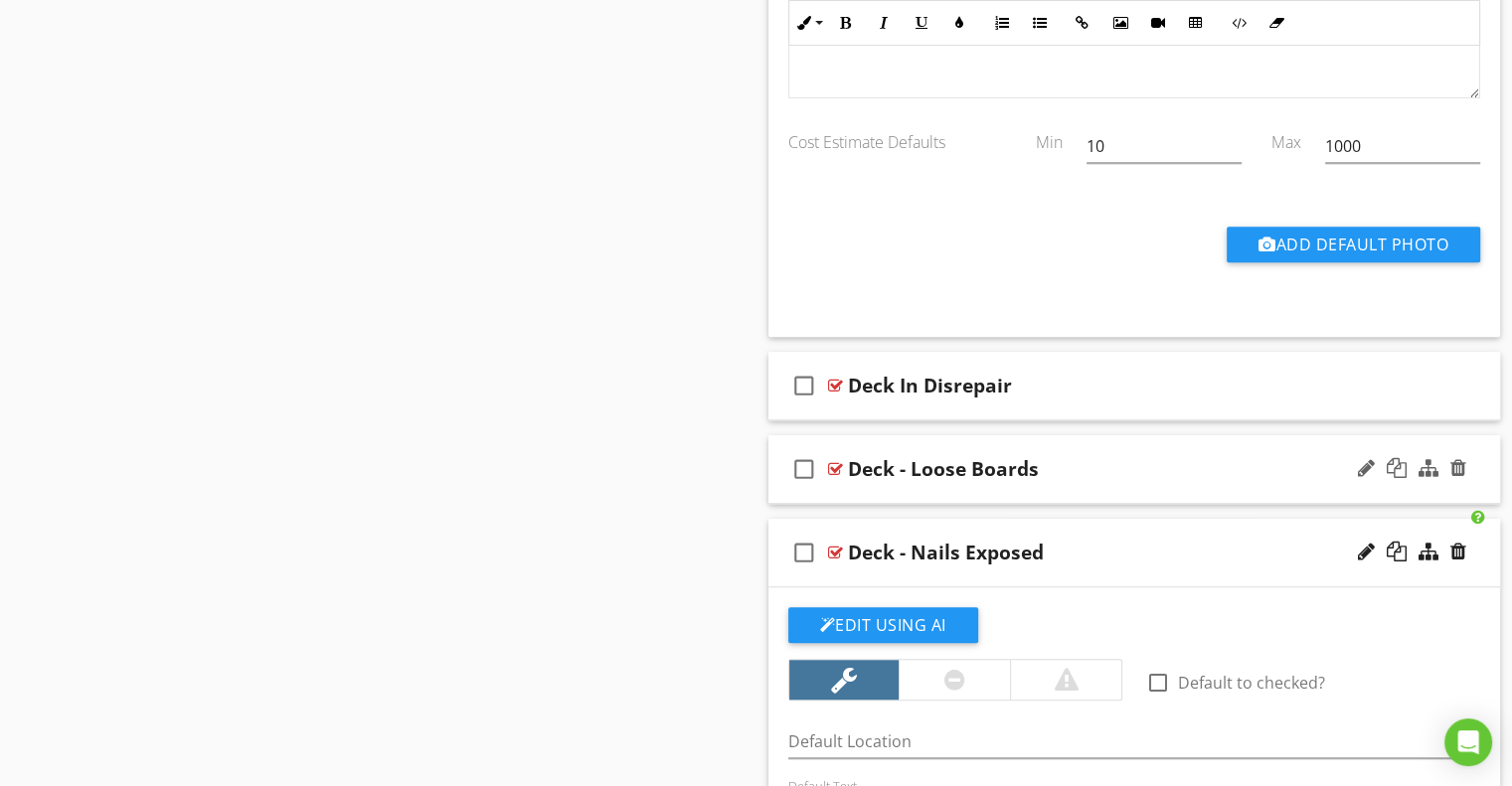 click on "Deck - Loose Boards" at bounding box center [943, 469] 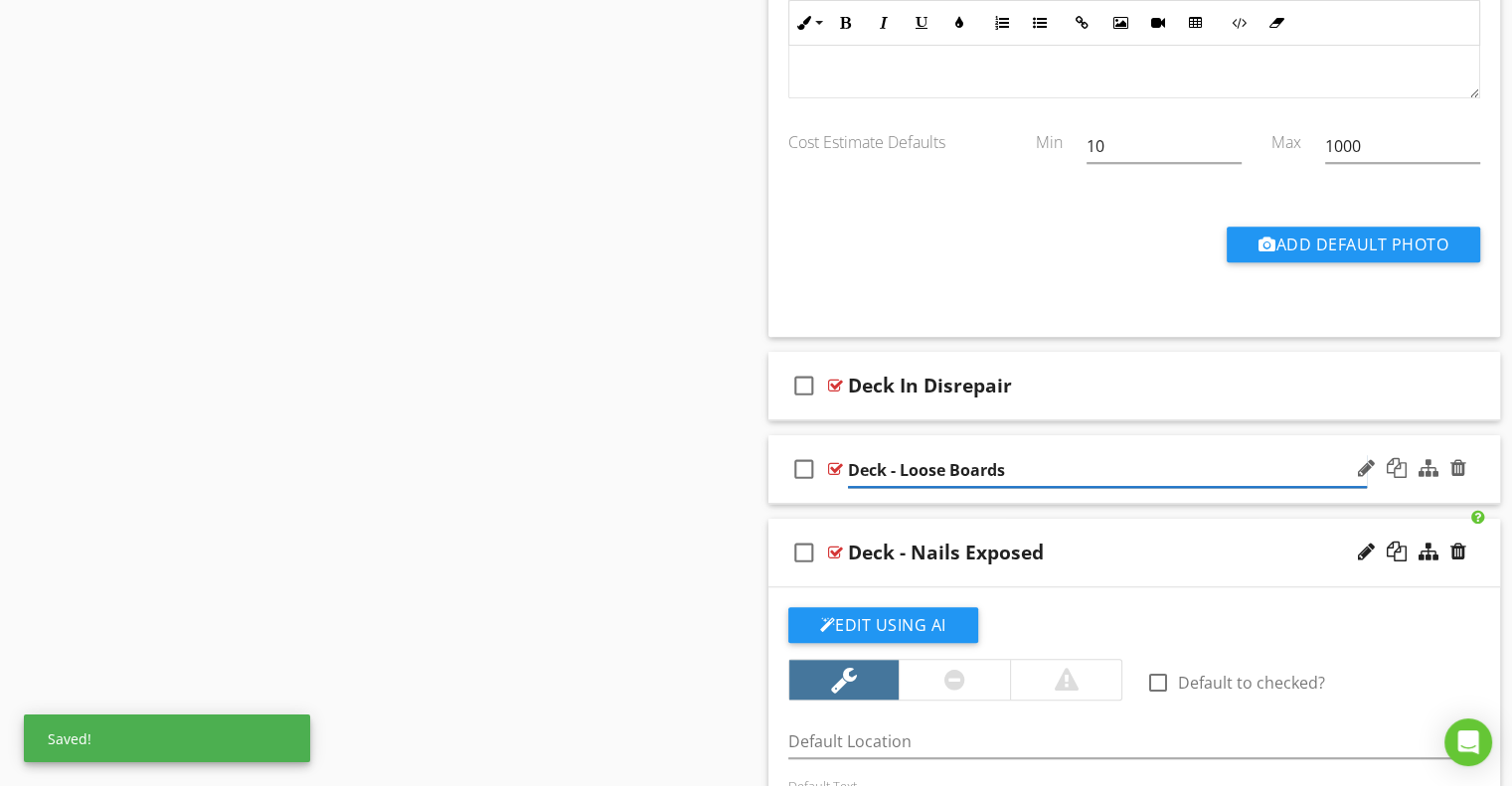 click on "Deck - Loose Boards" at bounding box center (1107, 470) 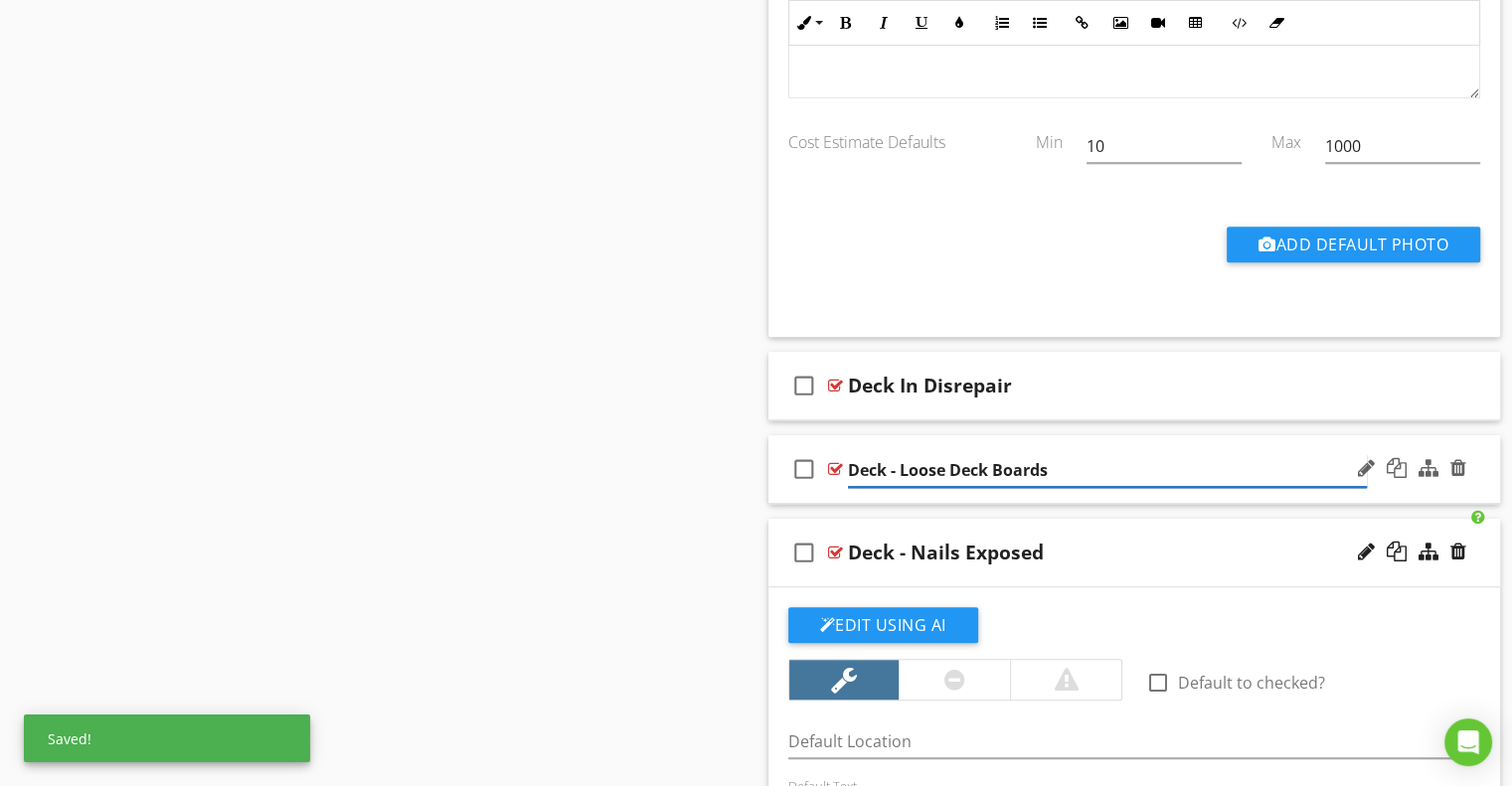 click on "Deck - Loose Deck Boards" at bounding box center (1107, 470) 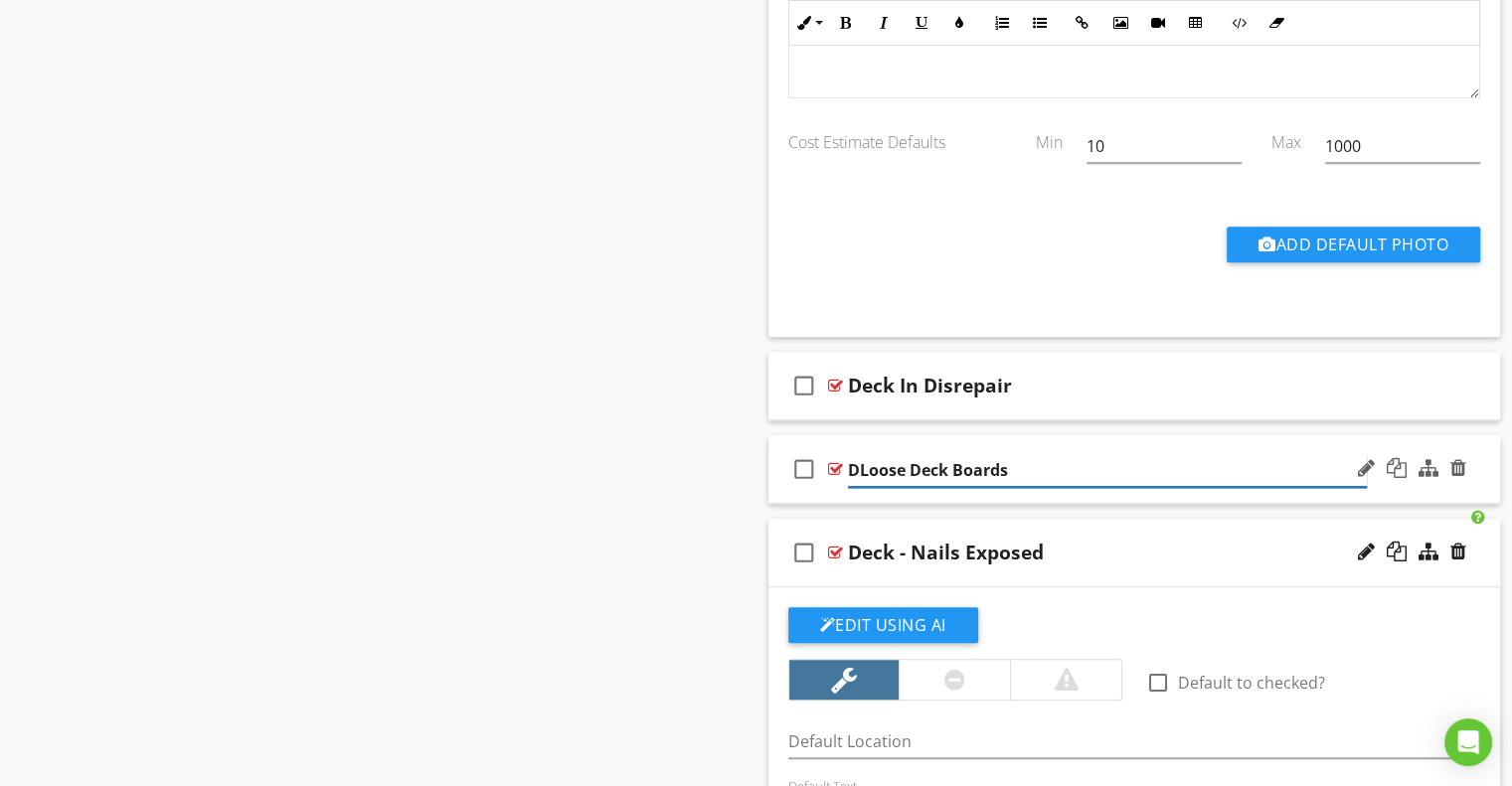 type on "Loose Deck Boards" 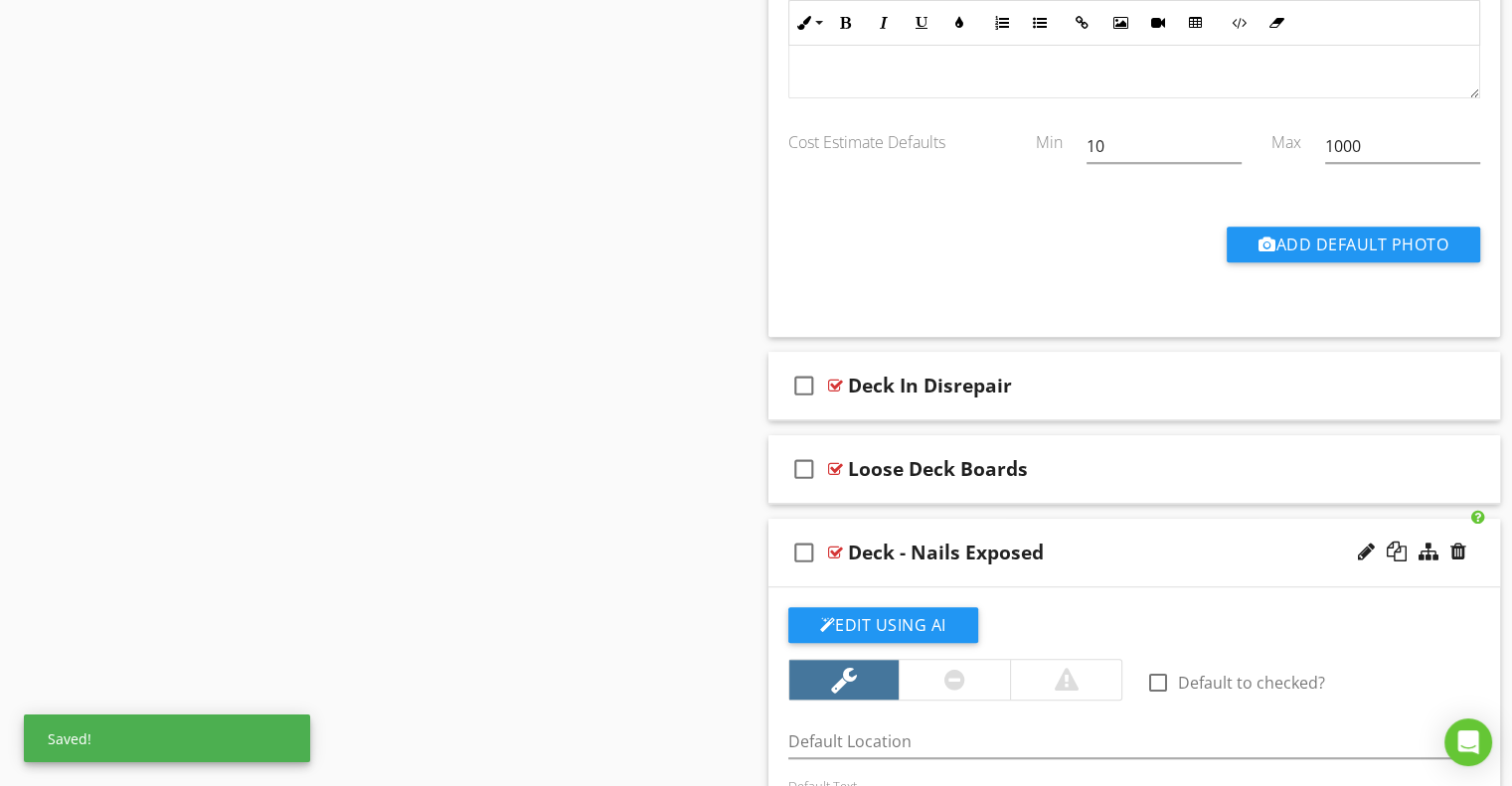 click on "Deck - Nails Exposed" at bounding box center (945, 552) 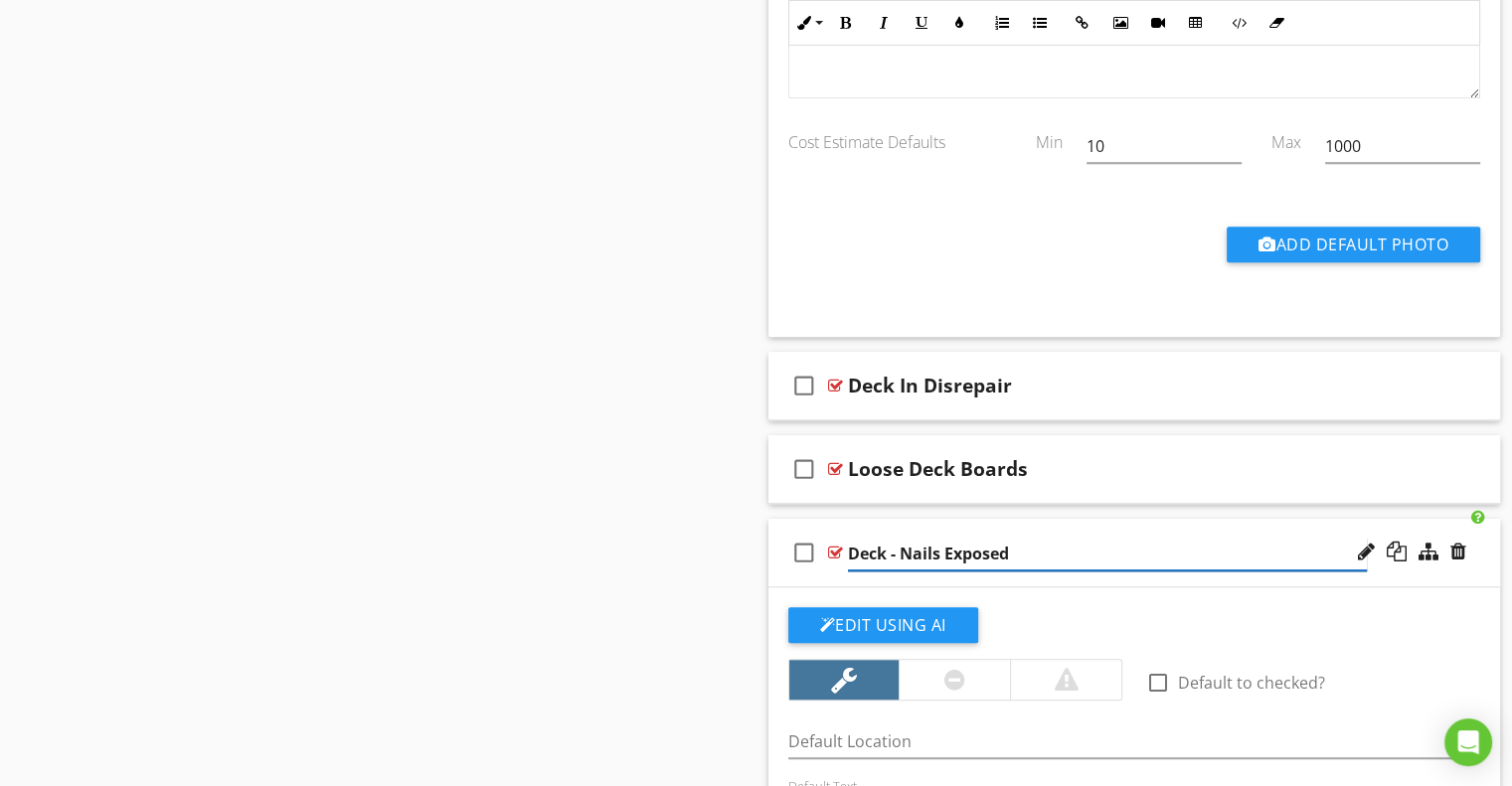 click on "Deck - Nails Exposed" at bounding box center [1107, 553] 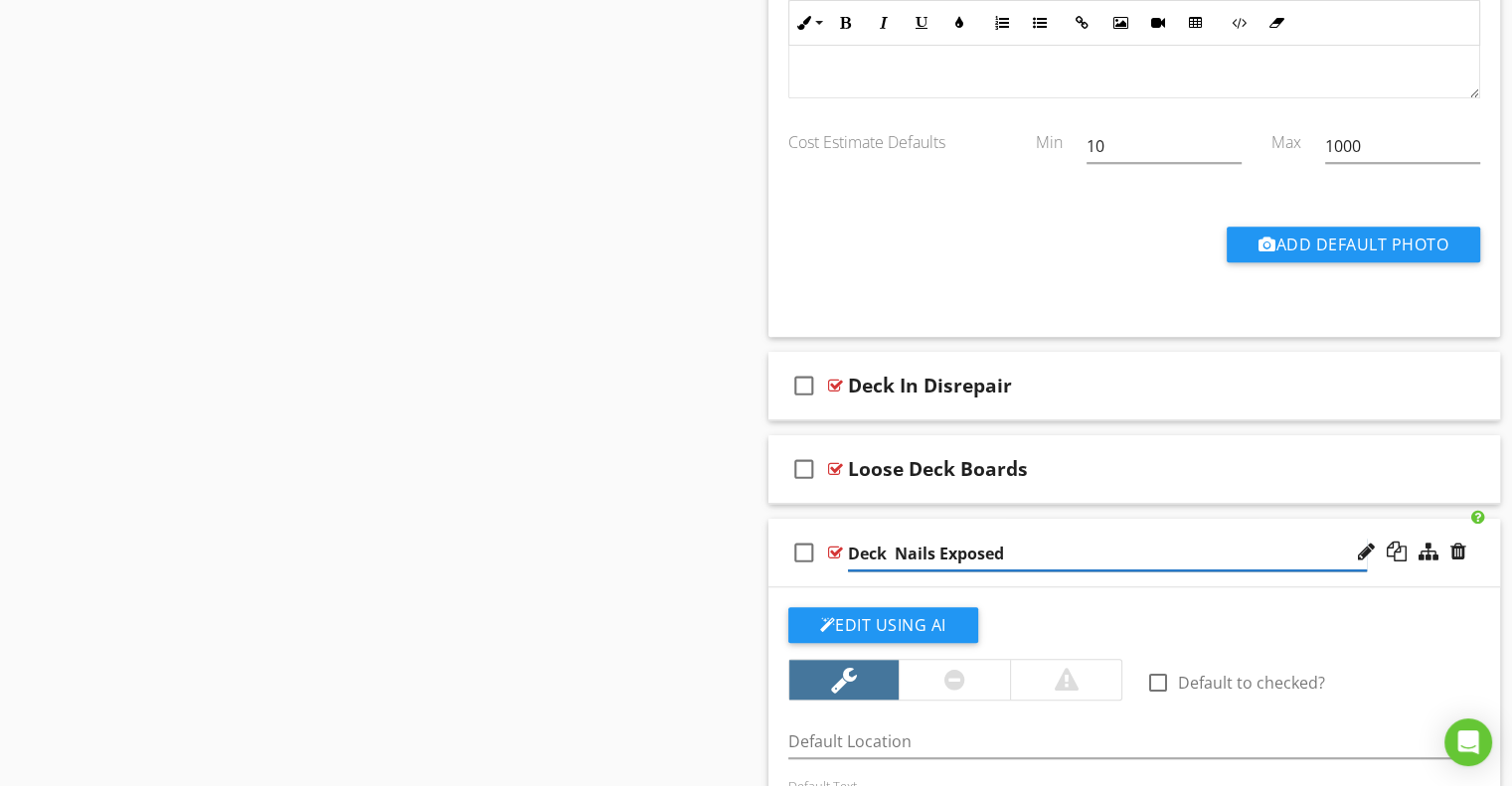 type on "Deck Nails Exposed" 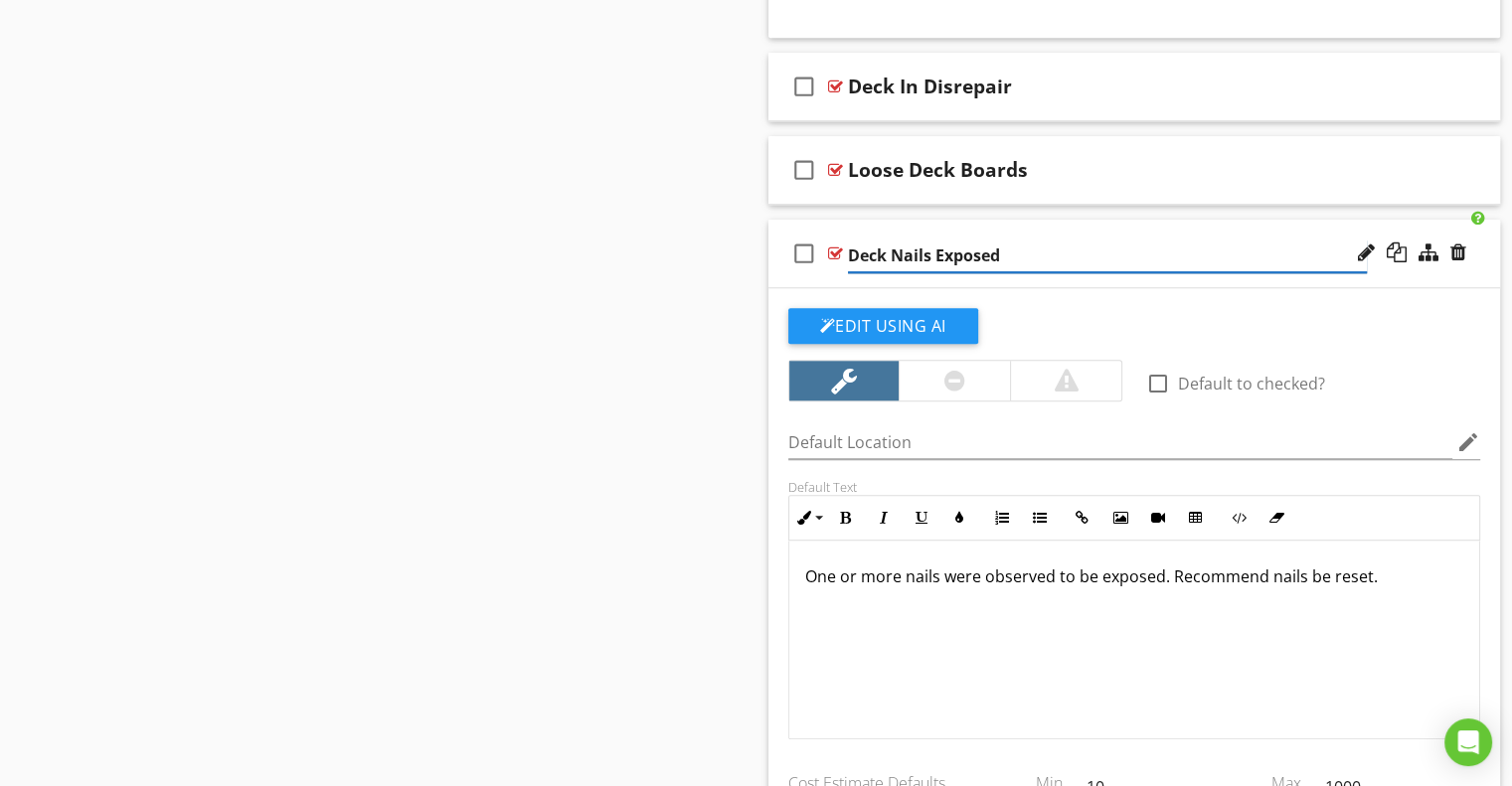 scroll, scrollTop: 1740, scrollLeft: 0, axis: vertical 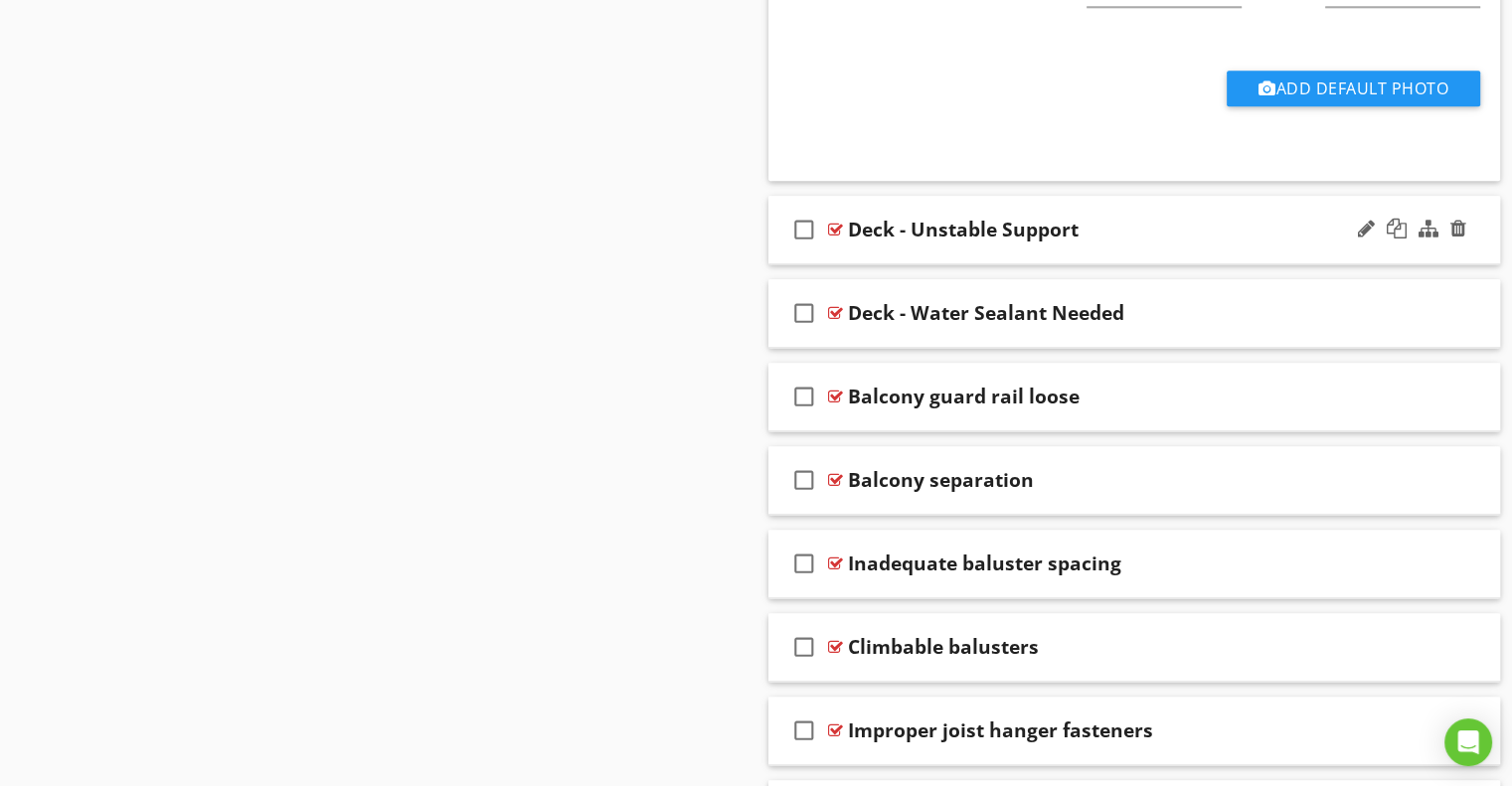 click on "Deck - Unstable Support" at bounding box center [963, 230] 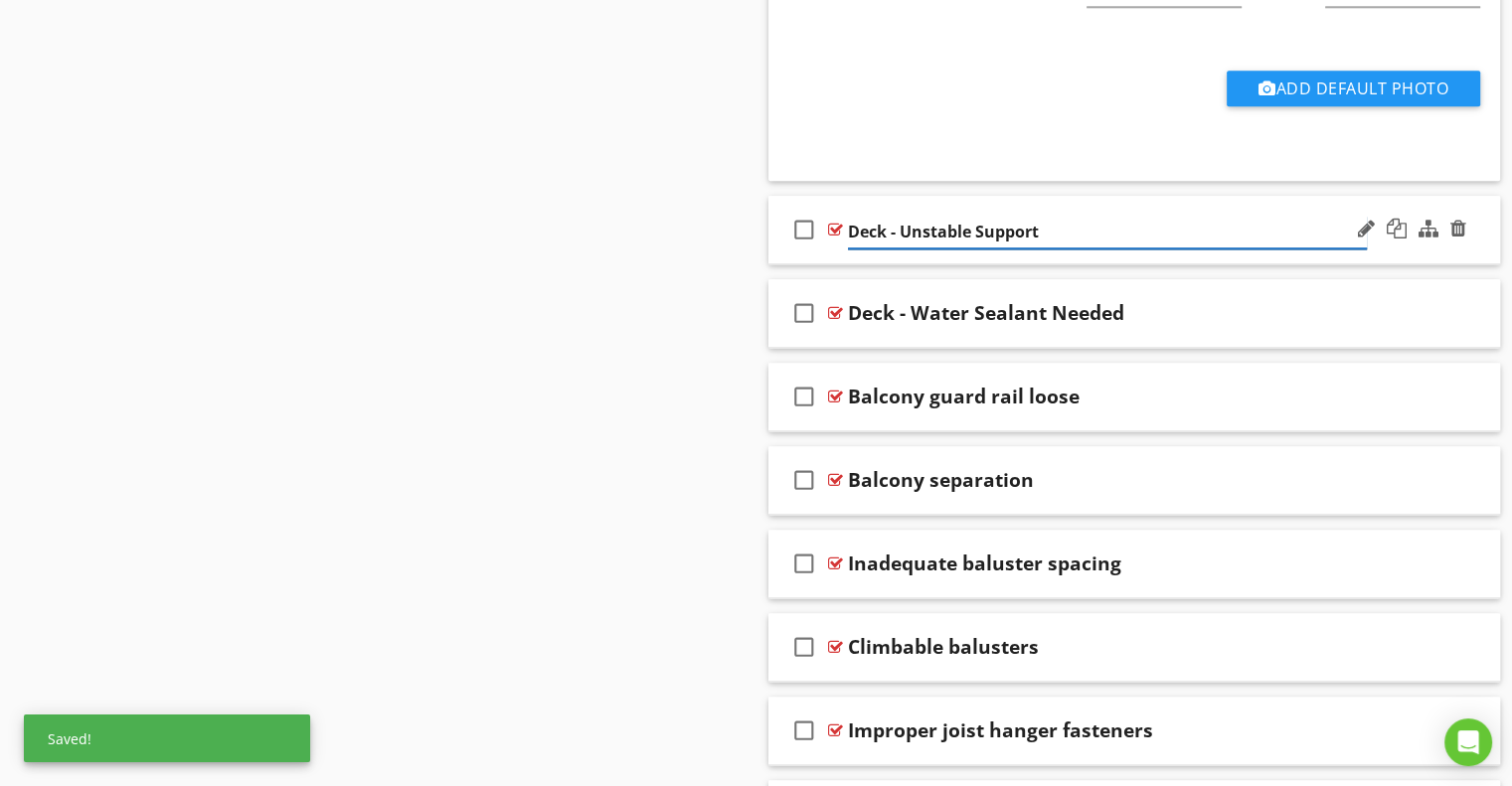 click on "Deck - Unstable Support" at bounding box center (1107, 232) 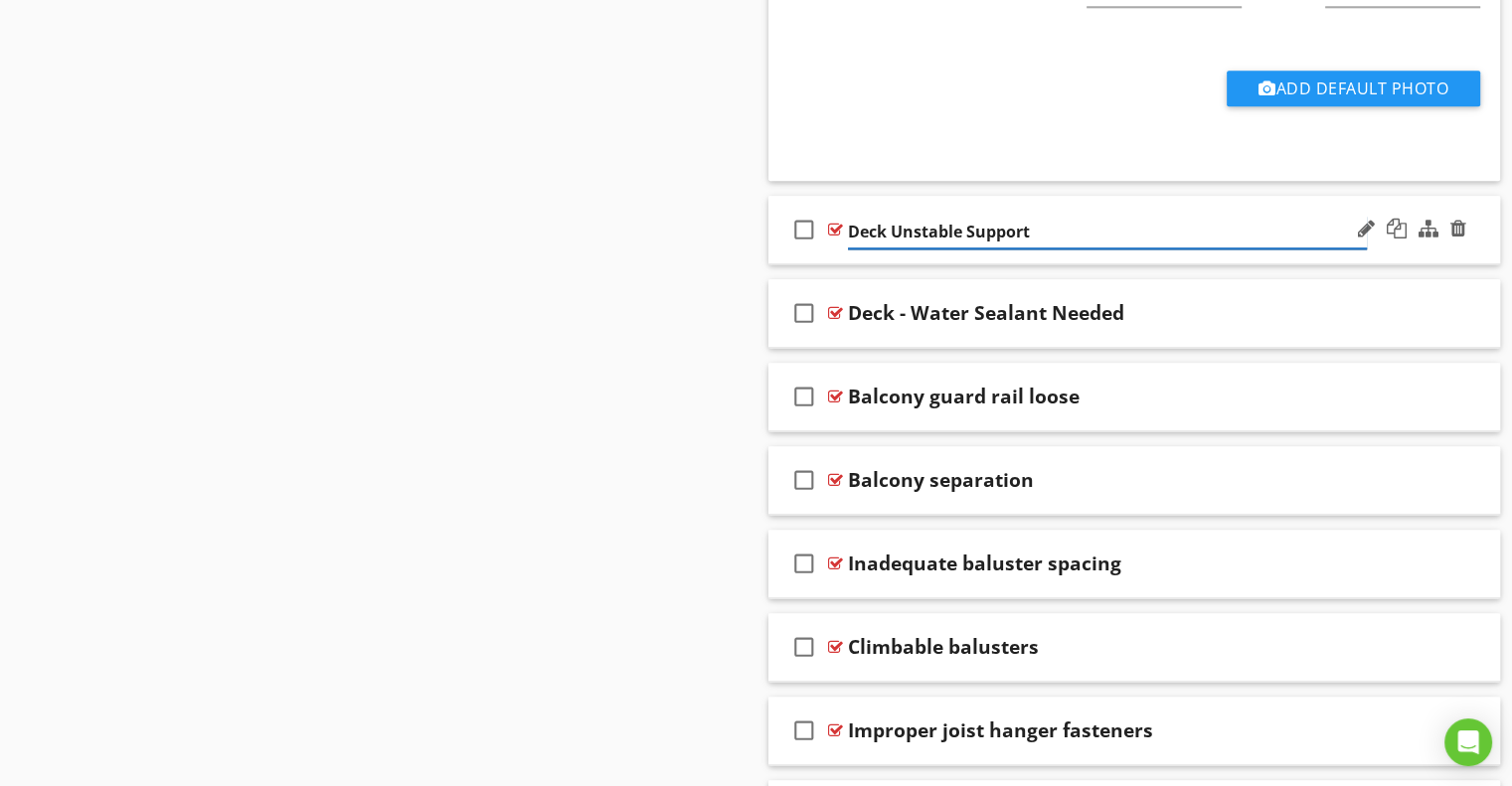 click on "Deck Unstable Support" at bounding box center [1107, 232] 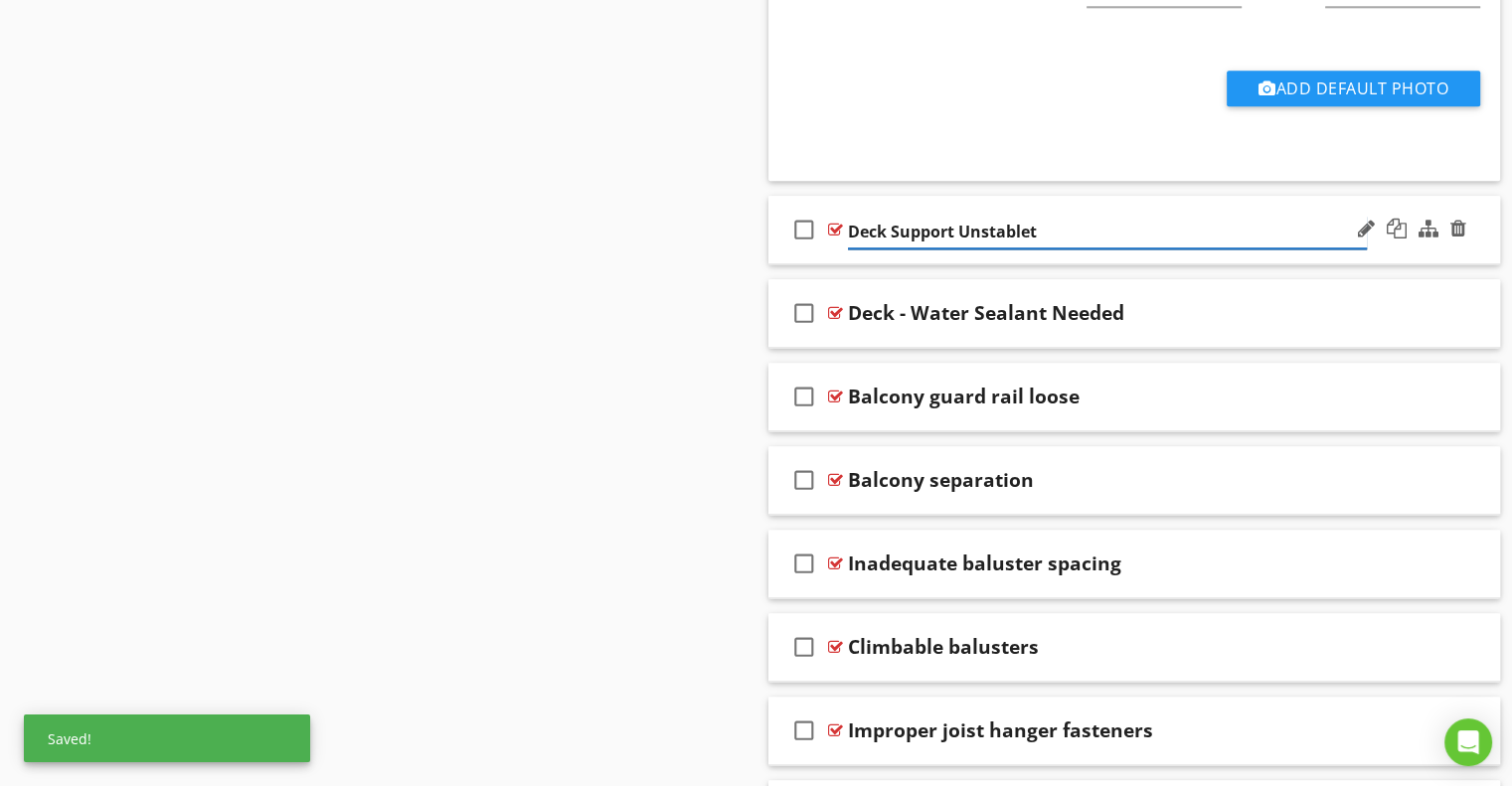 type on "Deck Support Unstable" 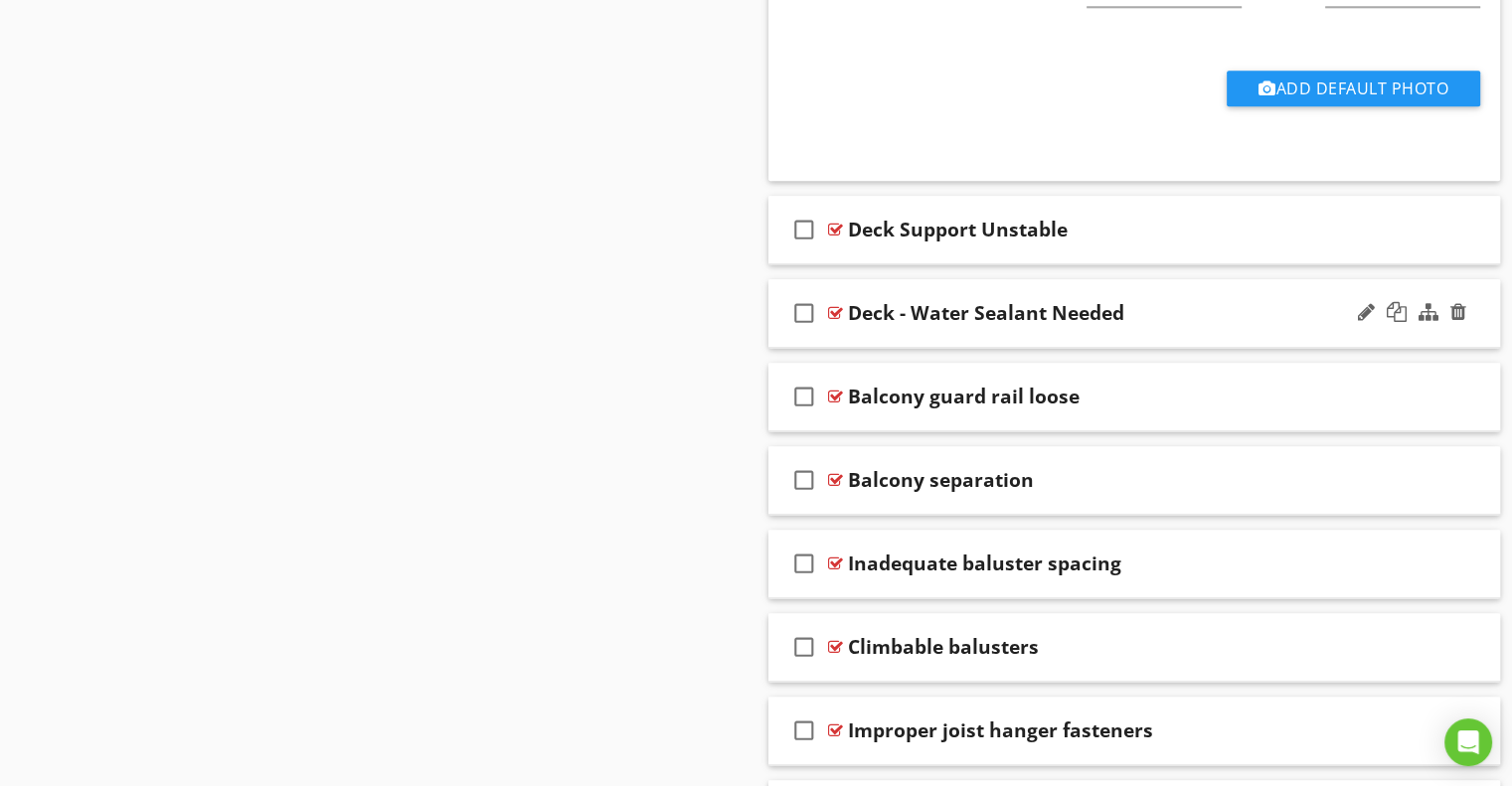 click on "Deck - Water Sealant Needed" at bounding box center (986, 313) 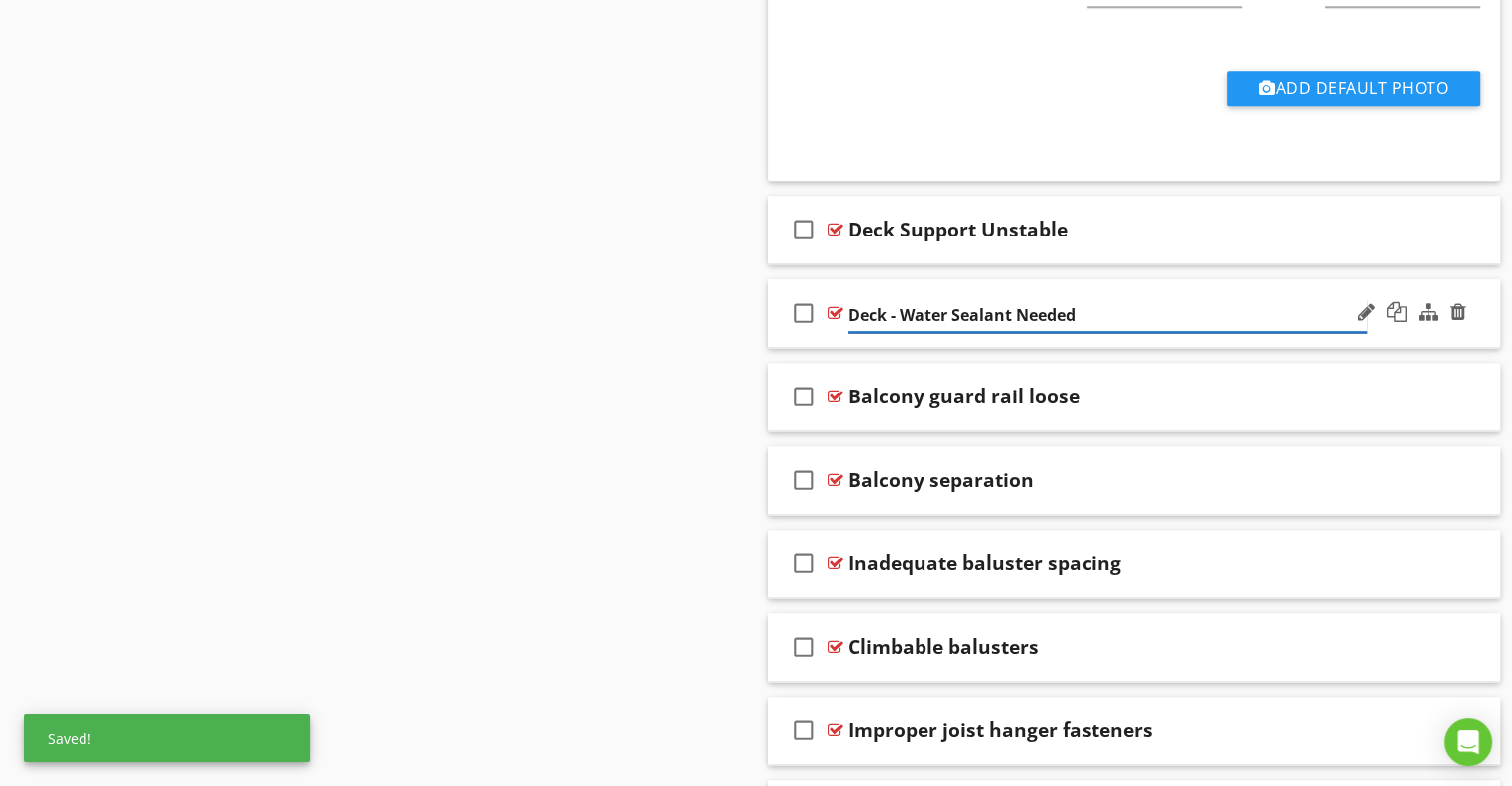 click on "Deck - Water Sealant Needed" at bounding box center [1107, 315] 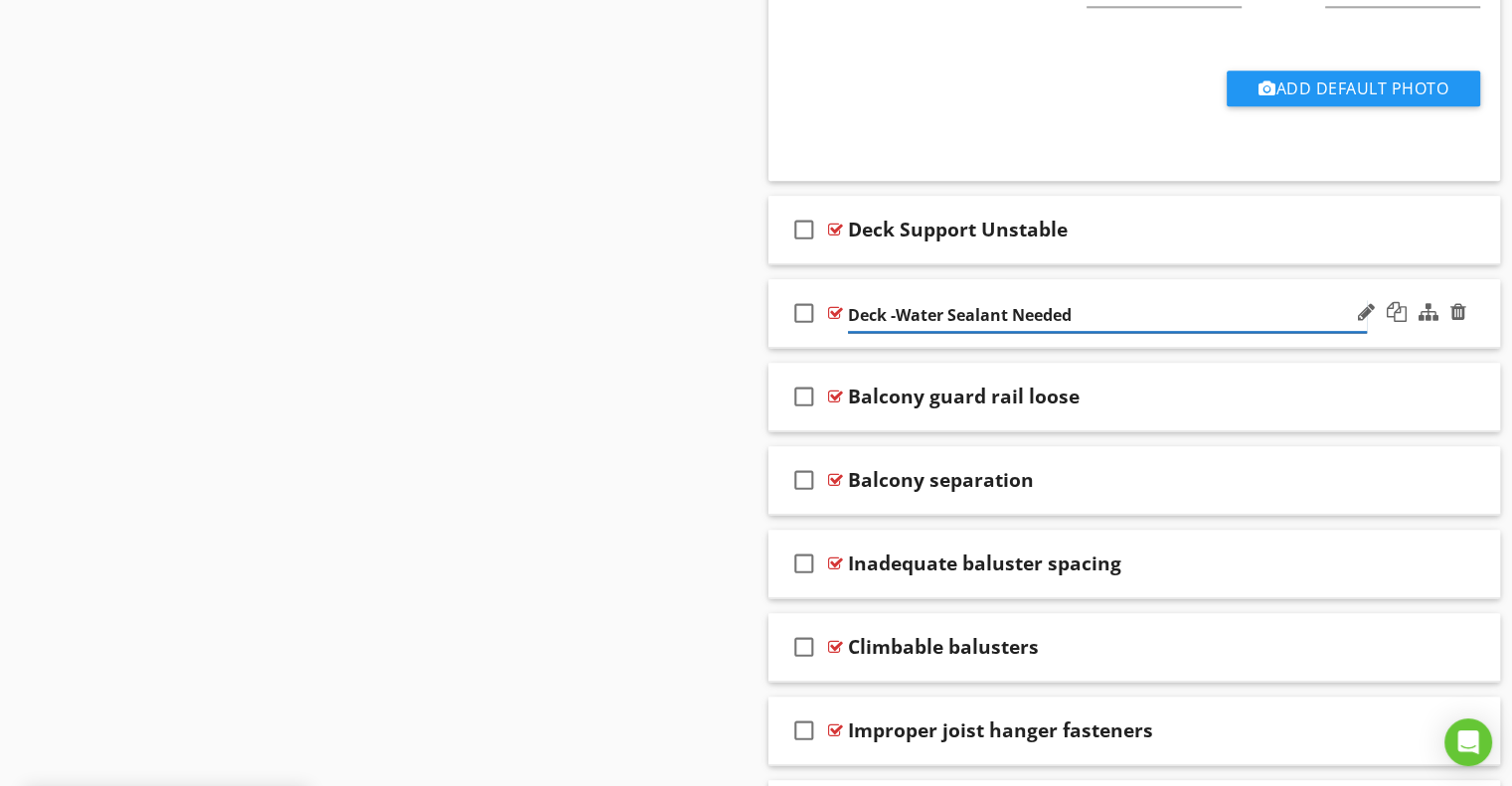 type on "Deck Water Sealant Needed" 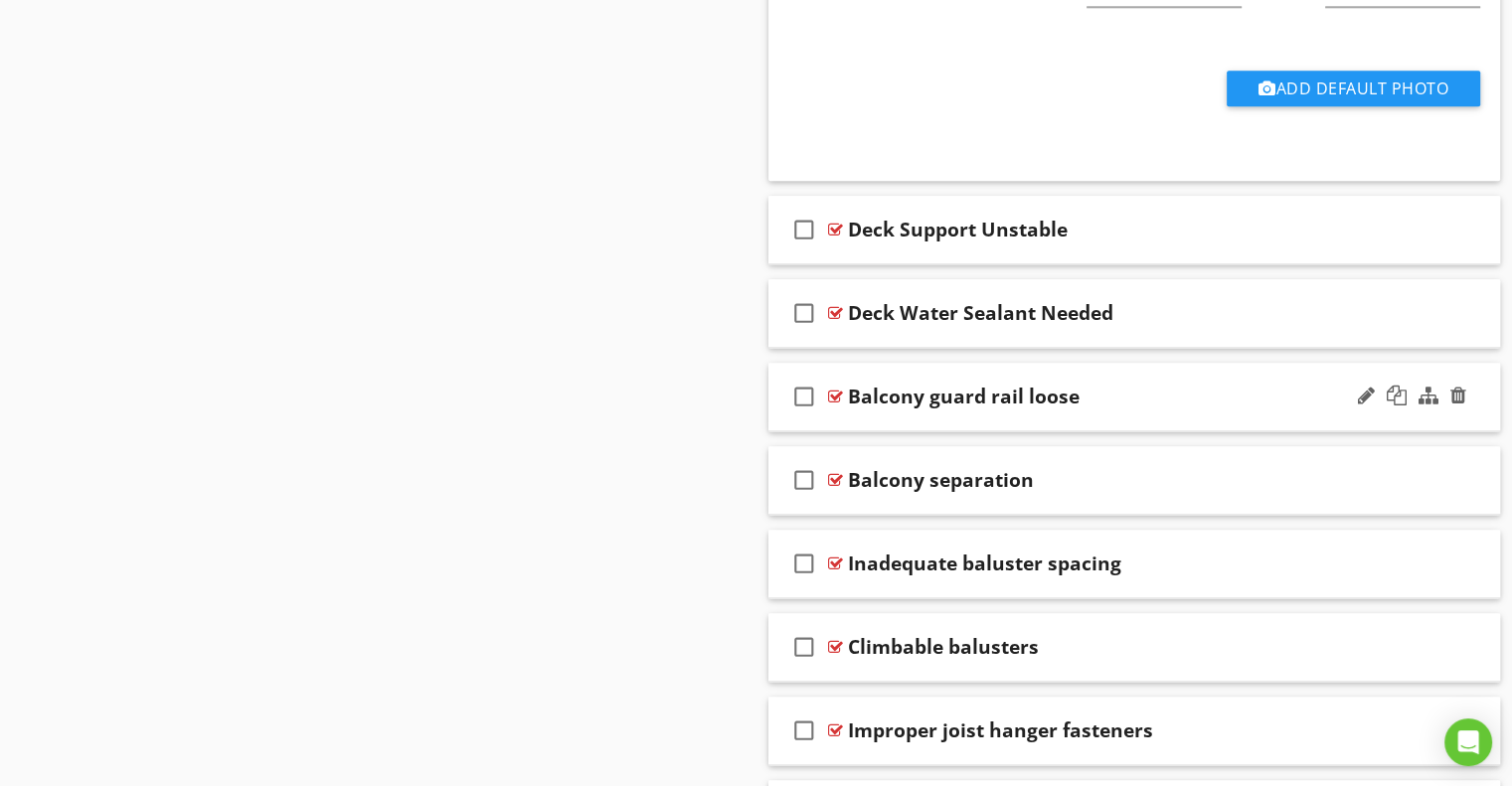 click on "Balcony guard rail loose" at bounding box center [963, 396] 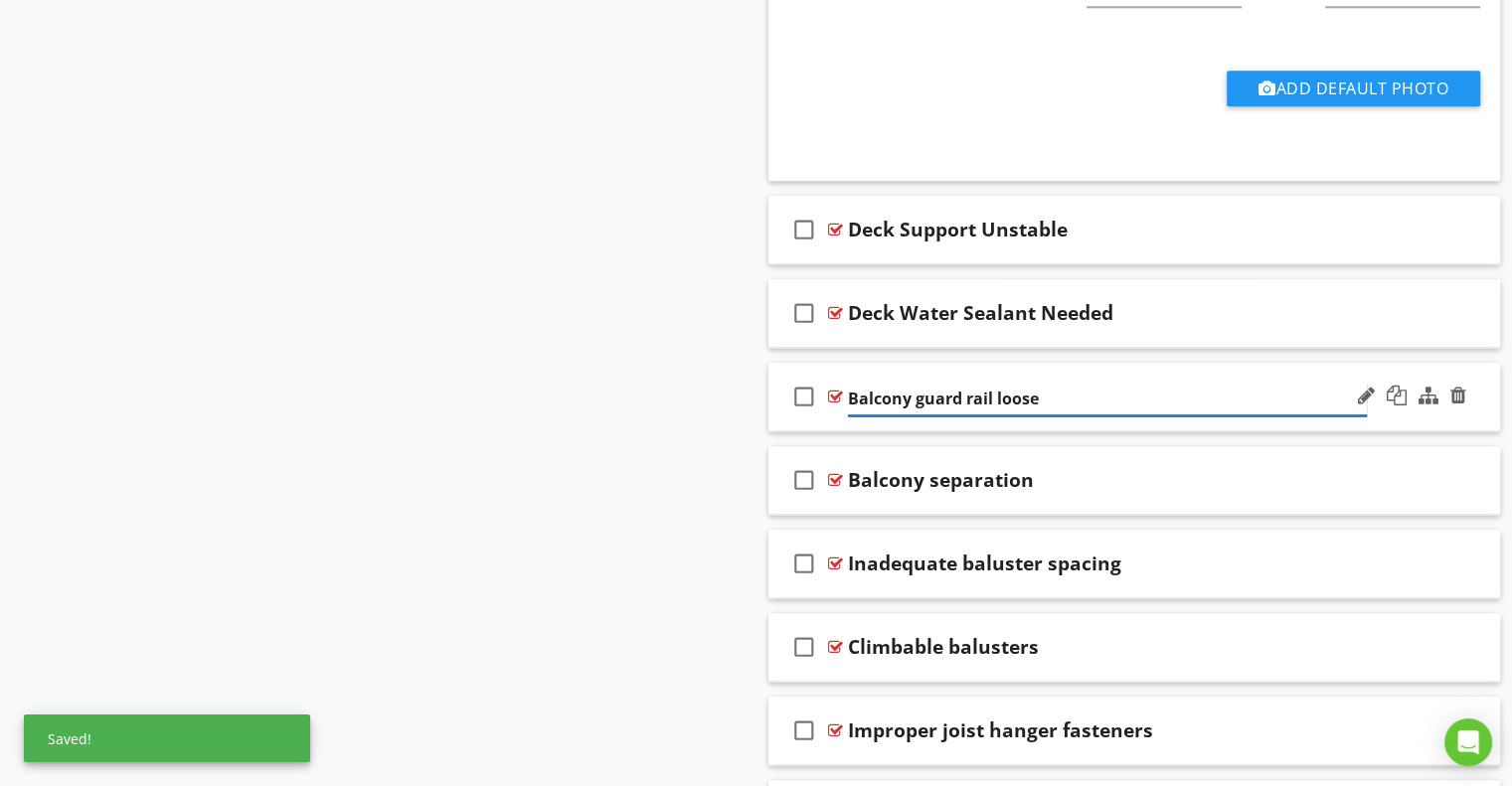 click on "Balcony guard rail loose" at bounding box center [1107, 398] 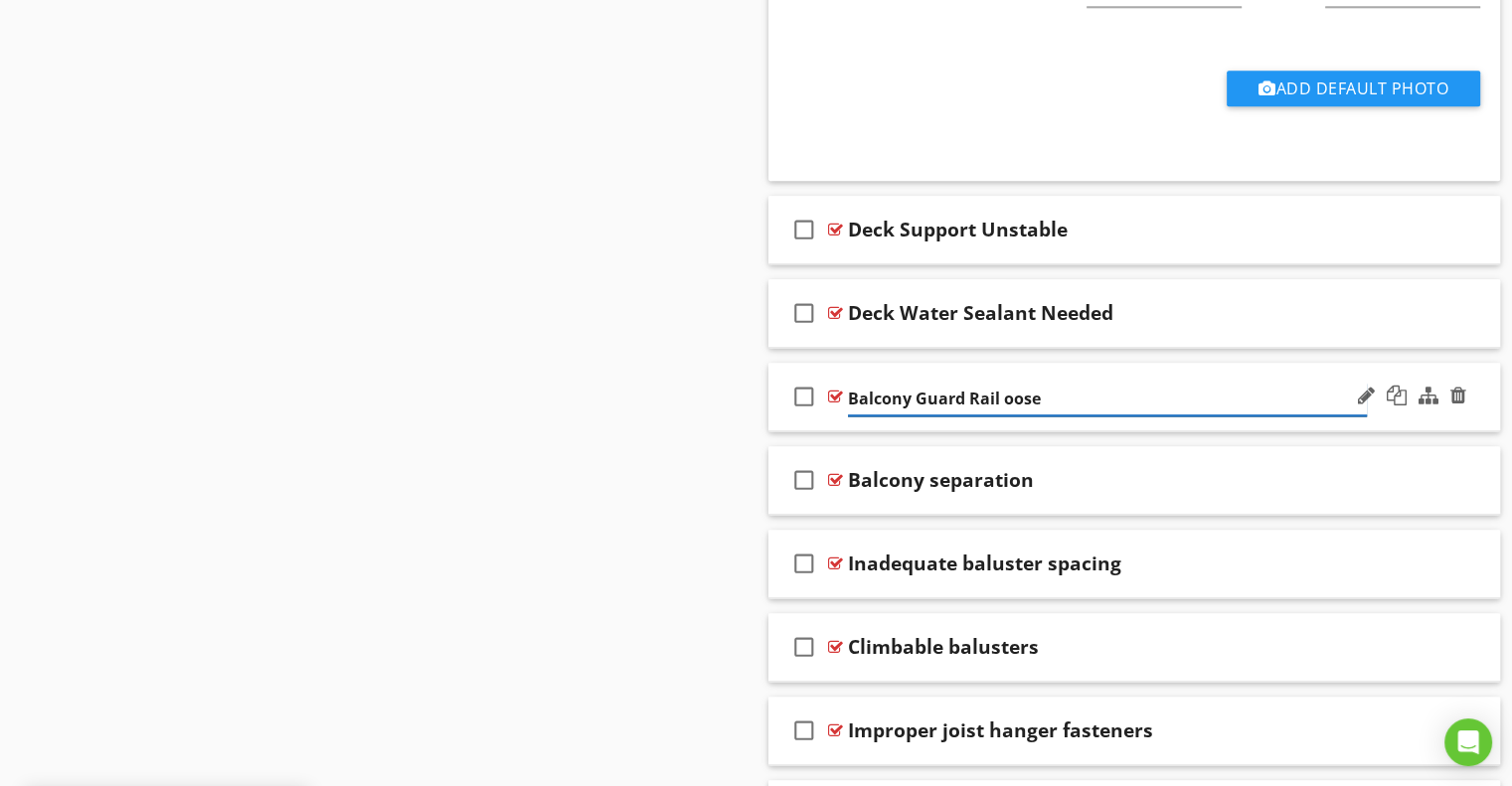 type on "Balcony Guard Rail Loose" 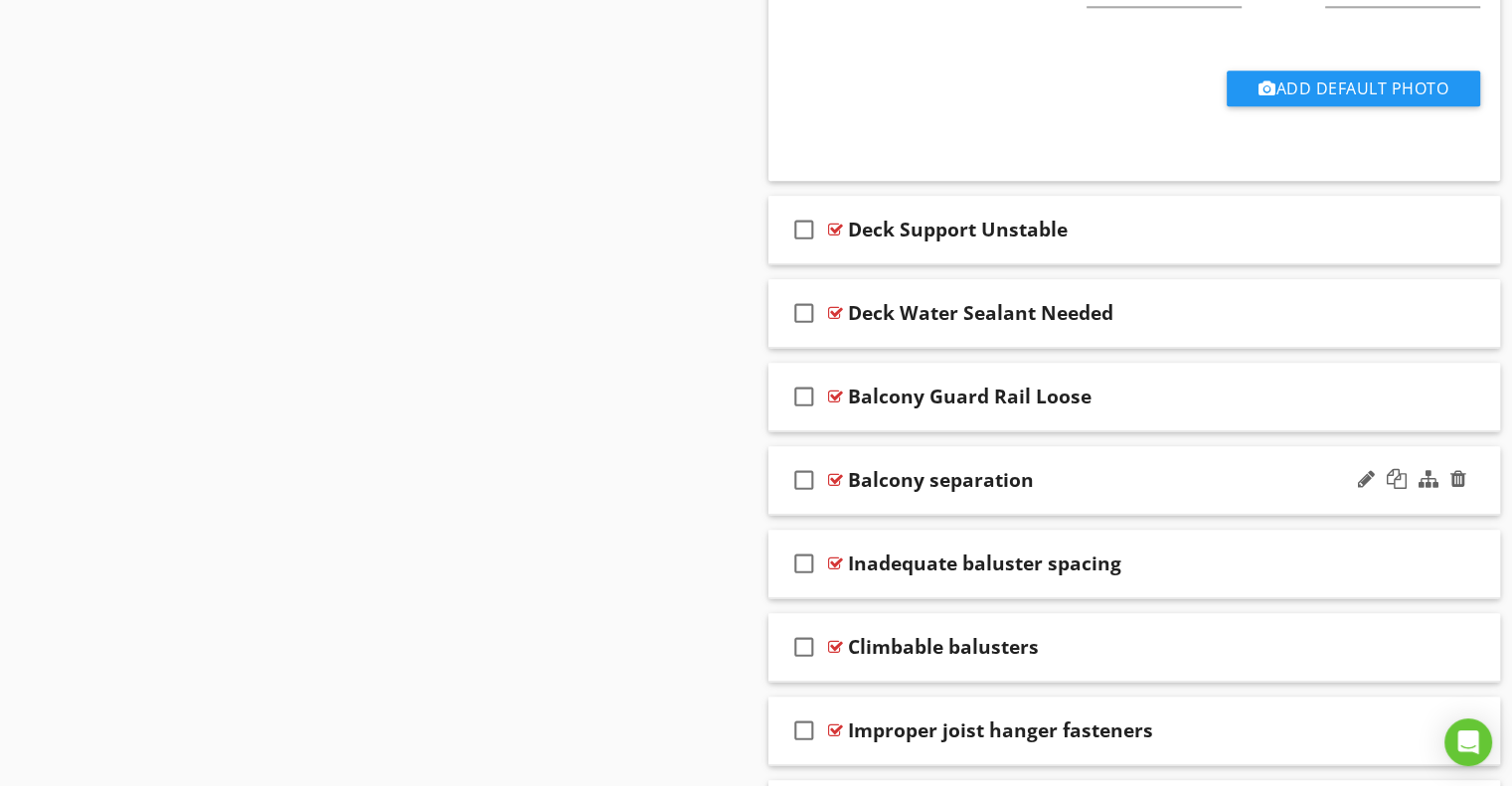 click on "Balcony separation" at bounding box center (940, 480) 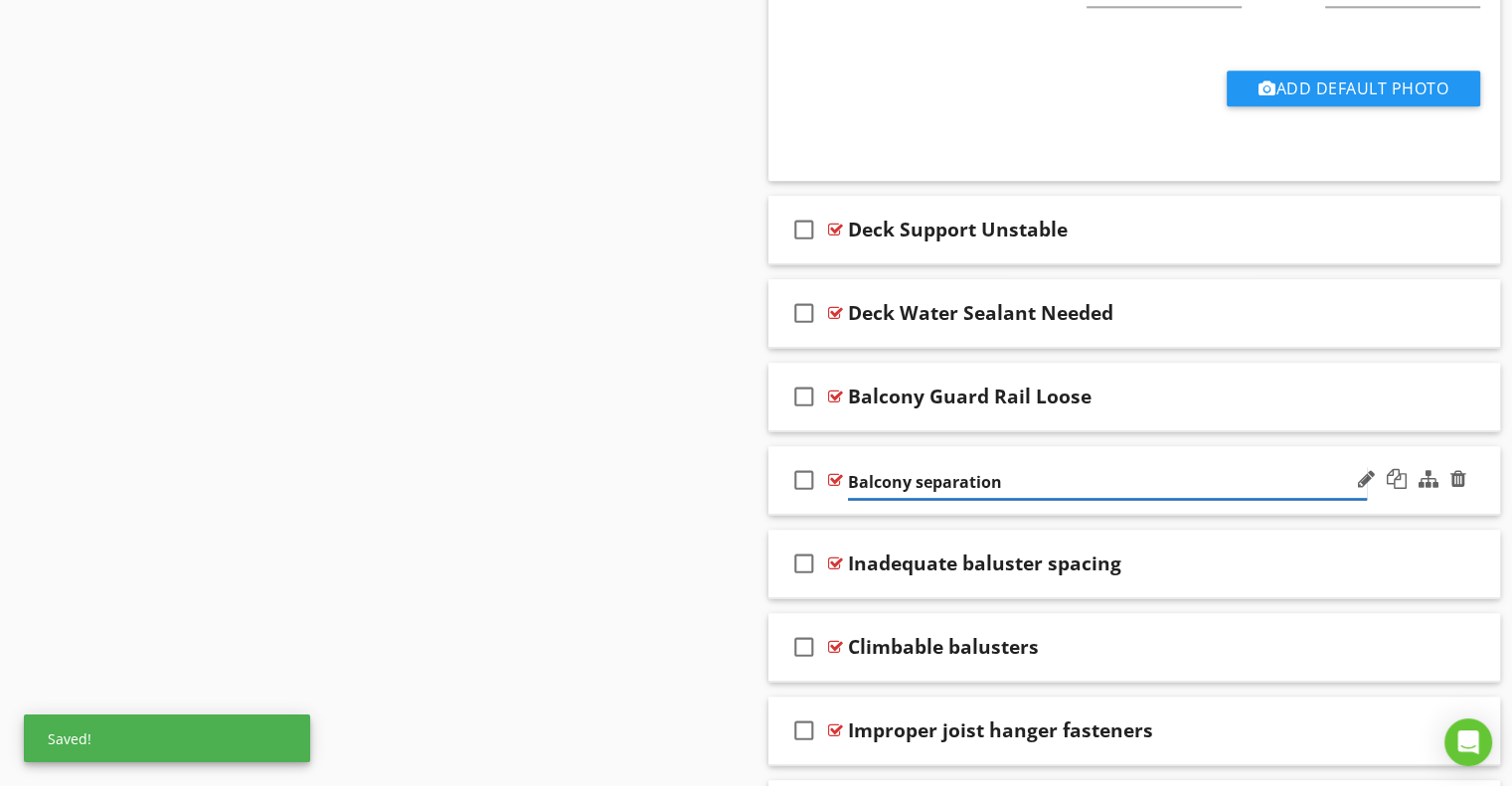 click on "Balcony separation" at bounding box center (1107, 482) 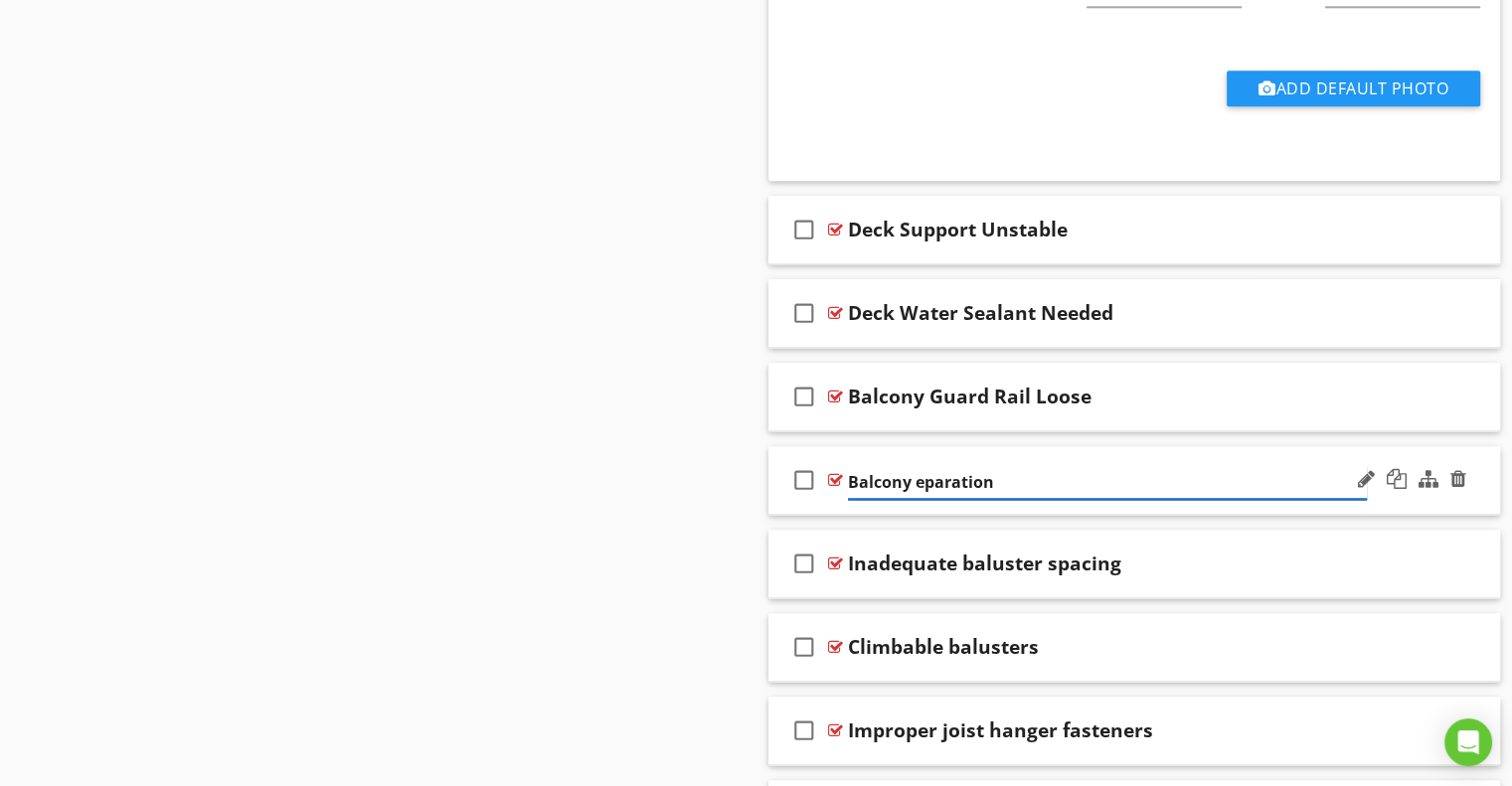 type on "Balcony Separation" 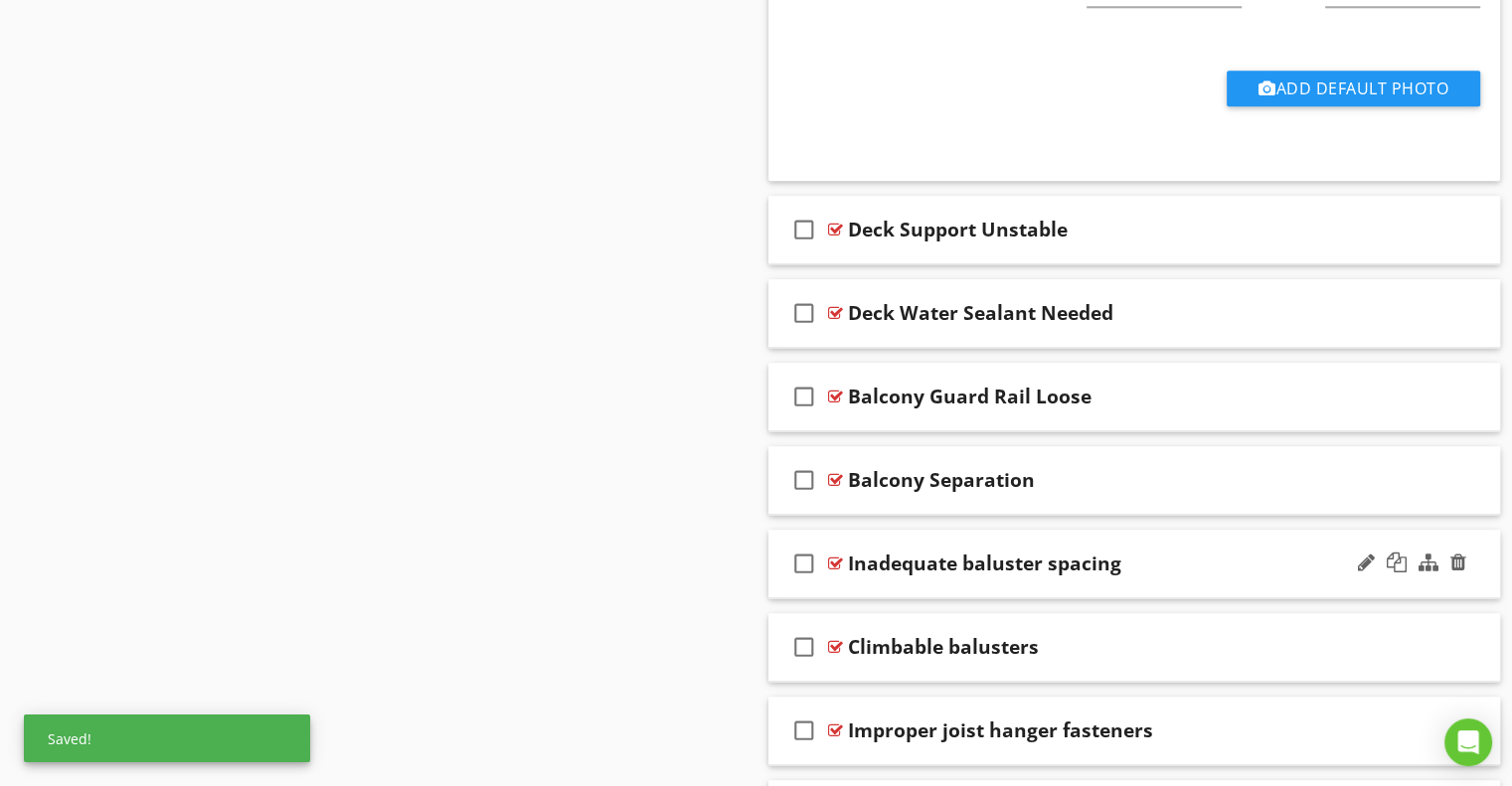 click on "Inadequate baluster spacing" at bounding box center [984, 563] 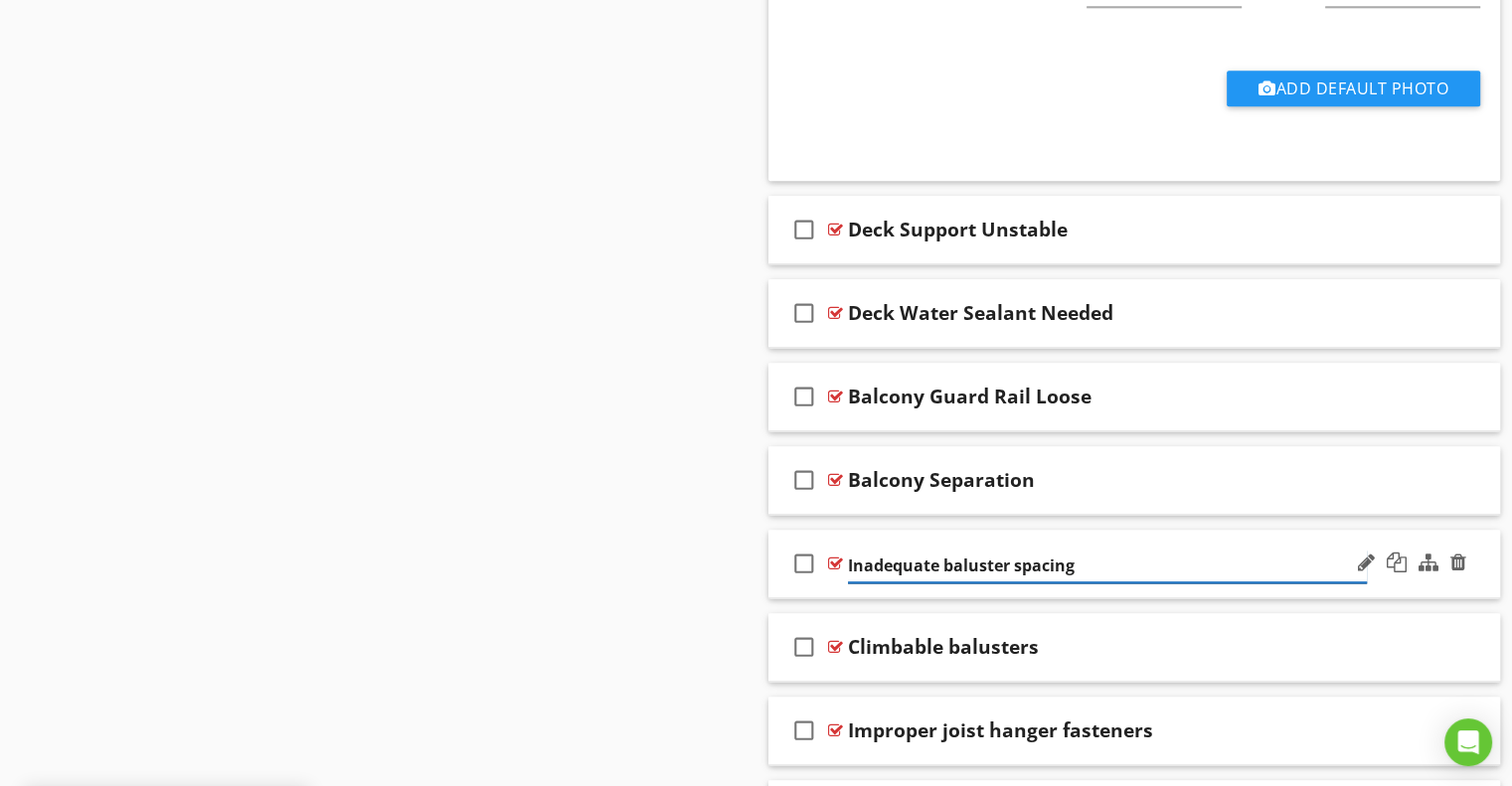 click on "Inadequate baluster spacing" at bounding box center (1107, 565) 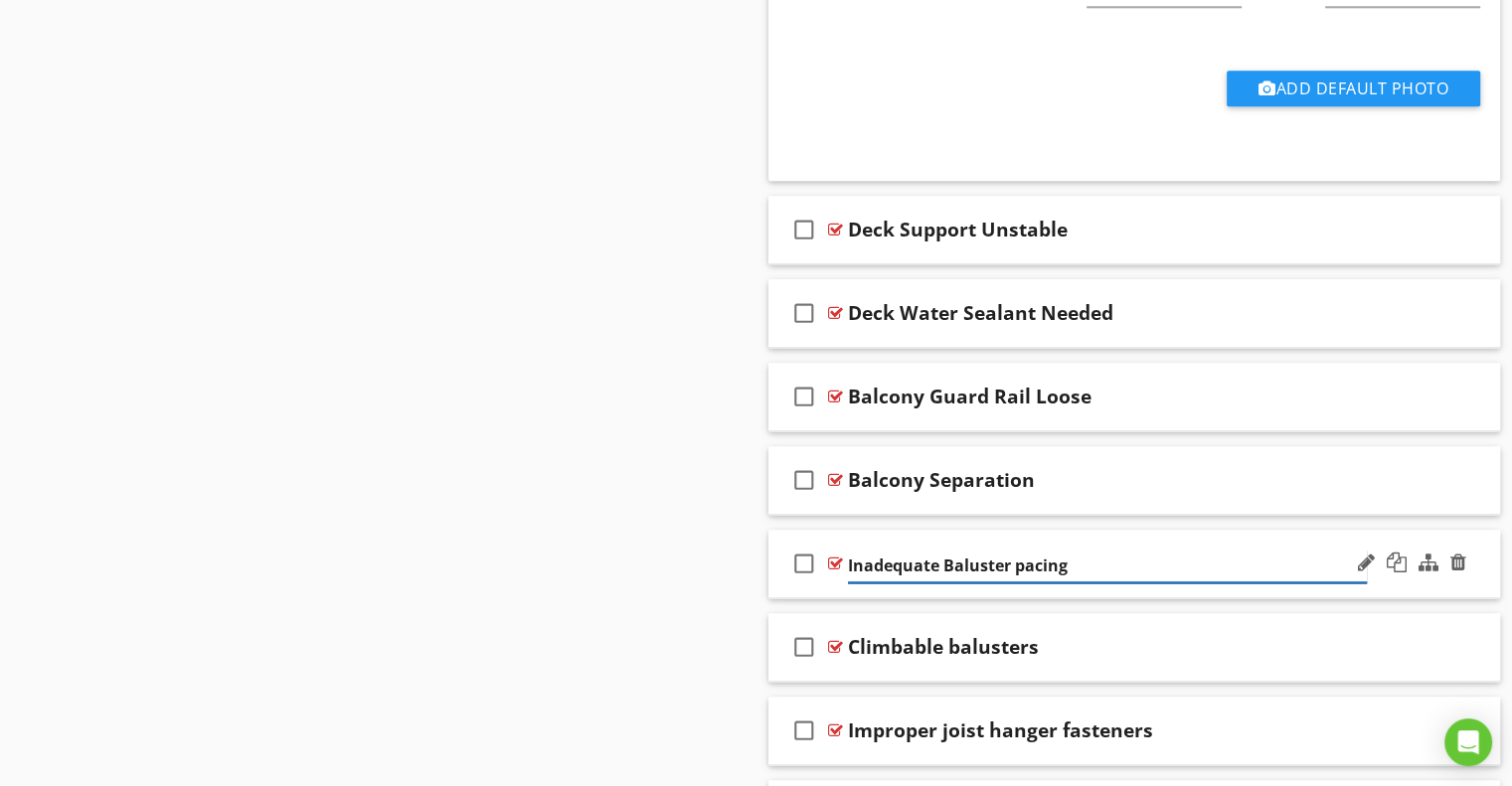 type on "Inadequate Baluster Spacing" 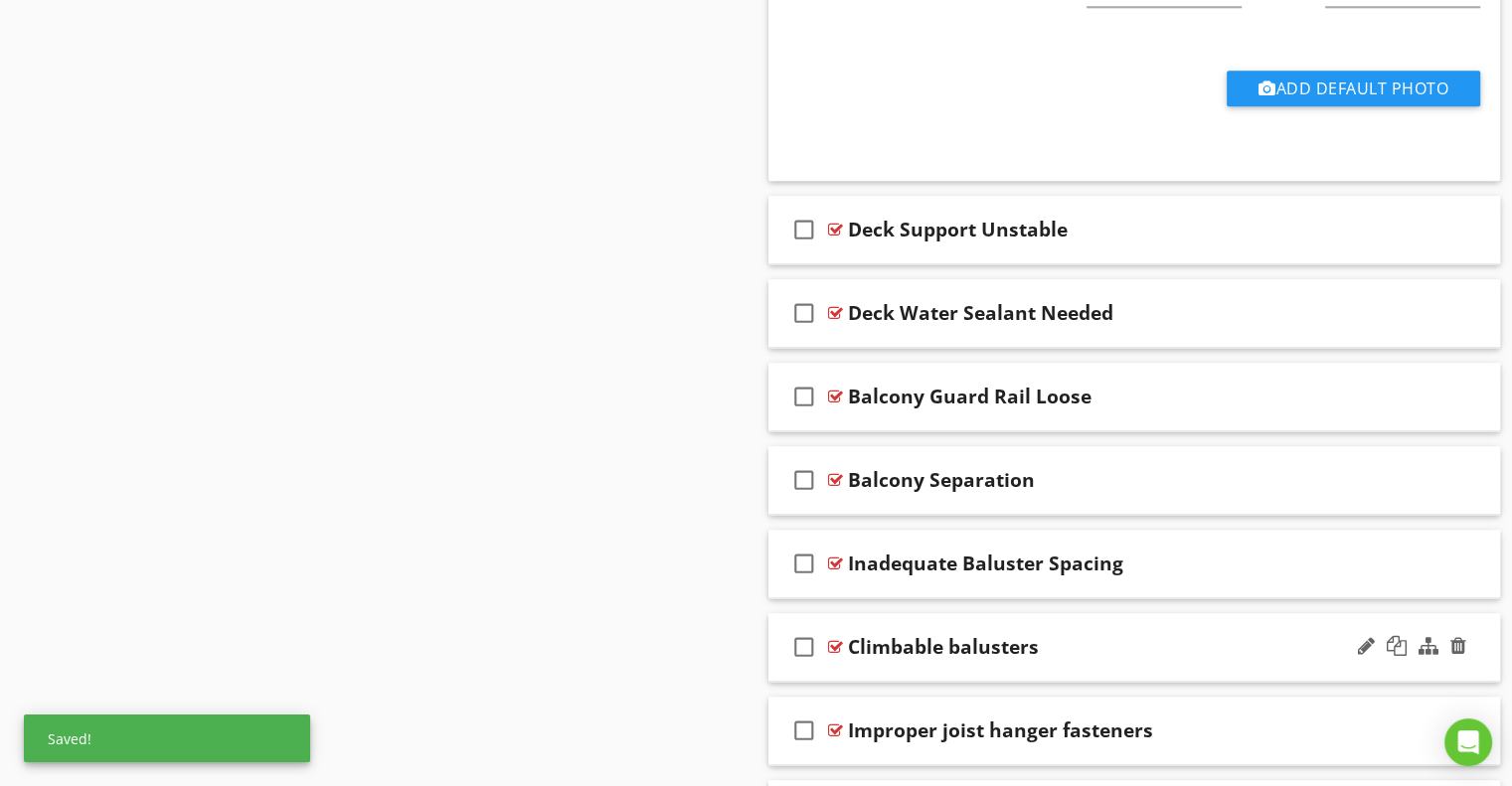 click on "Climbable balusters" at bounding box center (943, 647) 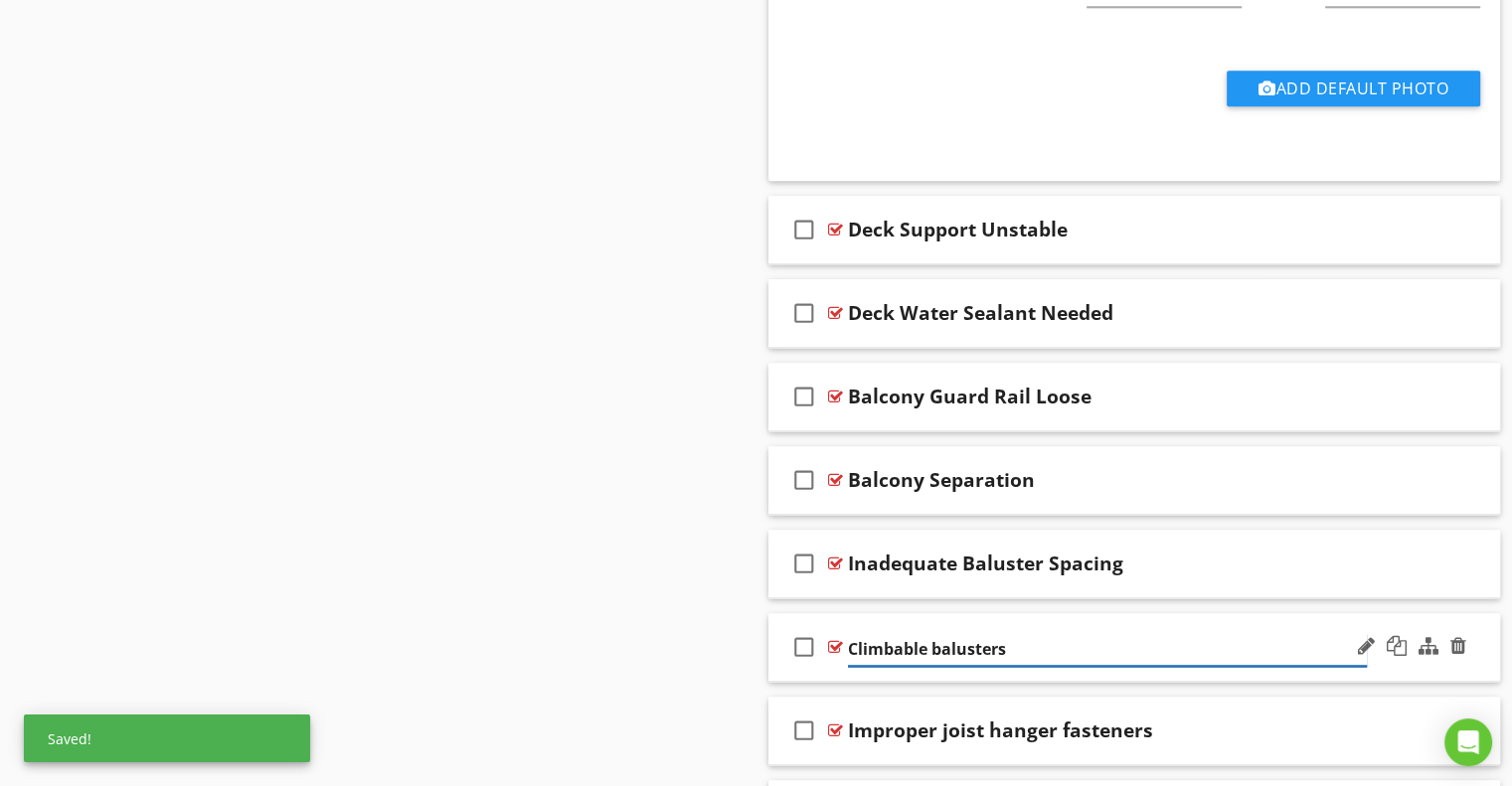 click on "Climbable balusters" at bounding box center [1107, 649] 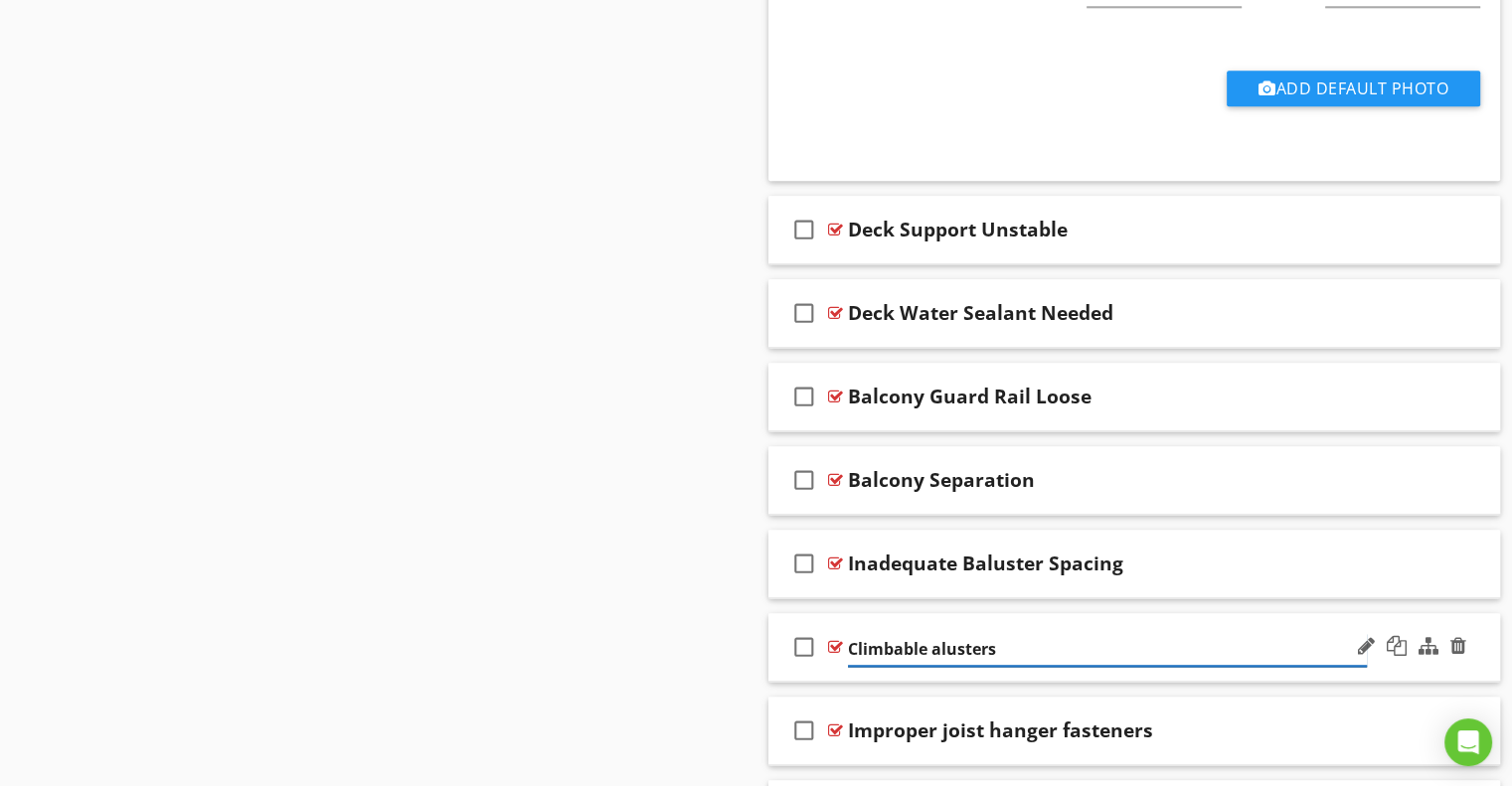 type on "Climbable Balusters" 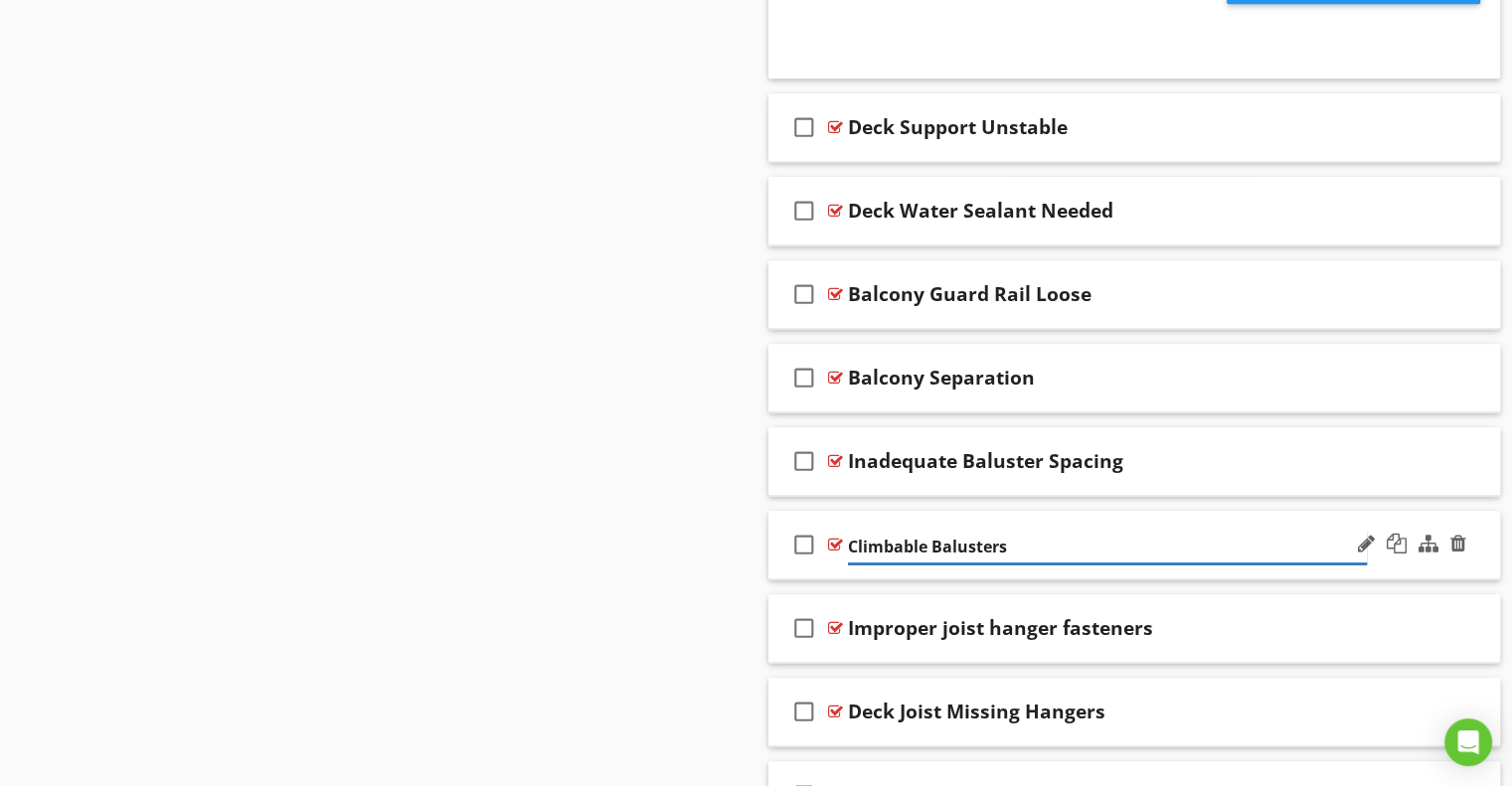 scroll, scrollTop: 2616, scrollLeft: 0, axis: vertical 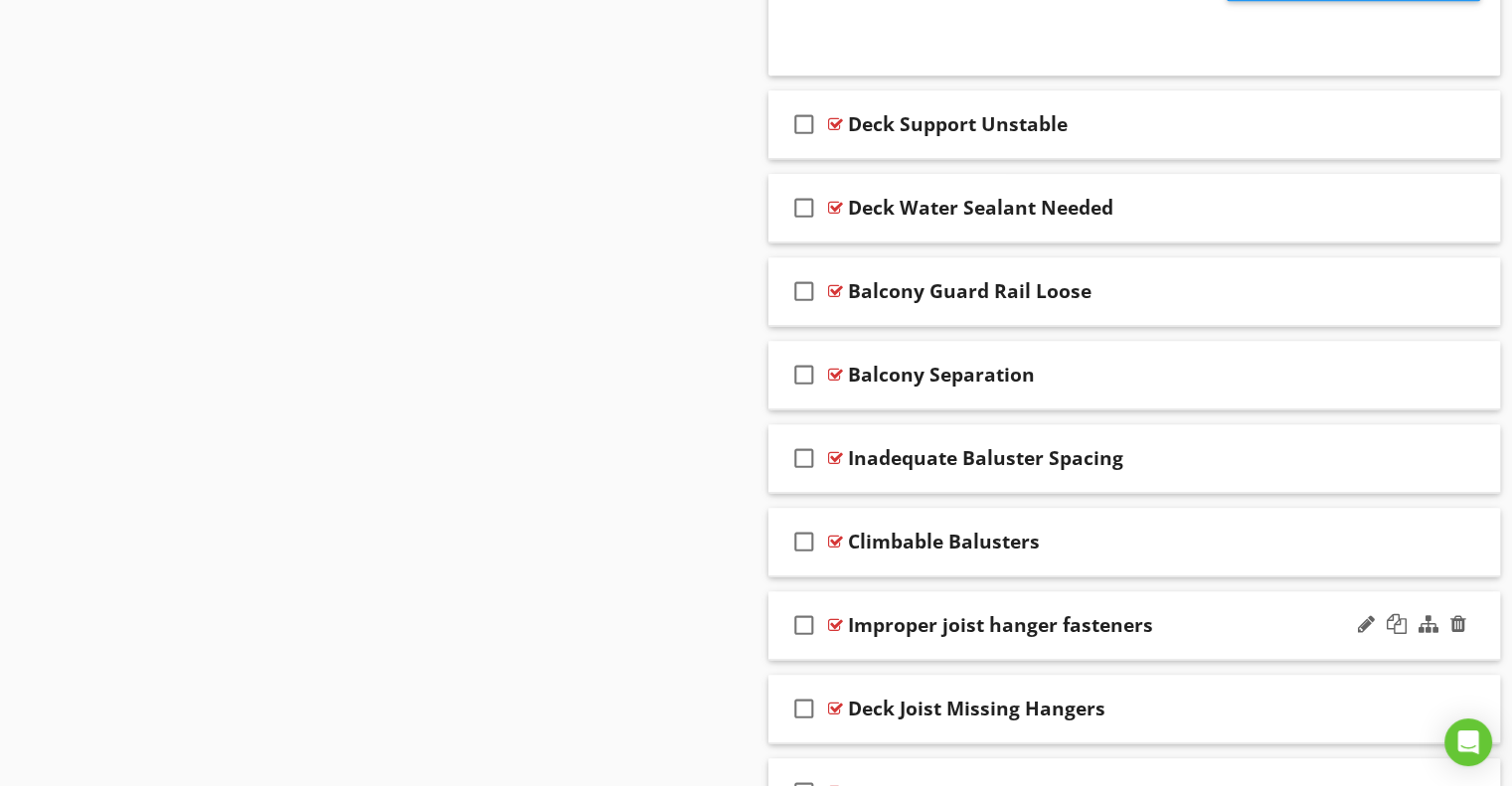 click on "Improper joist hanger fasteners" at bounding box center (1000, 625) 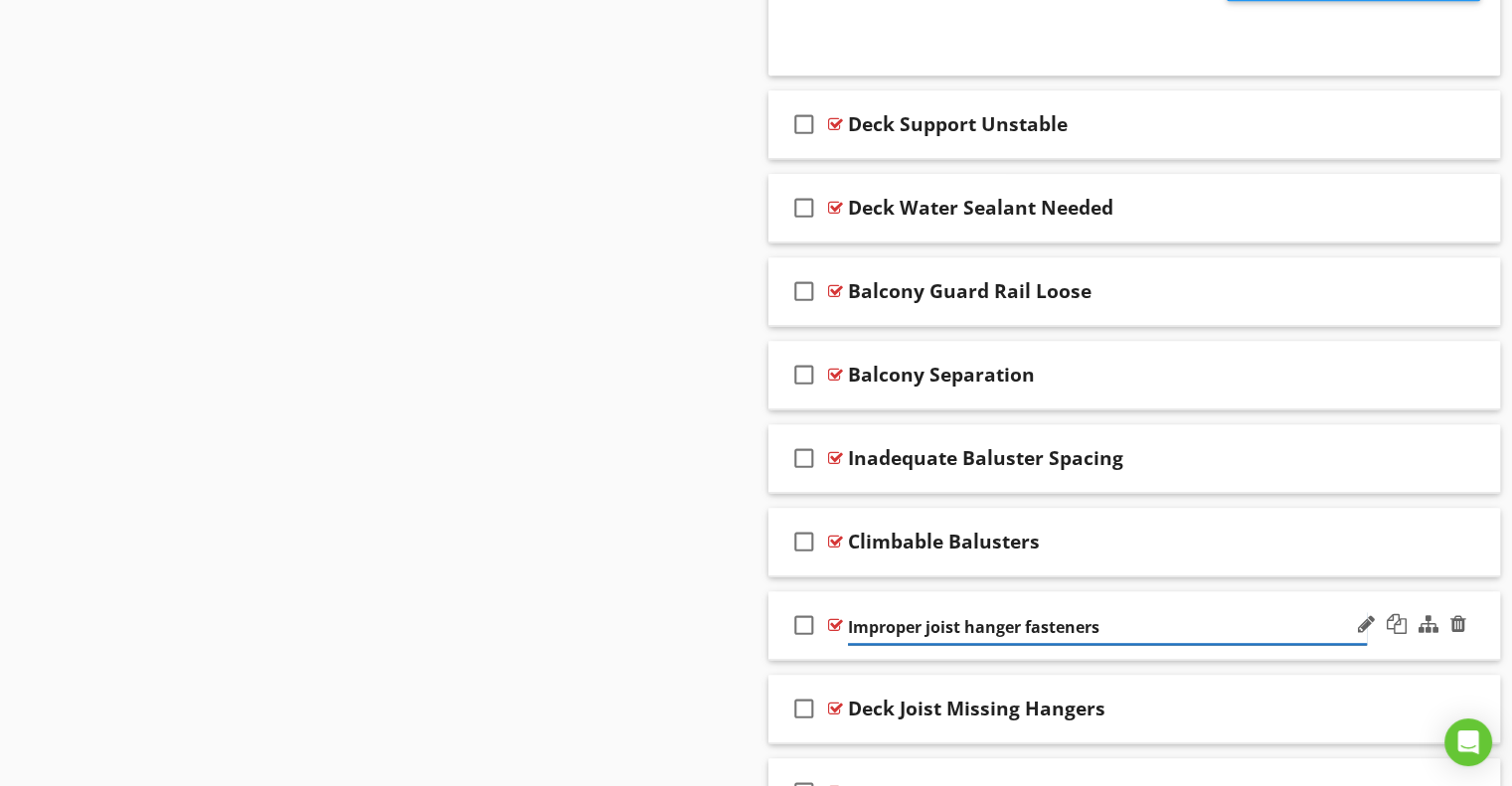 click on "Improper joist hanger fasteners" at bounding box center [1107, 627] 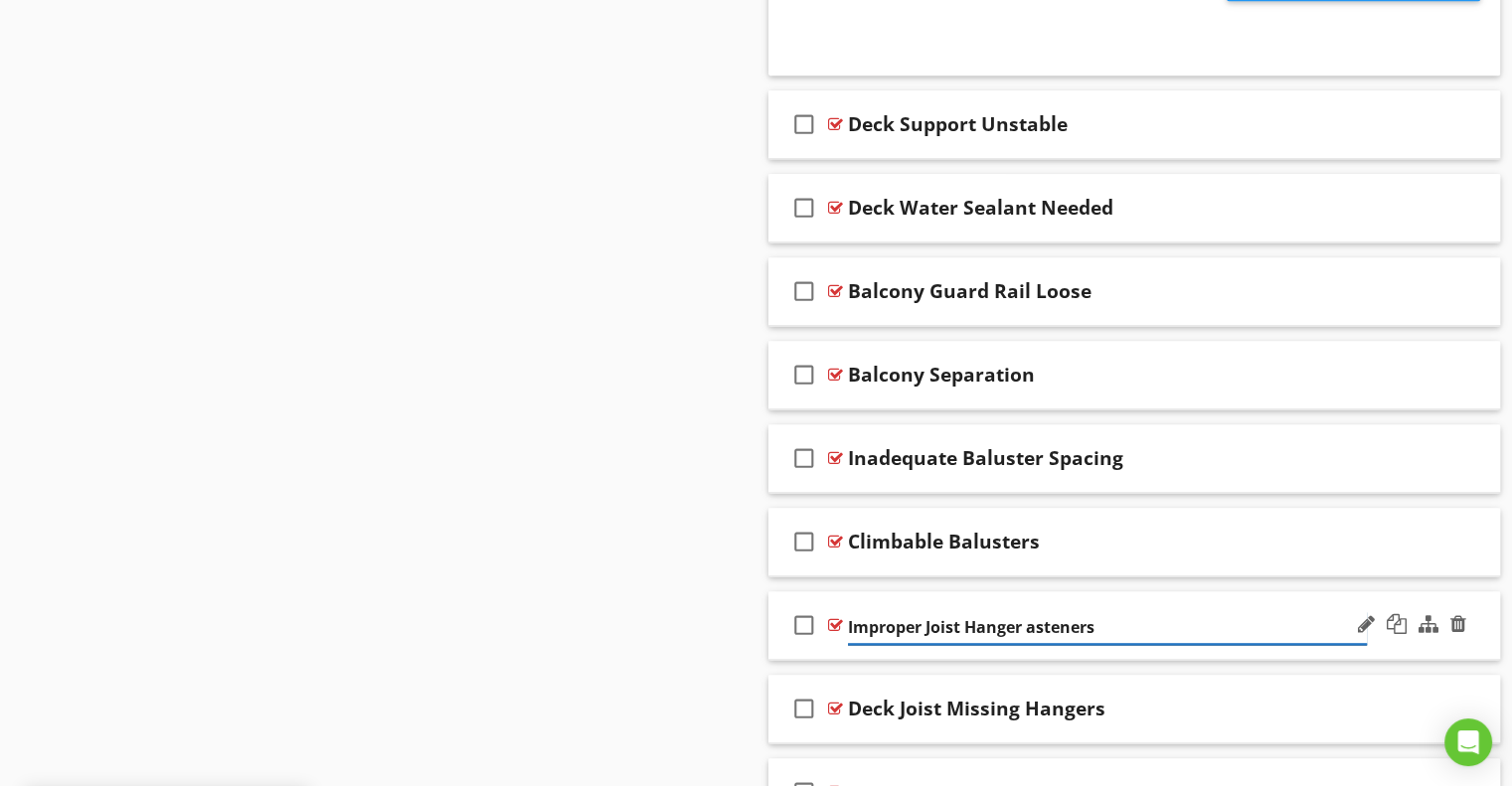 type on "Improper Joist Hanger Fasteners" 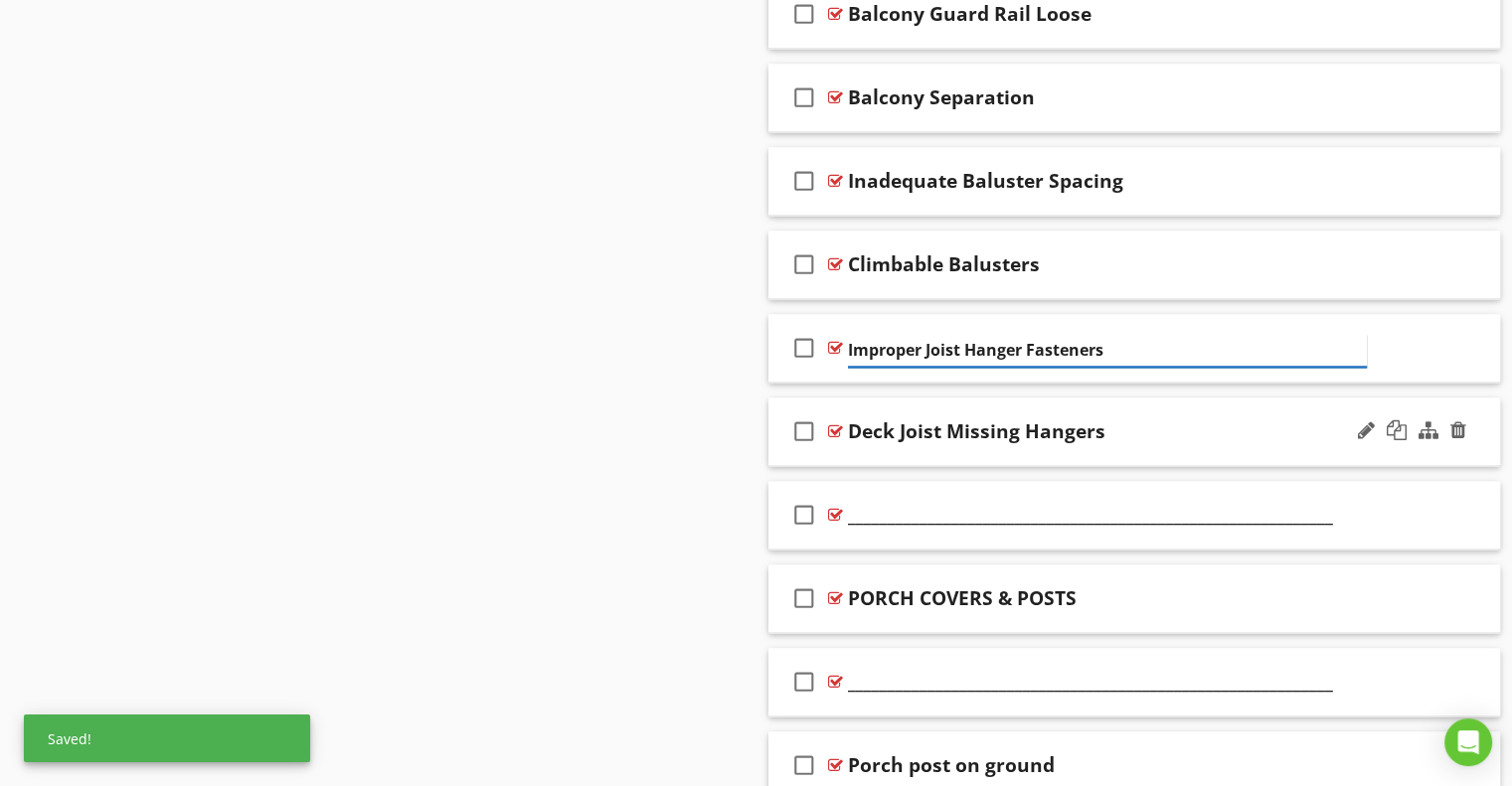 scroll, scrollTop: 2897, scrollLeft: 0, axis: vertical 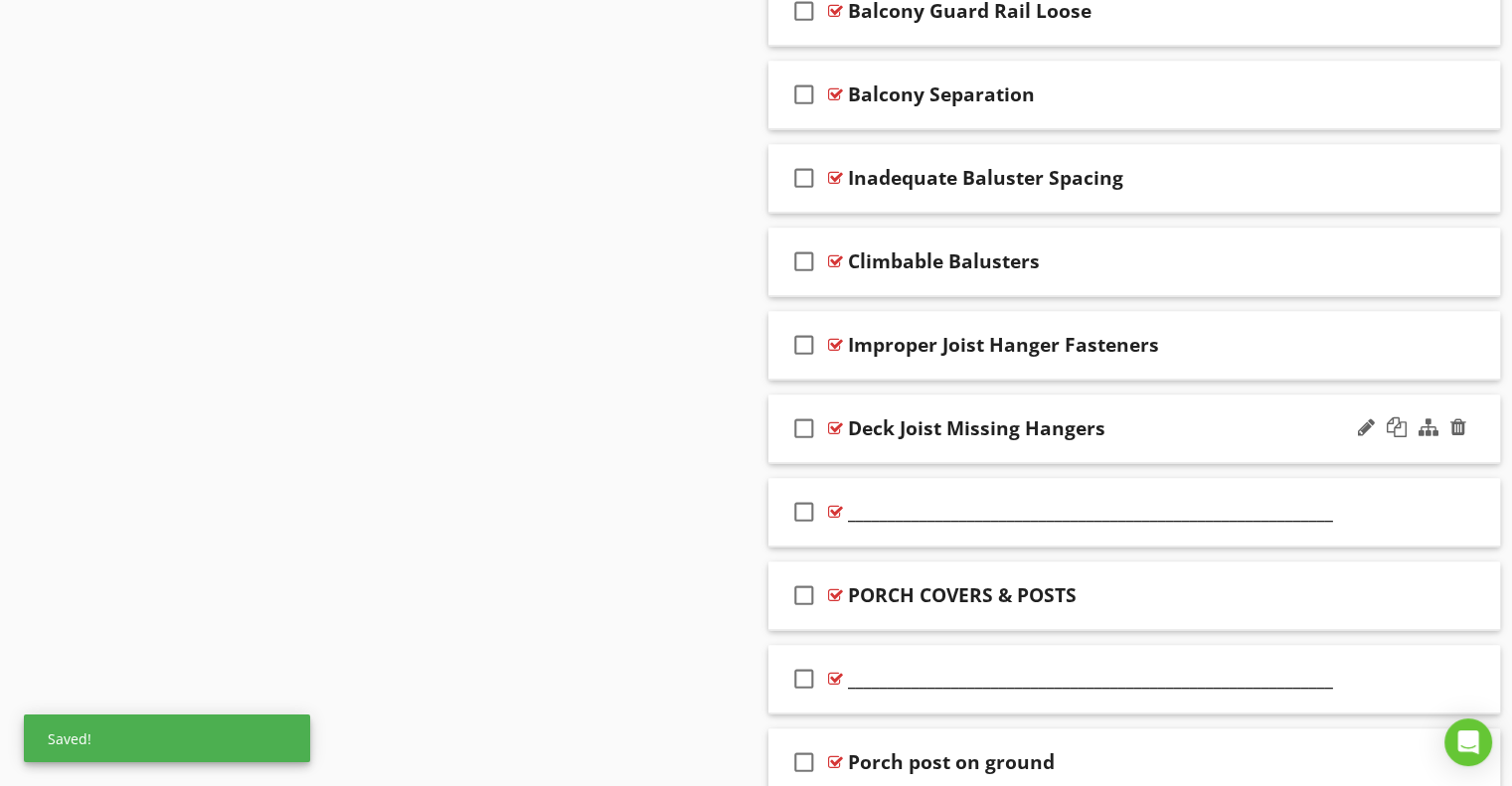 click on "Deck Joist Missing Hangers" at bounding box center (1107, 428) 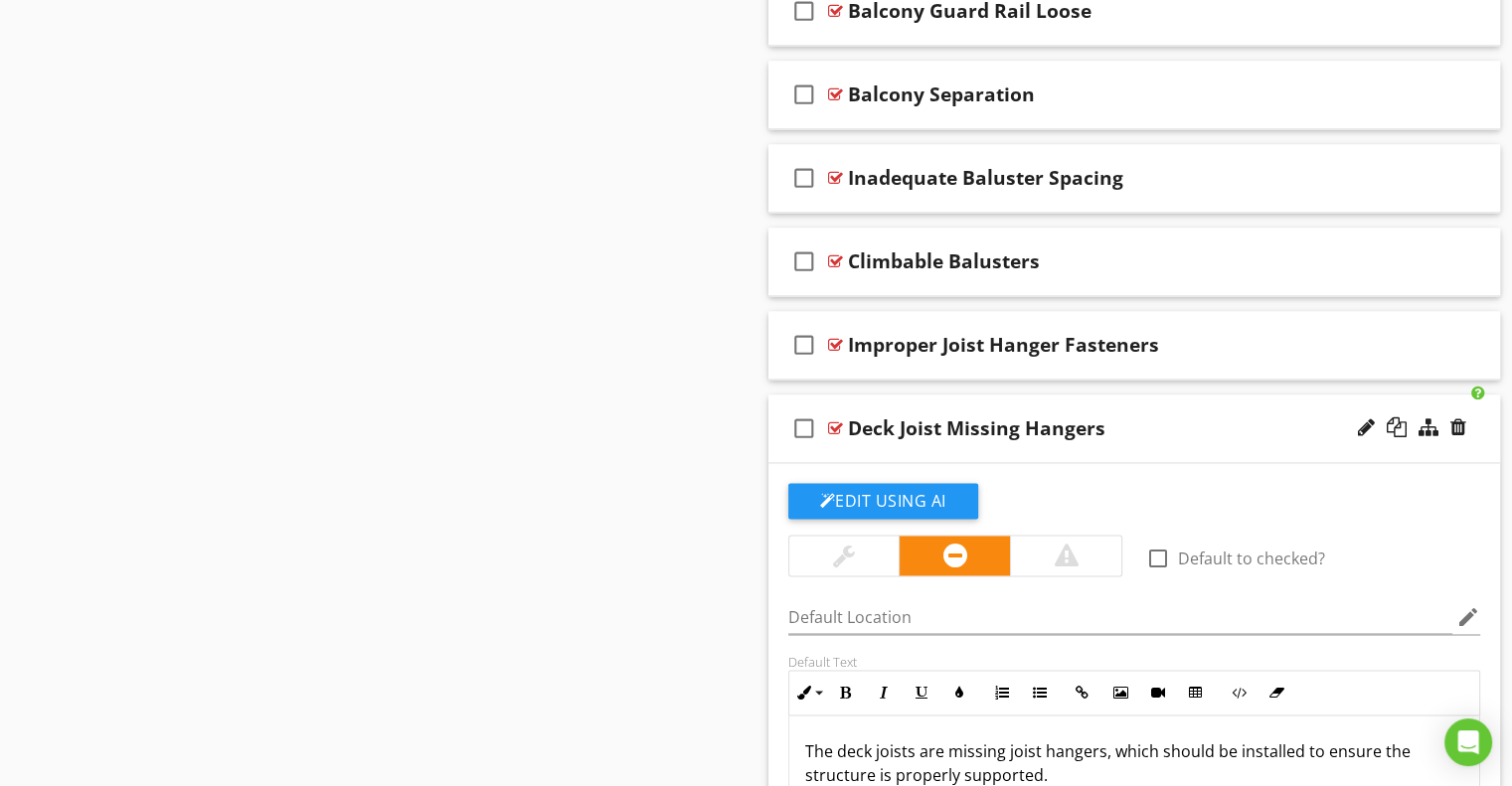 click on "check_box_outline_blank
Deck Joist Missing Hangers" at bounding box center (1134, 428) 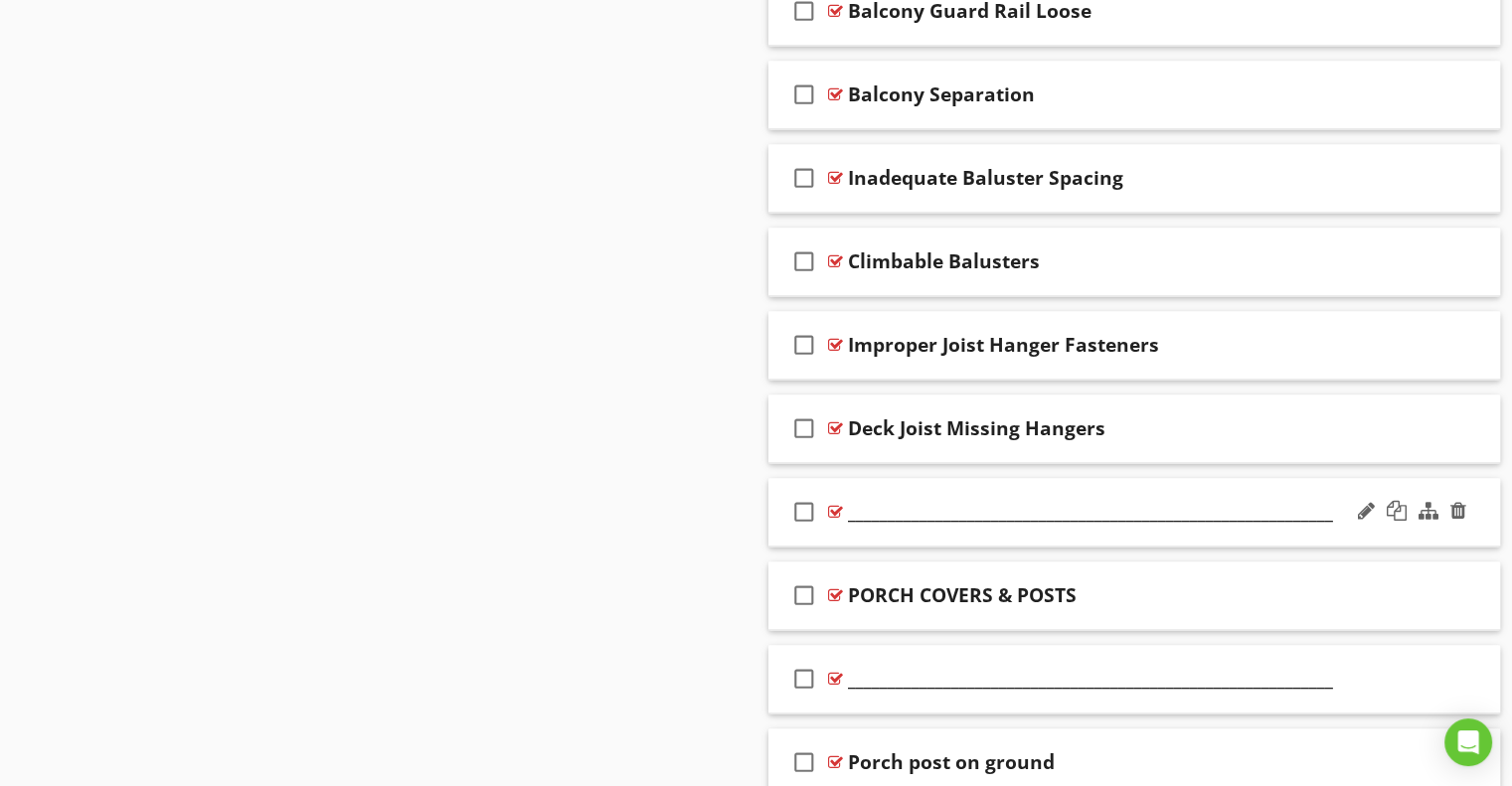 click on "check_box_outline_blank
_____________________________________________________________" at bounding box center (1134, 512) 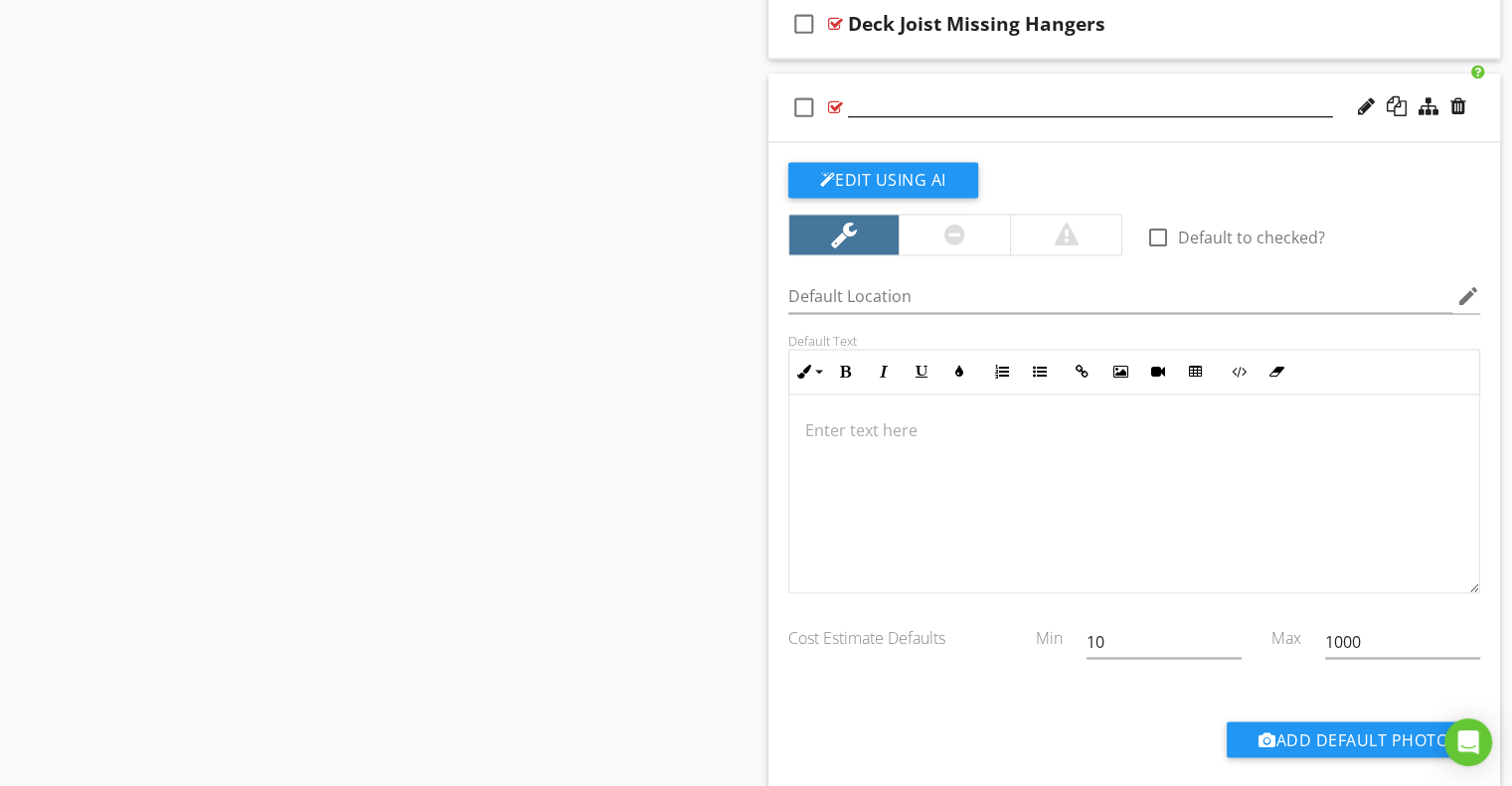 scroll, scrollTop: 3304, scrollLeft: 0, axis: vertical 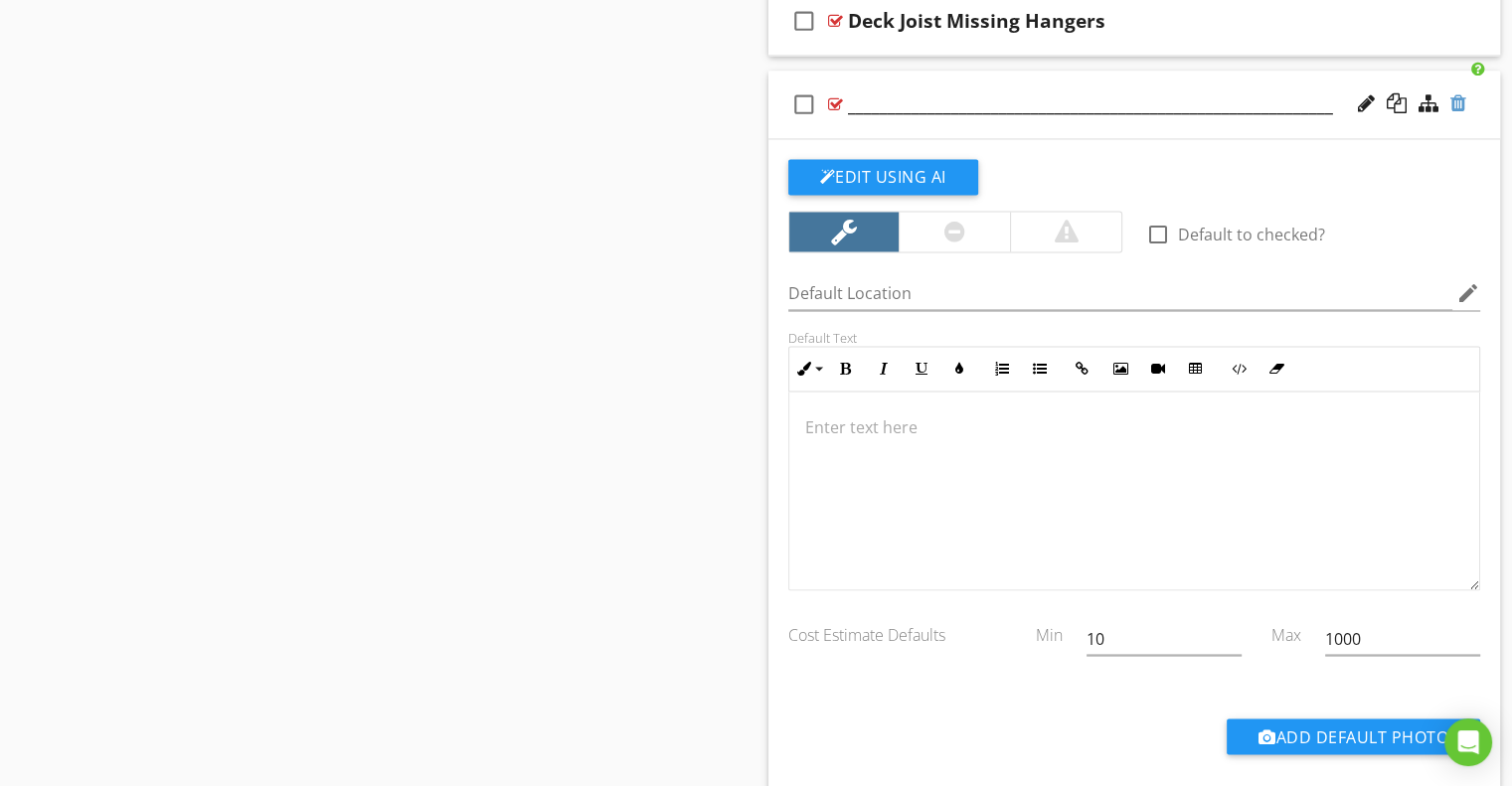 click at bounding box center (1458, 103) 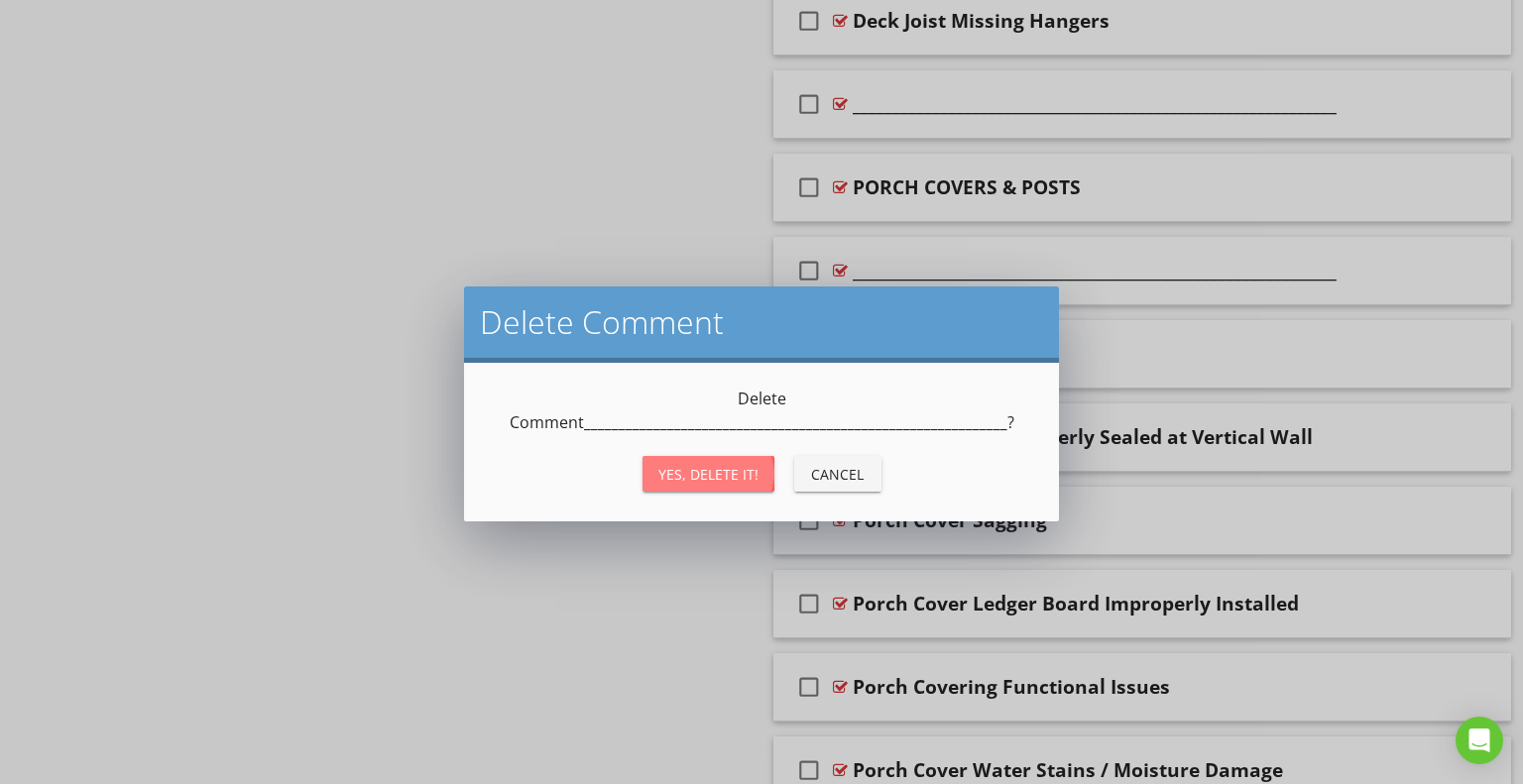 click on "Yes, Delete it!" at bounding box center [708, 474] 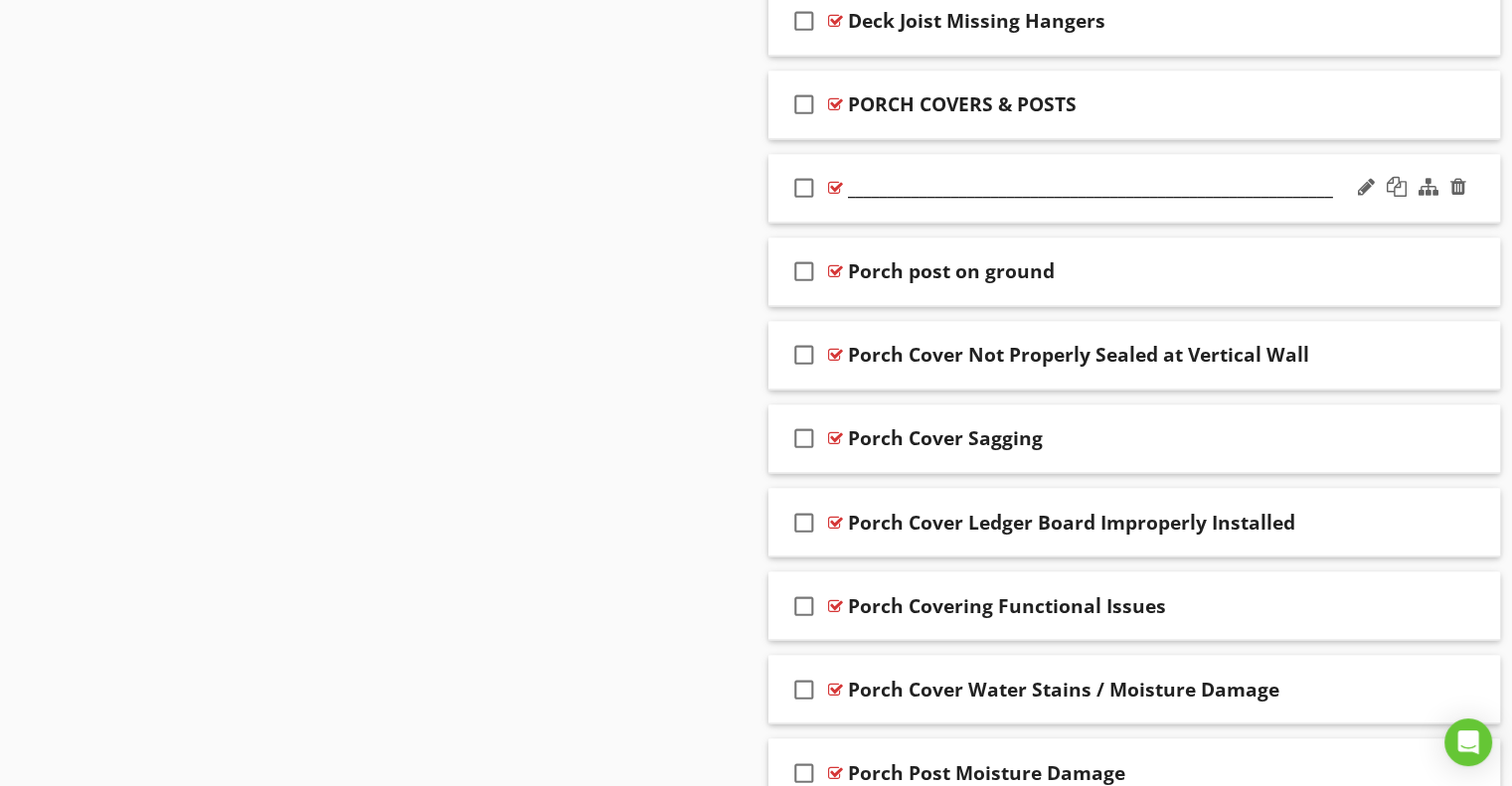 click on "check_box_outline_blank
_____________________________________________________________" at bounding box center [1134, 188] 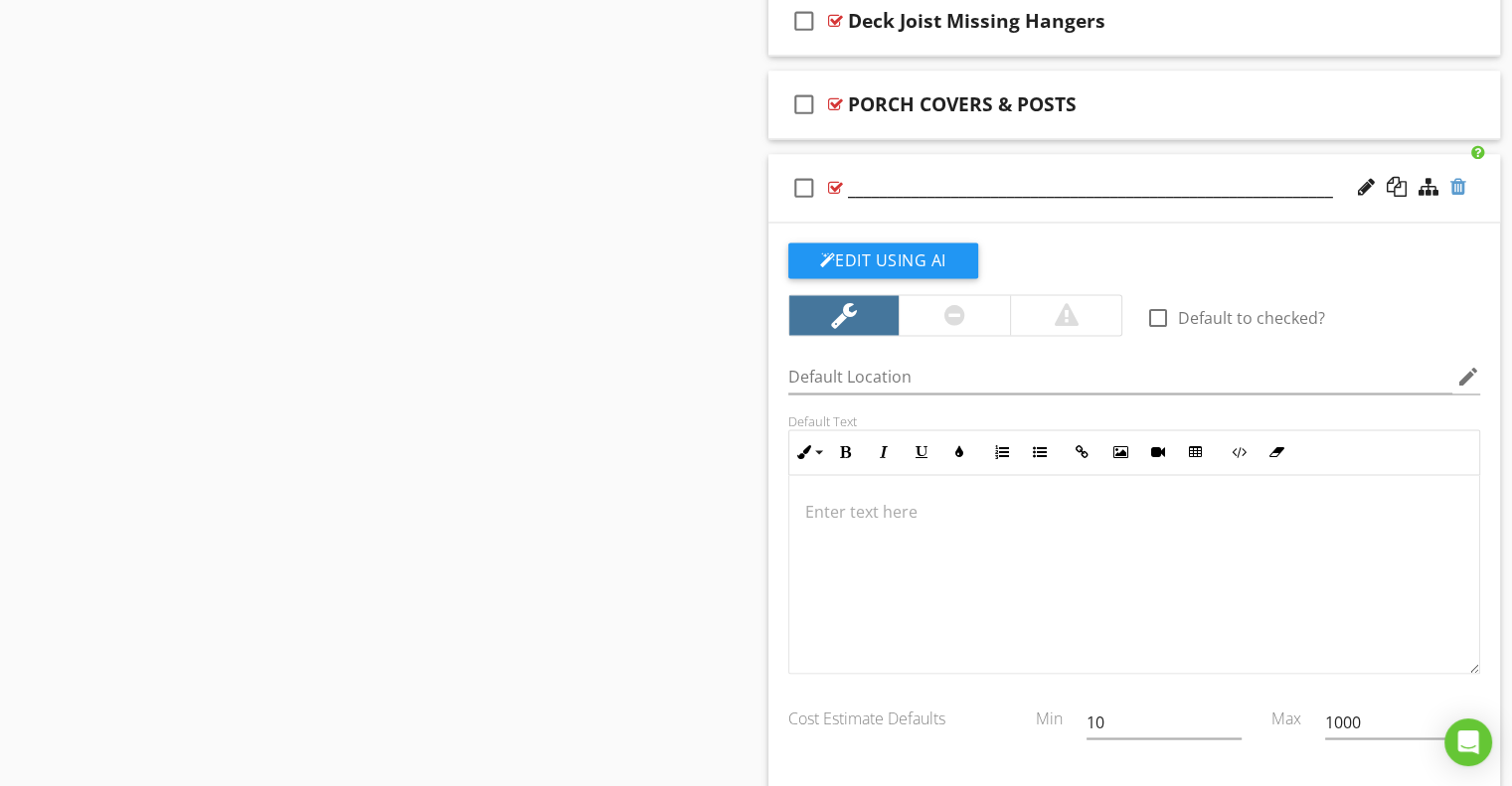 click at bounding box center [1458, 187] 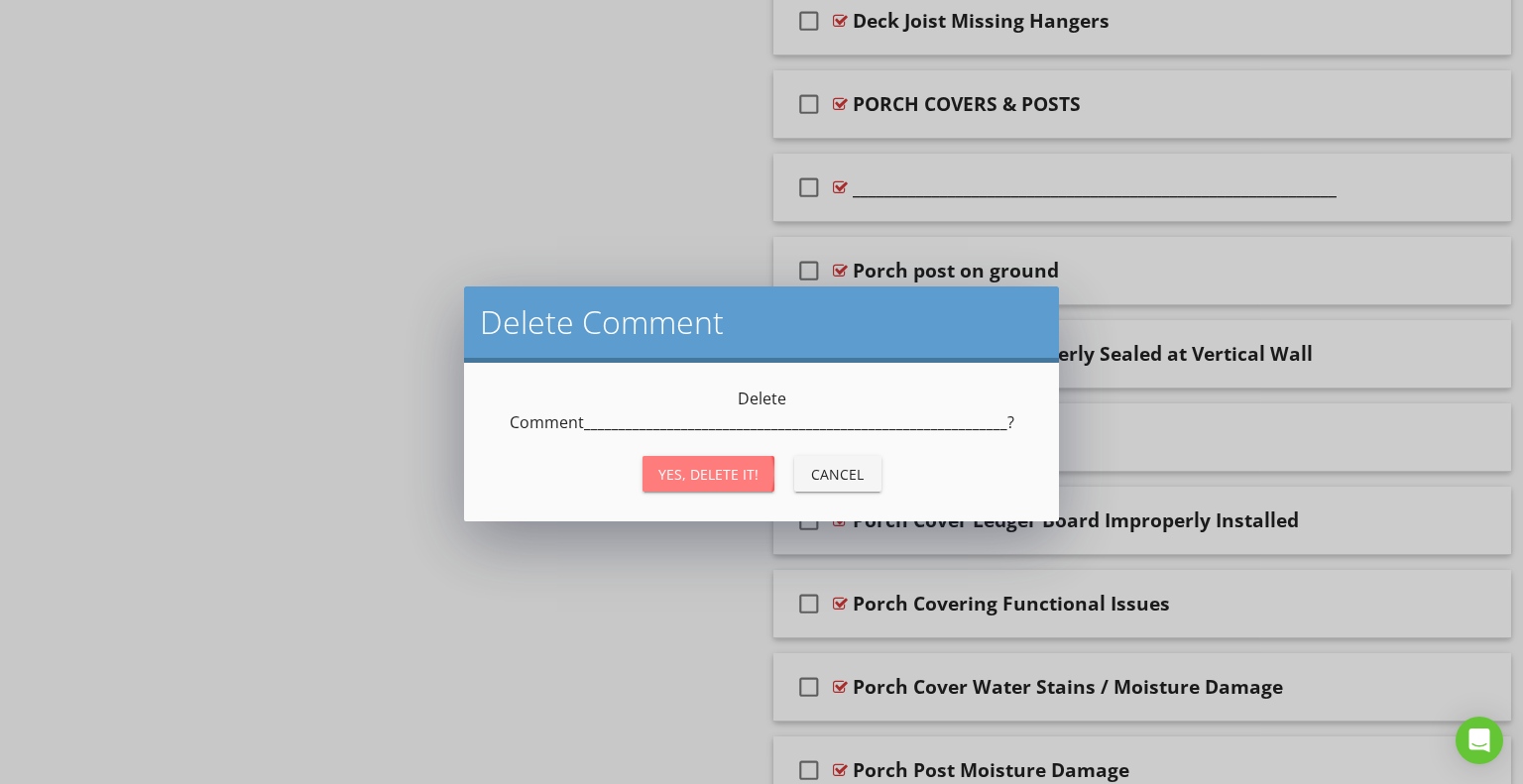 click on "Yes, Delete it!" at bounding box center [708, 474] 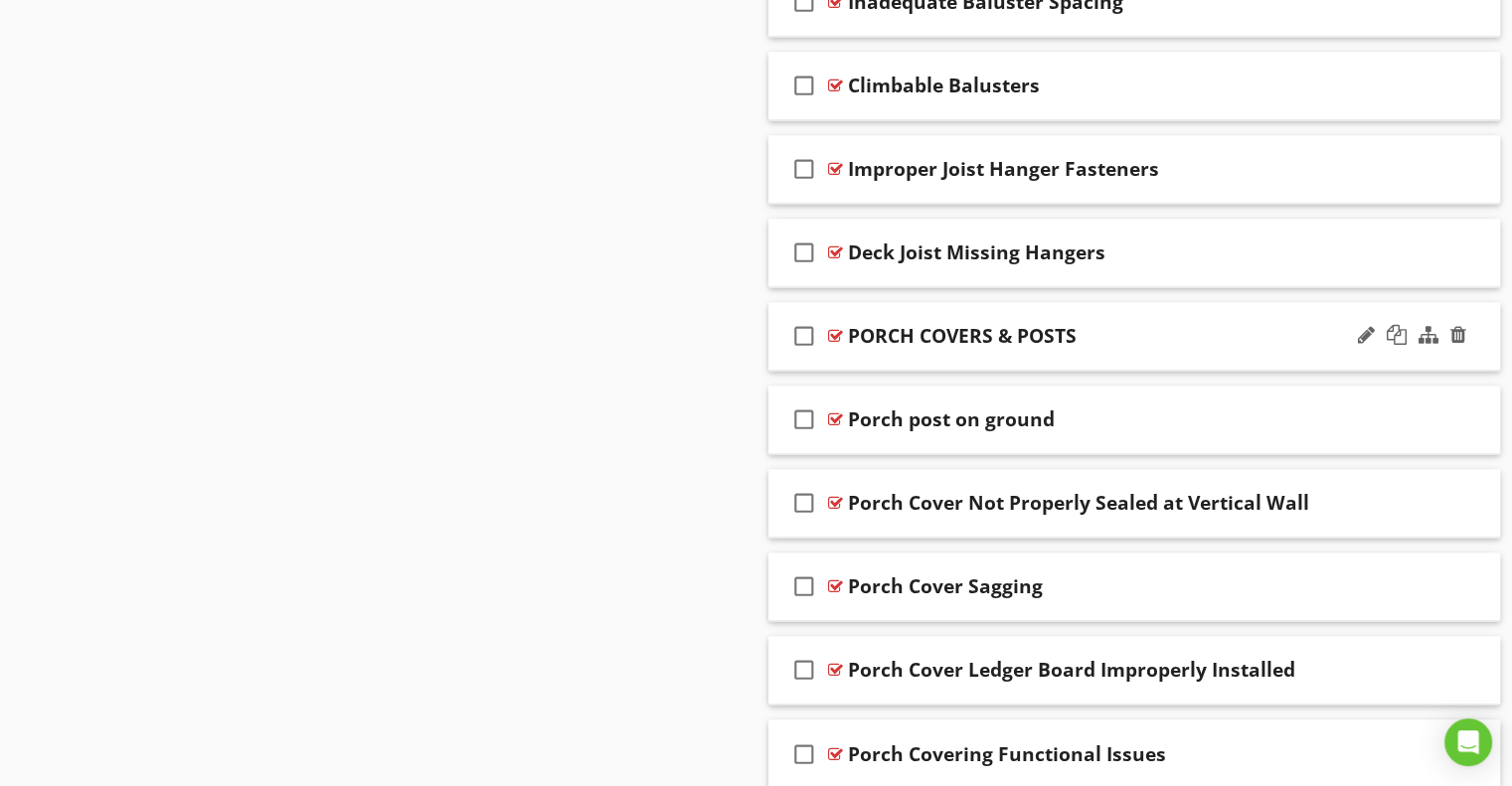 scroll, scrollTop: 3069, scrollLeft: 0, axis: vertical 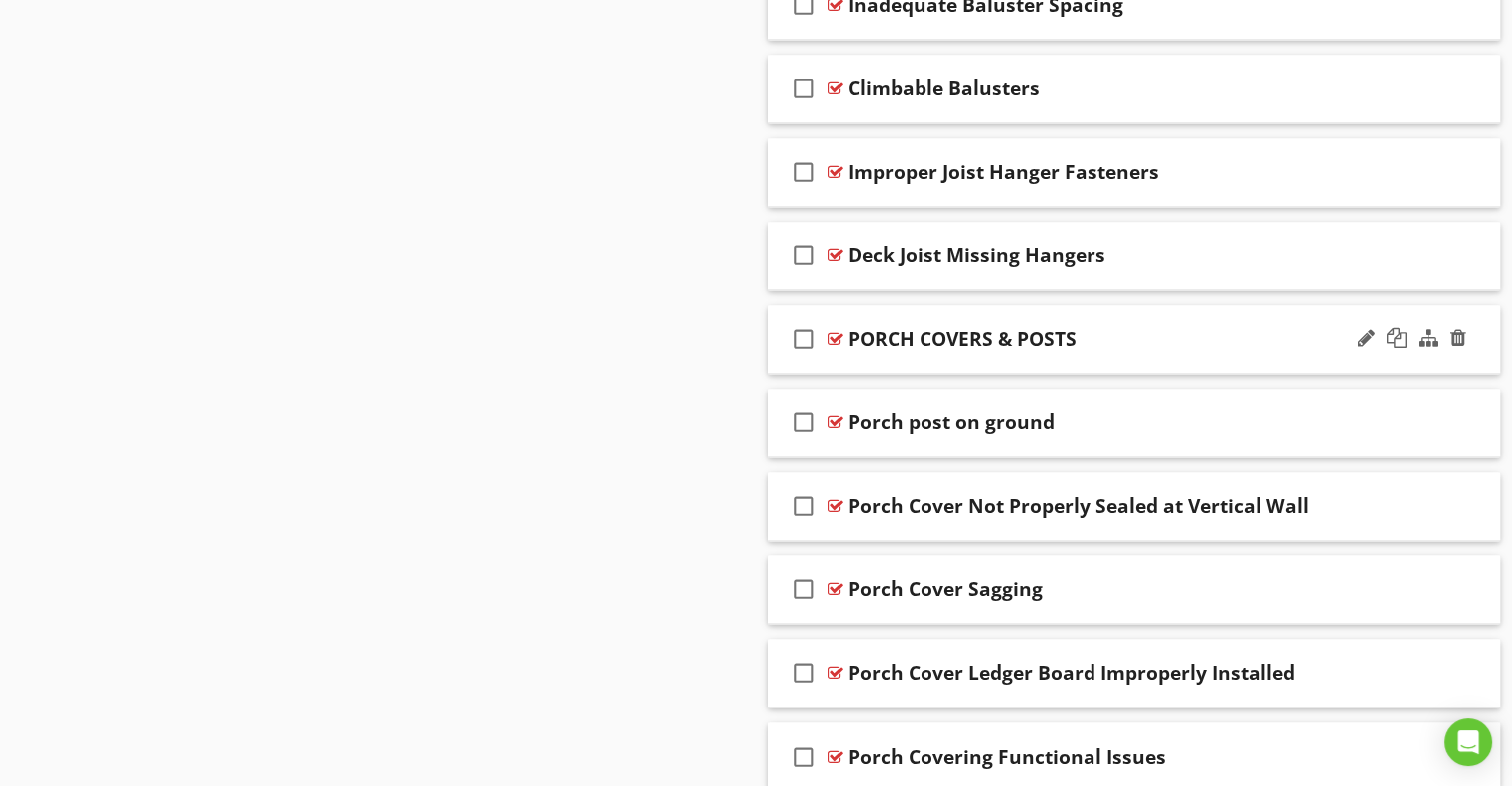 click on "check_box_outline_blank
PORCH COVERS & POSTS" at bounding box center [1134, 339] 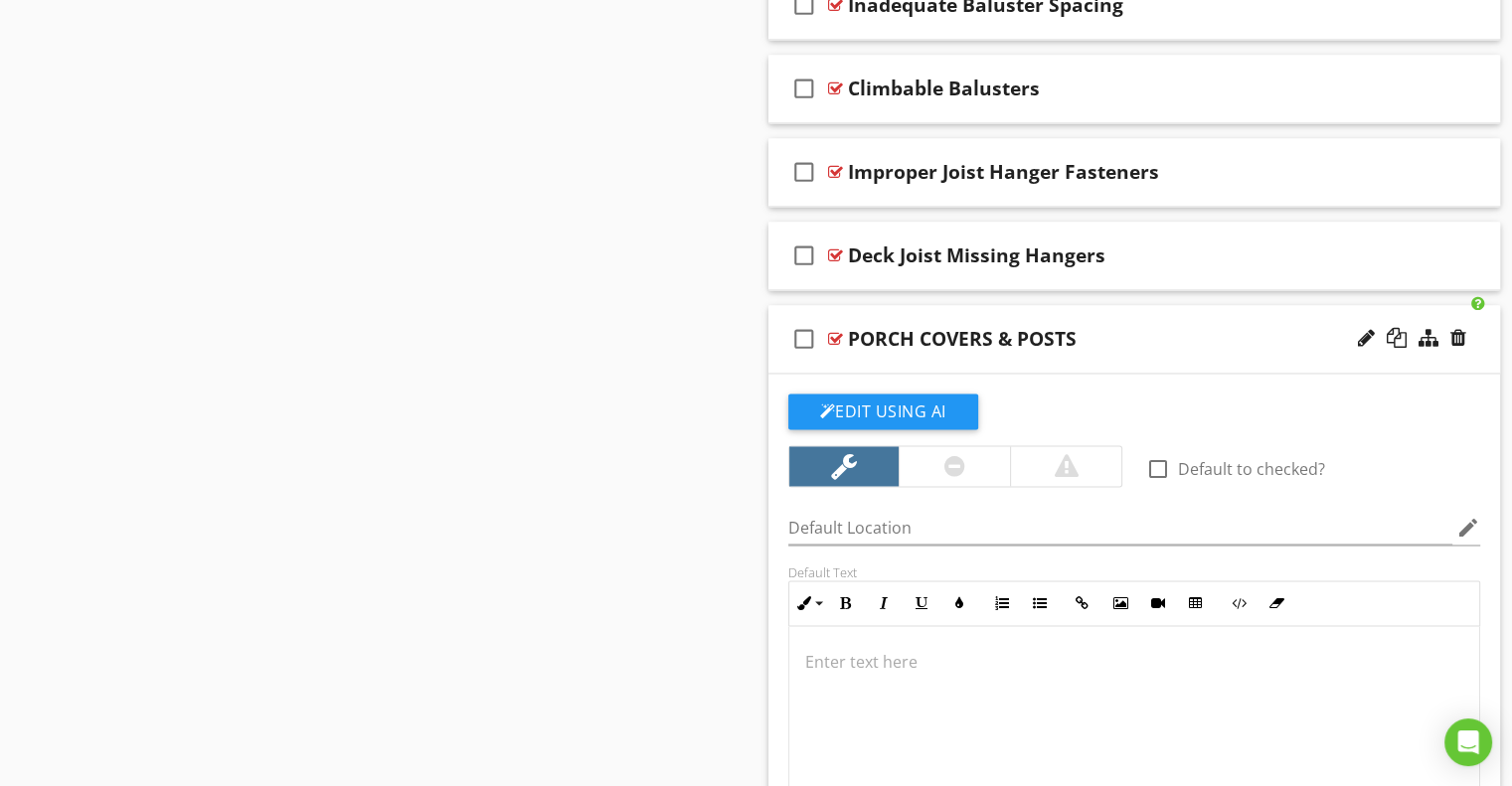 scroll, scrollTop: 0, scrollLeft: 0, axis: both 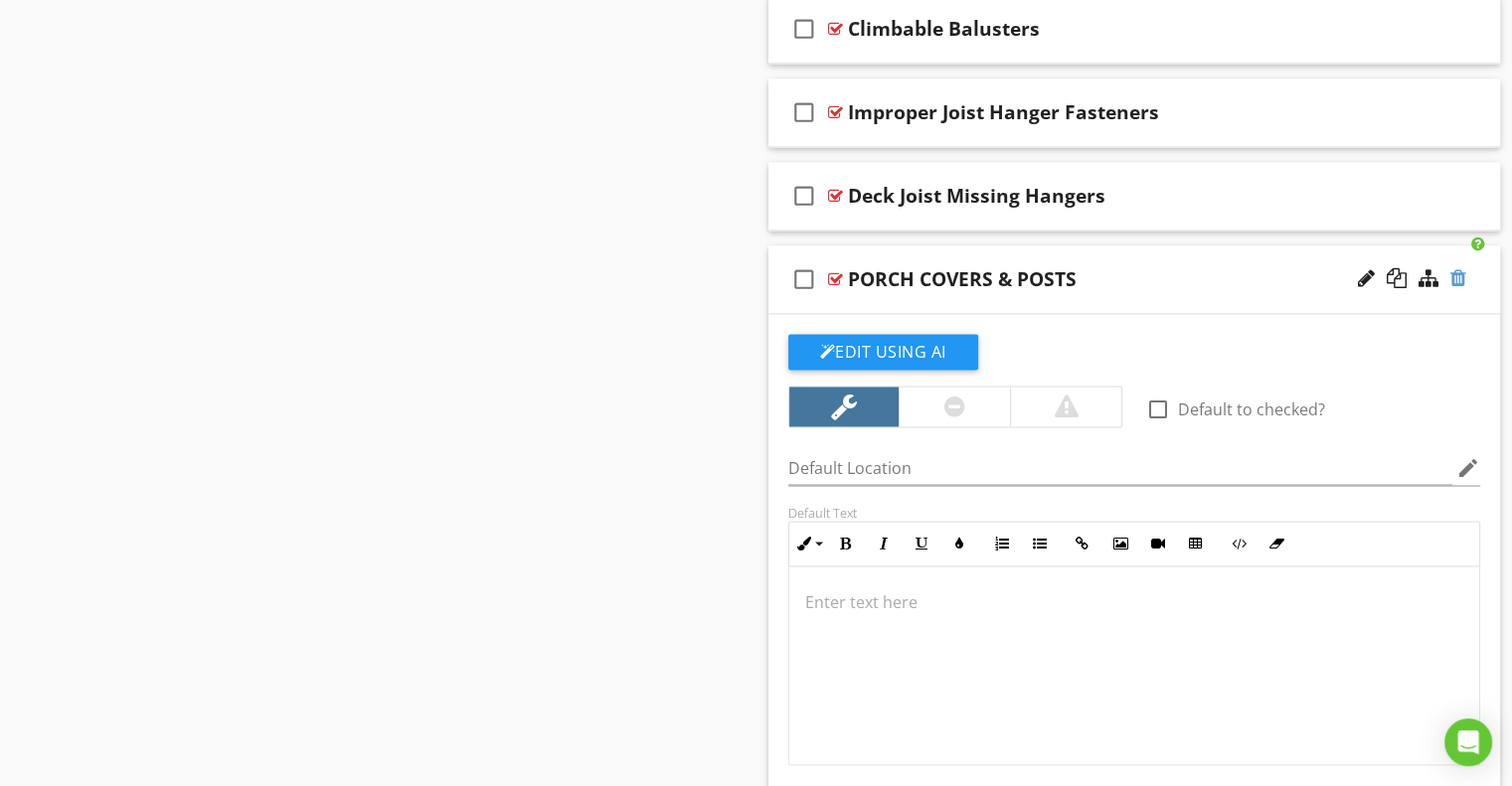 click at bounding box center [1458, 278] 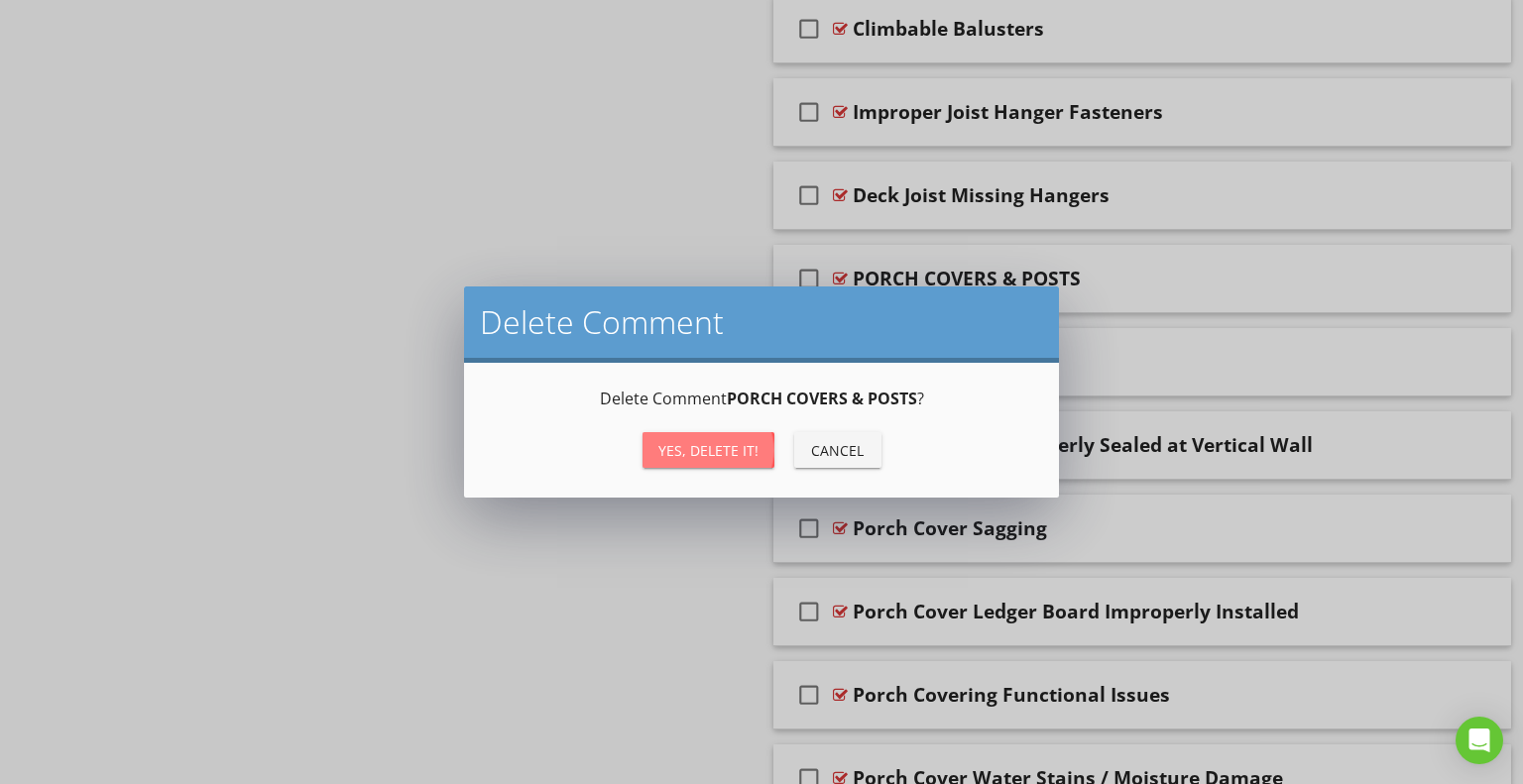 click on "Yes, Delete it!" at bounding box center [708, 450] 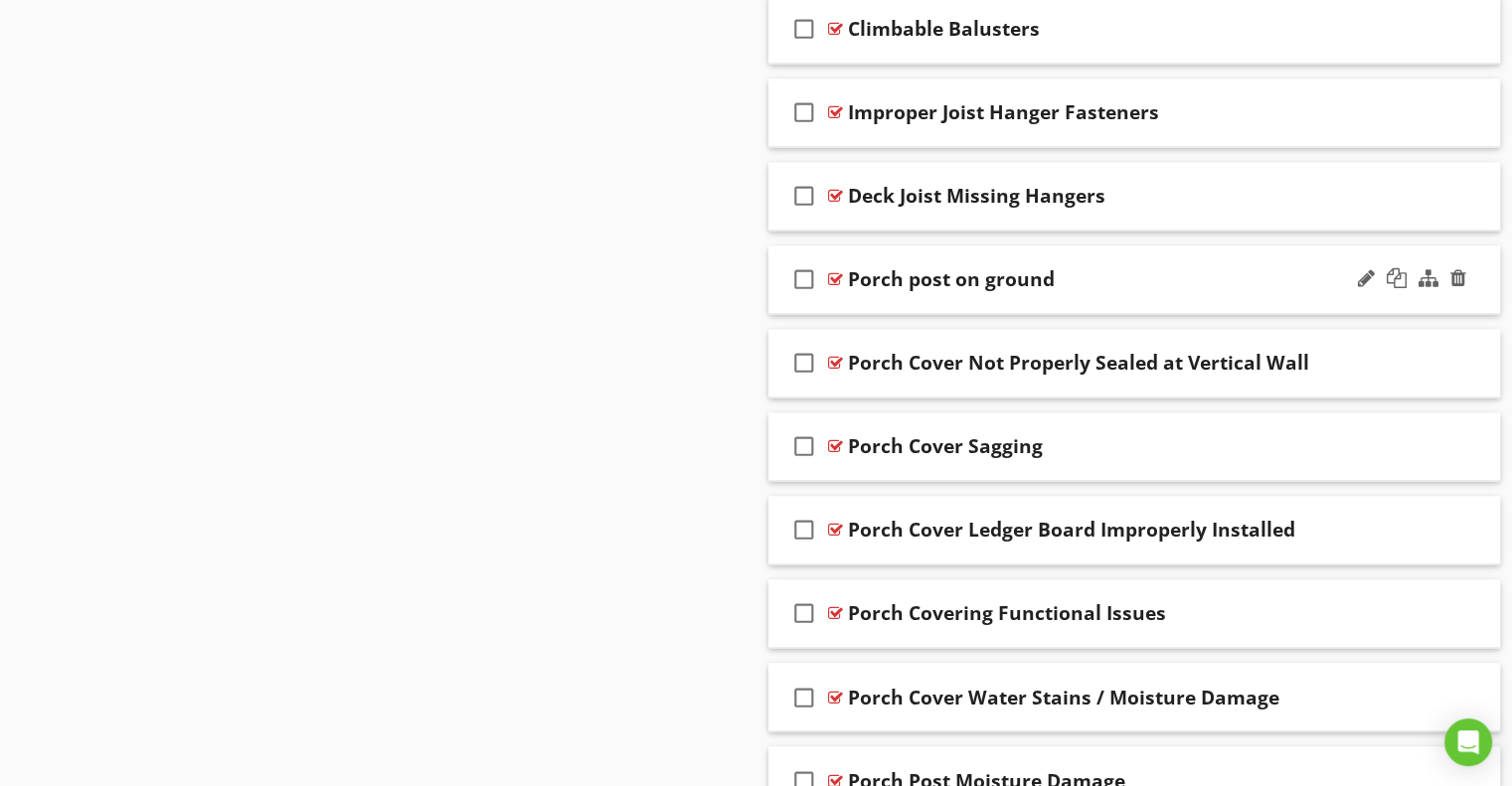 click on "check_box_outline_blank
Porch post on ground" at bounding box center (1134, 279) 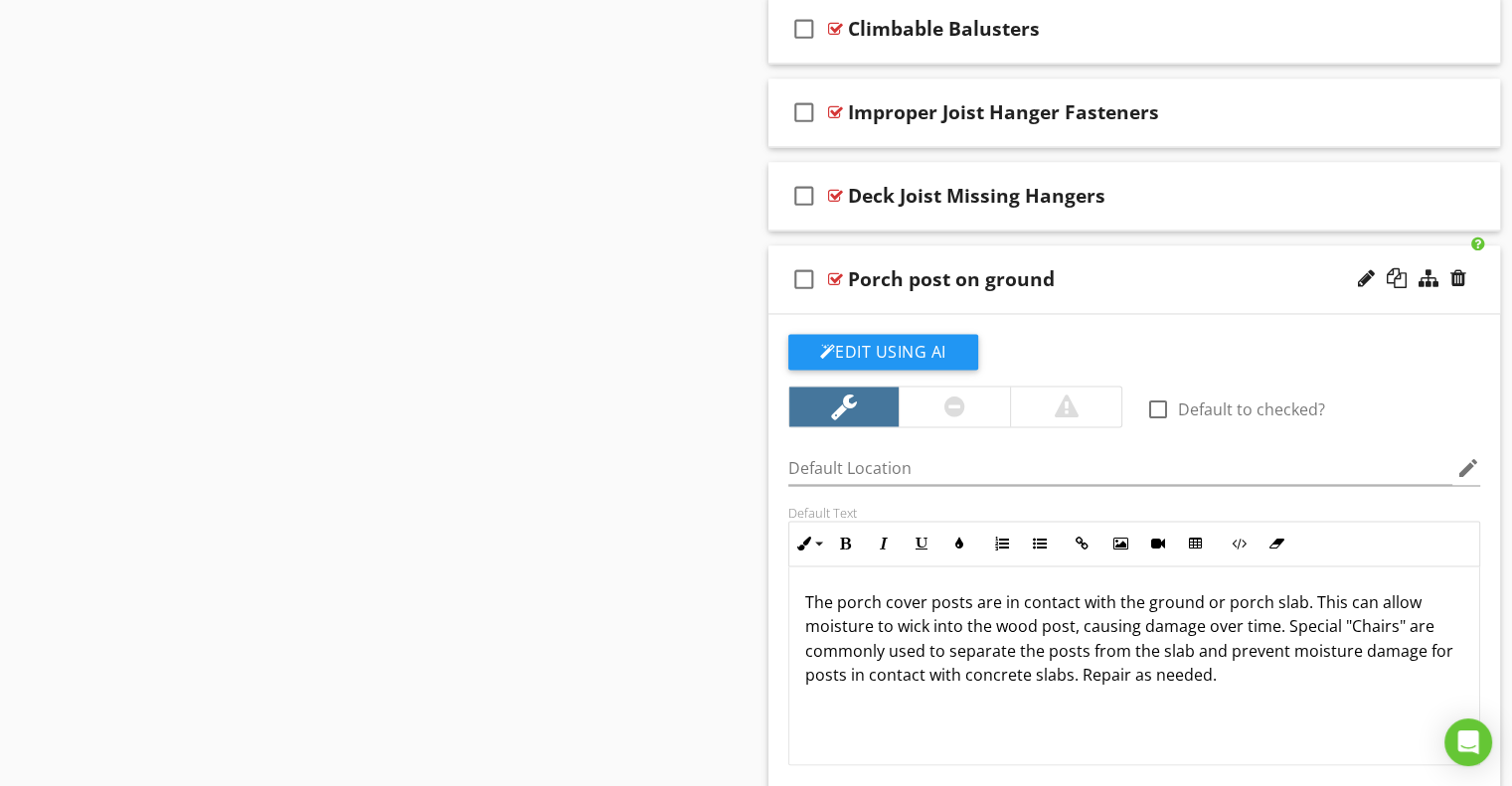 click on "Porch post on ground" at bounding box center [951, 279] 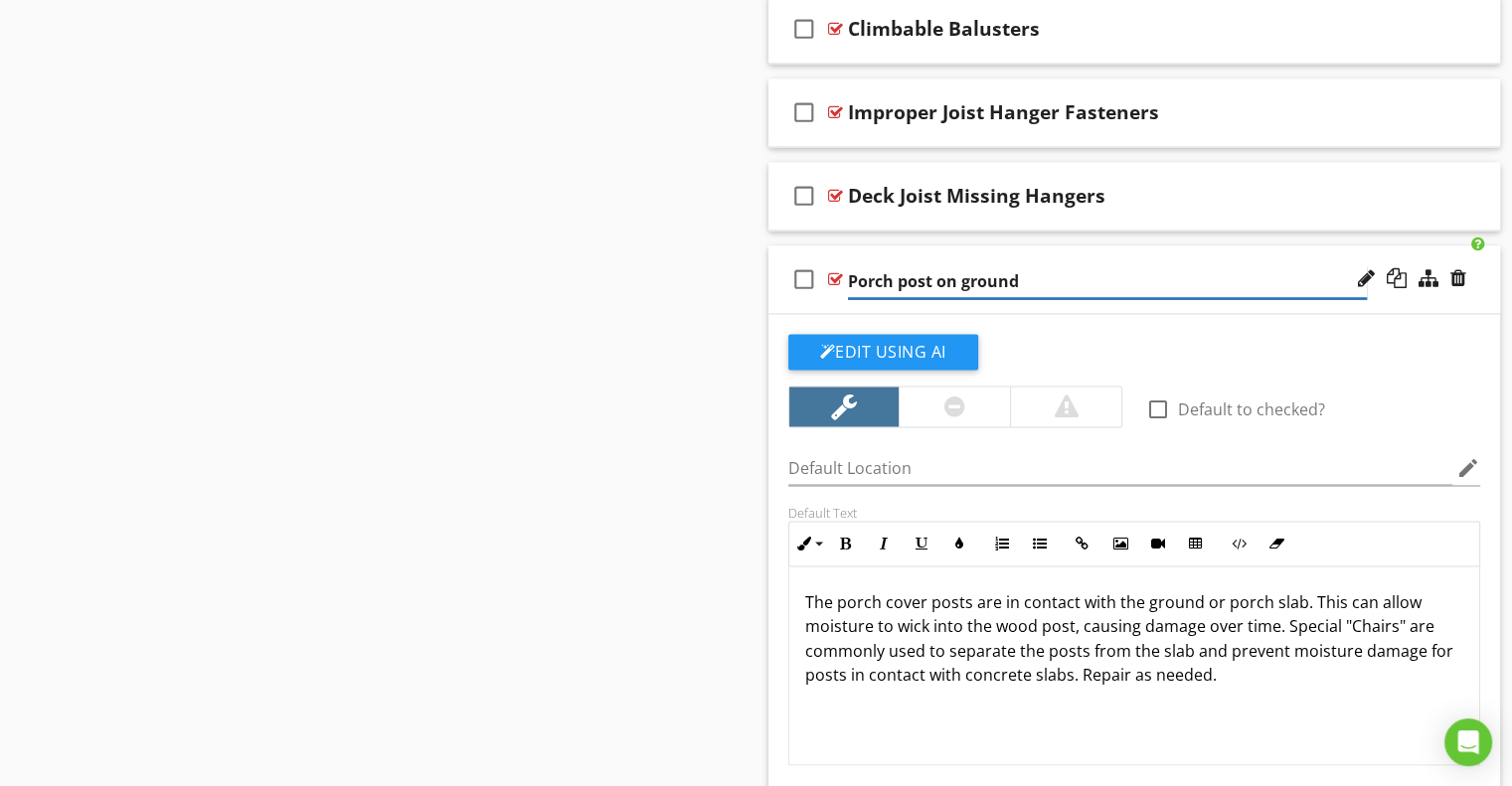 click on "Porch post on ground" at bounding box center [1107, 281] 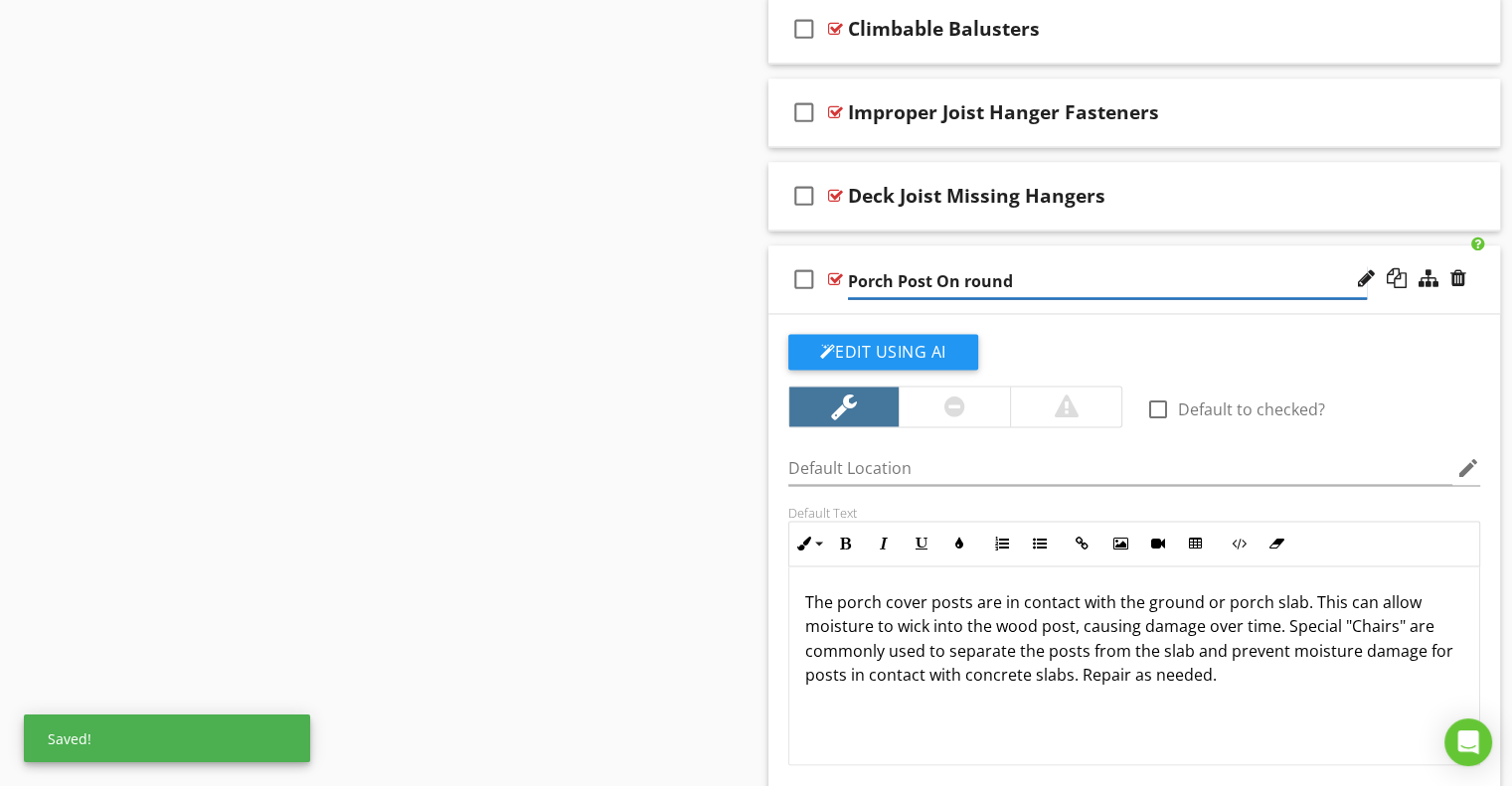 type on "Porch Post On Ground" 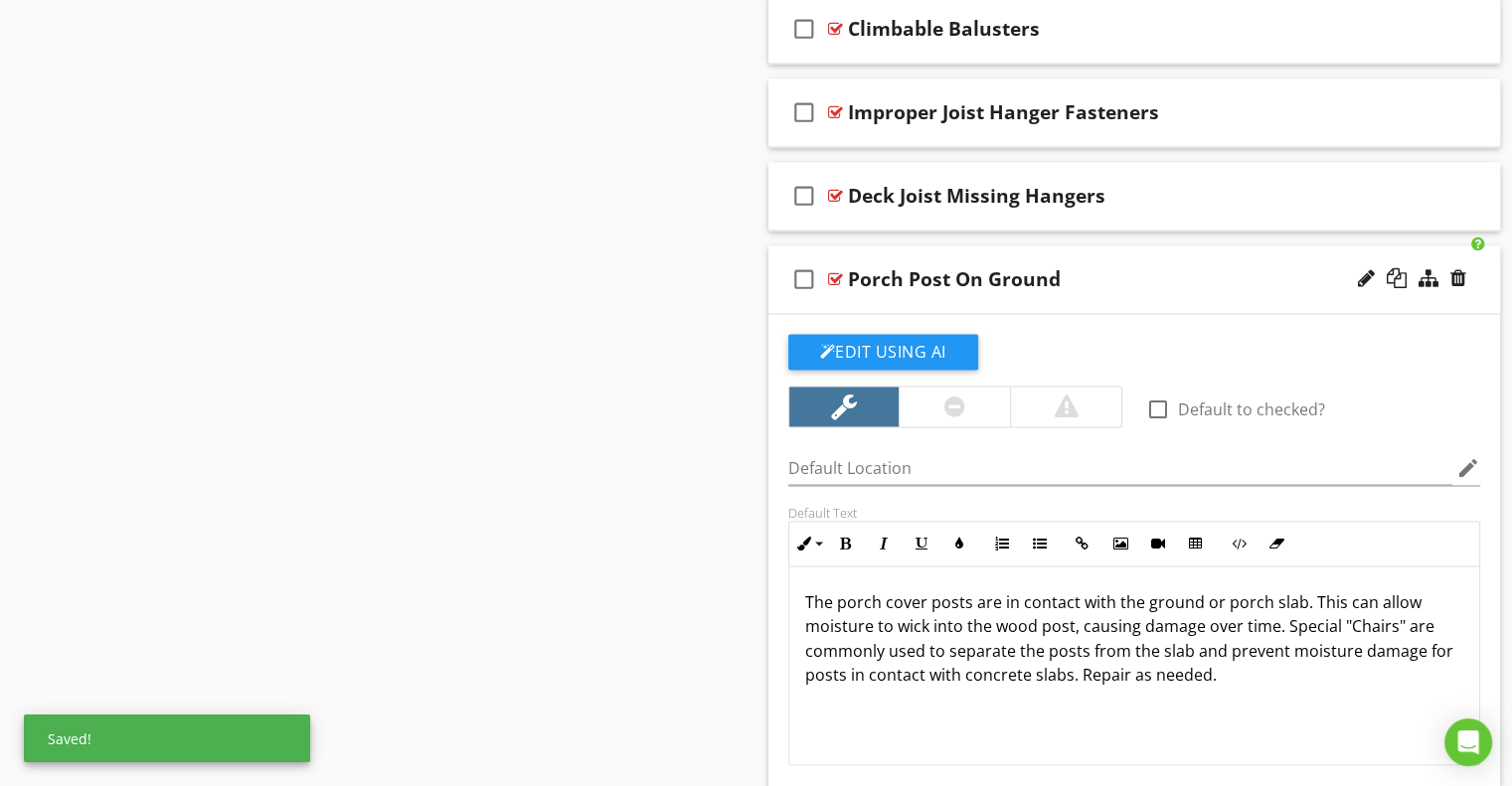 click on "check_box_outline_blank
Porch Post On Ground" at bounding box center [1134, 279] 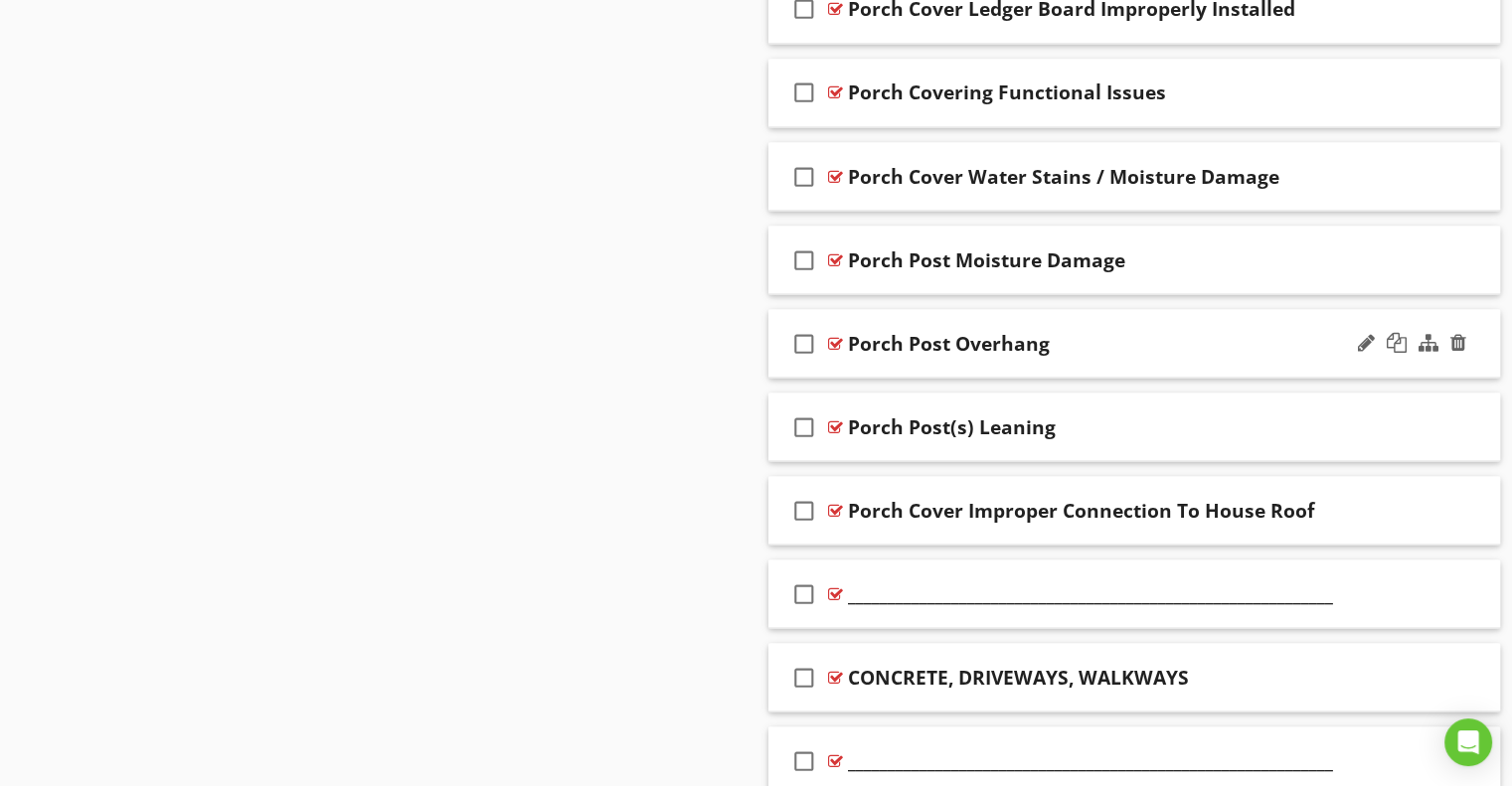 scroll, scrollTop: 3669, scrollLeft: 0, axis: vertical 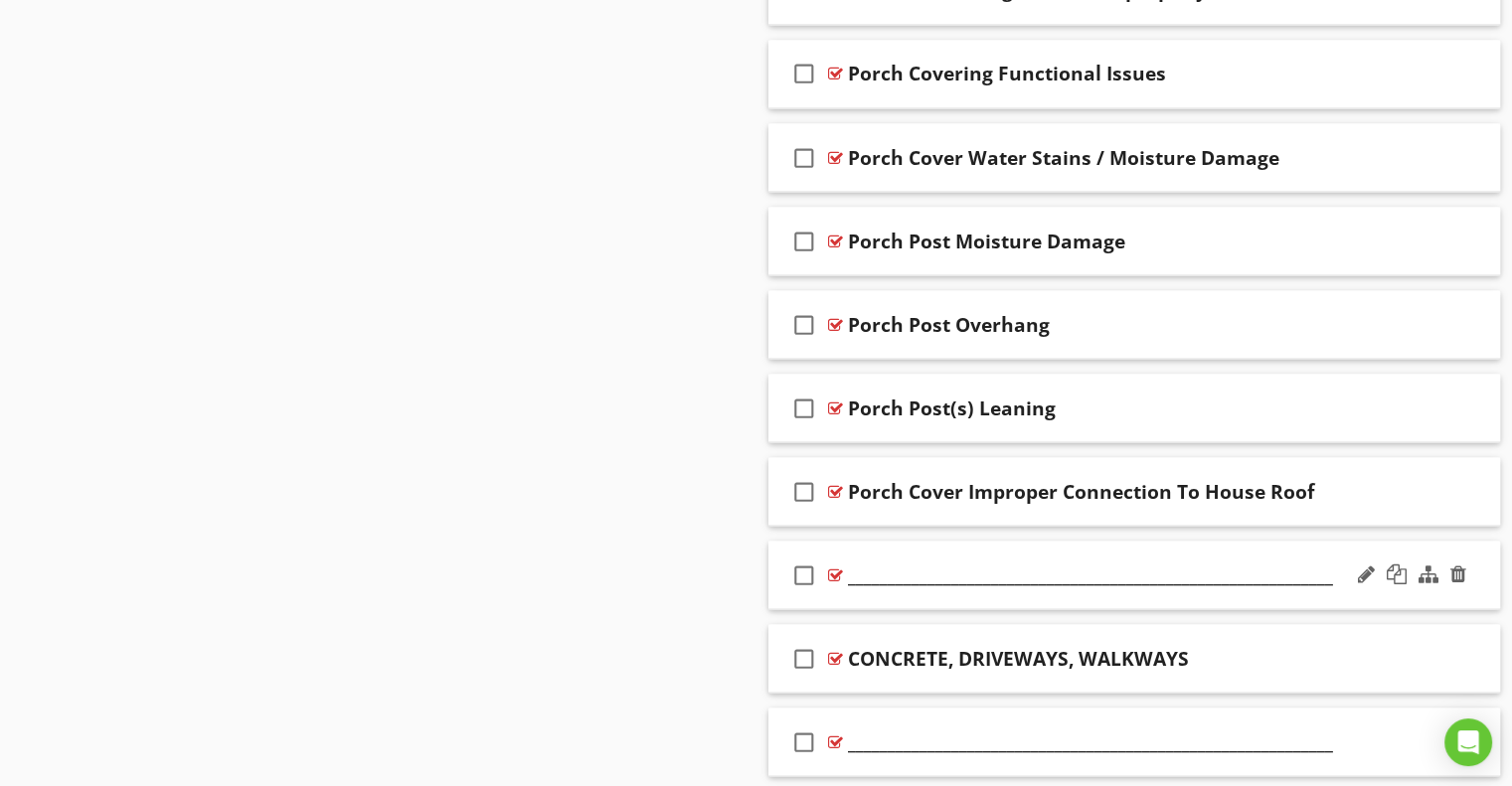 click on "check_box_outline_blank
_____________________________________________________________" at bounding box center [1134, 574] 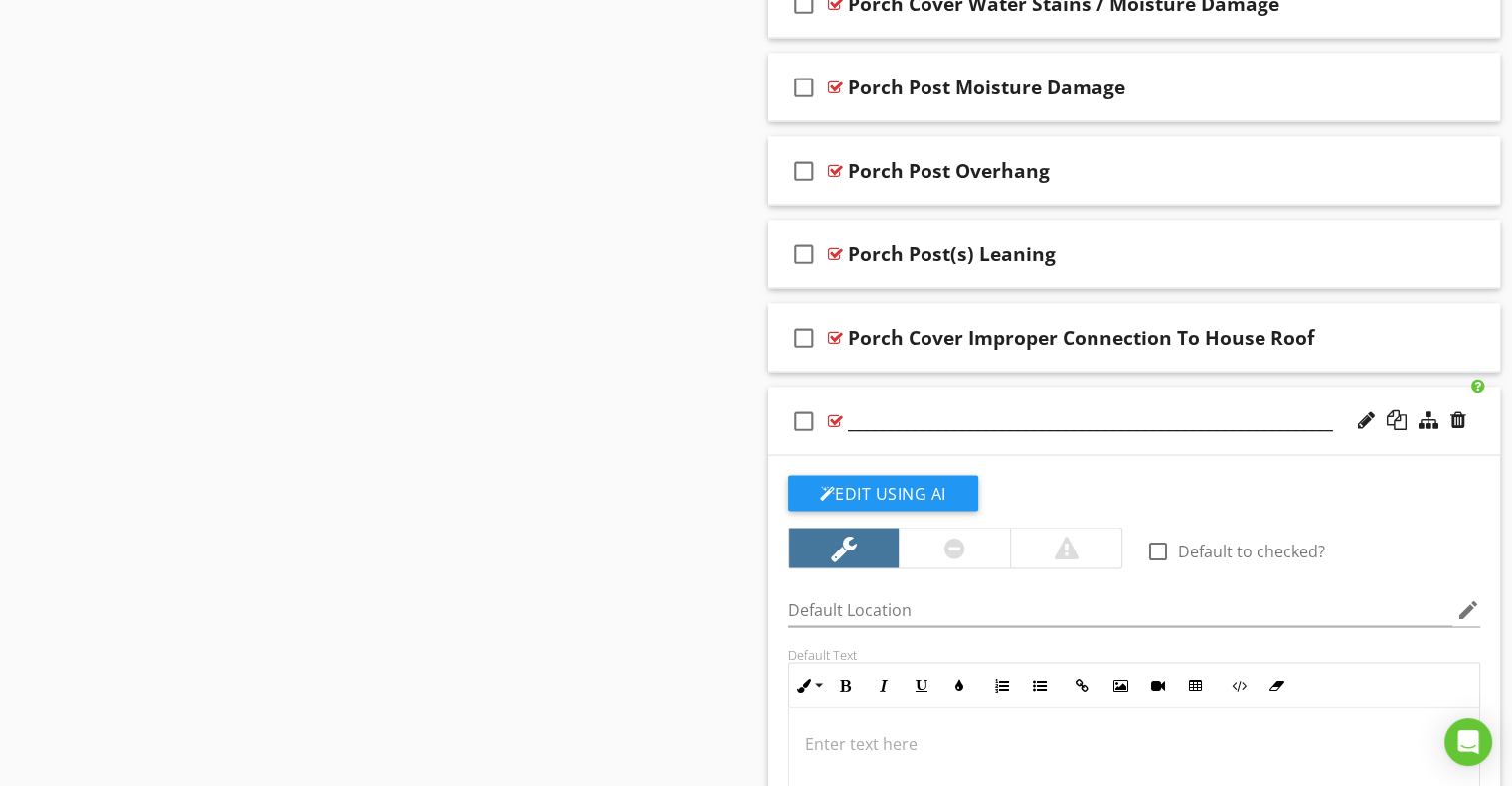 scroll, scrollTop: 3821, scrollLeft: 0, axis: vertical 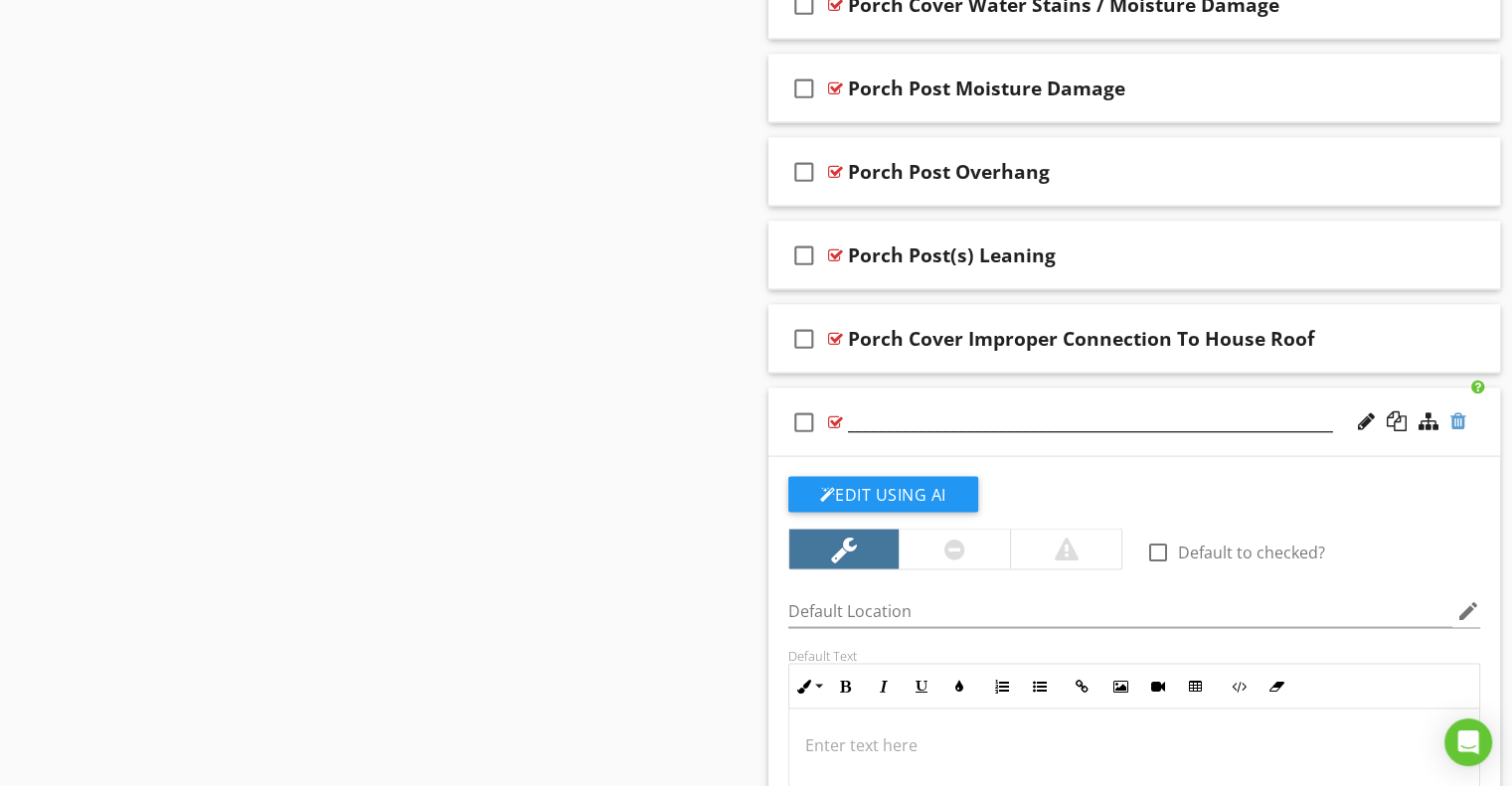click at bounding box center [1458, 421] 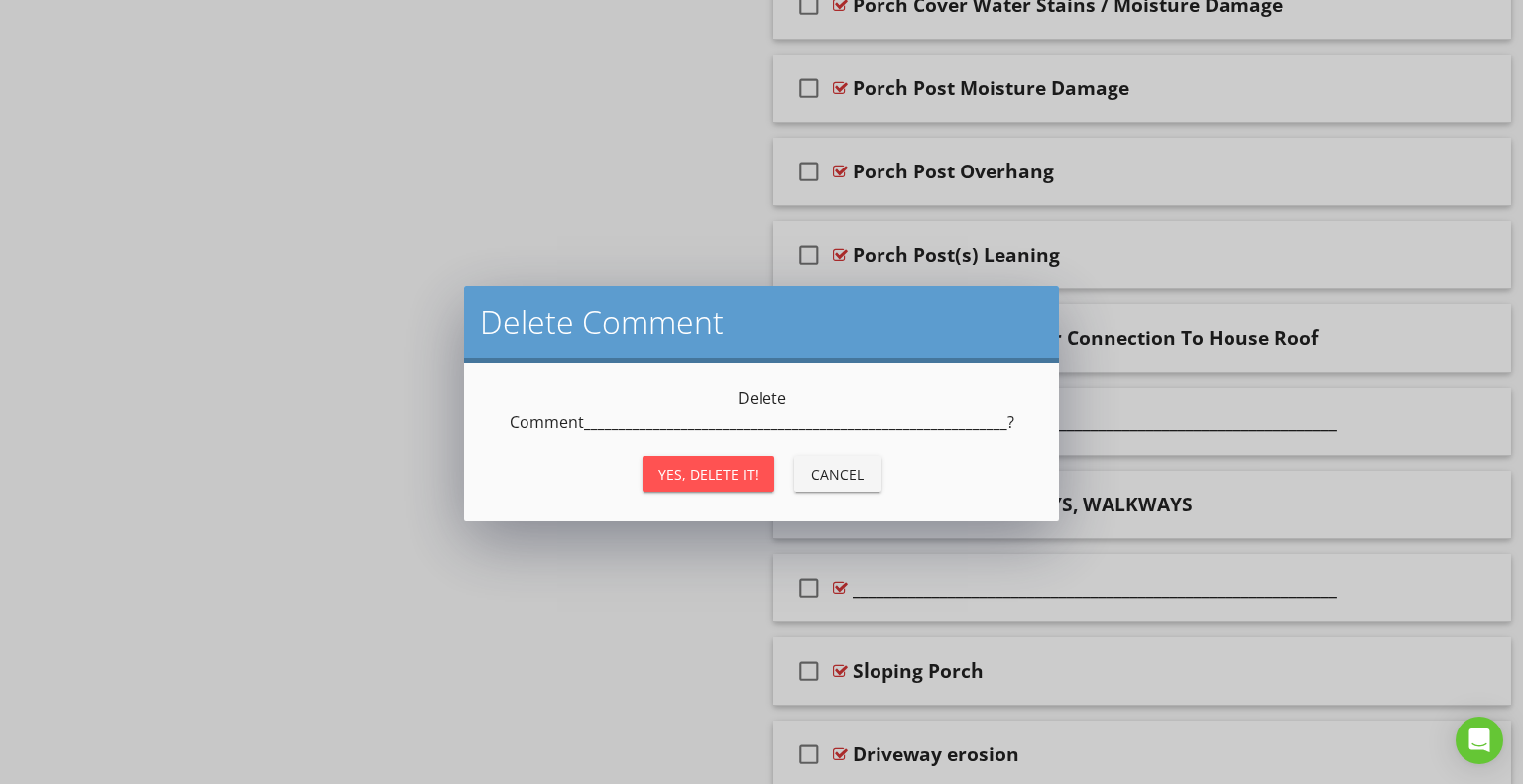 click on "Yes, Delete it!" at bounding box center [708, 474] 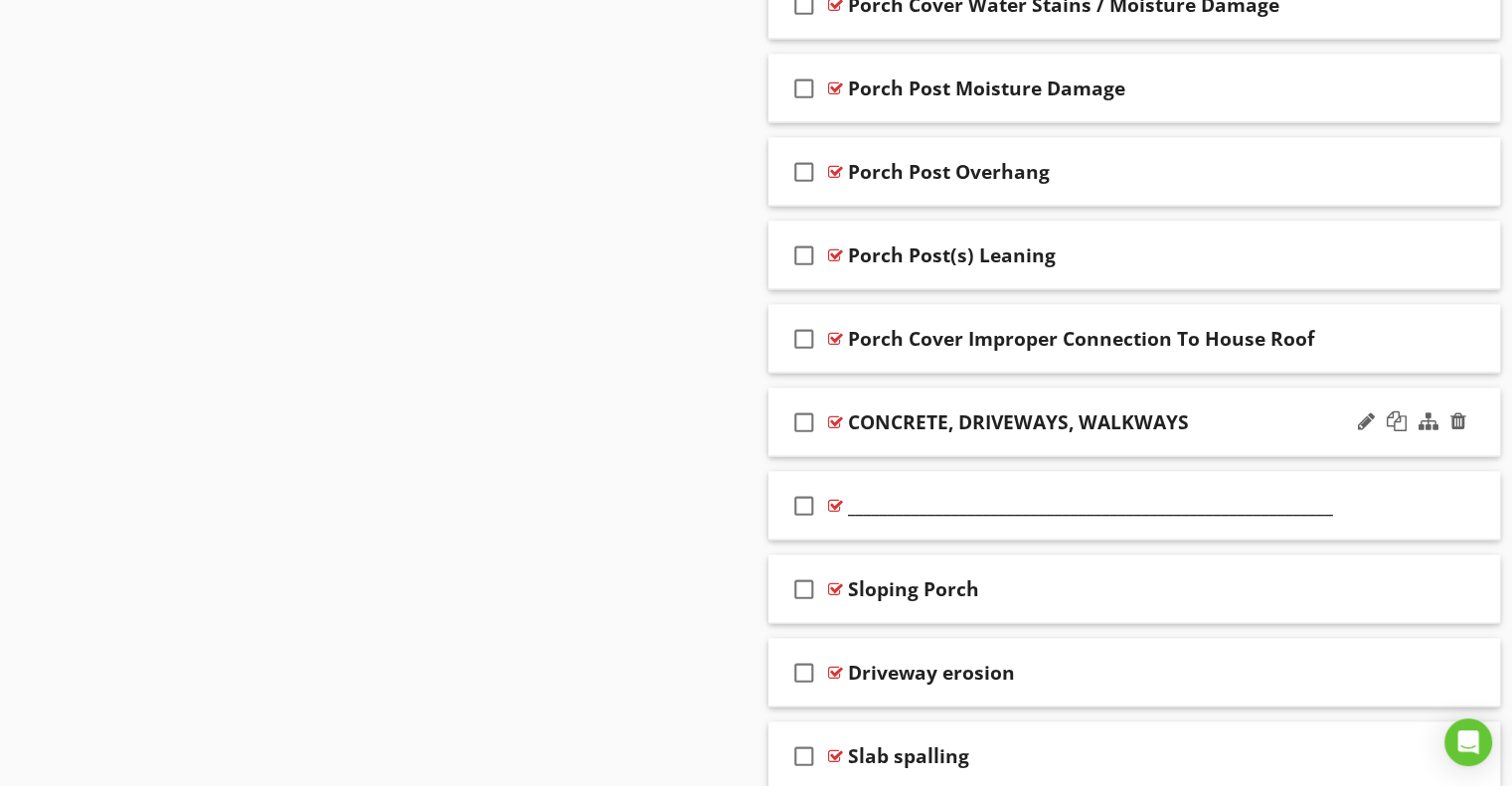 click on "check_box_outline_blank
CONCRETE, DRIVEWAYS, WALKWAYS" at bounding box center (1134, 422) 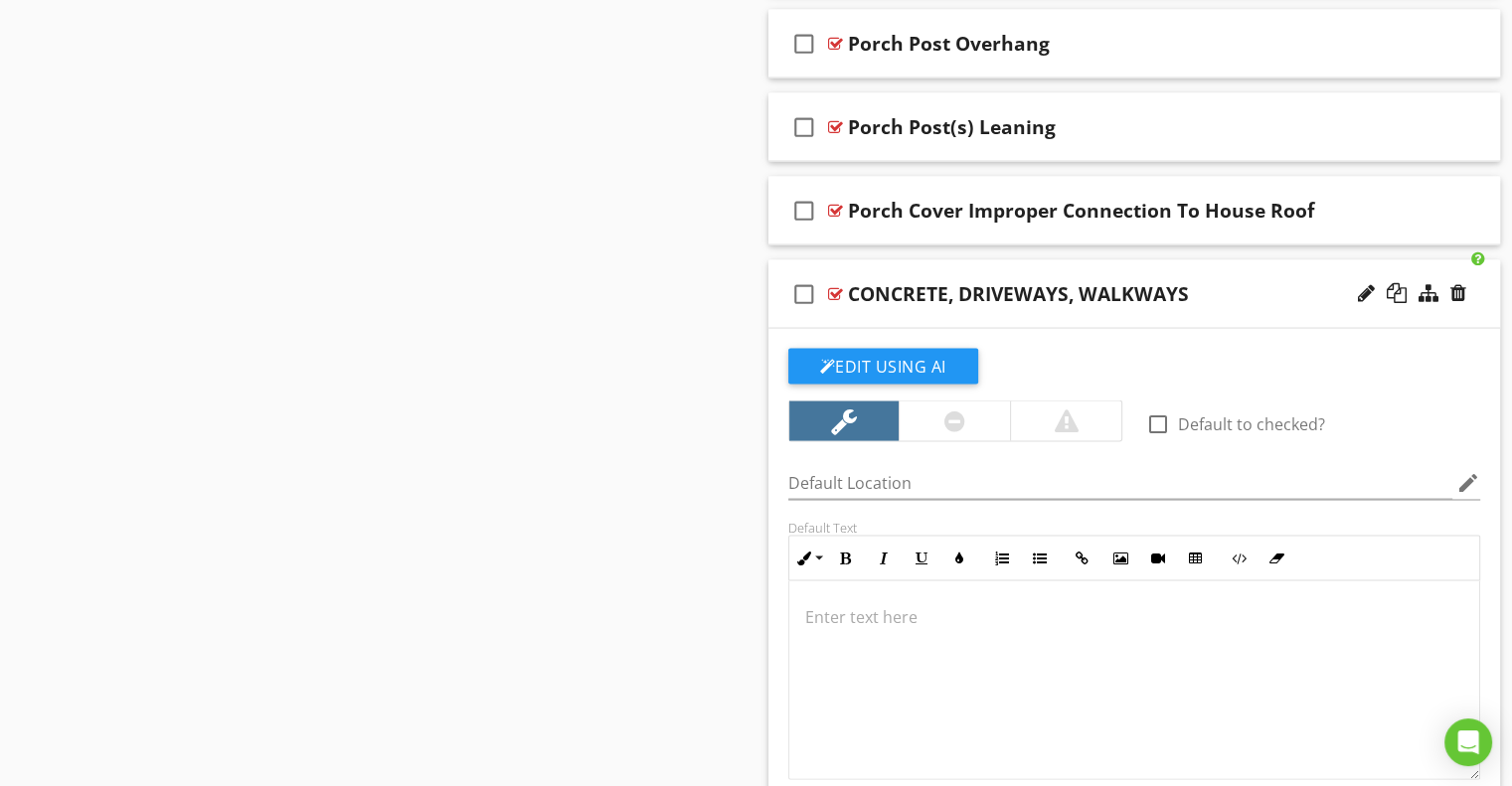 scroll, scrollTop: 3948, scrollLeft: 0, axis: vertical 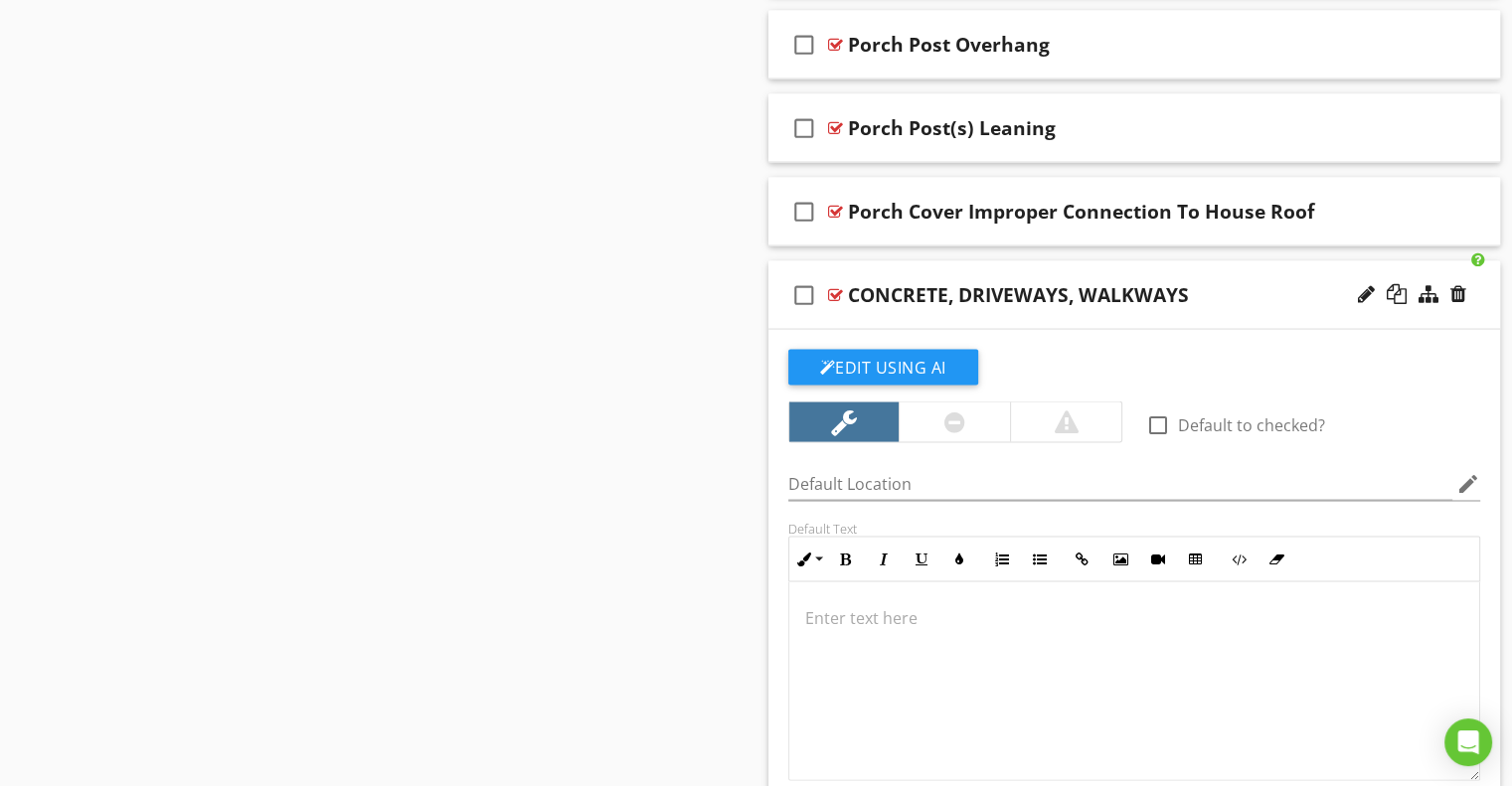 click on "check_box_outline_blank
CONCRETE, DRIVEWAYS, WALKWAYS" at bounding box center (1134, 295) 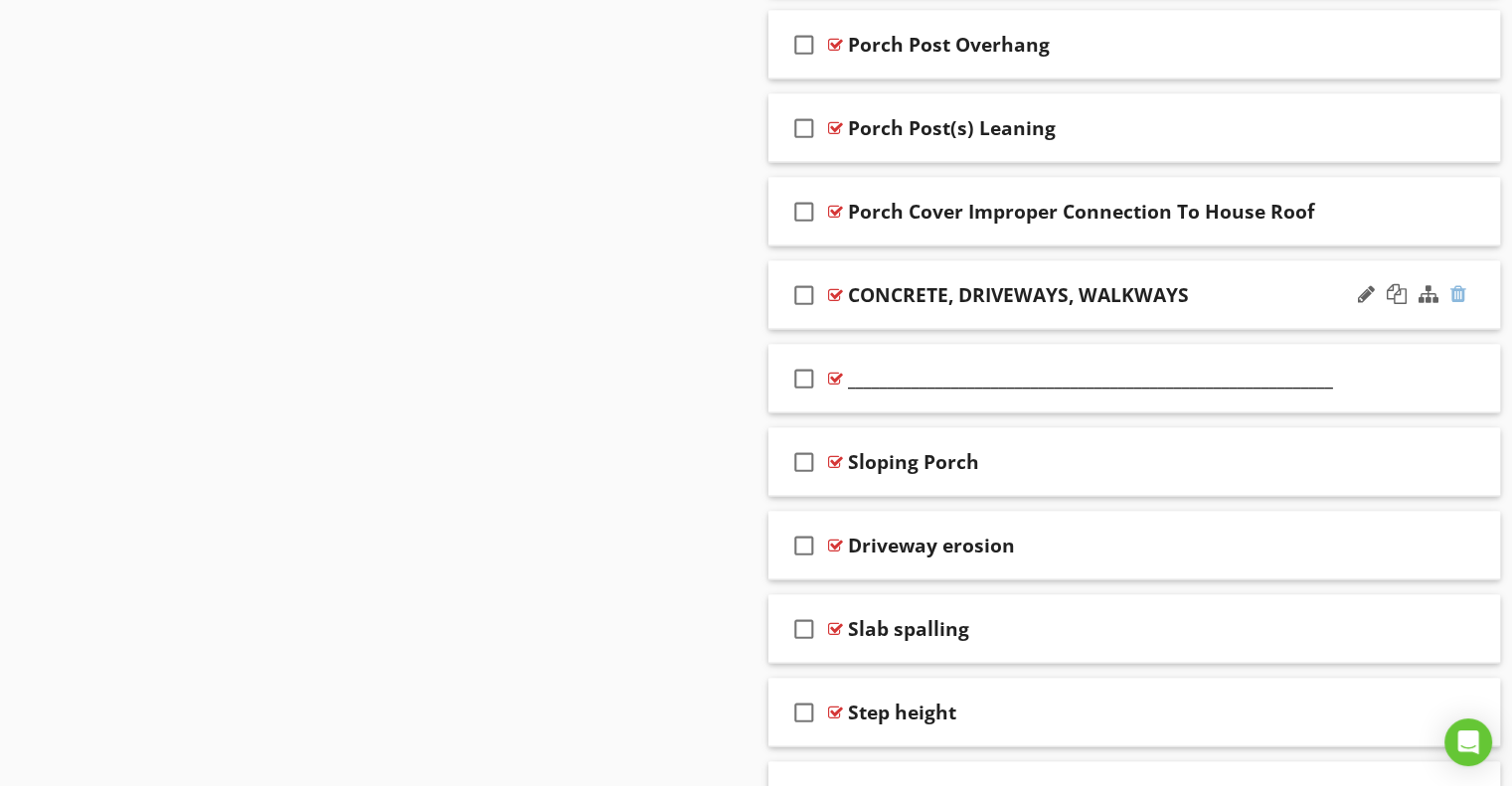 click at bounding box center (1458, 294) 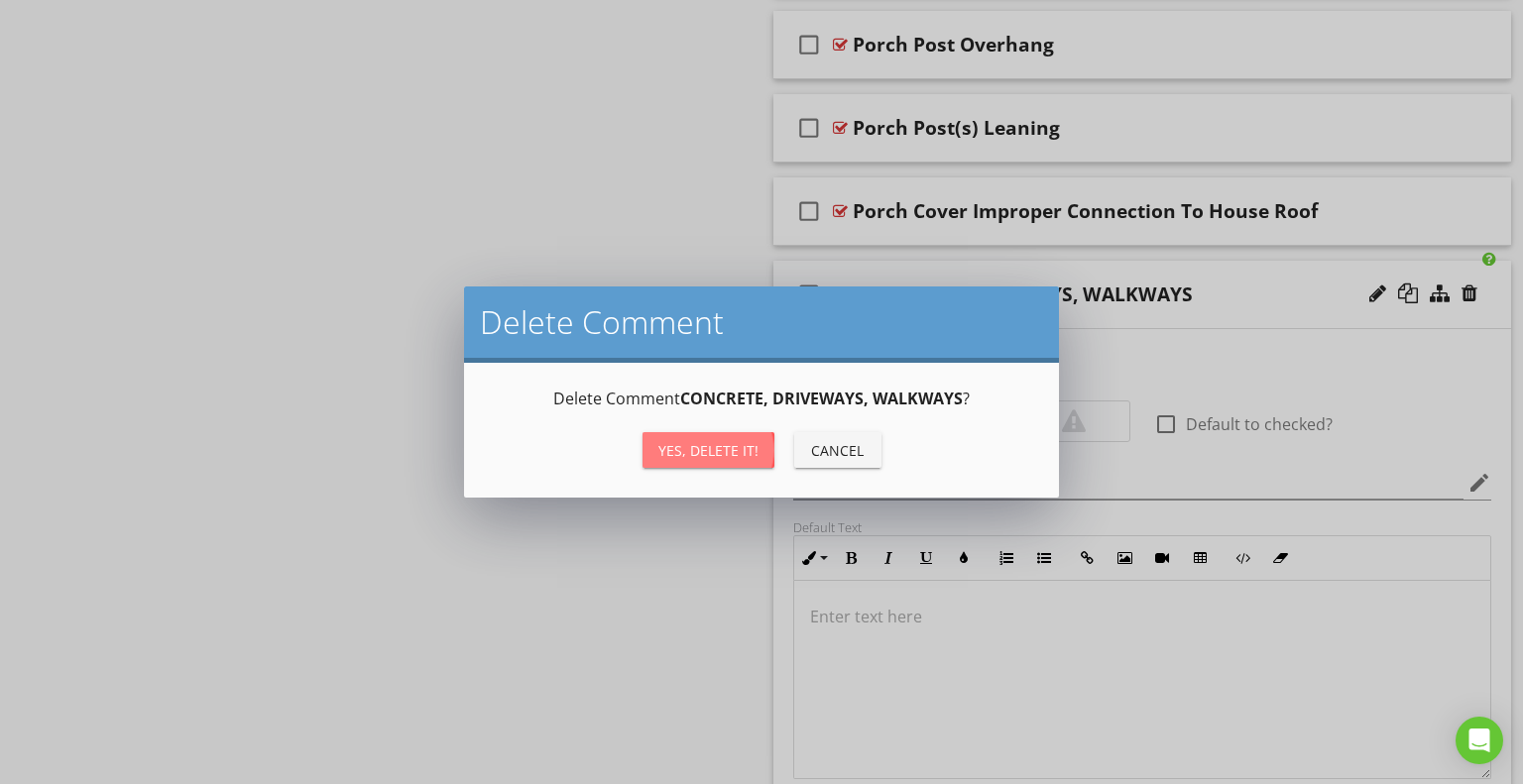 click on "Yes, Delete it!" at bounding box center [708, 450] 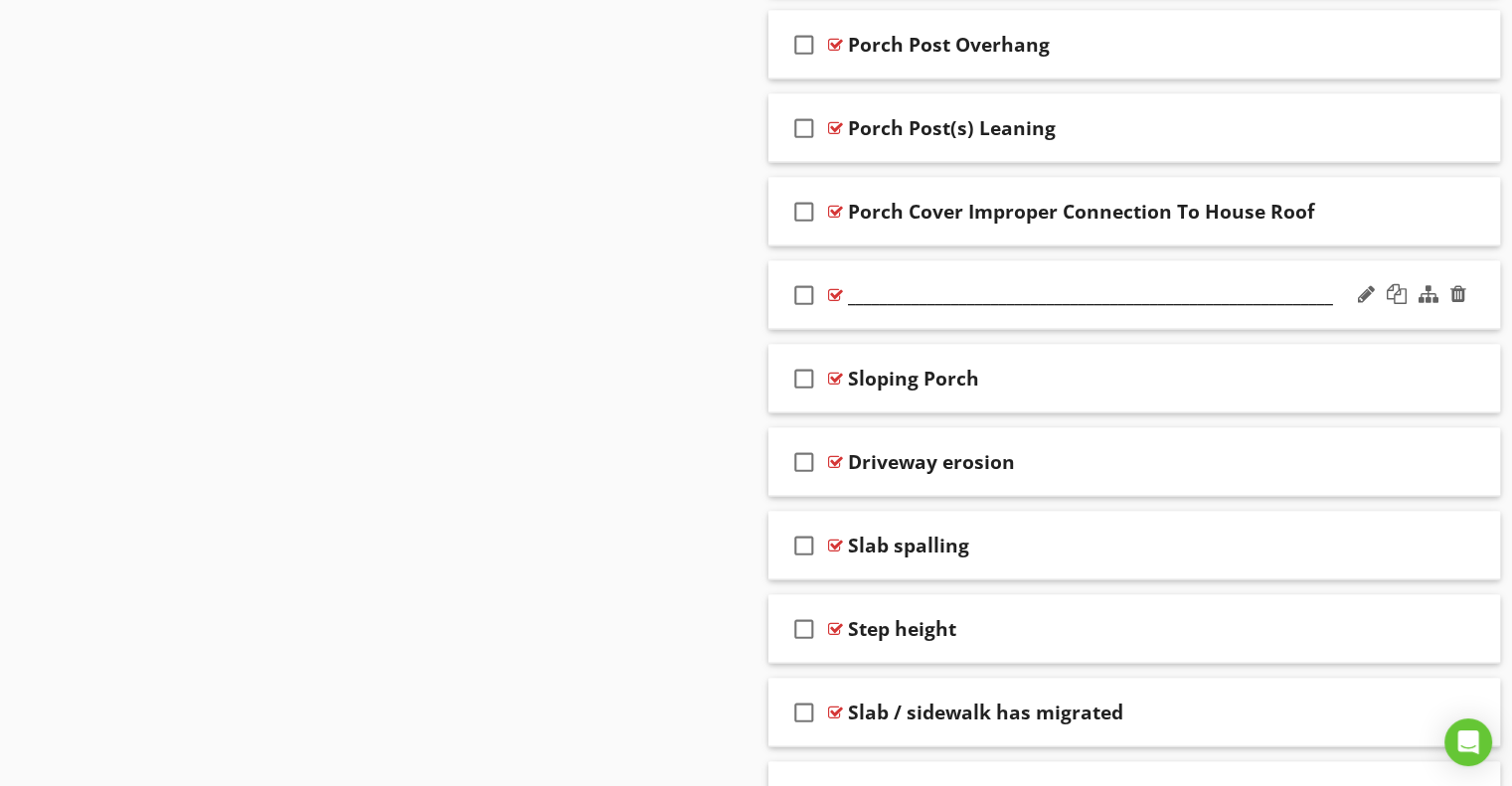click on "check_box_outline_blank
_____________________________________________________________" at bounding box center [1134, 295] 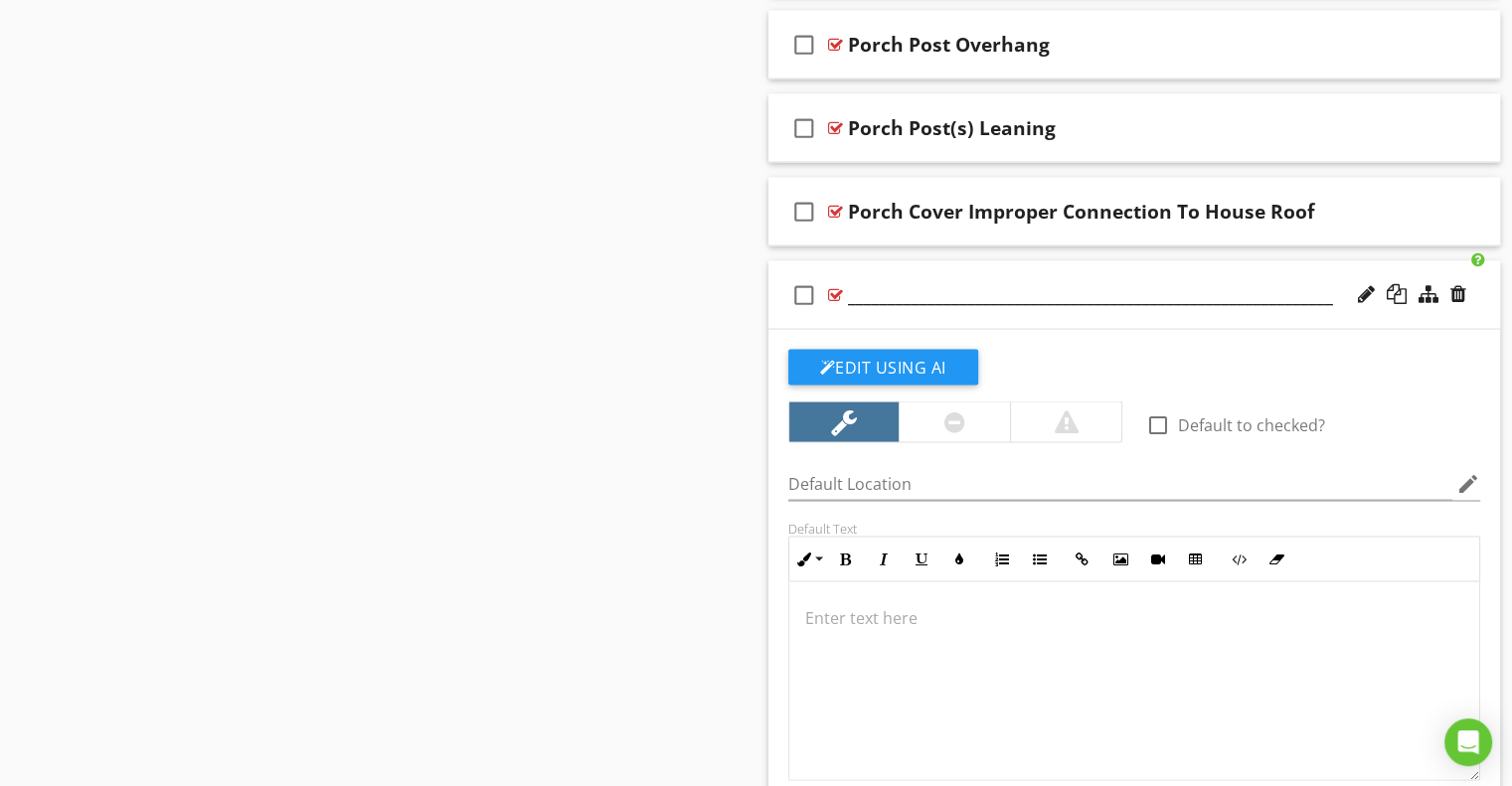 click at bounding box center [1412, 295] 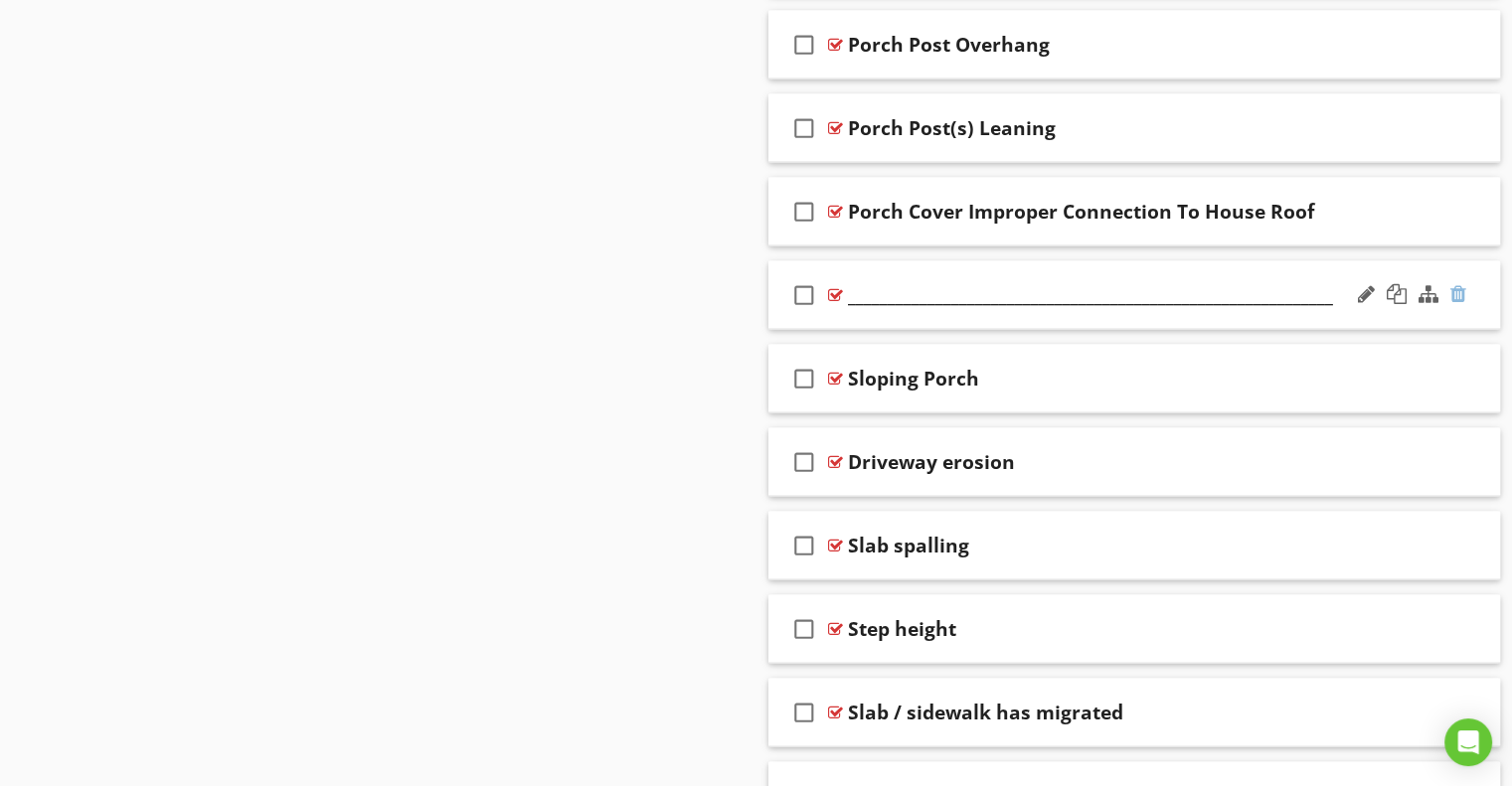 click at bounding box center (1458, 294) 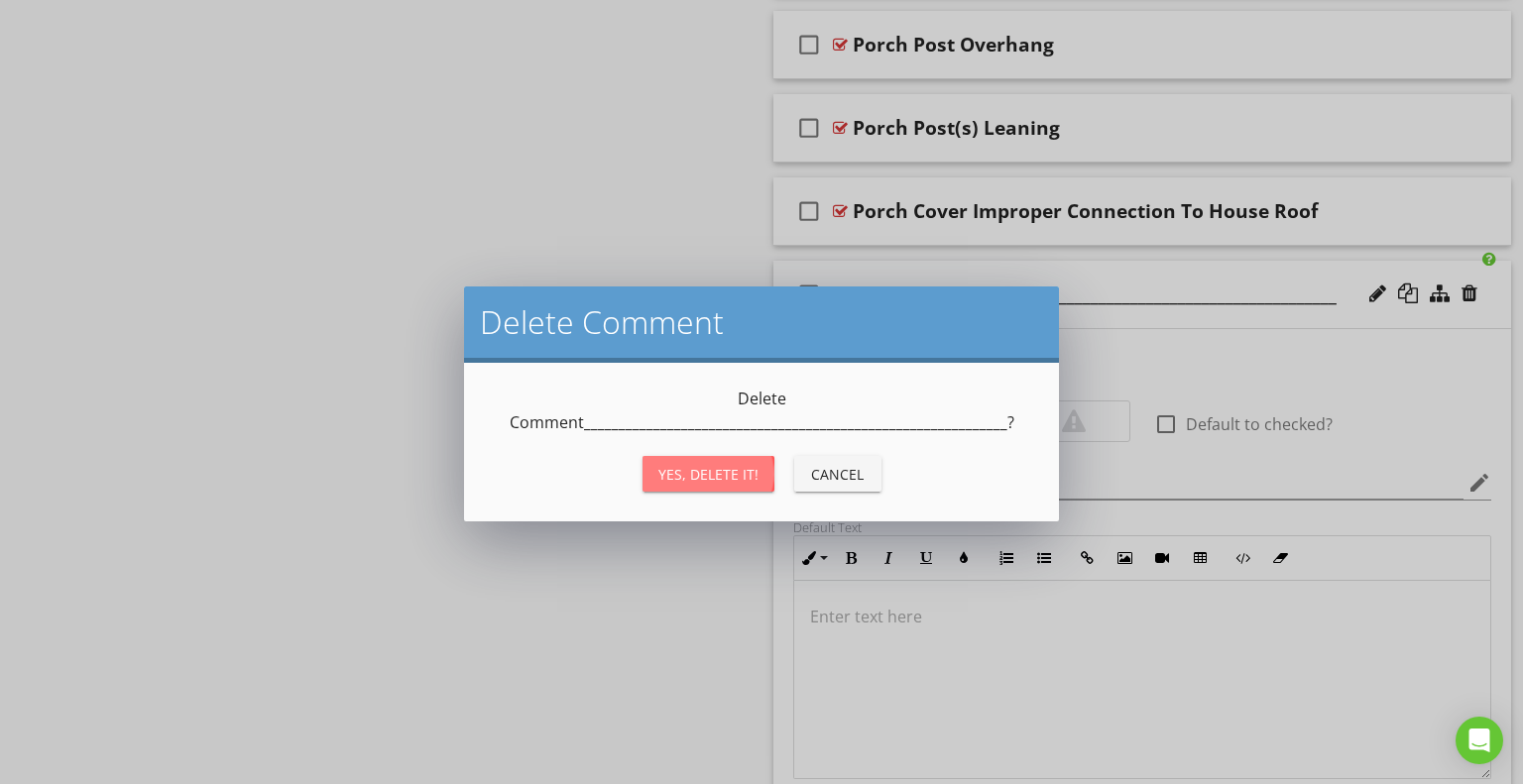 click on "Yes, Delete it!" at bounding box center [708, 474] 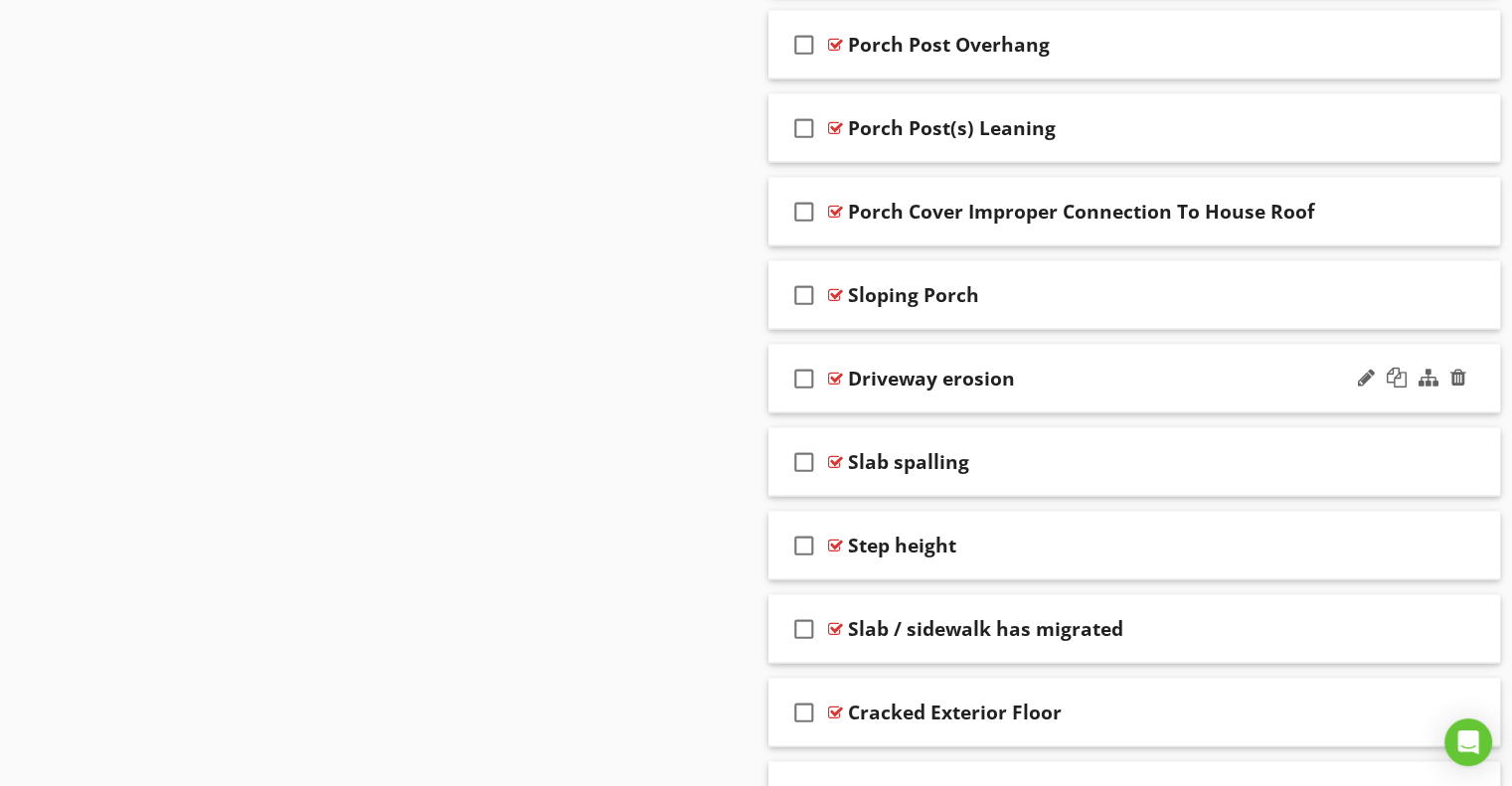 click on "Driveway erosion" at bounding box center (931, 379) 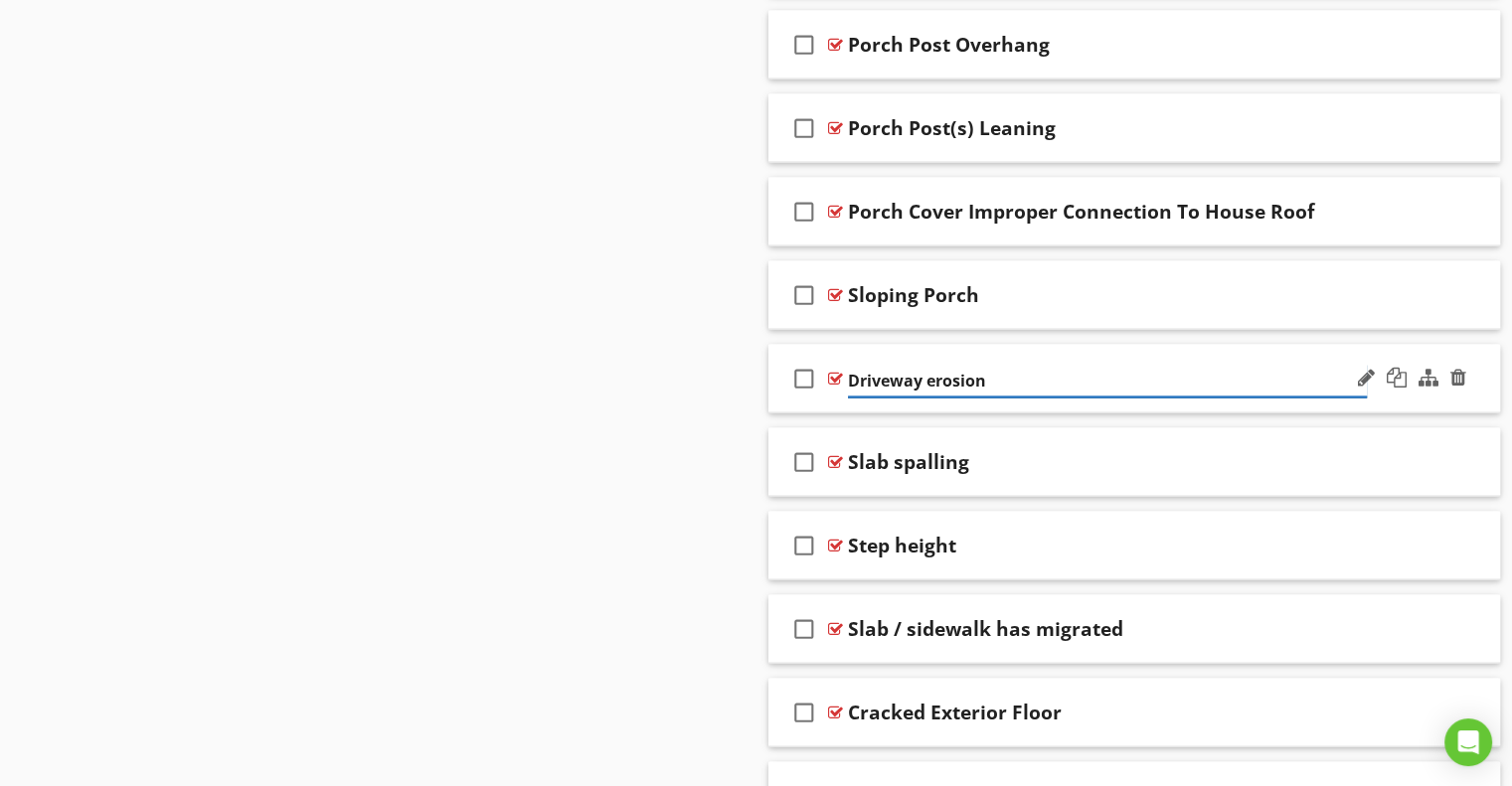 click on "Driveway erosion" at bounding box center [1107, 381] 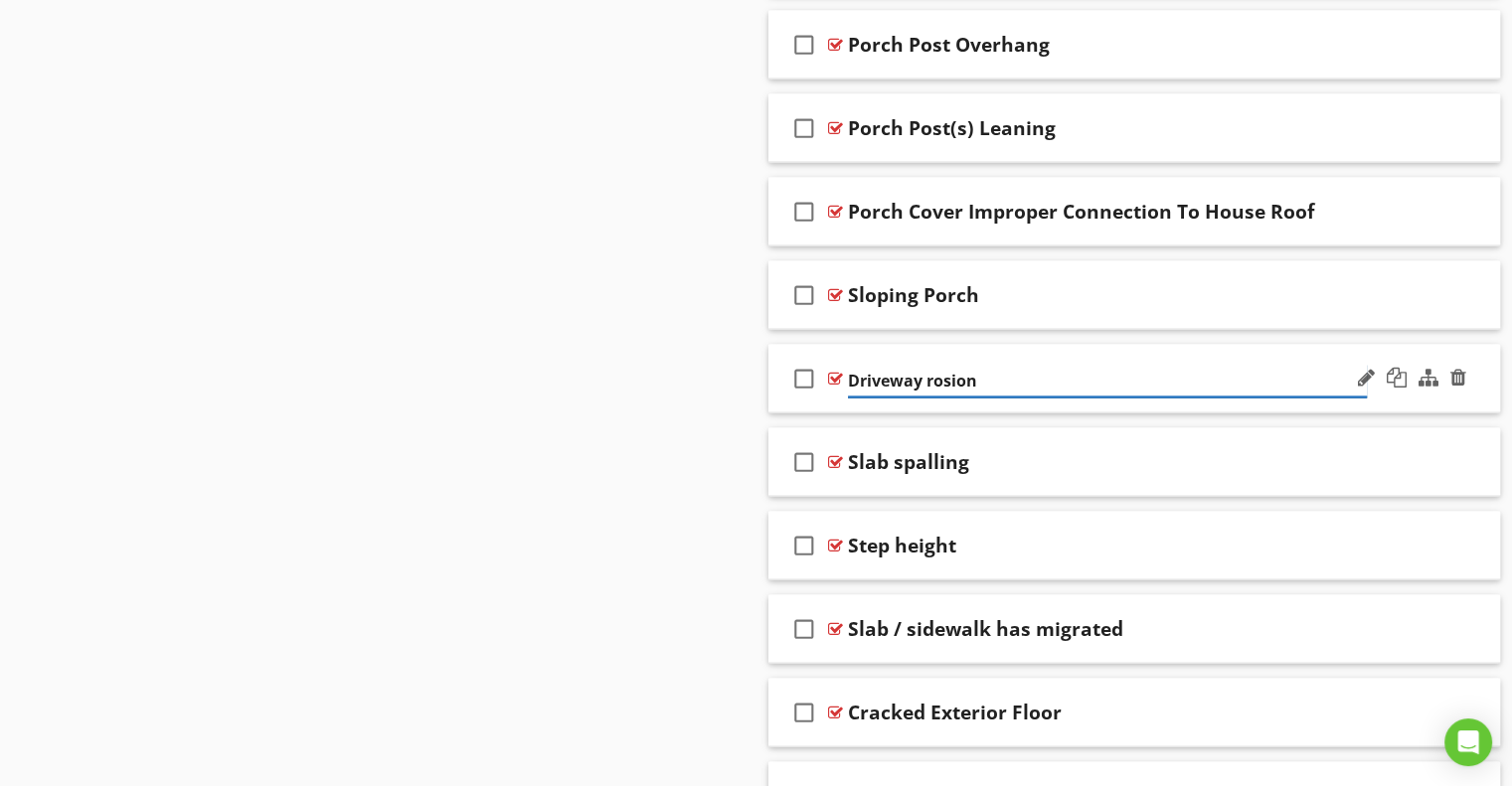 type on "Driveway Erosion" 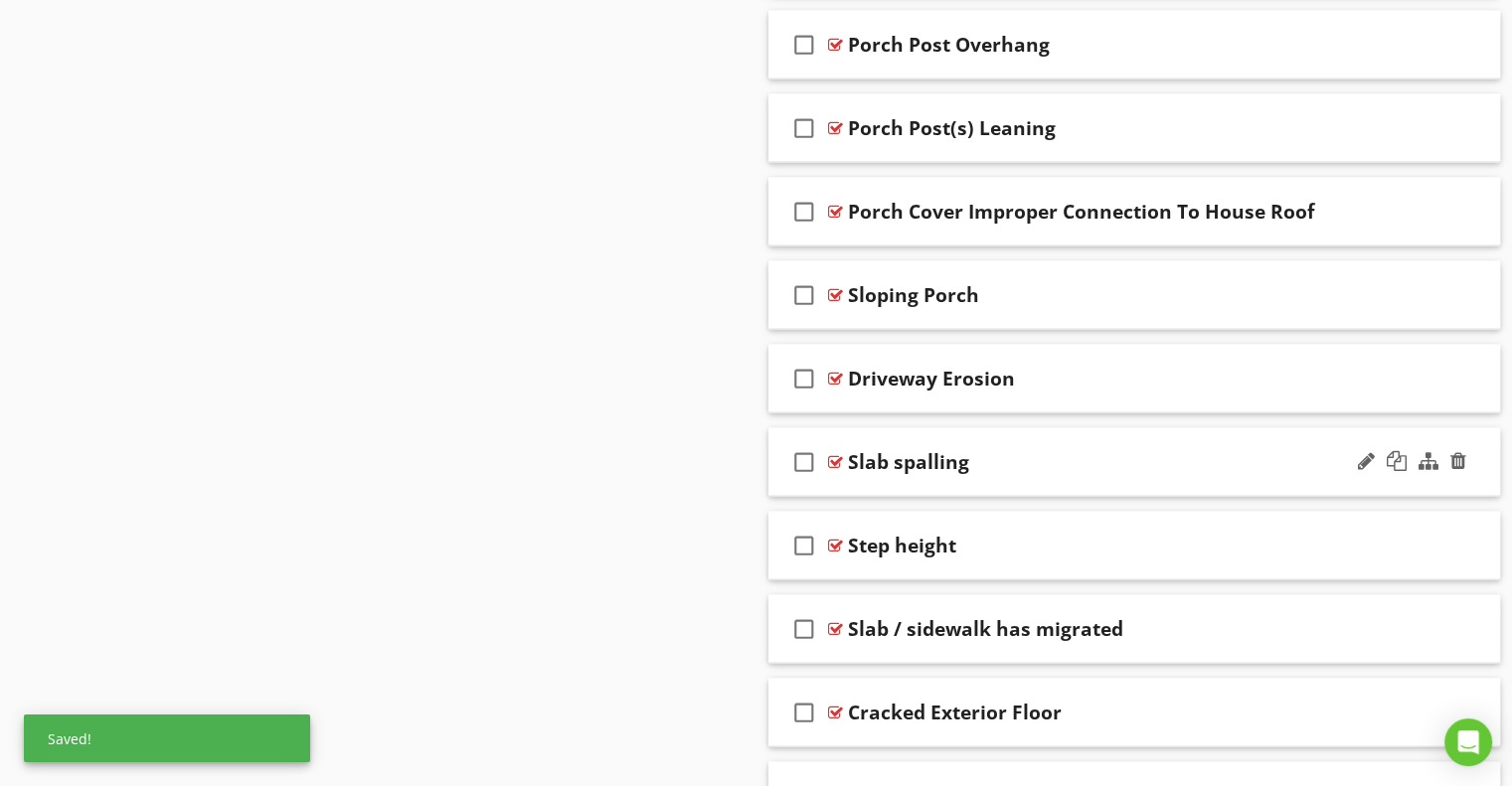 click on "Slab spalling" at bounding box center (909, 462) 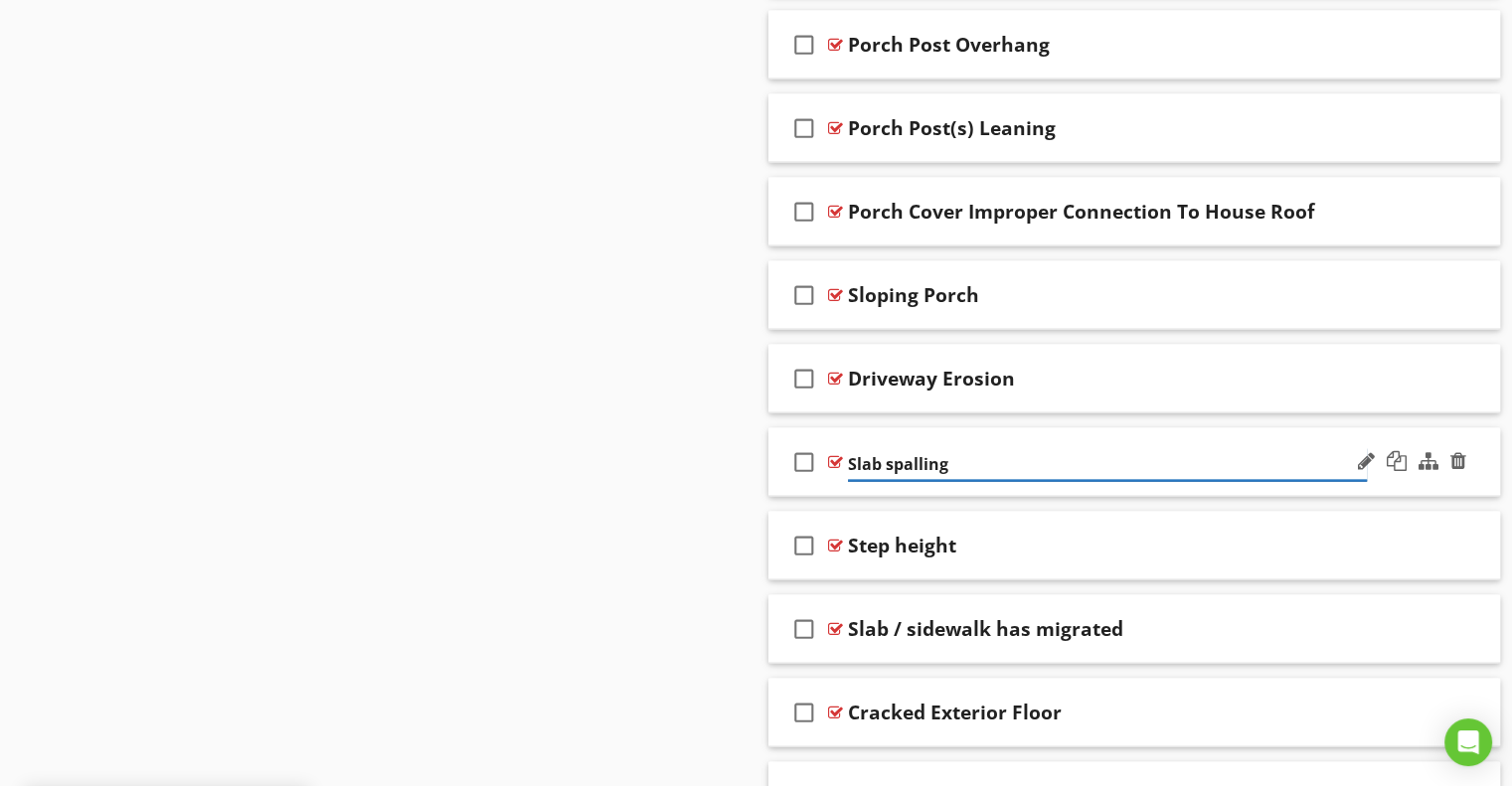 click on "Slab spalling" at bounding box center (1107, 464) 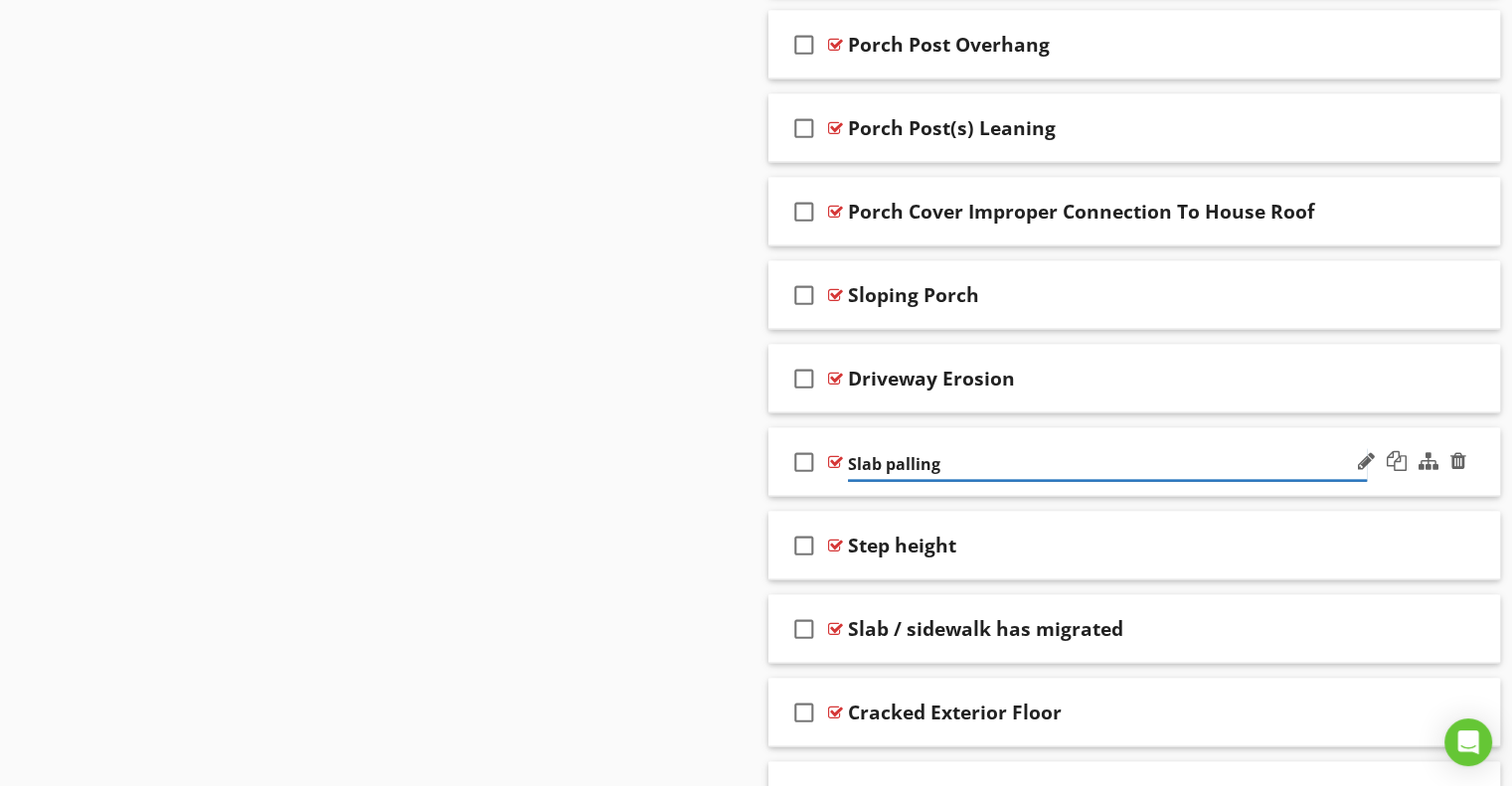 type on "Slab Spalling" 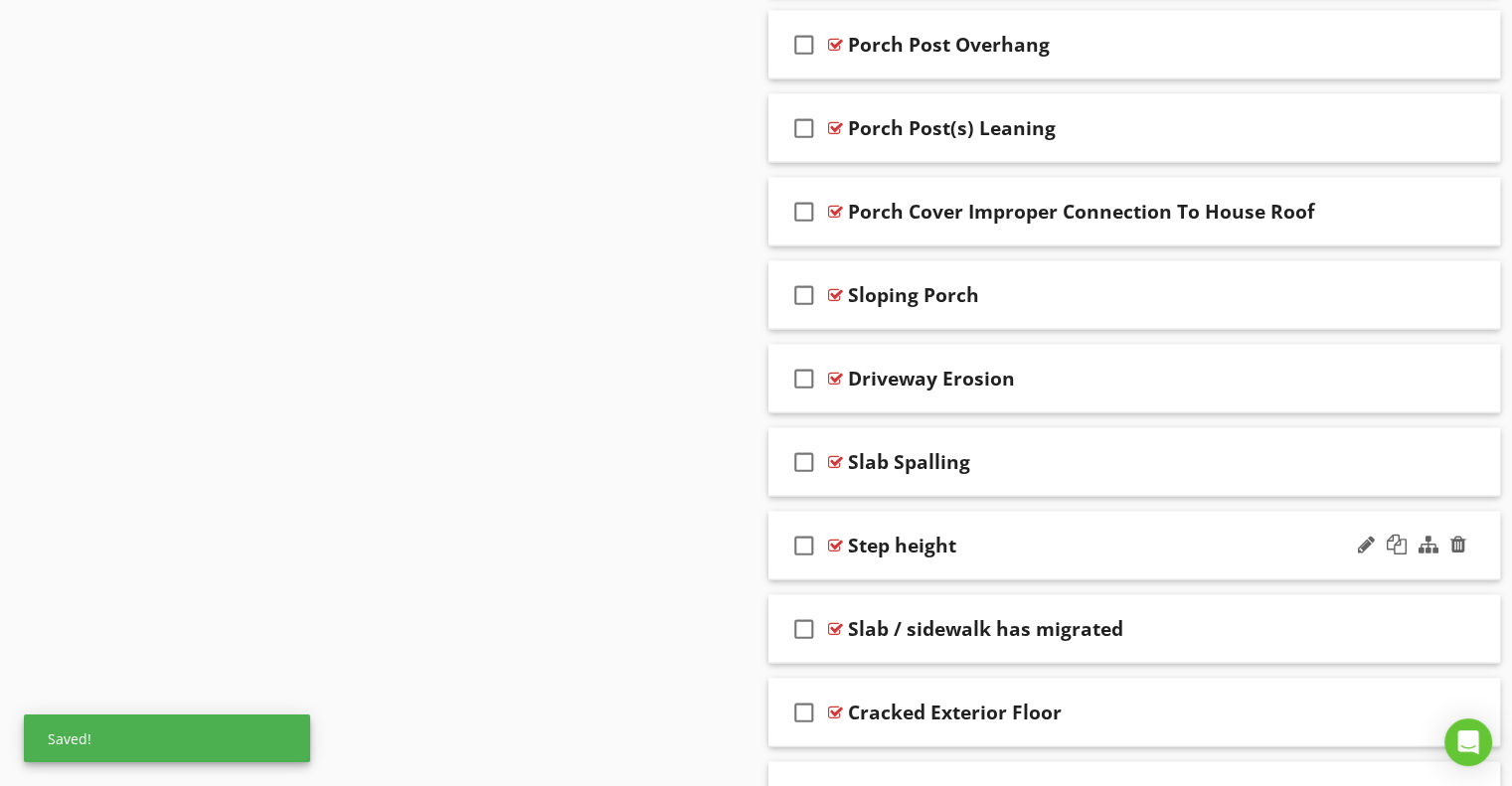 click on "Step height" at bounding box center (902, 546) 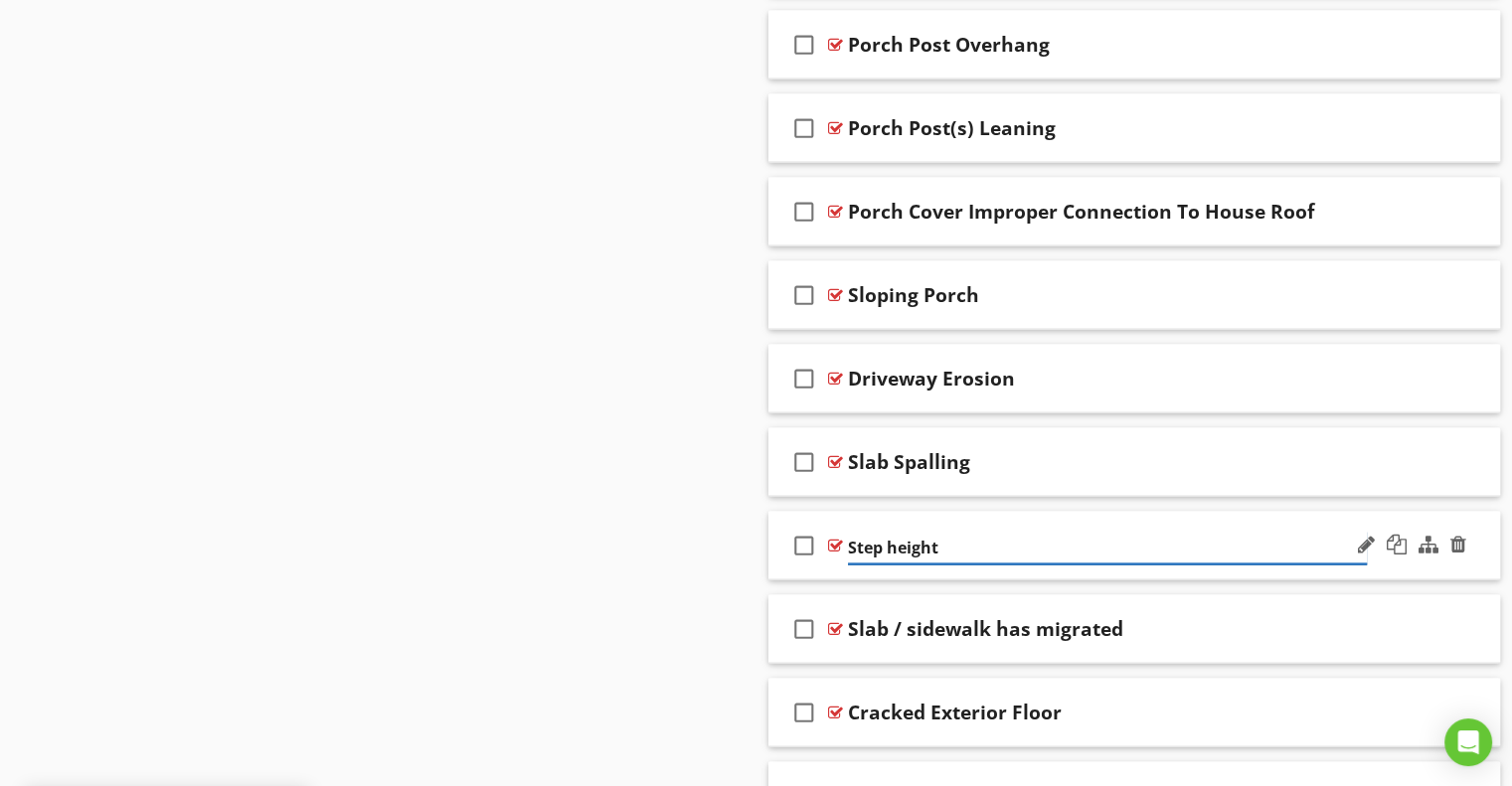 click on "Step height" at bounding box center (1107, 548) 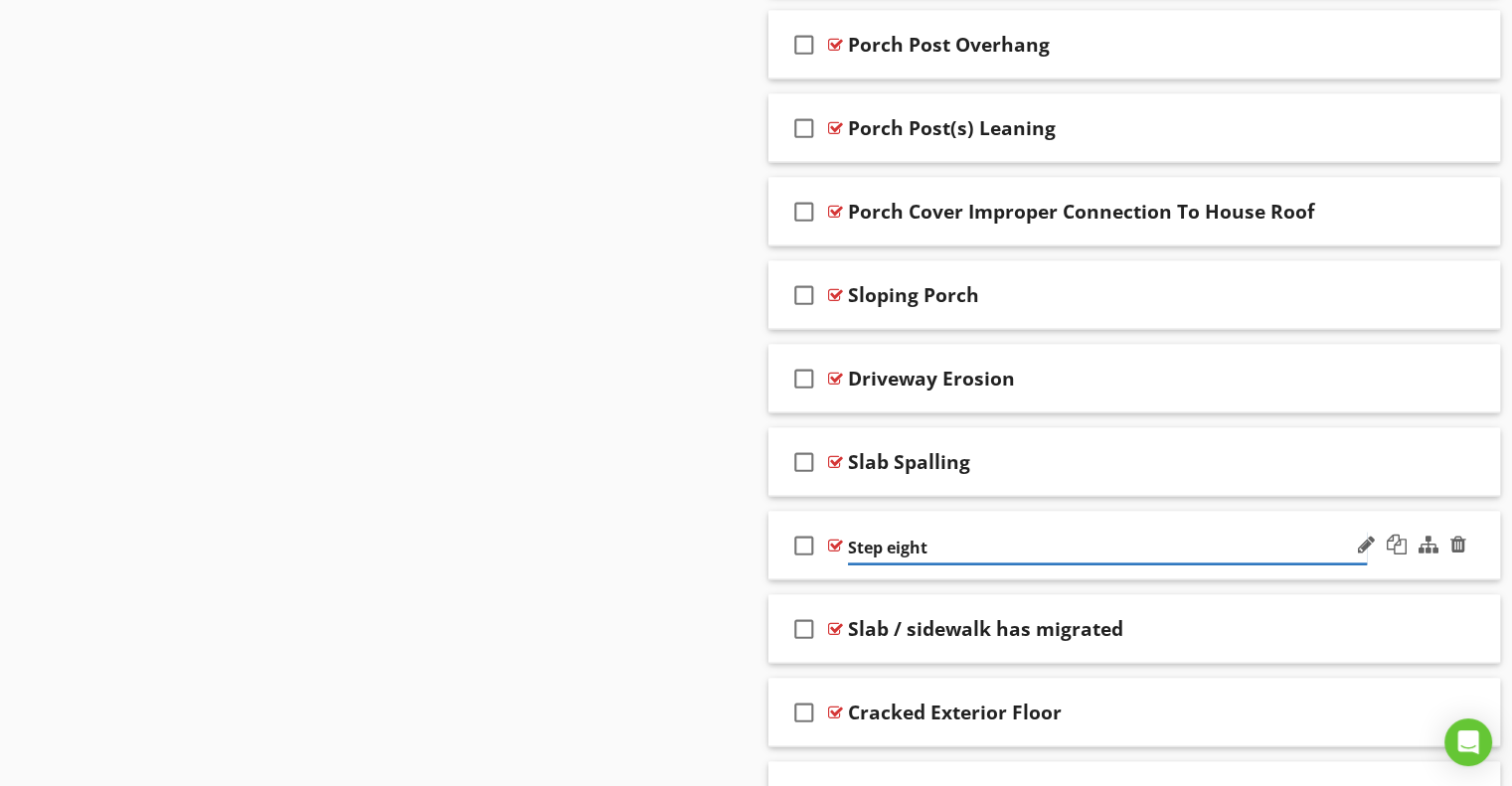 type on "Step Height" 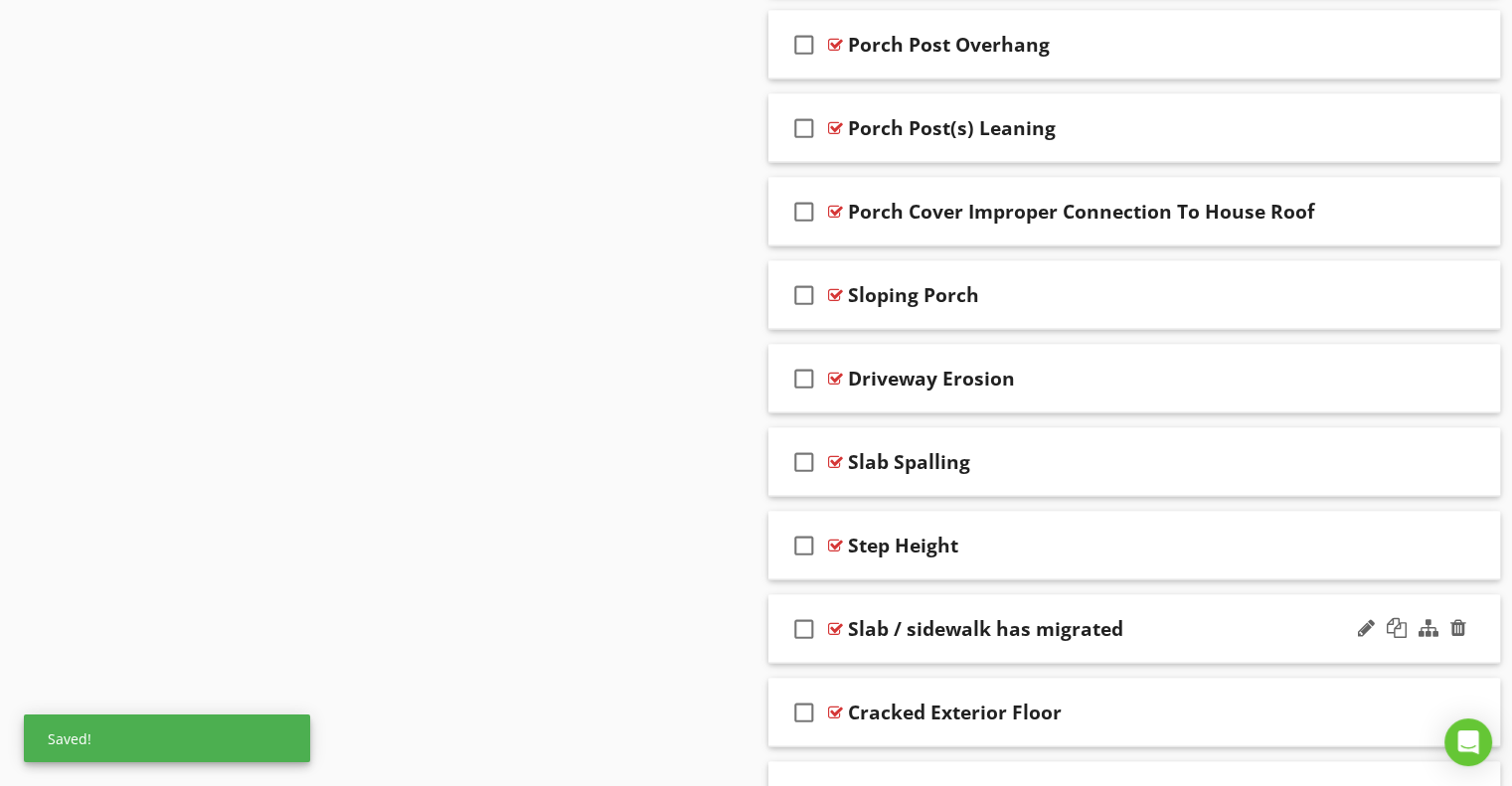 click on "Slab / sidewalk has migrated" at bounding box center [985, 629] 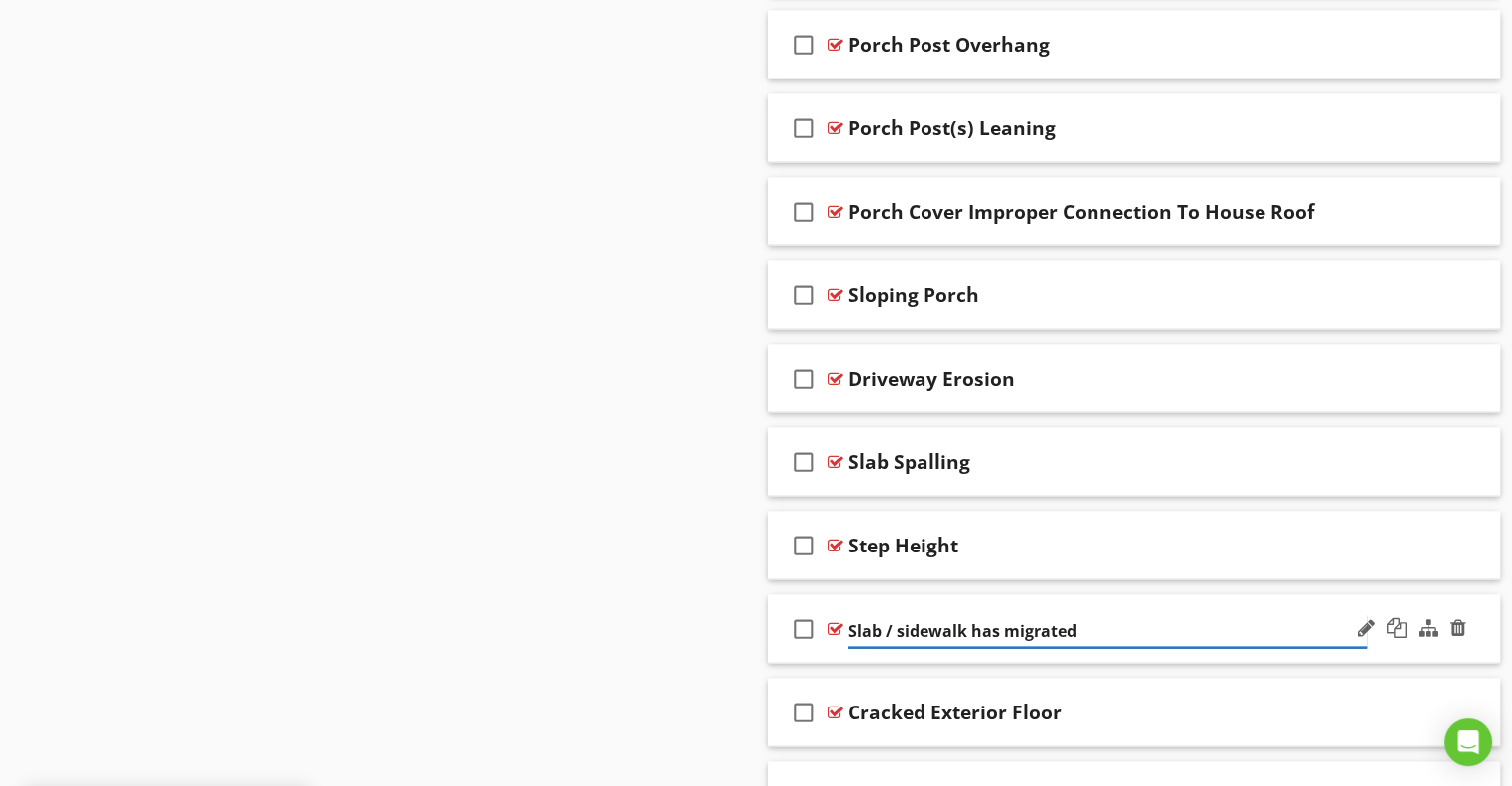 click on "Slab / sidewalk has migrated" at bounding box center [1107, 631] 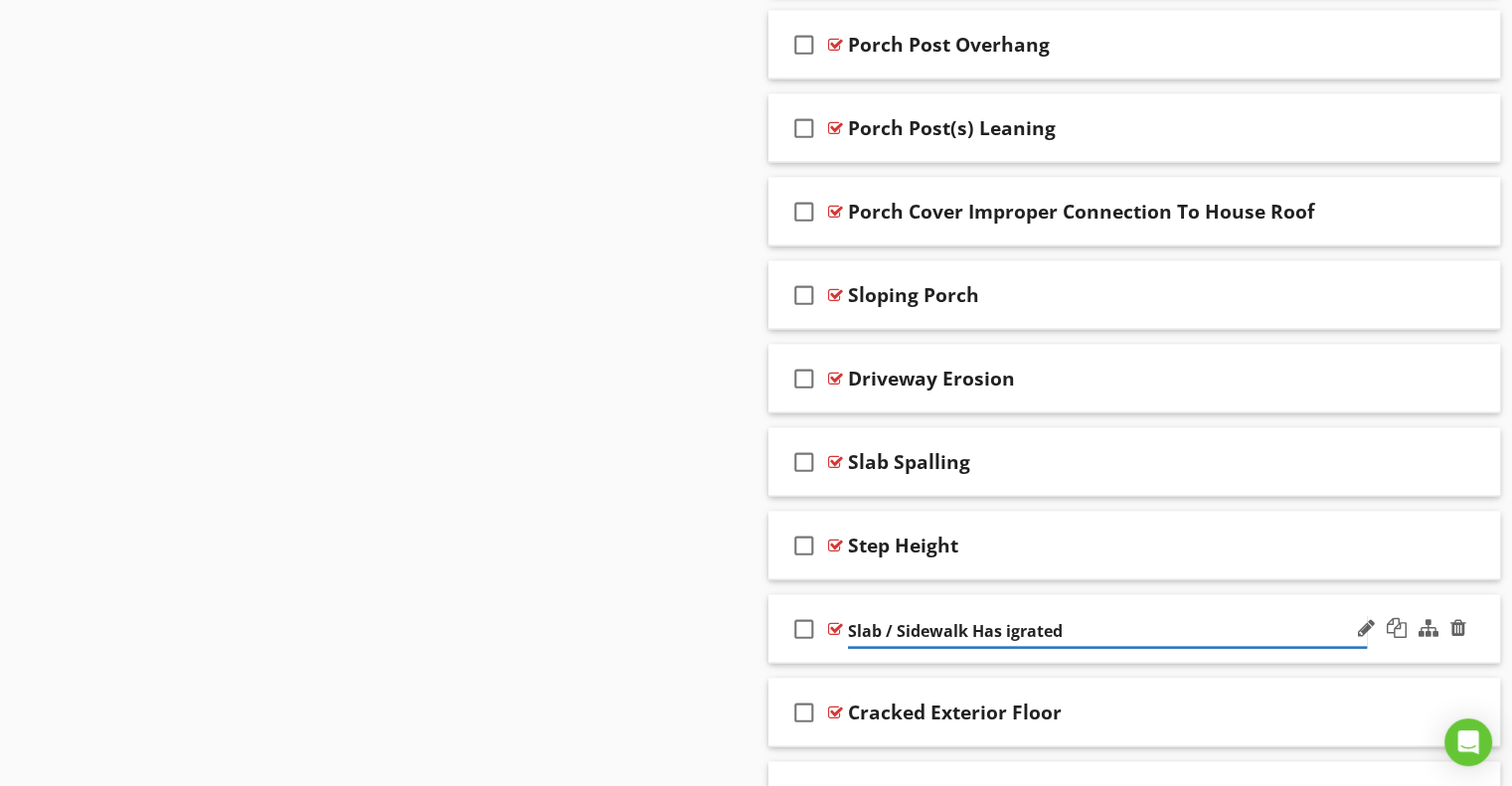 type on "Slab / Sidewalk Has Migrated" 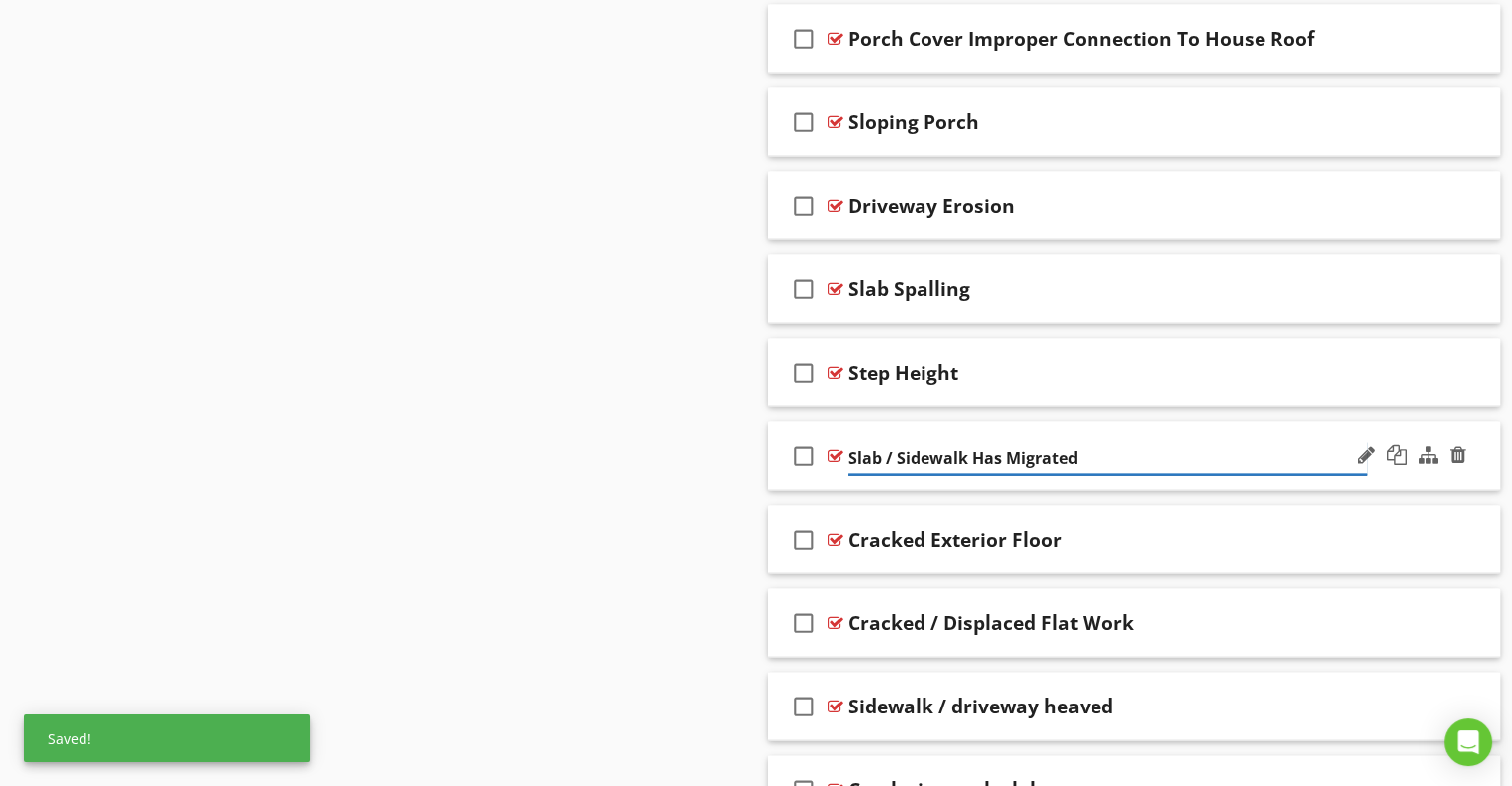 scroll, scrollTop: 4131, scrollLeft: 0, axis: vertical 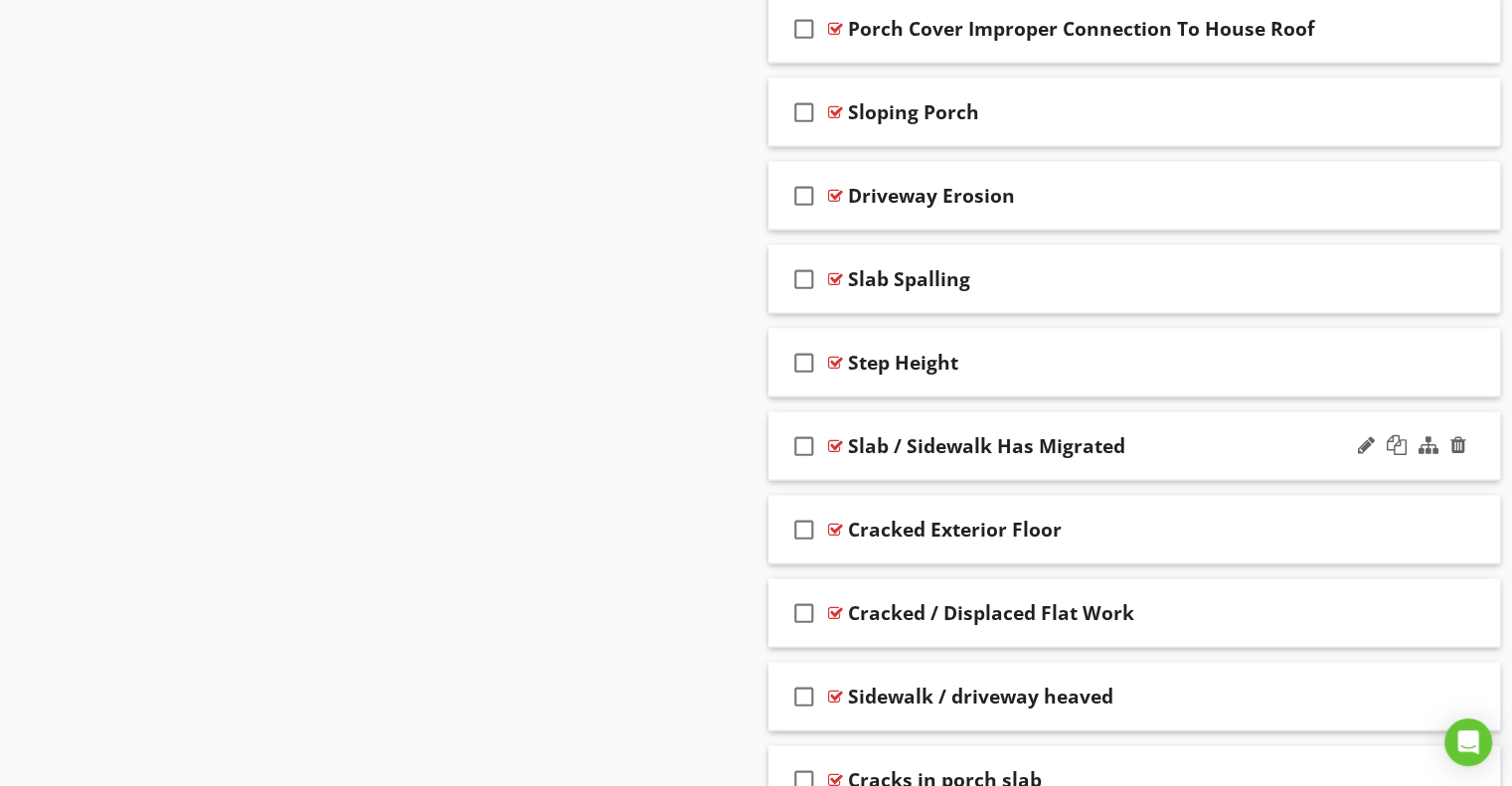 click on "check_box_outline_blank
Slab / Sidewalk Has Migrated" at bounding box center (1134, 446) 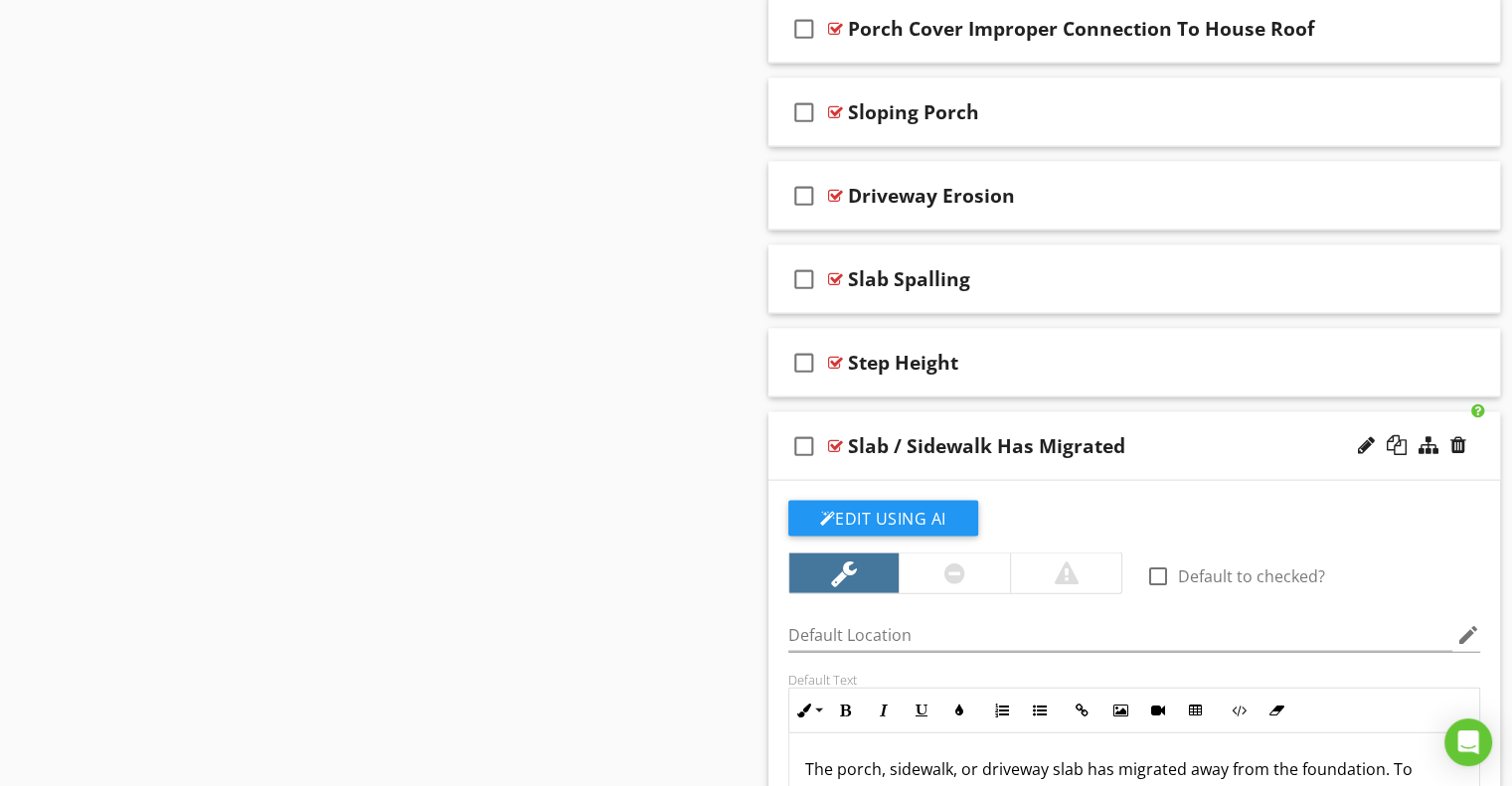 click on "check_box_outline_blank
Slab / Sidewalk Has Migrated" at bounding box center (1134, 446) 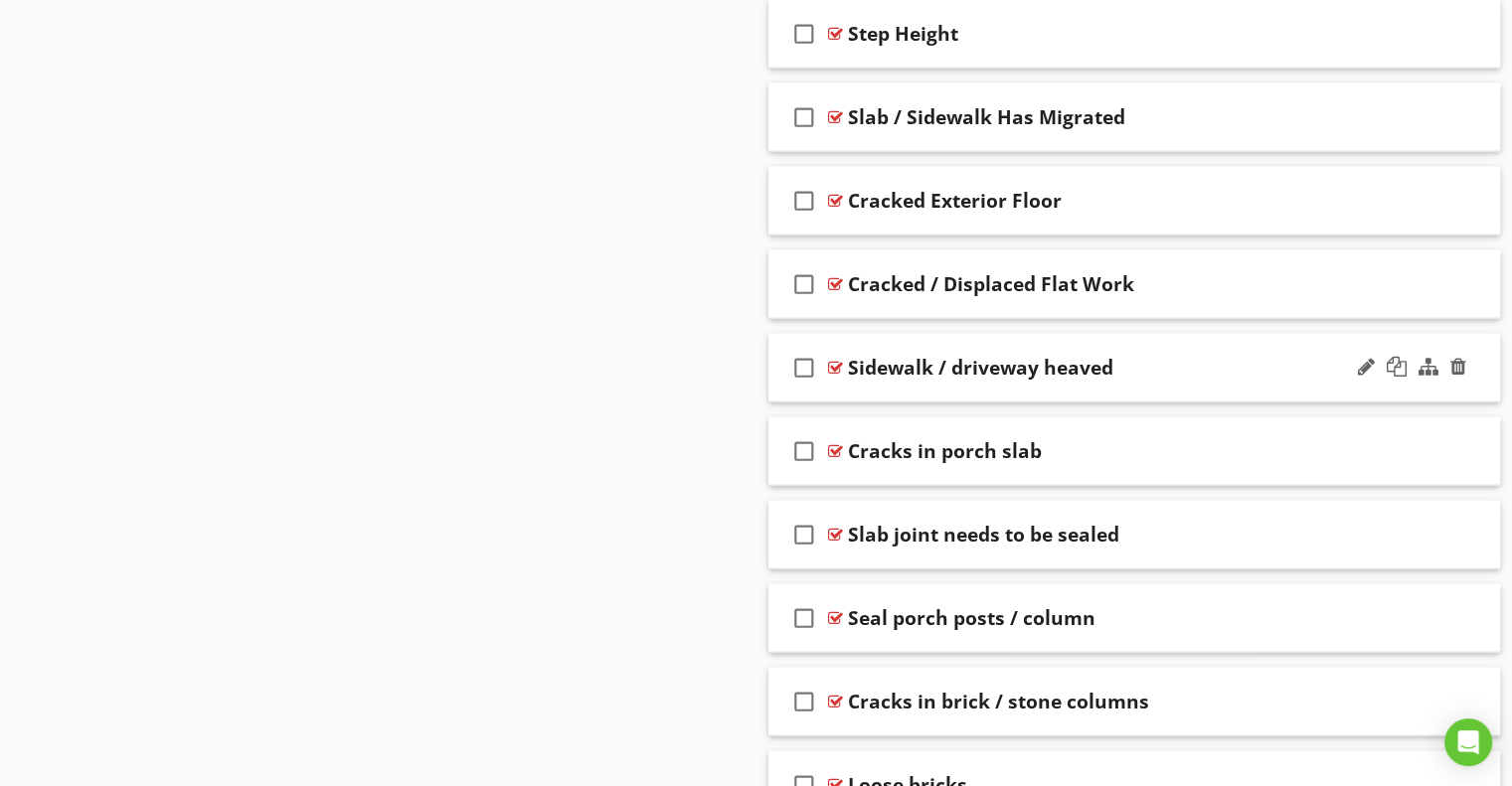 scroll, scrollTop: 4461, scrollLeft: 0, axis: vertical 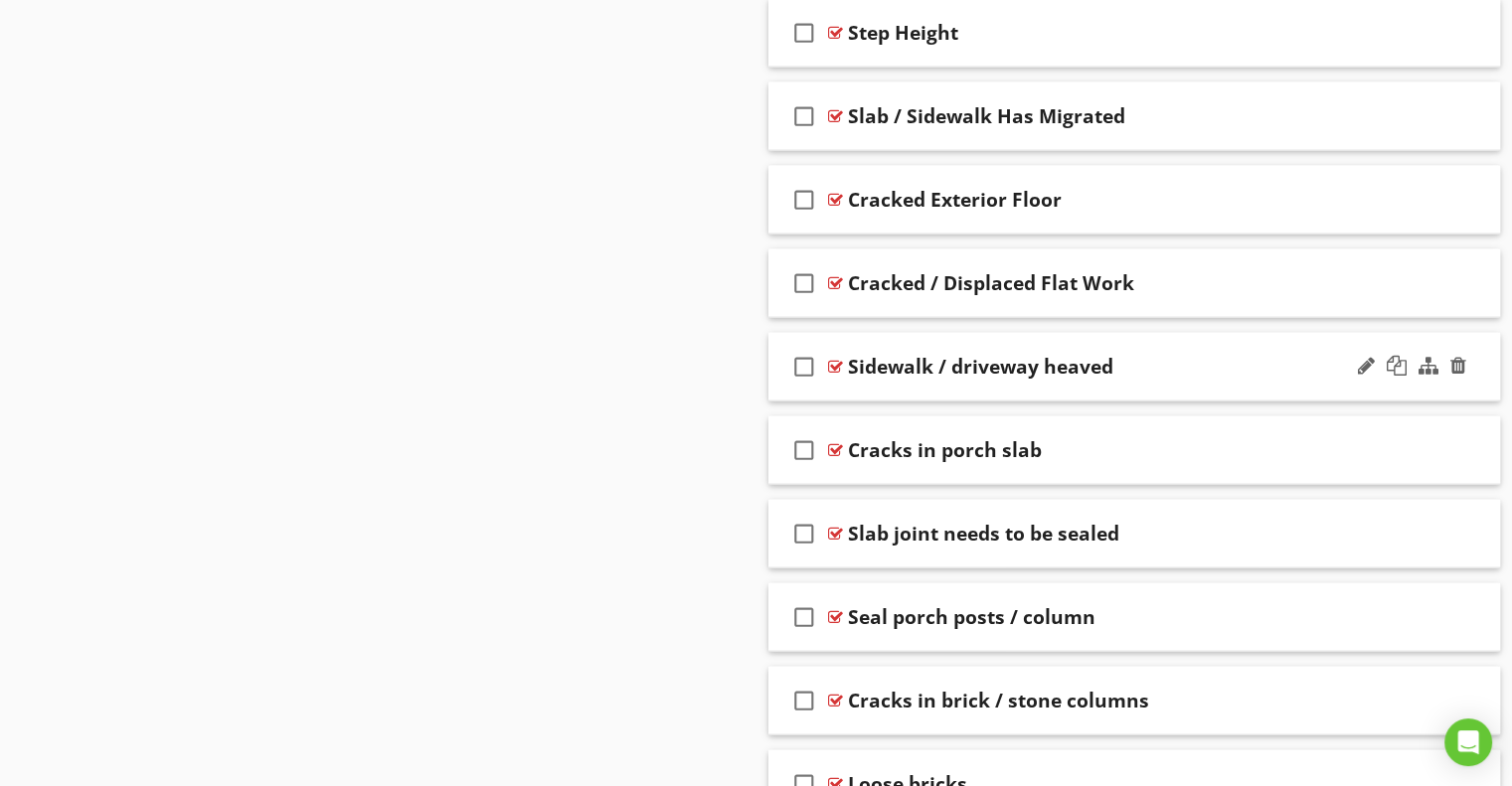 click on "Sidewalk / driveway heaved" at bounding box center (980, 367) 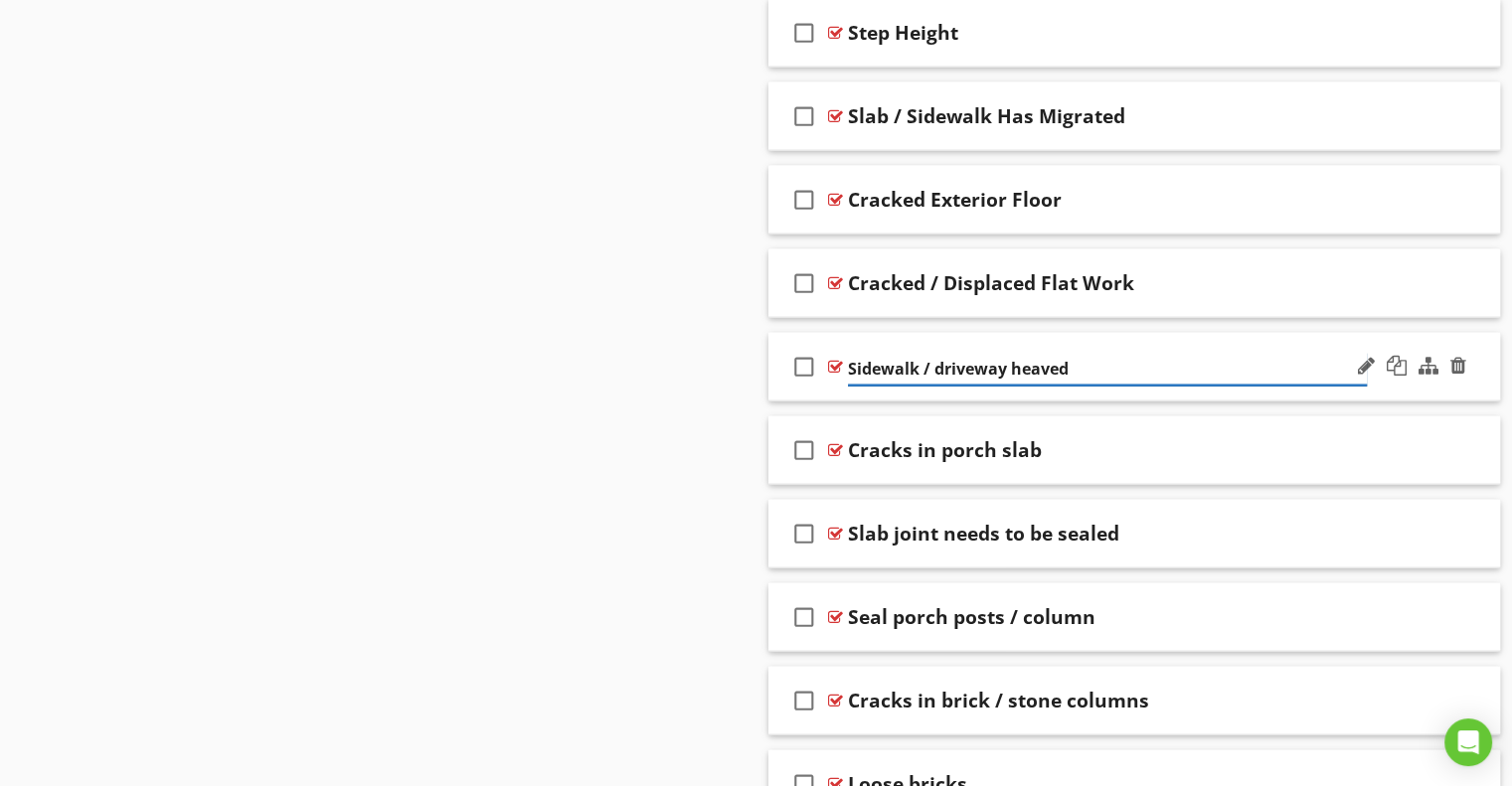 click on "Sidewalk / driveway heaved" at bounding box center [1107, 369] 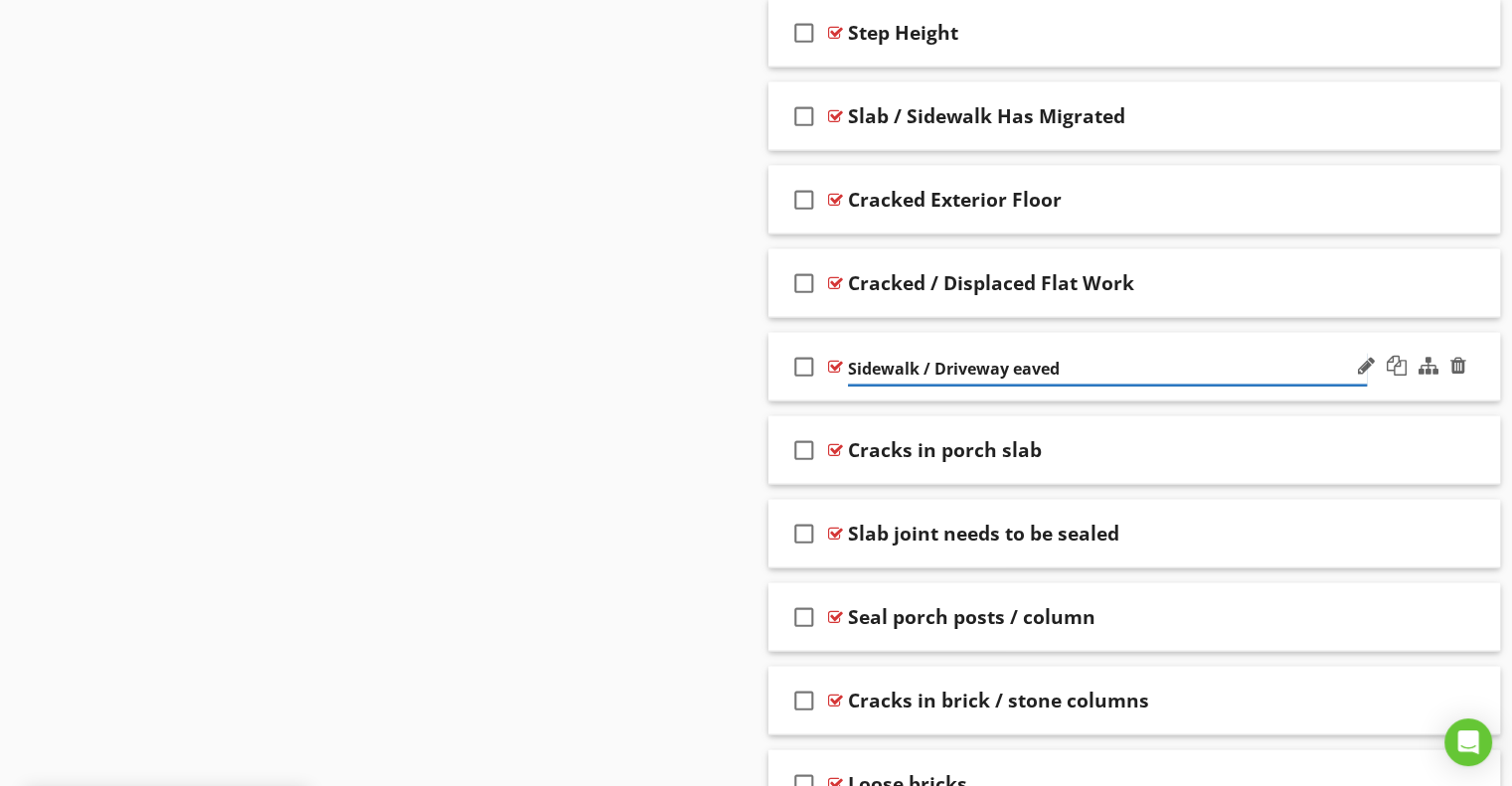 type on "Sidewalk / Driveway Heaved" 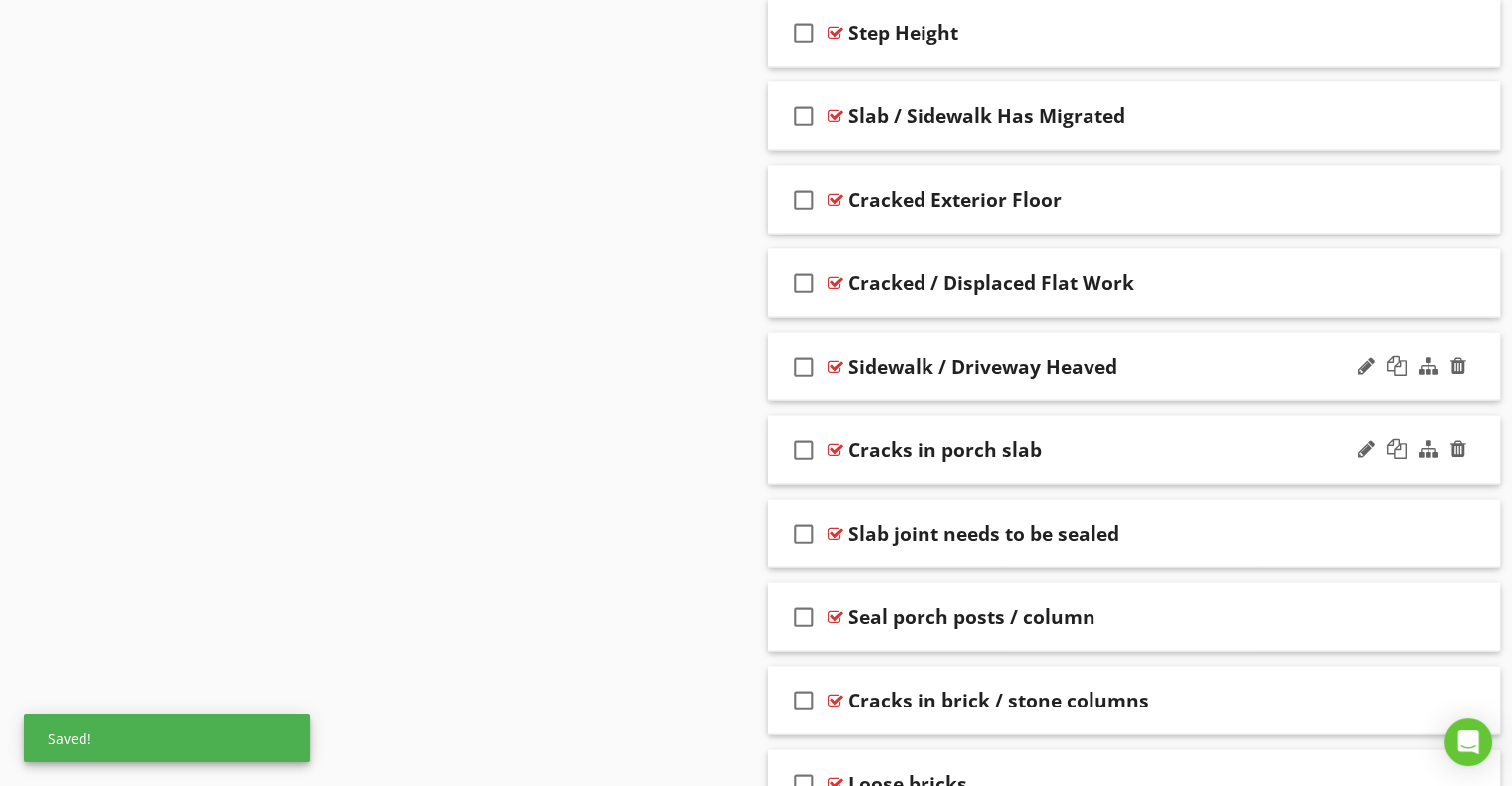 click on "check_box_outline_blank
Cracks in porch slab" at bounding box center [1134, 450] 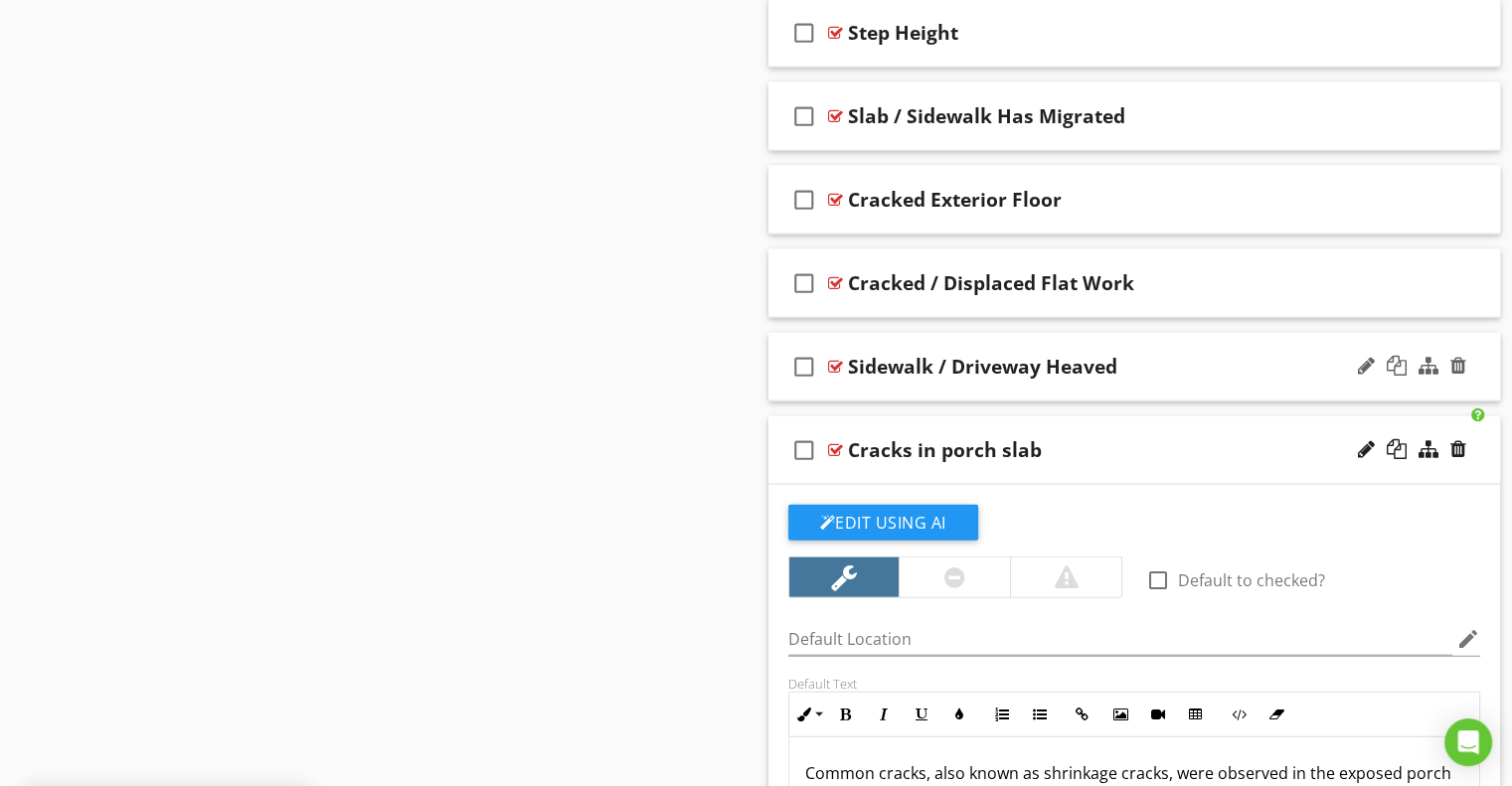 click on "Cracks in porch slab" at bounding box center [944, 450] 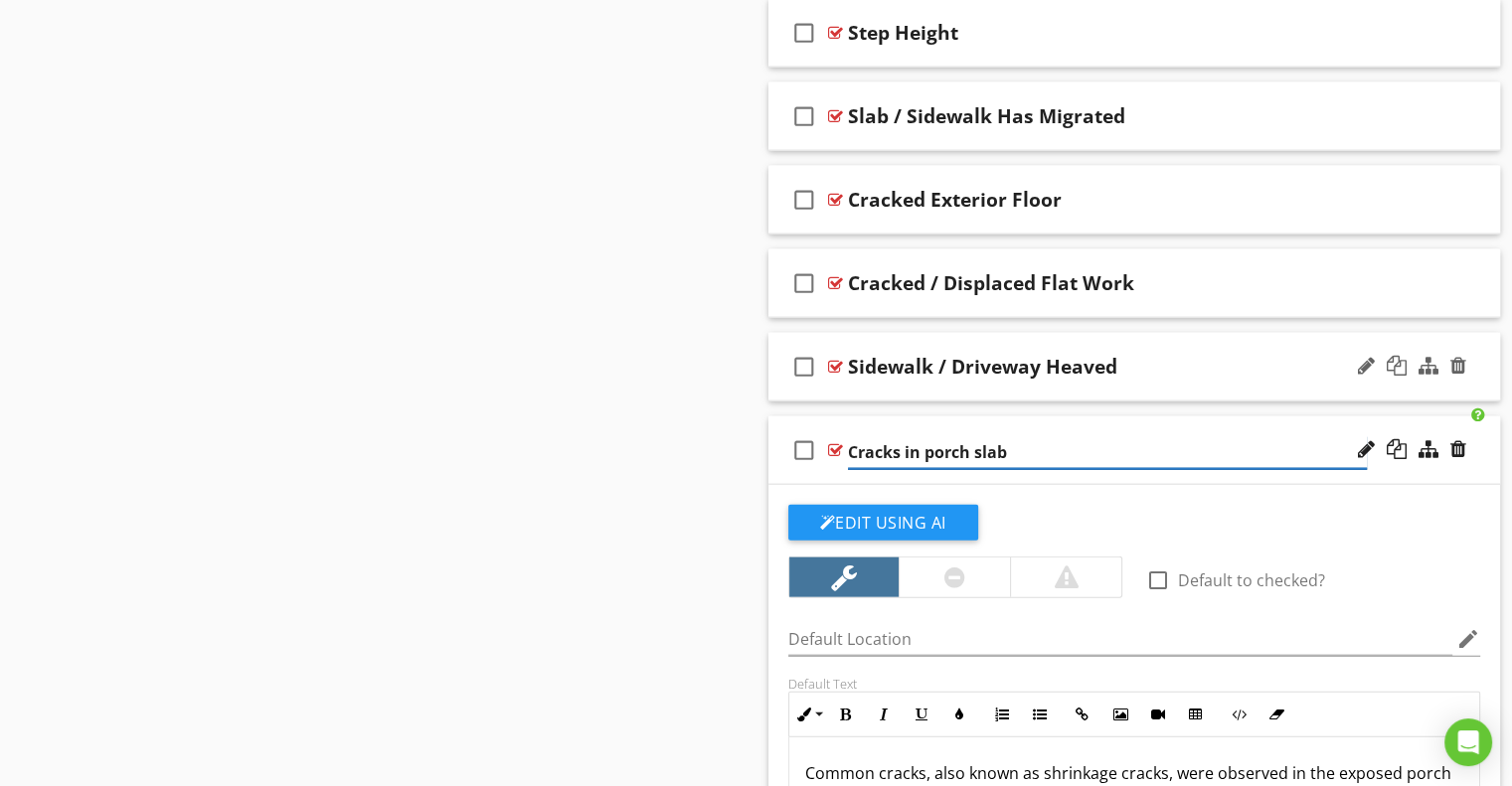 click on "Cracks in porch slab" at bounding box center (1107, 452) 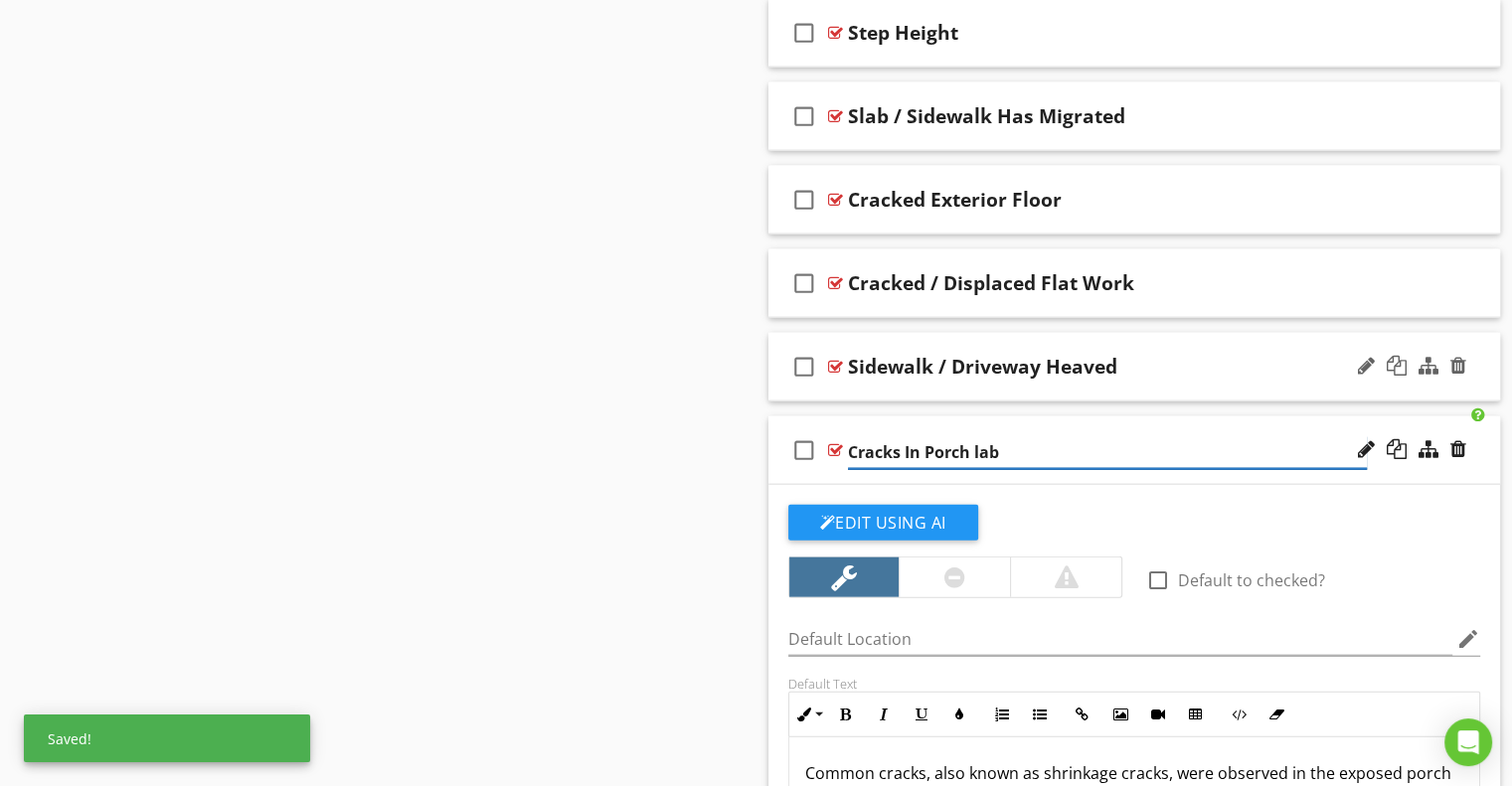 type on "Cracks In Porch Slab" 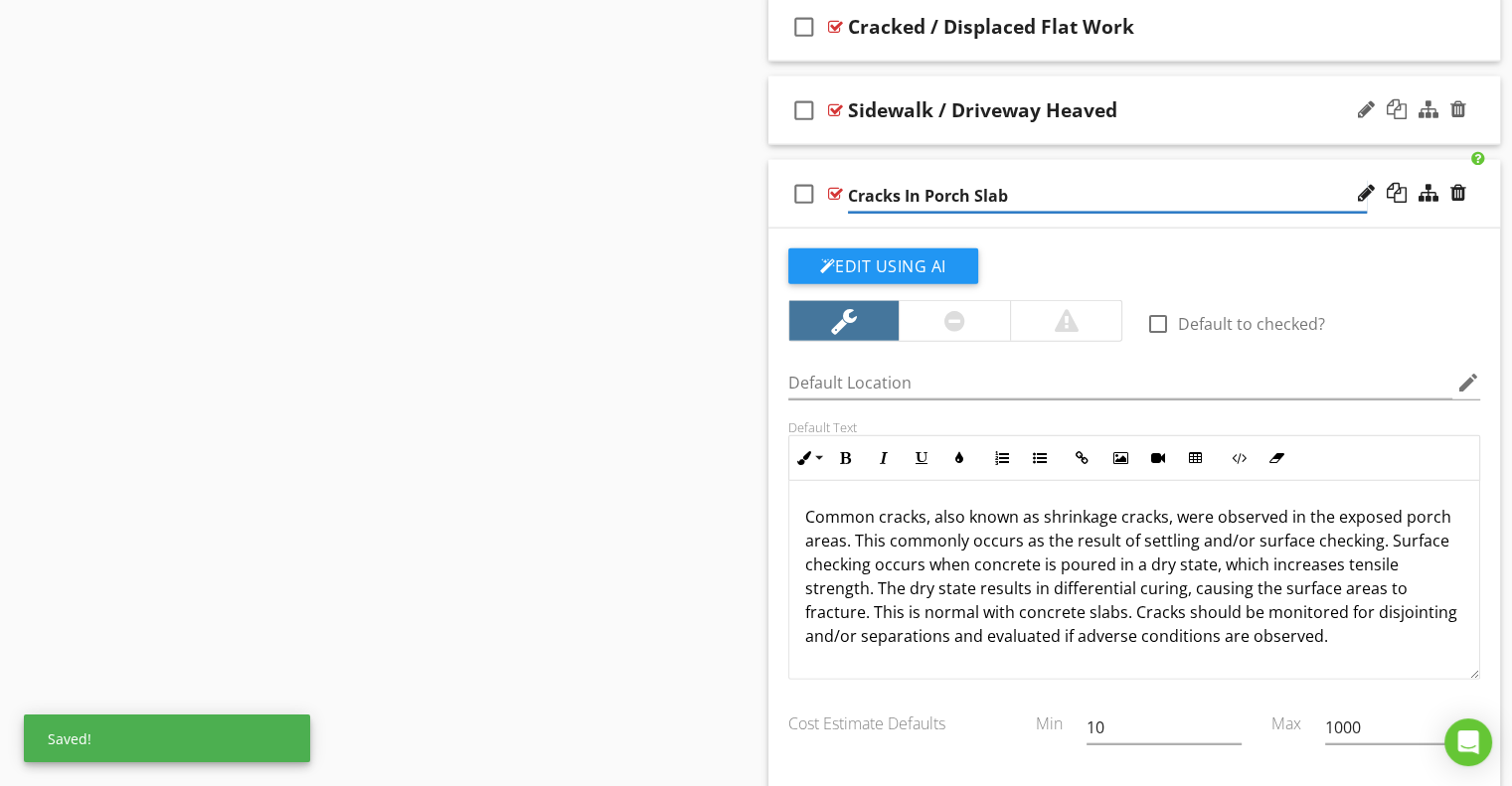 scroll, scrollTop: 4724, scrollLeft: 0, axis: vertical 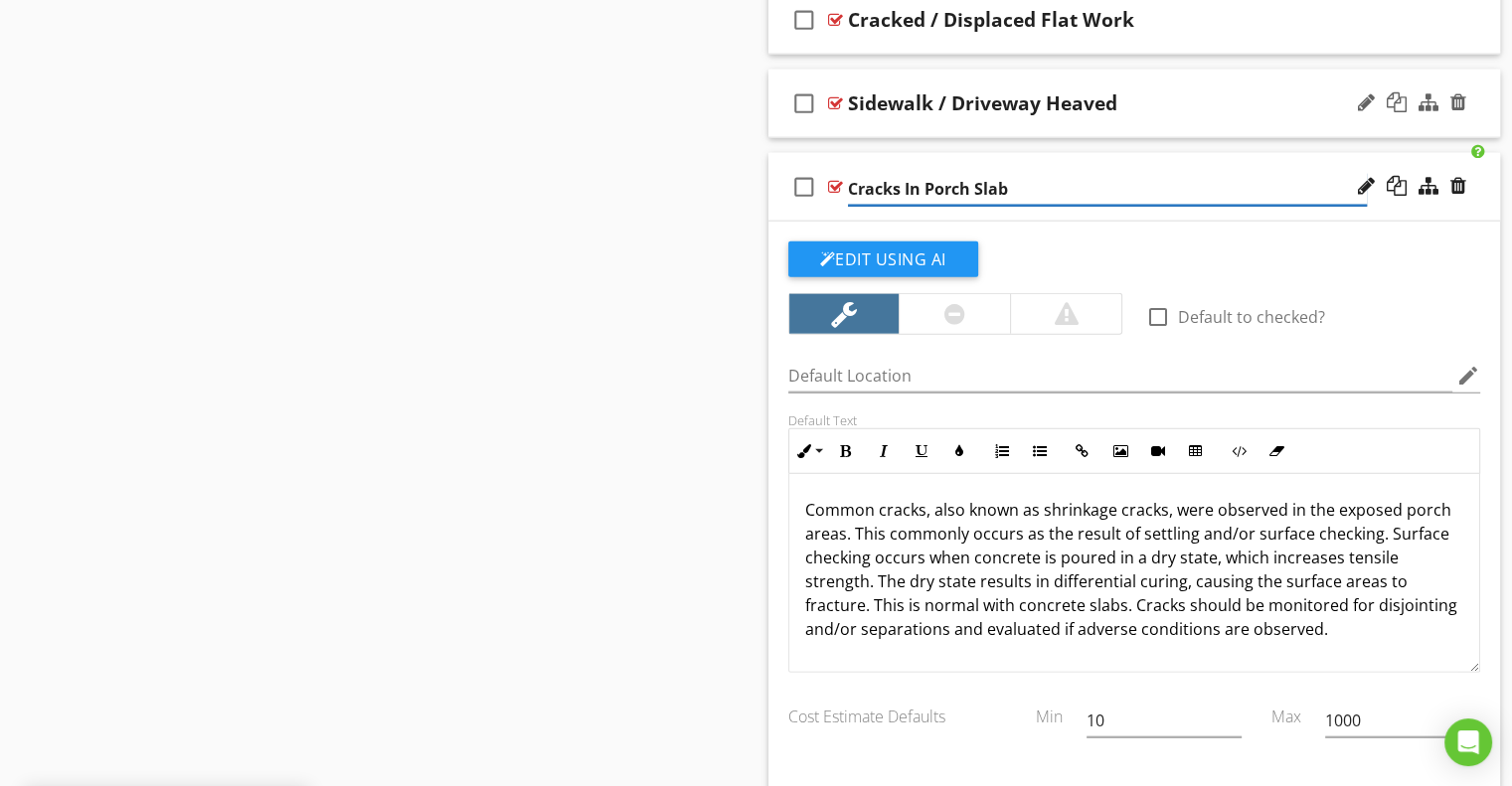 click on "Cracks In Porch Slab" at bounding box center [1107, 189] 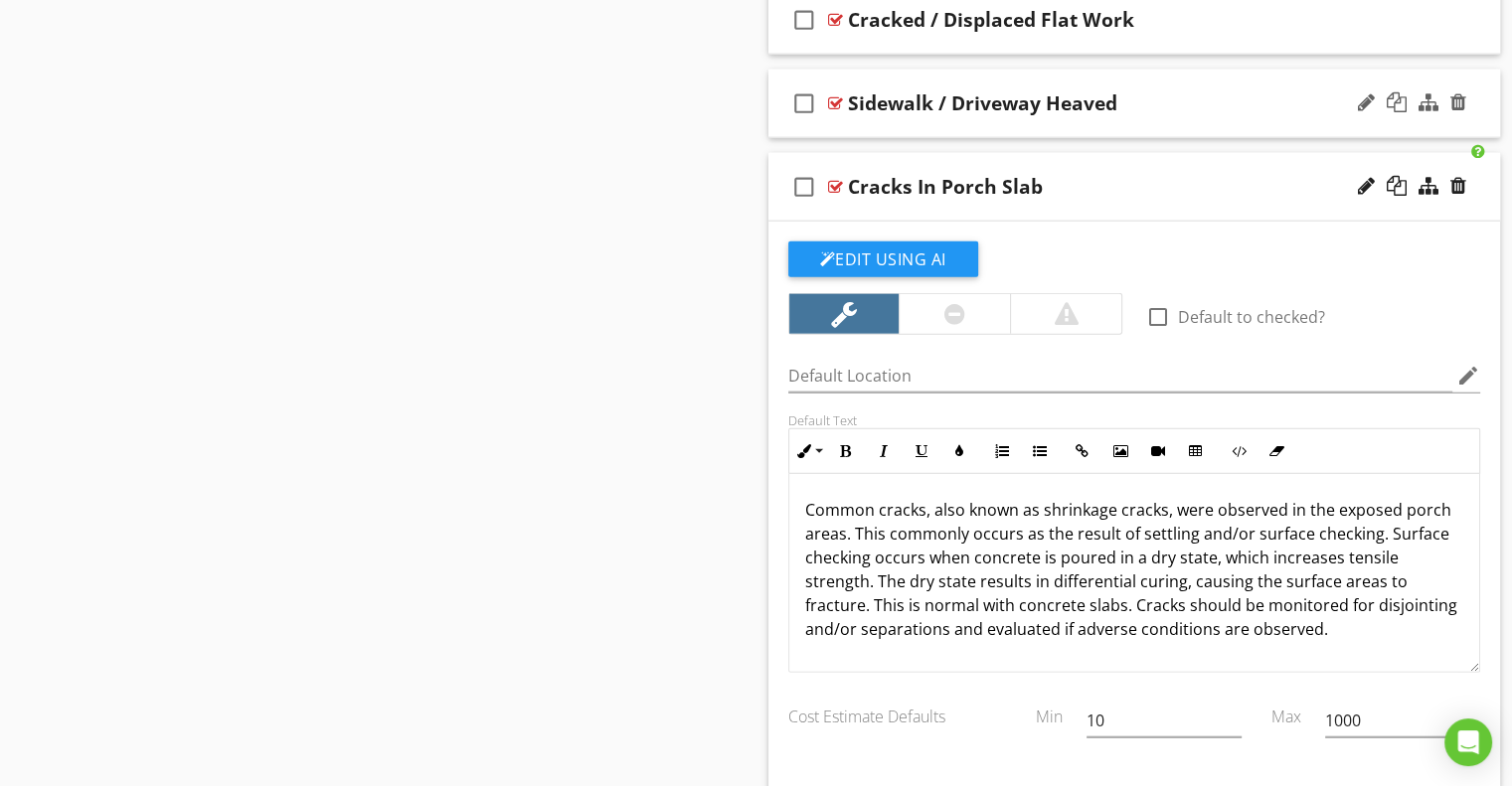 click on "check_box_outline_blank
Cracks In Porch Slab" at bounding box center [1134, 187] 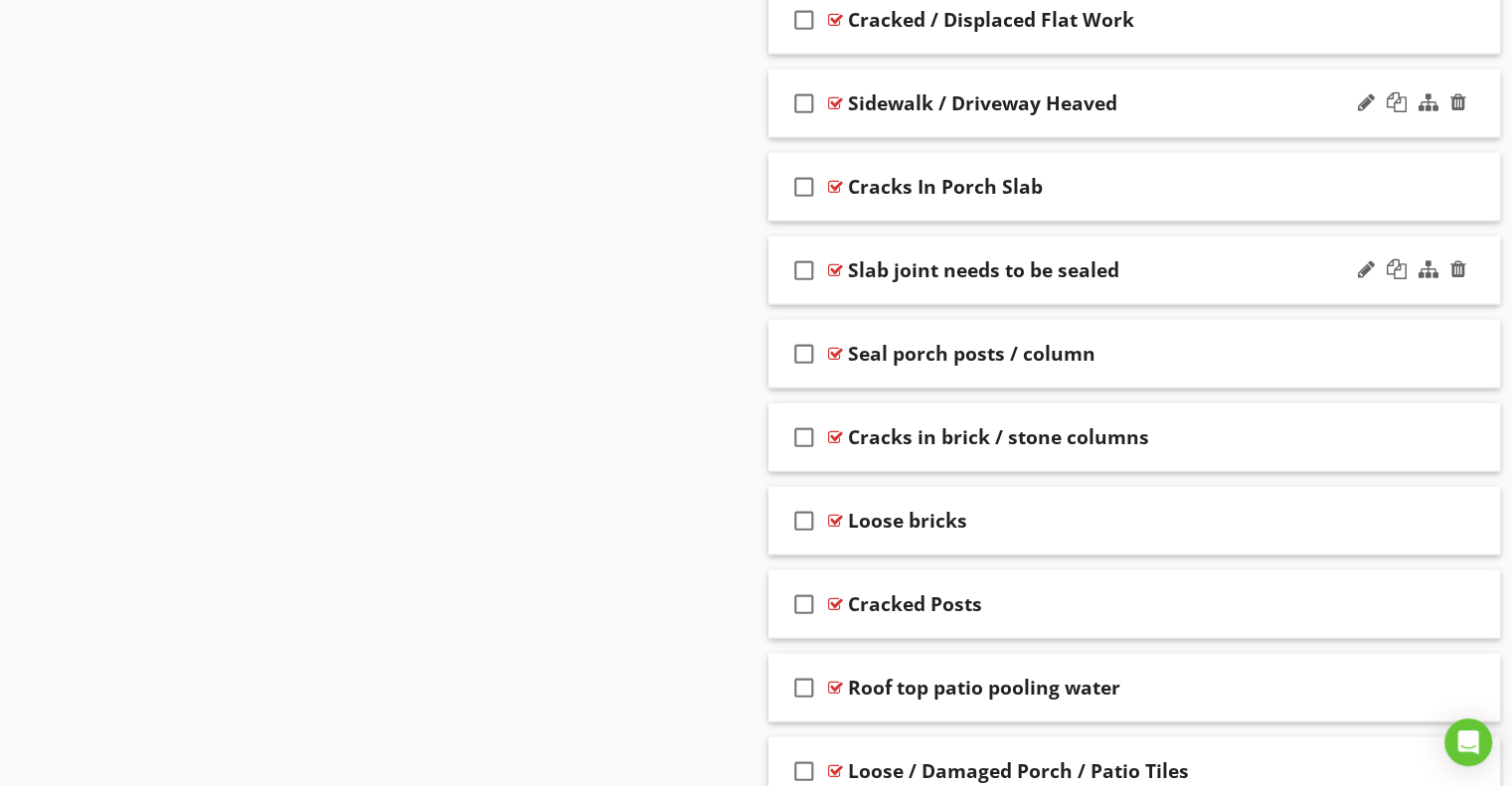 click on "Slab joint needs to be sealed" at bounding box center [983, 270] 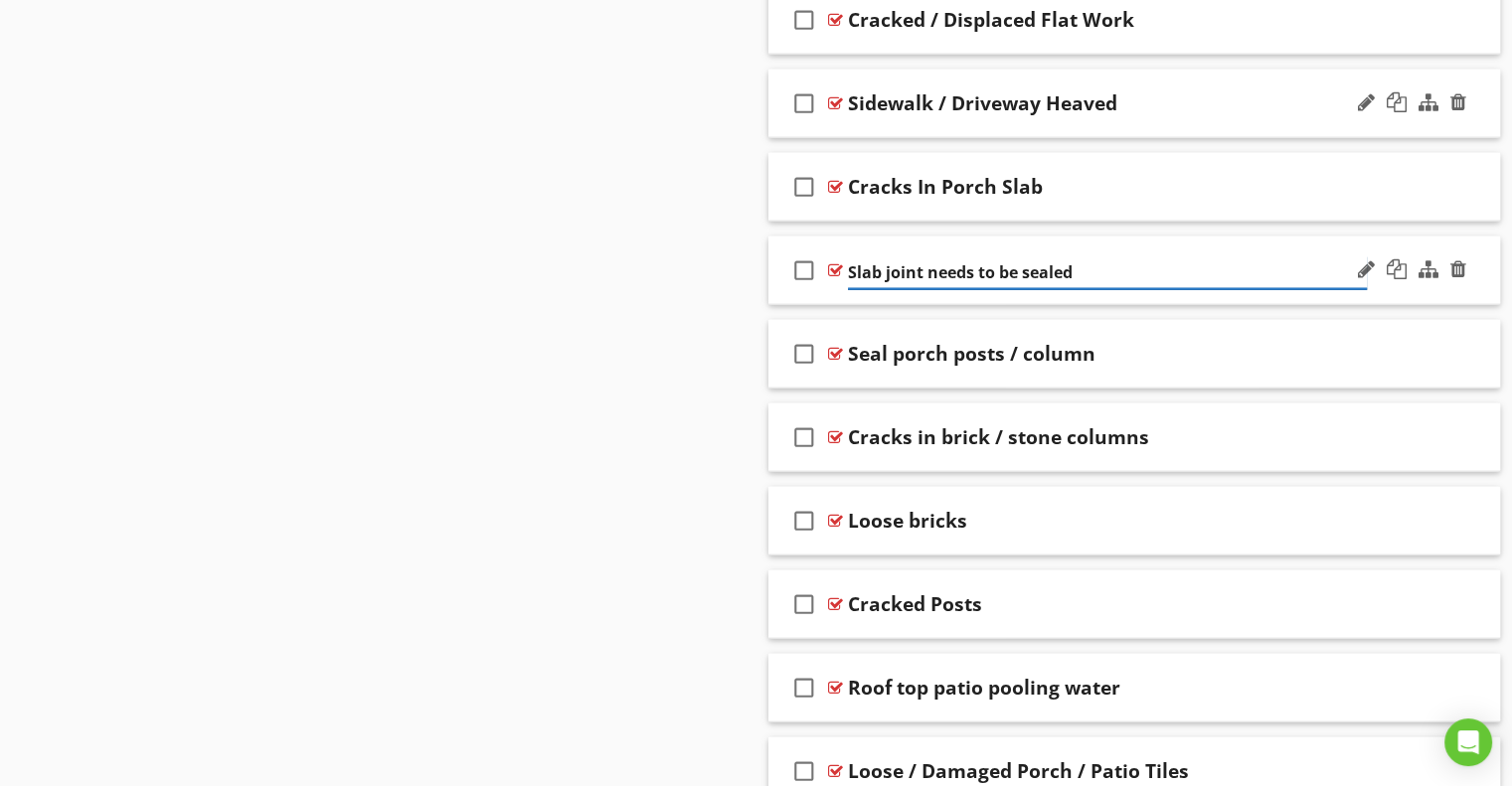 click on "Slab joint needs to be sealed" at bounding box center [1107, 272] 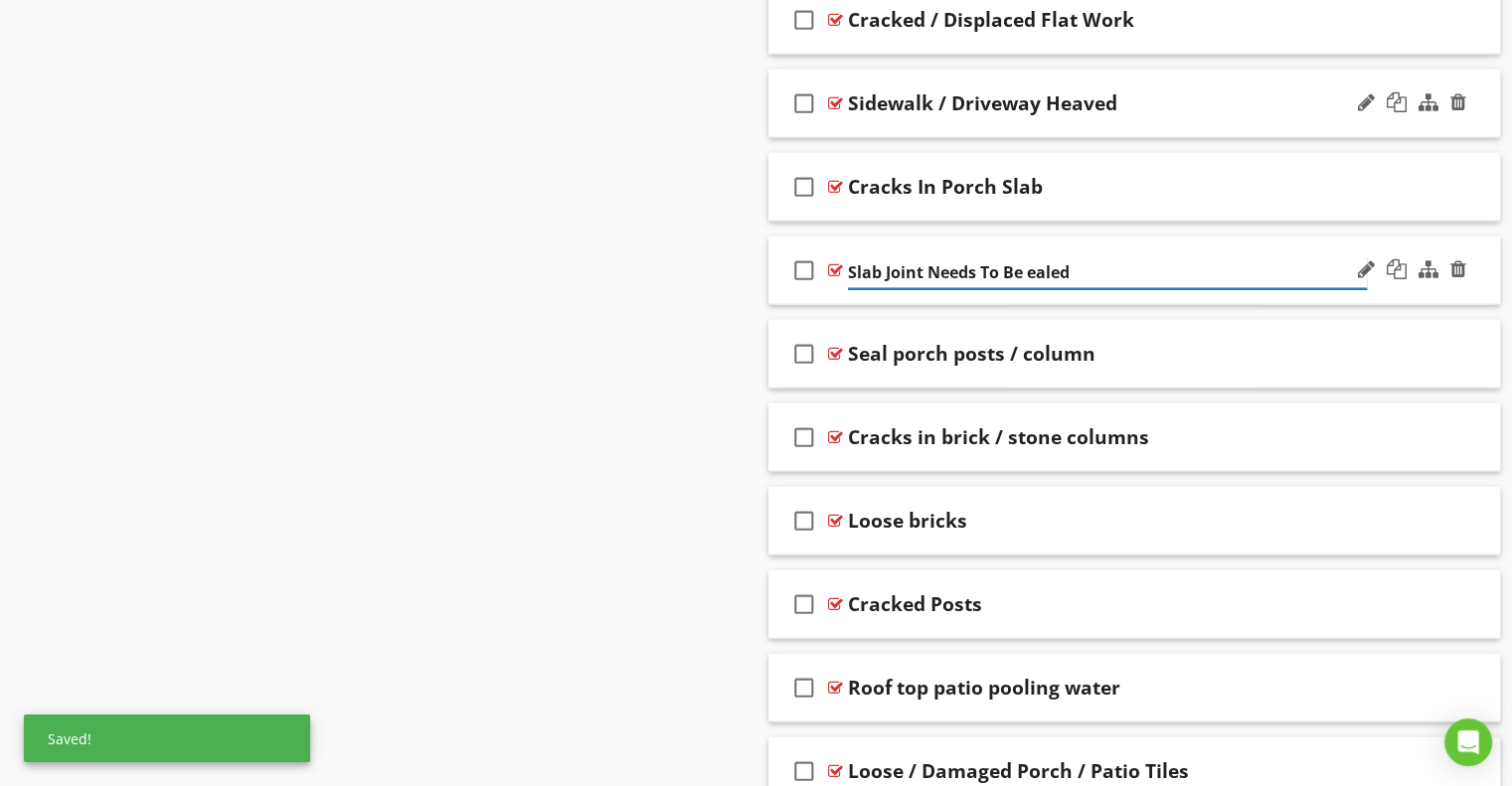 type on "Slab Joint Needs To Be Sealed" 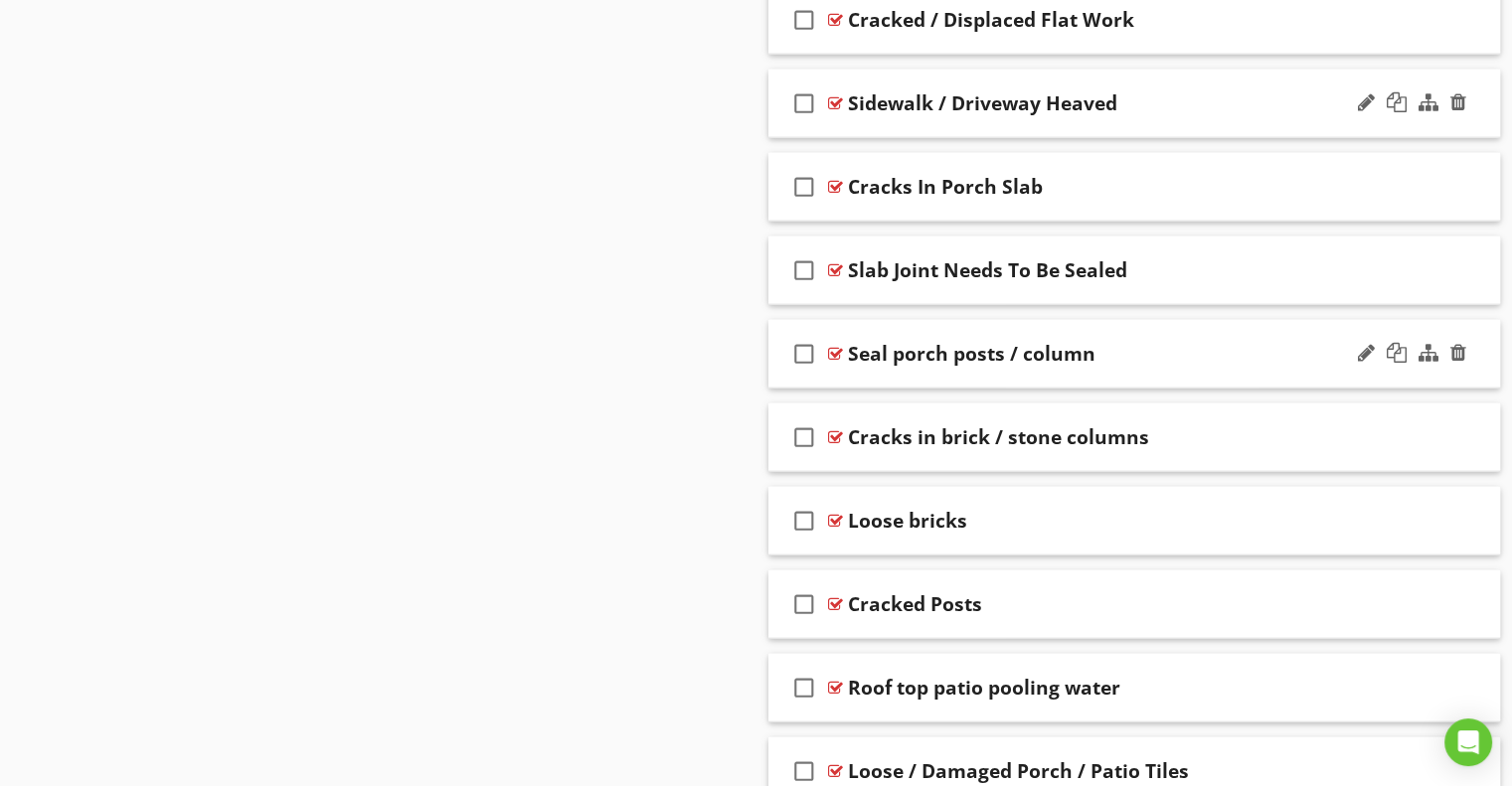 click on "check_box_outline_blank
Seal porch posts / column" at bounding box center (1134, 354) 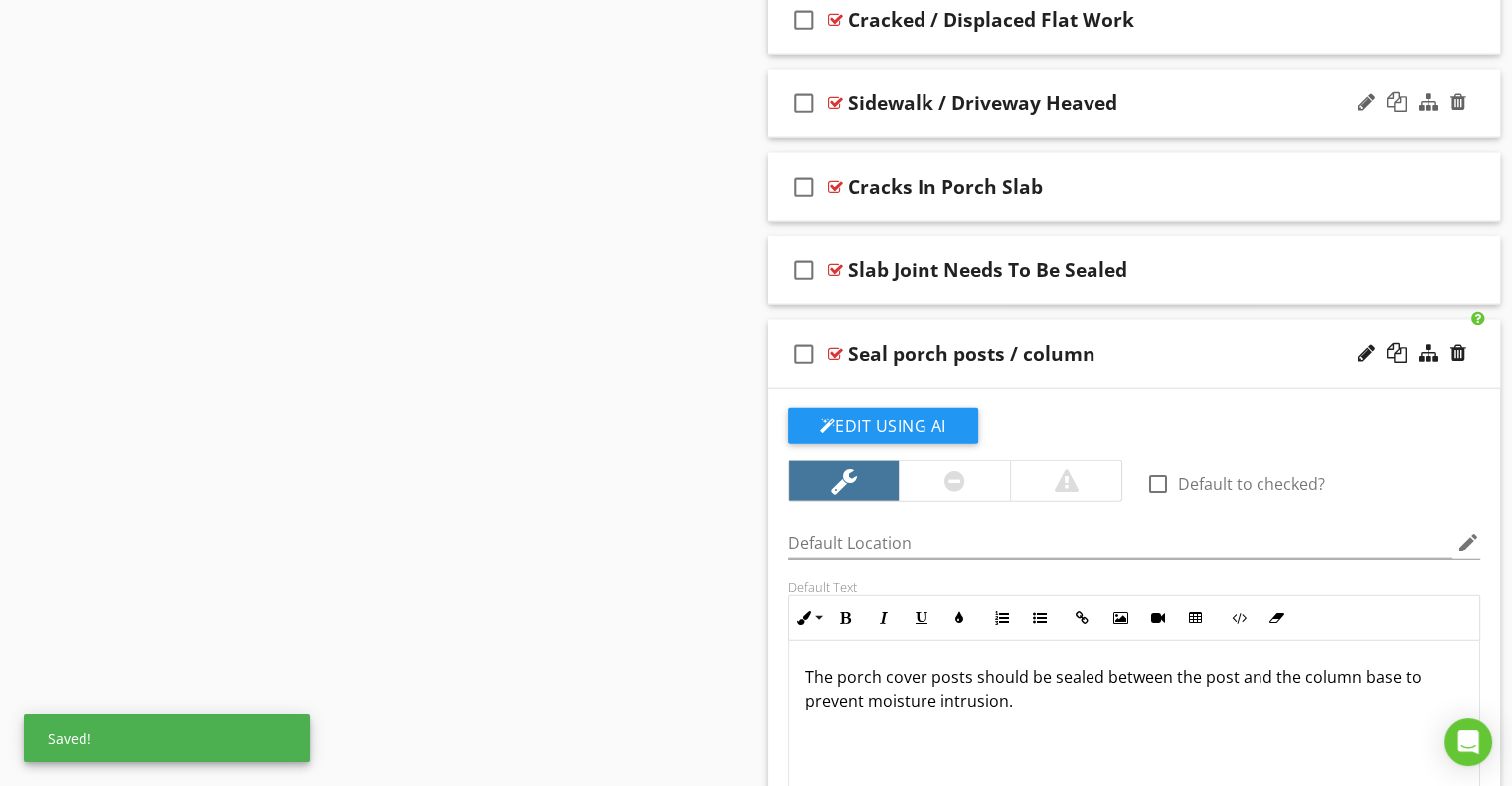 click on "Seal porch posts / column" at bounding box center [971, 354] 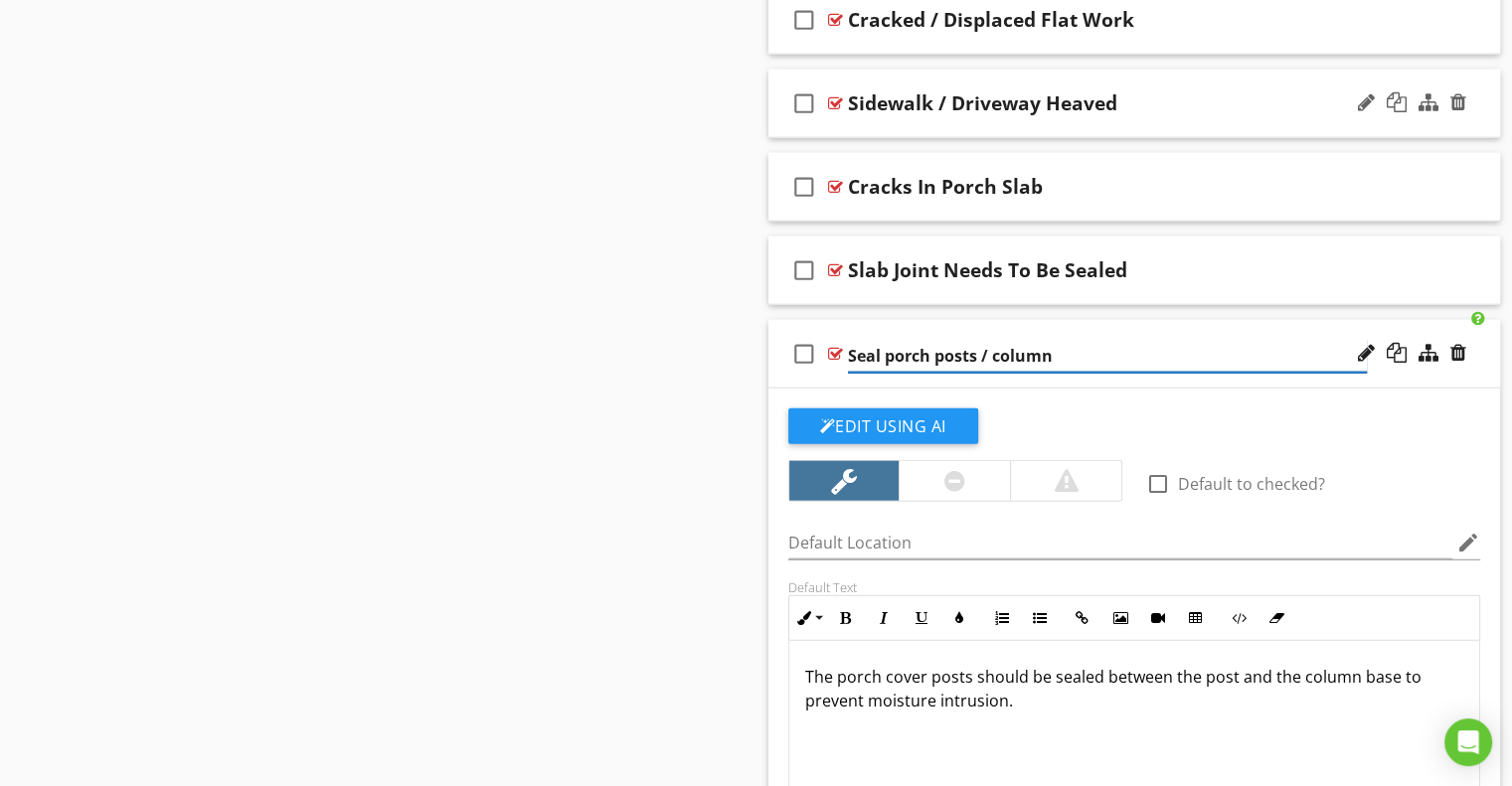 click on "Seal porch posts / column" at bounding box center (1107, 356) 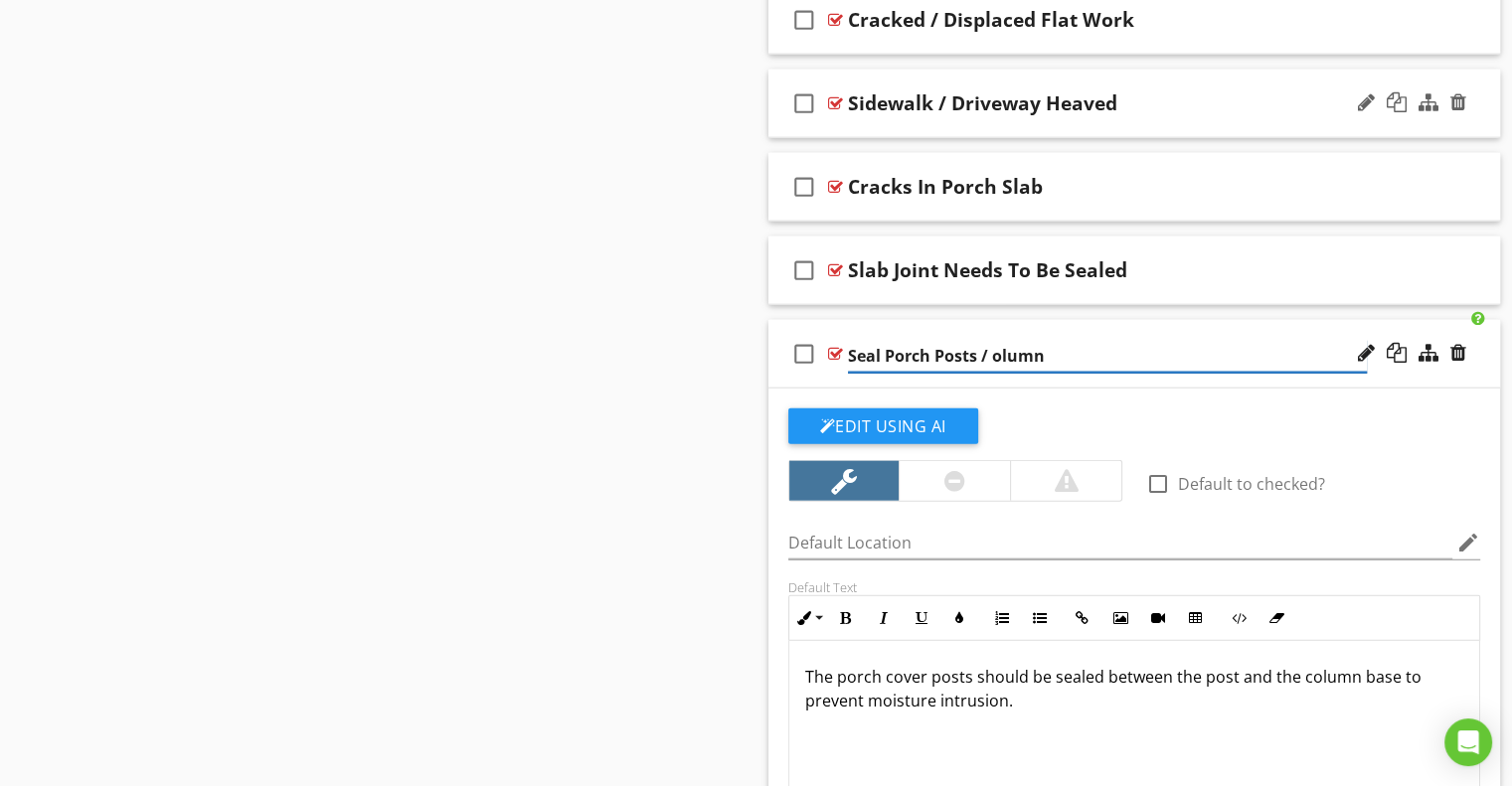 type on "Seal Porch Posts / Column" 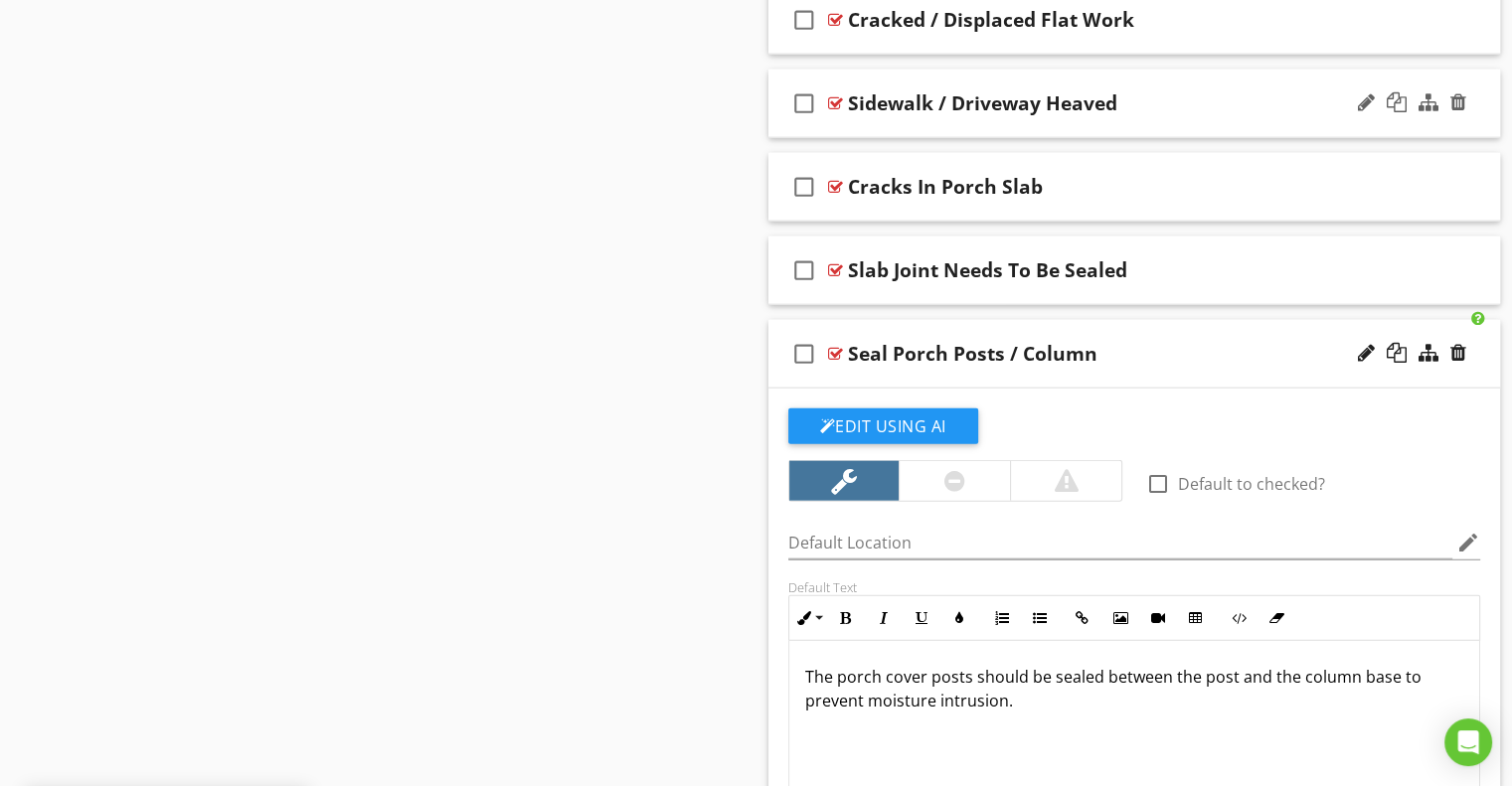 click on "check_box_outline_blank
Seal Porch Posts / Column" at bounding box center (1134, 354) 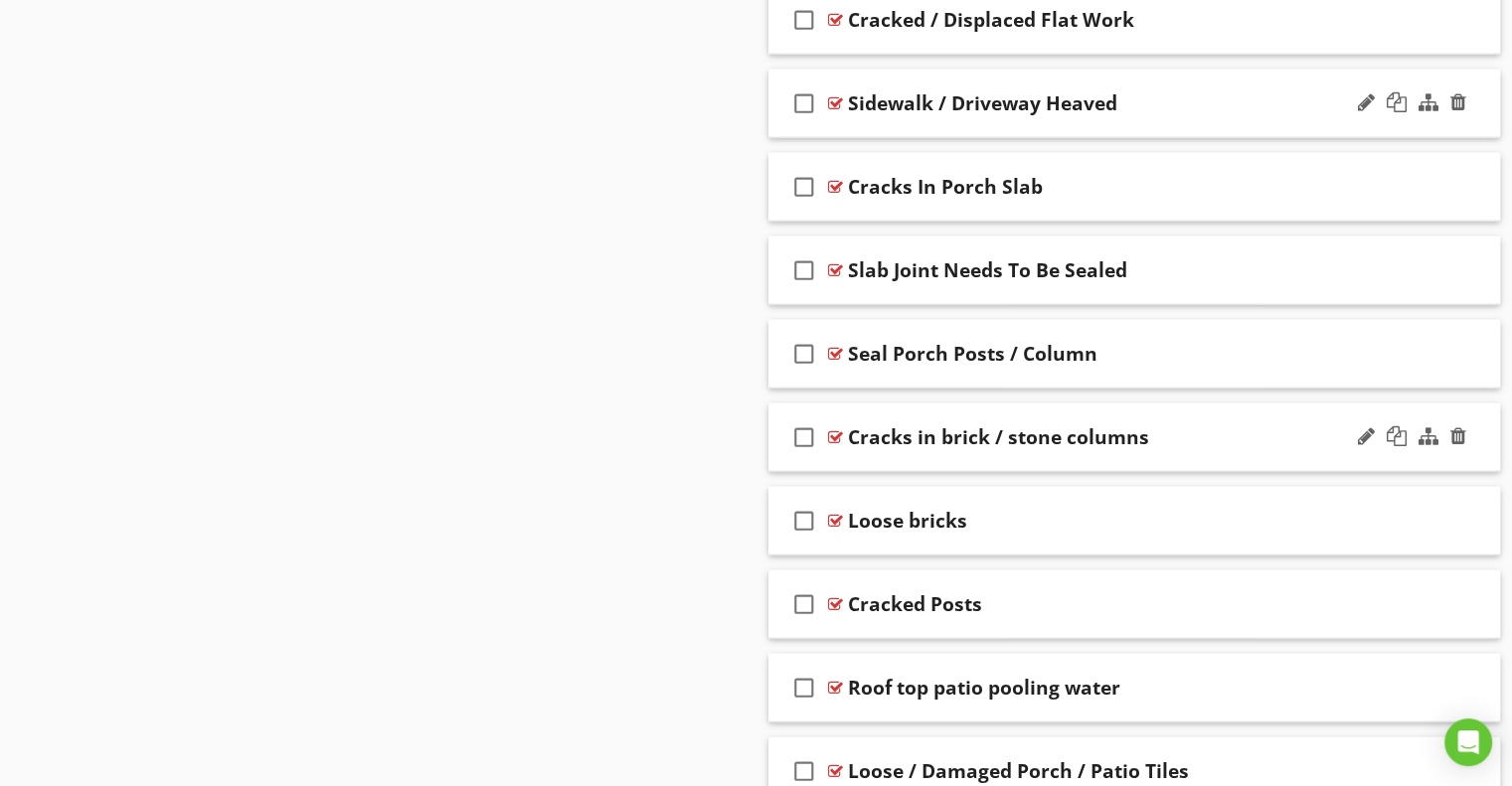 click on "Cracks in brick / stone columns" at bounding box center (998, 437) 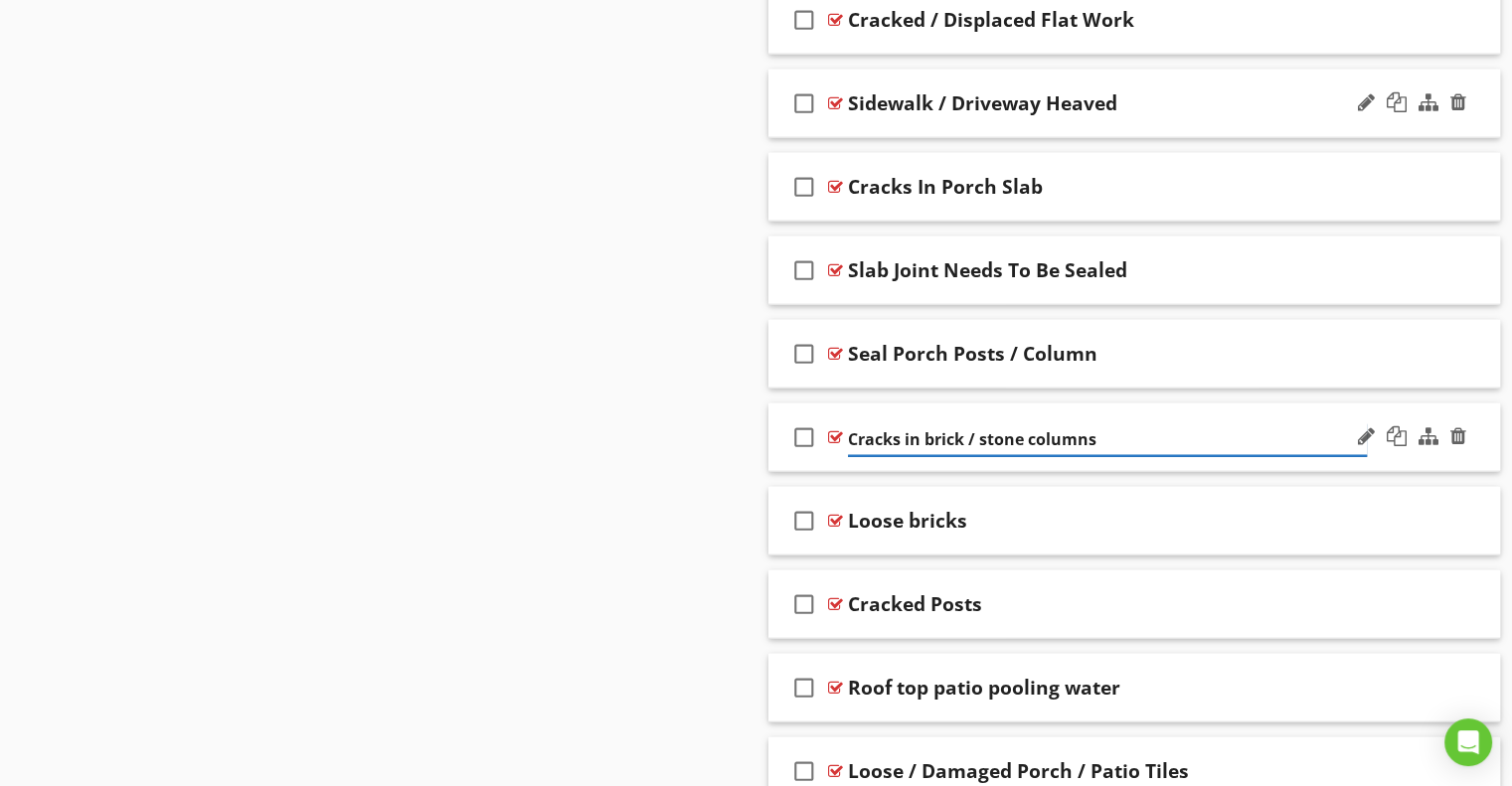 click on "Cracks in brick / stone columns" at bounding box center [1107, 439] 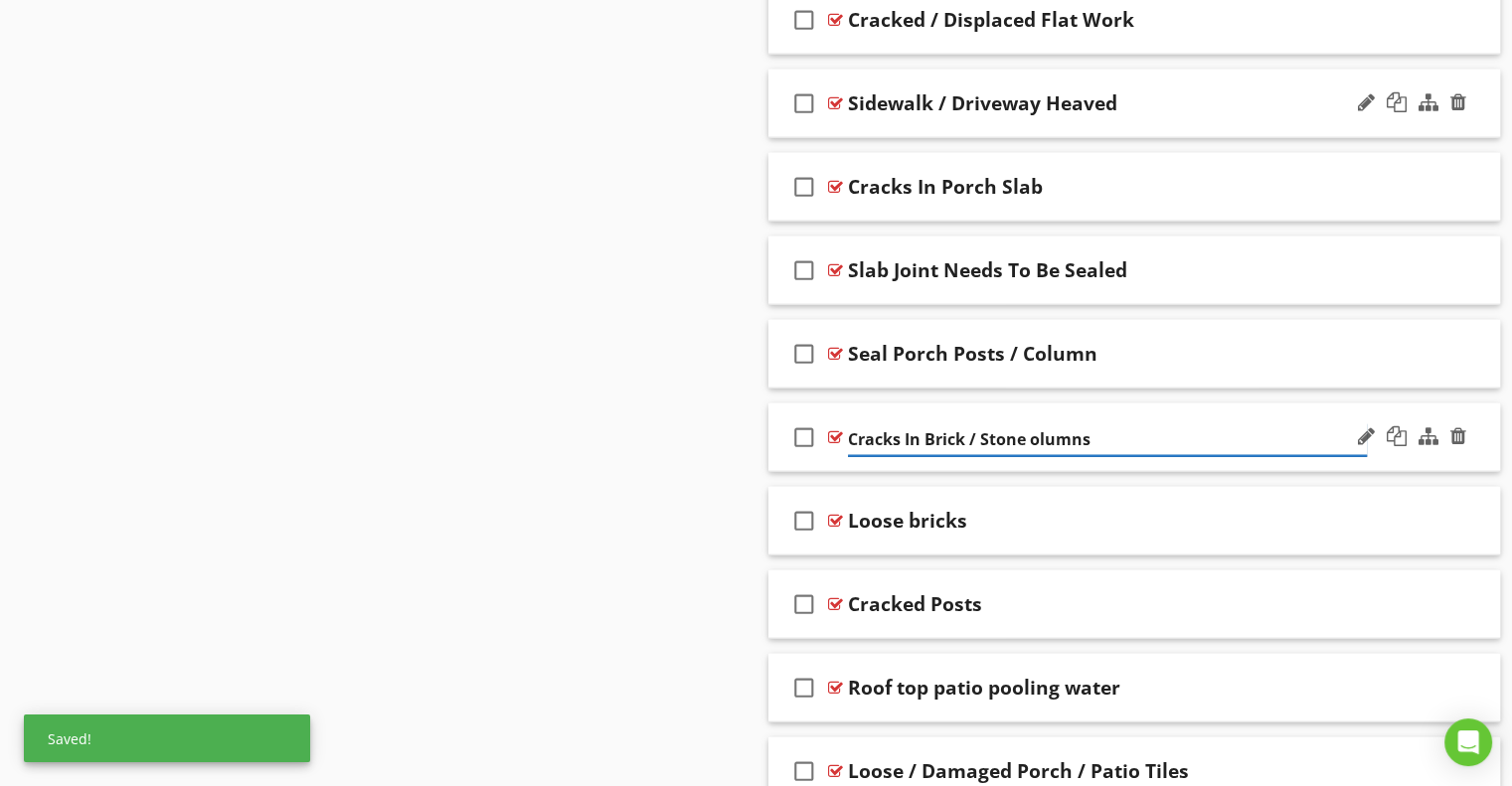 type on "Cracks In Brick / Stone Columns" 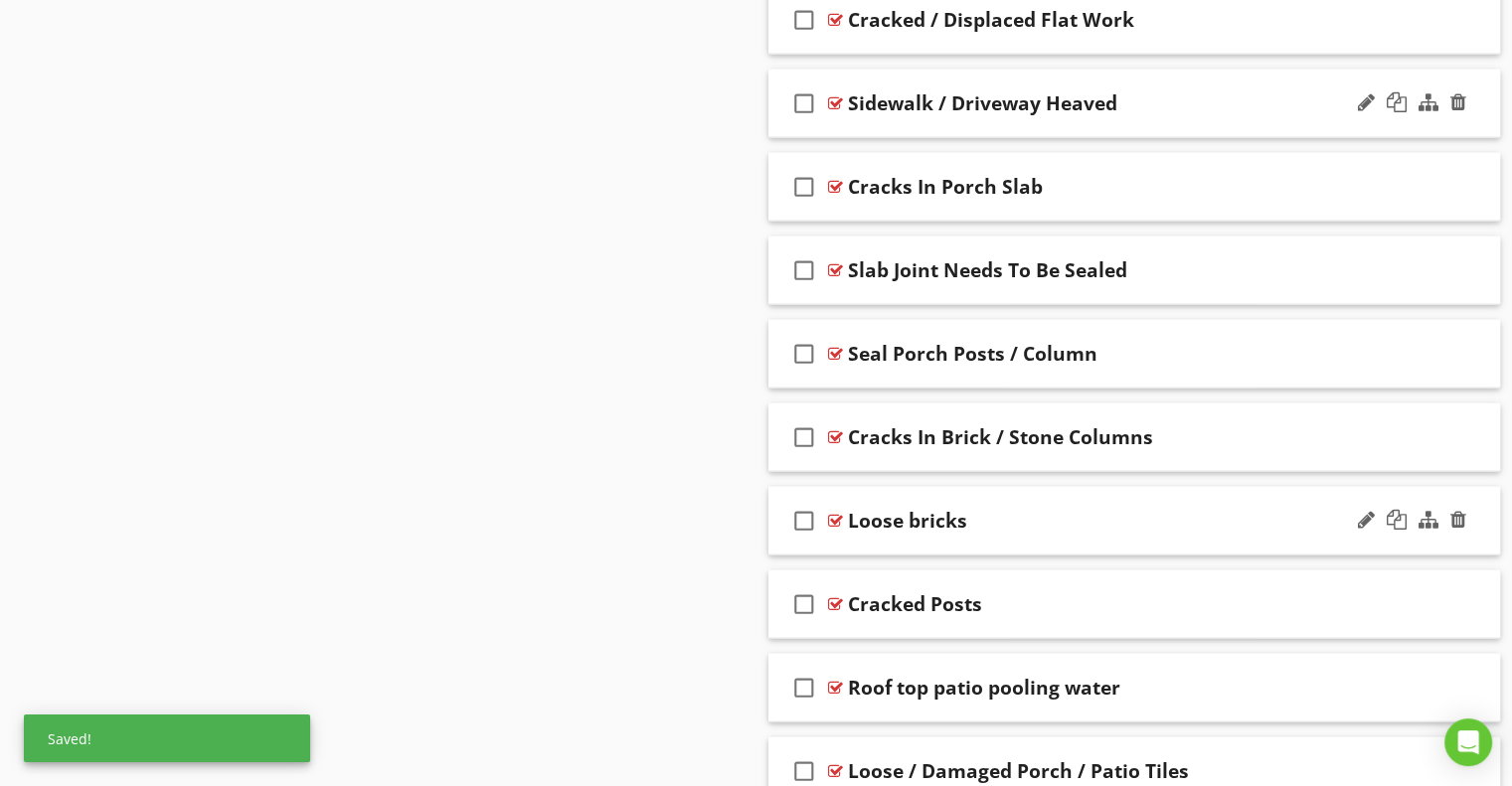 click on "Loose bricks" at bounding box center (908, 521) 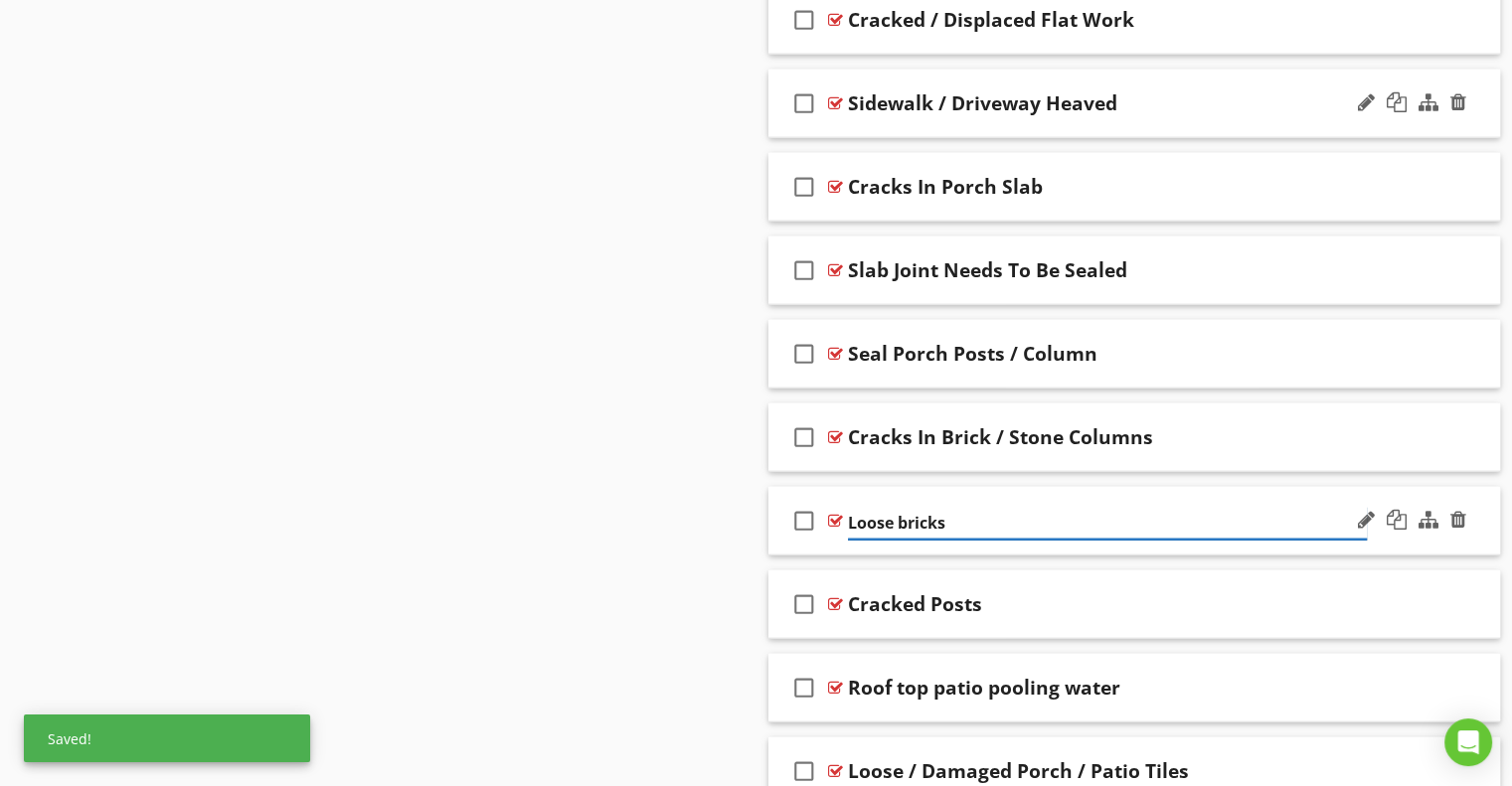 click on "Loose bricks" at bounding box center [1107, 523] 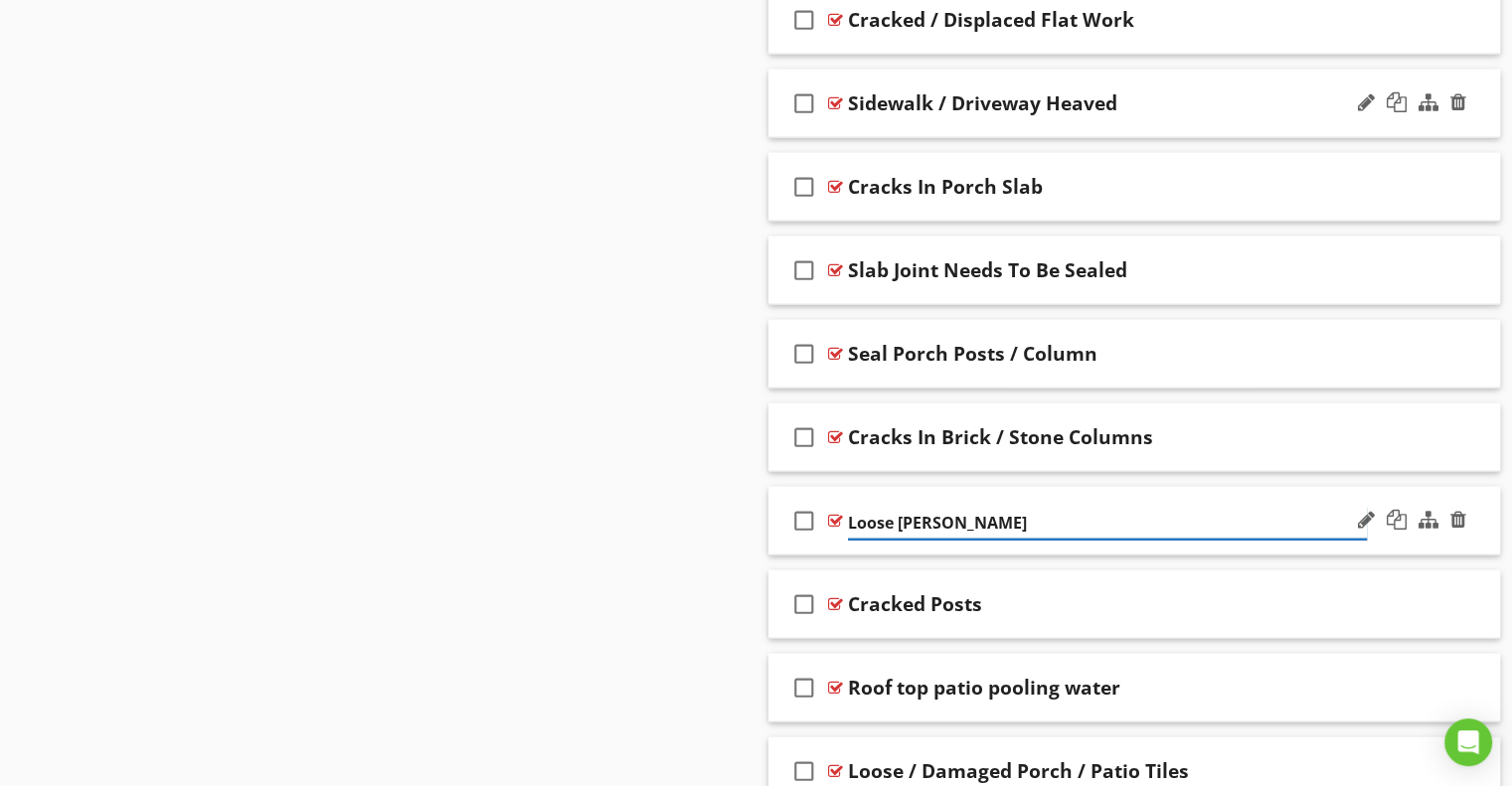 type on "Loose Bricks" 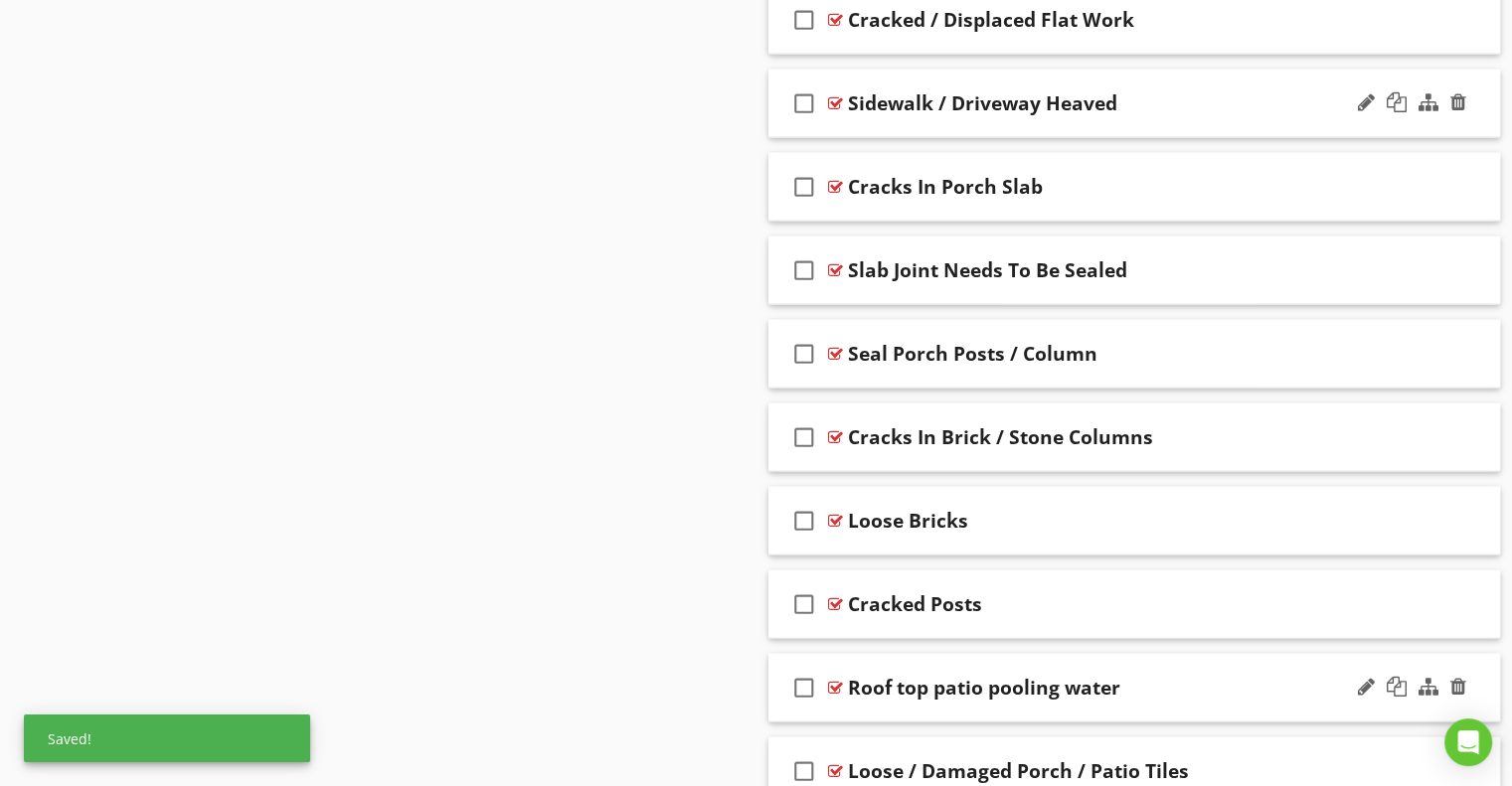click on "Roof top patio pooling water" at bounding box center (984, 688) 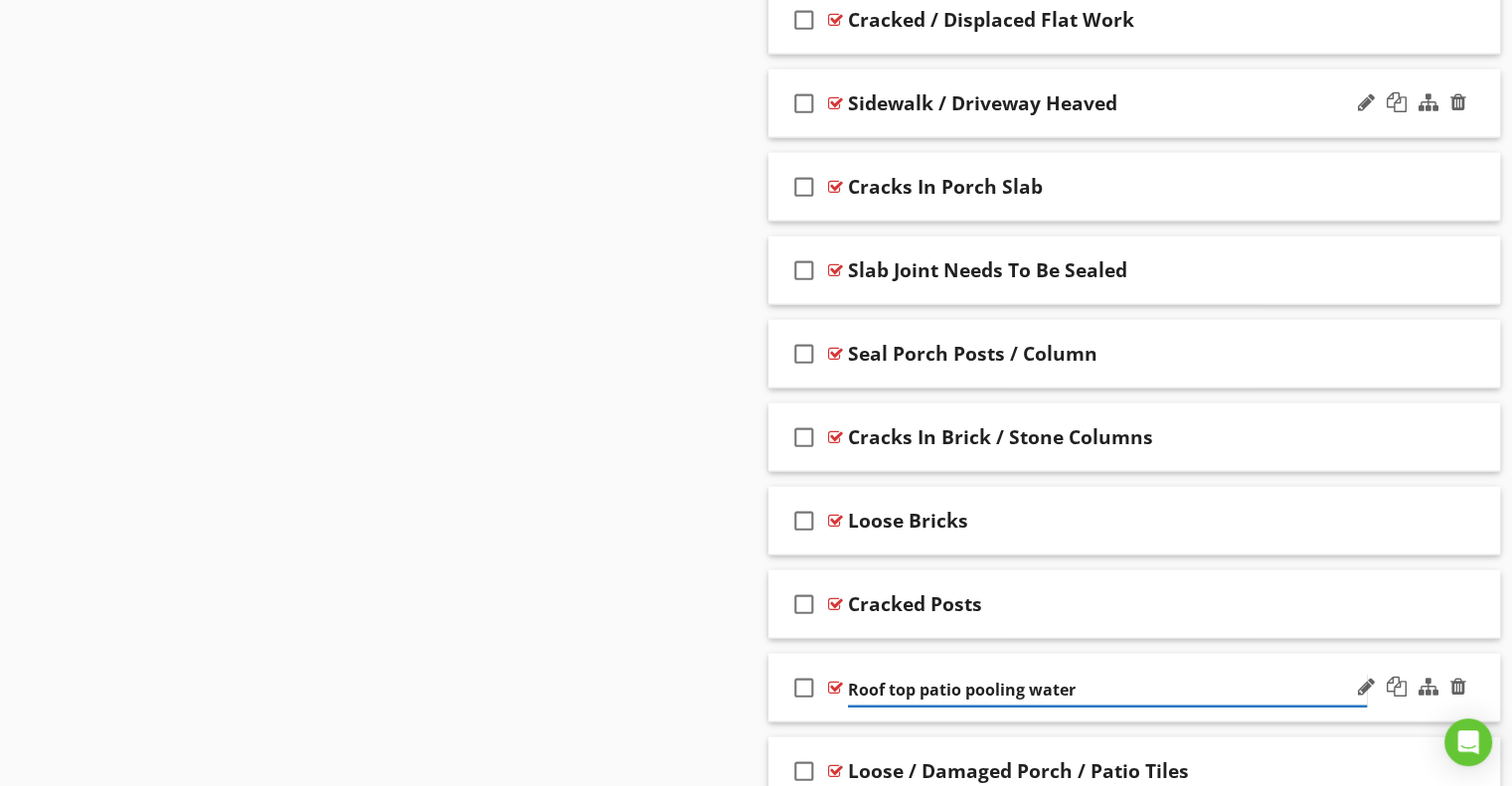 click on "Roof top patio pooling water" at bounding box center [1107, 690] 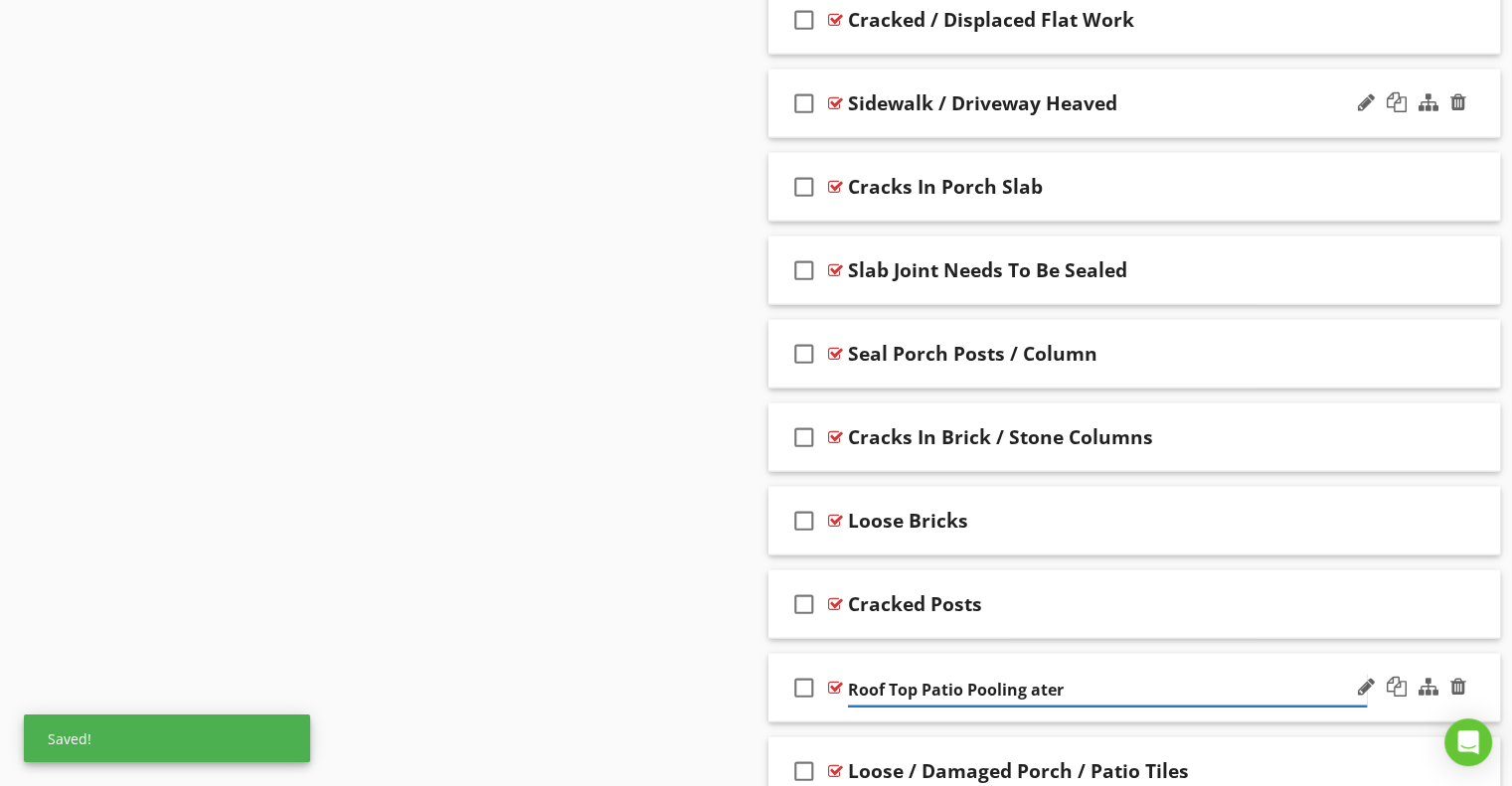 type on "Roof Top Patio Pooling Water" 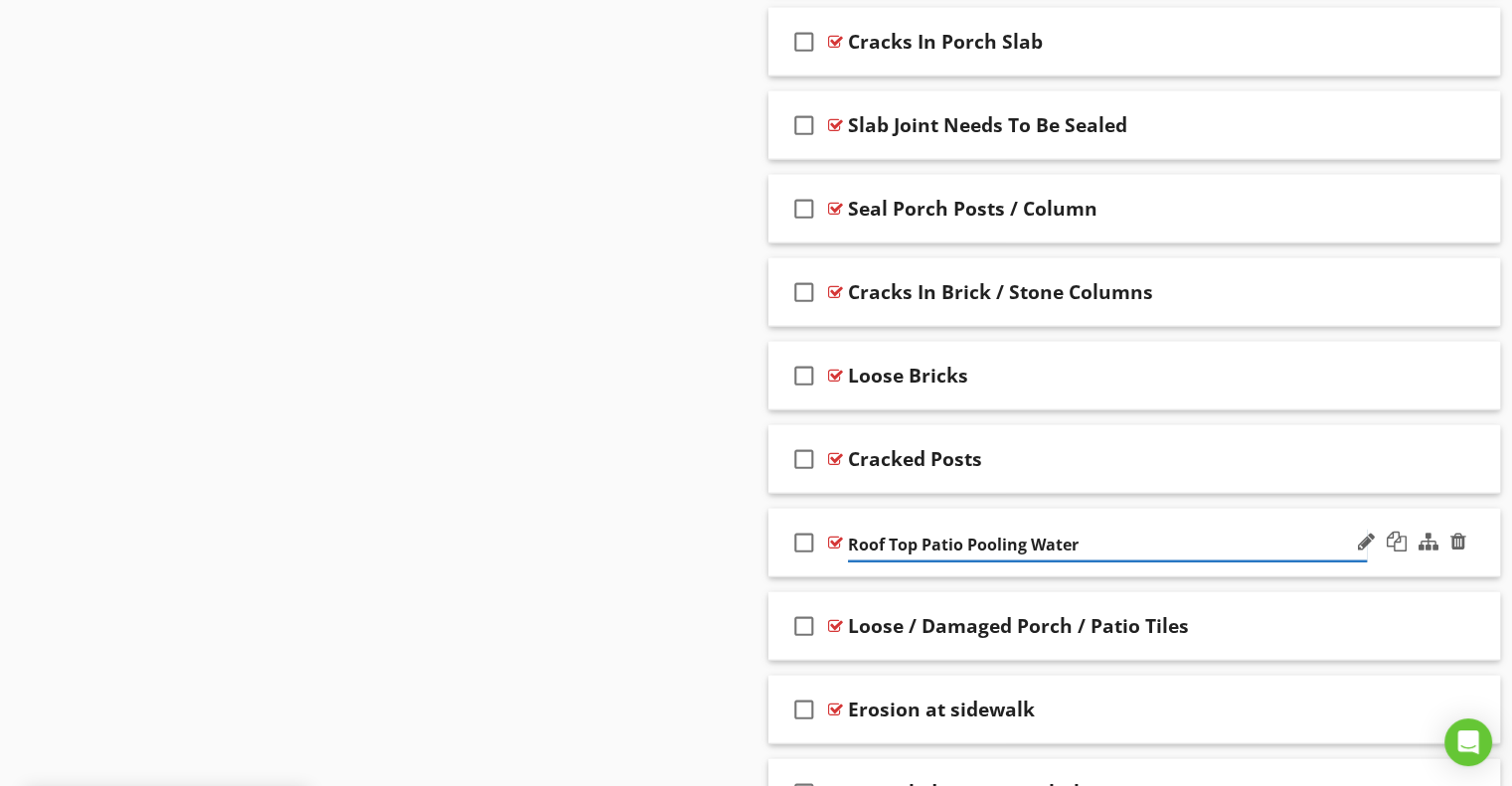 scroll, scrollTop: 4876, scrollLeft: 0, axis: vertical 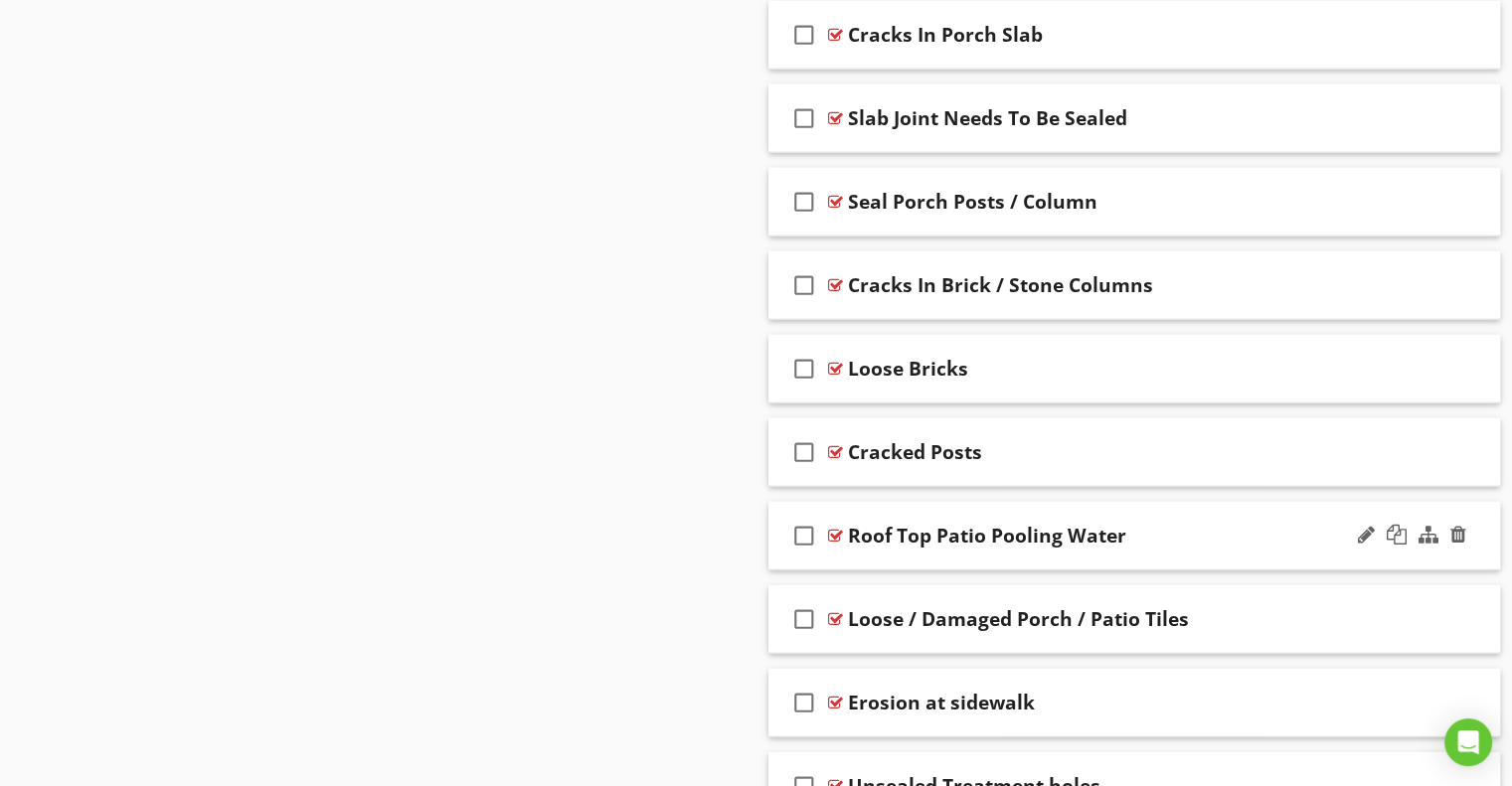 click on "check_box_outline_blank
Roof Top Patio Pooling Water" at bounding box center (1134, 536) 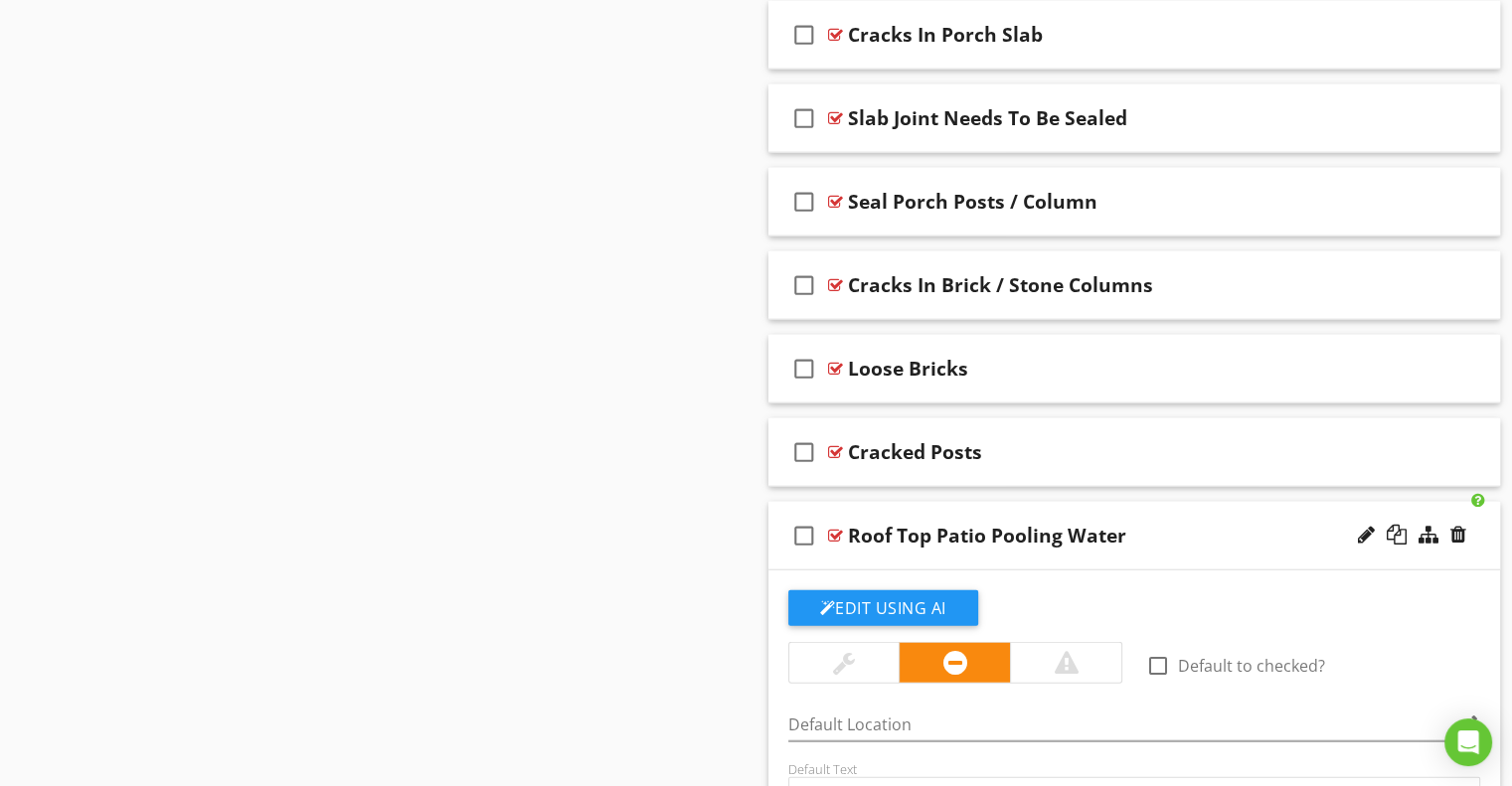click on "check_box_outline_blank
Roof Top Patio Pooling Water" at bounding box center [1134, 536] 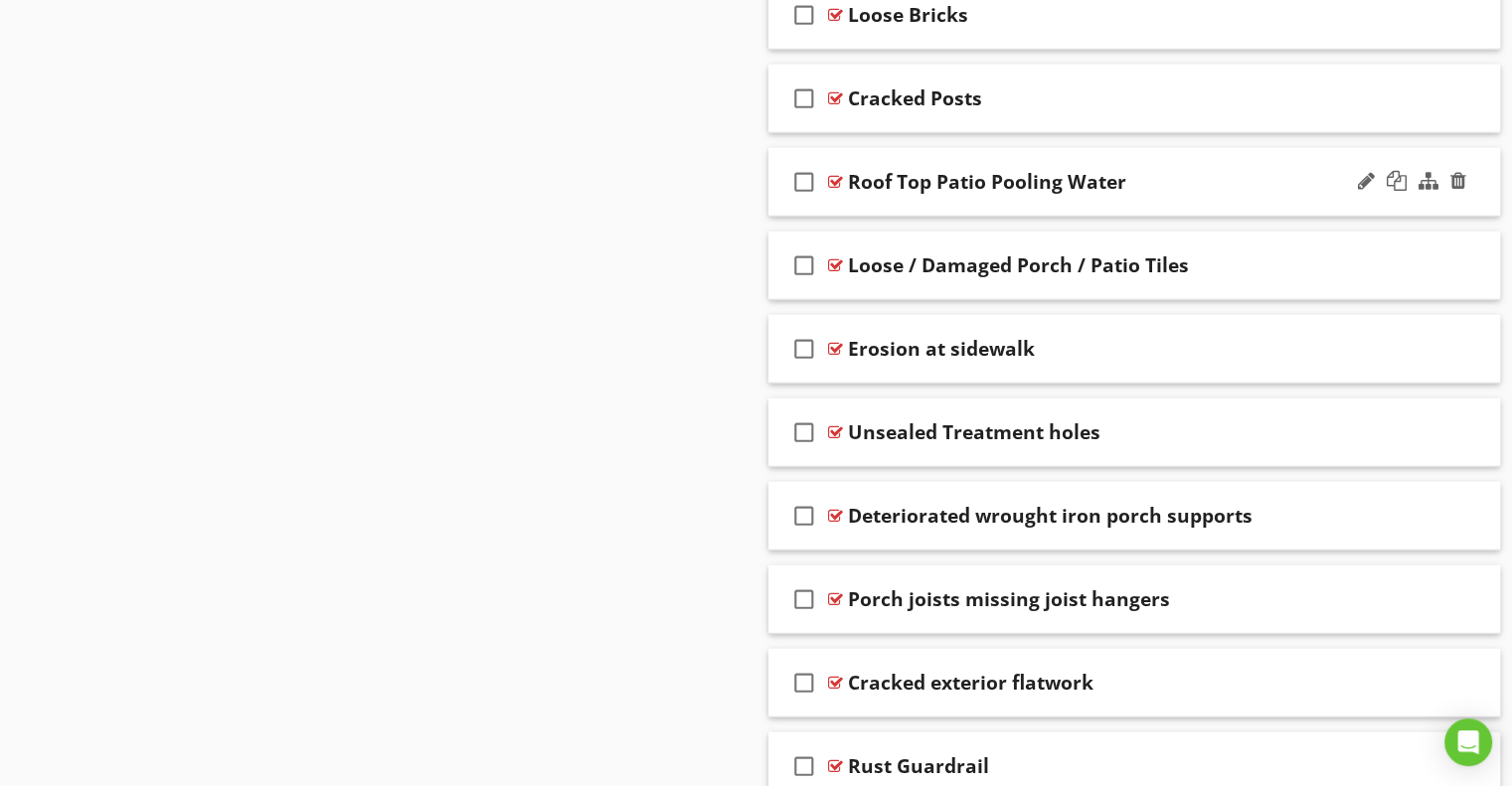 scroll, scrollTop: 5259, scrollLeft: 0, axis: vertical 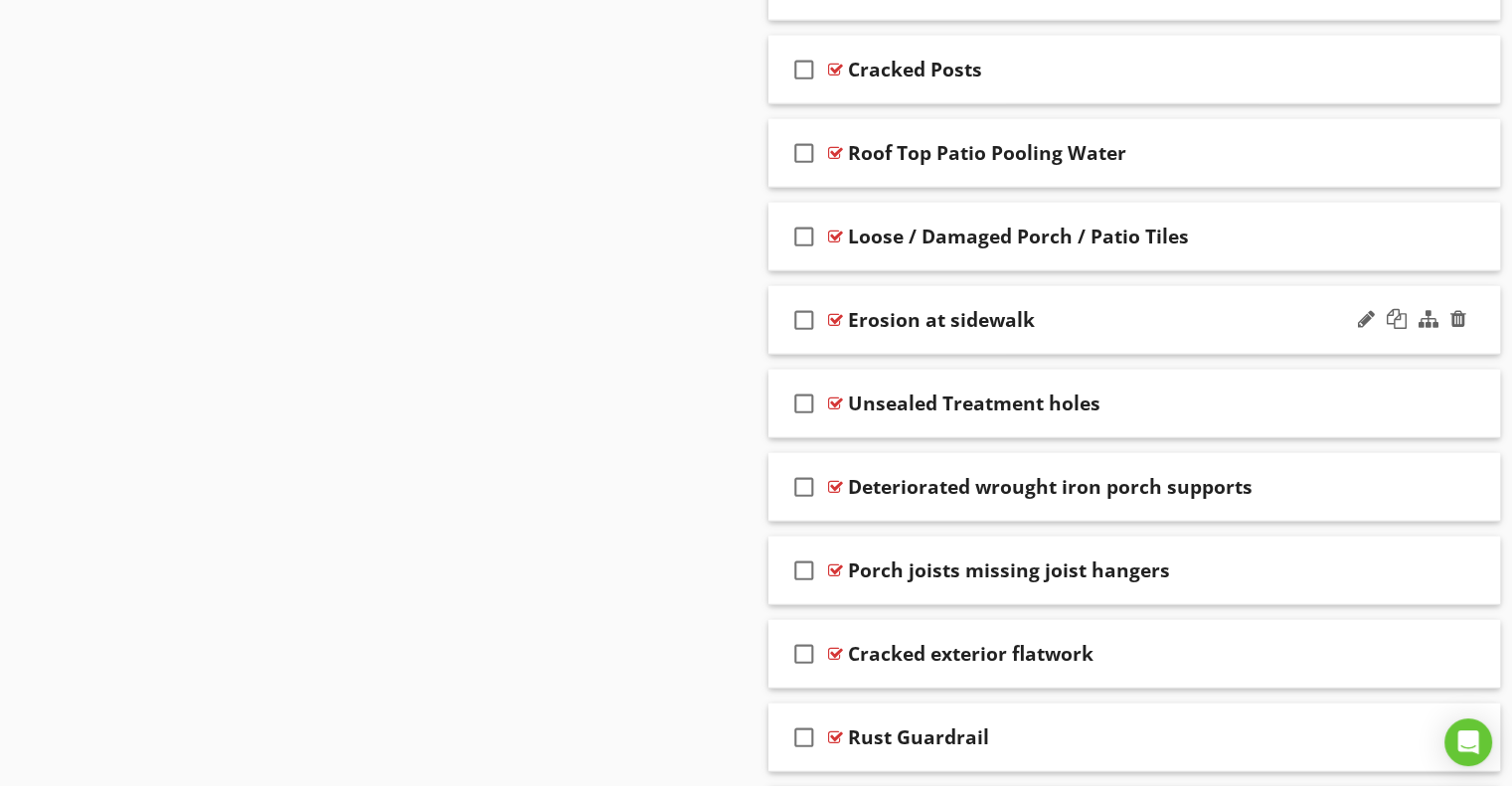 click on "Erosion at sidewalk" at bounding box center (941, 320) 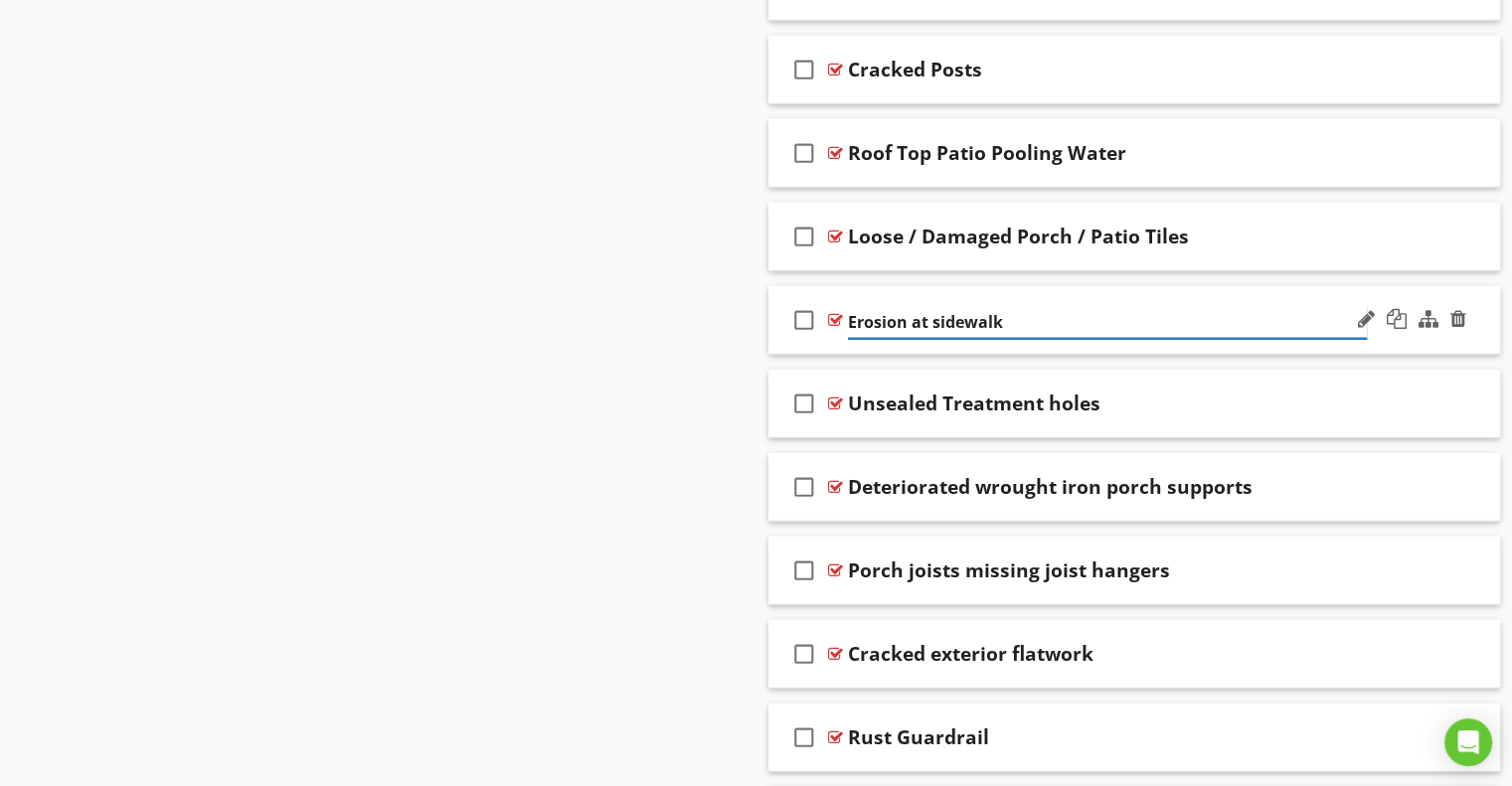 click on "Erosion at sidewalk" at bounding box center (1107, 322) 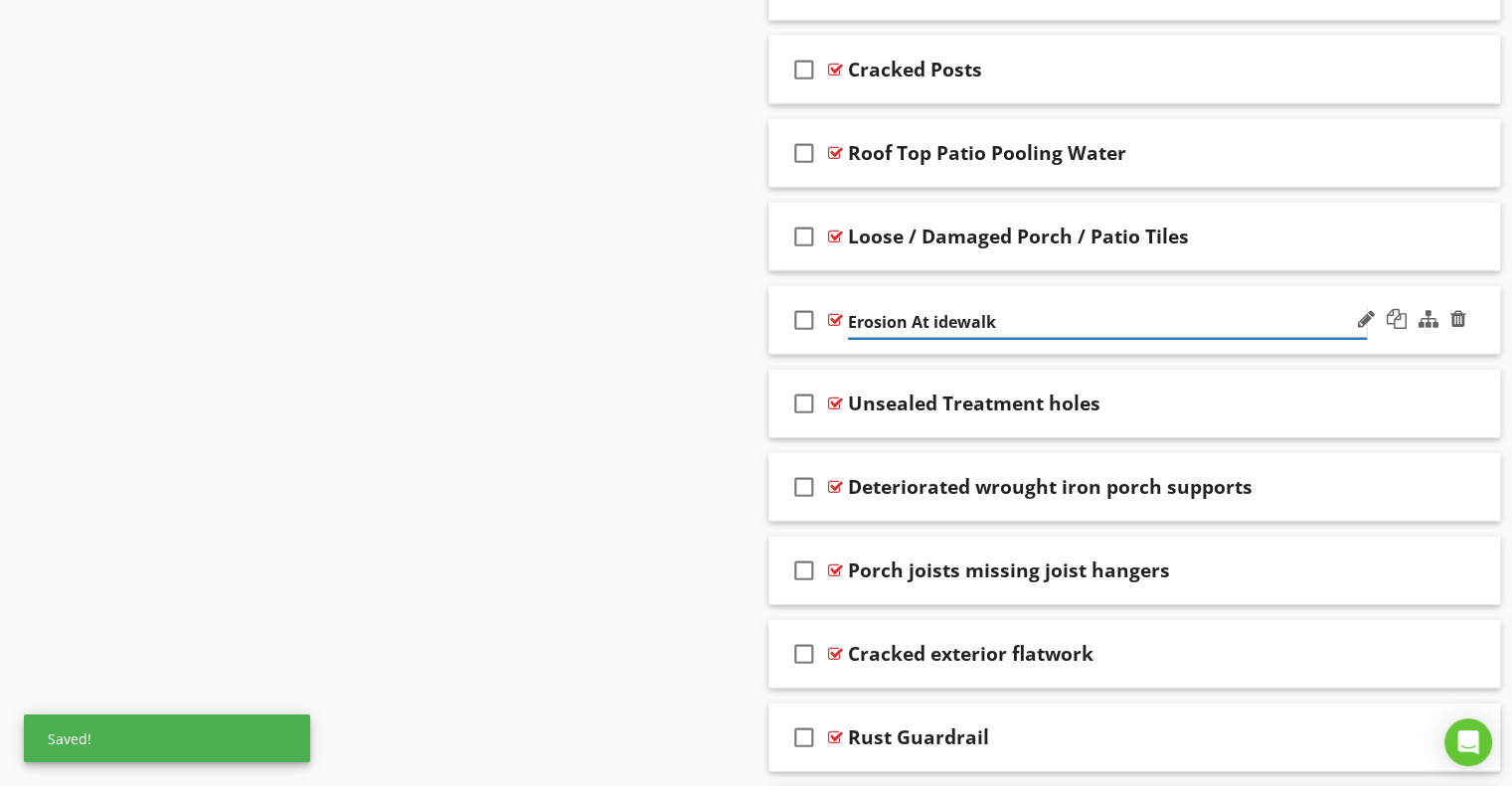 type on "Erosion At Sidewalk" 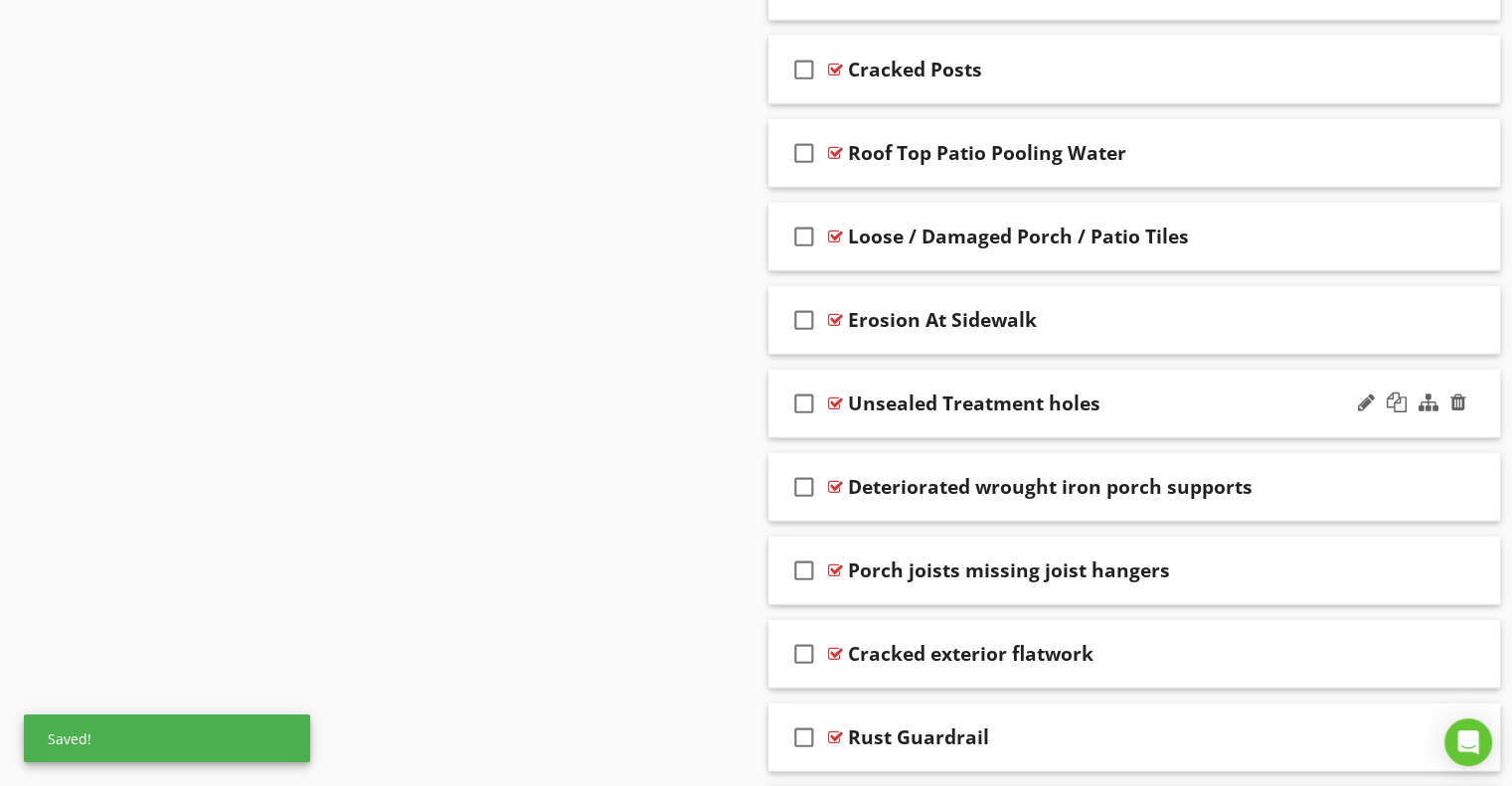 click on "check_box_outline_blank
Unsealed Treatment holes" at bounding box center (1134, 403) 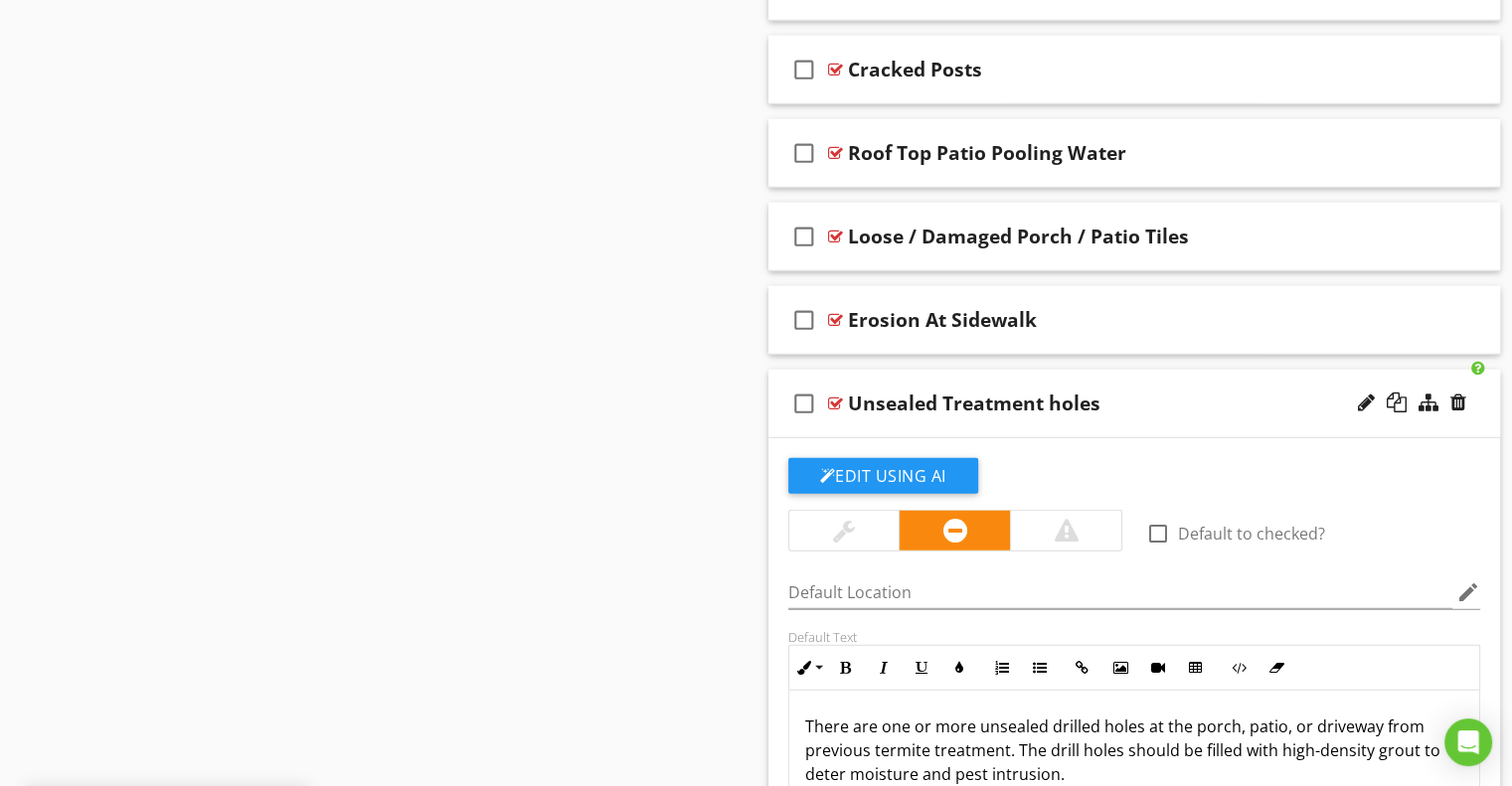 click on "Unsealed Treatment holes" at bounding box center (974, 403) 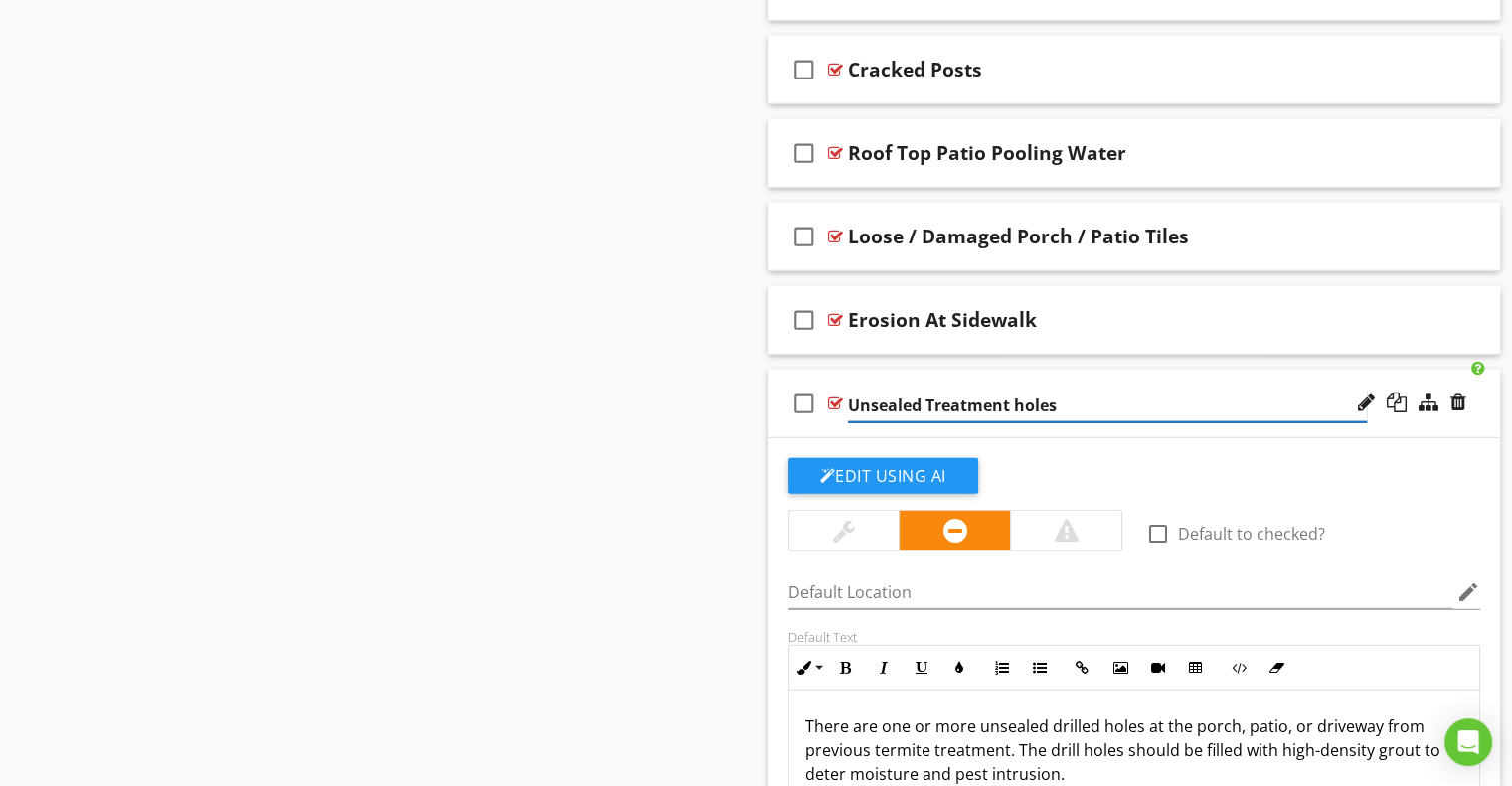 click on "Unsealed Treatment holes" at bounding box center [1107, 405] 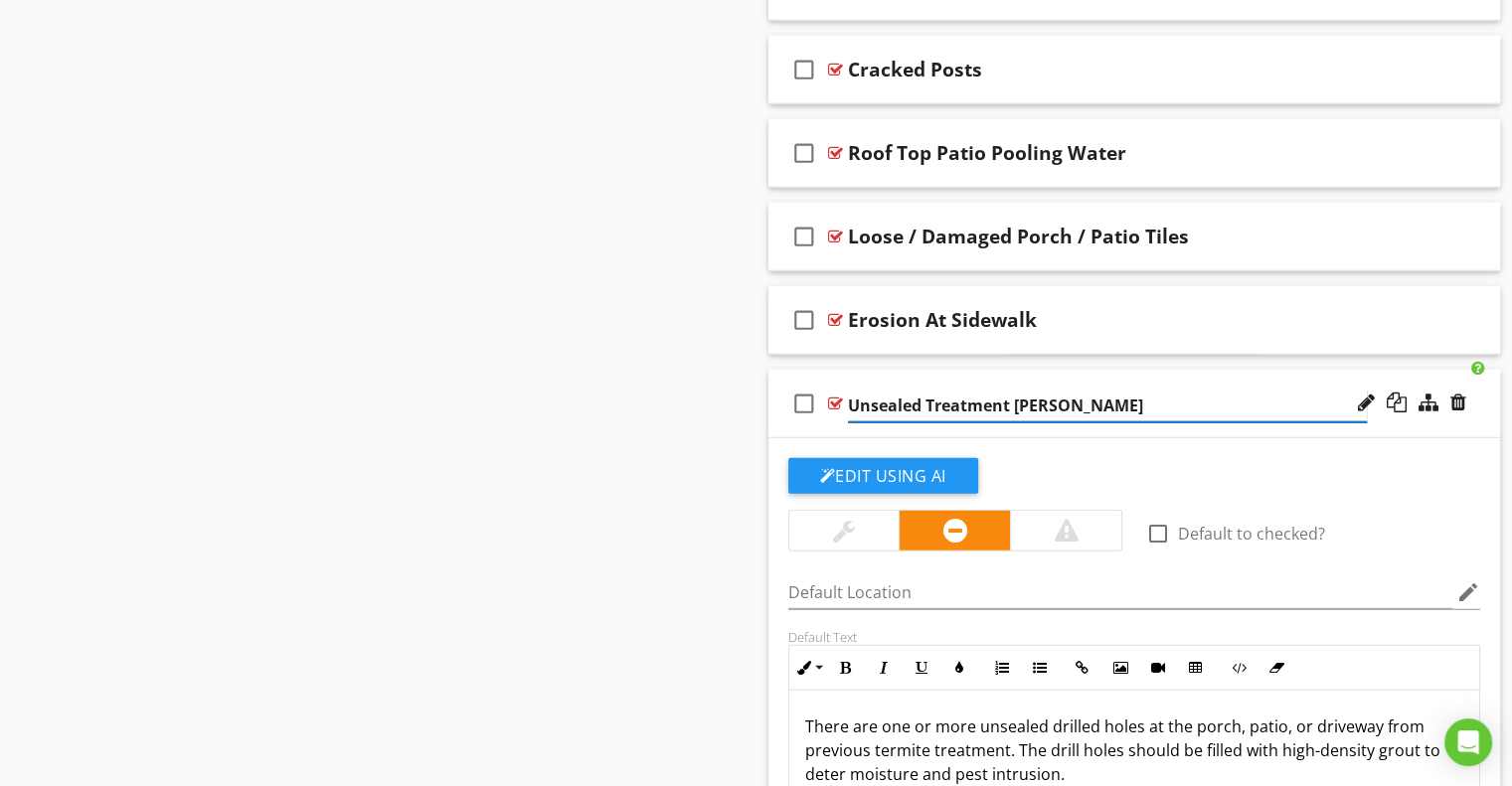 type on "Unsealed Treatment Holes" 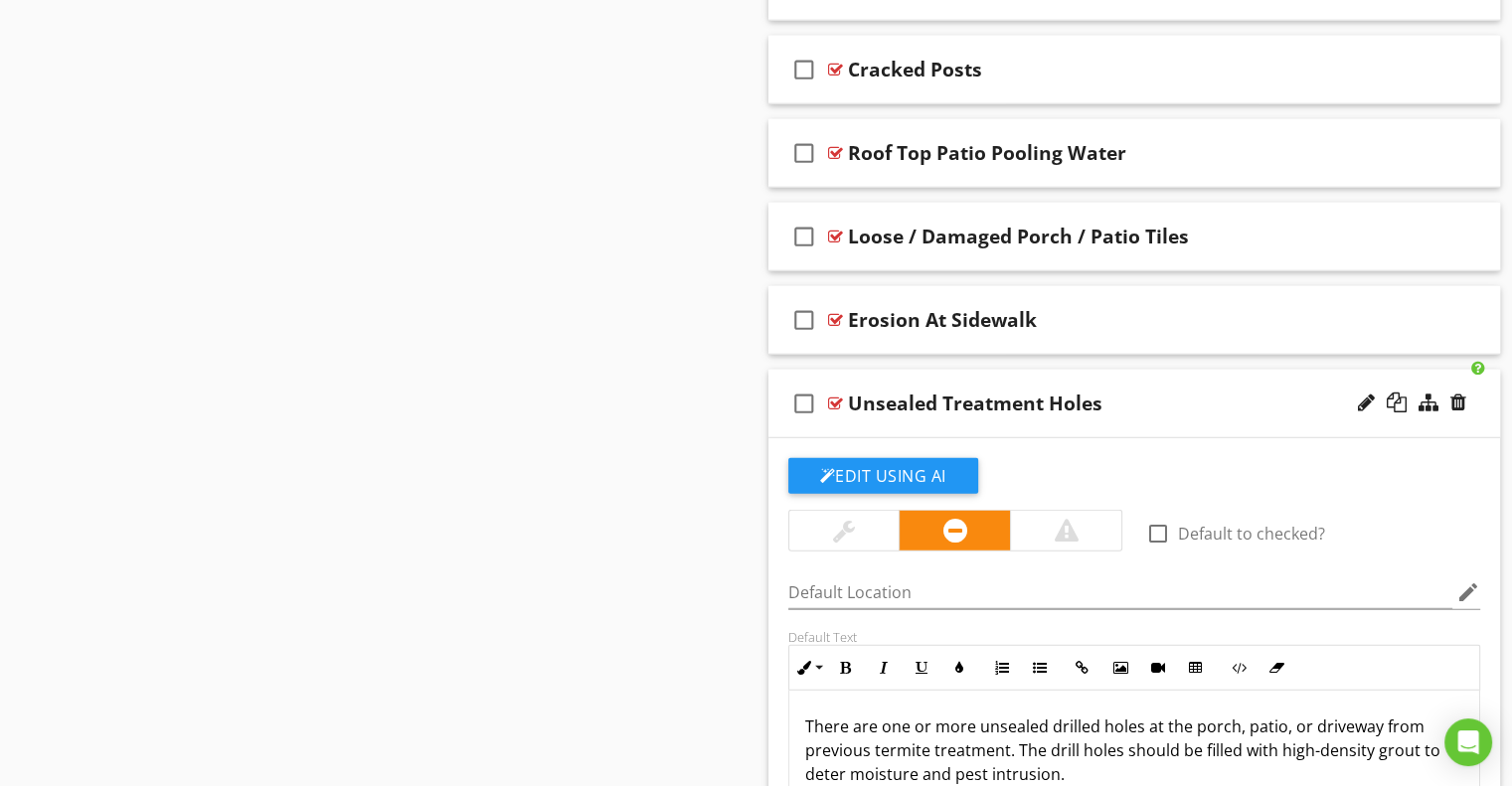 click on "check_box_outline_blank
Unsealed Treatment Holes" at bounding box center (1134, 403) 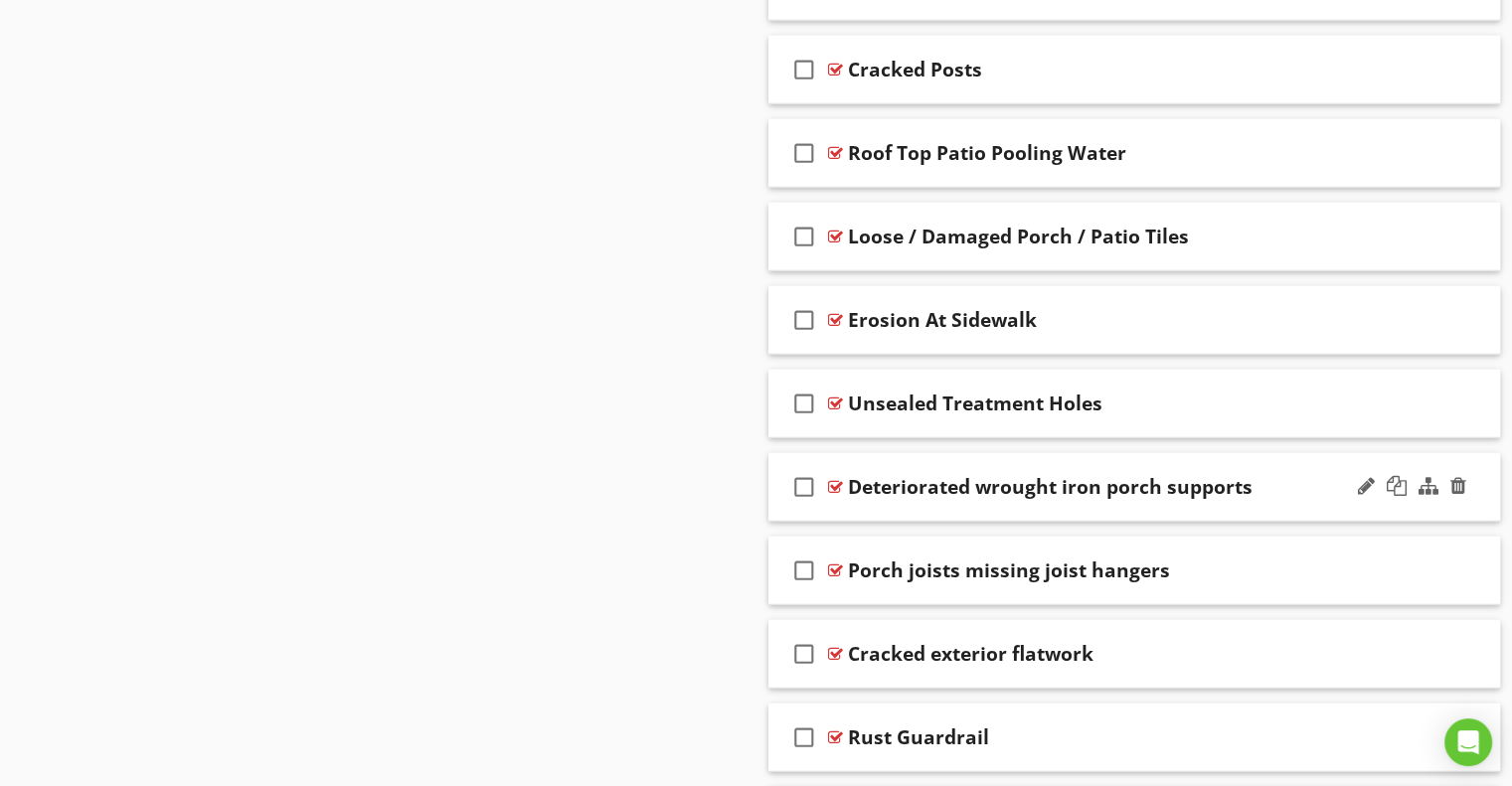 click on "Deteriorated wrought iron porch supports" at bounding box center [1050, 487] 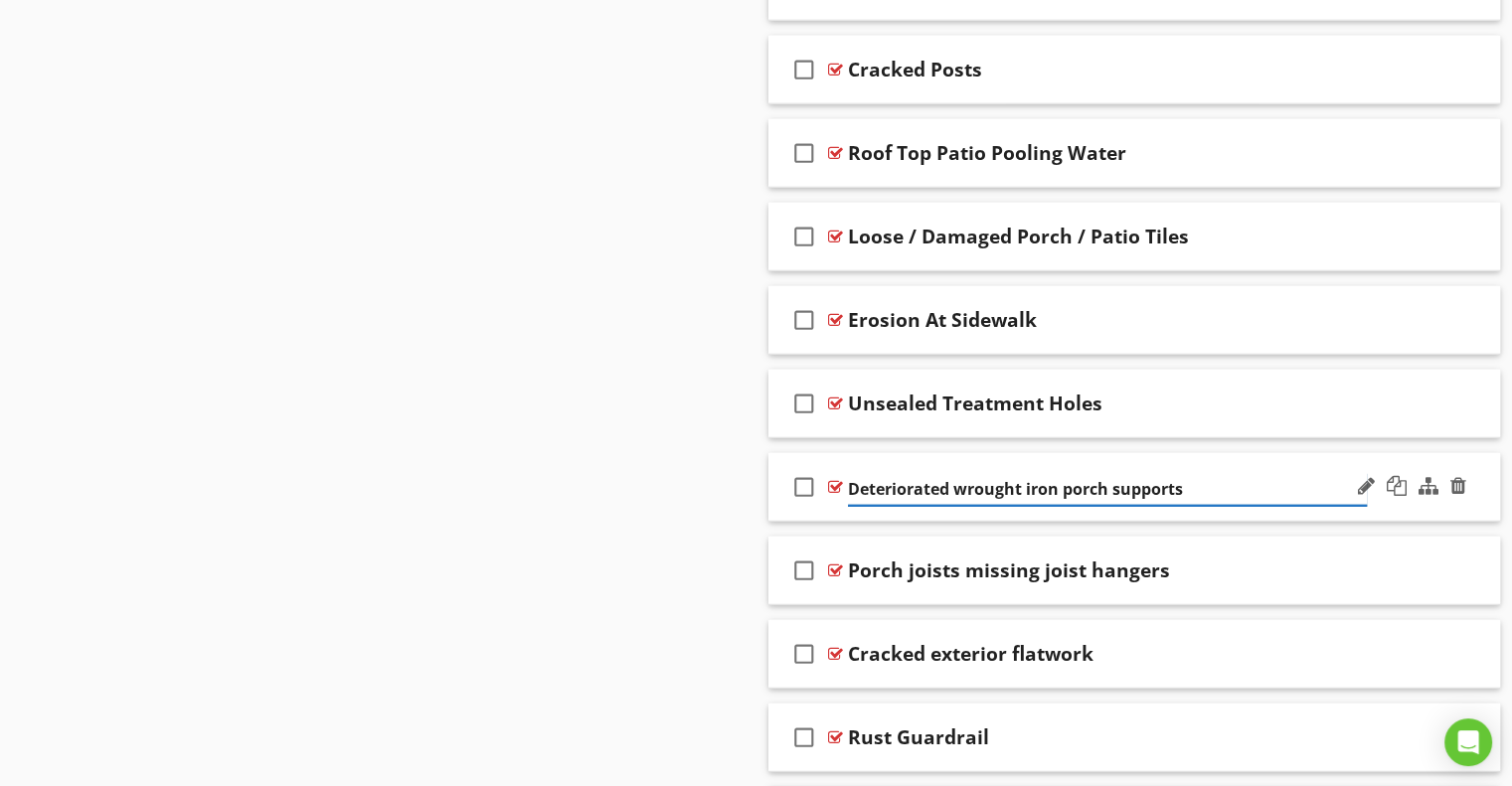click on "Deteriorated wrought iron porch supports" at bounding box center [1107, 489] 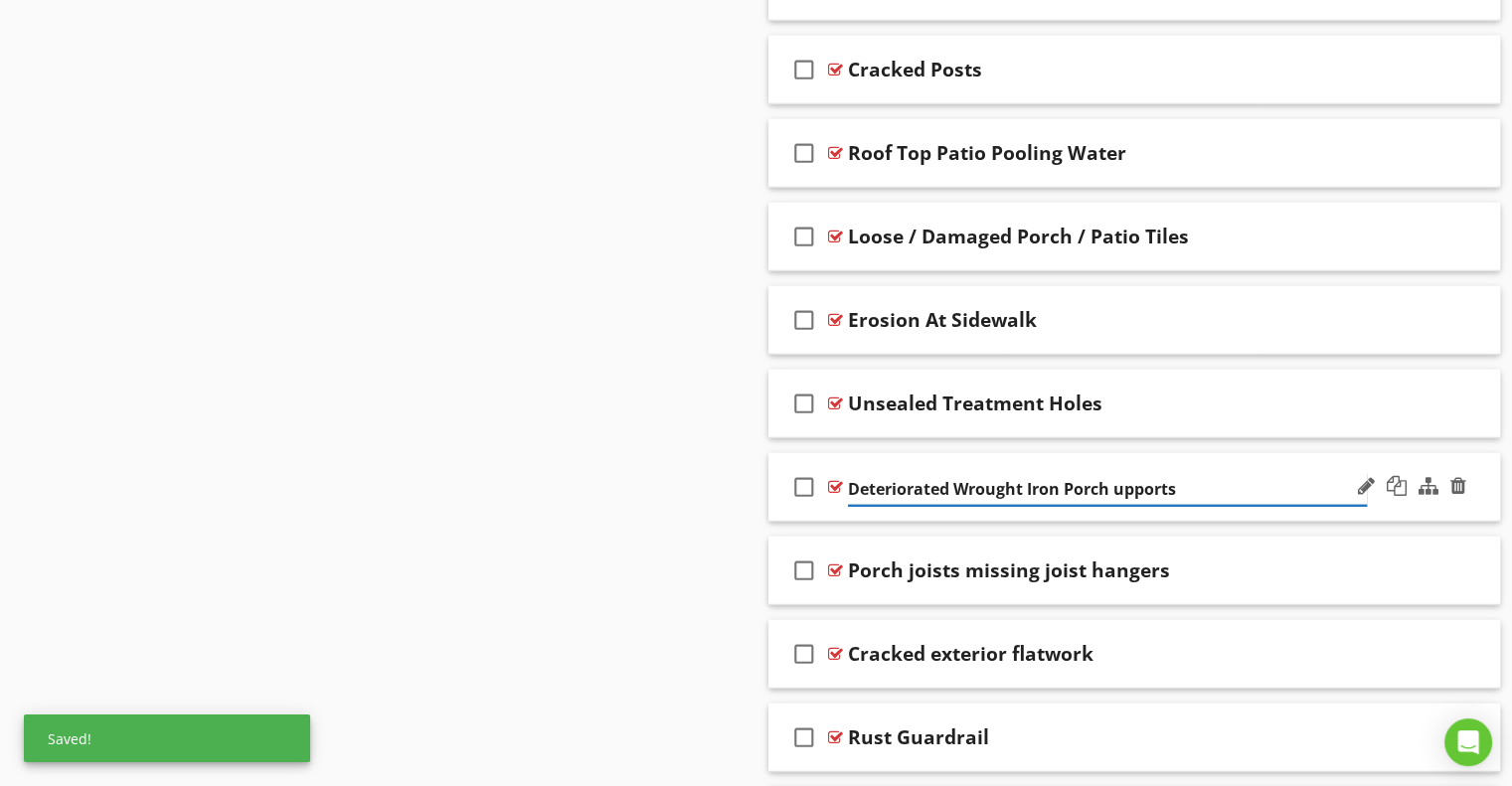 type on "Deteriorated Wrought Iron Porch Supports" 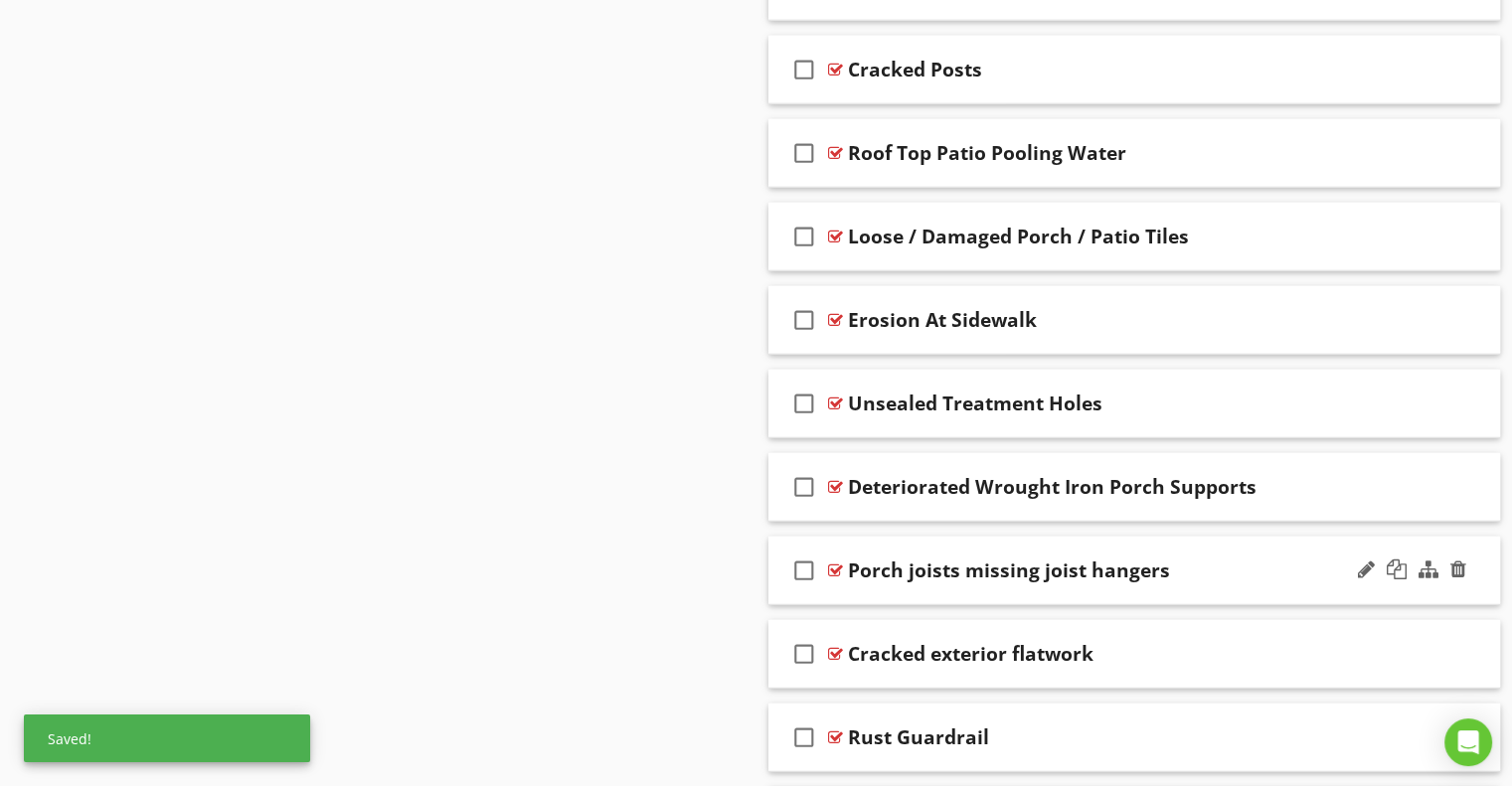 click on "check_box_outline_blank
Porch joists missing joist hangers" at bounding box center [1134, 570] 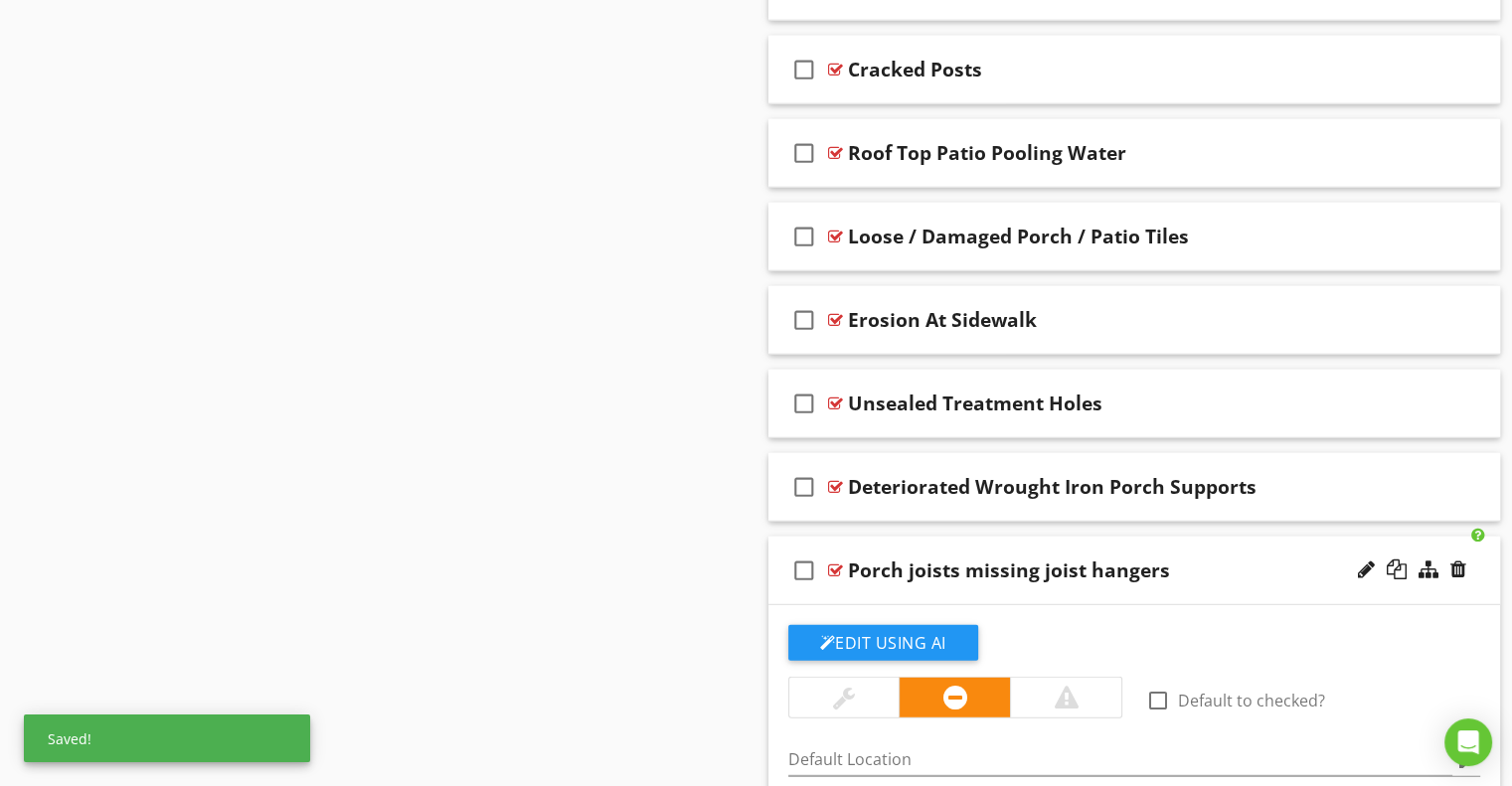 click on "Porch joists missing joist hangers" at bounding box center (1009, 570) 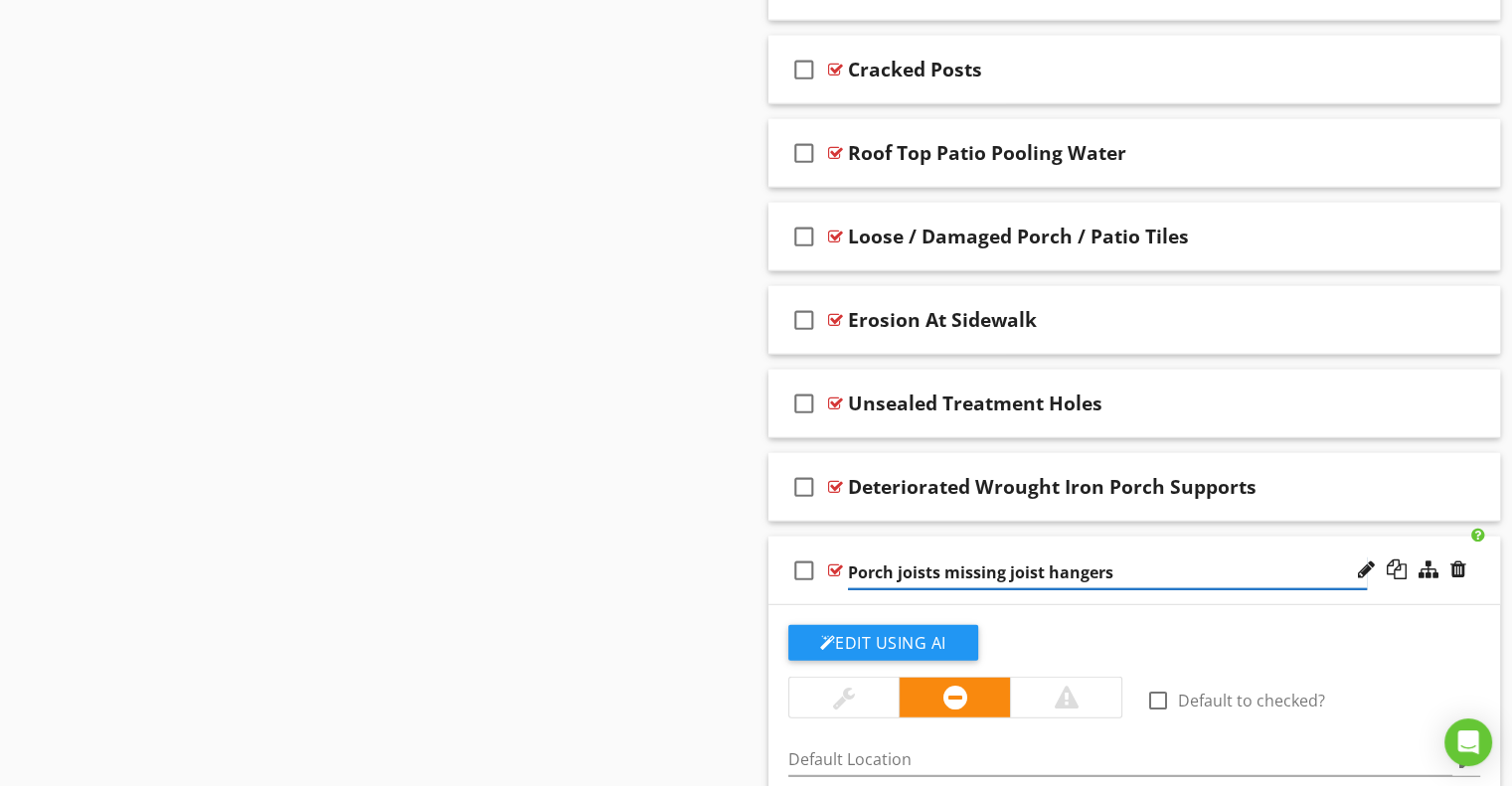 click on "Porch joists missing joist hangers" at bounding box center [1107, 572] 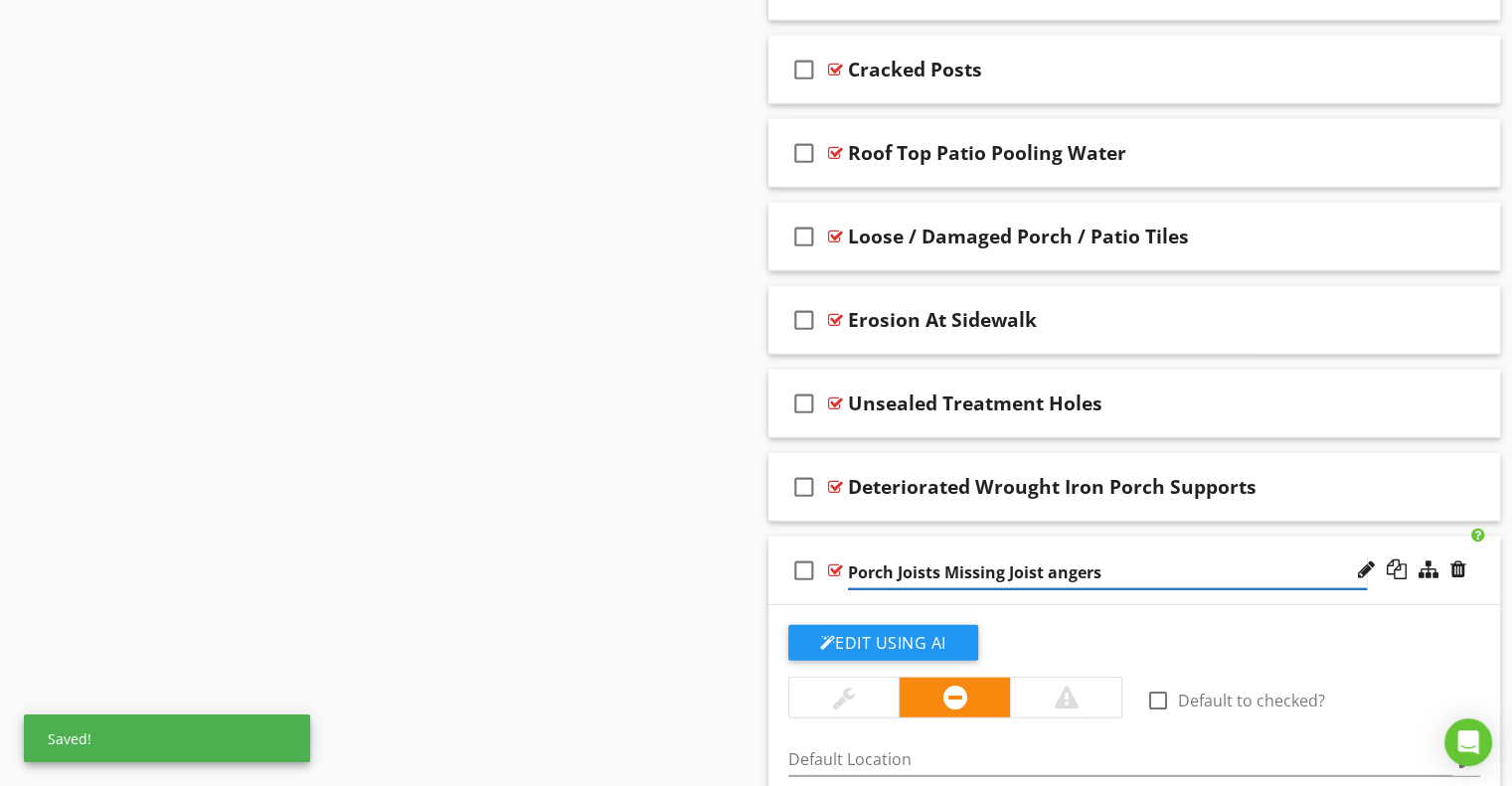 type on "Porch Joists Missing Joist Hangers" 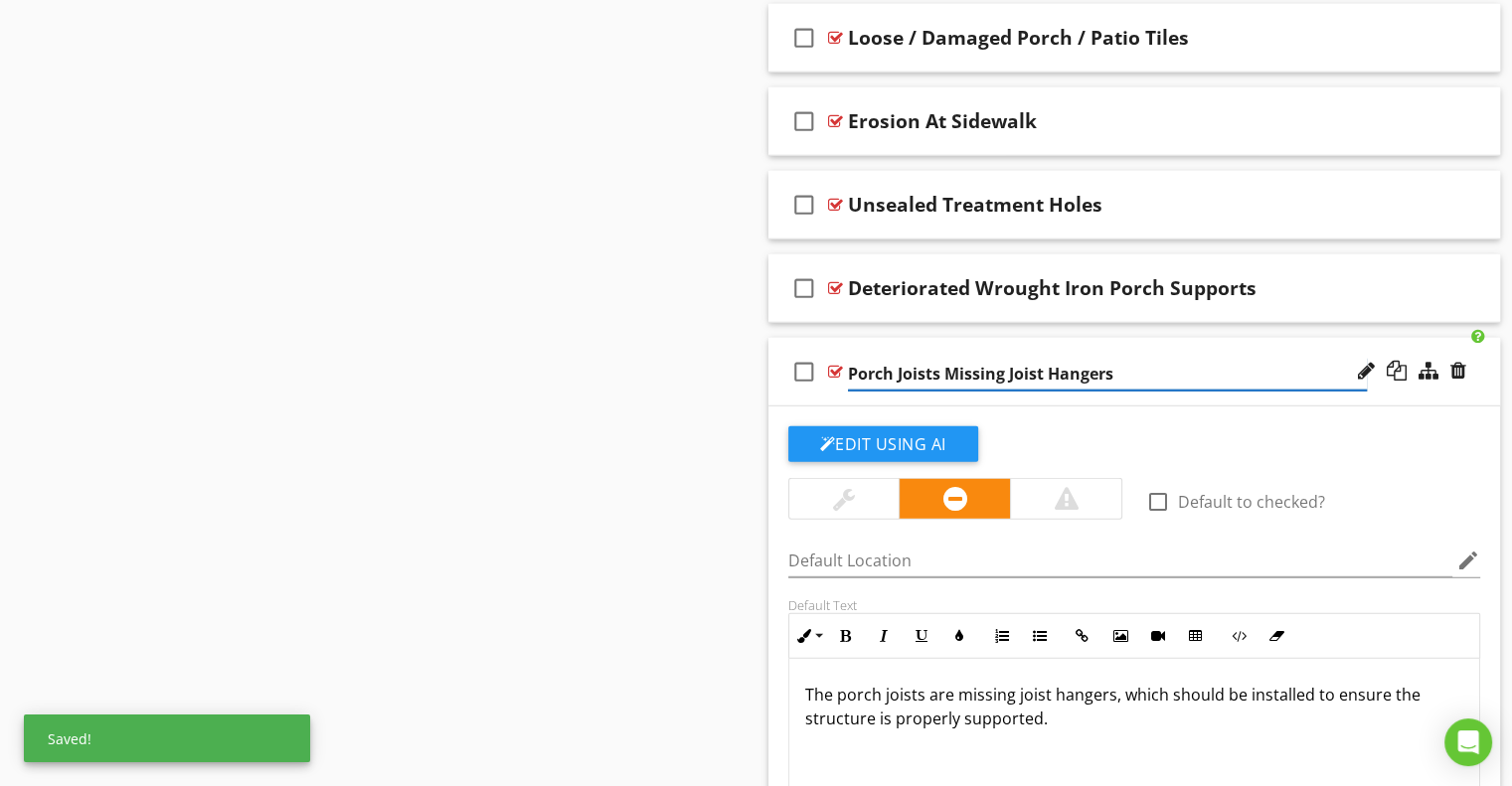scroll, scrollTop: 5473, scrollLeft: 0, axis: vertical 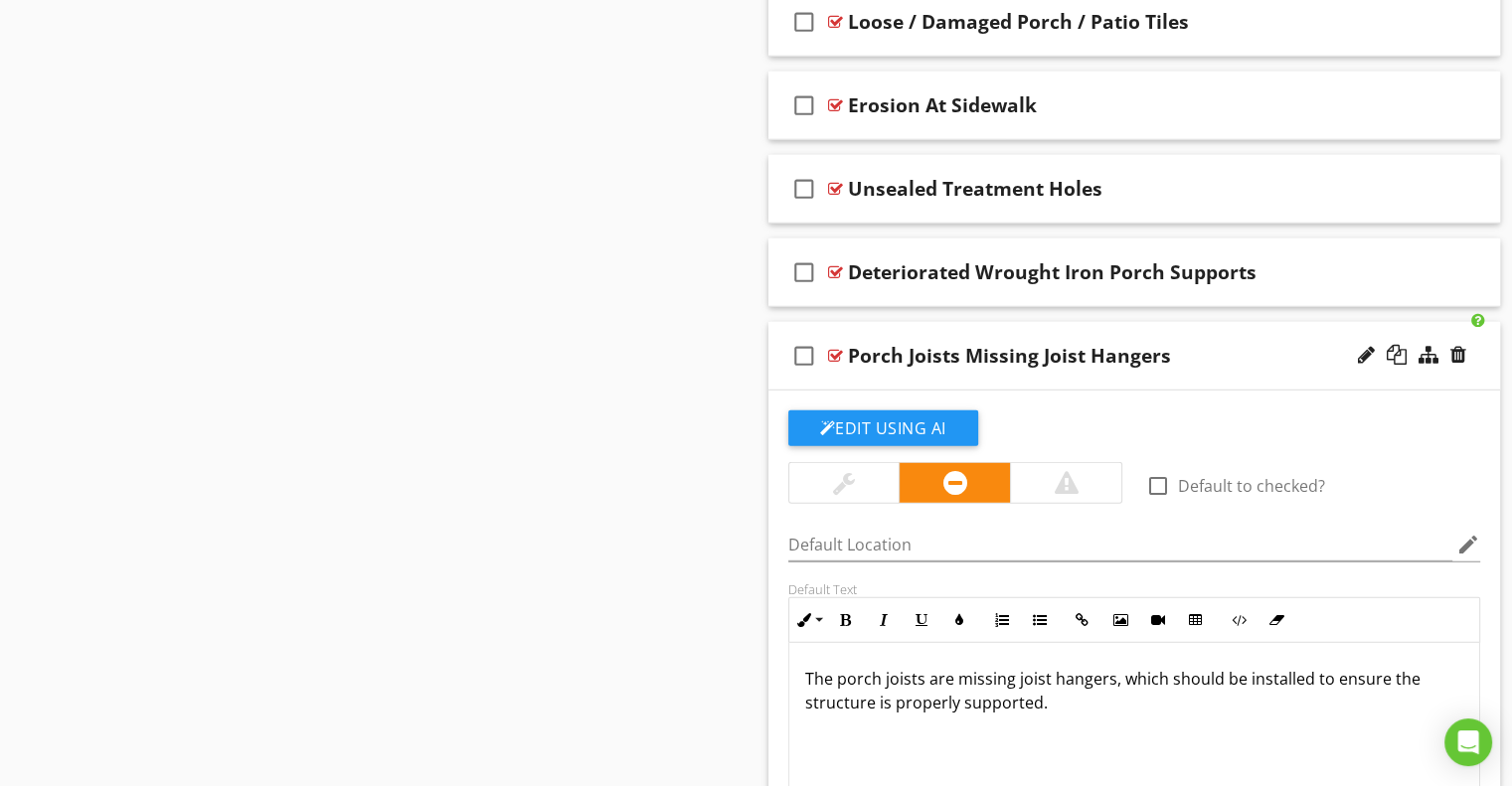 click on "check_box_outline_blank
Porch Joists Missing Joist Hangers" at bounding box center [1134, 356] 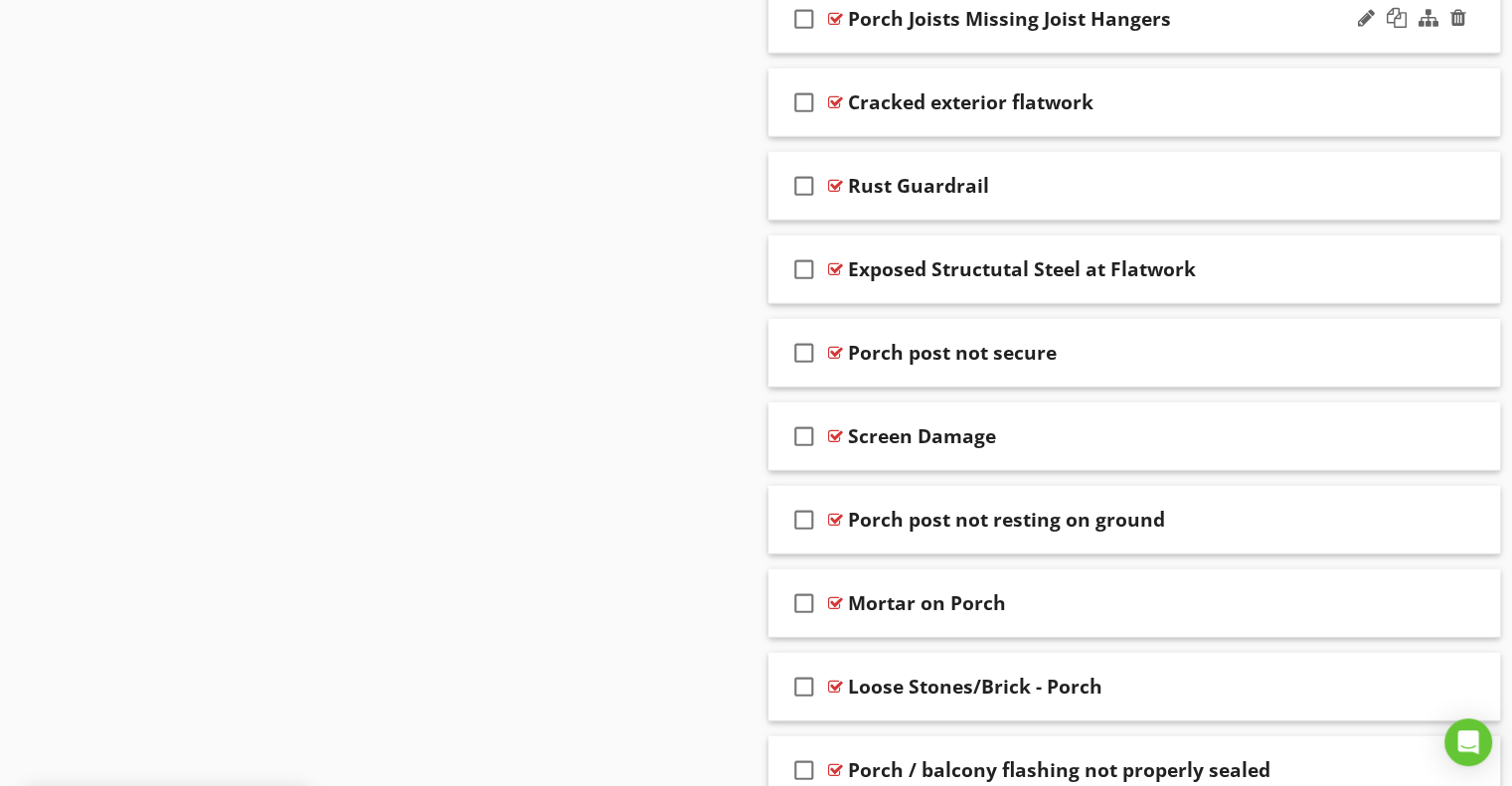 scroll, scrollTop: 5811, scrollLeft: 0, axis: vertical 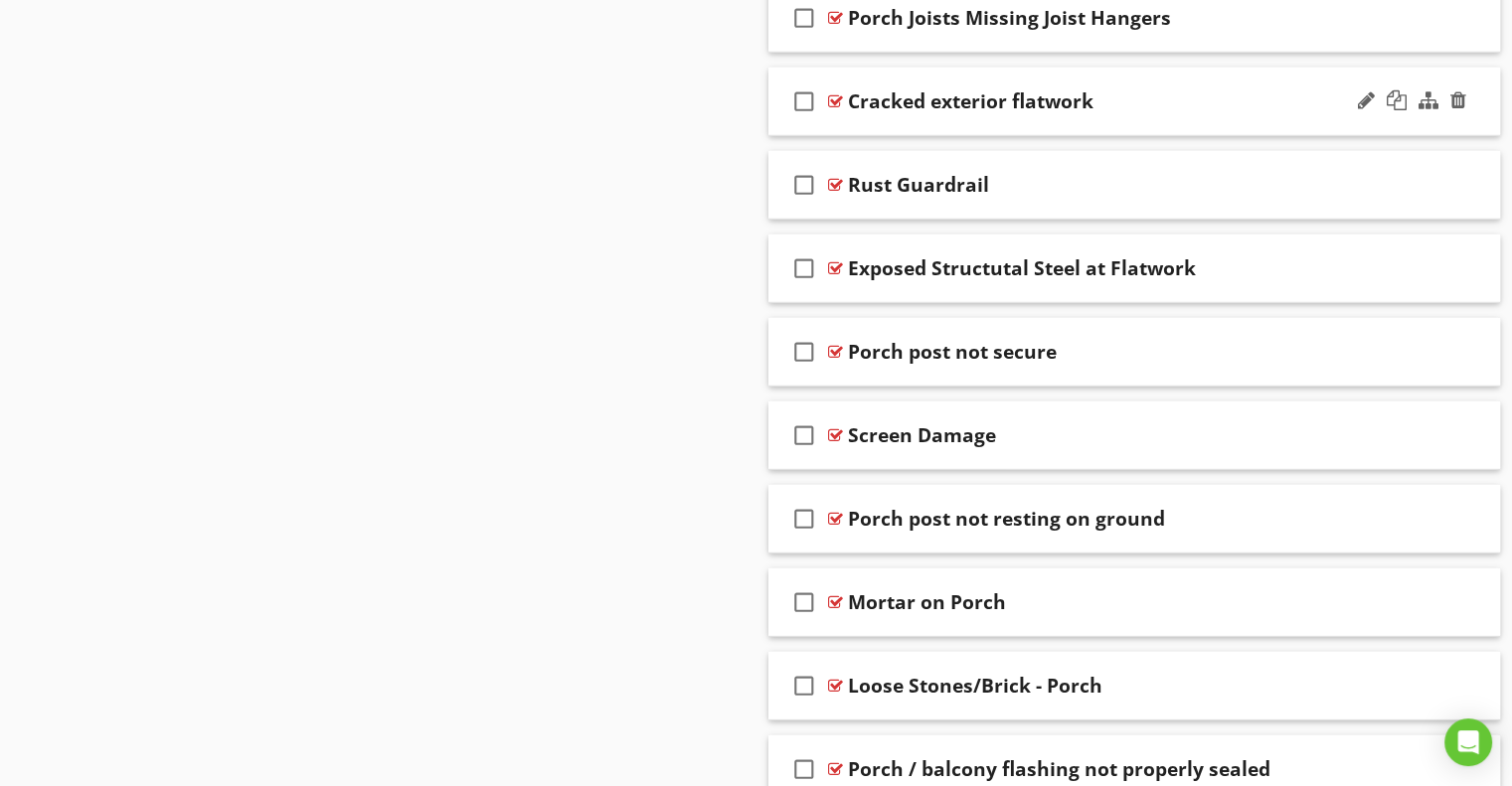 click on "check_box_outline_blank
Cracked exterior flatwork" at bounding box center (1134, 101) 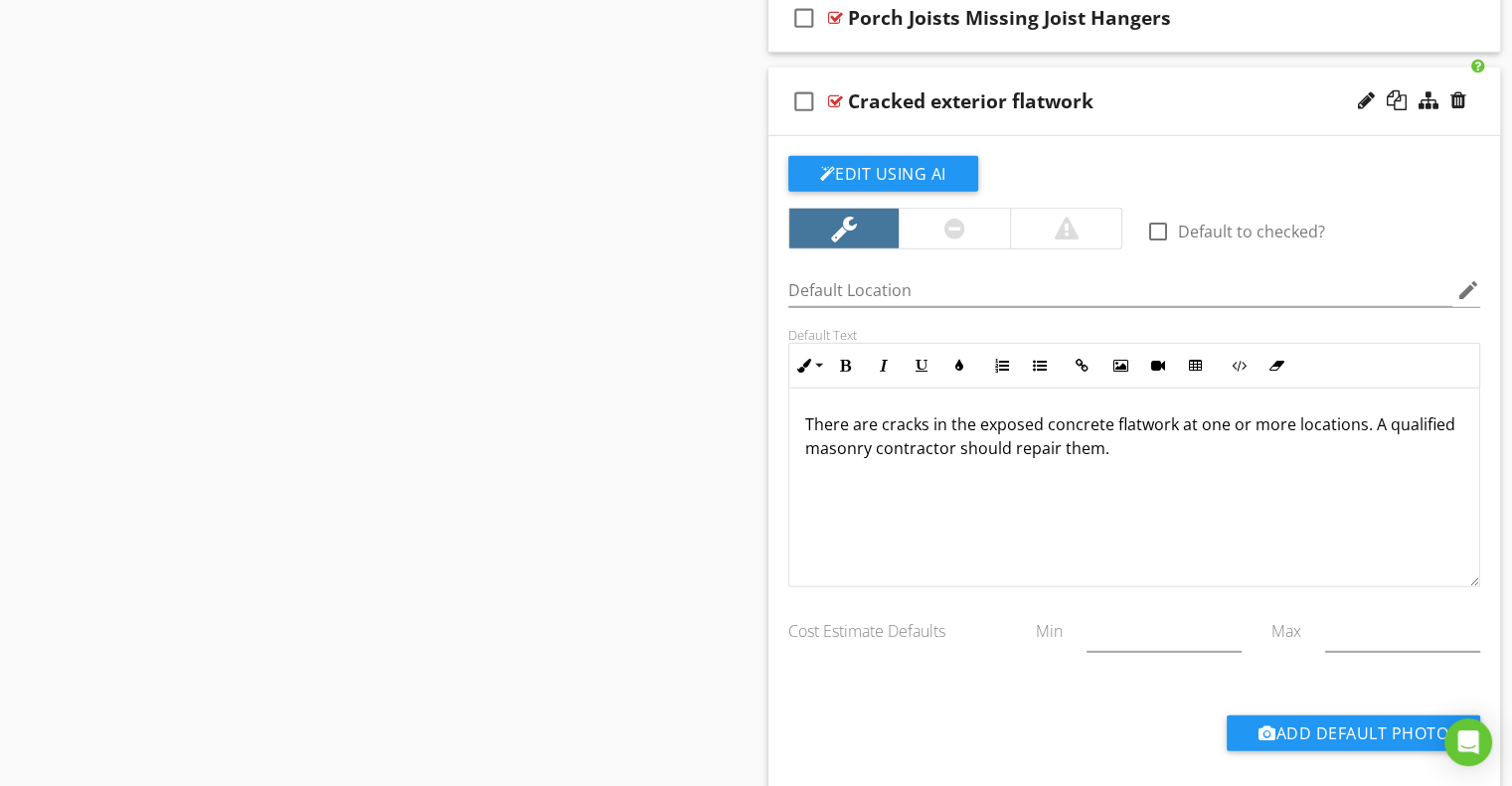 click on "Cracked exterior flatwork" at bounding box center (970, 101) 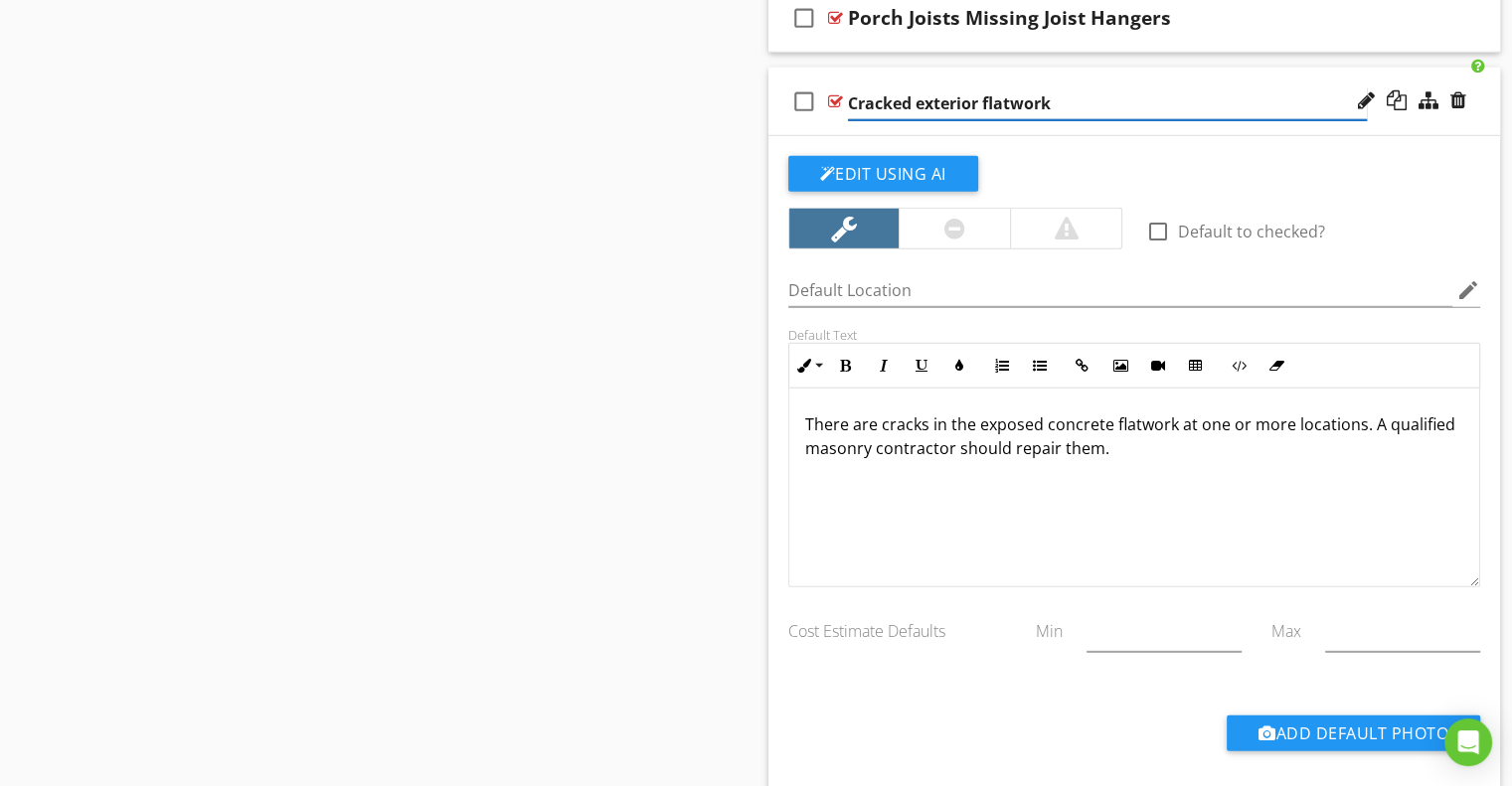 click on "Cracked exterior flatwork" at bounding box center (1107, 103) 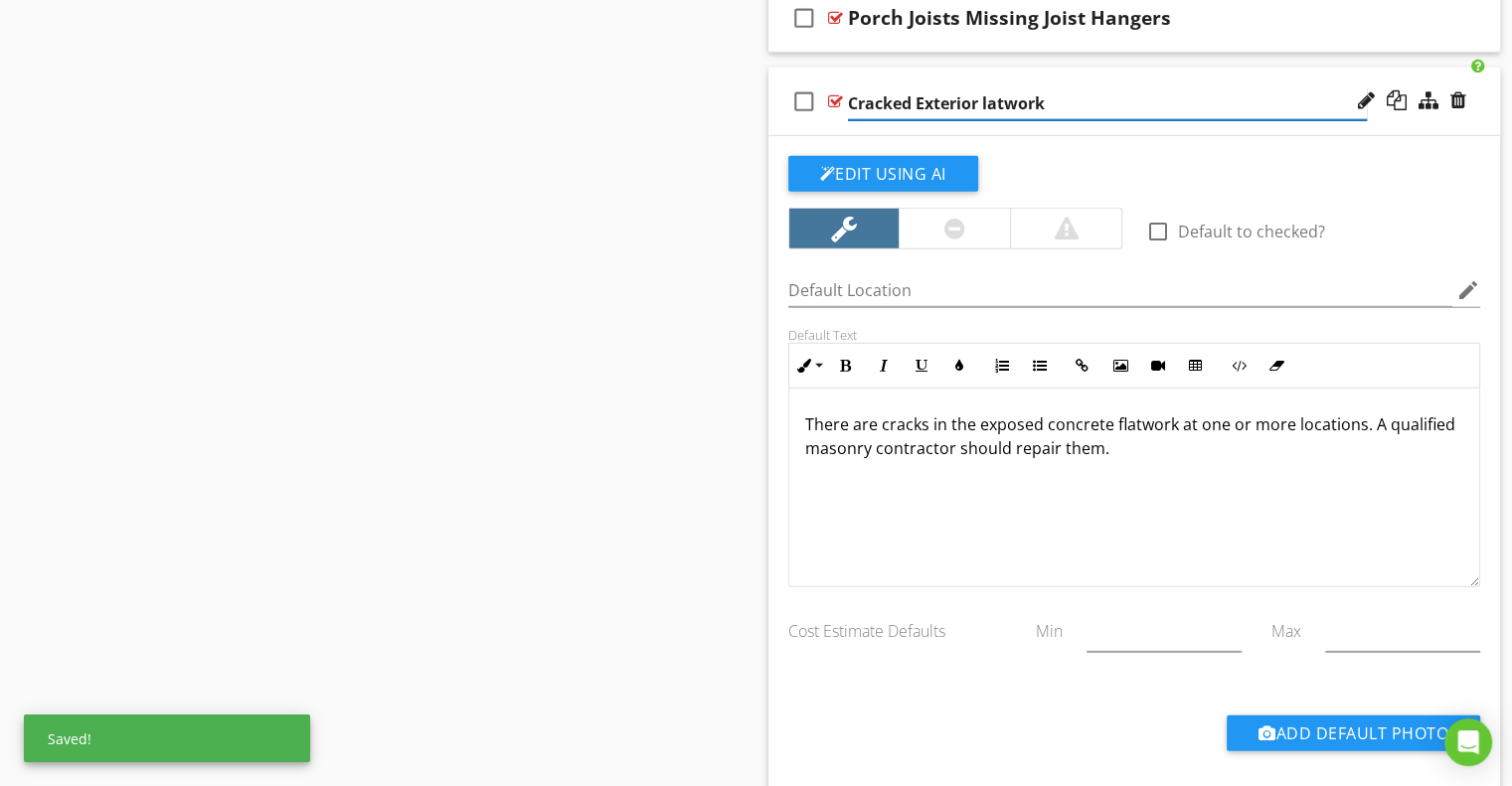 type on "Cracked Exterior Flatwork" 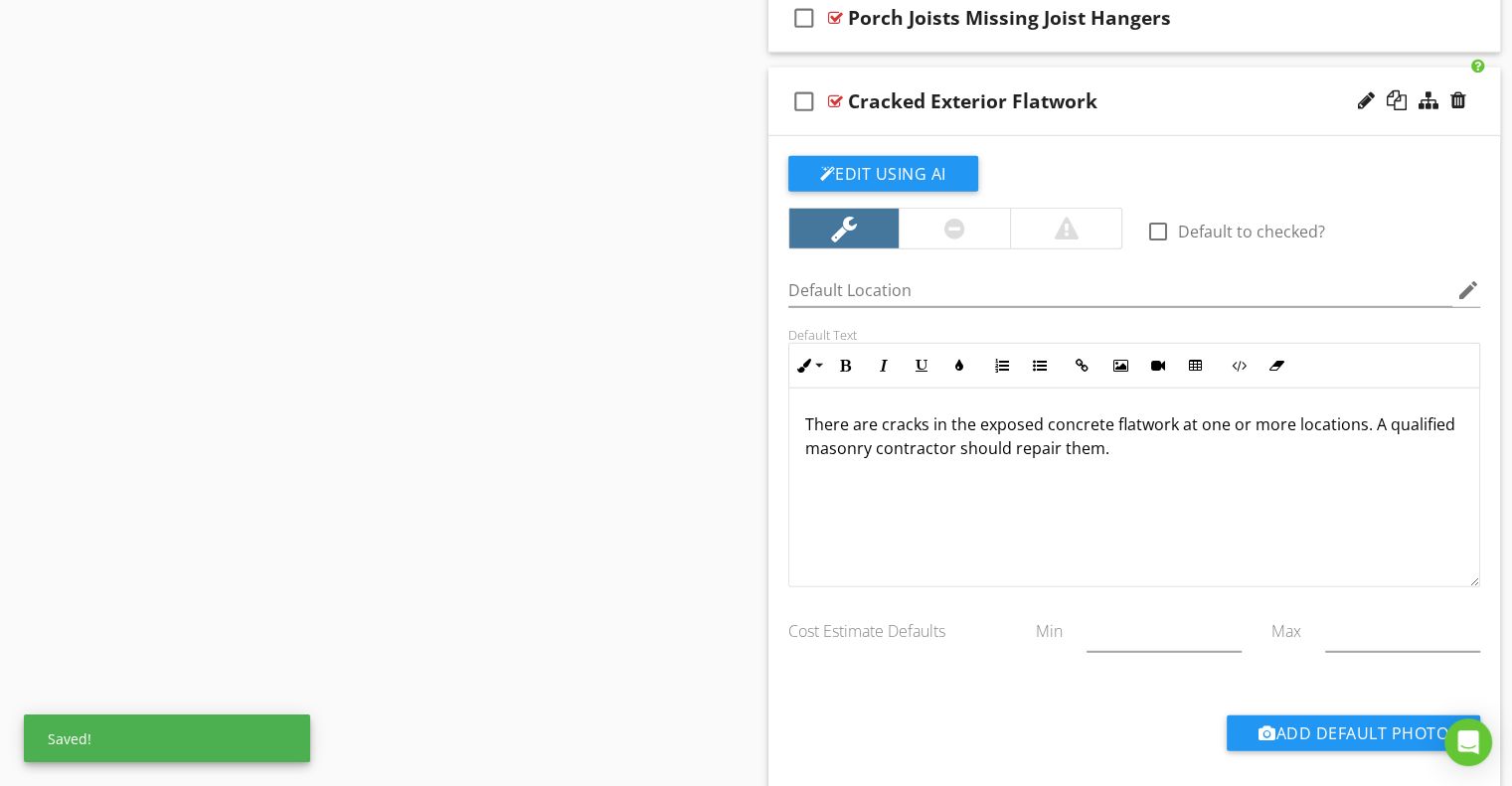 click on "check_box_outline_blank
Cracked Exterior Flatwork" at bounding box center (1134, 101) 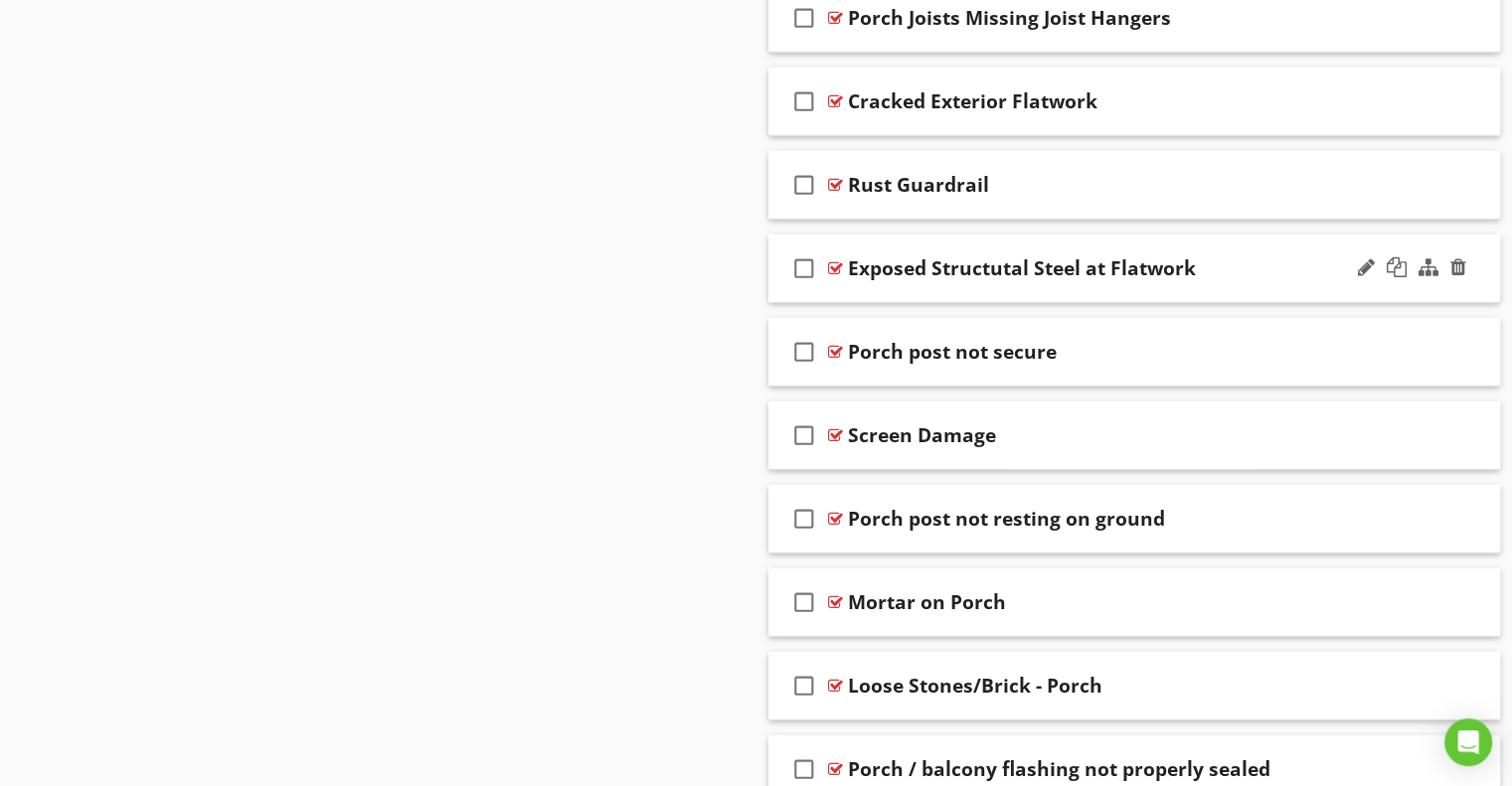 click on "Exposed Structutal Steel at Flatwork" at bounding box center (1022, 268) 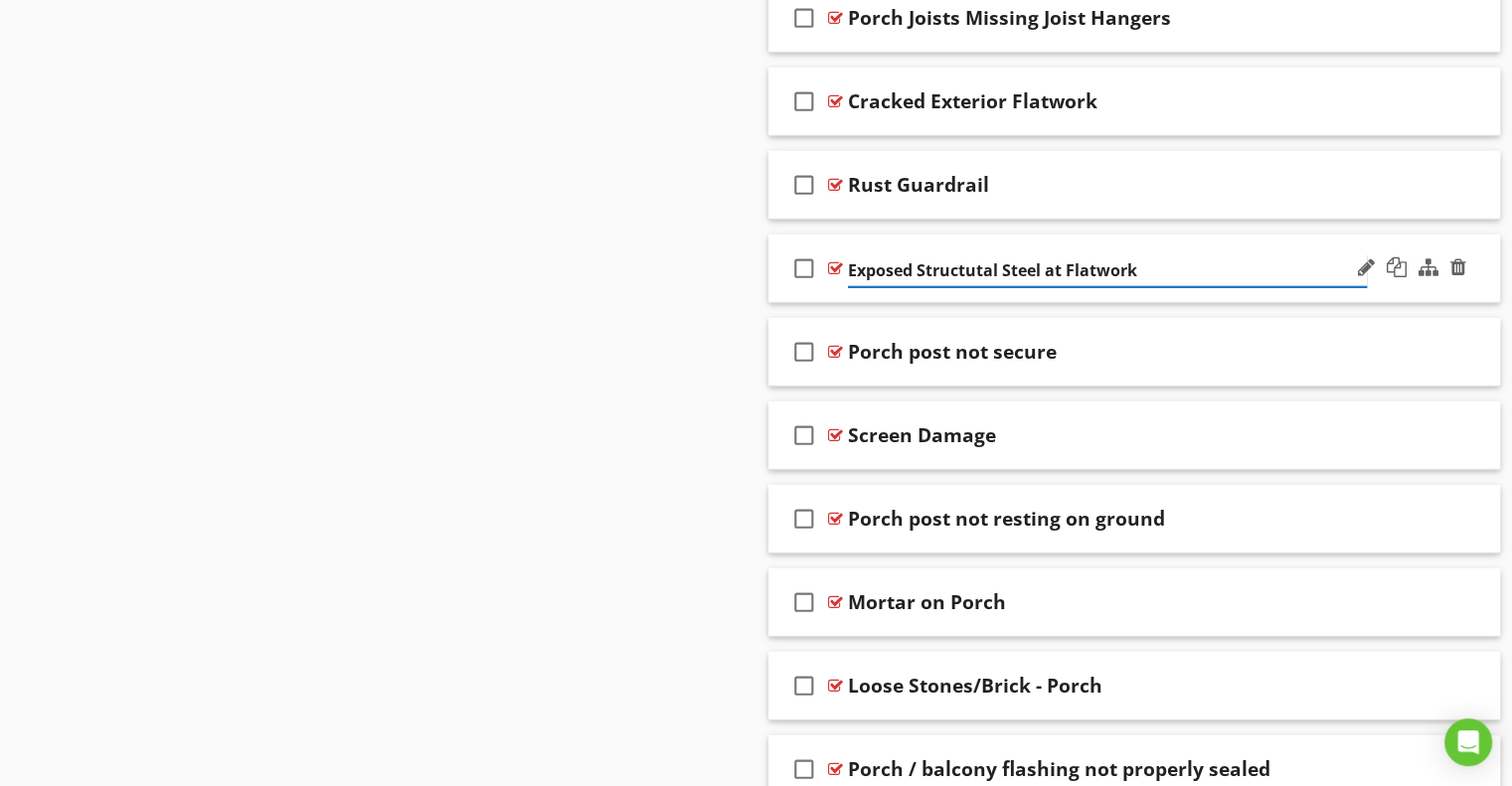 click on "Exposed Structutal Steel at Flatwork" at bounding box center [1107, 270] 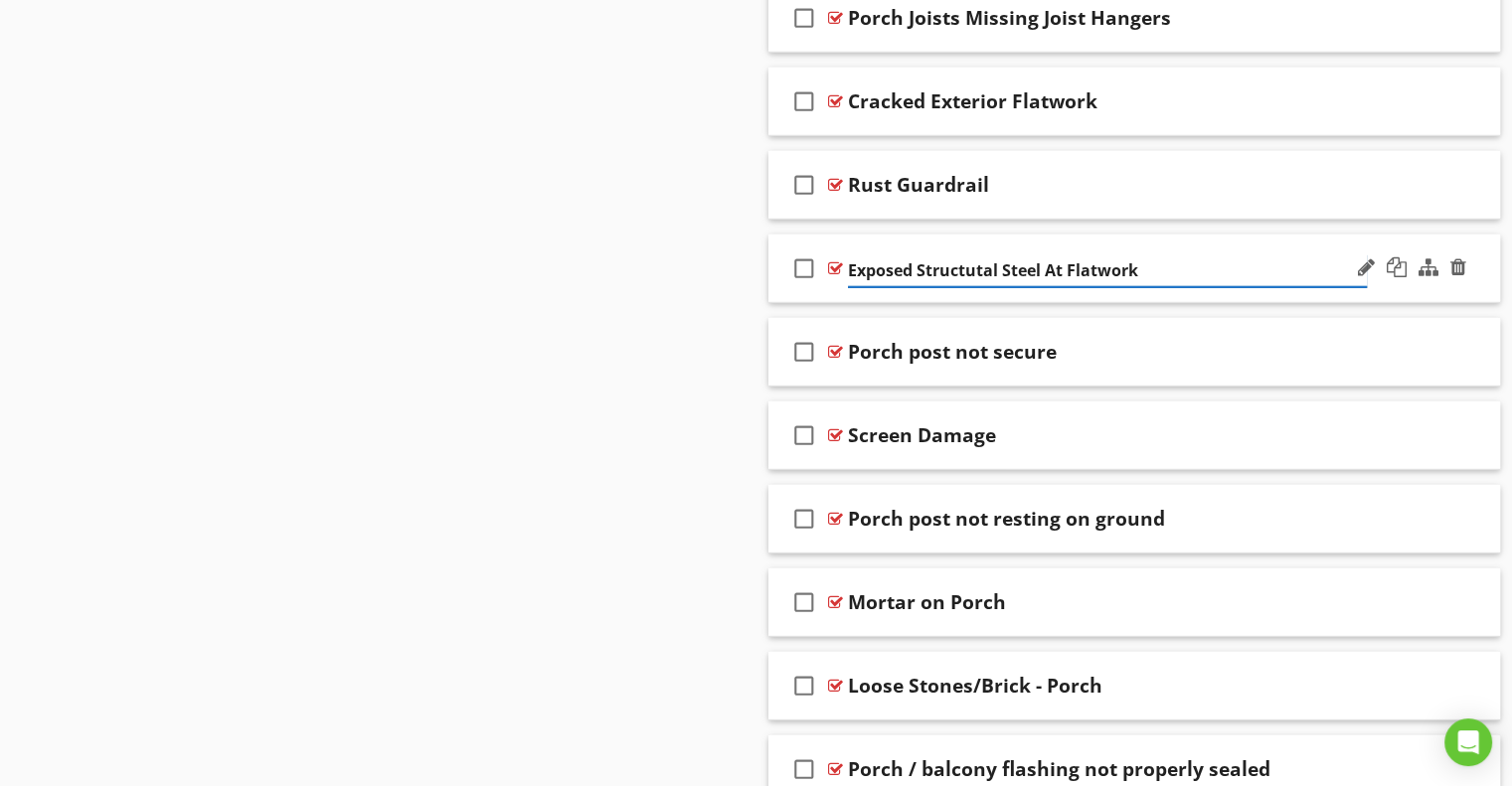 click on "Exposed Structutal Steel At Flatwork" at bounding box center (1107, 270) 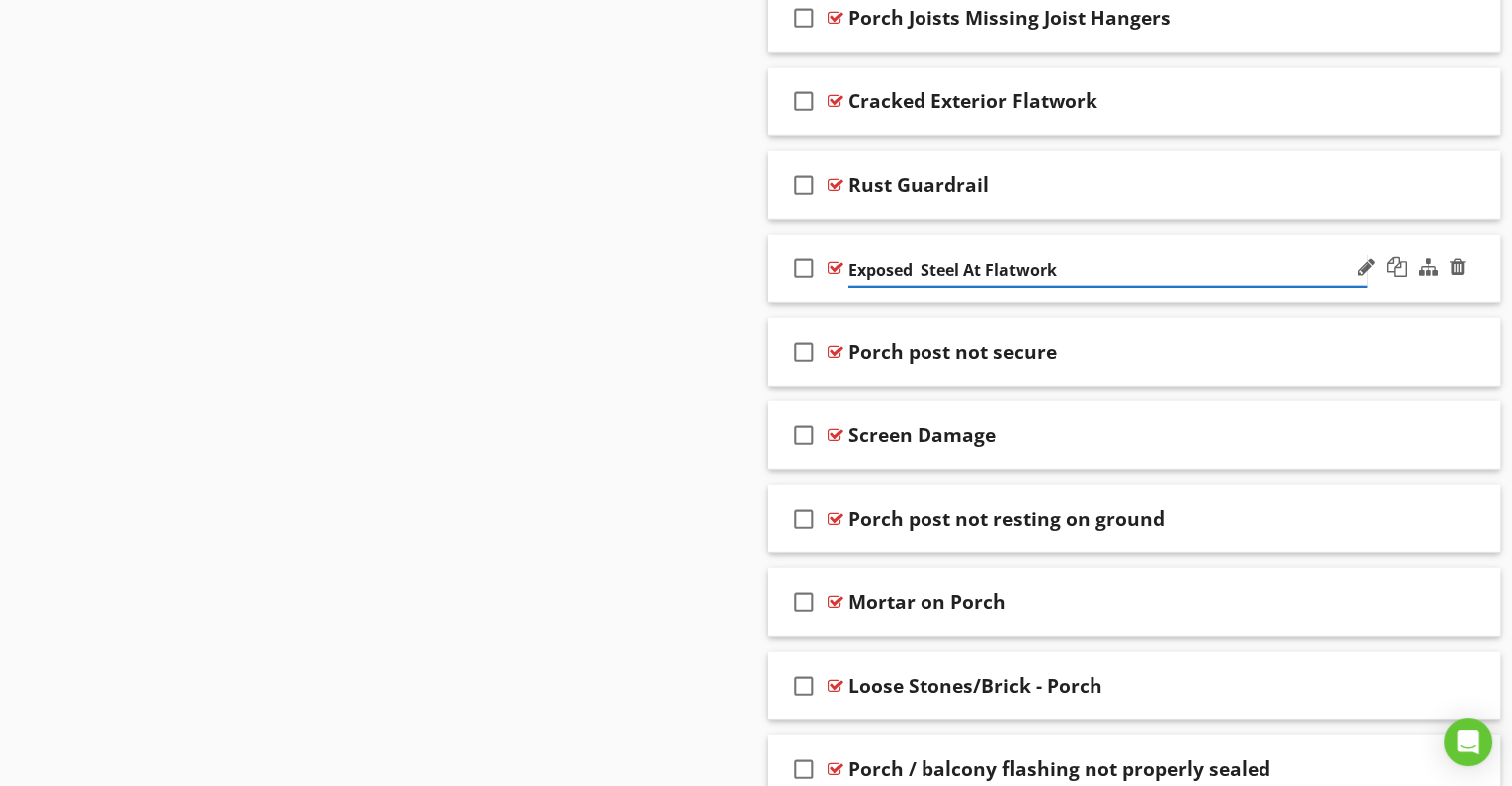 type on "Exposed Steel At Flatwork" 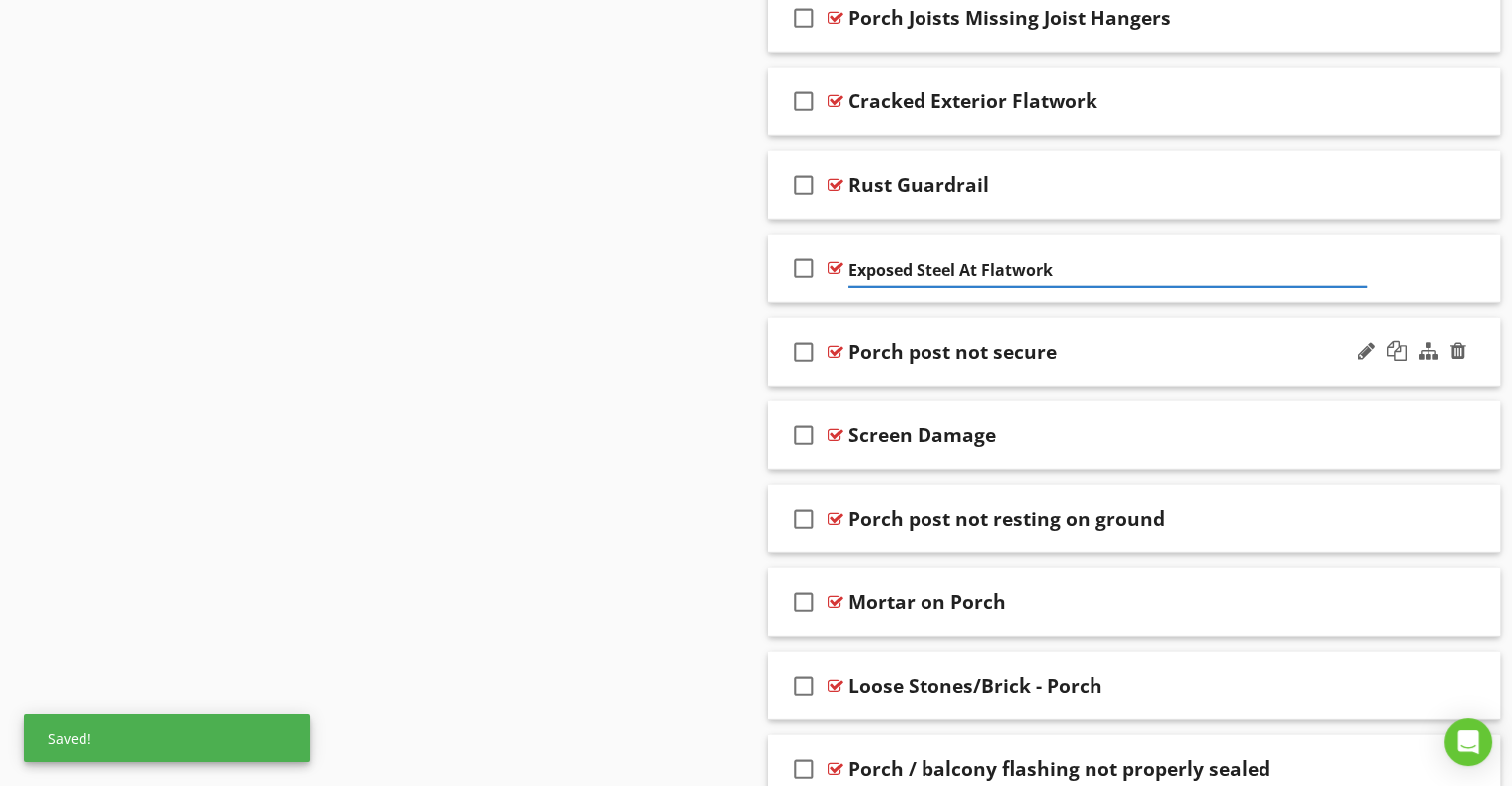 click on "Porch post not secure" at bounding box center (952, 352) 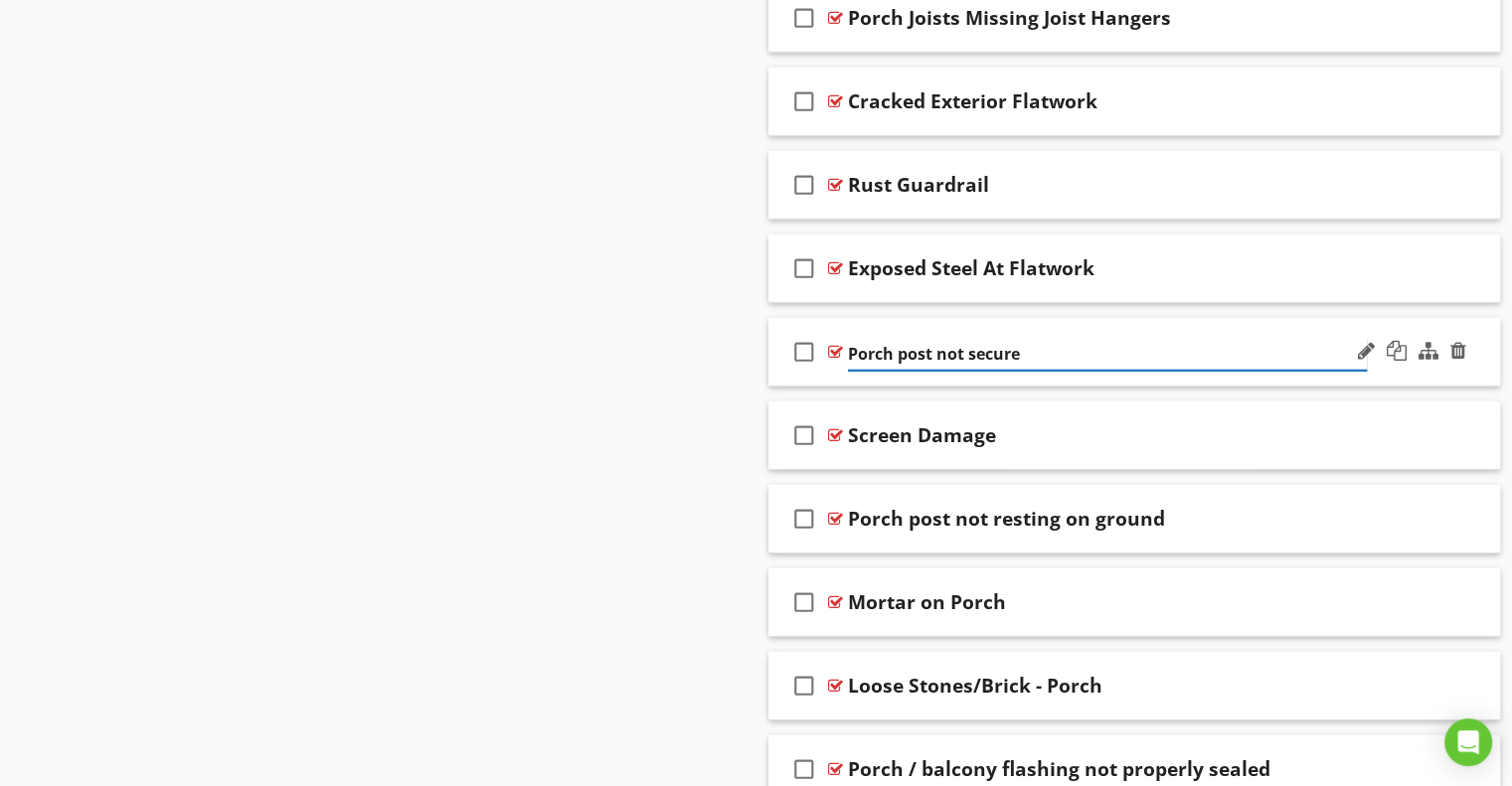 click on "Porch post not secure" at bounding box center (1107, 354) 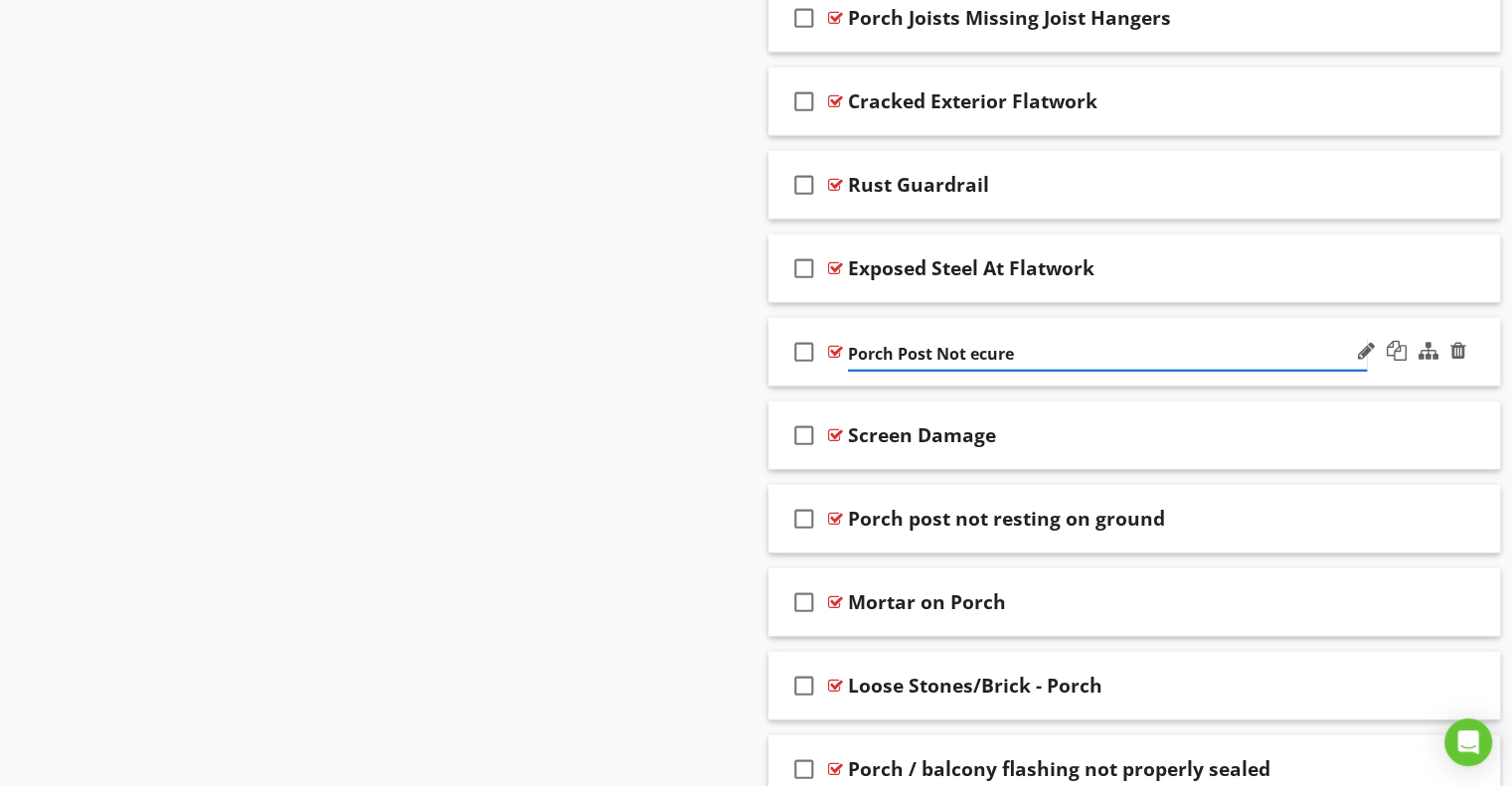 type on "Porch Post Not Secure" 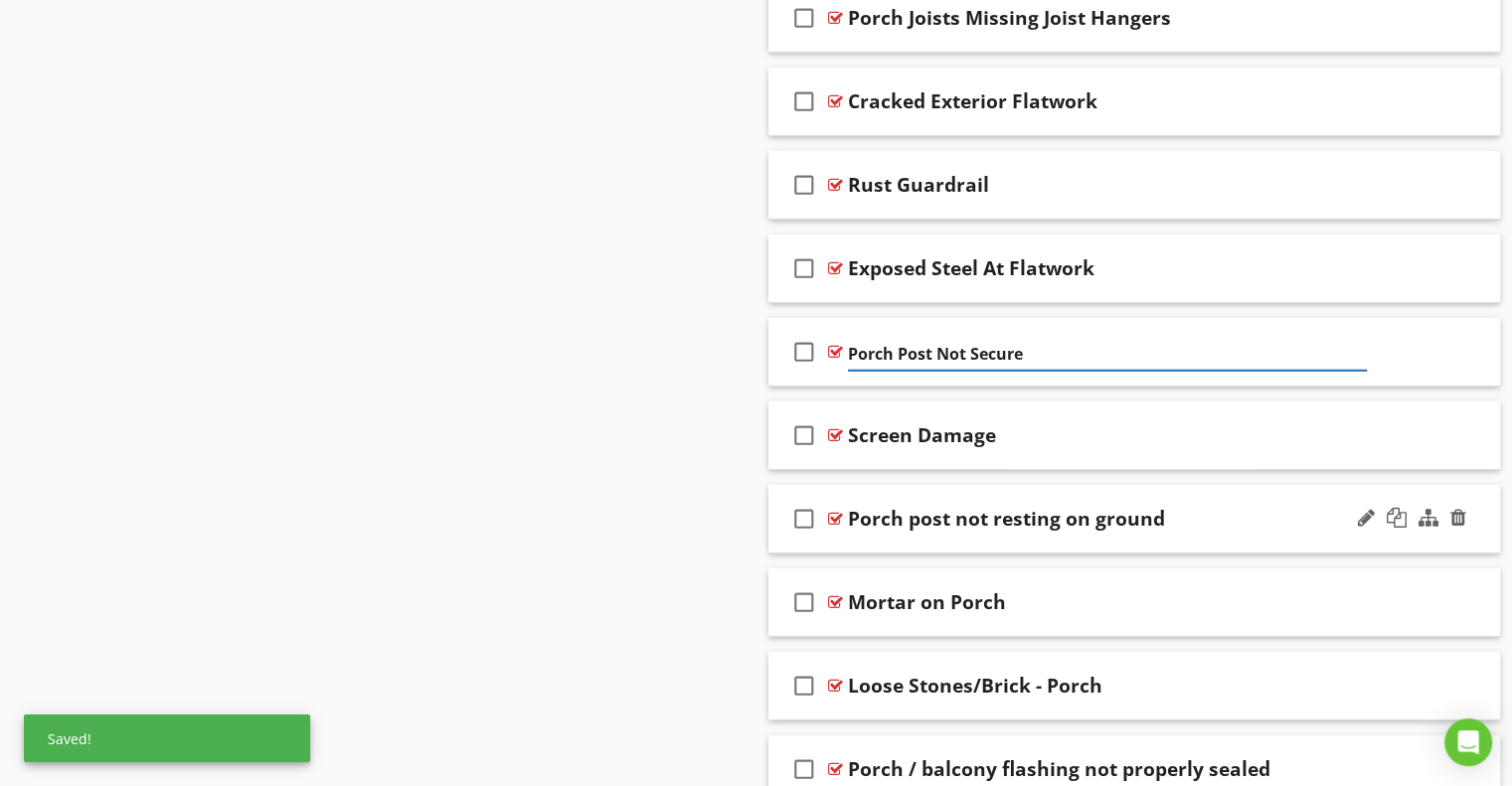 click on "Porch post not resting on ground" at bounding box center [1006, 519] 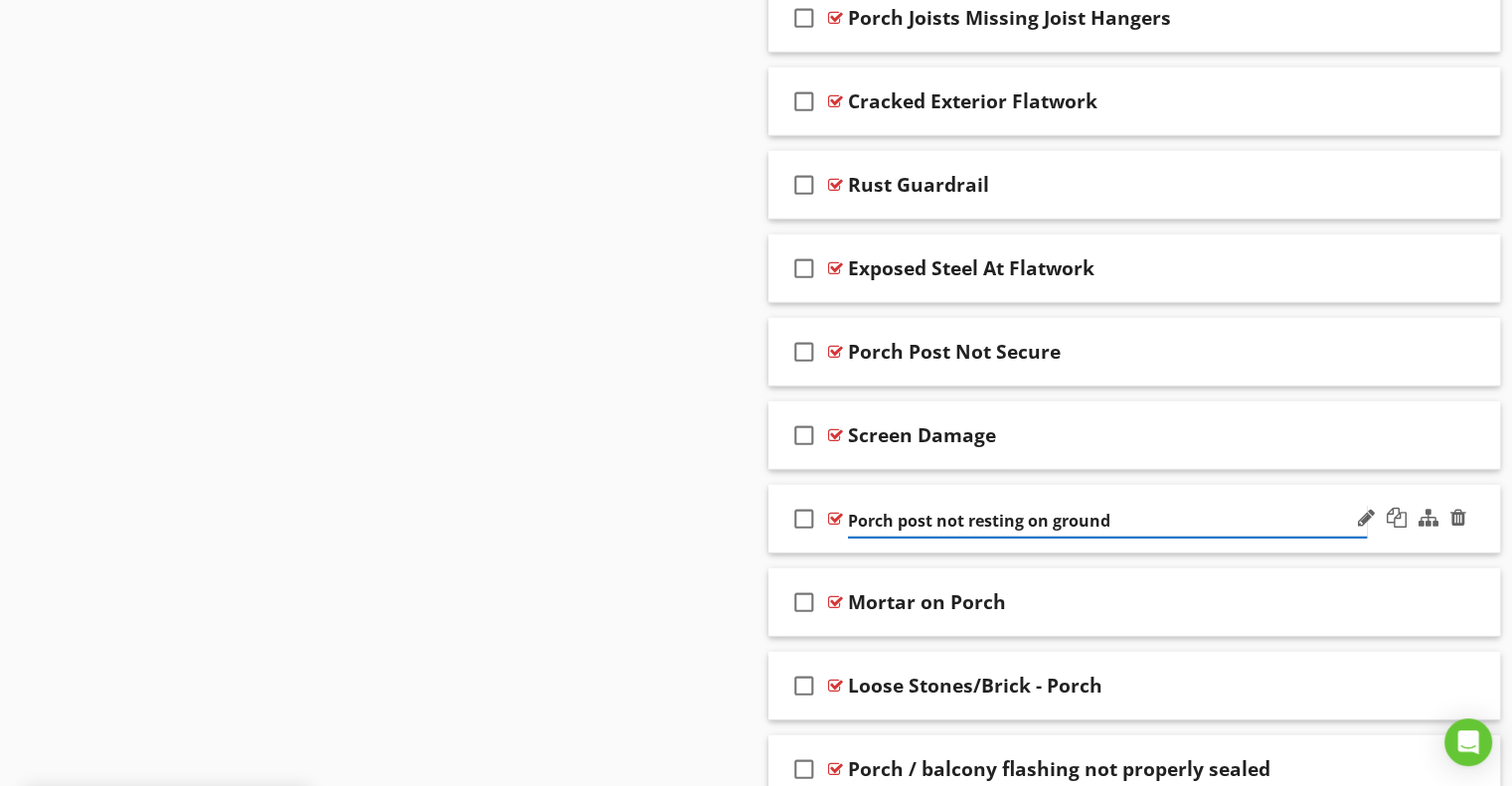 click on "Porch post not resting on ground" at bounding box center [1107, 521] 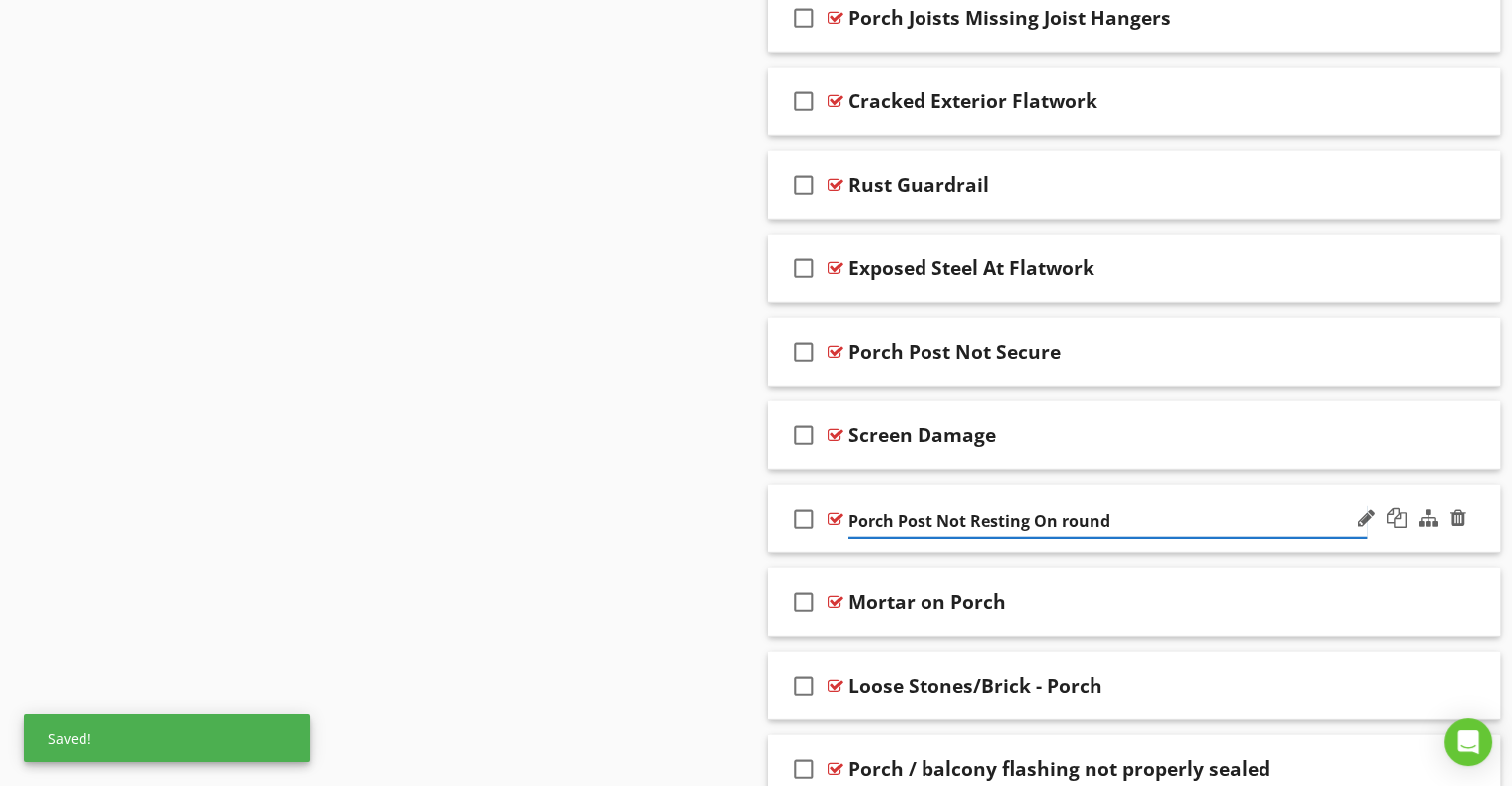 type on "Porch Post Not Resting On Ground" 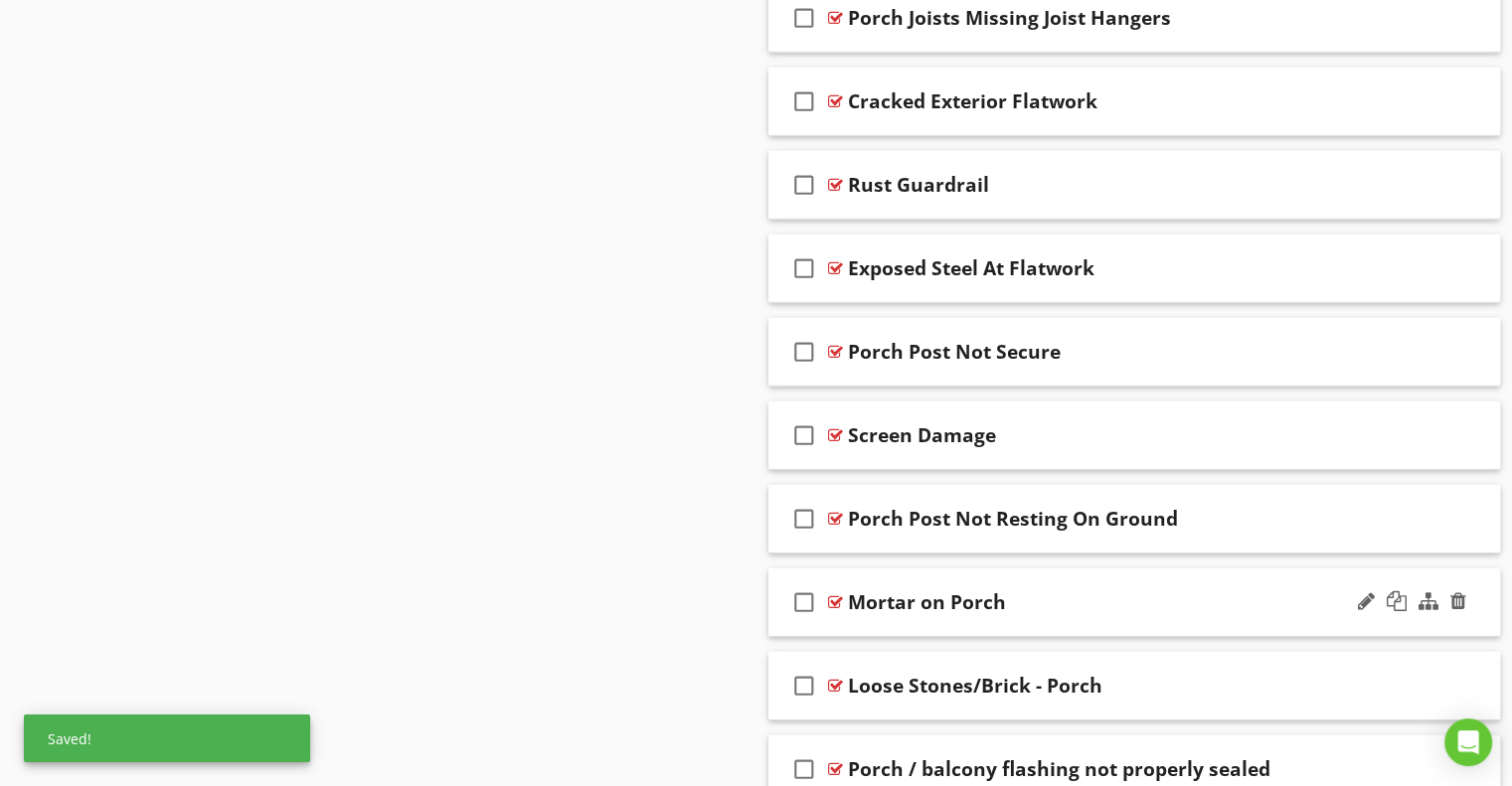 click on "Mortar on Porch" at bounding box center (926, 602) 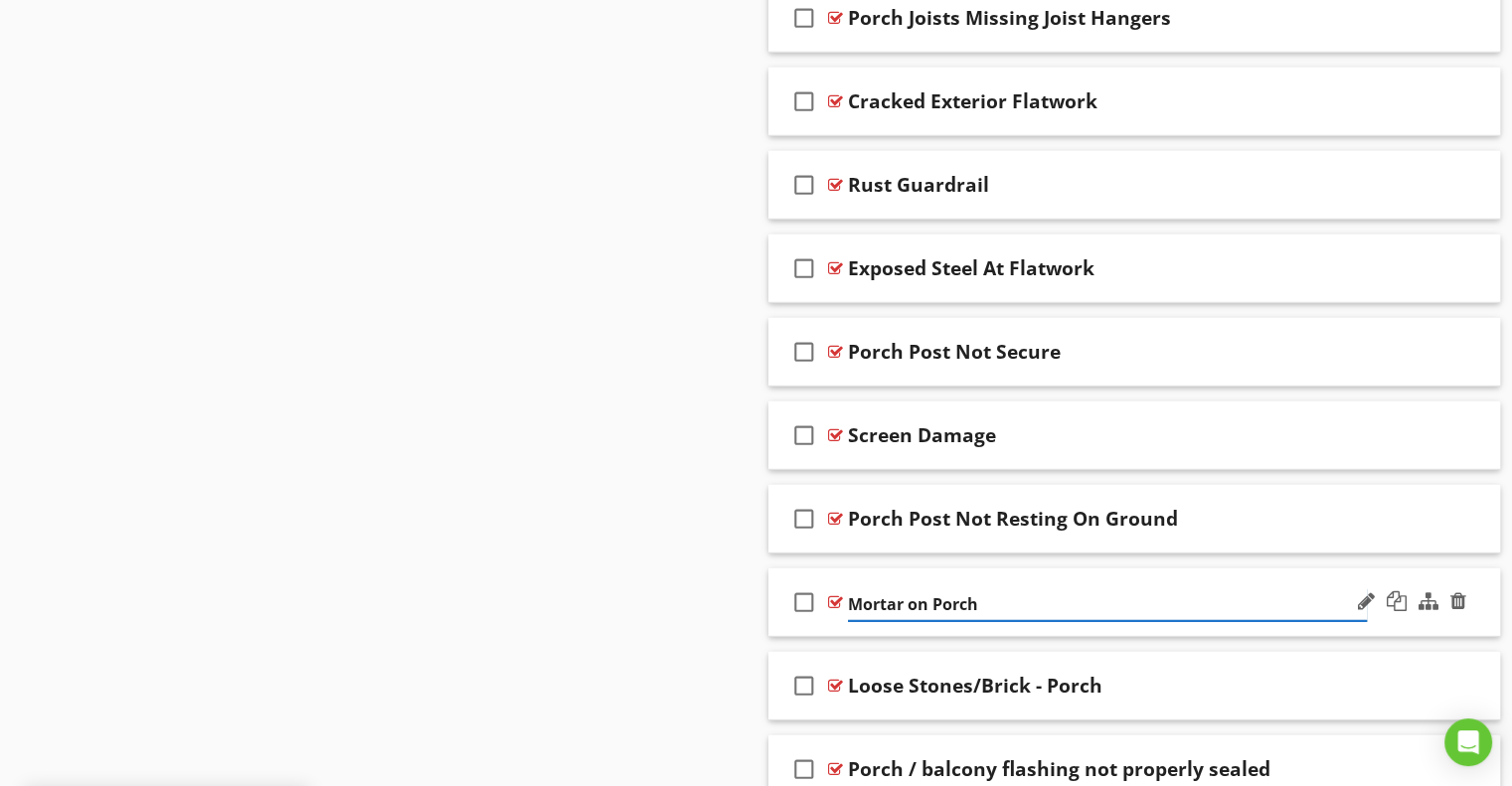 click on "Mortar on Porch" at bounding box center [1107, 604] 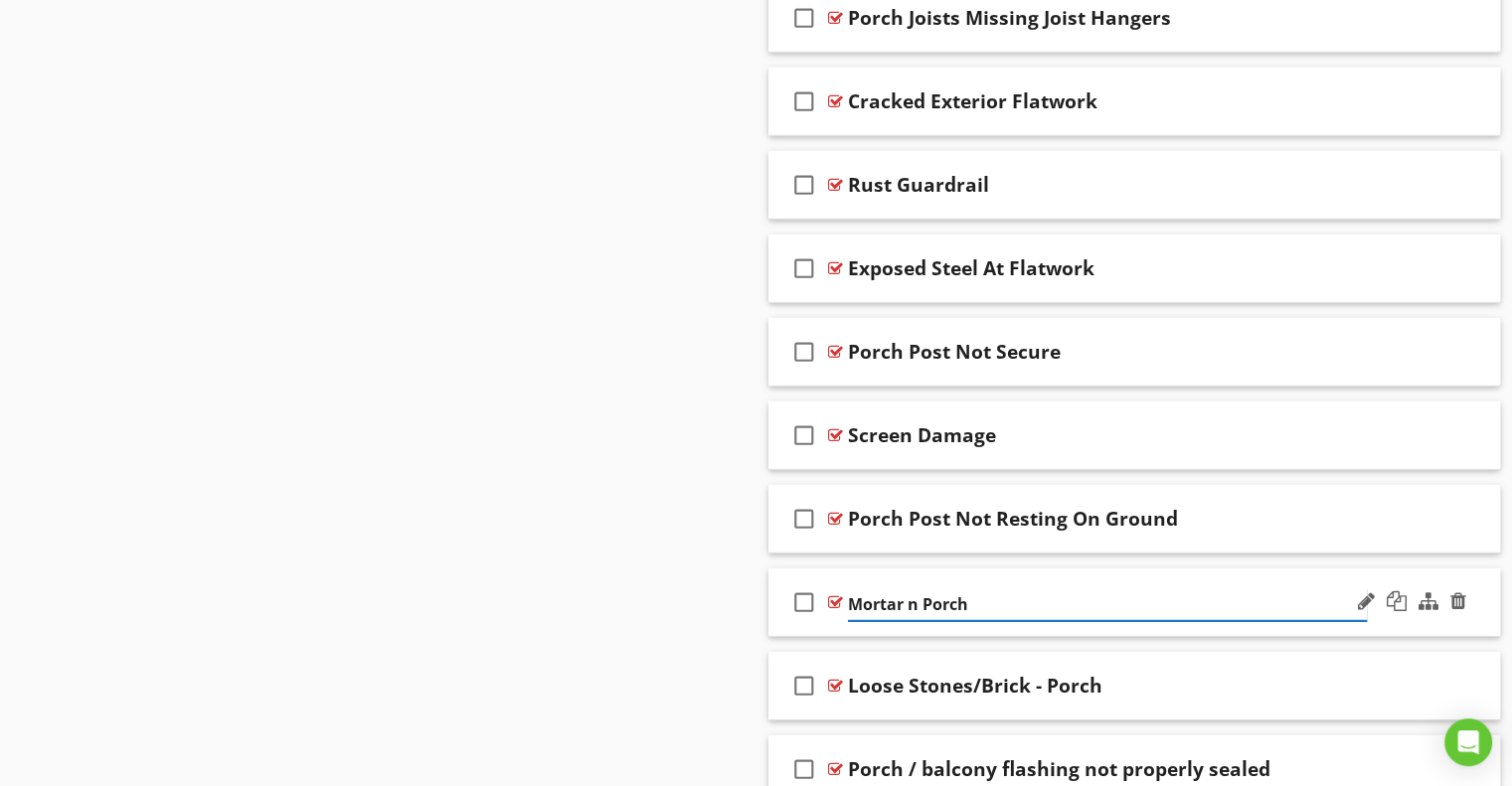 type on "Mortar On Porch" 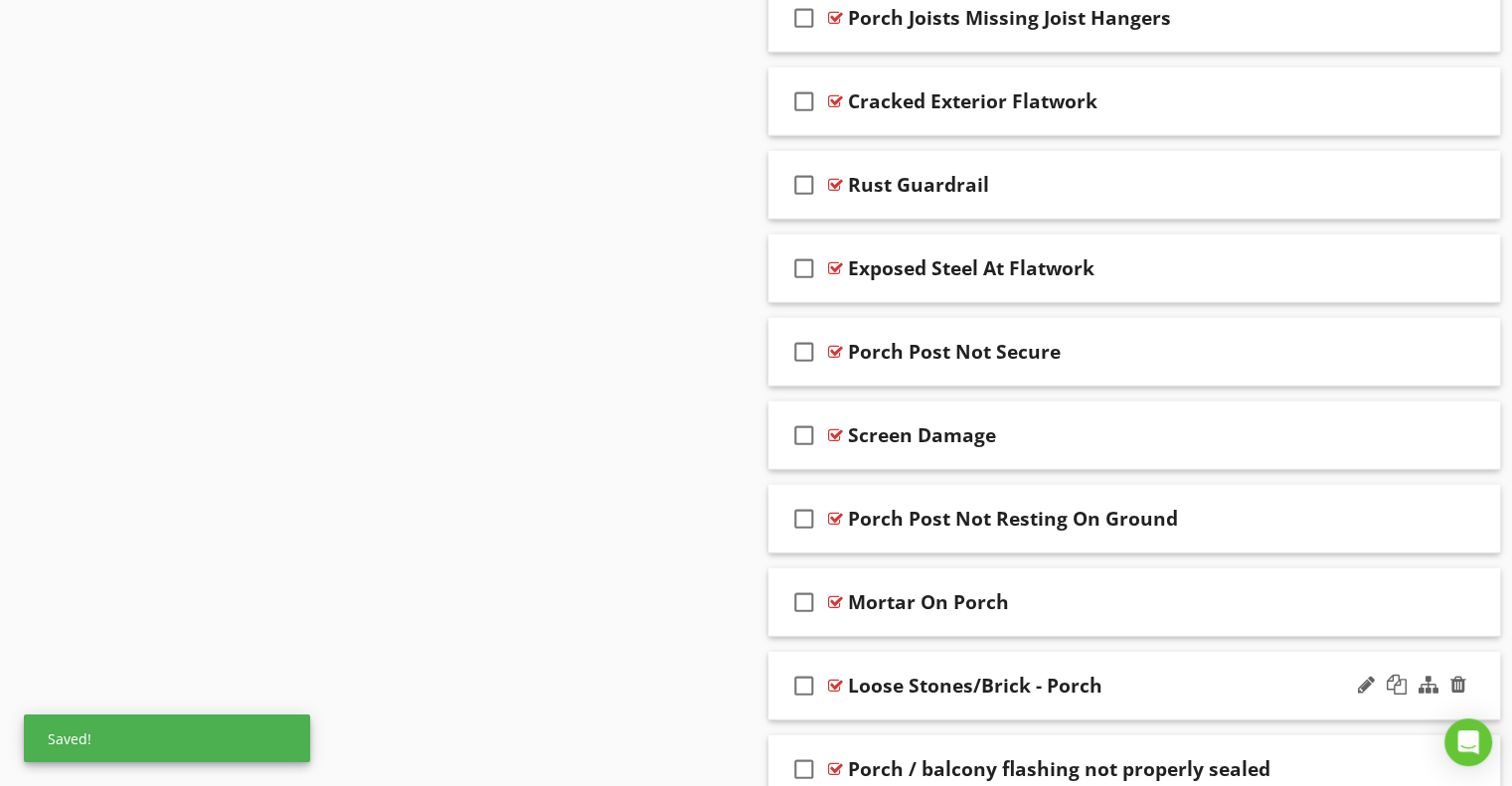 click on "Loose Stones/Brick - Porch" at bounding box center [975, 686] 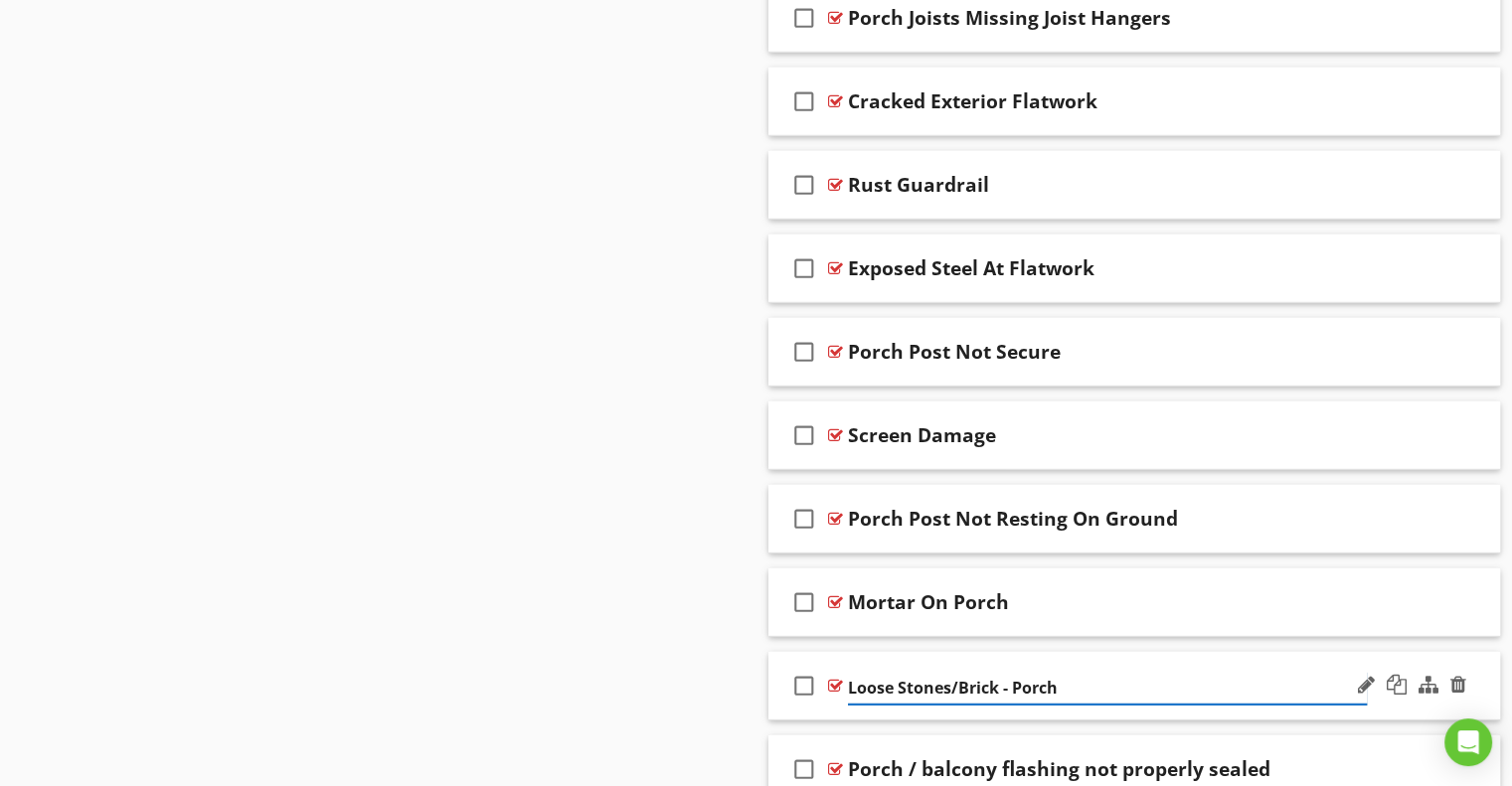 click on "Loose Stones/Brick - Porch" at bounding box center (1107, 688) 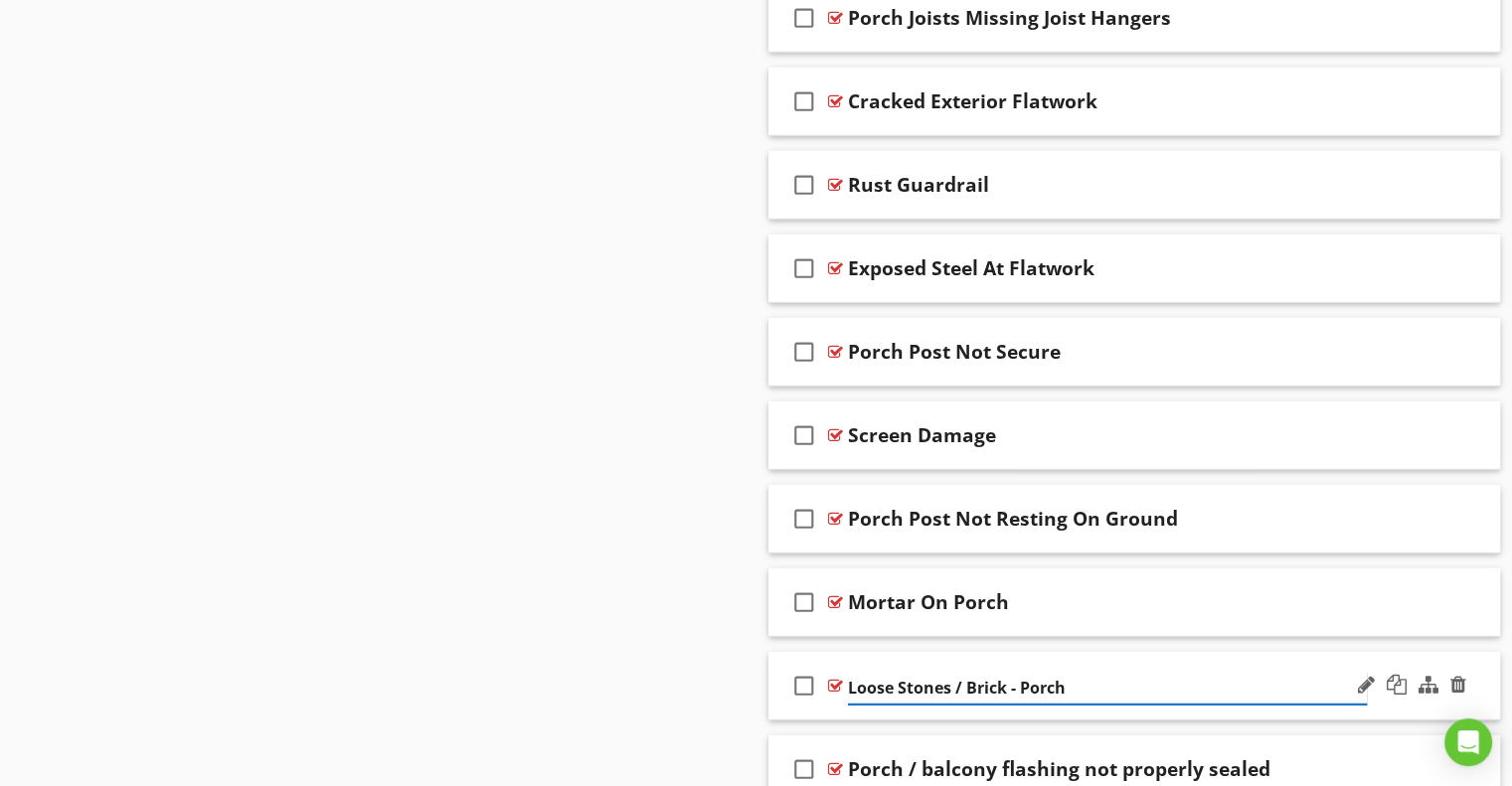 click on "Loose Stones / Brick - Porch" at bounding box center [1107, 688] 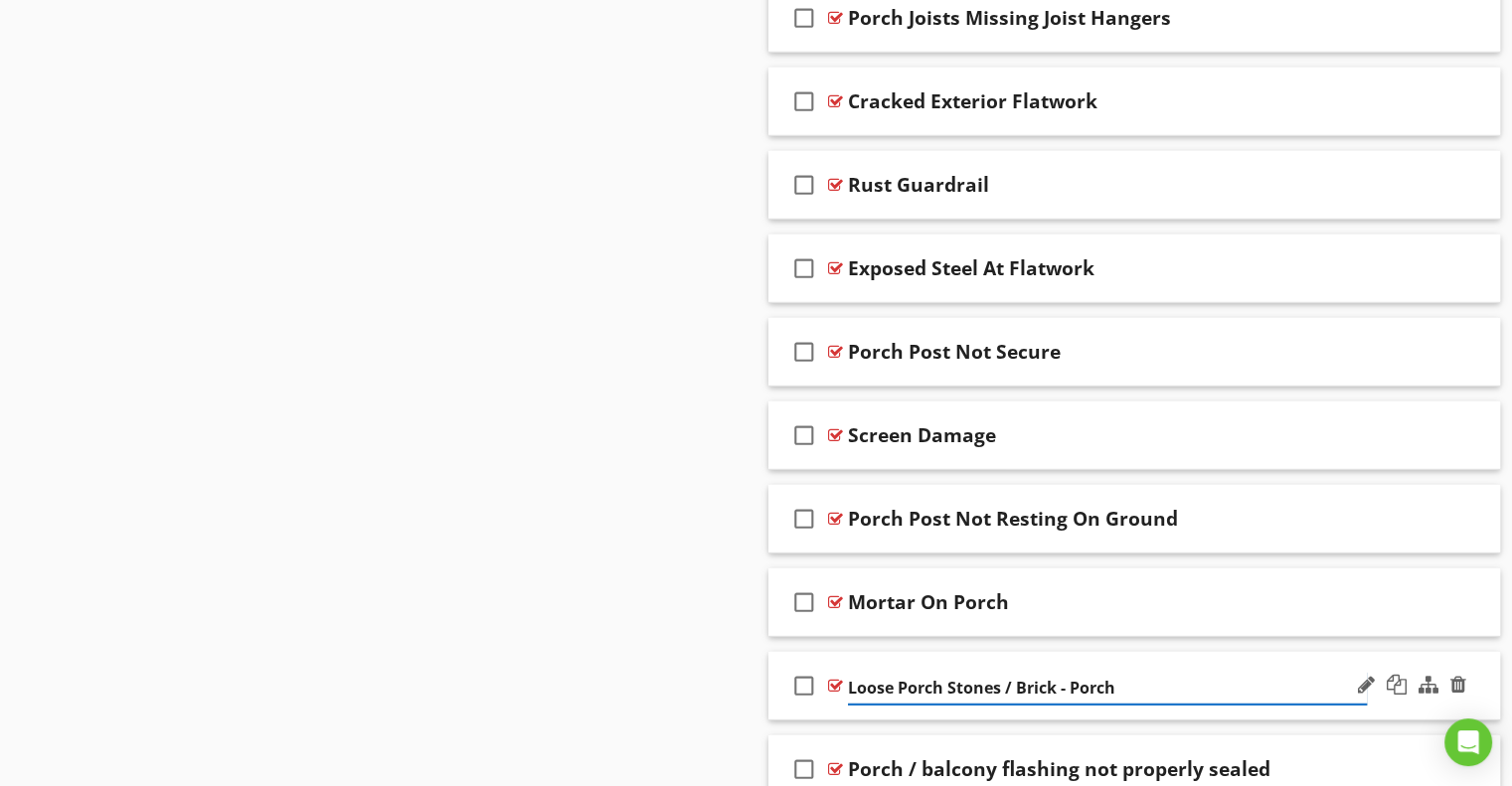 click on "Loose Porch Stones / Brick - Porch" at bounding box center [1107, 688] 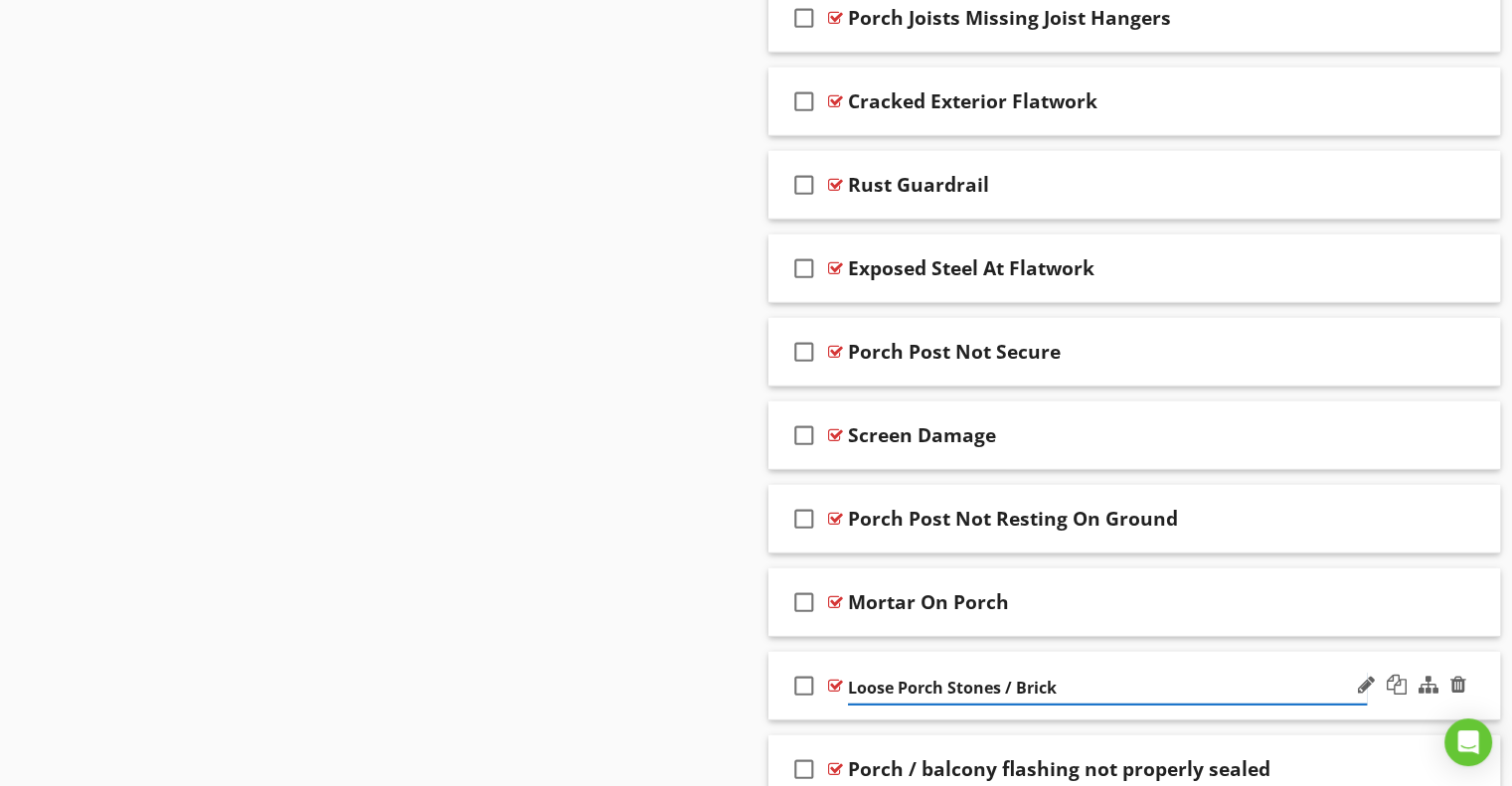 type on "Loose Porch Stones / Brick" 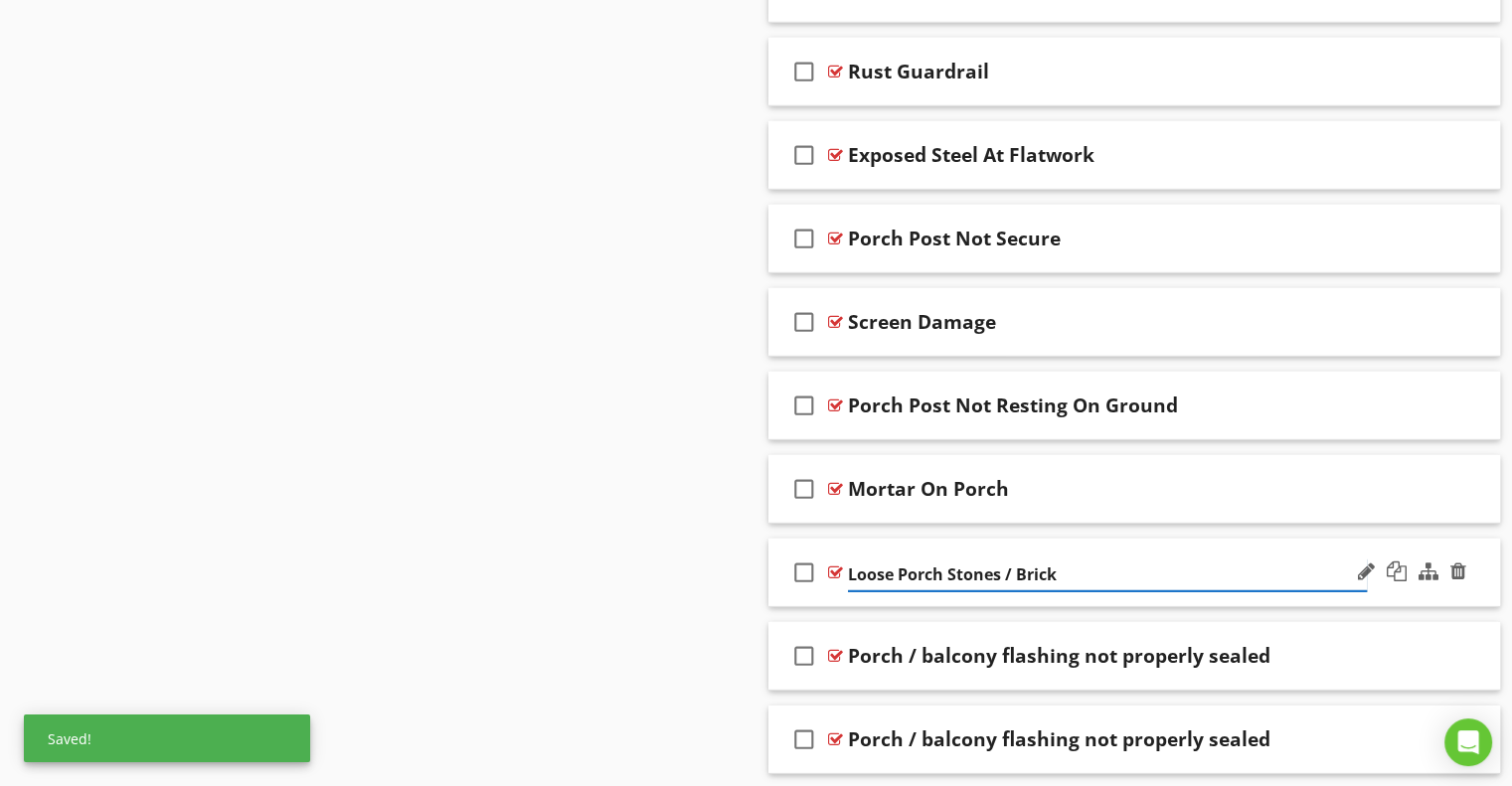 scroll, scrollTop: 5982, scrollLeft: 0, axis: vertical 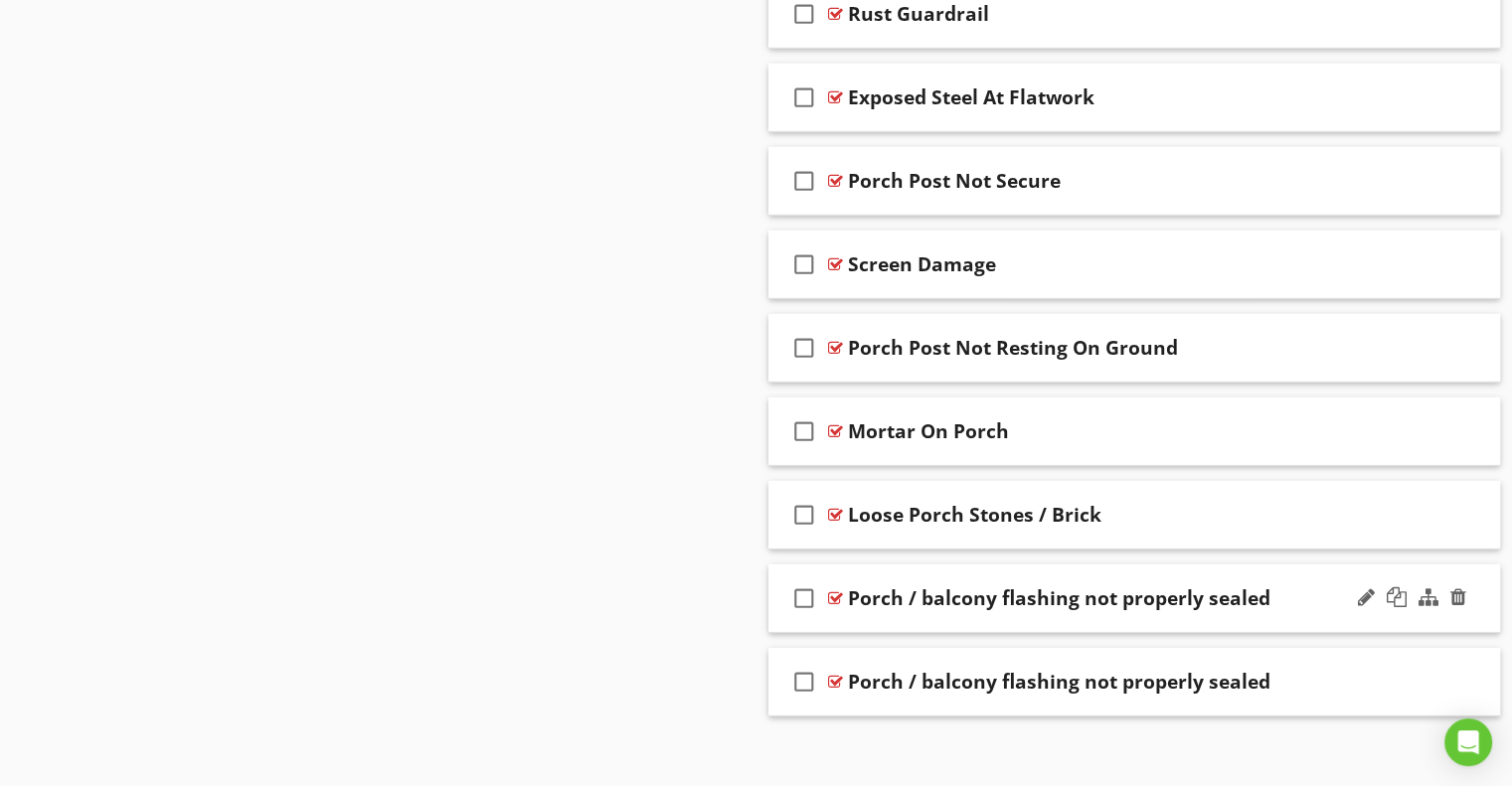 click on "Porch / balcony flashing not properly sealed" at bounding box center [1059, 598] 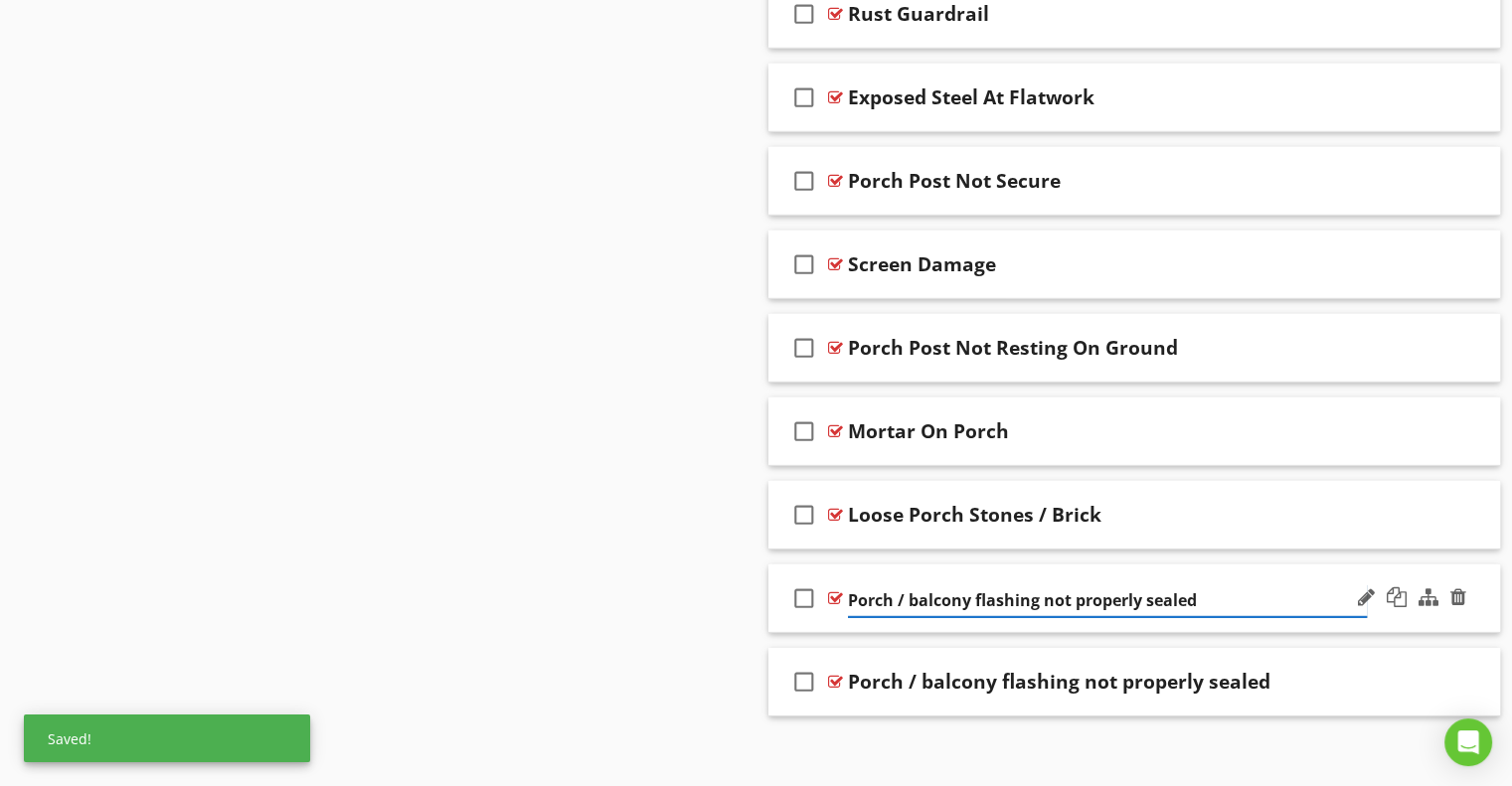 click on "Porch / balcony flashing not properly sealed" at bounding box center (1107, 600) 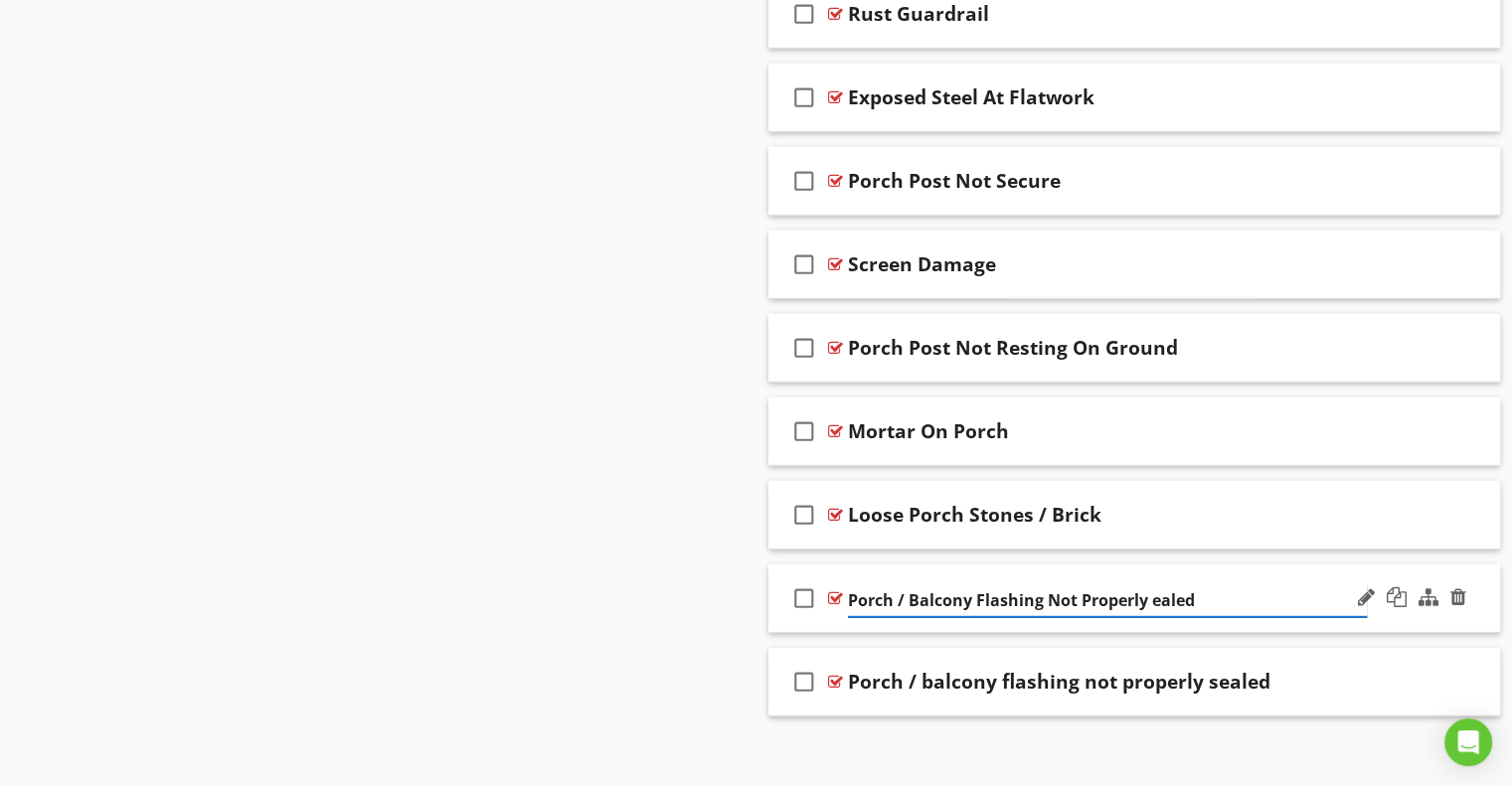 type on "Porch / Balcony Flashing Not Properly Sealed" 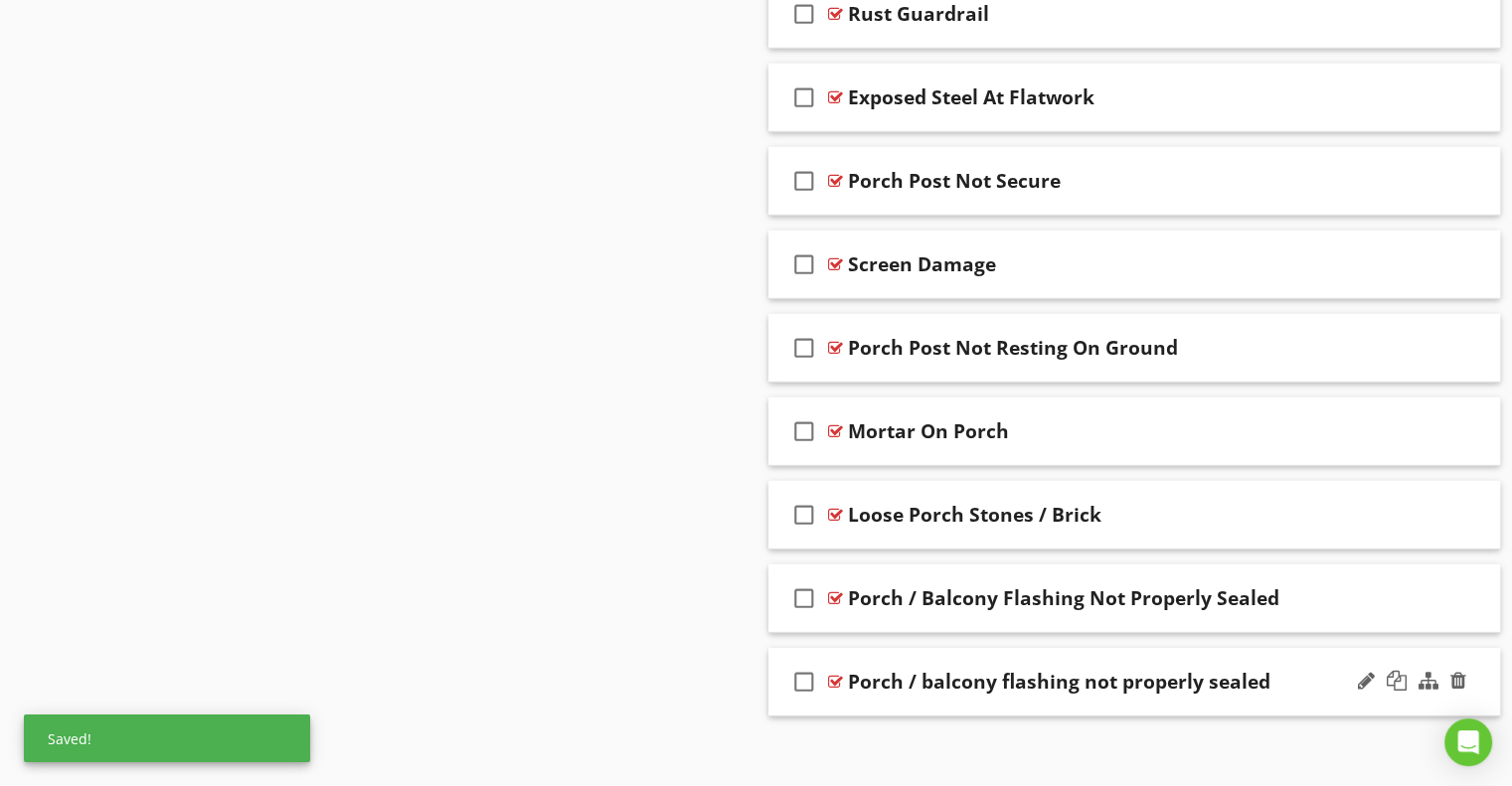 click on "Porch / balcony flashing not properly sealed" at bounding box center (1059, 682) 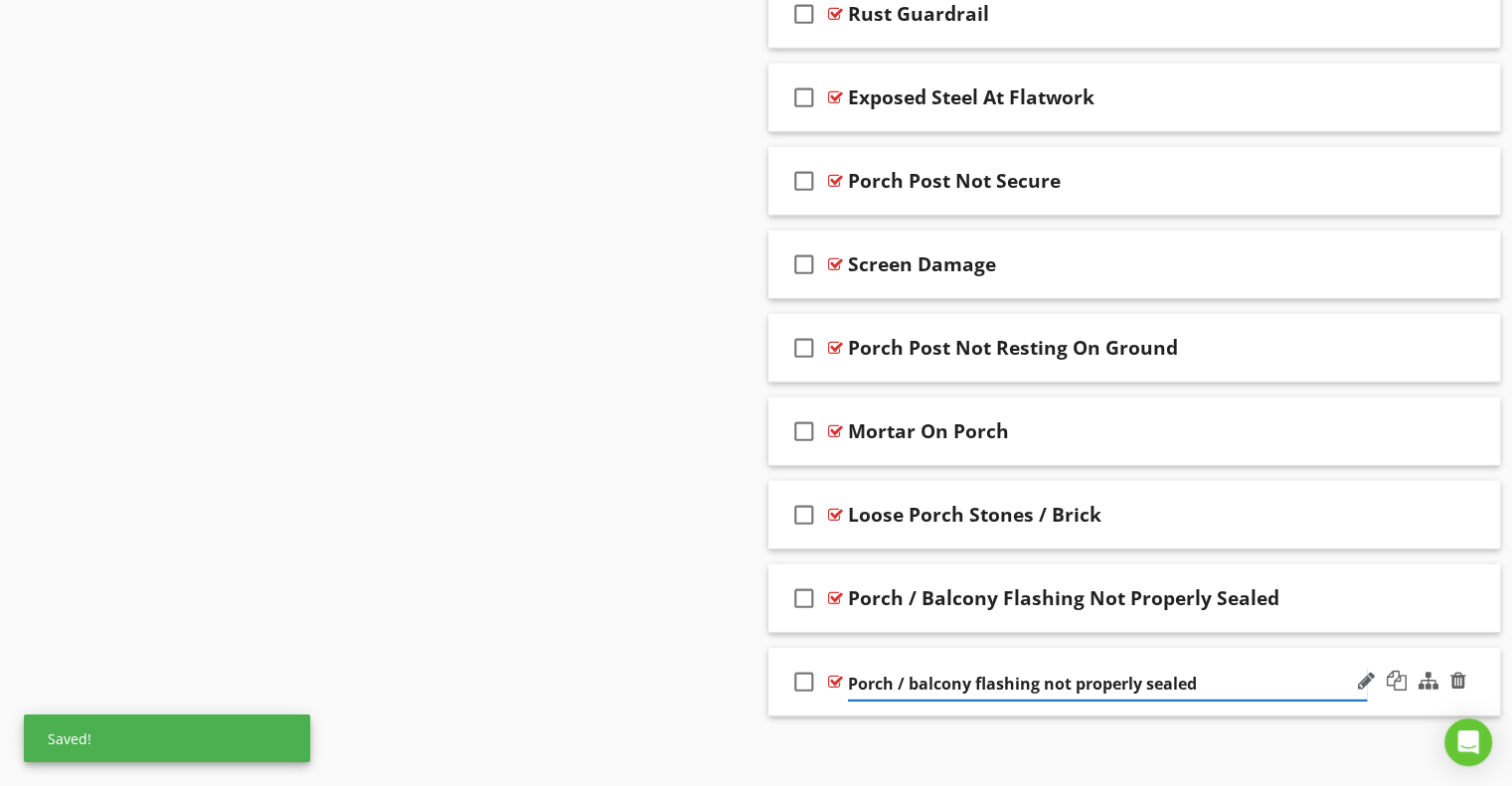 click on "Porch / balcony flashing not properly sealed" at bounding box center (1107, 684) 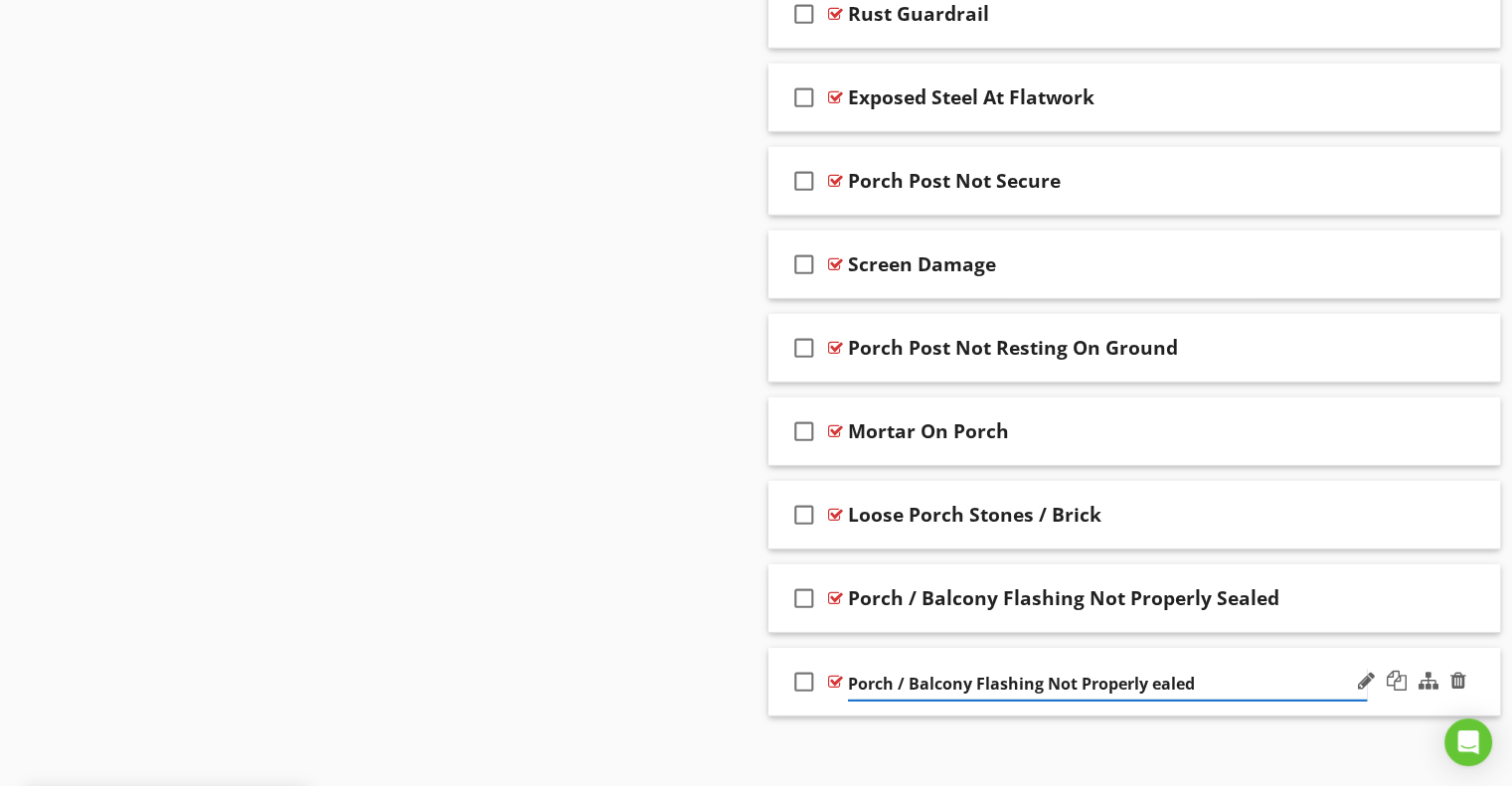 type on "Porch / Balcony Flashing Not Properly Sealed" 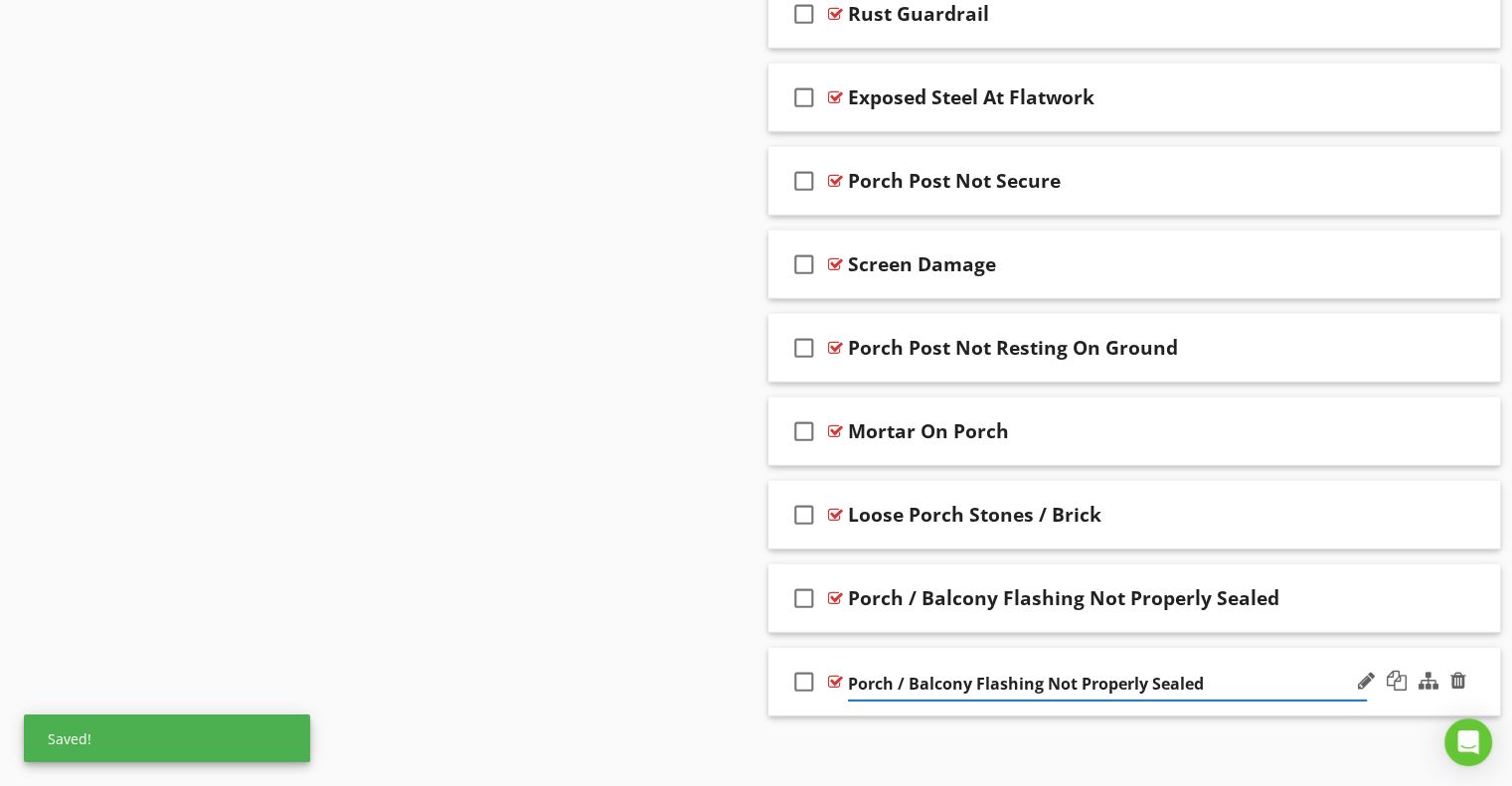 click on "check_box_outline_blank         Porch / Balcony Flashing Not Properly Sealed" at bounding box center [1134, 682] 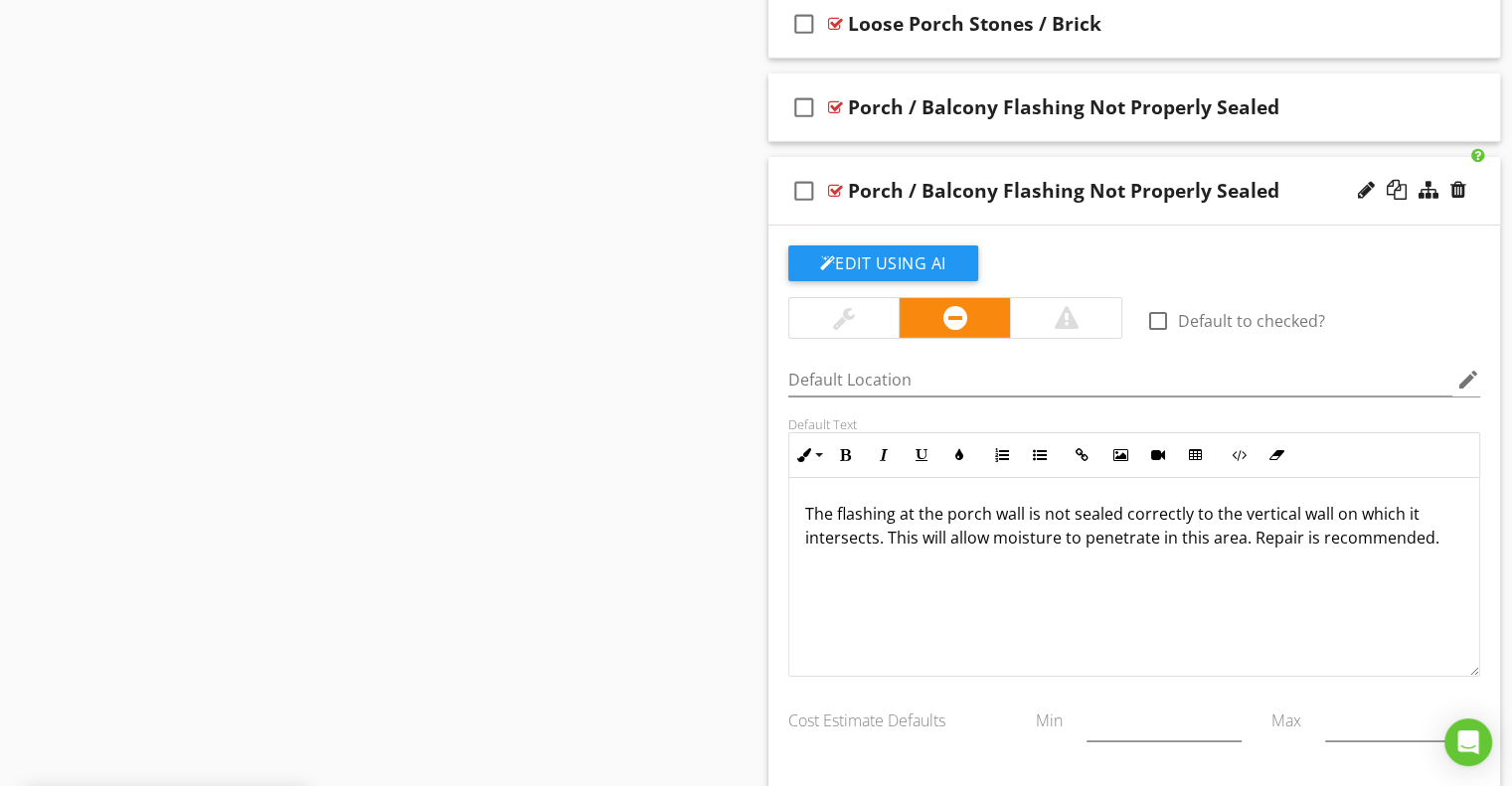 scroll, scrollTop: 6485, scrollLeft: 0, axis: vertical 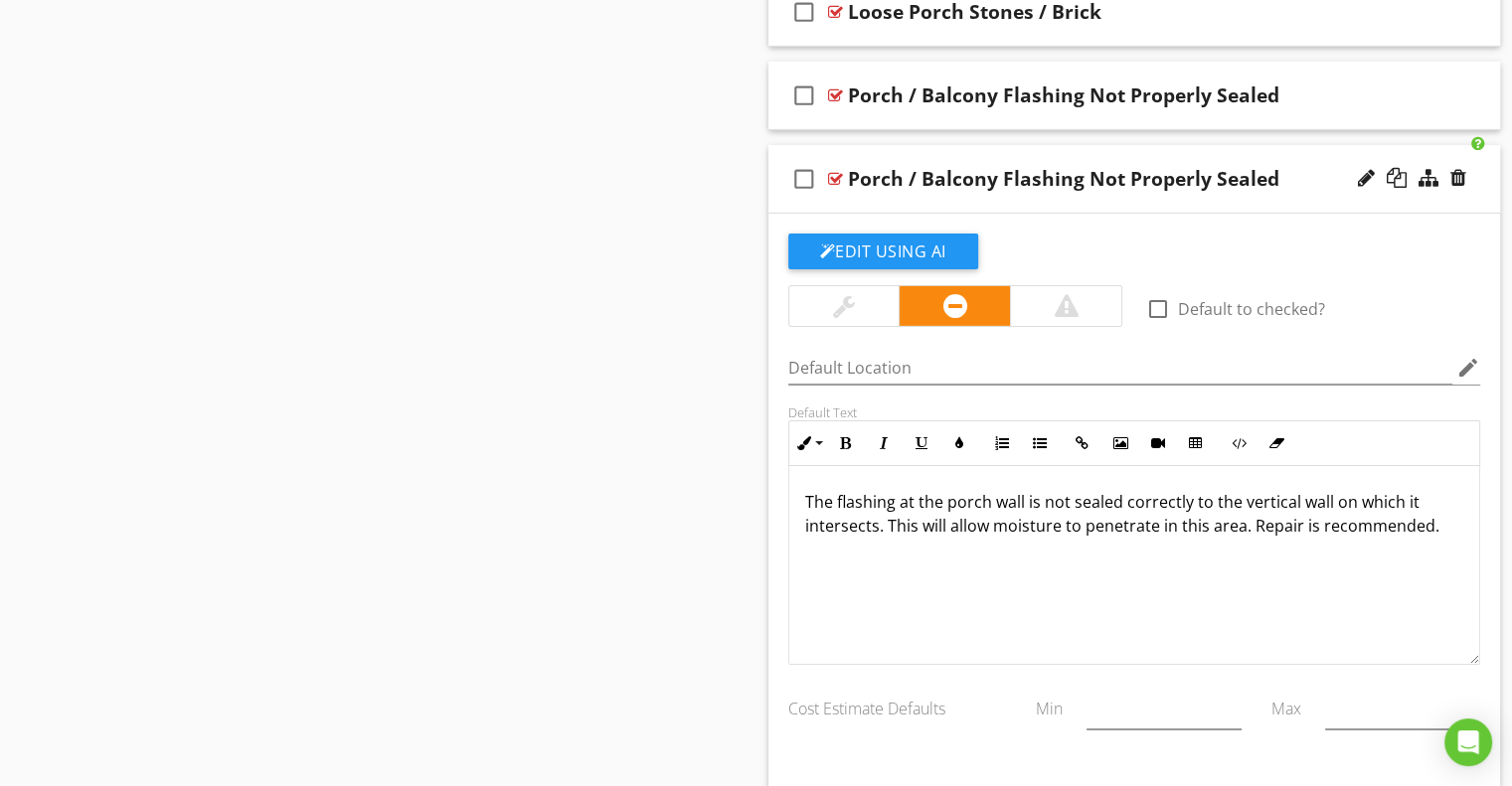 click on "check_box_outline_blank
Porch / Balcony Flashing Not Properly Sealed" at bounding box center [1134, 179] 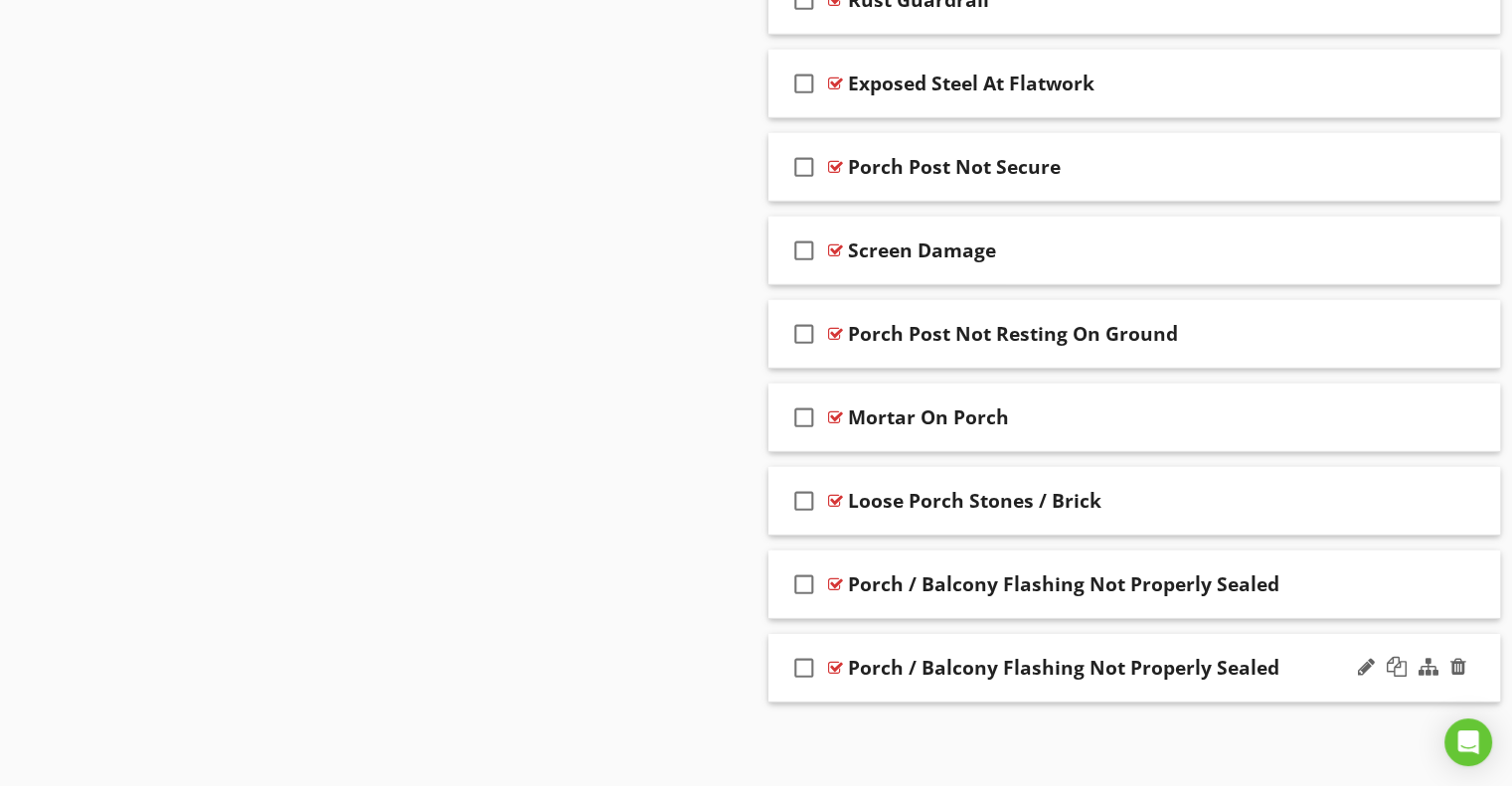 scroll, scrollTop: 5982, scrollLeft: 0, axis: vertical 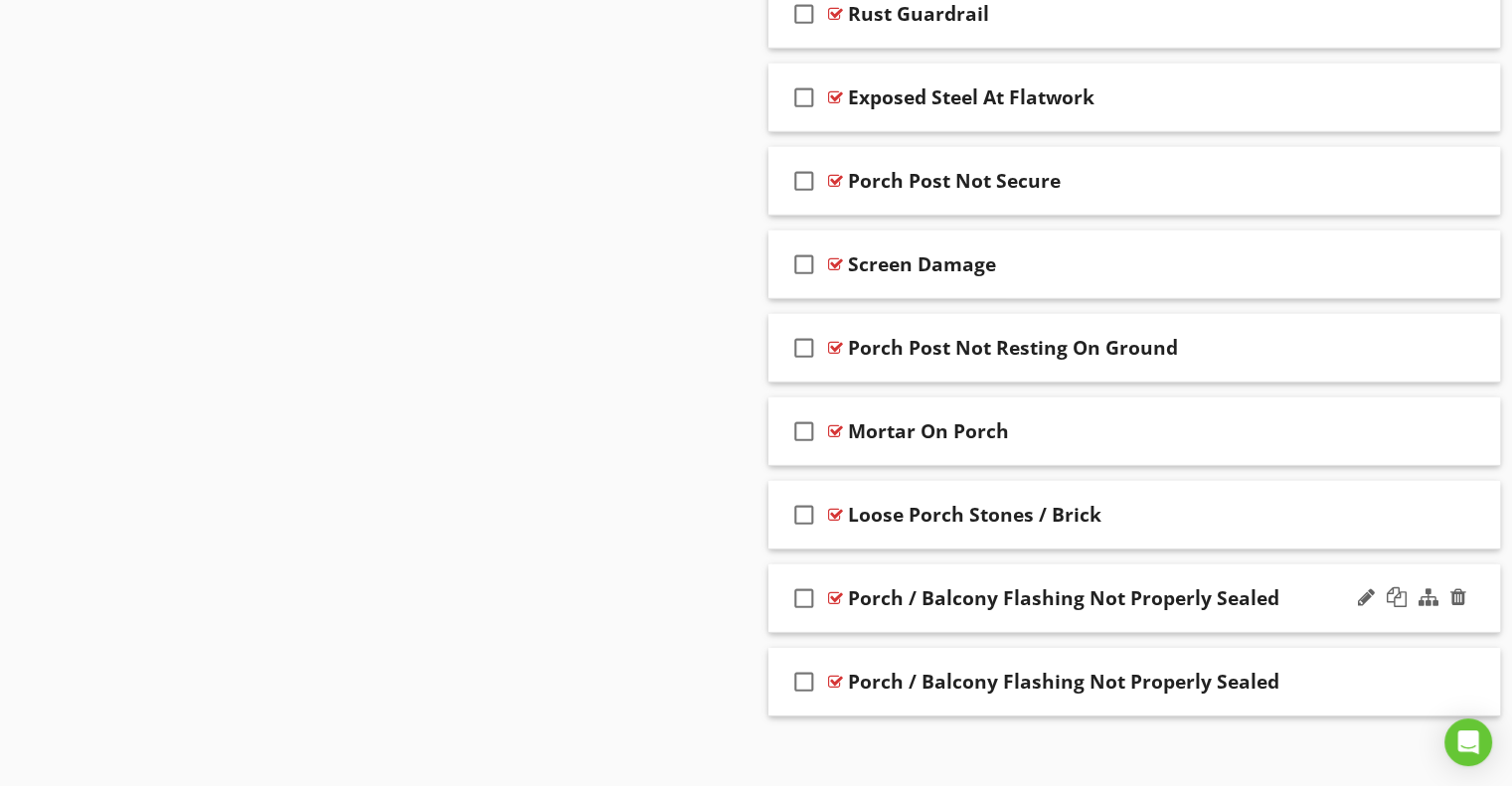 click on "check_box_outline_blank
Porch / Balcony Flashing Not Properly Sealed" at bounding box center (1134, 598) 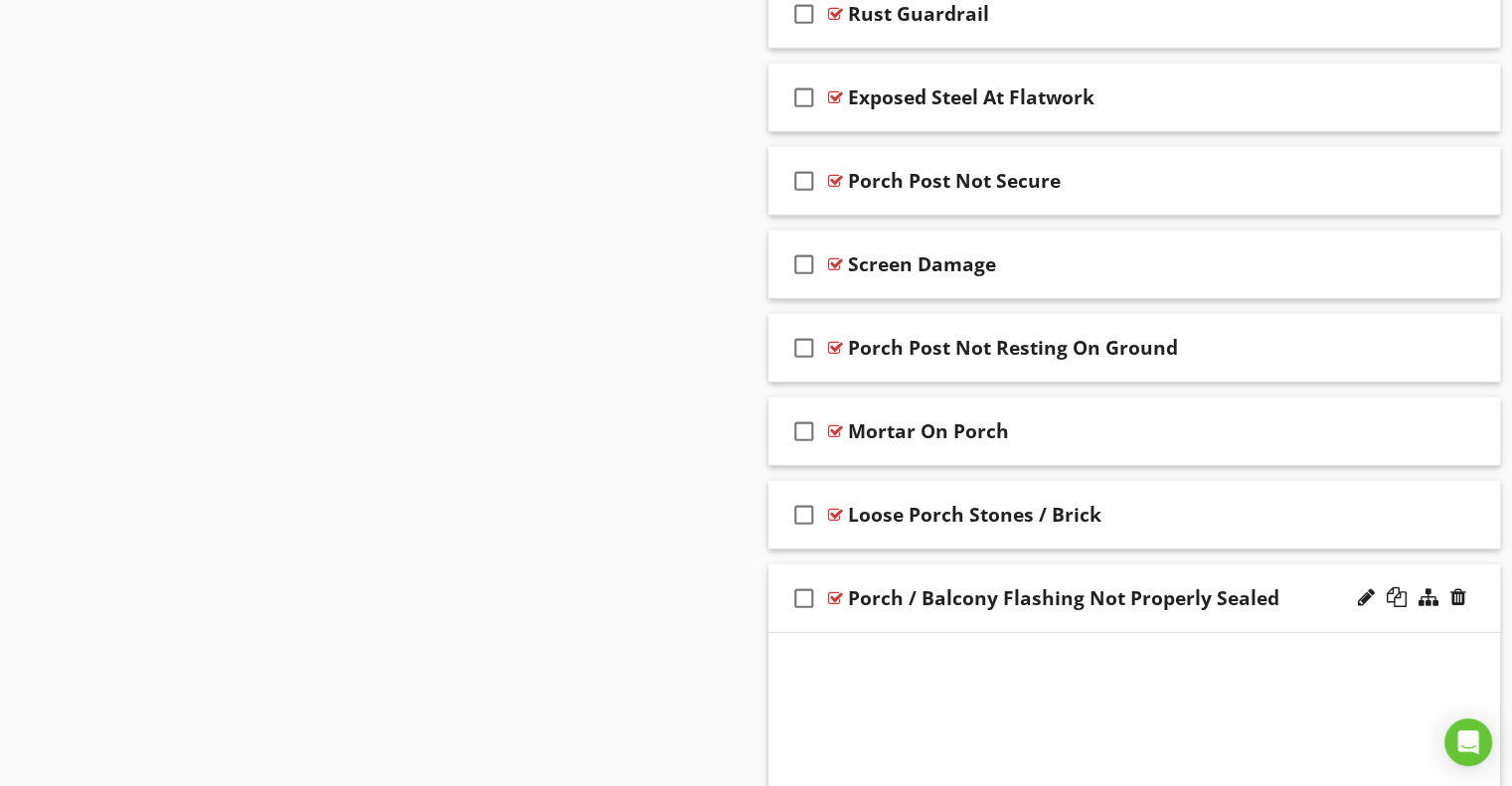 scroll, scrollTop: 6485, scrollLeft: 0, axis: vertical 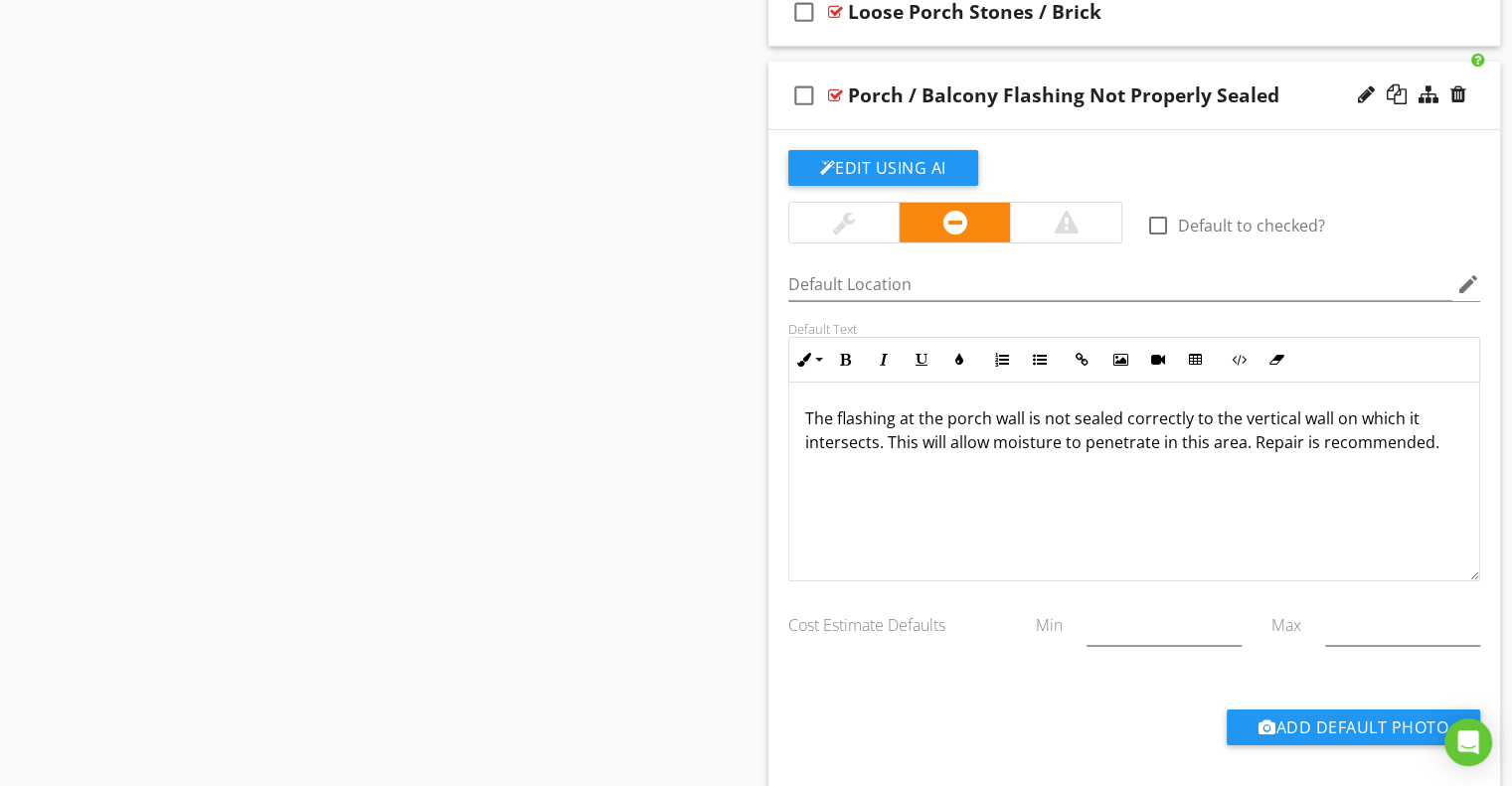 click on "The flashing at the porch wall is not sealed correctly to the vertical wall on which it intersects. This will allow moisture to penetrate in this area. Repair is recommended." at bounding box center (1134, 430) 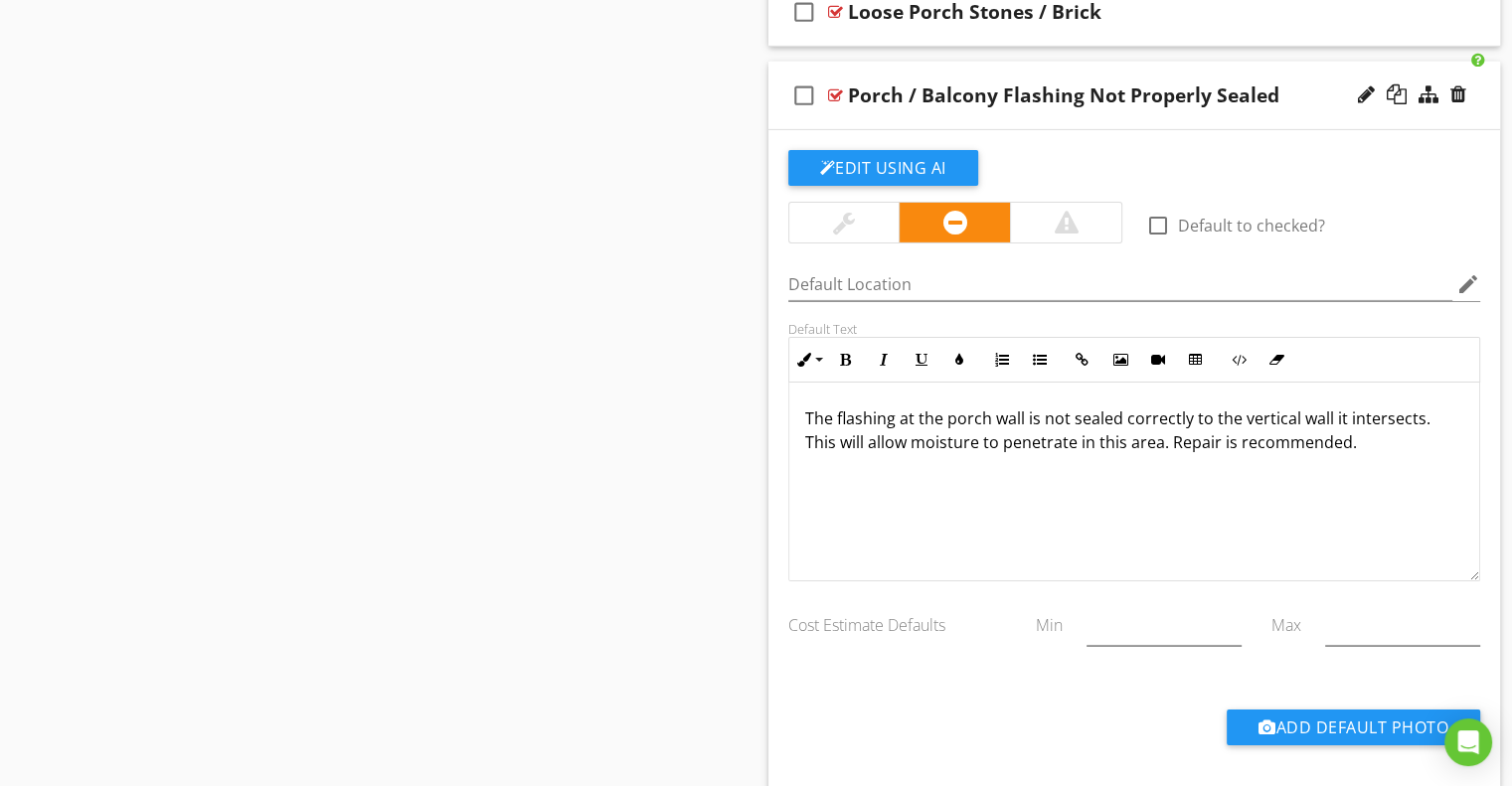 click on "check_box_outline_blank
Porch / Balcony Flashing Not Properly Sealed" at bounding box center [1134, 95] 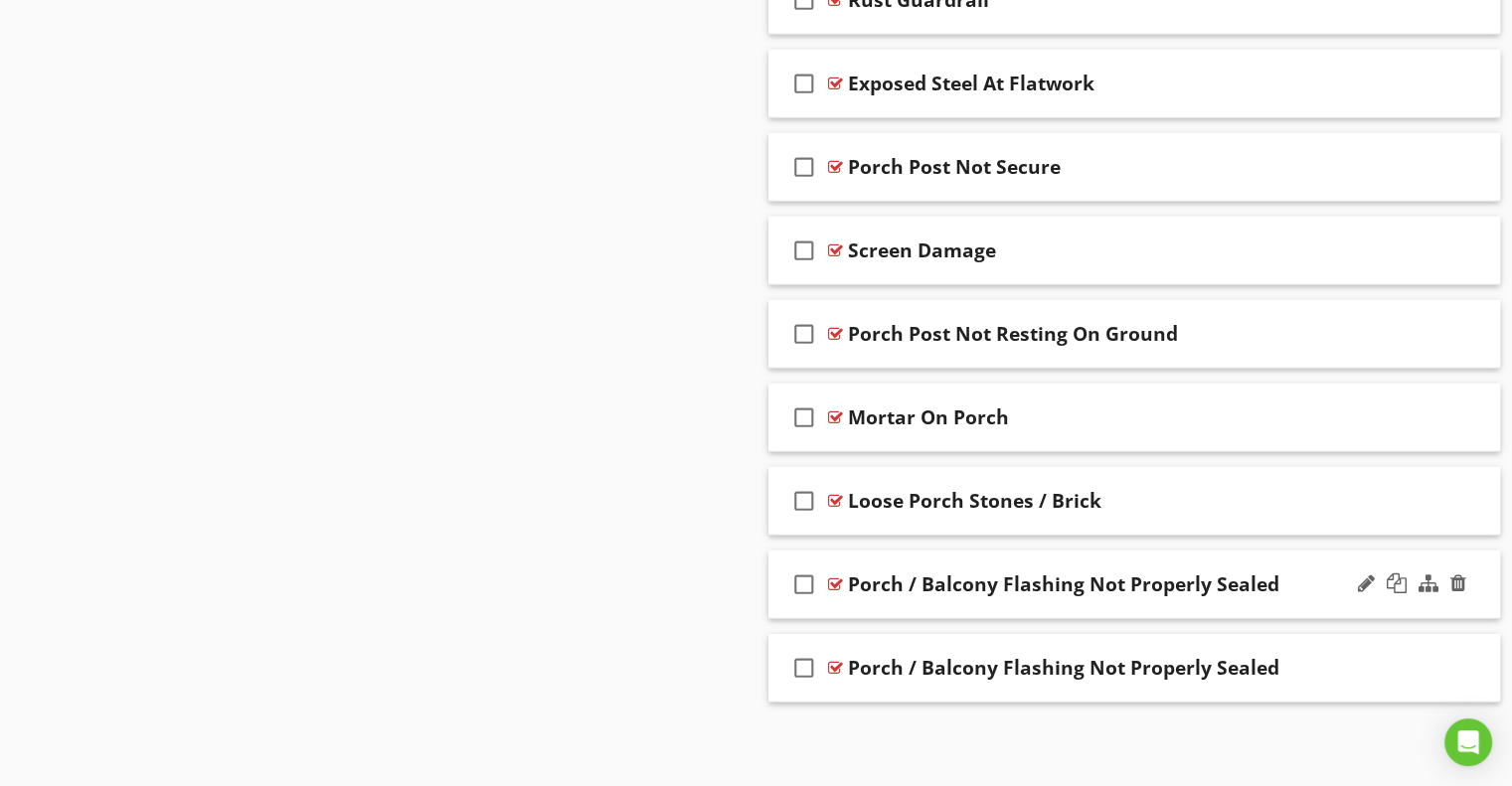 scroll, scrollTop: 5982, scrollLeft: 0, axis: vertical 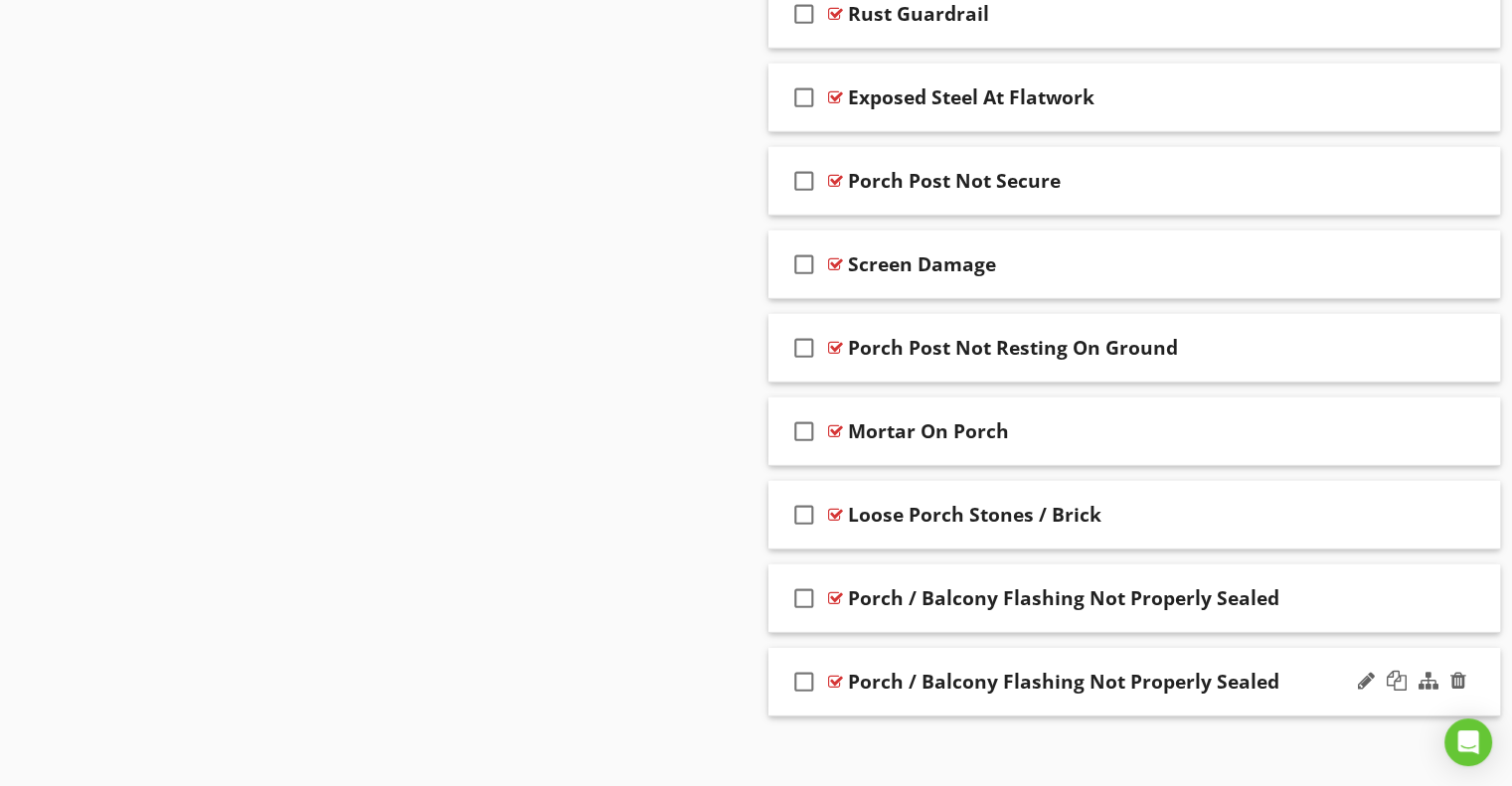 click on "Porch / Balcony Flashing Not Properly Sealed" at bounding box center (1064, 682) 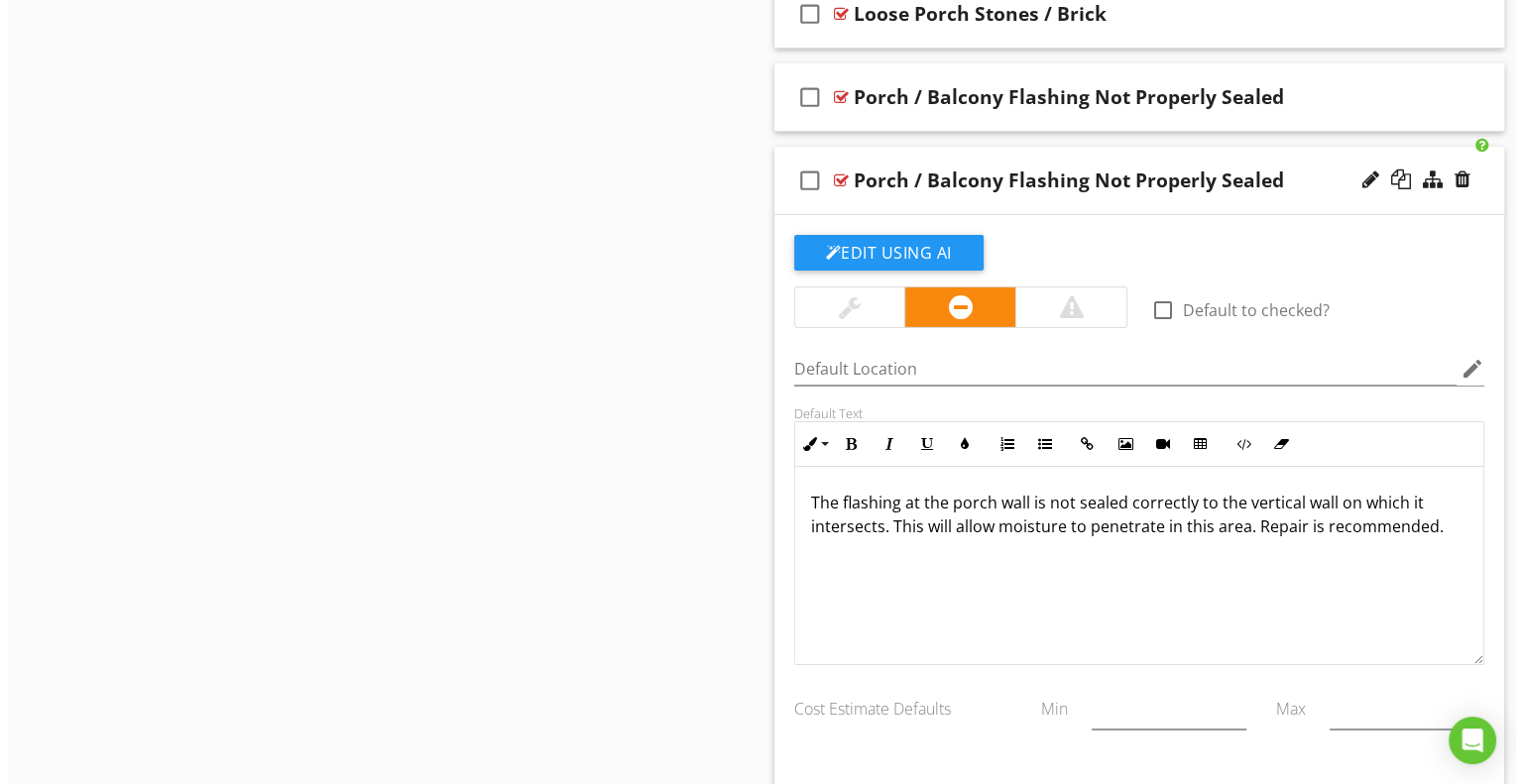 scroll, scrollTop: 6528, scrollLeft: 0, axis: vertical 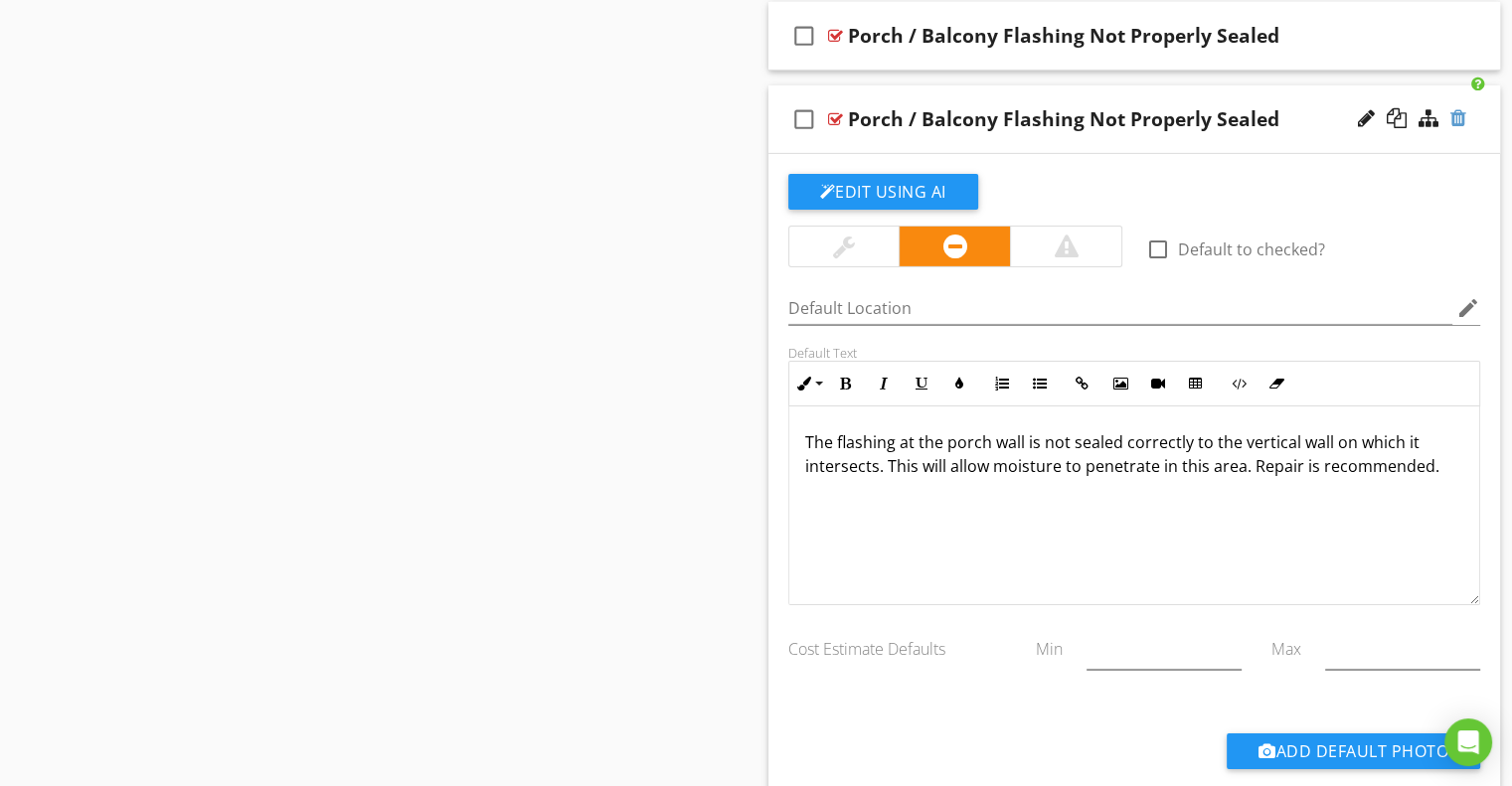 click at bounding box center [1458, 118] 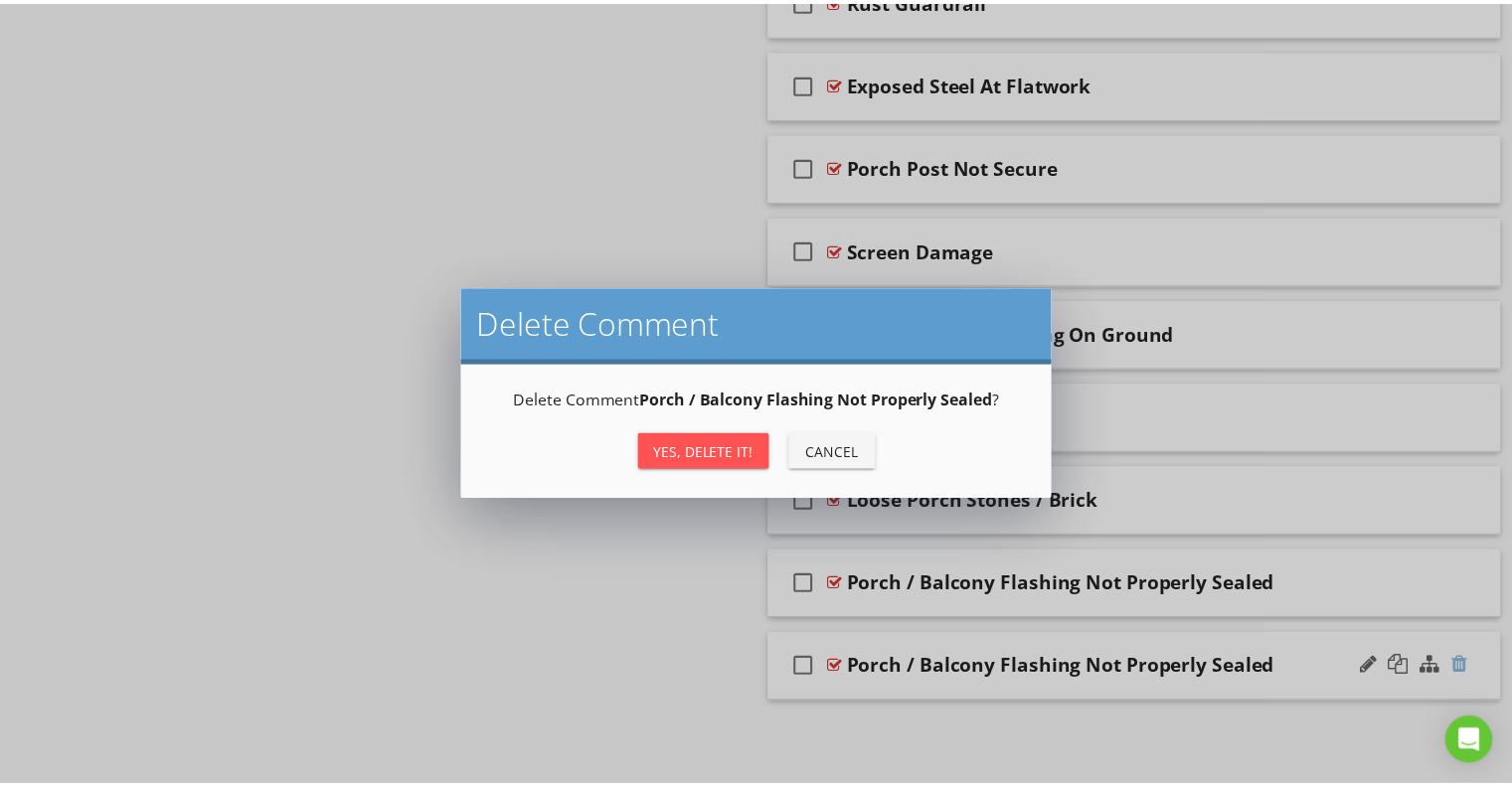 scroll, scrollTop: 5982, scrollLeft: 0, axis: vertical 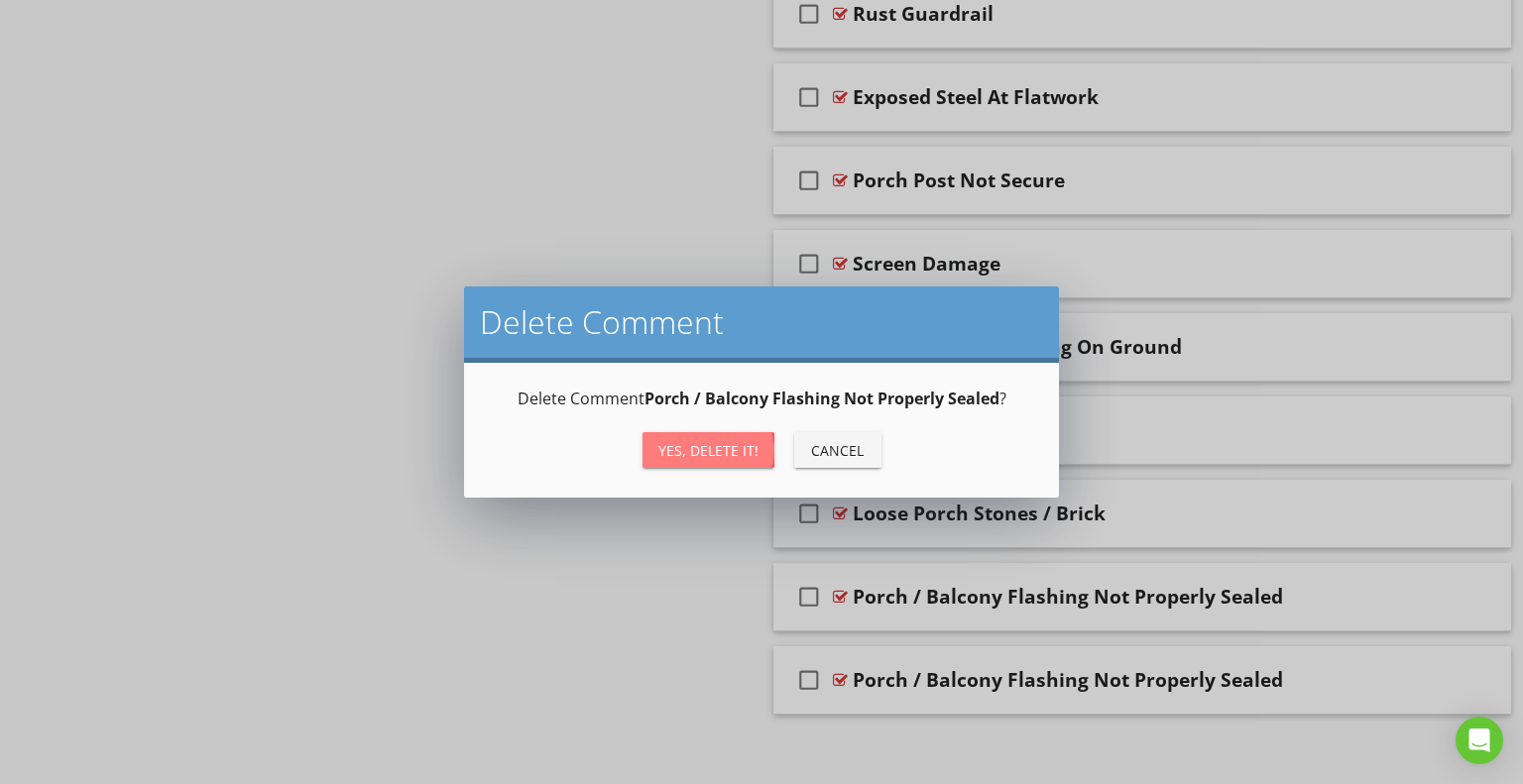 click on "Yes, Delete it!" at bounding box center (708, 450) 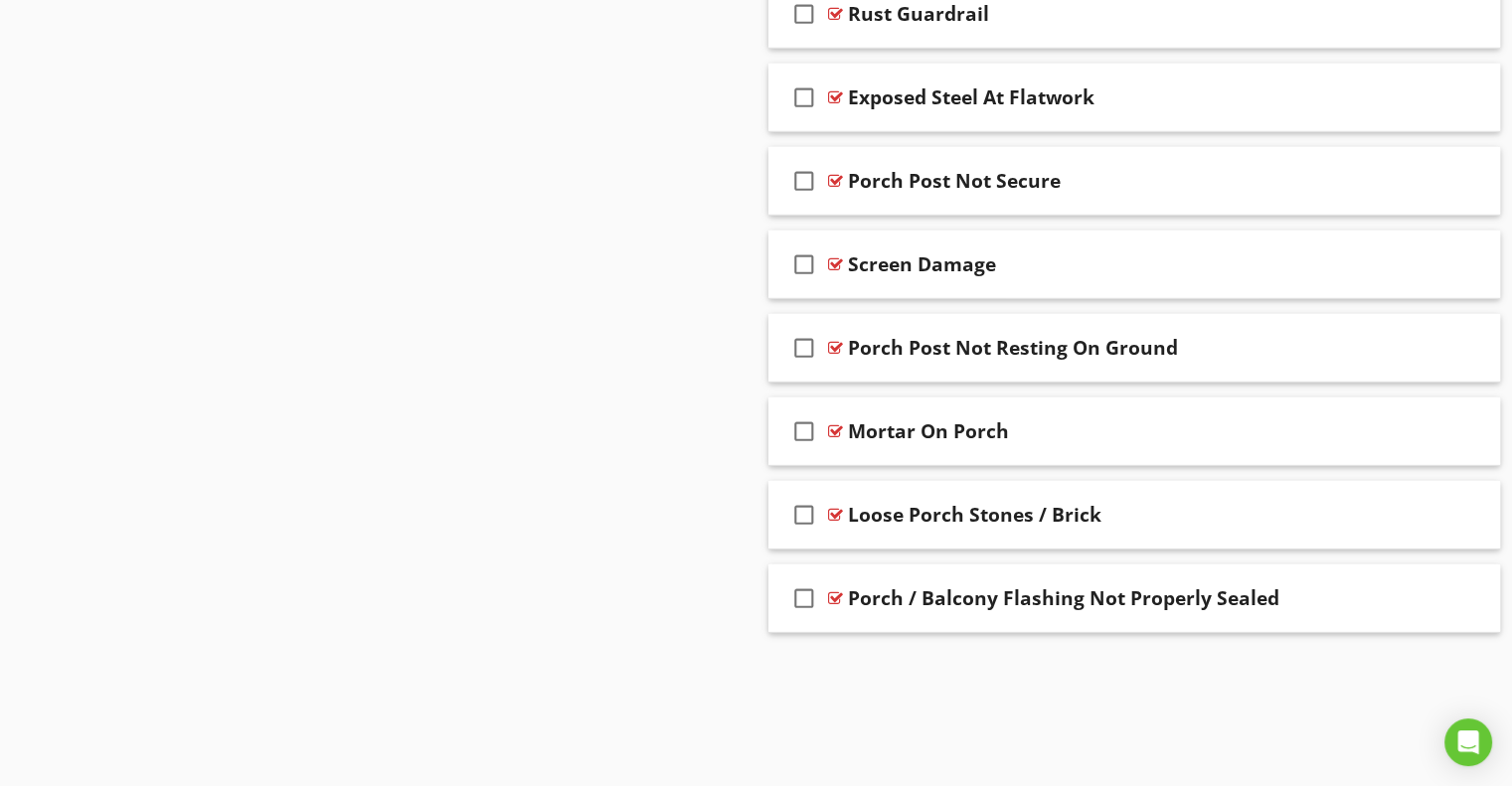 scroll, scrollTop: 5898, scrollLeft: 0, axis: vertical 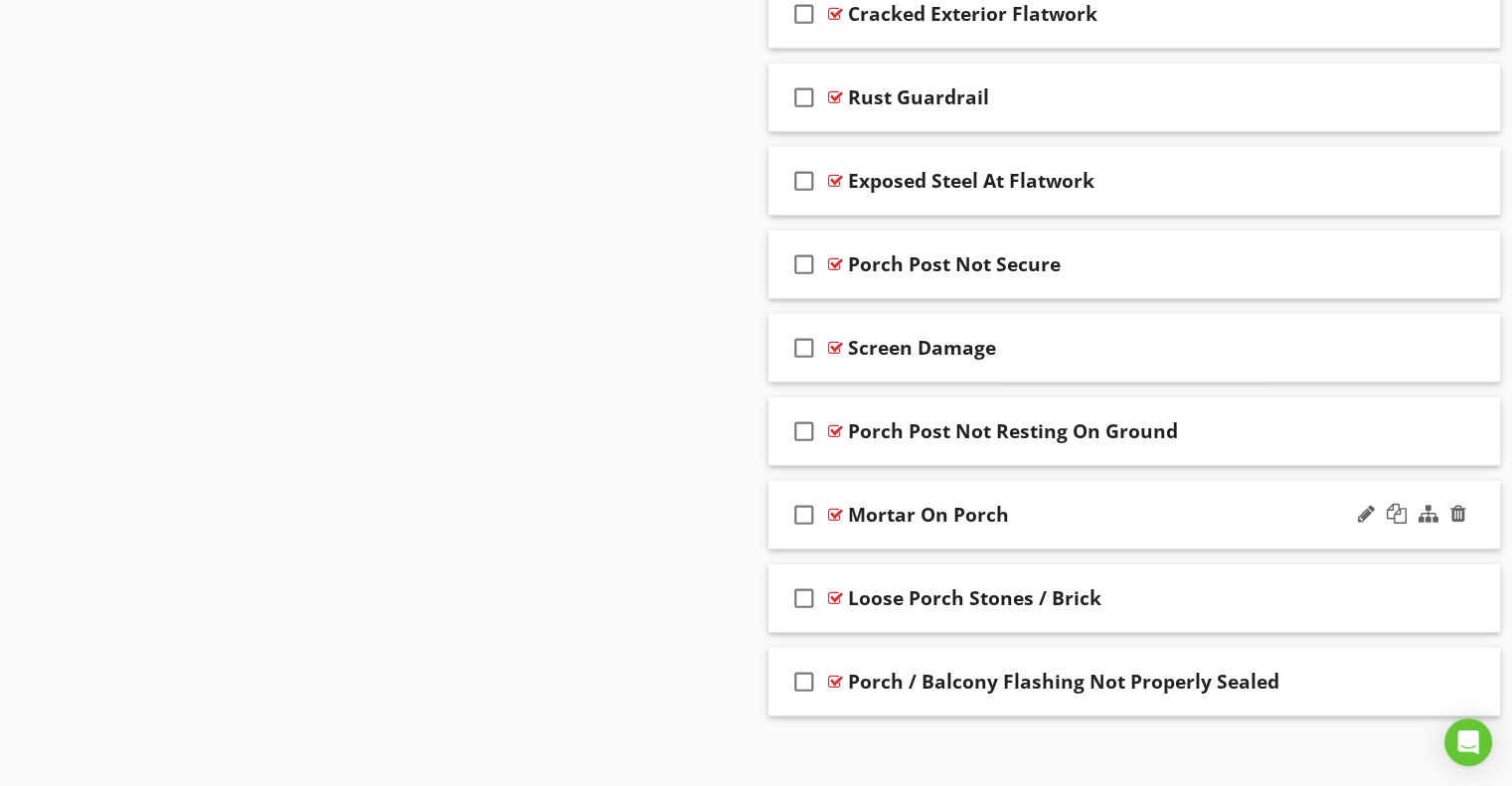 click on "check_box_outline_blank
Mortar On Porch" at bounding box center [1134, 515] 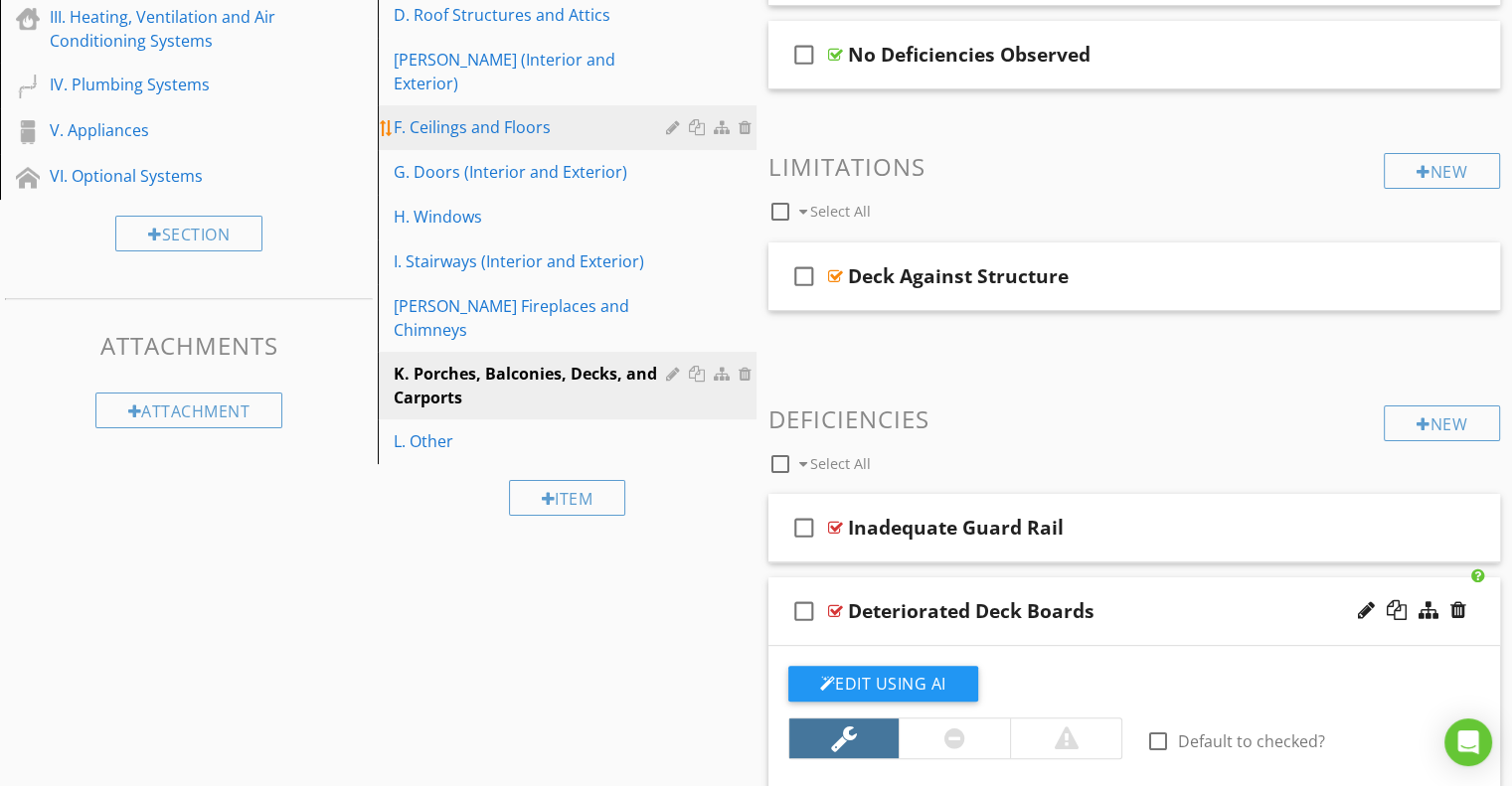 scroll, scrollTop: 421, scrollLeft: 0, axis: vertical 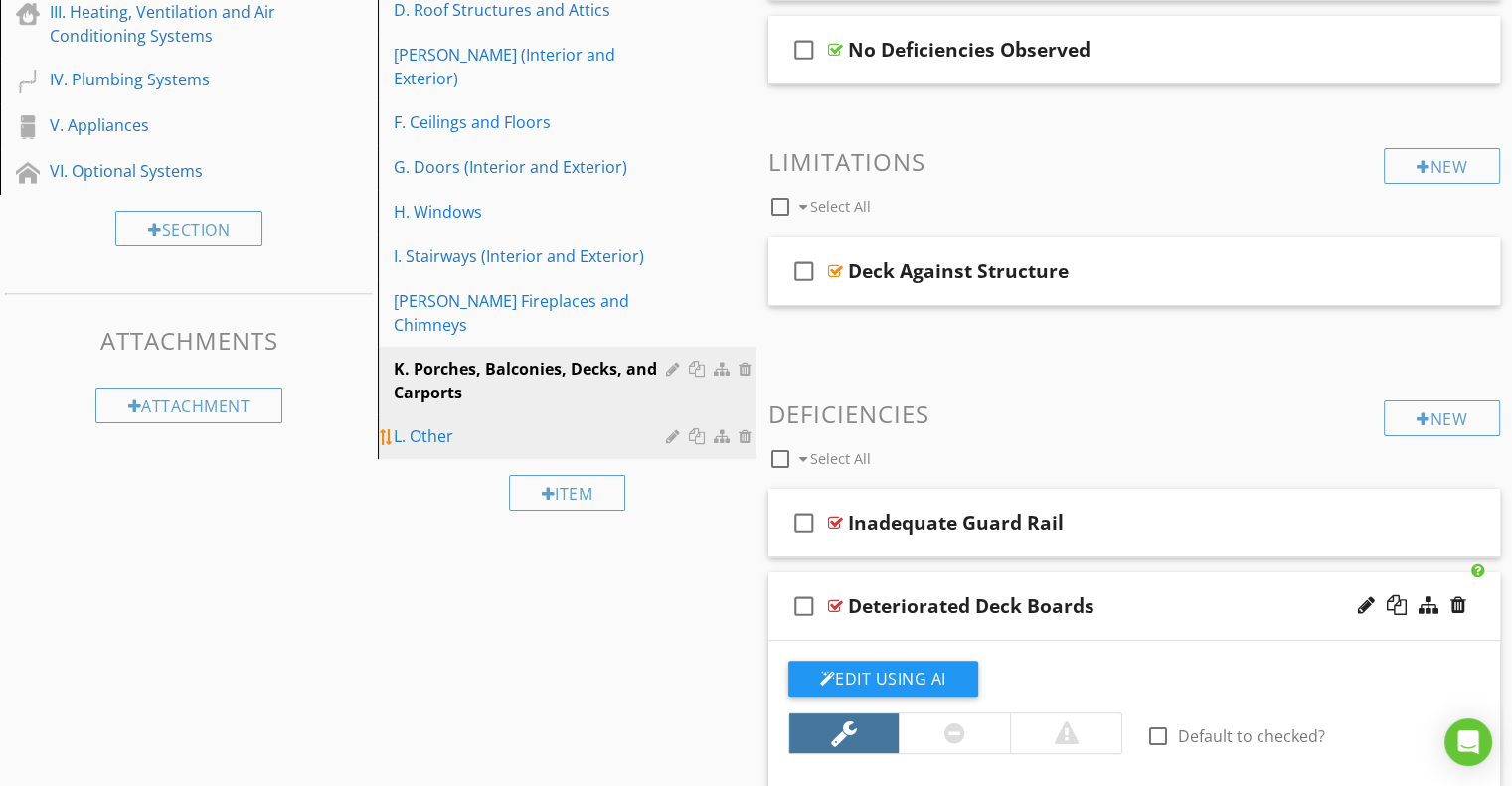 click on "L. Other" at bounding box center (532, 436) 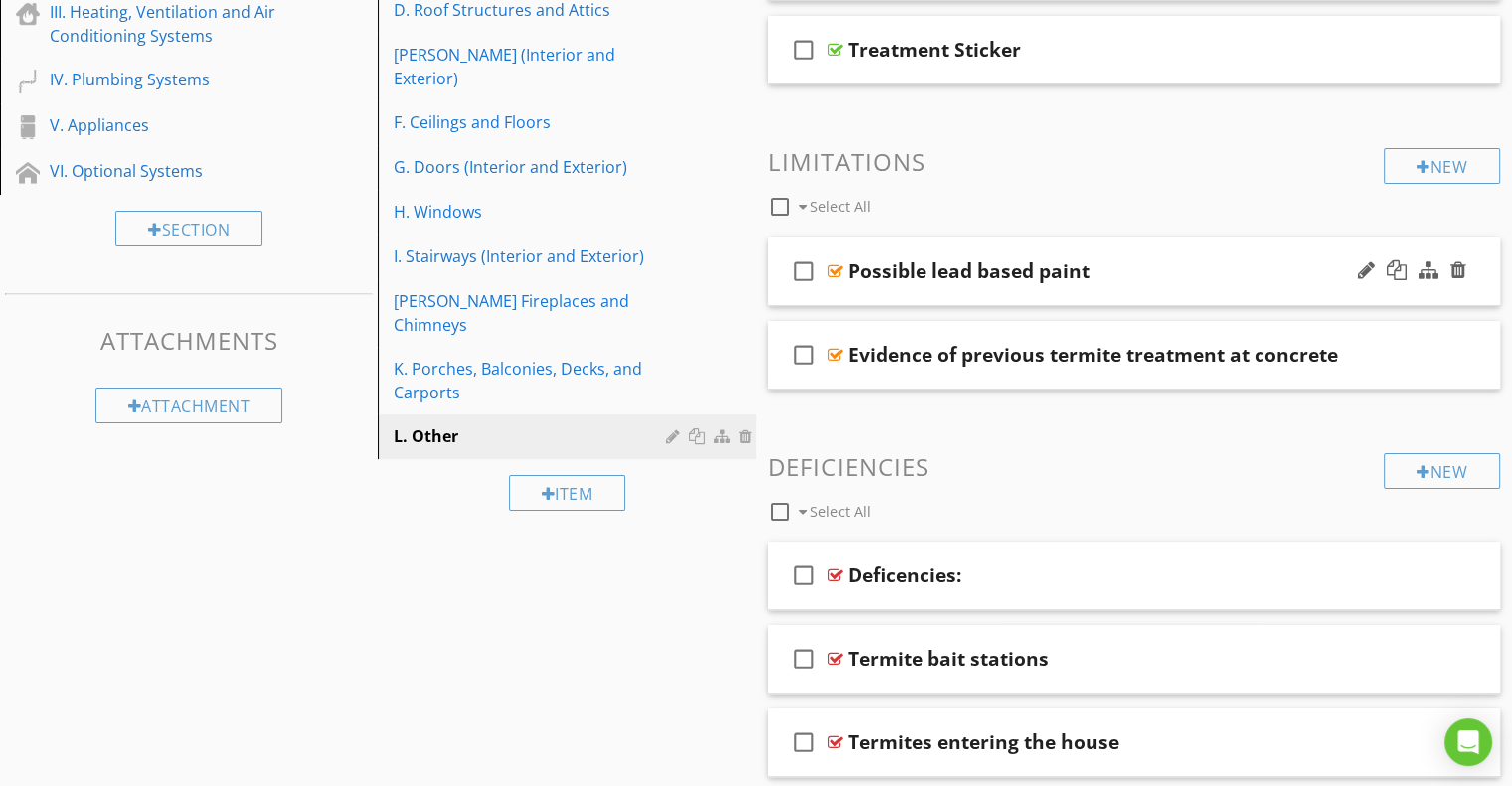 click on "Possible lead based paint" at bounding box center (968, 271) 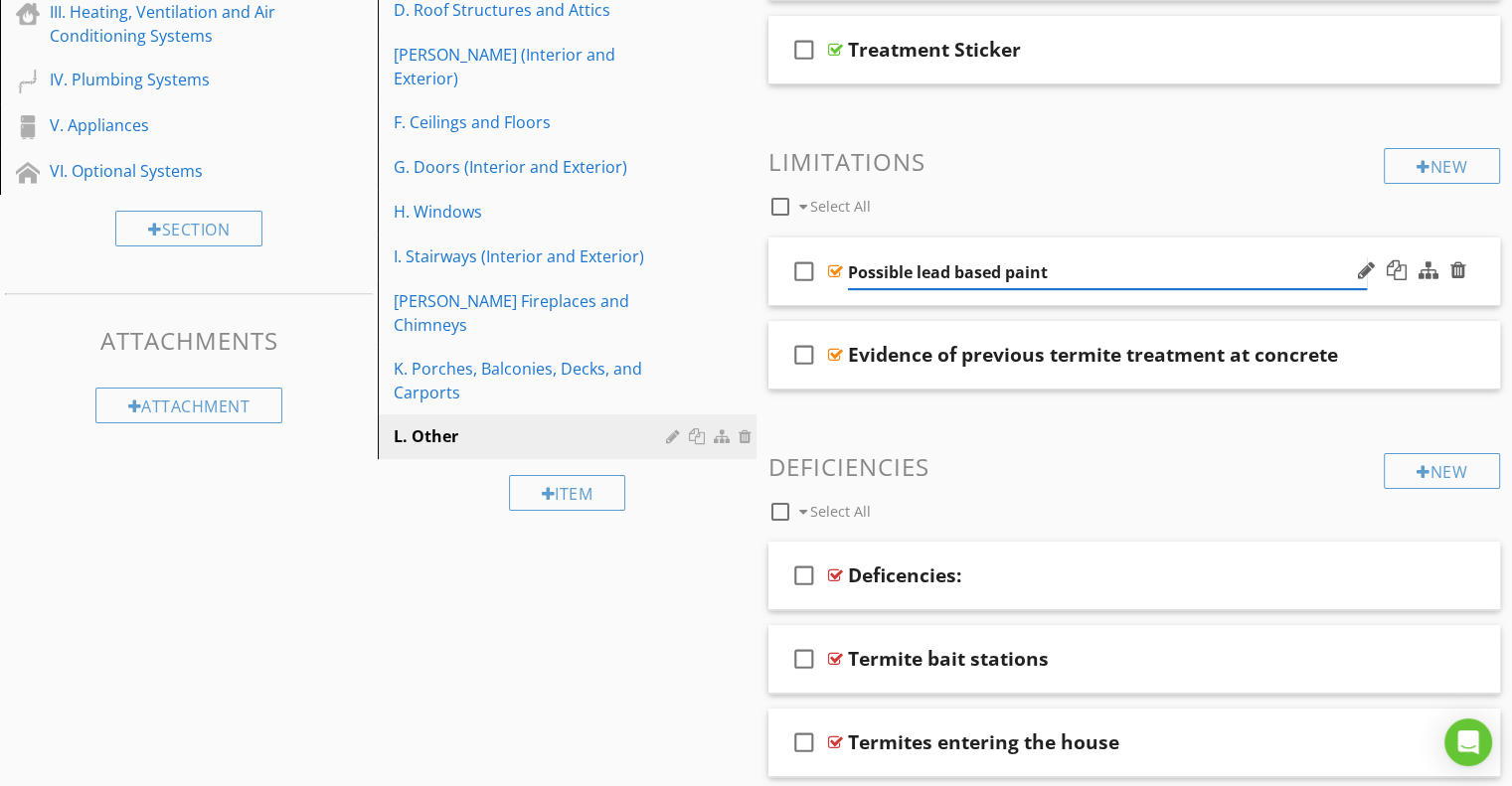 click on "Possible lead based paint" at bounding box center [1107, 272] 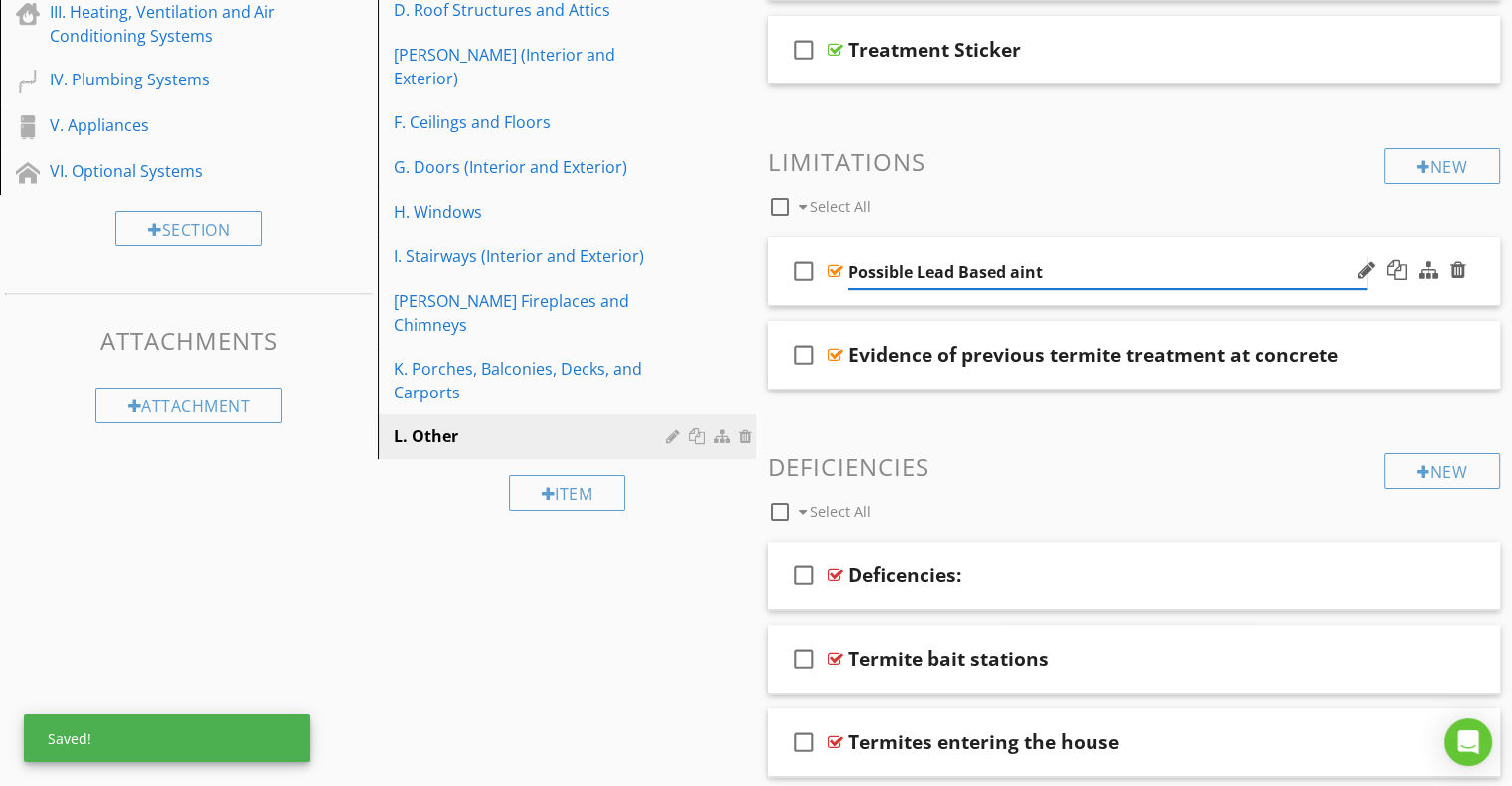 type on "Possible Lead Based Paint" 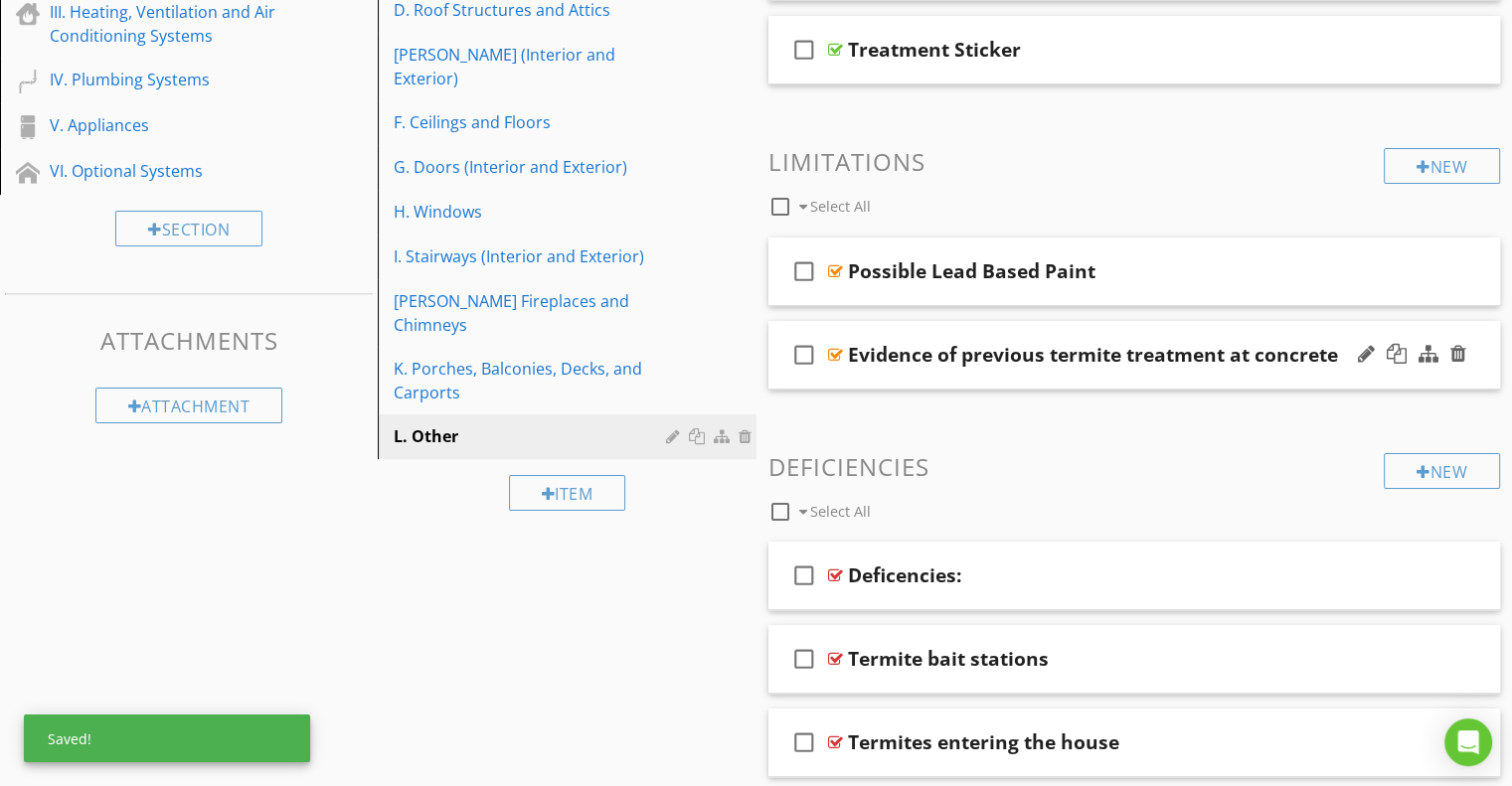 click on "check_box_outline_blank
Evidence of previous termite treatment at concrete" at bounding box center (1134, 355) 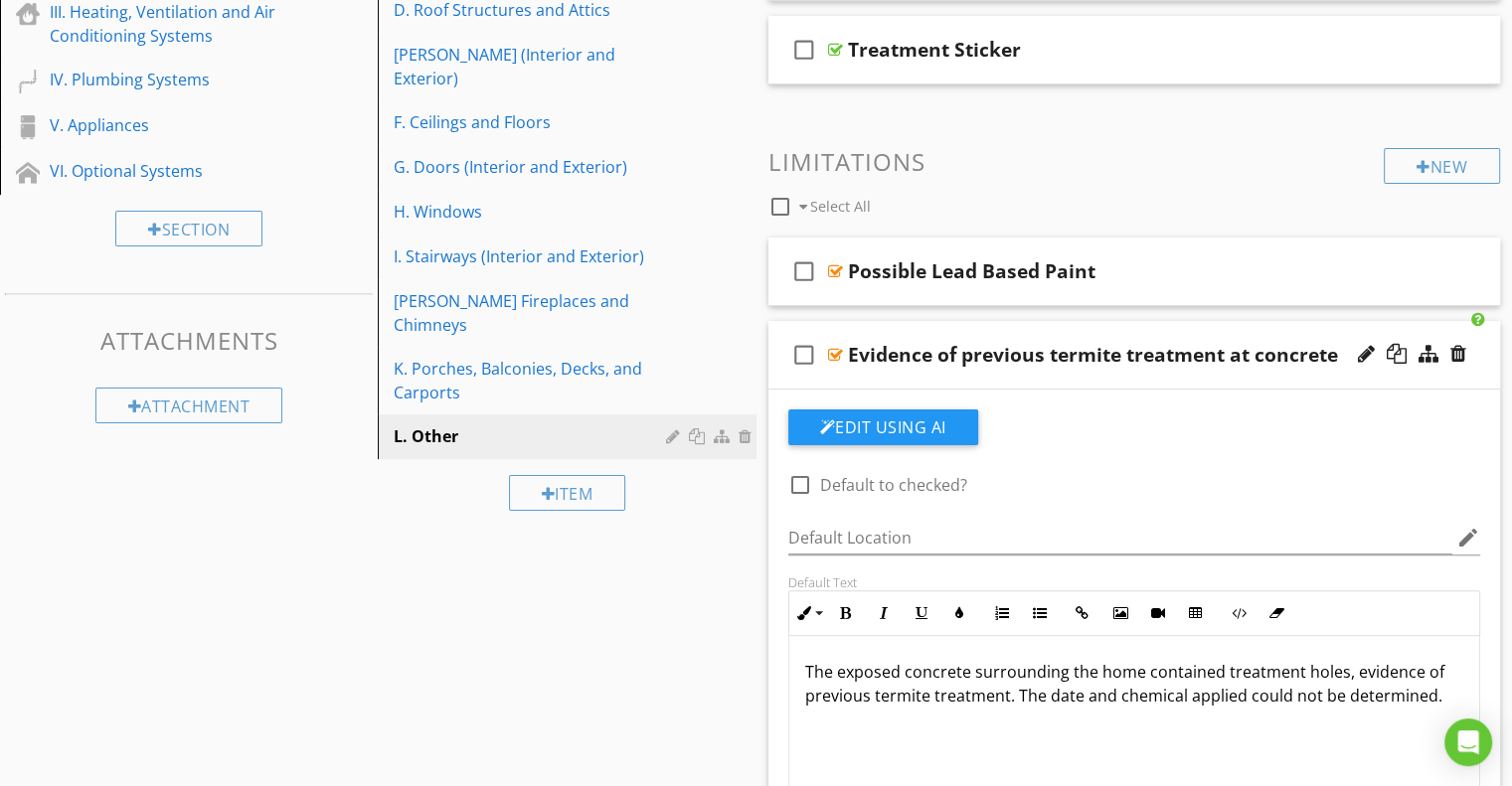 click on "Evidence of previous termite treatment at concrete" at bounding box center (1092, 355) 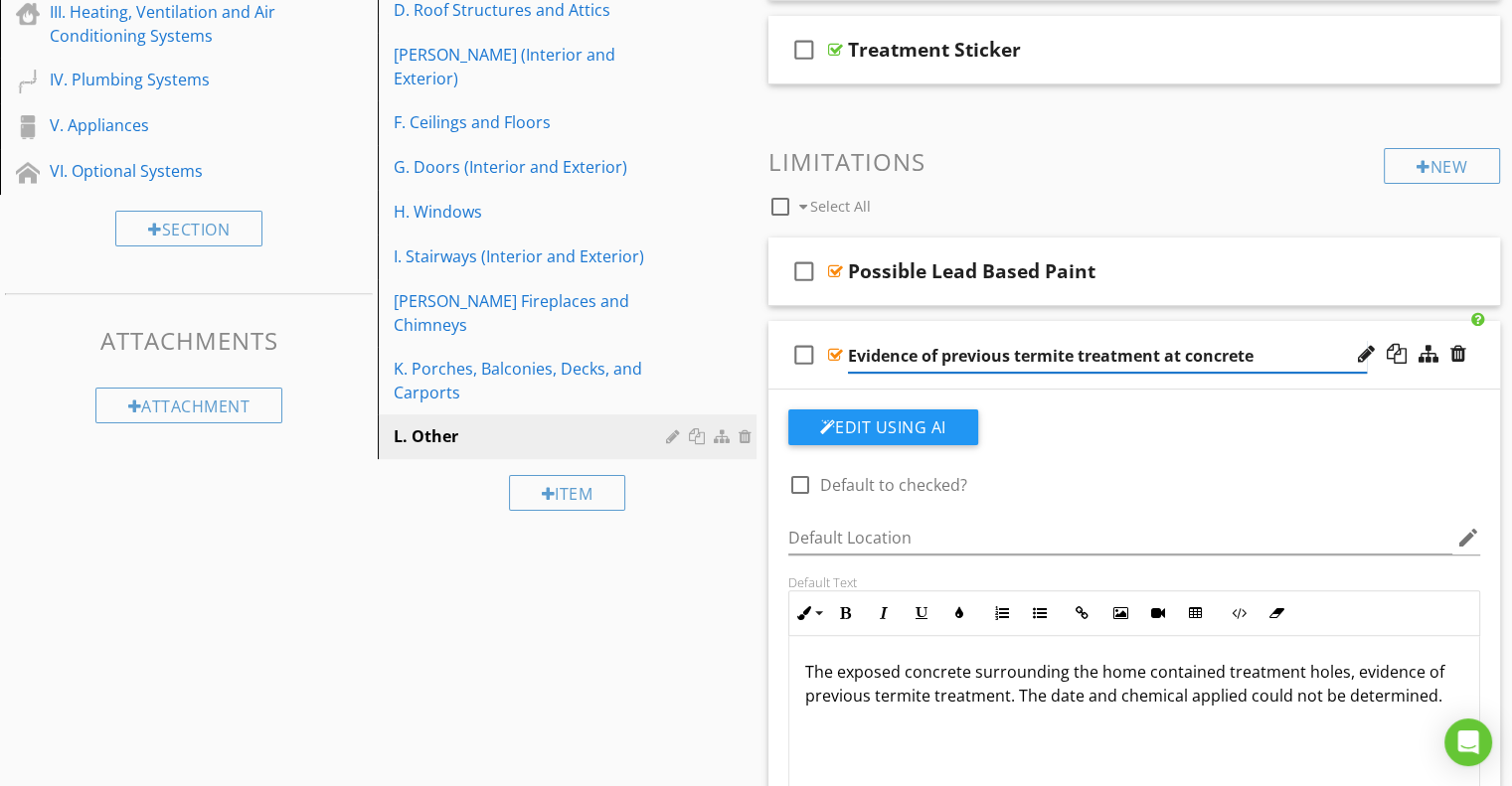 click on "Evidence of previous termite treatment at concrete" at bounding box center [1107, 356] 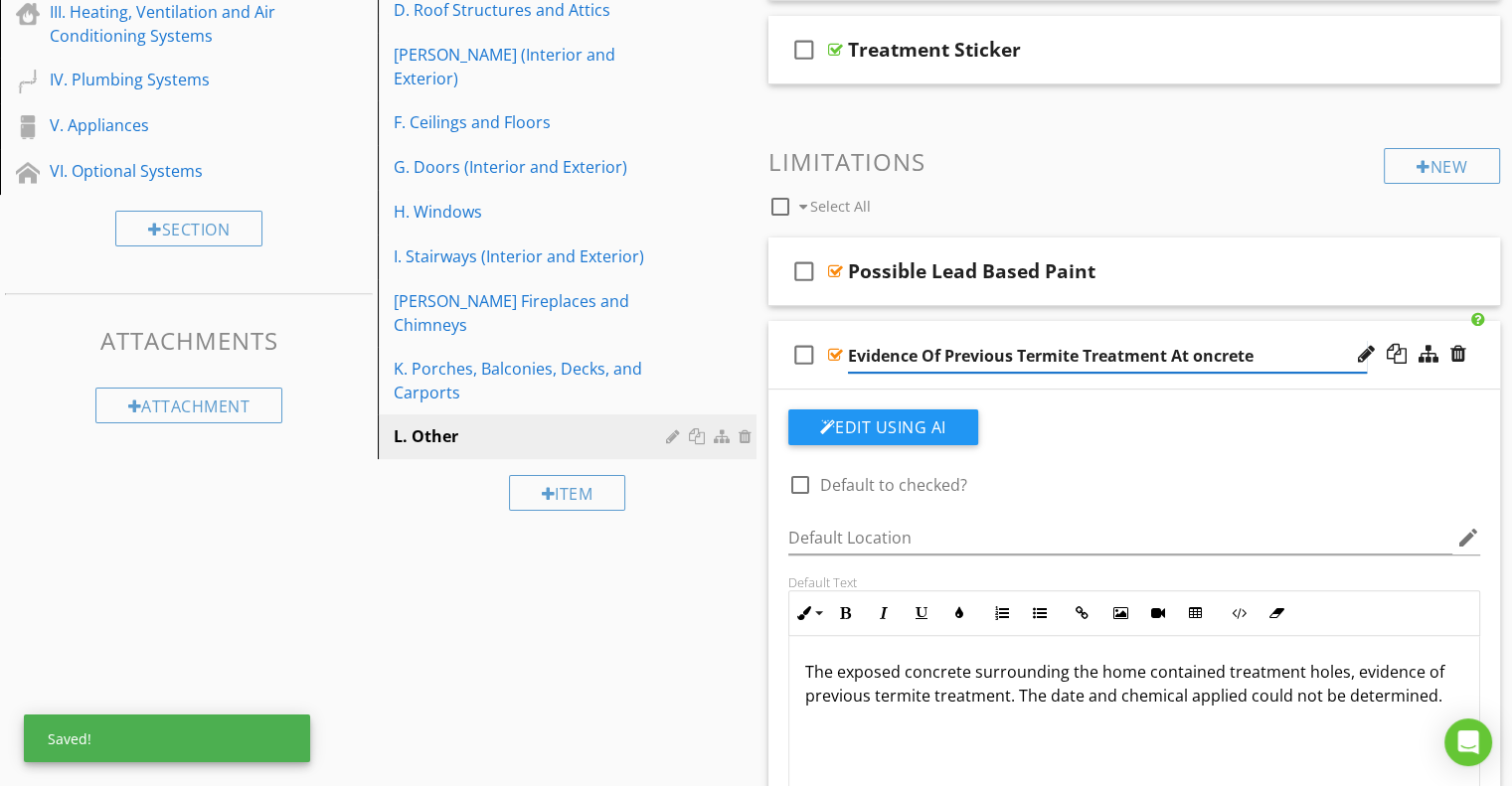 type on "Evidence Of Previous Termite Treatment At Concrete" 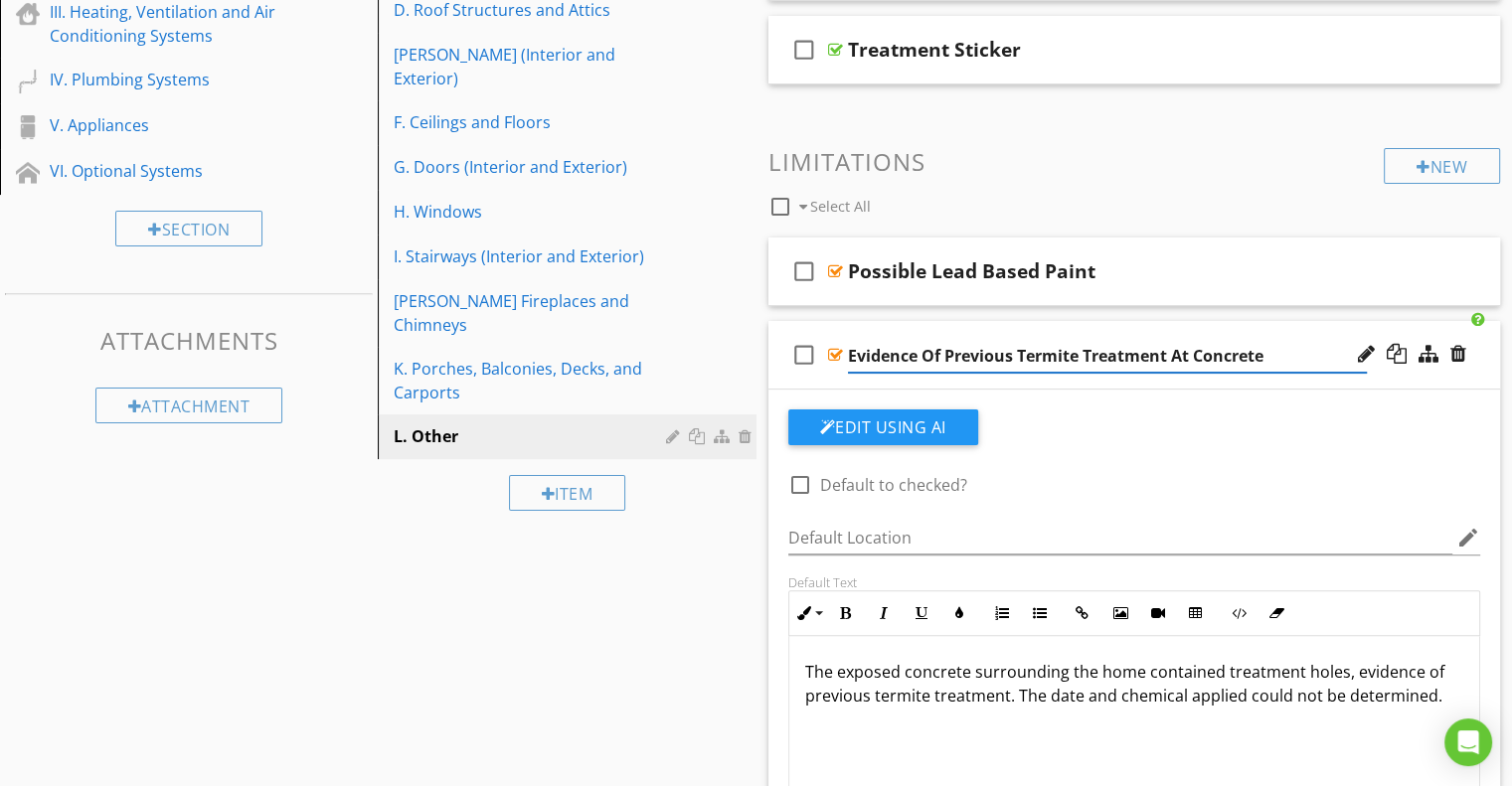 click on "check_box_outline_blank         Evidence Of Previous Termite Treatment At Concrete" at bounding box center [1134, 355] 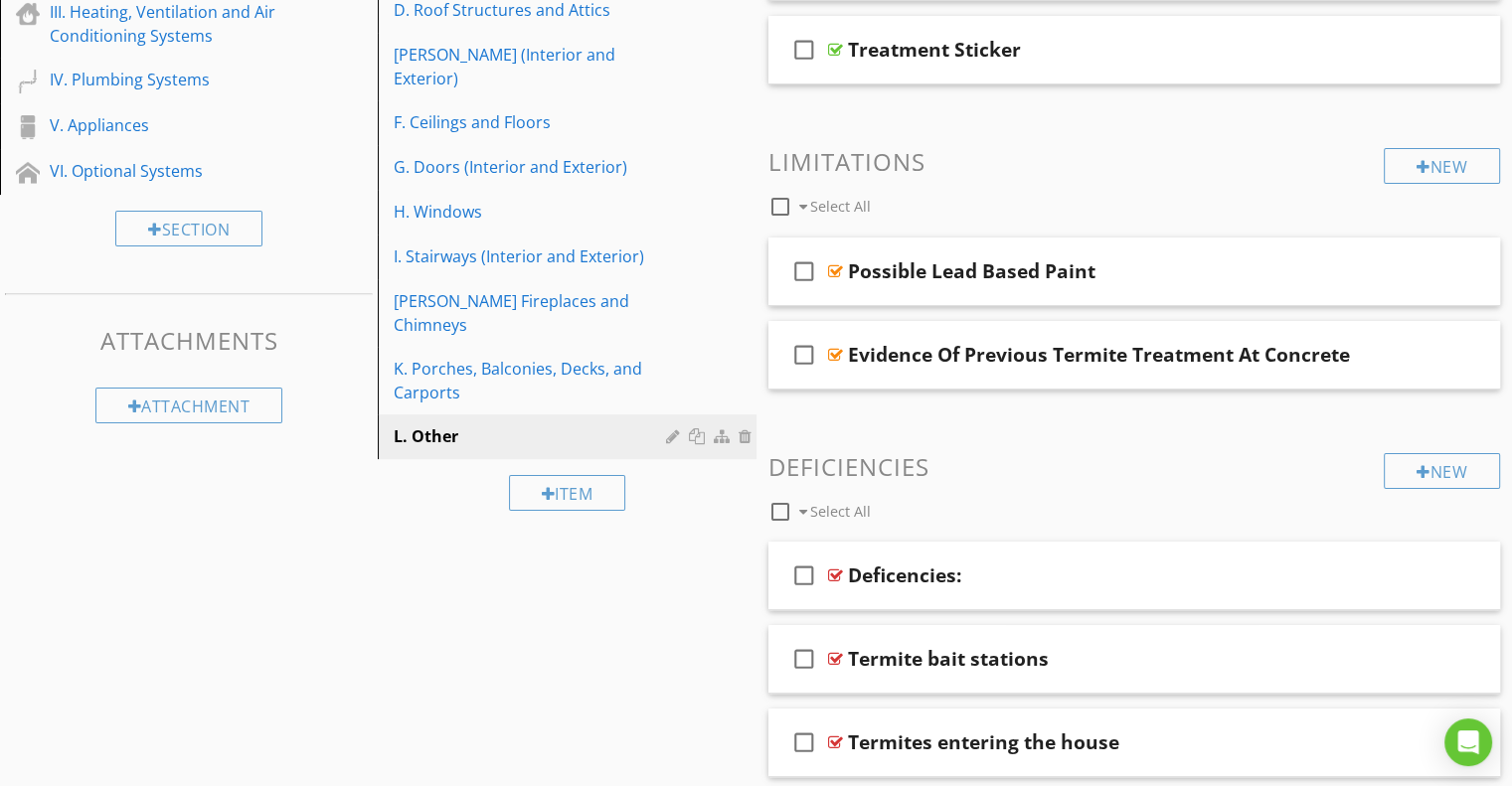 click on "Sections
Information           I. Structural Systems           II. Electrical Systems           III. Heating, Ventilation and Air Conditioning Systems           IV. Plumbing Systems           V. Appliances           VI. Optional Systems
Section
Attachments
Attachment
Items
A. Foundations           B. Grading and Drainage           C. Roof Covering Materials           D. Roof Structures and Attics           [PERSON_NAME] (Interior and Exterior)           F. Ceilings and Floors           G. Doors (Interior and Exterior)           H. Windows           I. Stairways (Interior and Exterior)           J. Fireplaces and Chimneys           K. Porches, Balconies, Decks, and Carports           L. Other
Item
Comments
New
Informational   check_box_outline_blank     Select All       check_box_outline_blank" at bounding box center (756, 1903) 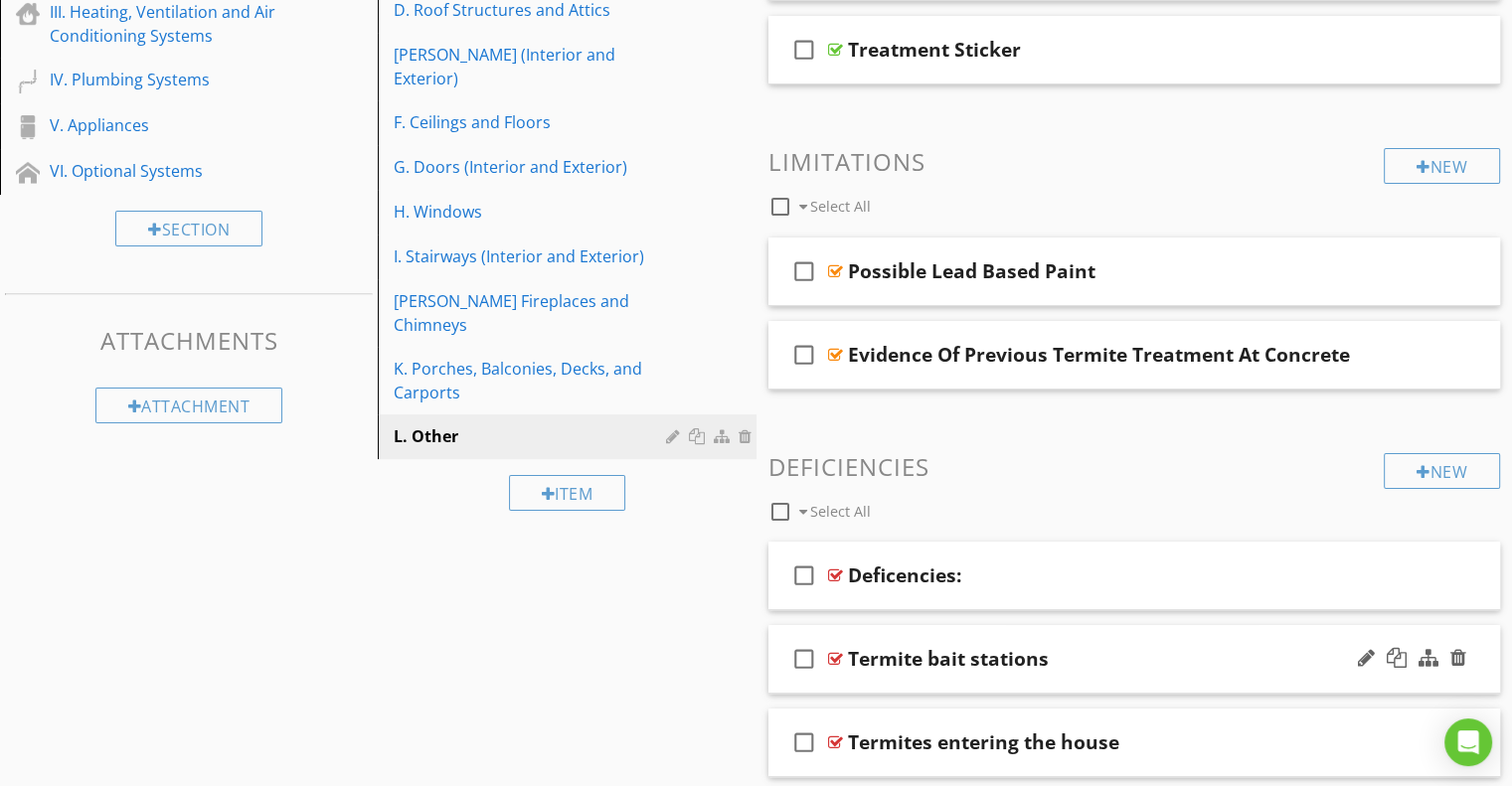 click on "check_box_outline_blank
Termite bait stations" at bounding box center (1134, 659) 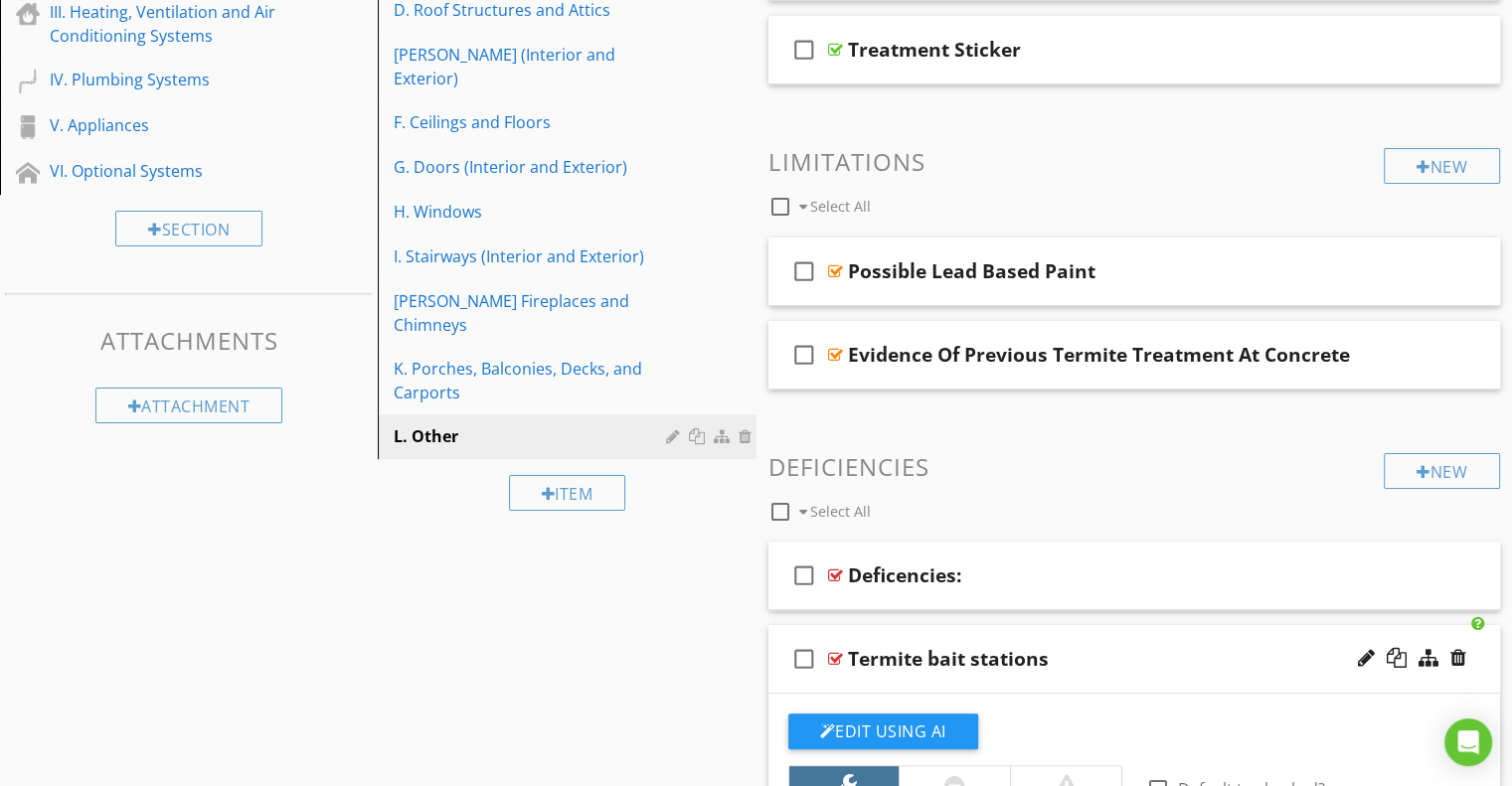 click on "Termite bait stations" at bounding box center (948, 659) 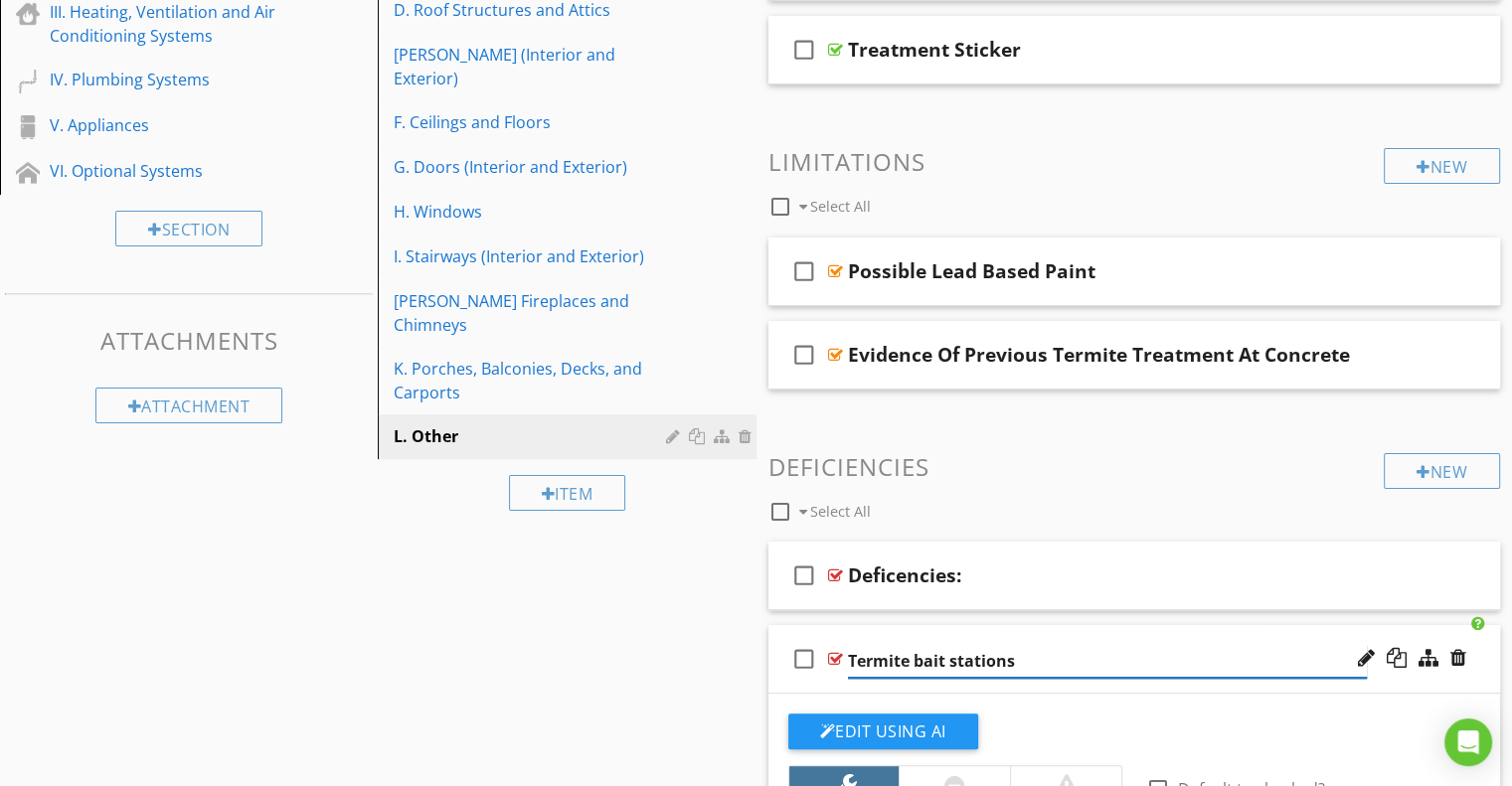 click on "Termite bait stations" at bounding box center [1107, 661] 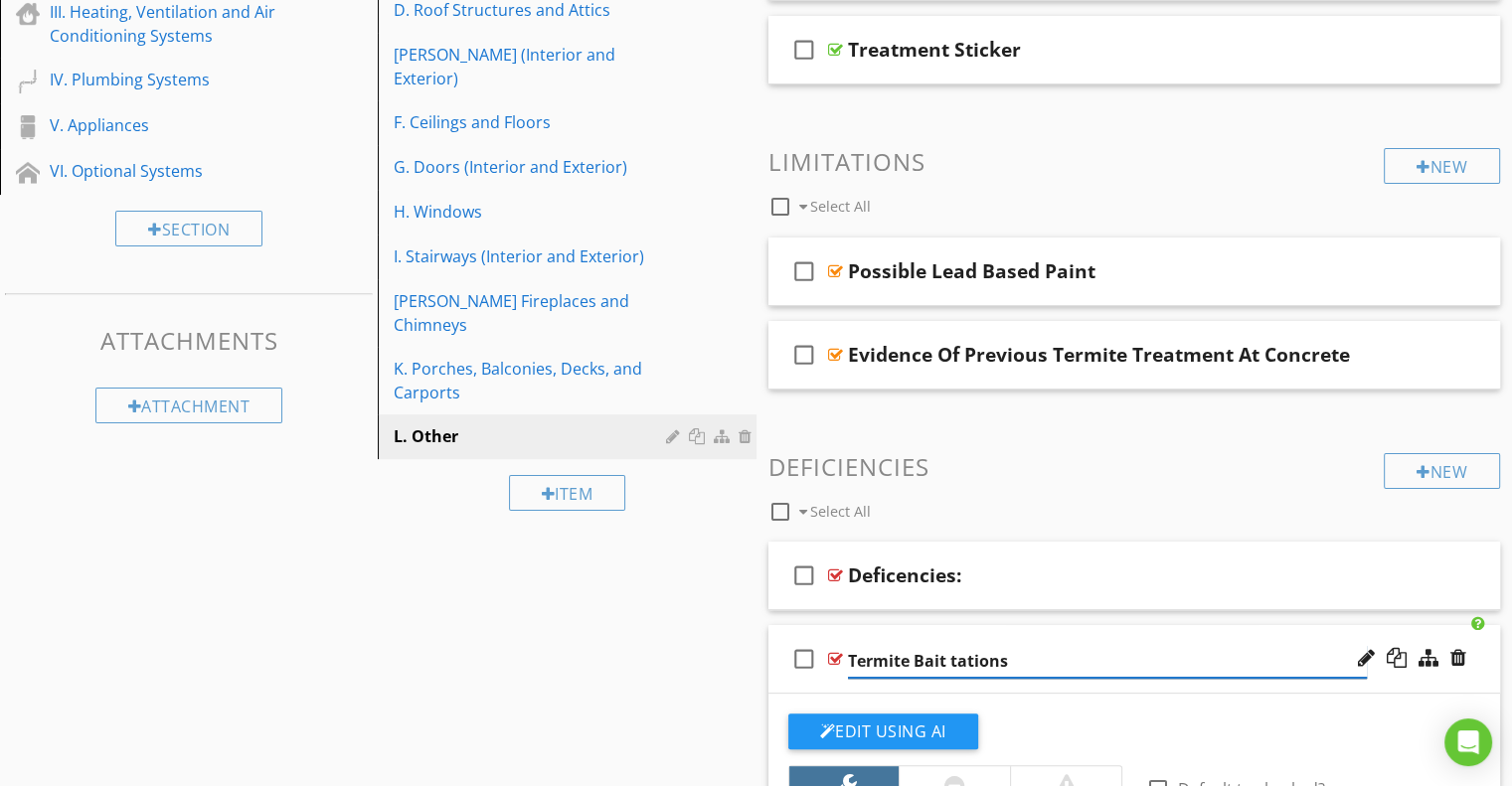 type on "Termite [GEOGRAPHIC_DATA]" 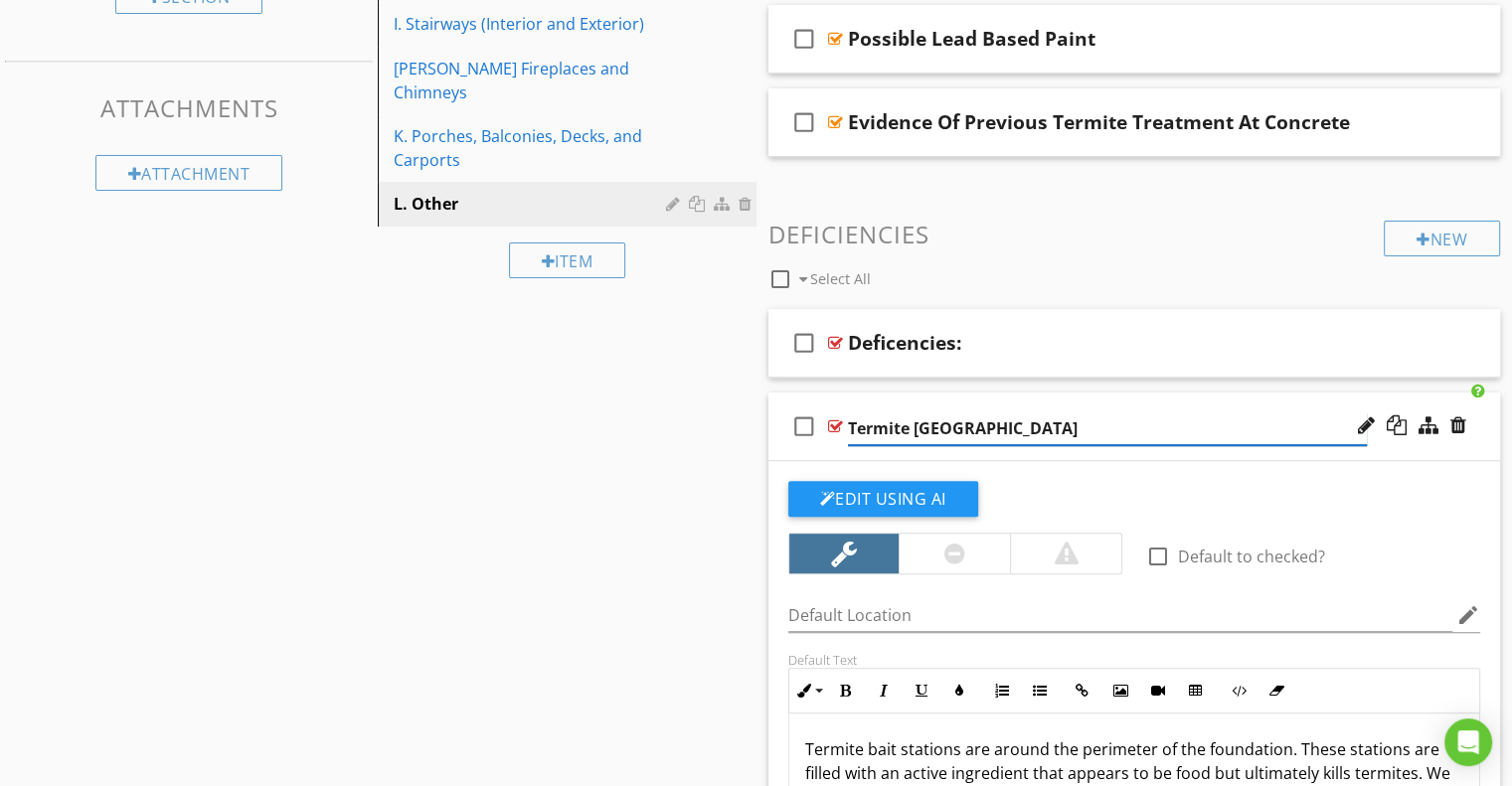 scroll, scrollTop: 655, scrollLeft: 0, axis: vertical 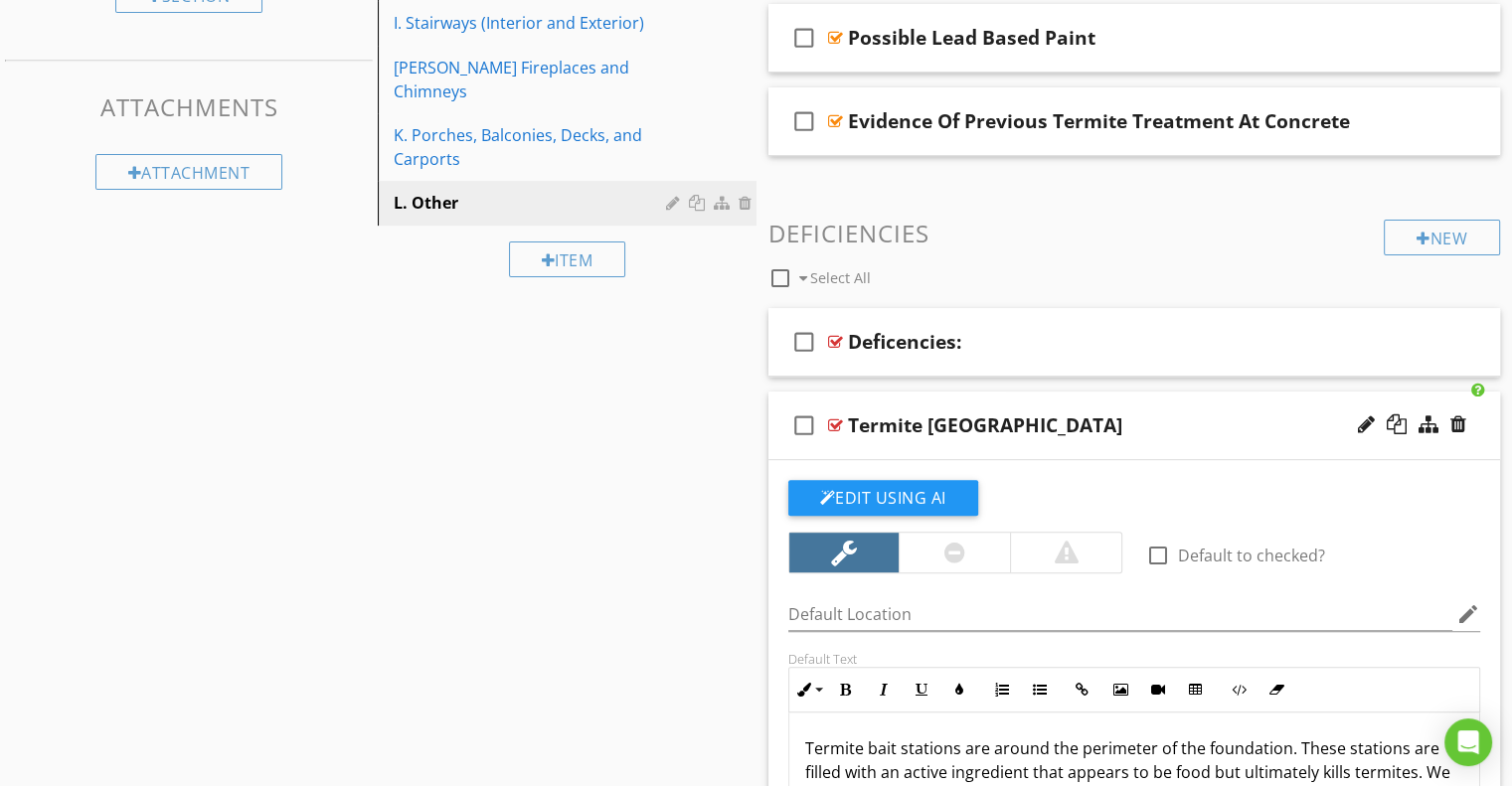 click on "check_box_outline_blank
Termite Bait Stations" at bounding box center [1134, 425] 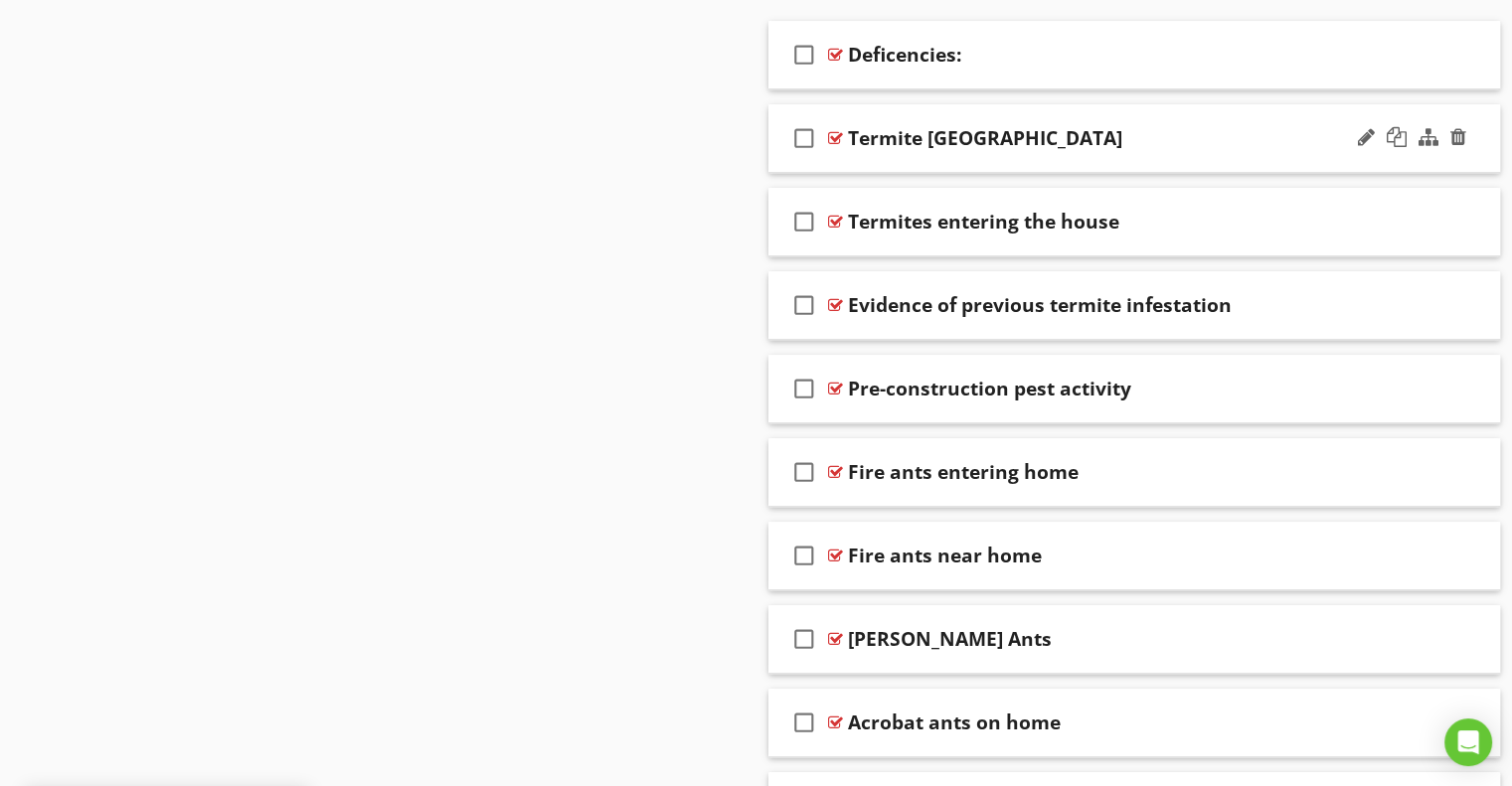 scroll, scrollTop: 943, scrollLeft: 0, axis: vertical 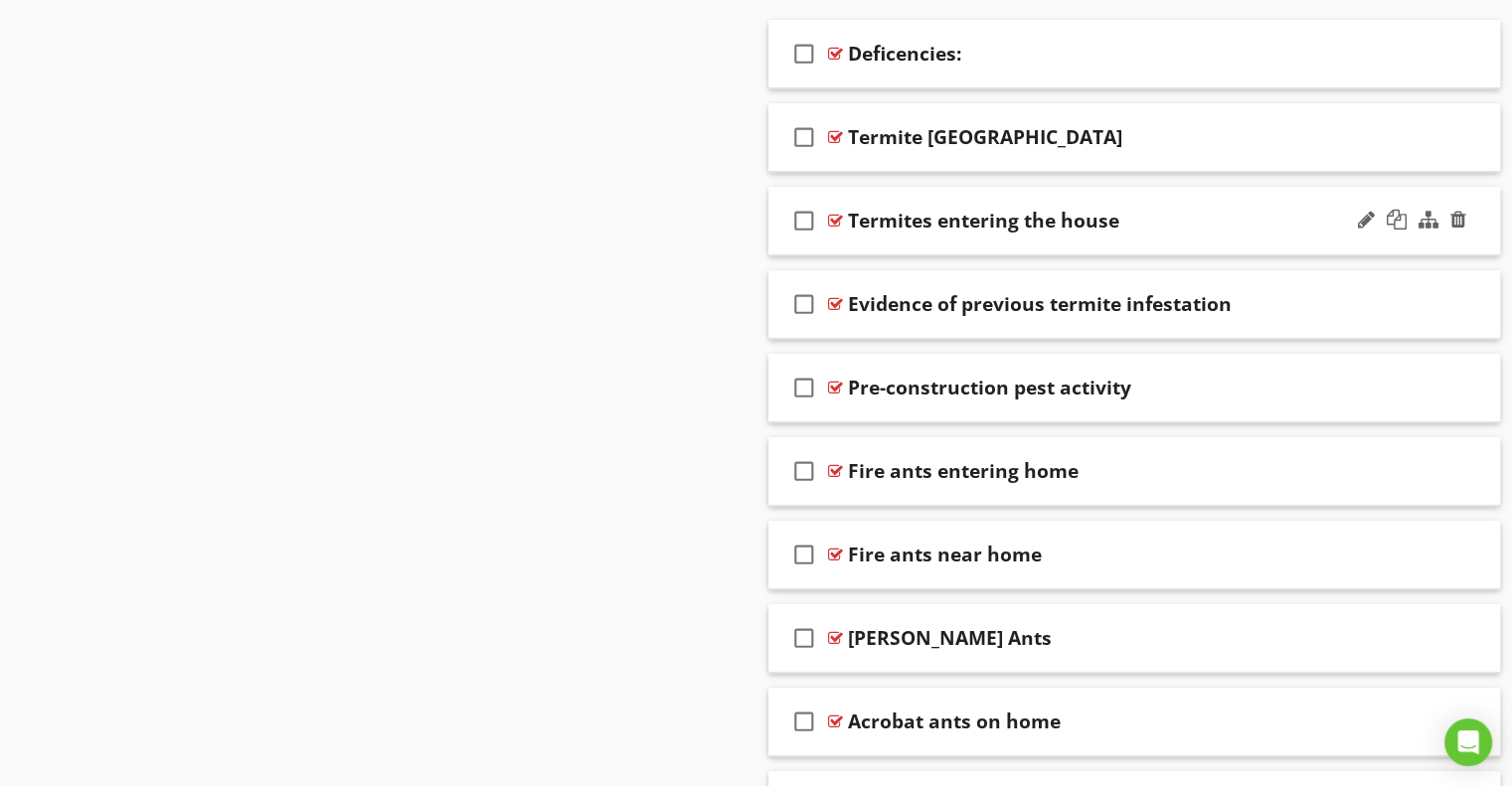 click on "Termites entering the house" at bounding box center (983, 221) 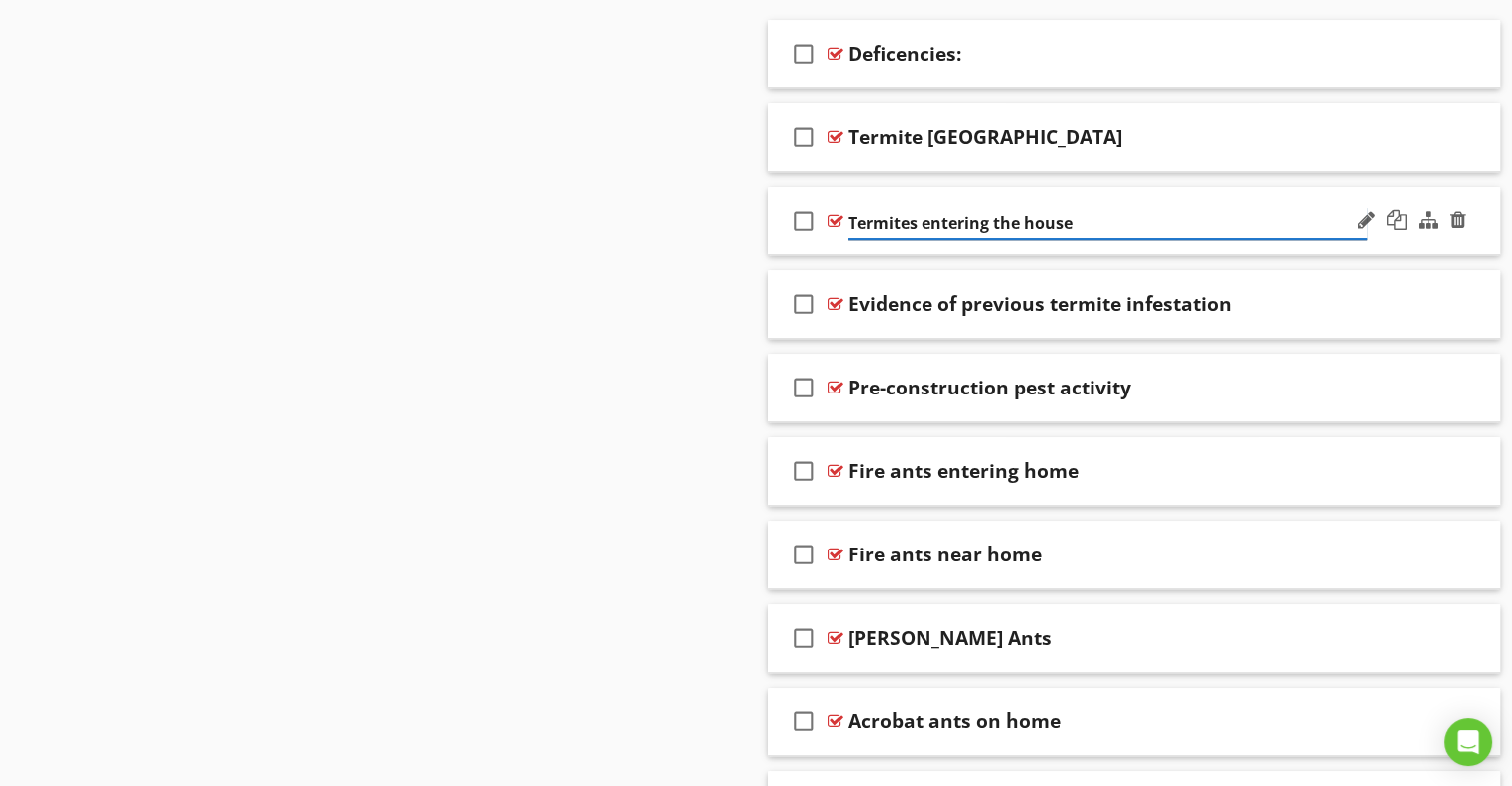 click on "Termites entering the house" at bounding box center (1107, 223) 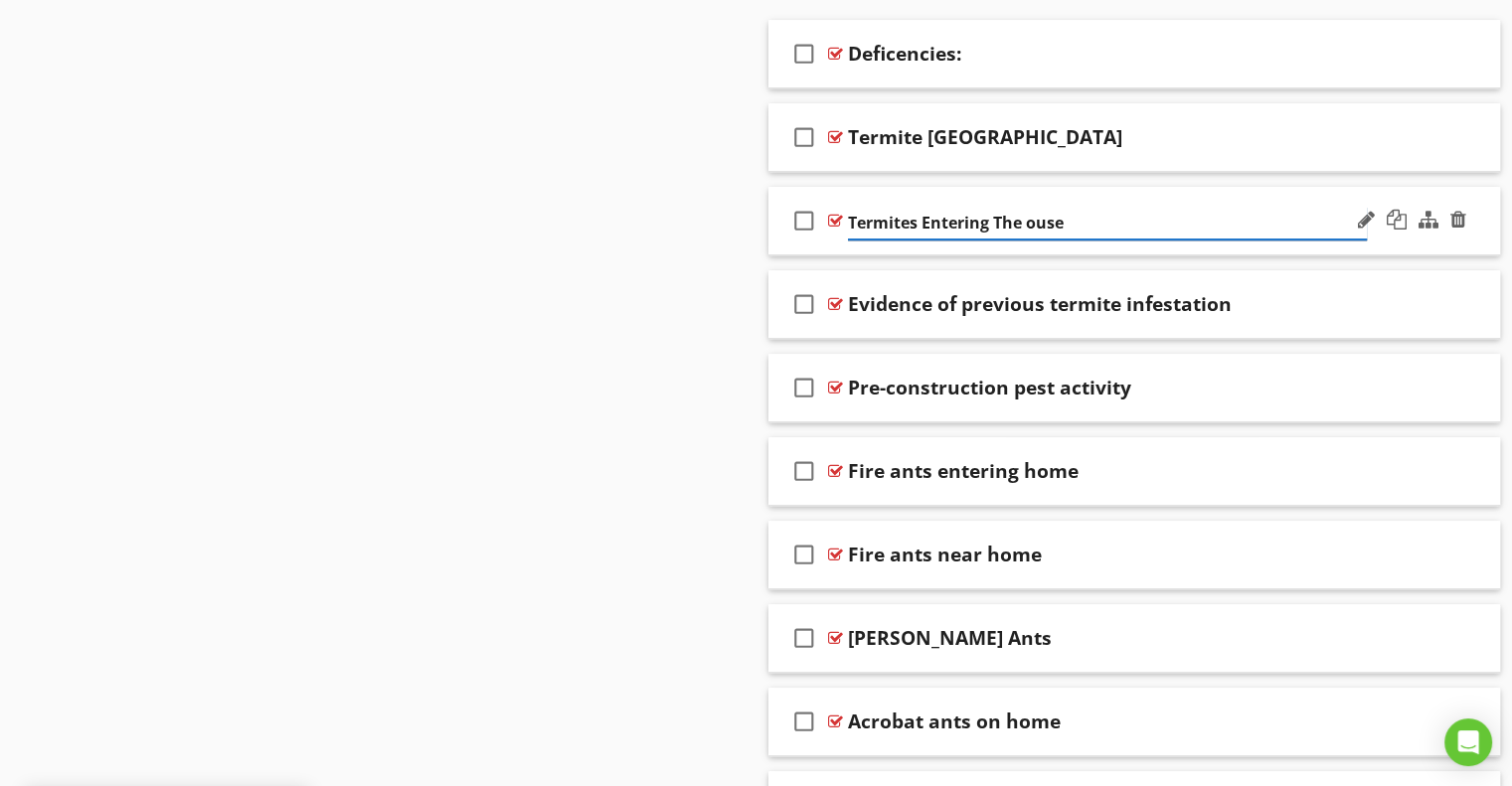 type on "Termites Entering The House" 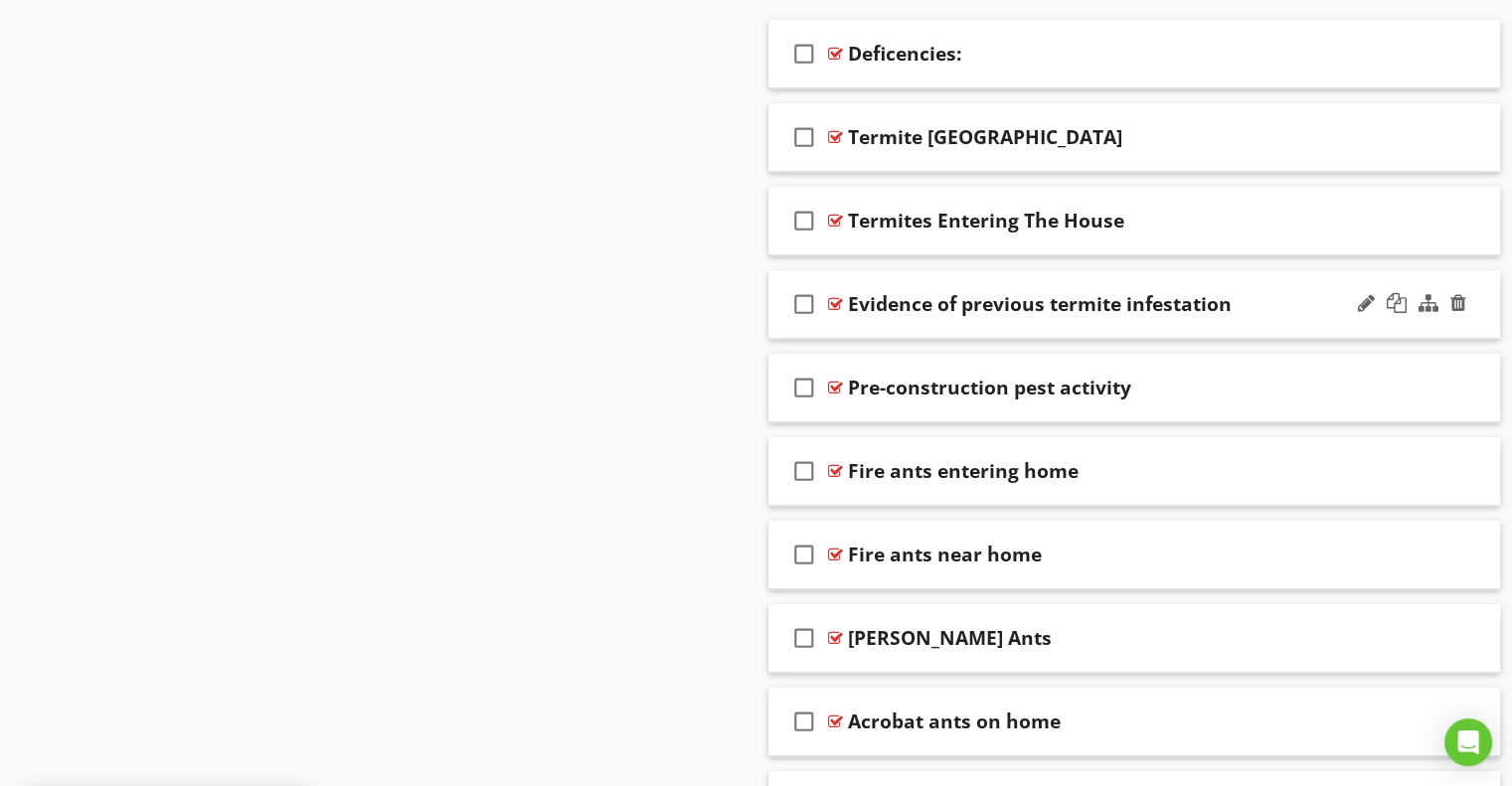 click on "Evidence of previous termite infestation" at bounding box center (1040, 304) 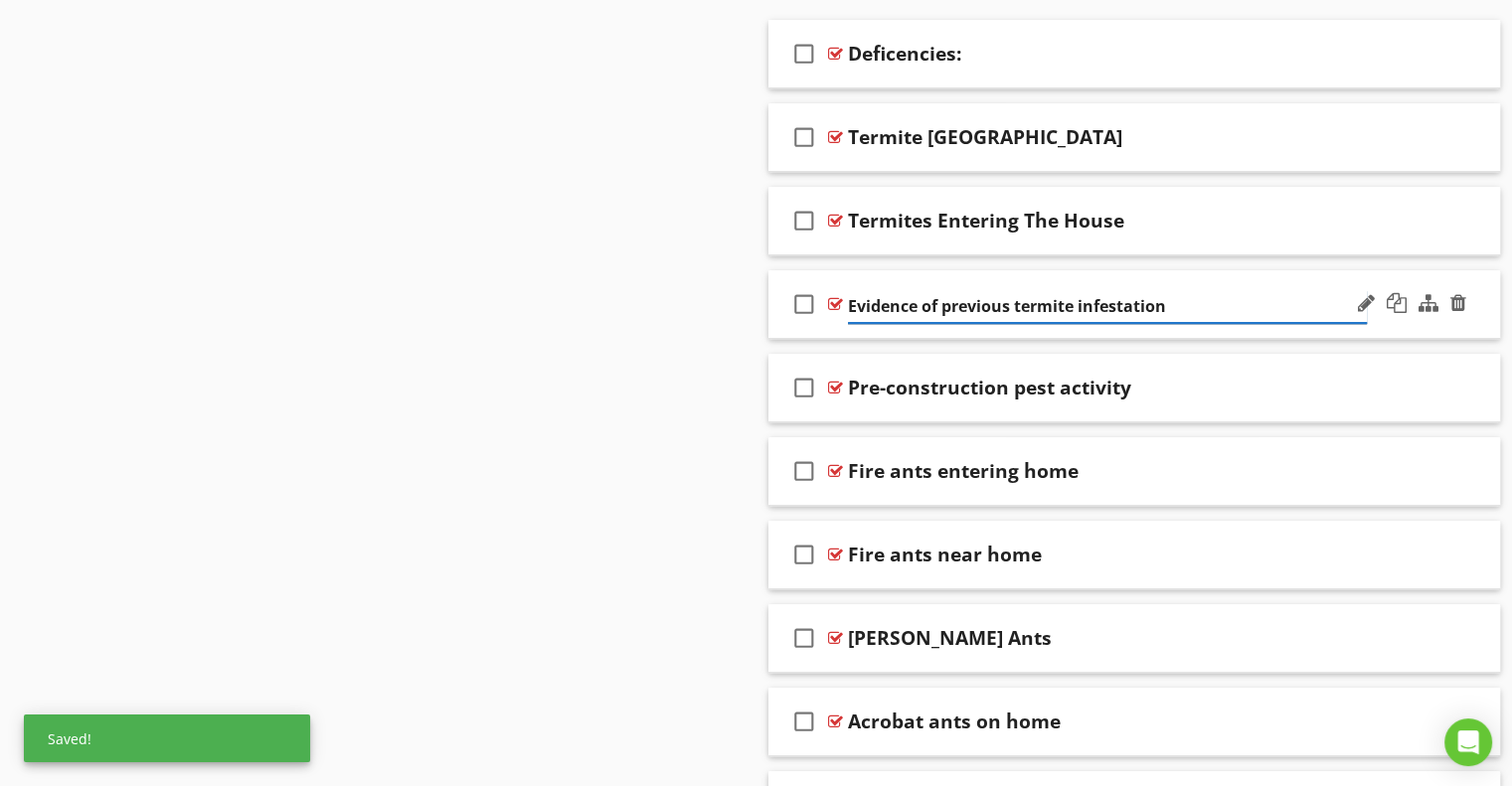 click on "Evidence of previous termite infestation" at bounding box center [1107, 306] 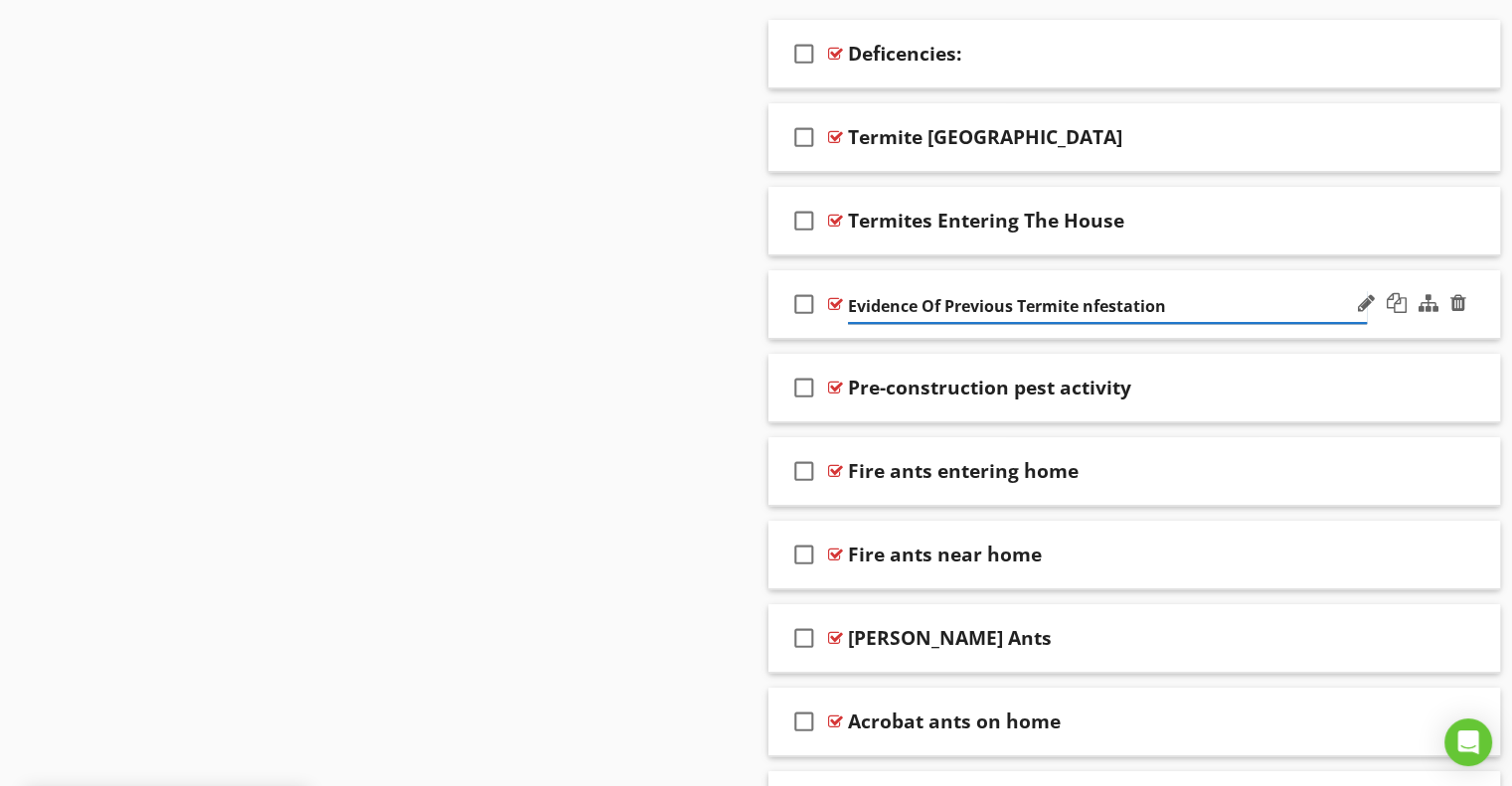type on "Evidence Of Previous Termite Infestation" 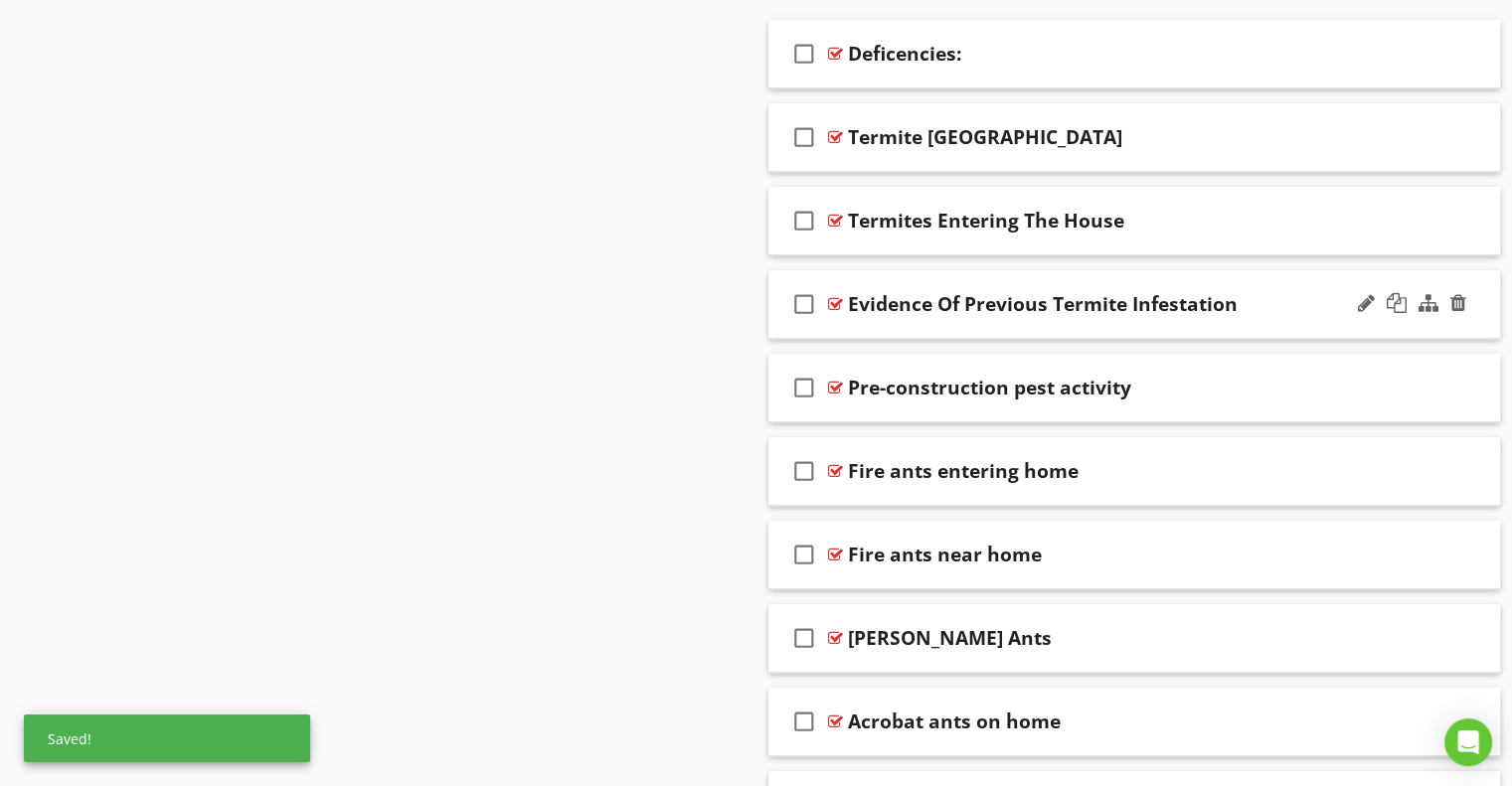 click on "check_box_outline_blank
Evidence Of Previous Termite Infestation" at bounding box center (1134, 304) 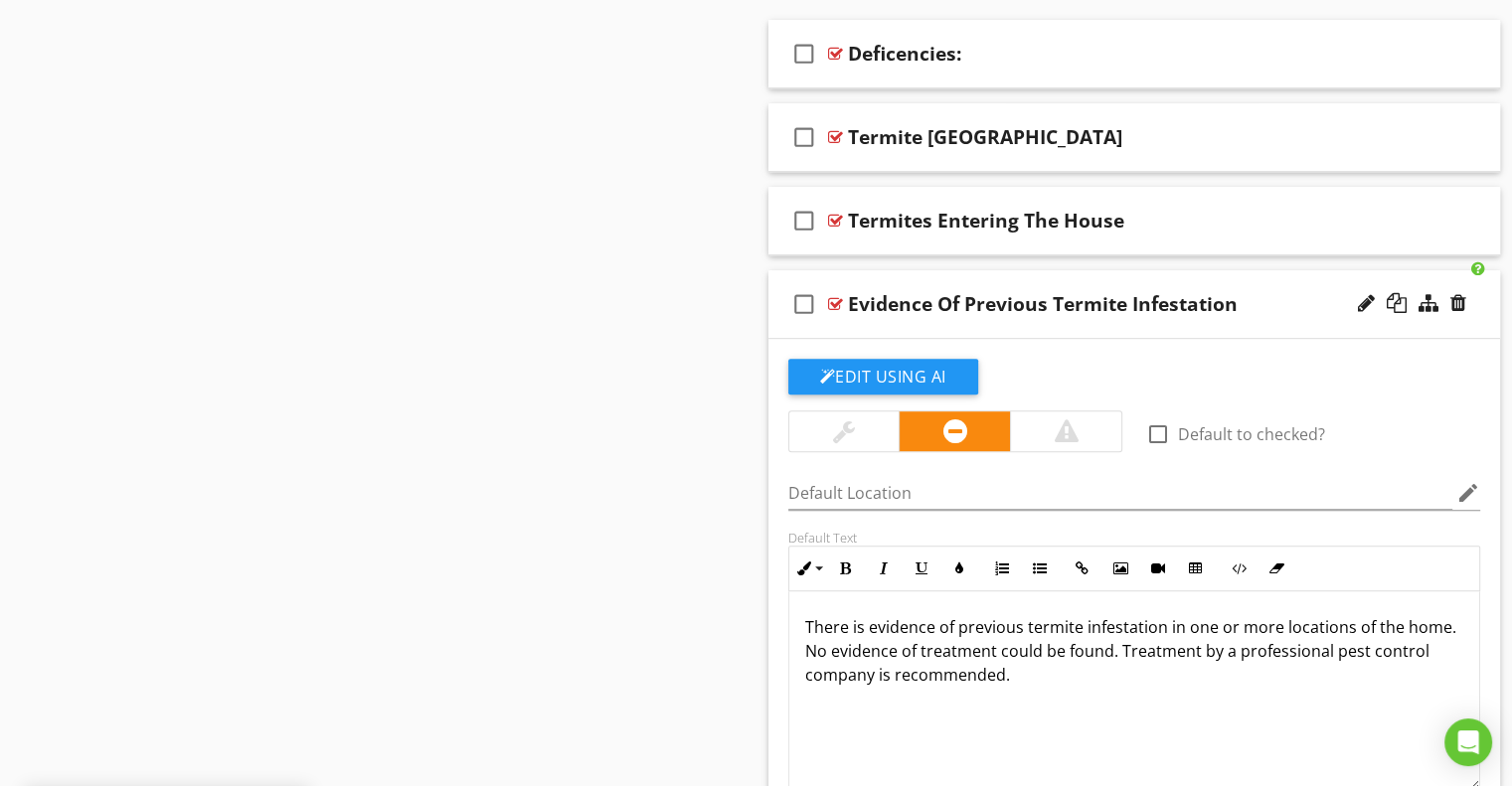 click on "check_box_outline_blank
Evidence Of Previous Termite Infestation" at bounding box center [1134, 304] 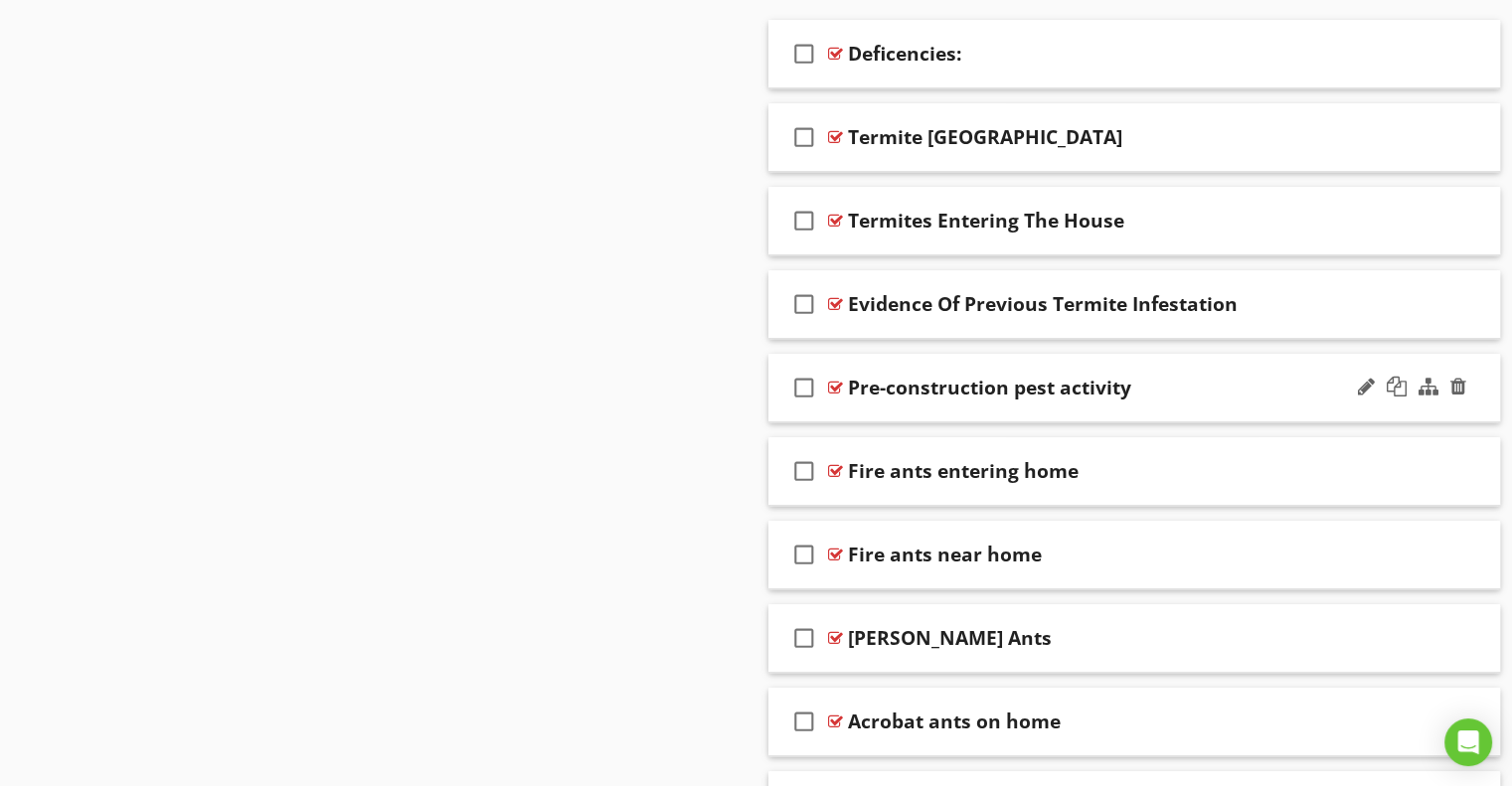 click on "Pre-construction pest activity" at bounding box center (989, 388) 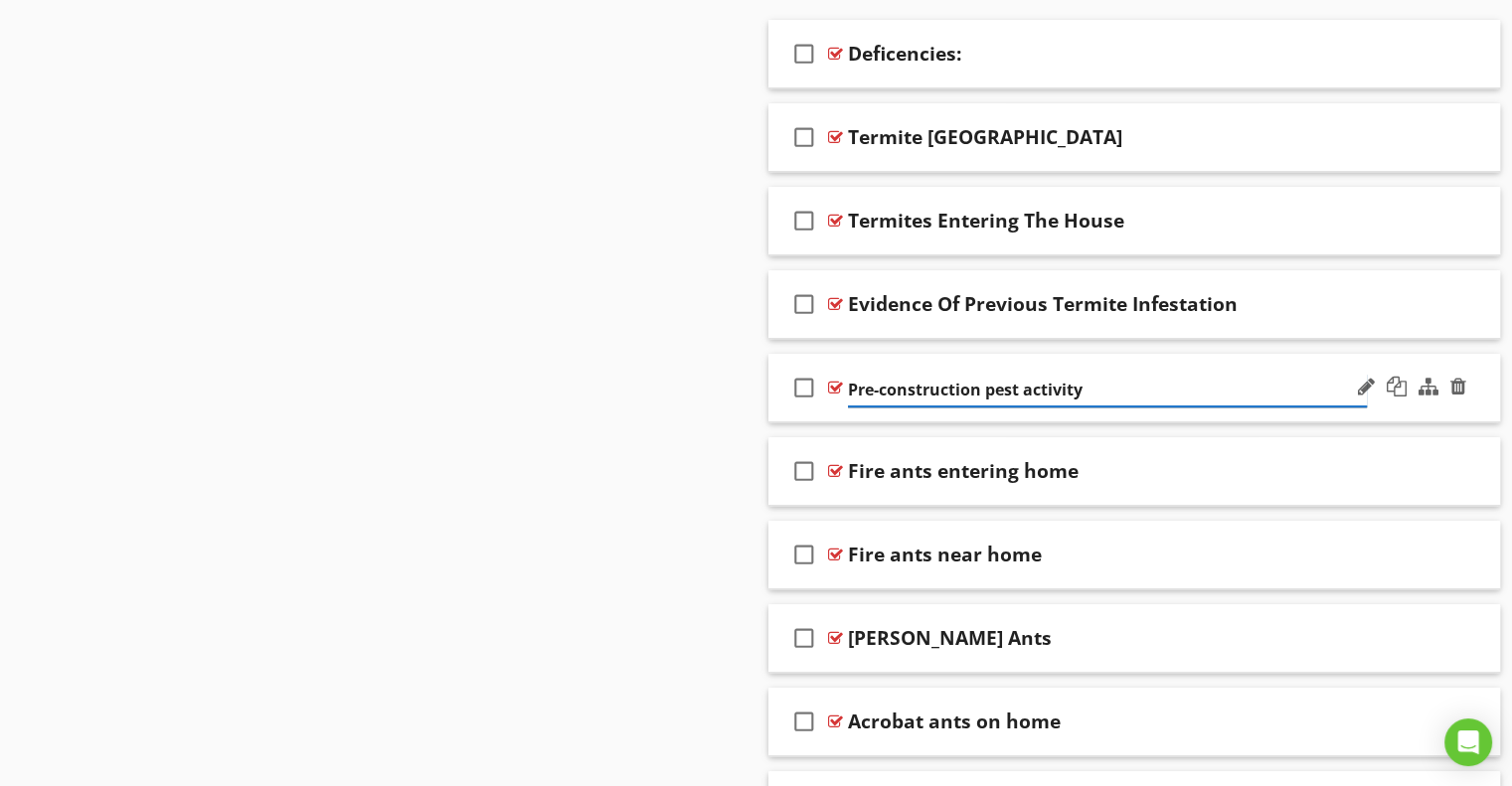 click on "Pre-construction pest activity" at bounding box center (1107, 390) 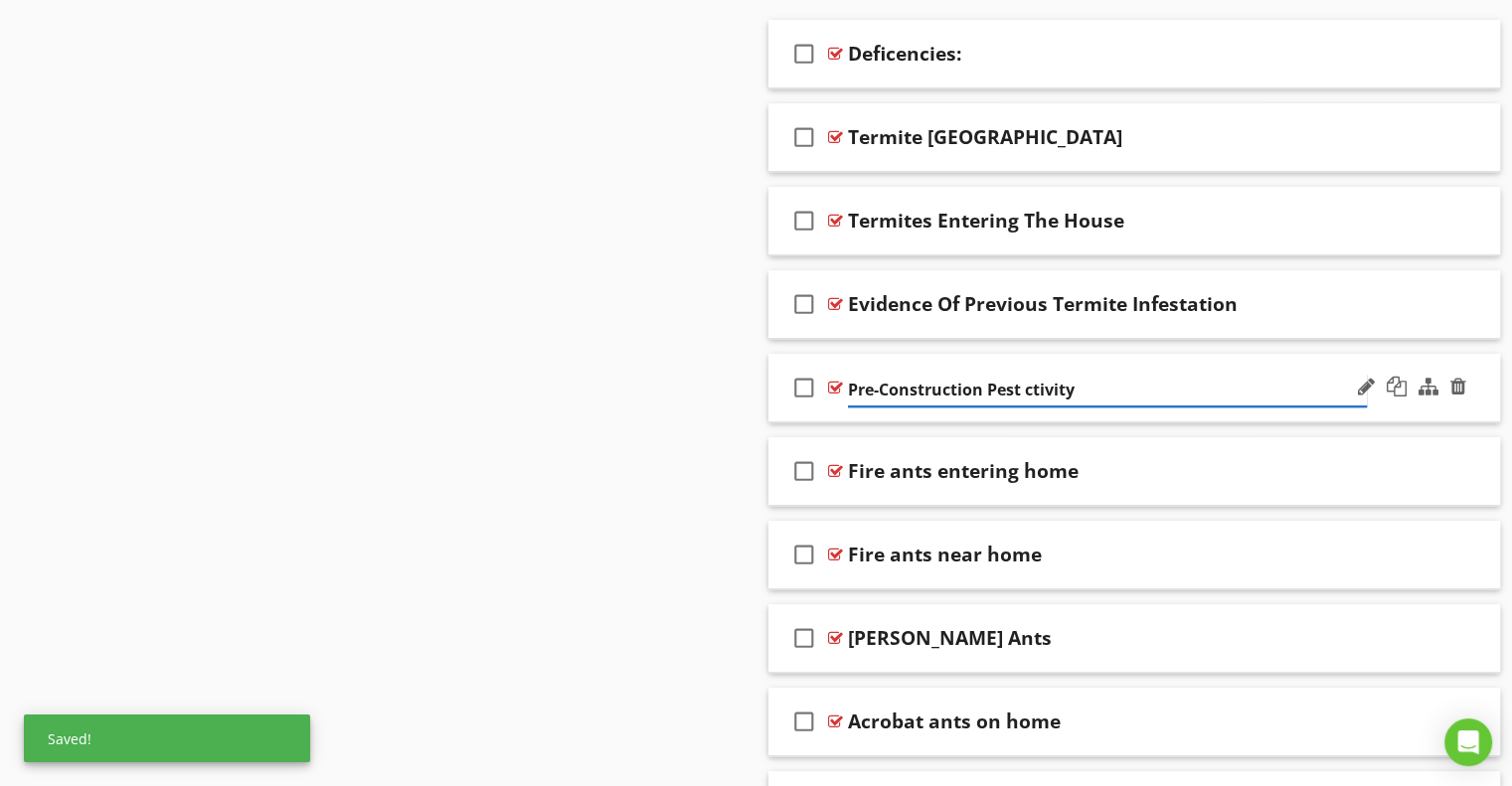 type on "Pre-Construction Pest Activity" 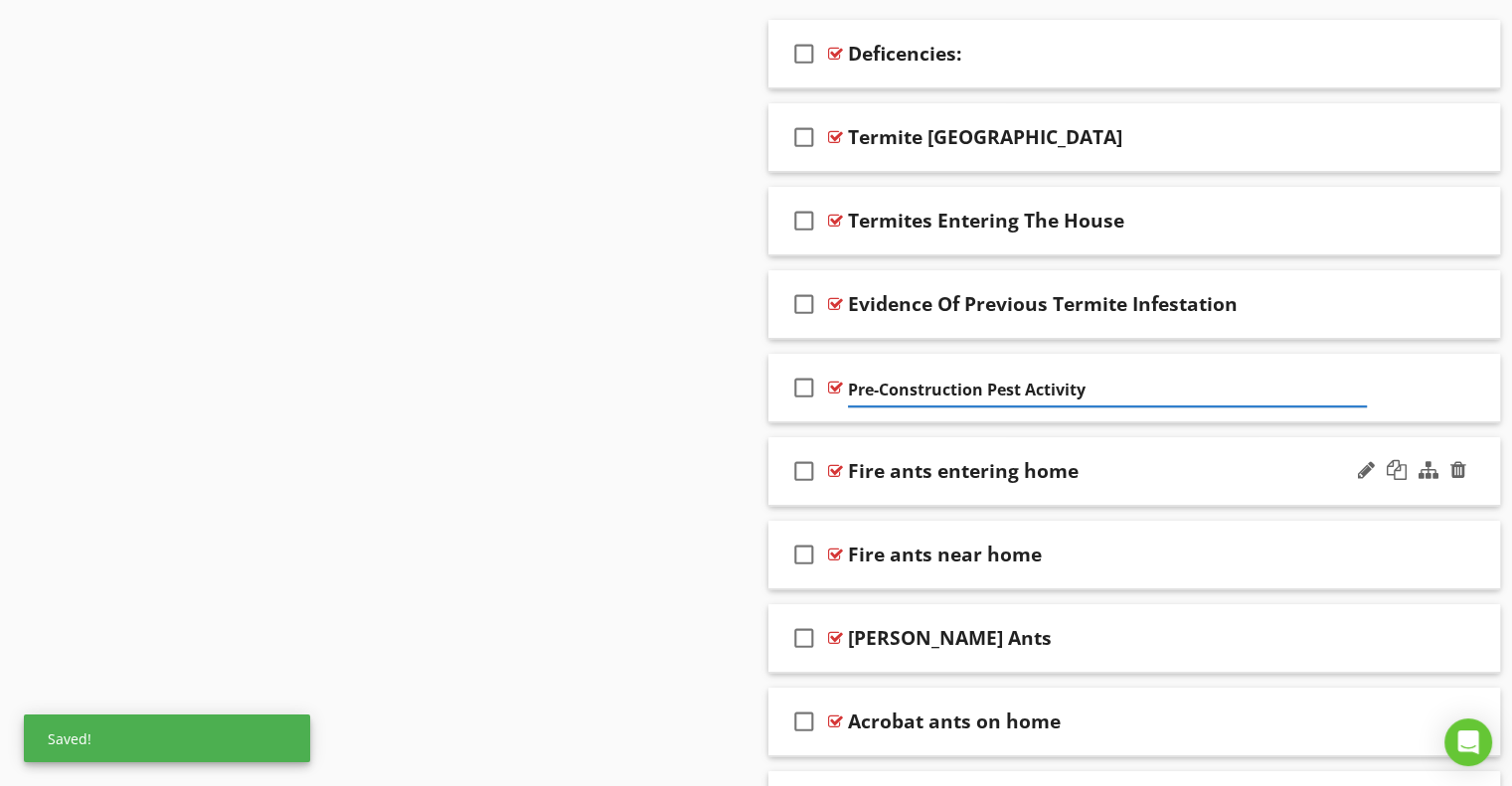 click on "Fire ants entering home" at bounding box center [963, 471] 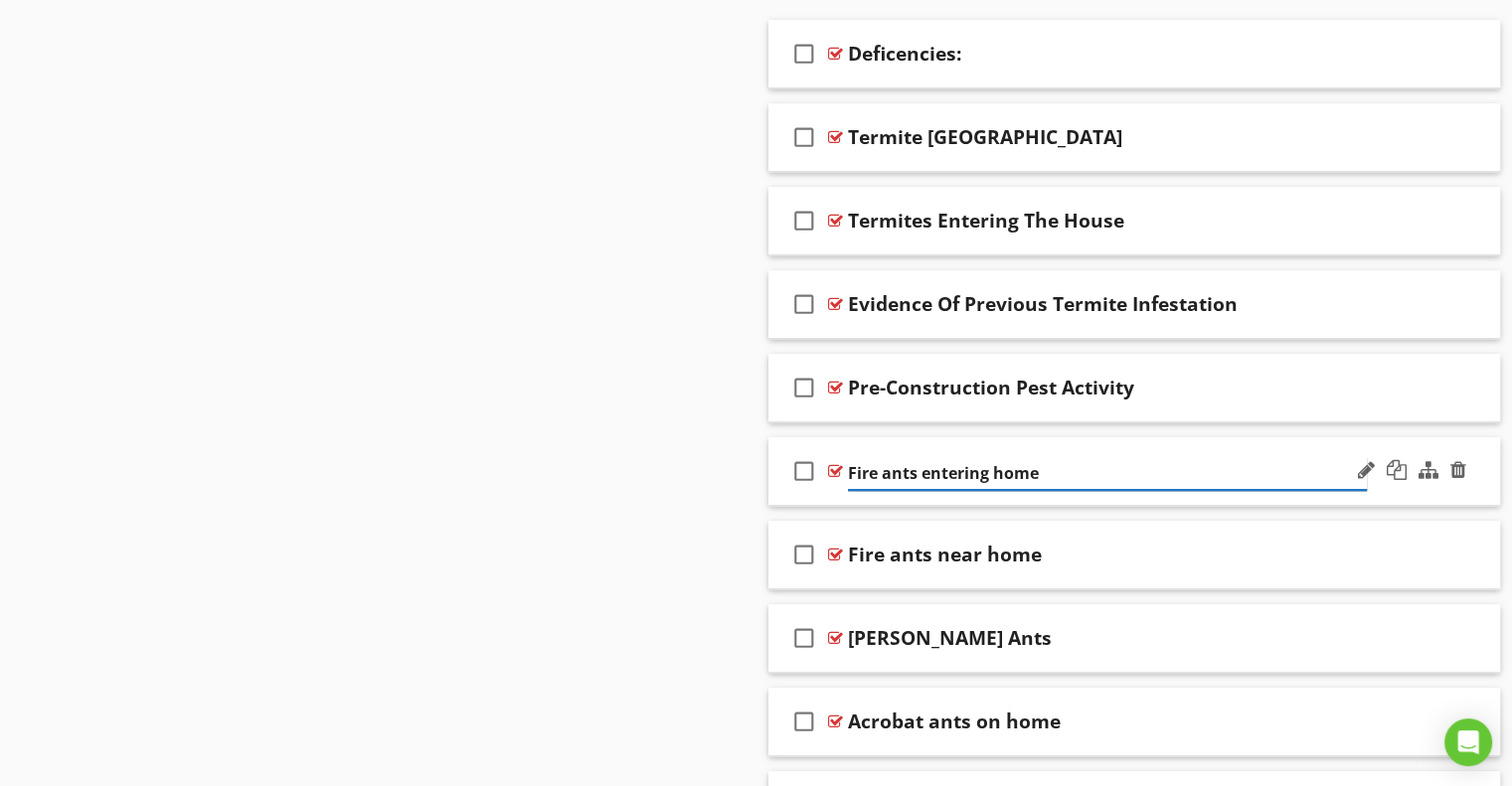 click on "Fire ants entering home" at bounding box center [1107, 473] 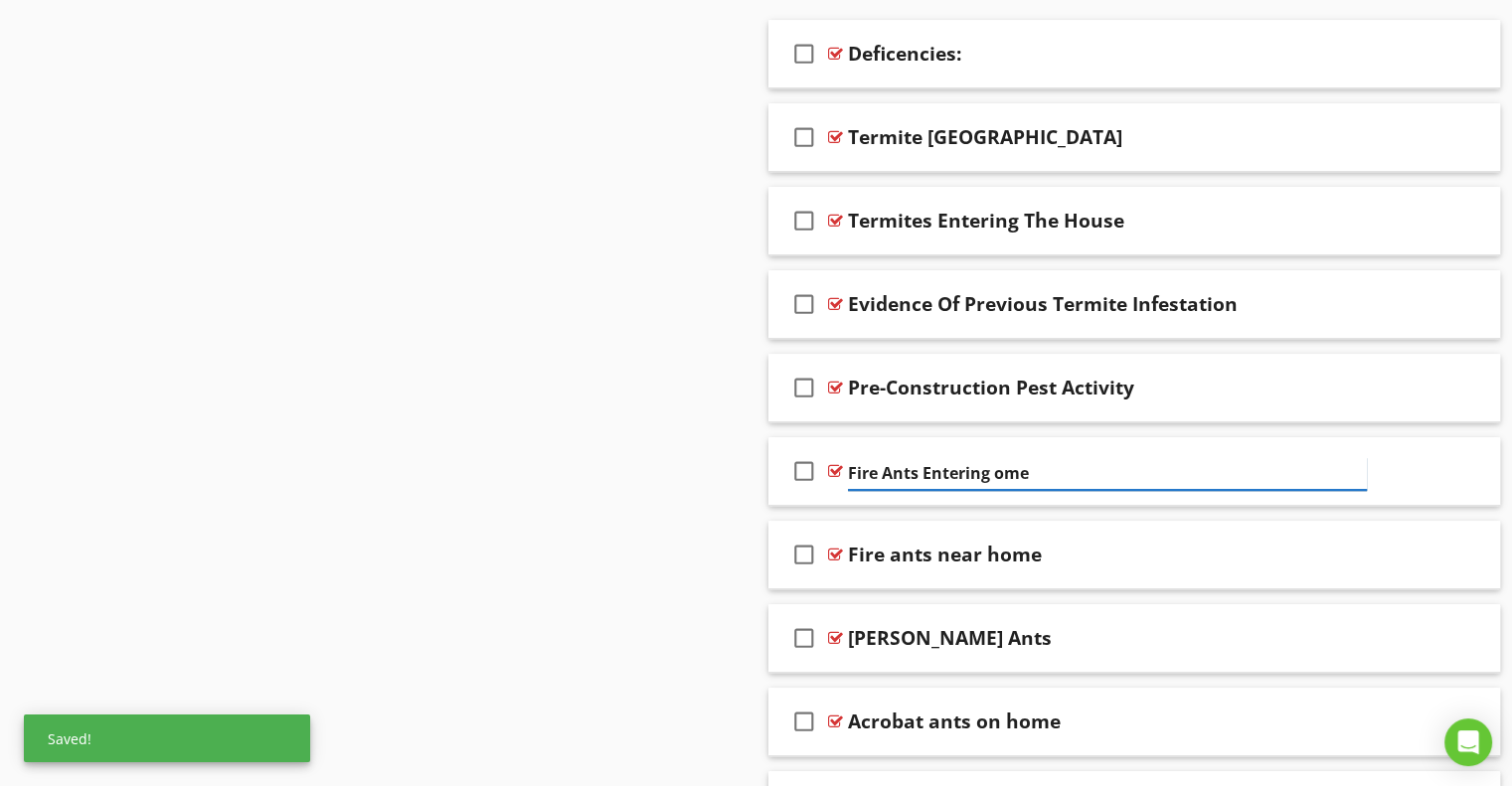 type on "Fire Ants Entering Home" 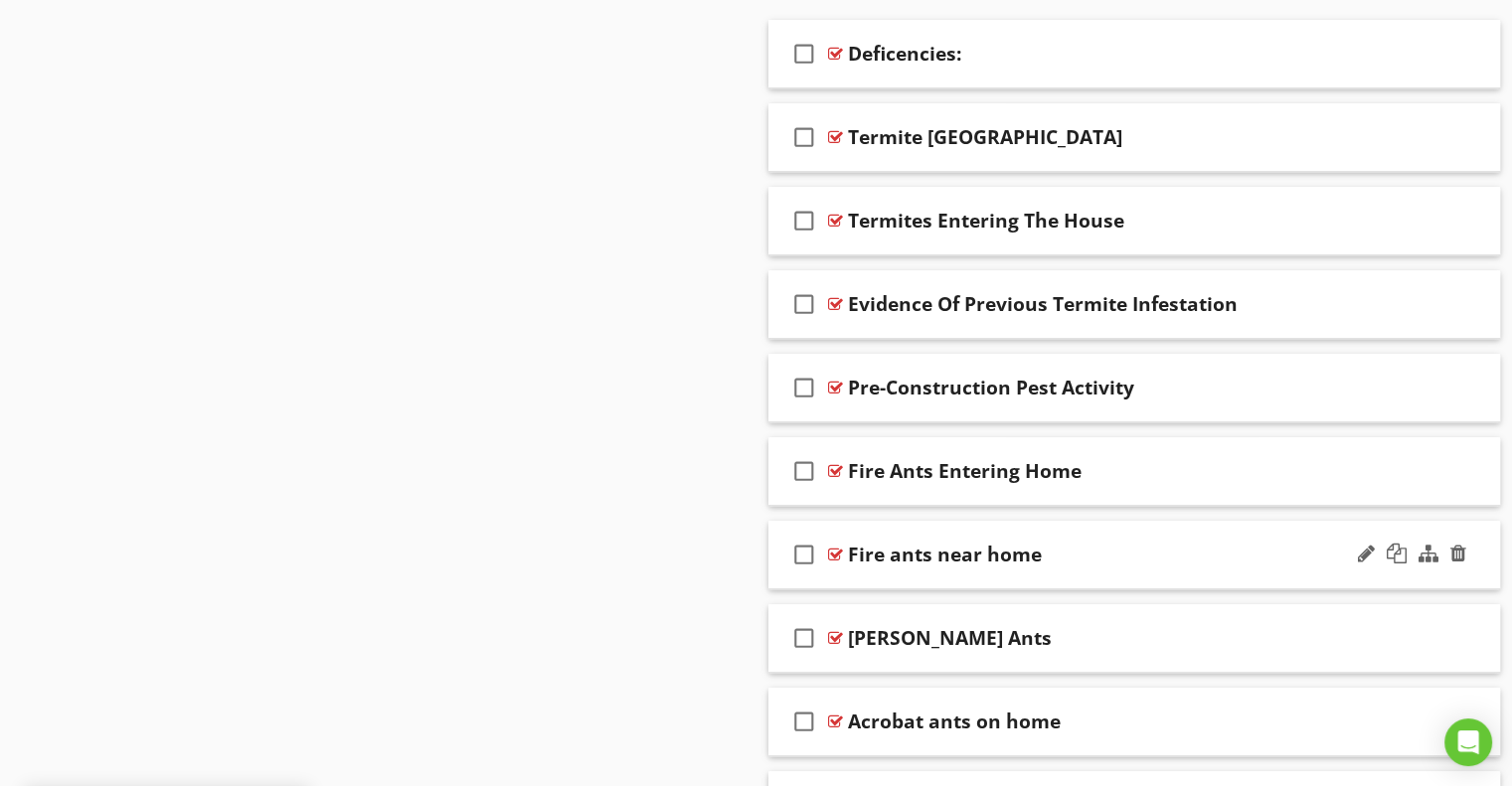 click on "Fire ants near home" at bounding box center [944, 554] 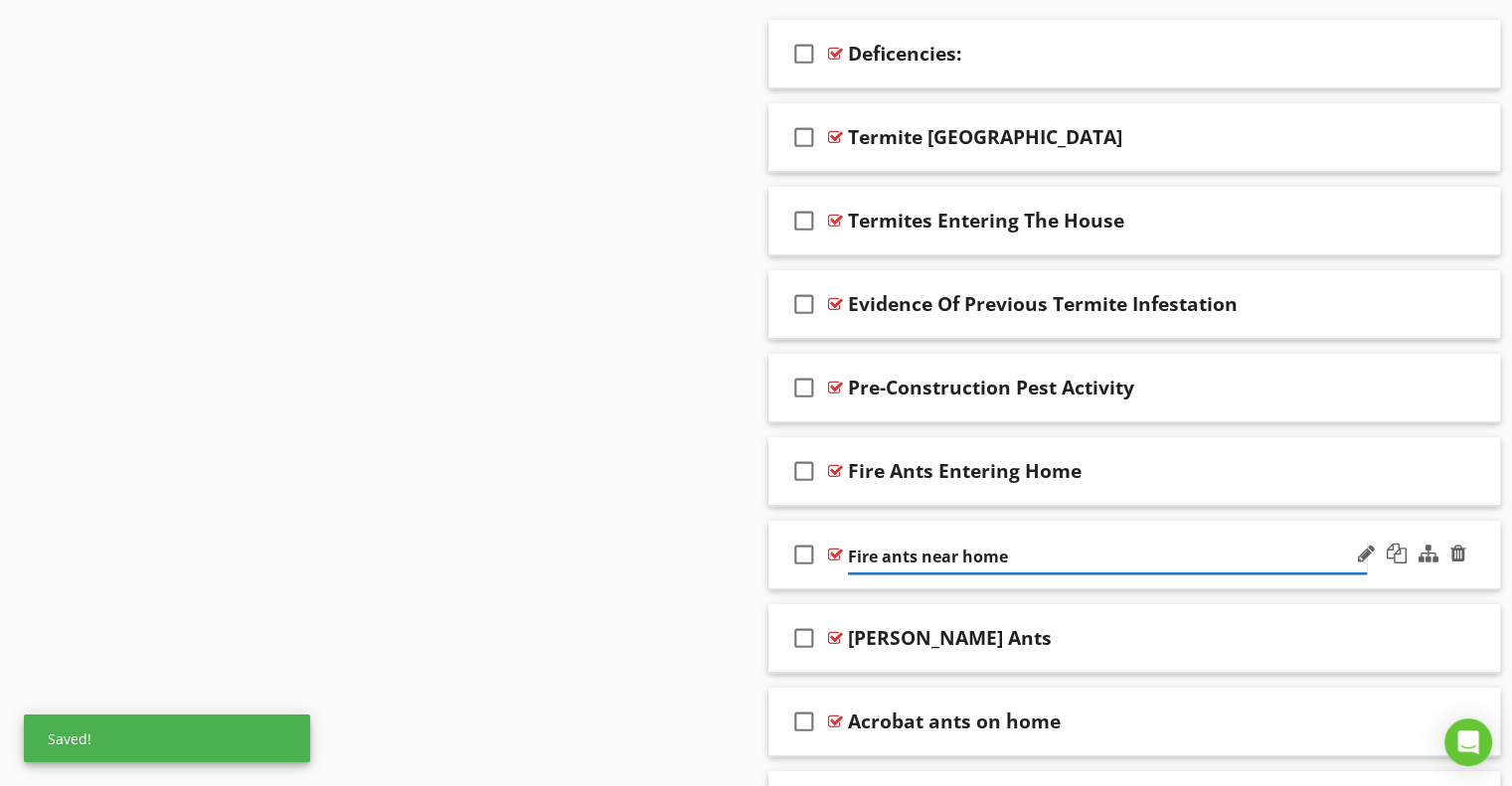 click on "Fire ants near home" at bounding box center (1107, 556) 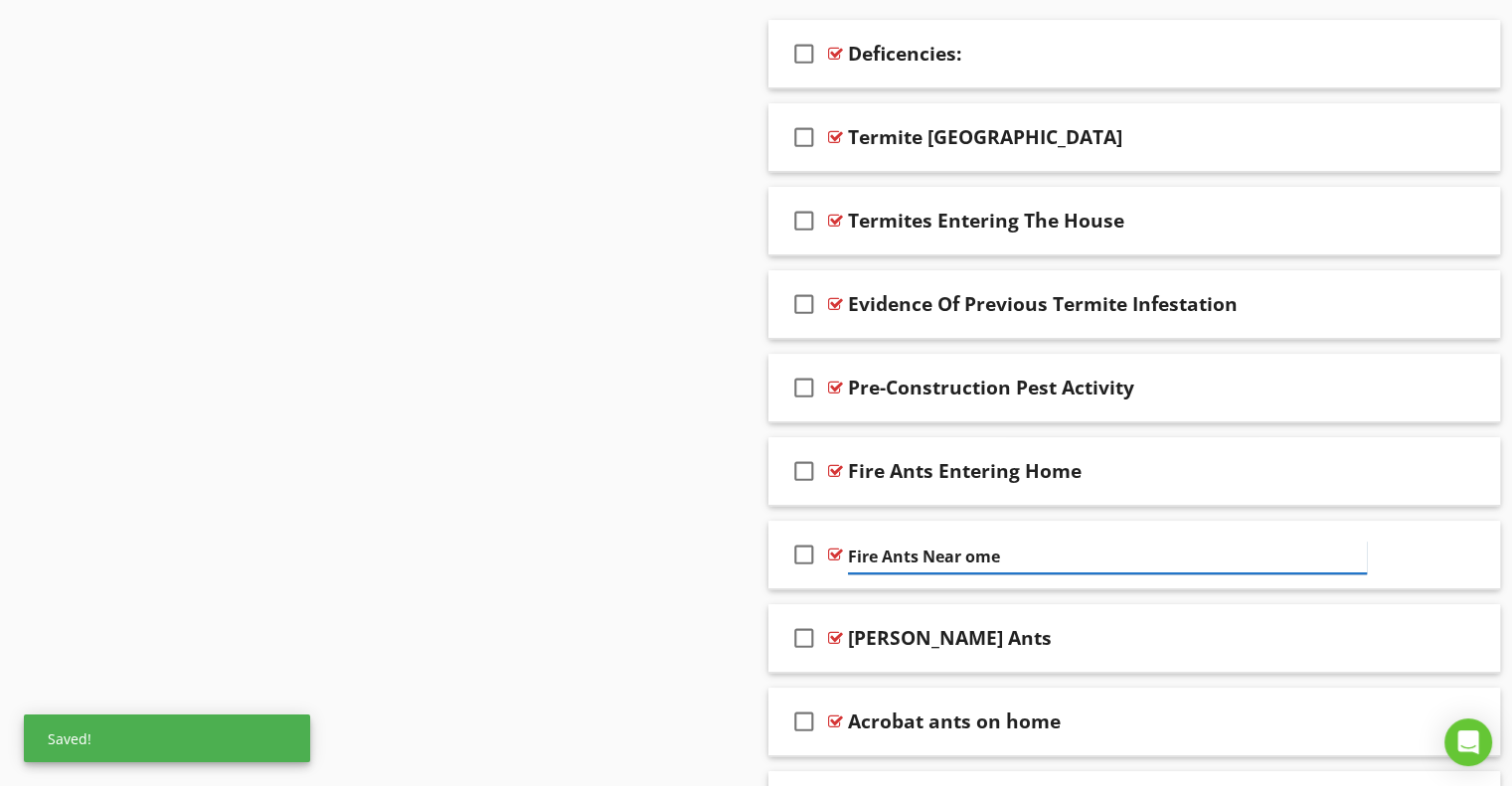 type on "Fire Ants Near Home" 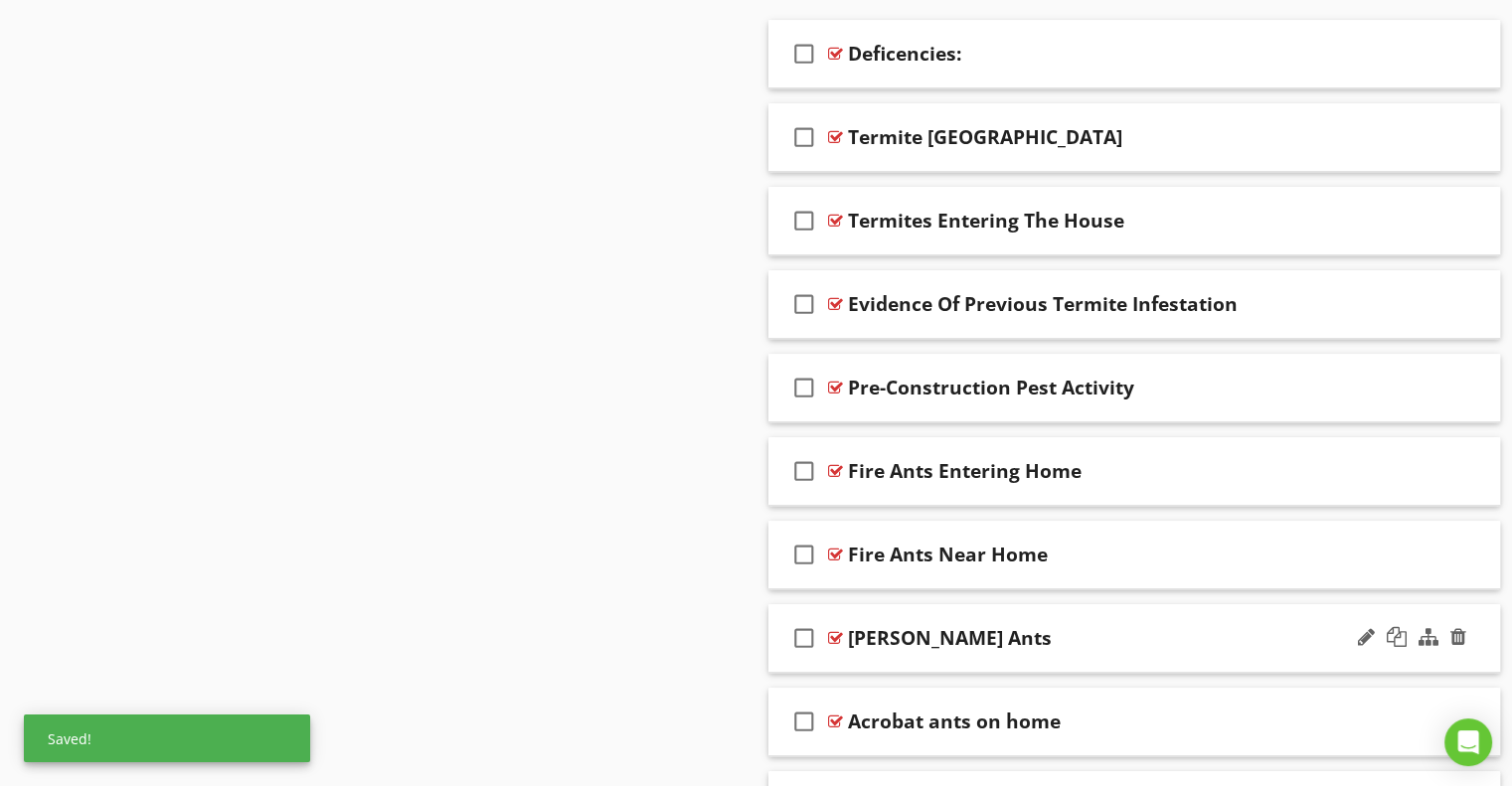 click on "check_box_outline_blank
[PERSON_NAME] Ants" at bounding box center [1134, 638] 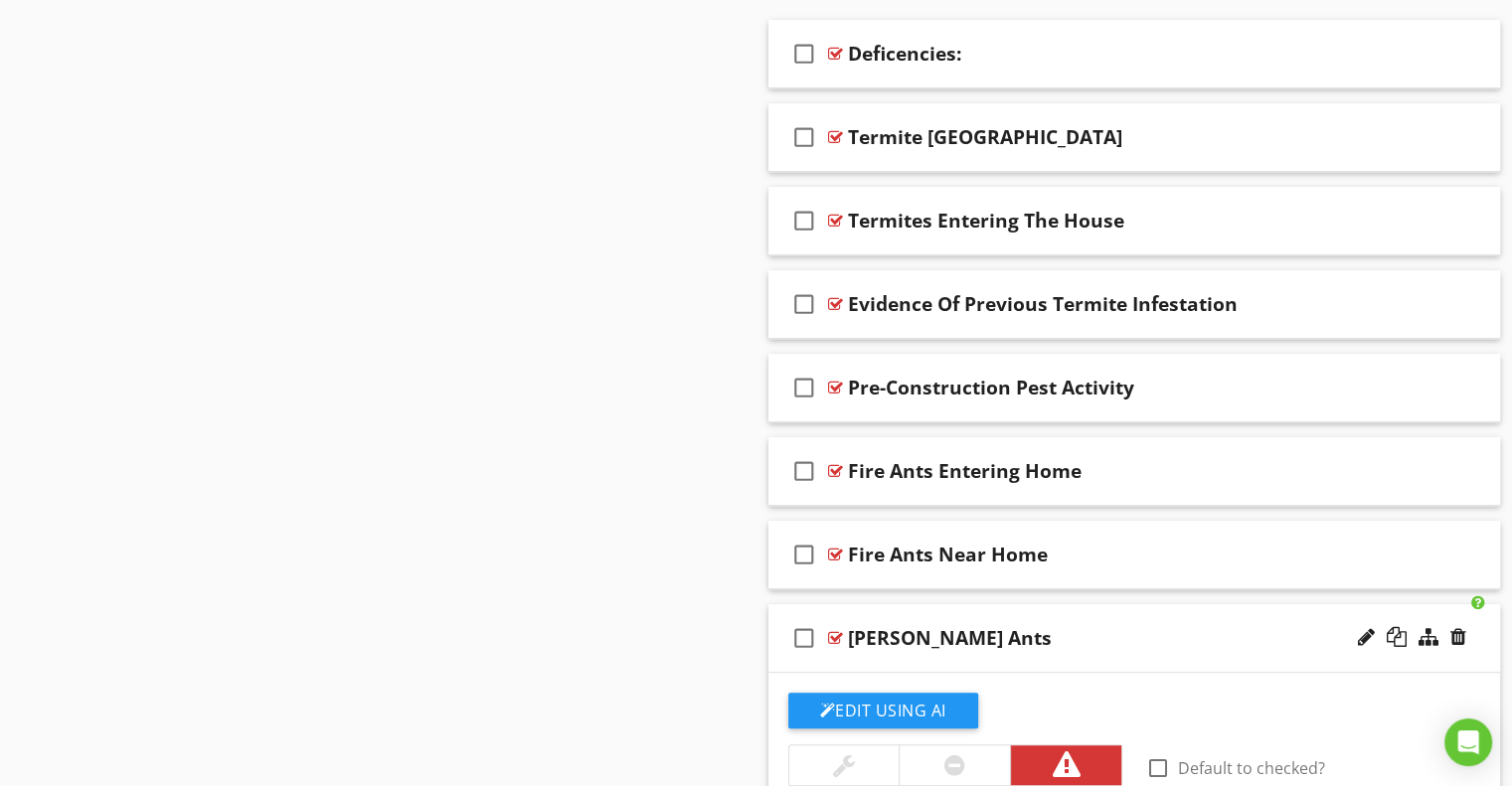 click on "[PERSON_NAME] Ants" at bounding box center (1107, 638) 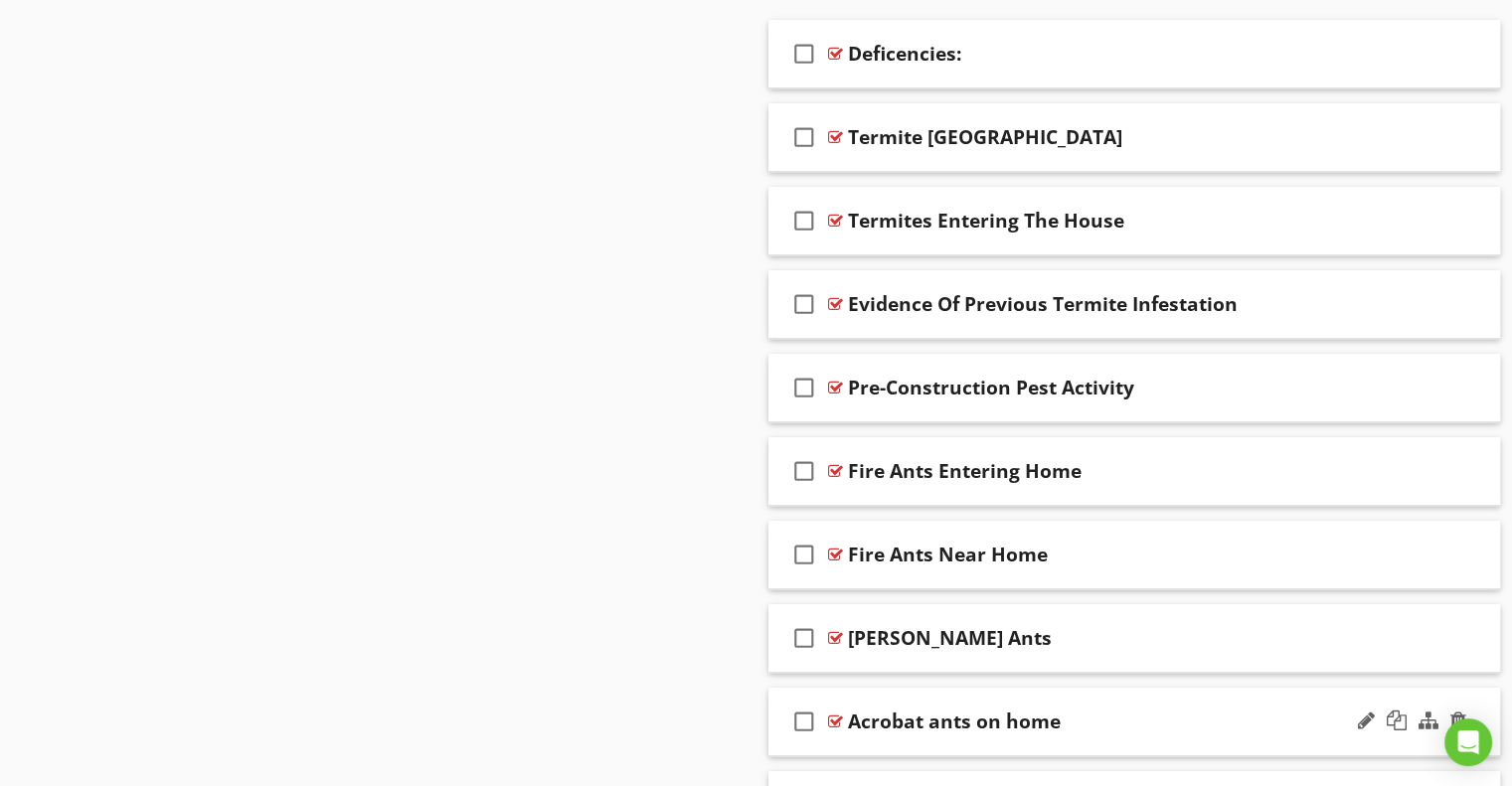 click on "Acrobat ants on home" at bounding box center [954, 721] 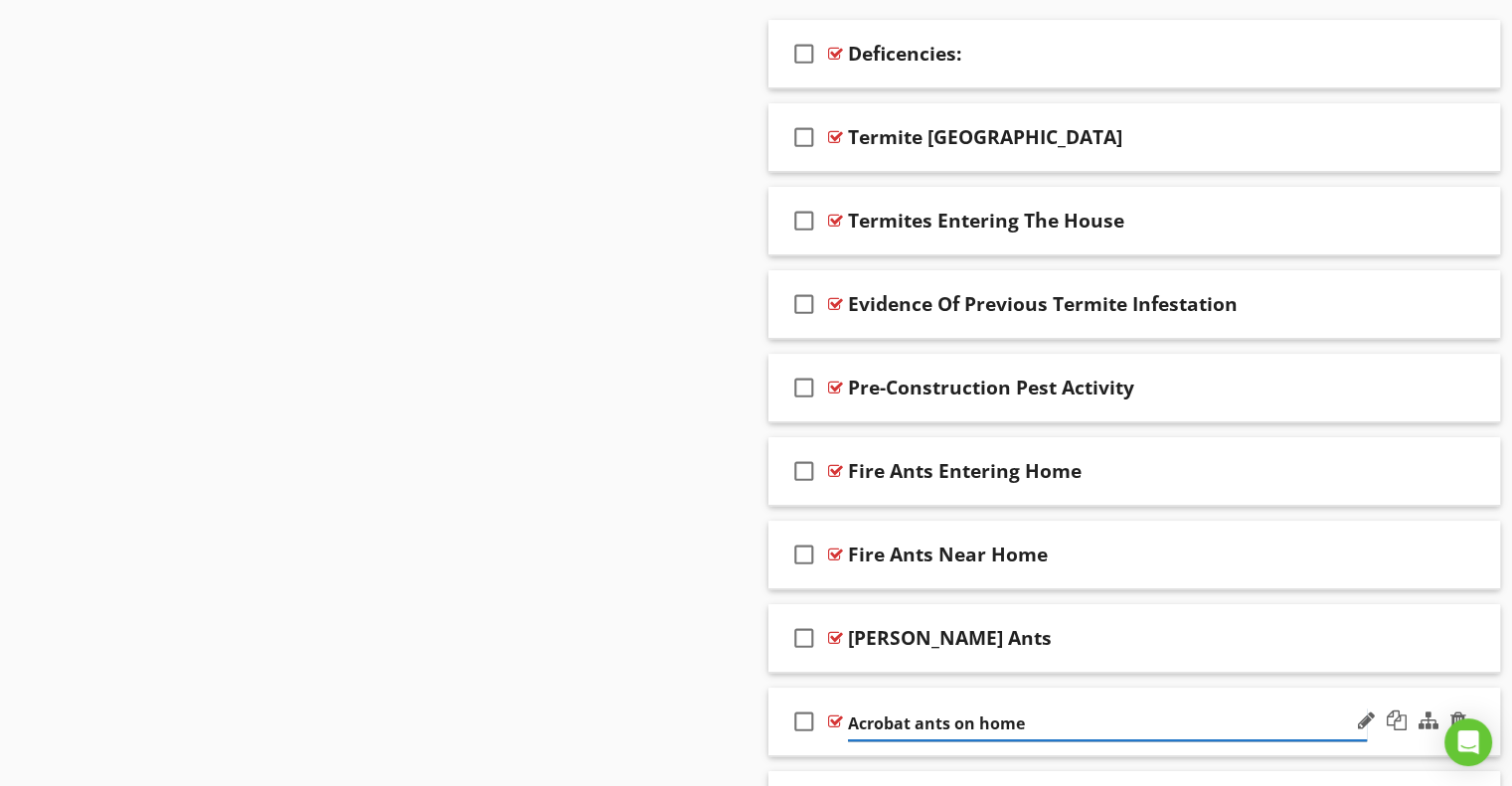 click on "Acrobat ants on home" at bounding box center (1107, 723) 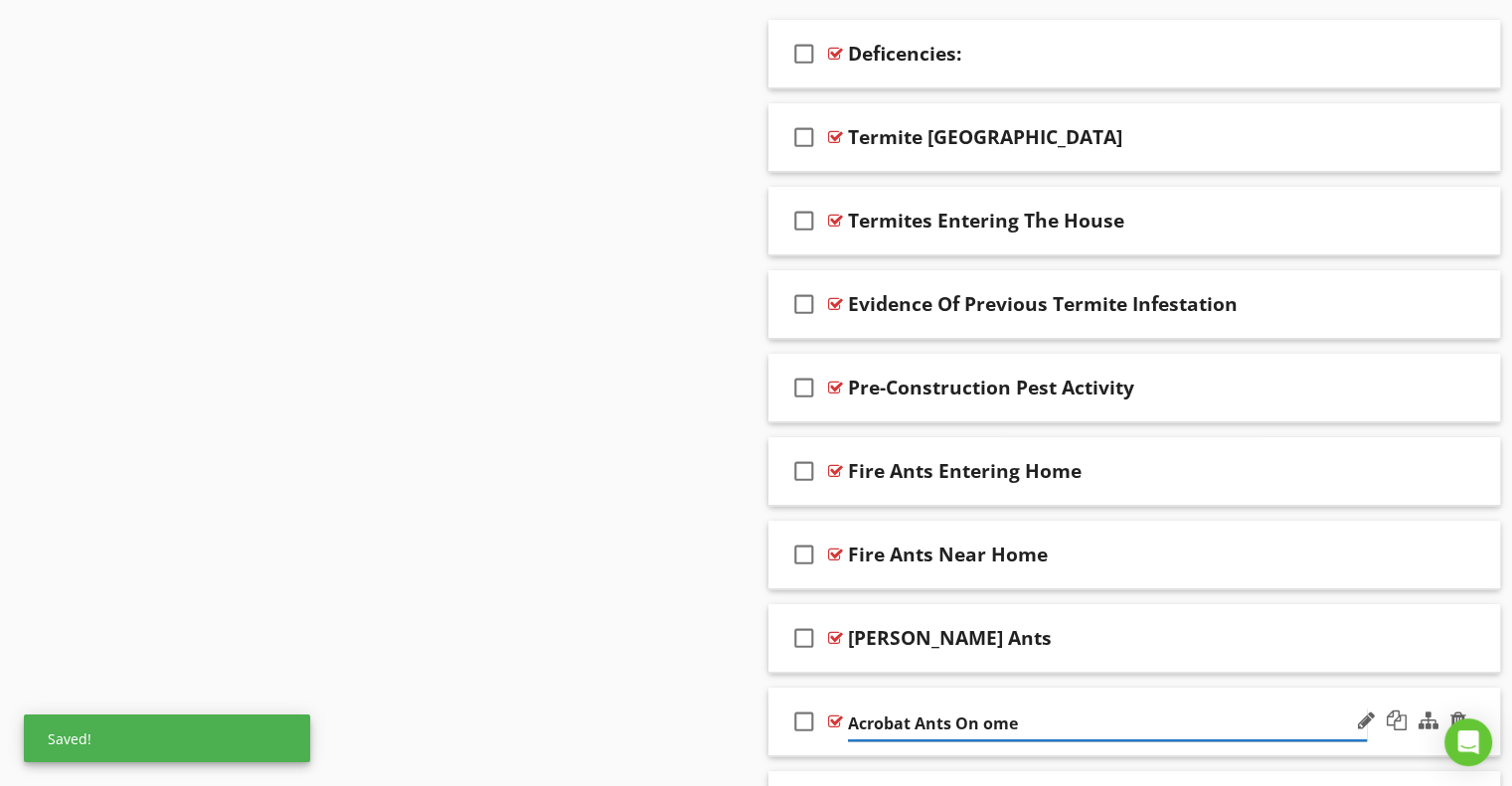 type on "Acrobat Ants On Home" 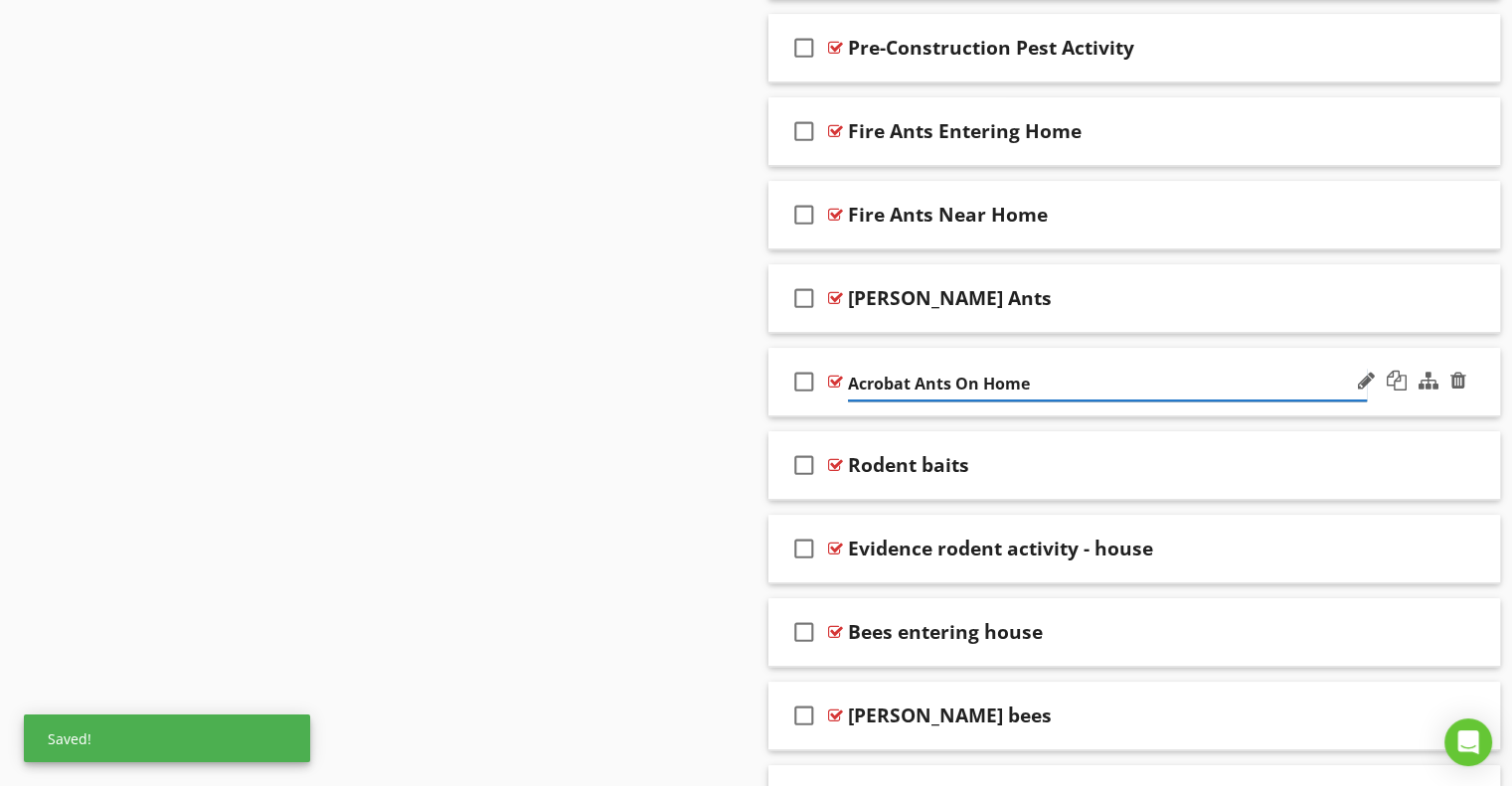 scroll, scrollTop: 1284, scrollLeft: 0, axis: vertical 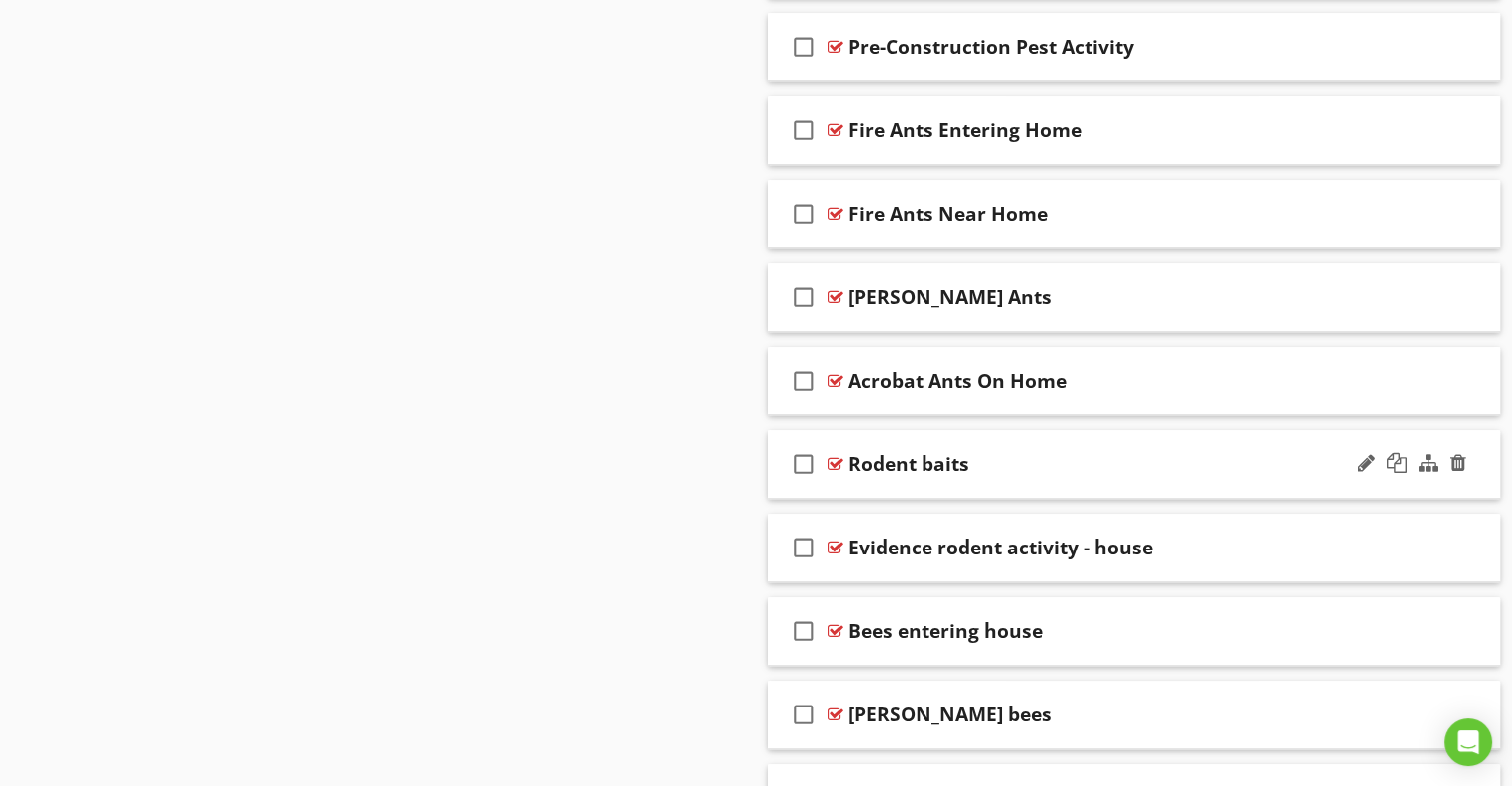 click on "Rodent baits" at bounding box center [909, 464] 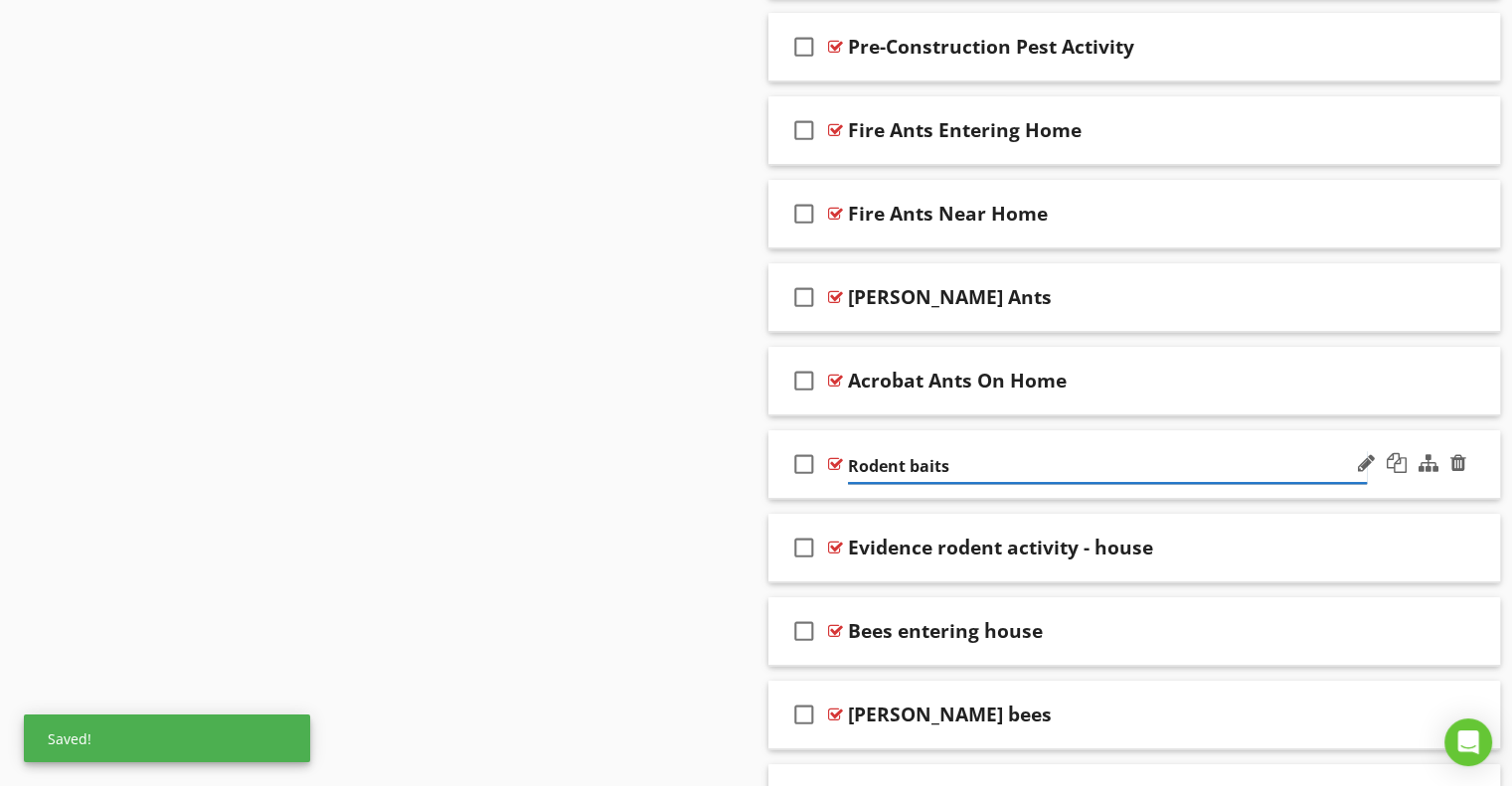 click on "Rodent baits" at bounding box center [1107, 466] 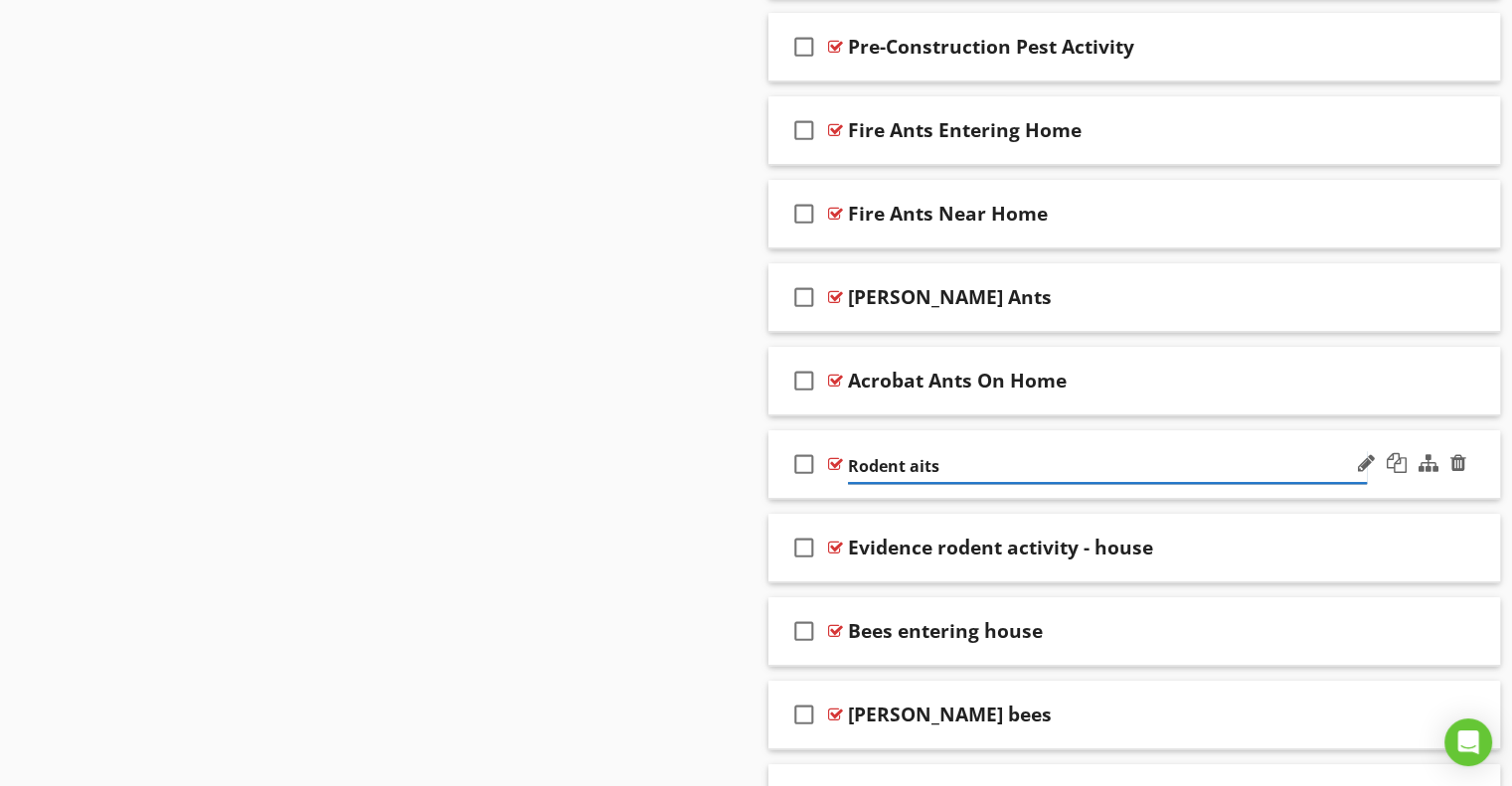 type on "Rodent Baits" 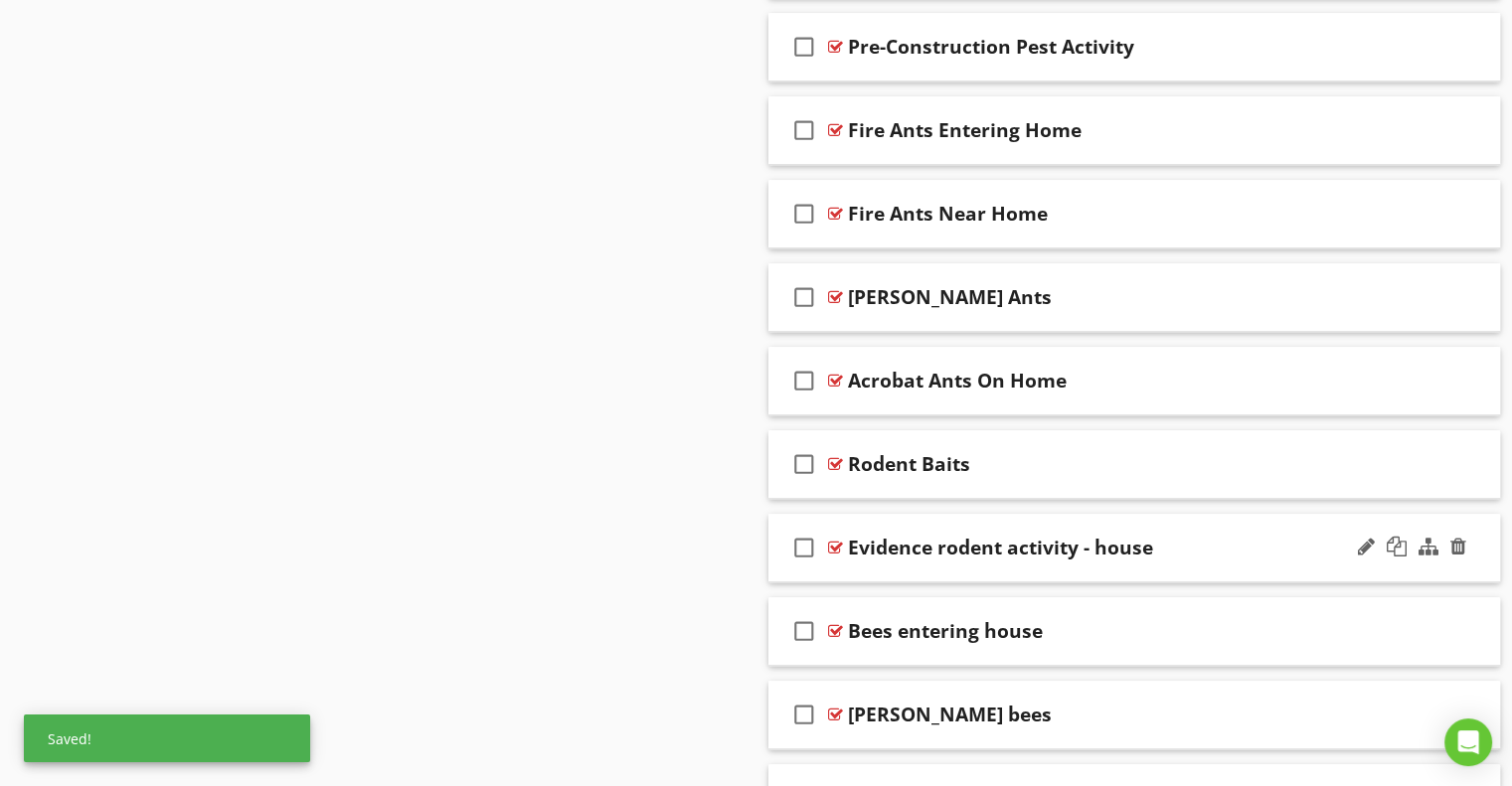click on "Evidence rodent activity - house" at bounding box center [1000, 548] 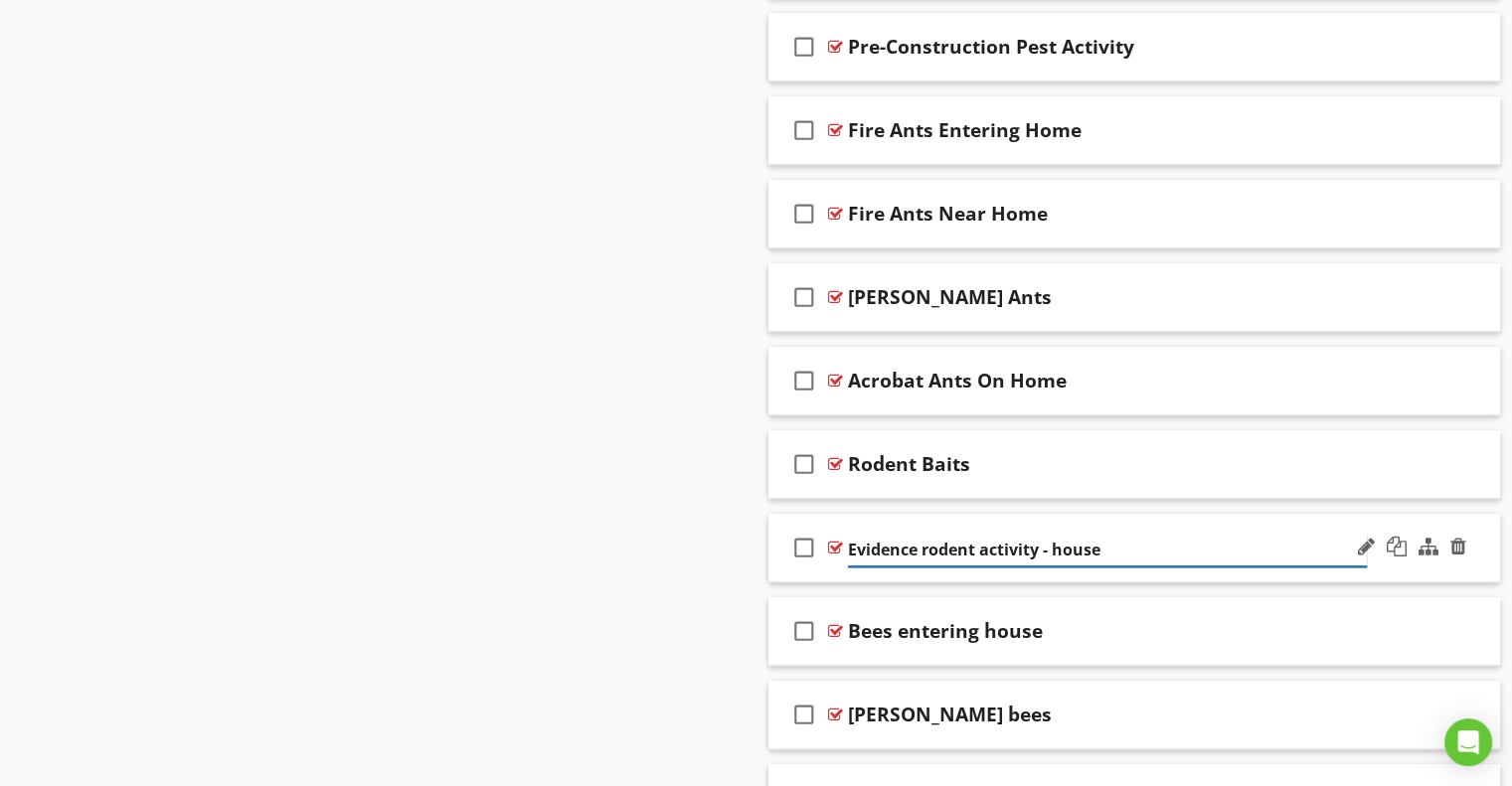 click on "Evidence rodent activity - house" at bounding box center (1107, 550) 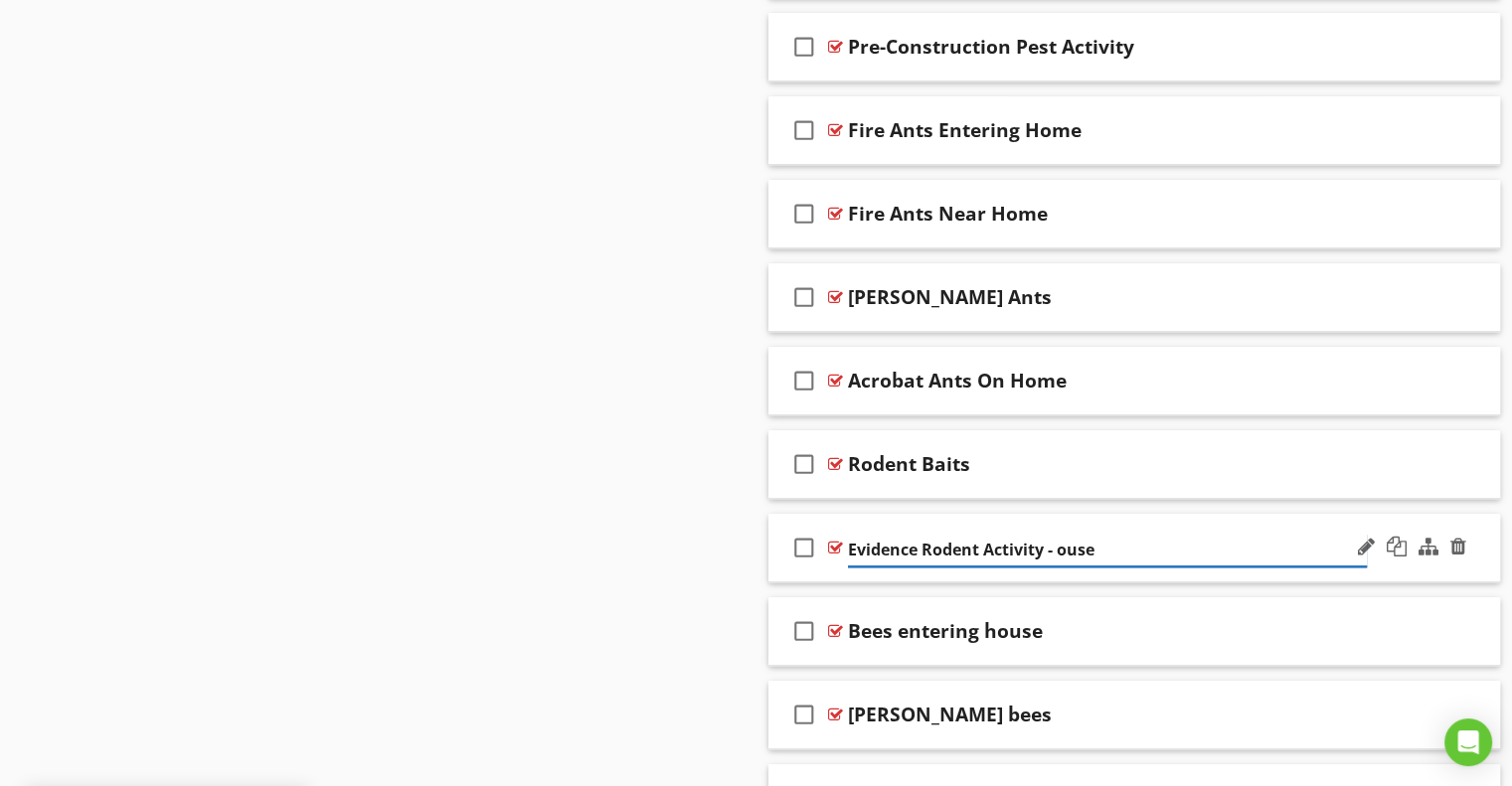 type on "Evidence Rodent Activity - House" 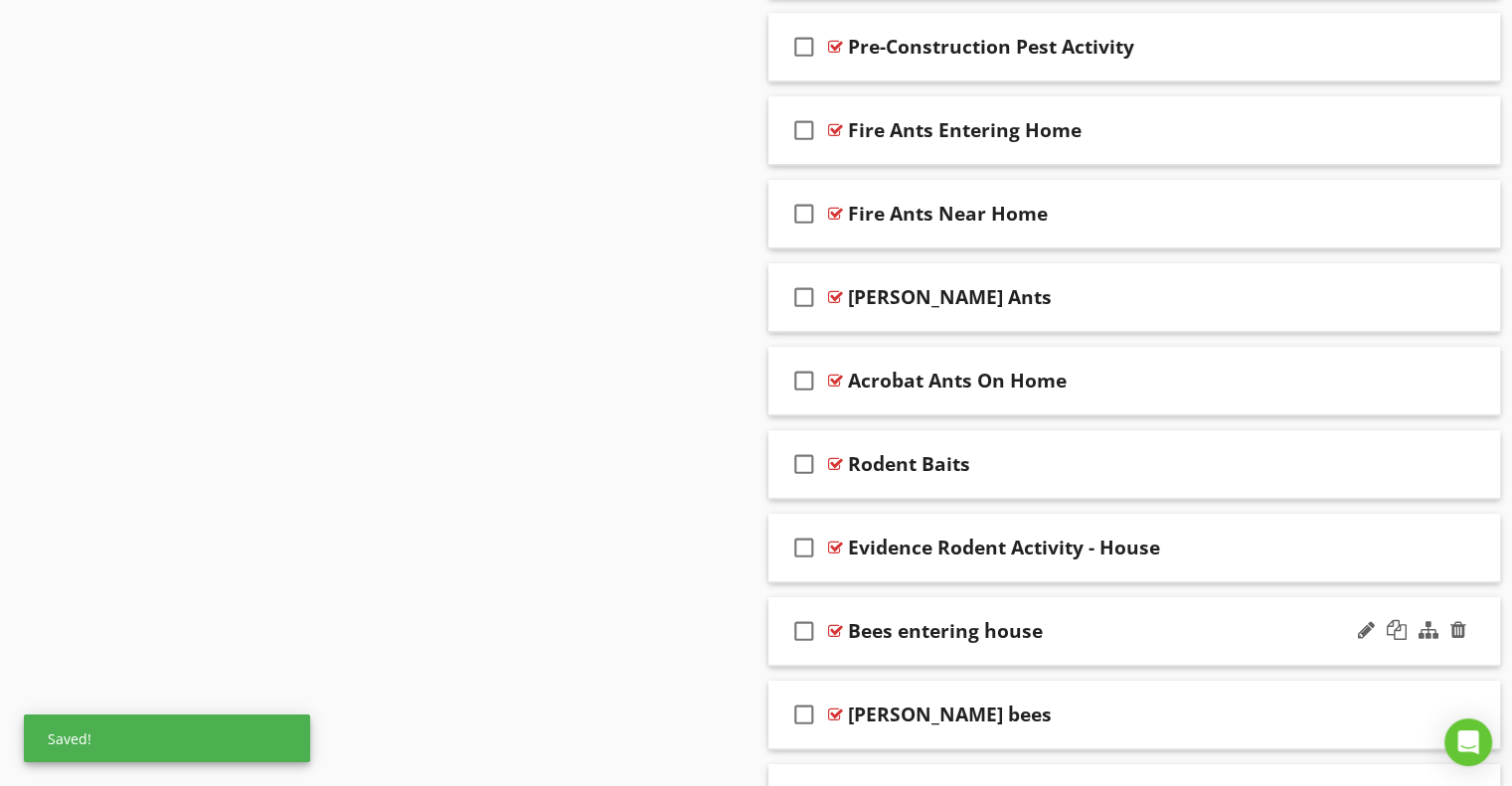click on "Bees entering house" at bounding box center (945, 631) 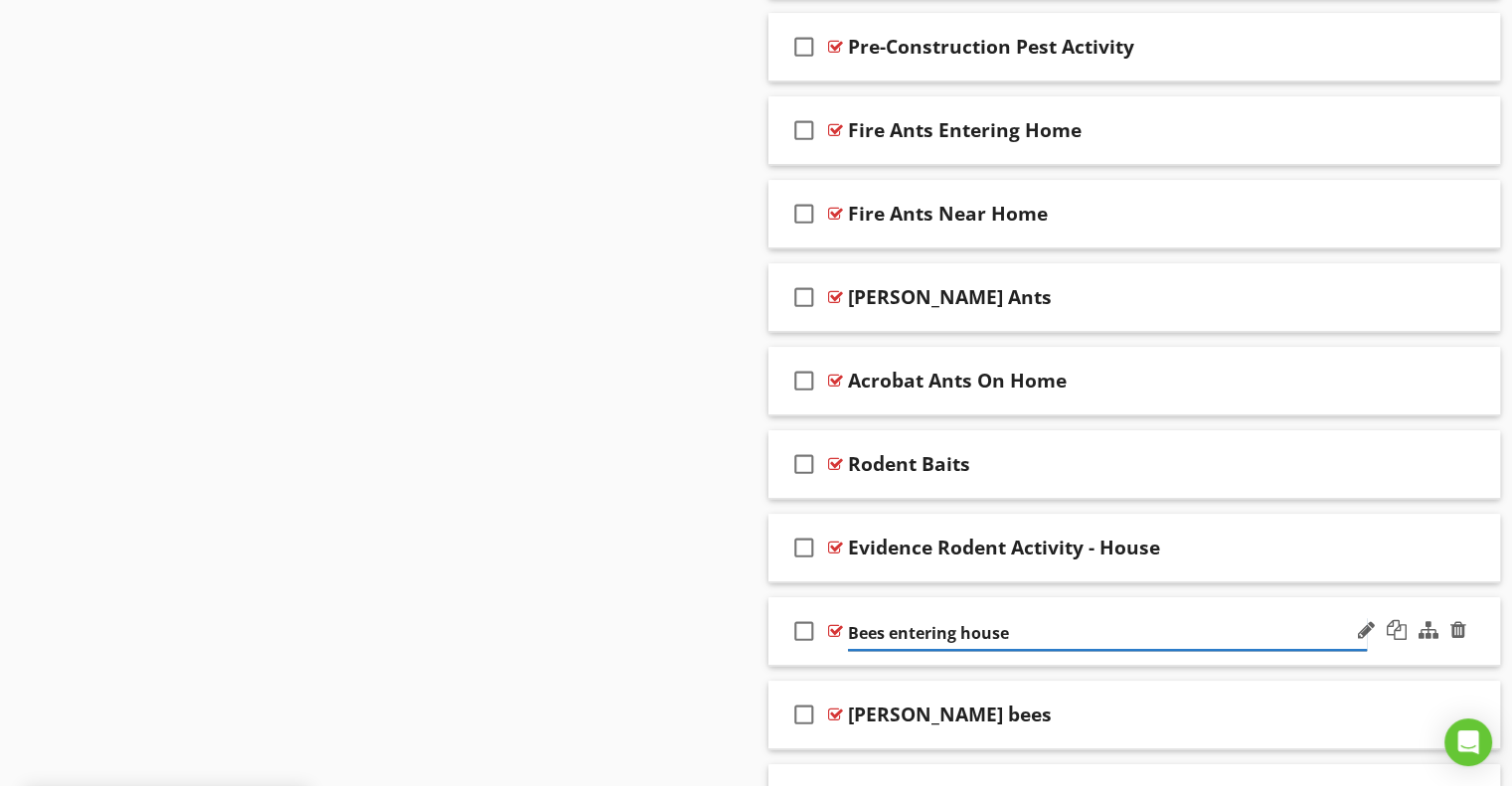 click on "Bees entering house" at bounding box center (1107, 633) 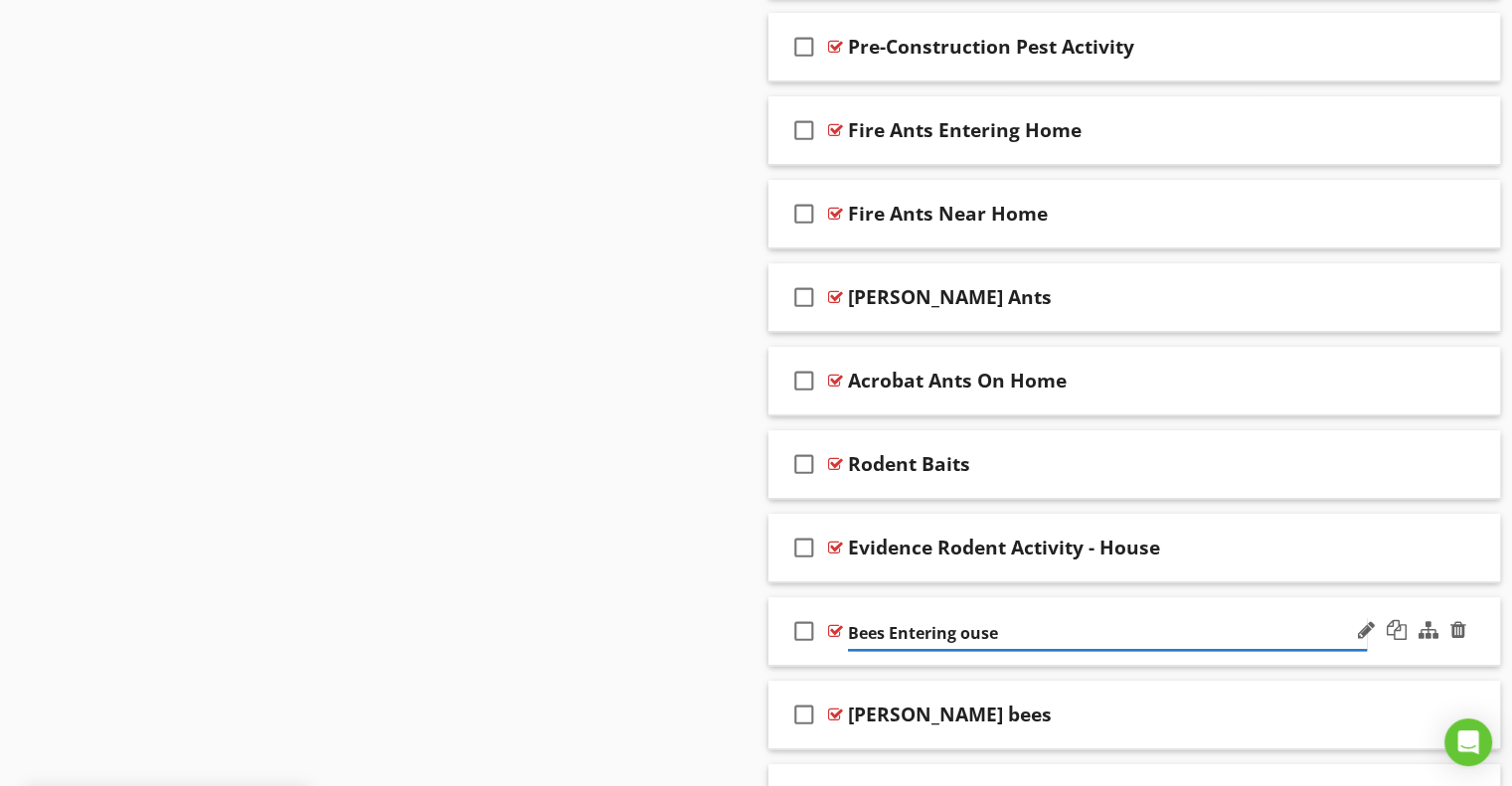 type on "Bees Entering House" 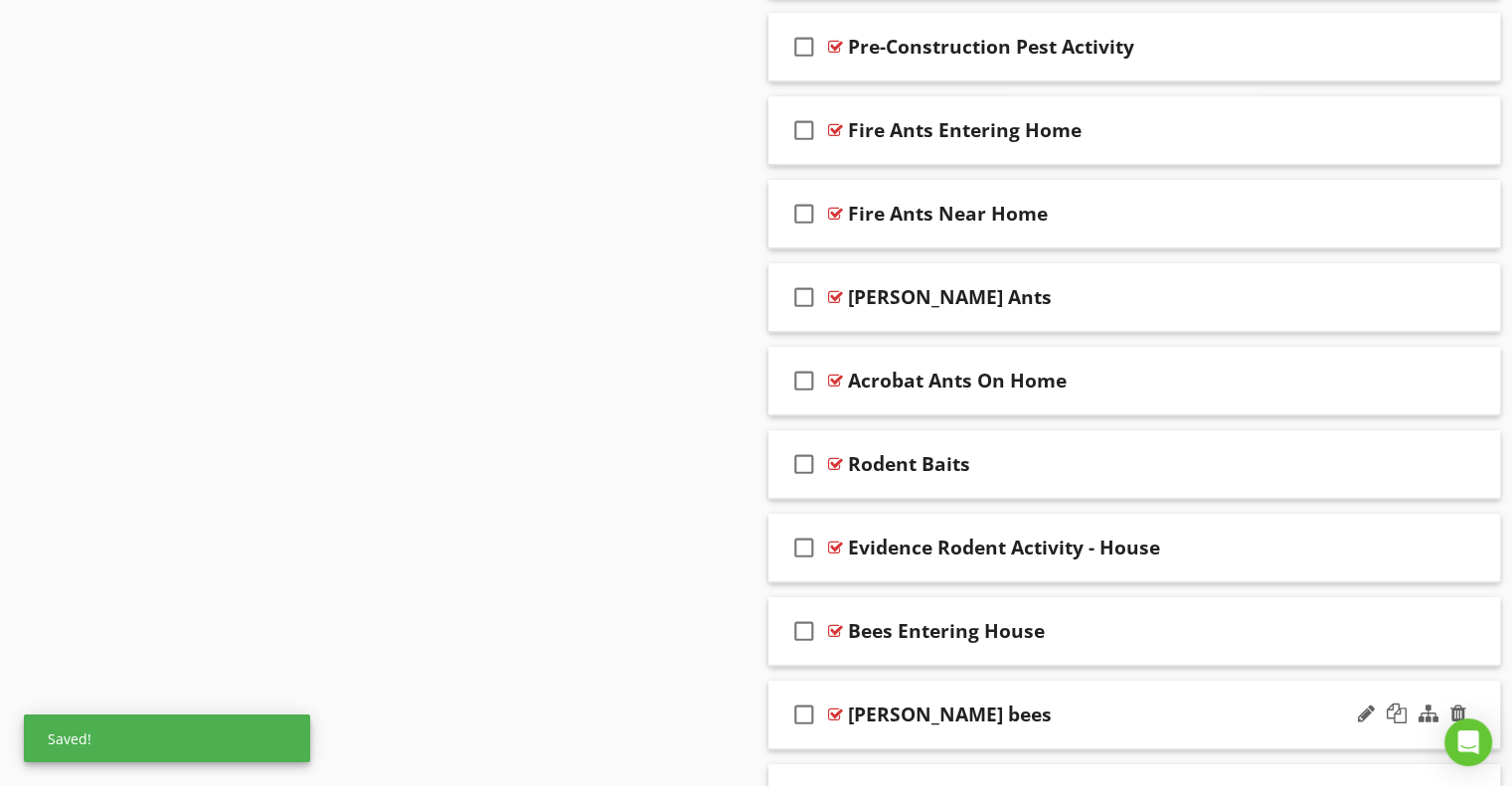 click on "[PERSON_NAME] bees" at bounding box center (949, 714) 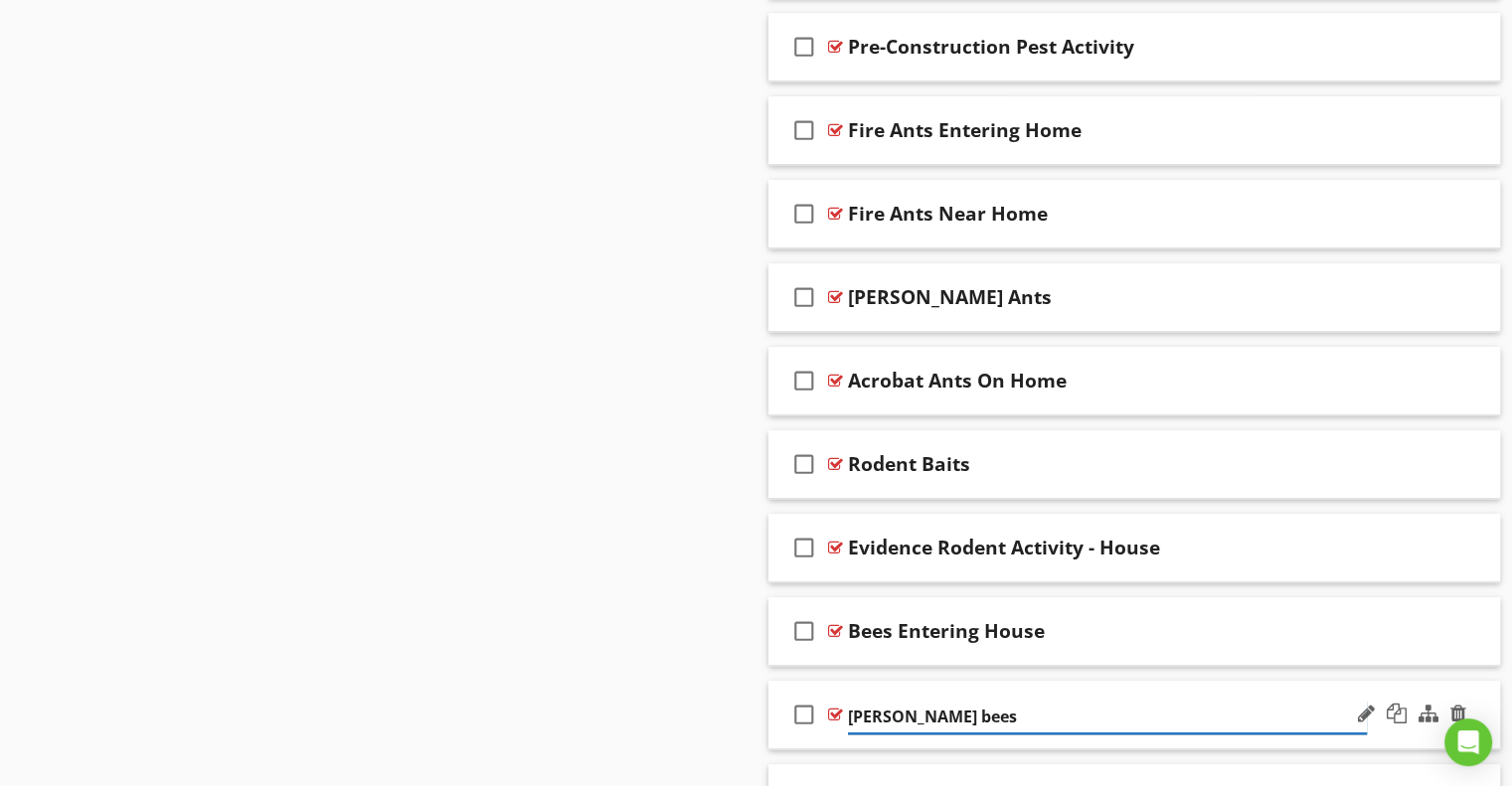 click on "[PERSON_NAME] bees" at bounding box center [1107, 716] 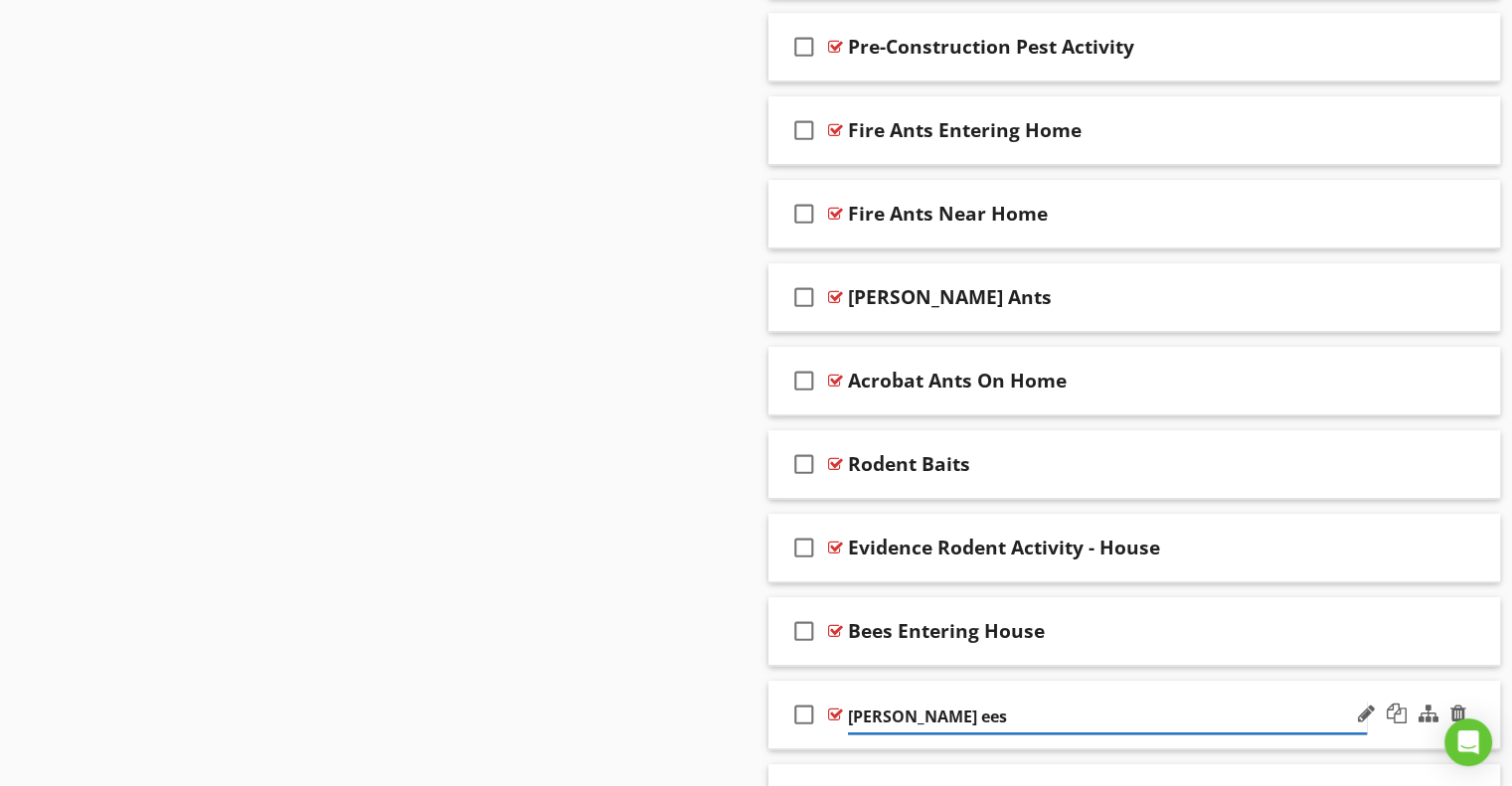 type on "[PERSON_NAME] Bees" 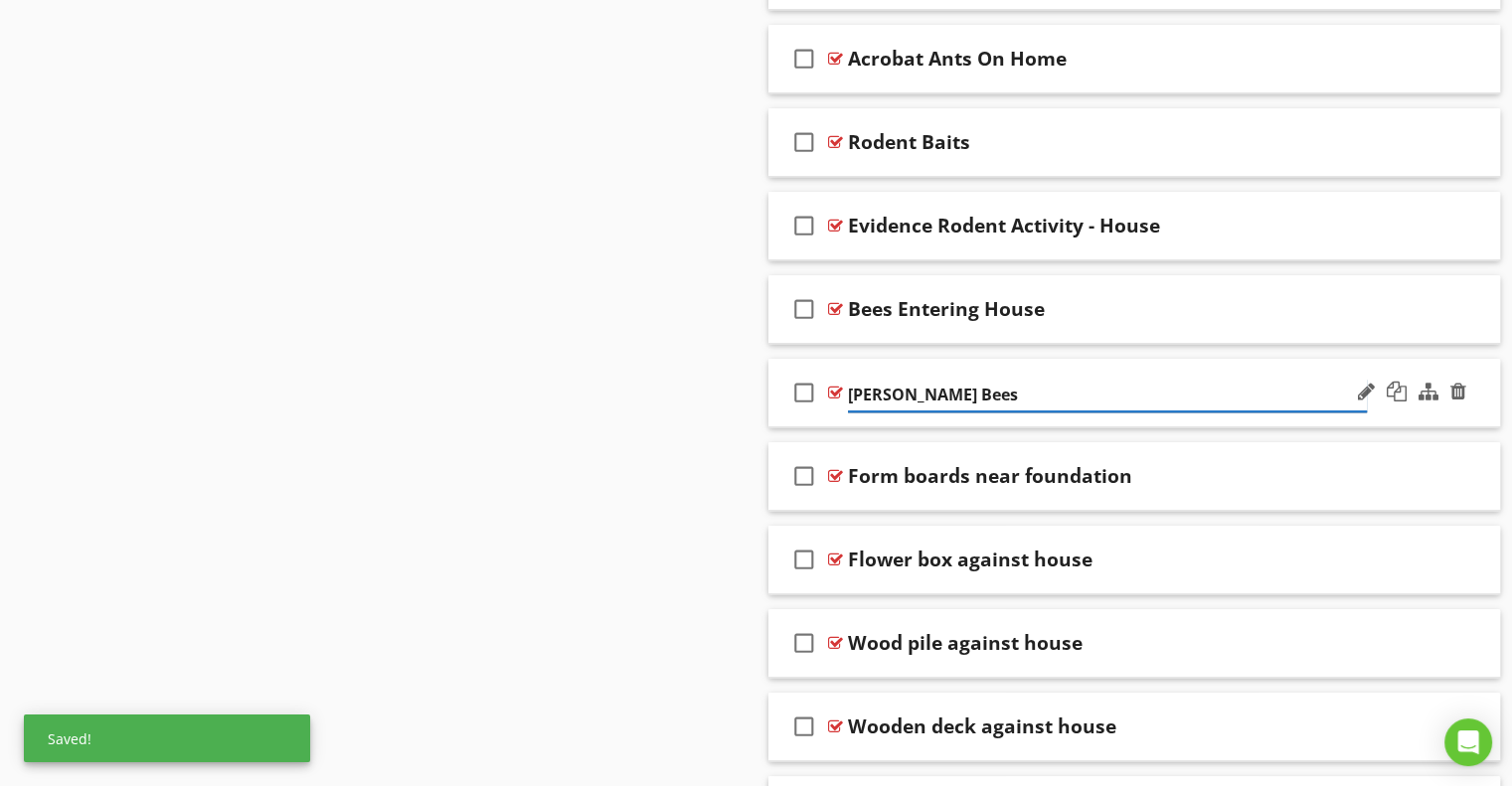 scroll, scrollTop: 1607, scrollLeft: 0, axis: vertical 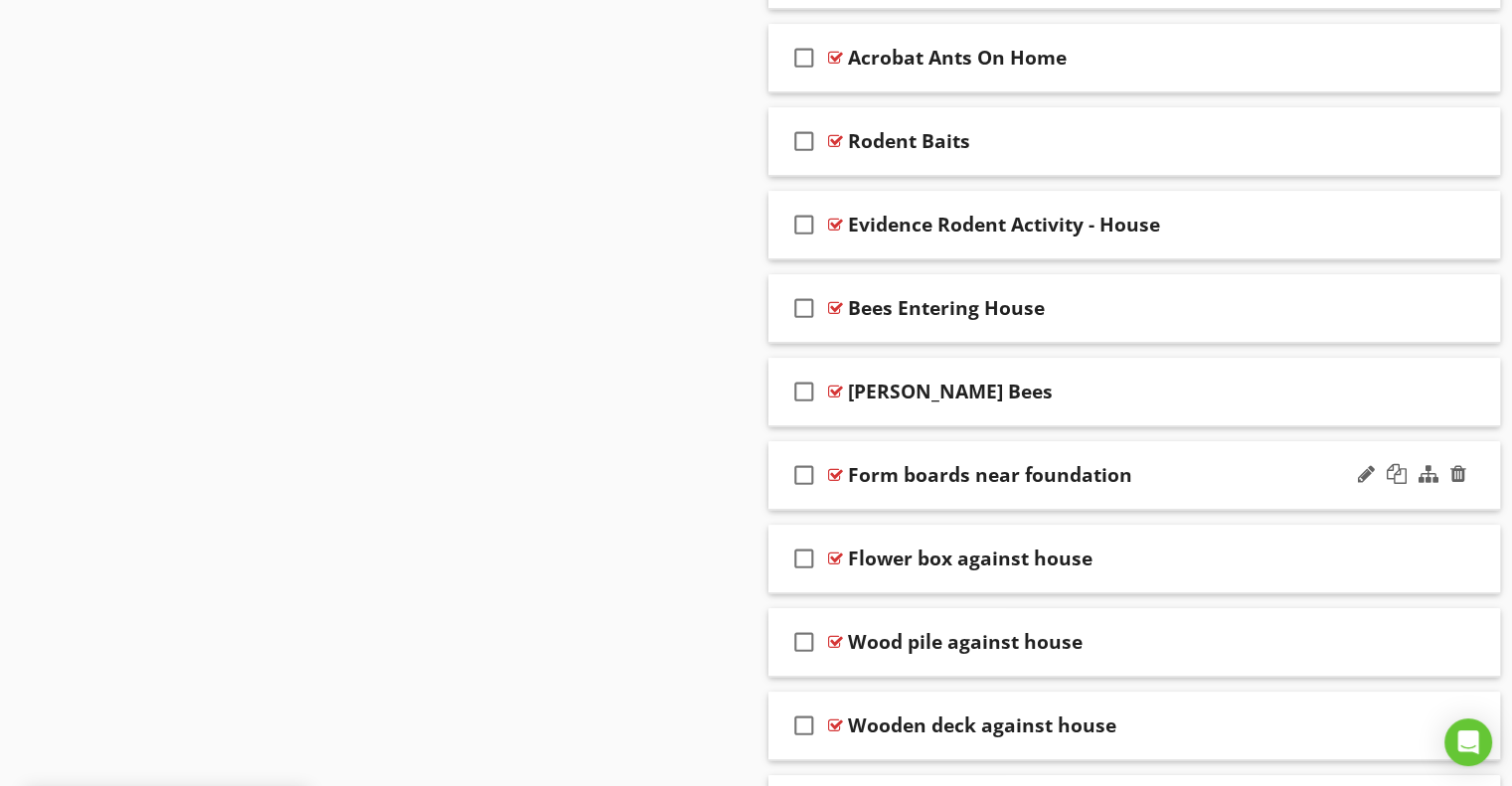 click on "Form boards near foundation" at bounding box center (990, 475) 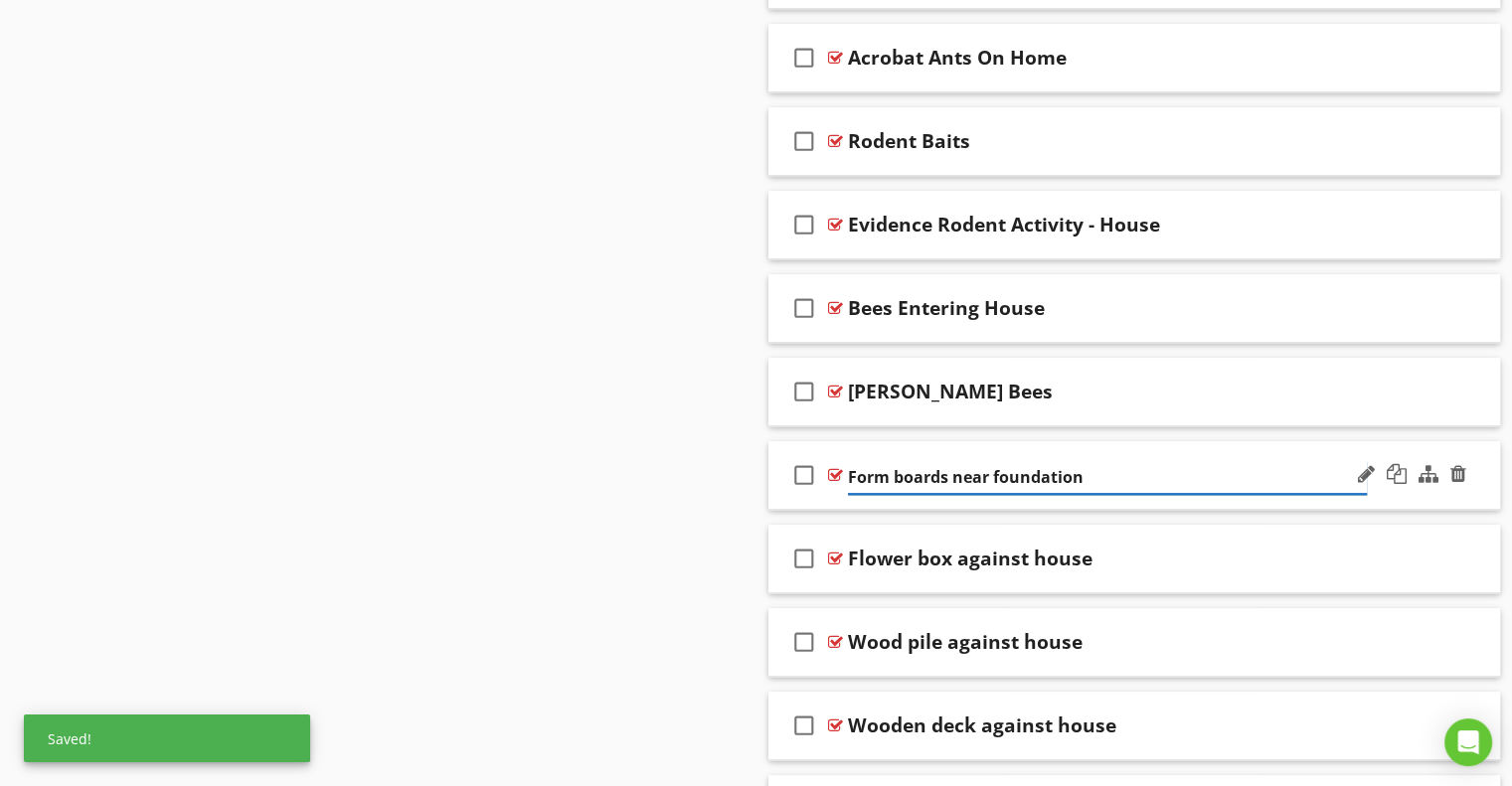 click on "Form boards near foundation" at bounding box center [1107, 477] 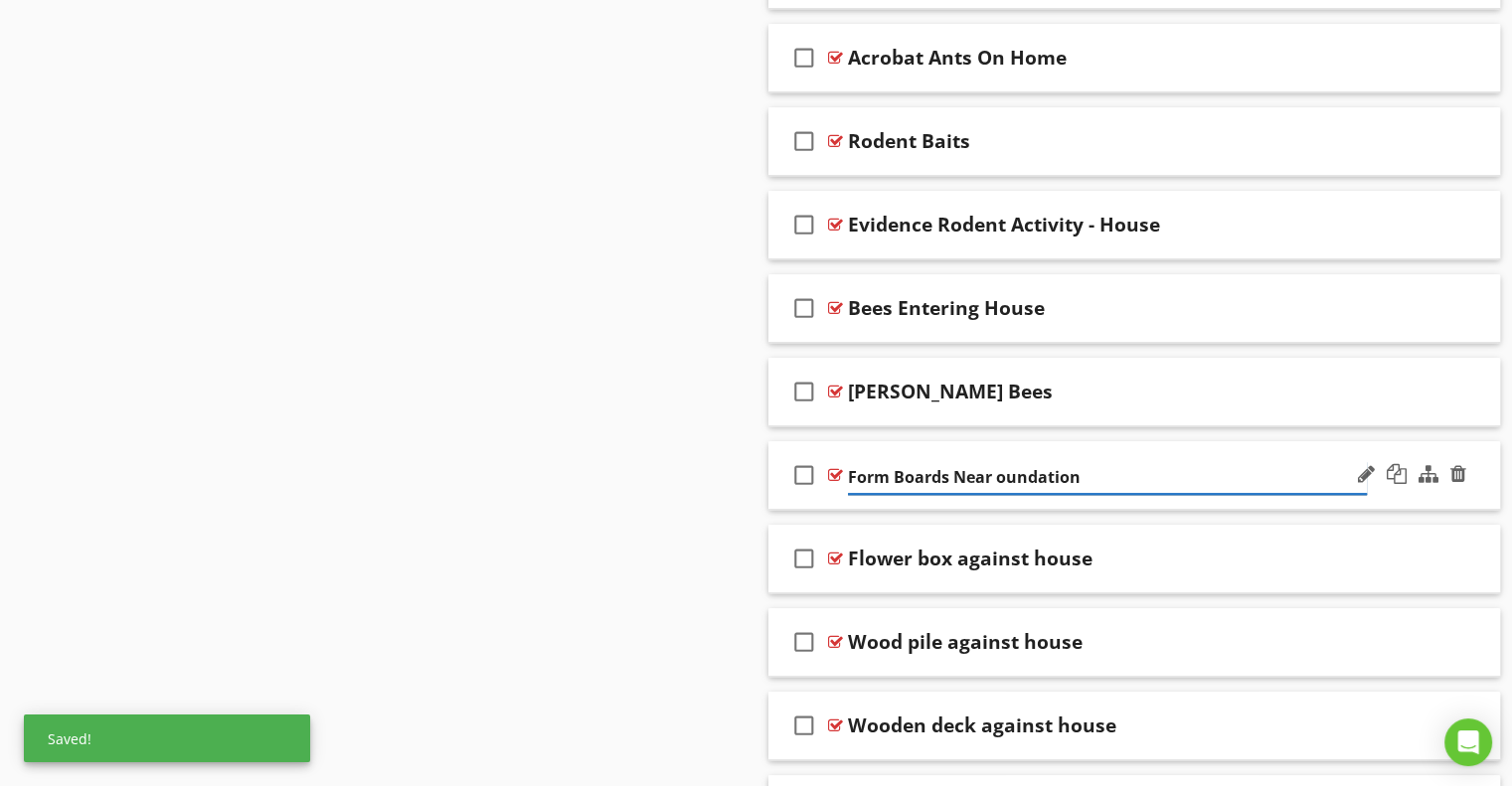 type on "Form Boards Near Foundation" 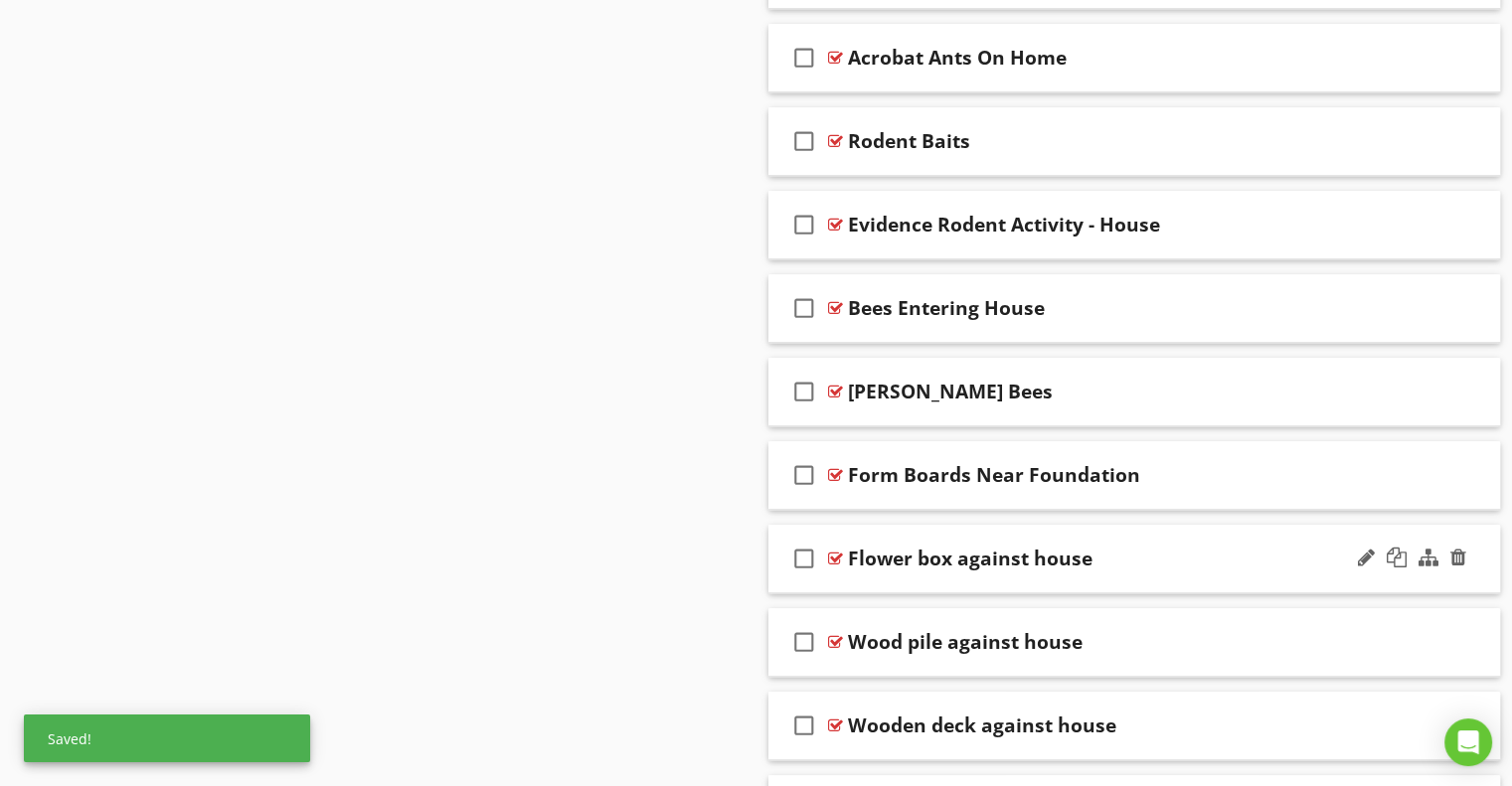 click on "Flower box against house" at bounding box center [970, 558] 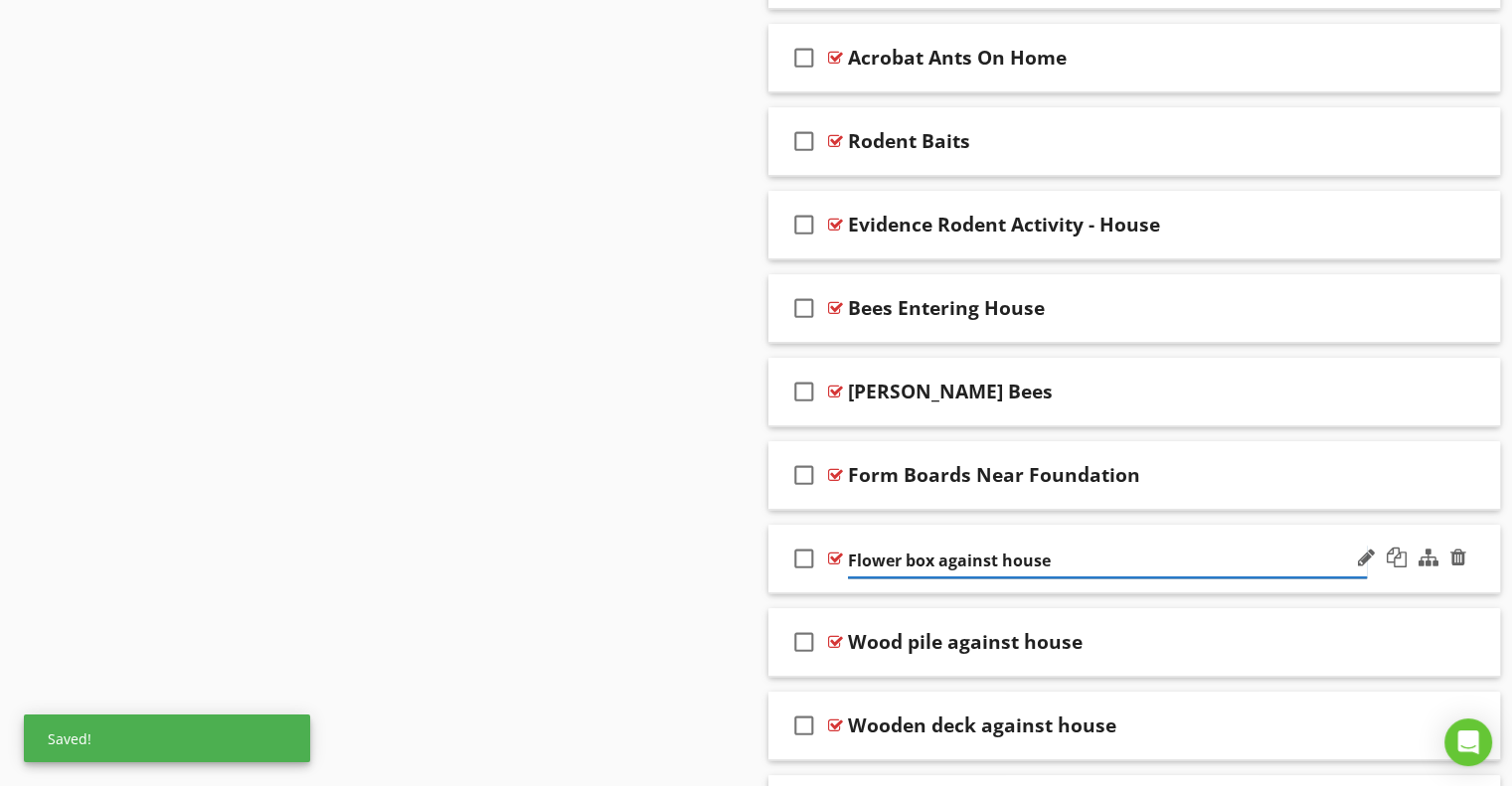 click on "Flower box against house" at bounding box center (1107, 560) 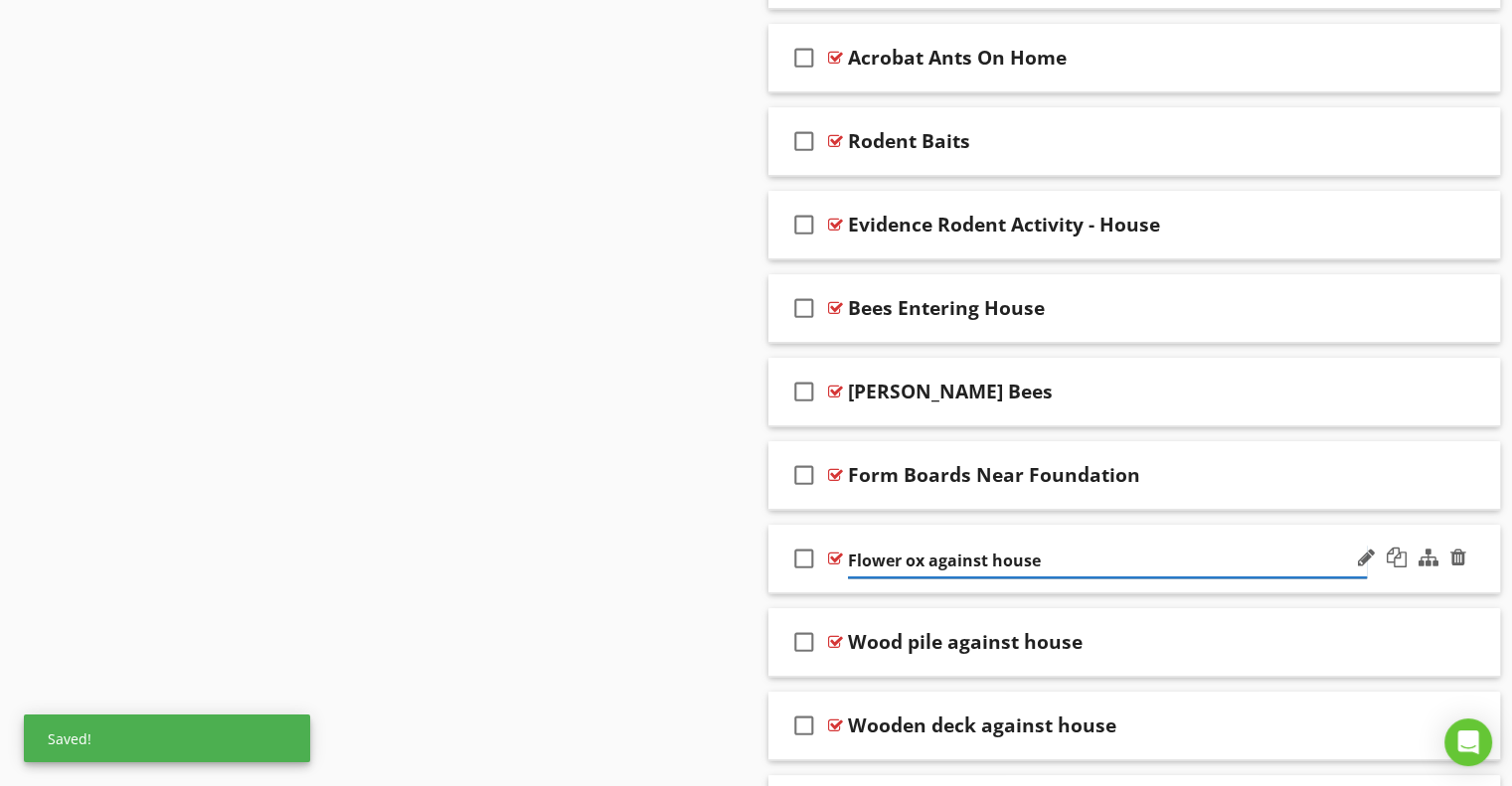 click on "Flower ox against house" at bounding box center (1107, 560) 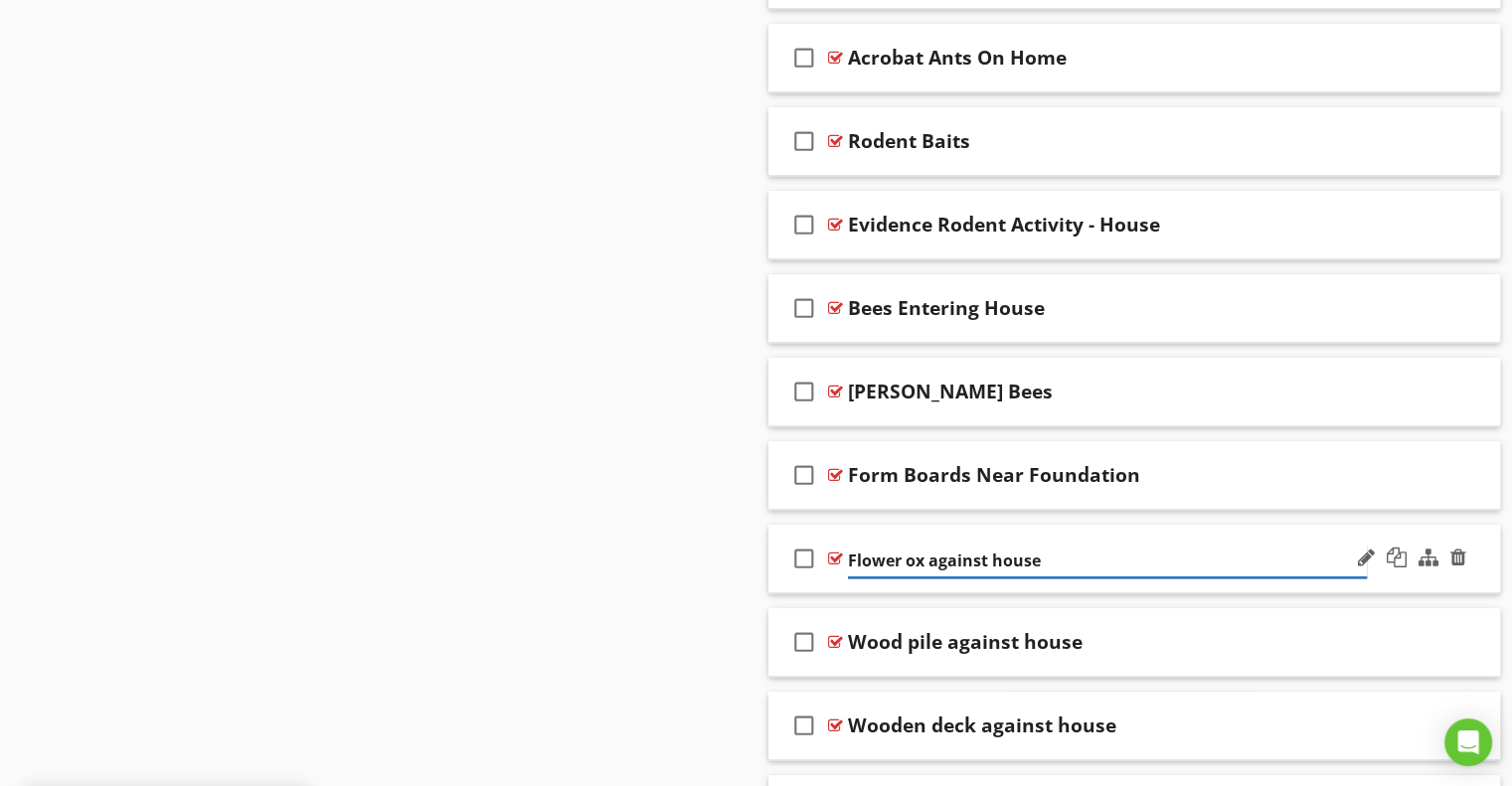 click on "Flower ox against house" at bounding box center (1107, 560) 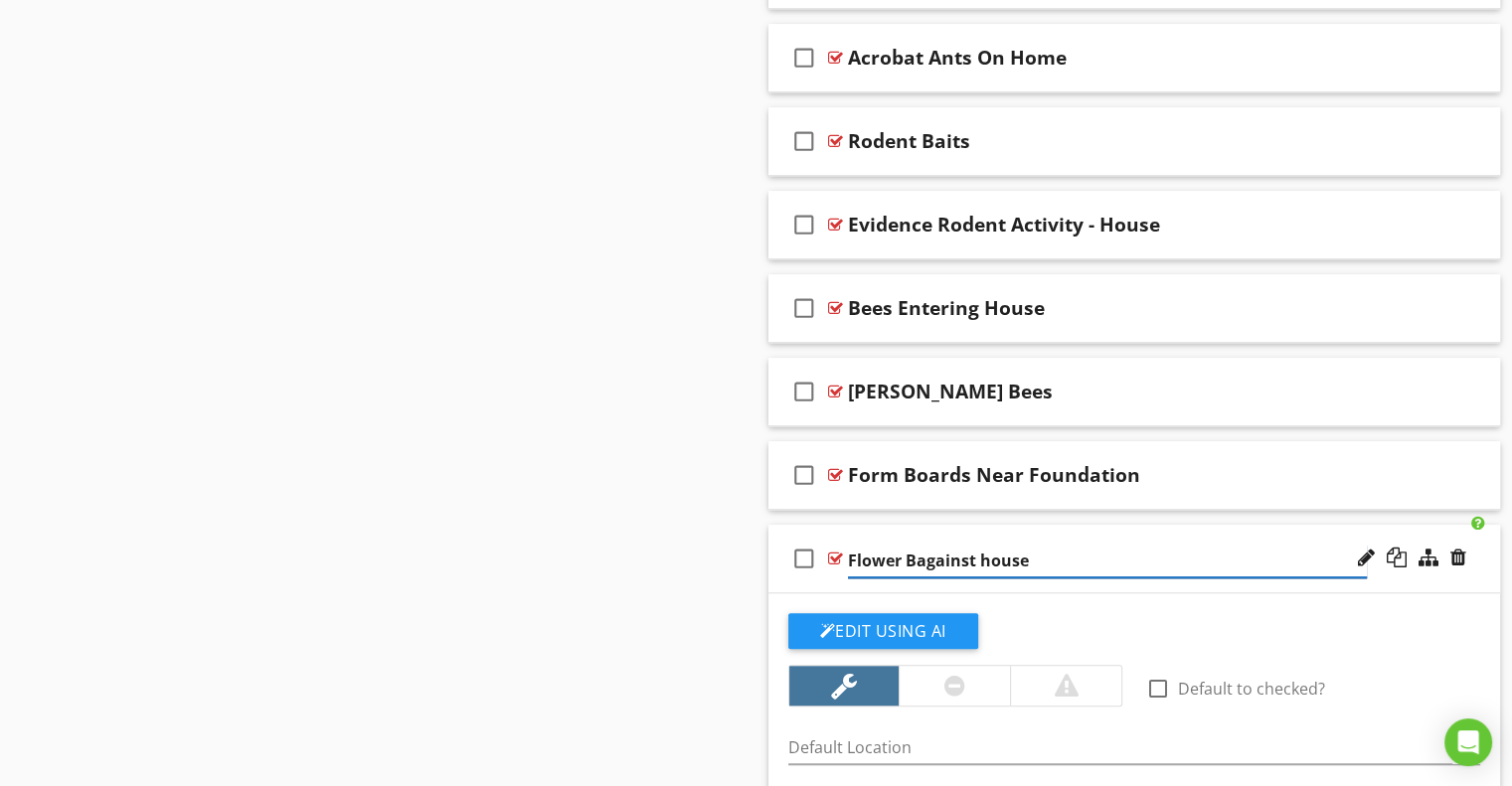 click on "Flower Bagainst house" at bounding box center (1107, 560) 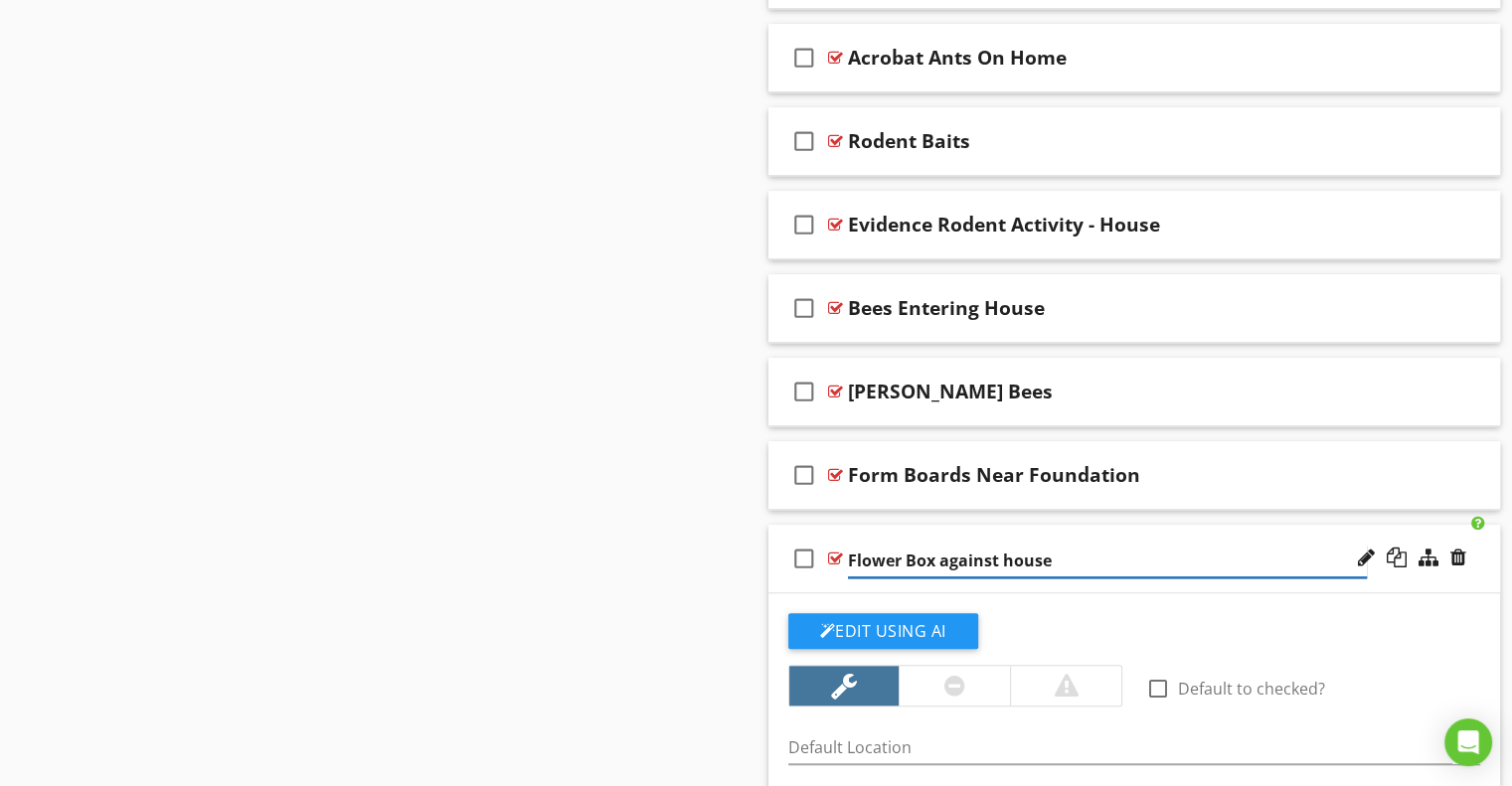 click on "Flower Box against house" at bounding box center (1107, 560) 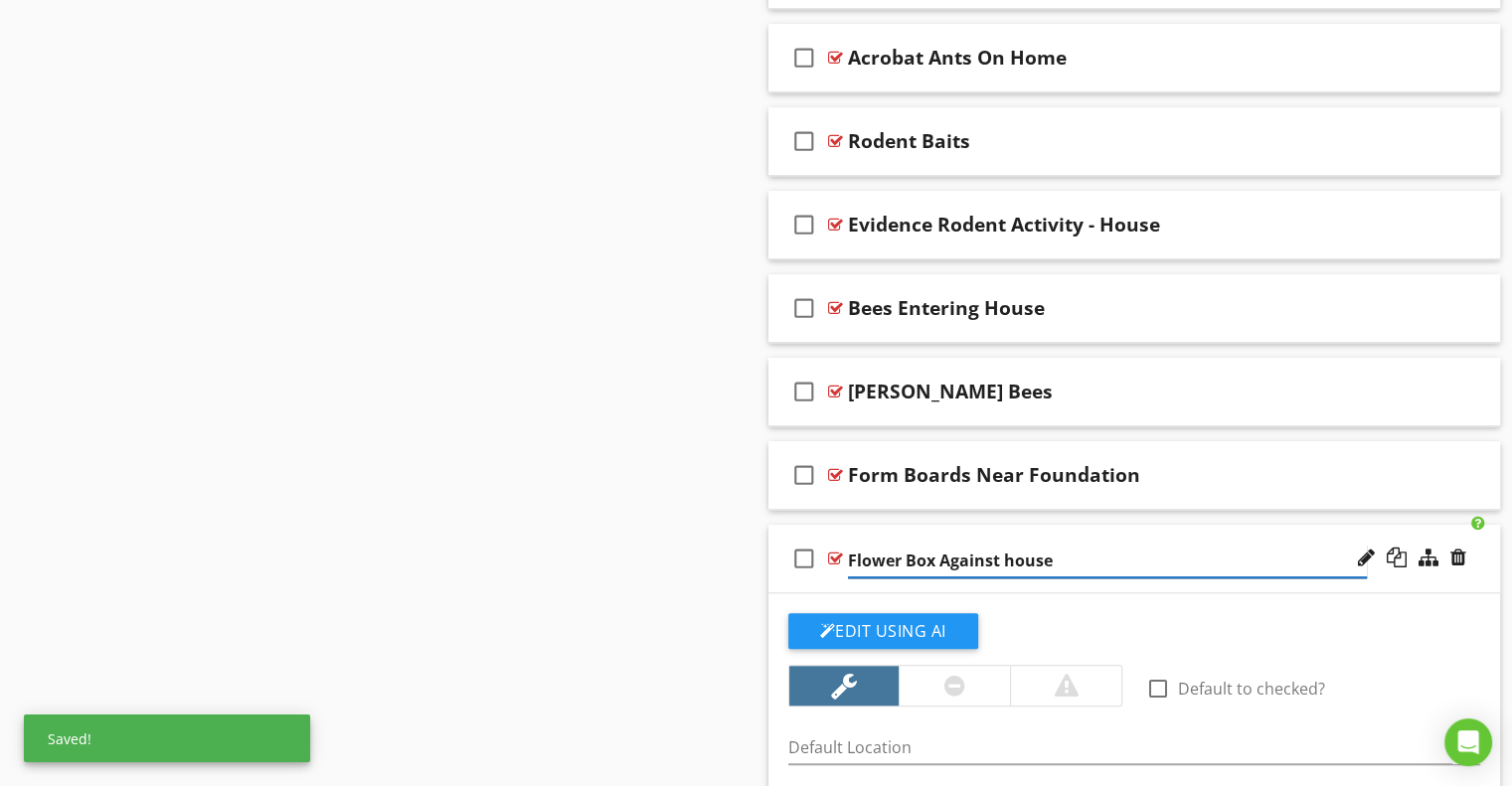 click on "Flower Box Against house" at bounding box center (1107, 560) 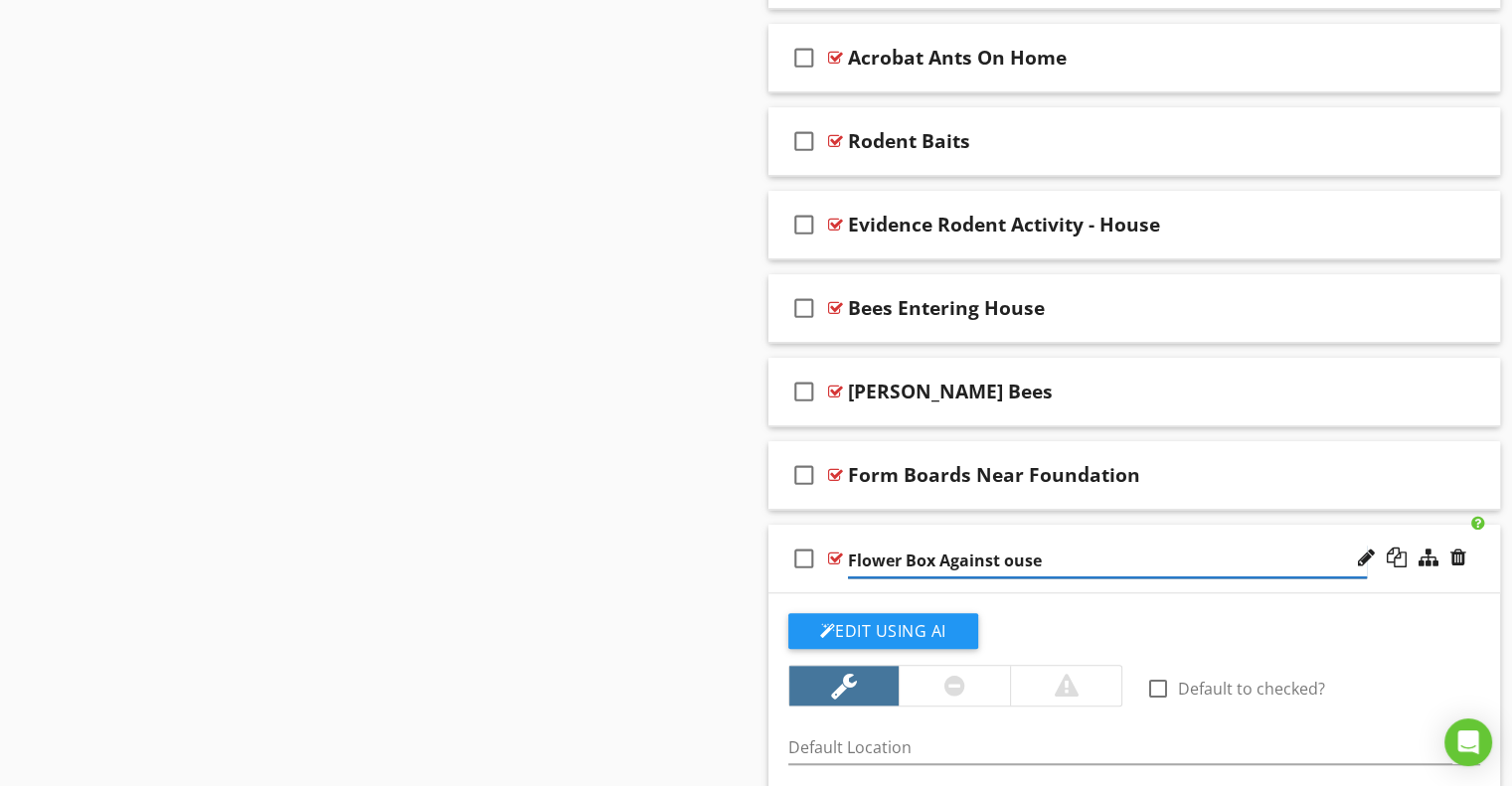 type on "Flower Box Against House" 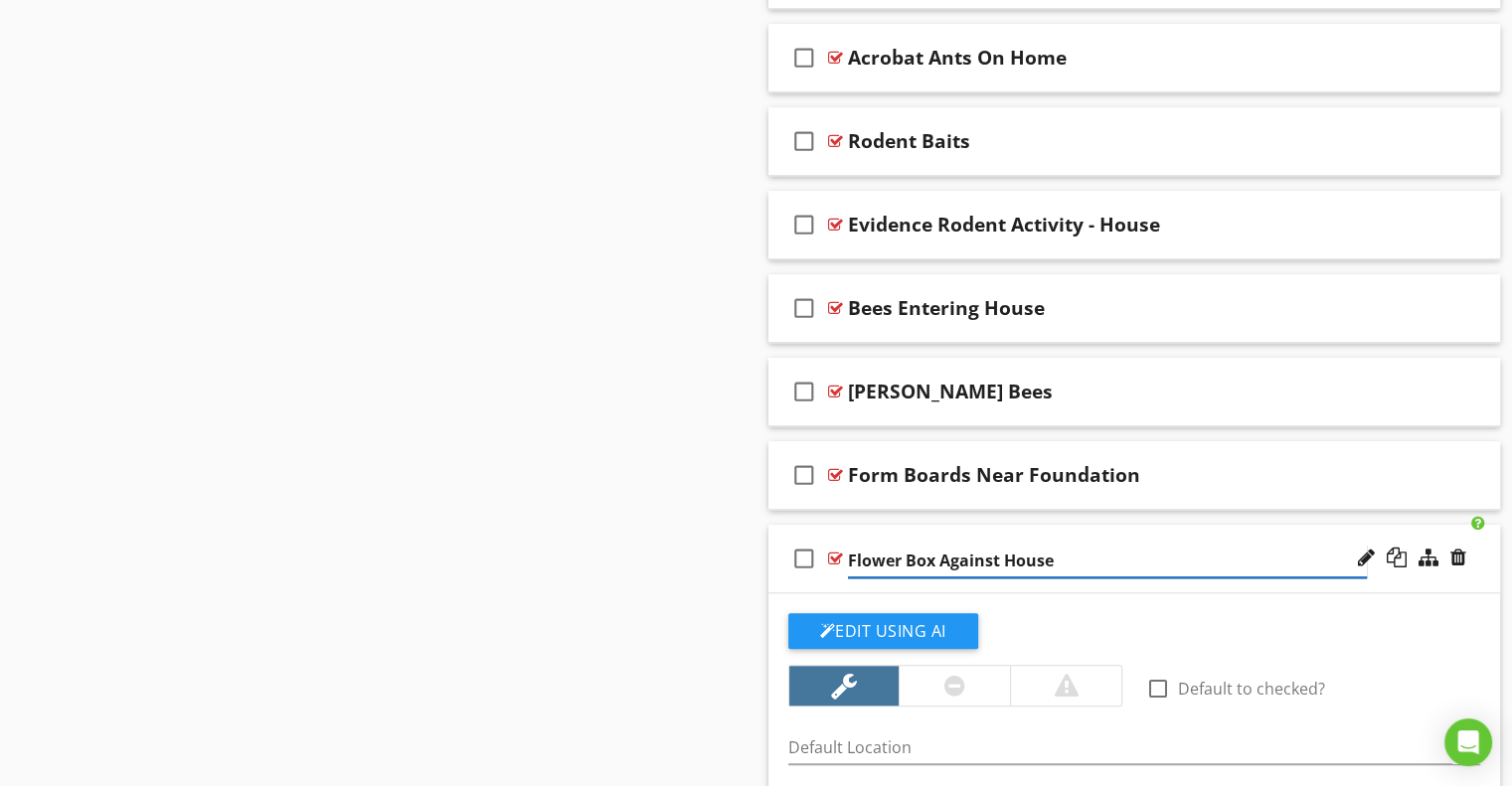 click on "Flower Box Against House" at bounding box center (1107, 560) 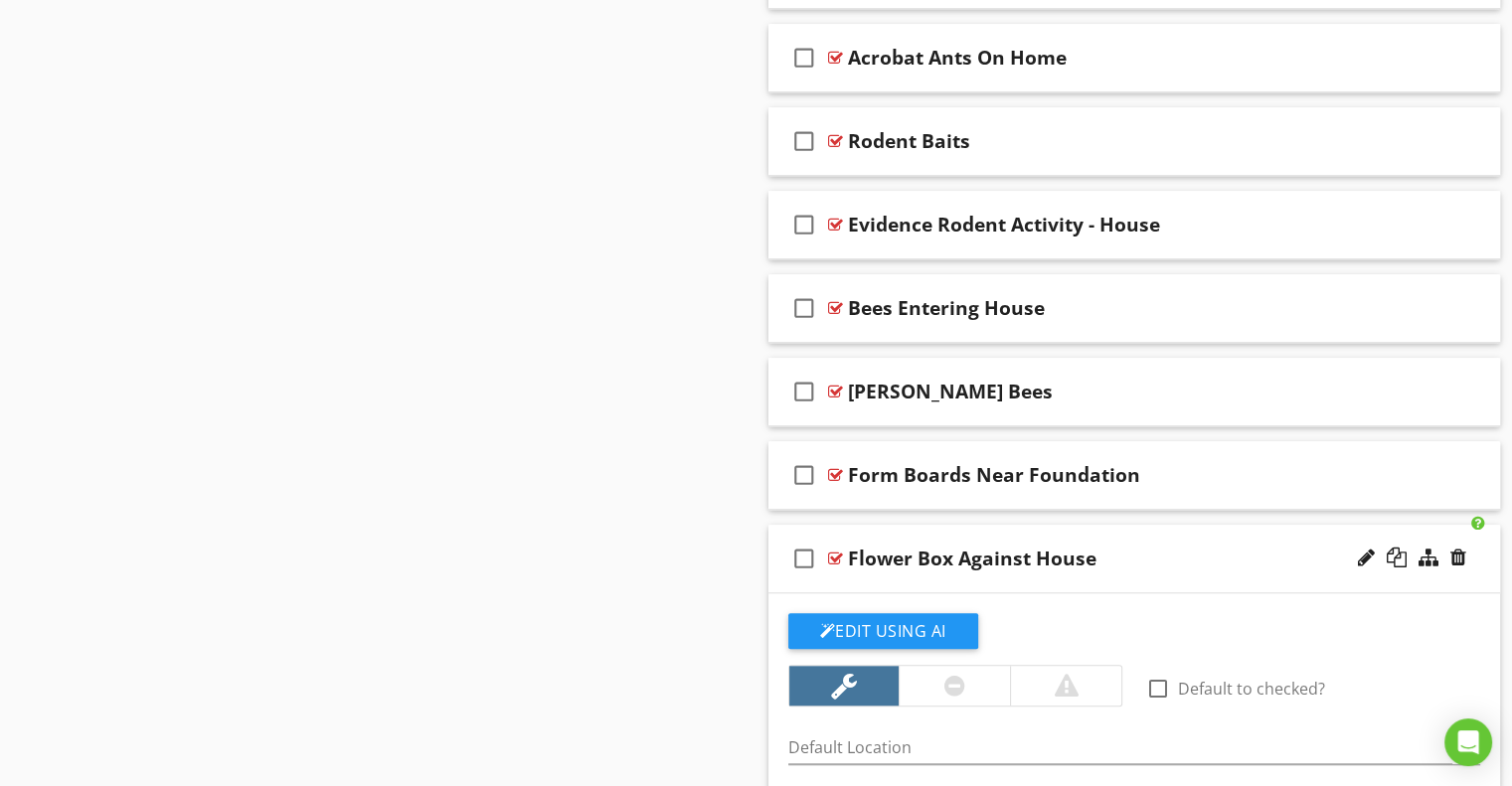 click on "check_box_outline_blank
Flower Box Against House" at bounding box center (1134, 558) 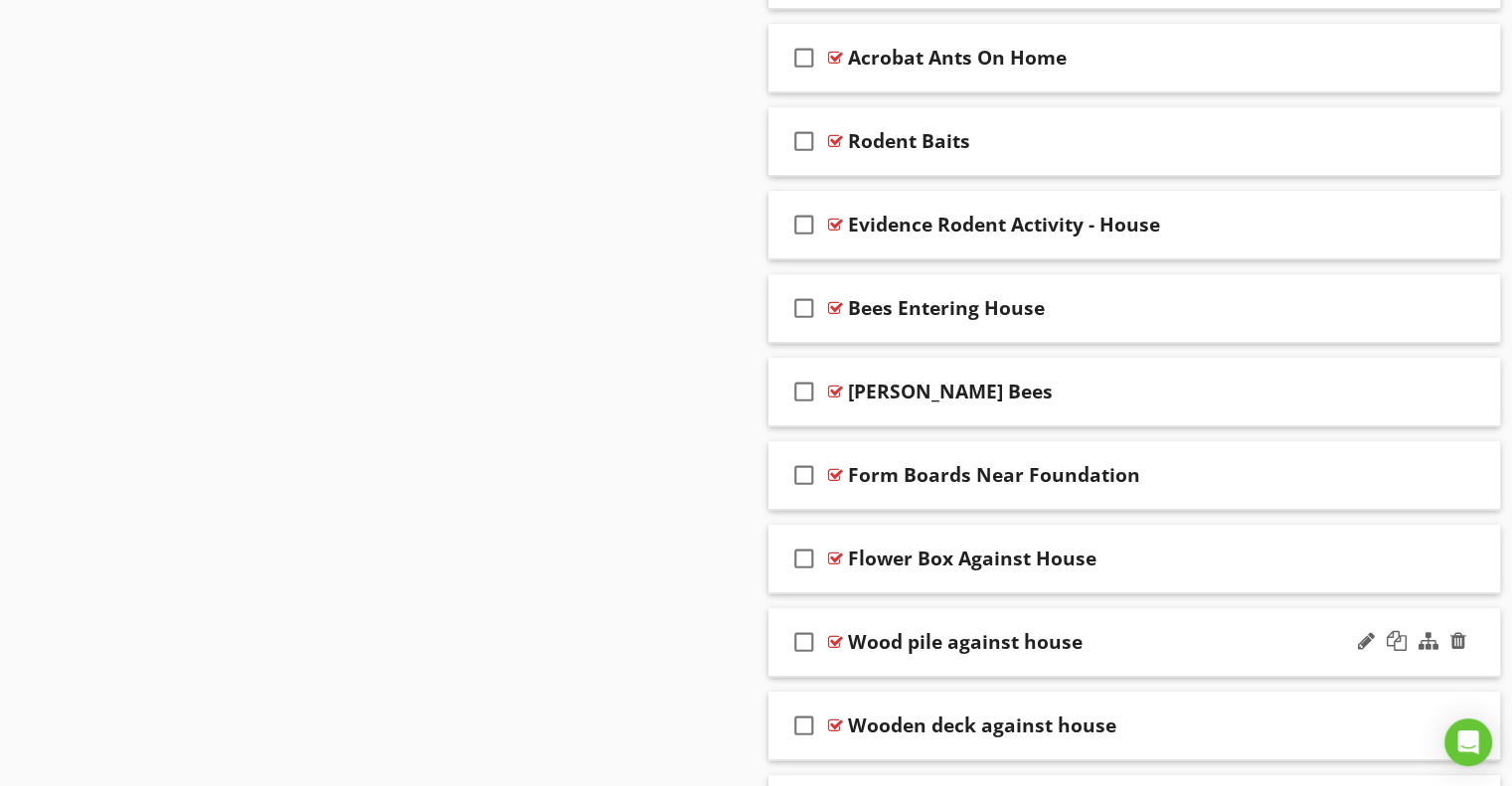 click on "Wood pile against house" at bounding box center (965, 642) 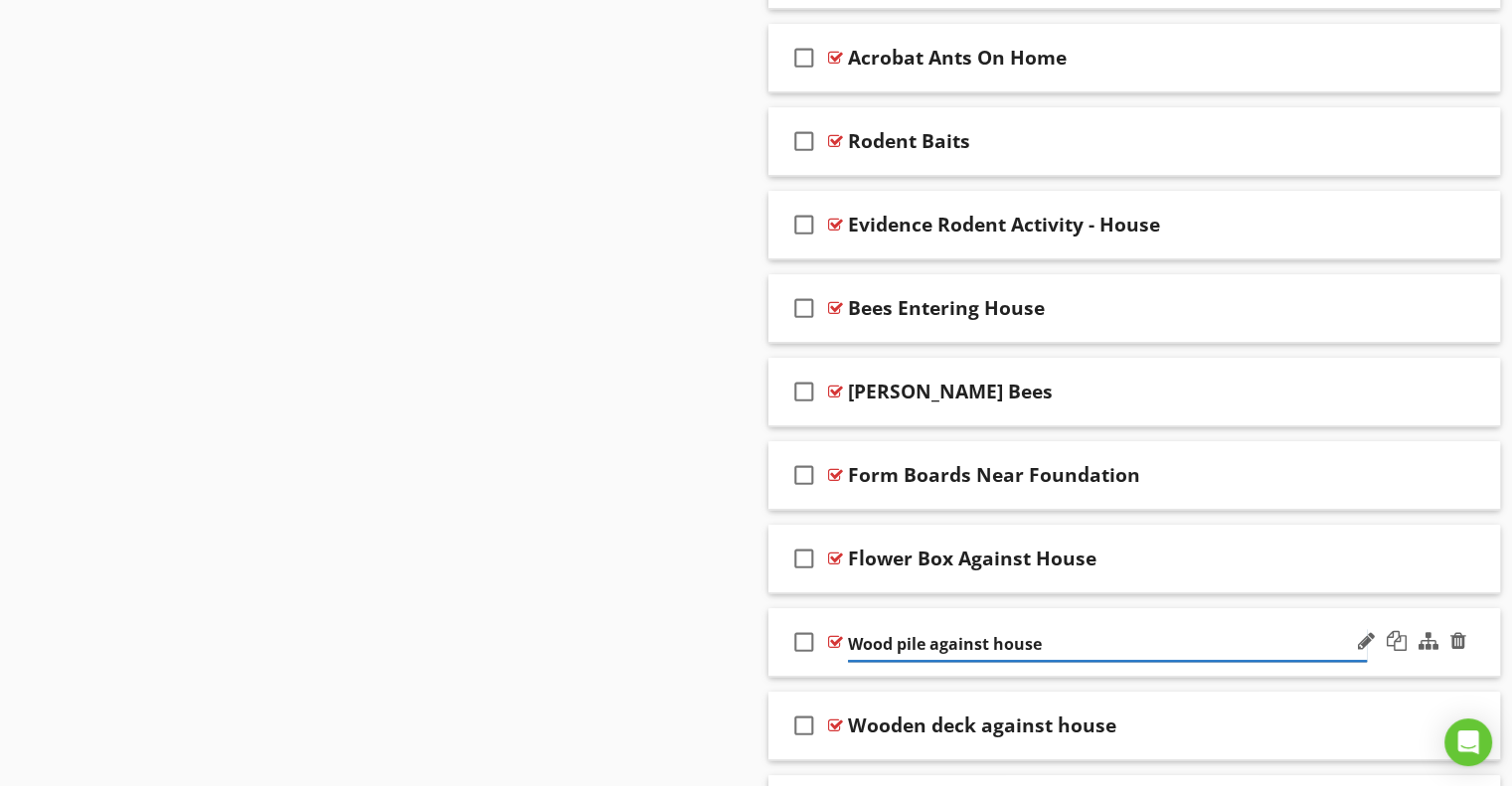 click on "Wood pile against house" at bounding box center [1107, 644] 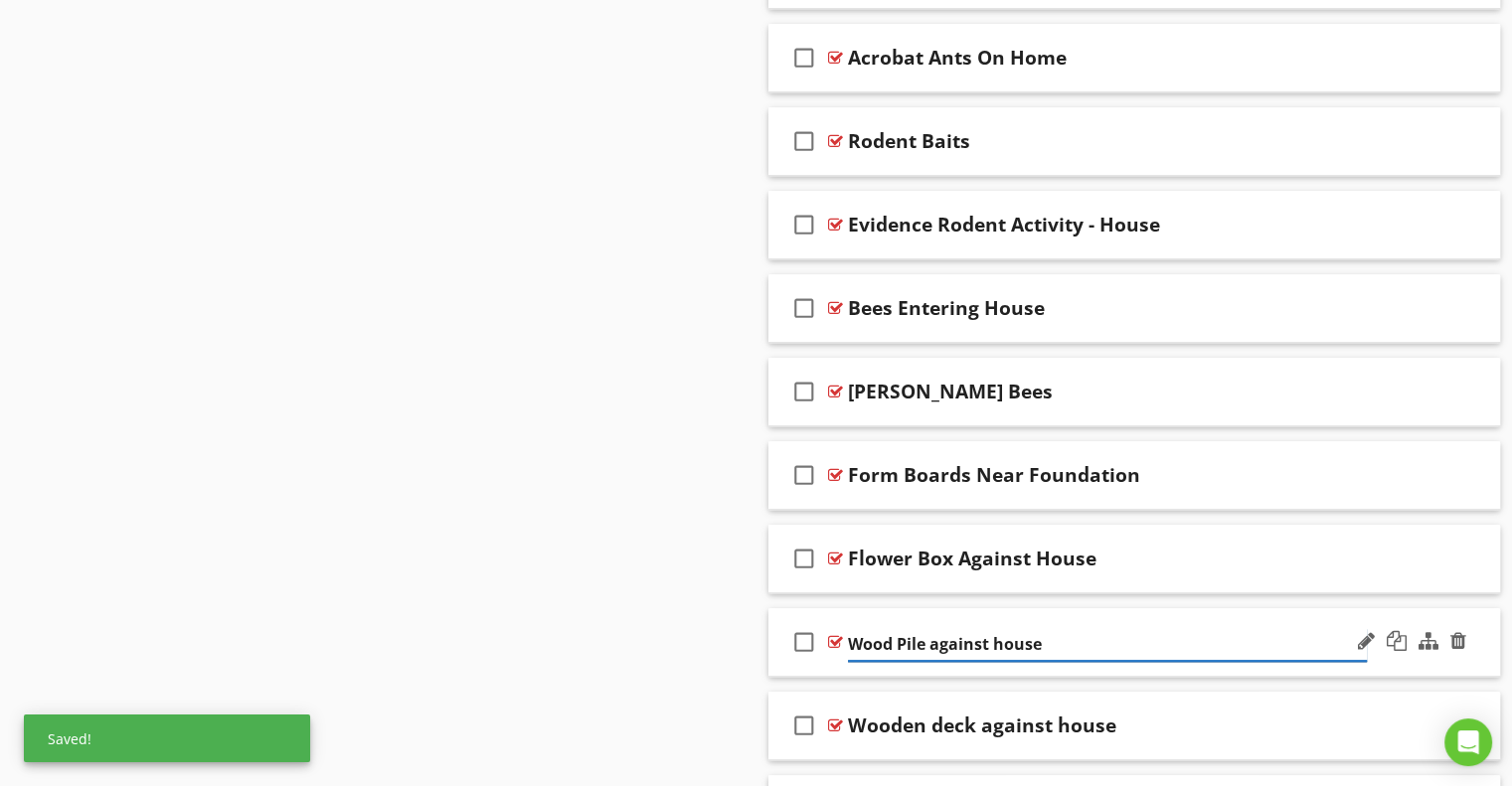 click on "Wood Pile against house" at bounding box center (1107, 644) 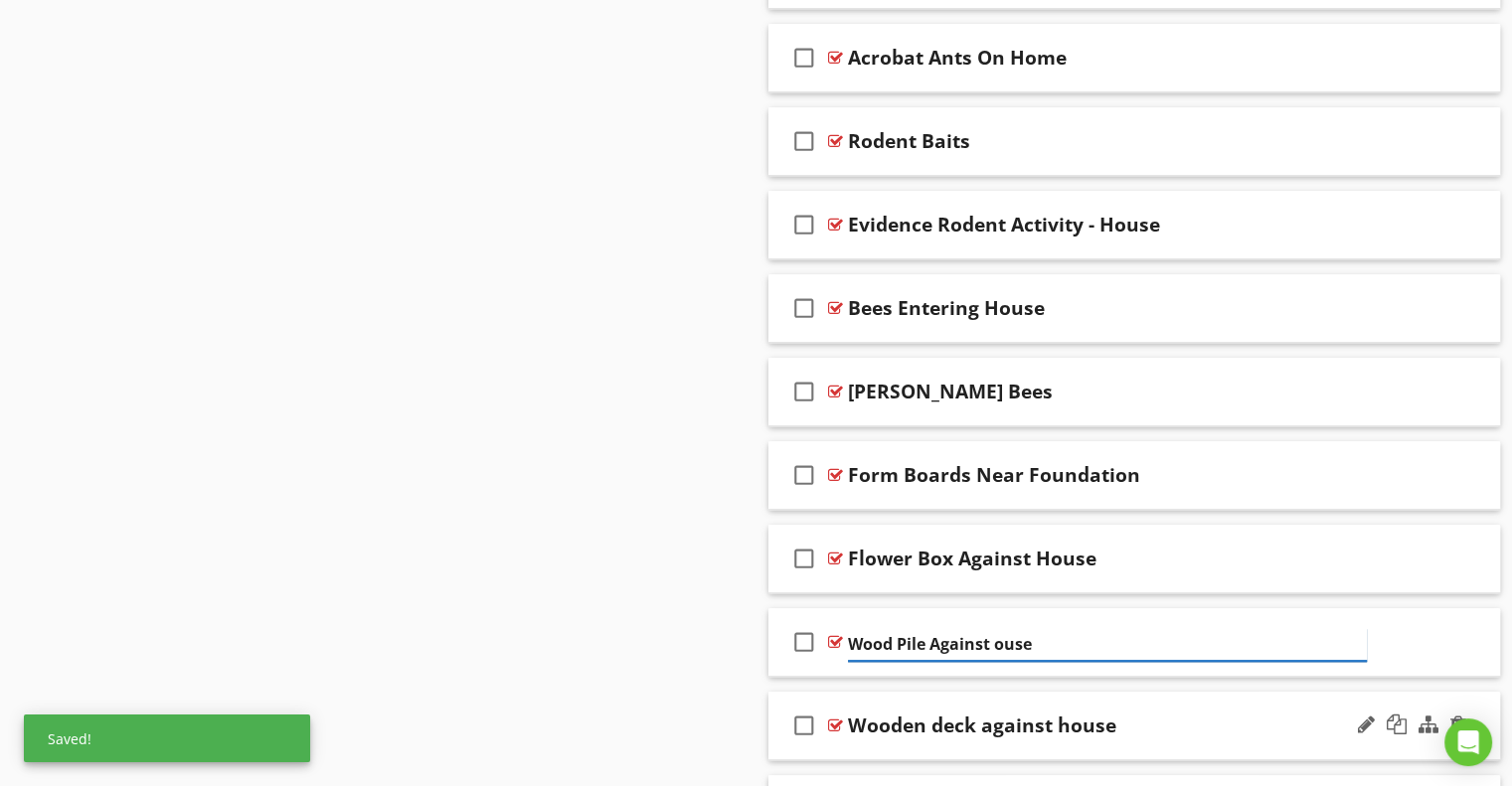type on "Wood Pile Against House" 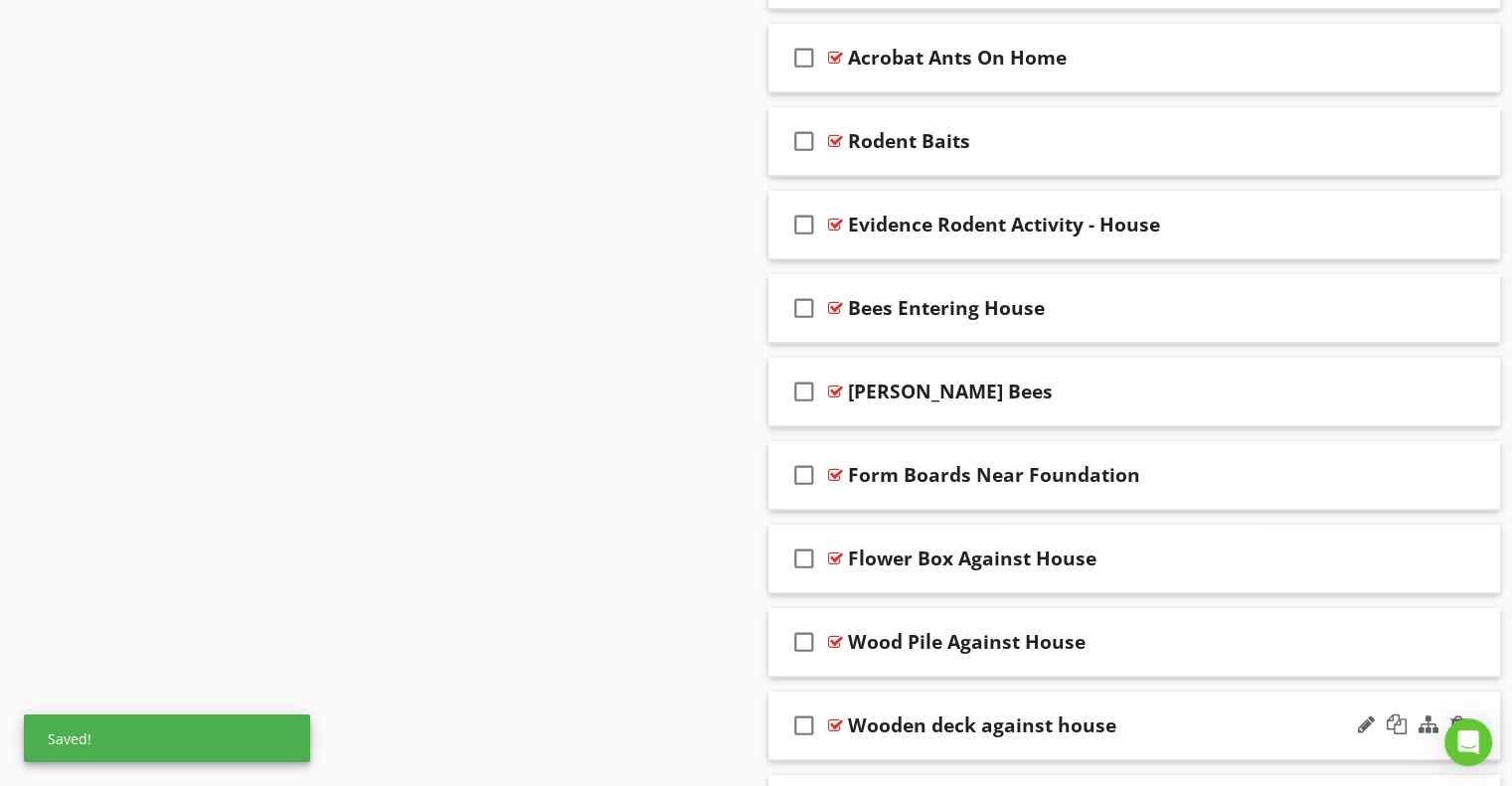 click on "Wooden deck against house" at bounding box center (982, 725) 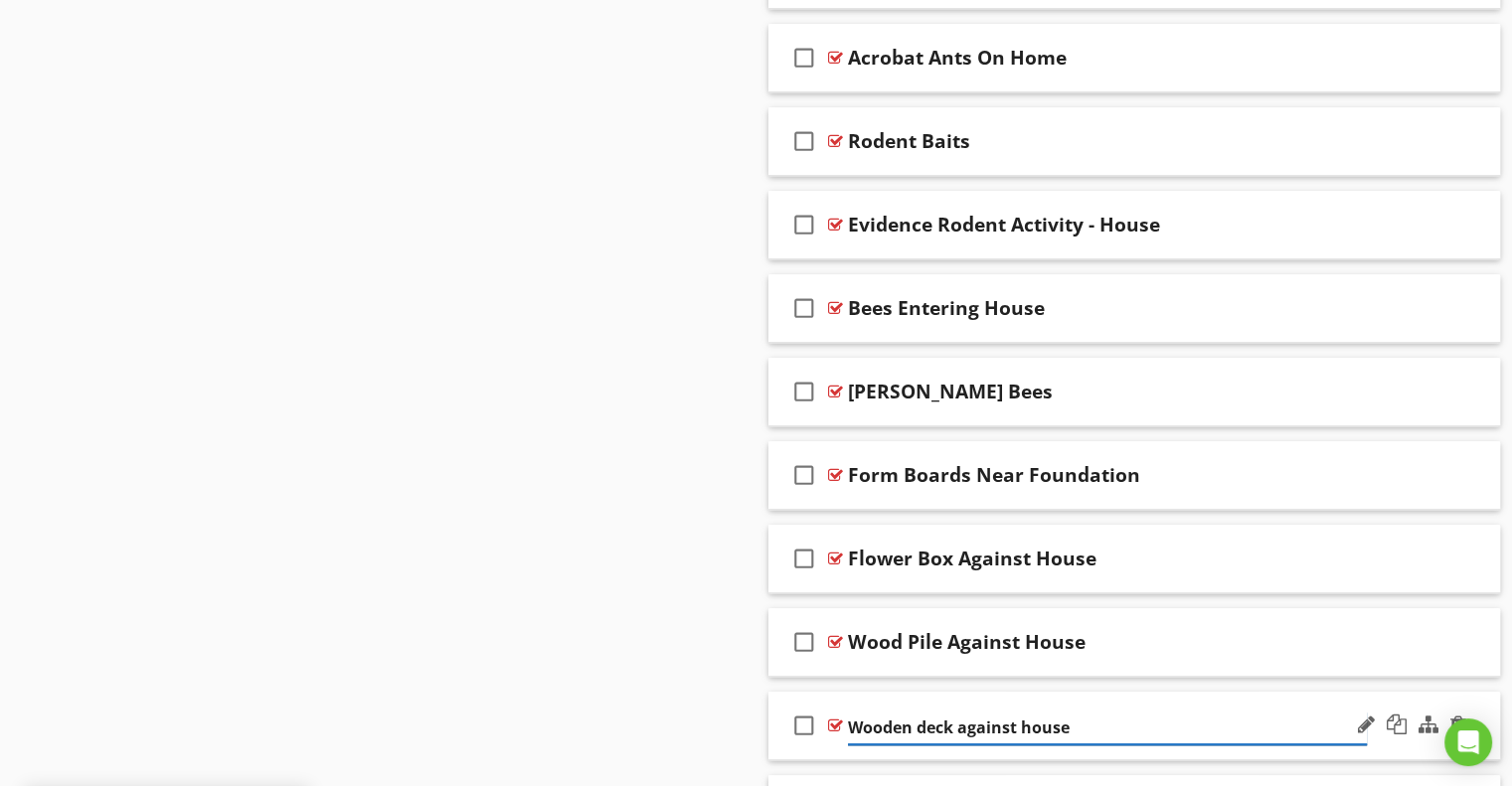 click on "Wooden deck against house" at bounding box center (1107, 727) 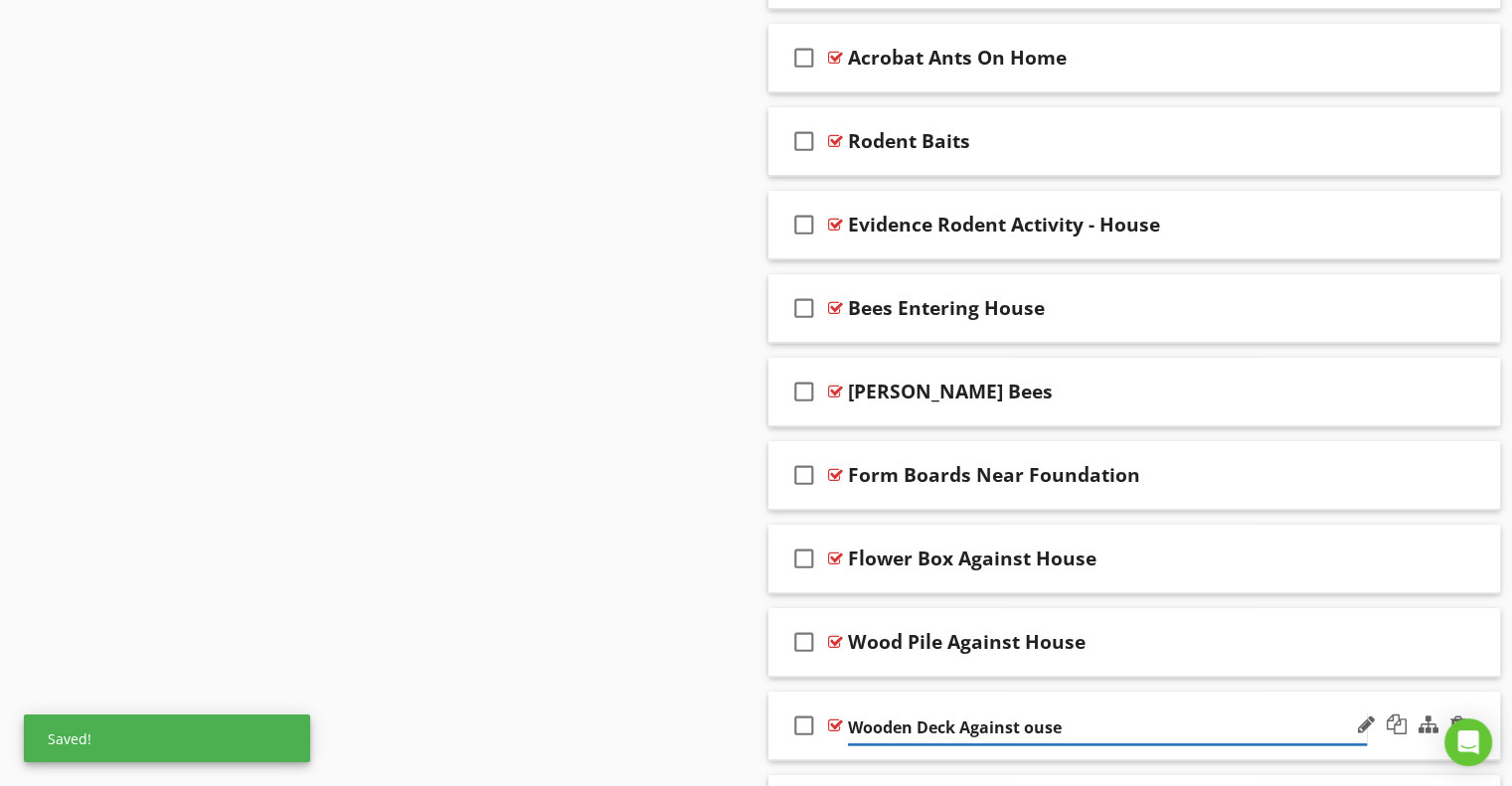 type on "Wooden Deck Against House" 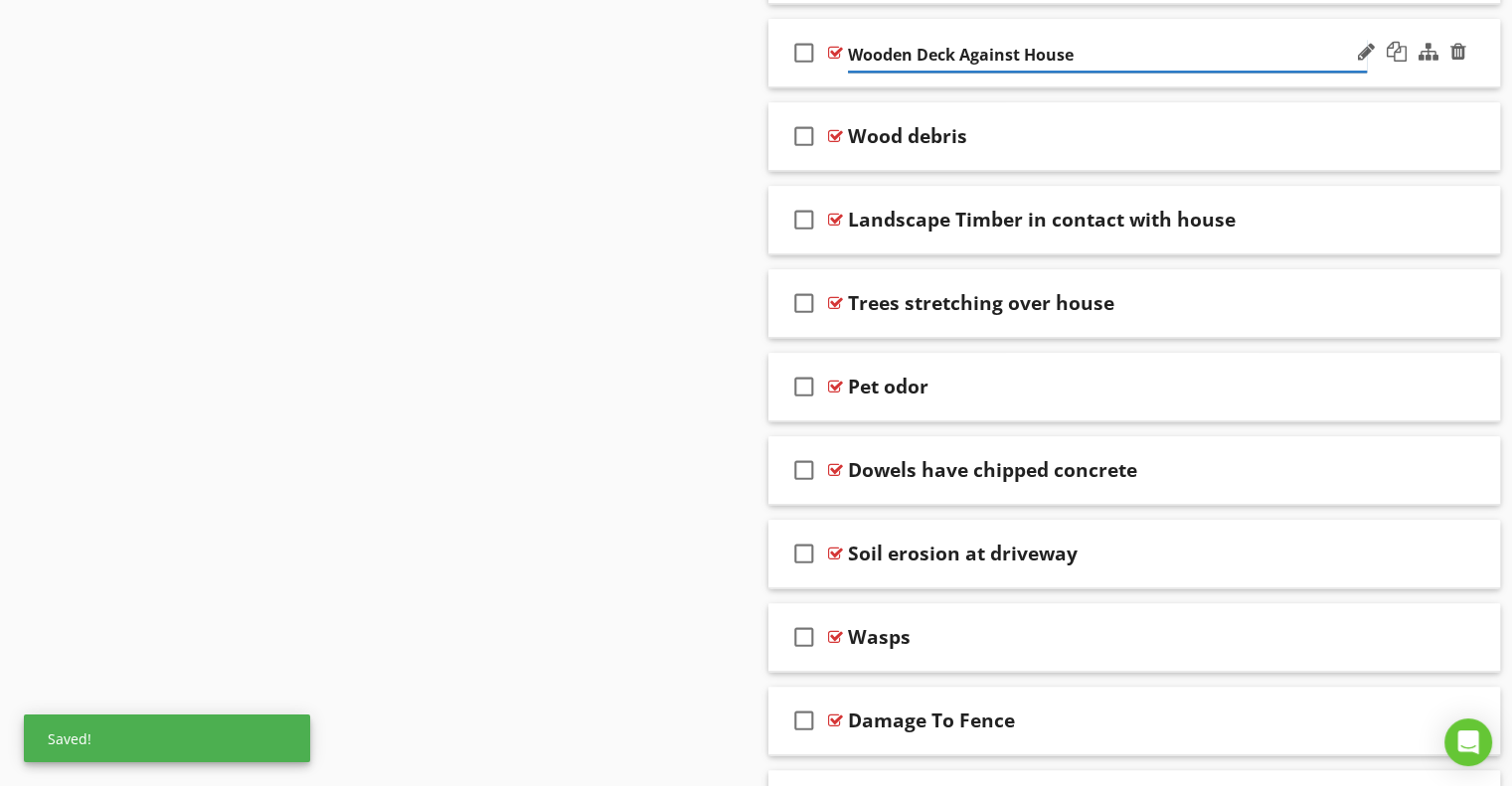 scroll, scrollTop: 2290, scrollLeft: 0, axis: vertical 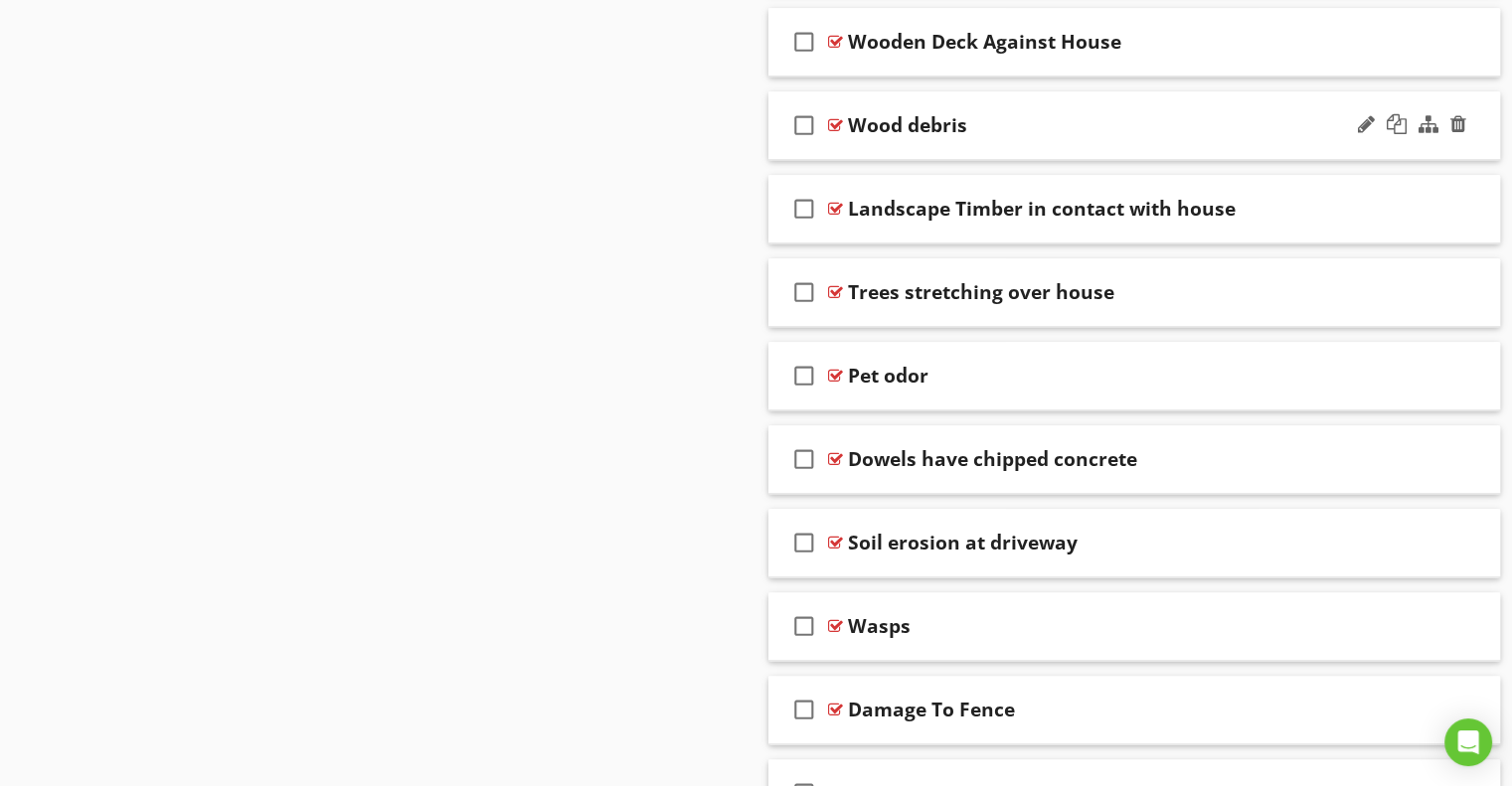 click on "Wood debris" at bounding box center (908, 125) 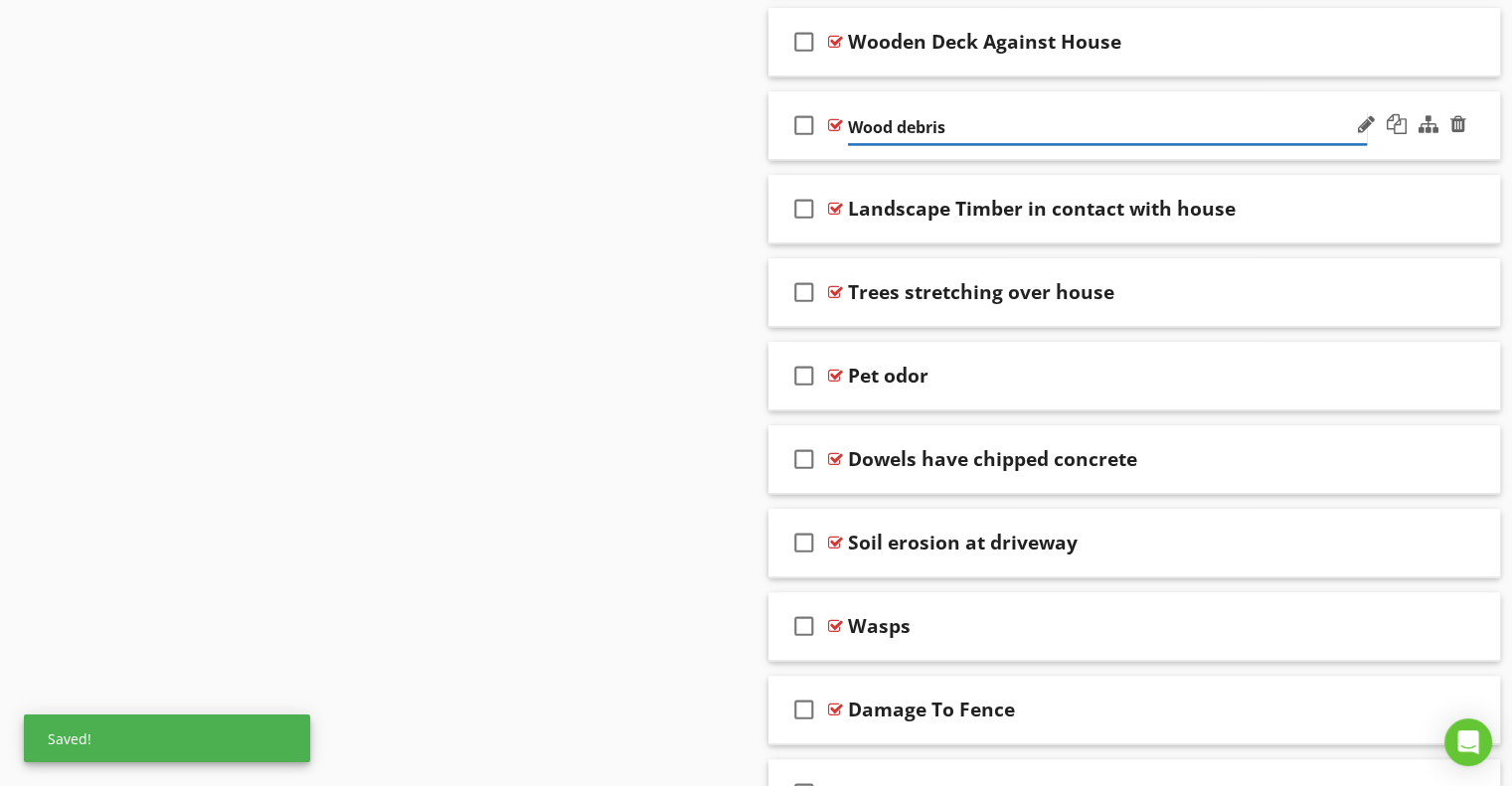 click on "Wood debris" at bounding box center (1107, 127) 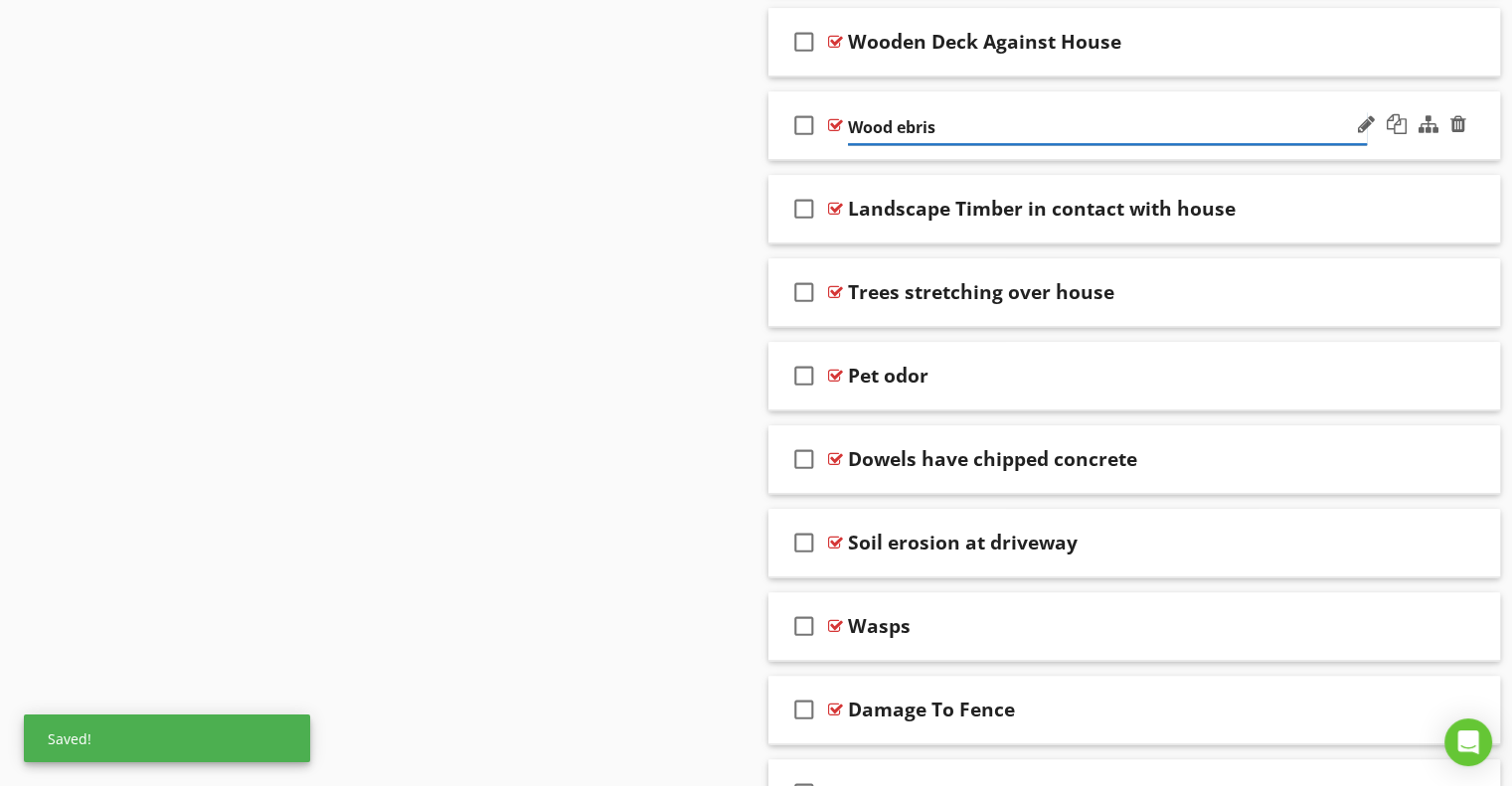 click on "Wood ebris" at bounding box center [1107, 127] 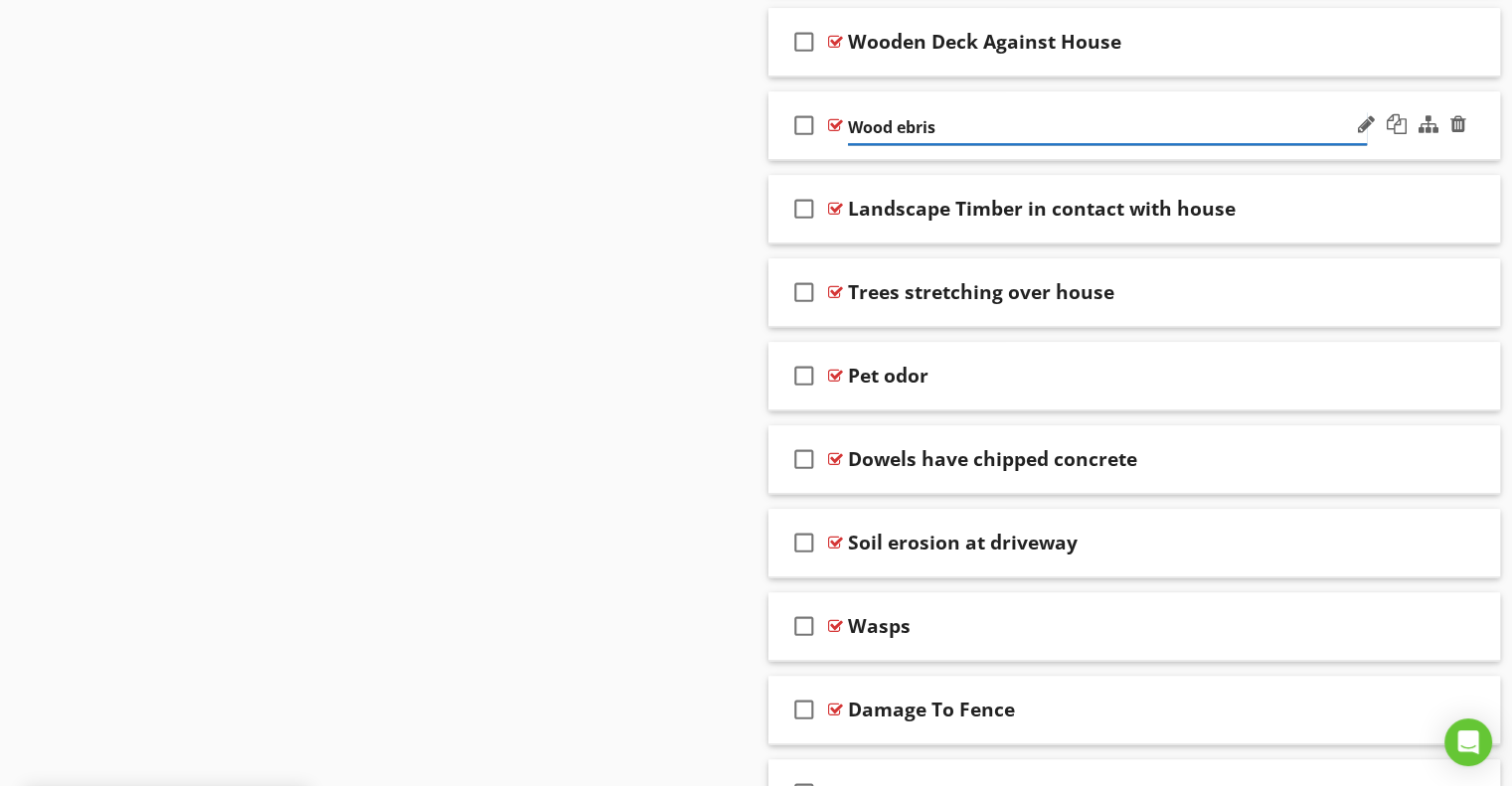 type on "Wood Debris" 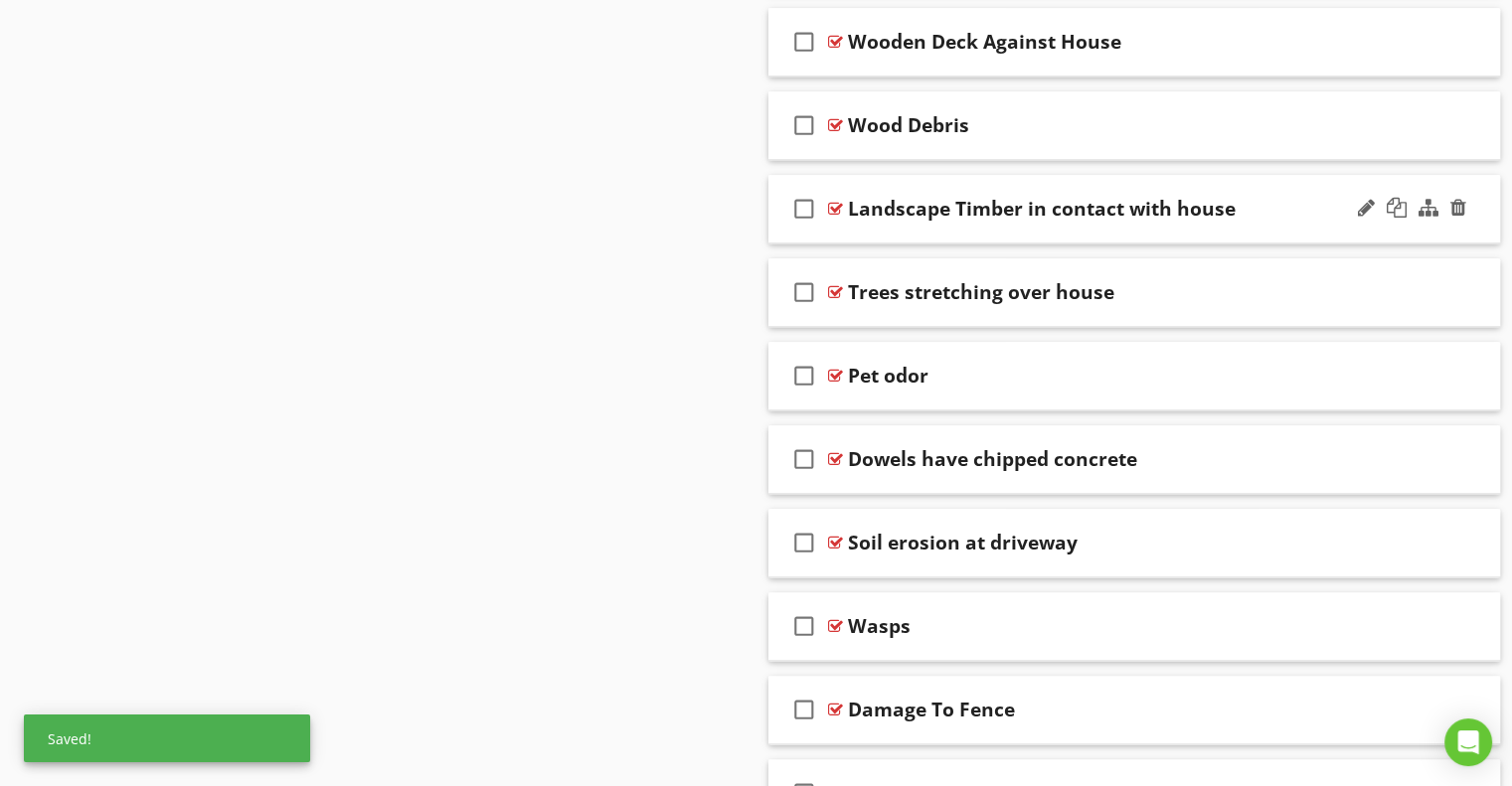 click on "check_box_outline_blank
Landscape Timber in contact with house" at bounding box center [1134, 209] 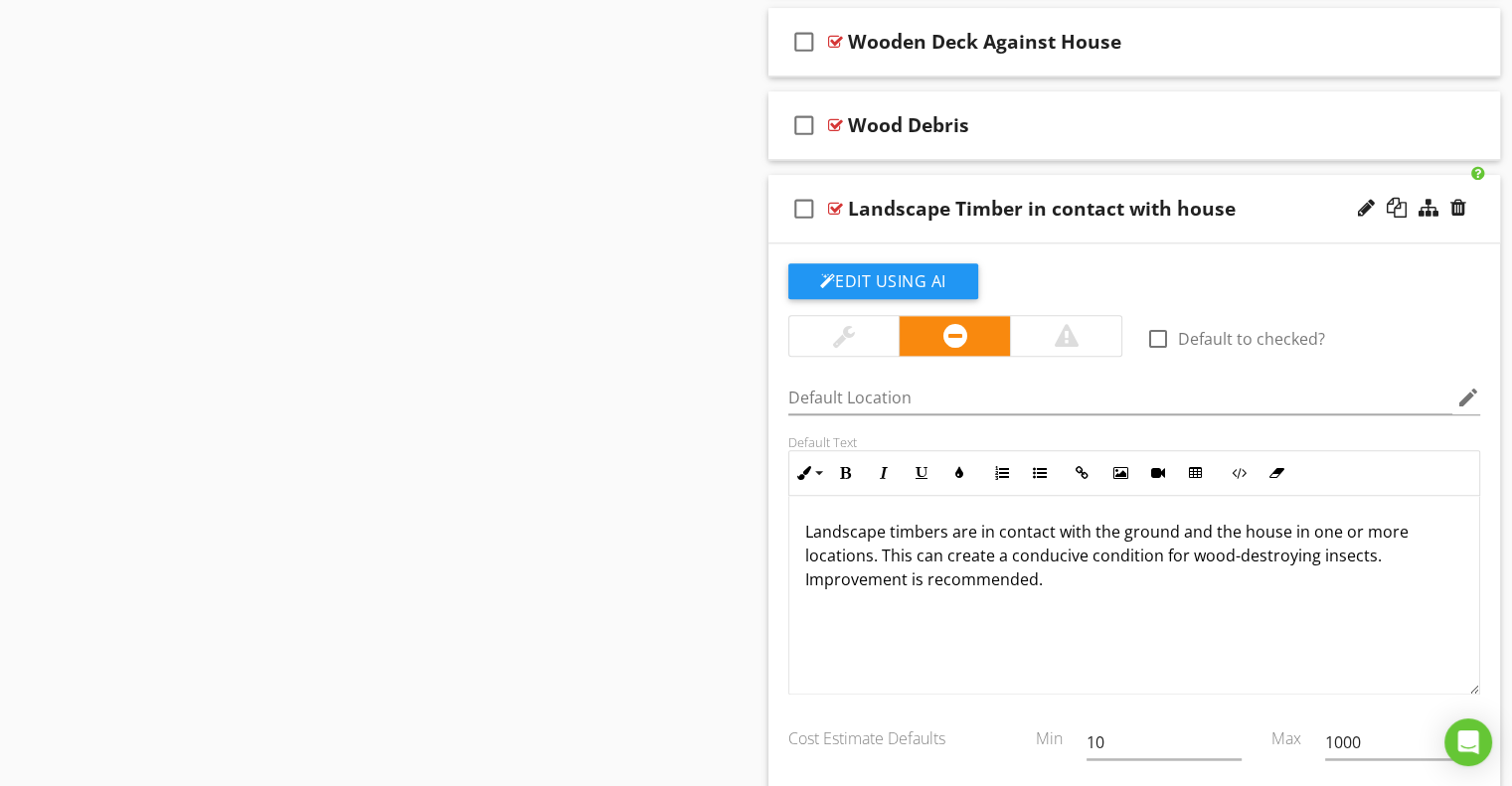 click on "Landscape Timber in contact with house" at bounding box center (1042, 209) 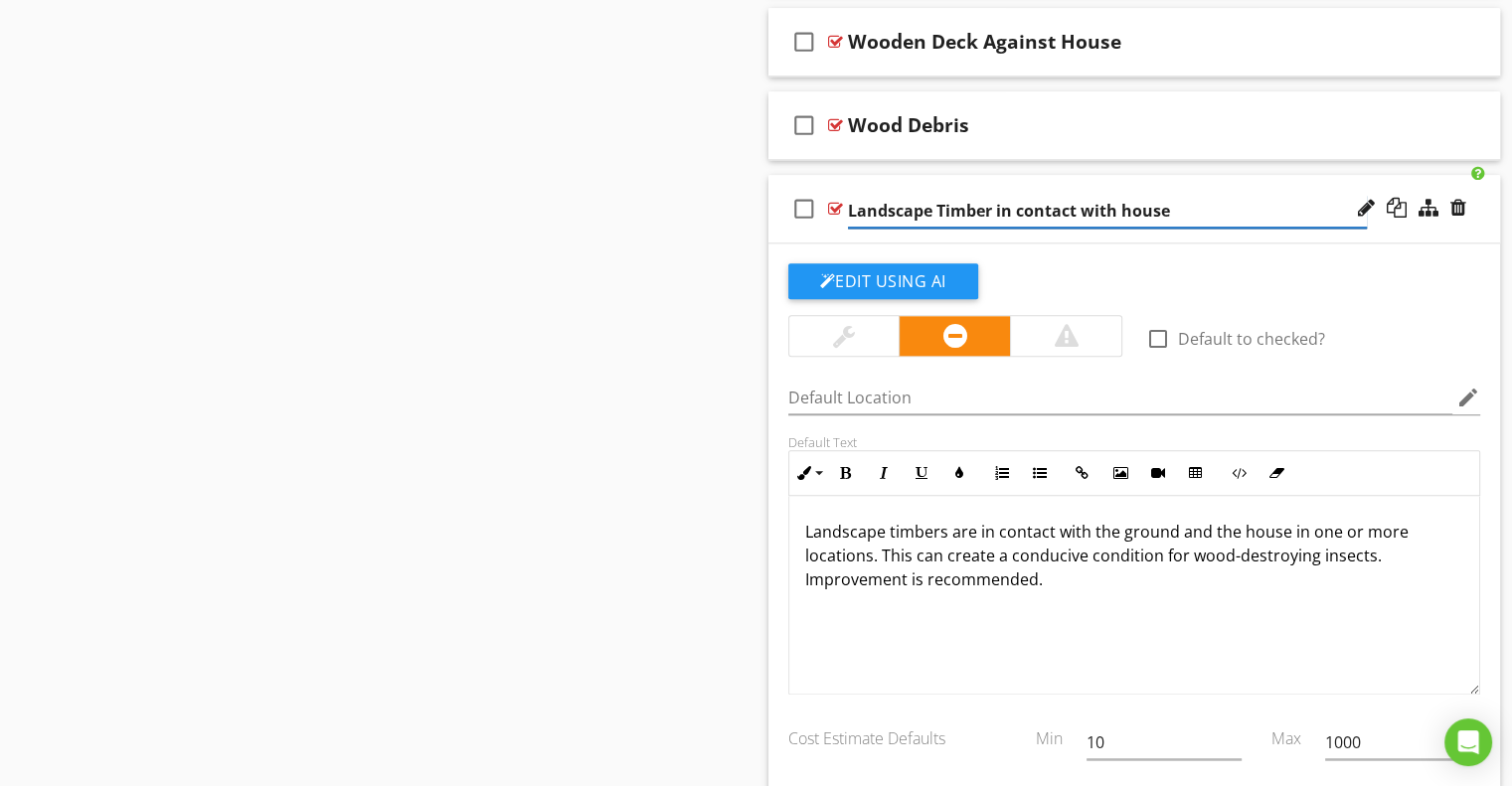 click on "Landscape Timber in contact with house" at bounding box center [1107, 211] 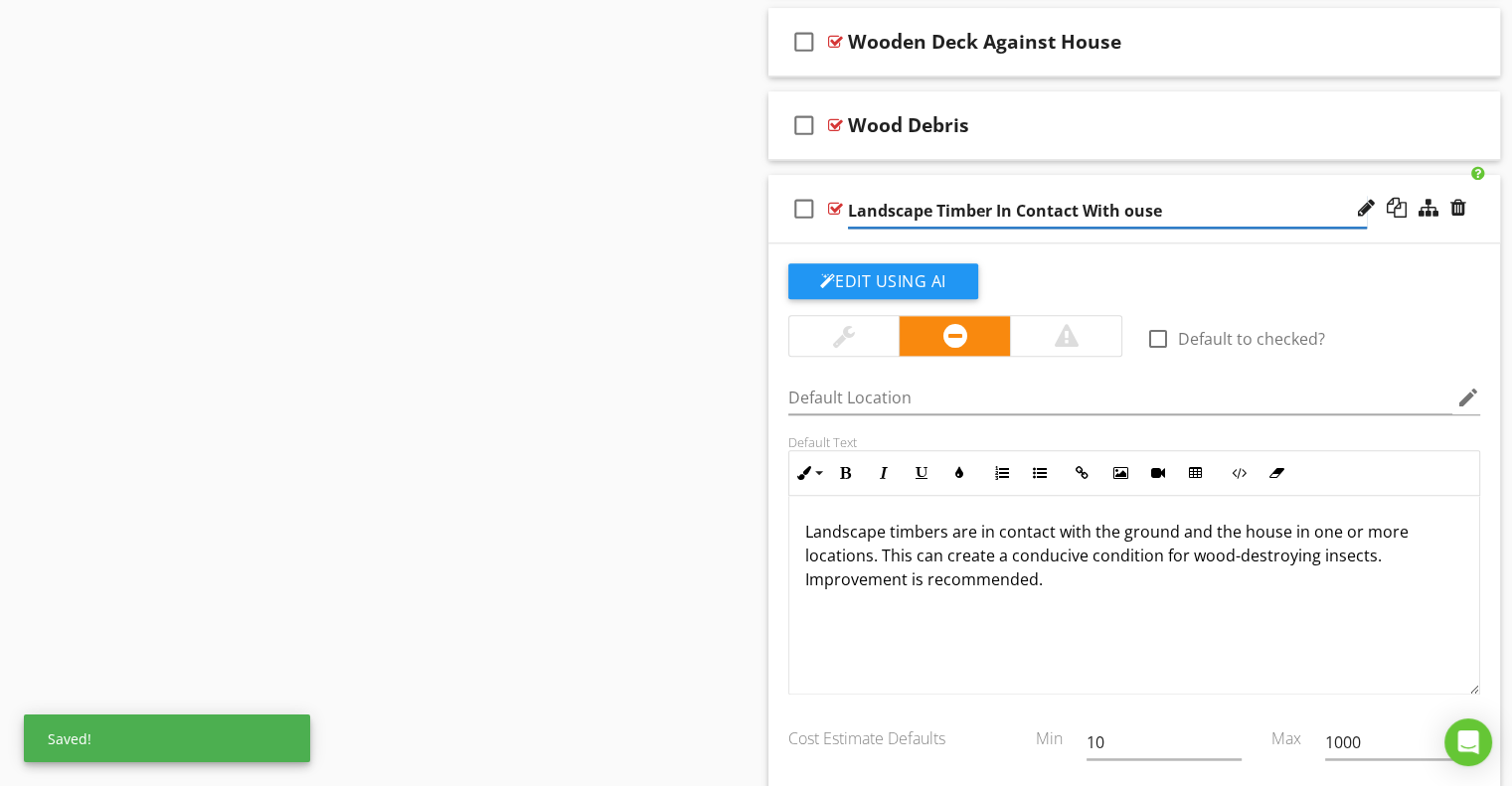 type on "Landscape Timber In Contact With House" 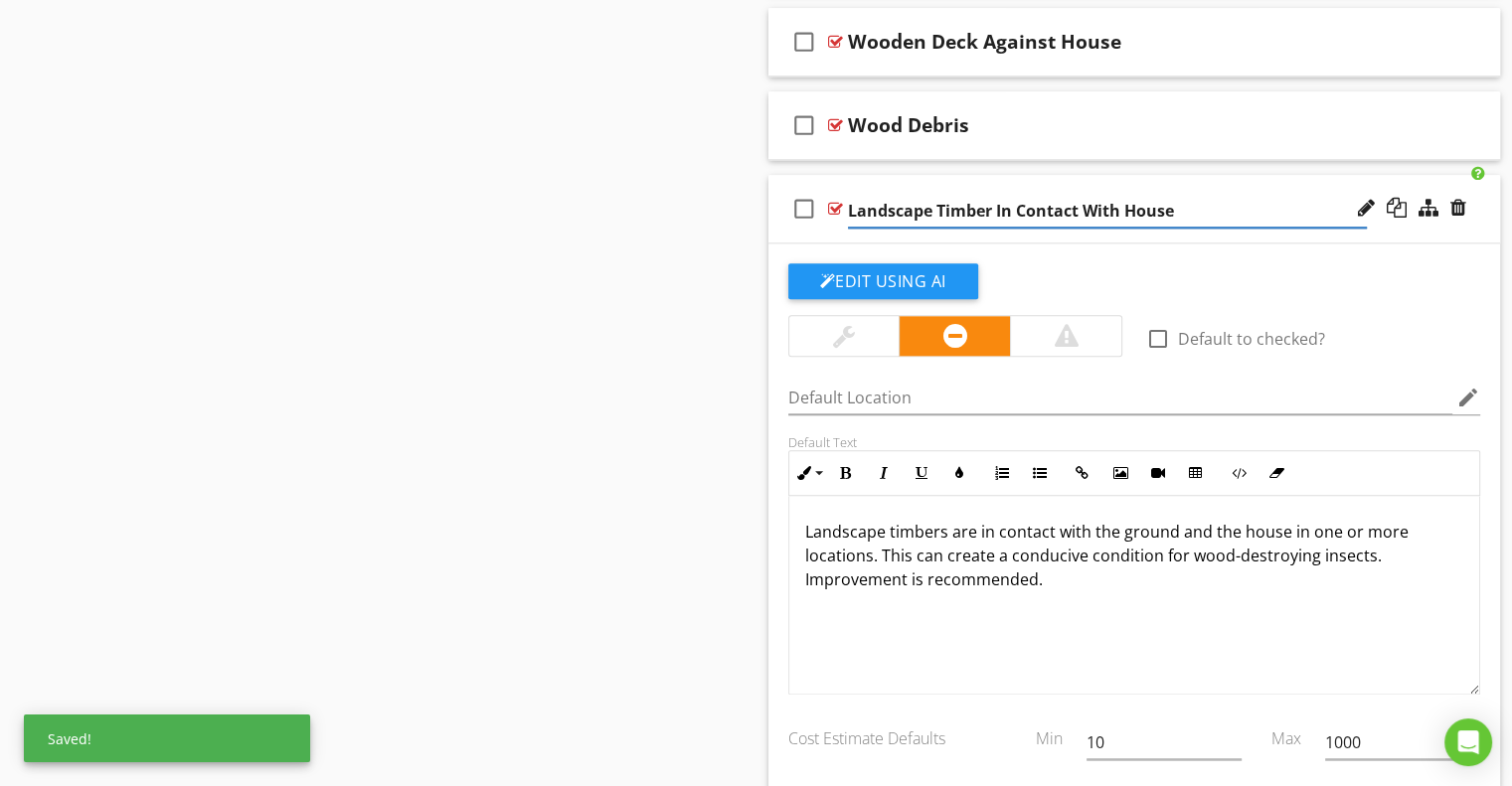 click on "check_box_outline_blank         Landscape Timber In Contact With House" at bounding box center (1134, 209) 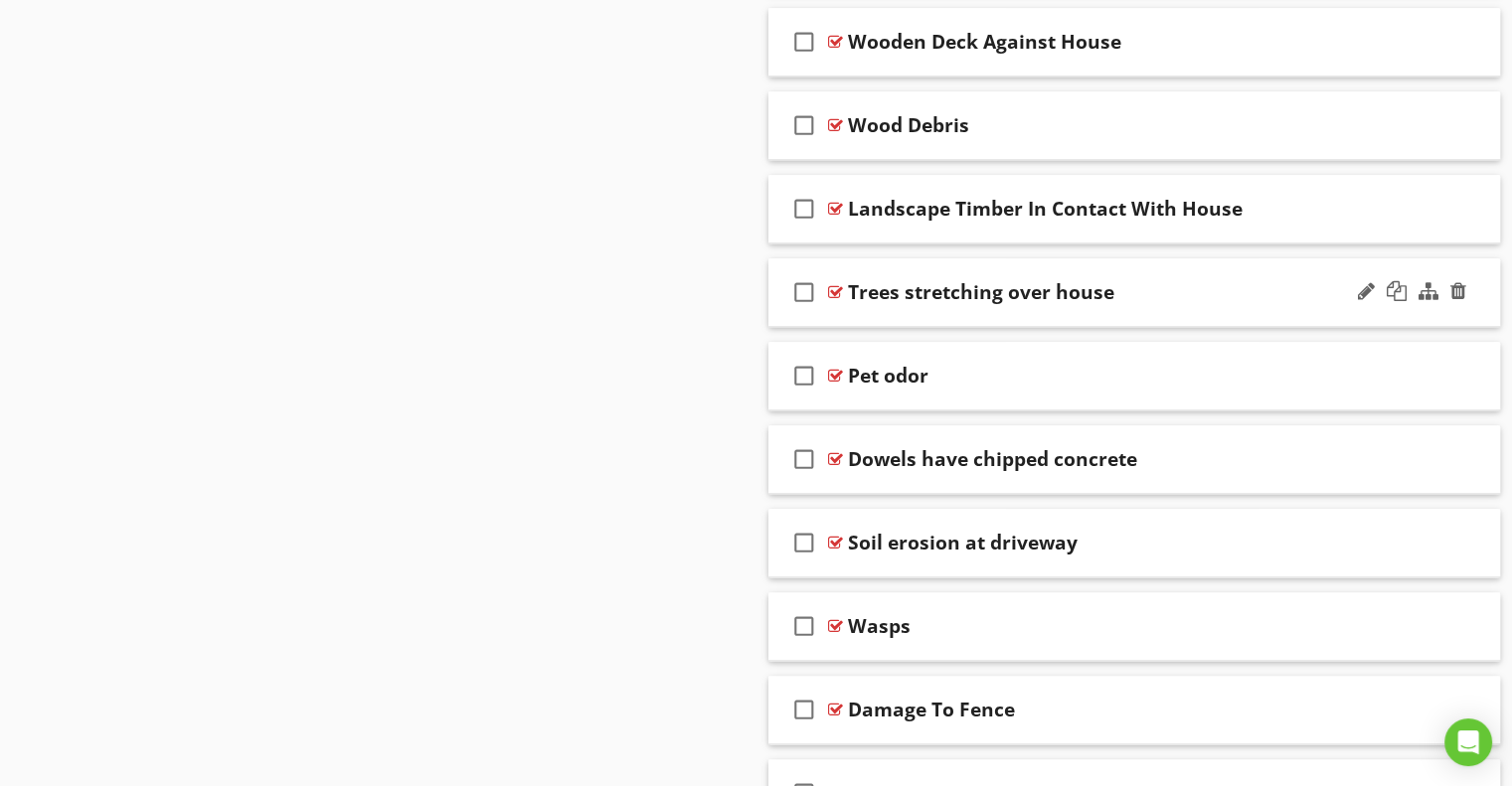 click on "Trees stretching over house" at bounding box center (981, 292) 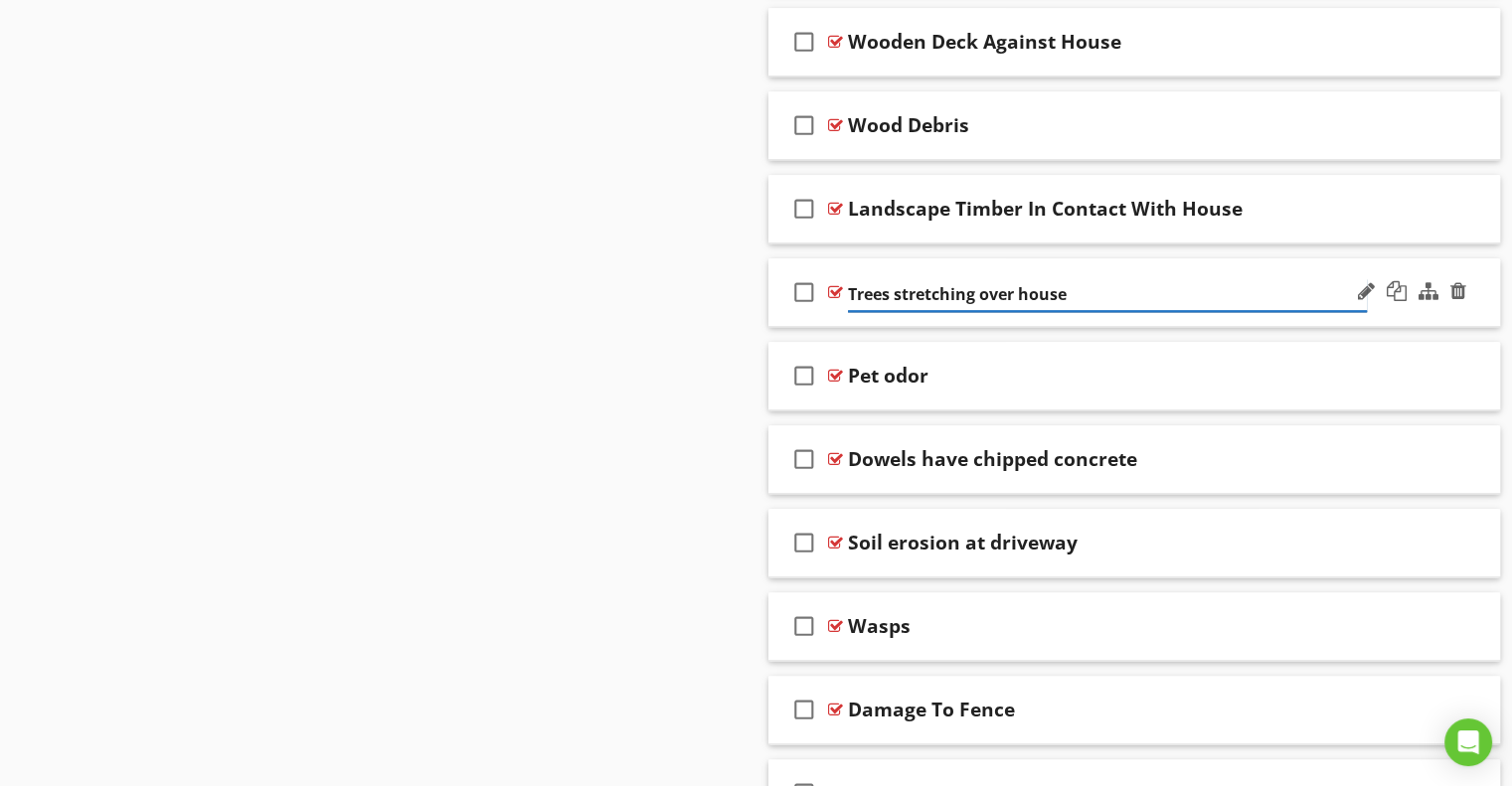 click on "Trees stretching over house" at bounding box center [1107, 294] 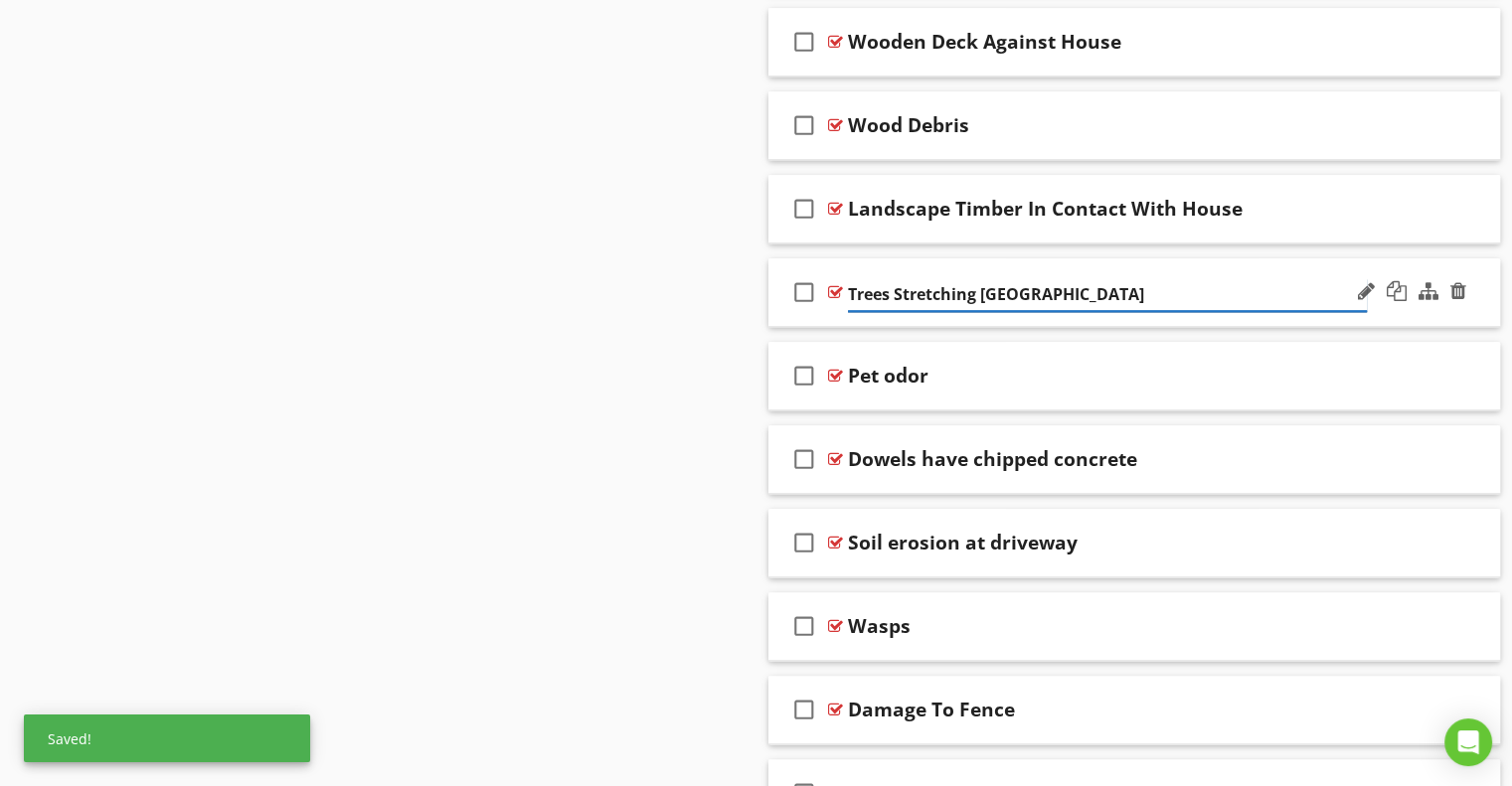 click on "Trees Stretching [GEOGRAPHIC_DATA]" at bounding box center (1107, 294) 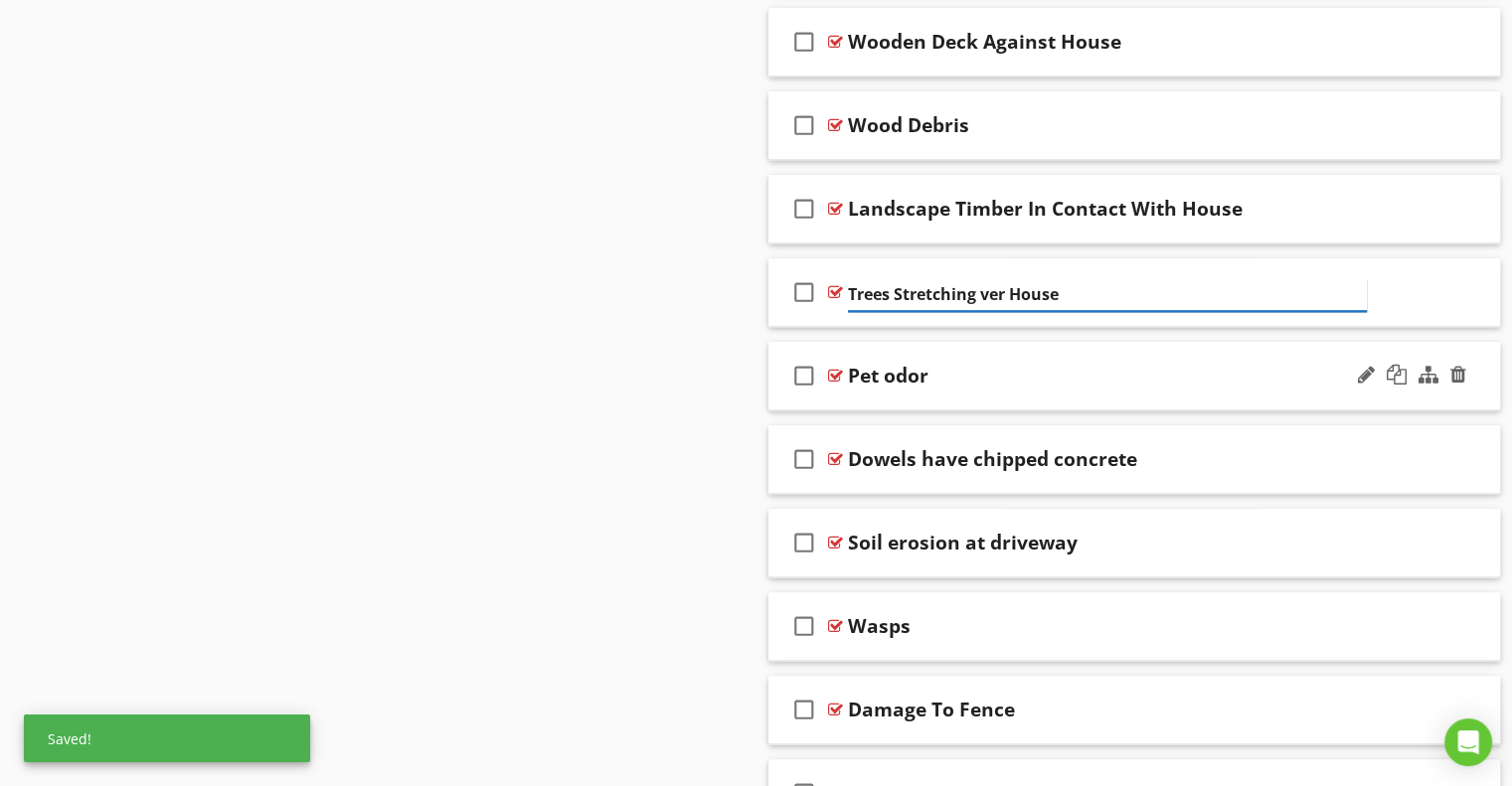 type on "Trees Stretching Over House" 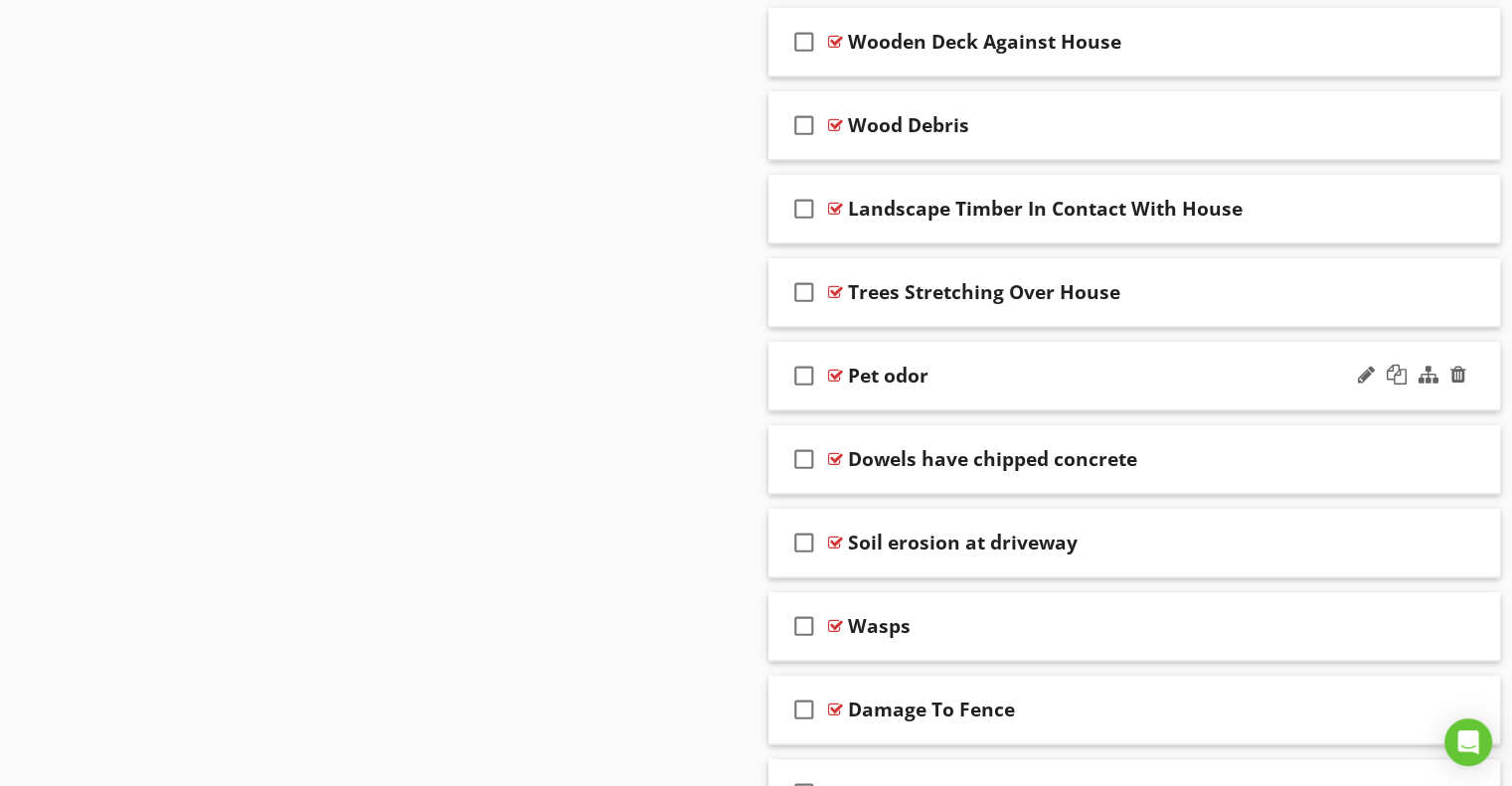 click on "Pet odor" at bounding box center [1107, 376] 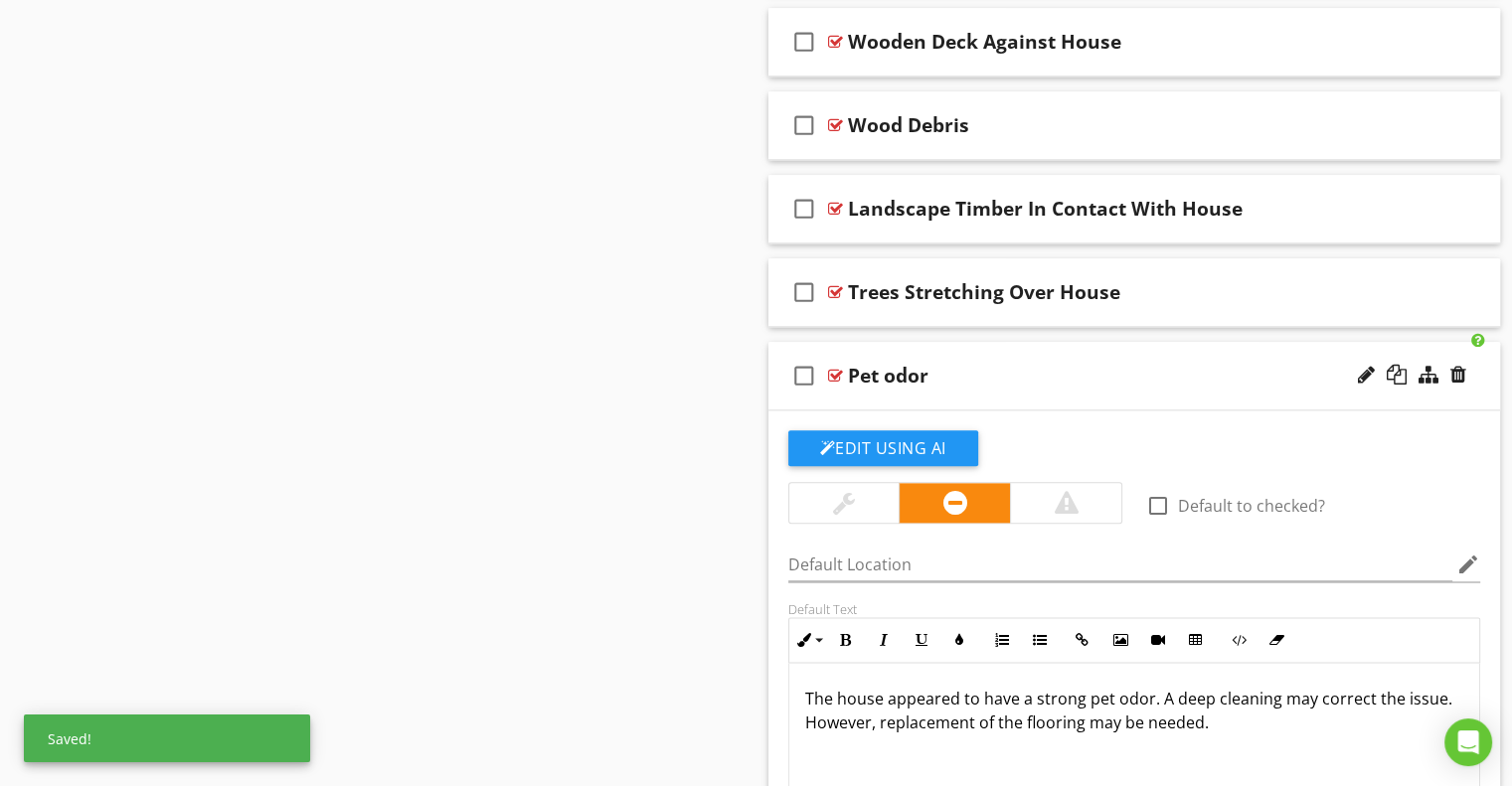 click on "Pet odor" at bounding box center [888, 376] 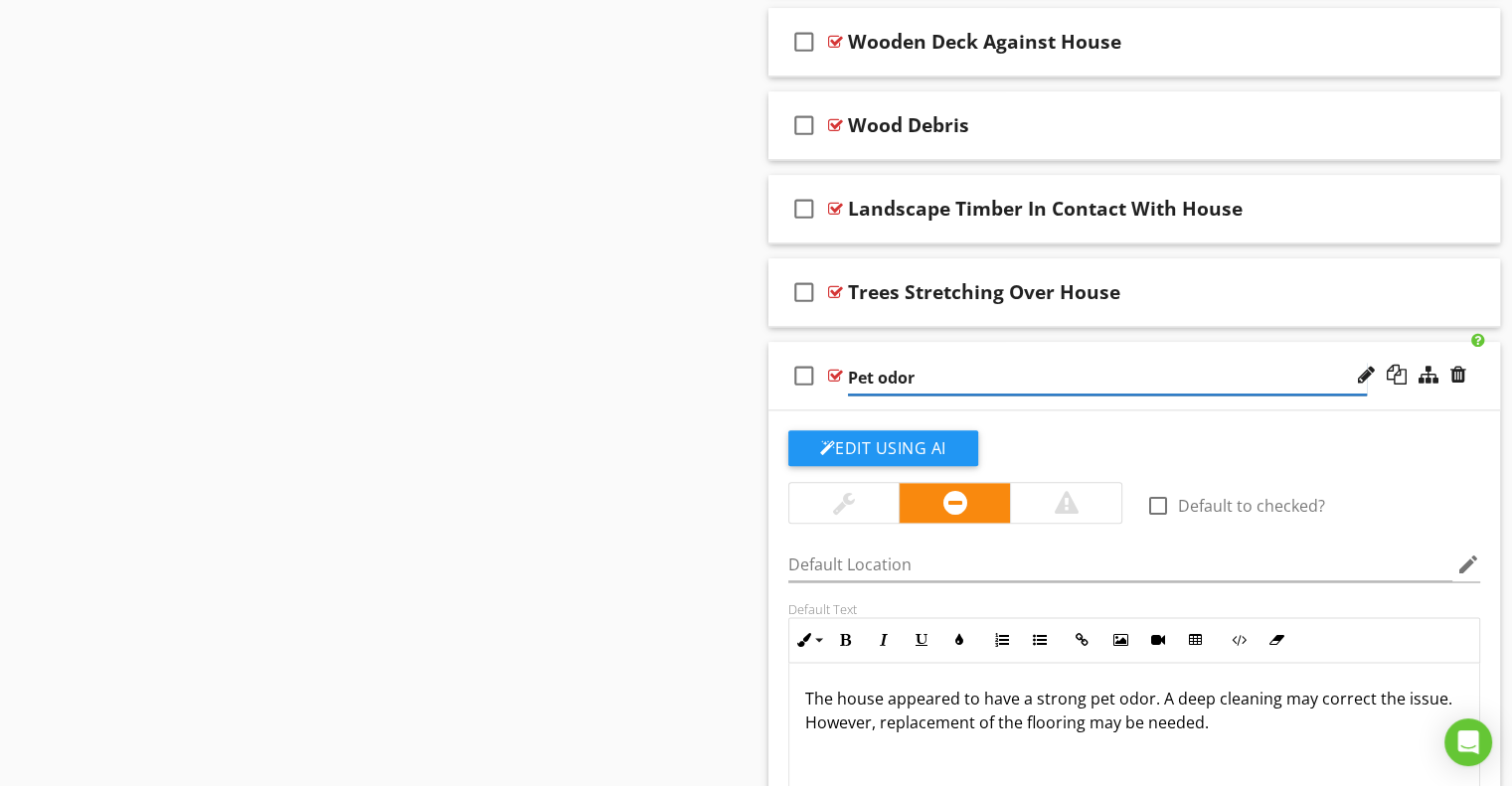 click on "Pet odor" at bounding box center [1107, 378] 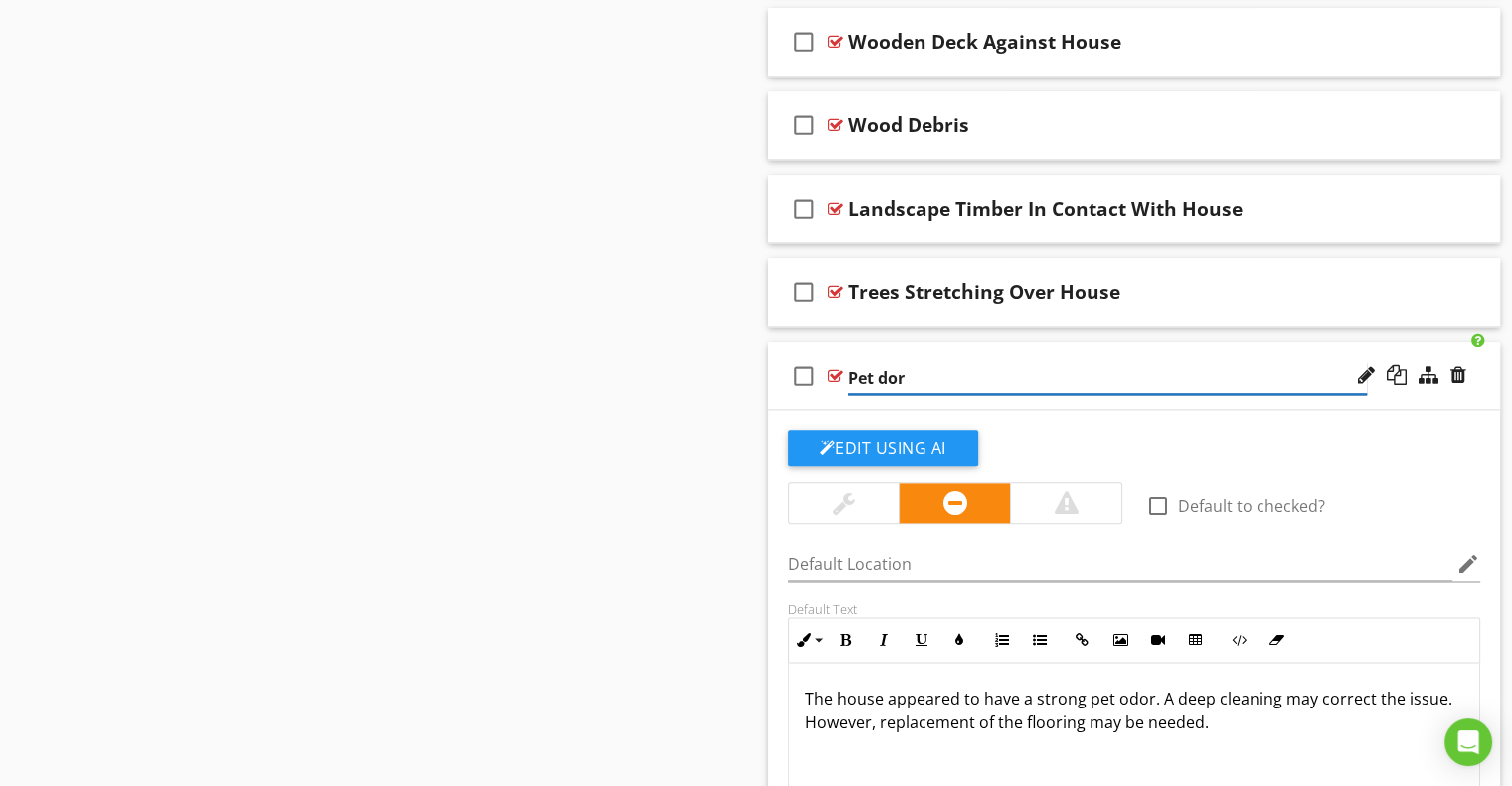 type on "Pet Odor" 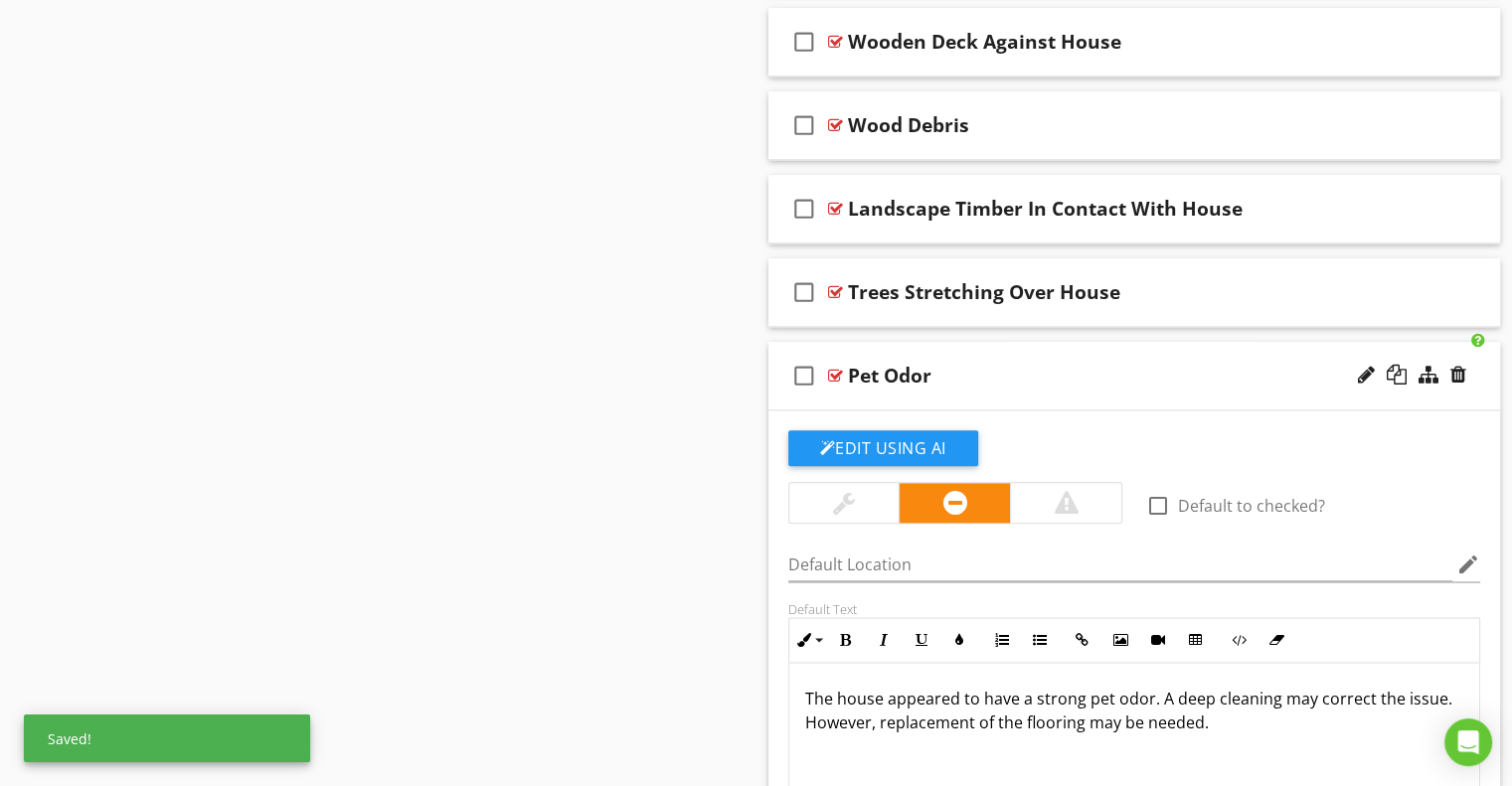 click on "check_box_outline_blank
Pet Odor" at bounding box center [1134, 376] 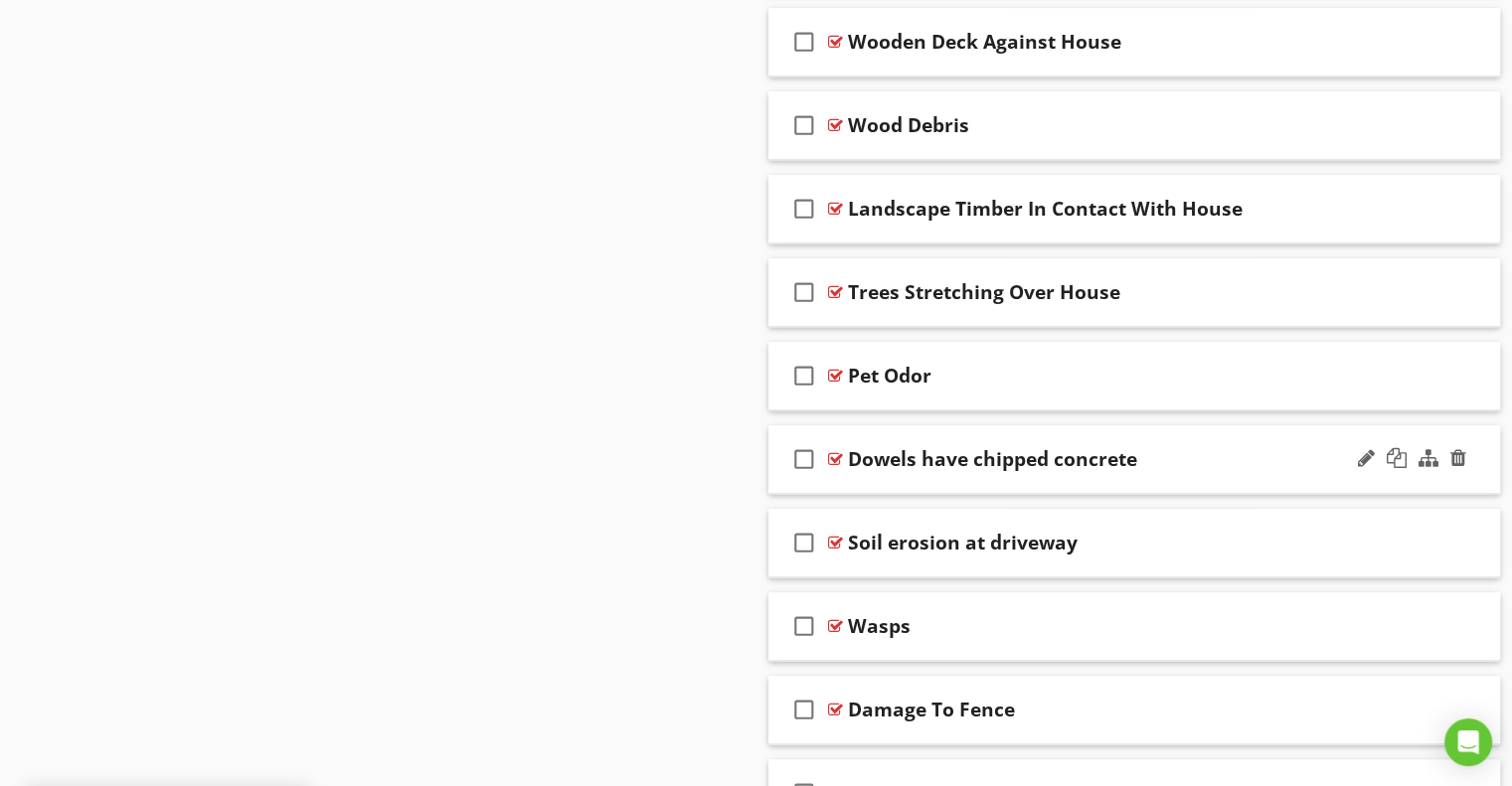 click on "check_box_outline_blank
Dowels have chipped concrete" at bounding box center (1134, 459) 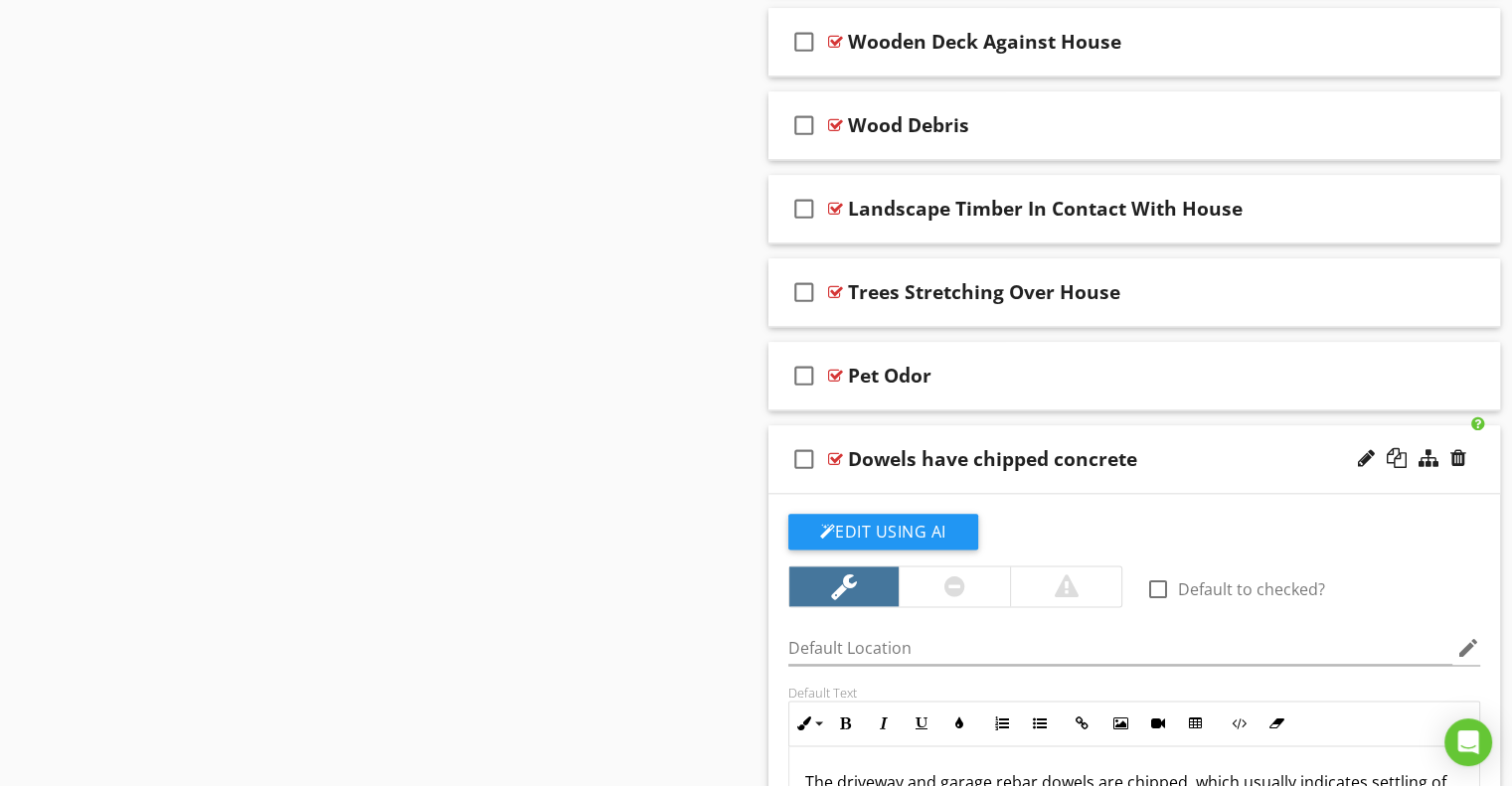 click on "Dowels have chipped concrete" at bounding box center (992, 459) 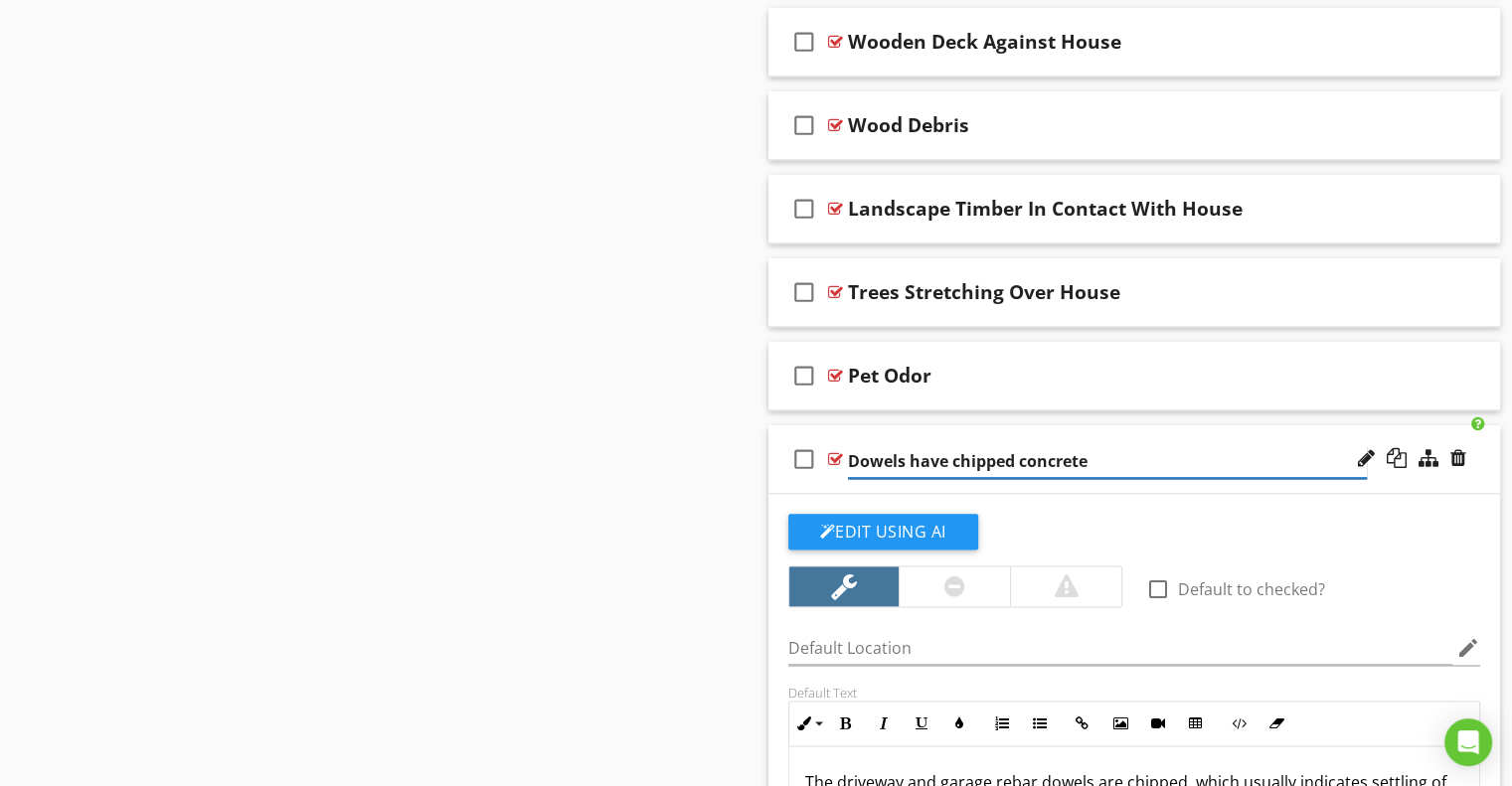 click on "Dowels have chipped concrete" at bounding box center [1107, 461] 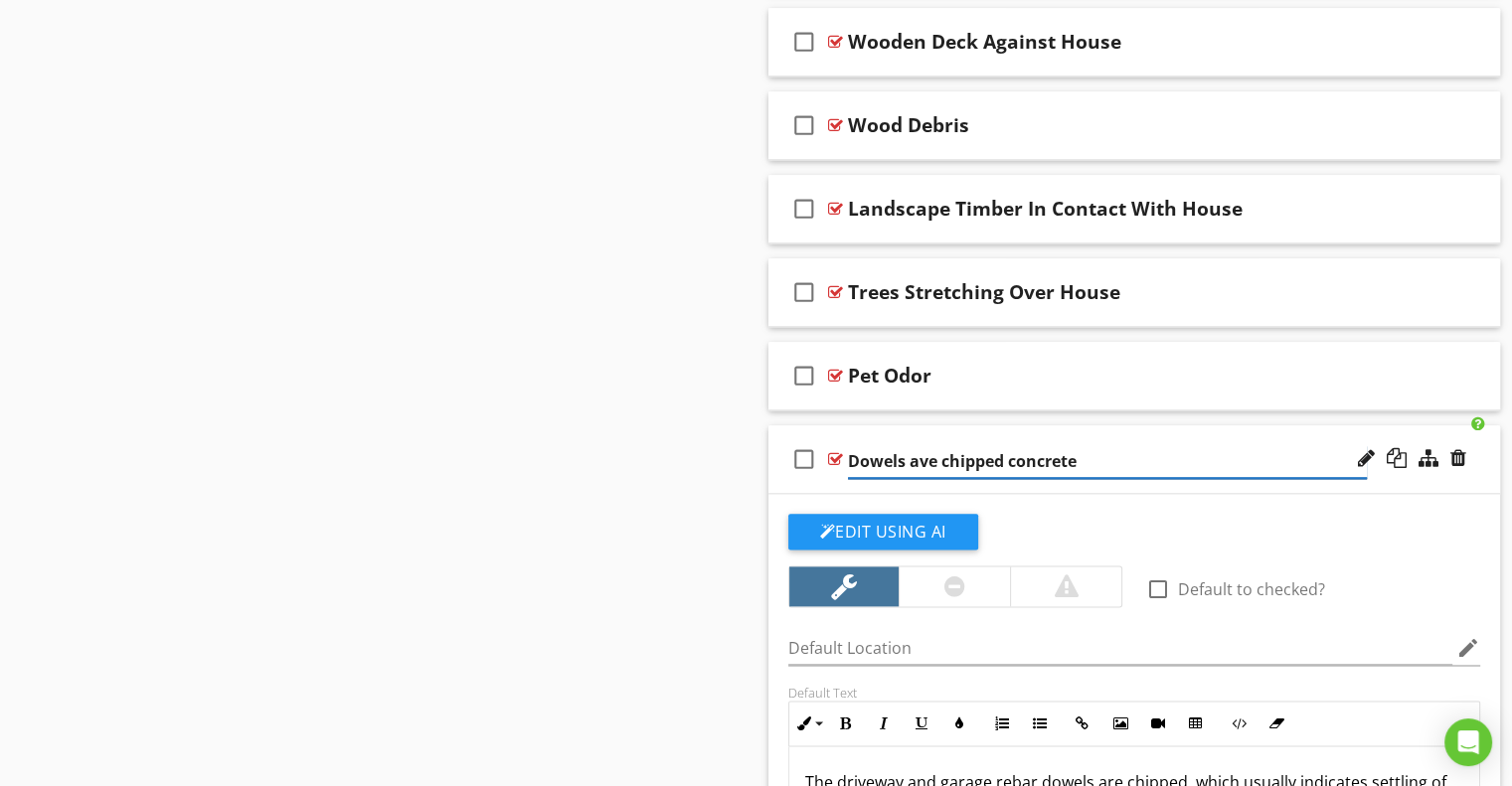 click on "Dowels ave chipped concrete" at bounding box center [1107, 461] 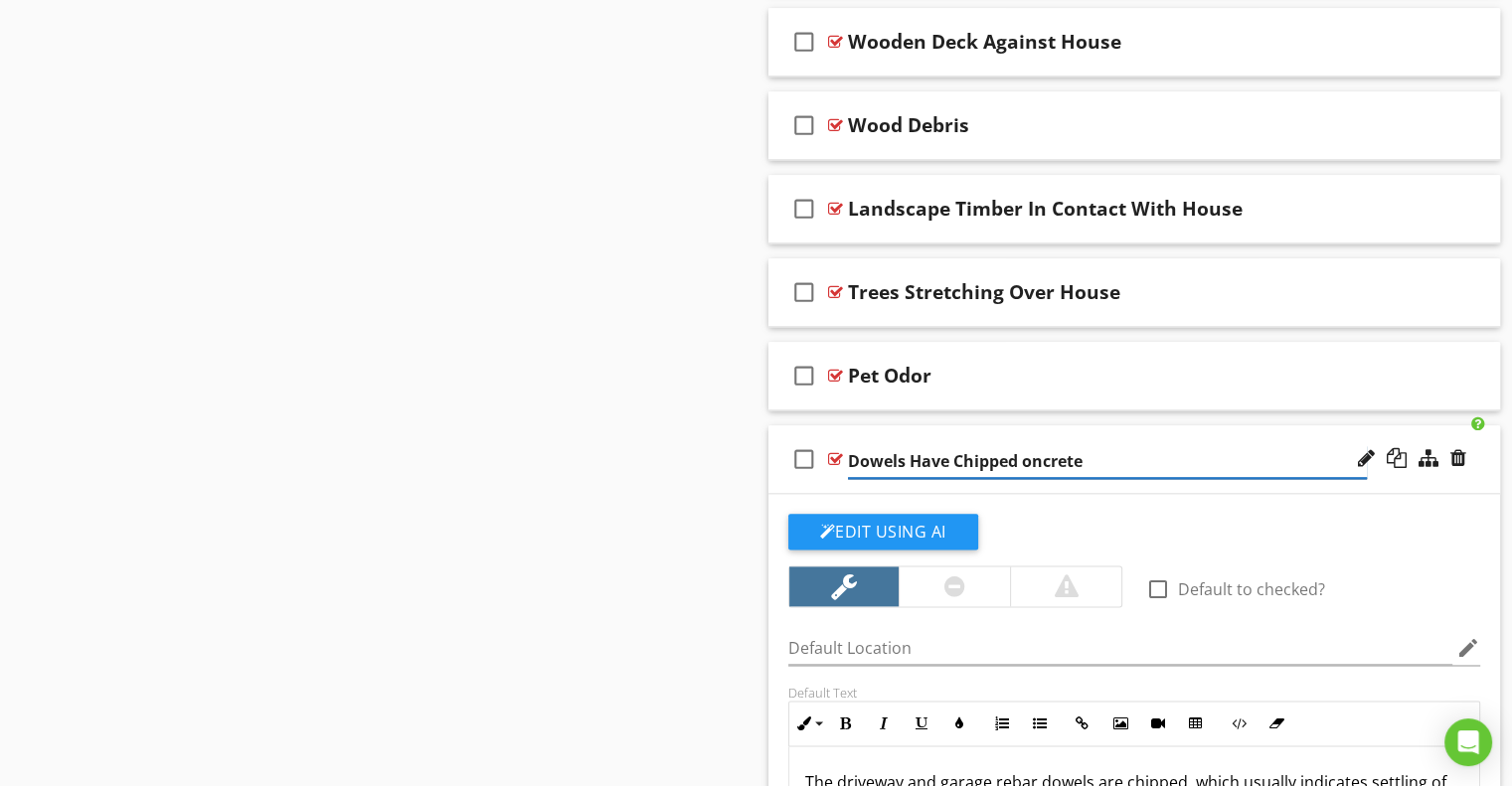 type on "Dowels Have Chipped Concrete" 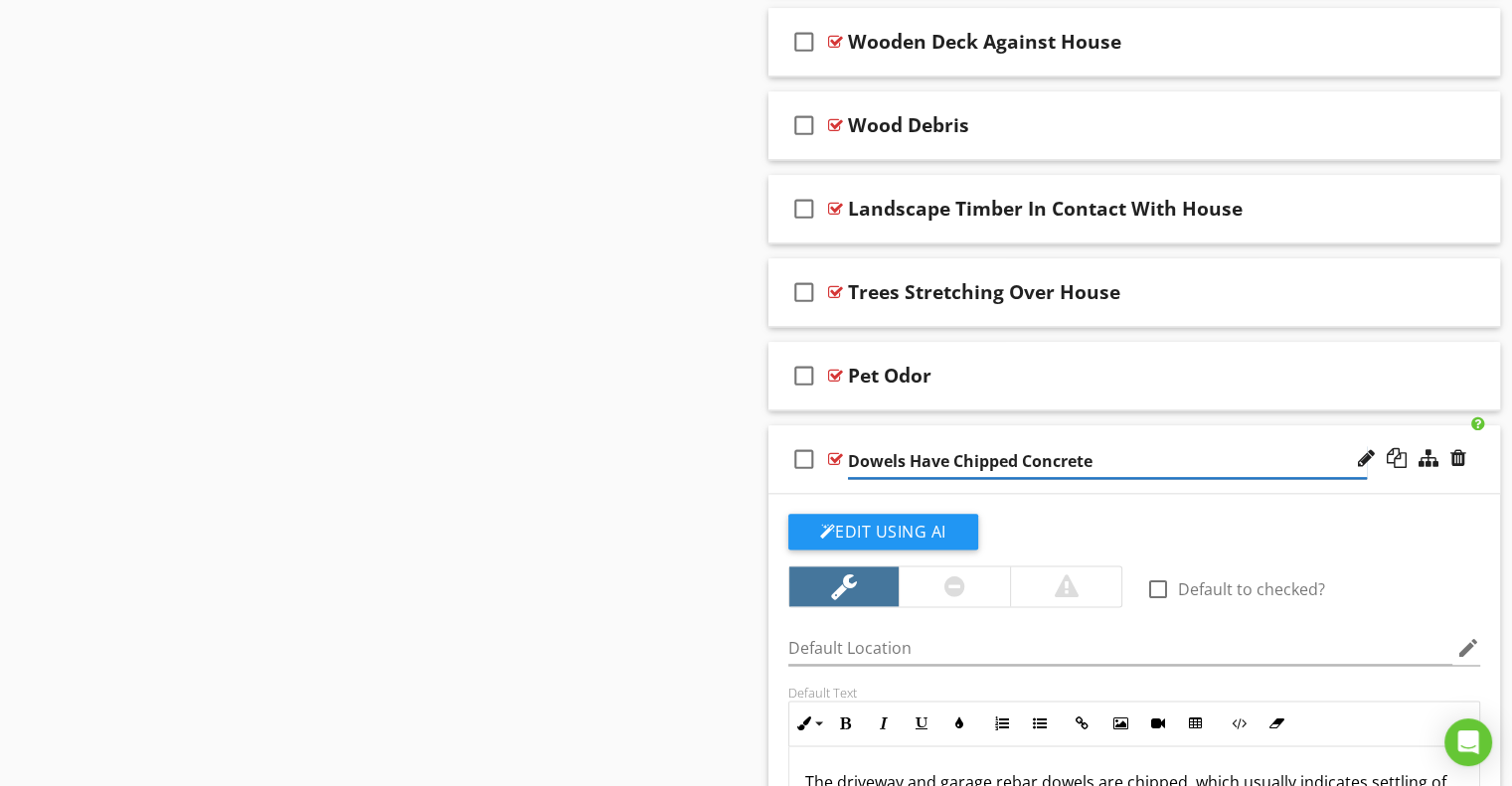 click on "Dowels Have Chipped Concrete" at bounding box center [1107, 461] 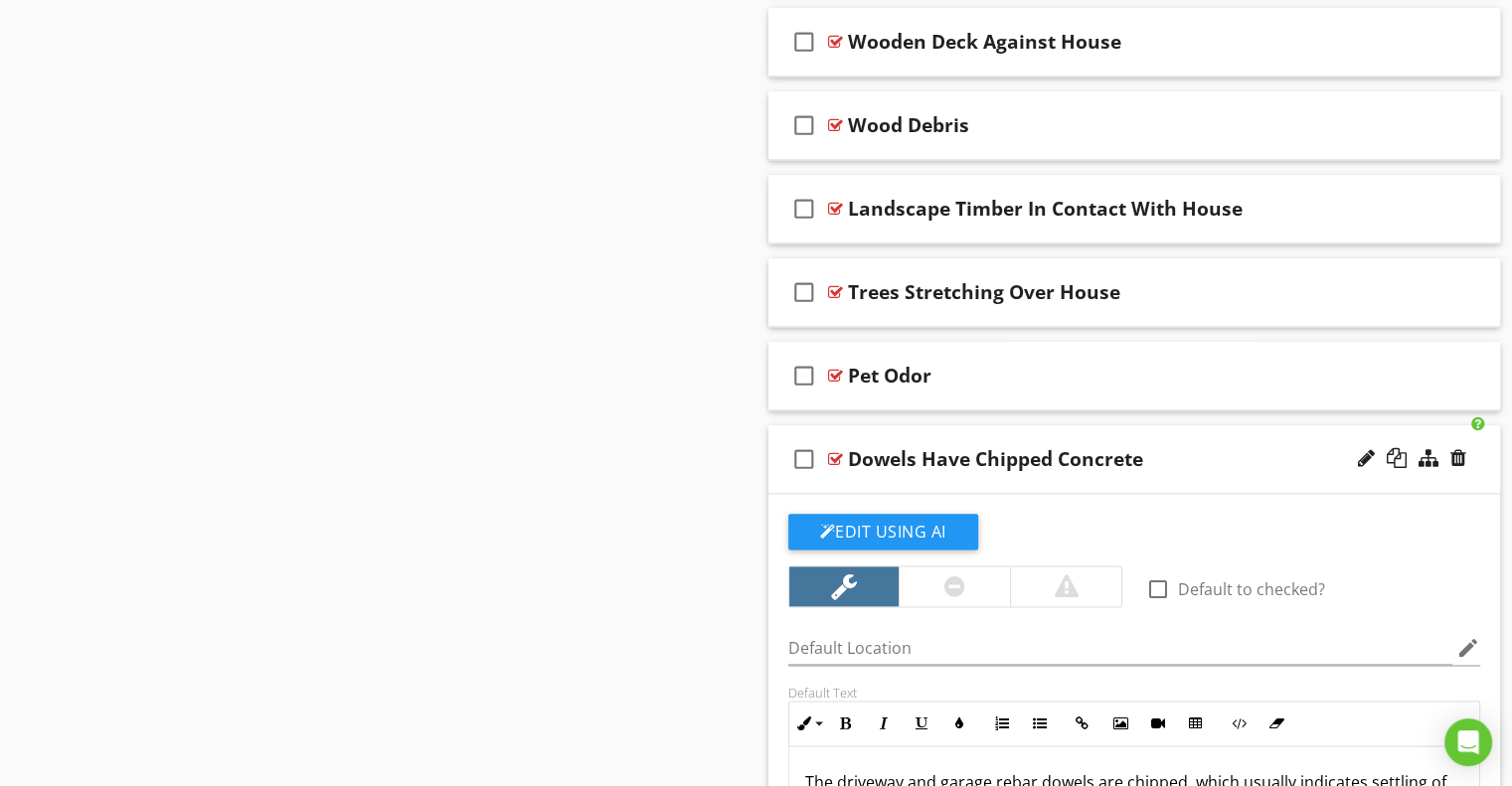 click on "check_box_outline_blank
Dowels Have Chipped Concrete" at bounding box center [1134, 459] 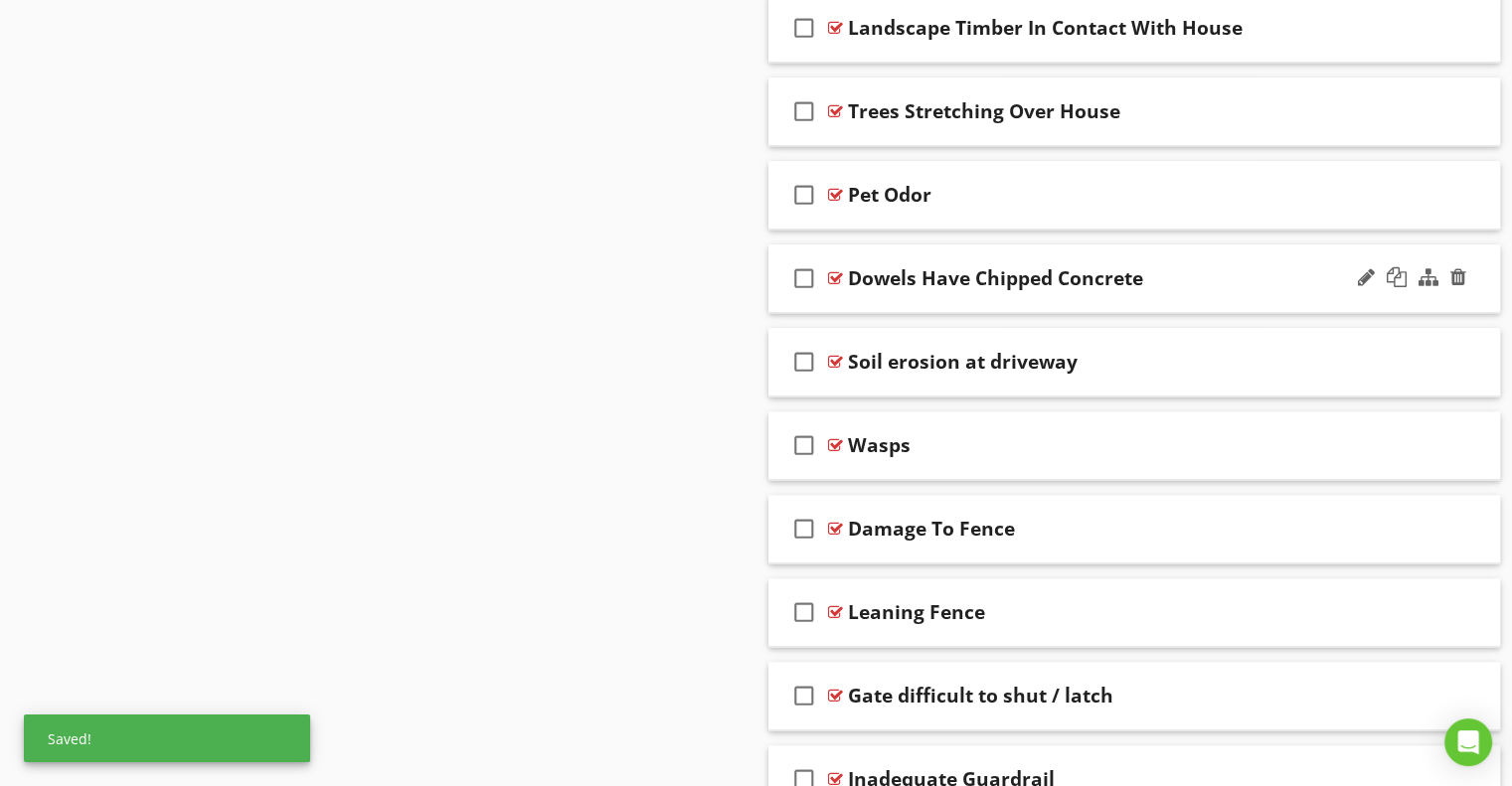 scroll, scrollTop: 2480, scrollLeft: 0, axis: vertical 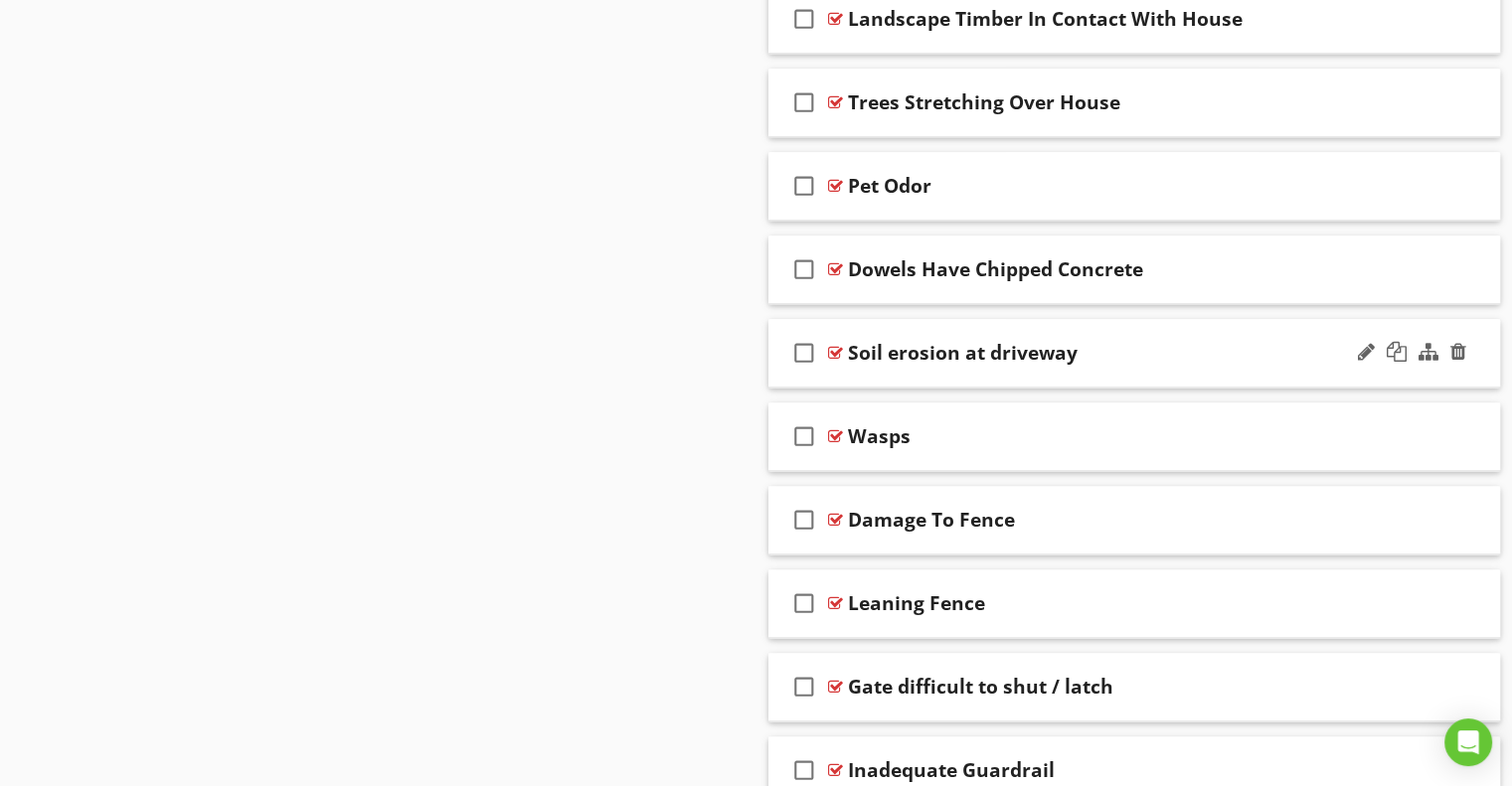 click on "Soil erosion at driveway" at bounding box center [962, 353] 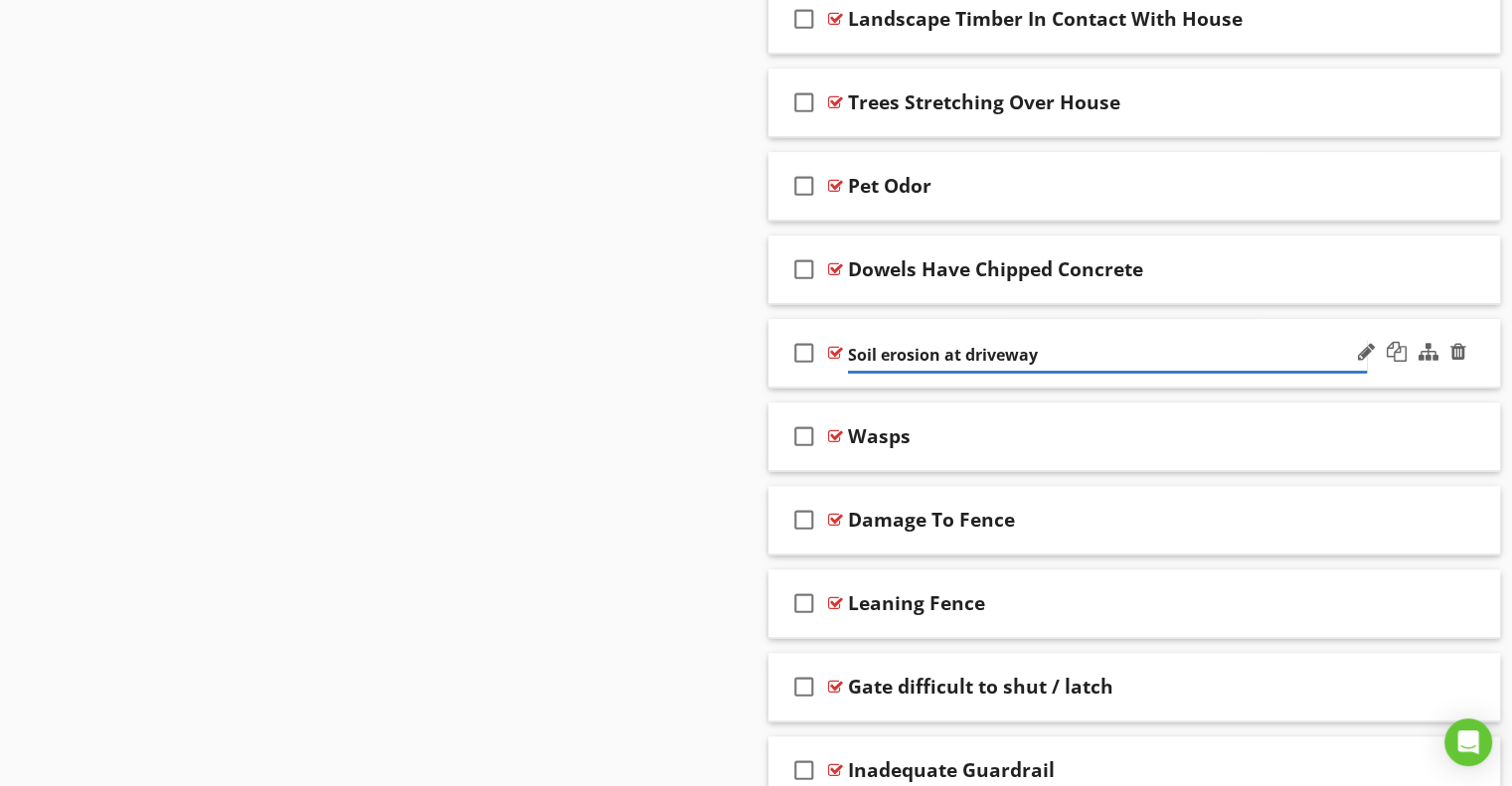 click on "Soil erosion at driveway" at bounding box center [1107, 355] 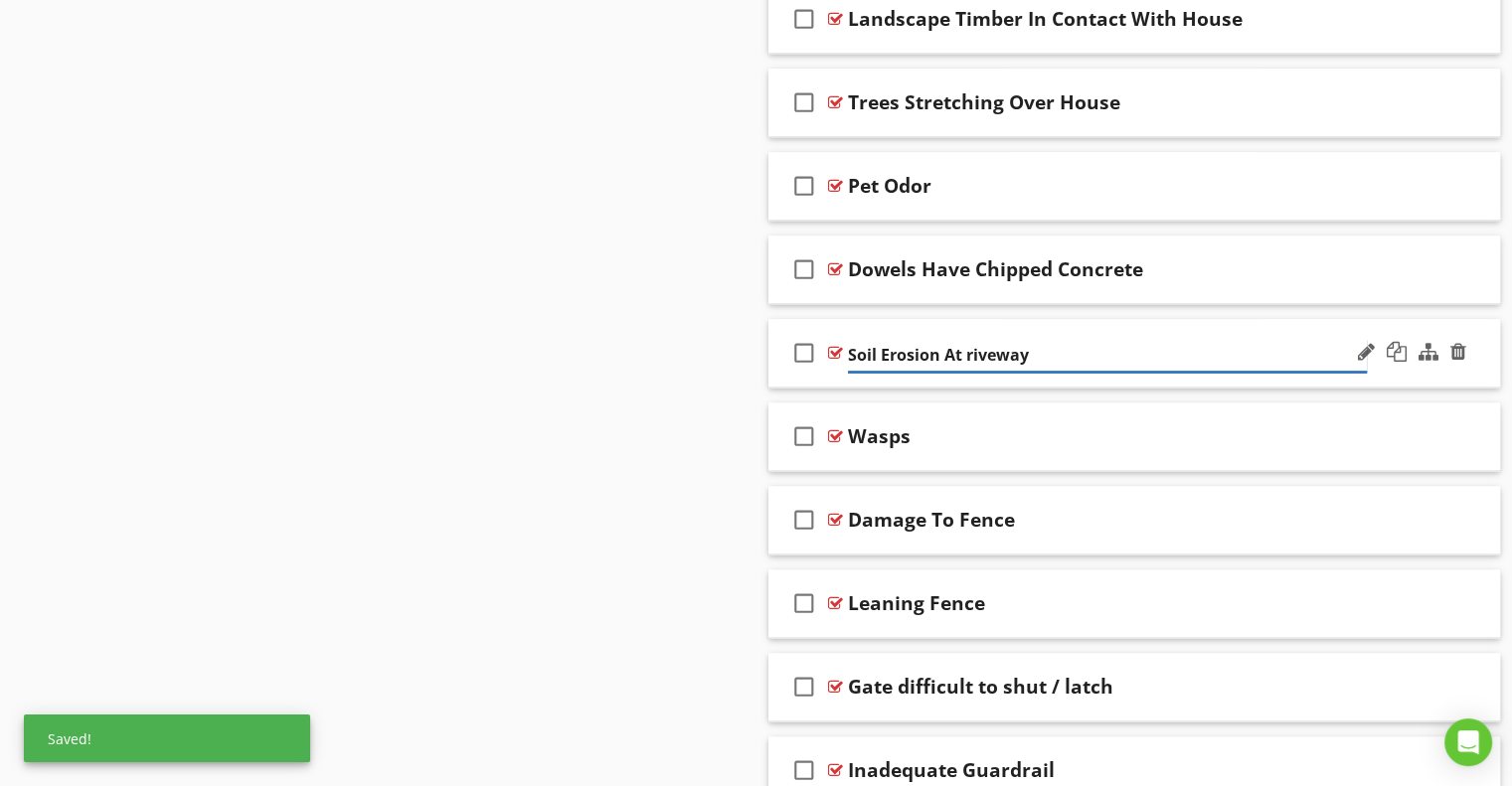 type on "Soil Erosion At Driveway" 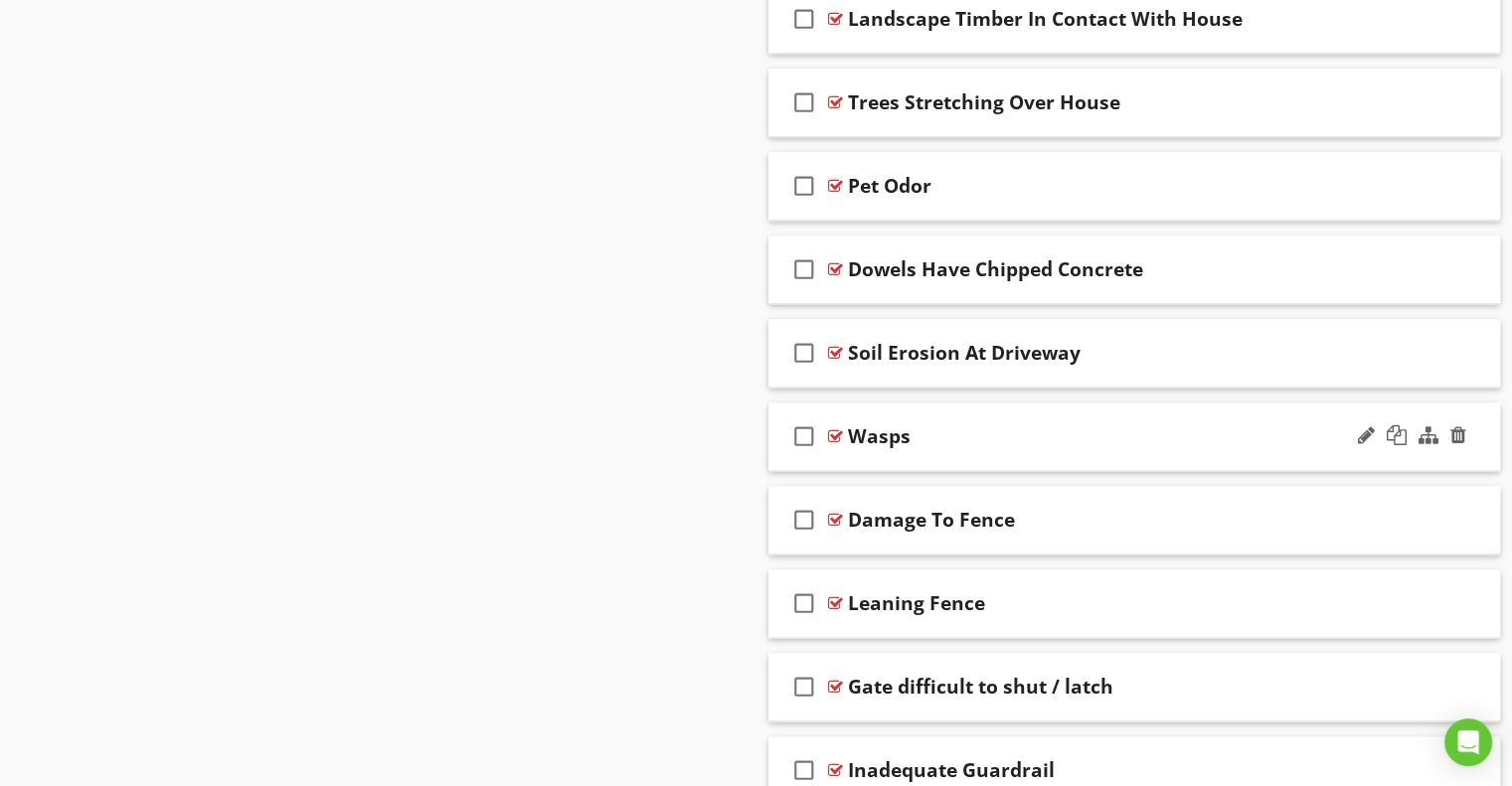 click on "check_box_outline_blank
Wasps" at bounding box center (1134, 436) 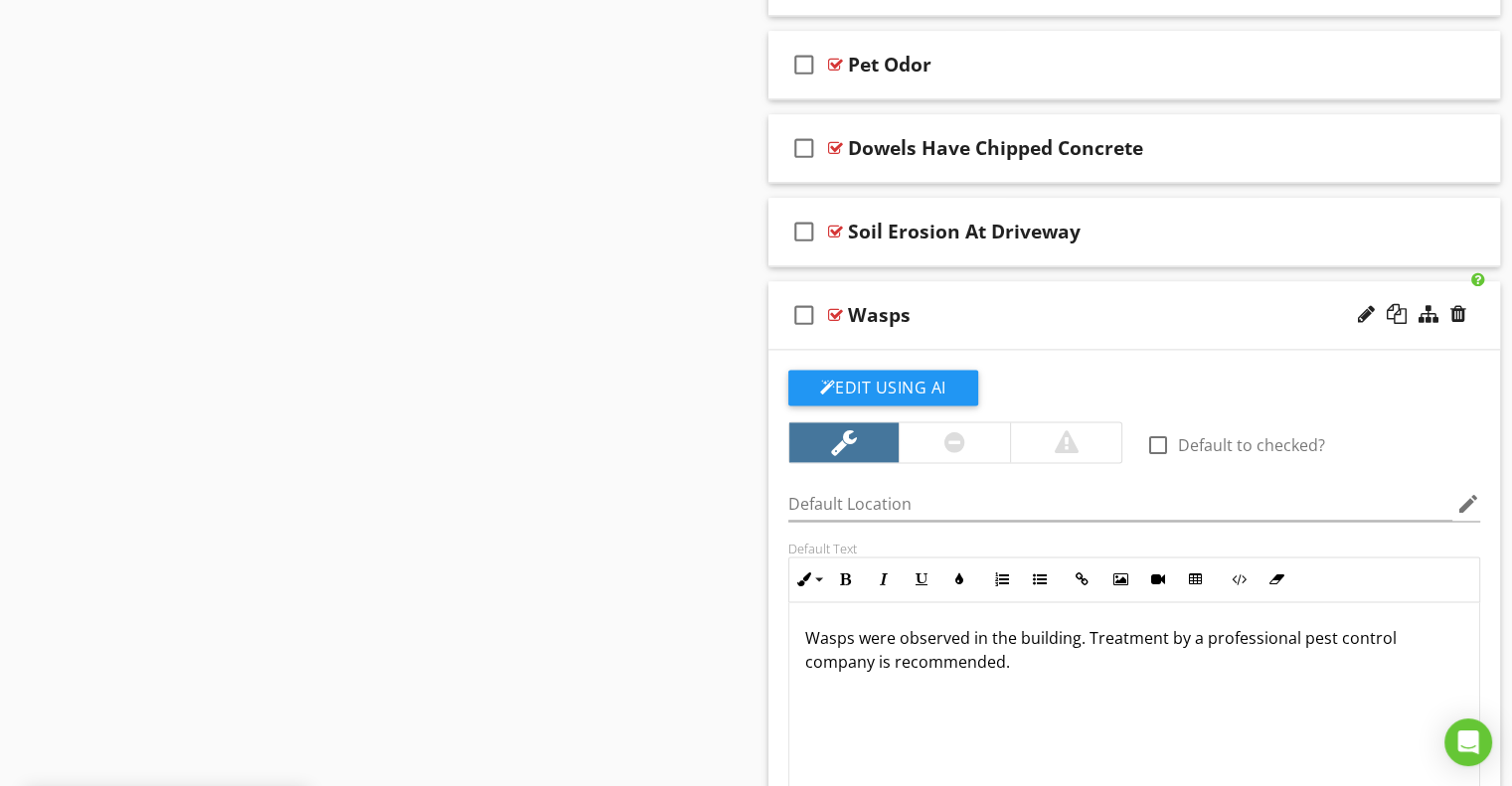scroll, scrollTop: 2602, scrollLeft: 0, axis: vertical 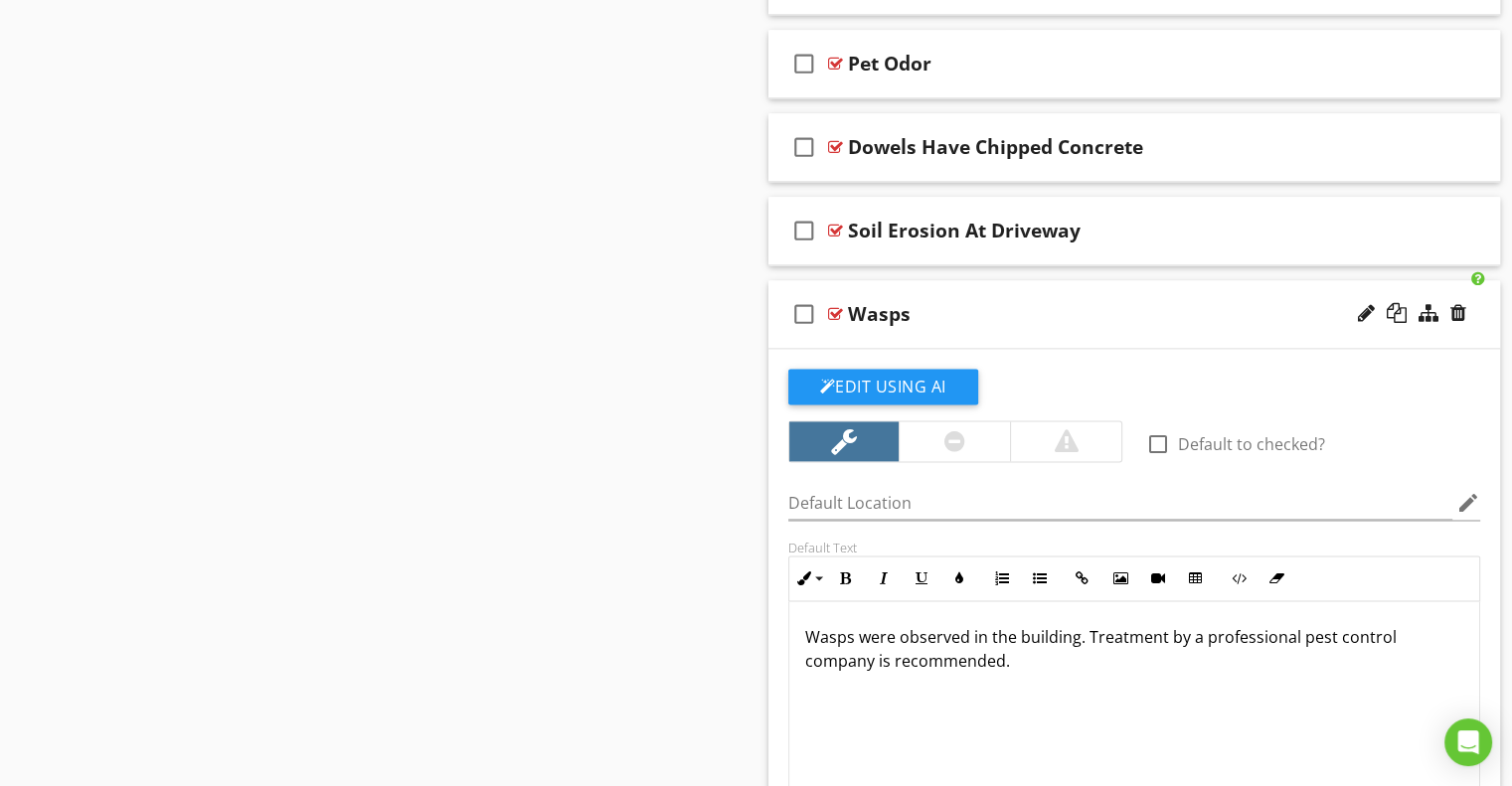 click on "check_box_outline_blank
Wasps" at bounding box center (1134, 314) 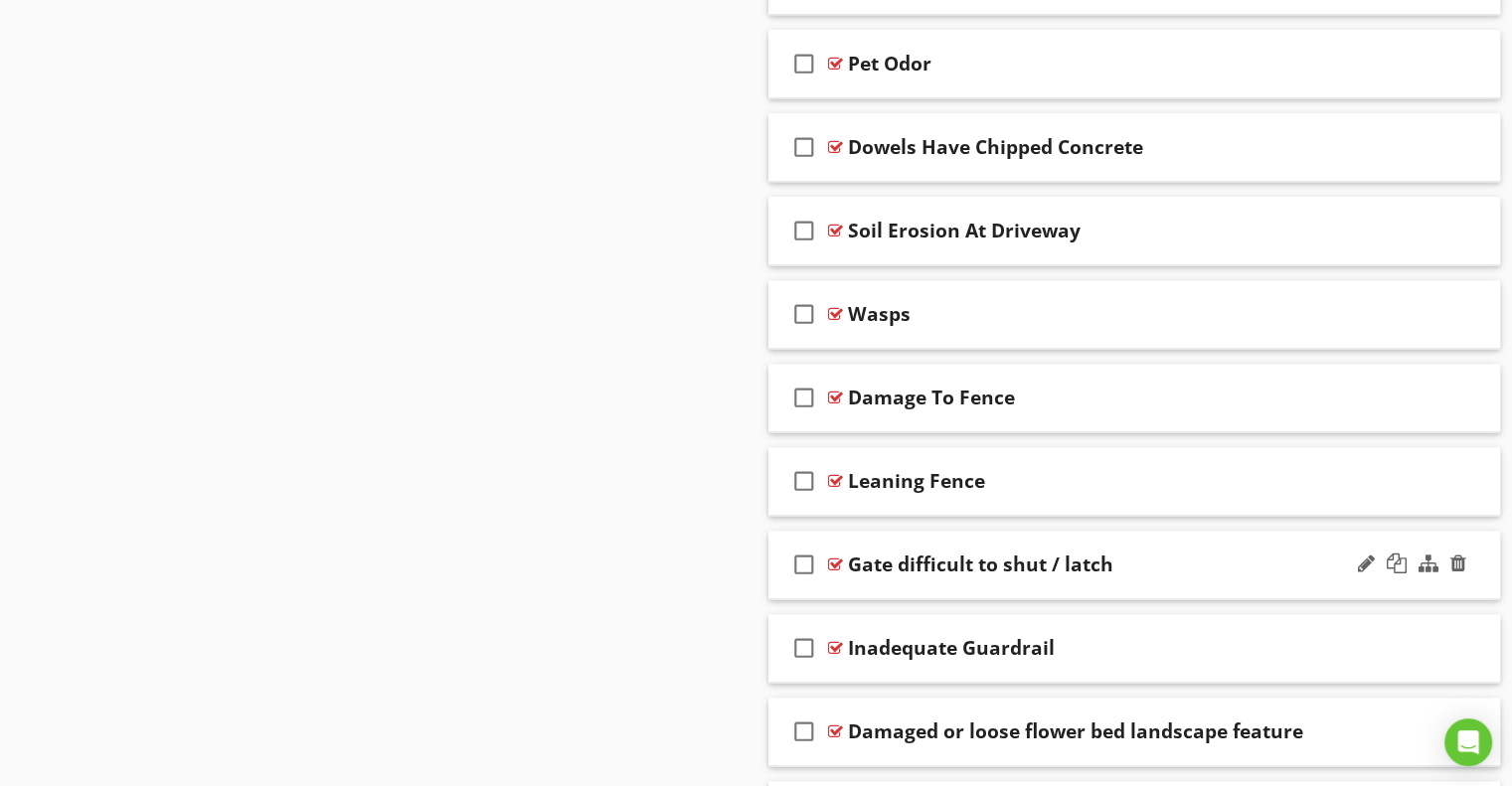 click on "check_box_outline_blank
Gate difficult to shut / latch" at bounding box center [1134, 564] 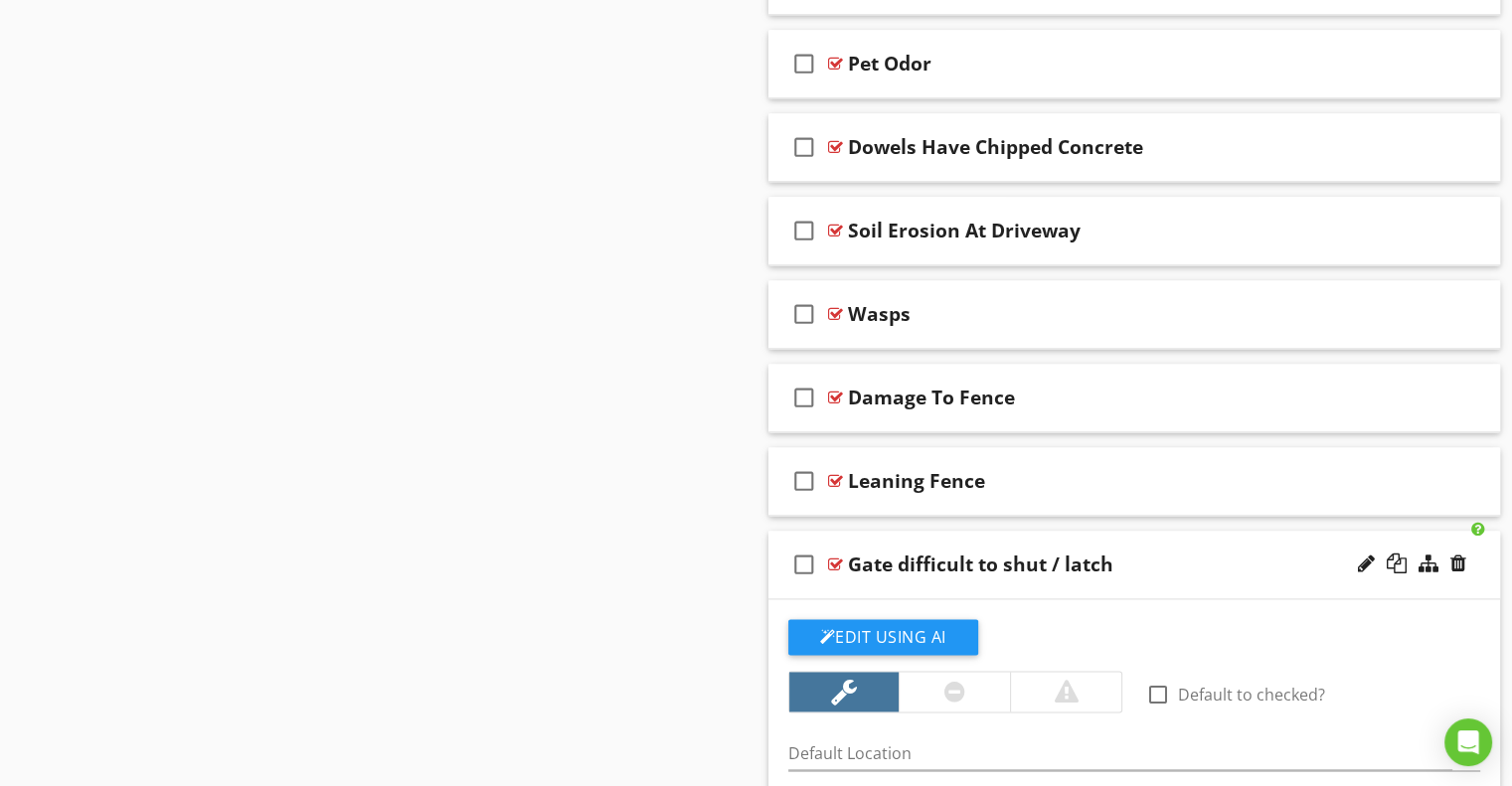 click on "Gate difficult to shut / latch" at bounding box center [980, 564] 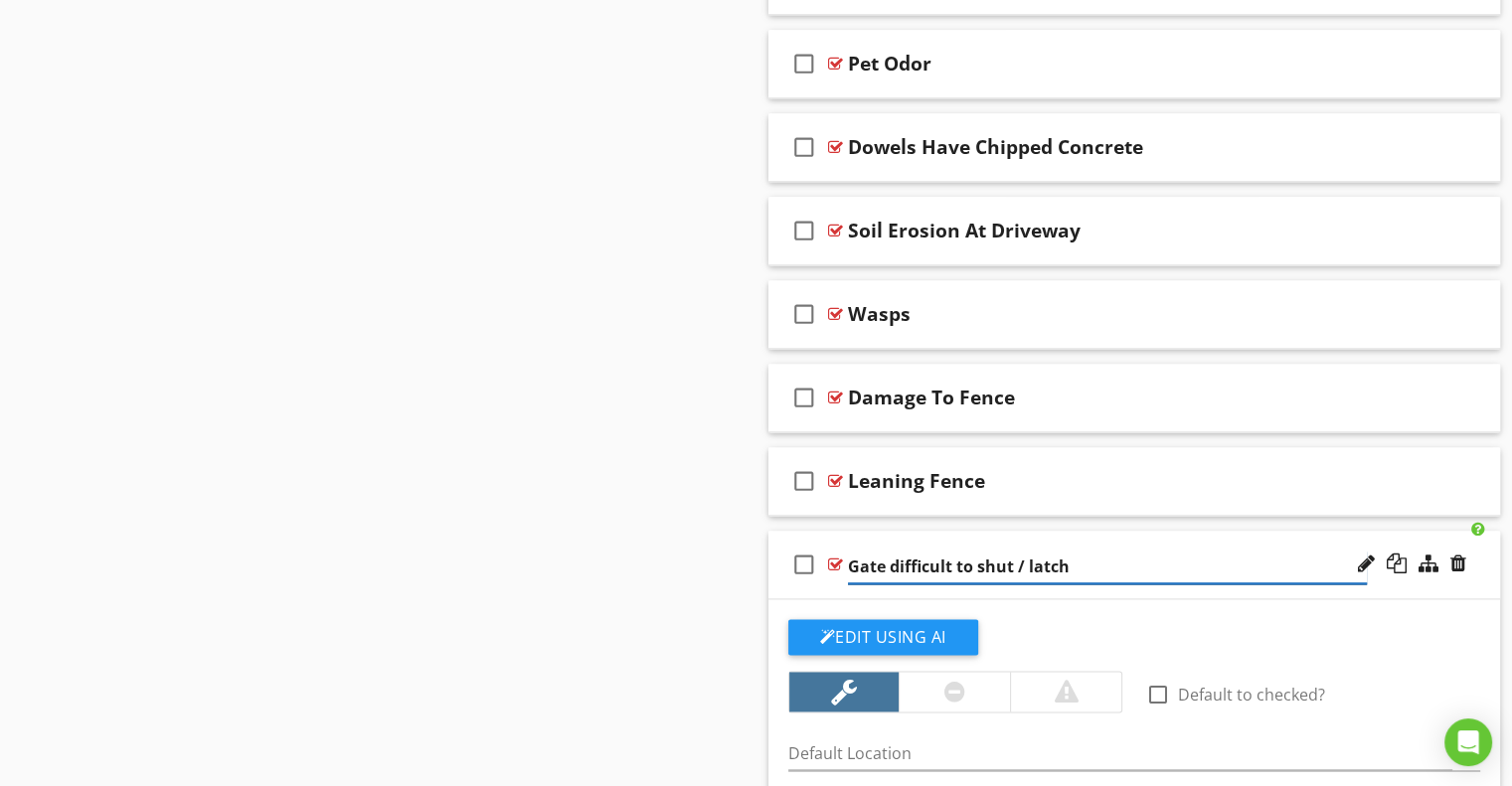 click on "Gate difficult to shut / latch" at bounding box center (1107, 566) 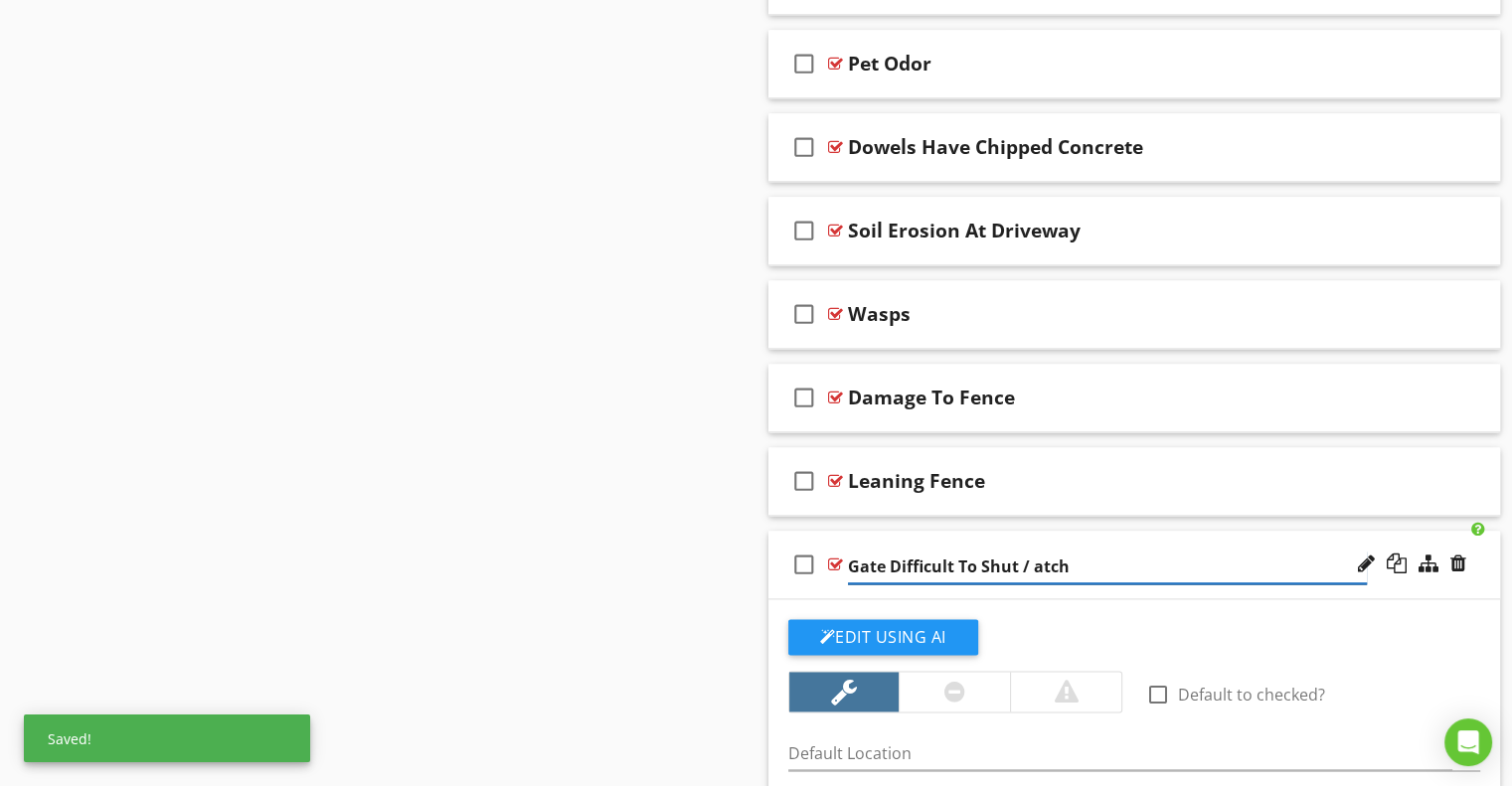type on "Gate Difficult To Shut / Latch" 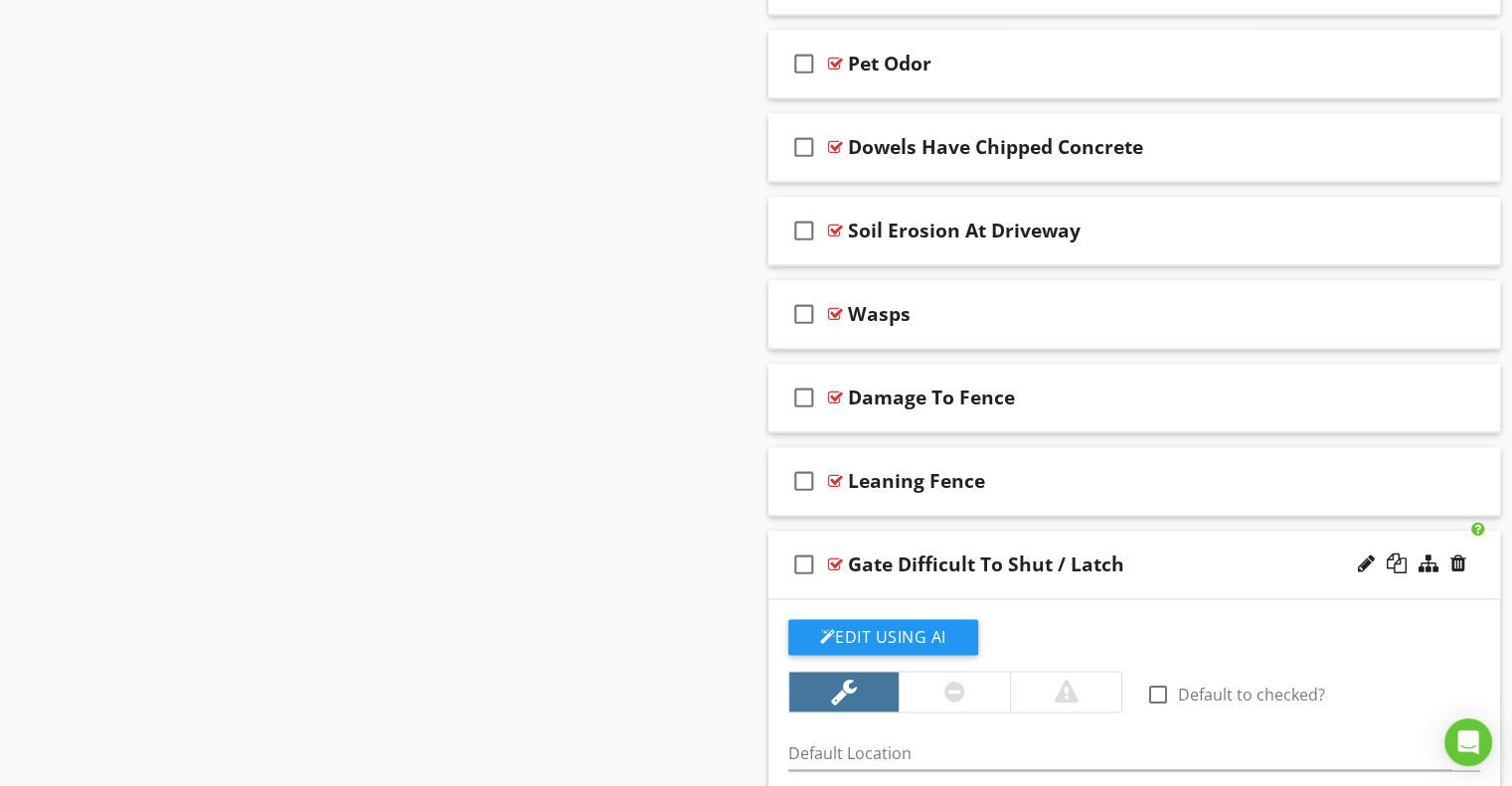click on "check_box_outline_blank
Gate Difficult To Shut / Latch" at bounding box center [1134, 564] 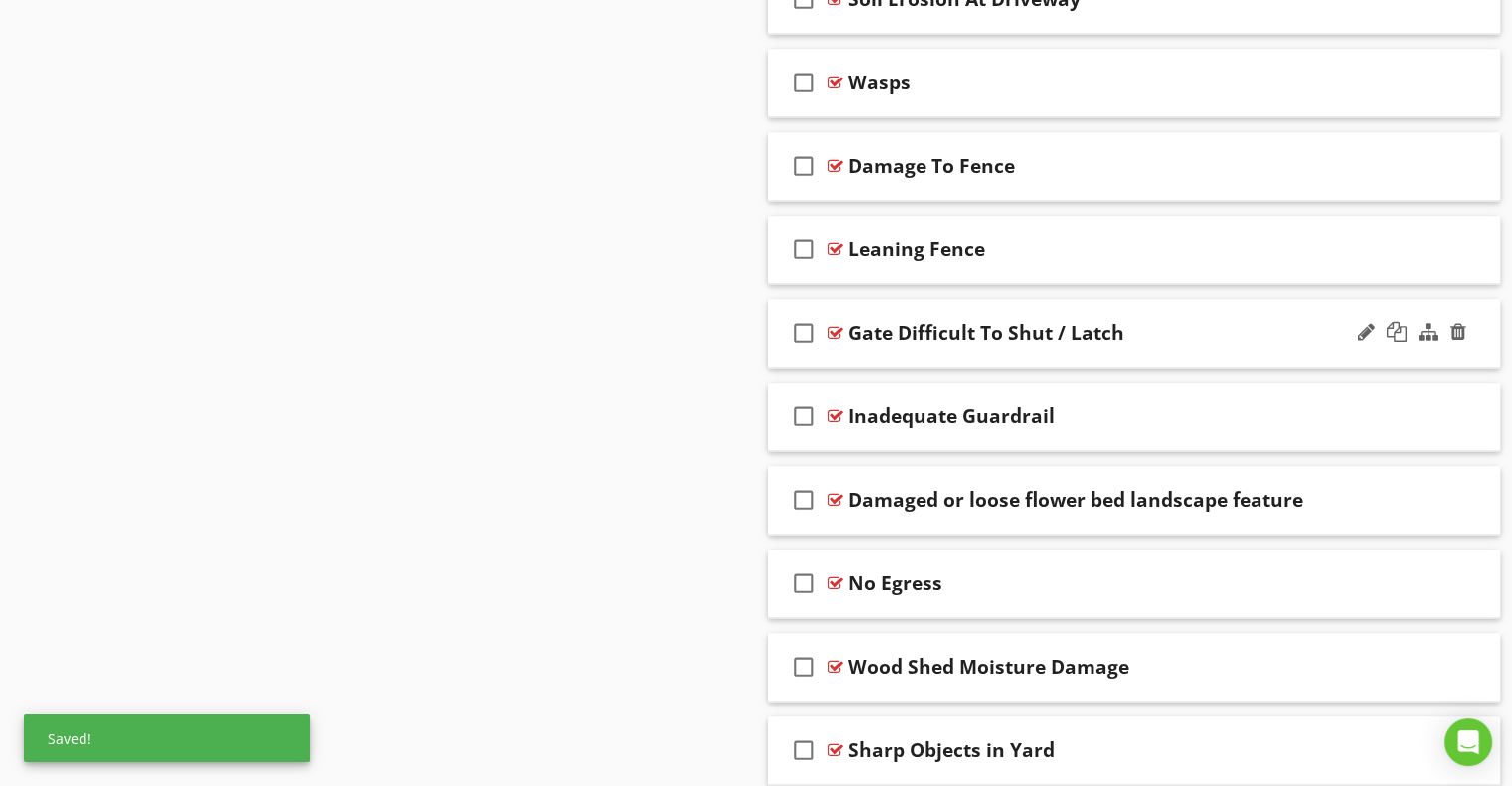 scroll, scrollTop: 2838, scrollLeft: 0, axis: vertical 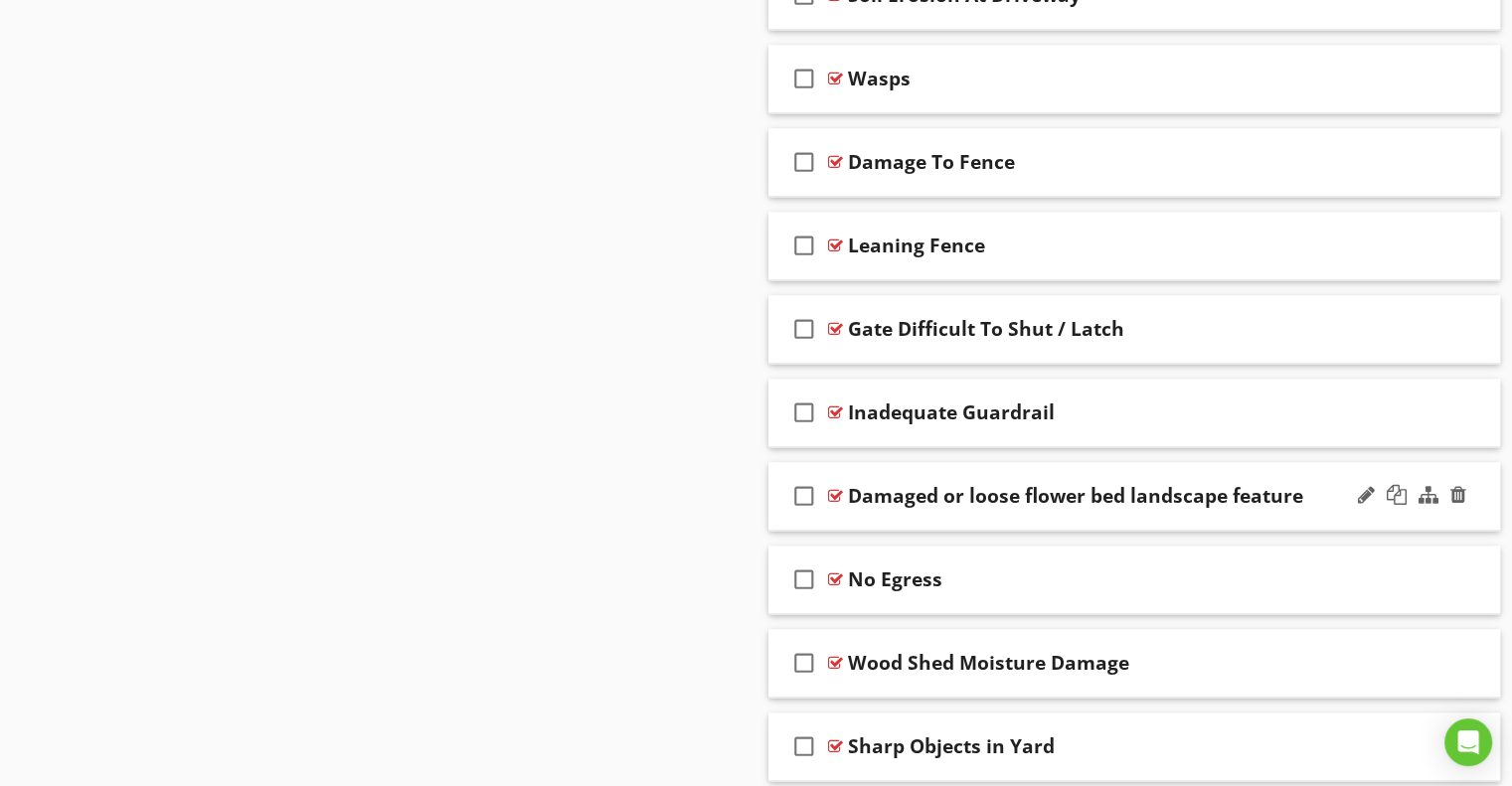 click on "Damaged or loose flower bed landscape feature" at bounding box center [1076, 496] 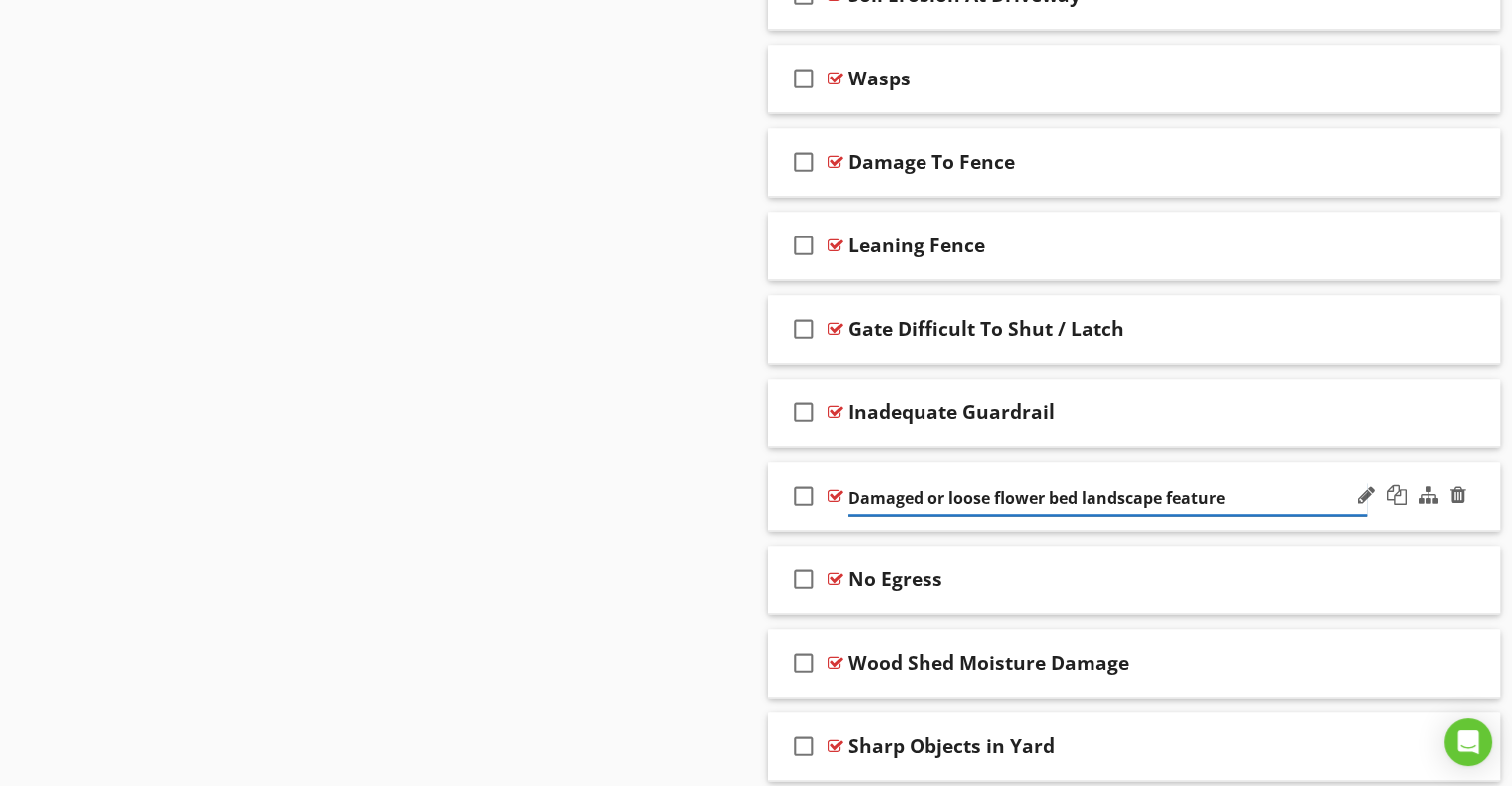 click on "Damaged or loose flower bed landscape feature" at bounding box center [1107, 498] 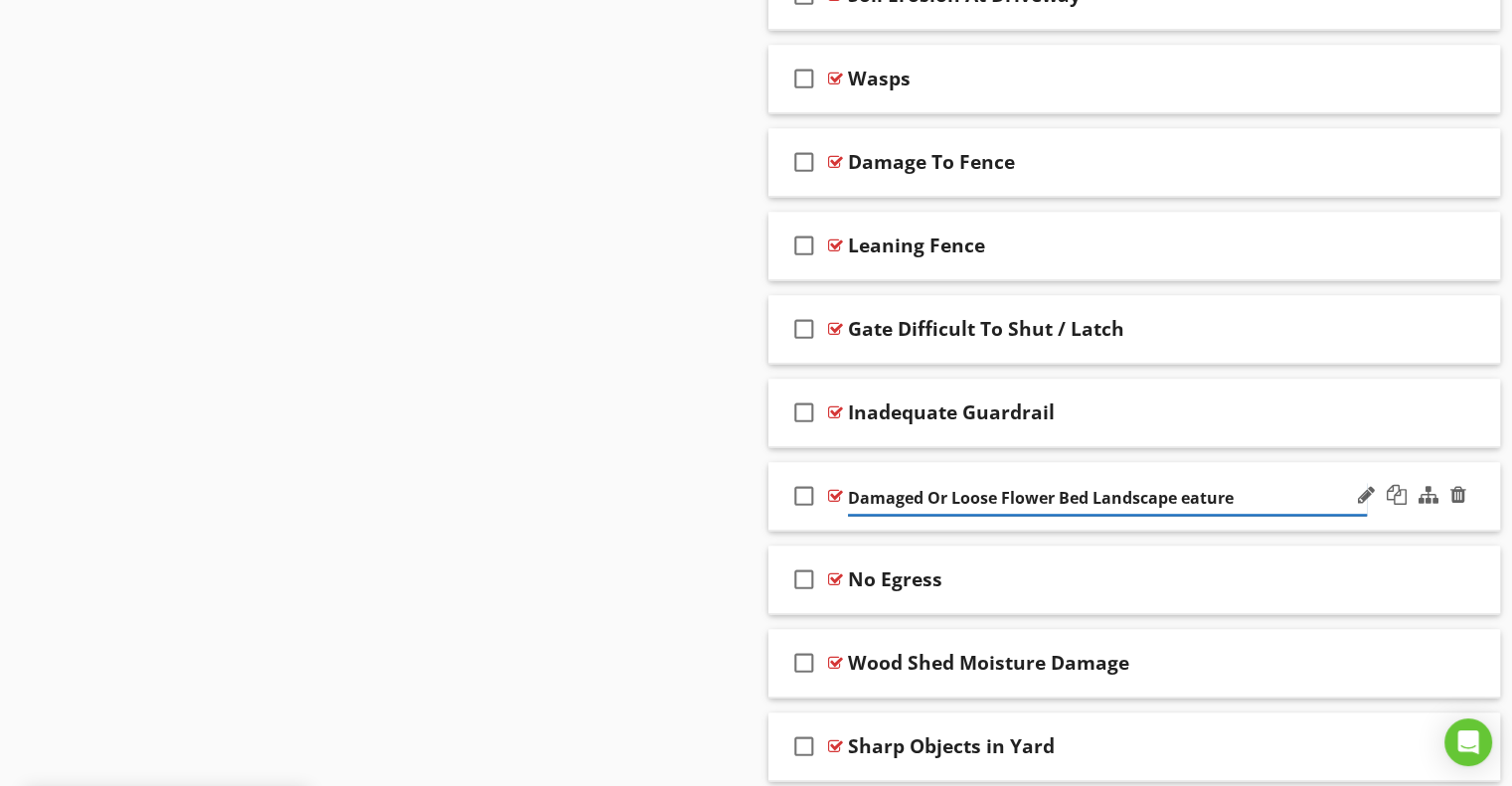 type on "Damaged Or Loose Flower Bed Landscape Feature" 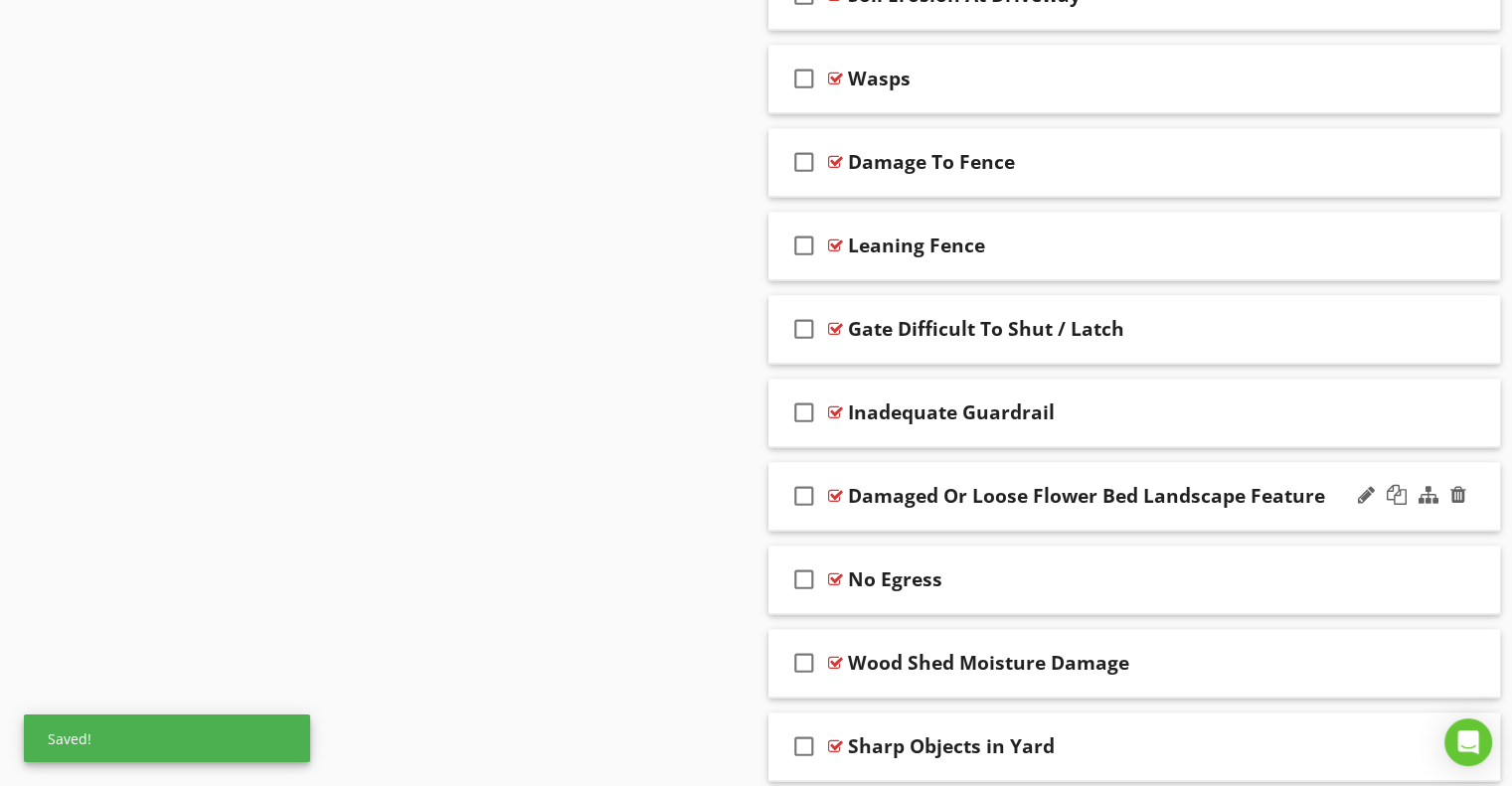 click on "check_box_outline_blank
Damaged Or Loose Flower Bed Landscape Feature" at bounding box center [1134, 496] 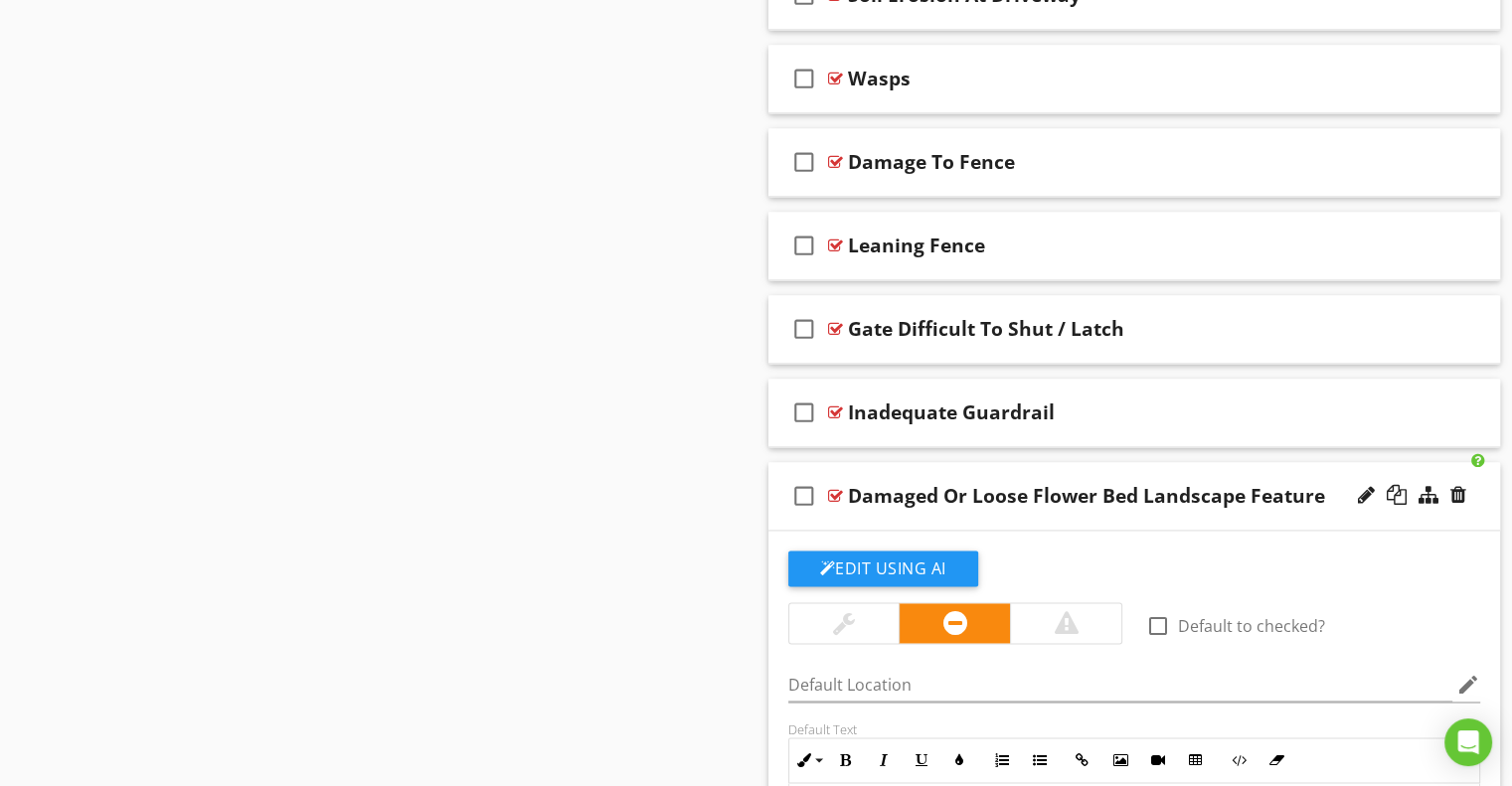 click on "check_box_outline_blank
Damaged Or Loose Flower Bed Landscape Feature" at bounding box center (1134, 496) 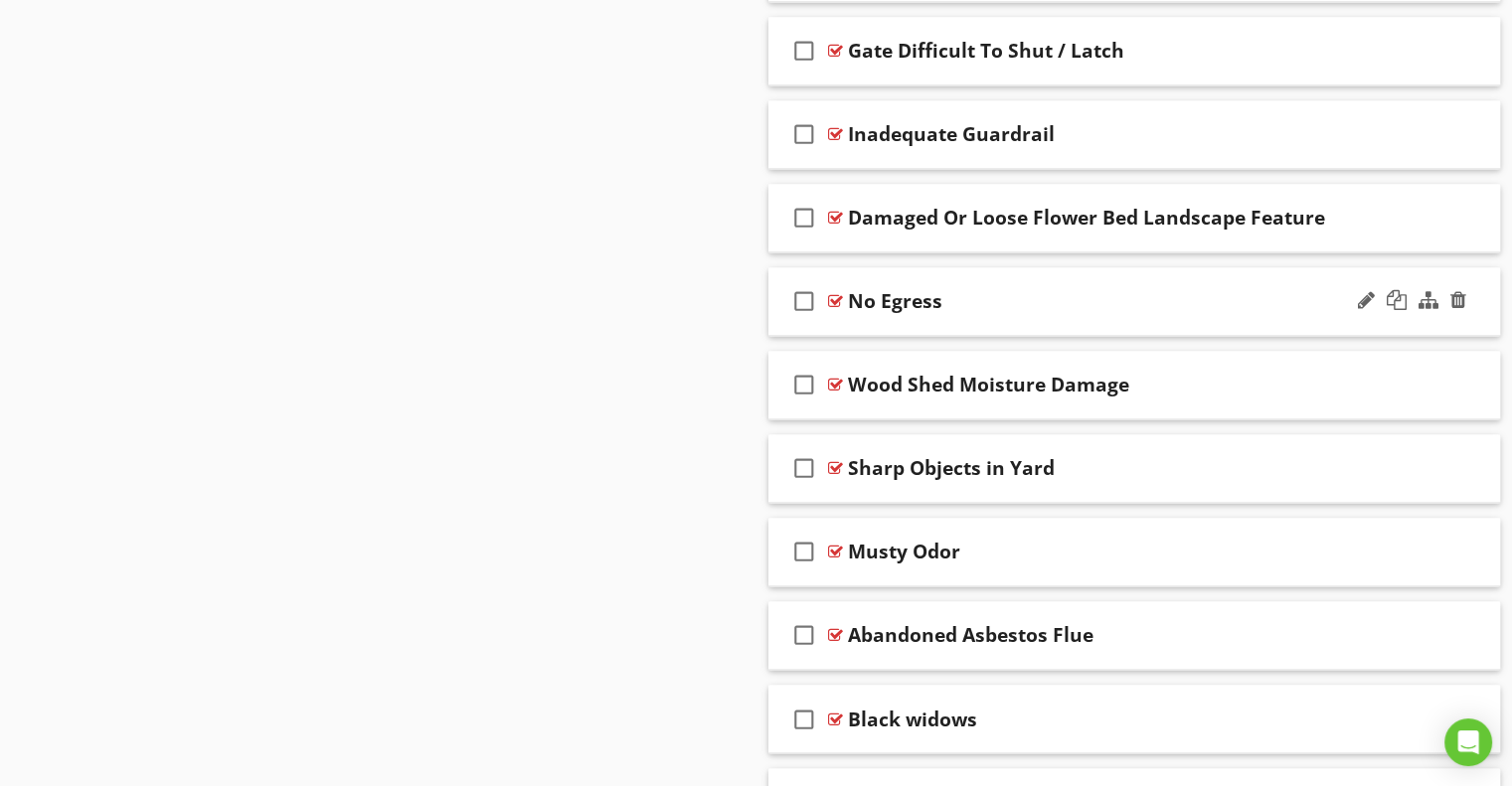 scroll, scrollTop: 3121, scrollLeft: 0, axis: vertical 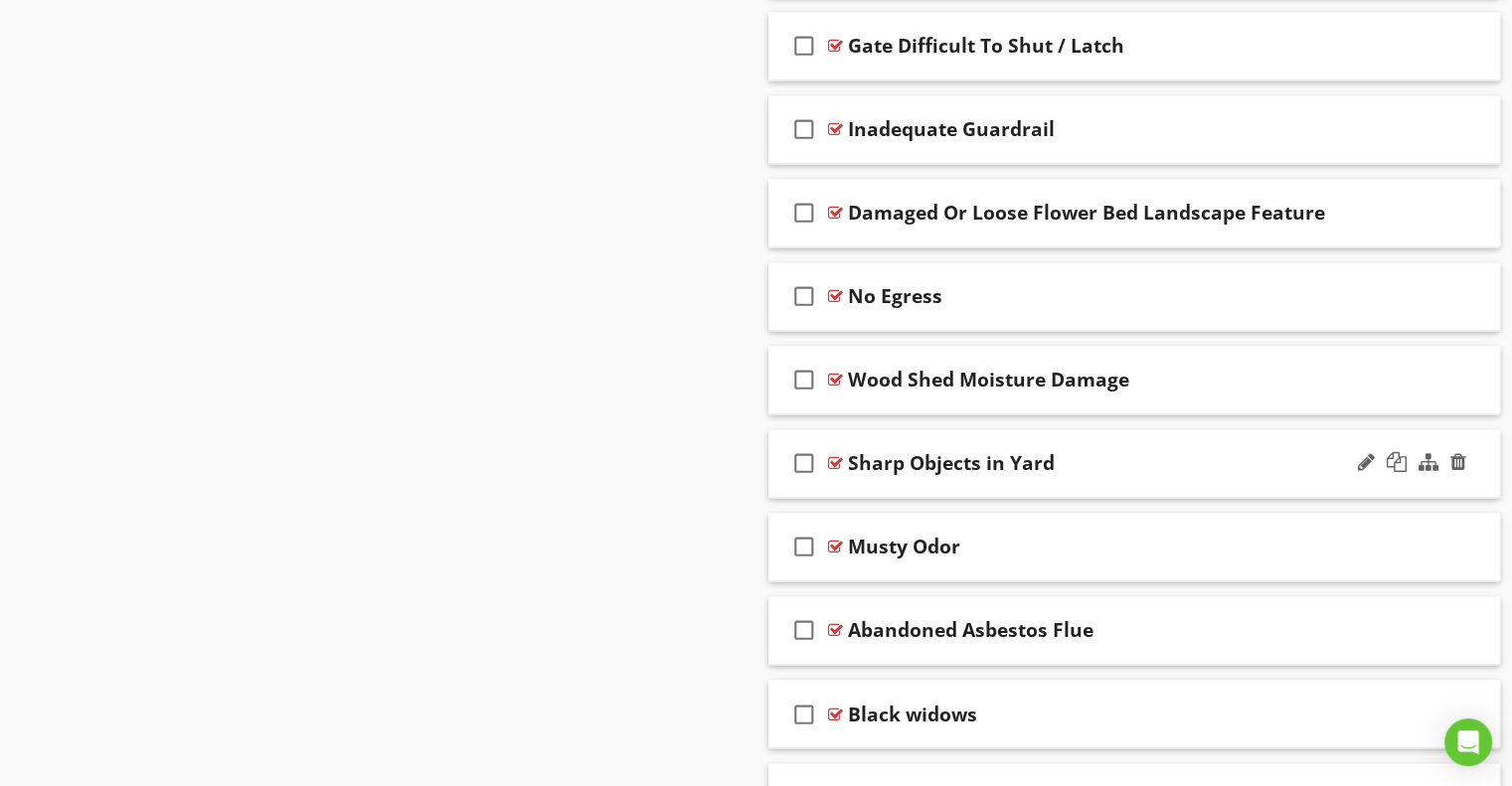 click on "Sharp Objects in Yard" at bounding box center (951, 463) 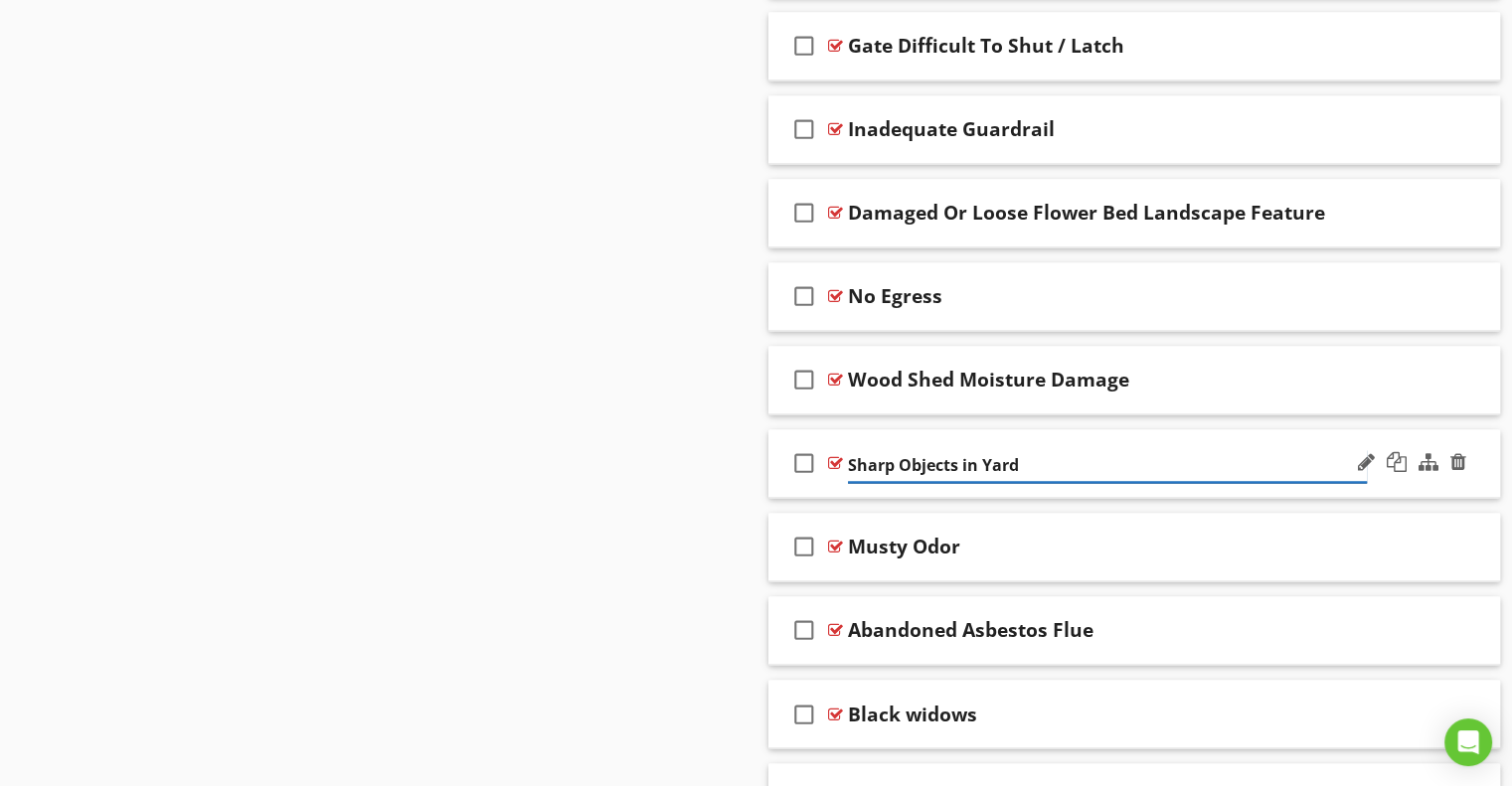 click on "Sharp Objects in Yard" at bounding box center [1107, 465] 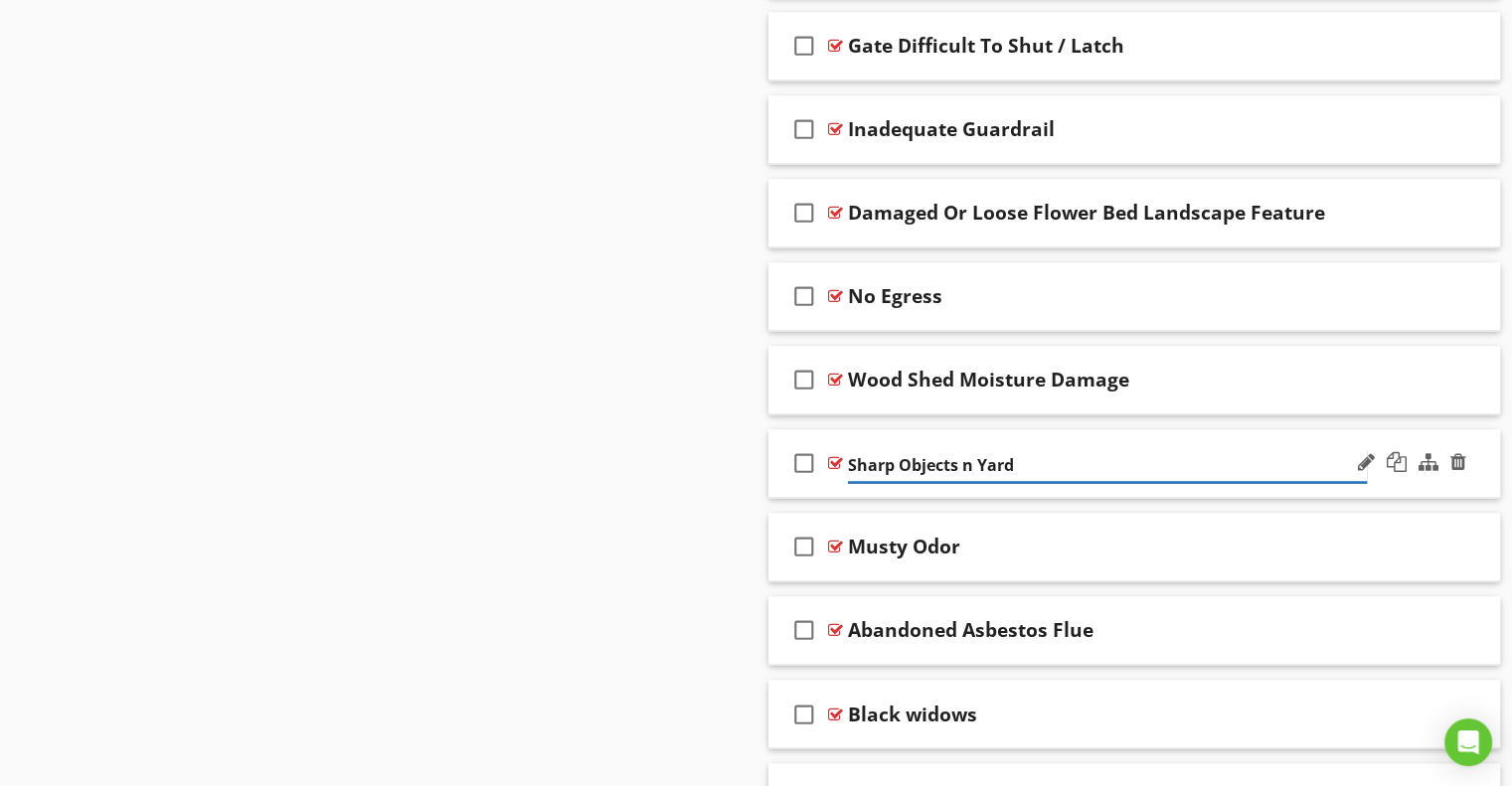 type on "Sharp Objects In Yard" 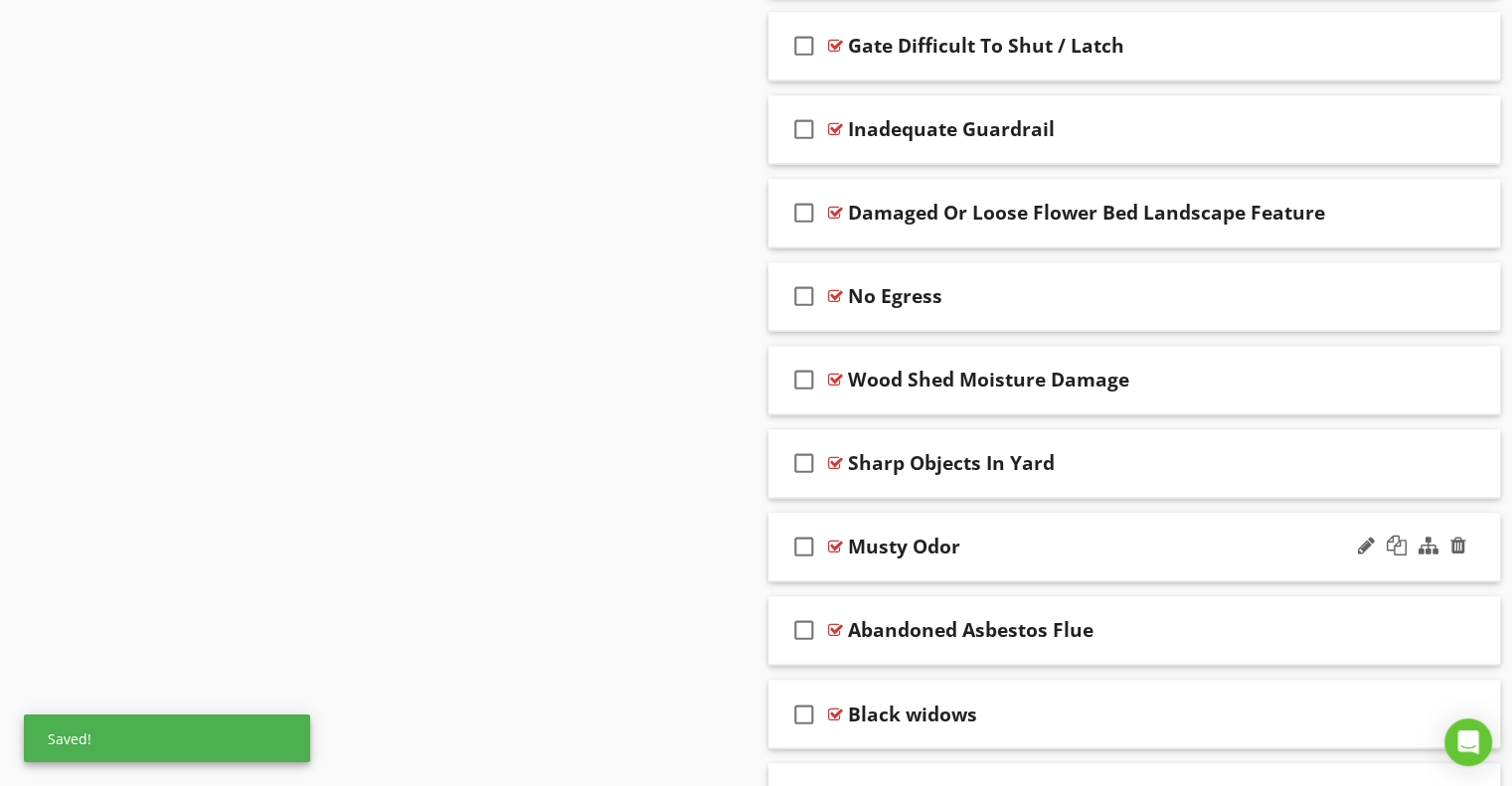 click on "check_box_outline_blank
Musty Odor" at bounding box center [1134, 547] 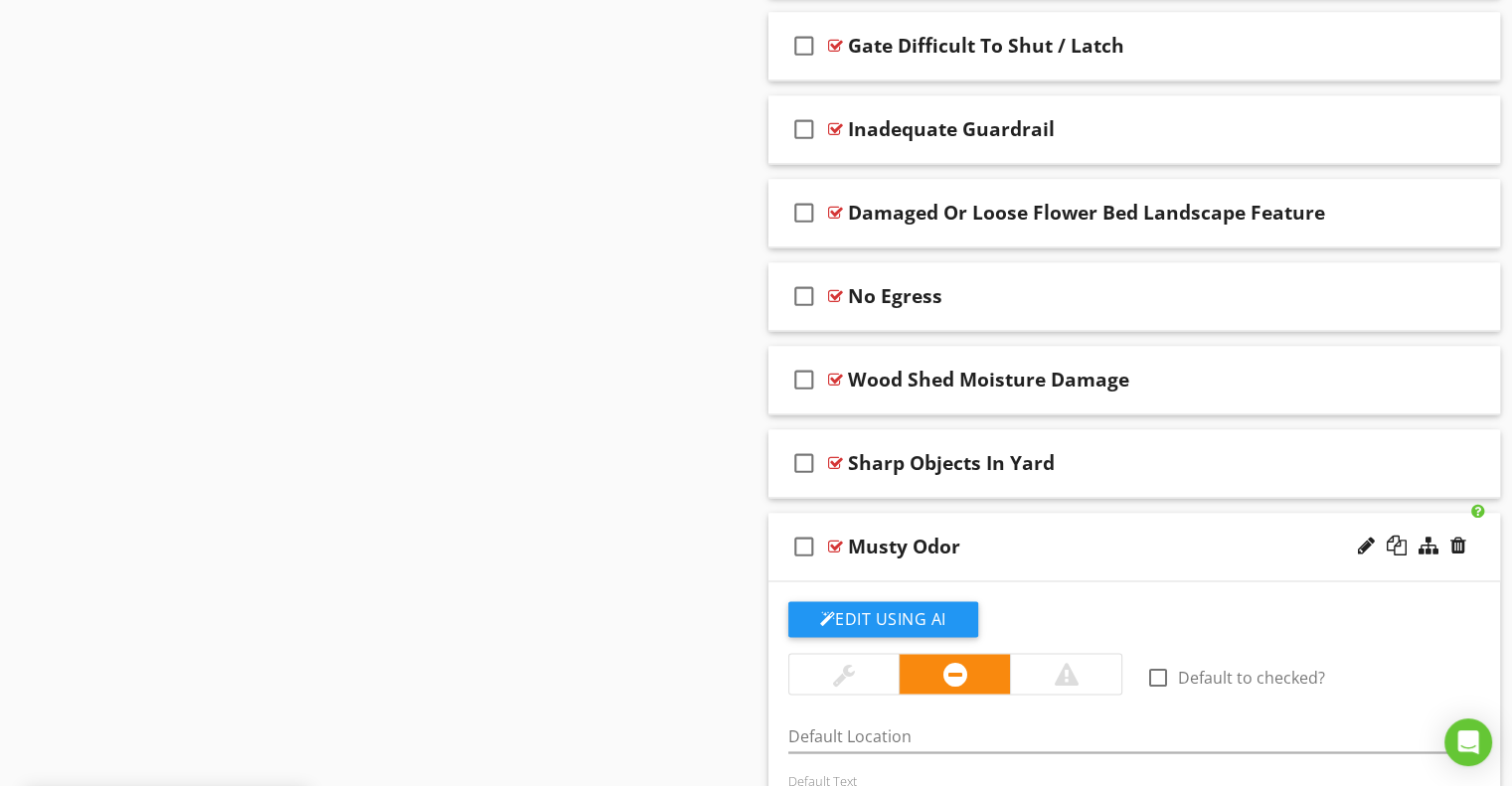 click on "check_box_outline_blank
Musty Odor" at bounding box center (1134, 547) 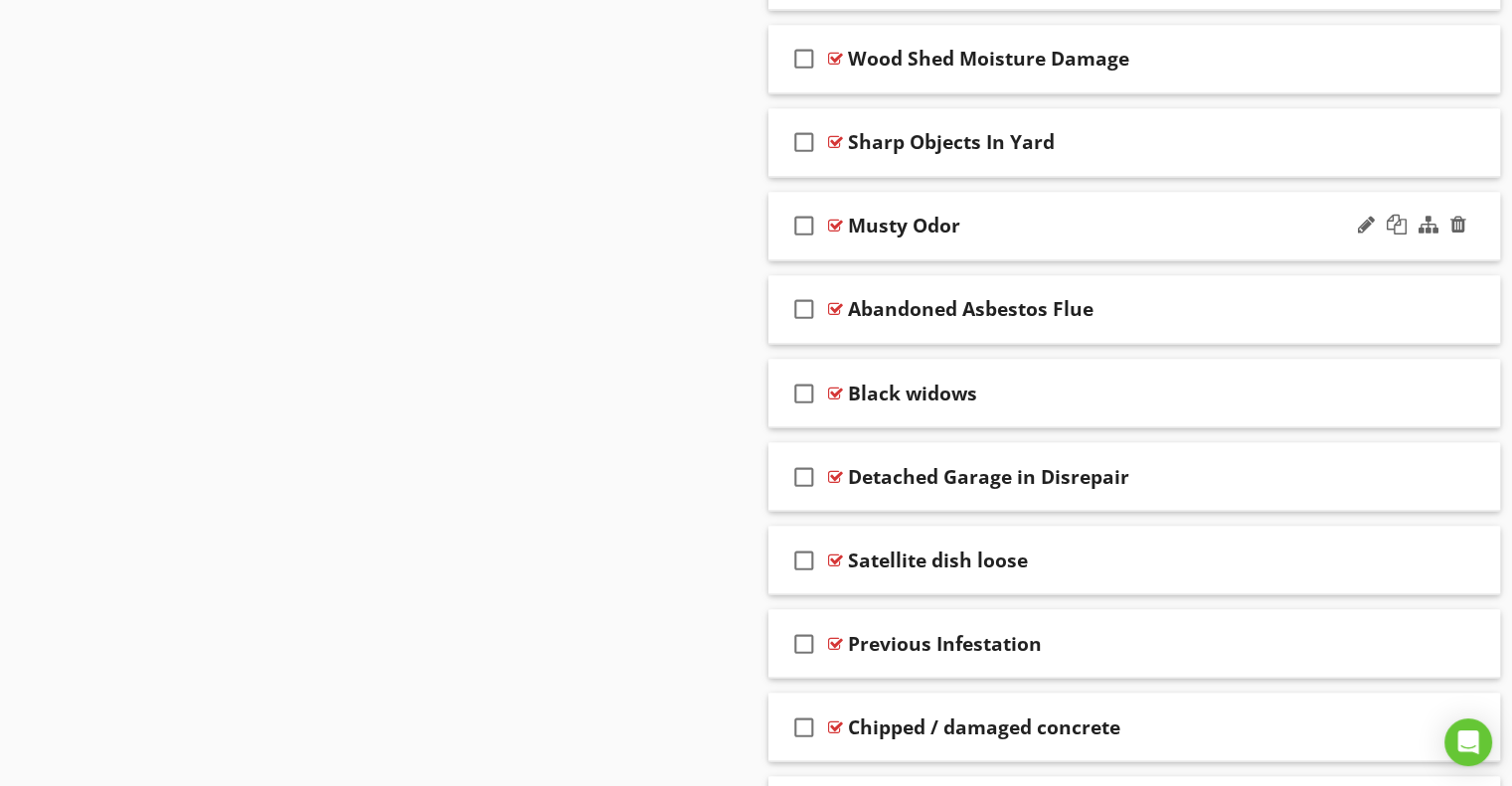 scroll, scrollTop: 3461, scrollLeft: 0, axis: vertical 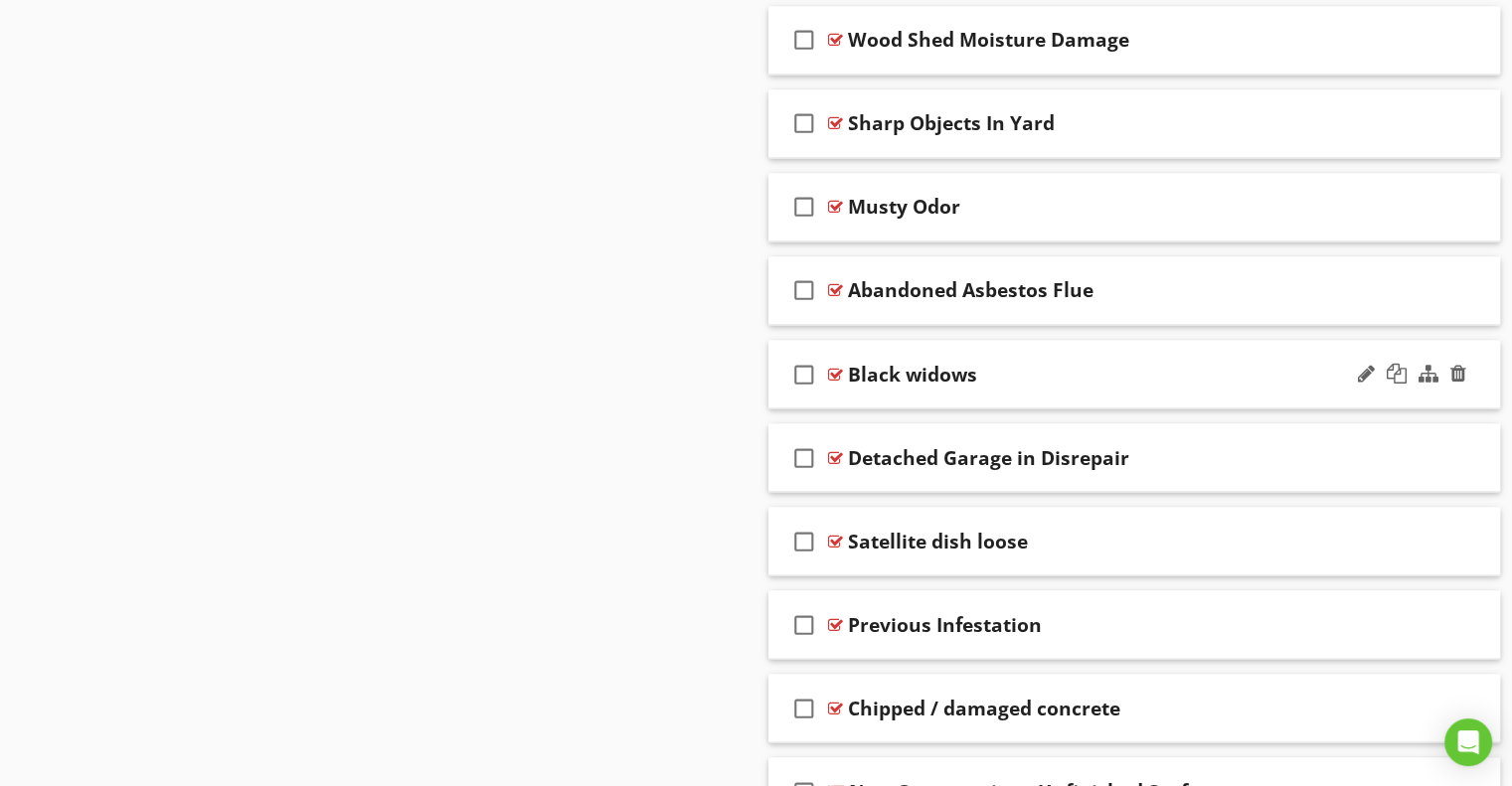 click on "Black widows" at bounding box center [913, 374] 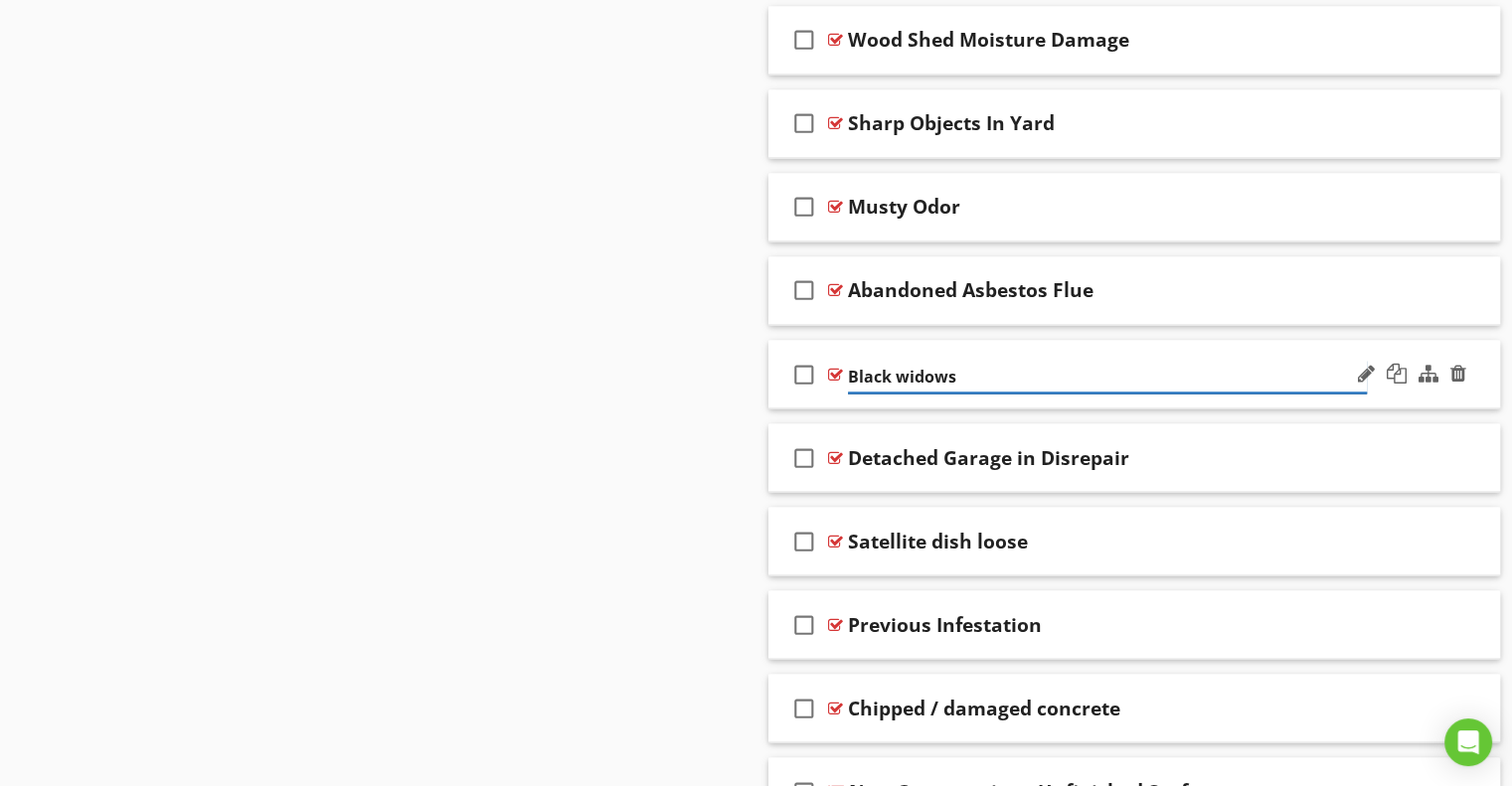 click on "Black widows" at bounding box center (1107, 376) 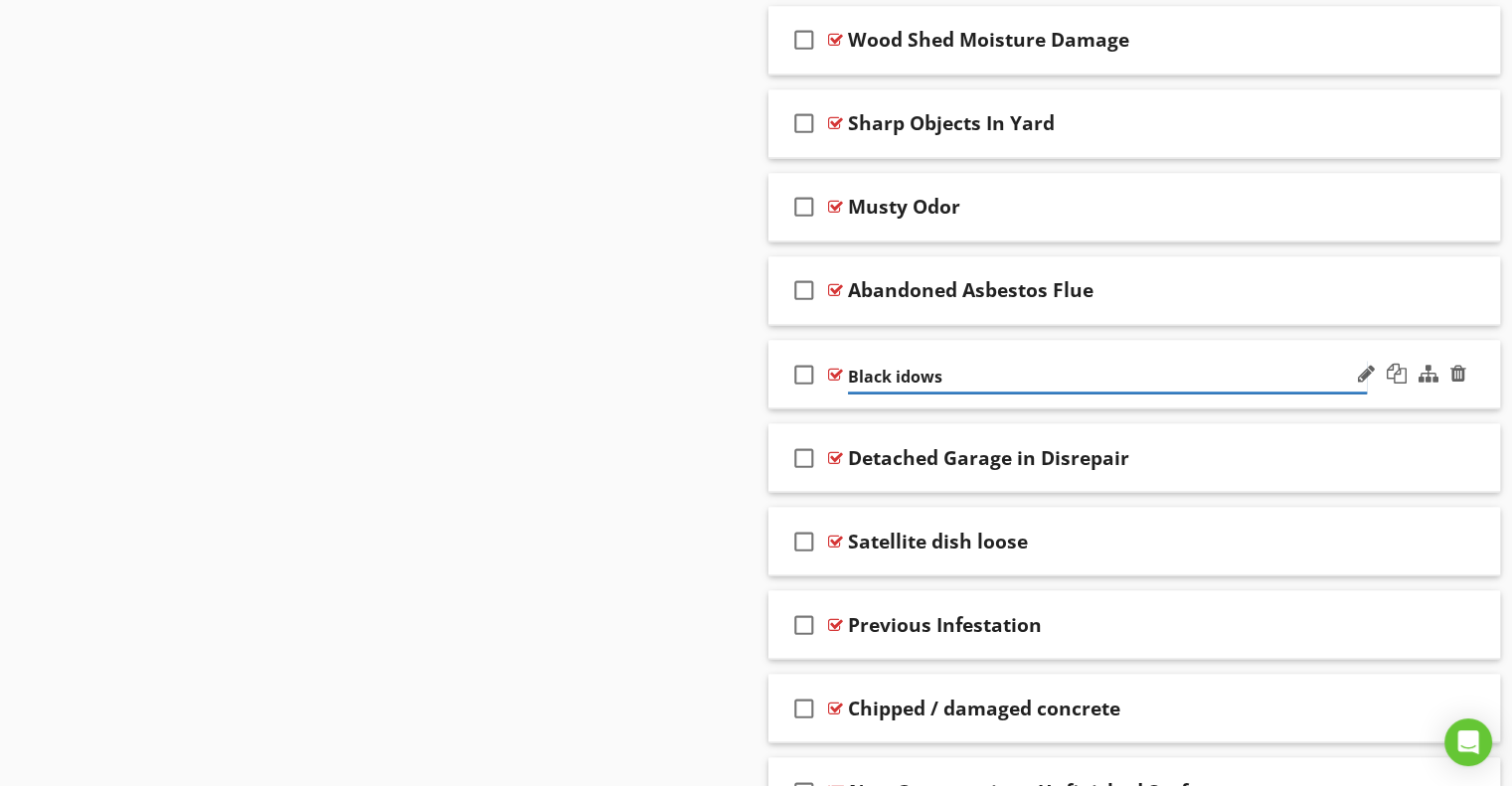 type on "Black Widows" 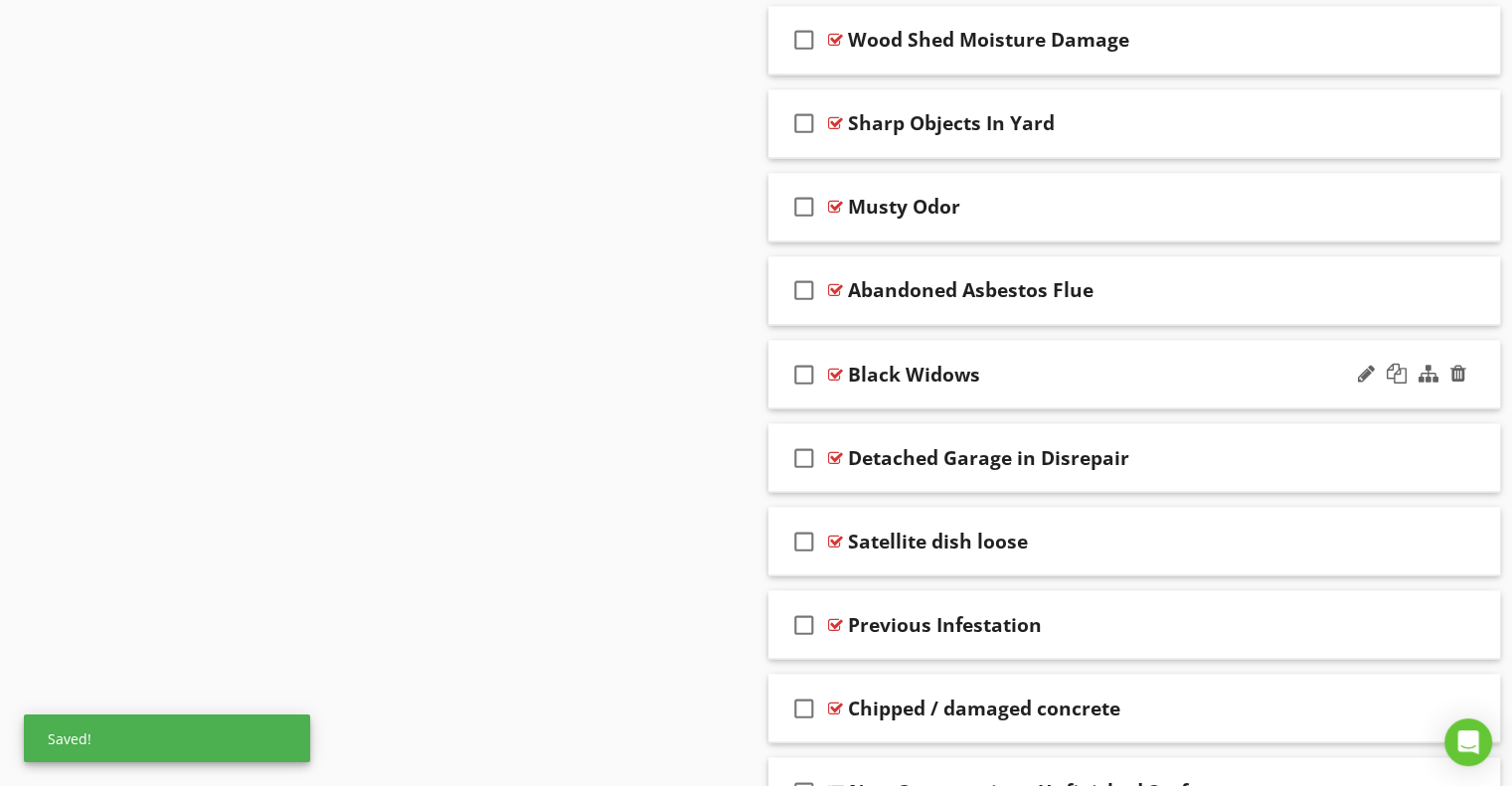 click on "check_box_outline_blank
Black Widows" at bounding box center (1134, 374) 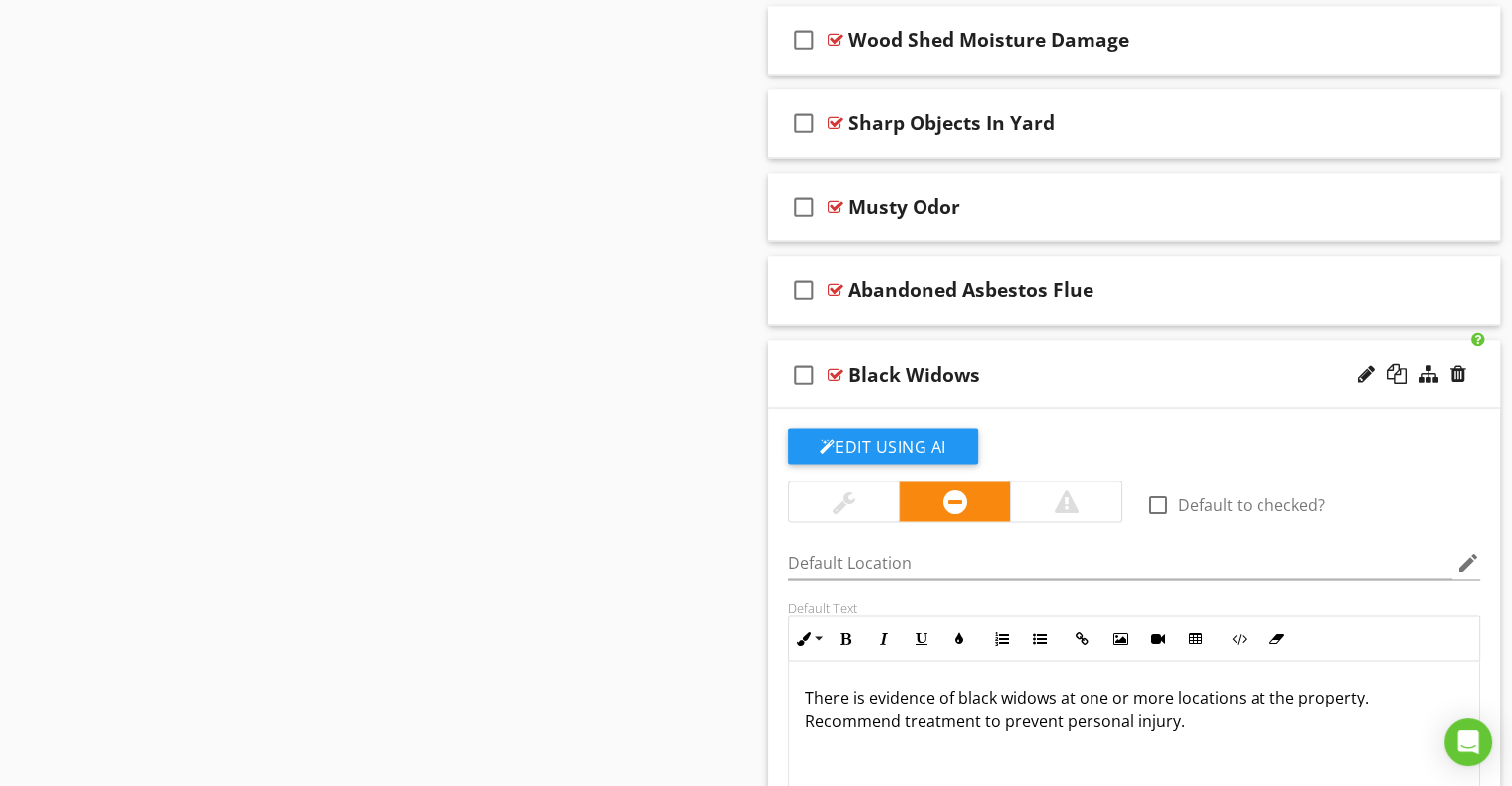 click on "check_box_outline_blank
Black Widows" at bounding box center (1134, 374) 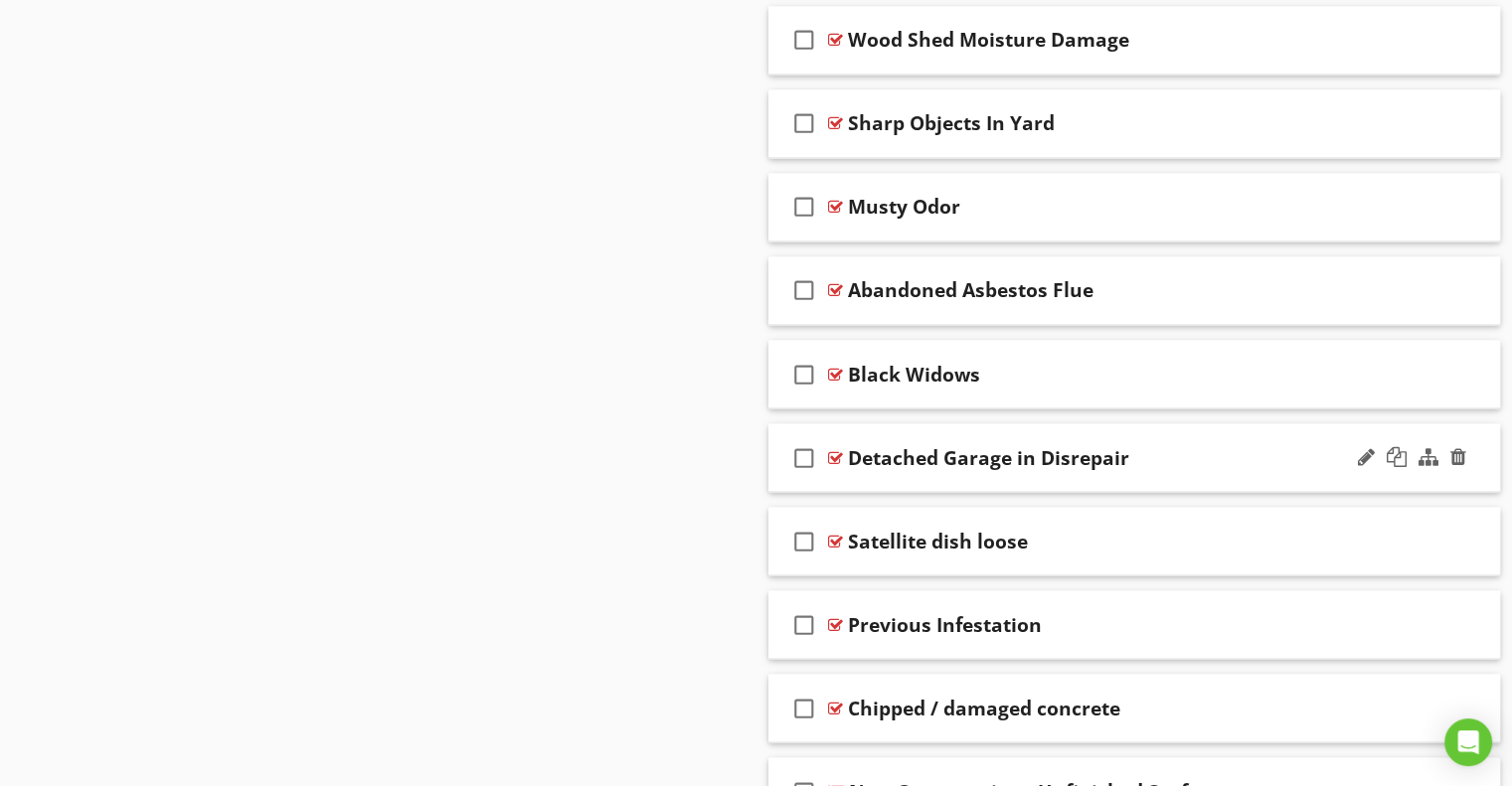 click on "Detached Garage in Disrepair" at bounding box center (988, 457) 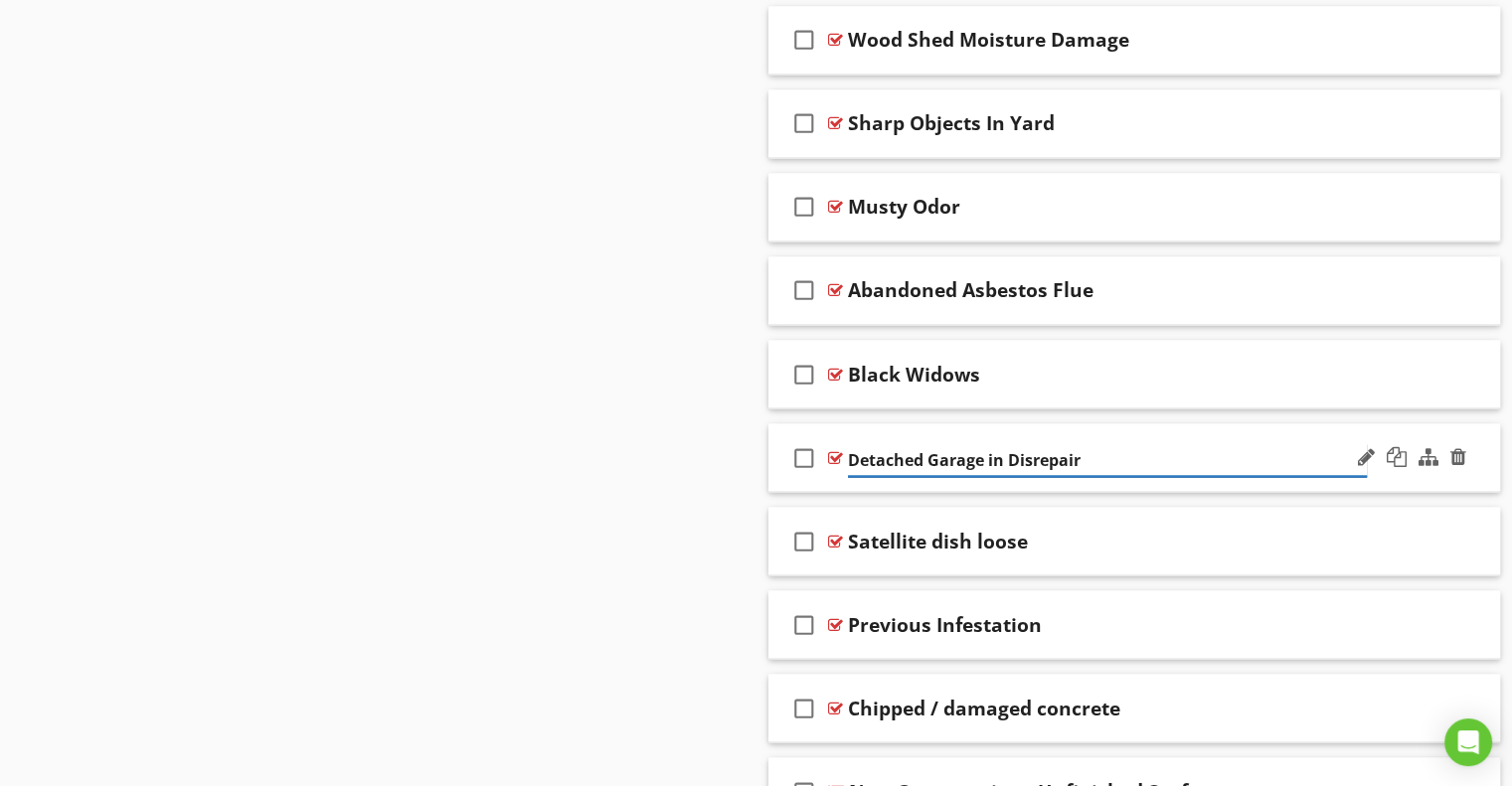 click on "Detached Garage in Disrepair" at bounding box center [1107, 459] 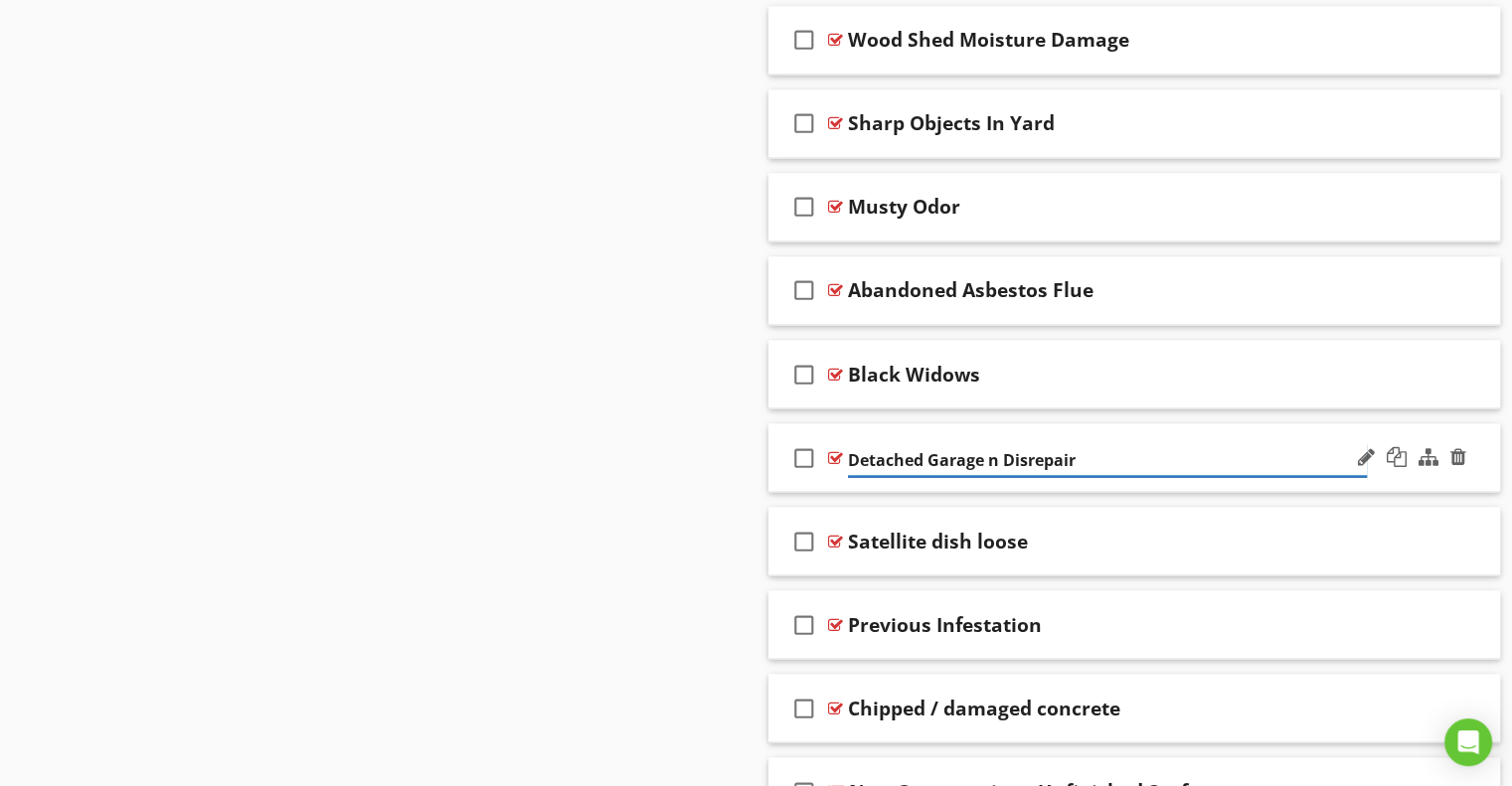 type on "Detached Garage In Disrepair" 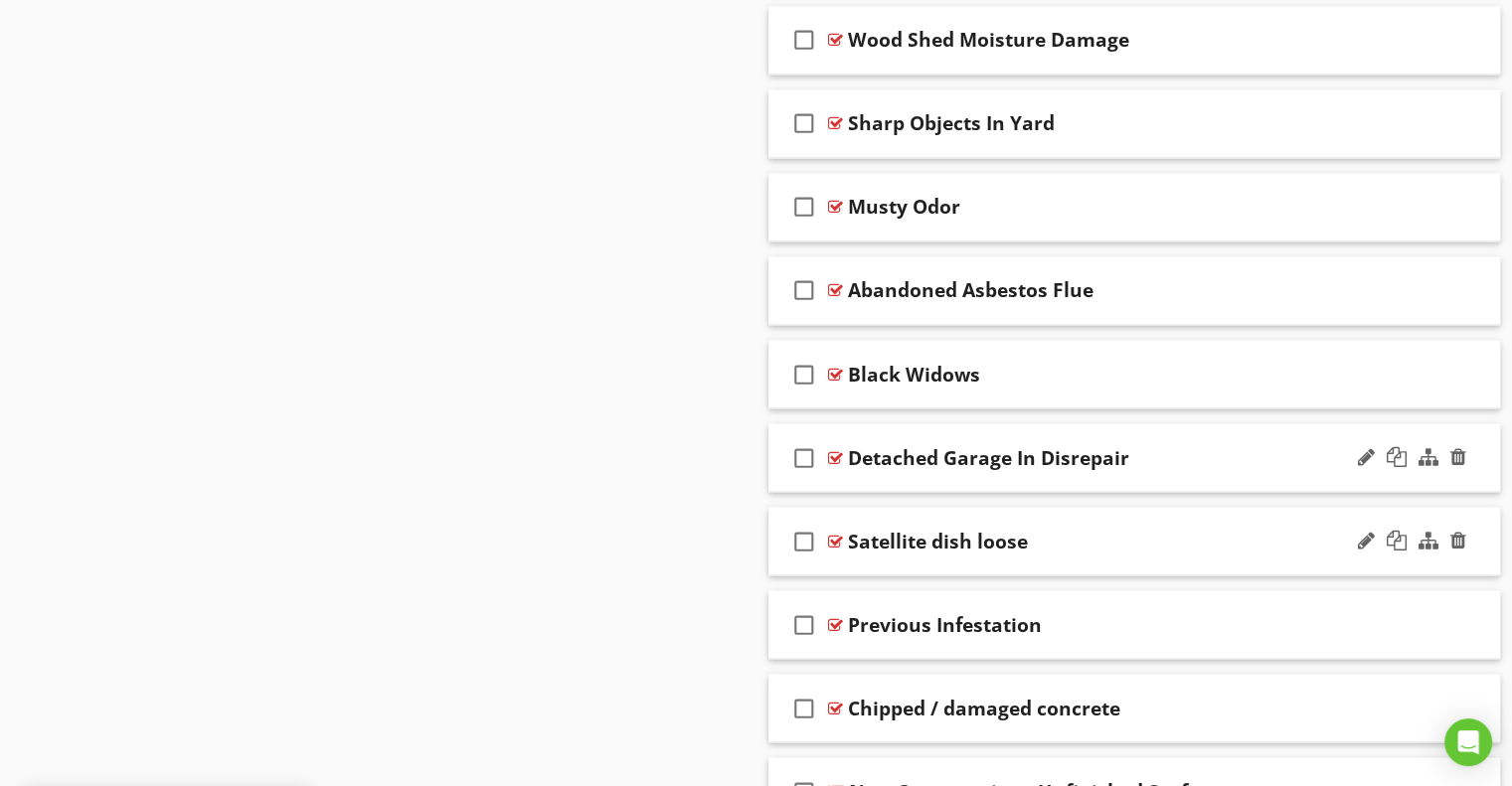 click on "check_box_outline_blank
Satellite dish loose" at bounding box center (1134, 541) 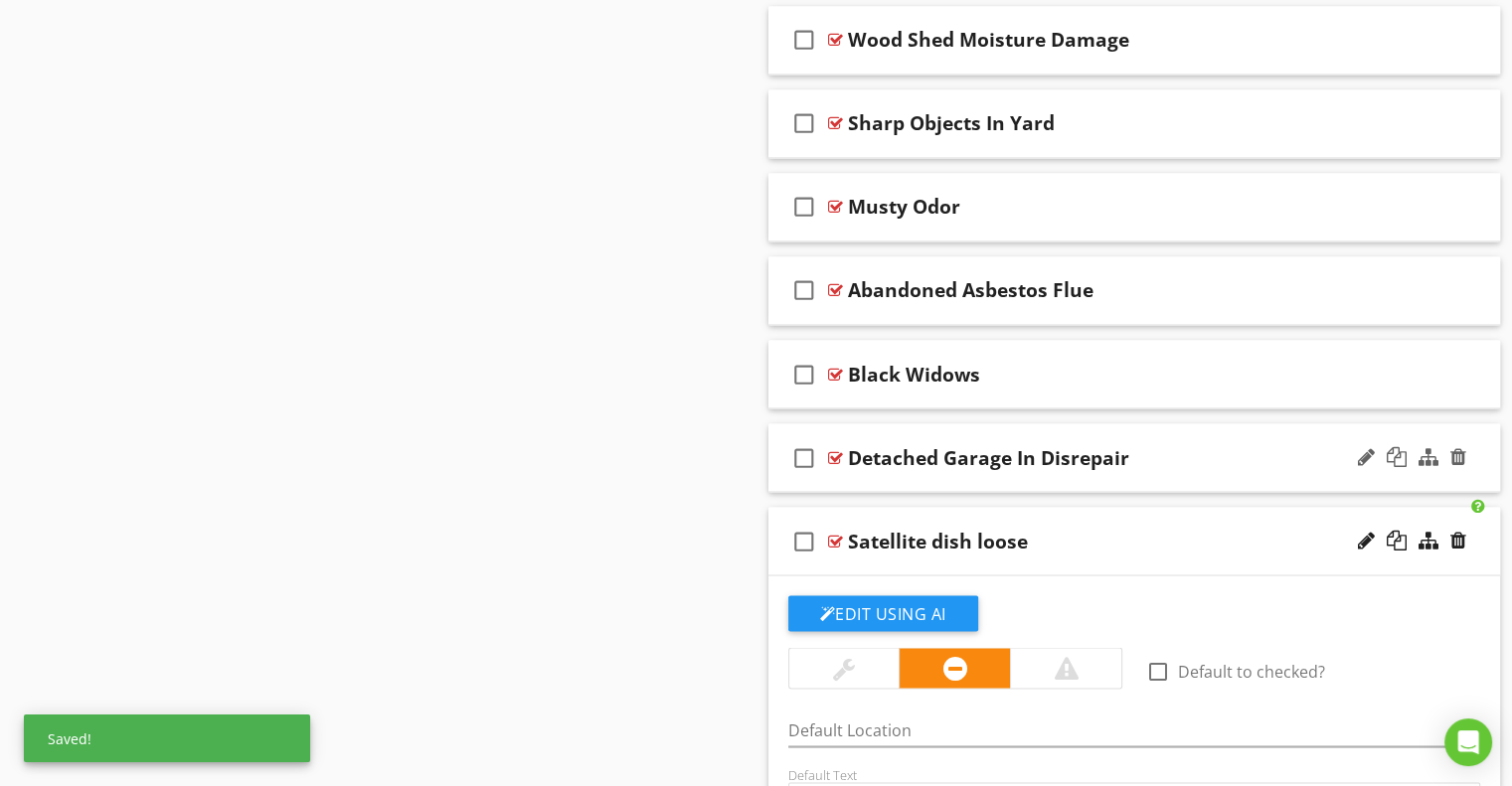 click on "Satellite dish loose" at bounding box center (937, 541) 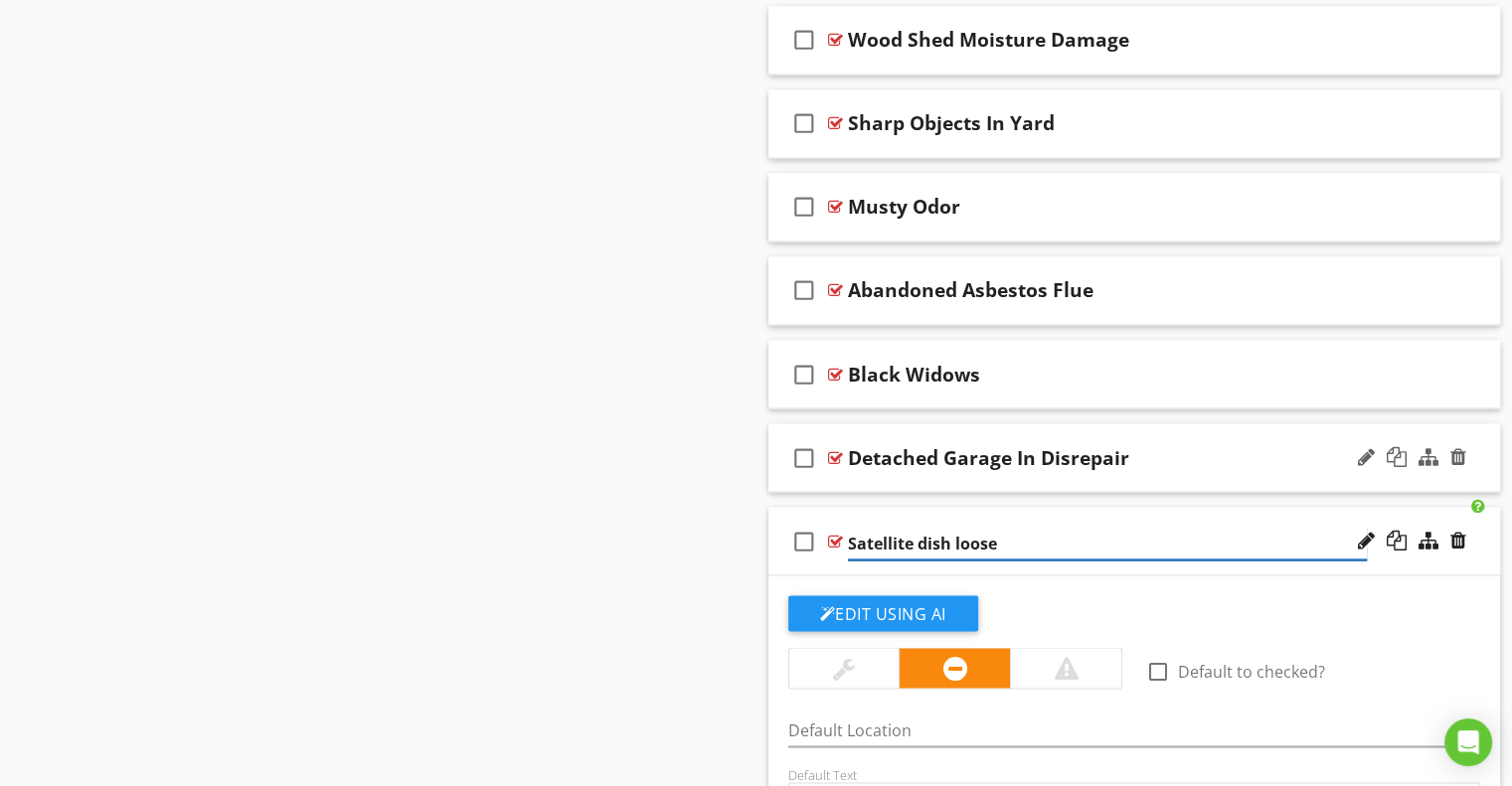 click on "Satellite dish loose" at bounding box center (1107, 543) 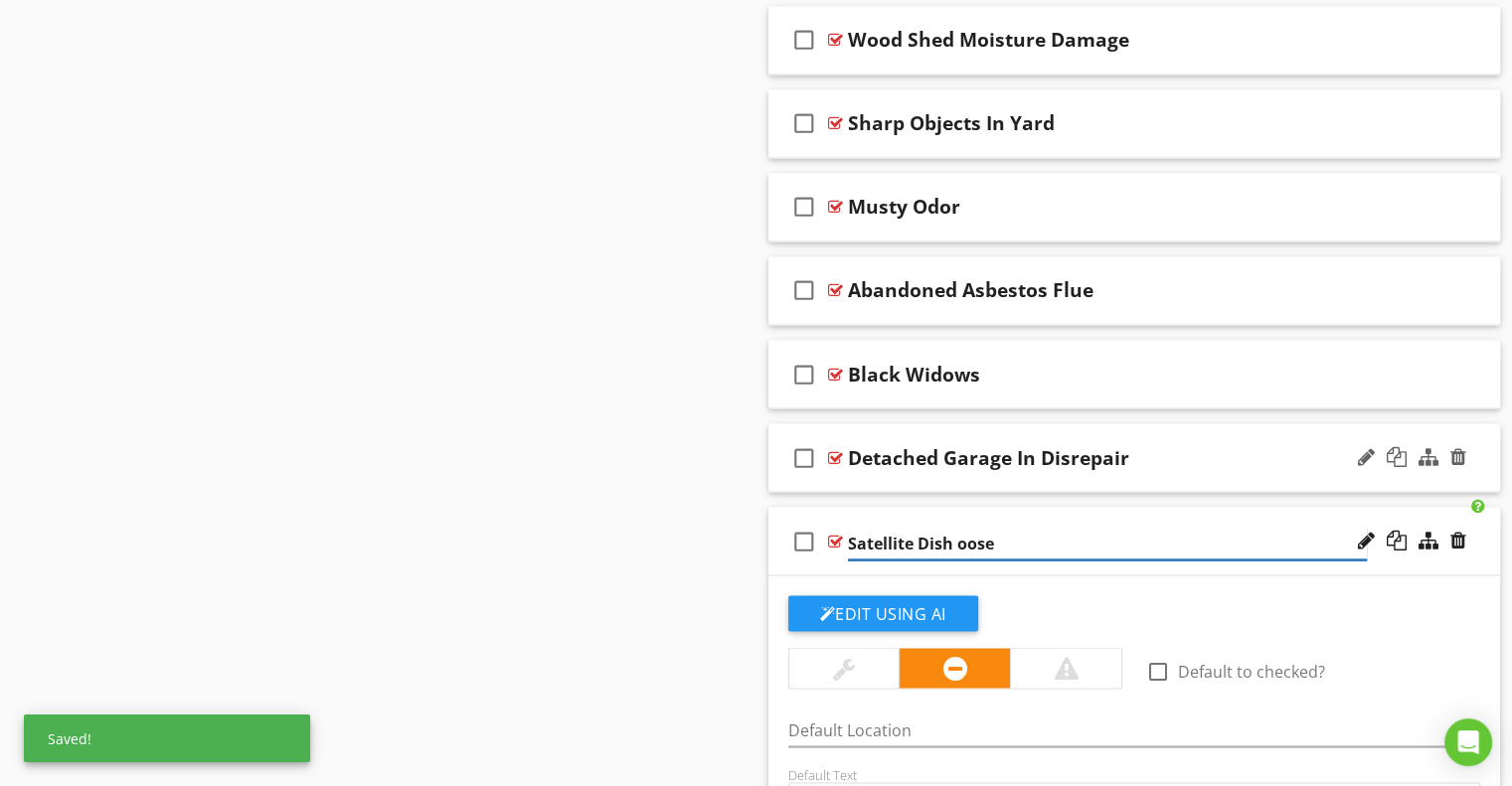 type on "Satellite Dish Loose" 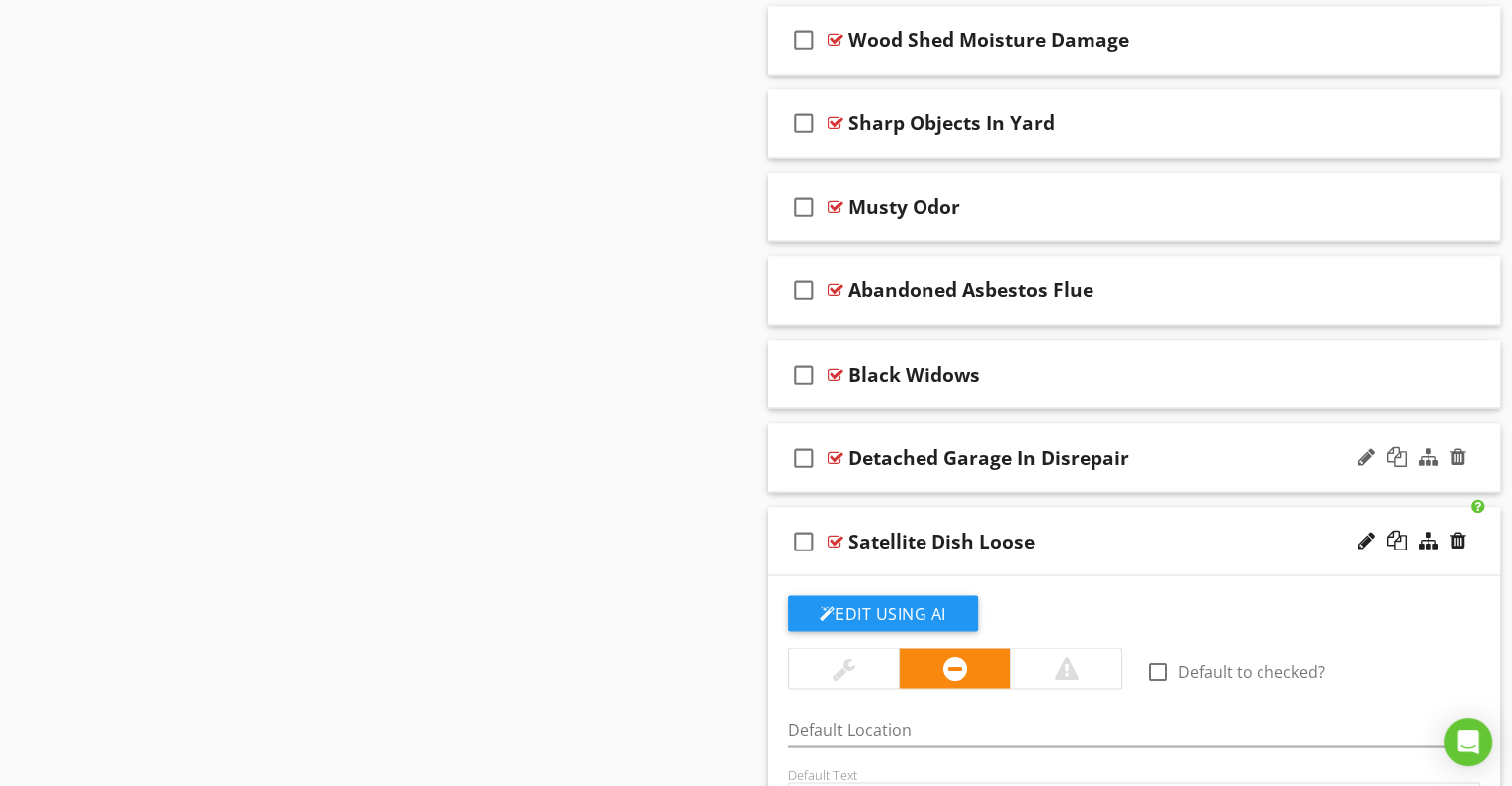 click on "check_box_outline_blank
Satellite Dish Loose" at bounding box center (1134, 541) 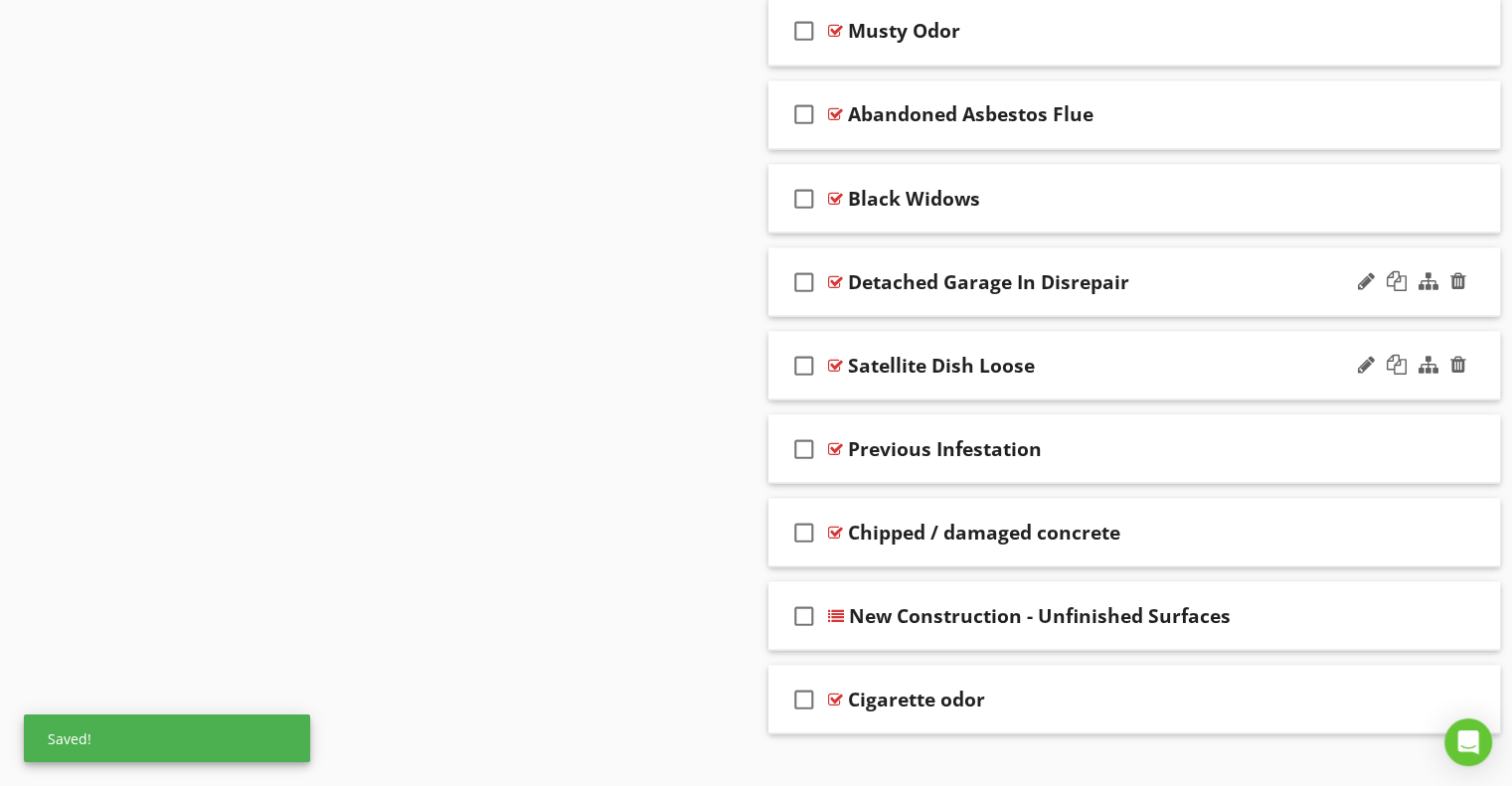 scroll, scrollTop: 3659, scrollLeft: 0, axis: vertical 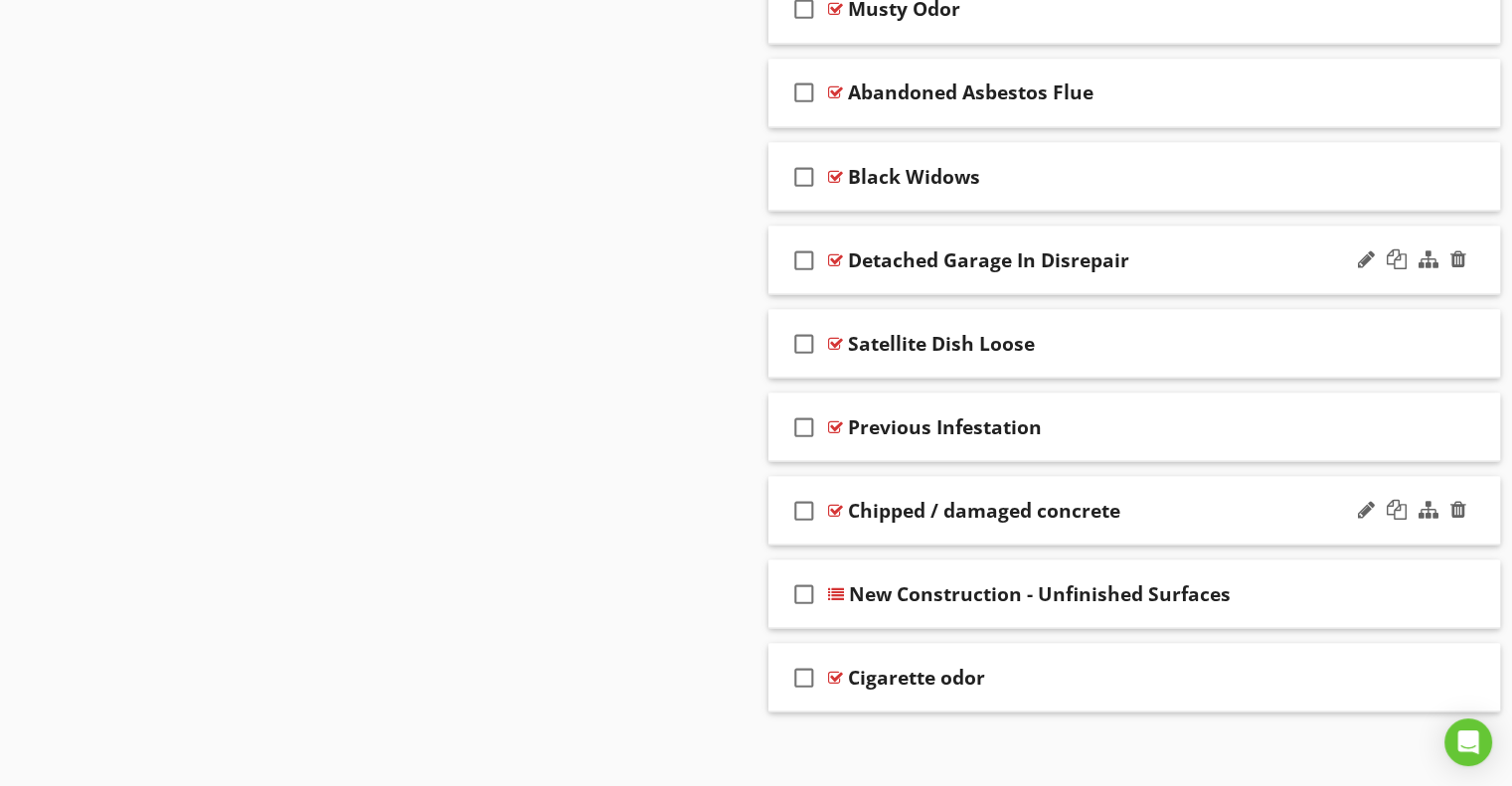 click on "Chipped  / damaged concrete" at bounding box center (984, 510) 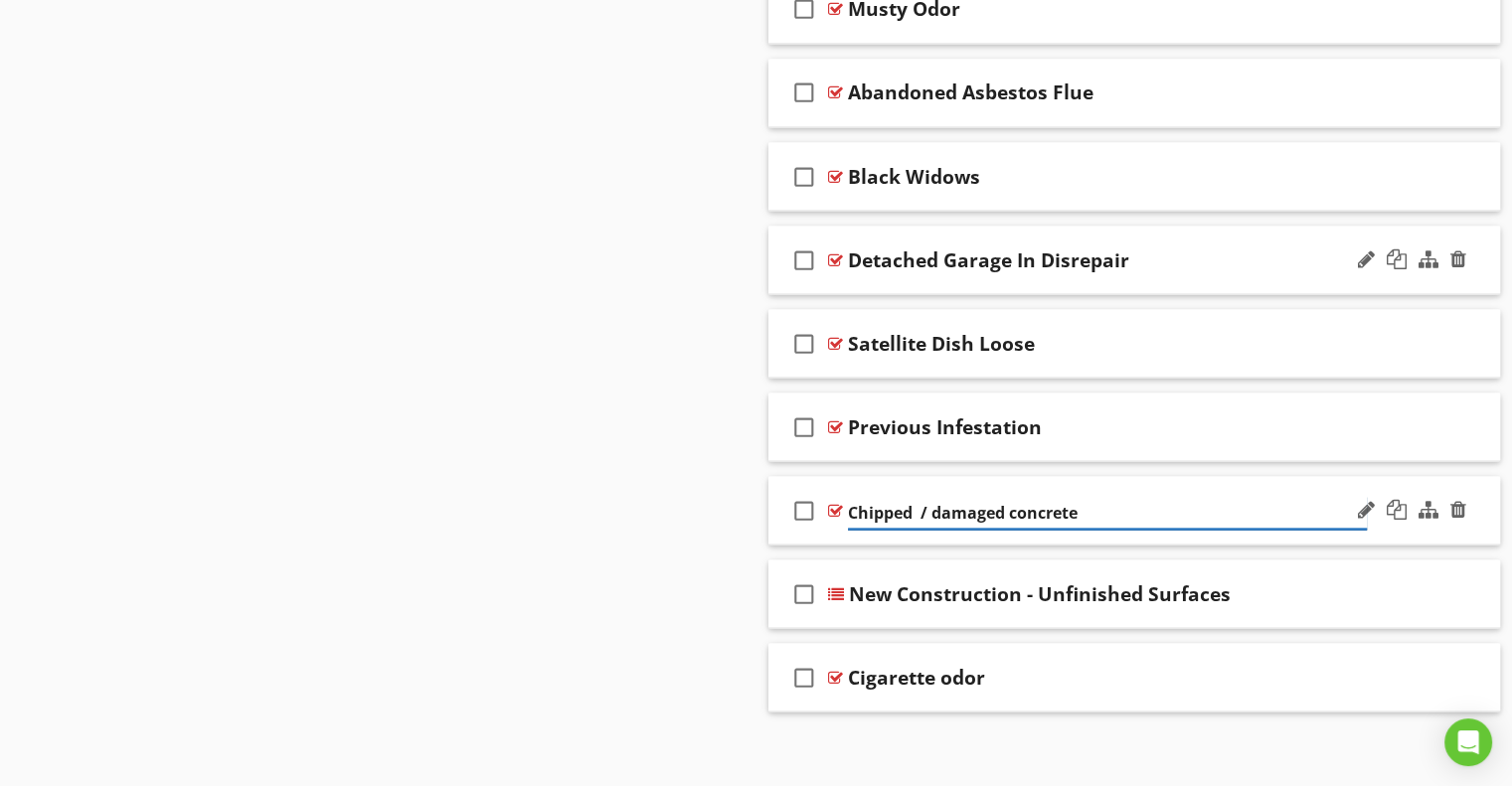 click on "Chipped  / damaged concrete" at bounding box center [1107, 512] 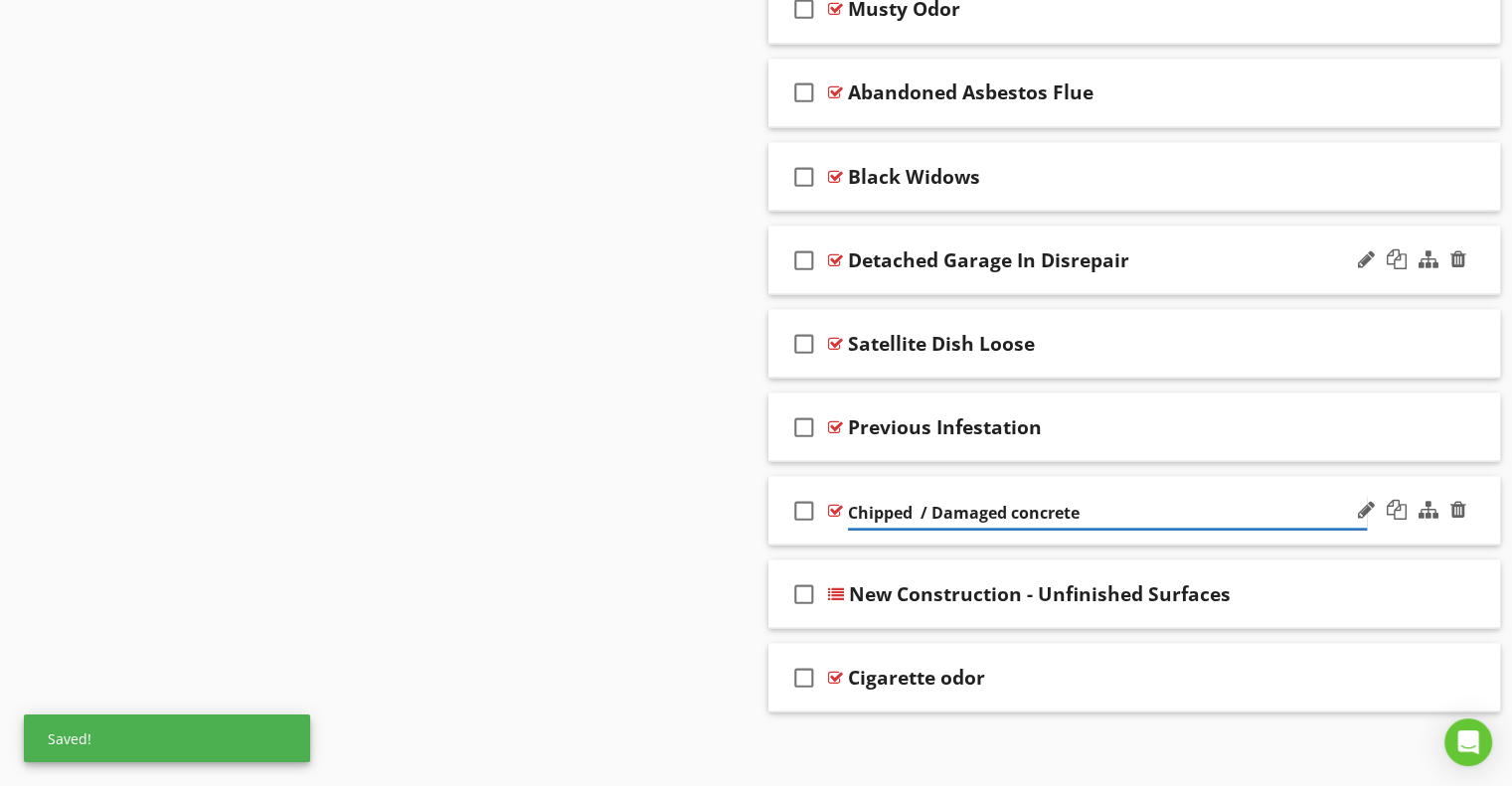 click on "Chipped  / Damaged concrete" at bounding box center [1107, 512] 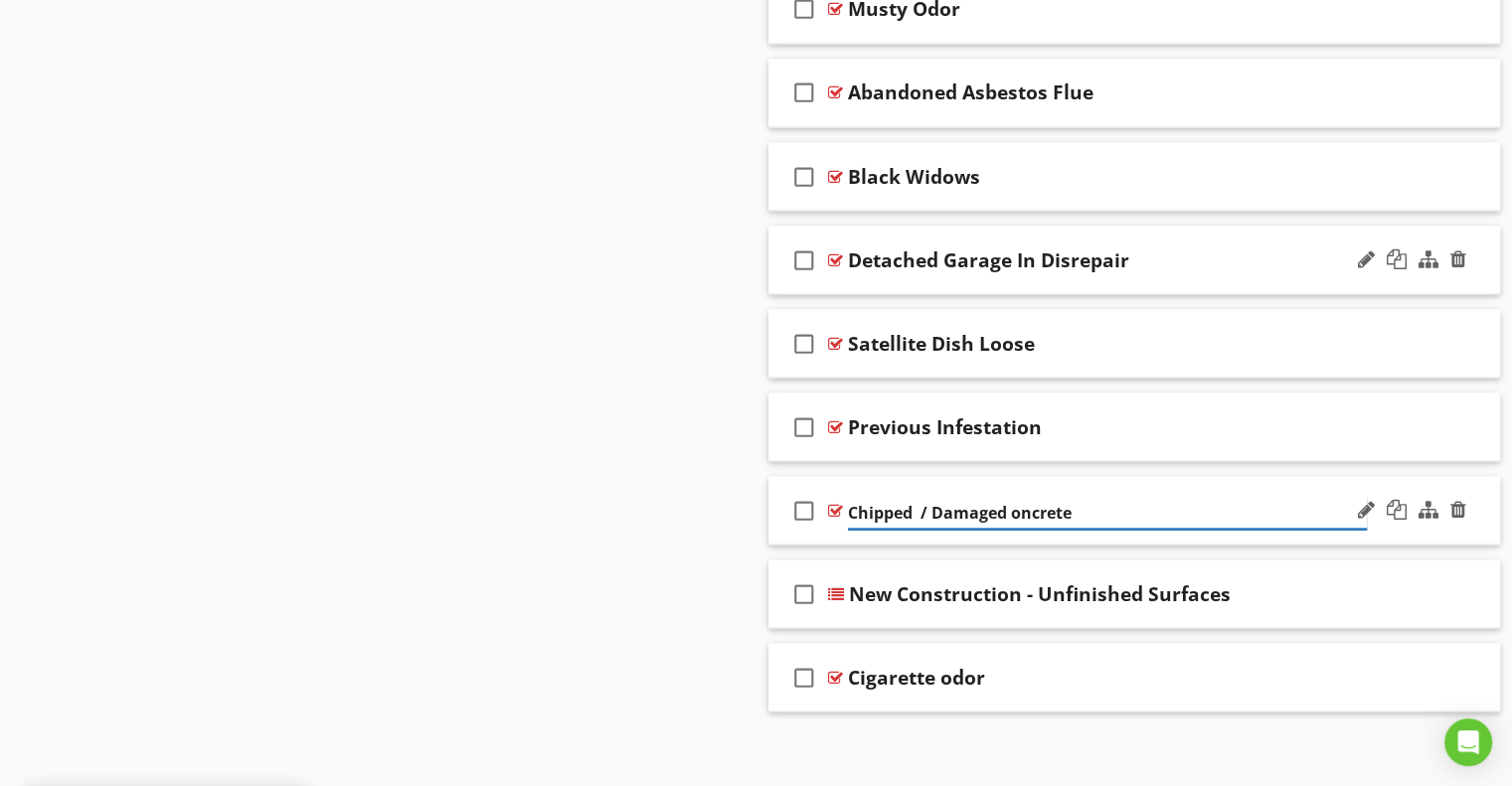 type on "Chipped  / Damaged Concrete" 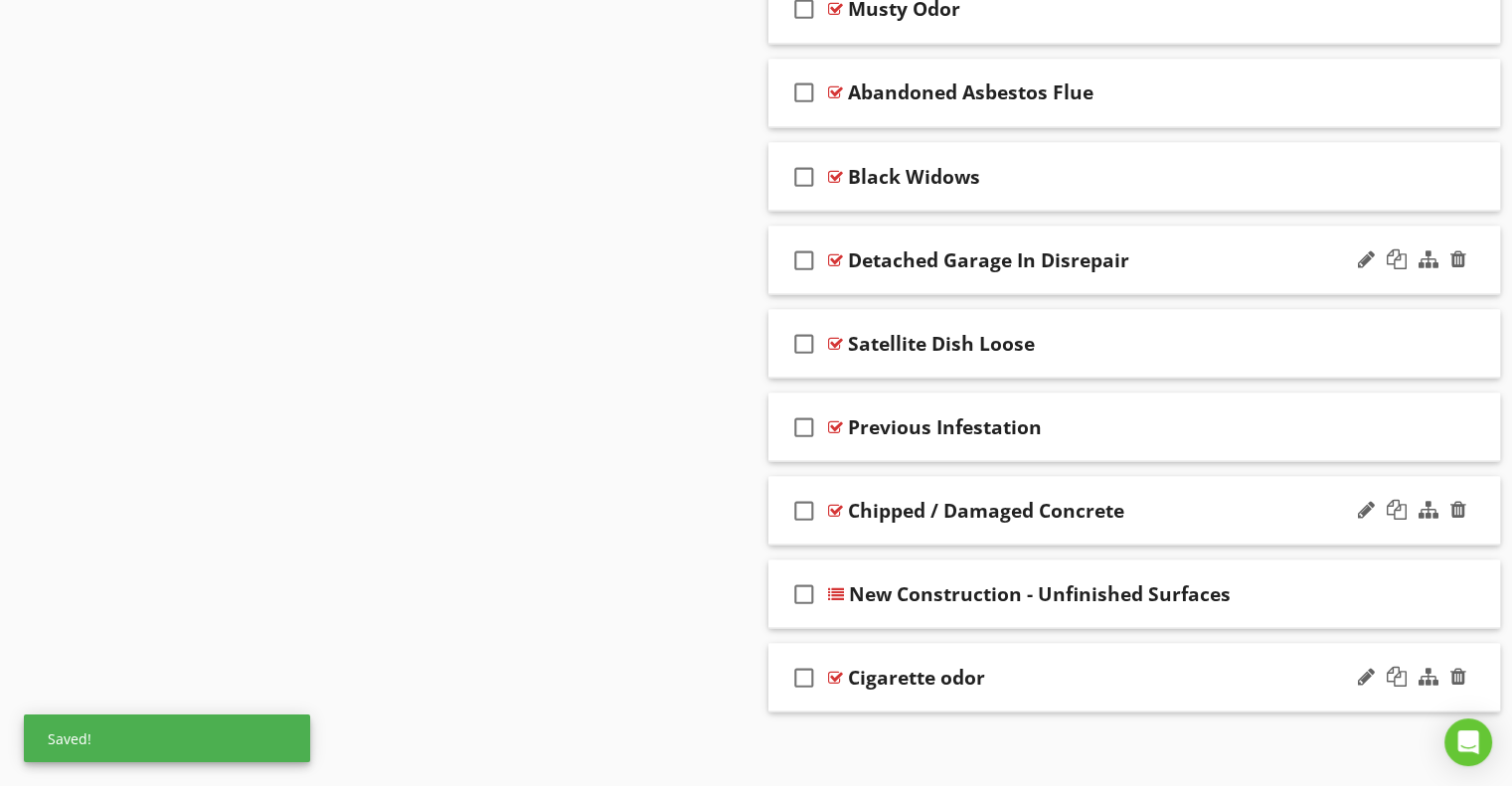 click on "check_box_outline_blank
Cigarette odor" at bounding box center (1134, 677) 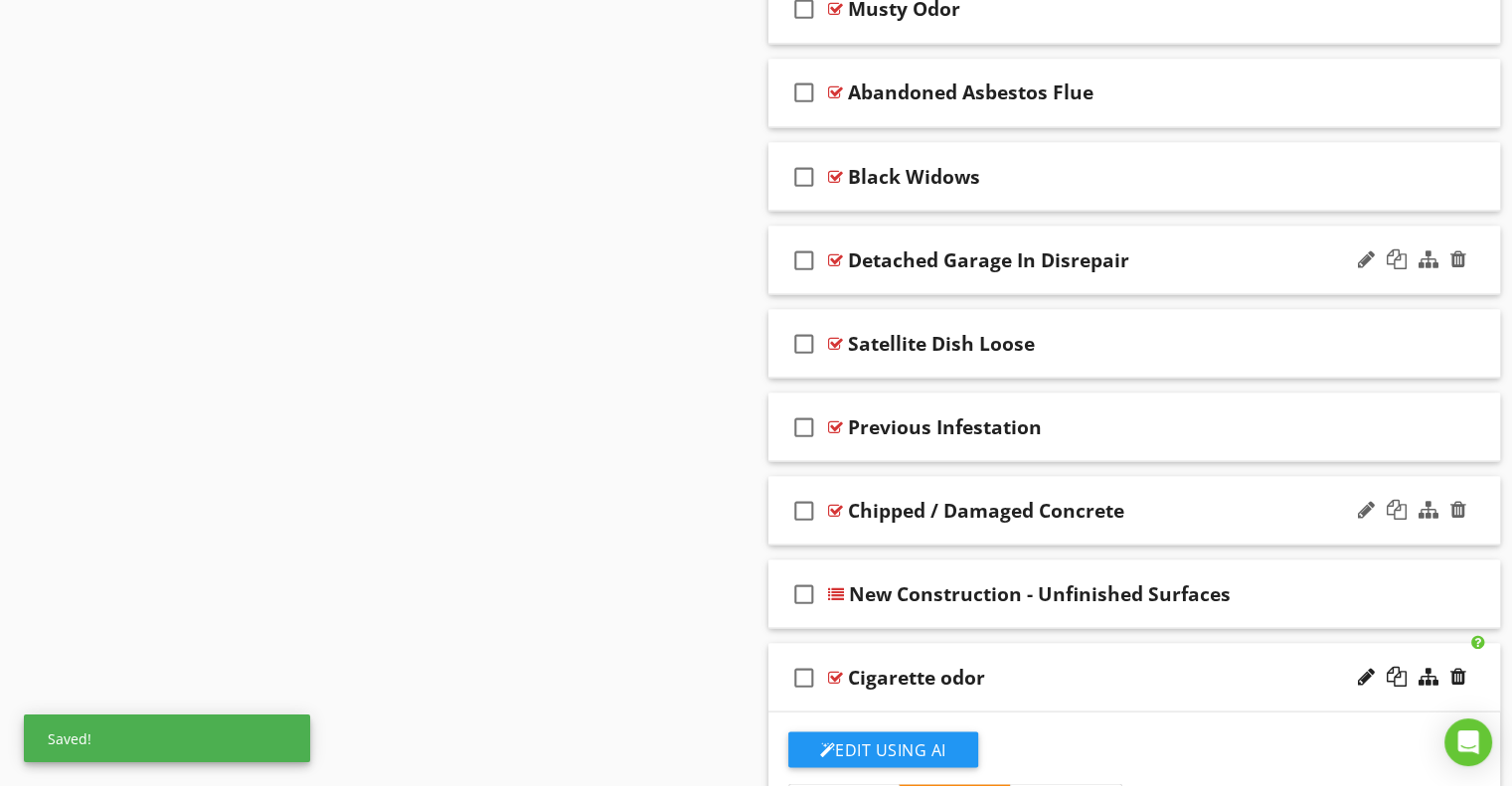 click on "Cigarette odor" at bounding box center [917, 677] 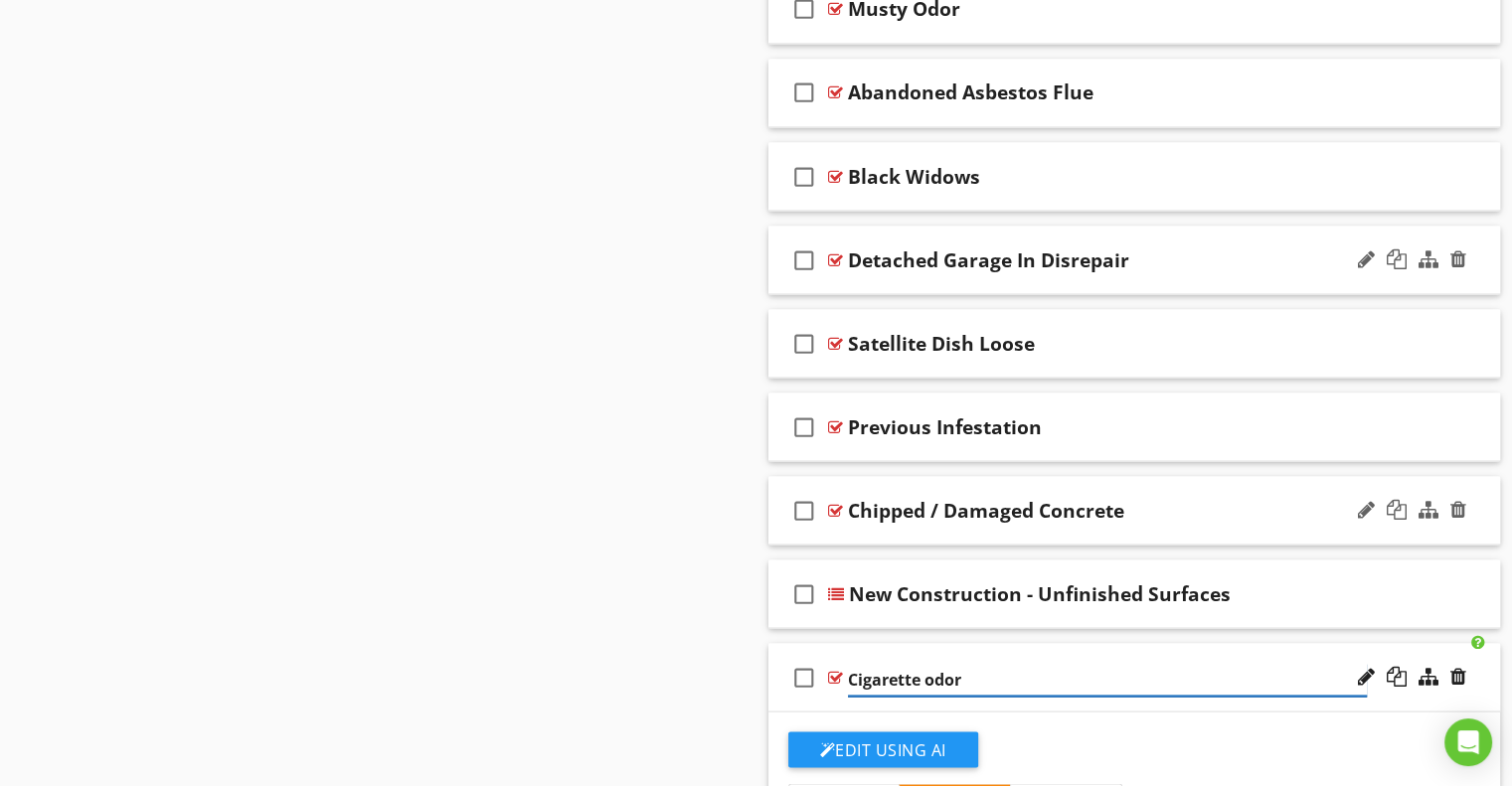 click on "Cigarette odor" at bounding box center (1107, 679) 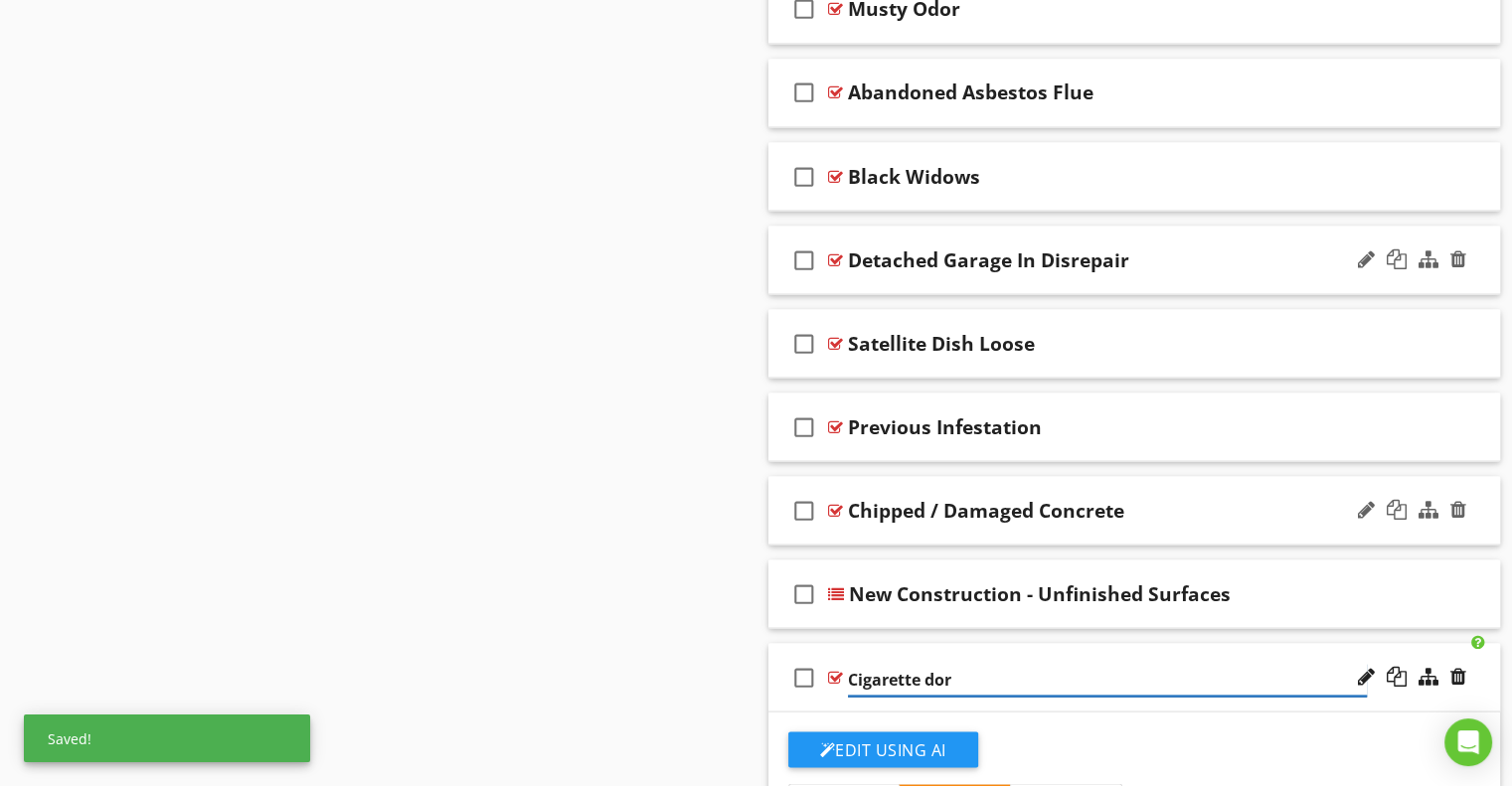 type on "Cigarette Odor" 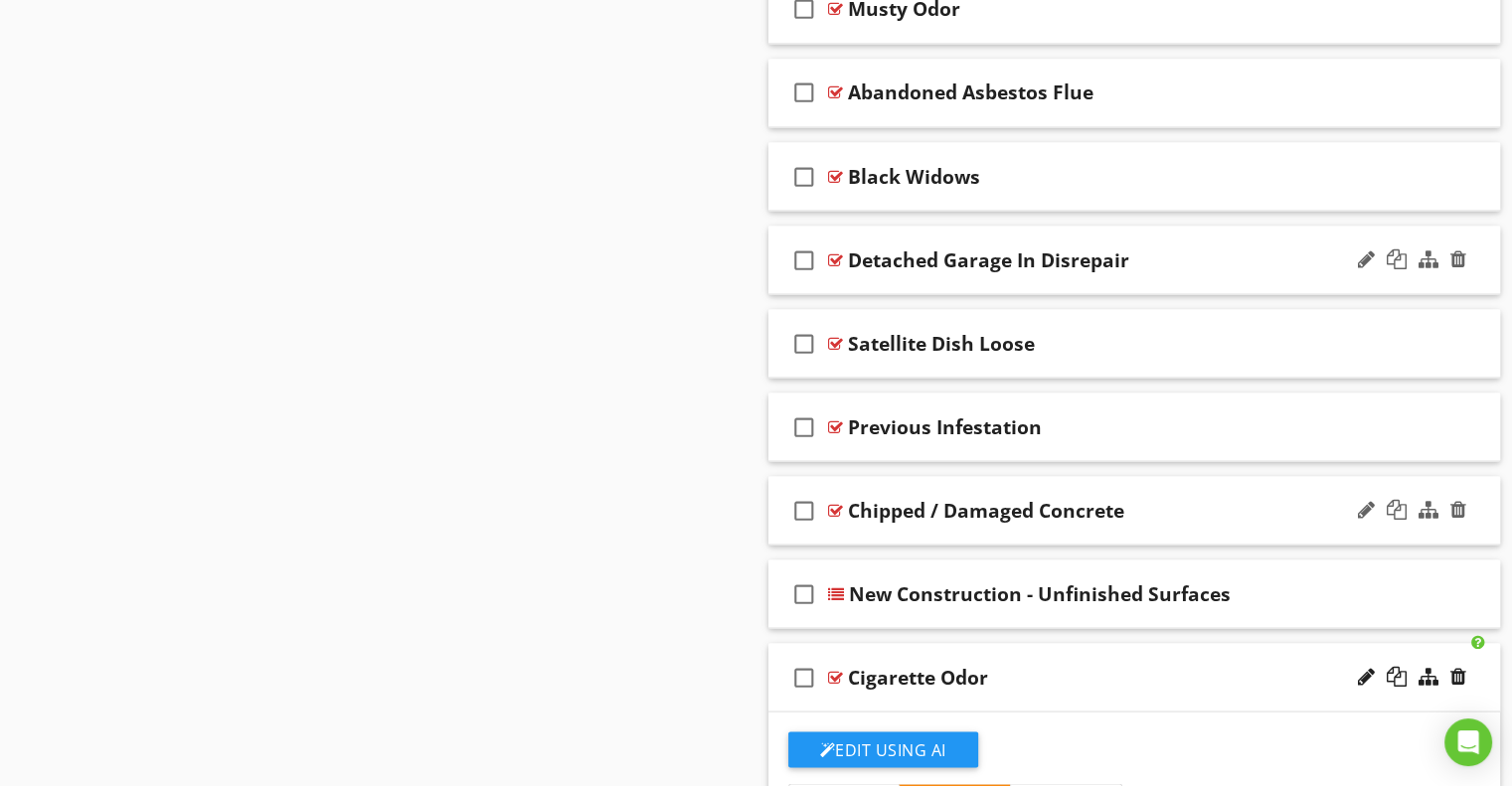 click on "check_box_outline_blank
Cigarette Odor" at bounding box center (1134, 677) 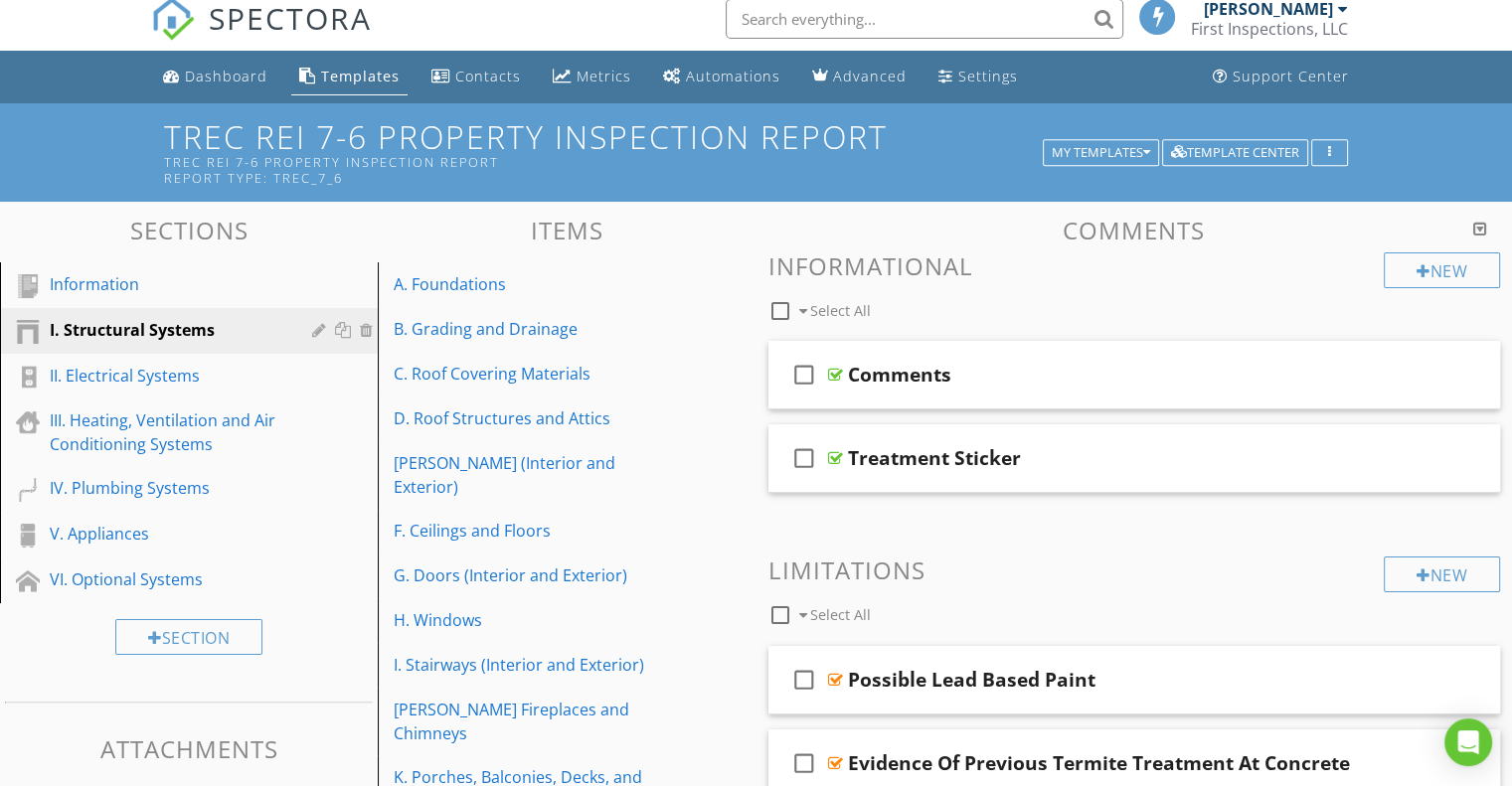 scroll, scrollTop: 12, scrollLeft: 0, axis: vertical 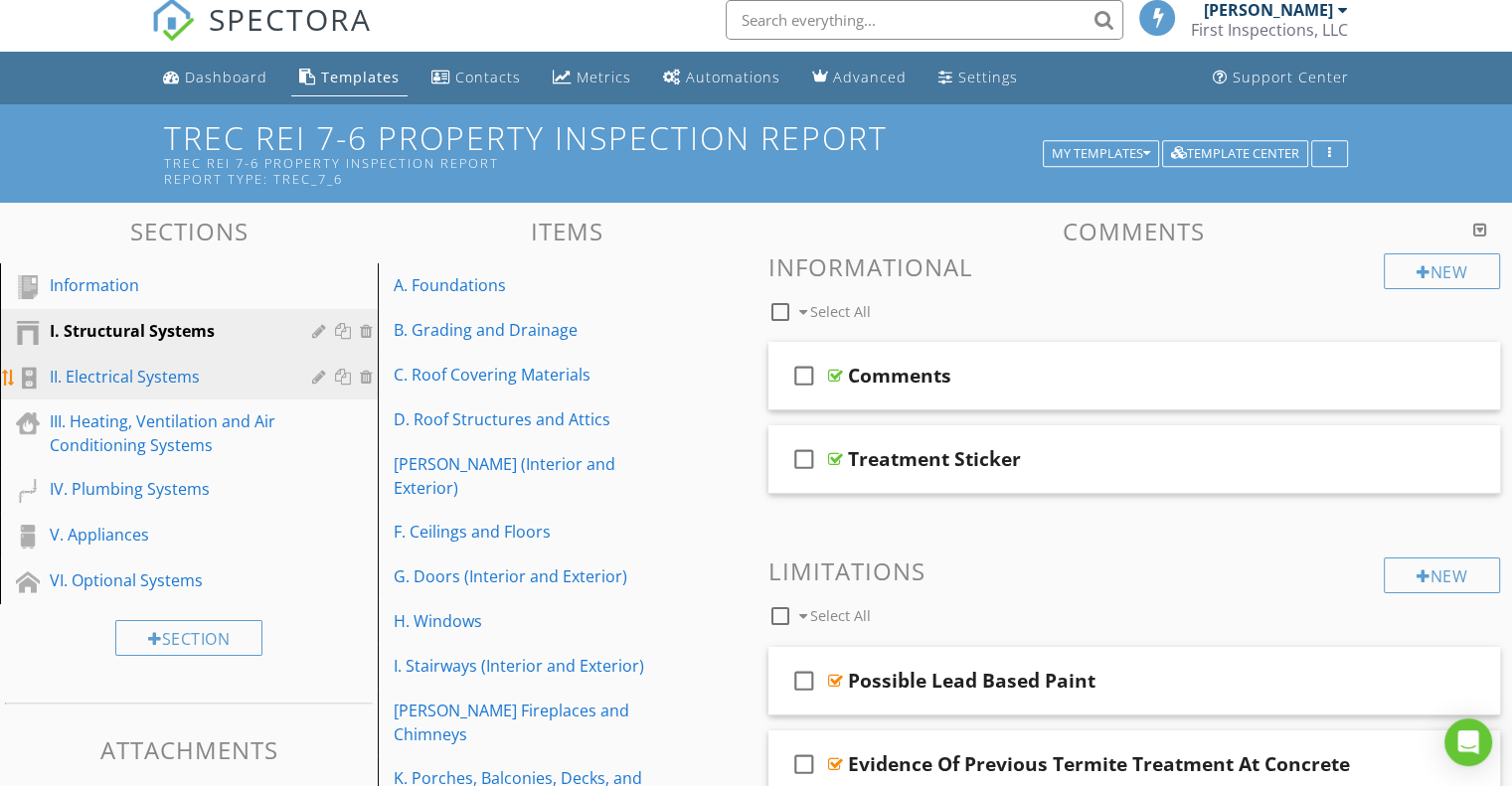 click on "II. Electrical Systems" at bounding box center (166, 377) 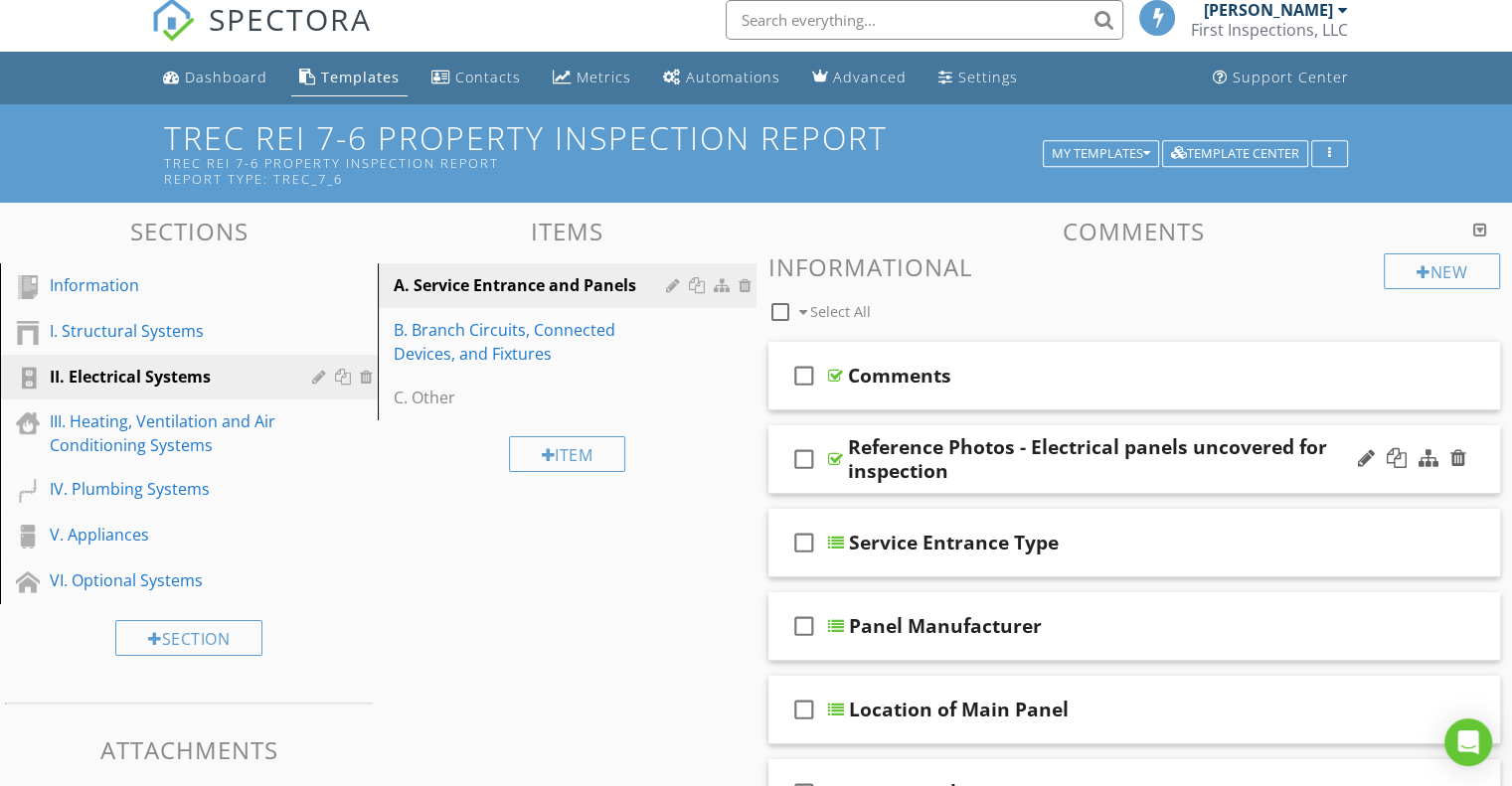 click on "Reference Photos - Electrical panels uncovered for inspection" at bounding box center (1107, 459) 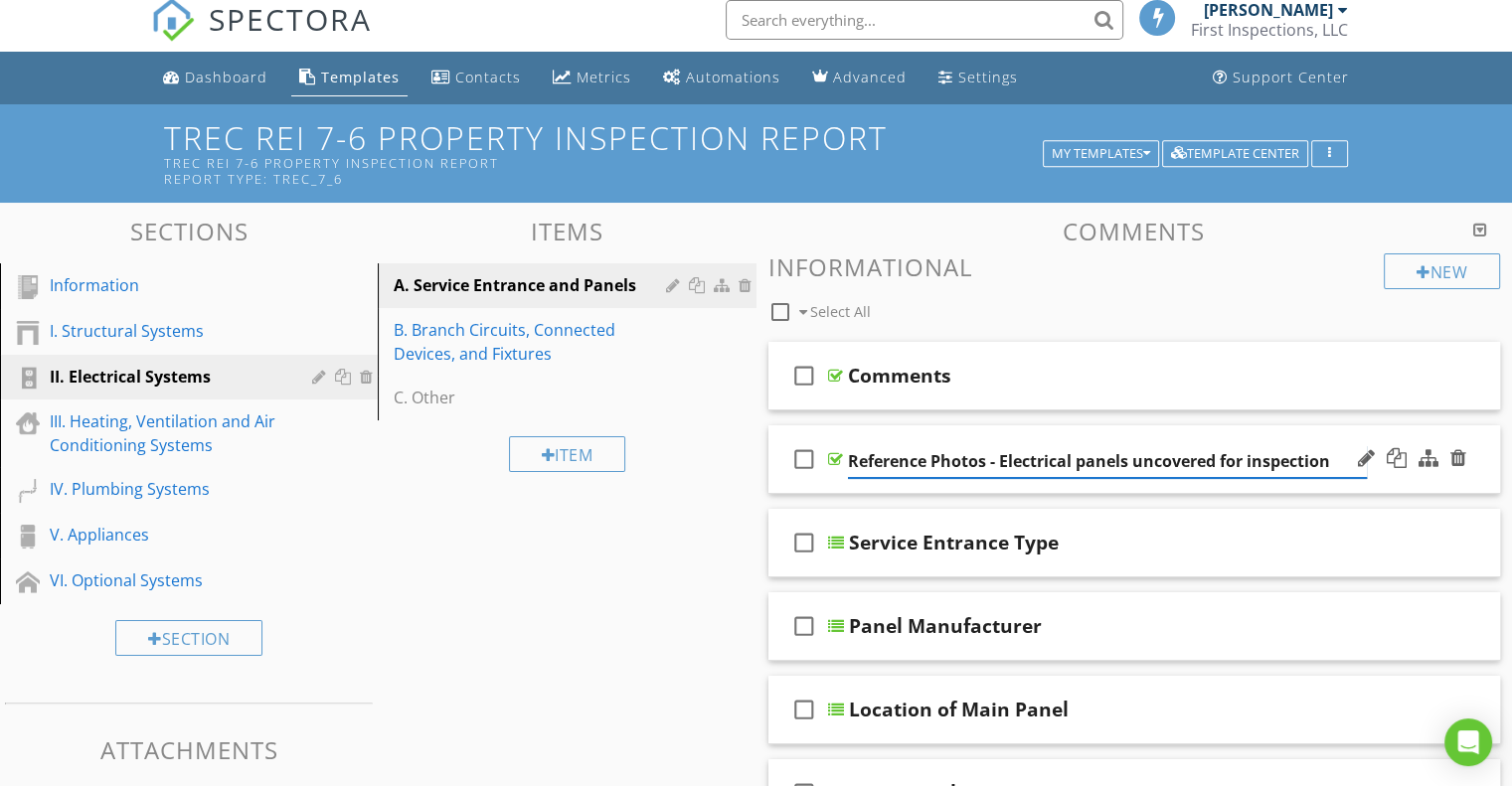 click on "Reference Photos - Electrical panels uncovered for inspection" at bounding box center [1107, 461] 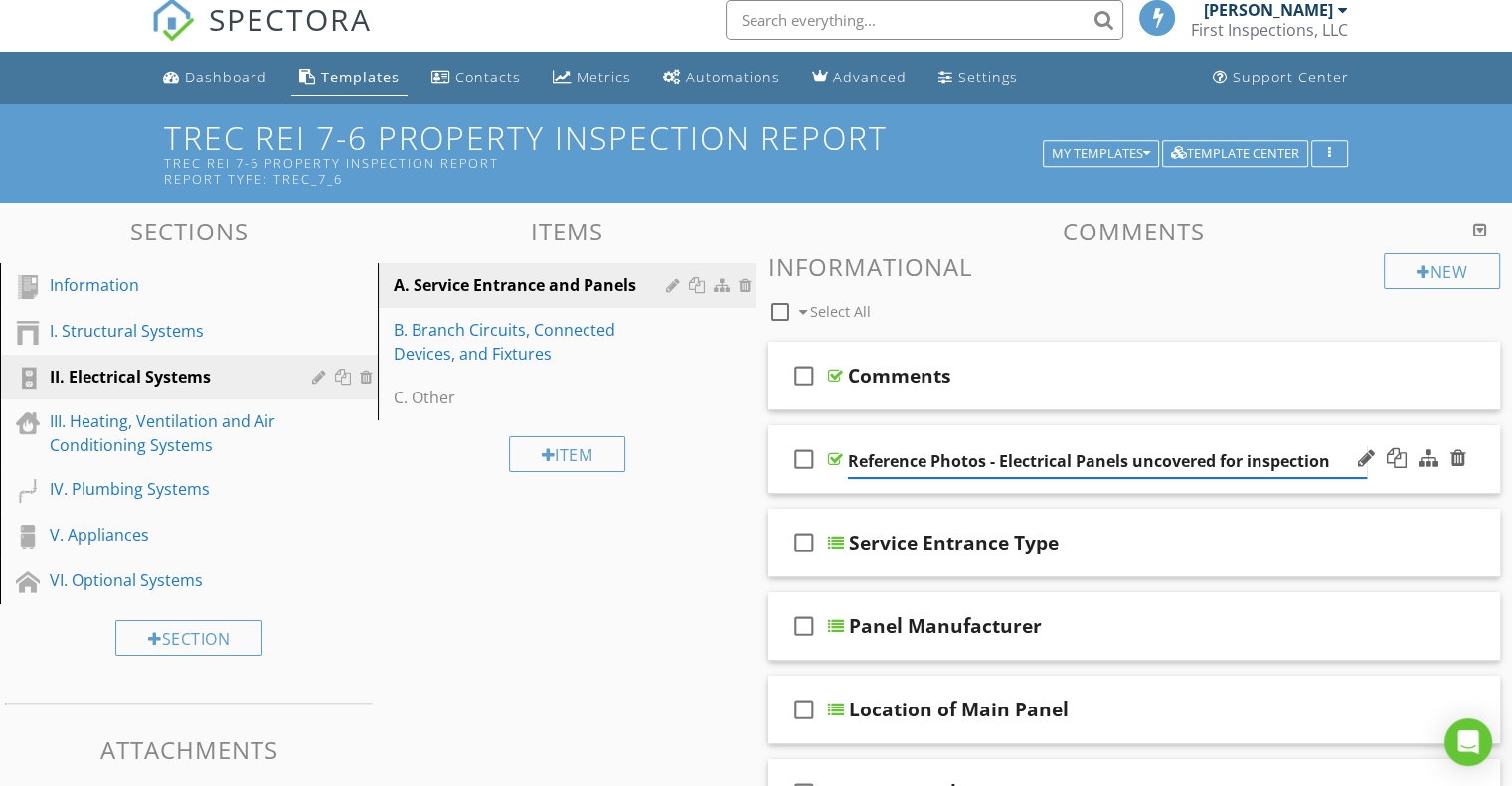 click on "Reference Photos - Electrical Panels uncovered for inspection" at bounding box center [1107, 461] 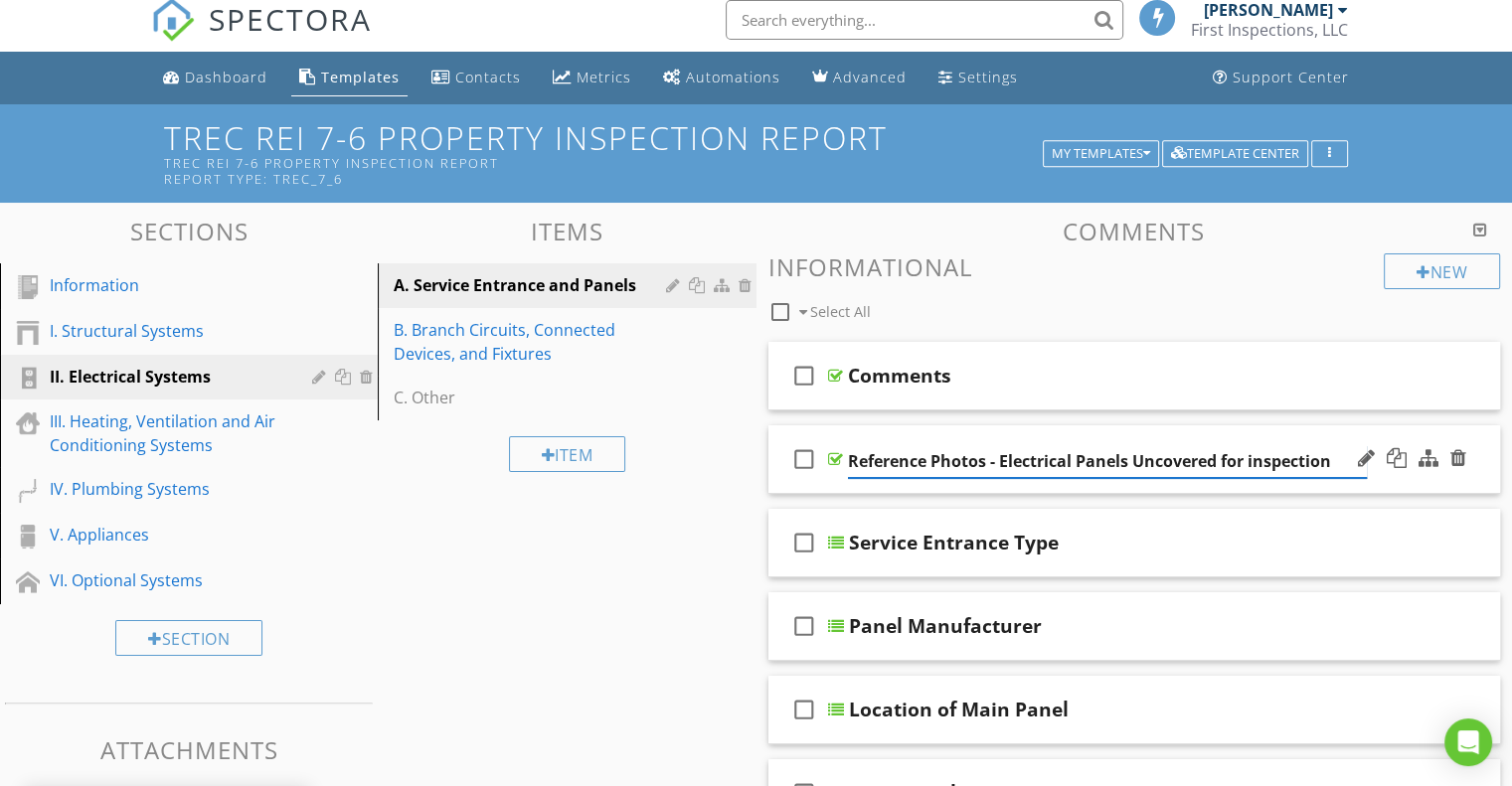 click on "Reference Photos - Electrical Panels Uncovered for inspection" at bounding box center (1107, 461) 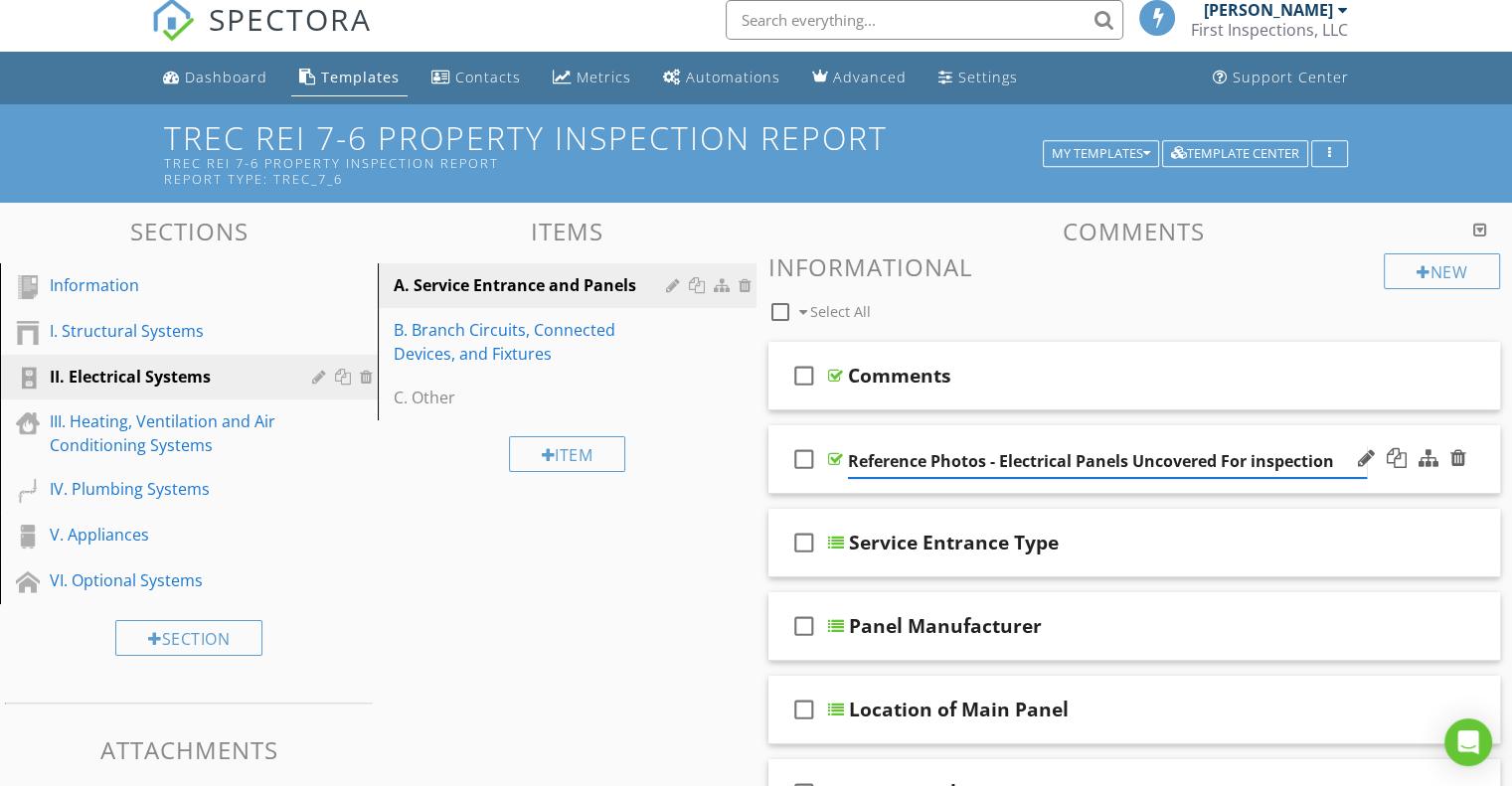click on "Reference Photos - Electrical Panels Uncovered For inspection" at bounding box center (1107, 461) 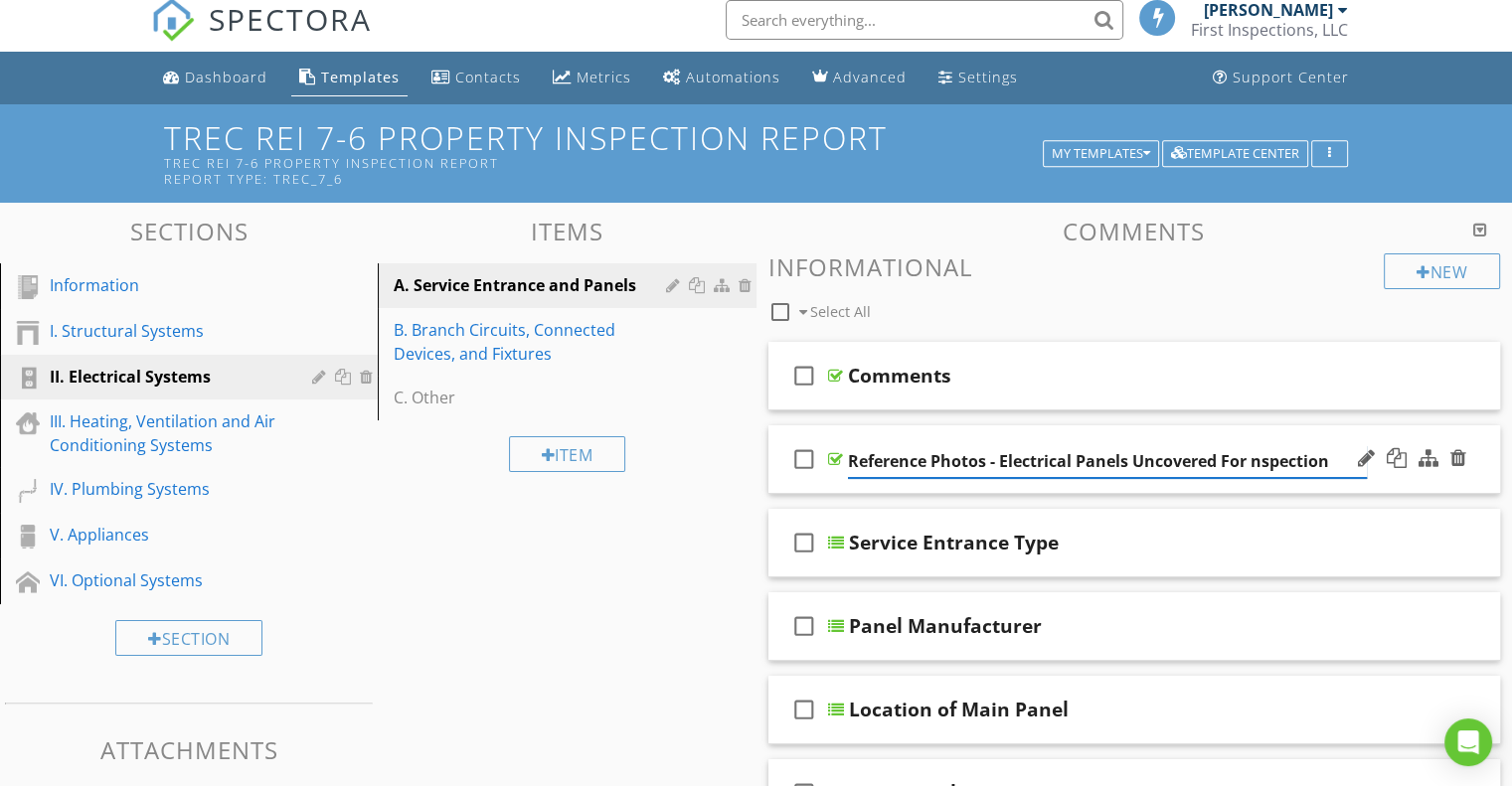 type on "Reference Photos - Electrical Panels Uncovered For Inspection" 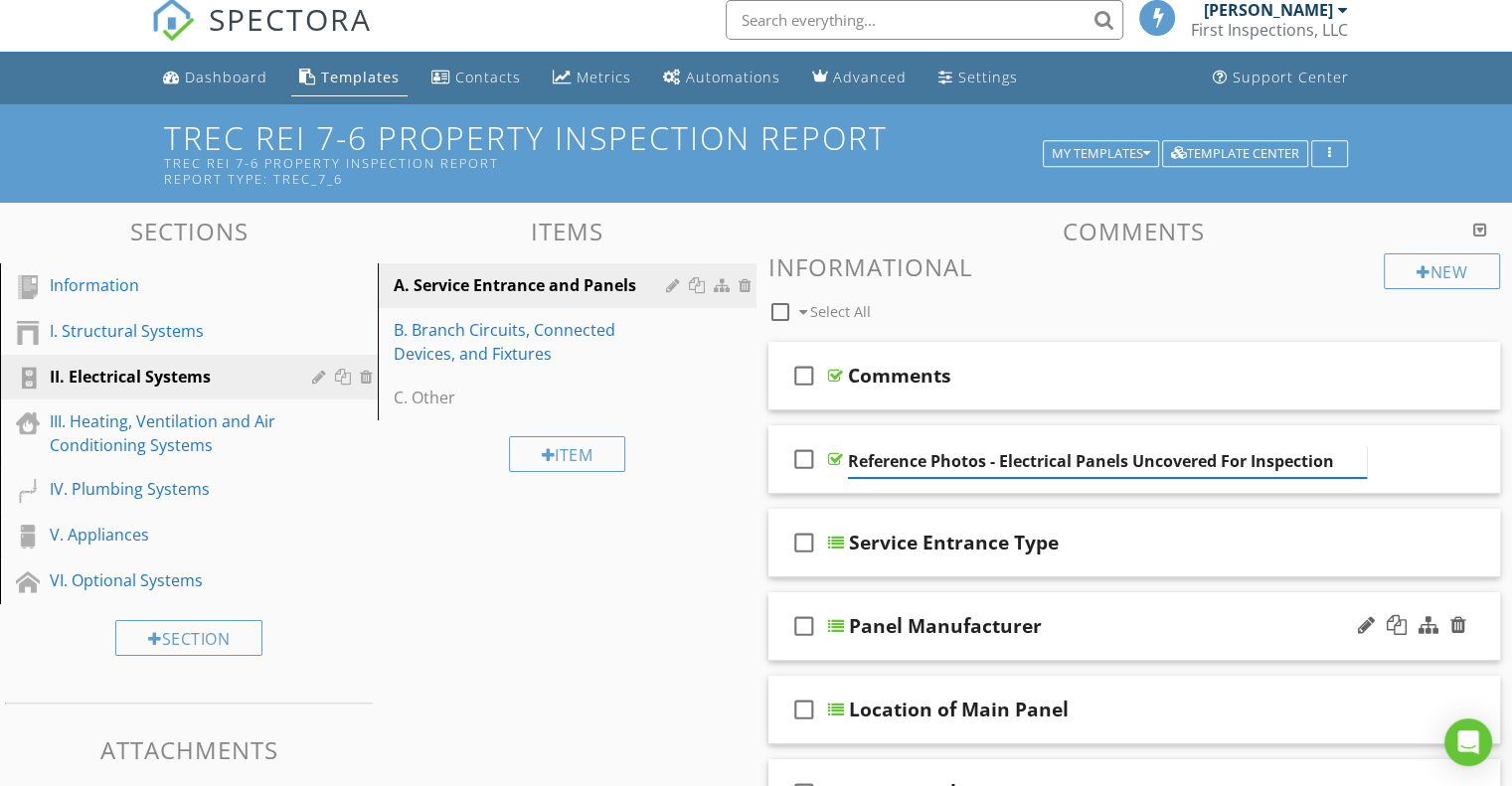 scroll, scrollTop: 67, scrollLeft: 0, axis: vertical 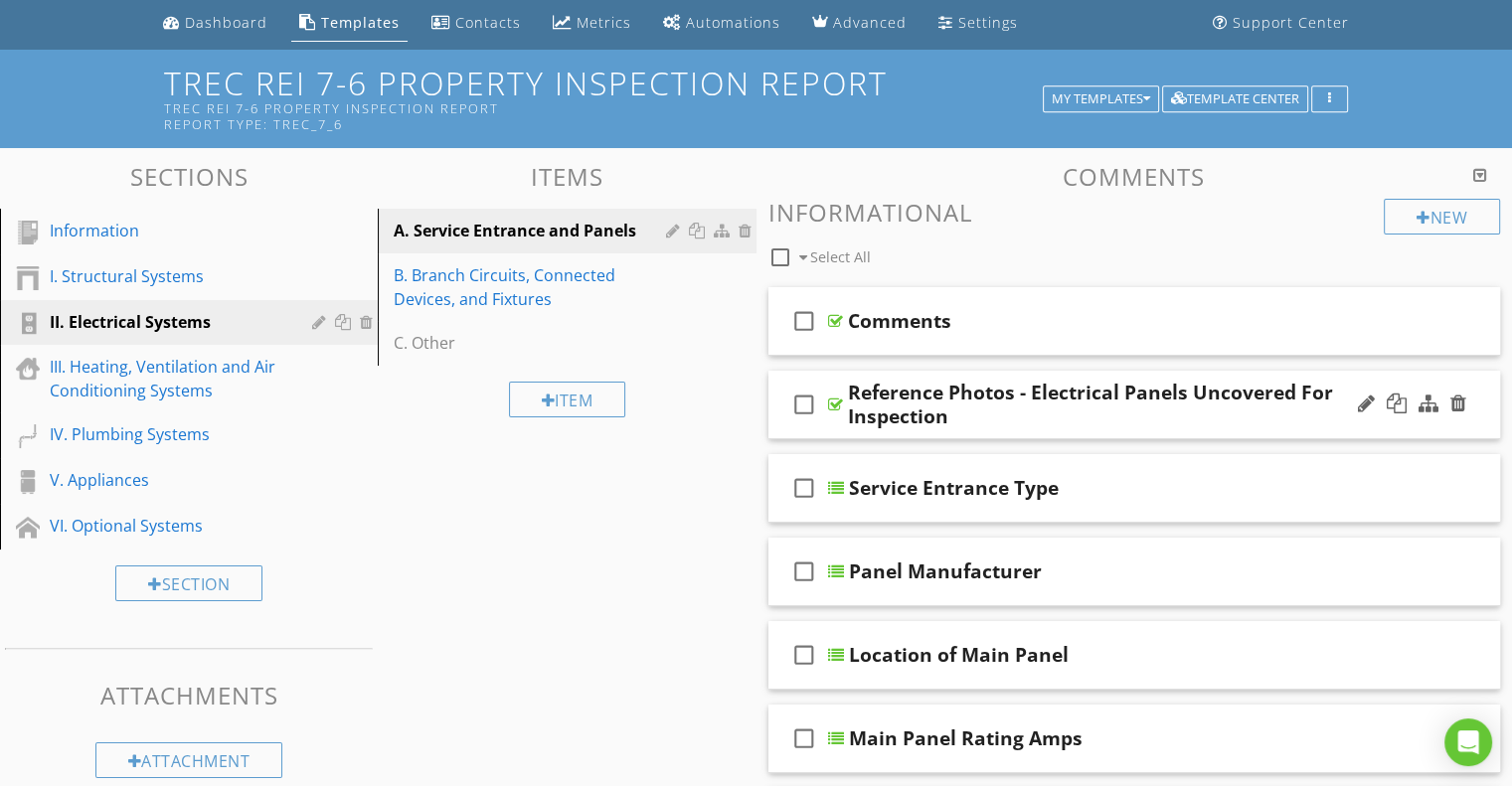 click on "check_box_outline_blank
Reference Photos - Electrical Panels Uncovered For Inspection" at bounding box center (1134, 404) 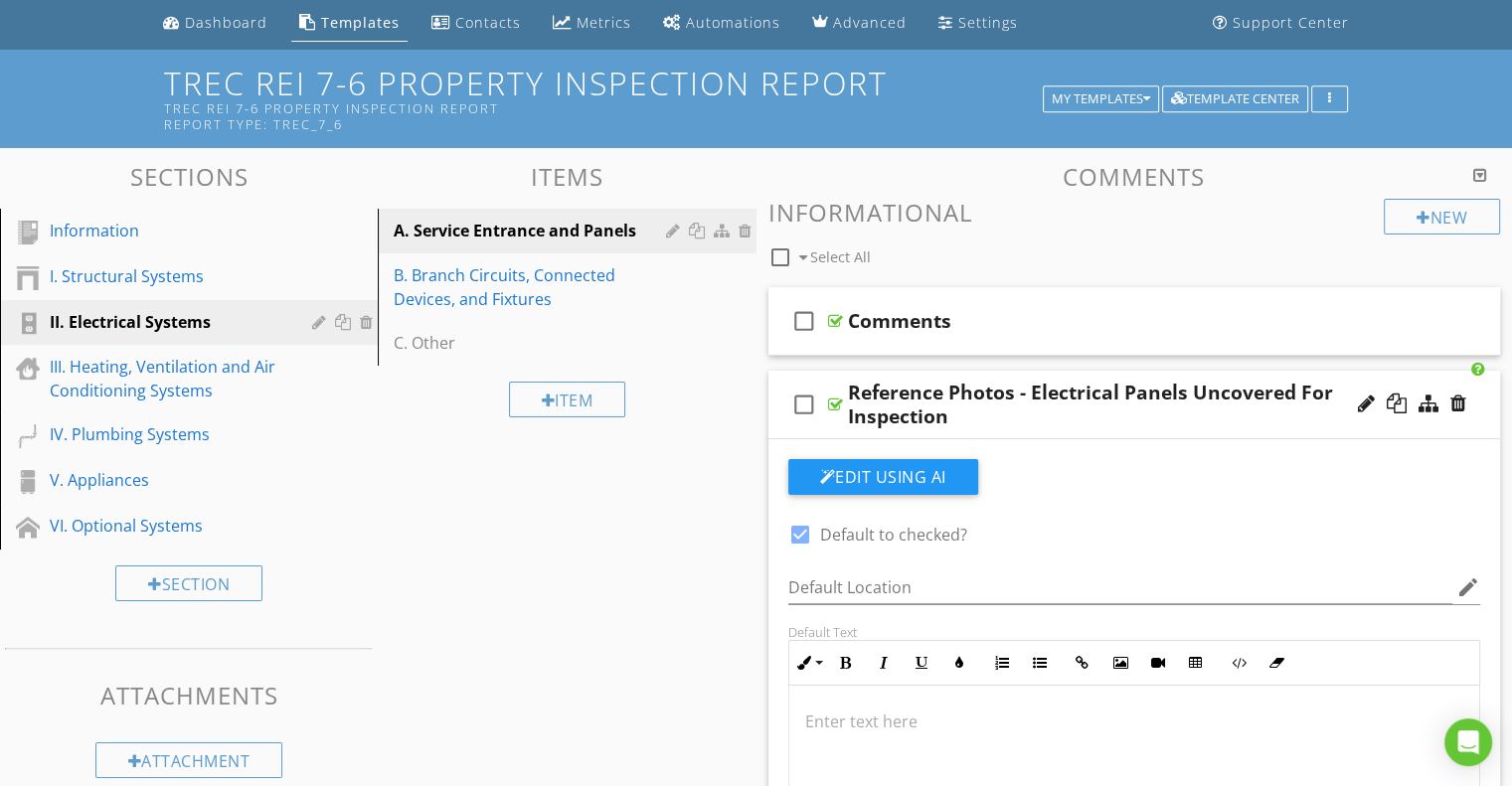 click on "check_box_outline_blank
Reference Photos - Electrical Panels Uncovered For Inspection" at bounding box center [1134, 404] 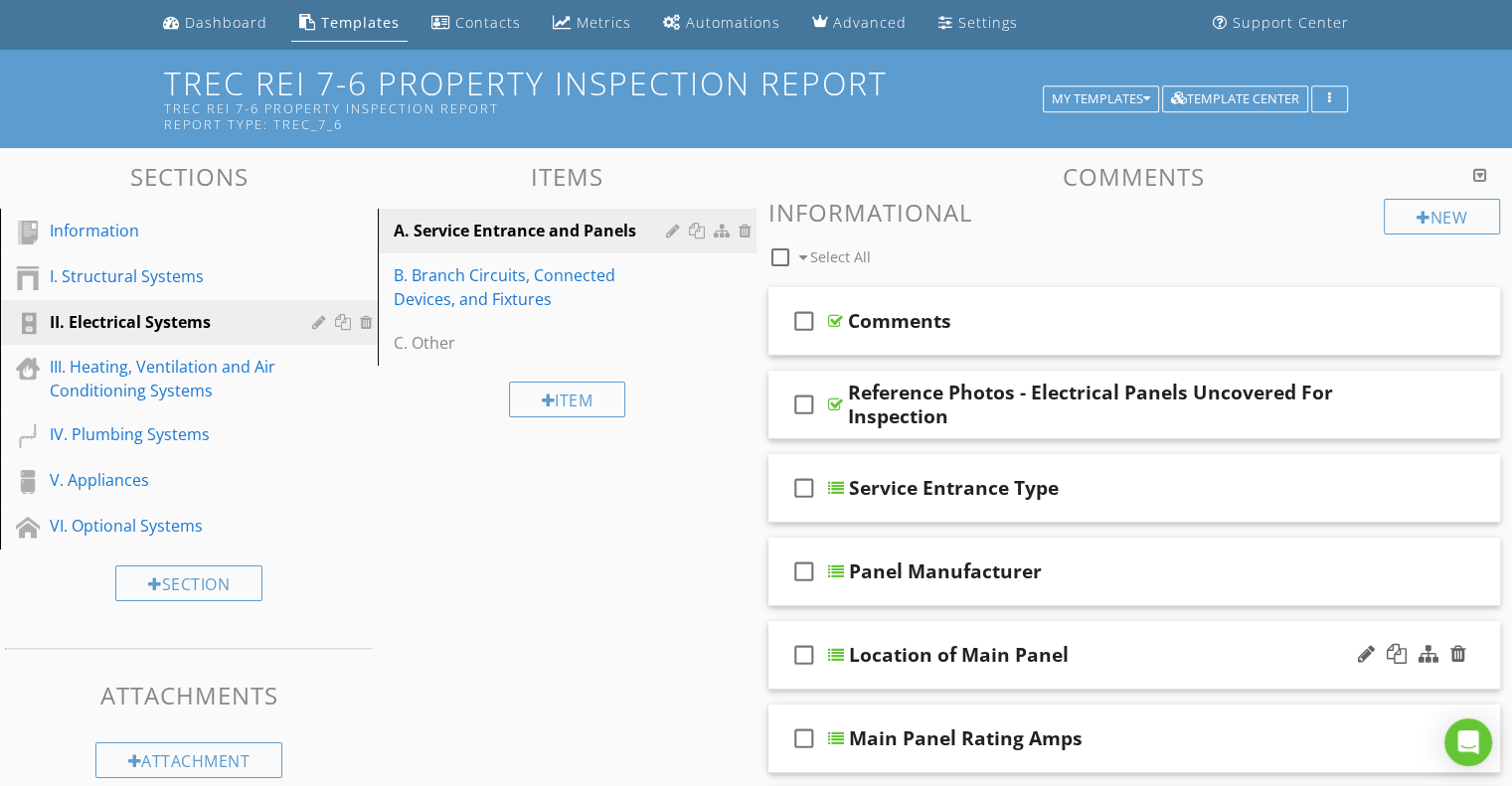 click on "Location of Main Panel" at bounding box center (958, 655) 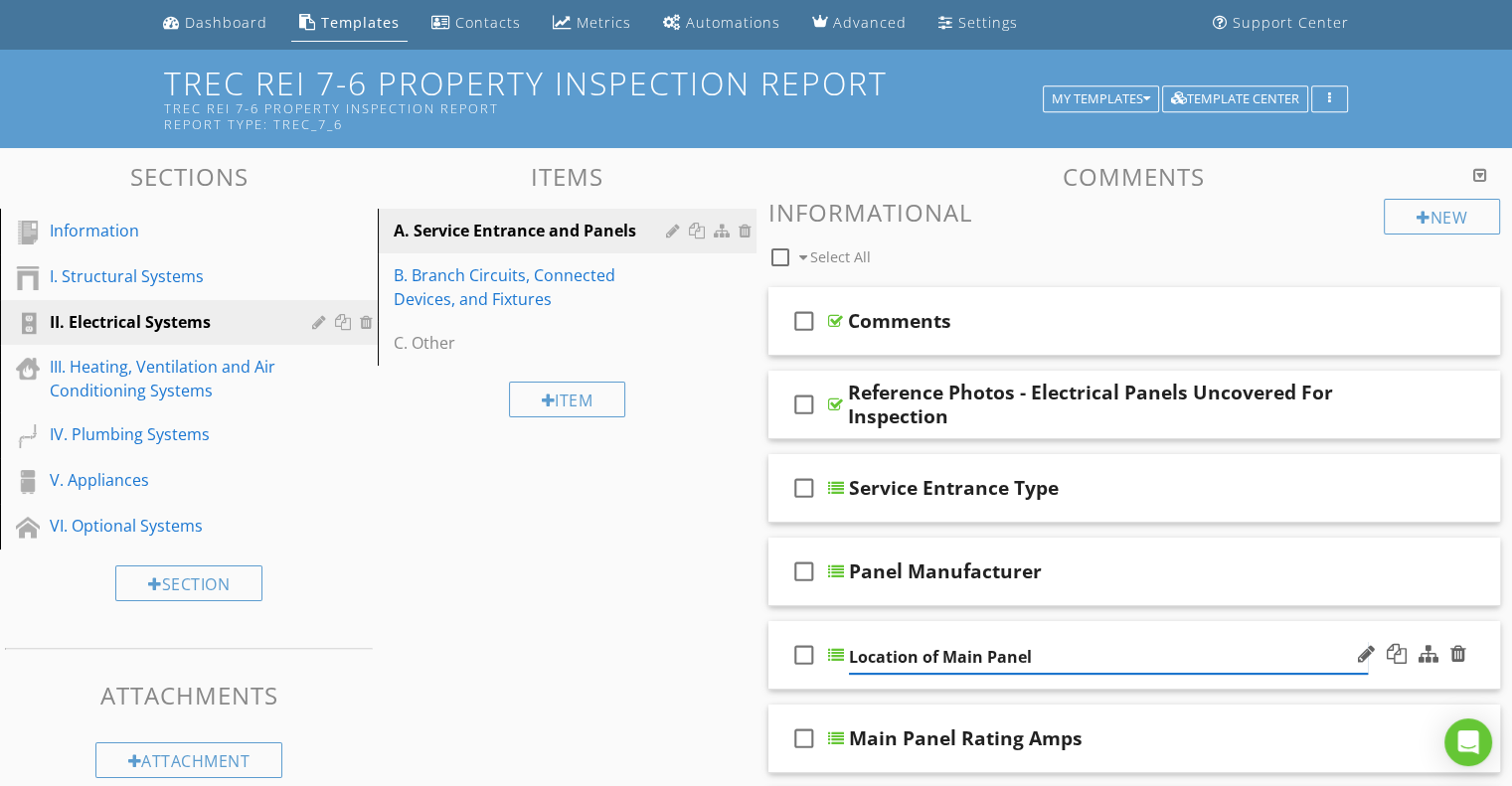 click on "Location of Main Panel" at bounding box center [1108, 657] 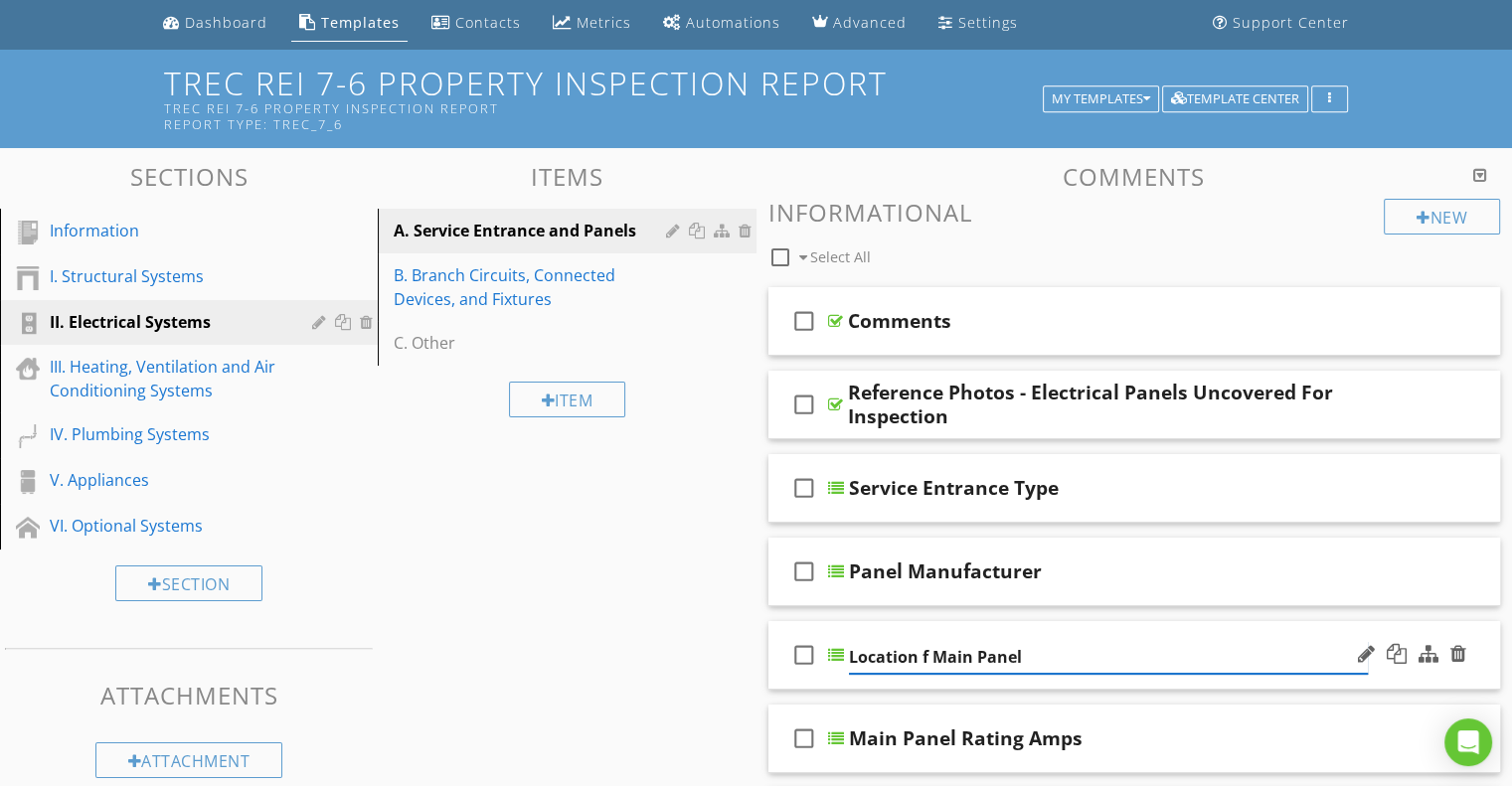 type on "Location Of Main Panel" 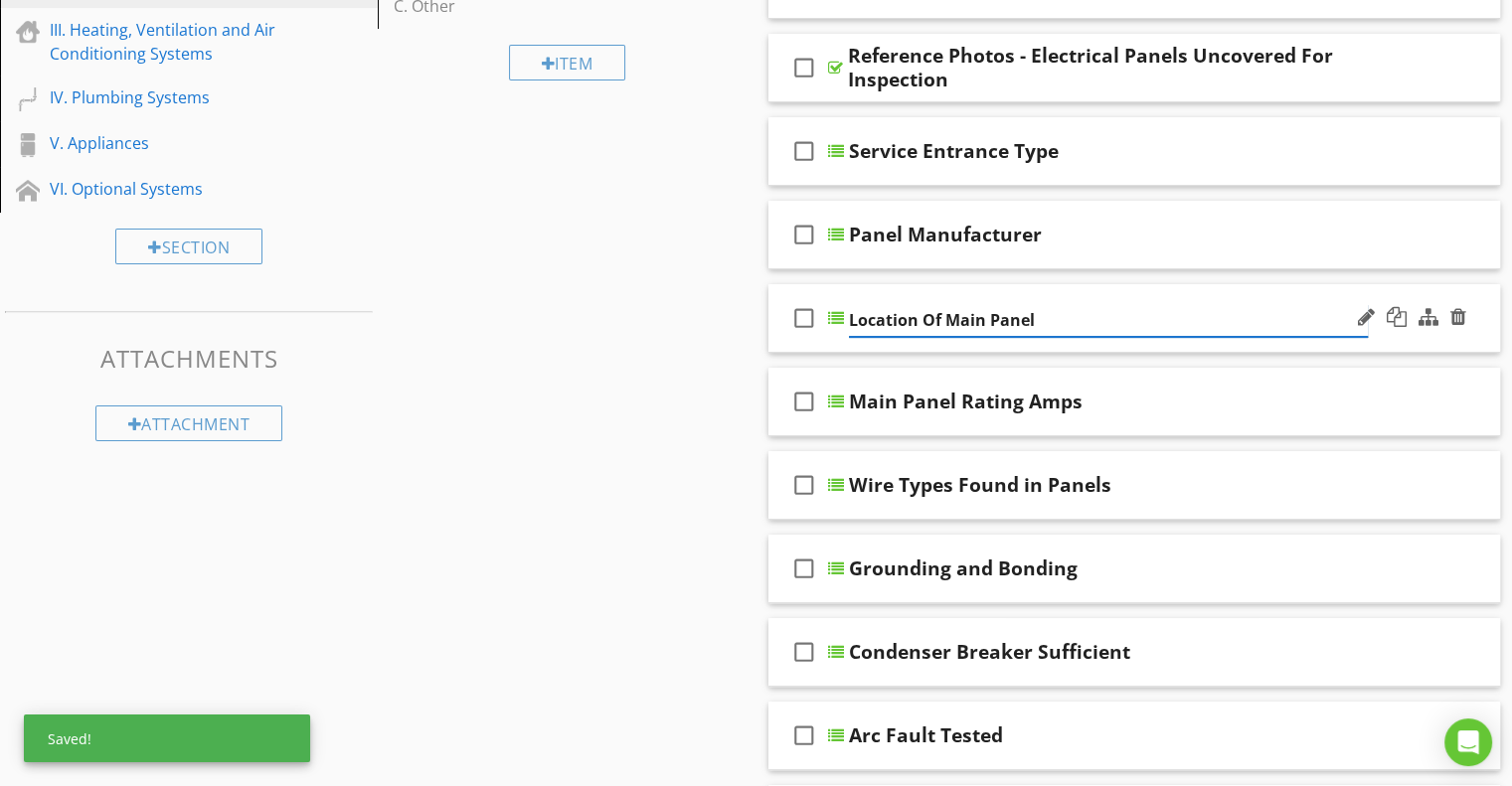 scroll, scrollTop: 404, scrollLeft: 0, axis: vertical 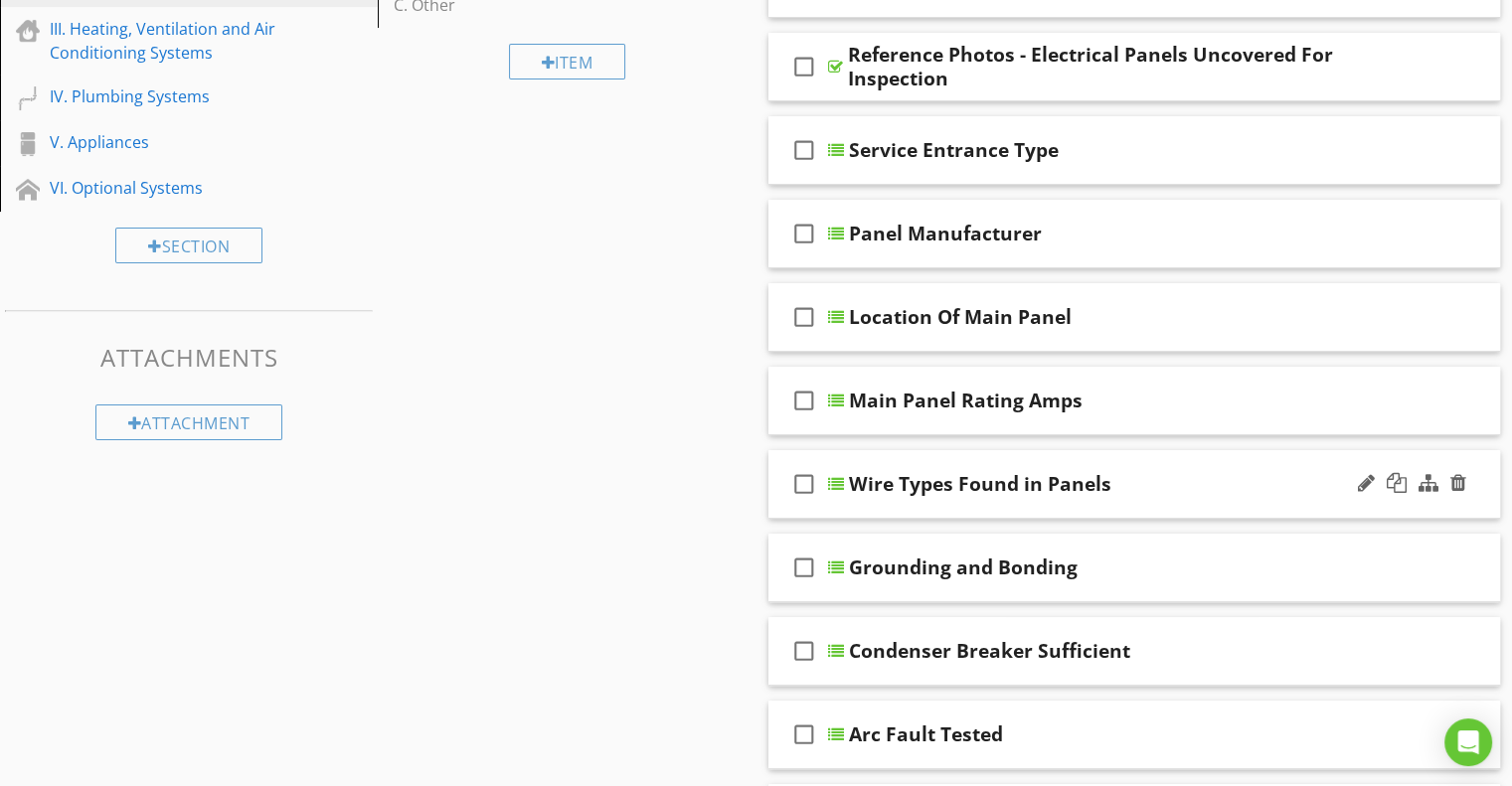 click on "Wire Types Found in Panels" at bounding box center (980, 484) 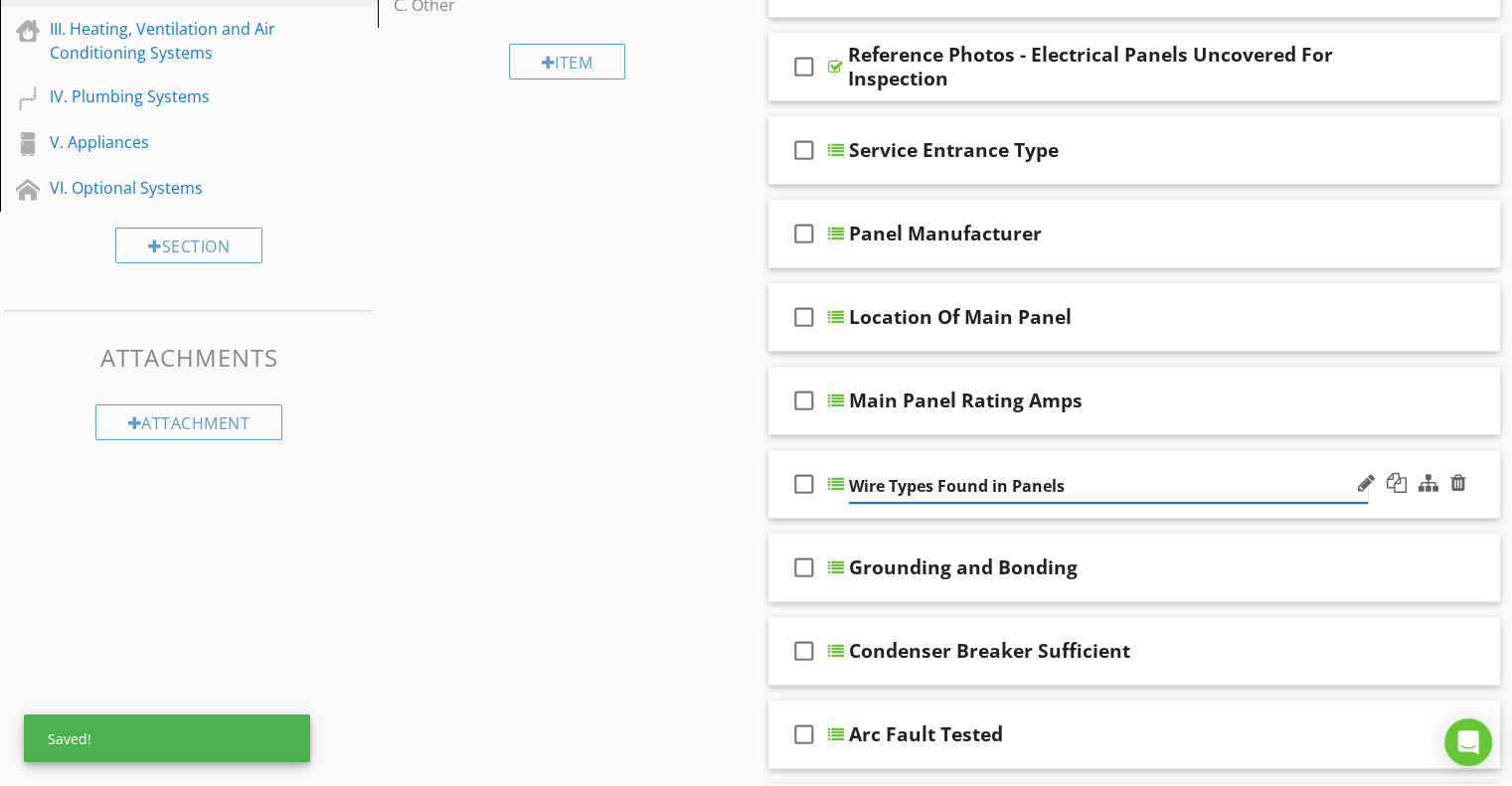 click on "Wire Types Found in Panels" at bounding box center [1108, 486] 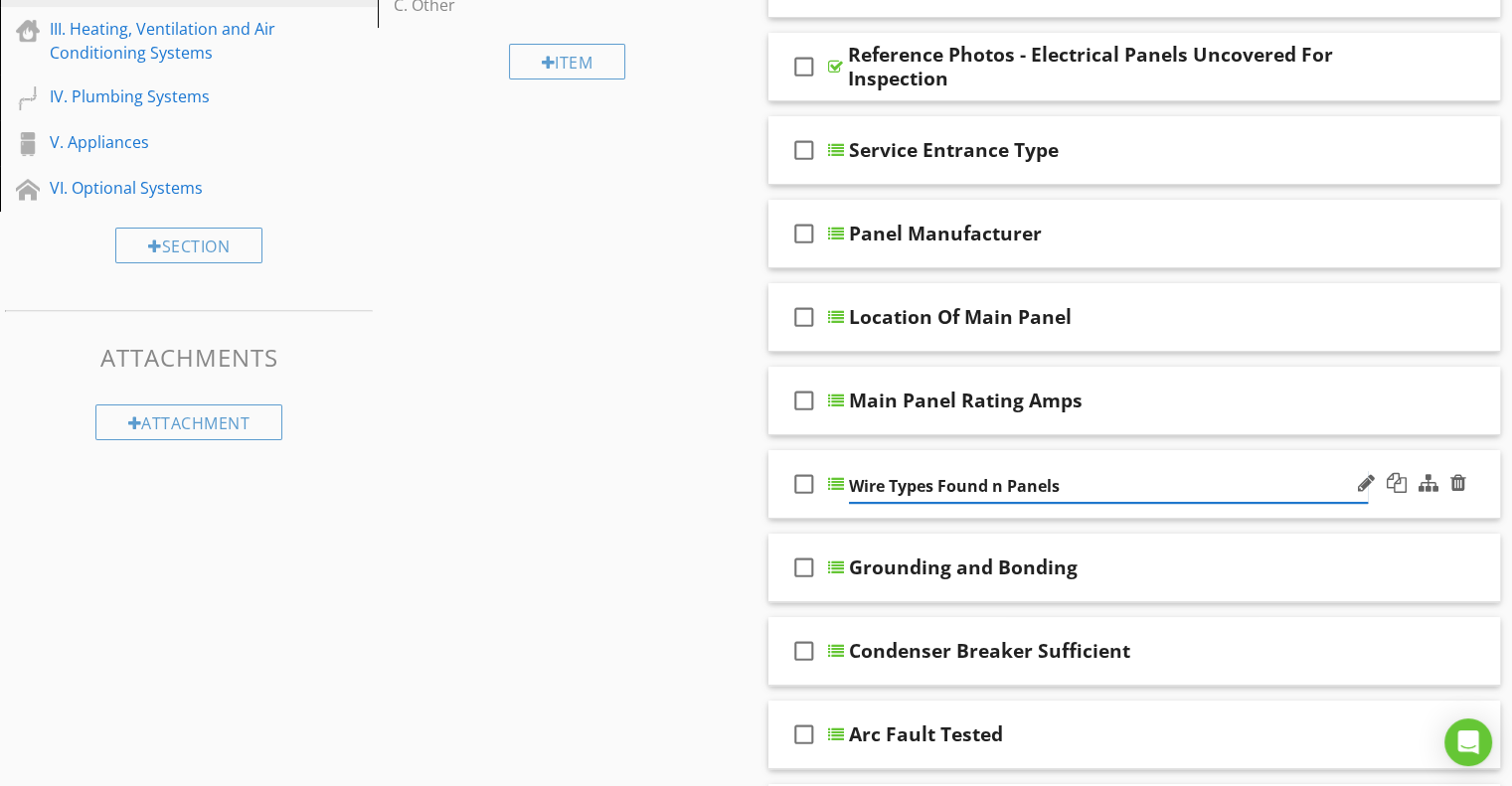 type on "Wire Types Found In Panels" 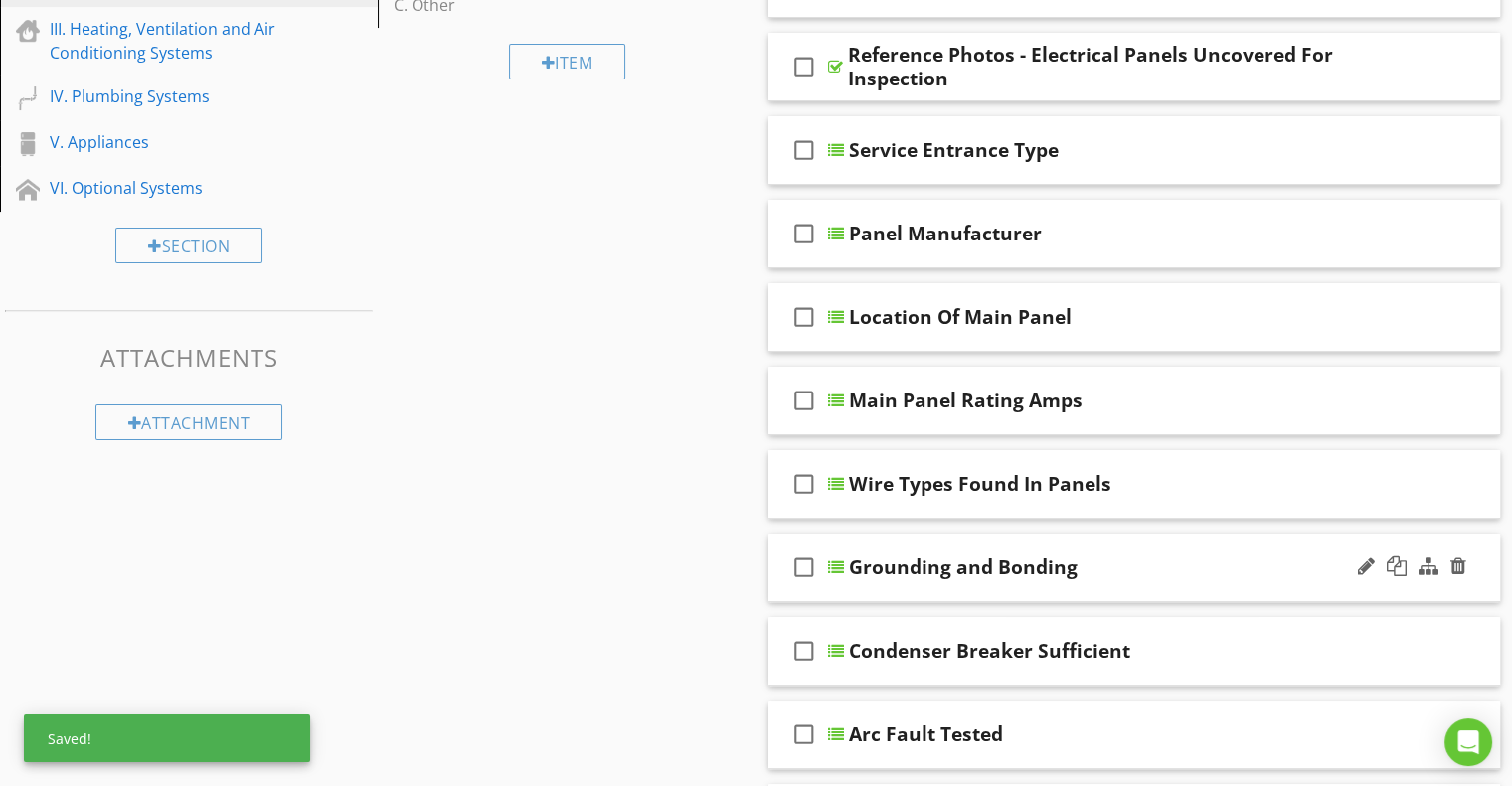 click on "Grounding and Bonding" at bounding box center [963, 567] 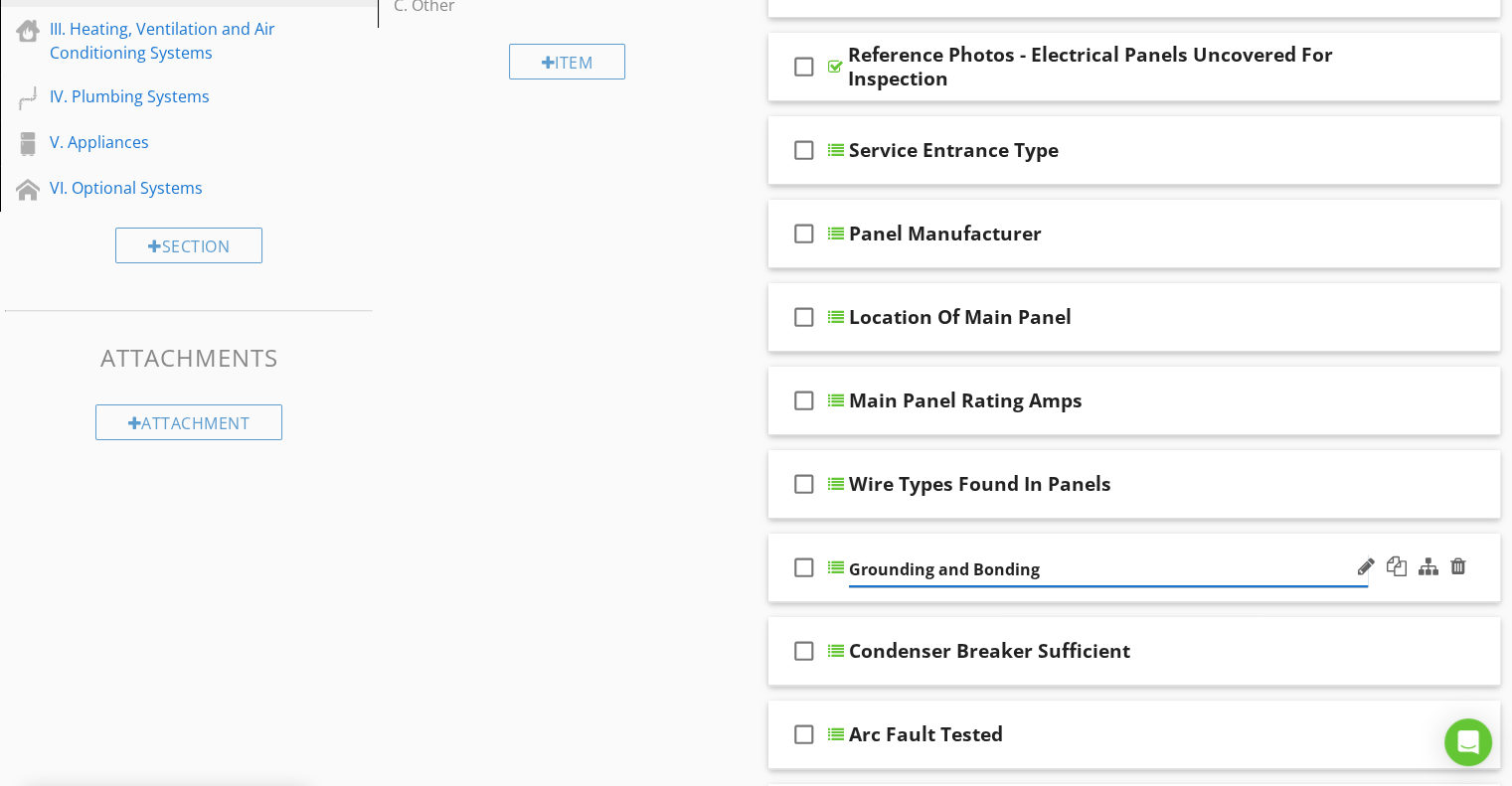 click on "Grounding and Bonding" at bounding box center (1108, 569) 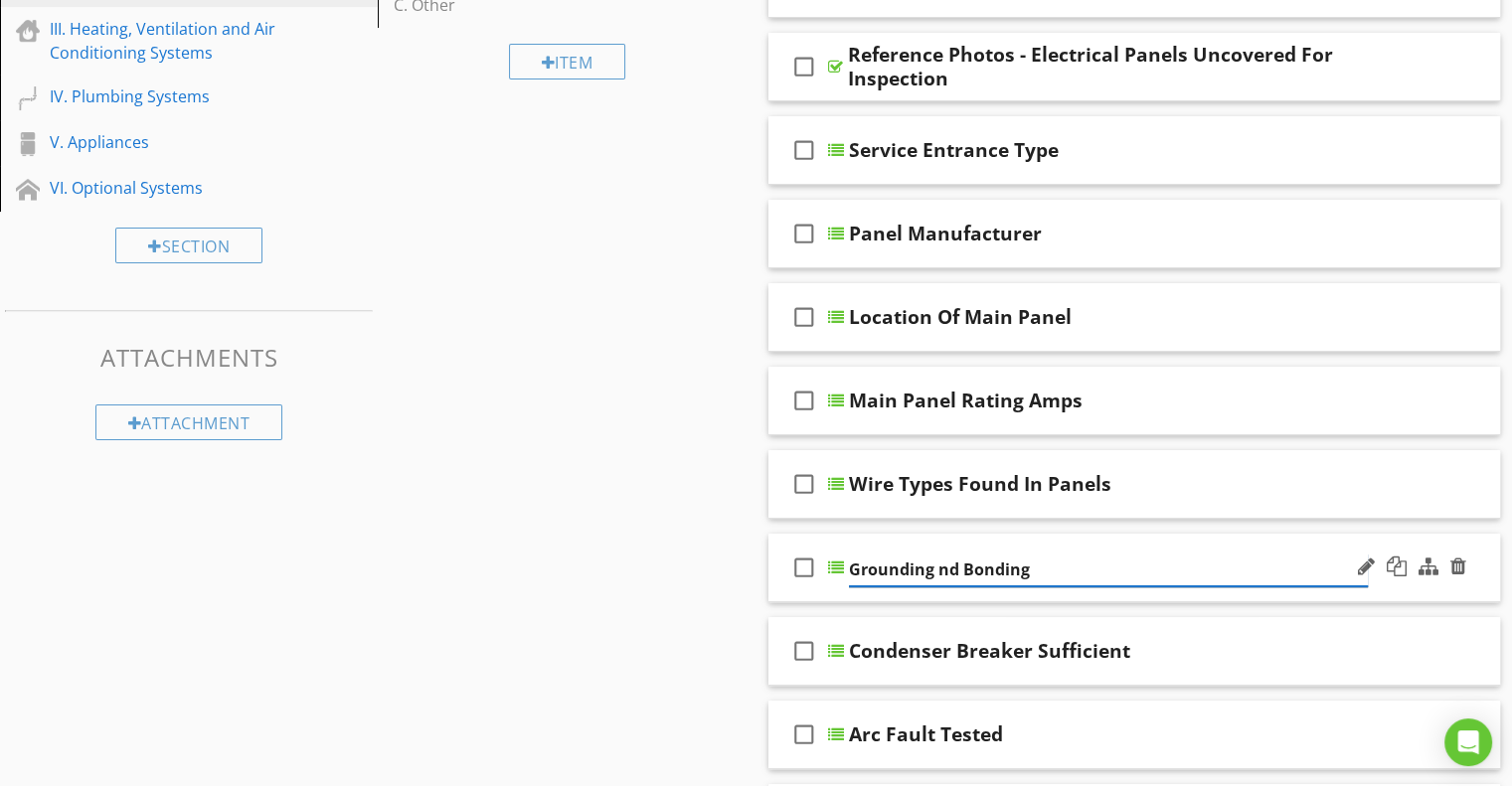 type on "Grounding And Bonding" 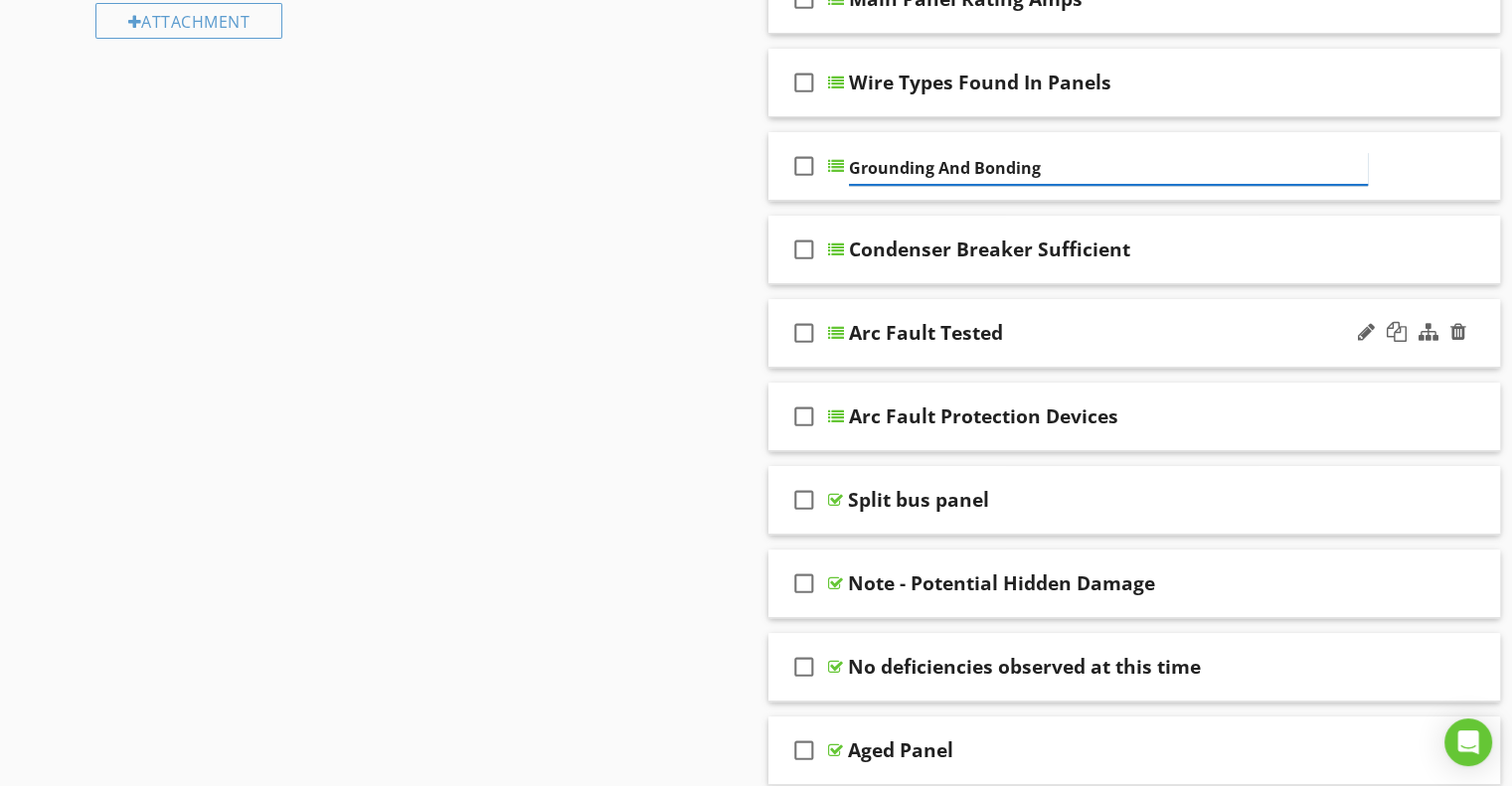scroll, scrollTop: 858, scrollLeft: 0, axis: vertical 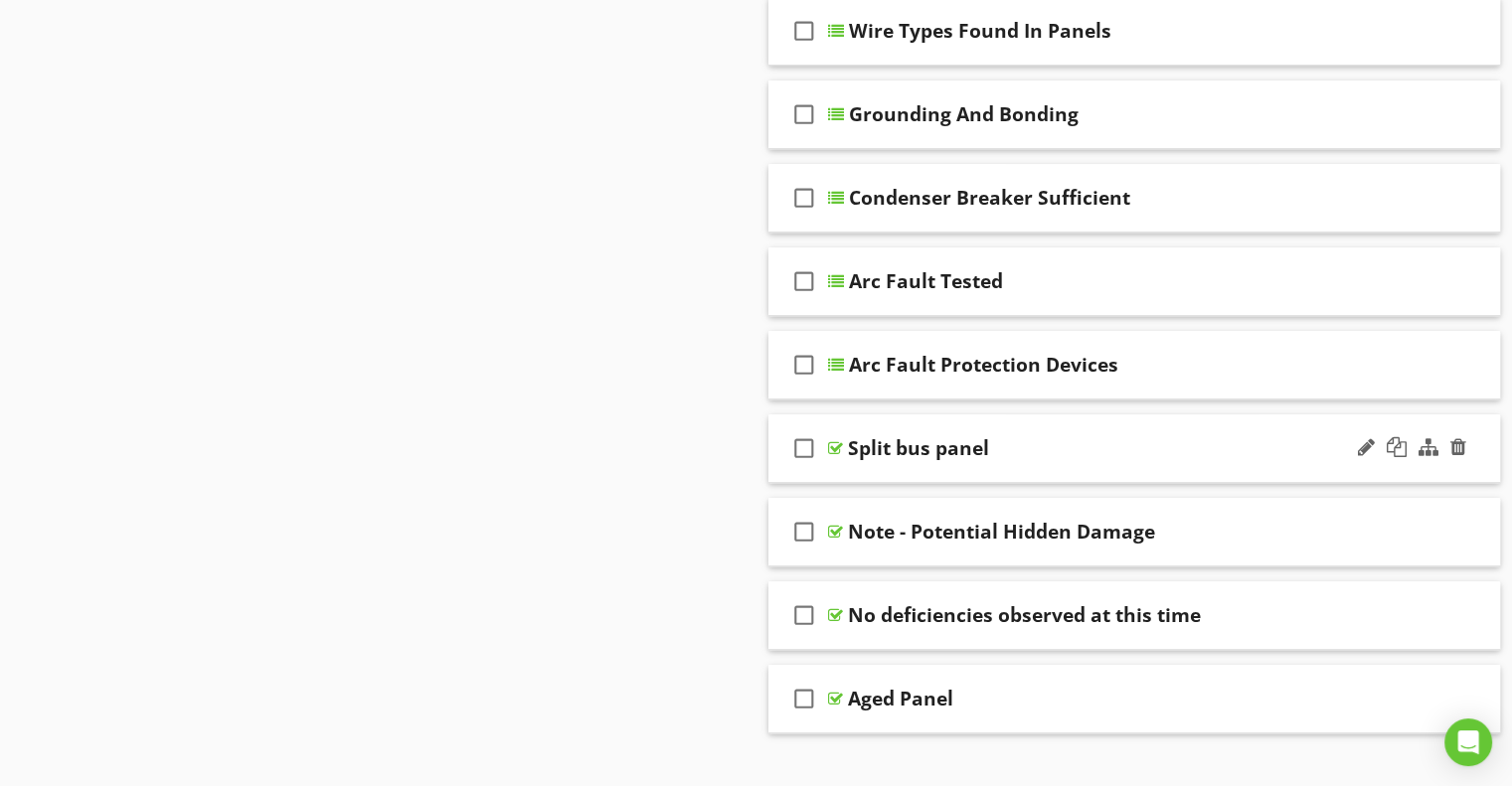click on "check_box_outline_blank
Split bus panel" at bounding box center (1134, 448) 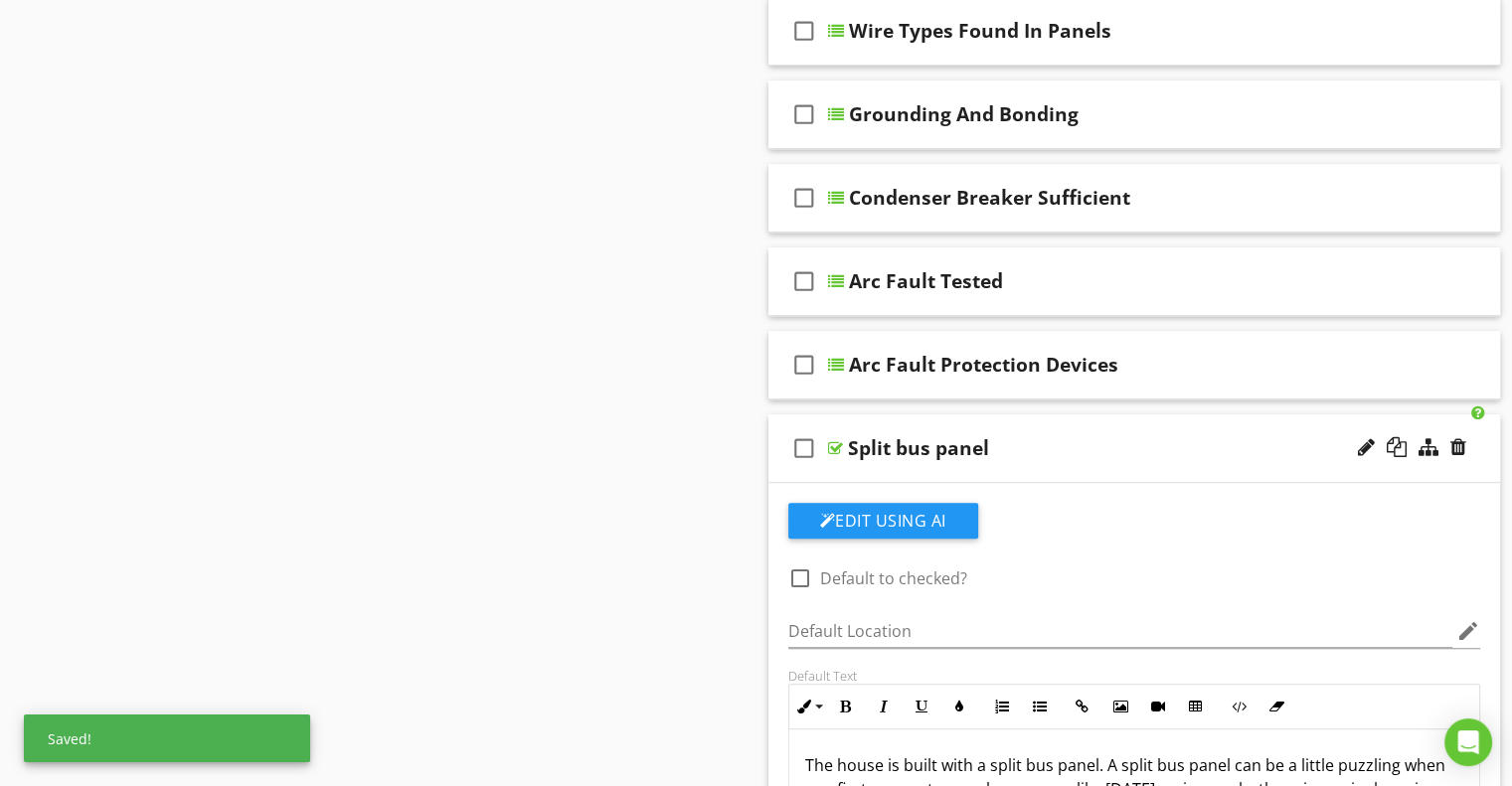 click on "Split bus panel" at bounding box center (919, 448) 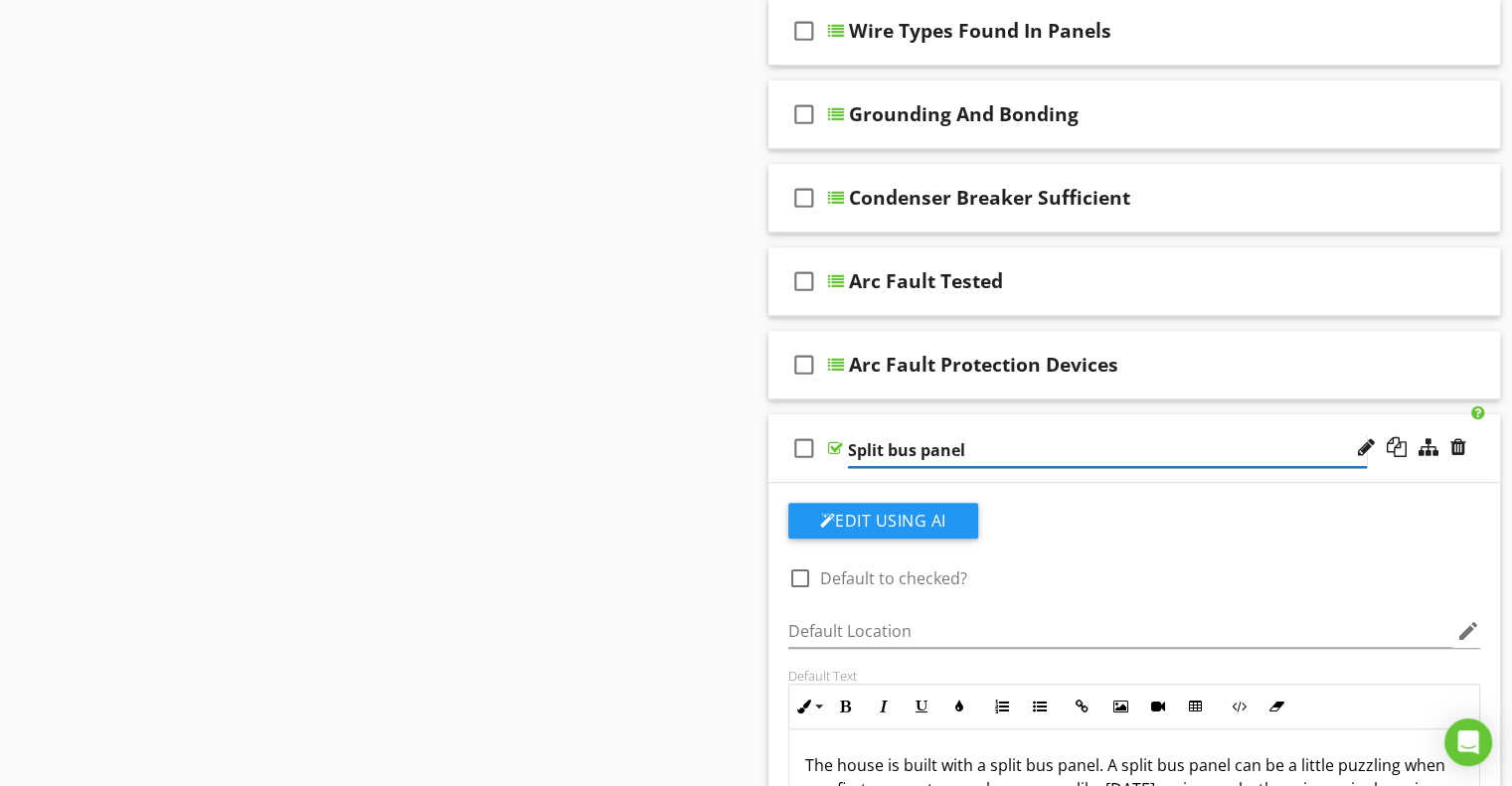 click on "Split bus panel" at bounding box center (1107, 450) 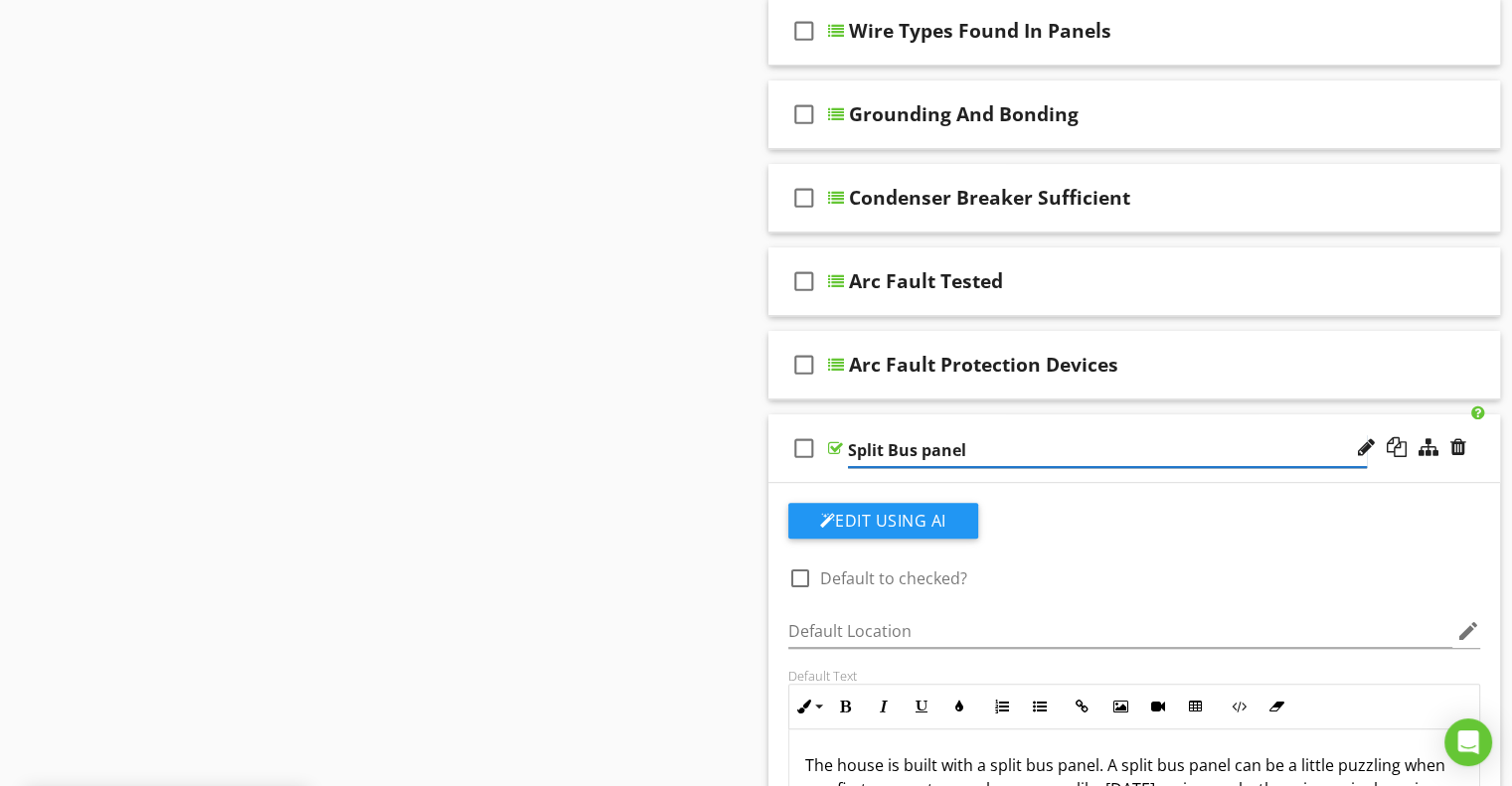 click on "Split Bus panel" at bounding box center (1107, 450) 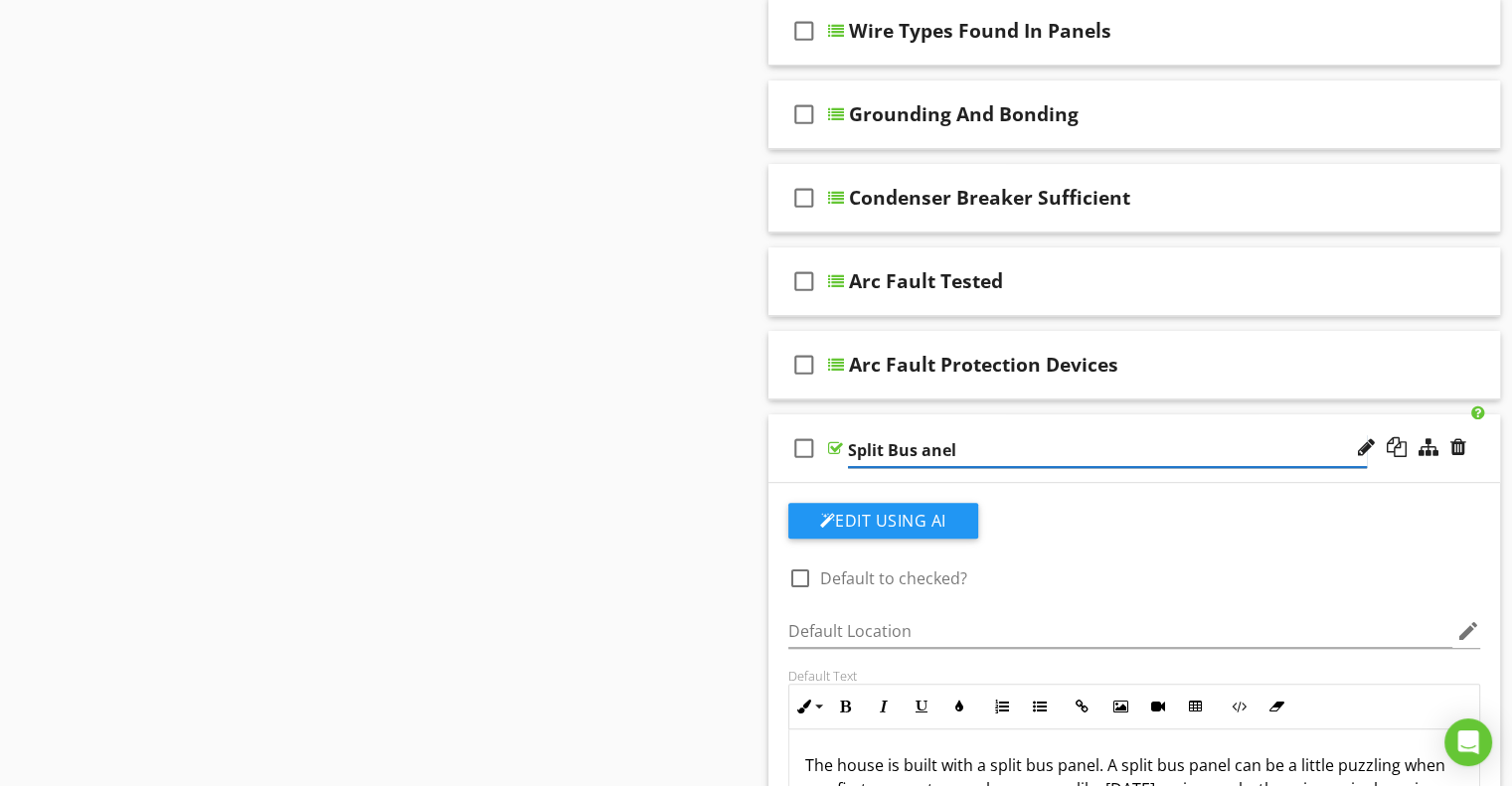 type on "Split Bus Panel" 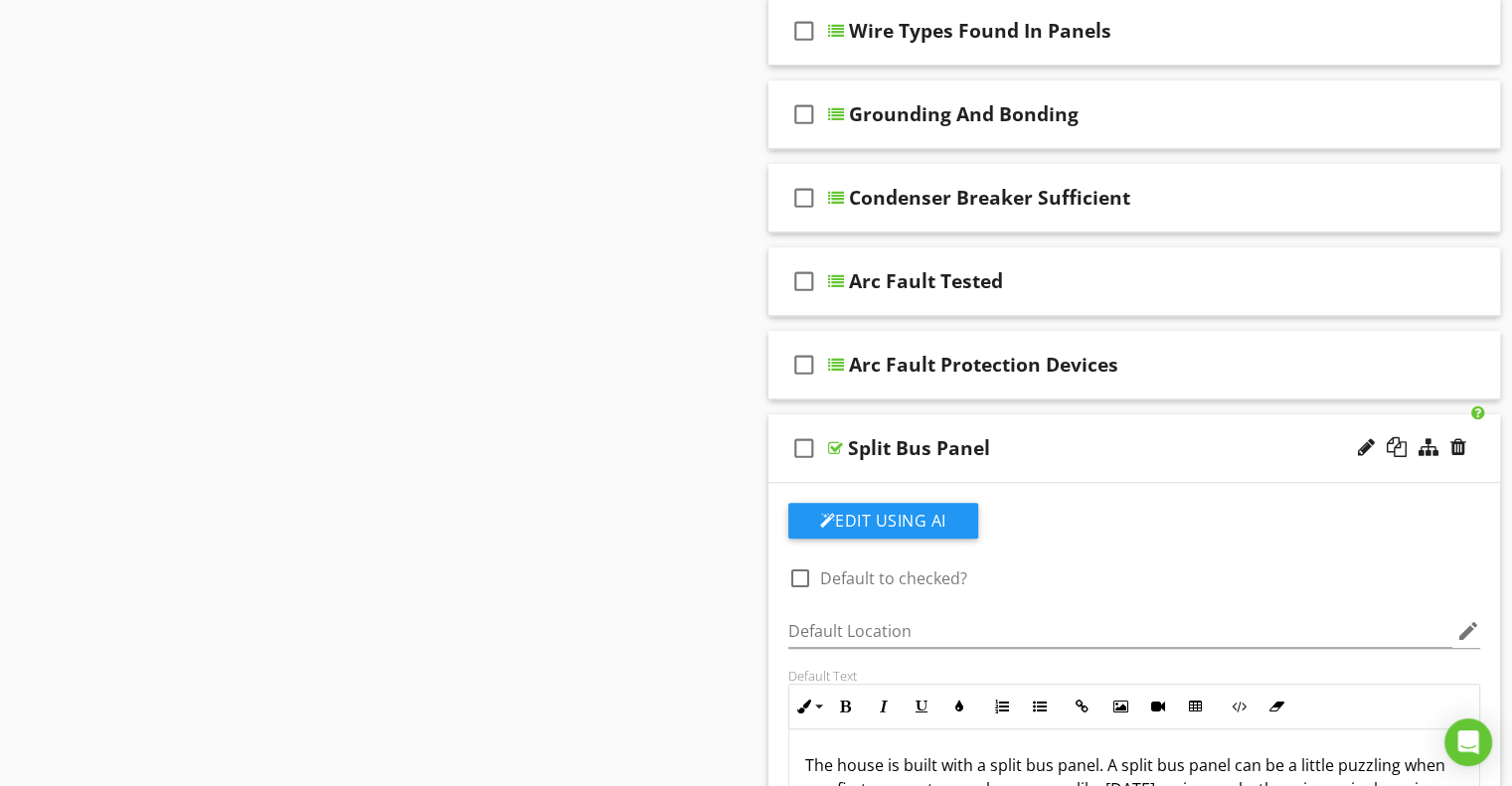 click on "check_box_outline_blank
Split Bus Panel" at bounding box center (1134, 448) 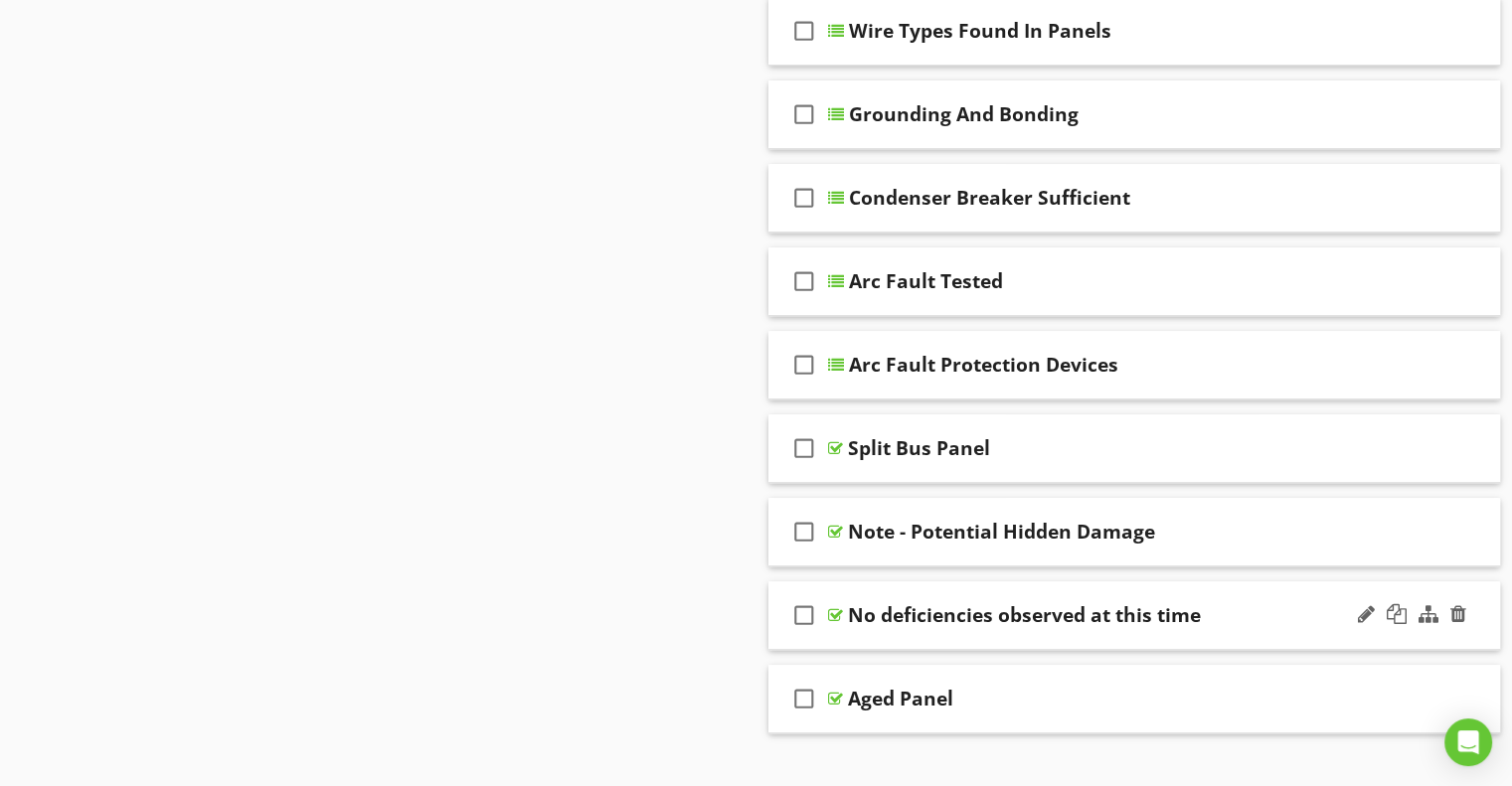 click on "No deficiencies observed at this time" at bounding box center (1024, 615) 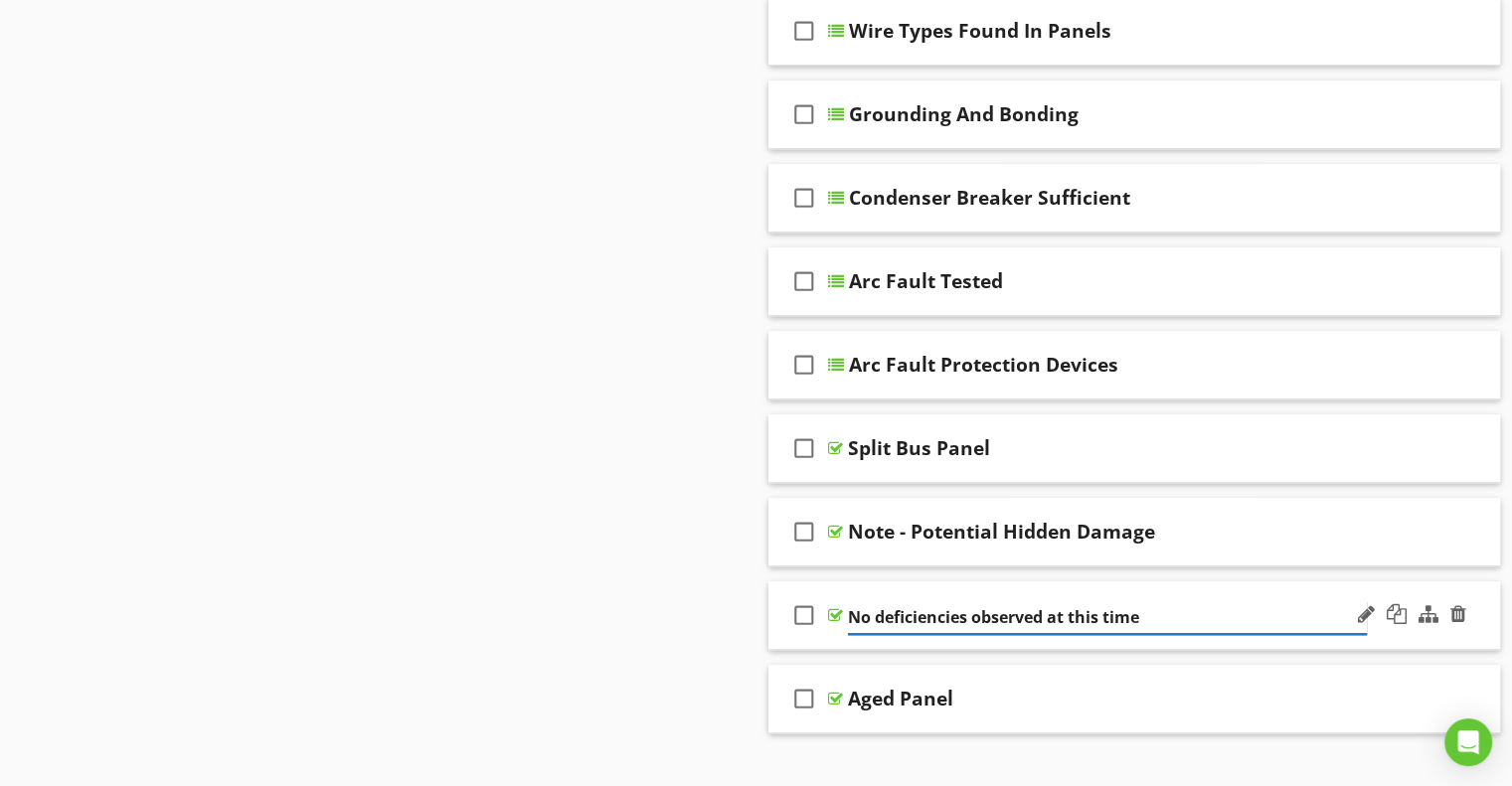 click on "No deficiencies observed at this time" at bounding box center (1107, 617) 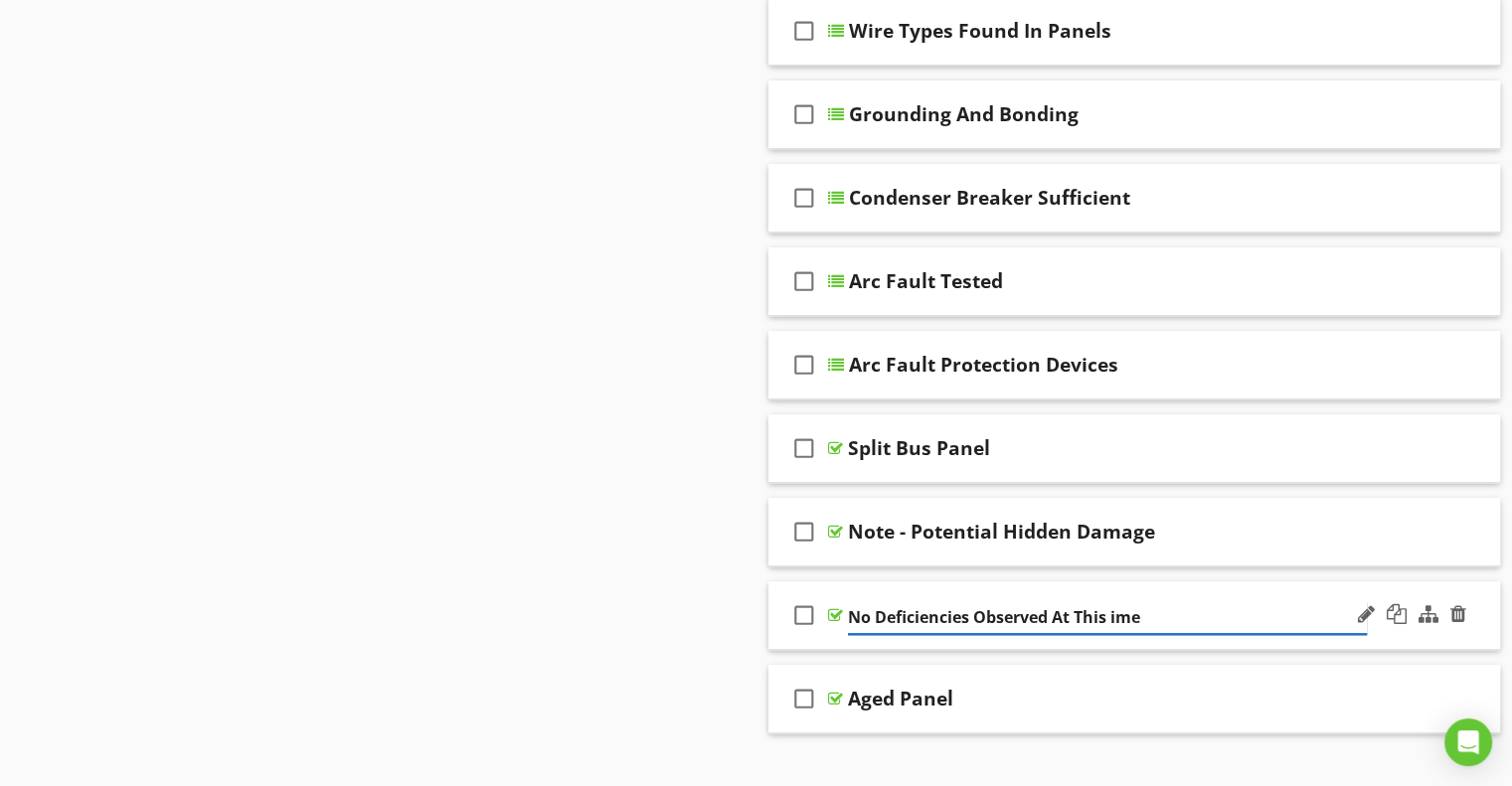 type on "No Deficiencies Observed At This Time" 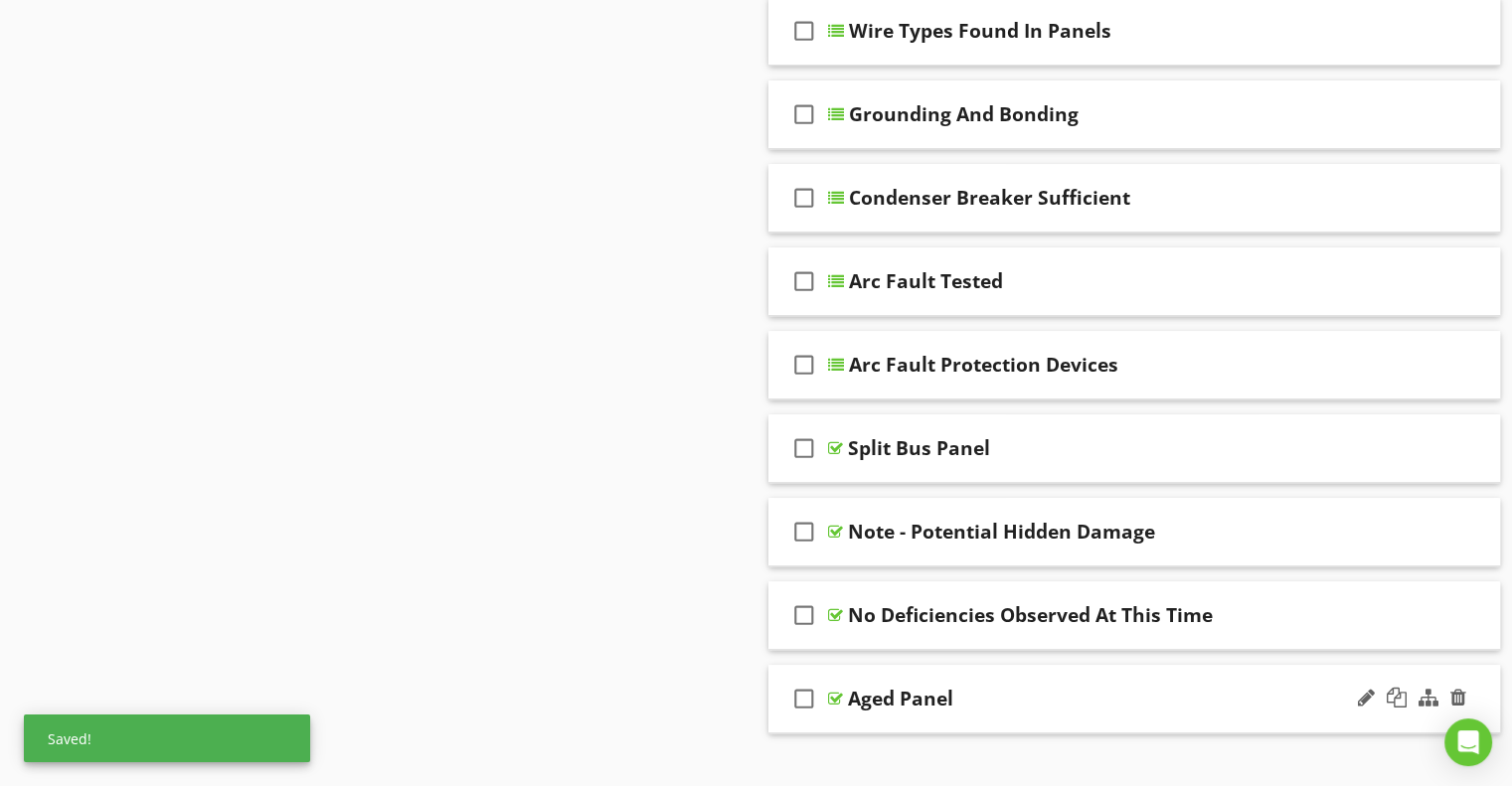 click on "check_box_outline_blank
Aged Panel" at bounding box center (1134, 699) 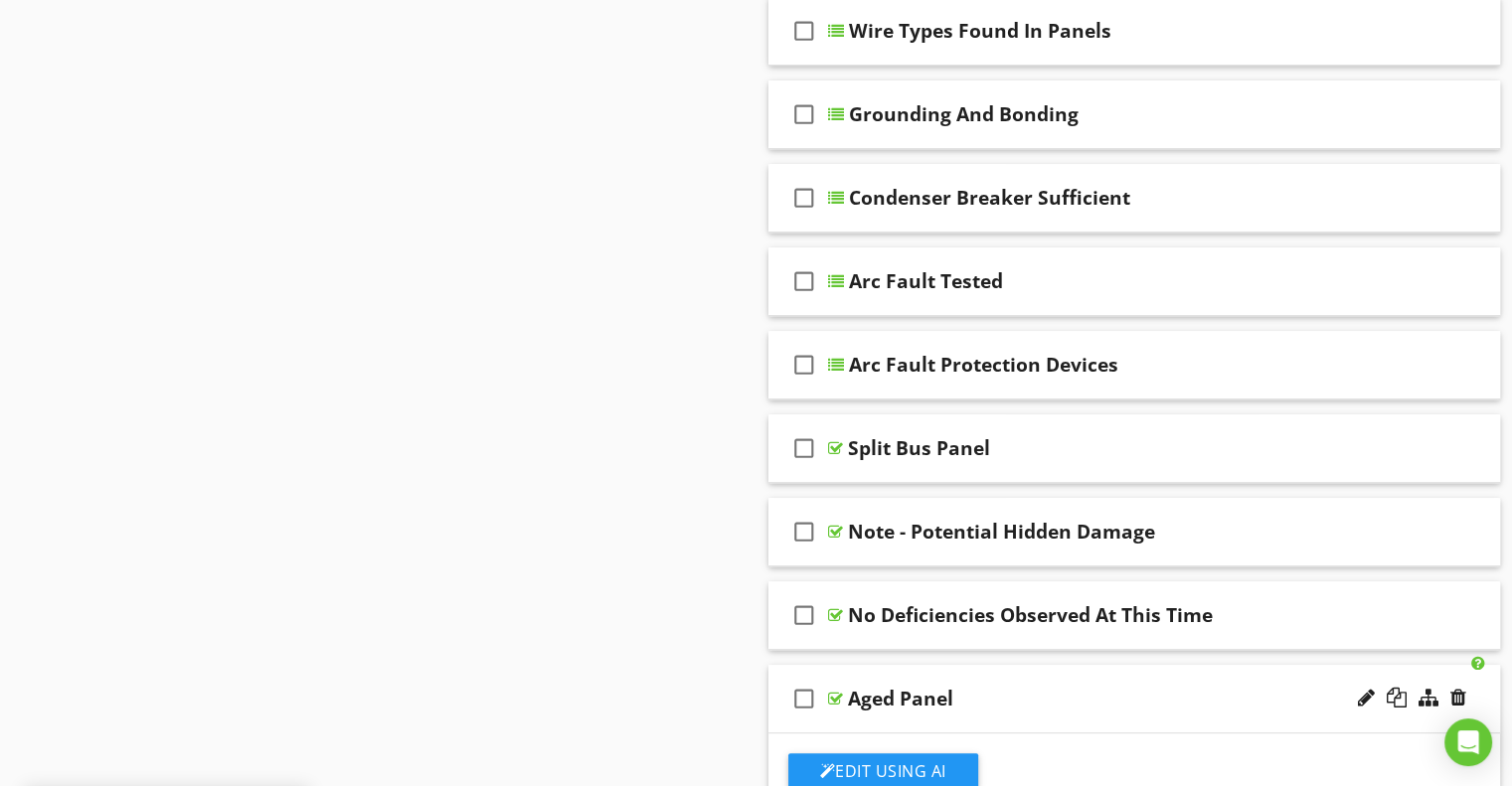 click on "check_box_outline_blank
Aged Panel" at bounding box center (1134, 699) 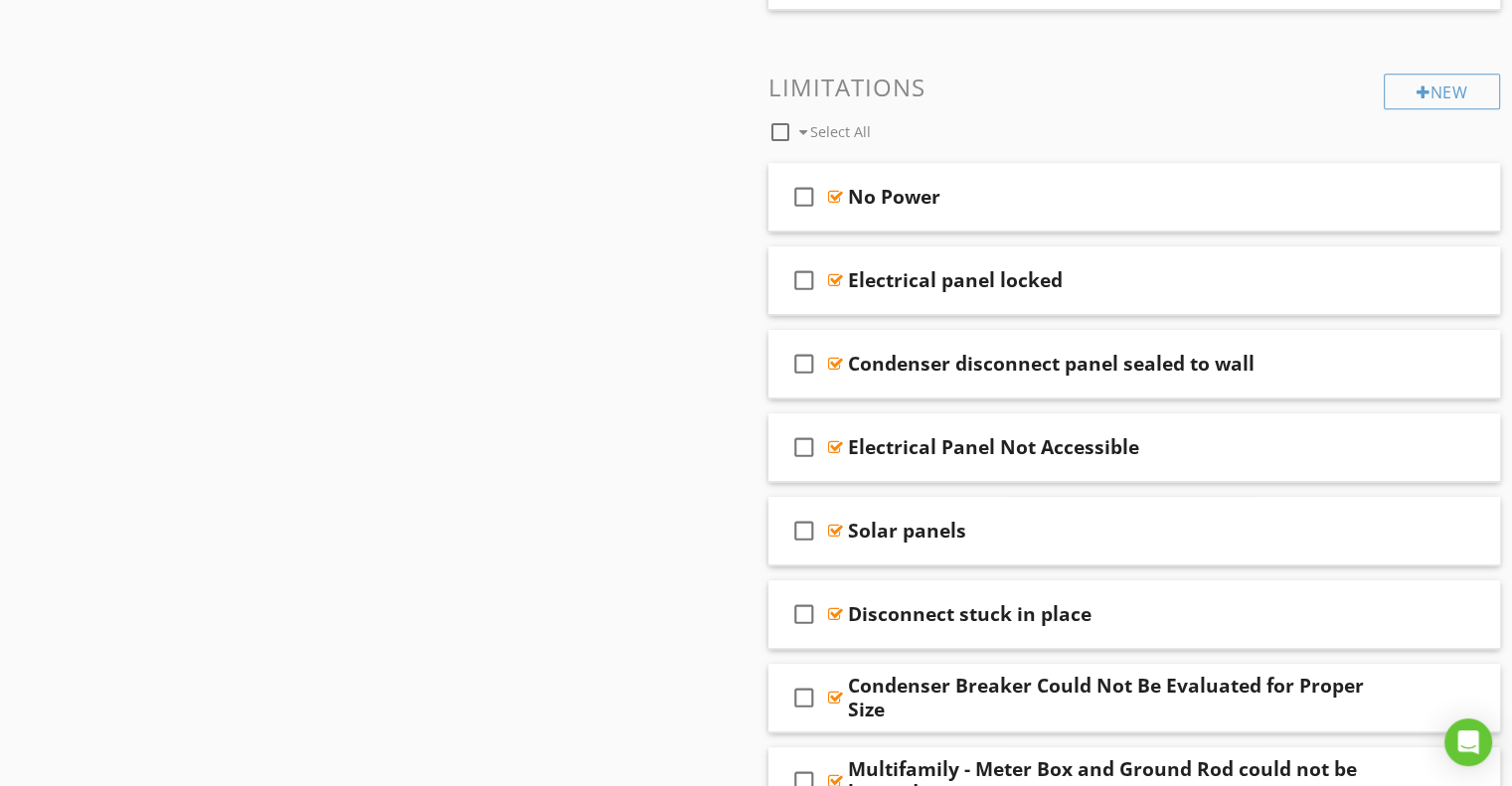 scroll, scrollTop: 1582, scrollLeft: 0, axis: vertical 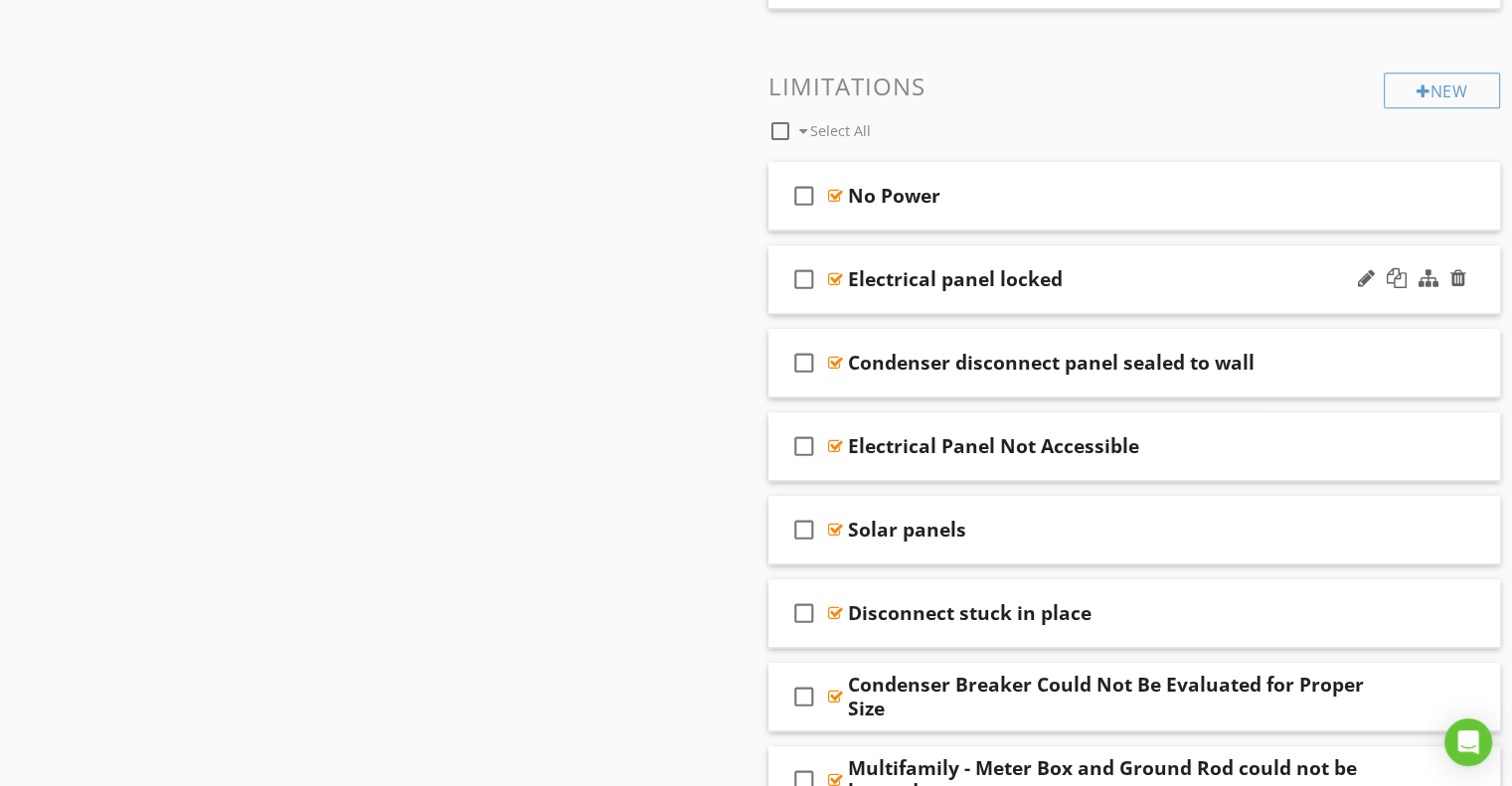 click on "Electrical panel locked" at bounding box center [955, 279] 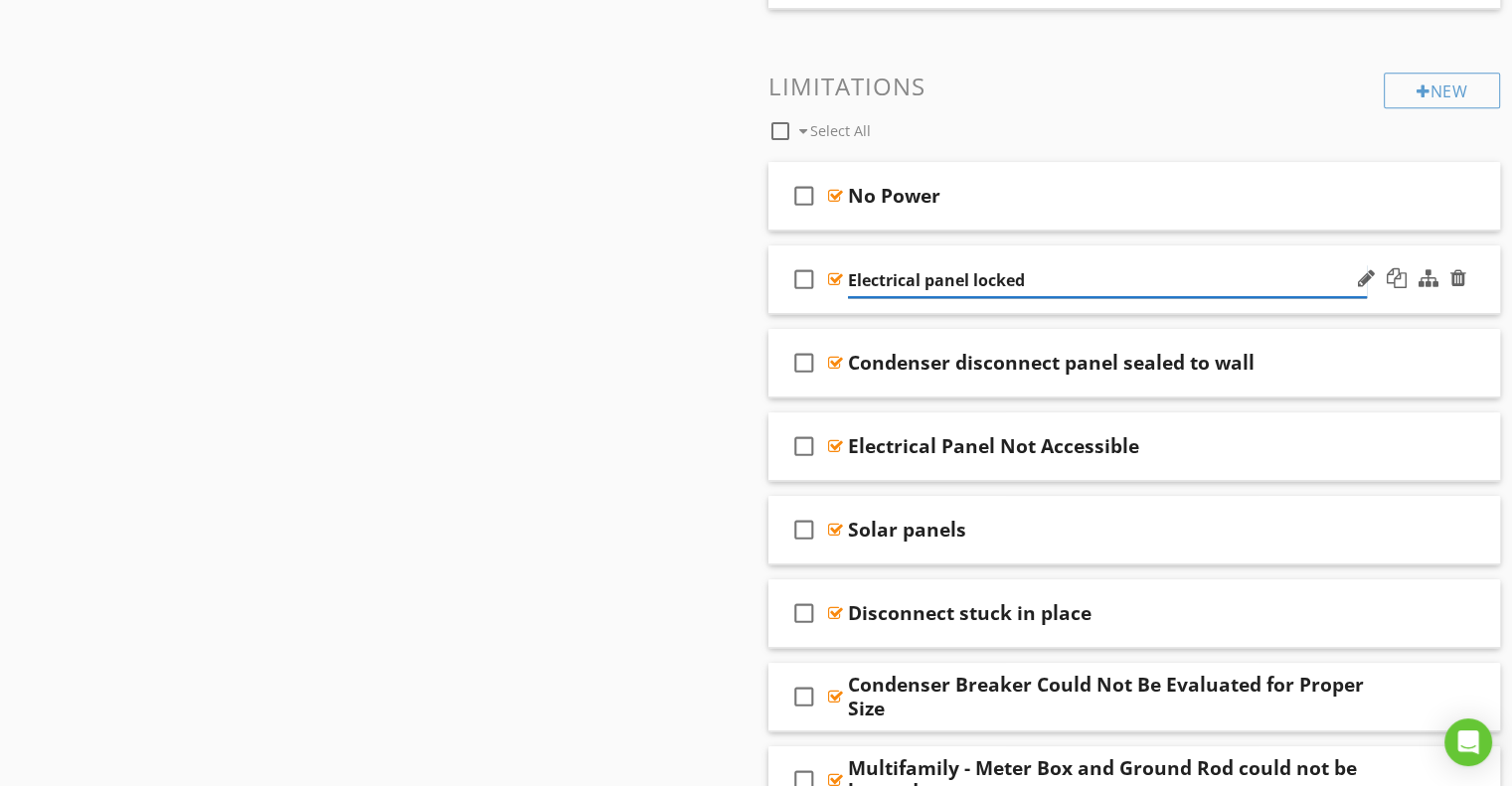 click on "Electrical panel locked" at bounding box center (1107, 280) 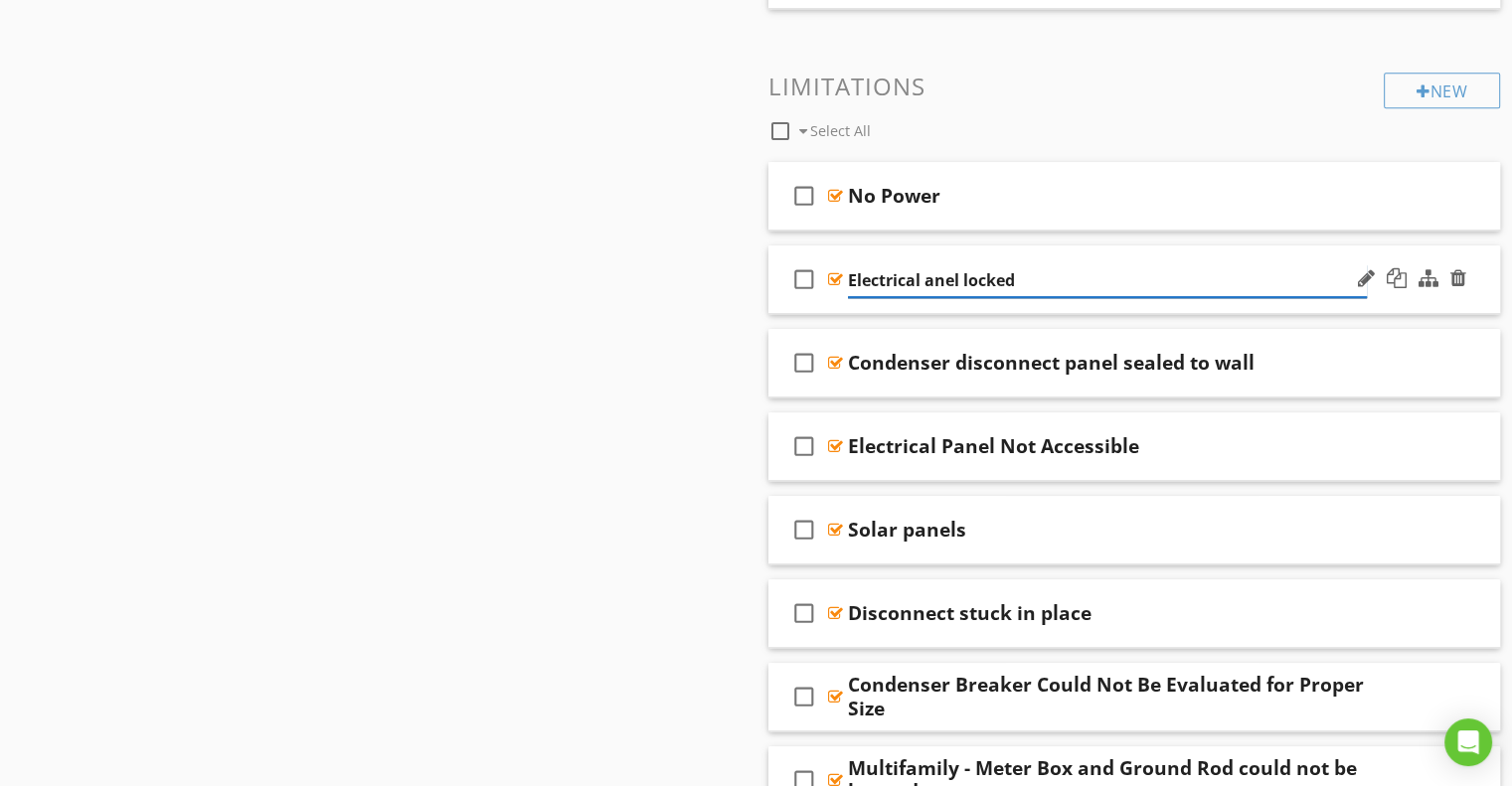 click on "Electrical anel locked" at bounding box center (1107, 280) 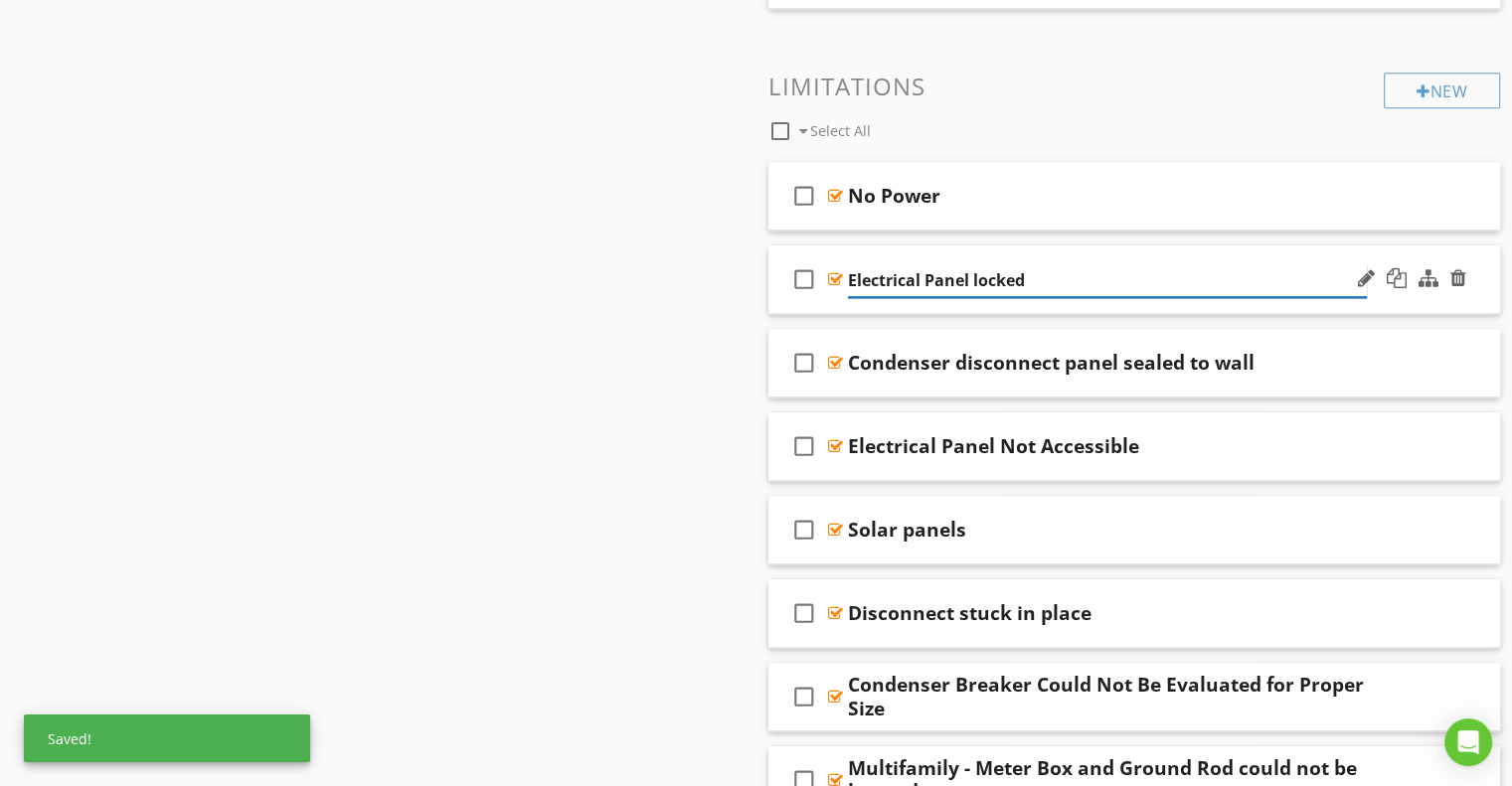 click on "Electrical Panel locked" at bounding box center [1107, 280] 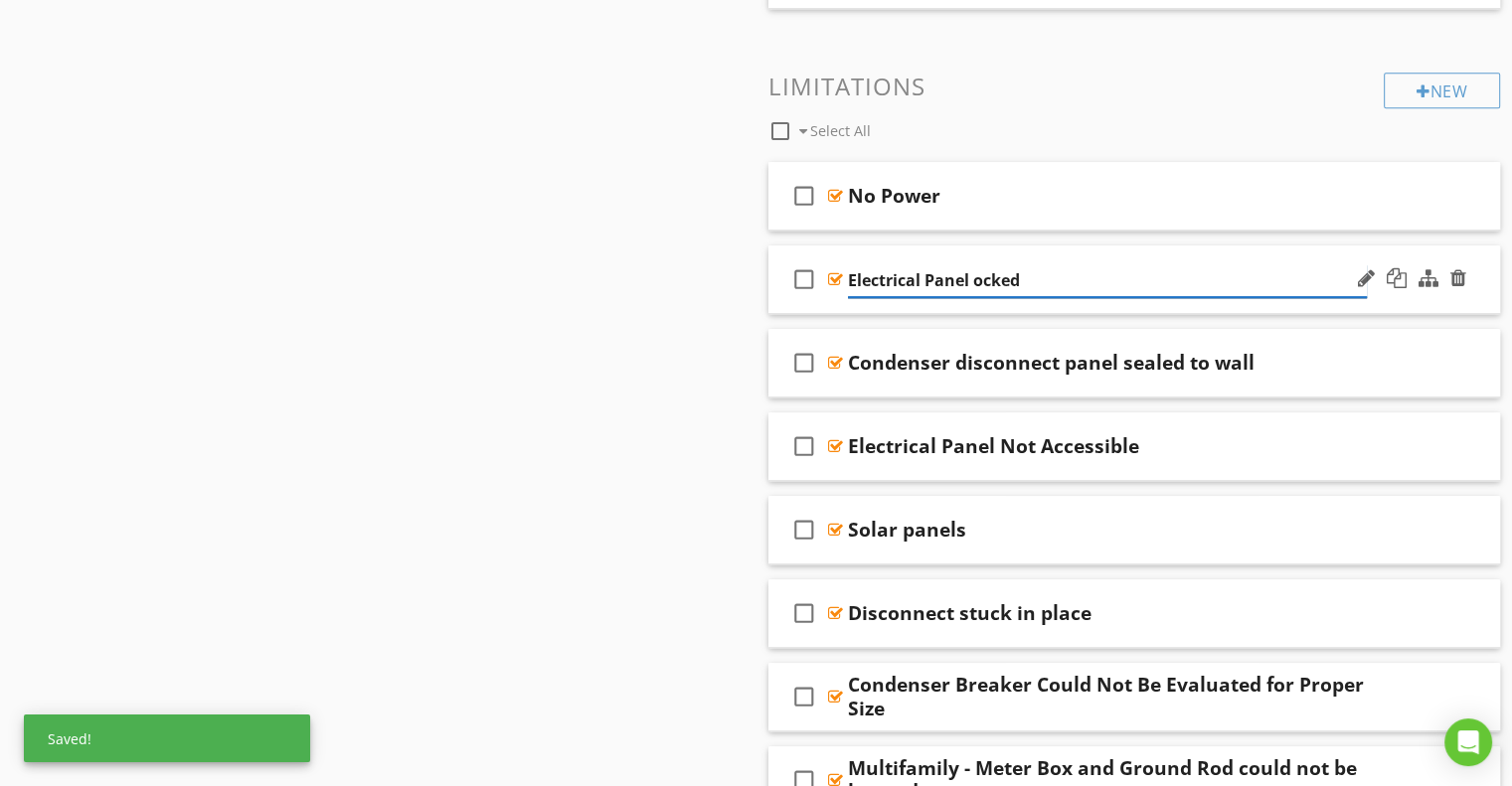 type on "Electrical Panel Locked" 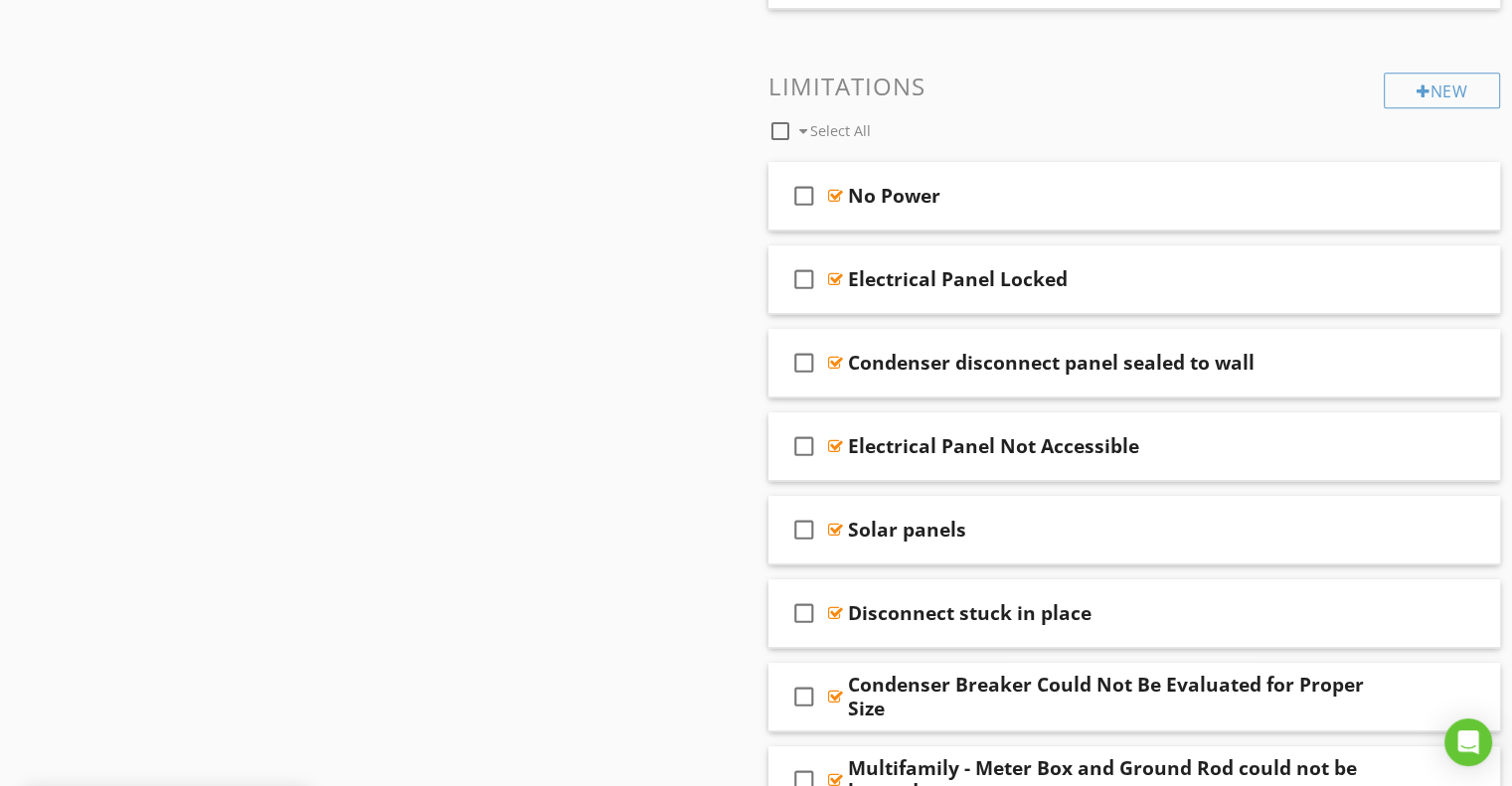 click on "Sections
Information           I. Structural Systems           II. Electrical Systems           III. Heating, Ventilation and Air Conditioning Systems           IV. Plumbing Systems           V. Appliances           VI. Optional Systems
Section
Attachments
Attachment
Items
A. Service Entrance and Panels           B. Branch Circuits, Connected Devices, and Fixtures           C. Other
Item
Comments
New
Informational   check_box_outline_blank     Select All       check_box_outline_blank
Comments
check_box_outline_blank
Reference Photos - Electrical Panels Uncovered For Inspection
check_box_outline_blank
Service Entrance Type
check_box_outline_blank" at bounding box center (756, 3914) 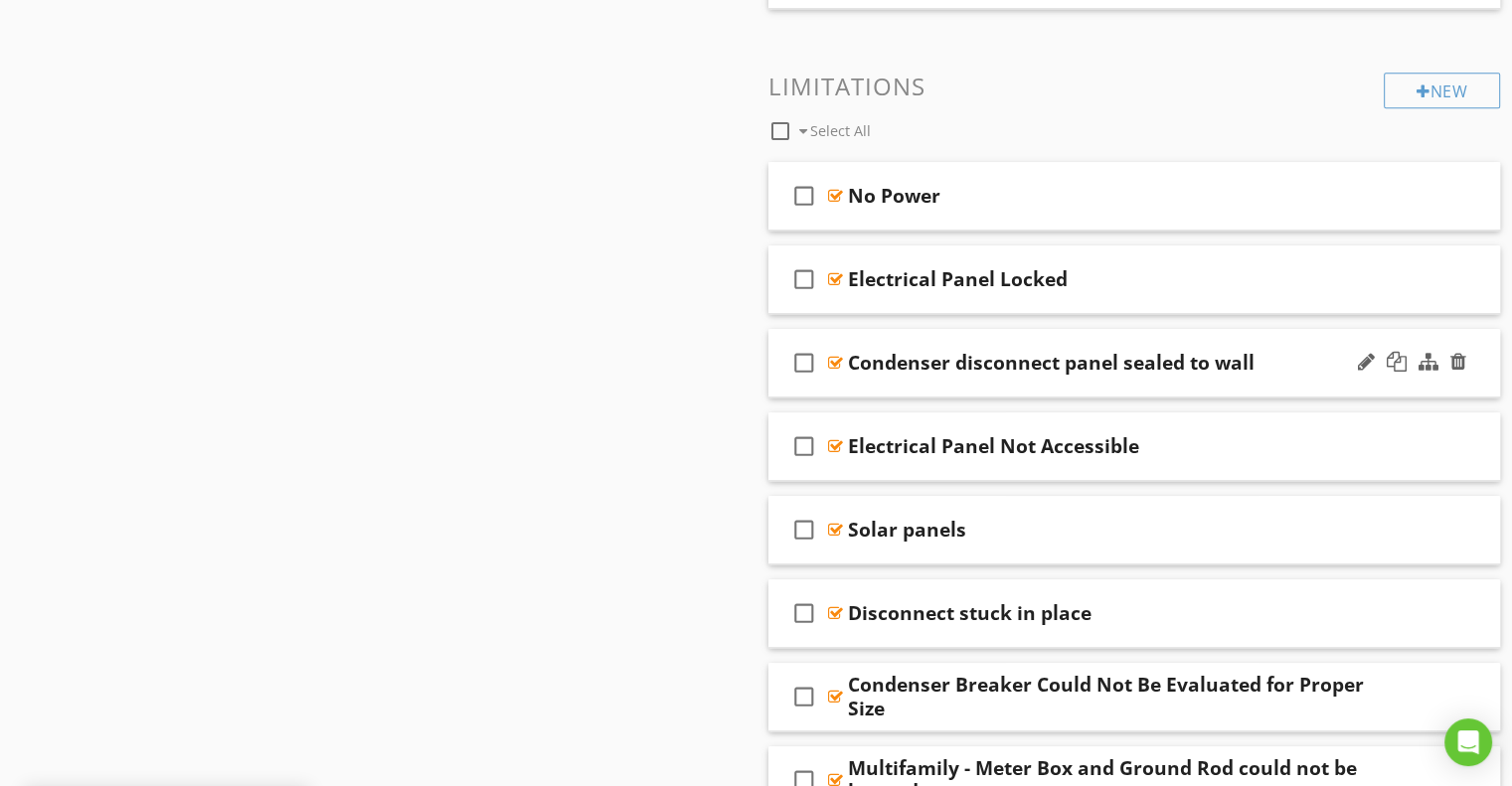 click on "Condenser disconnect panel sealed to wall" at bounding box center (1051, 363) 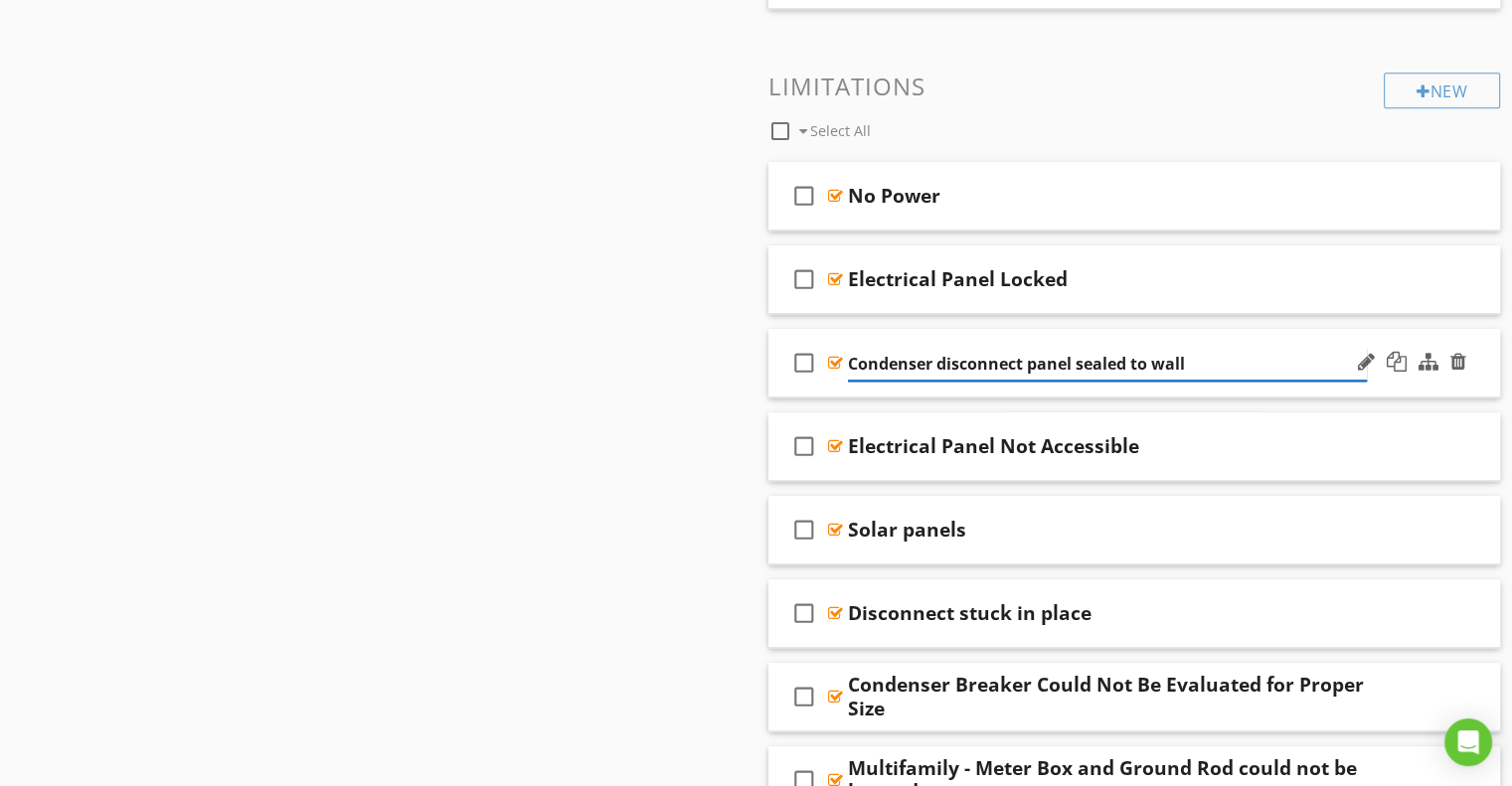 click on "Condenser disconnect panel sealed to wall" at bounding box center [1107, 364] 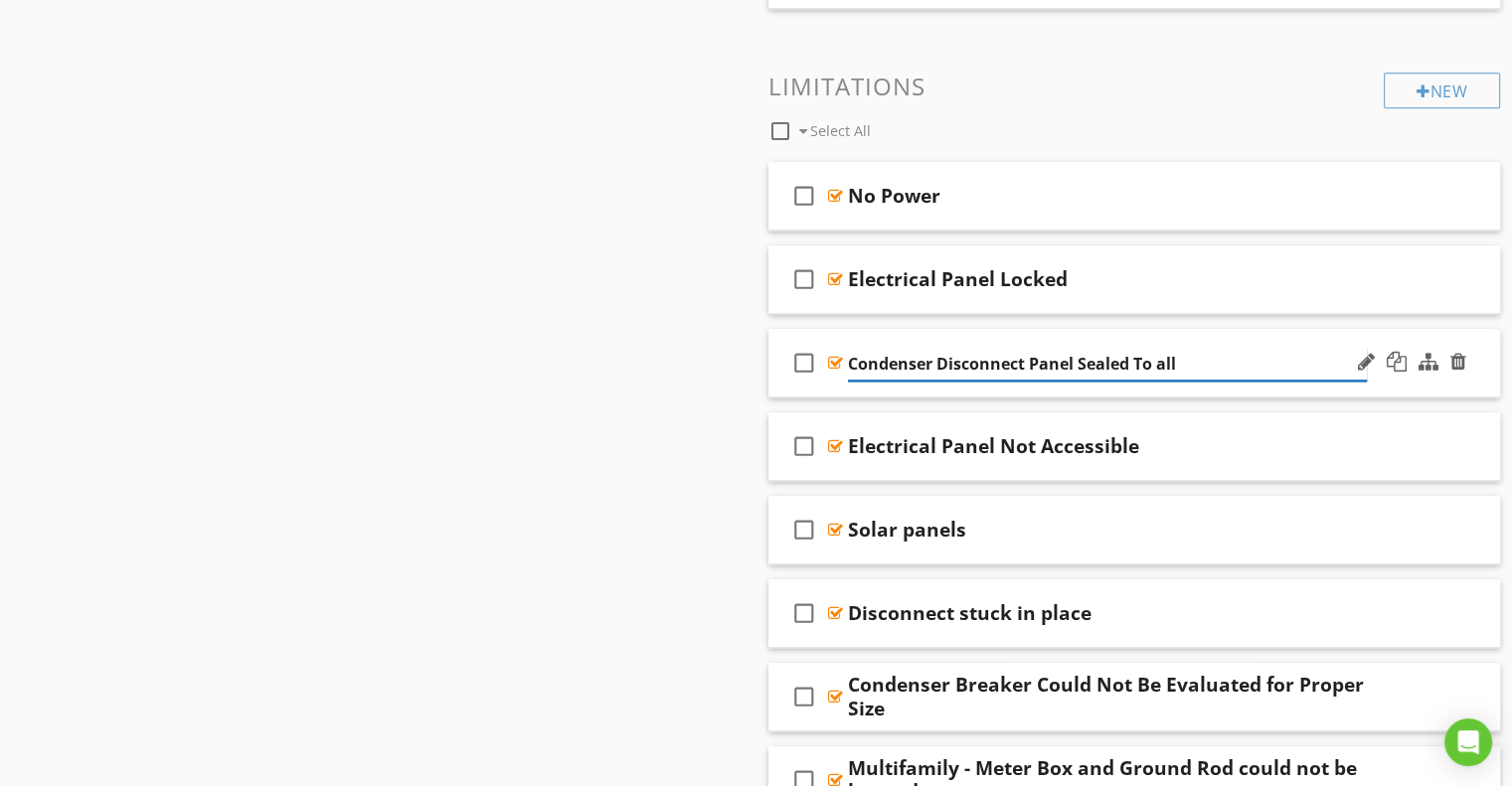 type on "Condenser Disconnect Panel Sealed To Wall" 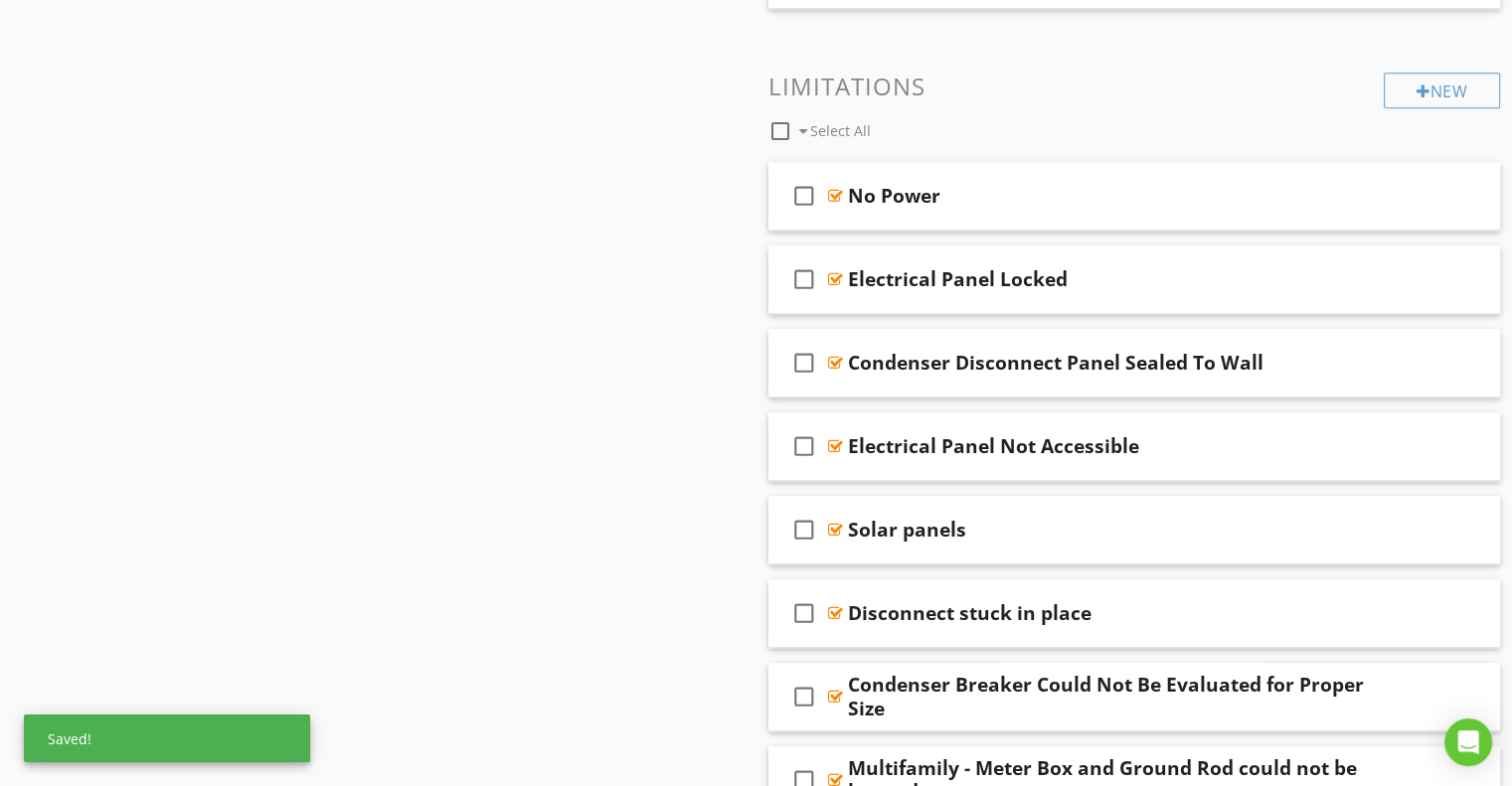 click on "Sections
Information           I. Structural Systems           II. Electrical Systems           III. Heating, Ventilation and Air Conditioning Systems           IV. Plumbing Systems           V. Appliances           VI. Optional Systems
Section
Attachments
Attachment
Items
A. Service Entrance and Panels           B. Branch Circuits, Connected Devices, and Fixtures           C. Other
Item
Comments
New
Informational   check_box_outline_blank     Select All       check_box_outline_blank
Comments
check_box_outline_blank
Reference Photos - Electrical Panels Uncovered For Inspection
check_box_outline_blank
Service Entrance Type
check_box_outline_blank" at bounding box center [756, 3914] 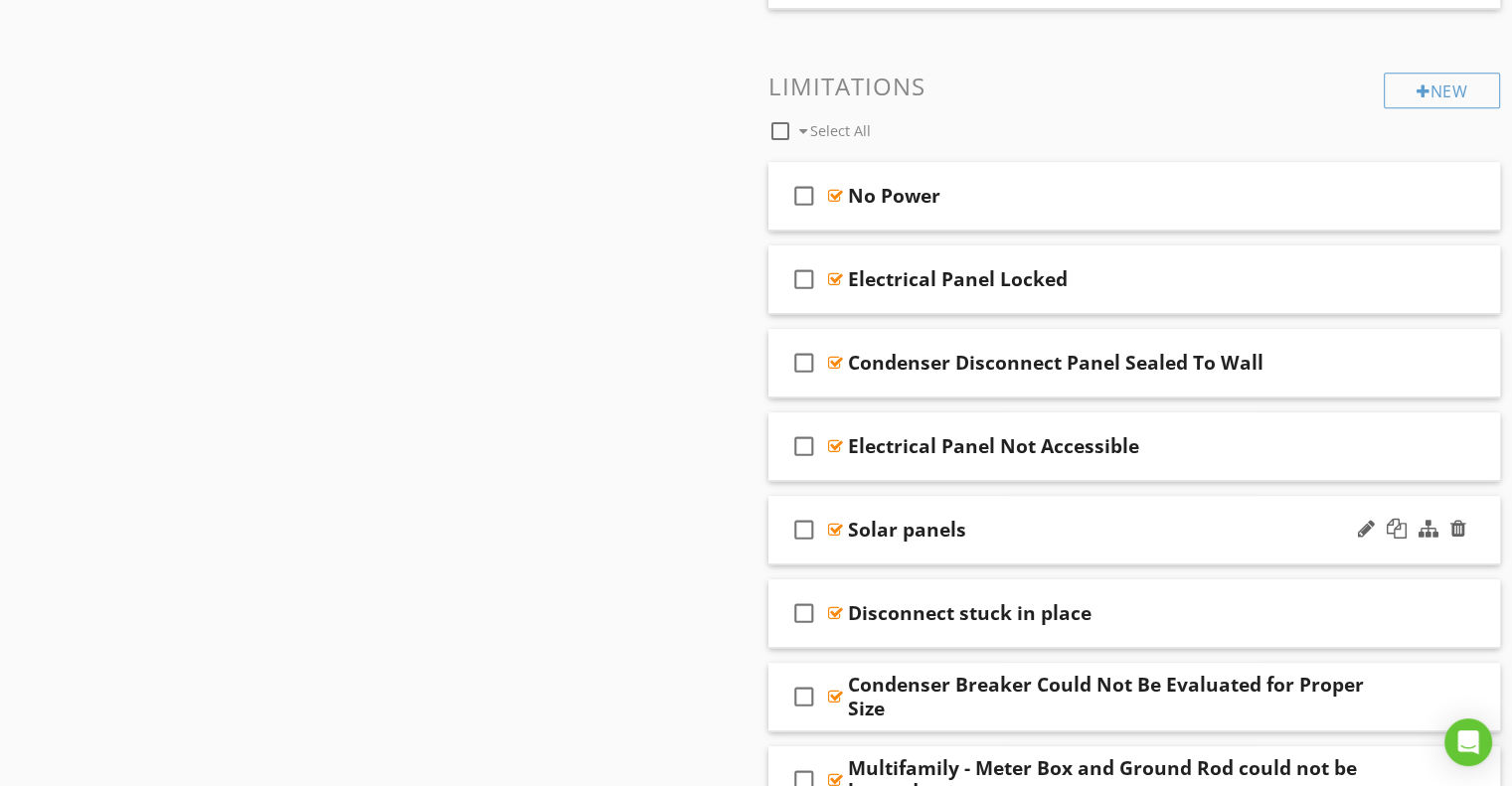 click on "Solar panels" at bounding box center [907, 530] 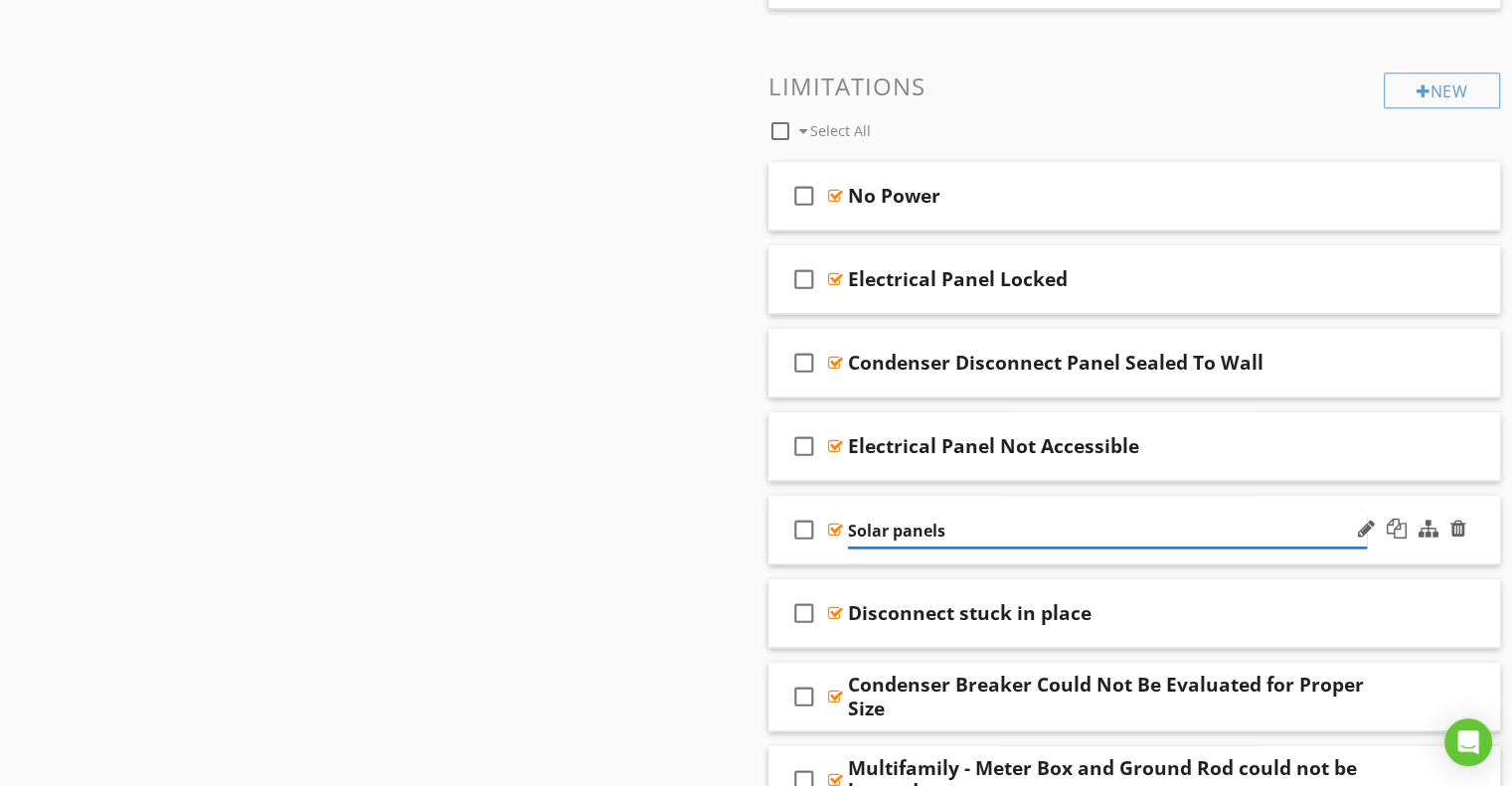 click on "Solar panels" at bounding box center [1107, 531] 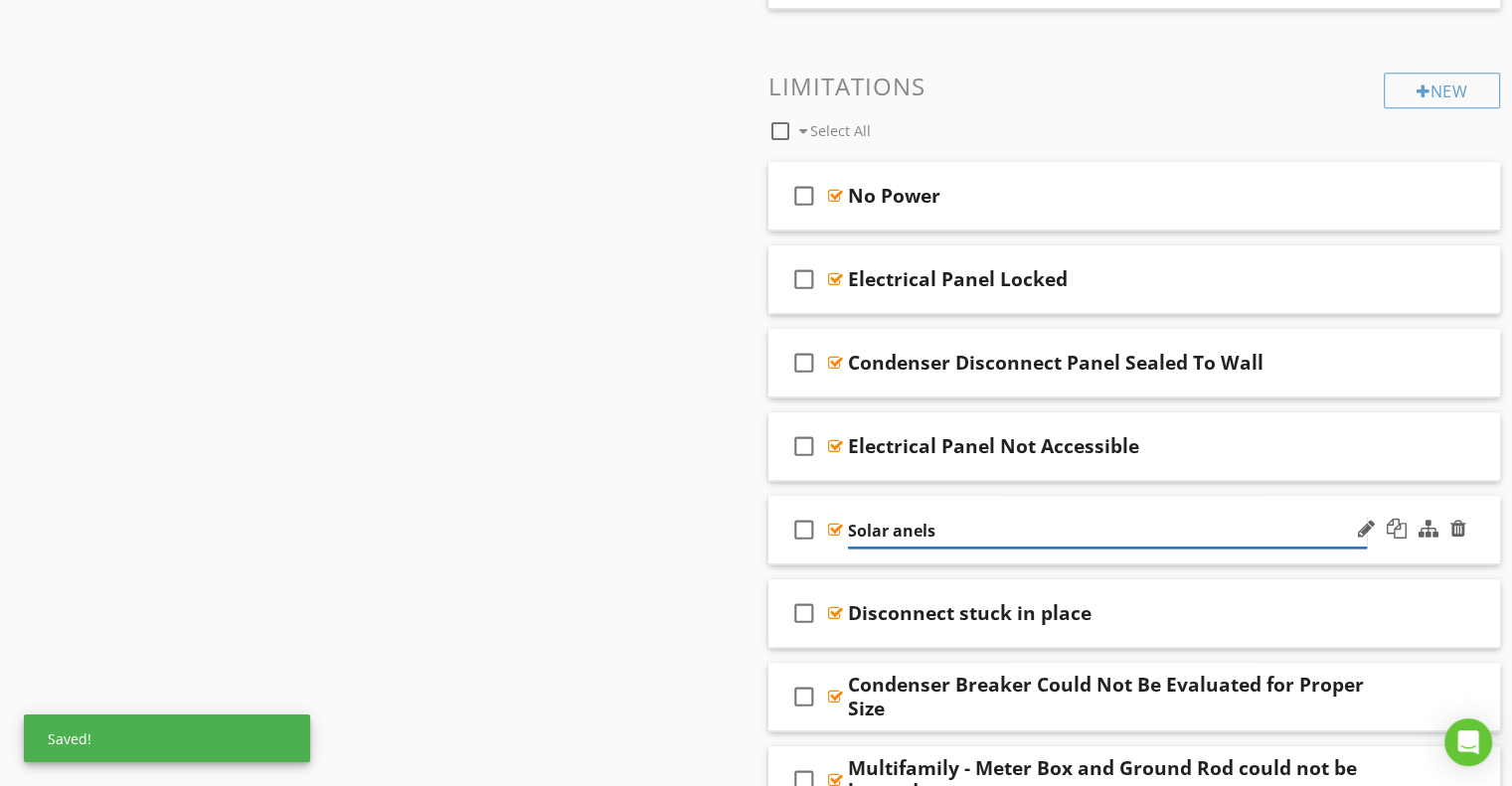 type on "Solar Panels" 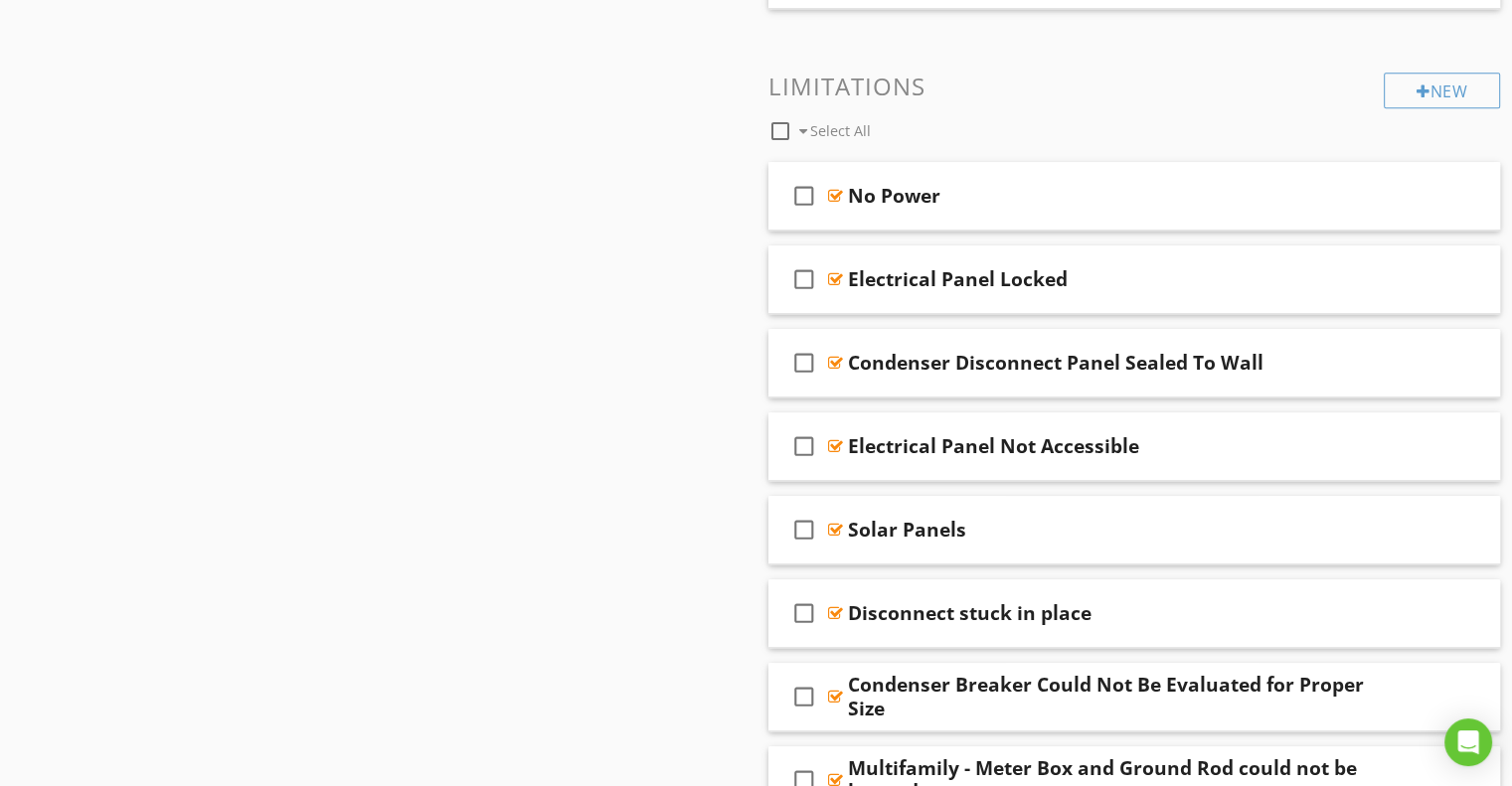 click on "Sections
Information           I. Structural Systems           II. Electrical Systems           III. Heating, Ventilation and Air Conditioning Systems           IV. Plumbing Systems           V. Appliances           VI. Optional Systems
Section
Attachments
Attachment
Items
A. Service Entrance and Panels           B. Branch Circuits, Connected Devices, and Fixtures           C. Other
Item
Comments
New
Informational   check_box_outline_blank     Select All       check_box_outline_blank
Comments
check_box_outline_blank
Reference Photos - Electrical Panels Uncovered For Inspection
check_box_outline_blank
Service Entrance Type
check_box_outline_blank" at bounding box center (756, 3914) 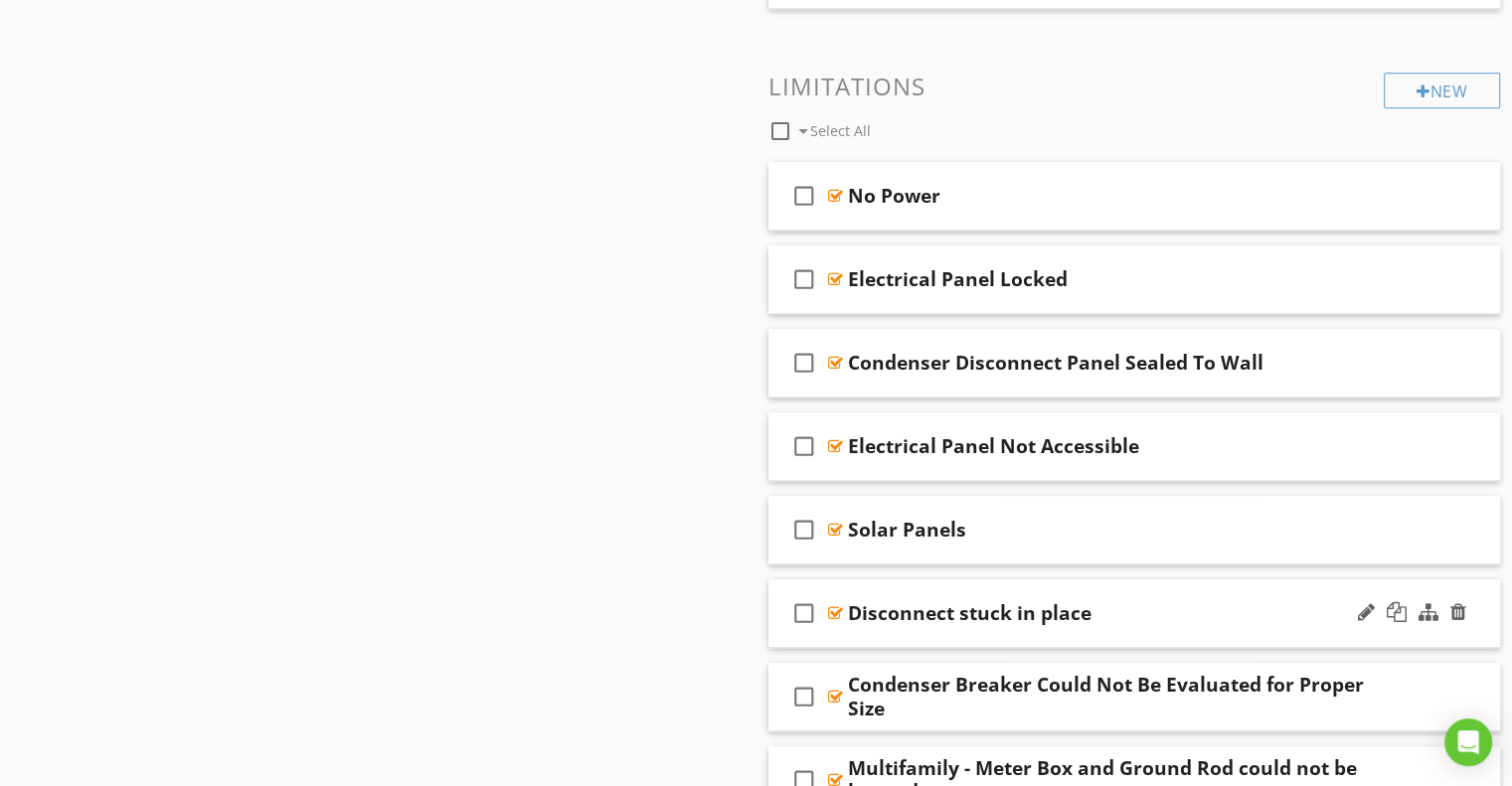 click on "Disconnect stuck in place" at bounding box center (969, 613) 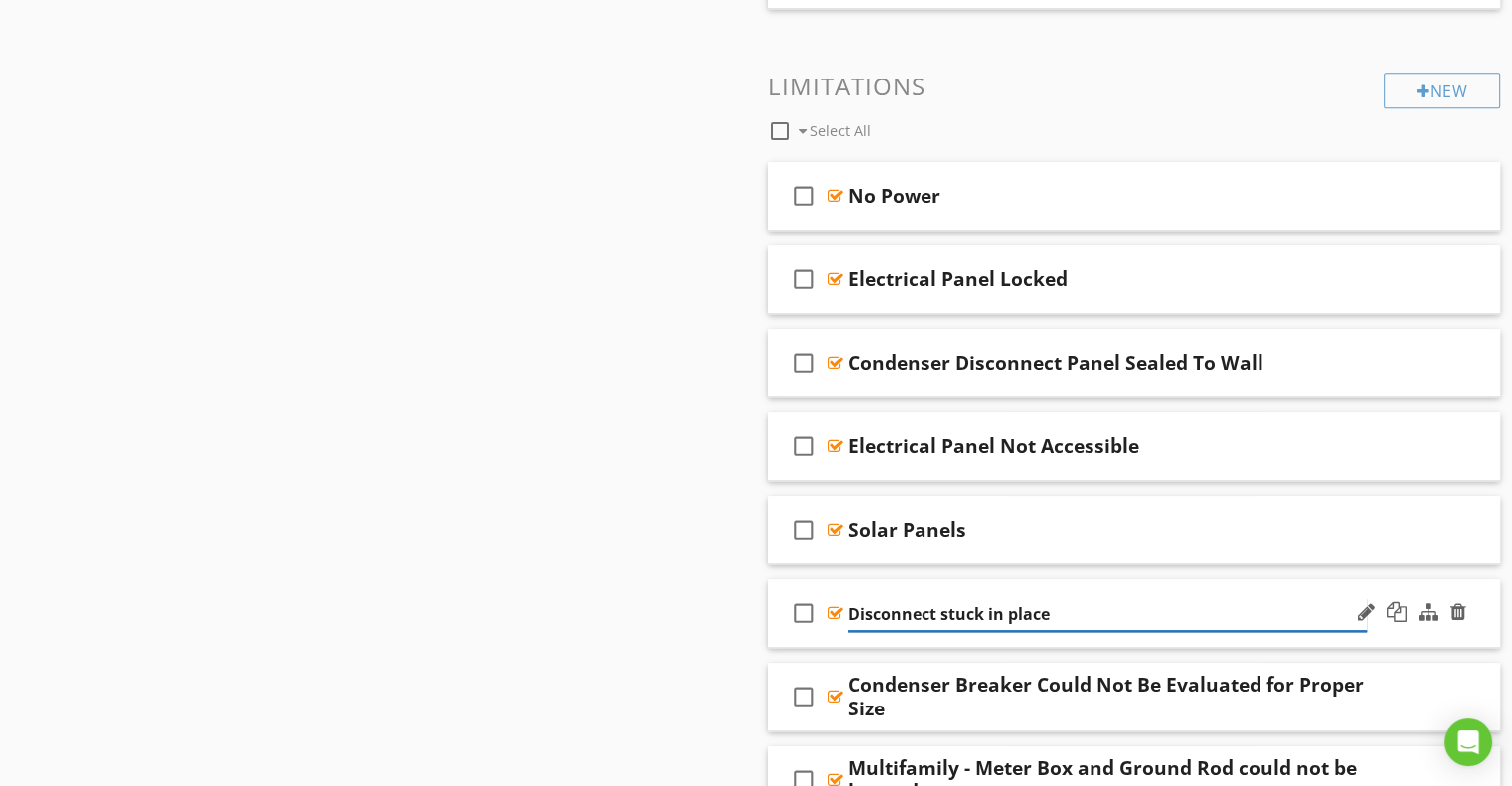 click on "Disconnect stuck in place" at bounding box center [1107, 614] 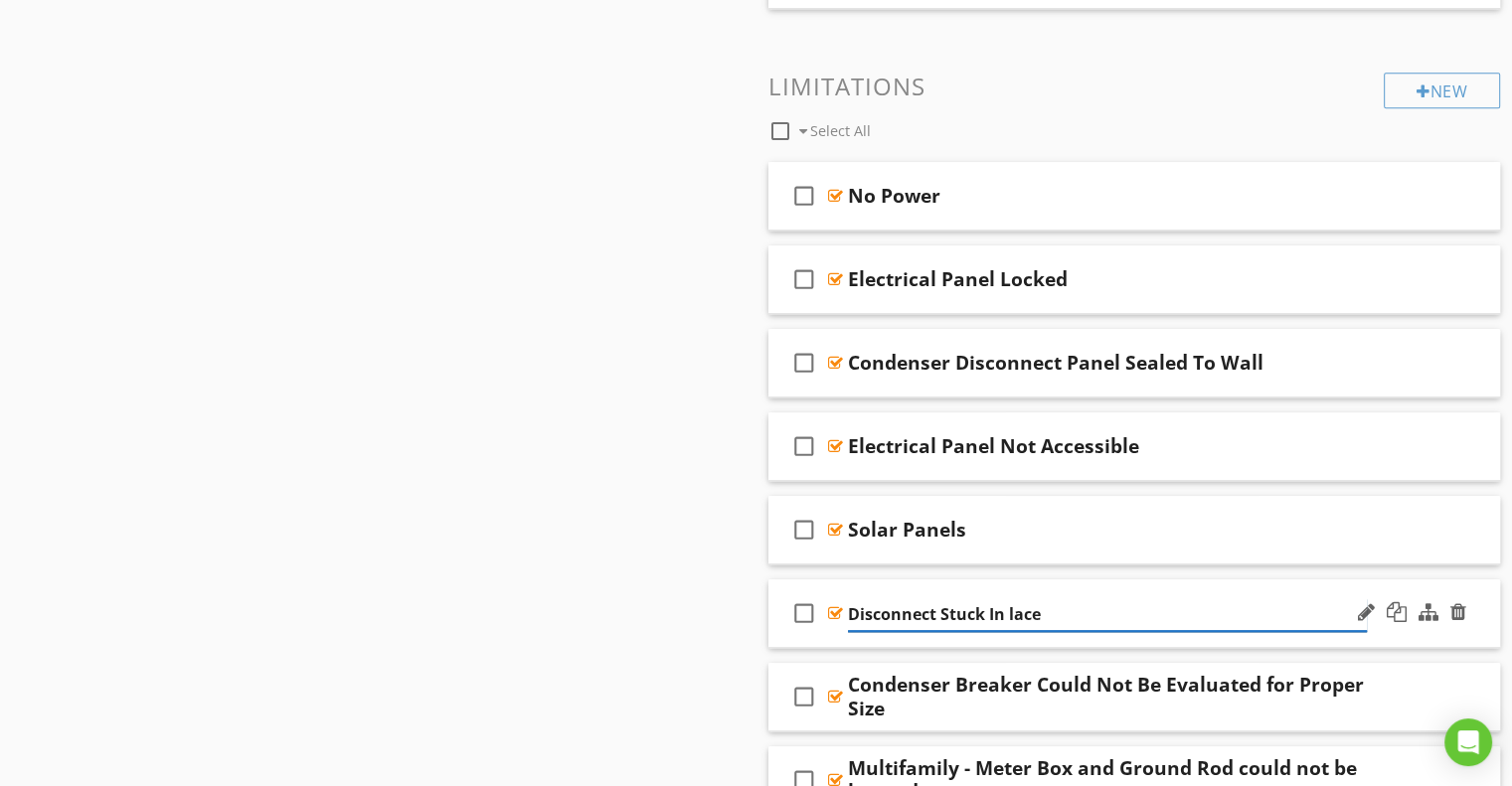 type on "Disconnect Stuck In Place" 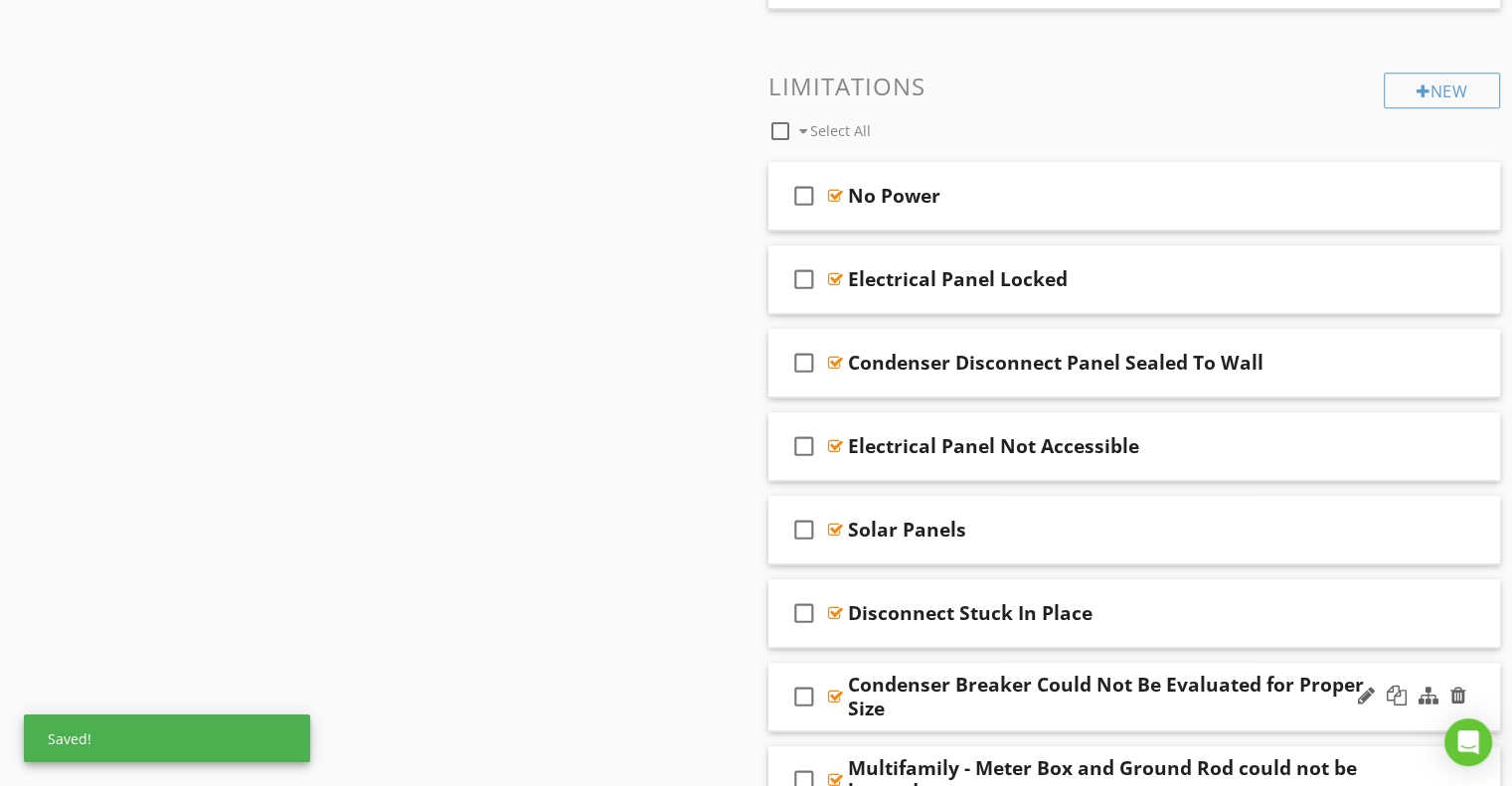 click on "Condenser Breaker Could Not Be Evaluated for Proper Size" at bounding box center (1107, 697) 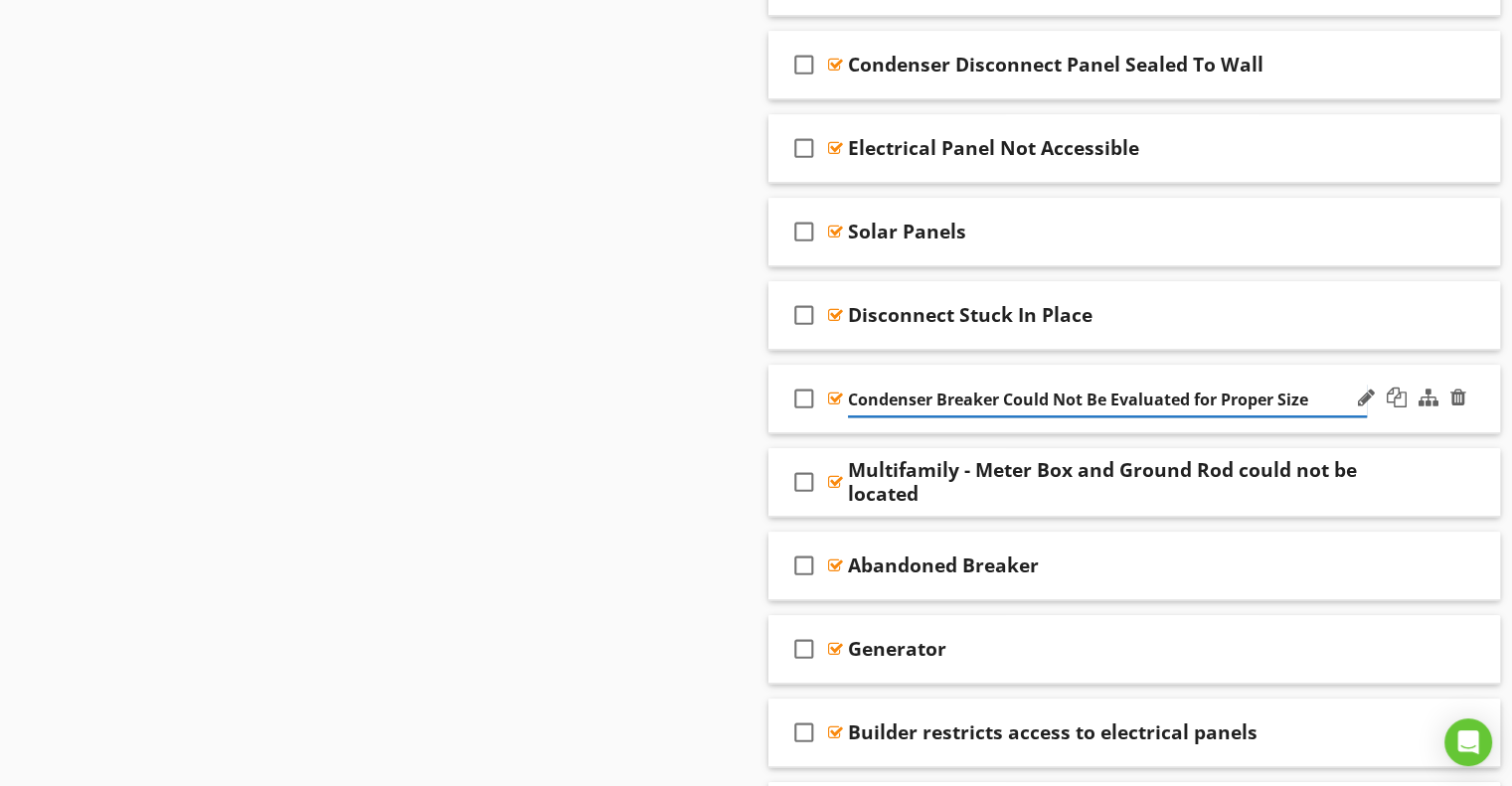 scroll, scrollTop: 1885, scrollLeft: 0, axis: vertical 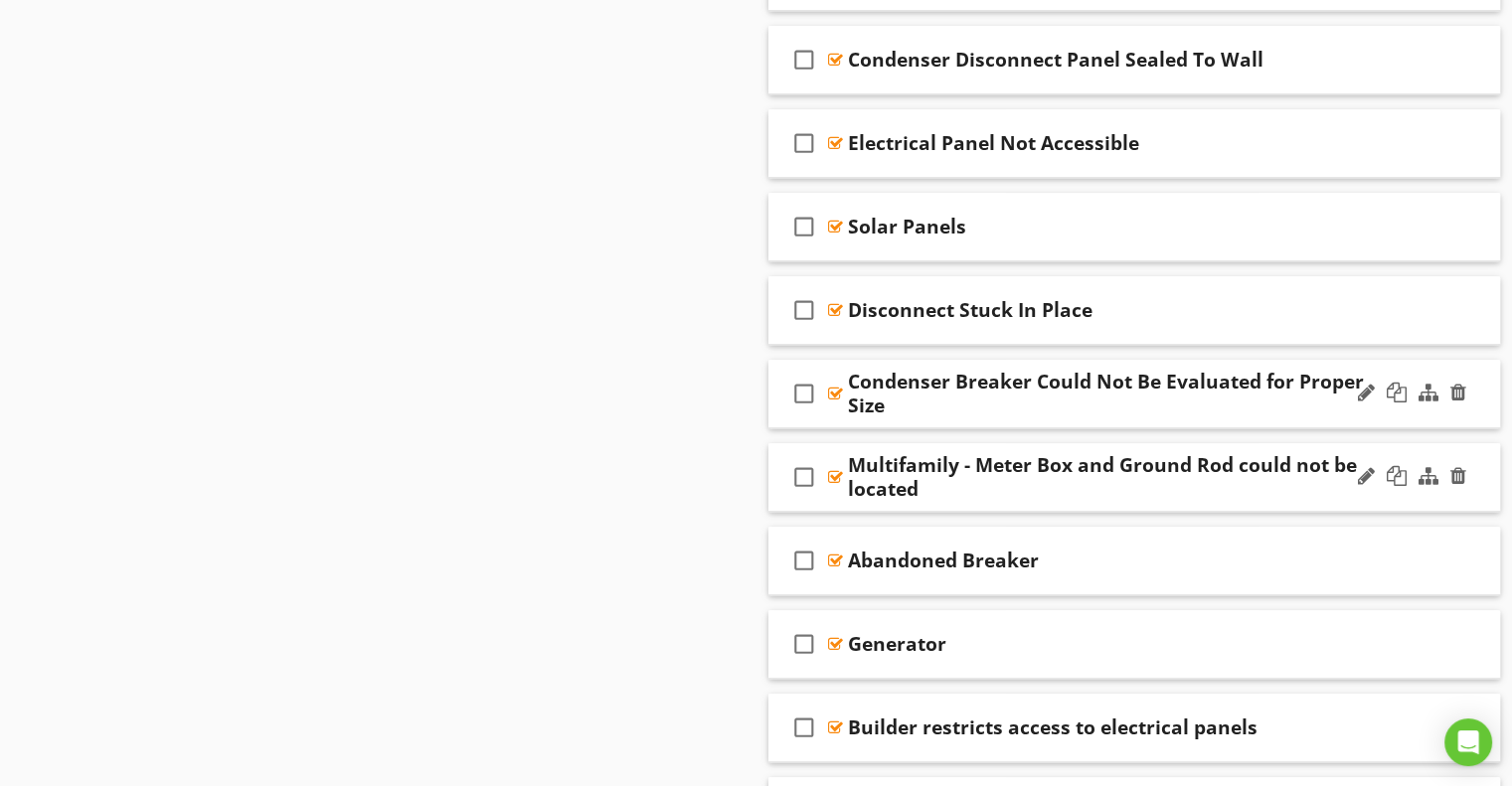 click on "Multifamily - Meter Box and Ground Rod could not be located" at bounding box center (1107, 477) 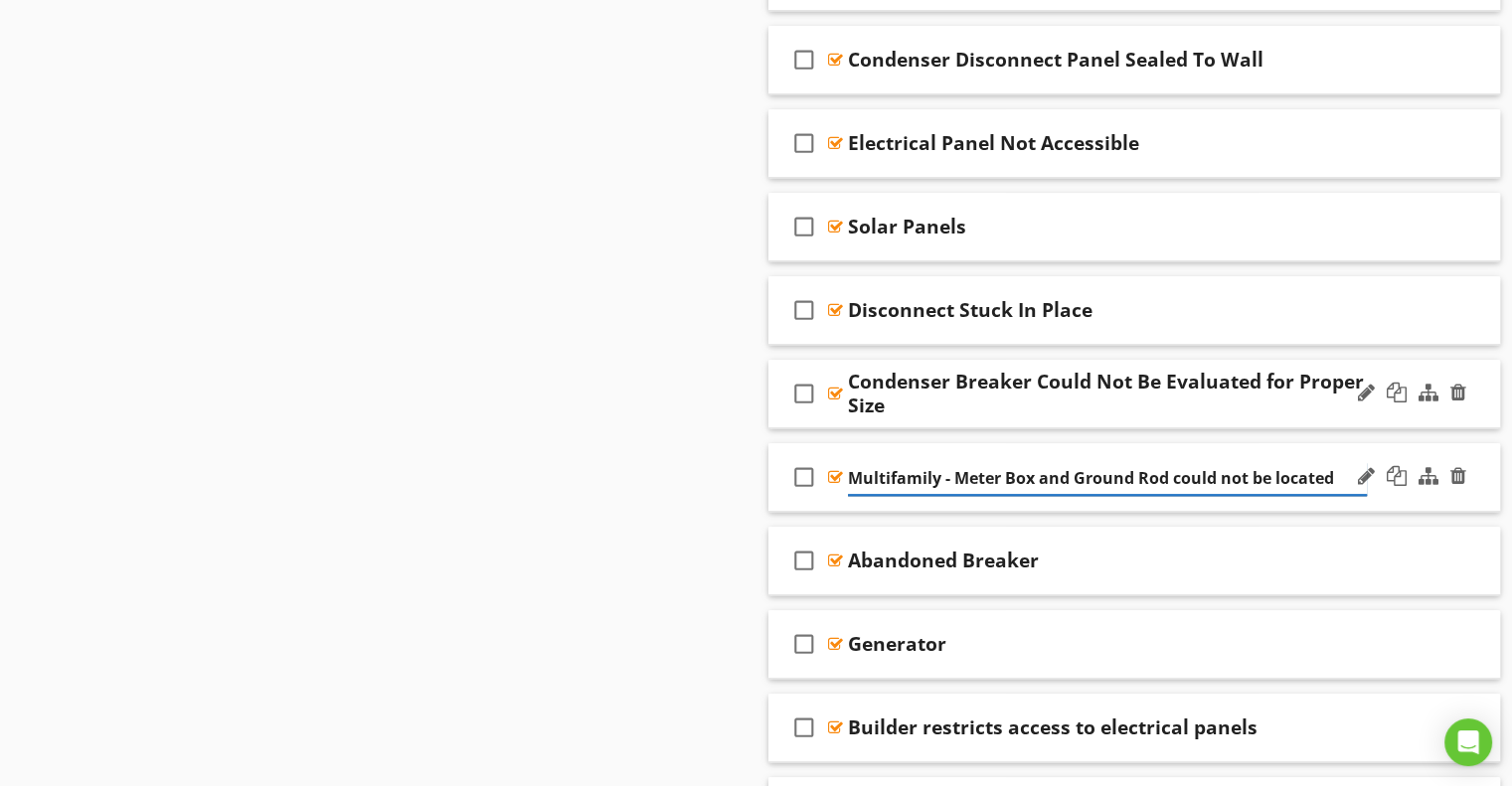 click on "Multifamily - Meter Box and Ground Rod could not be located" at bounding box center [1107, 478] 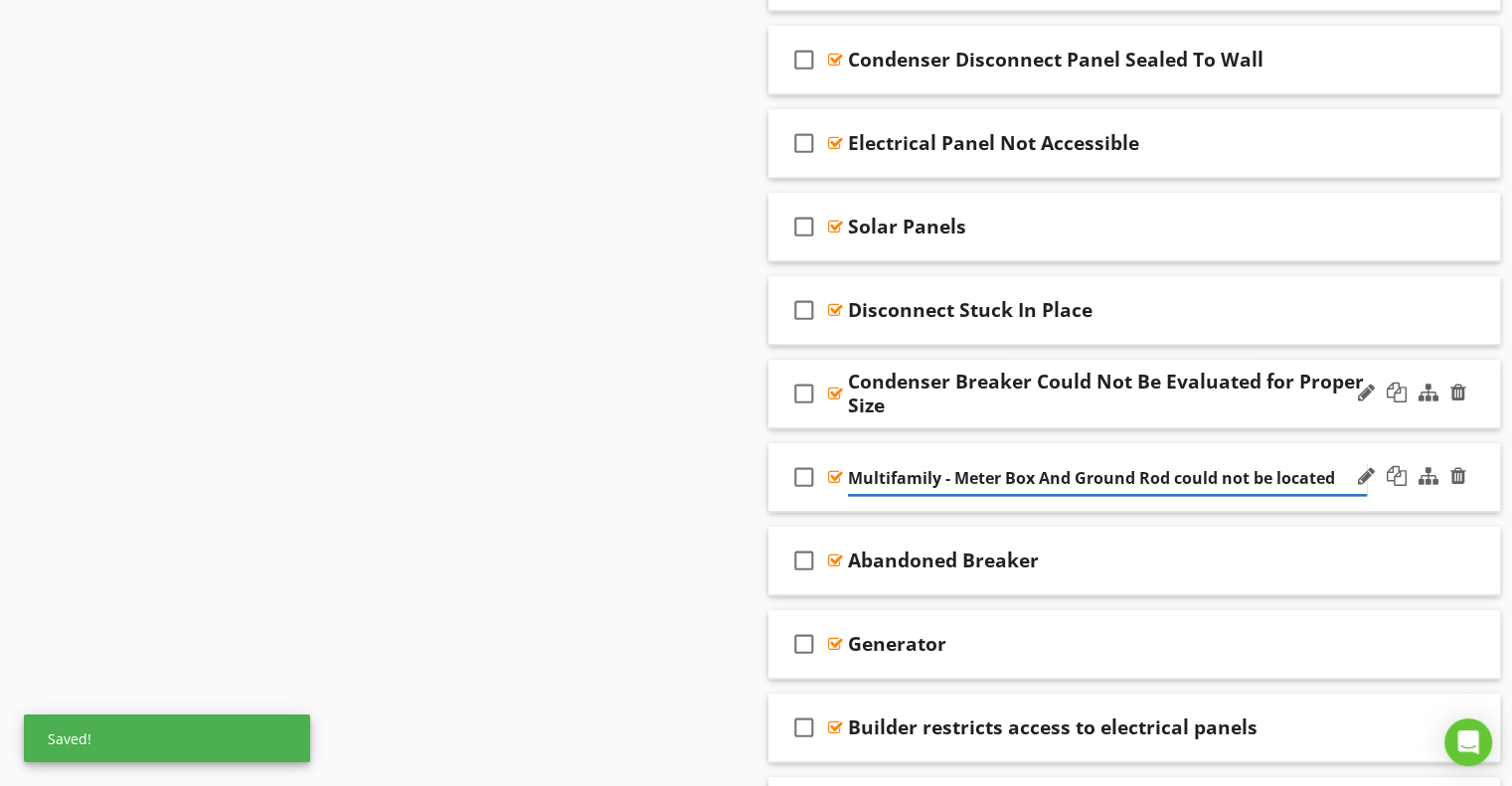 click on "Multifamily - Meter Box And Ground Rod could not be located" at bounding box center (1107, 478) 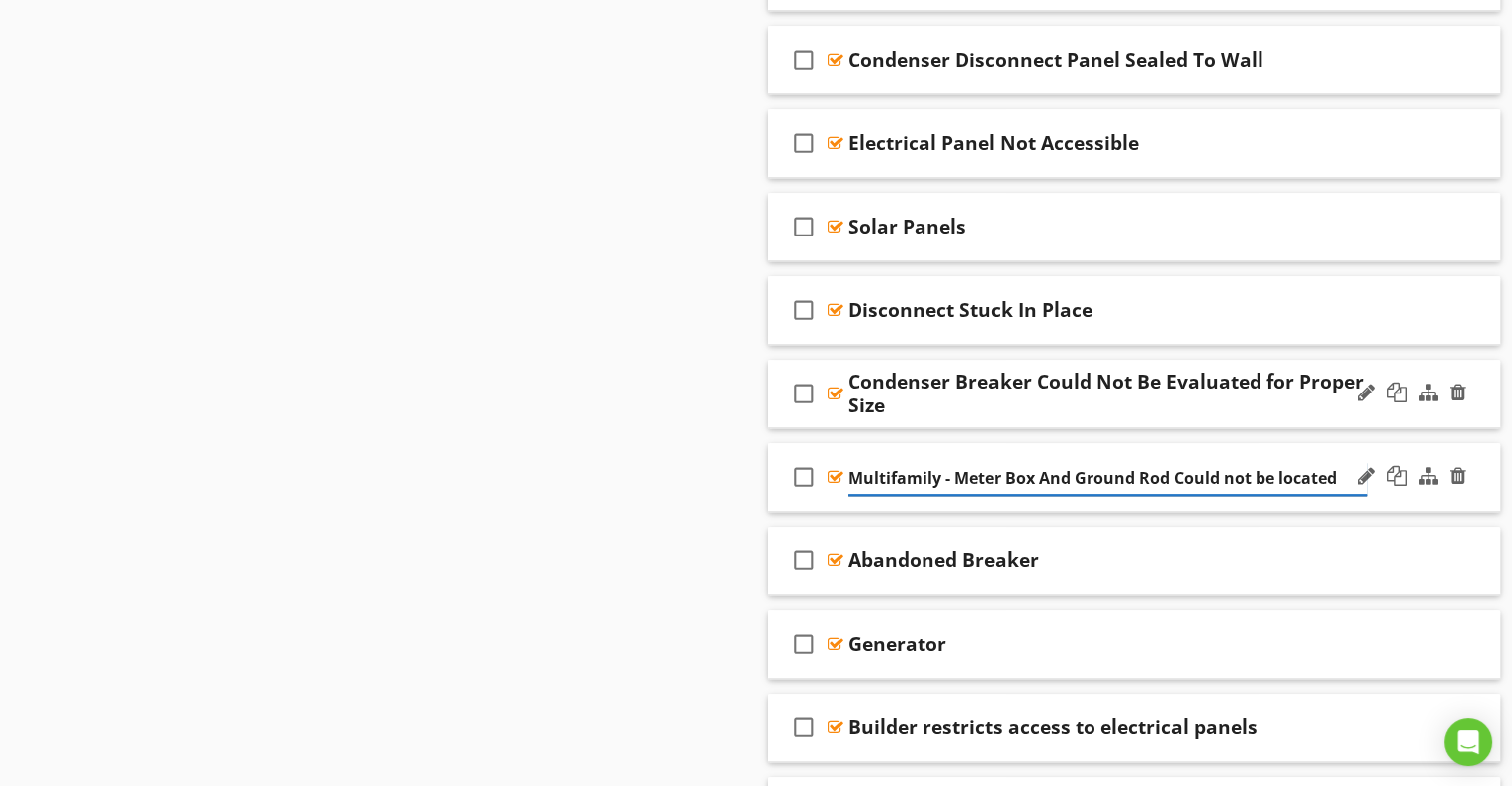 click on "Multifamily - Meter Box And Ground Rod Could not be located" at bounding box center (1107, 478) 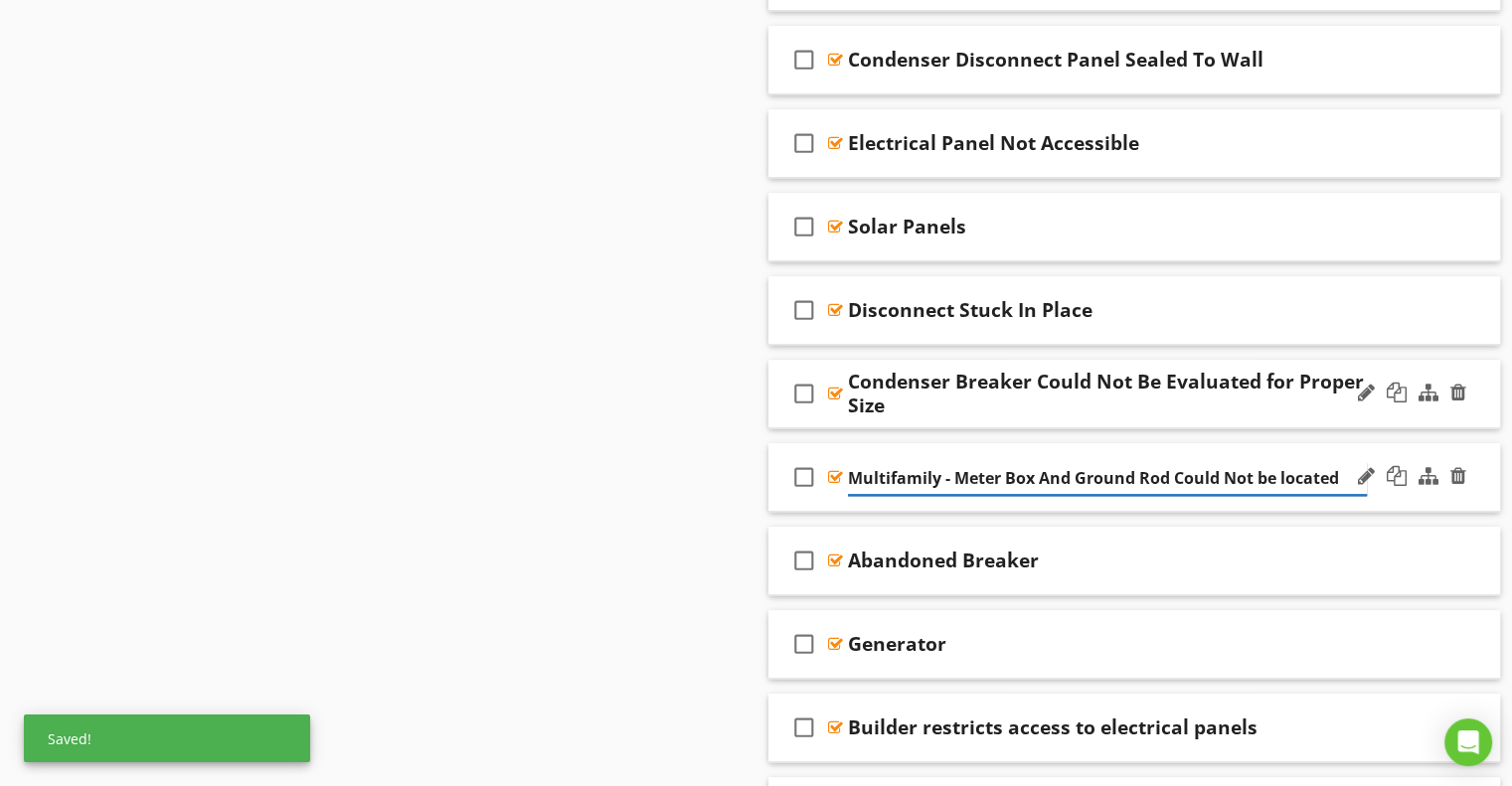 click on "Multifamily - Meter Box And Ground Rod Could Not be located" at bounding box center (1107, 478) 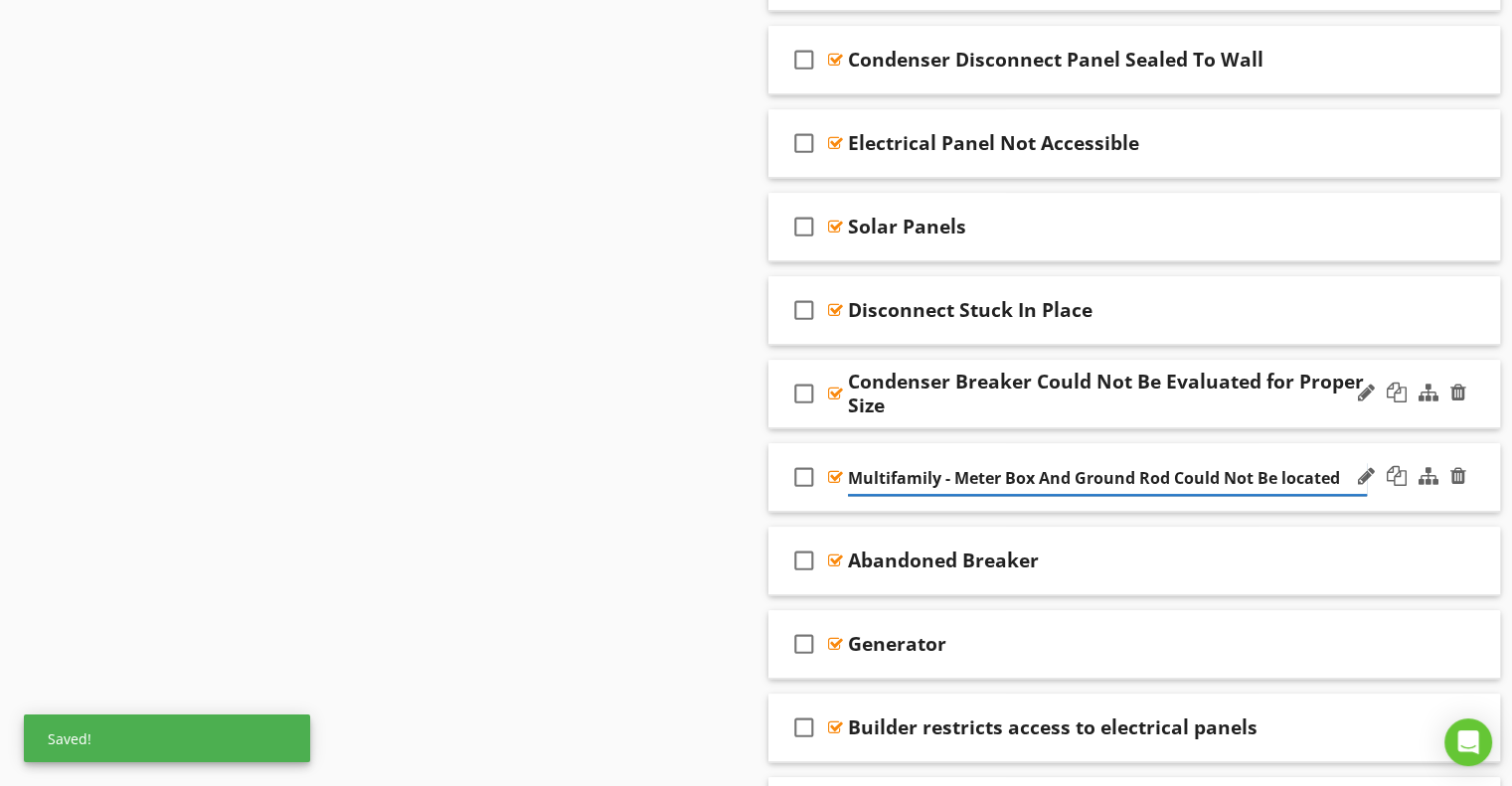 click on "Multifamily - Meter Box And Ground Rod Could Not Be located" at bounding box center (1107, 478) 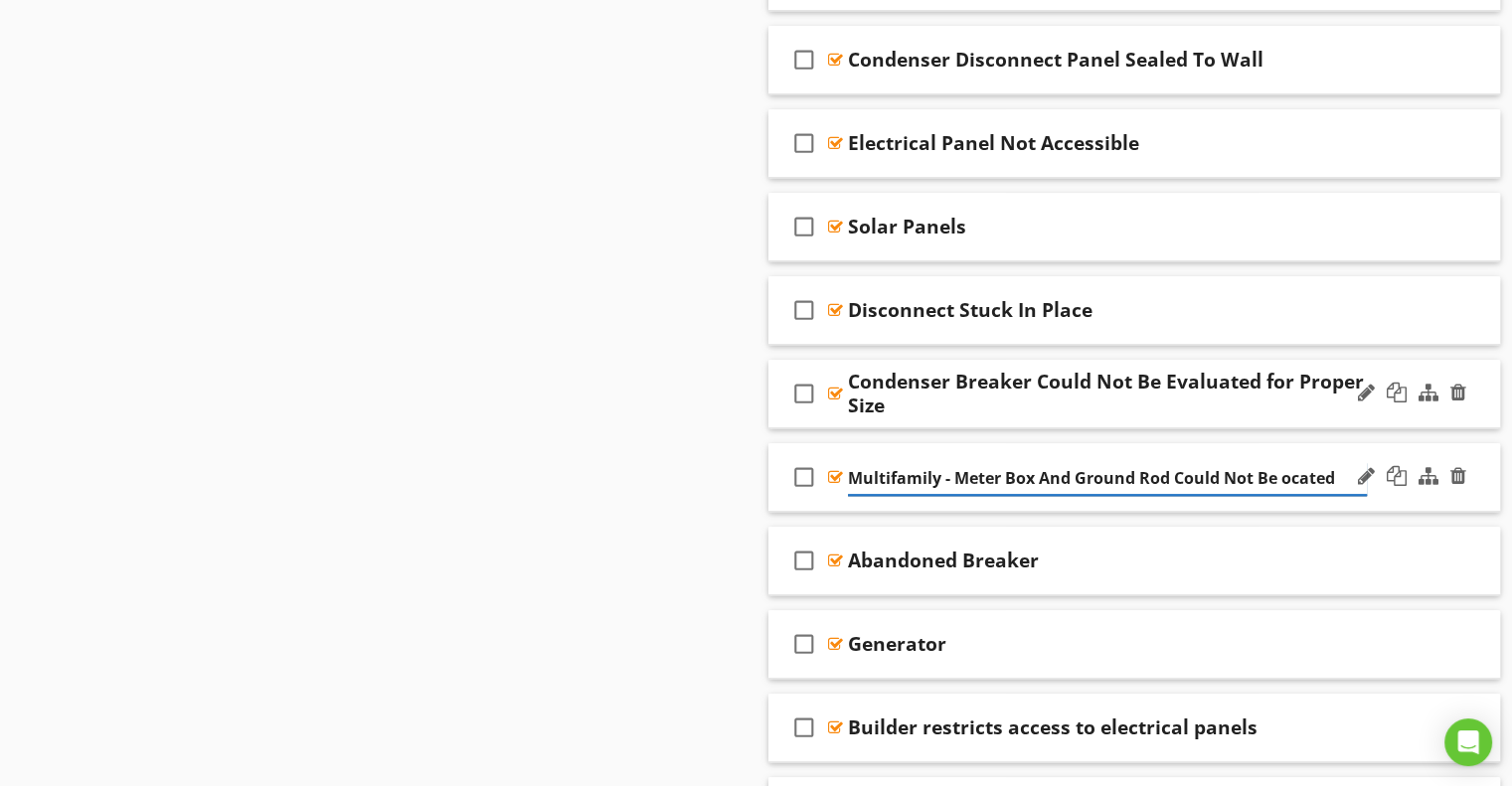 type on "Multifamily - Meter Box And Ground Rod Could Not Be Located" 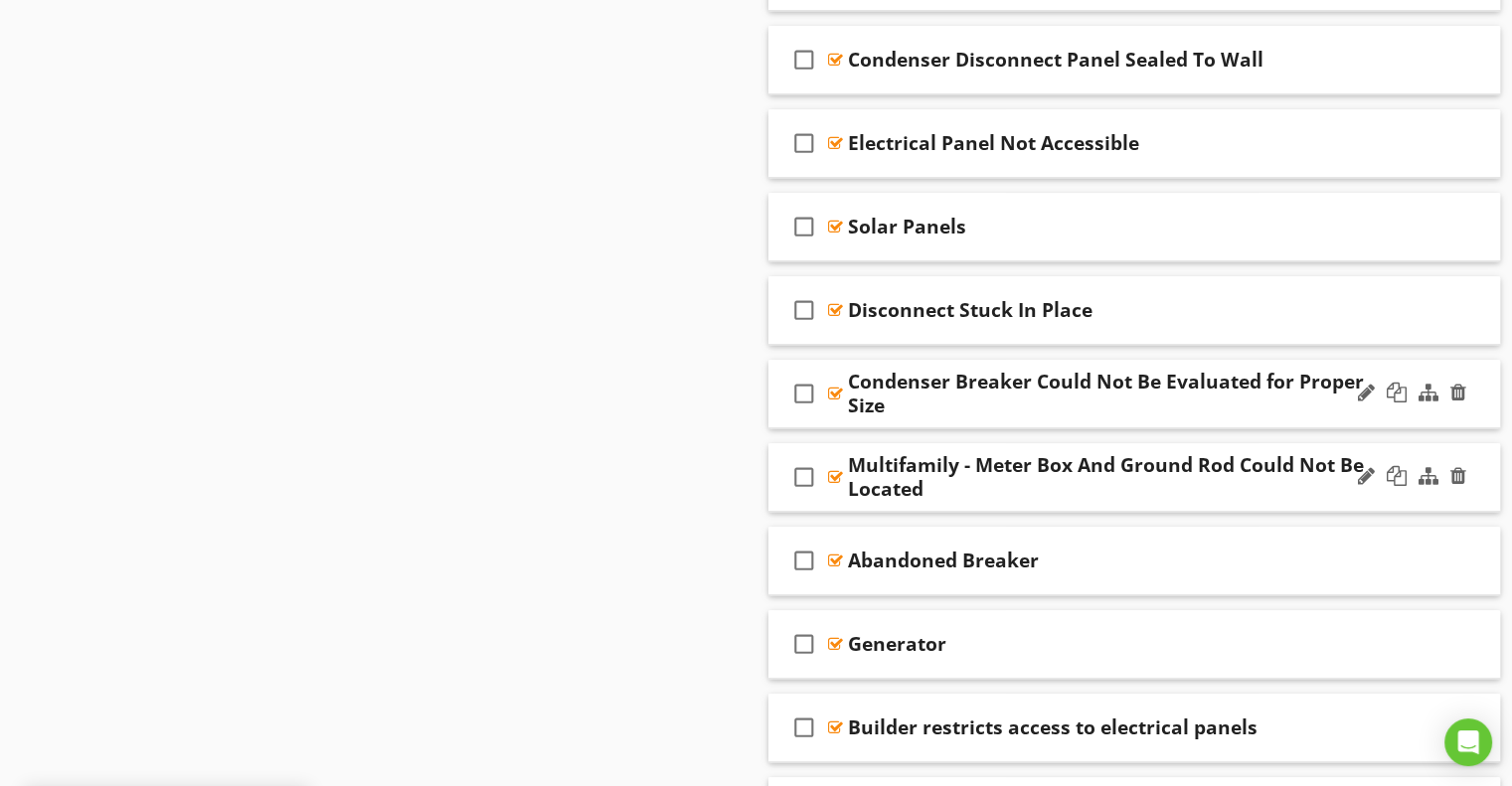 click on "check_box_outline_blank
Multifamily - Meter Box And Ground Rod Could Not Be Located" at bounding box center (1134, 477) 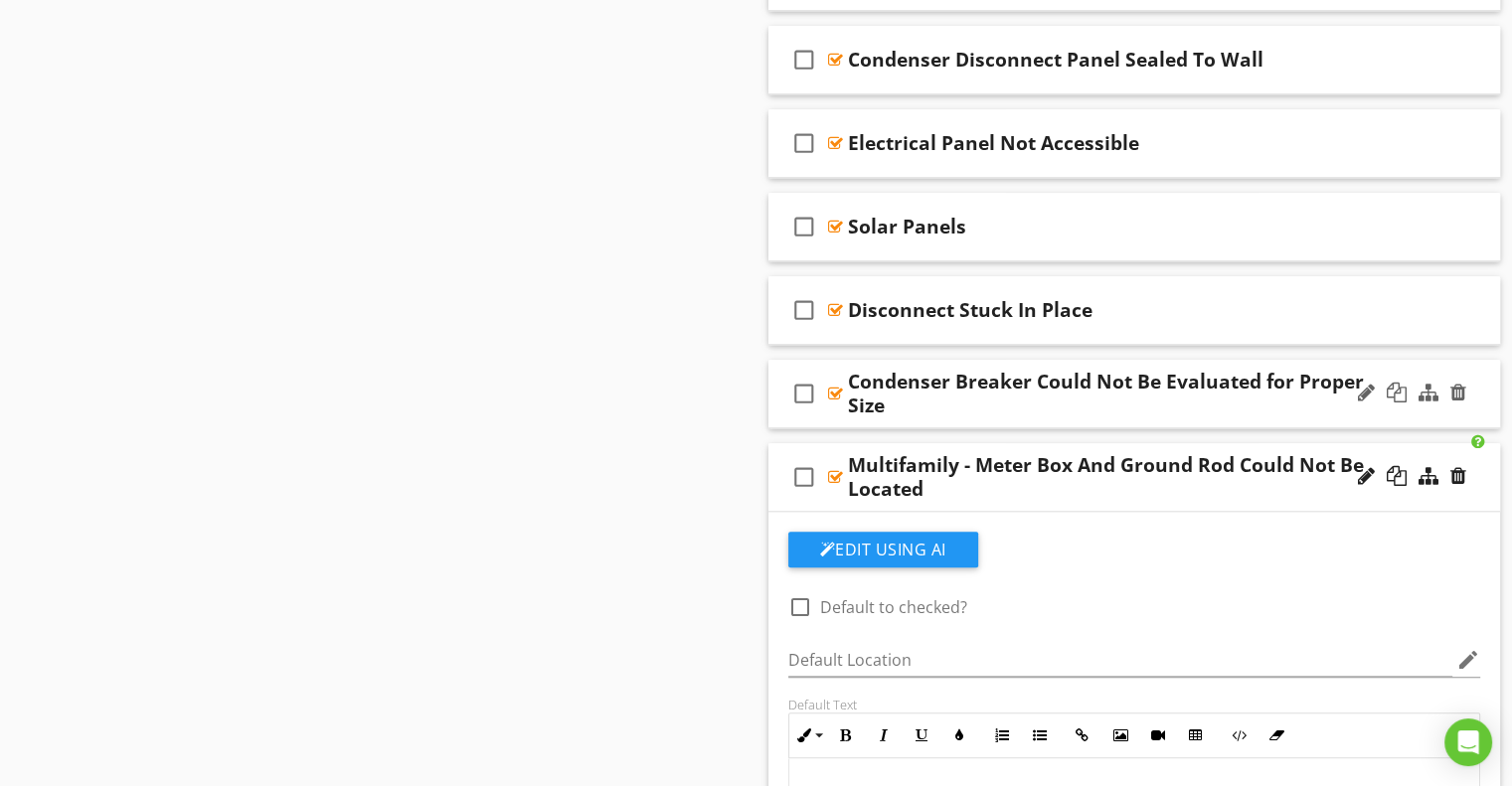 click on "Multifamily - Meter Box And Ground Rod Could Not Be Located" at bounding box center (1107, 477) 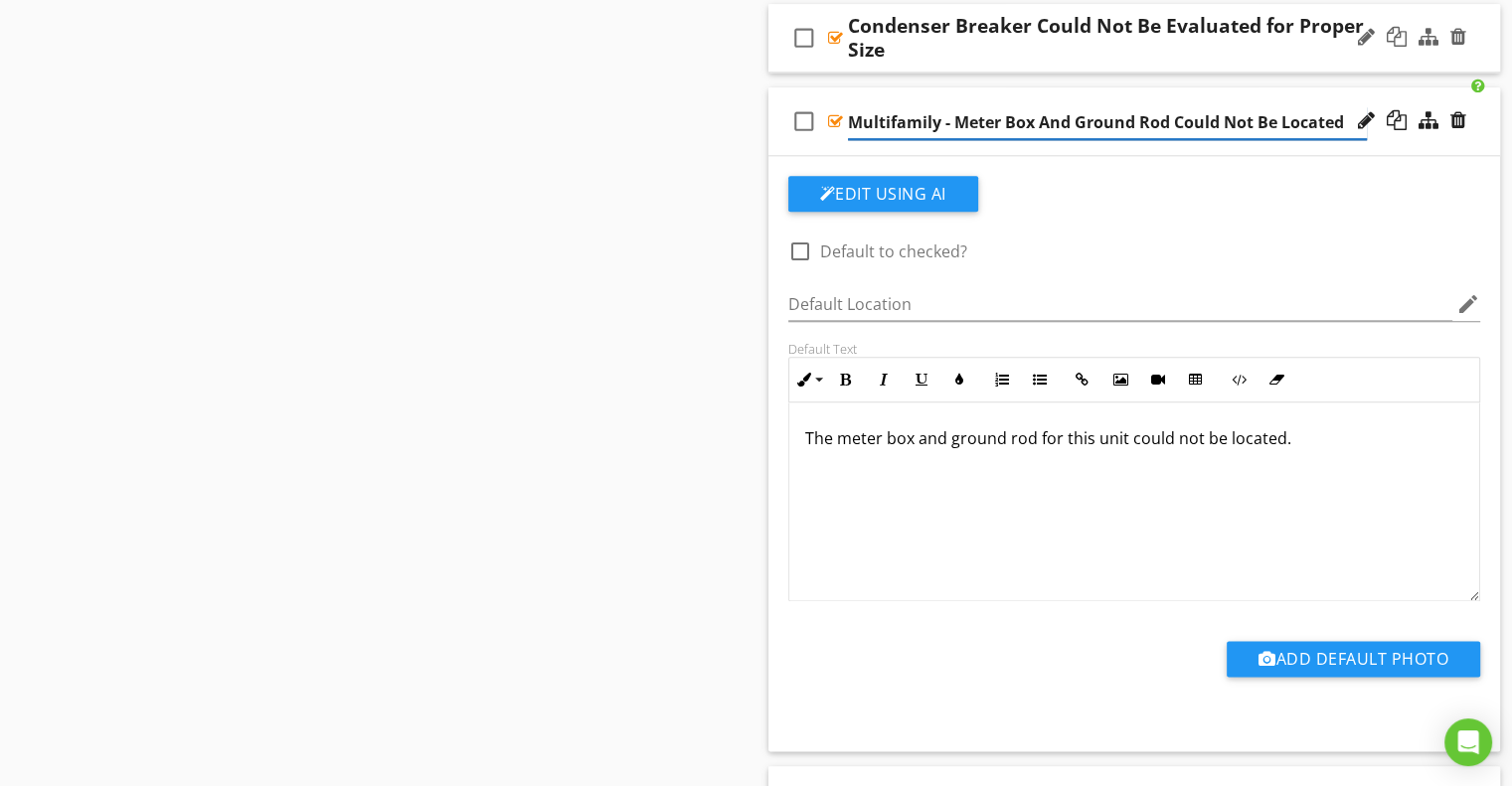scroll, scrollTop: 2245, scrollLeft: 0, axis: vertical 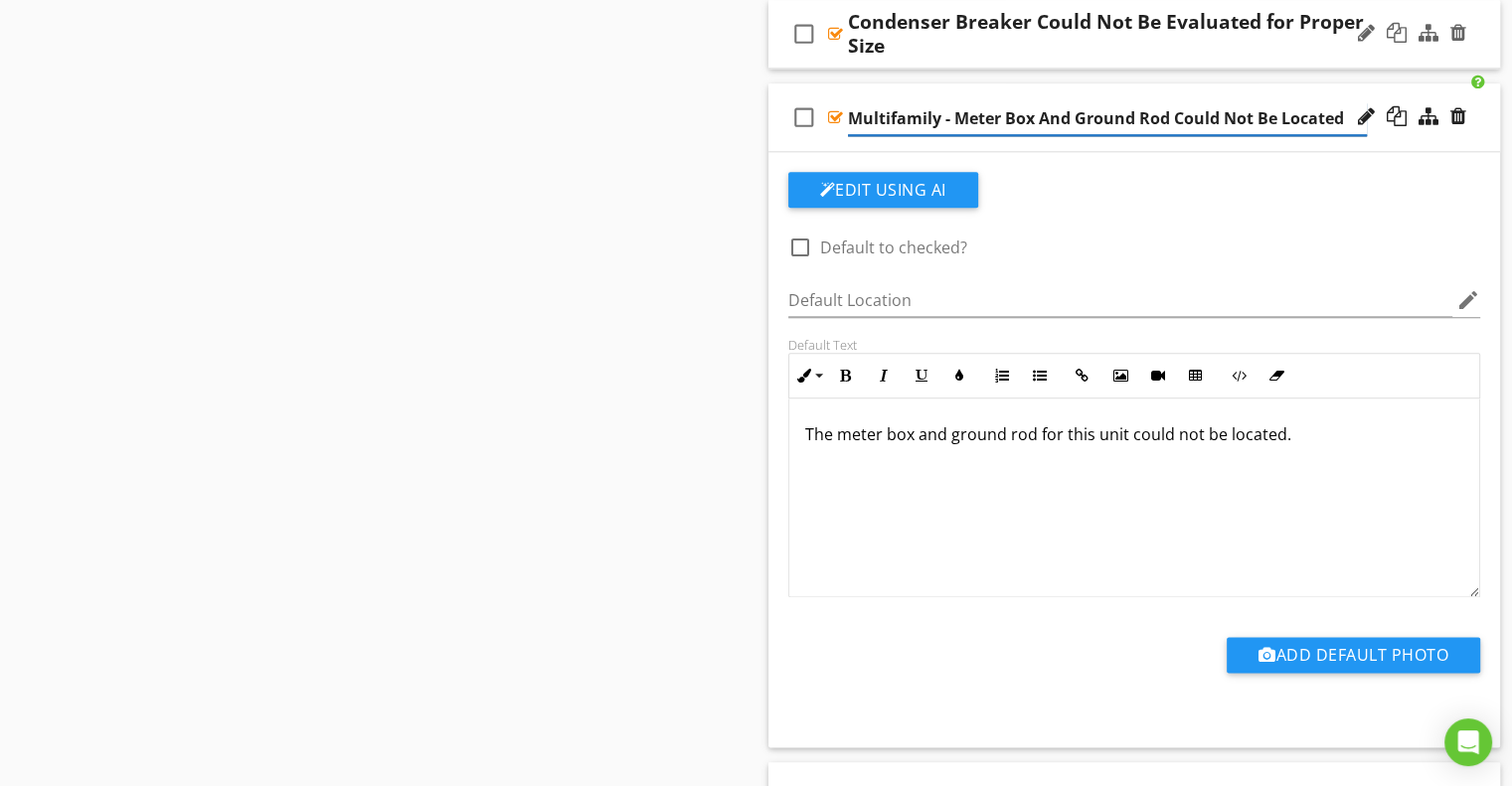 click on "Multifamily - Meter Box And Ground Rod Could Not Be Located" at bounding box center [1107, 118] 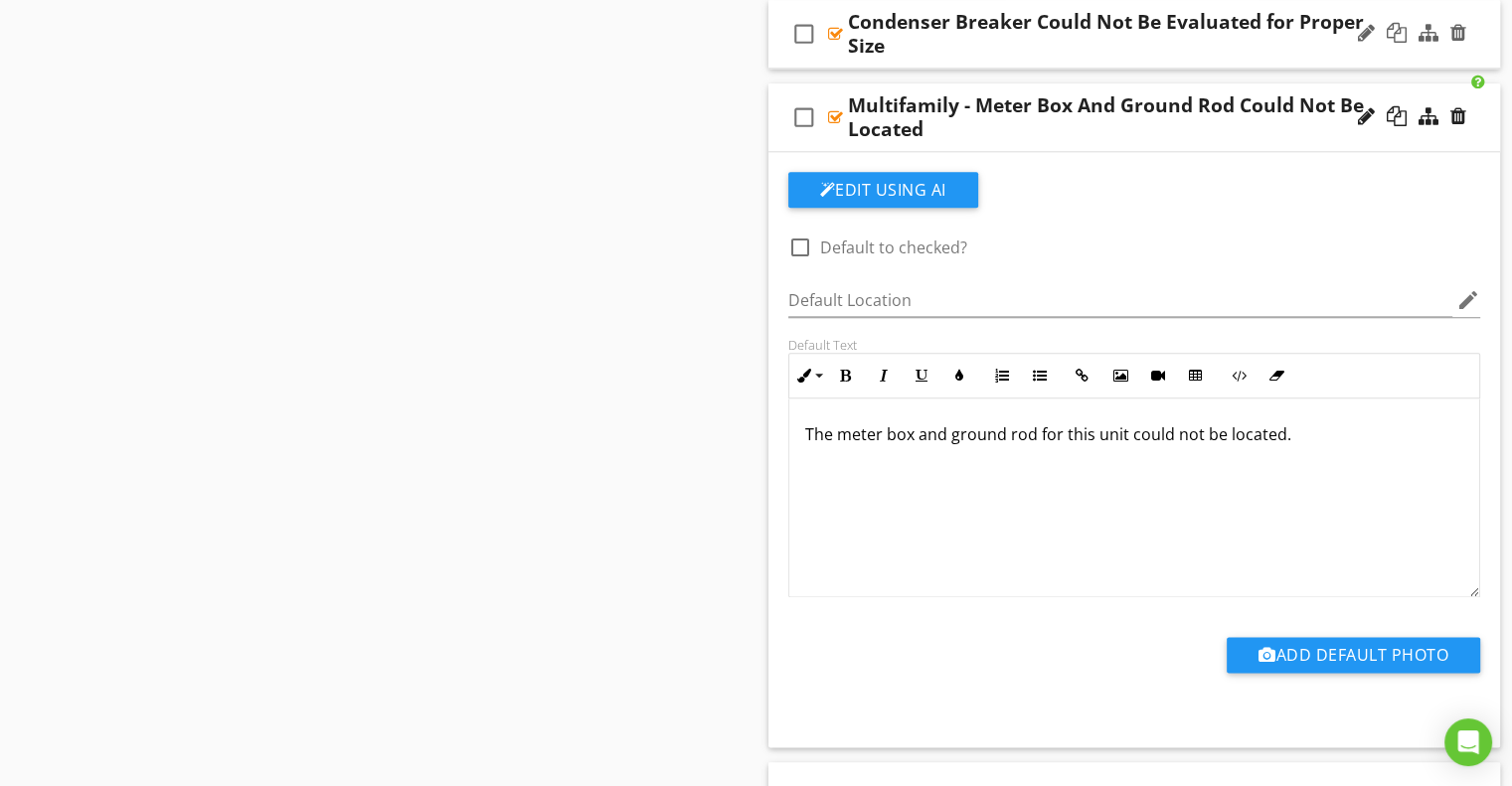 click on "check_box_outline_blank
Multifamily - Meter Box And Ground Rod Could Not Be Located" at bounding box center [1134, 117] 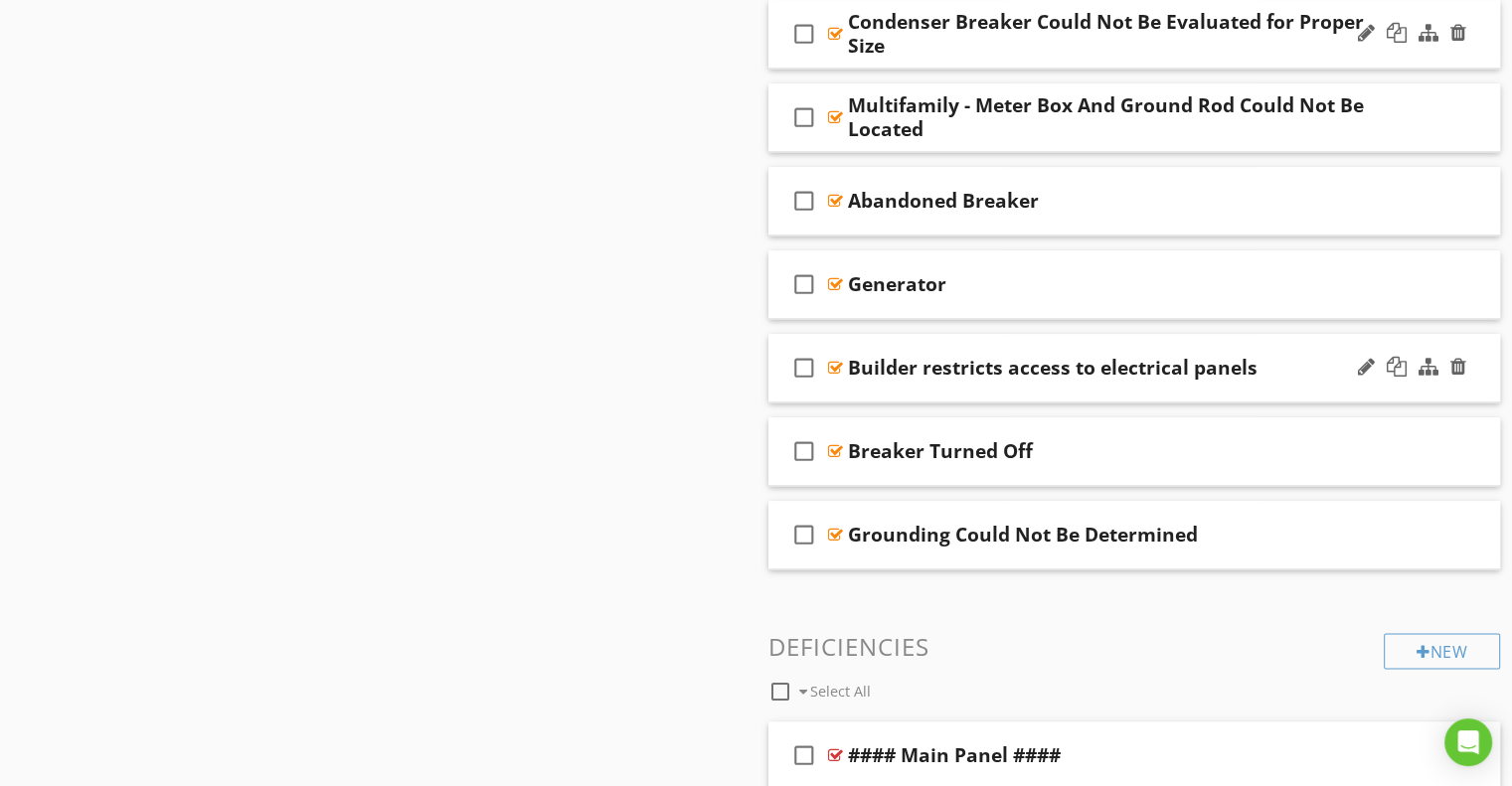 click on "Builder restricts access to electrical panels" at bounding box center [1053, 368] 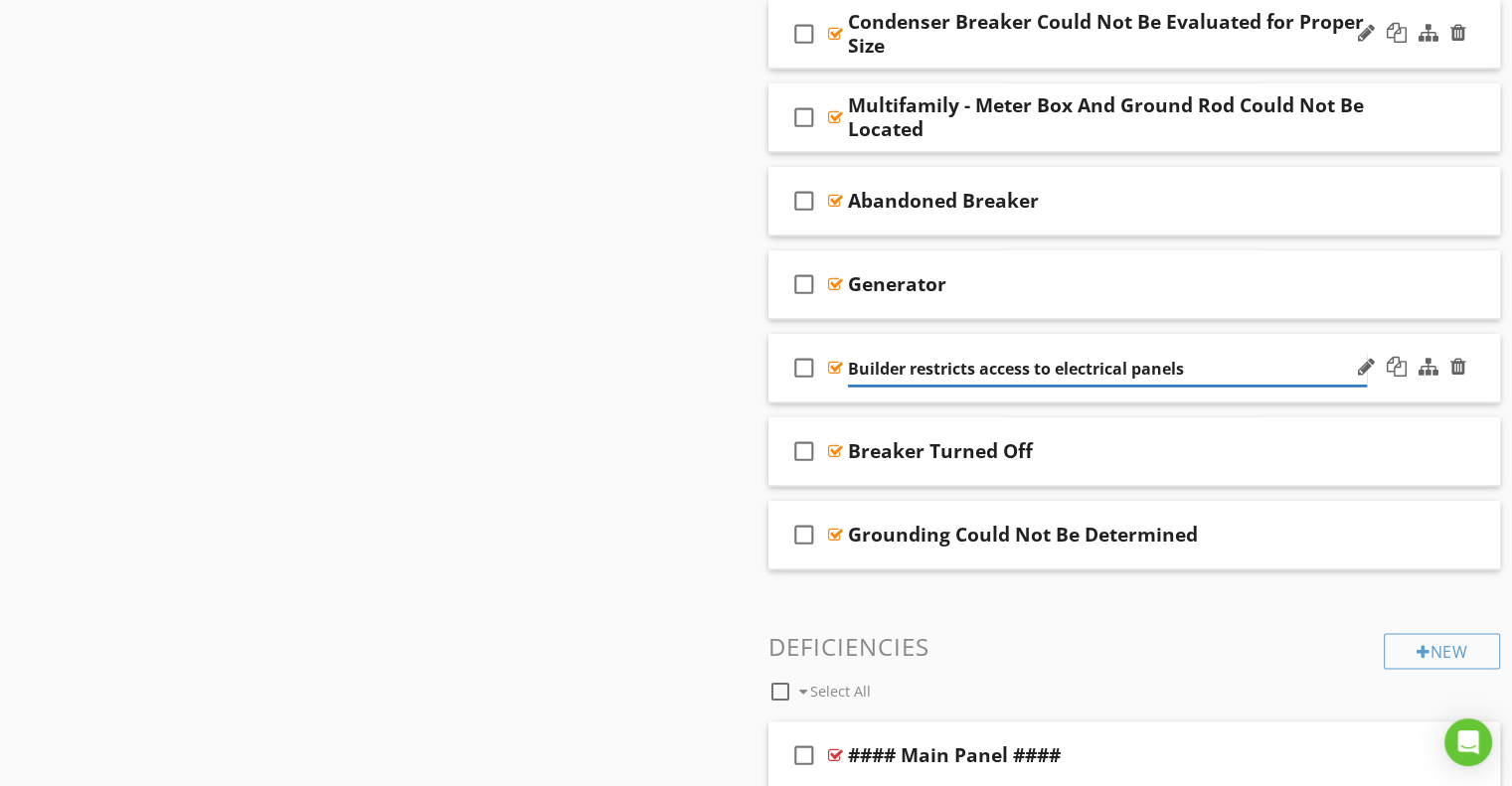 click on "Builder restricts access to electrical panels" at bounding box center [1107, 369] 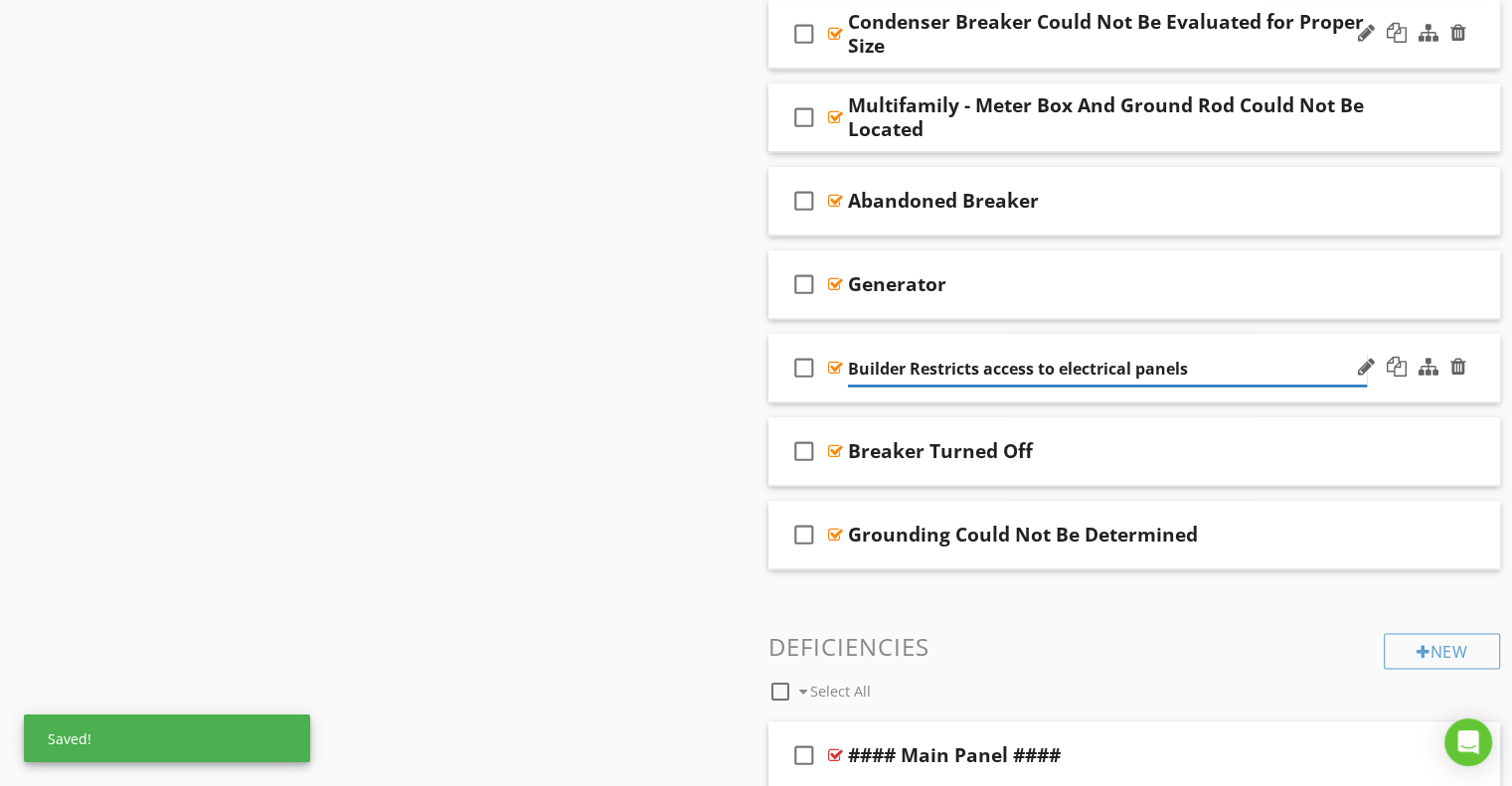 click on "Builder Restricts access to electrical panels" at bounding box center (1107, 369) 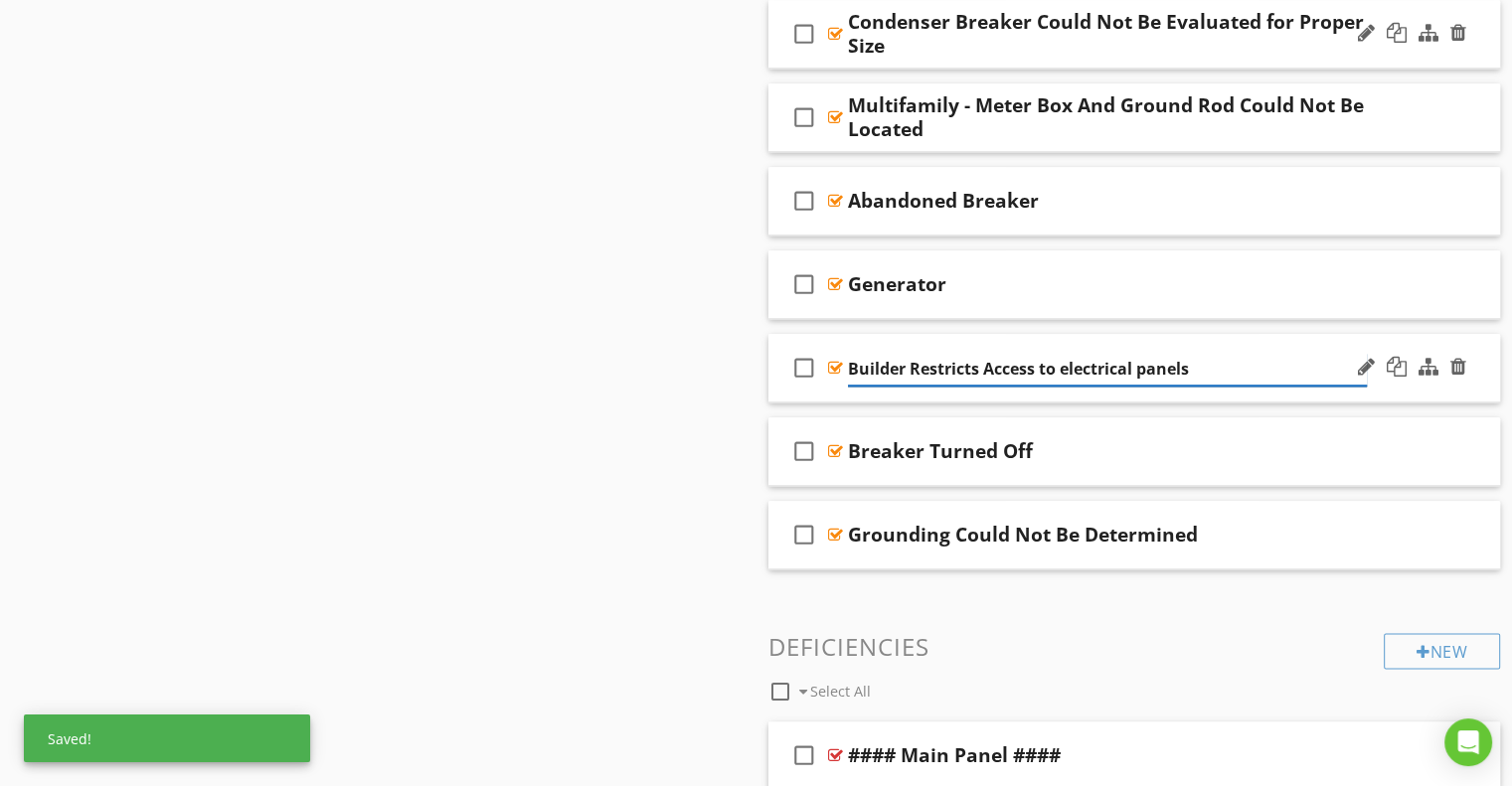 click on "Builder Restricts Access to electrical panels" at bounding box center [1107, 369] 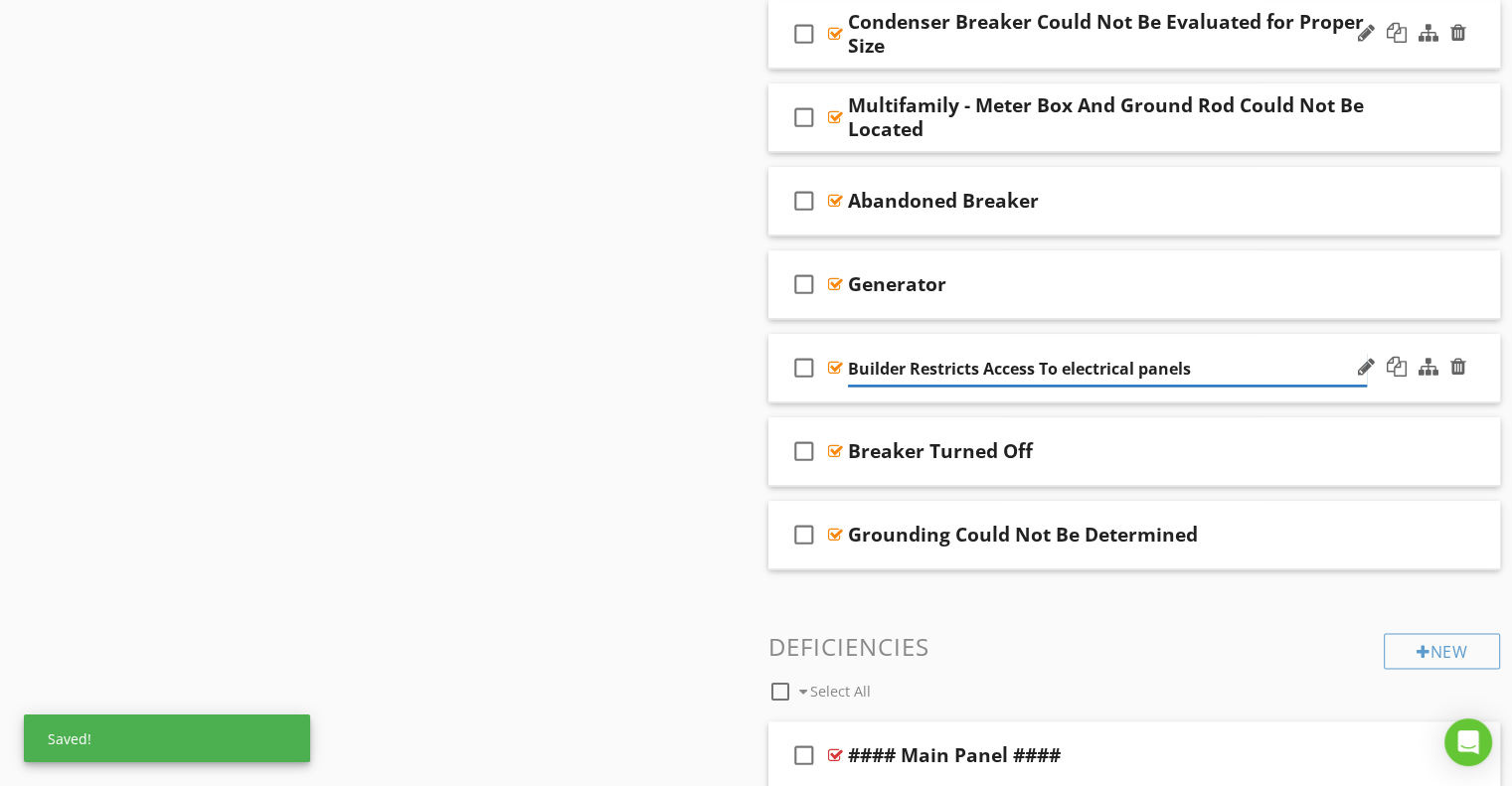 click on "Builder Restricts Access To electrical panels" at bounding box center (1107, 369) 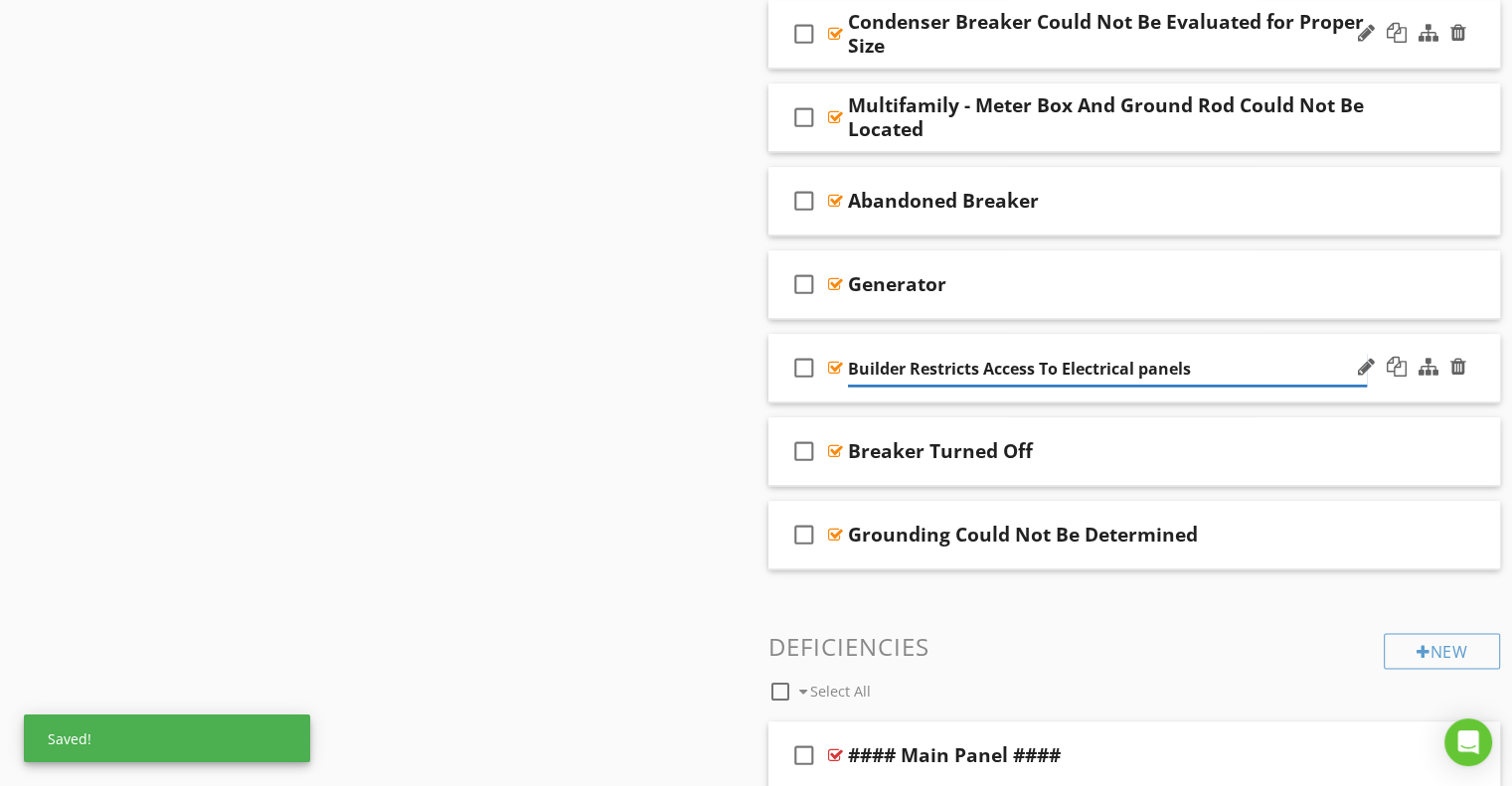 click on "Builder Restricts Access To Electrical panels" at bounding box center (1107, 369) 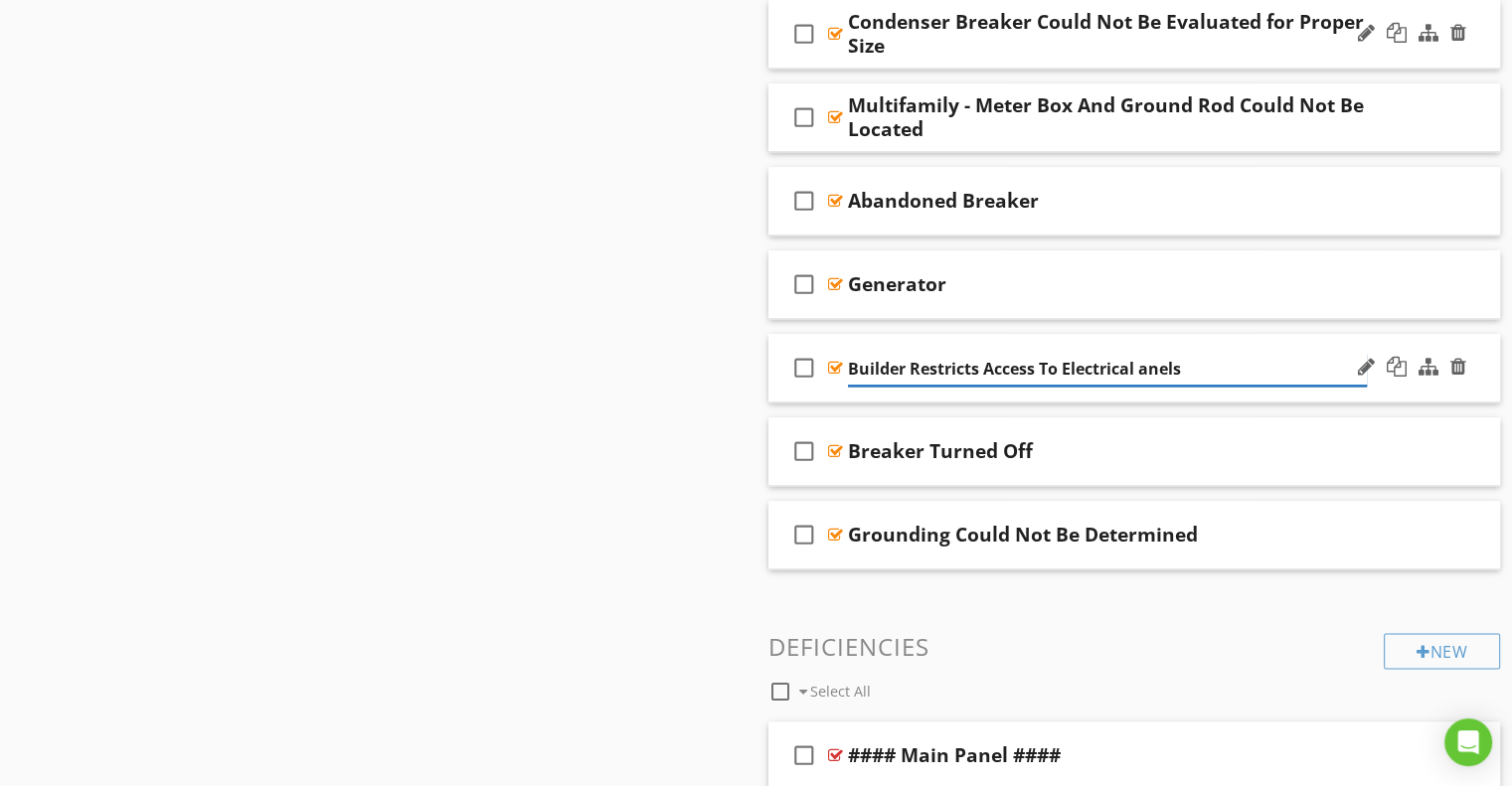 type on "Builder Restricts Access To Electrical Panels" 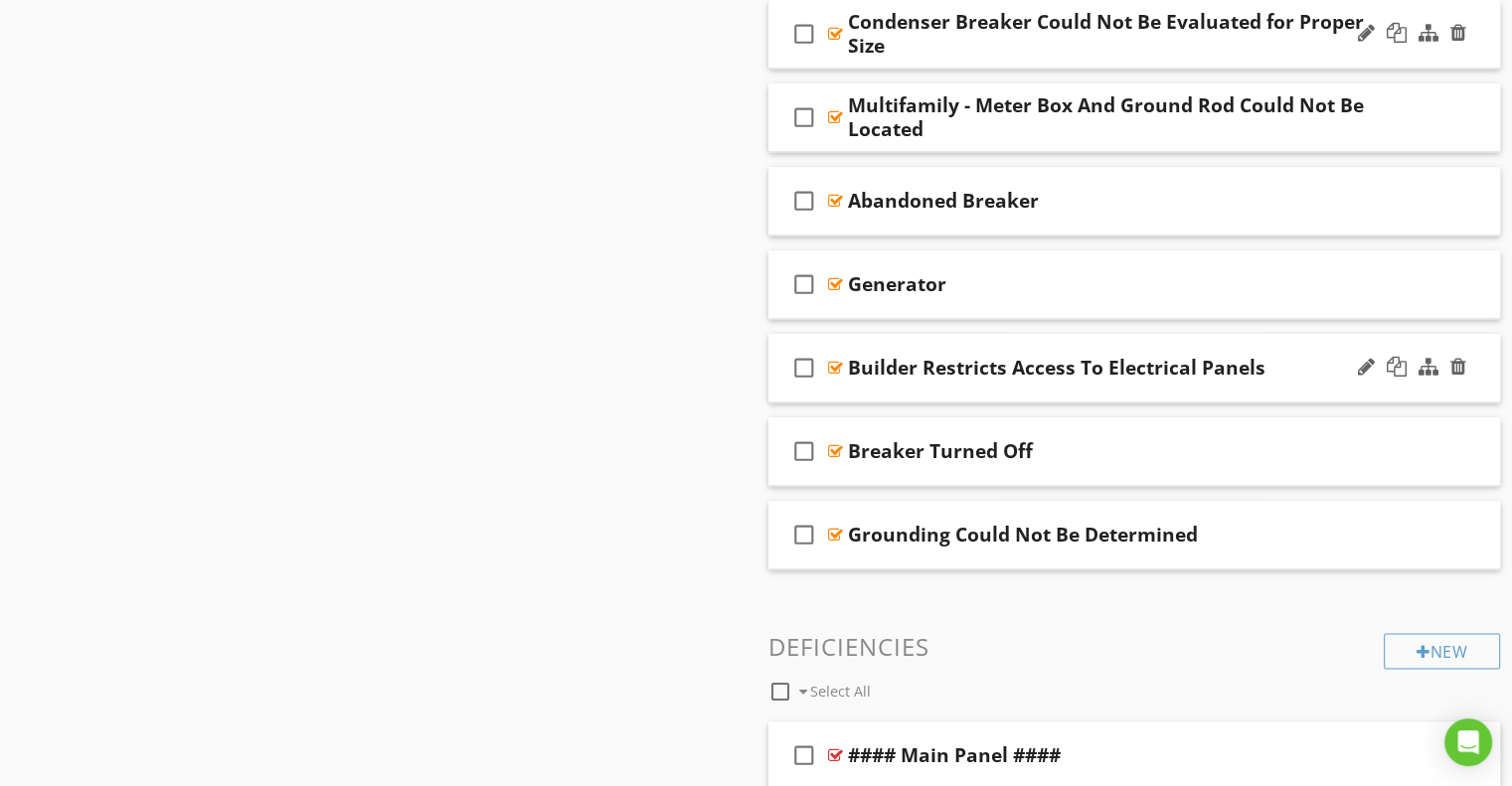 click on "Sections
Information           I. Structural Systems           II. Electrical Systems           III. Heating, Ventilation and Air Conditioning Systems           IV. Plumbing Systems           V. Appliances           VI. Optional Systems
Section
Attachments
Attachment
Items
A. Service Entrance and Panels           B. Branch Circuits, Connected Devices, and Fixtures           C. Other
Item
Comments
New
Informational   check_box_outline_blank     Select All       check_box_outline_blank
Comments
check_box_outline_blank
Reference Photos - Electrical Panels Uncovered For Inspection
check_box_outline_blank
Service Entrance Type
check_box_outline_blank" at bounding box center [756, 3251] 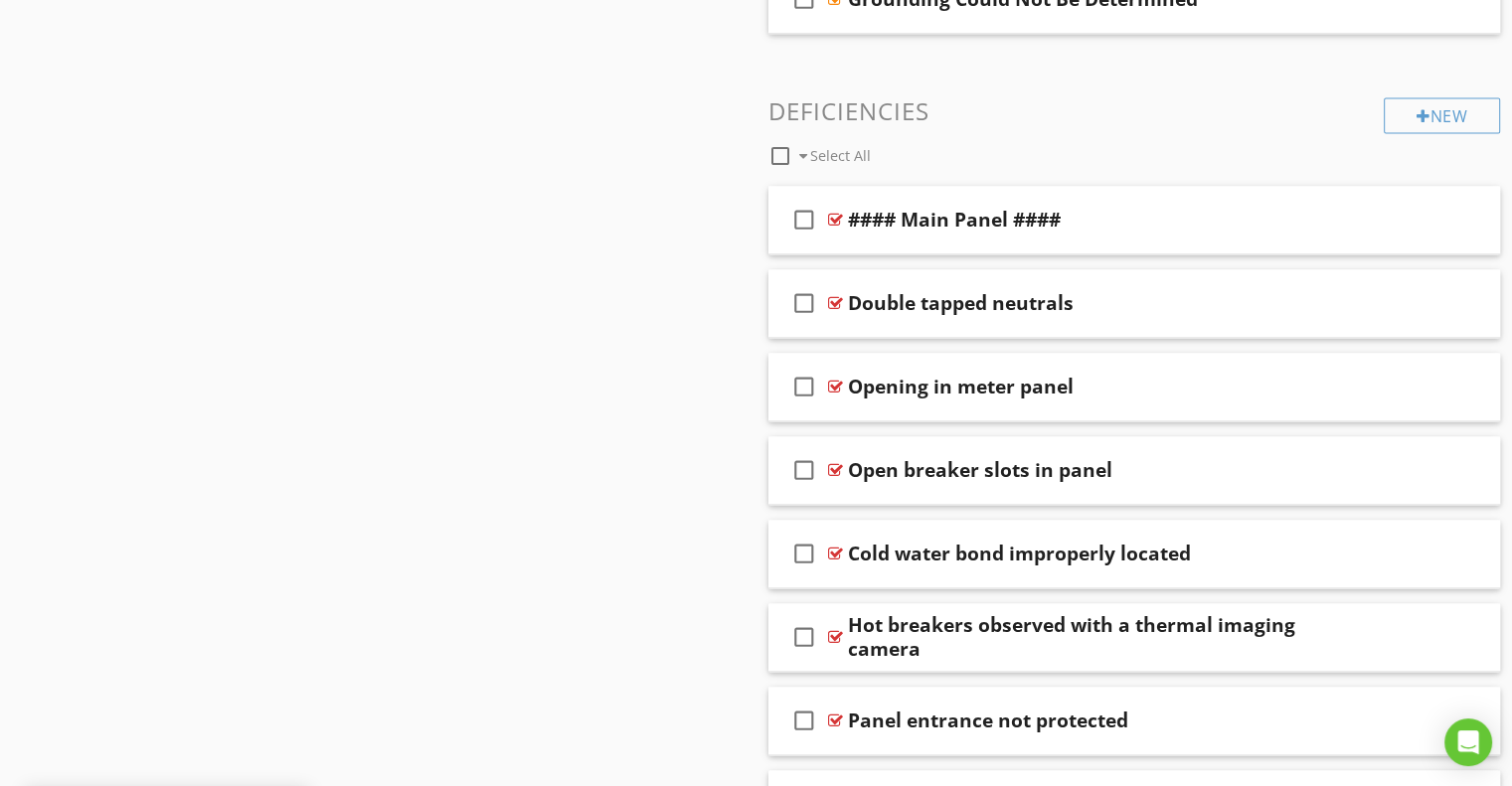 scroll, scrollTop: 2782, scrollLeft: 0, axis: vertical 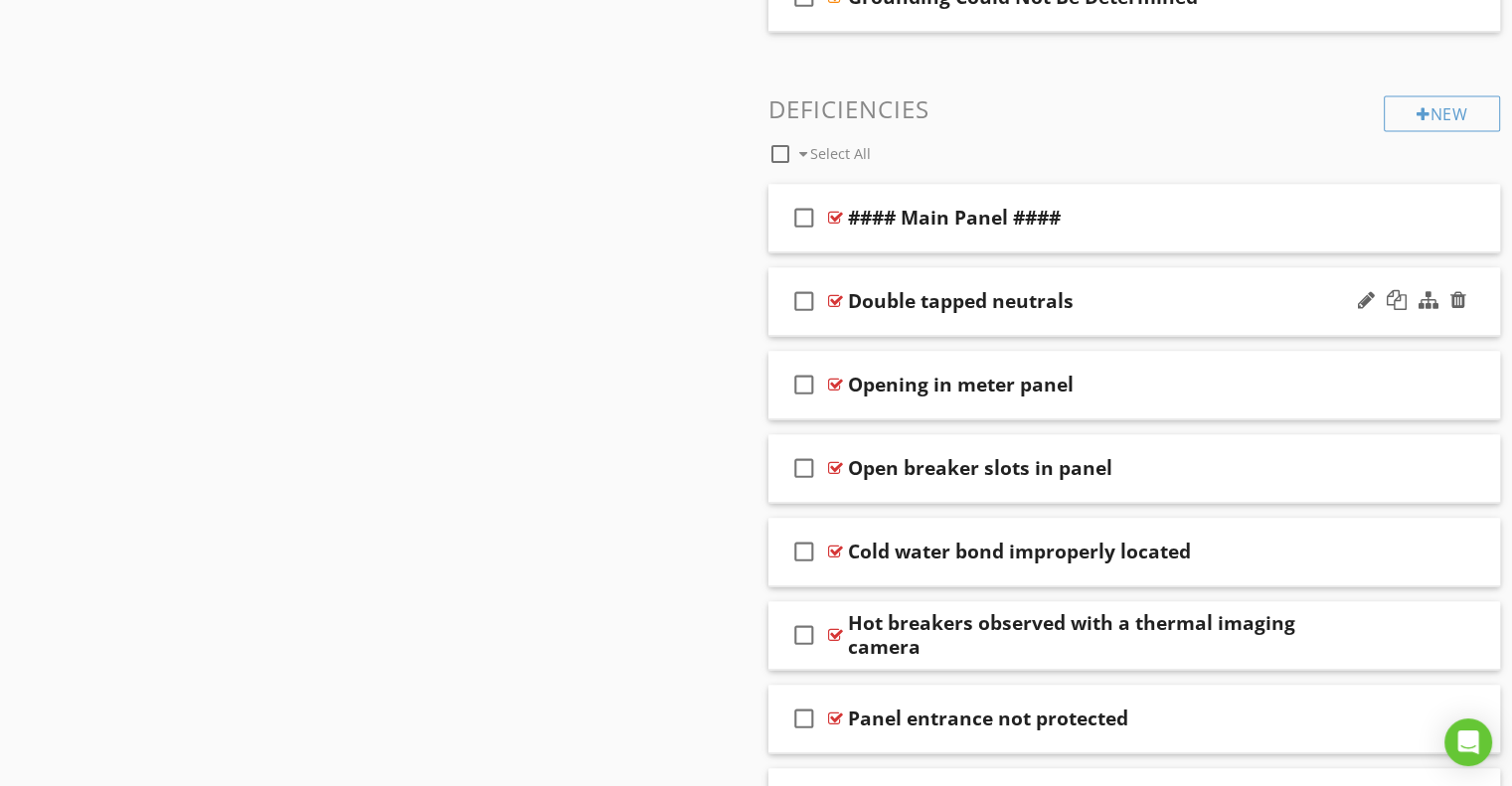 click on "Double tapped neutrals" at bounding box center [960, 301] 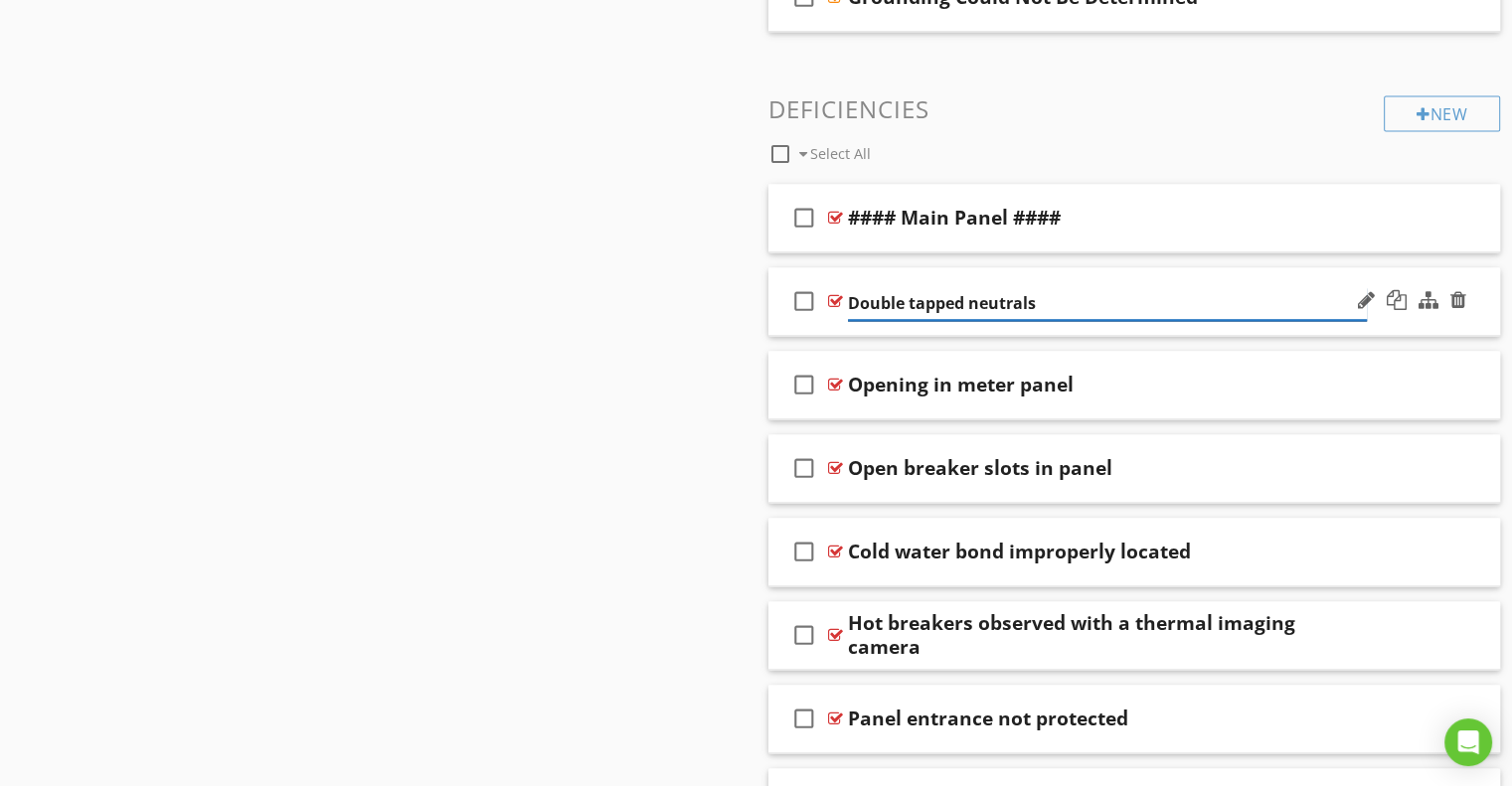 click on "Double tapped neutrals" at bounding box center (1107, 303) 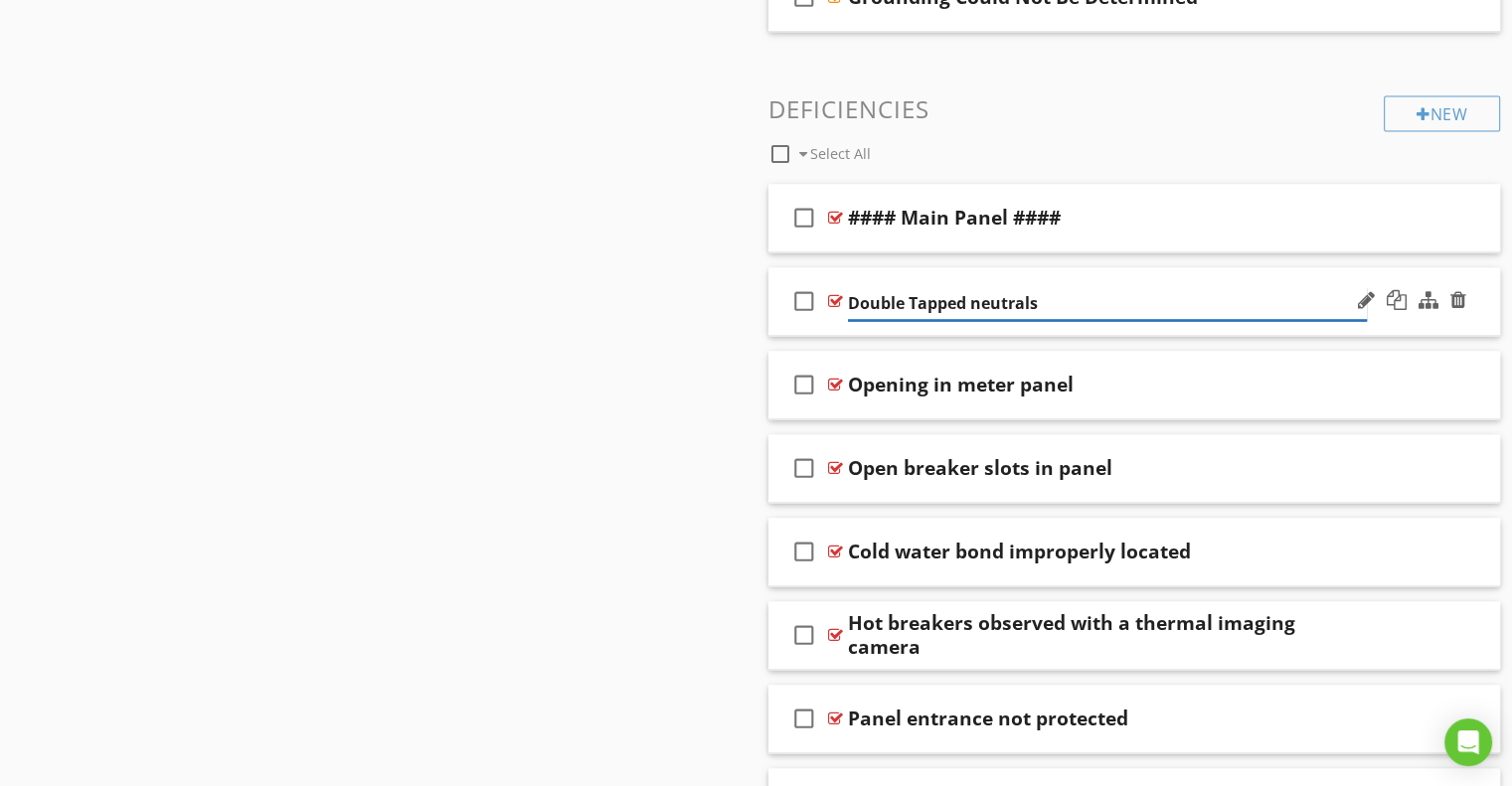 click on "Double Tapped neutrals" at bounding box center (1107, 303) 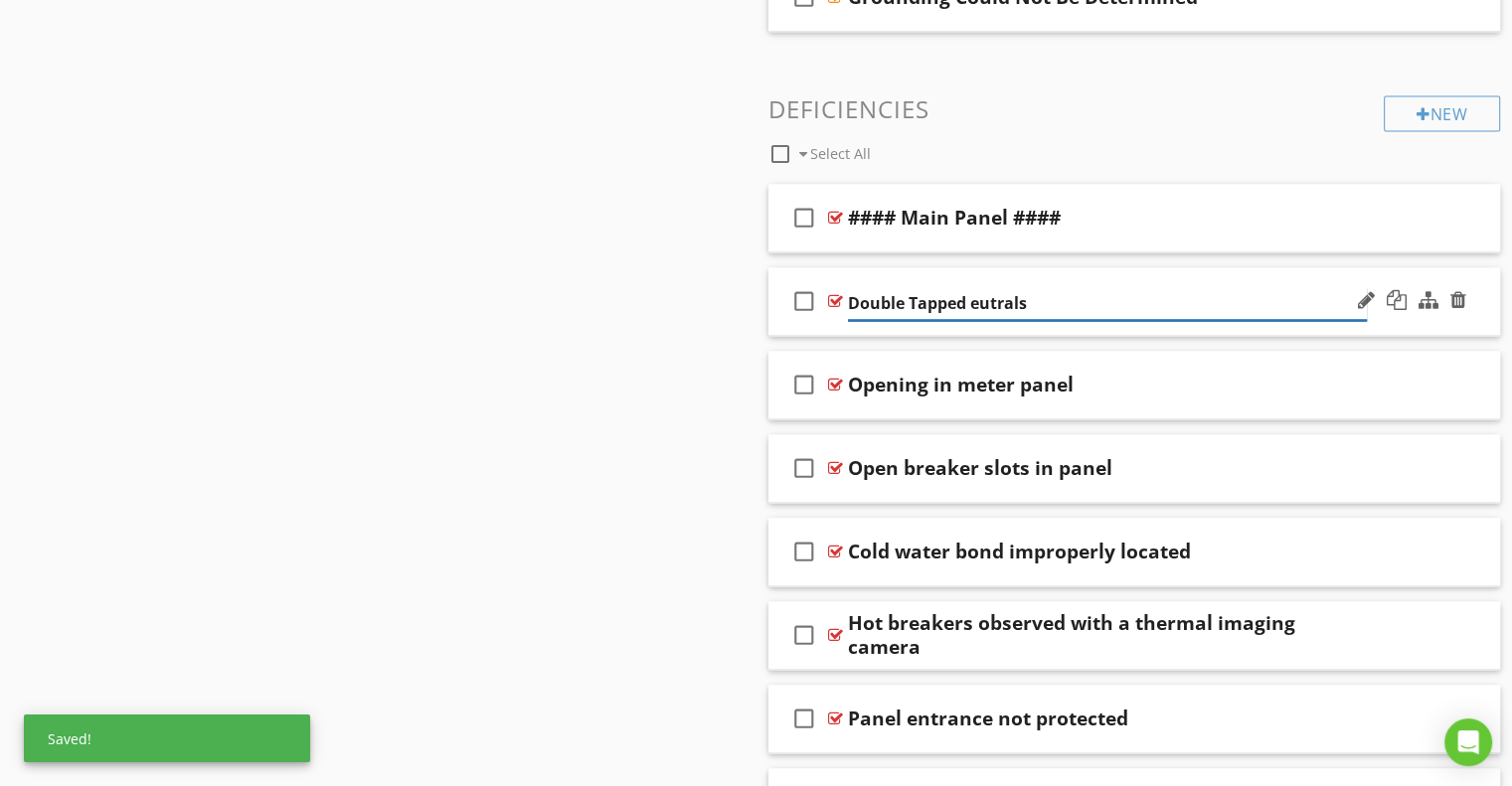 type on "Double Tapped Neutrals" 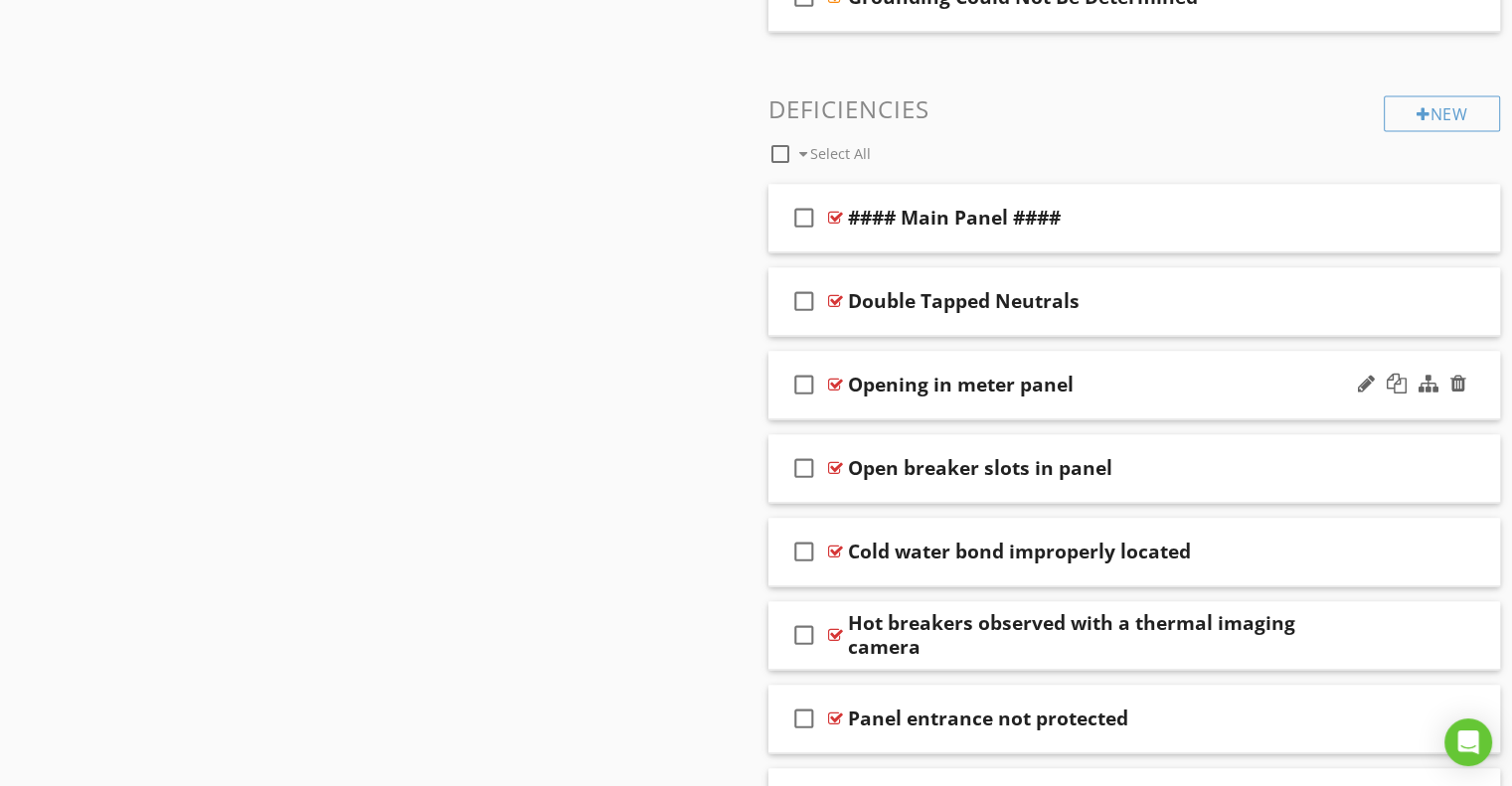 click on "Opening in meter panel" at bounding box center (960, 385) 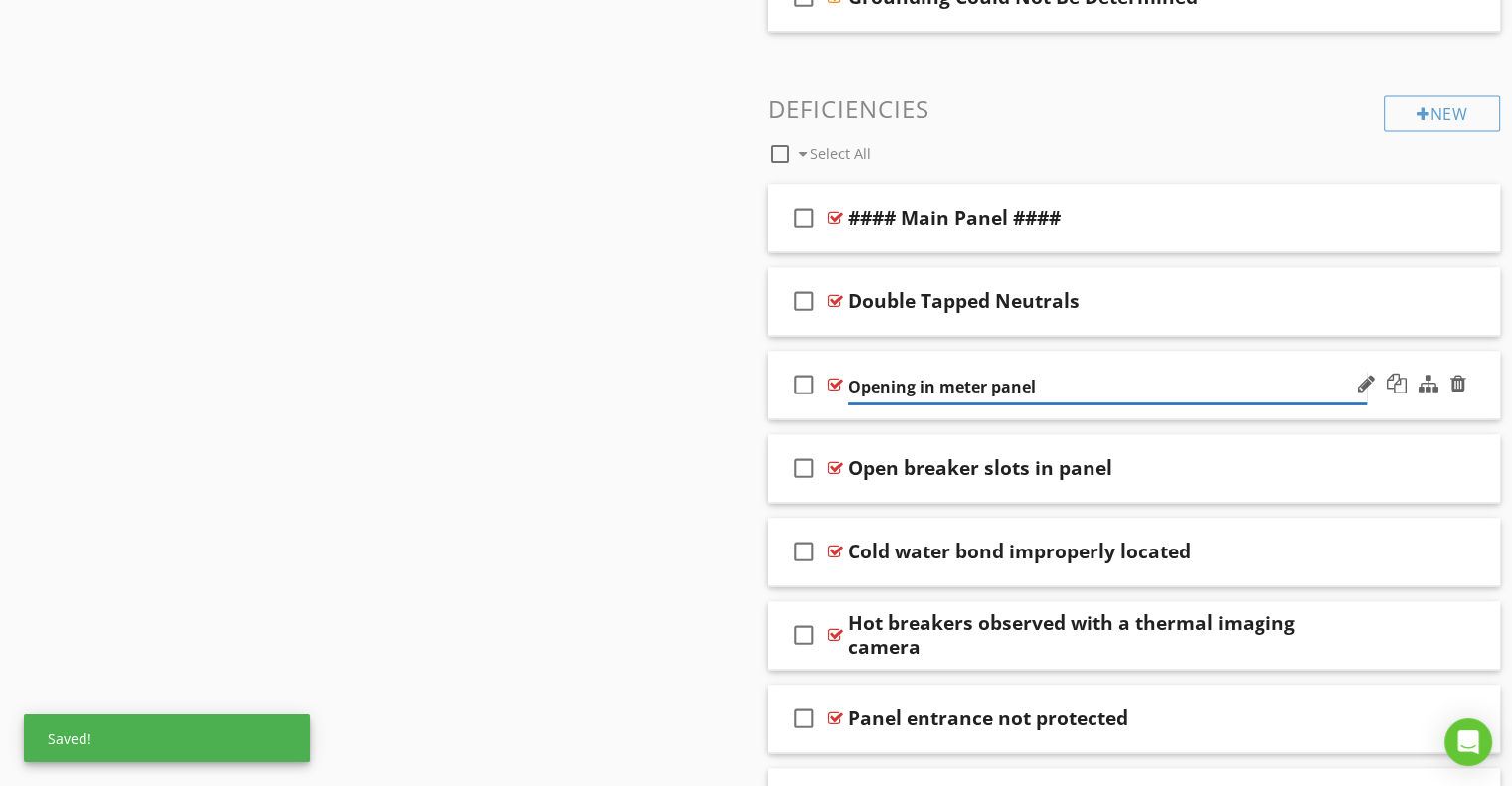 click on "Opening in meter panel" at bounding box center (1107, 387) 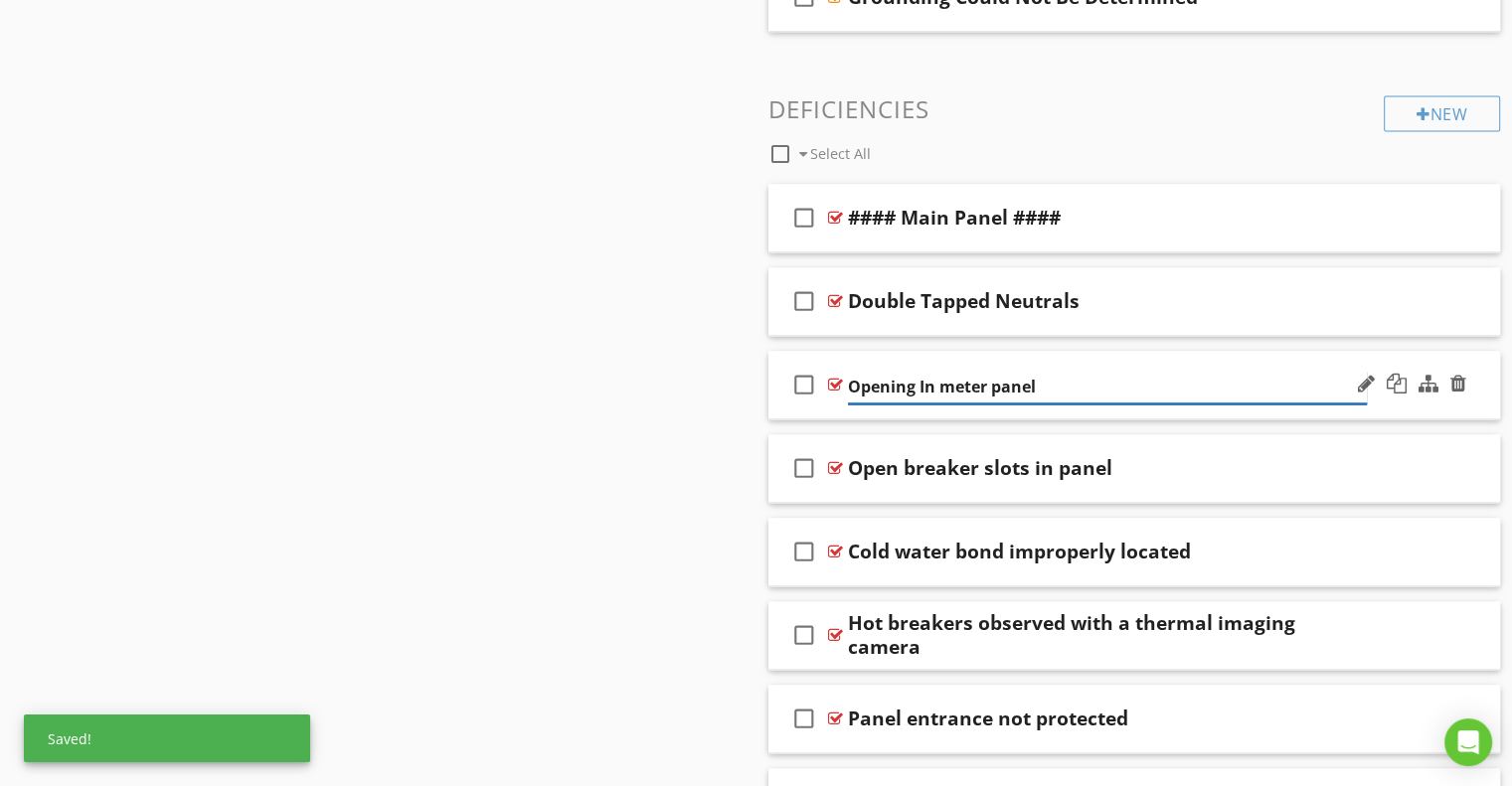 click on "Opening In meter panel" at bounding box center [1107, 387] 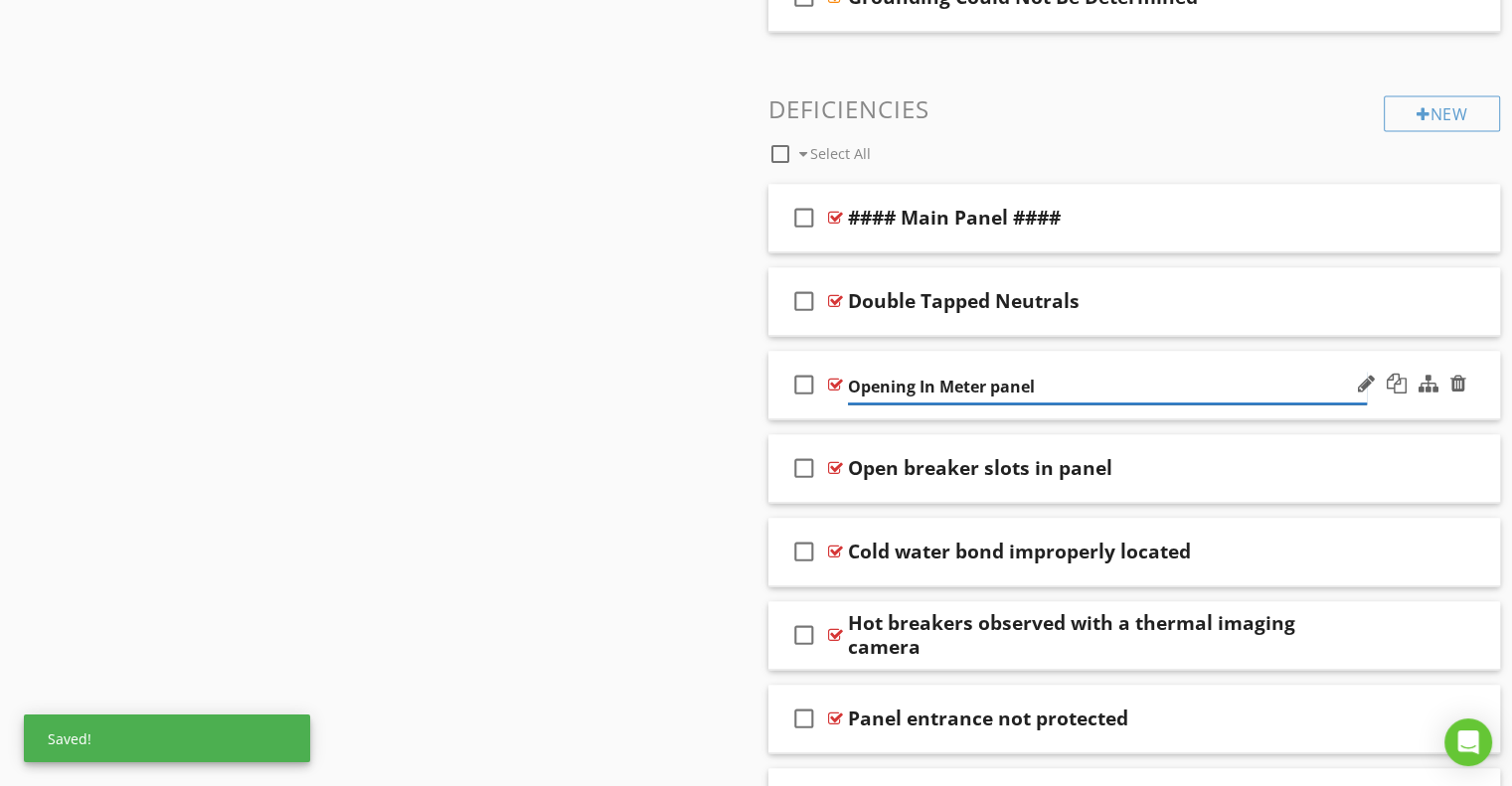 click on "Opening In Meter panel" at bounding box center [1107, 387] 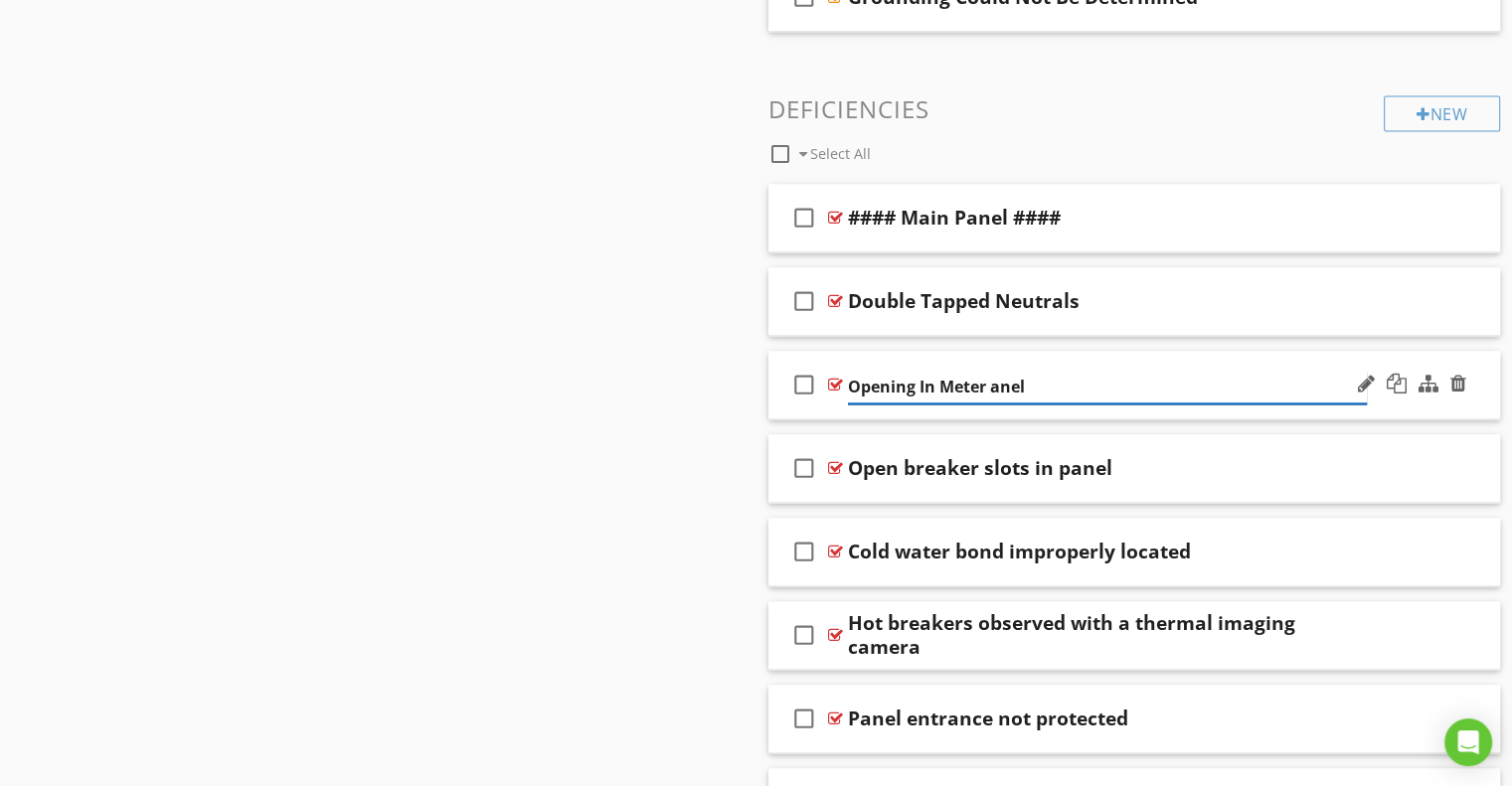 type on "Opening In Meter Panel" 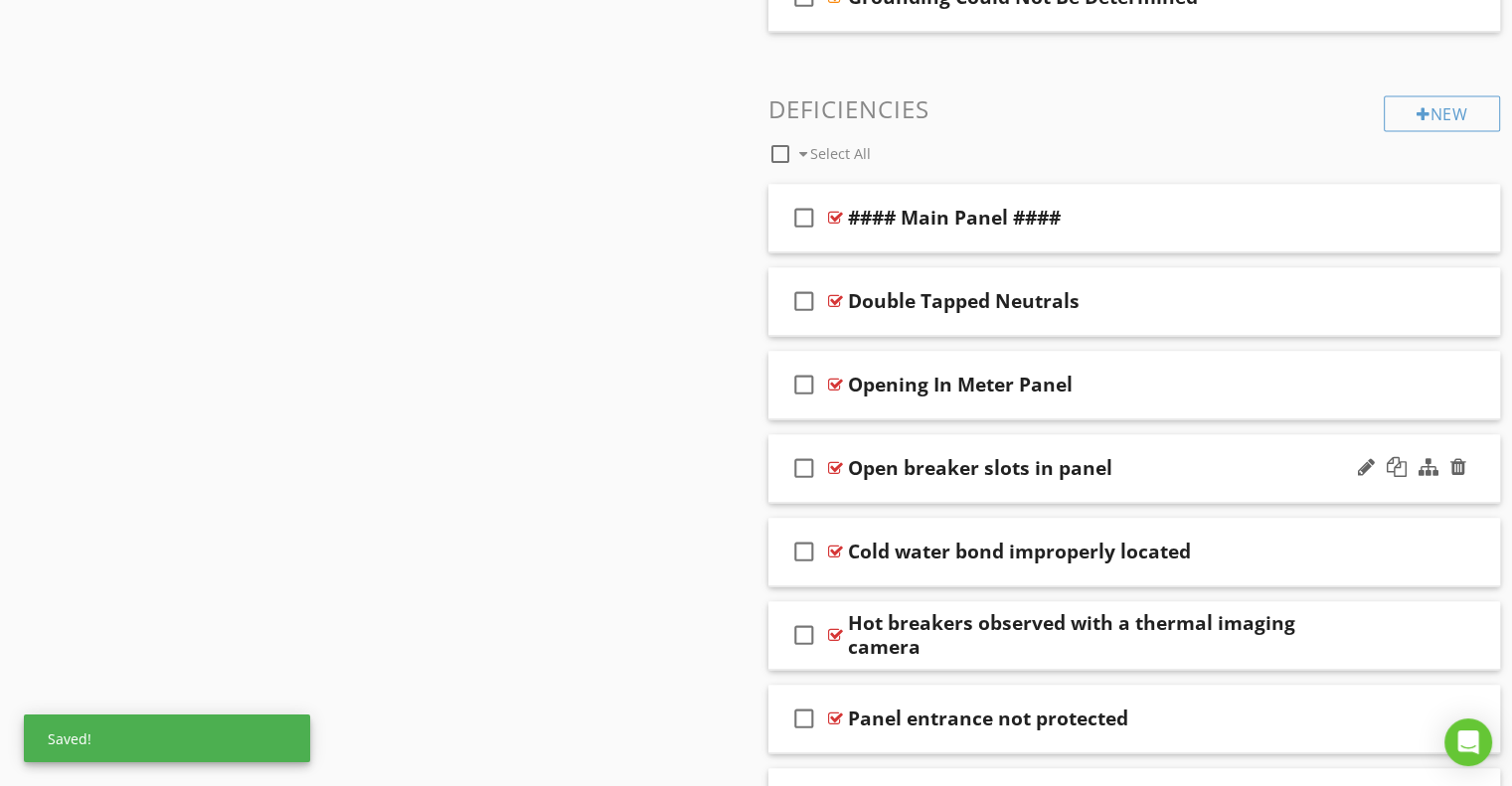 click on "Open breaker slots in panel" at bounding box center [980, 468] 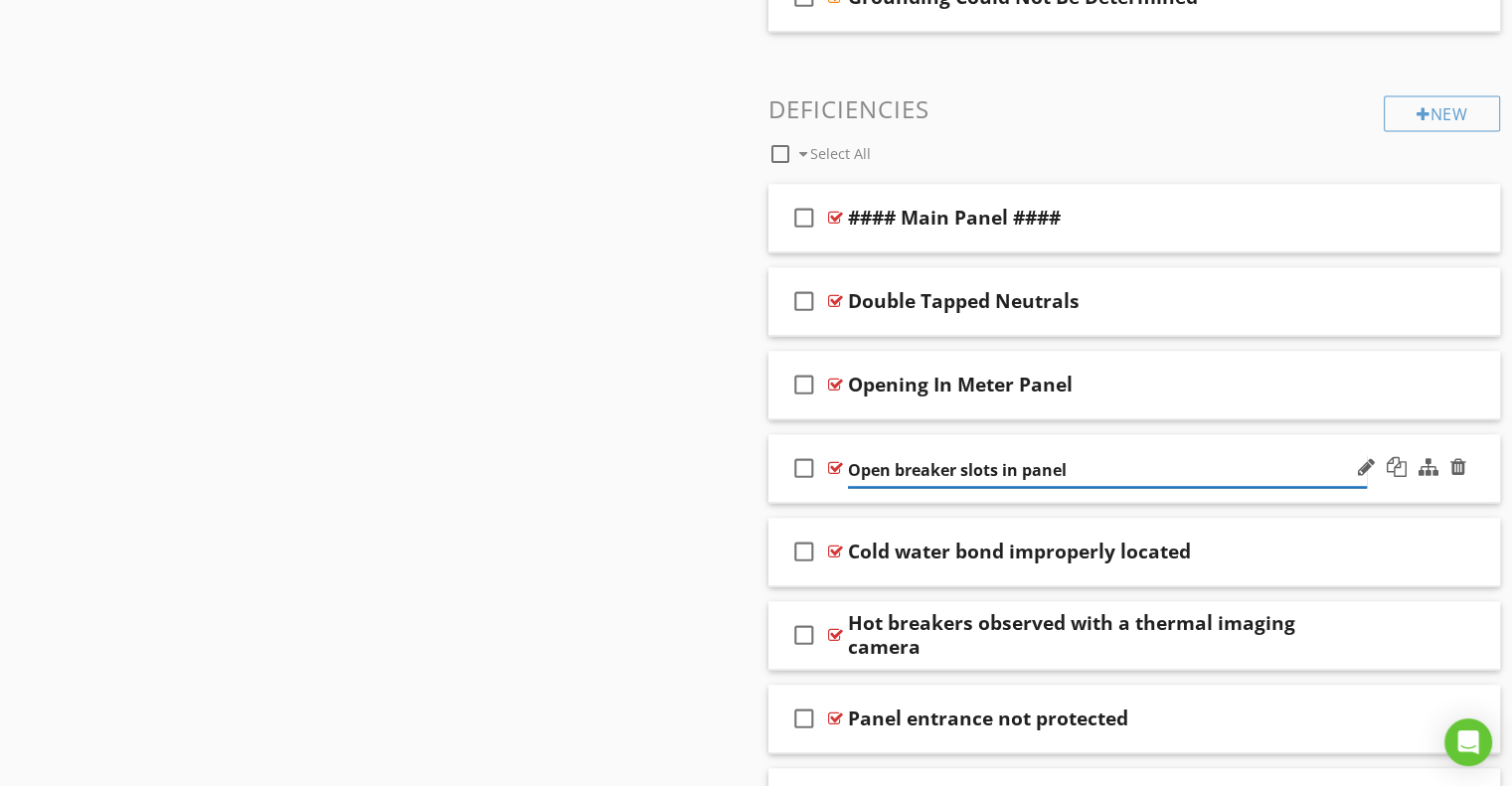 click on "Open breaker slots in panel" at bounding box center [1107, 470] 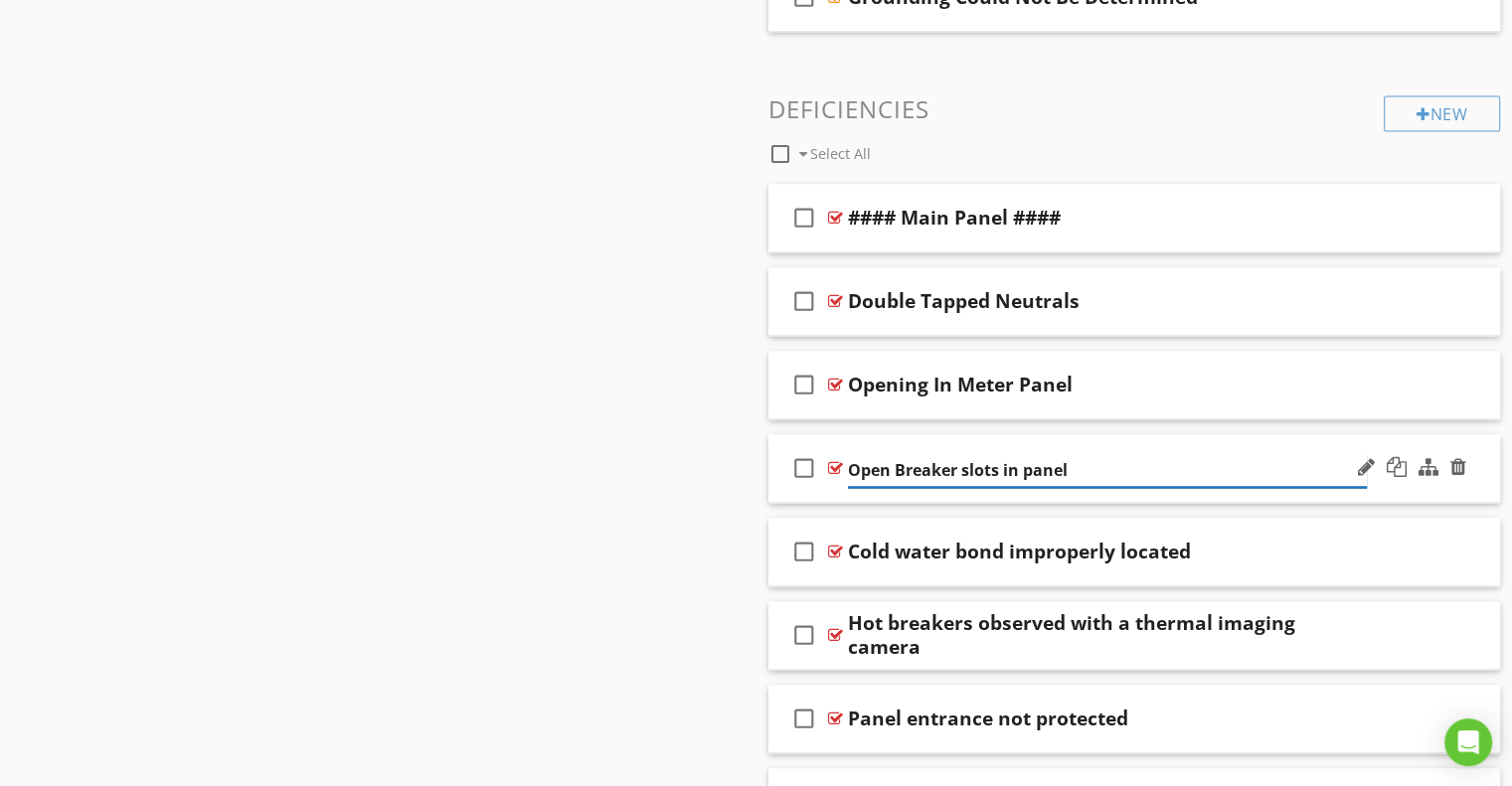 click on "Open Breaker slots in panel" at bounding box center (1107, 470) 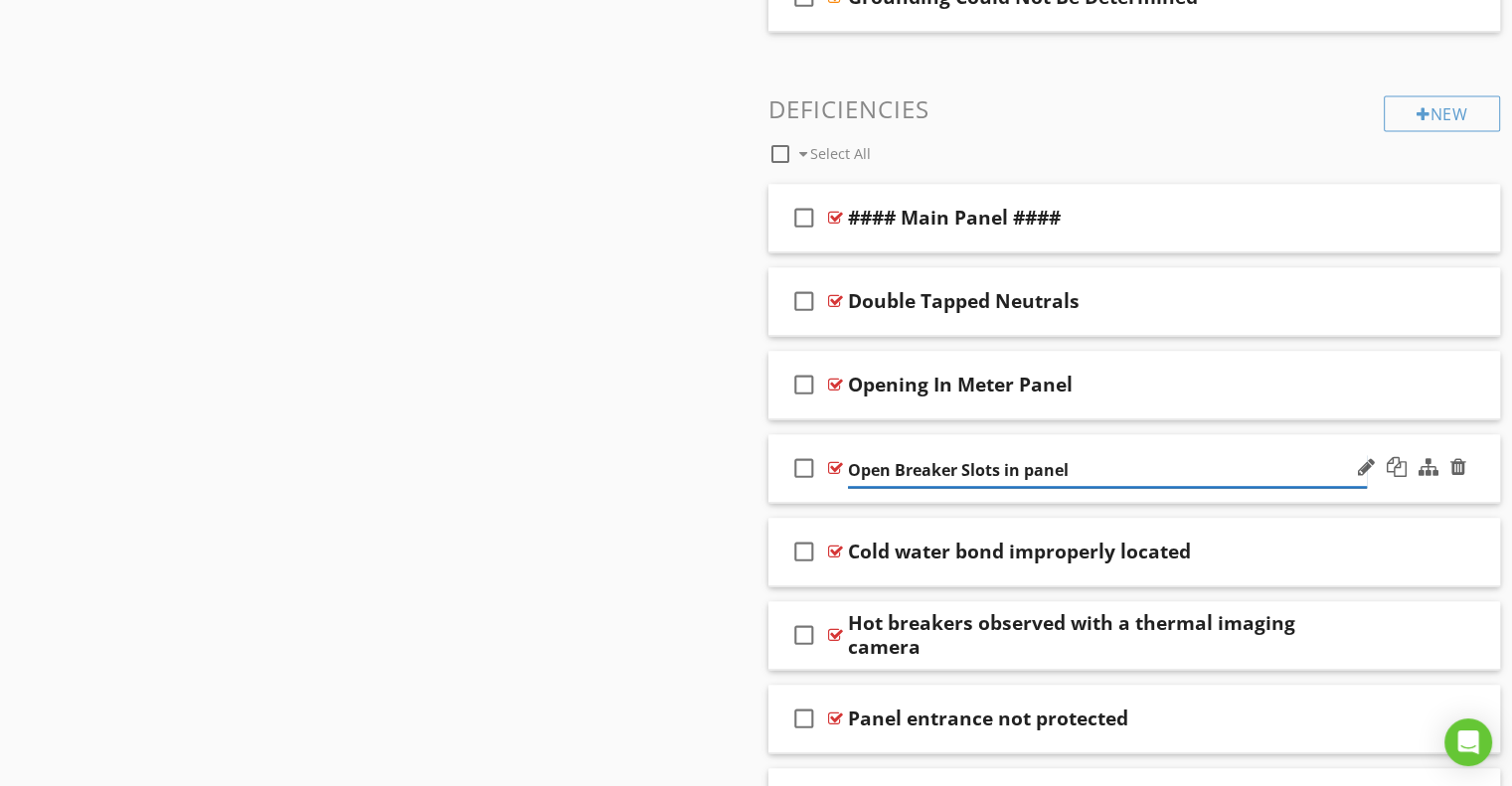 click on "Open Breaker Slots in panel" at bounding box center (1107, 470) 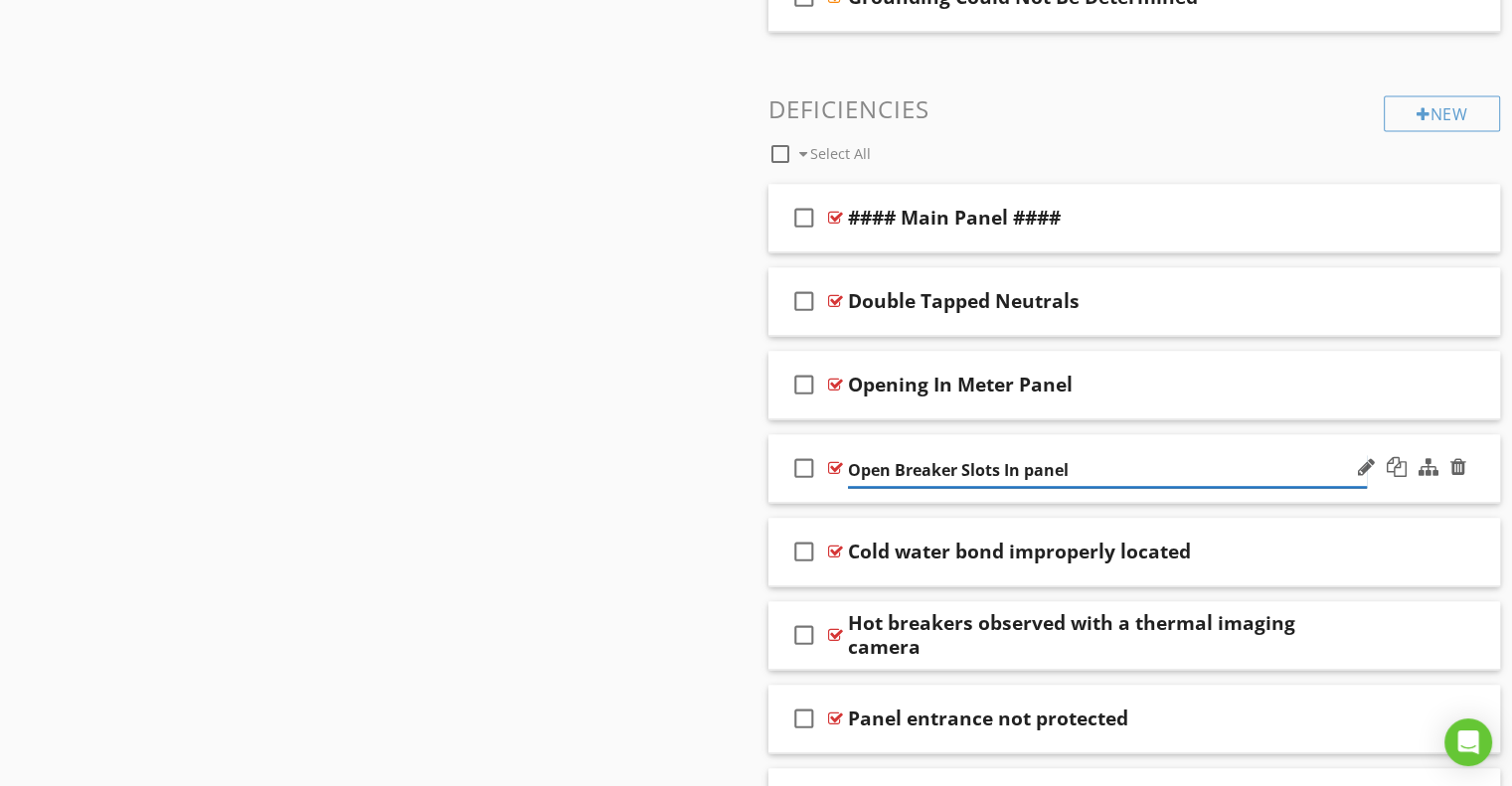click on "Open Breaker Slots In panel" at bounding box center (1107, 470) 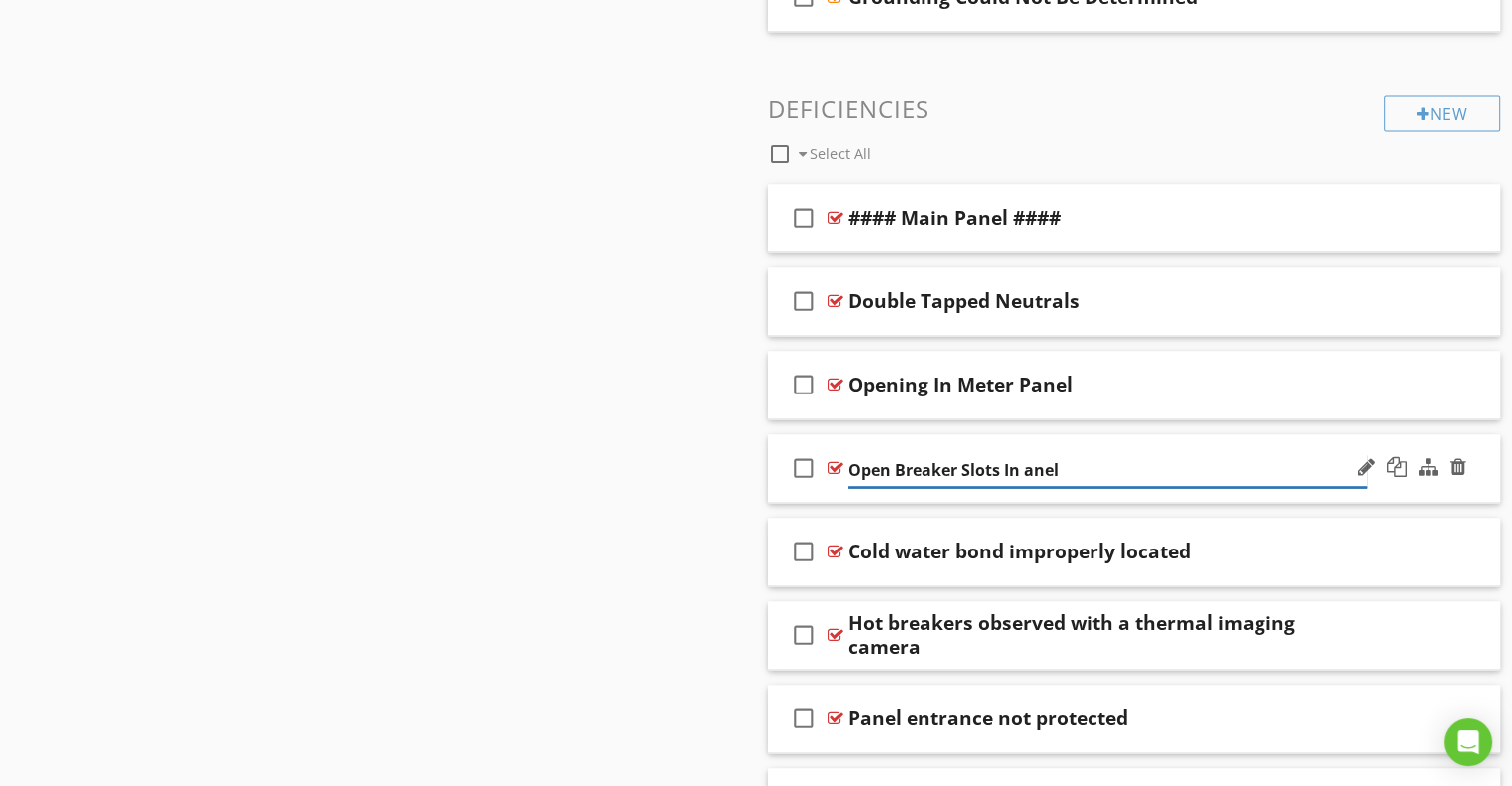 type on "Open Breaker Slots In Panel" 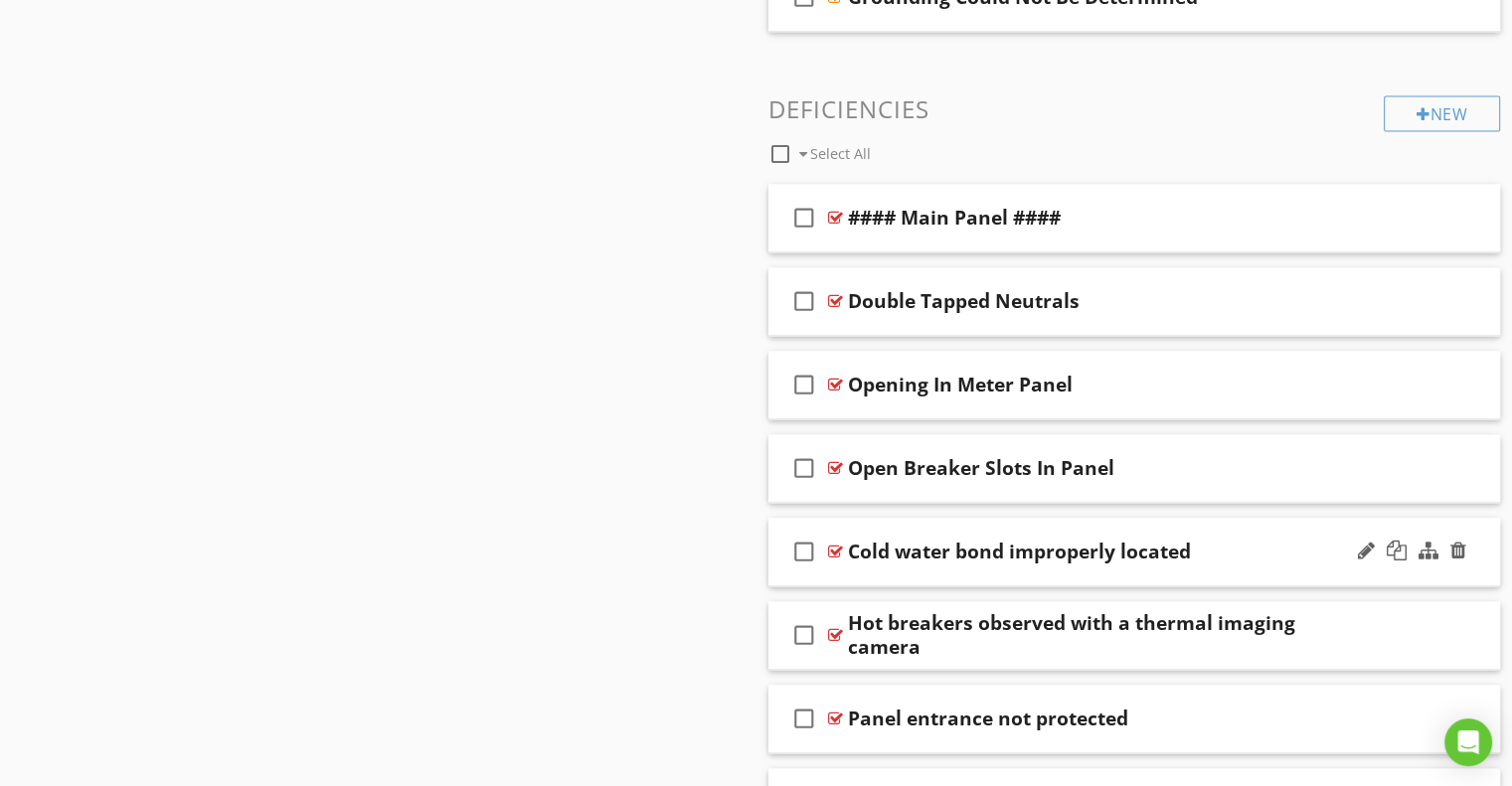 click on "Cold water bond improperly located" at bounding box center [1019, 551] 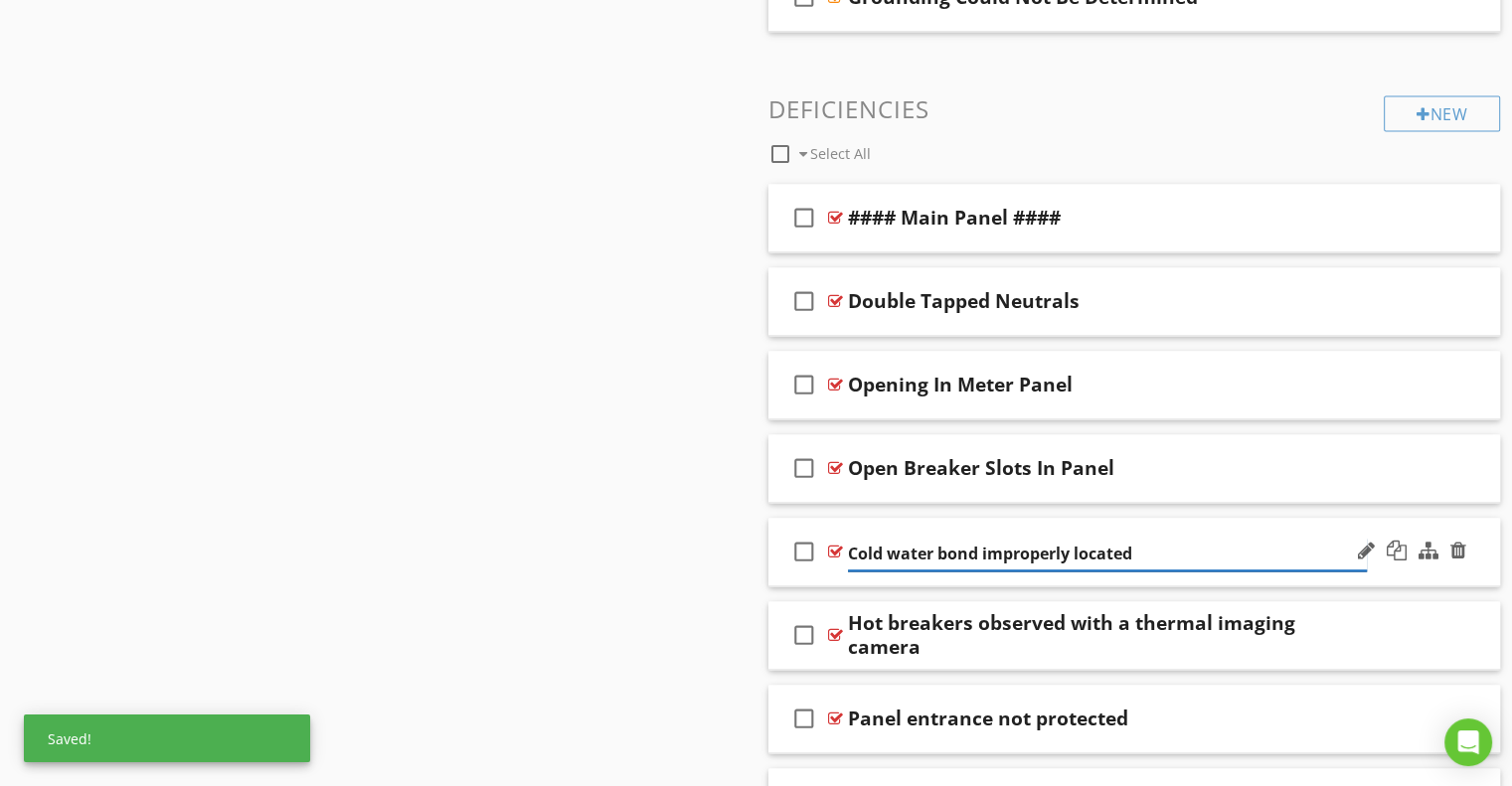 click on "Cold water bond improperly located" at bounding box center (1107, 553) 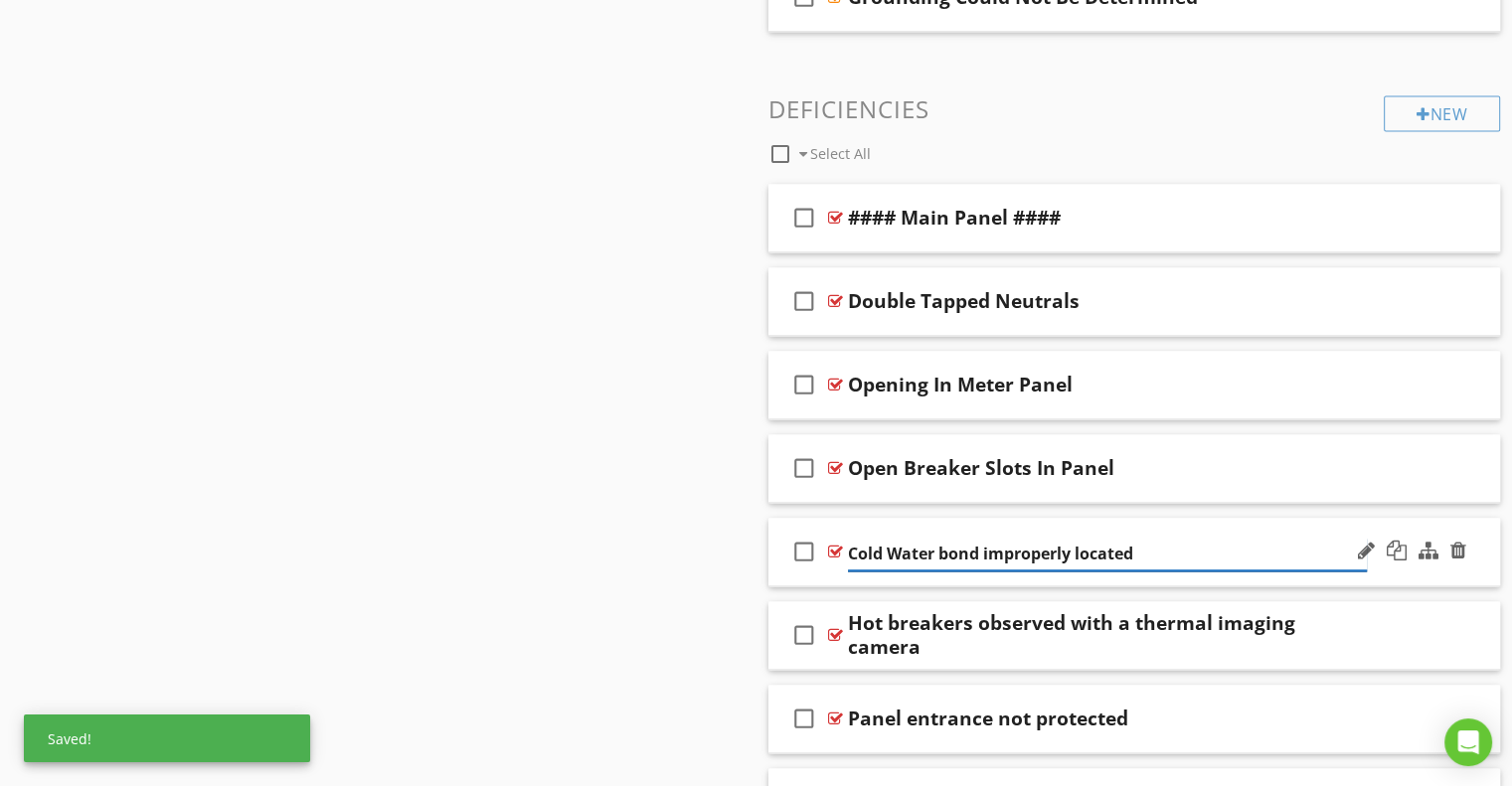 click on "Cold Water bond improperly located" at bounding box center (1107, 553) 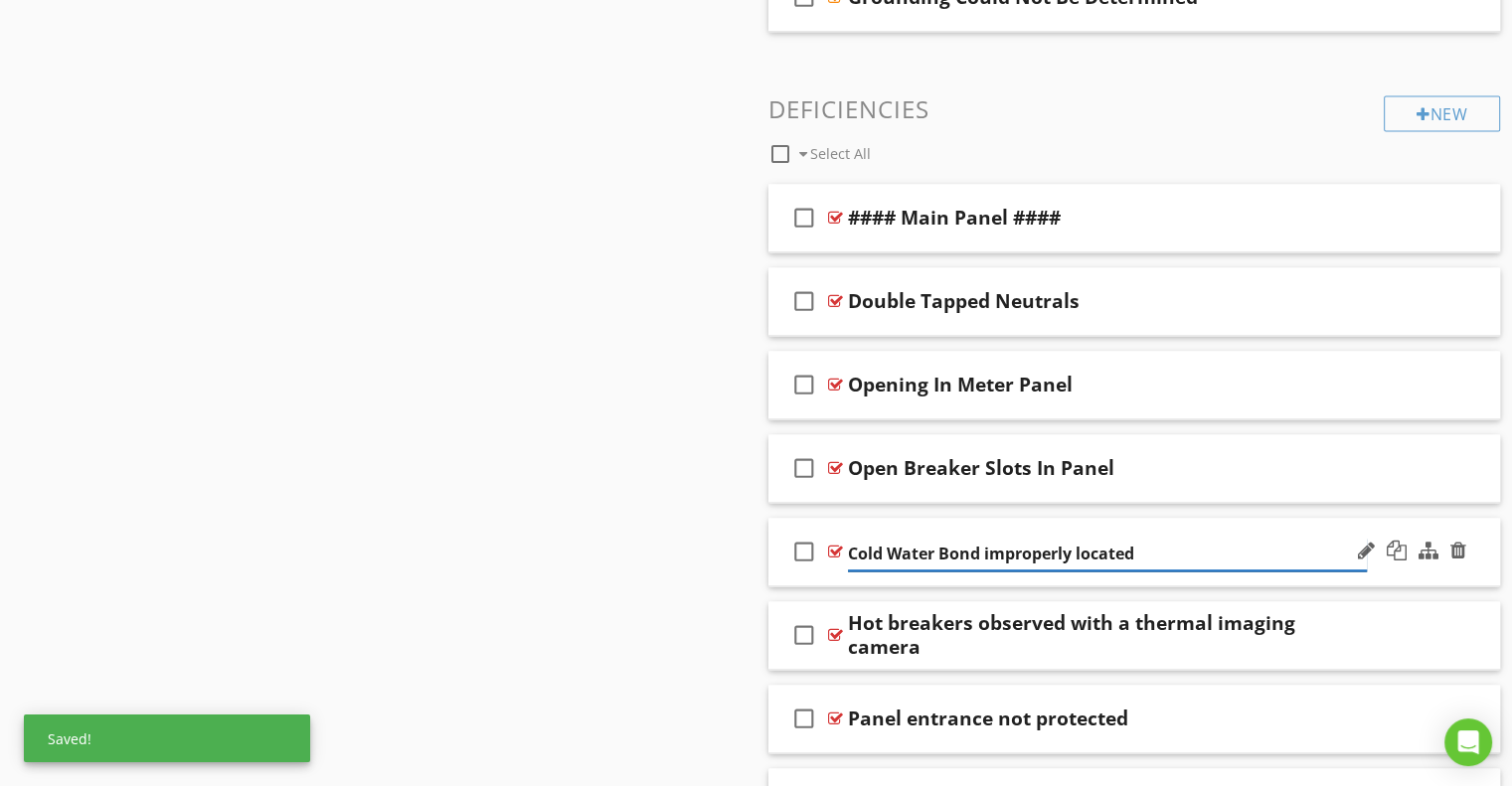 click on "Cold Water Bond improperly located" at bounding box center (1107, 553) 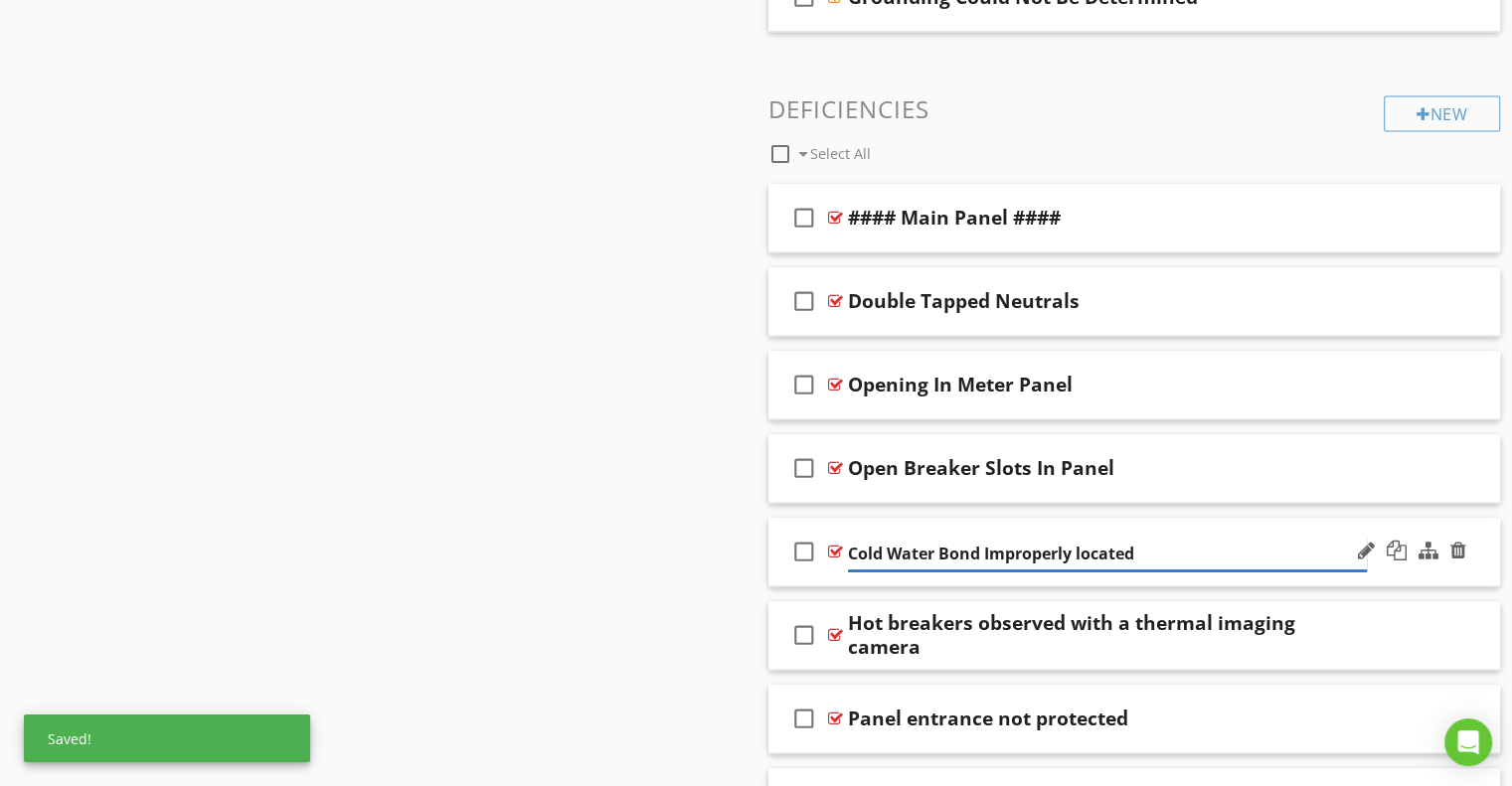 click on "Cold Water Bond Improperly located" at bounding box center [1107, 553] 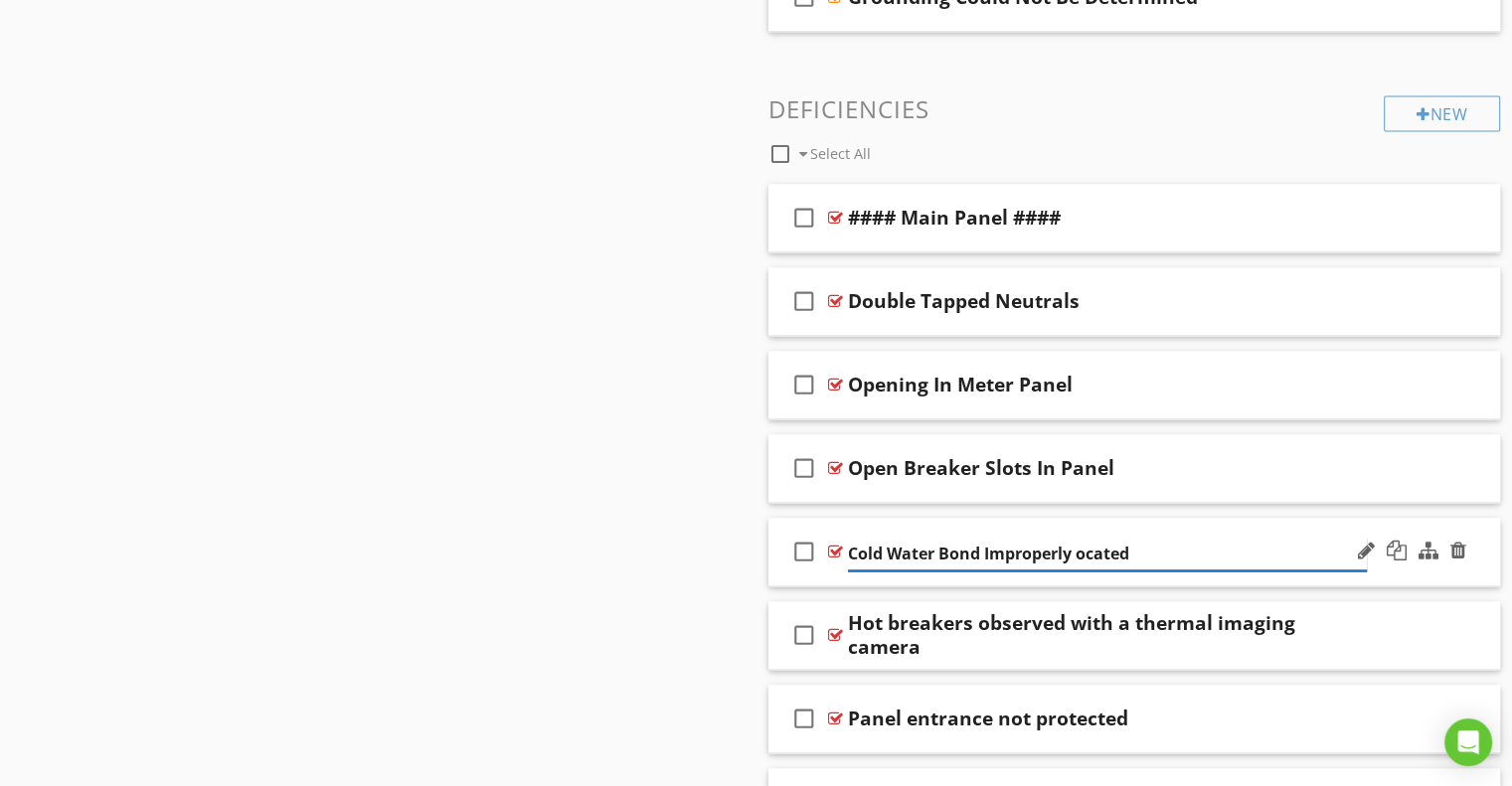 type on "Cold Water Bond Improperly Located" 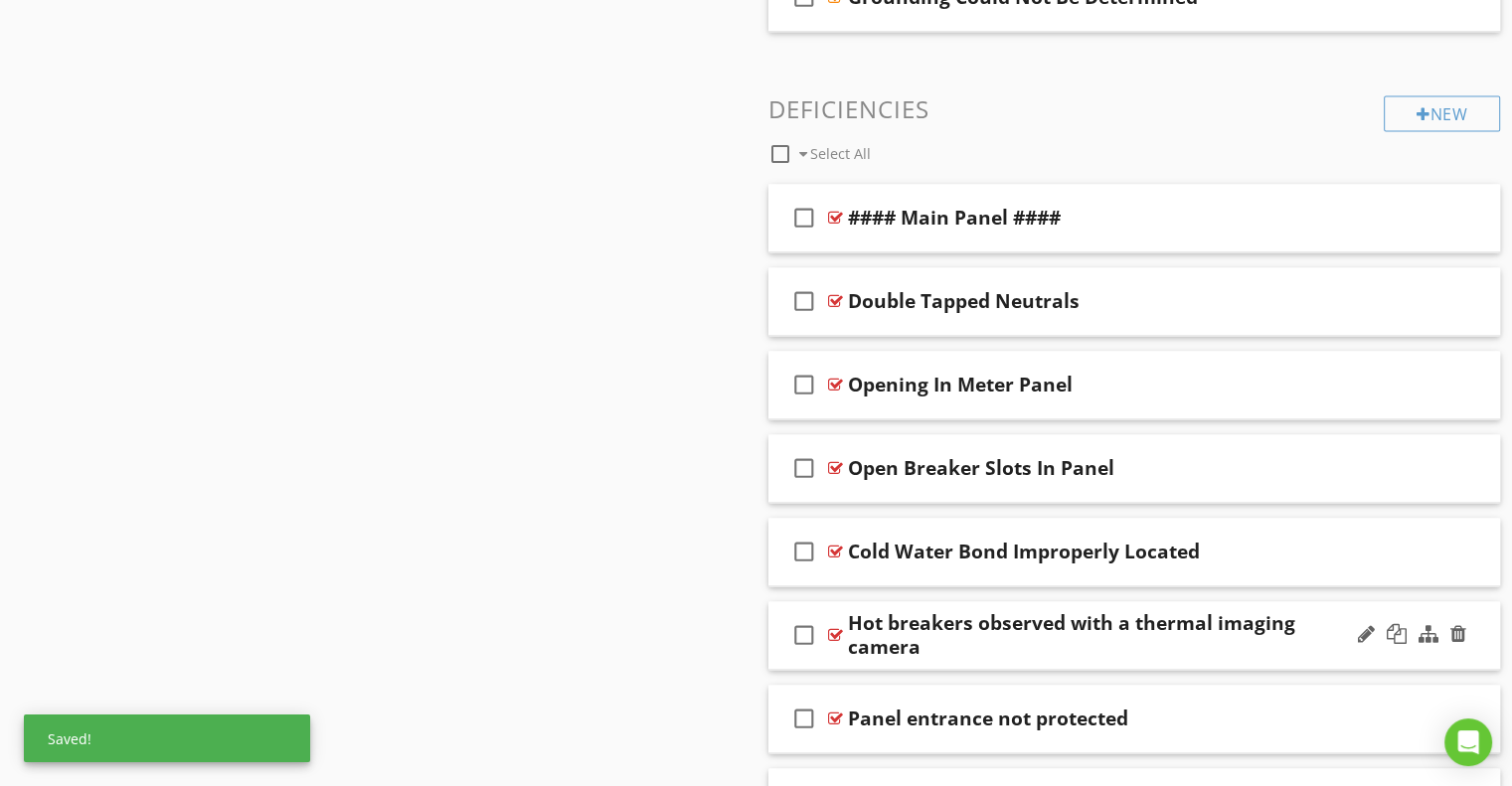 click on "Hot breakers observed with a thermal imaging camera" at bounding box center [1107, 635] 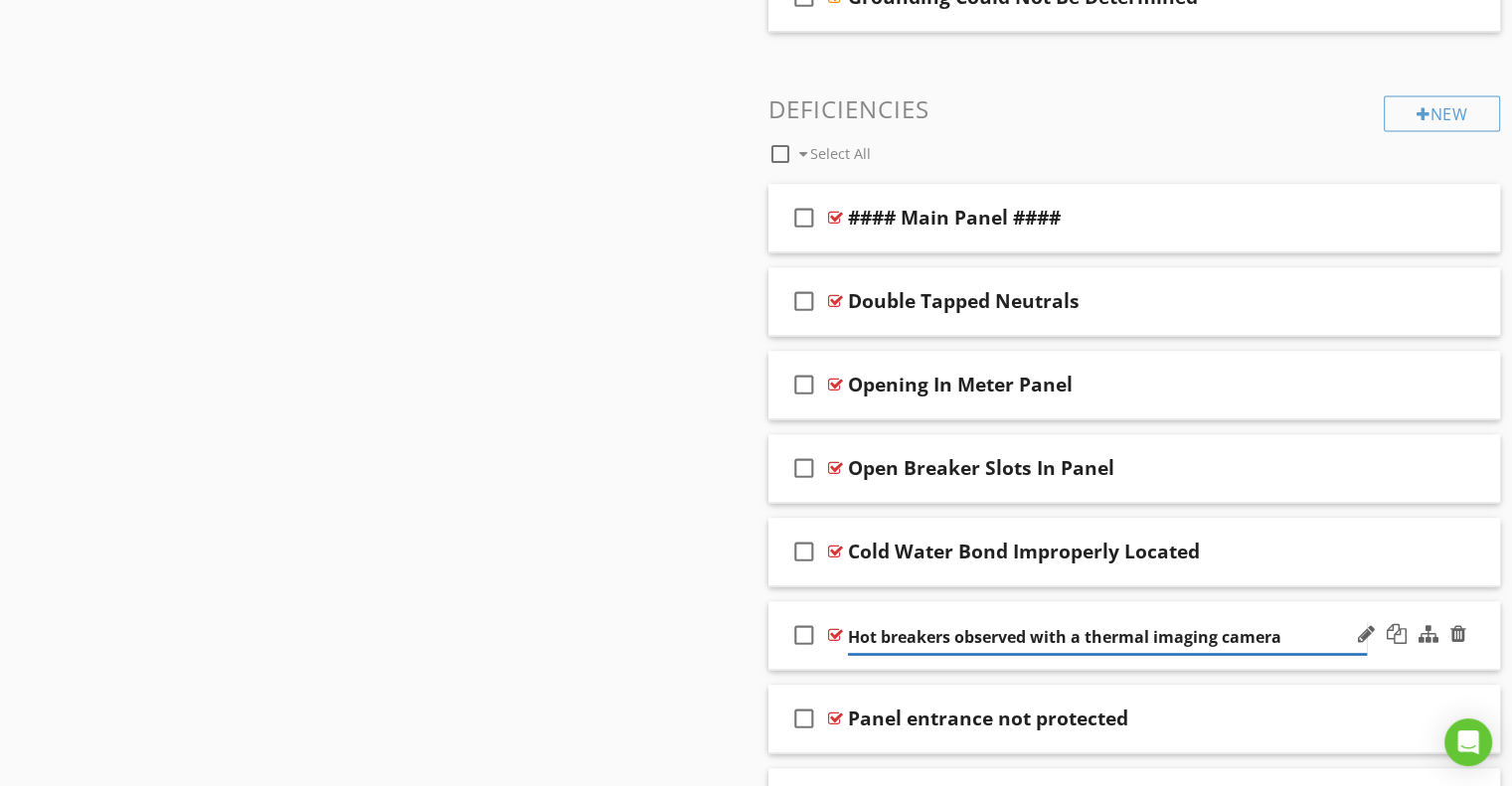 click on "Hot breakers observed with a thermal imaging camera" at bounding box center [1107, 637] 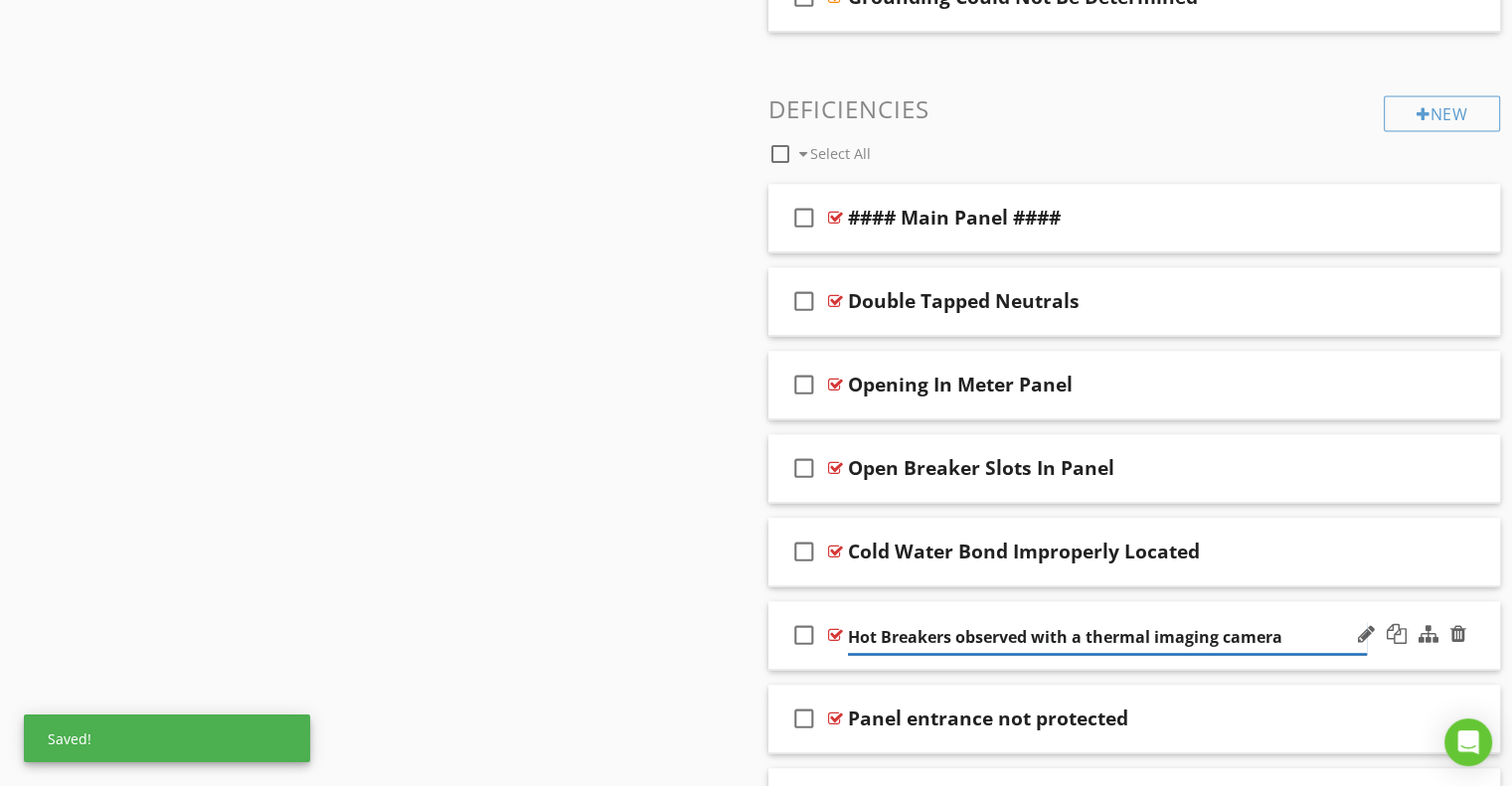 click on "Hot Breakers observed with a thermal imaging camera" at bounding box center (1107, 637) 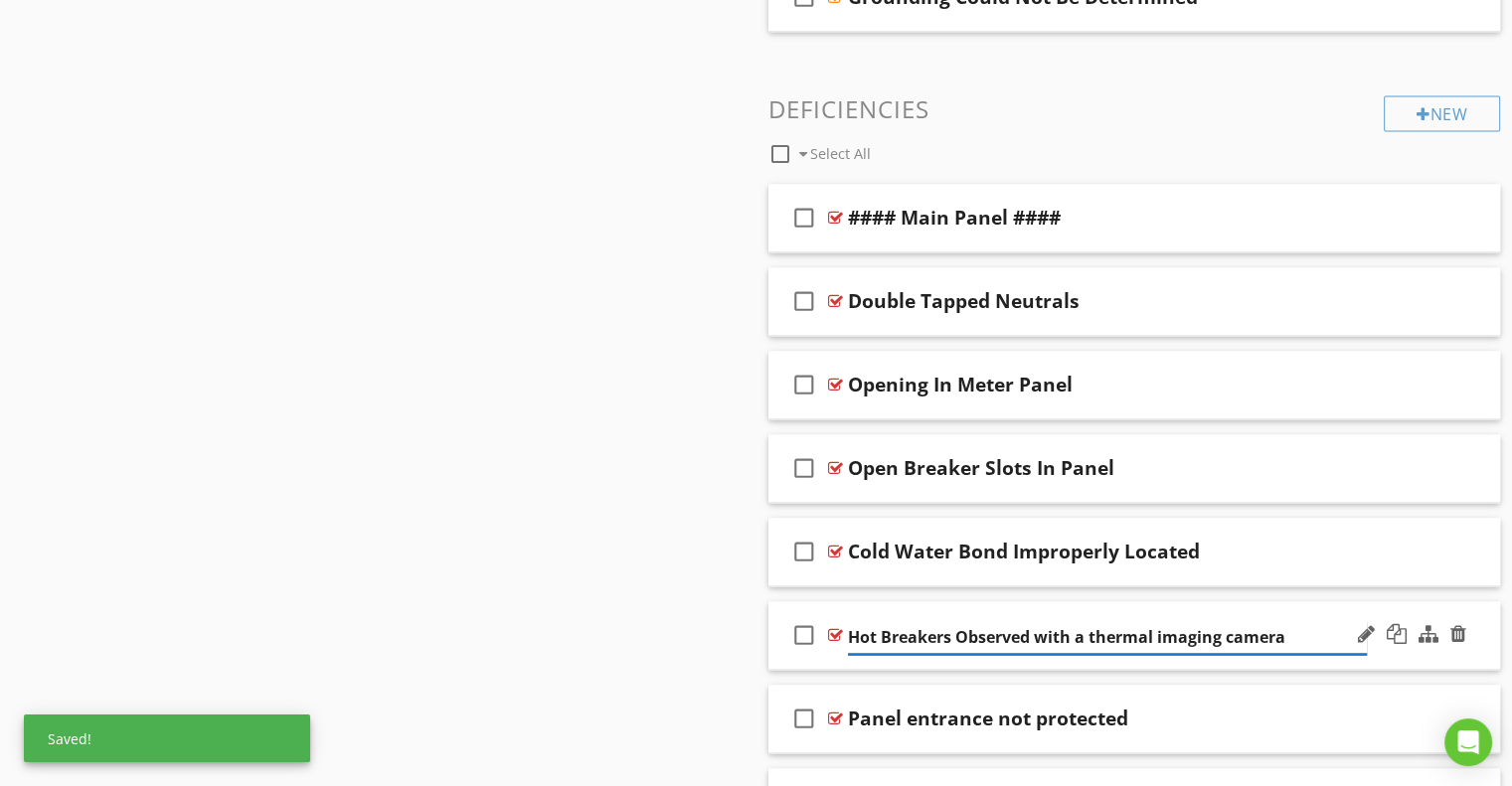 click on "Hot Breakers Observed with a thermal imaging camera" at bounding box center [1107, 637] 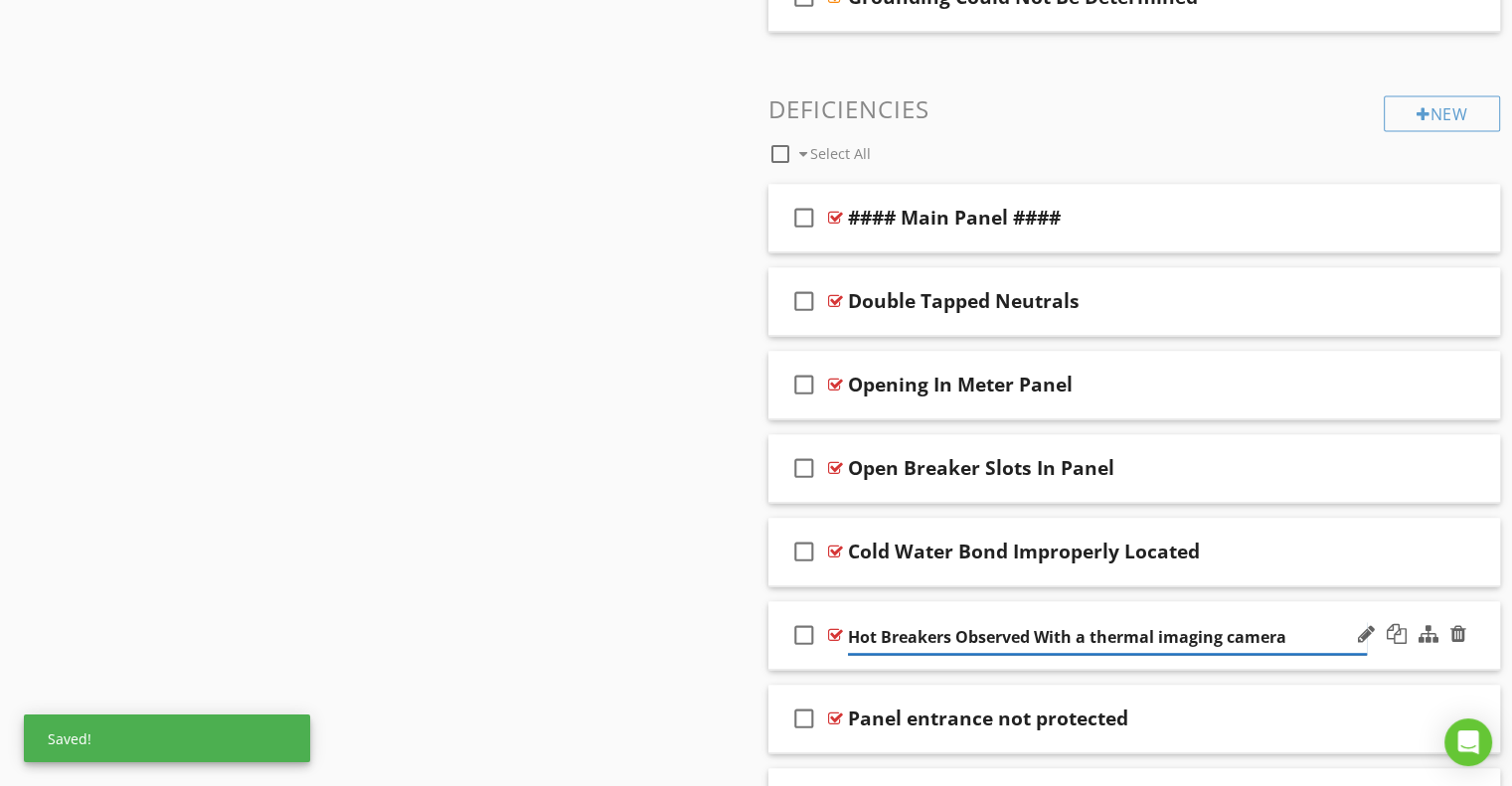 click on "Hot Breakers Observed With a thermal imaging camera" at bounding box center (1107, 637) 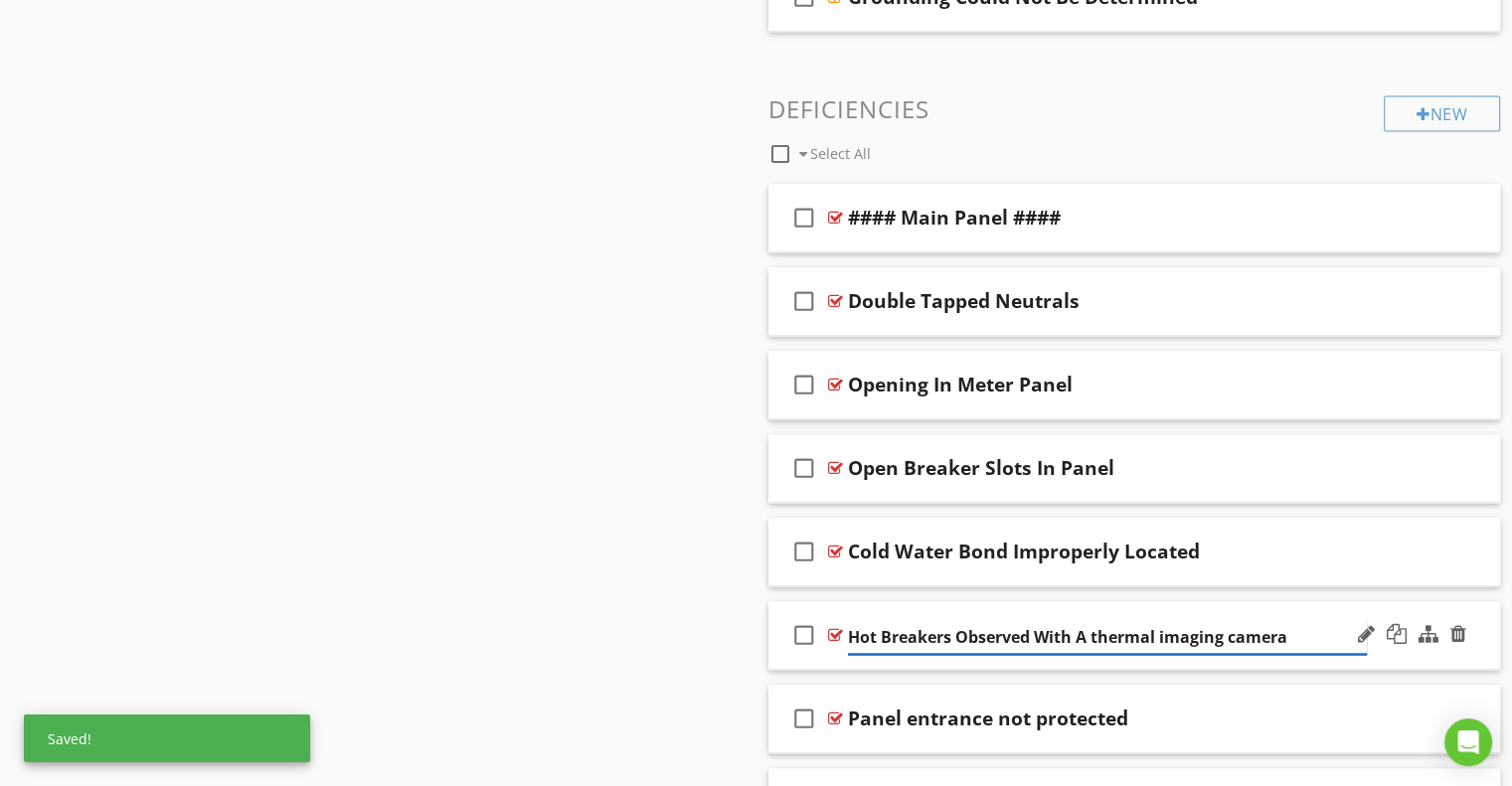 click on "Hot Breakers Observed With A thermal imaging camera" at bounding box center [1107, 637] 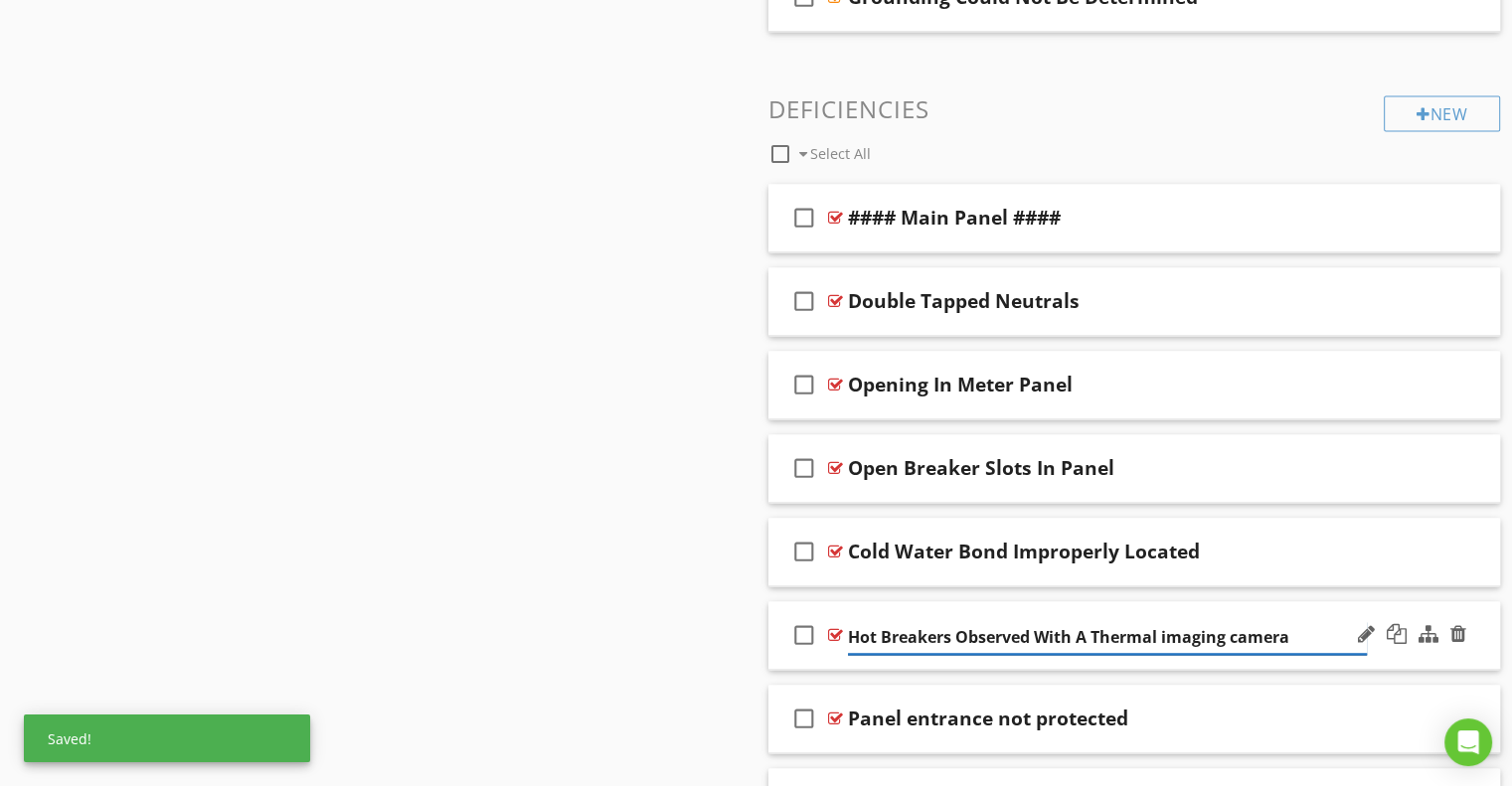 click on "Hot Breakers Observed With A Thermal imaging camera" at bounding box center (1107, 637) 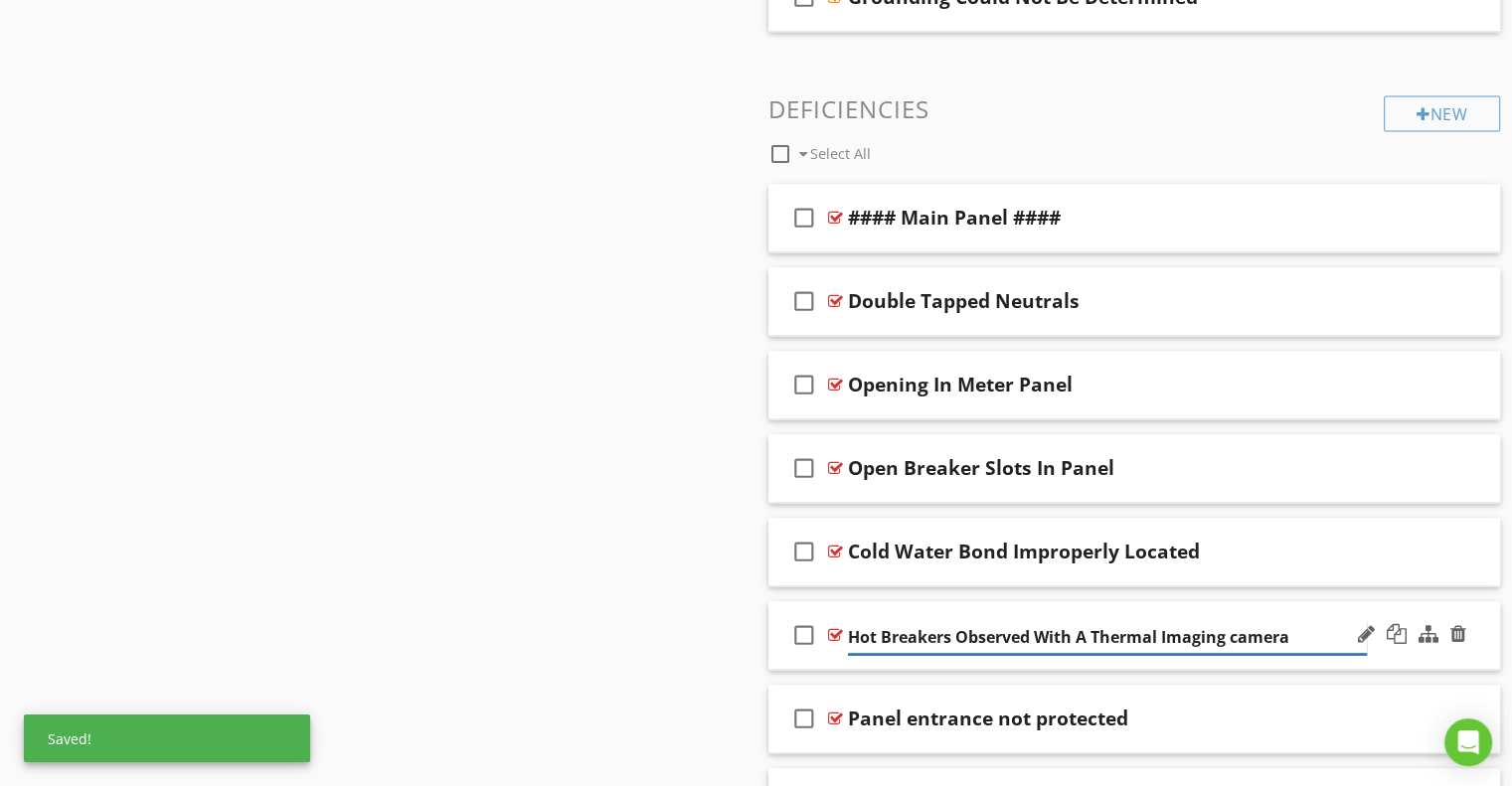 click on "Hot Breakers Observed With A Thermal Imaging camera" at bounding box center (1107, 637) 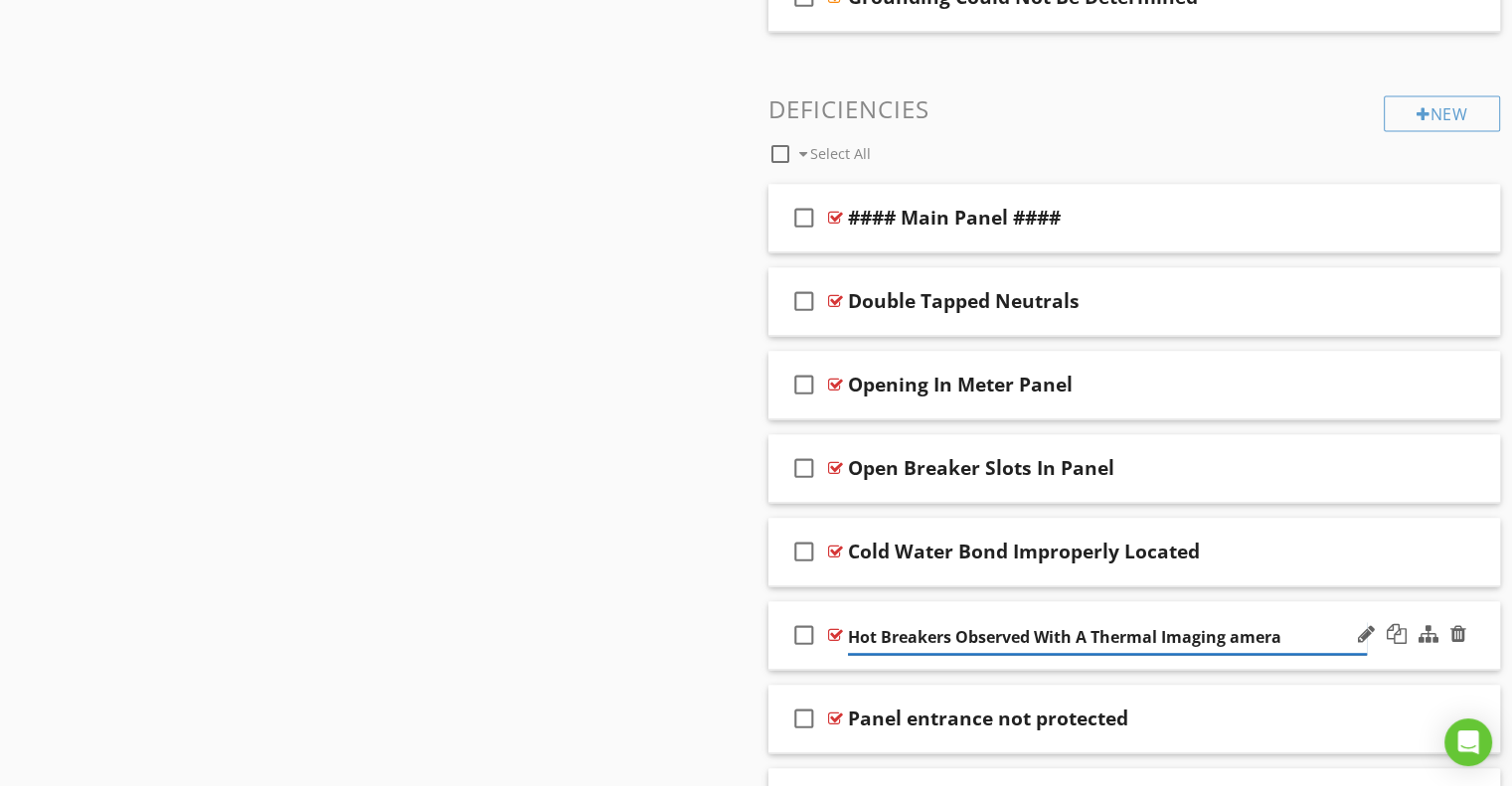 type on "Hot Breakers Observed With A Thermal Imaging Camera" 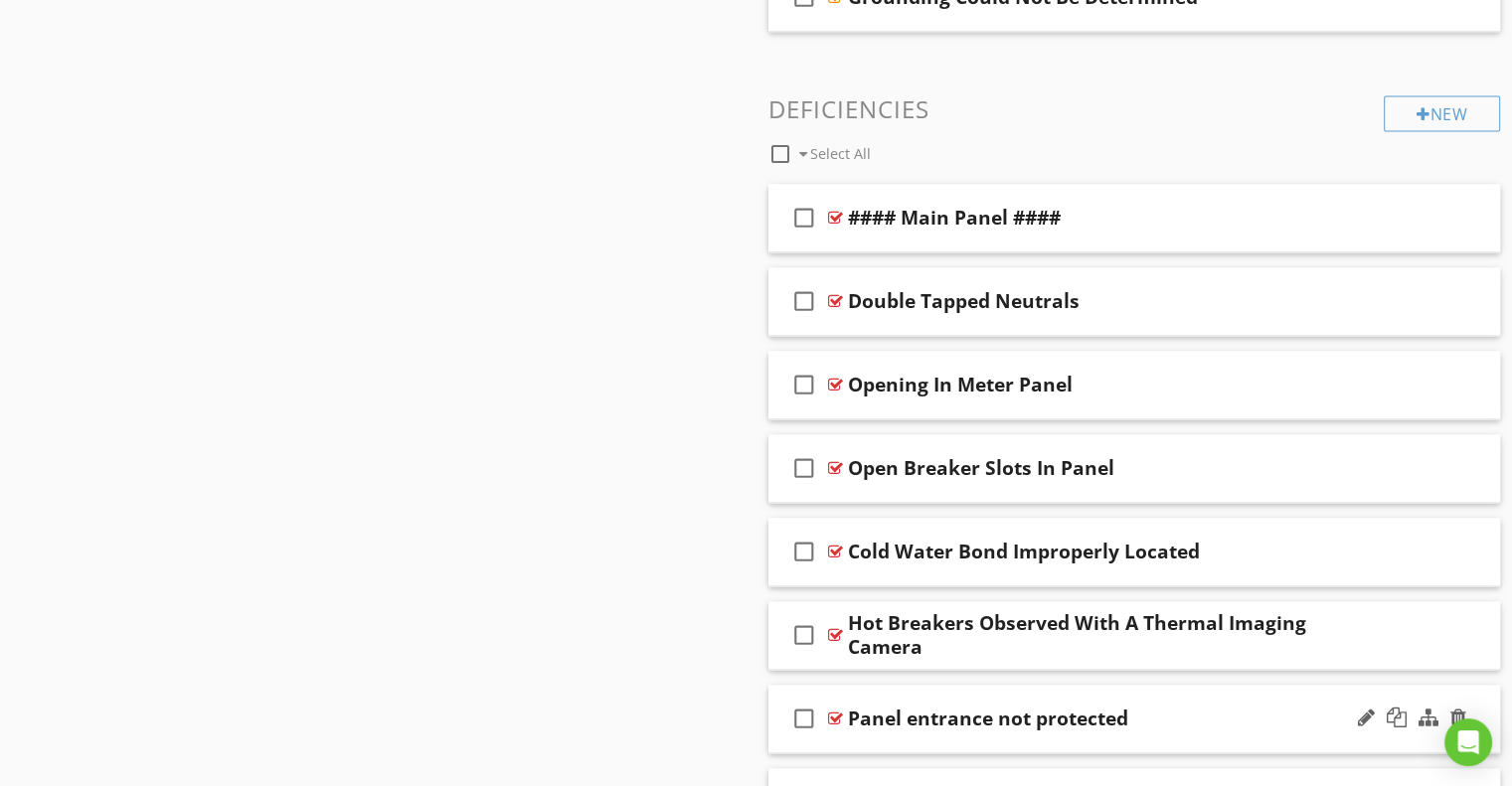 click on "Panel entrance not protected" at bounding box center [988, 718] 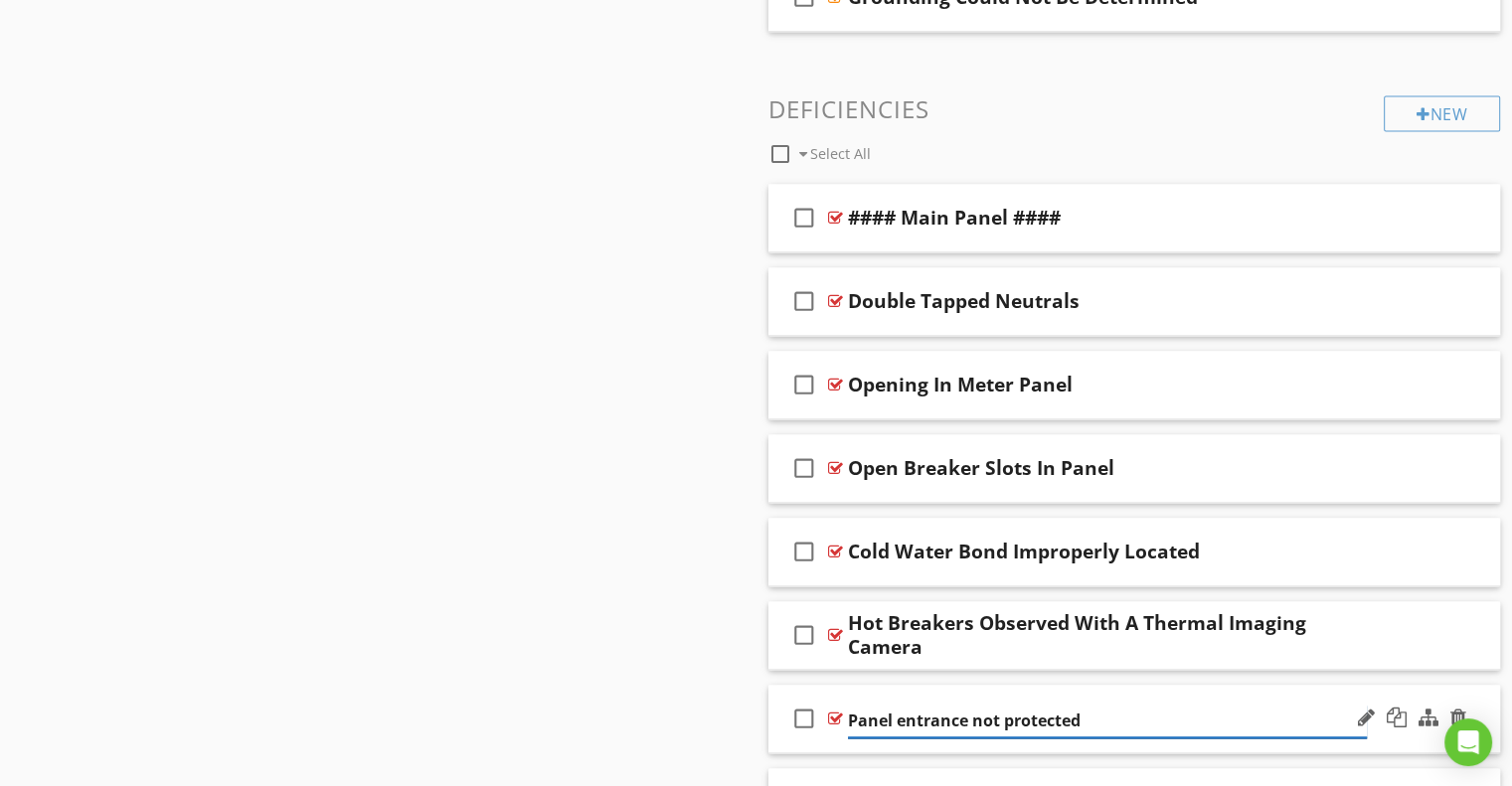 click on "Panel entrance not protected" at bounding box center [1107, 720] 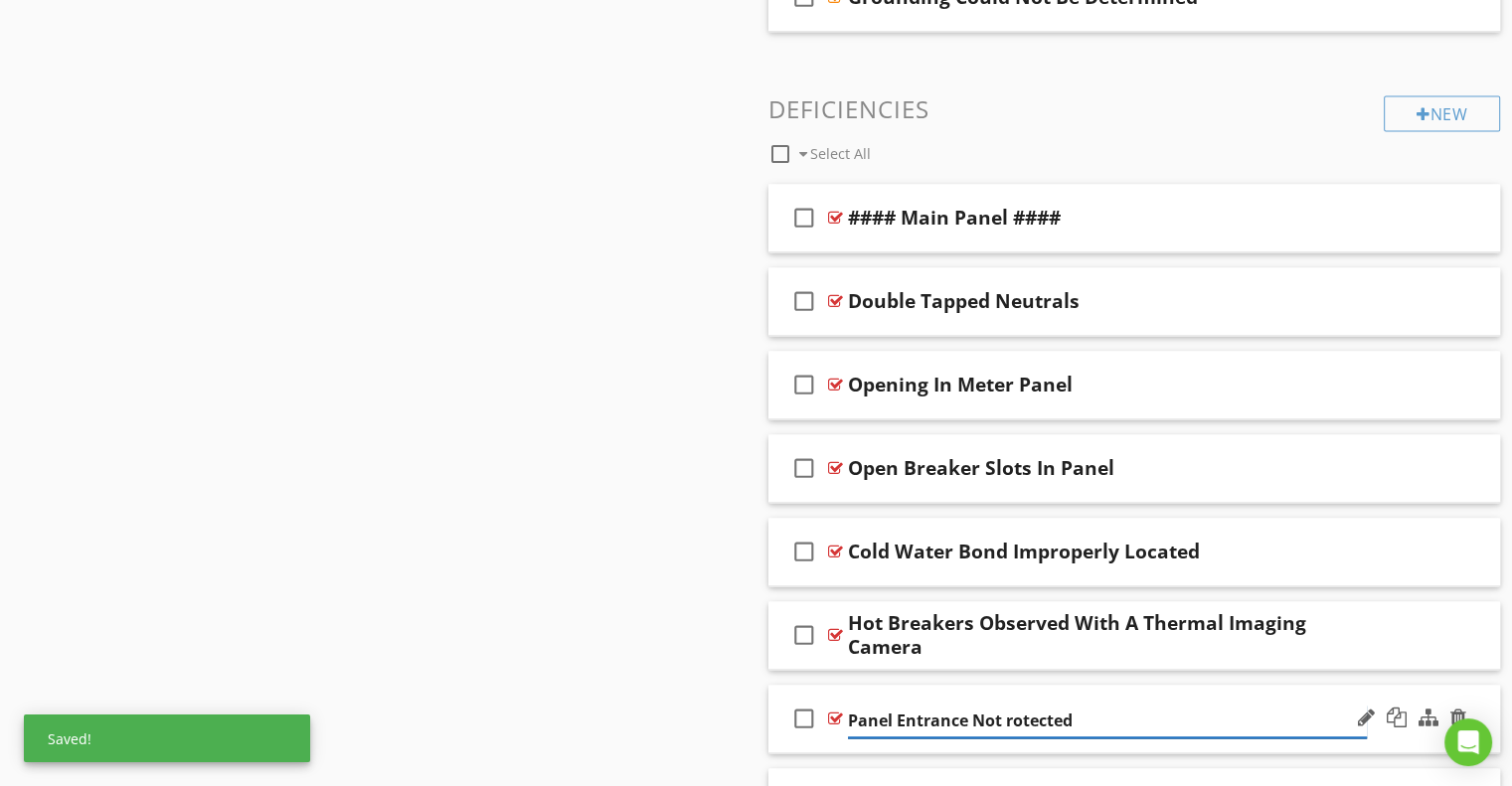 type on "Panel Entrance Not Protected" 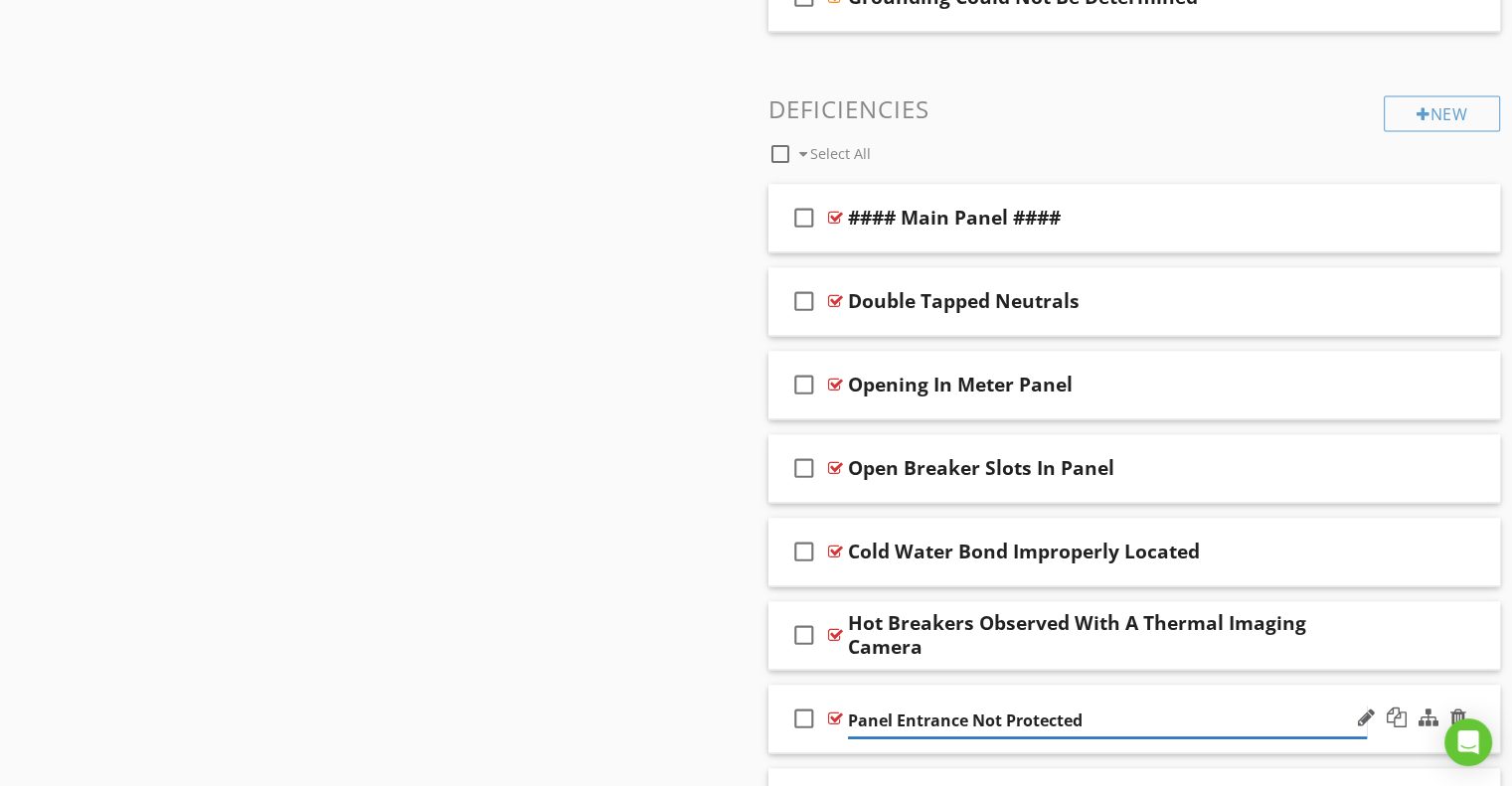 click on "Panel Entrance Not Protected" at bounding box center (1107, 720) 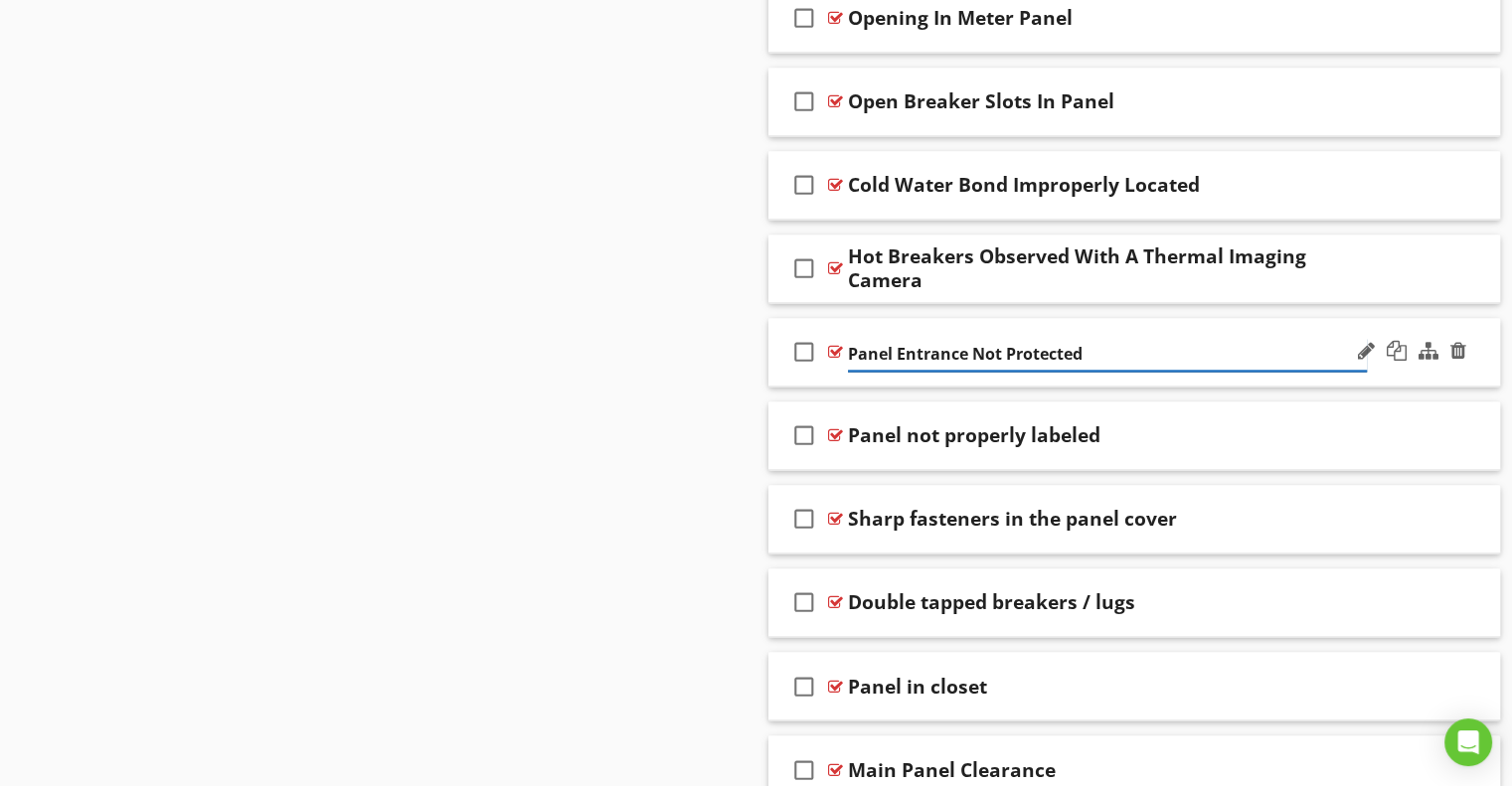 scroll, scrollTop: 3176, scrollLeft: 0, axis: vertical 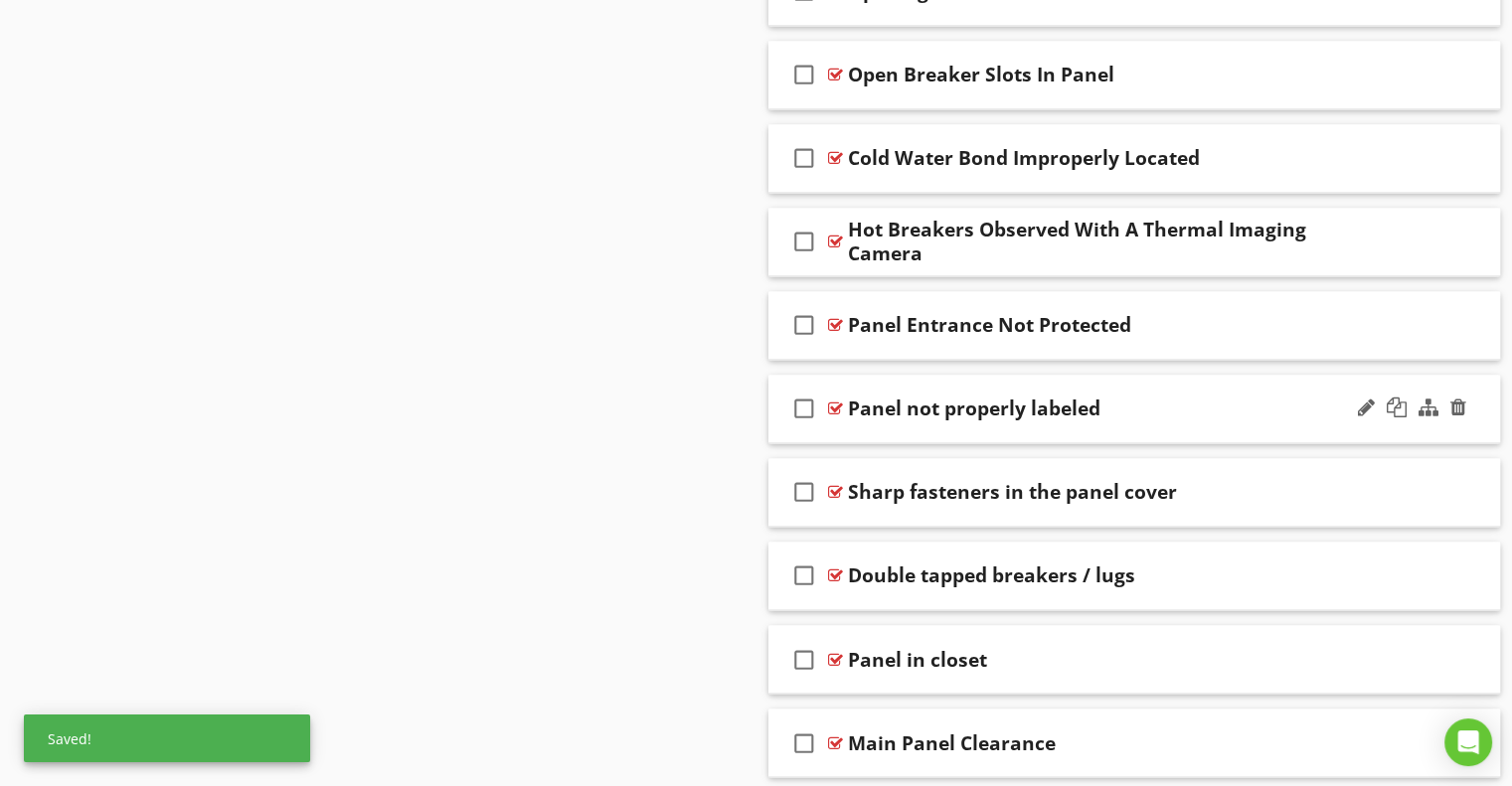 click on "Panel not properly labeled" at bounding box center [974, 408] 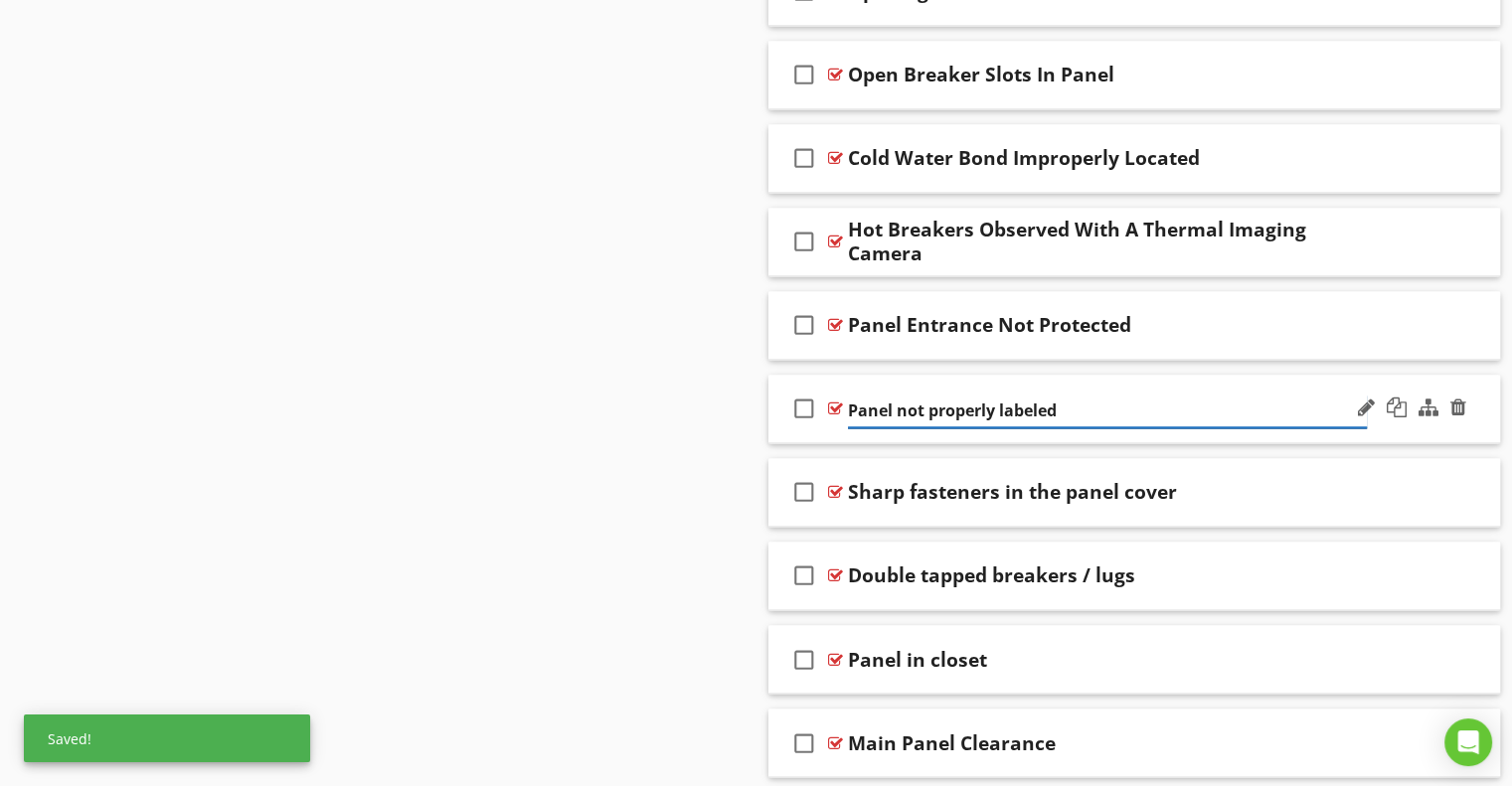 click on "Panel not properly labeled" at bounding box center [1107, 410] 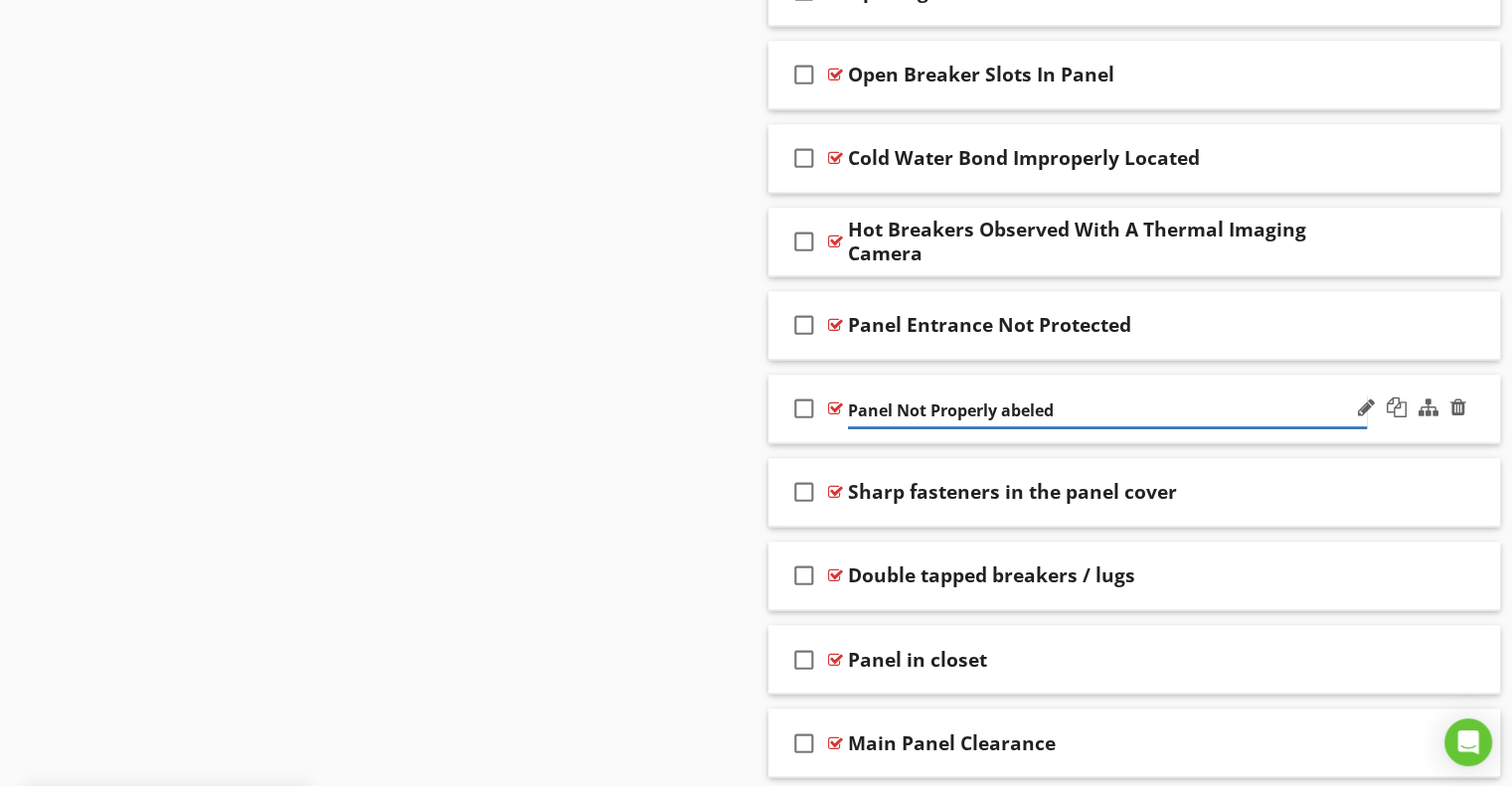 type on "Panel Not Properly Labeled" 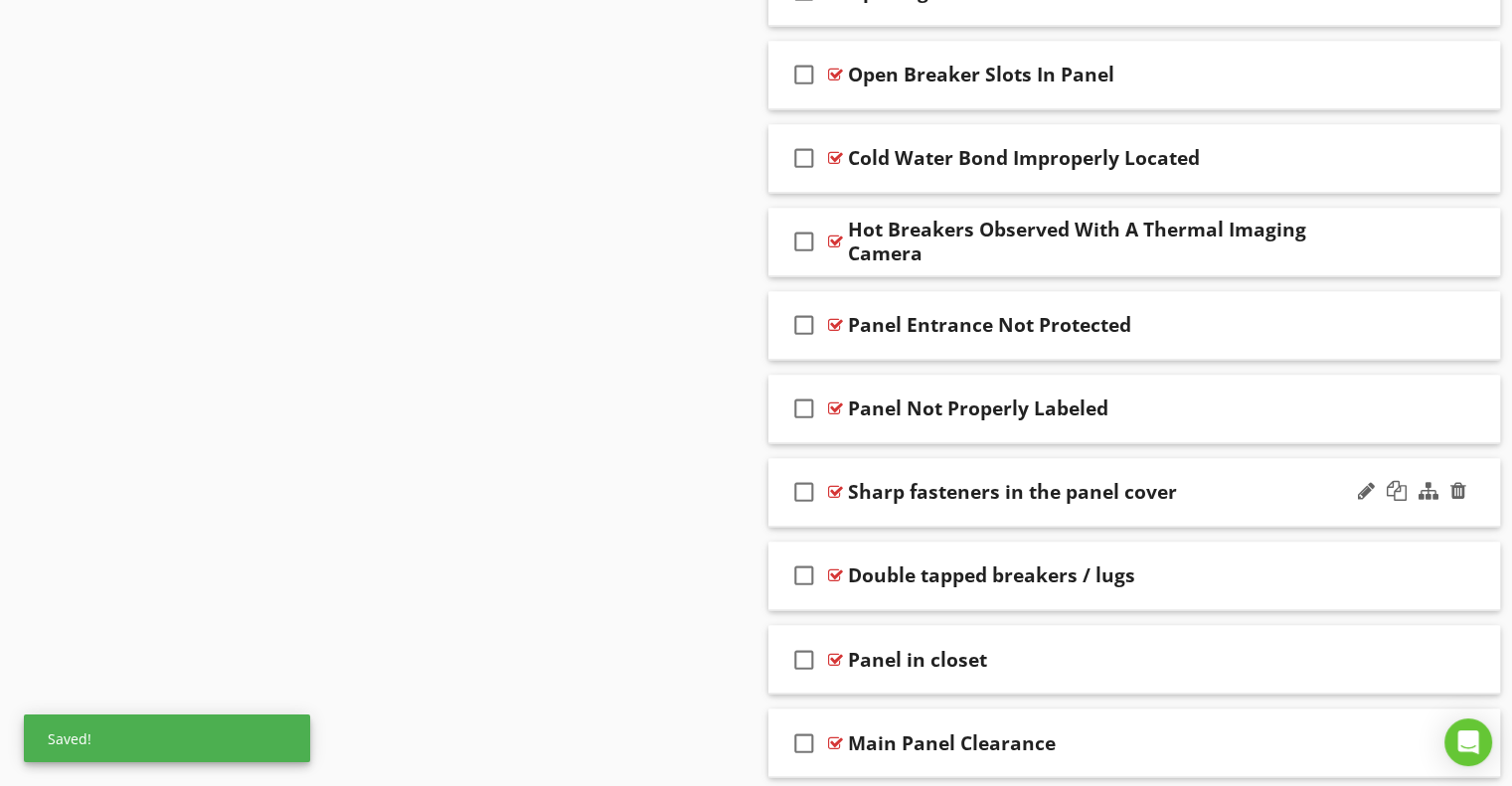 click on "Sharp fasteners in the panel cover" at bounding box center (1012, 492) 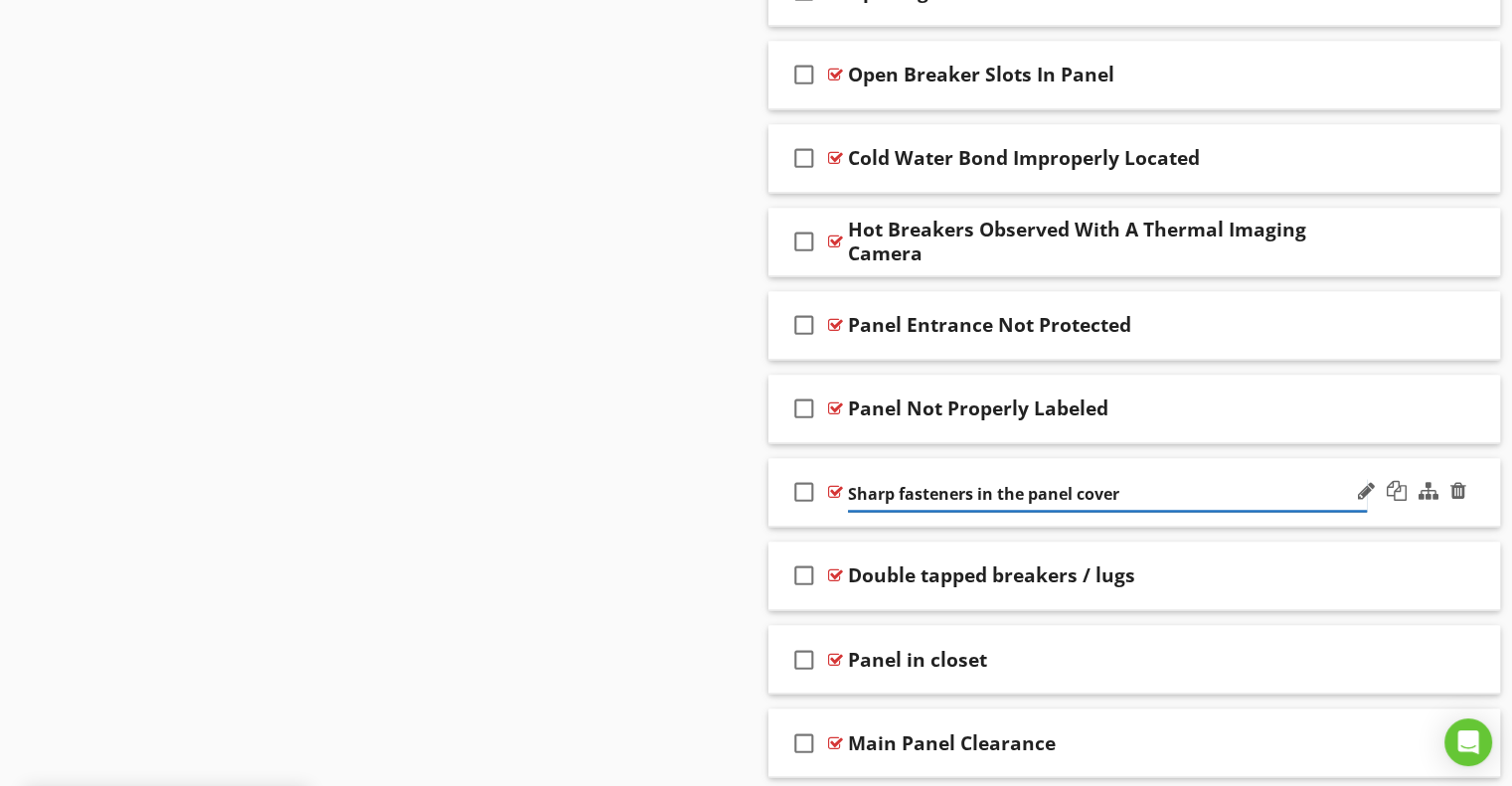 click on "Sharp fasteners in the panel cover" at bounding box center (1107, 494) 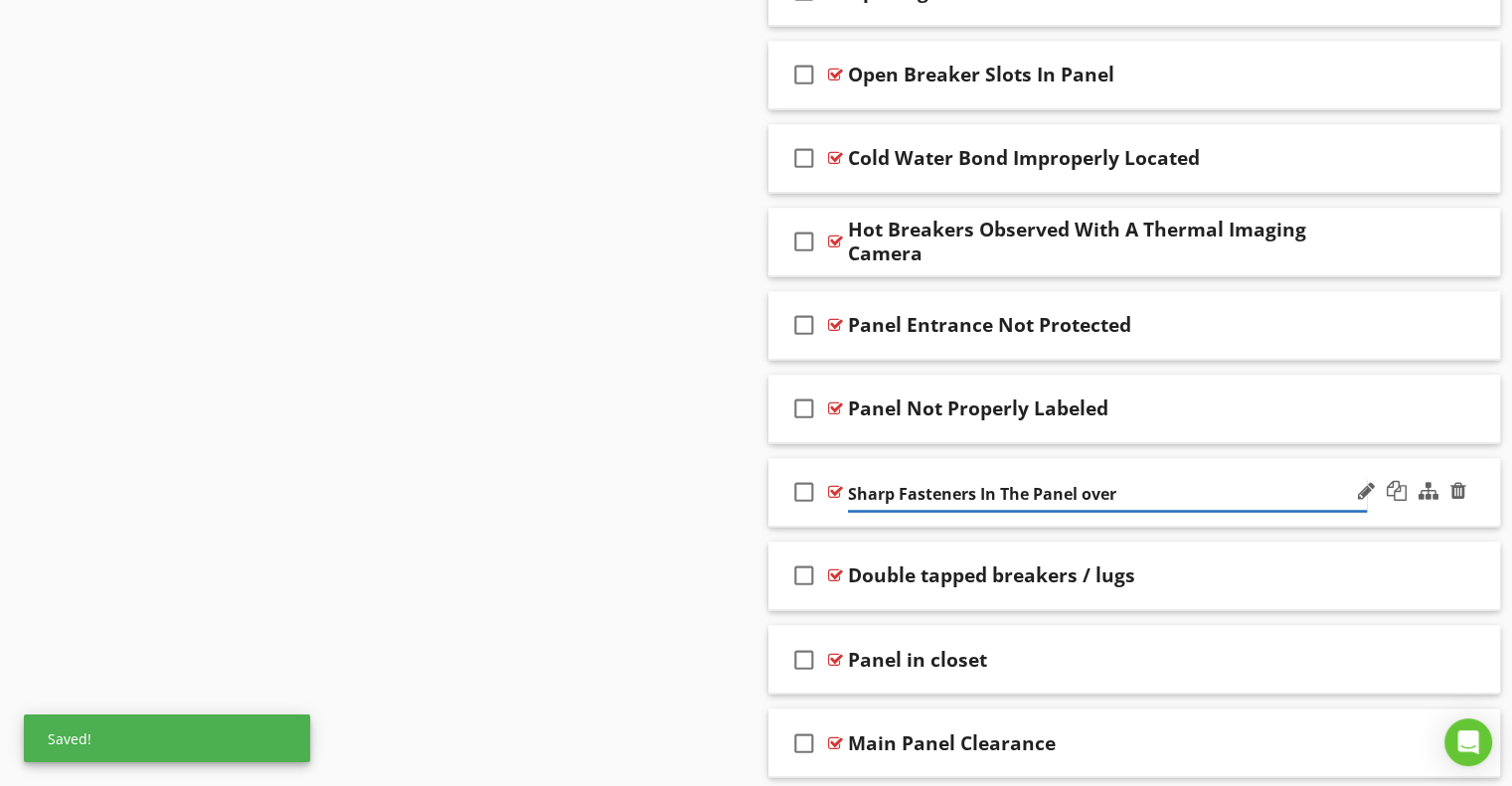 type on "Sharp Fasteners In The Panel Cover" 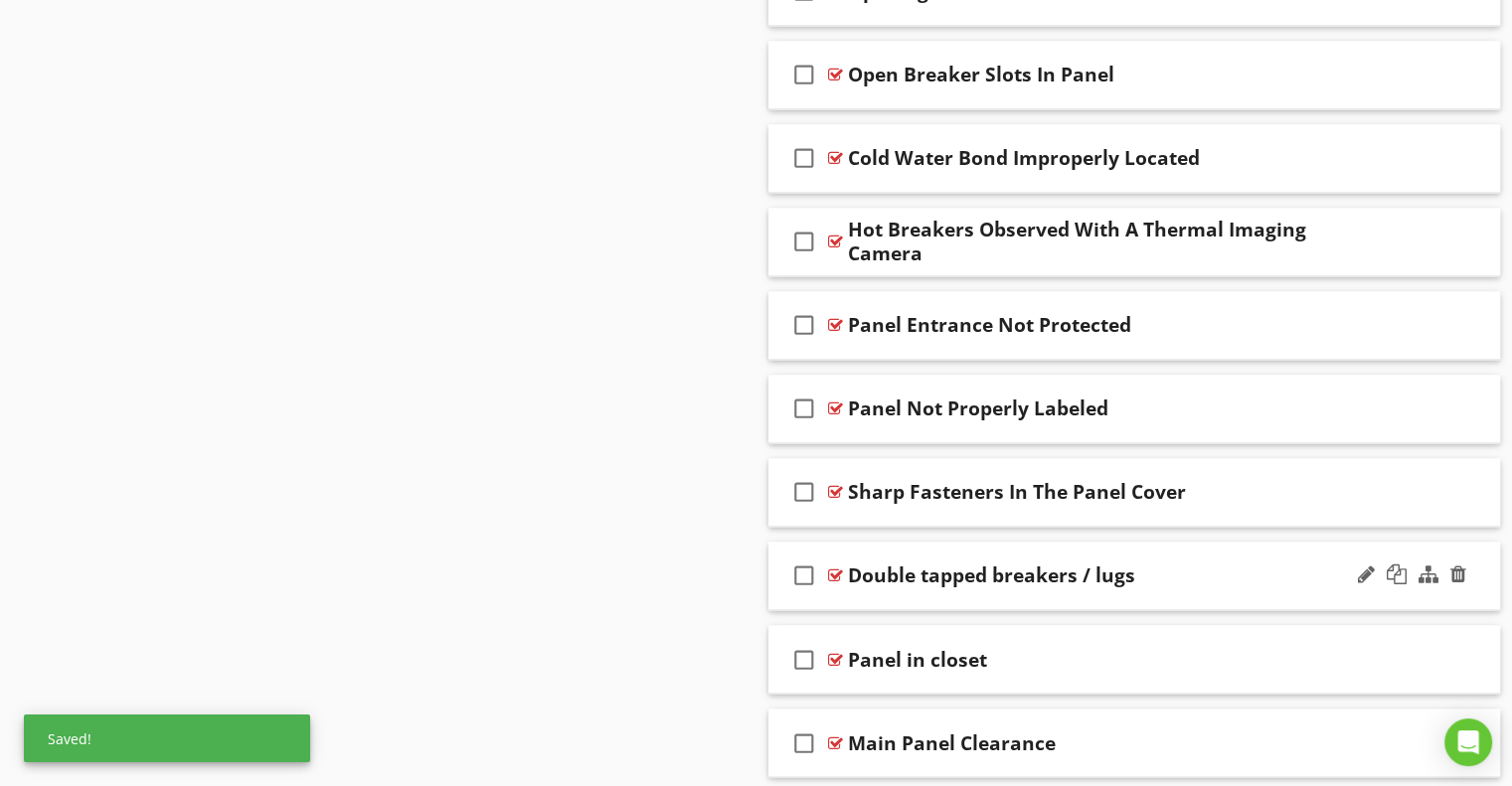 click on "Double tapped breakers / lugs" at bounding box center [991, 575] 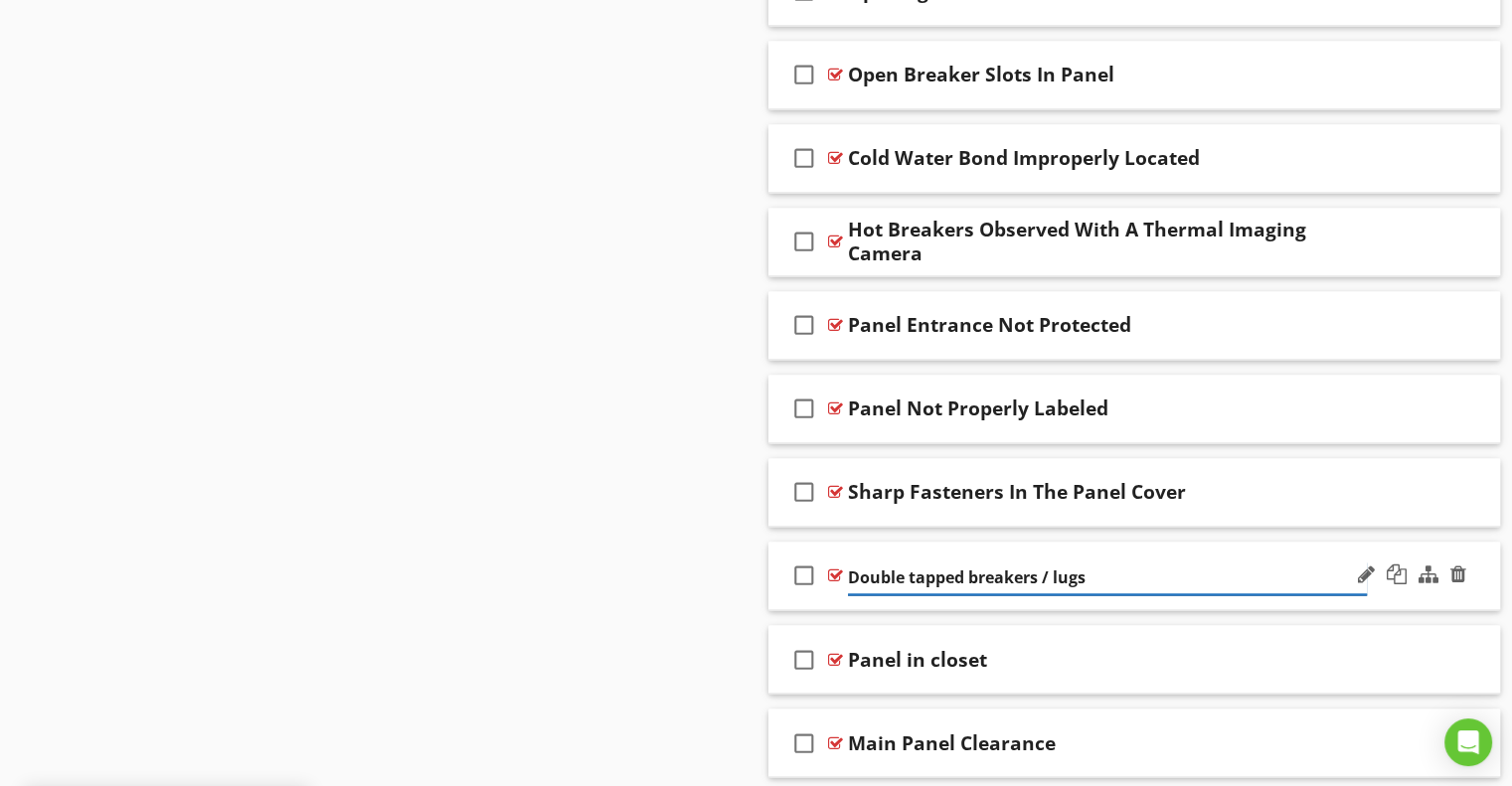 click on "Double tapped breakers / lugs" at bounding box center (1107, 577) 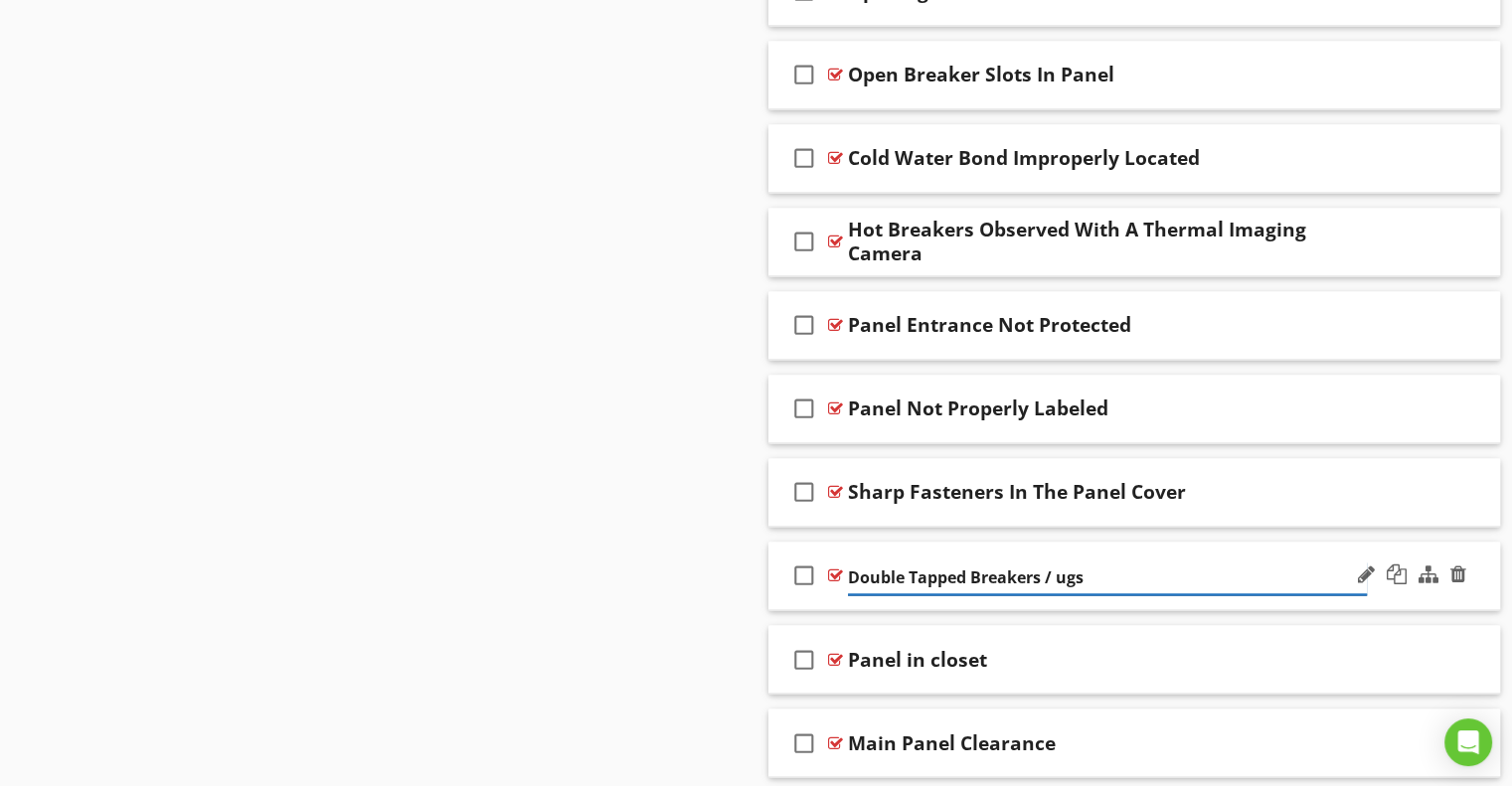 type on "Double Tapped Breakers / Lugs" 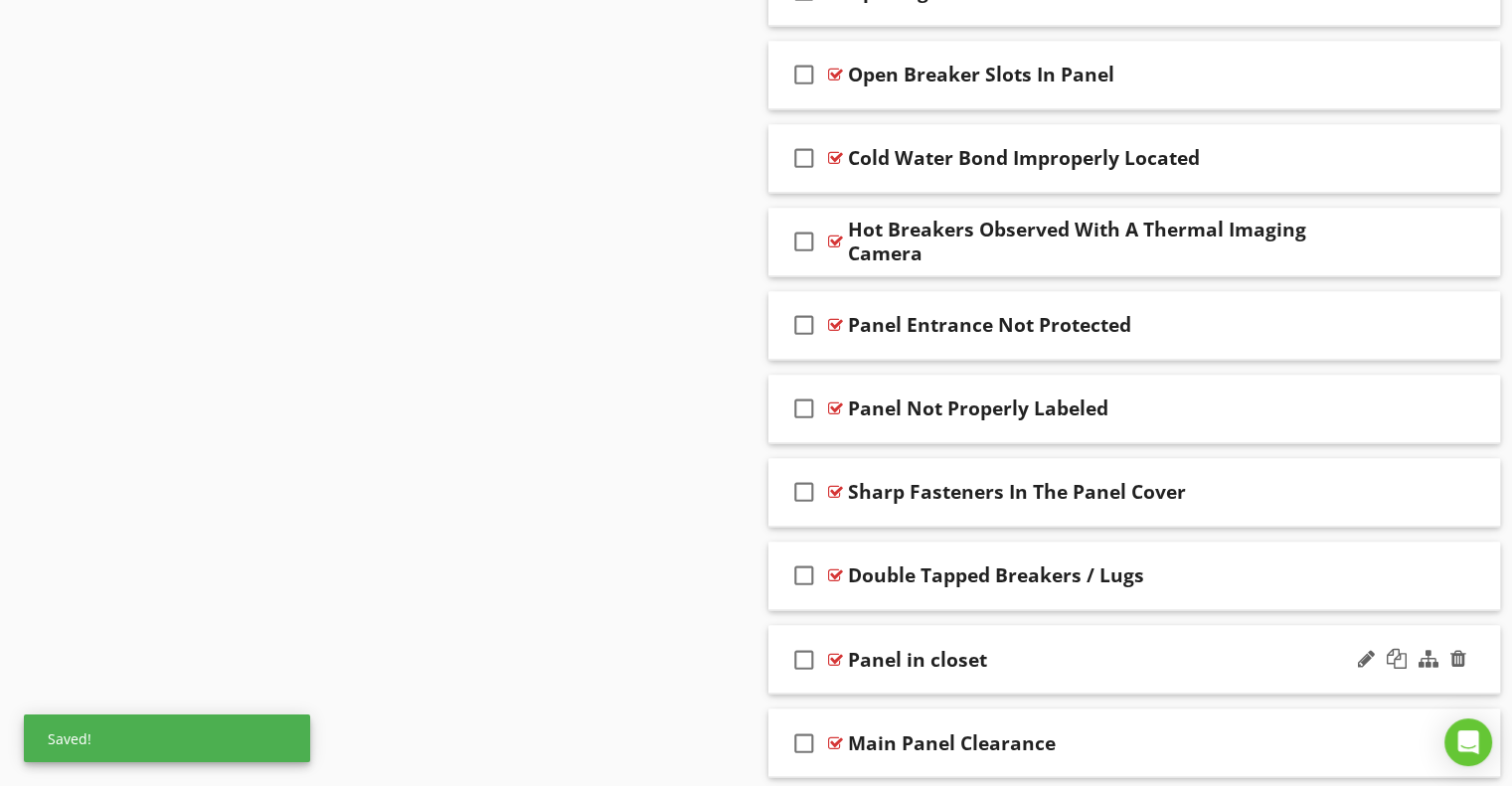 click on "Panel in closet" at bounding box center [918, 659] 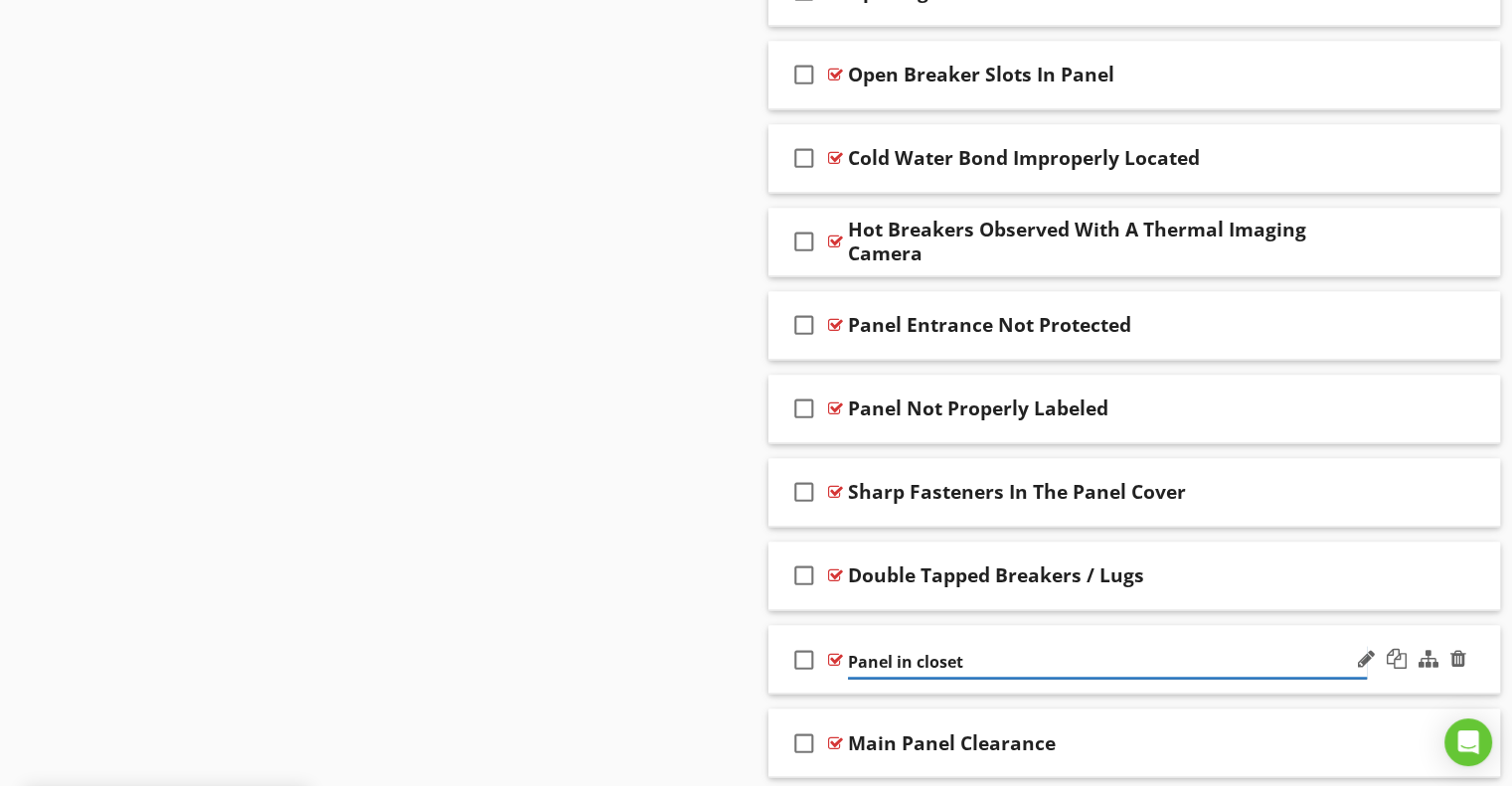 click on "Panel in closet" at bounding box center (1107, 661) 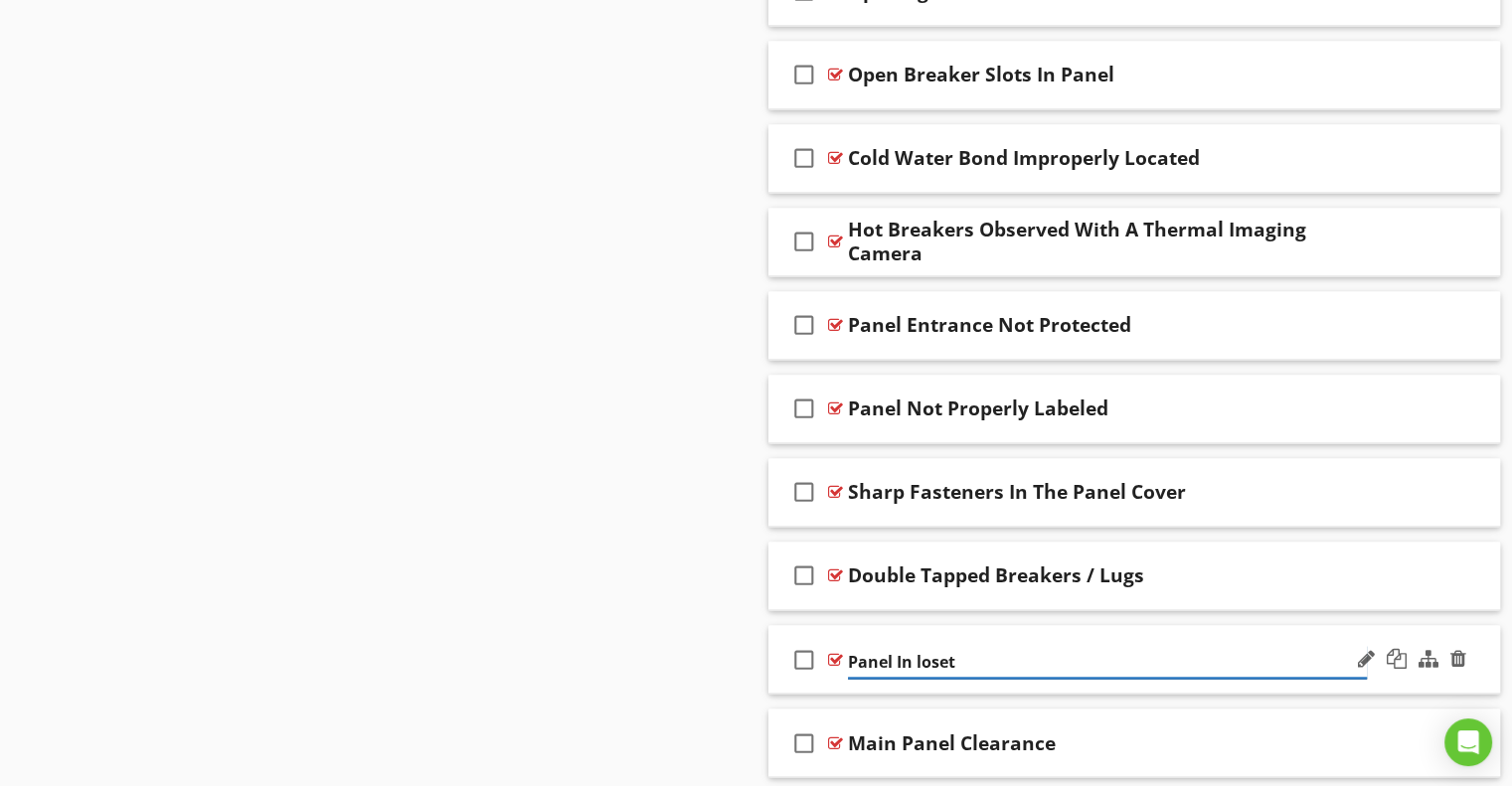 type on "Panel In Closet" 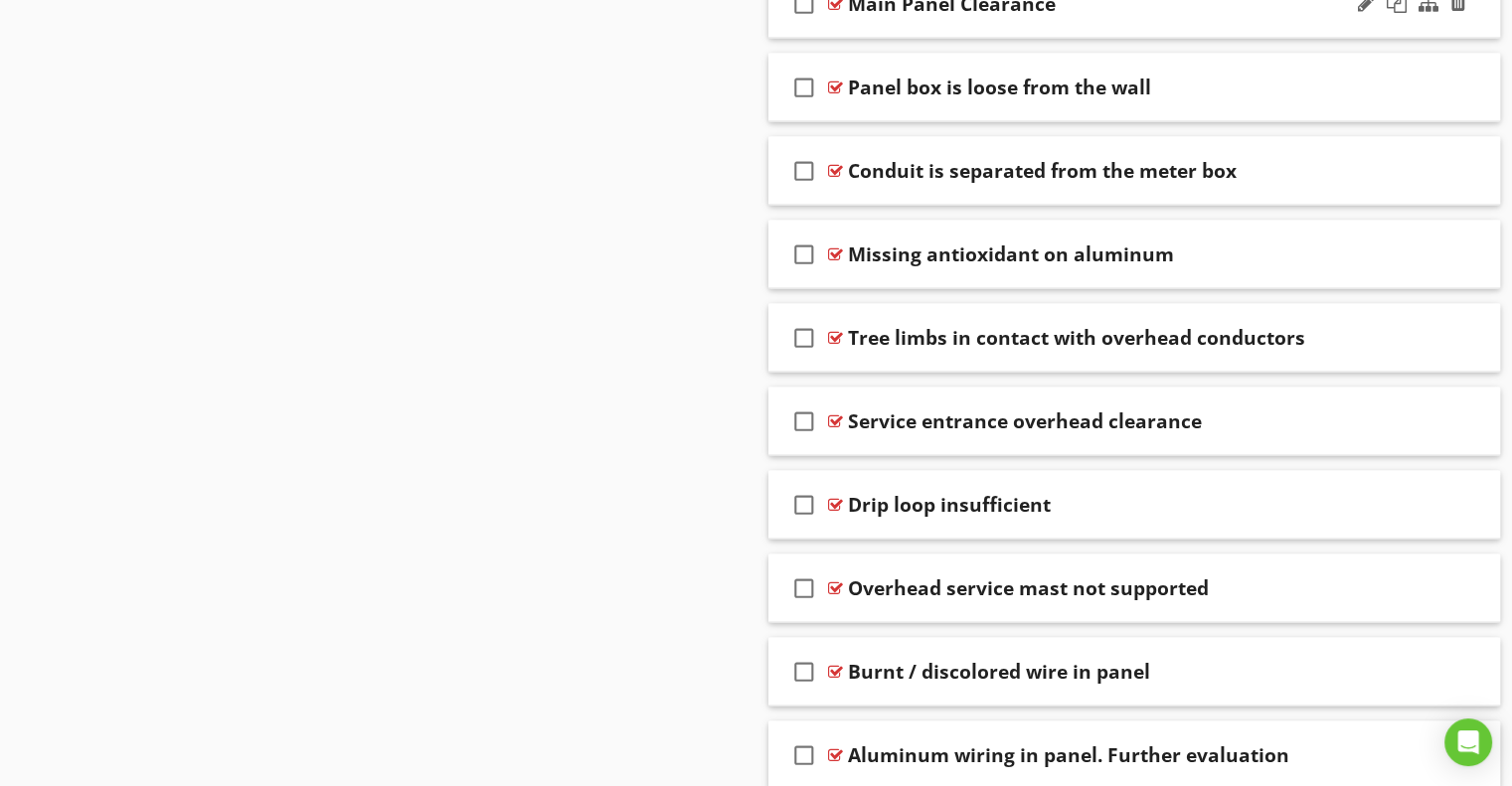 scroll, scrollTop: 3915, scrollLeft: 0, axis: vertical 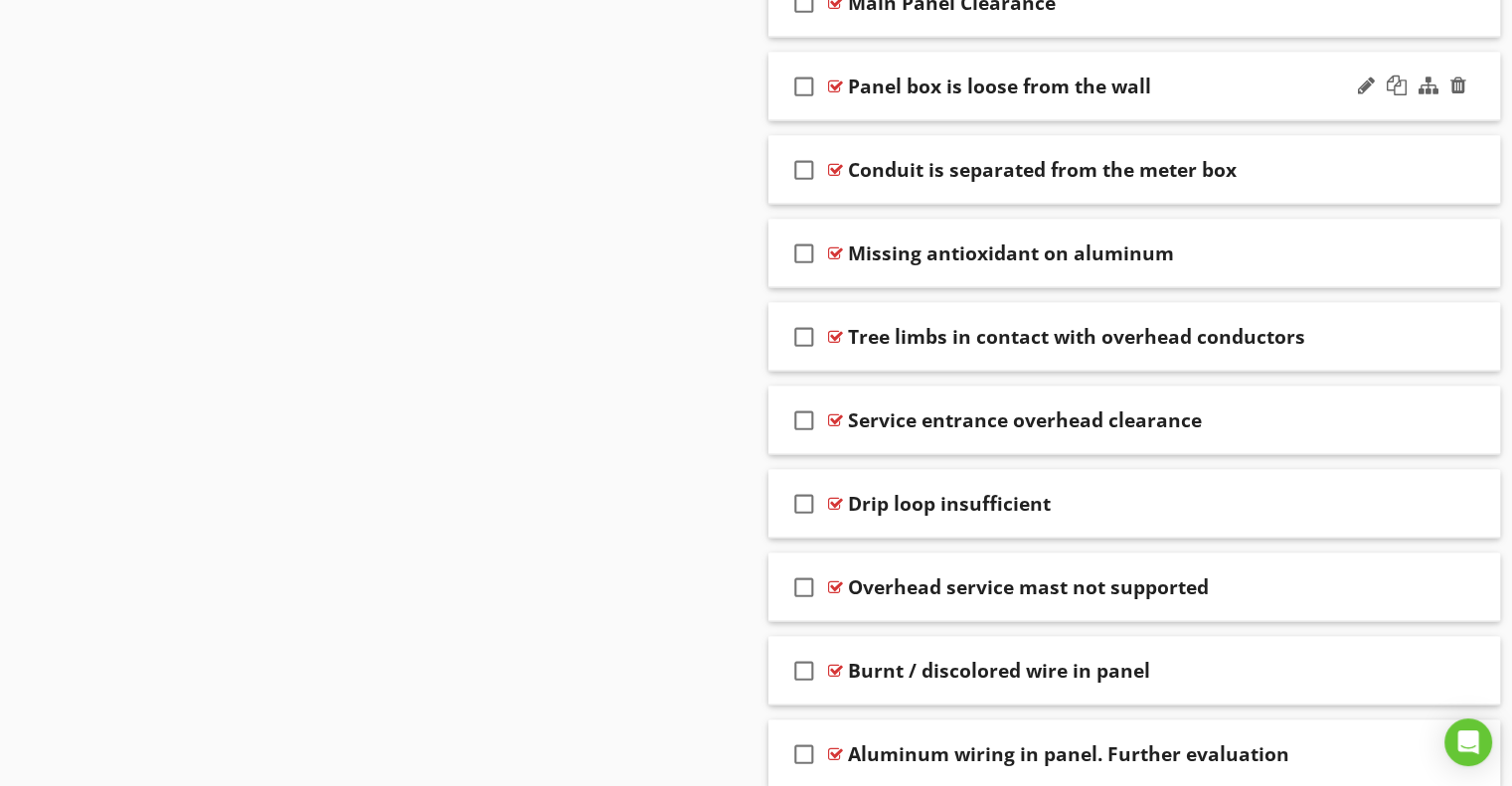click on "Panel box is loose from the wall" at bounding box center [999, 86] 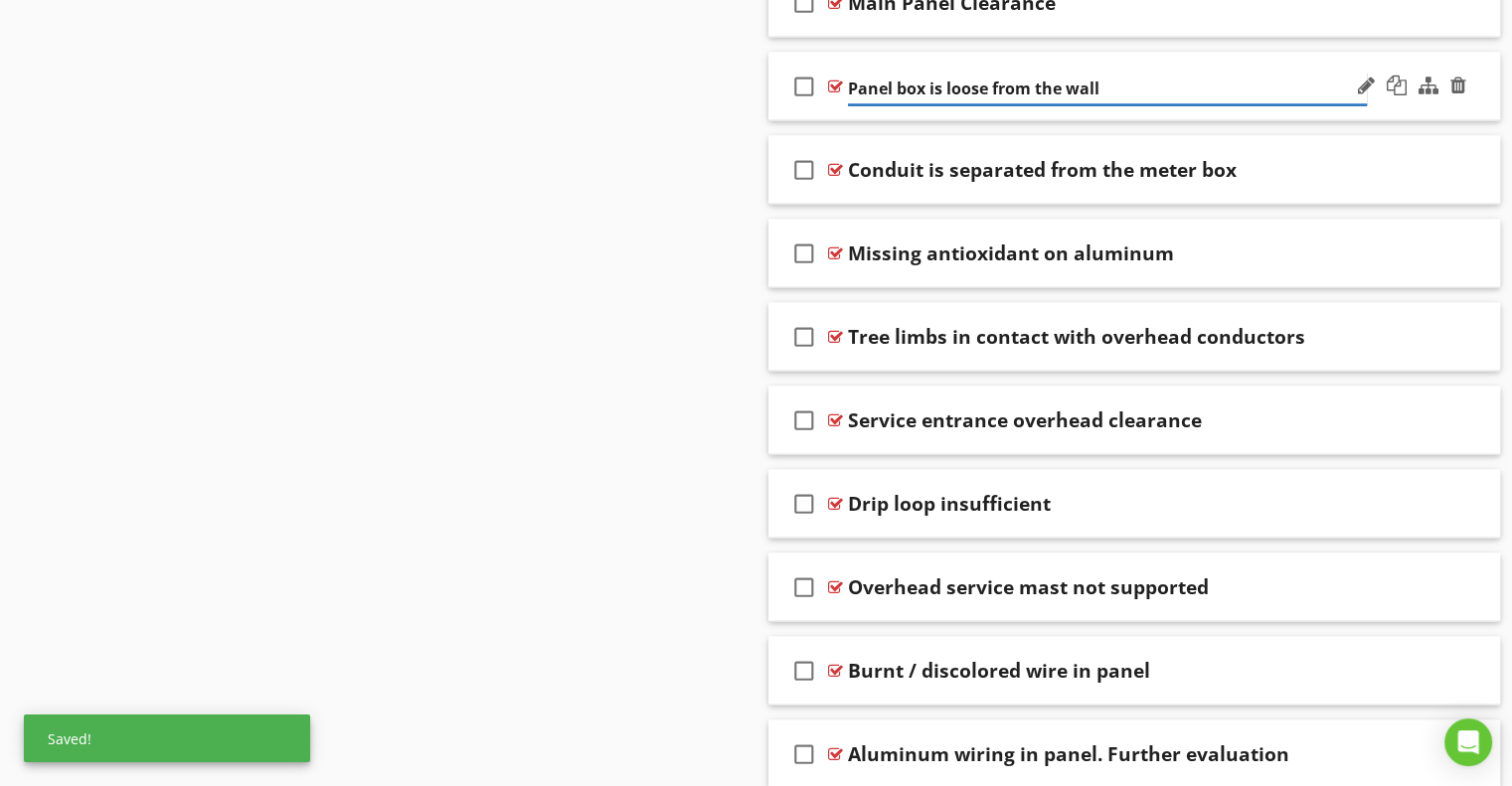 click on "Panel box is loose from the wall" at bounding box center (1107, 88) 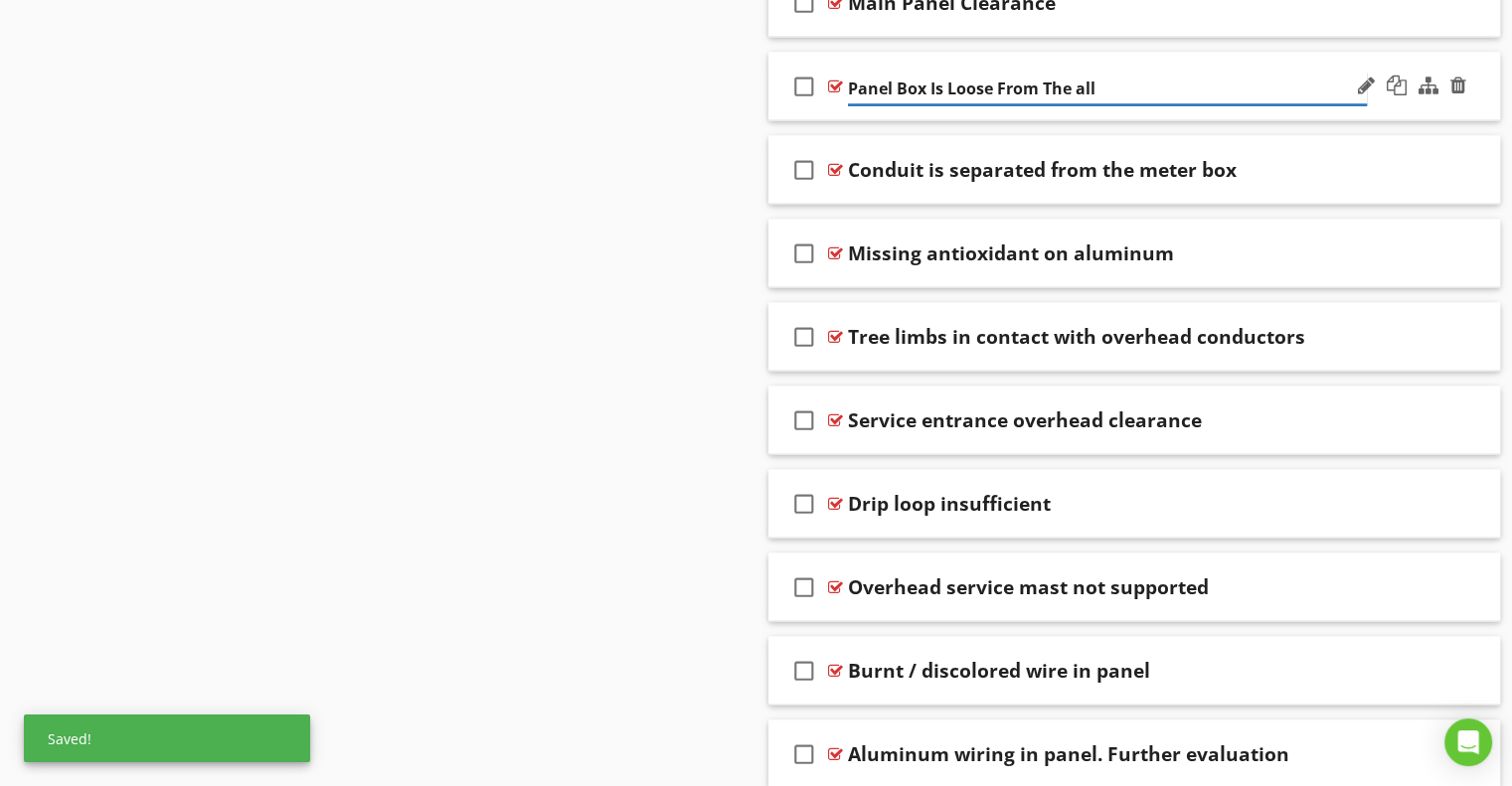 type on "Panel Box Is Loose From The Wall" 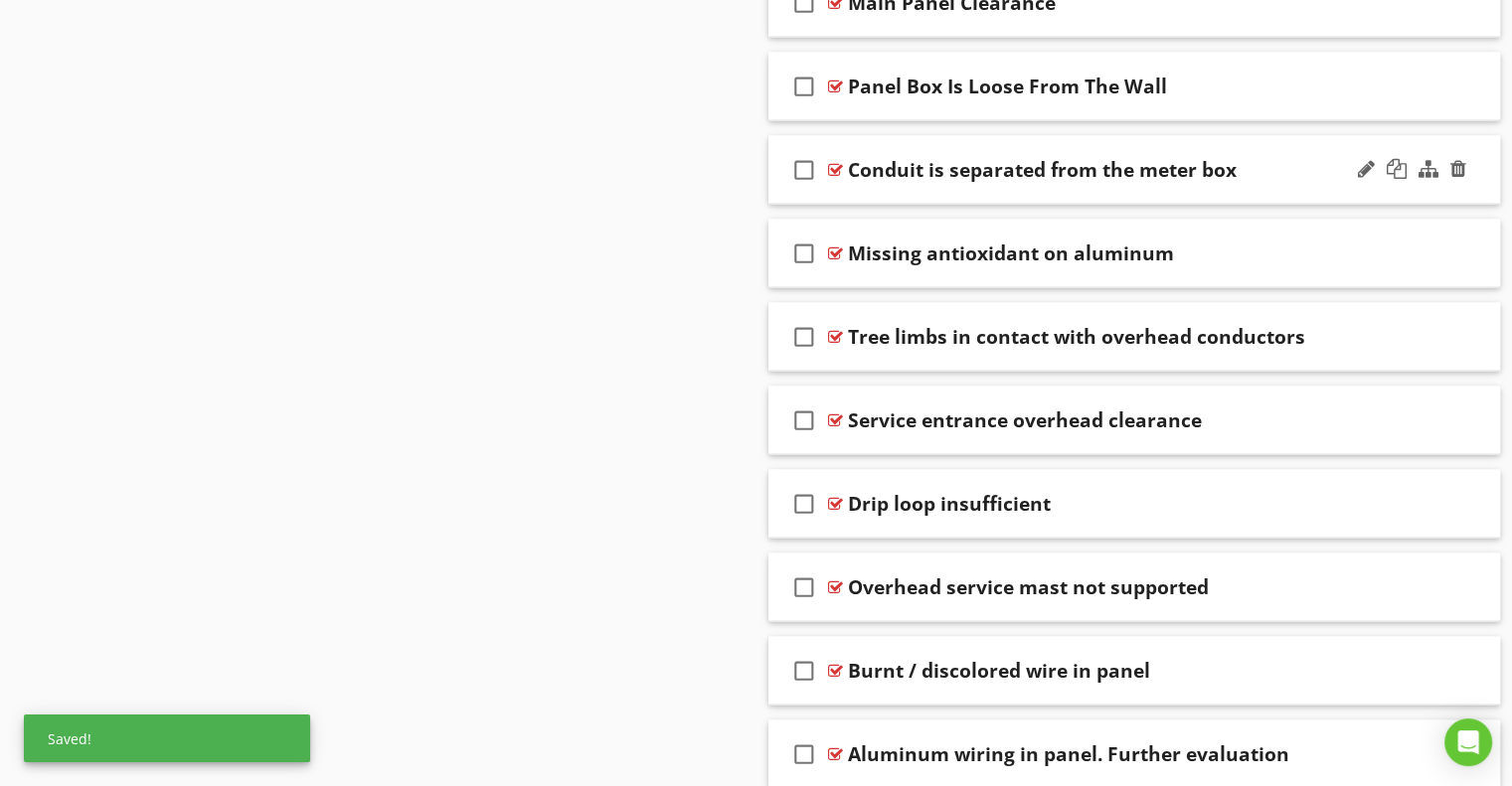 click on "Conduit is separated from the meter box" at bounding box center [1042, 170] 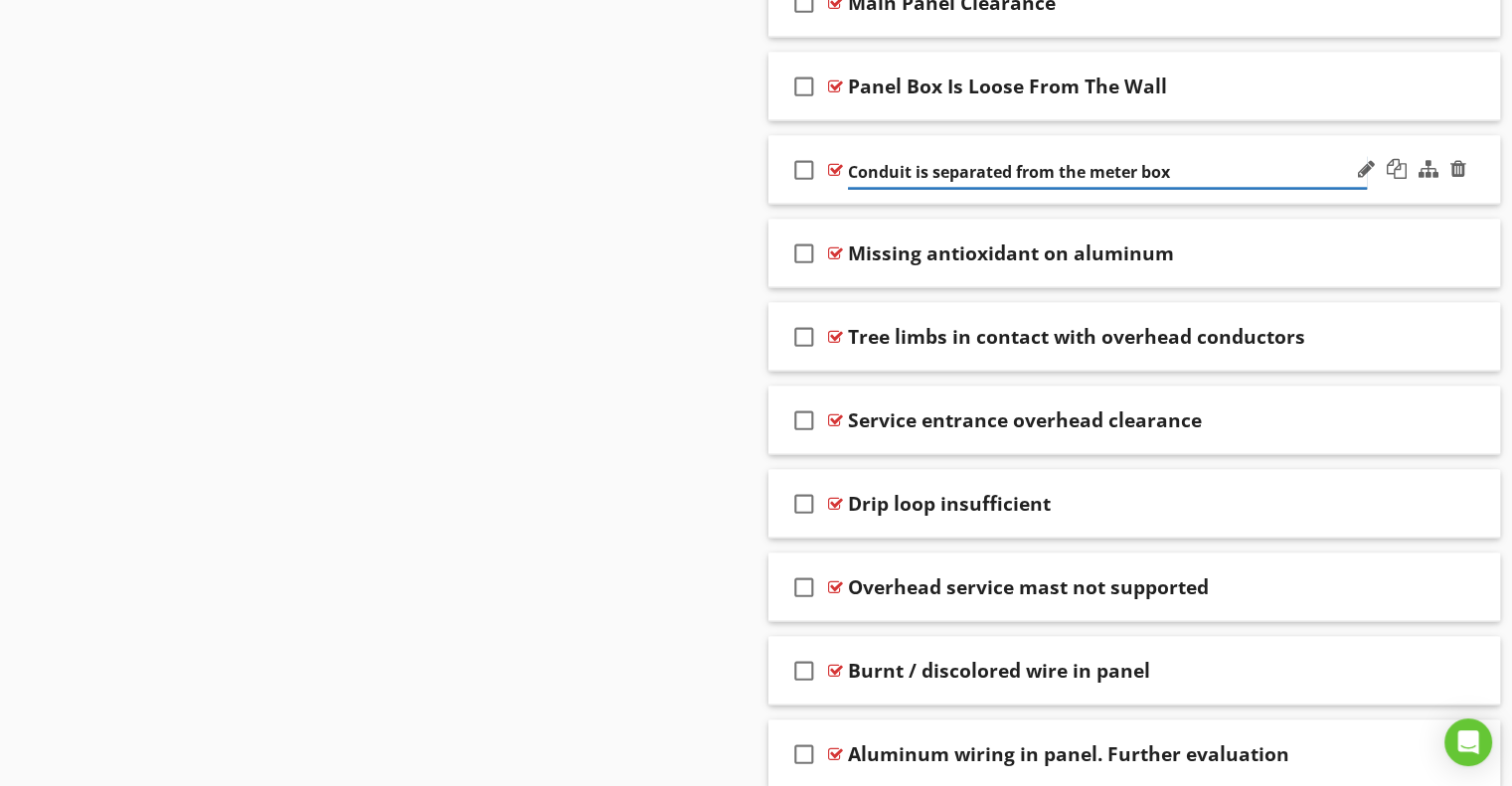 click on "Conduit is separated from the meter box" at bounding box center [1107, 172] 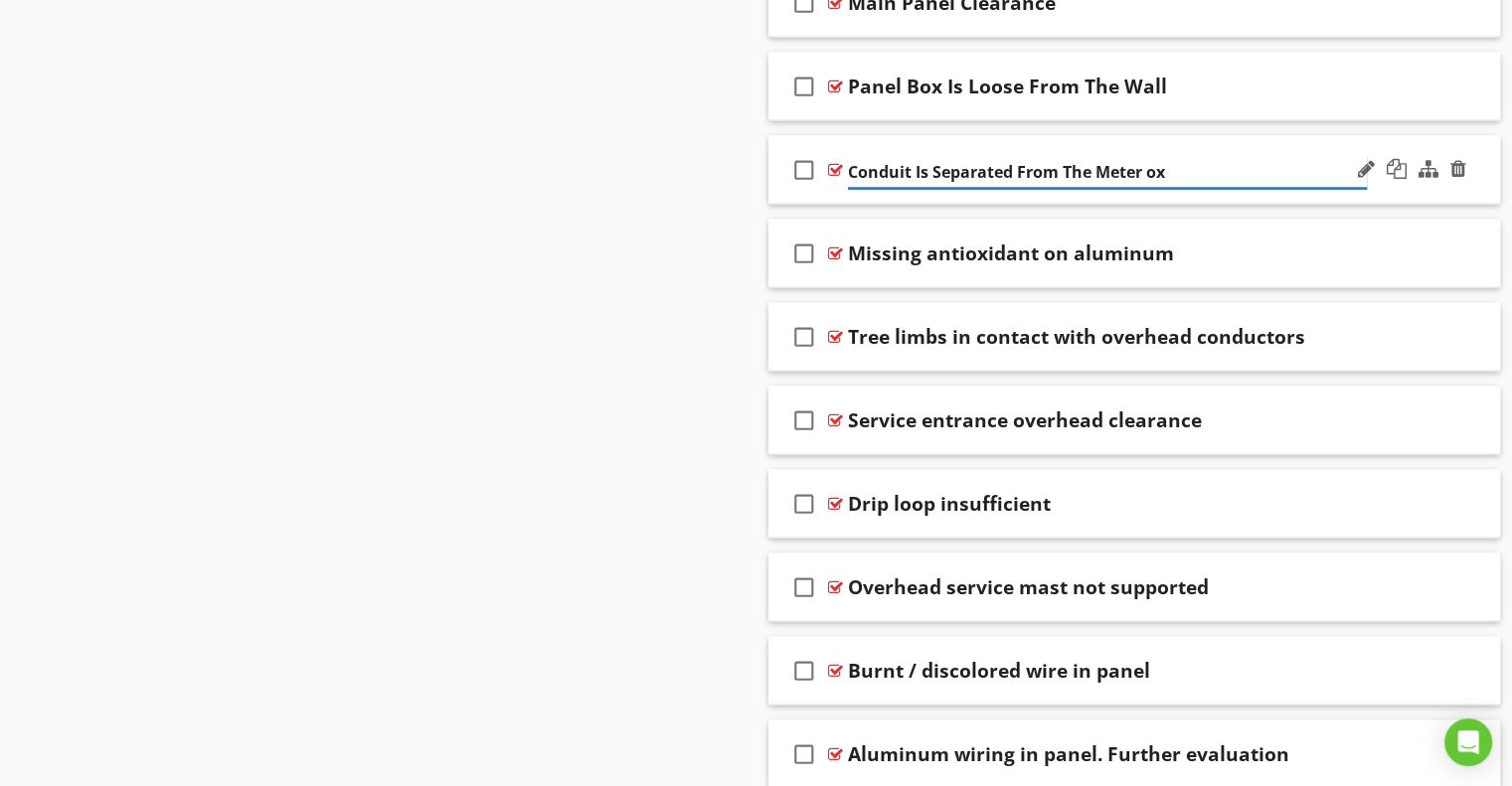 type on "Conduit Is Separated From The Meter Box" 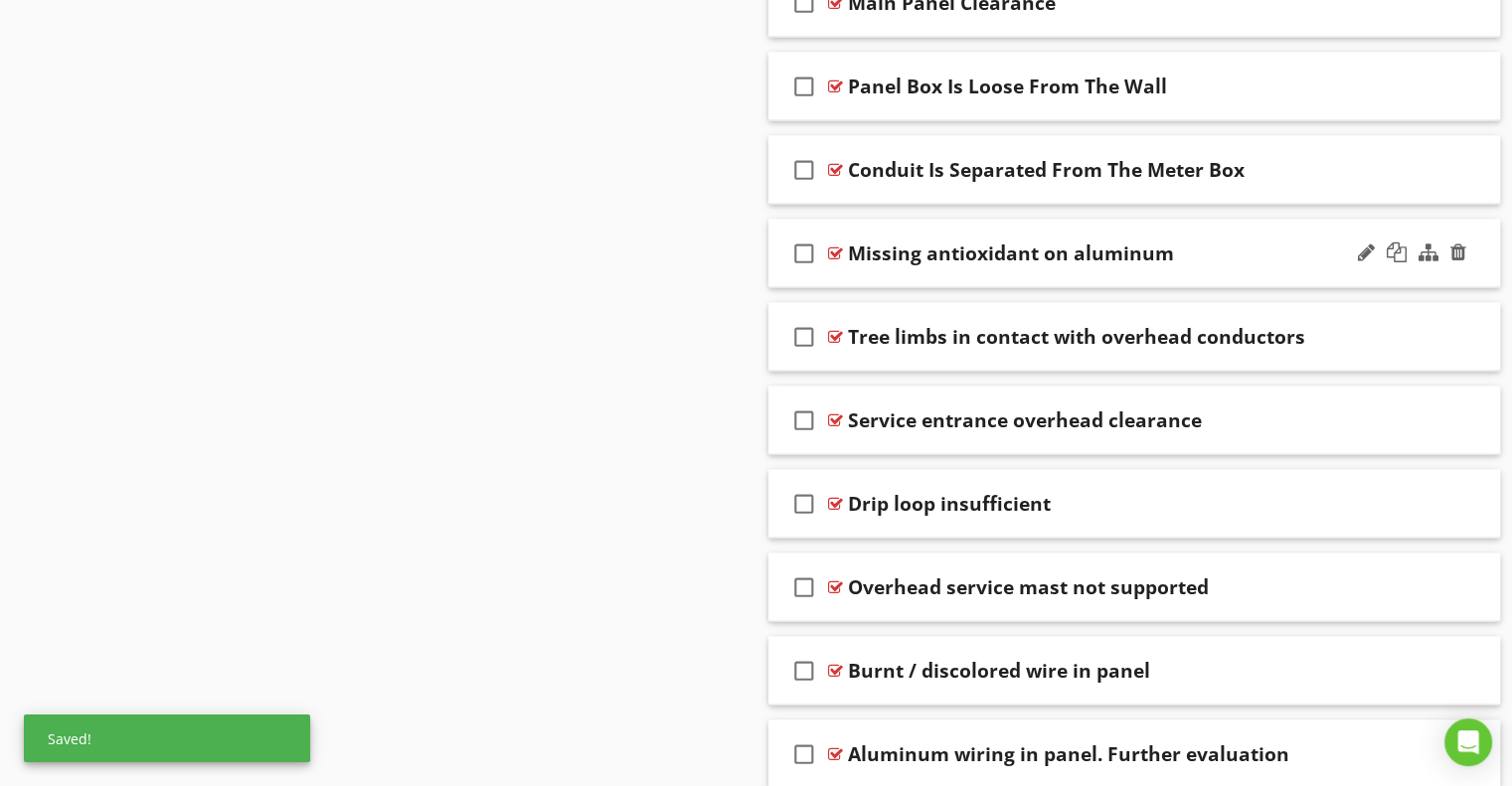 click on "Missing antioxidant on aluminum" at bounding box center [1011, 253] 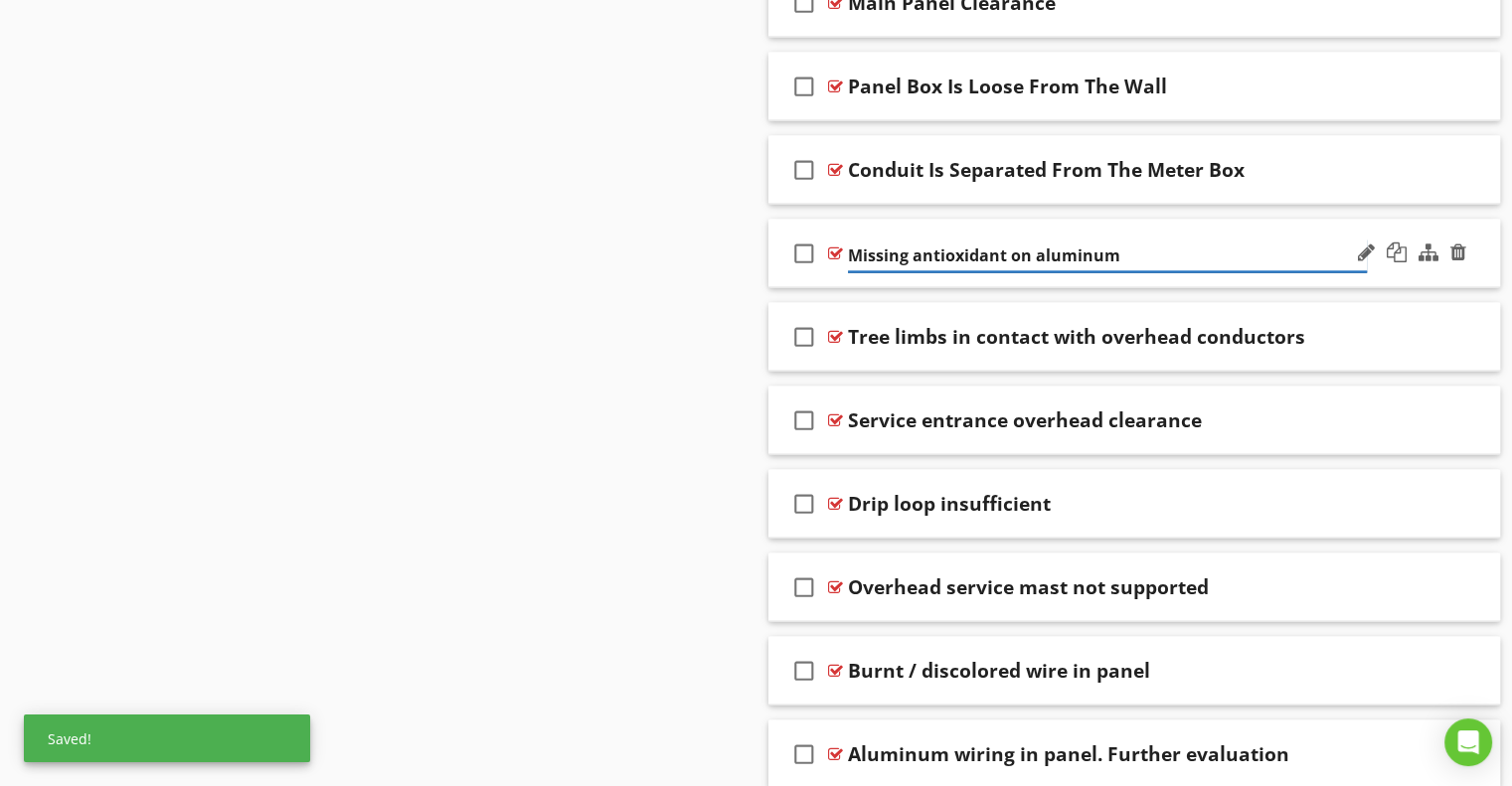 click on "Missing antioxidant on aluminum" at bounding box center [1107, 255] 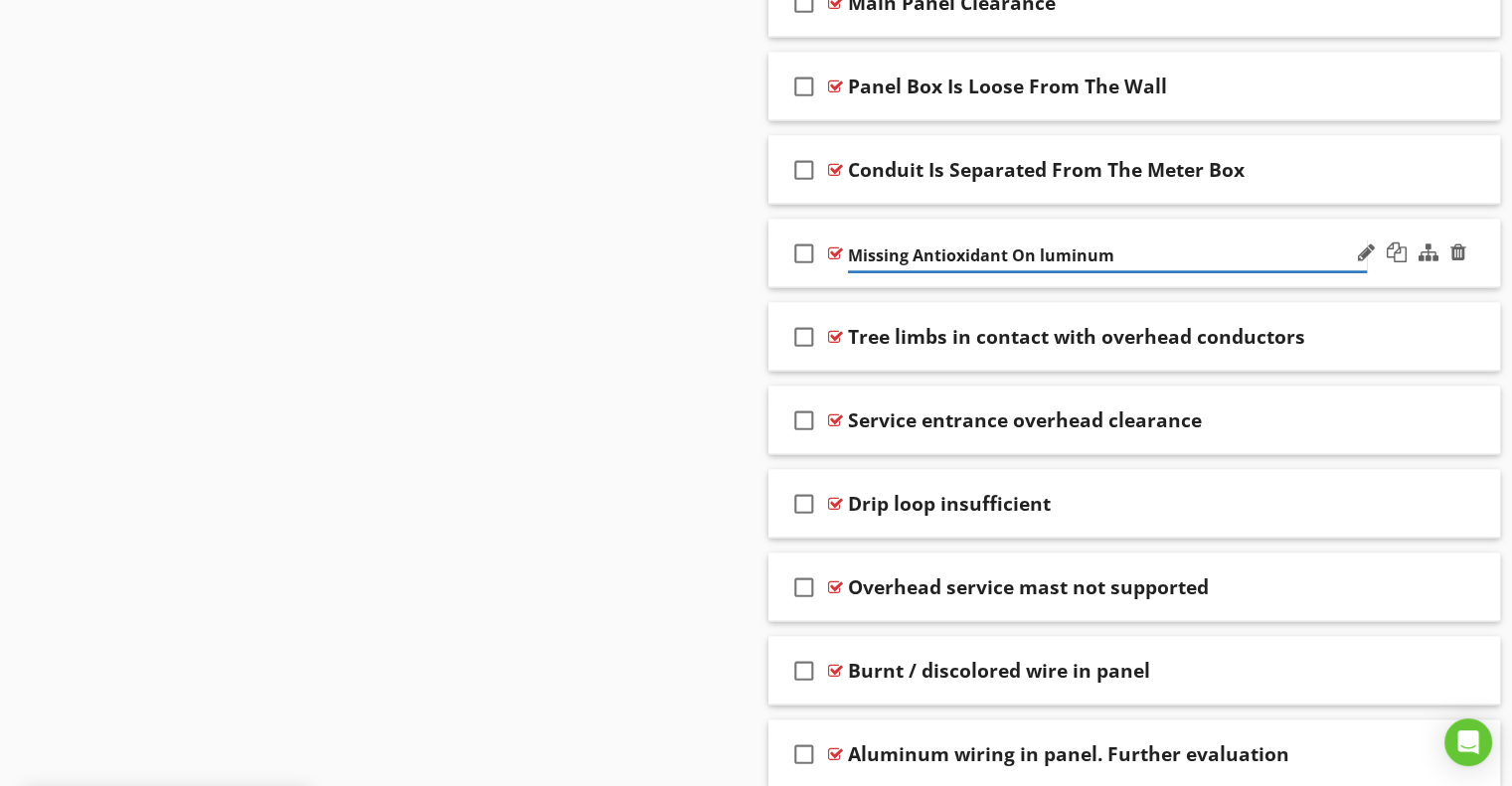 type on "Missing Antioxidant On Aluminum" 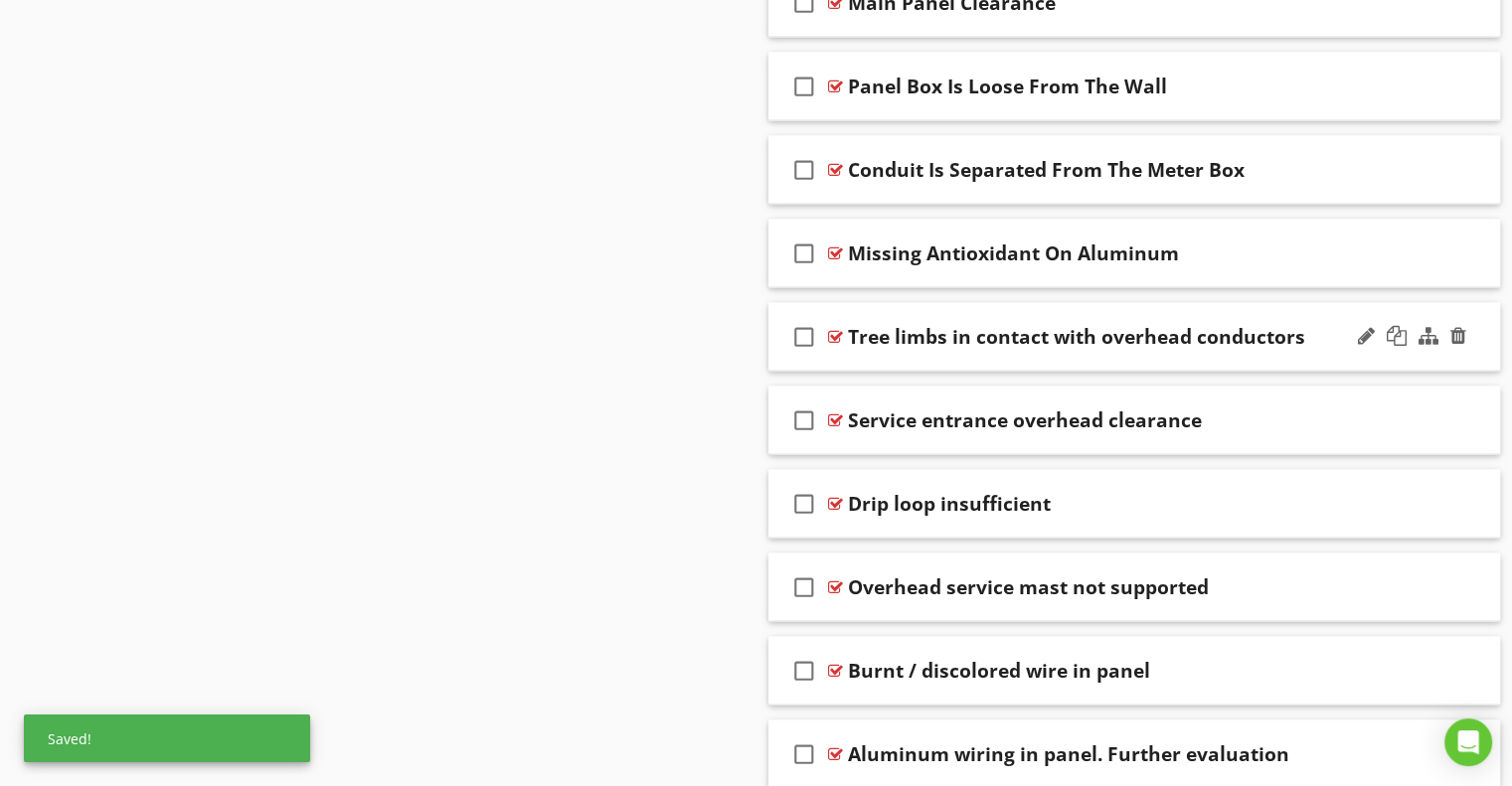 click on "Tree limbs in contact with overhead conductors" at bounding box center [1077, 337] 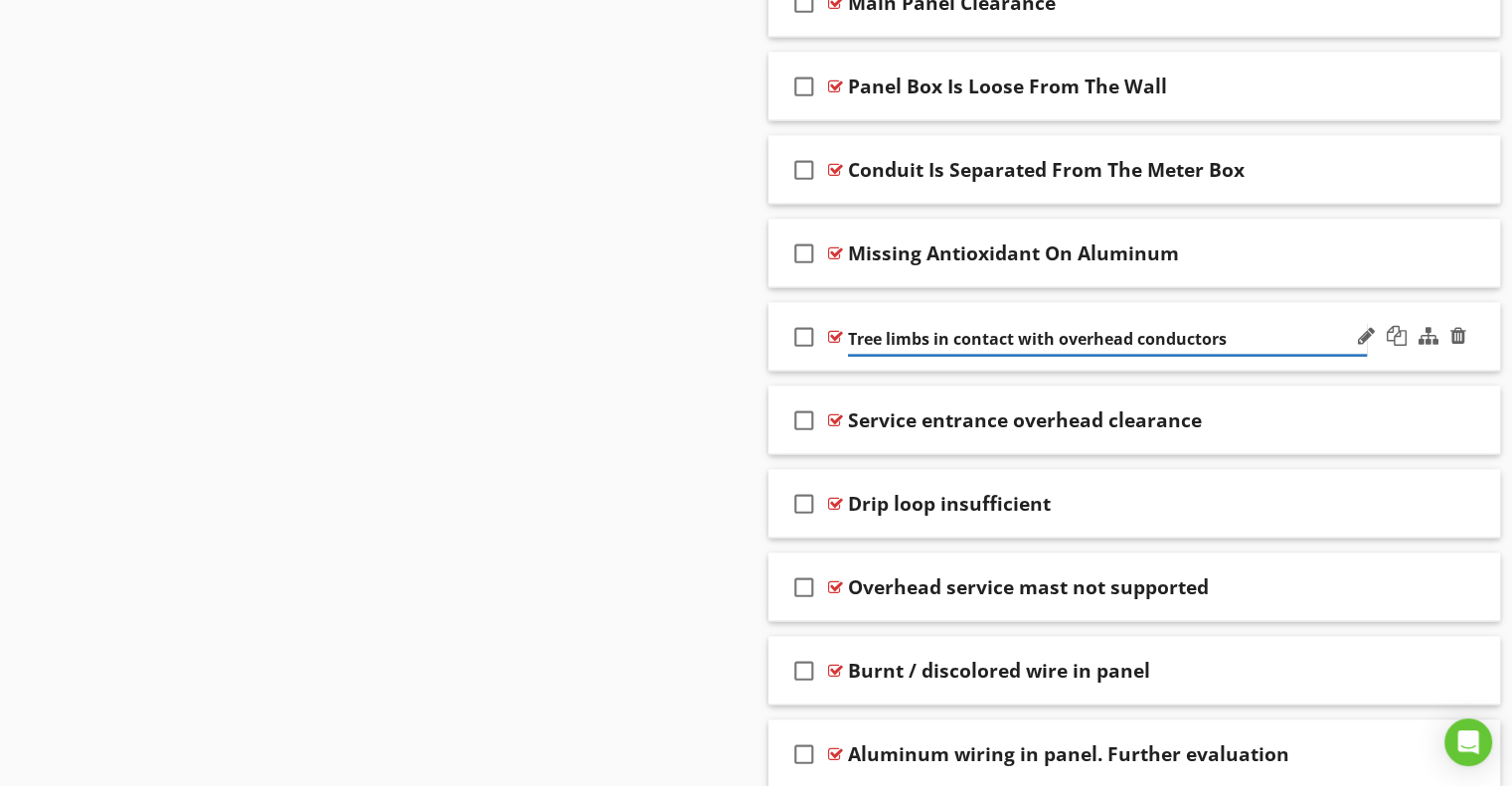 click on "Tree limbs in contact with overhead conductors" at bounding box center [1107, 339] 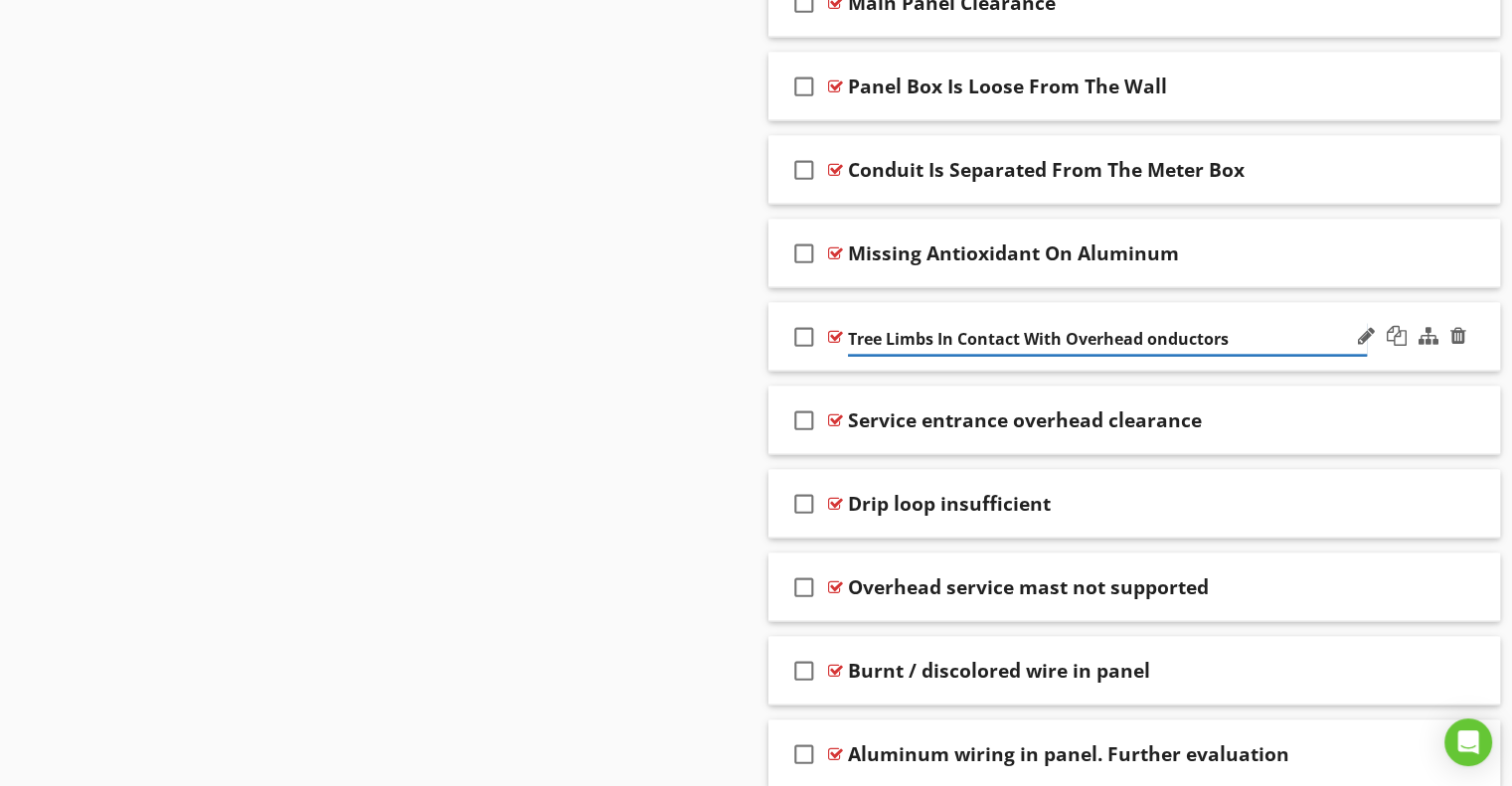 type on "Tree Limbs In Contact With Overhead Conductors" 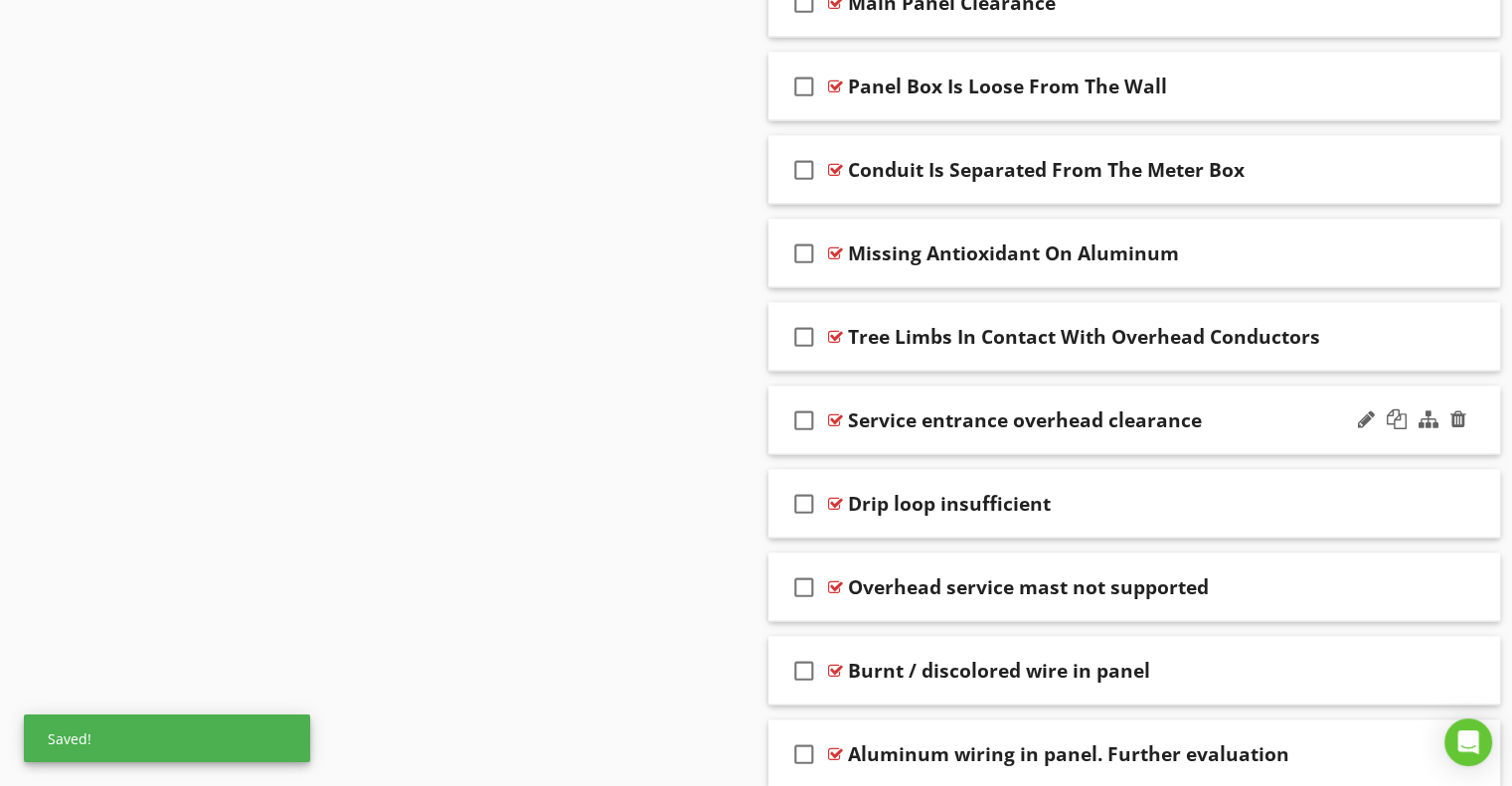 click on "Service entrance overhead clearance" at bounding box center [1025, 420] 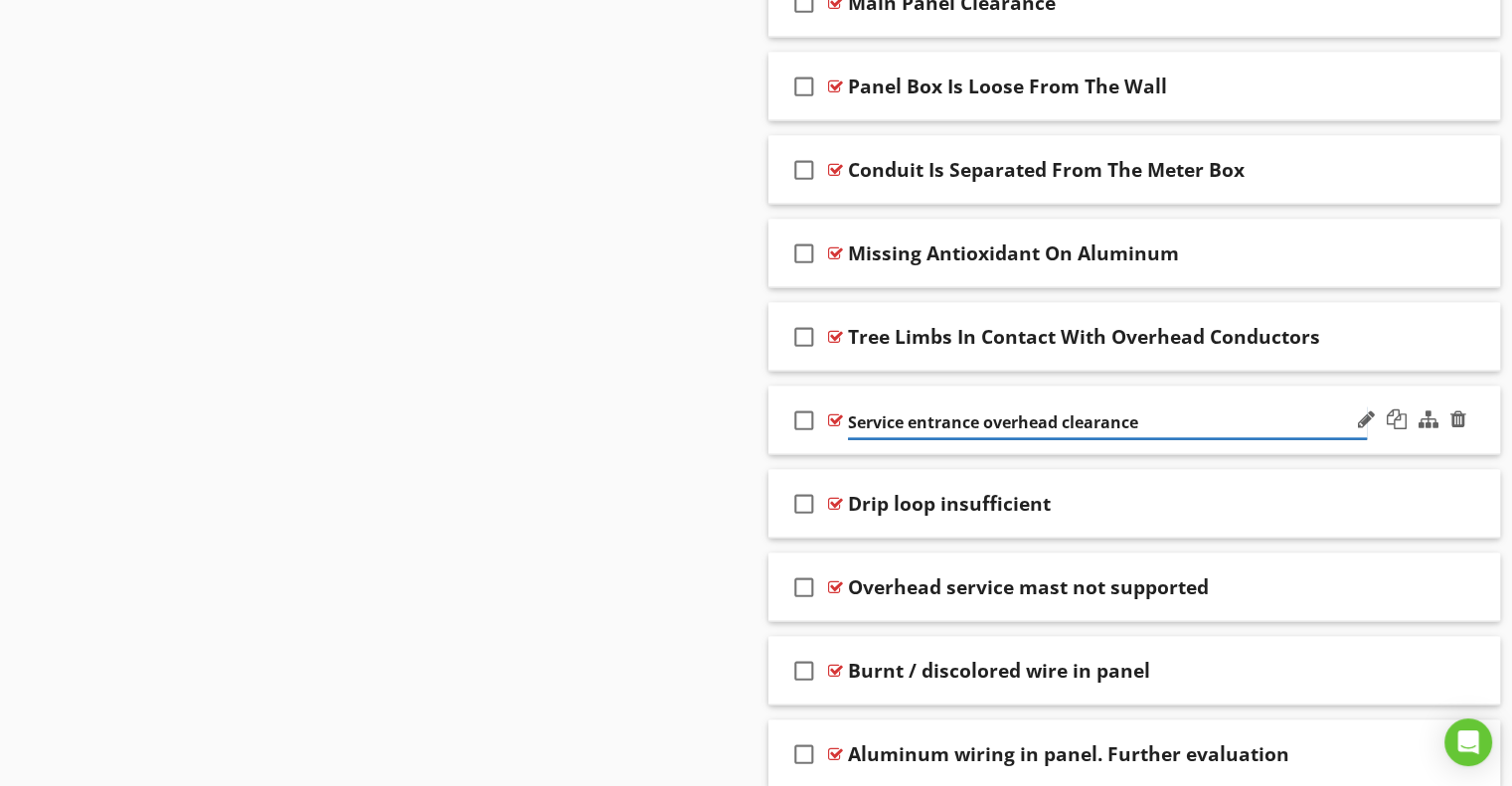 click on "Service entrance overhead clearance" at bounding box center (1107, 422) 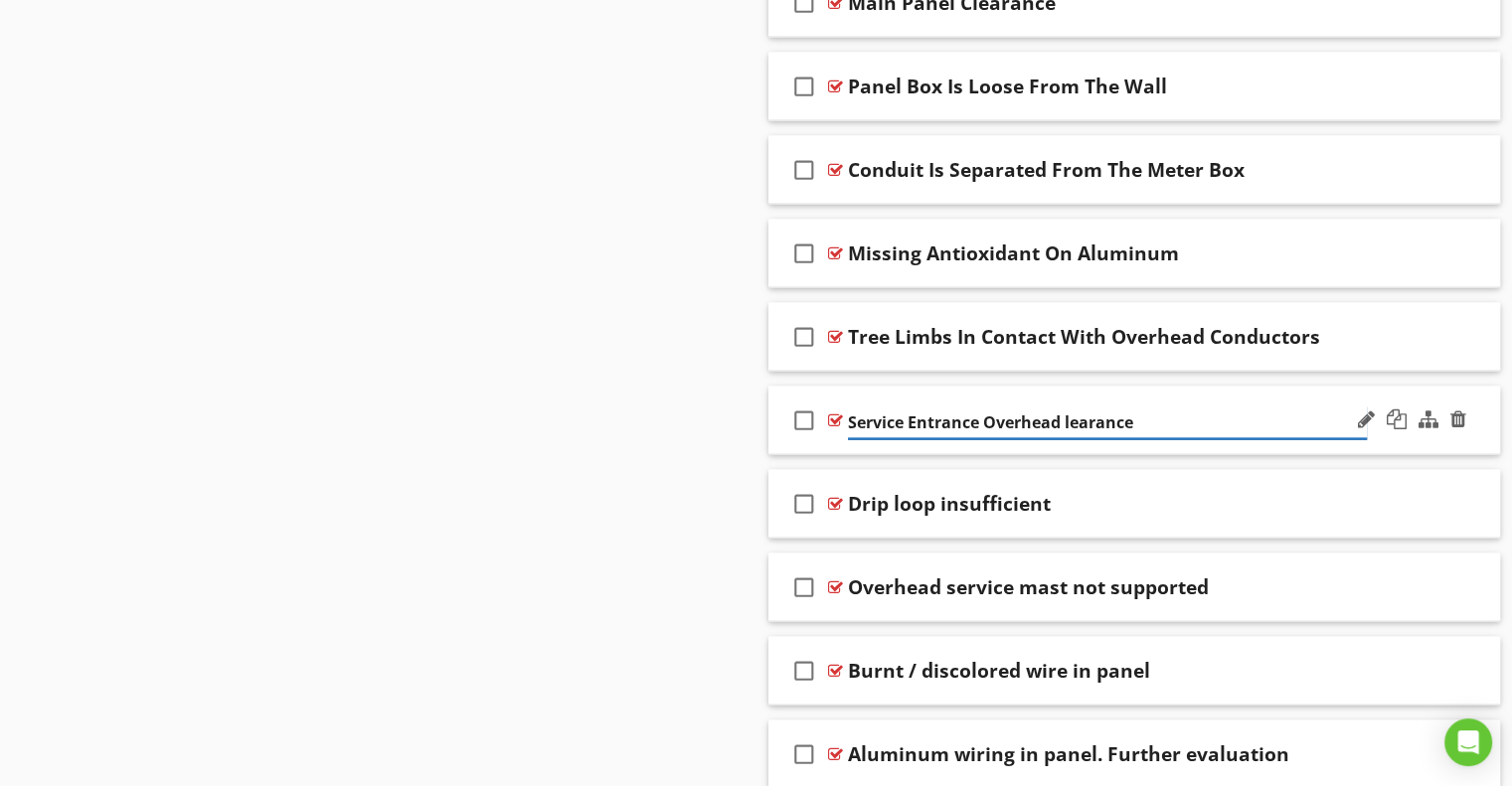type on "Service Entrance Overhead Clearance" 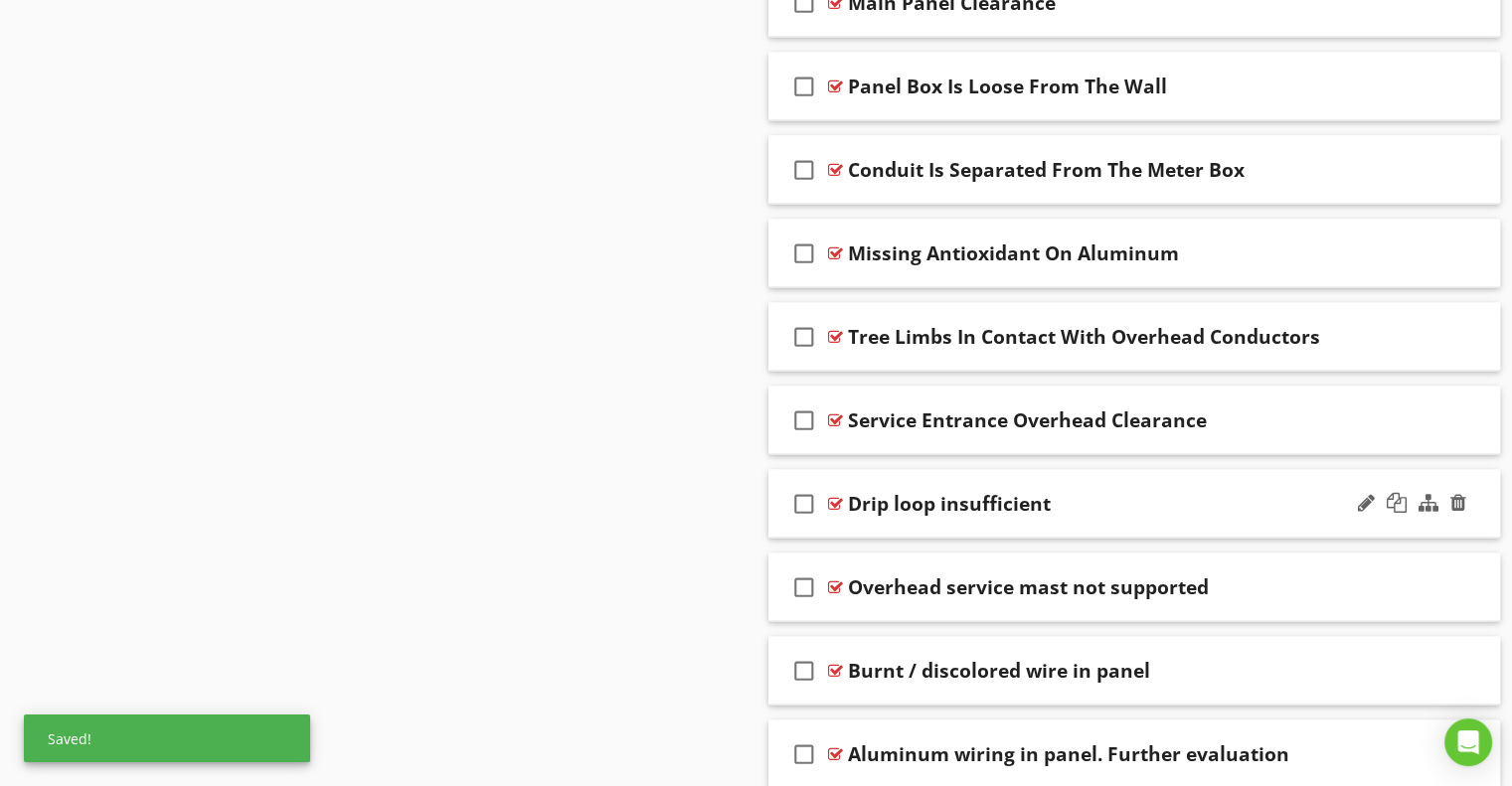 click on "Drip loop insufficient" at bounding box center (949, 504) 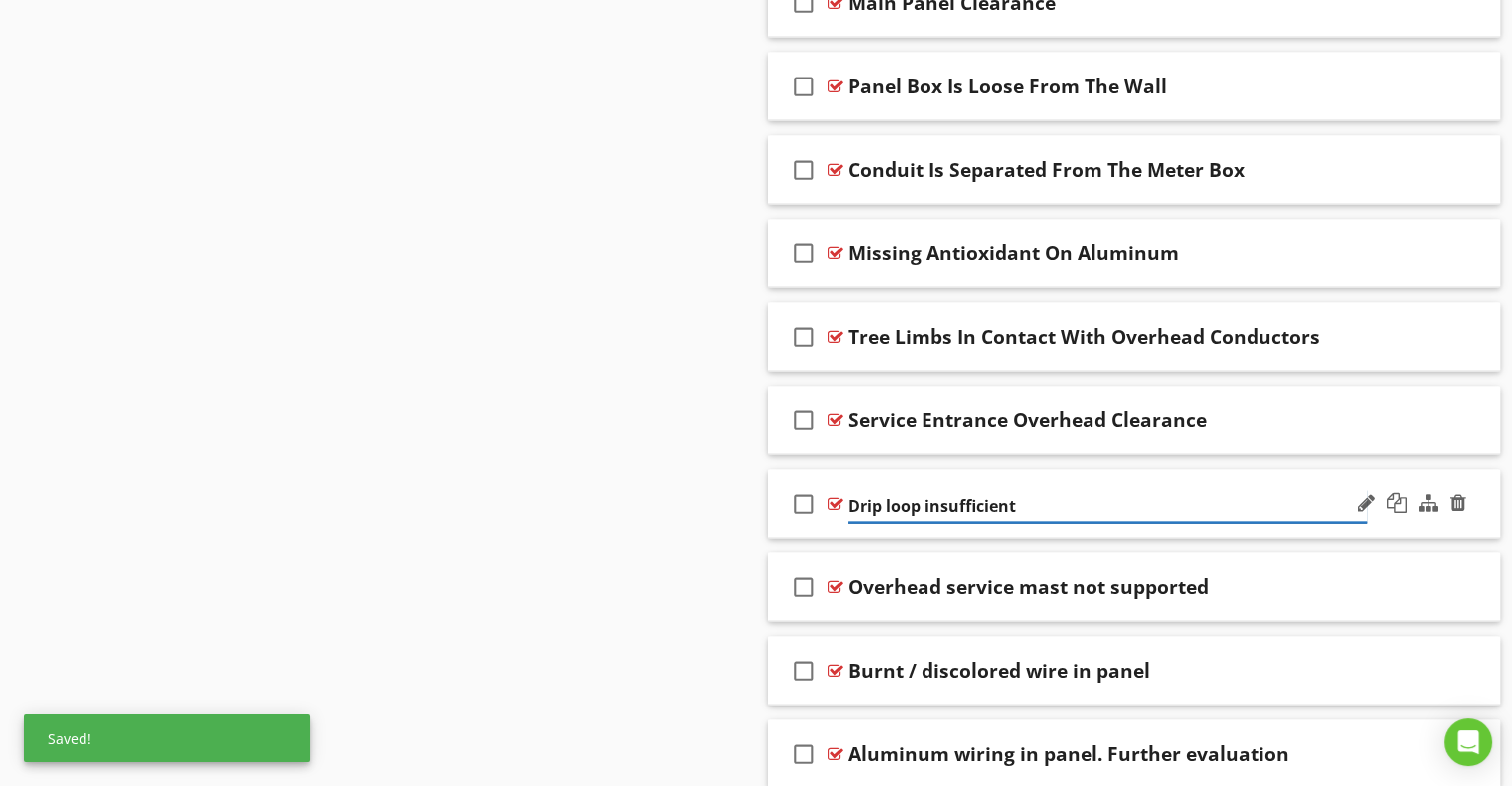 click on "Drip loop insufficient" at bounding box center [1107, 506] 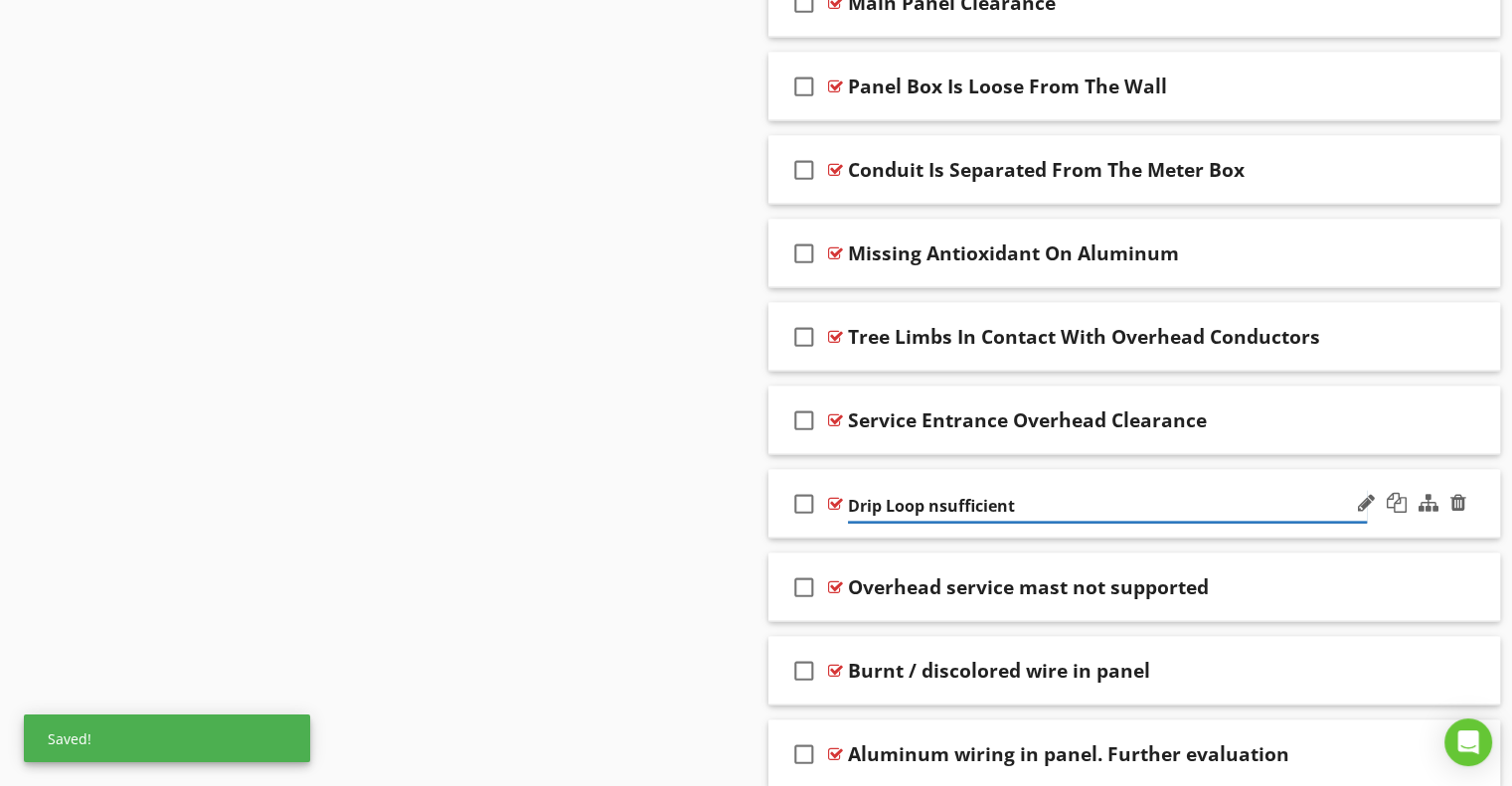 type on "Drip Loop Insufficient" 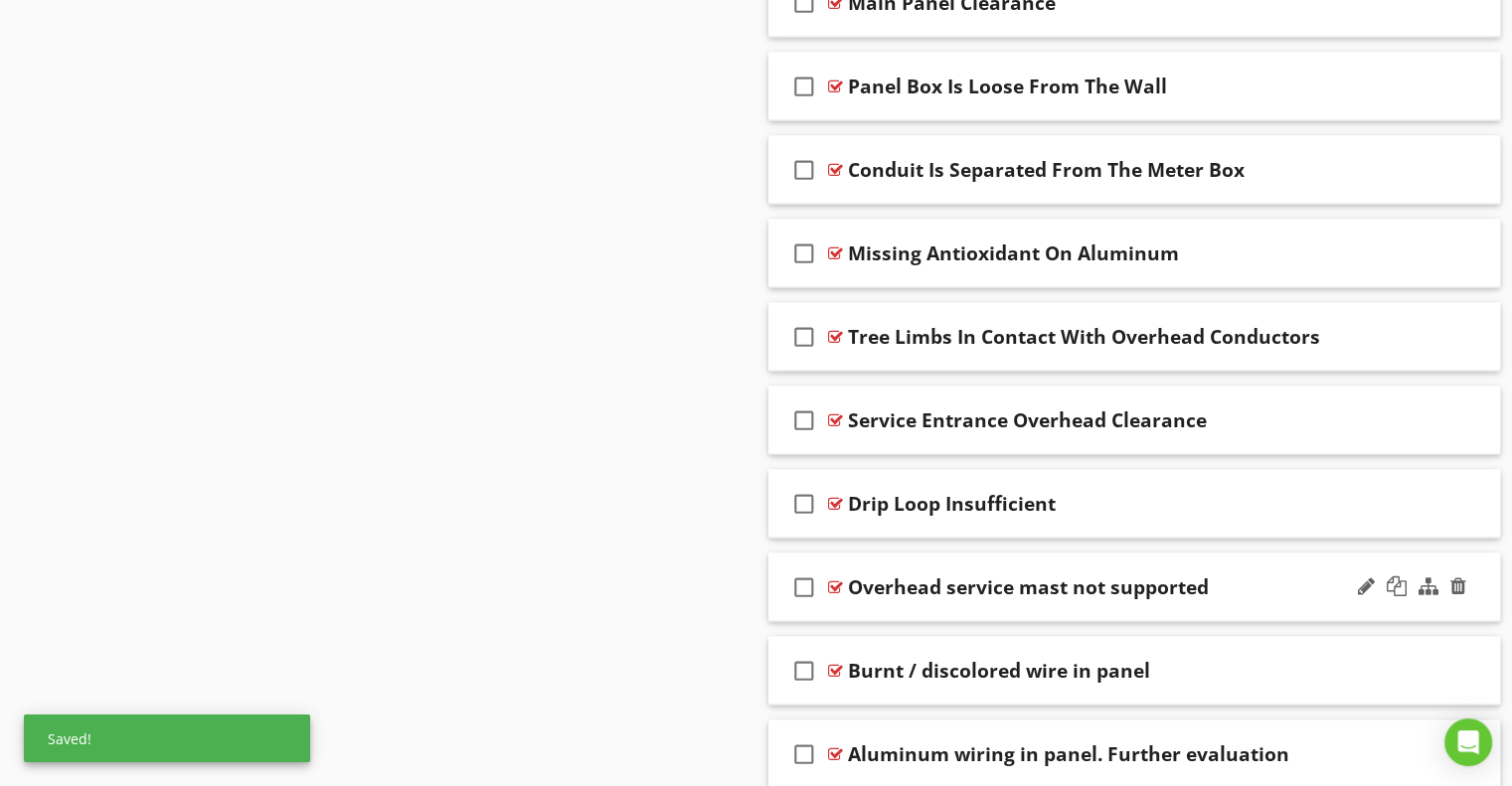 click on "Overhead service mast not supported" at bounding box center [1028, 587] 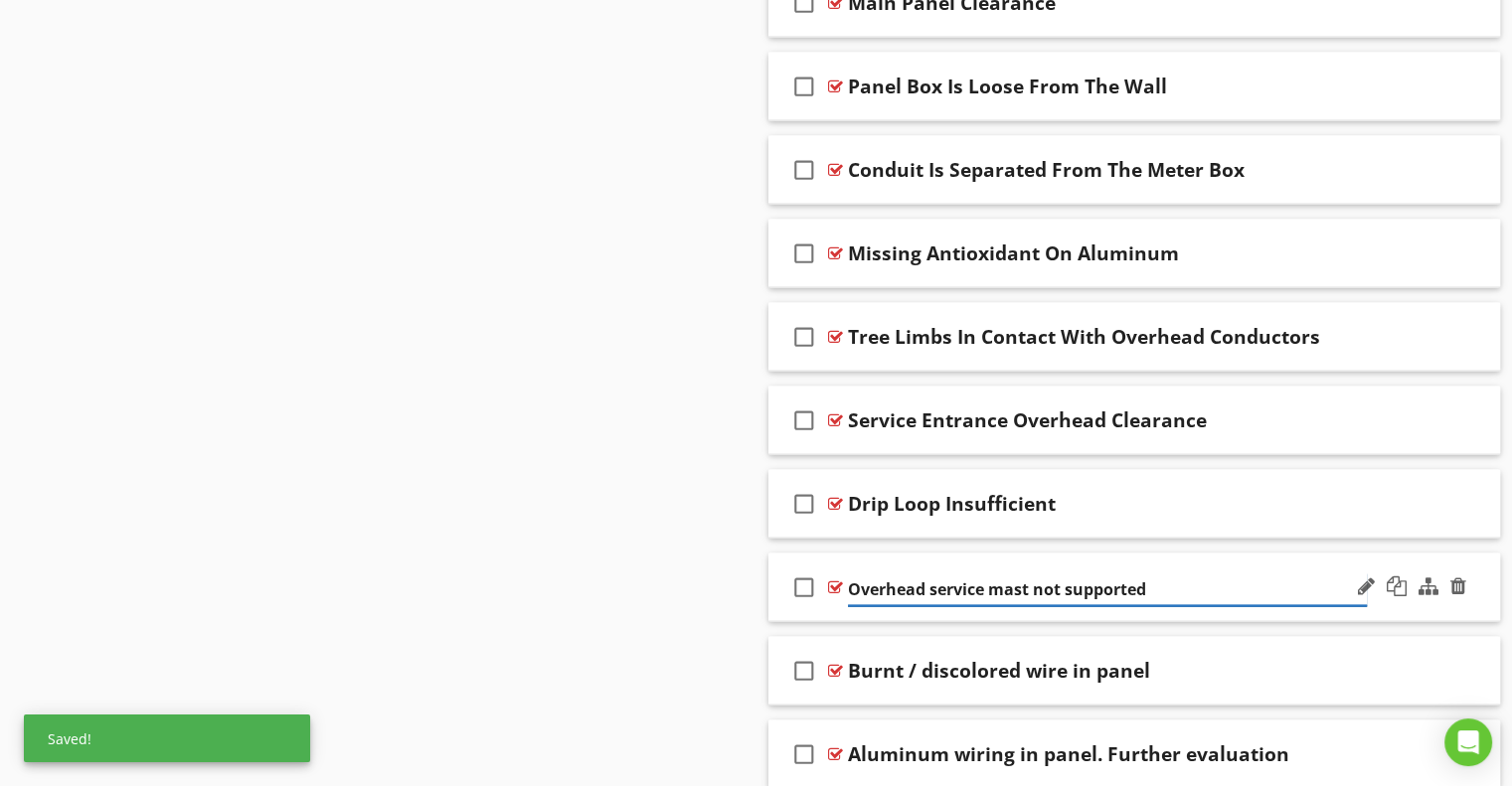 click on "Overhead service mast not supported" at bounding box center [1107, 589] 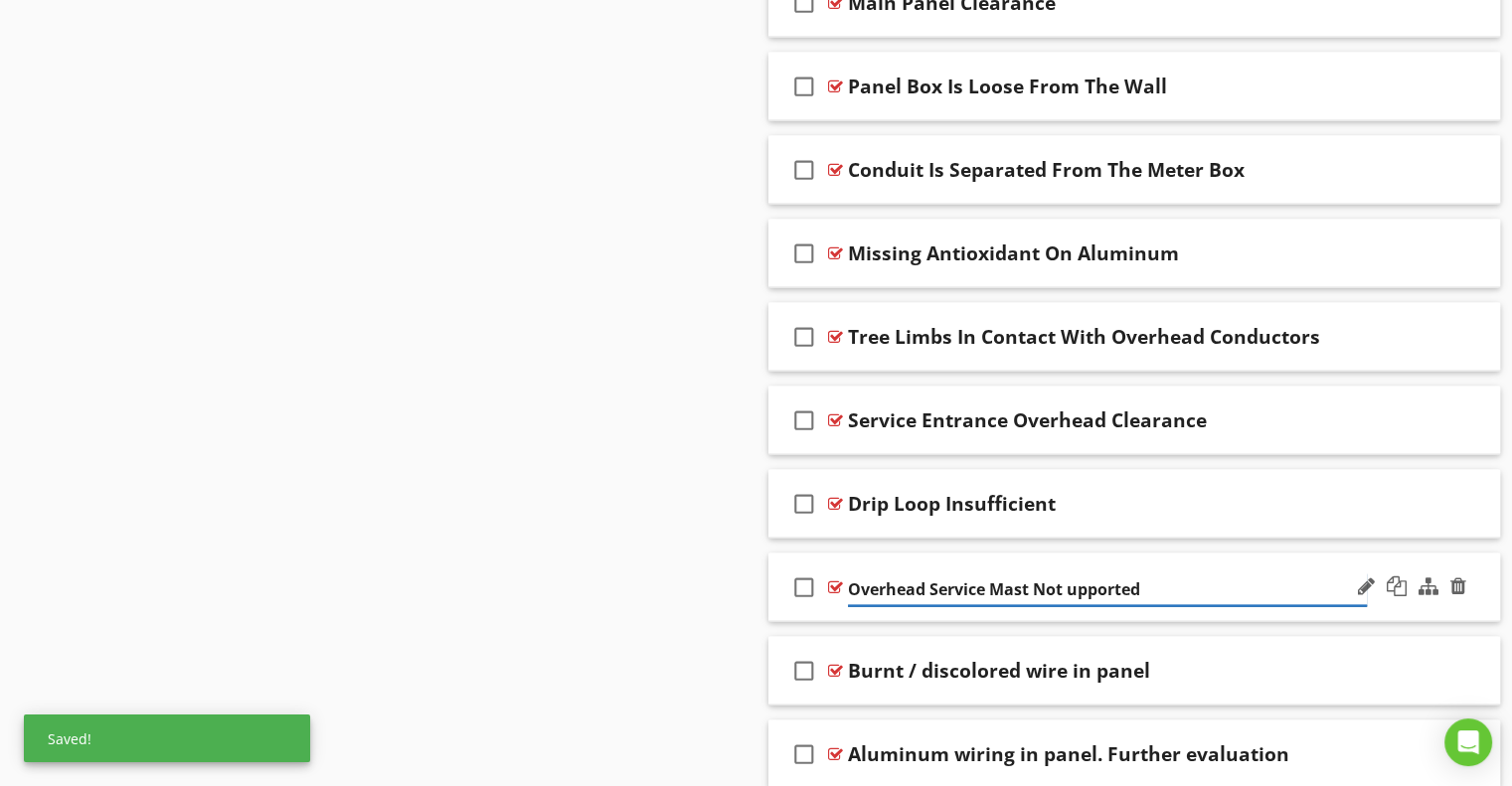 type on "Overhead Service Mast Not Supported" 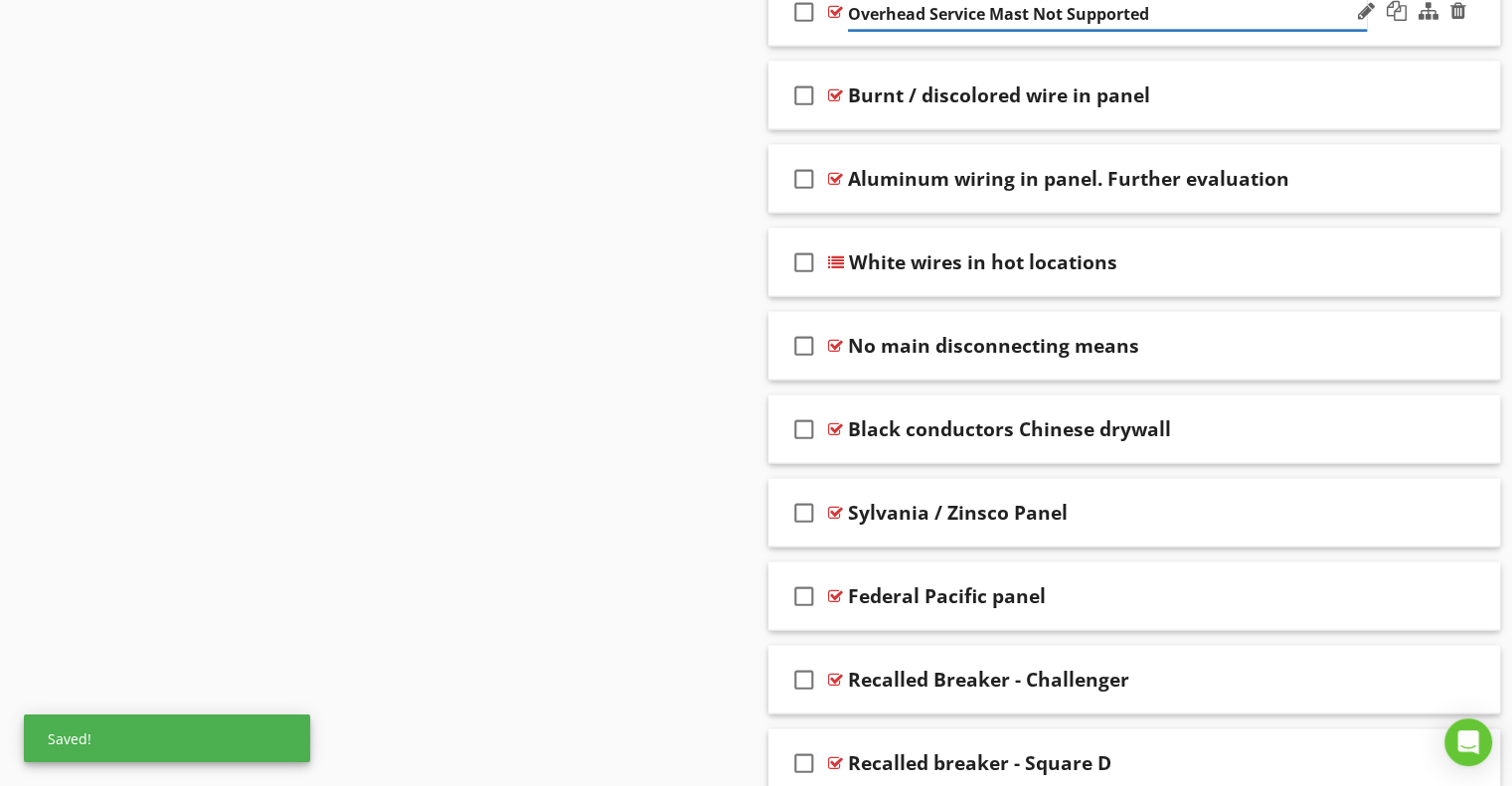 scroll, scrollTop: 4492, scrollLeft: 0, axis: vertical 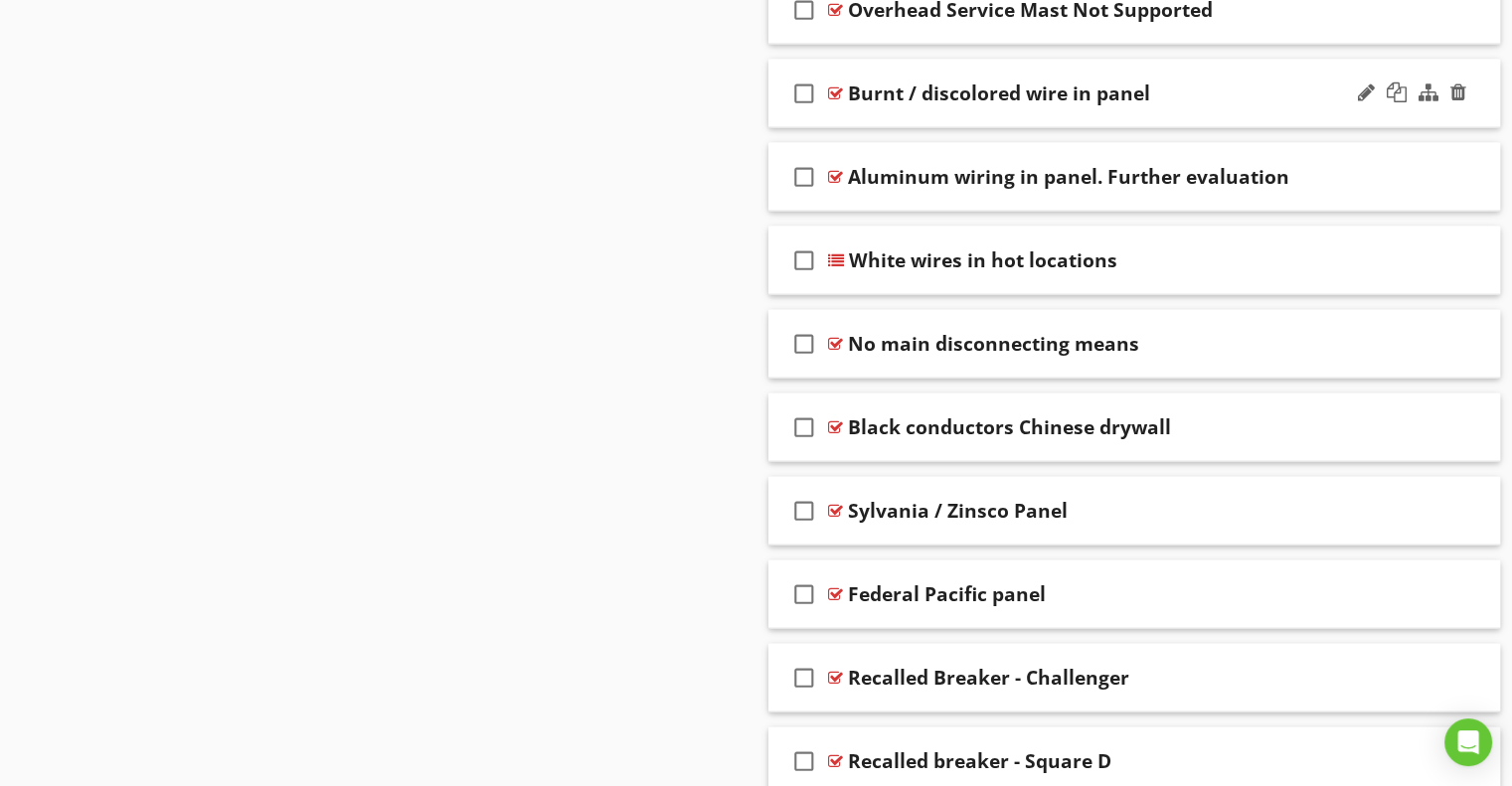click on "Burnt / discolored wire in panel" at bounding box center (999, 93) 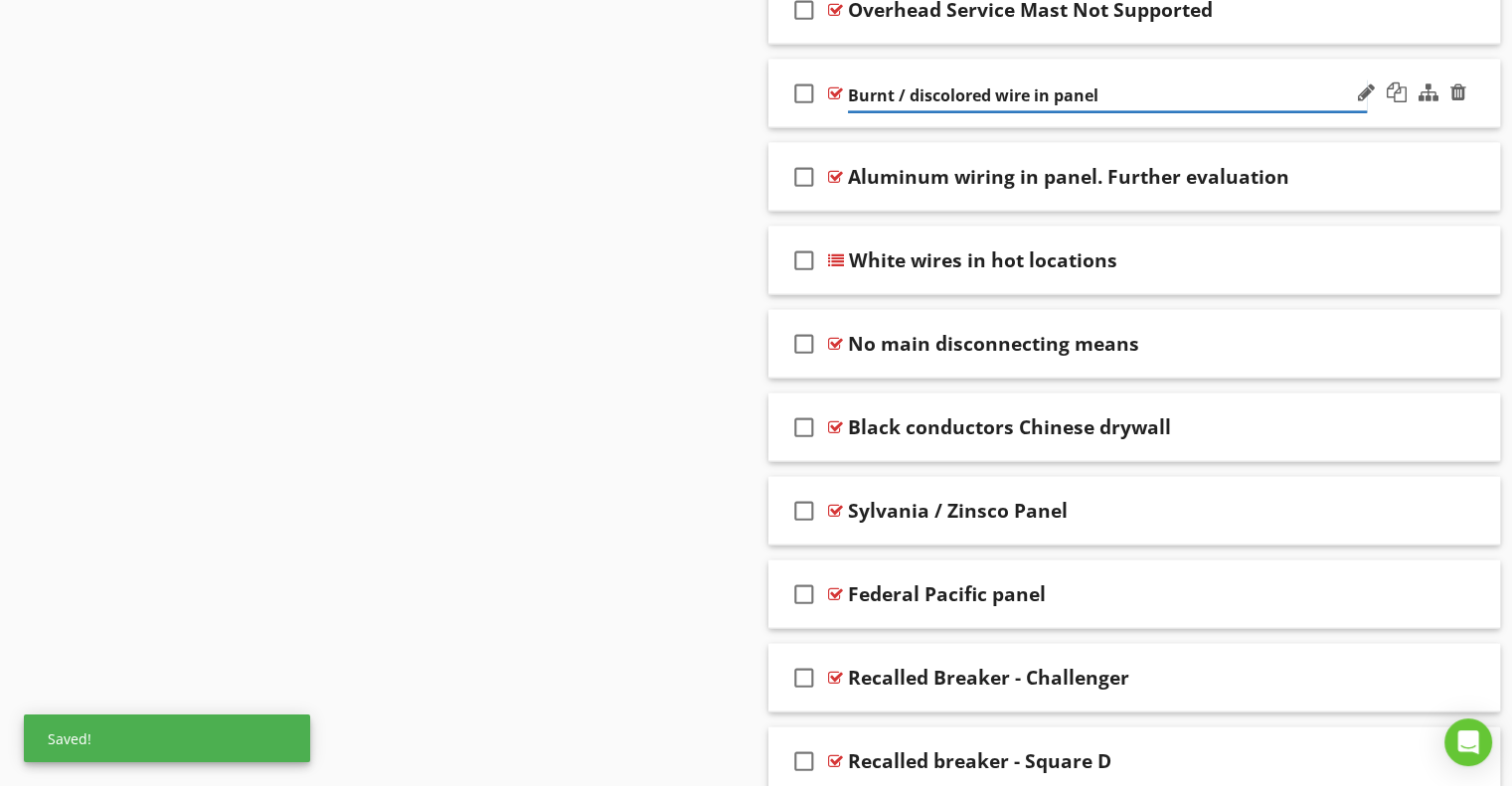 click on "Burnt / discolored wire in panel" at bounding box center (1107, 95) 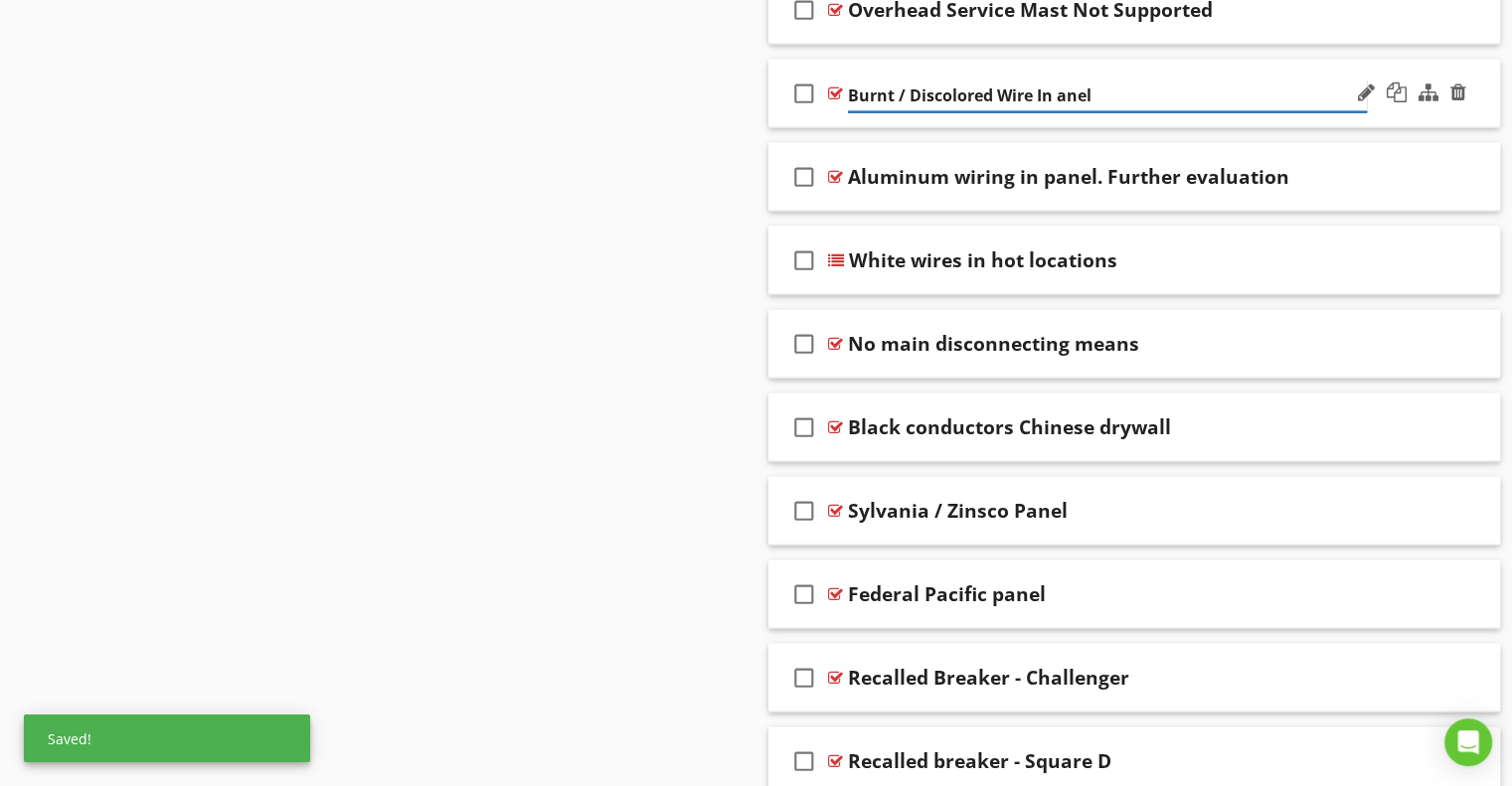 type on "Burnt / Discolored Wire In Panel" 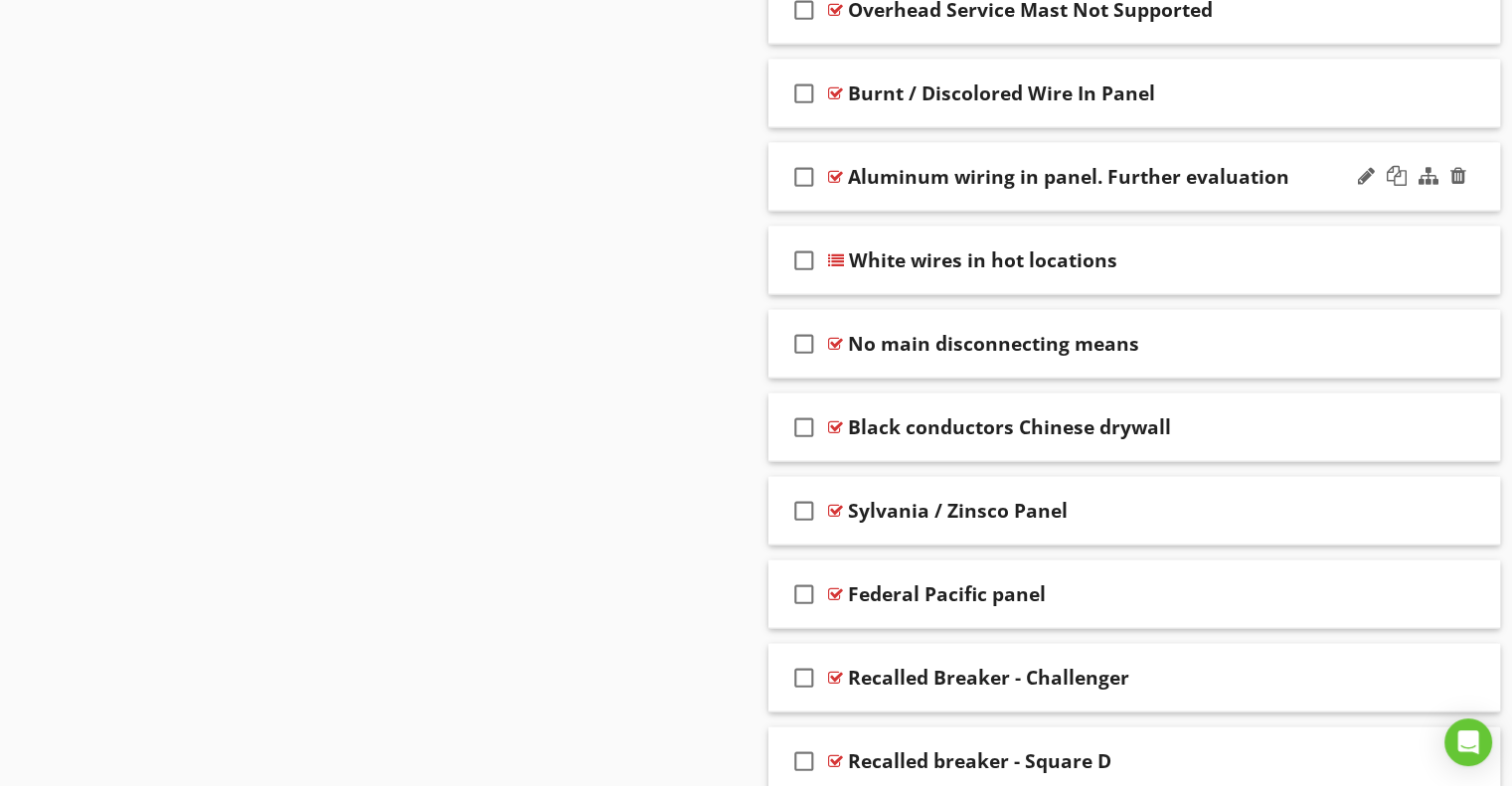 click on "Aluminum wiring in panel. Further evaluation" at bounding box center (1069, 177) 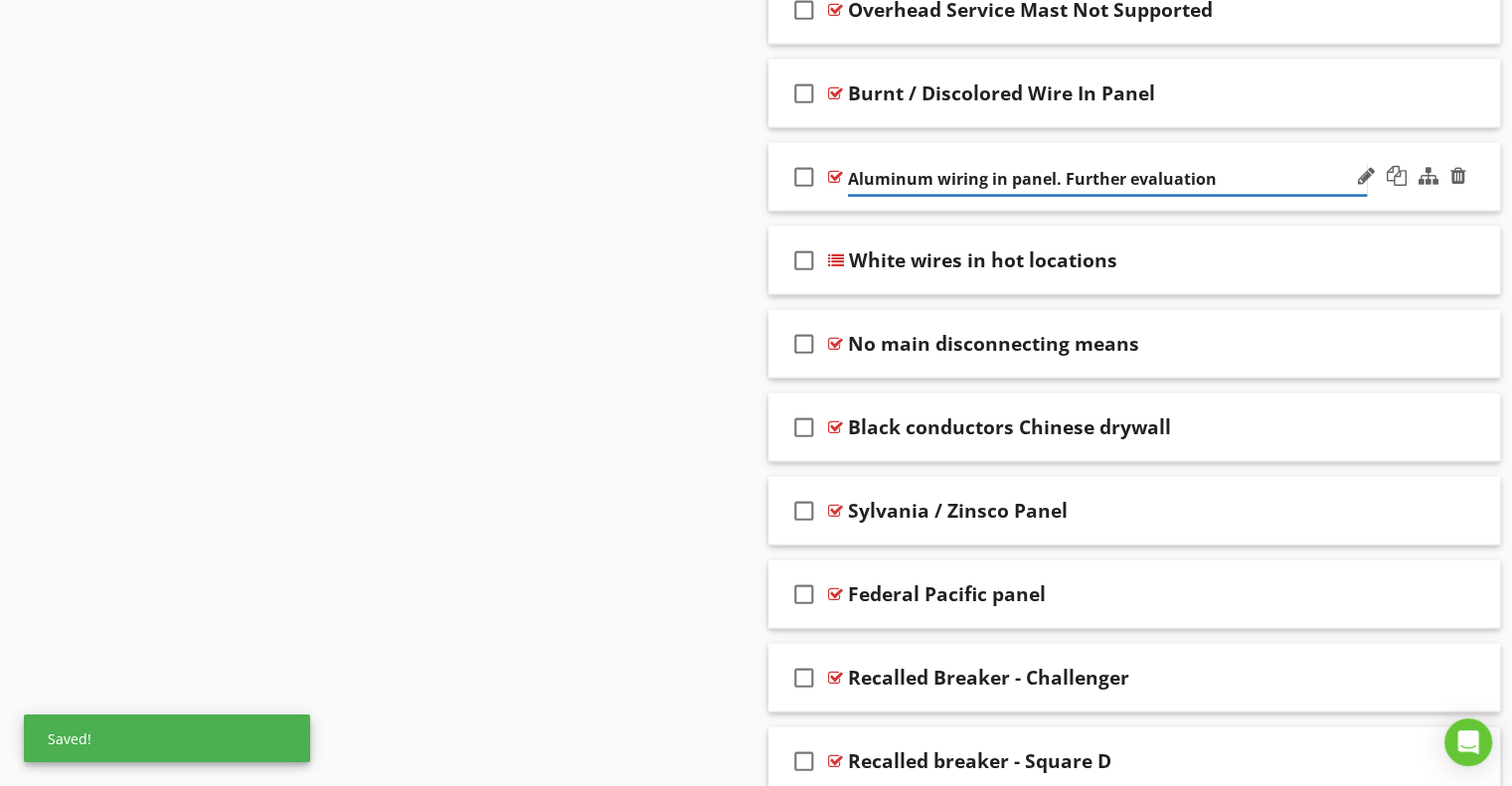 click on "Aluminum wiring in panel. Further evaluation" at bounding box center [1107, 179] 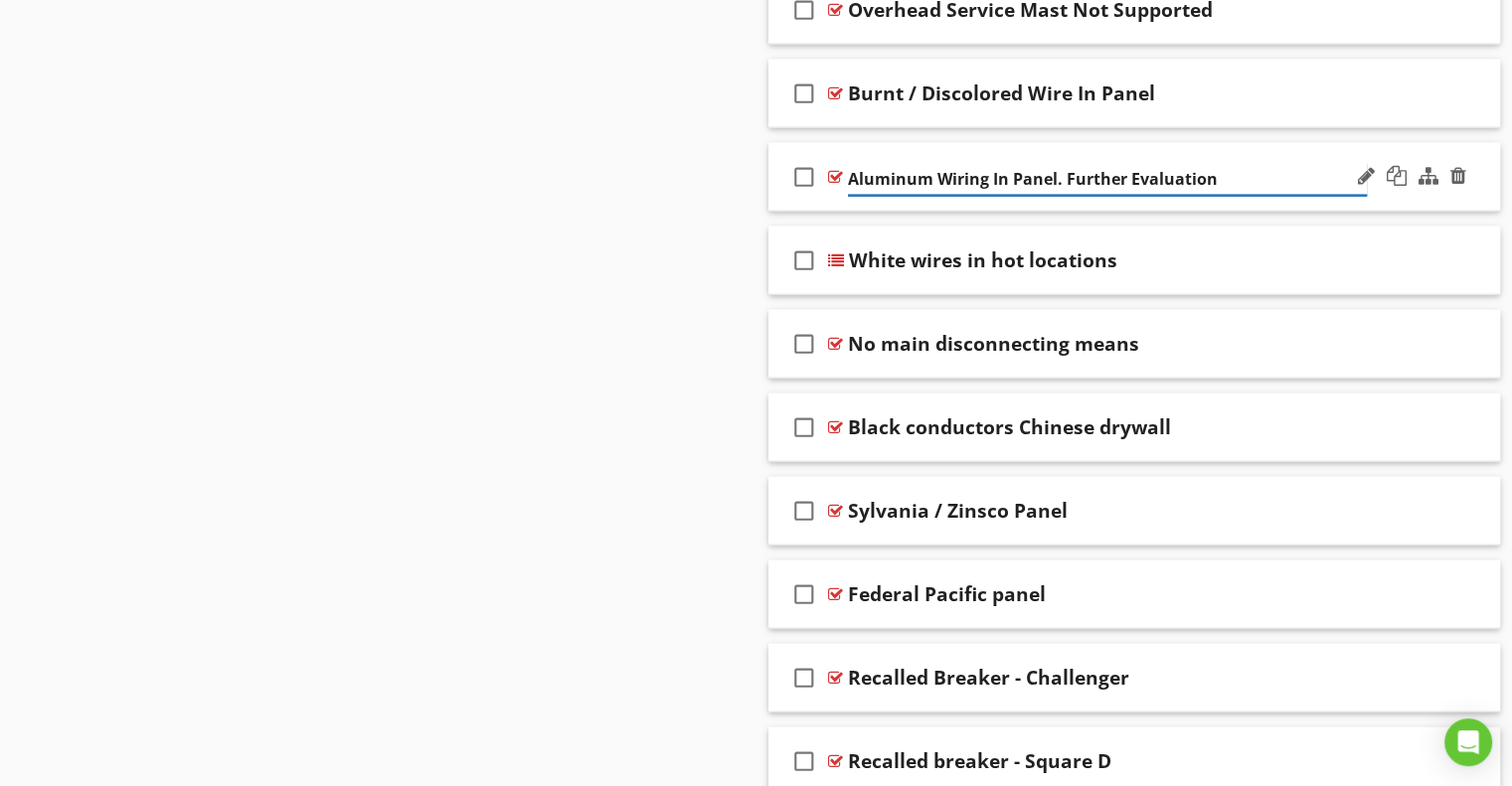 click on "Aluminum Wiring In Panel. Further Evaluation" at bounding box center (1107, 179) 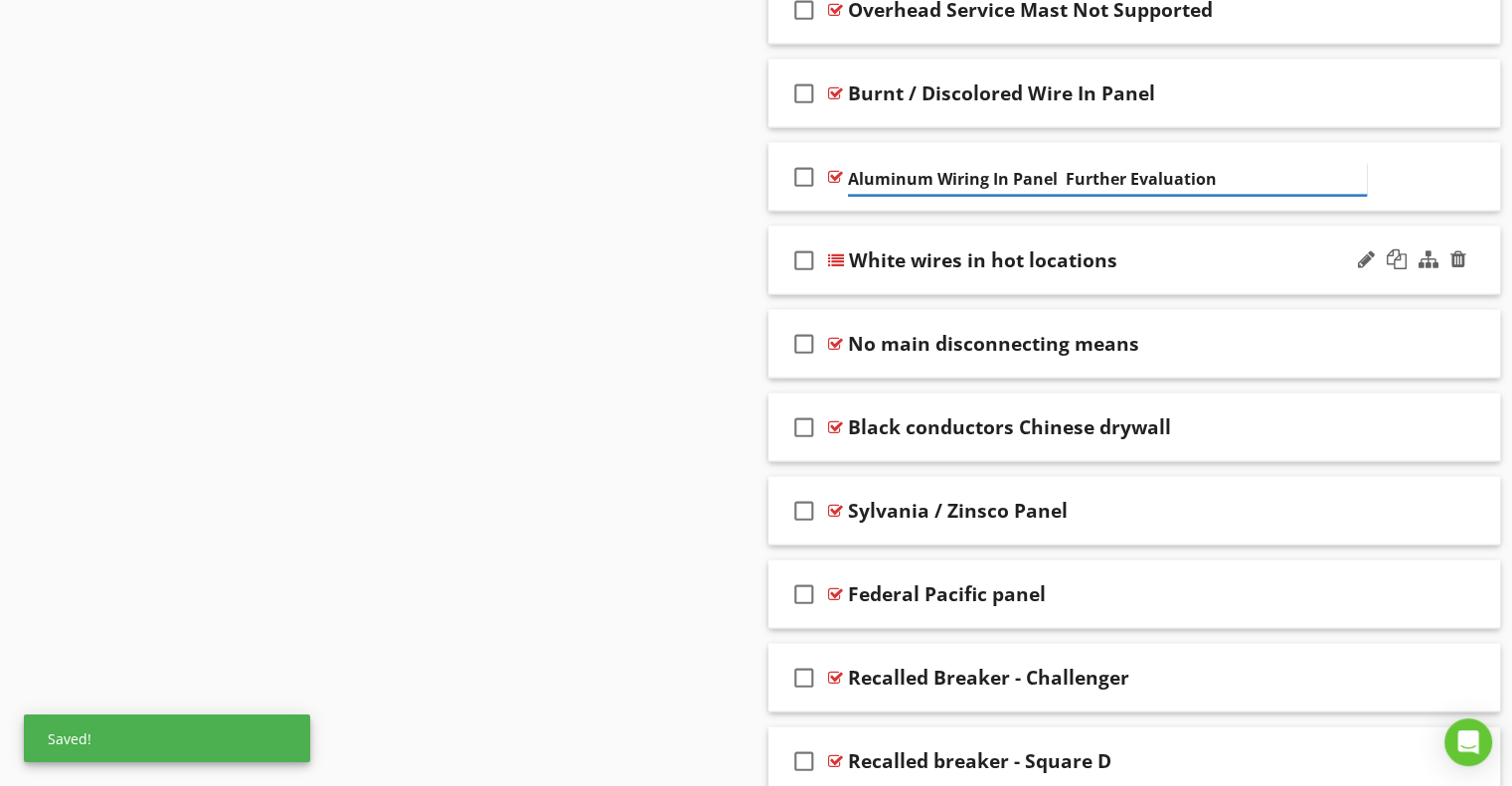 type on "Aluminum Wiring In Panel - Further Evaluation" 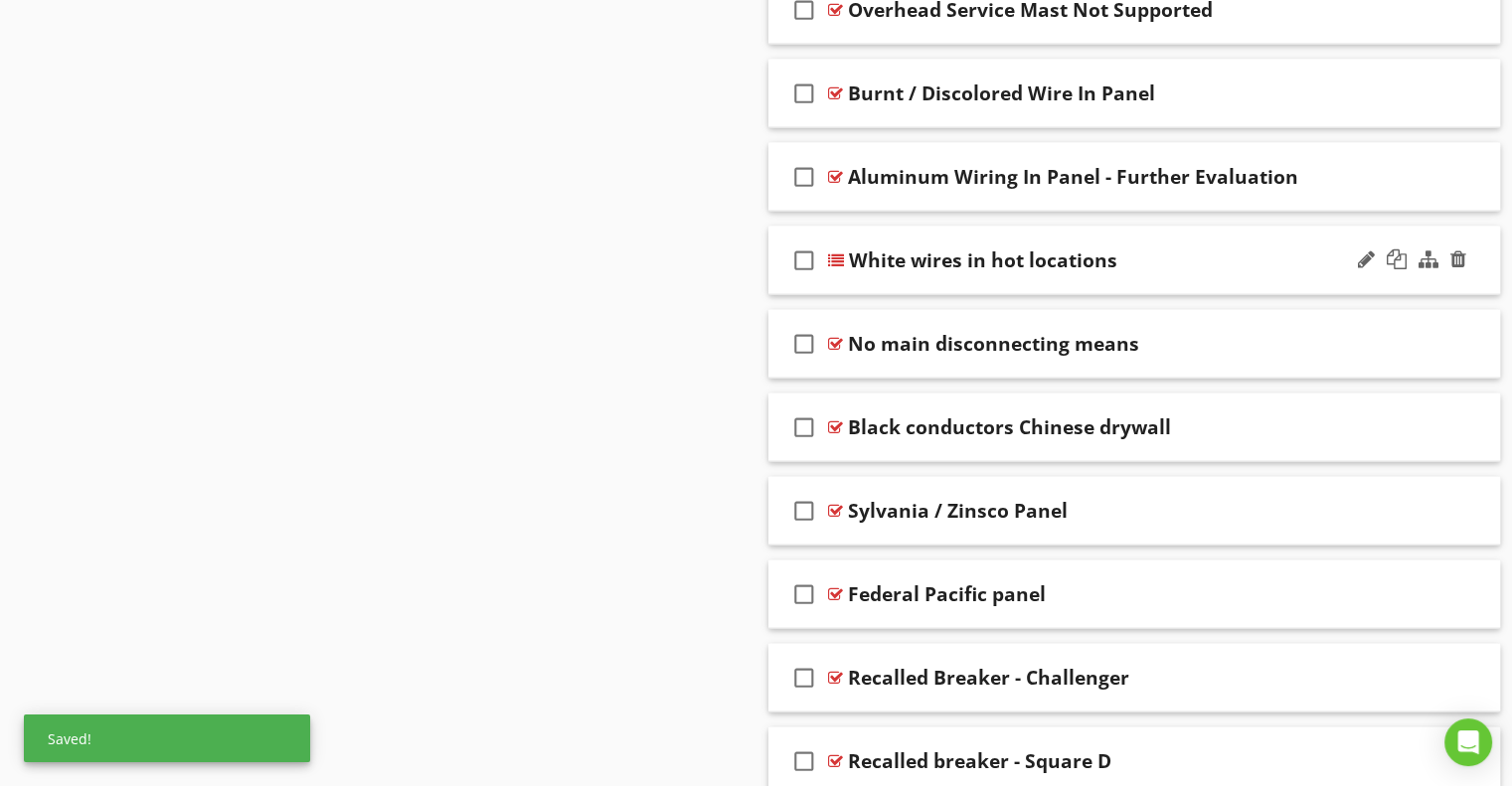 click on "White wires in hot locations" at bounding box center [983, 260] 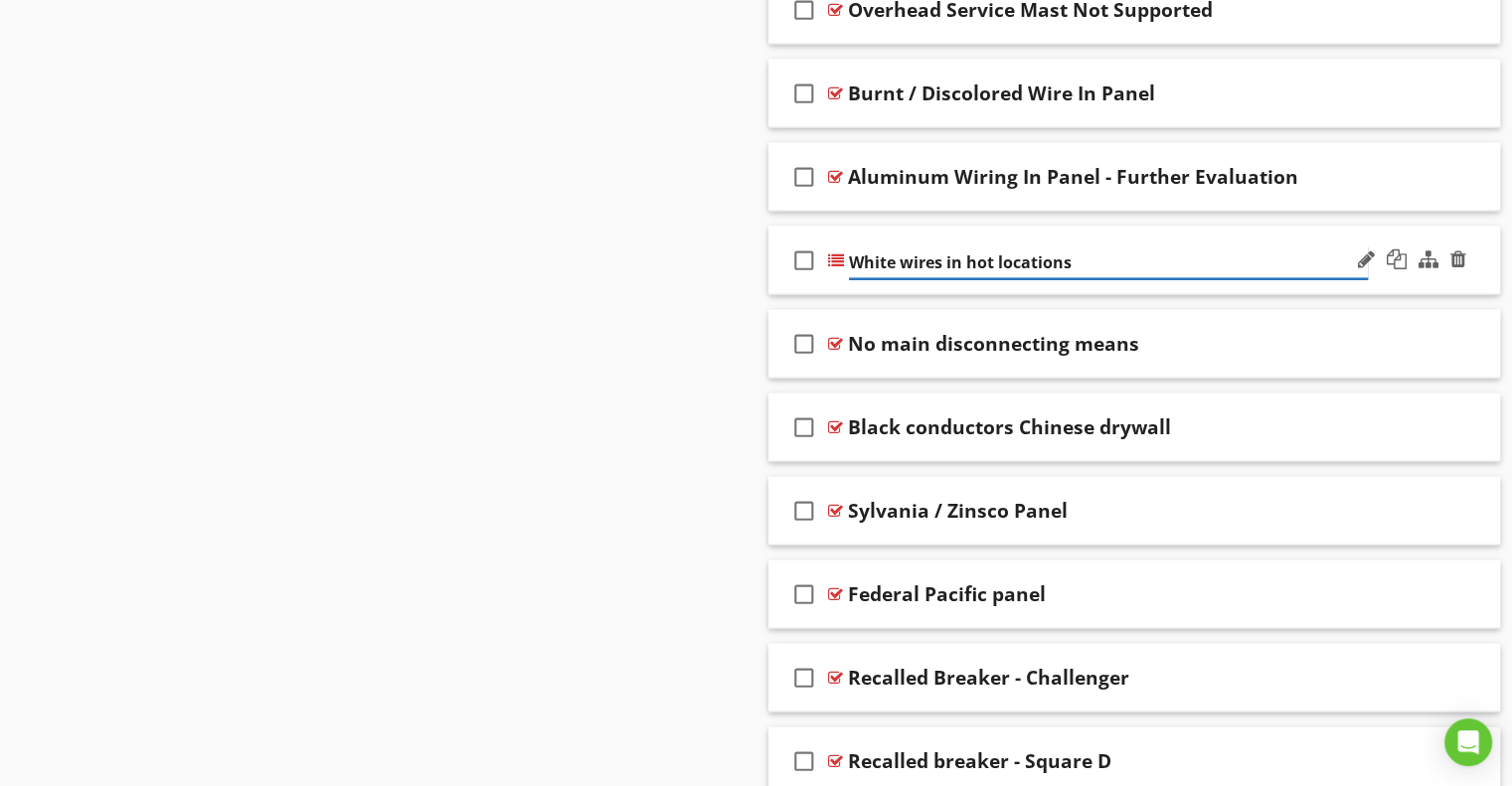 click on "White wires in hot locations" at bounding box center [1108, 262] 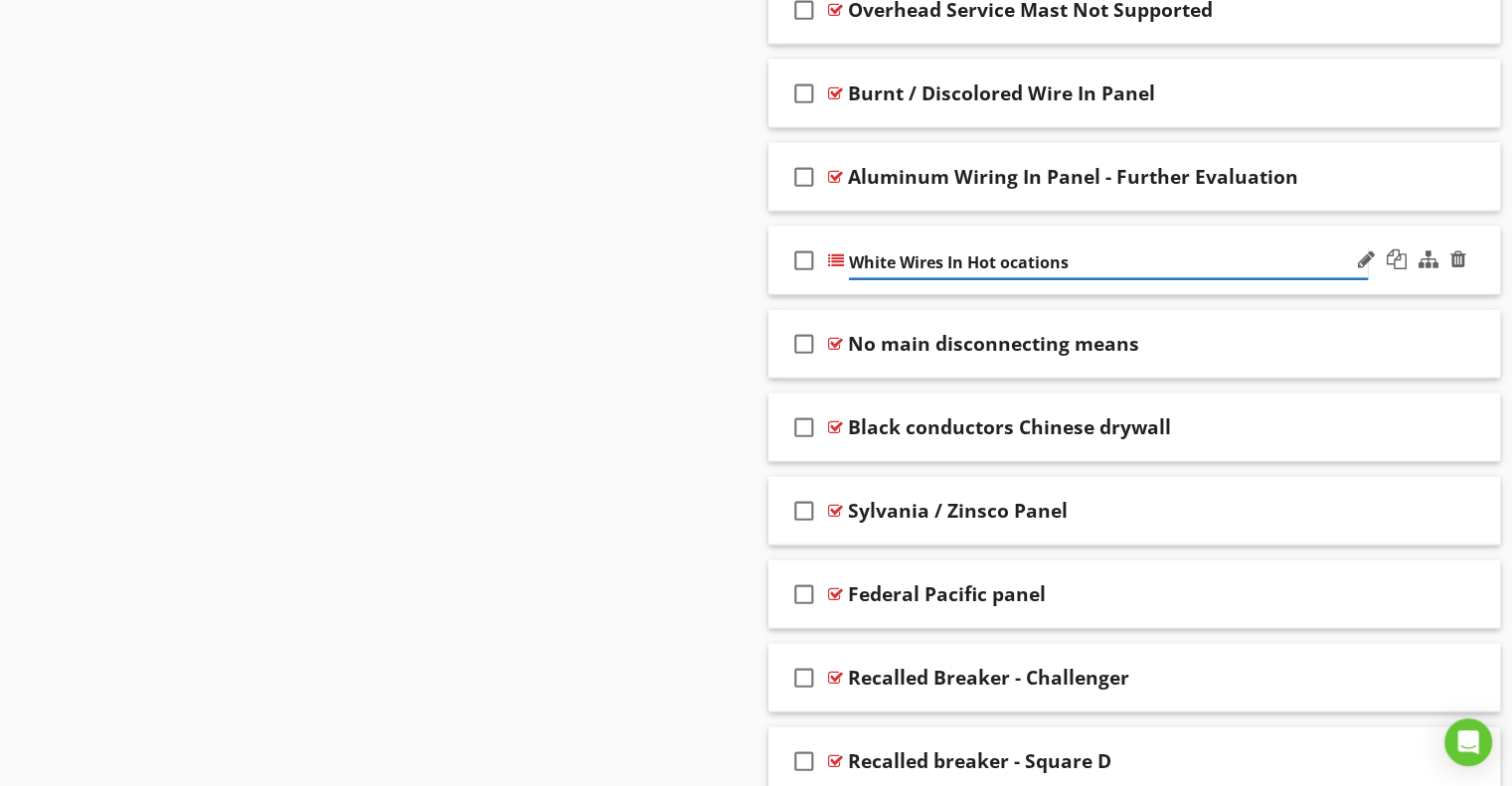 type on "White Wires In Hot Locations" 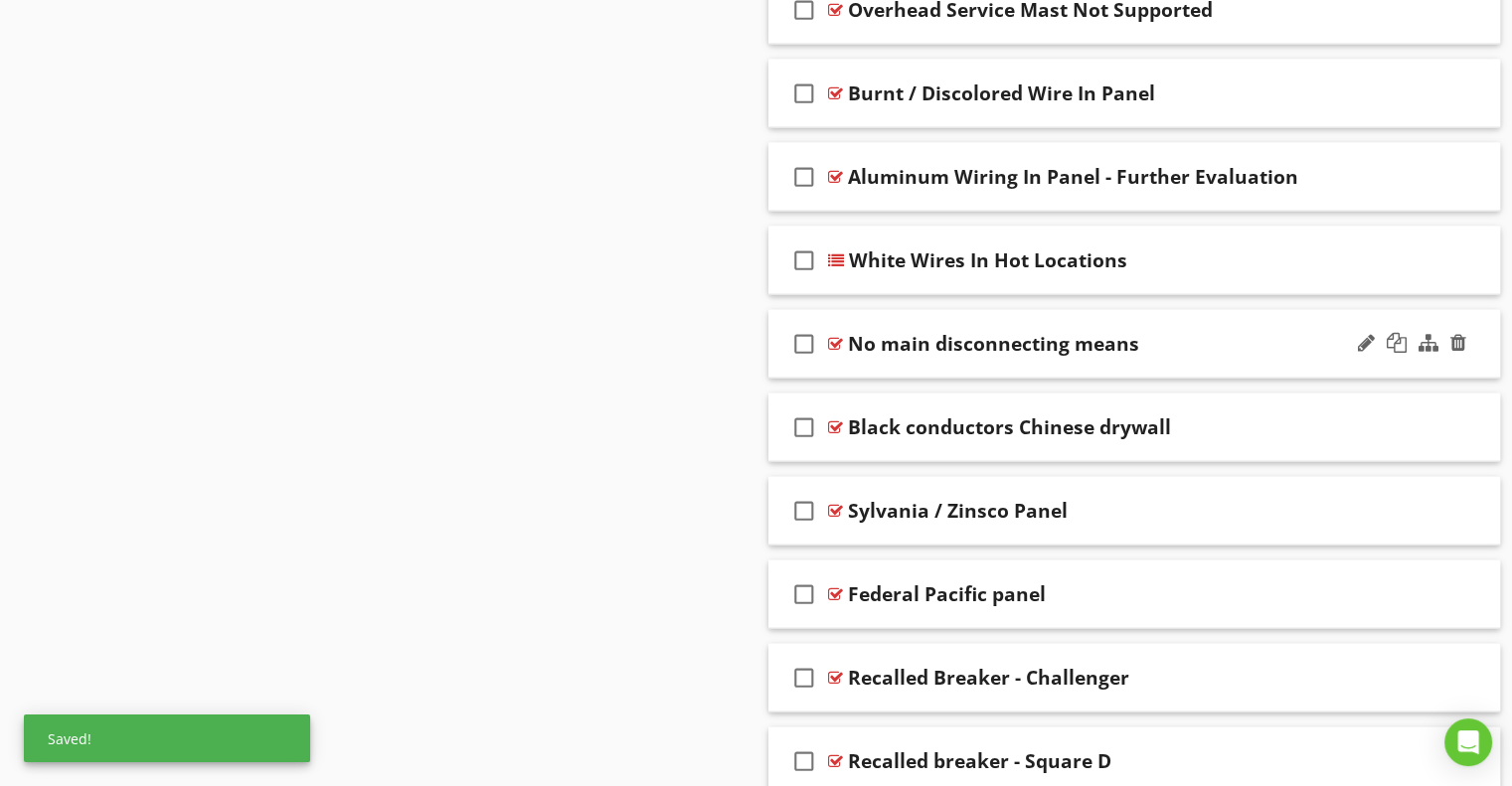 click on "No main disconnecting means" at bounding box center (993, 344) 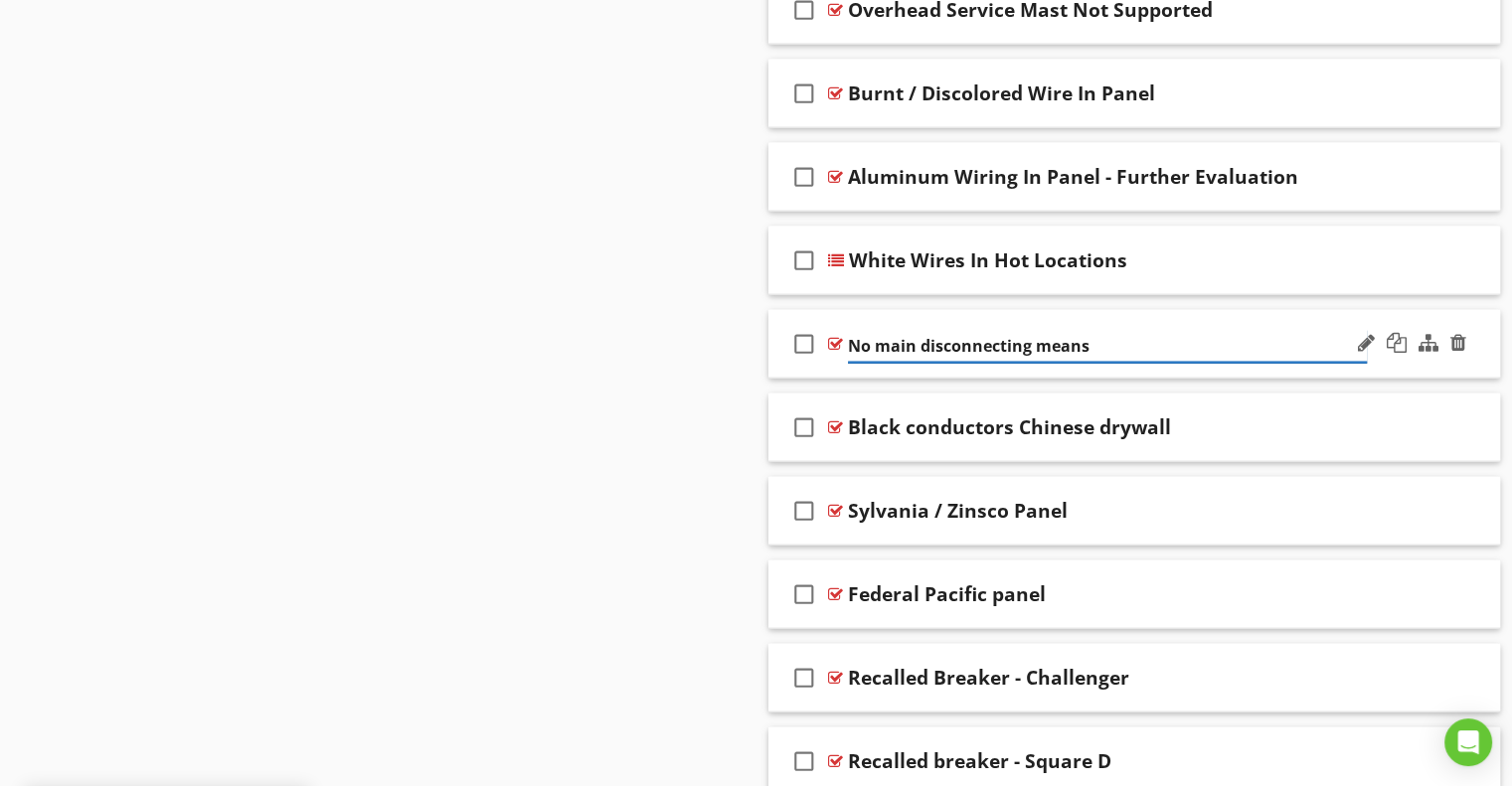click on "No main disconnecting means" at bounding box center [1107, 346] 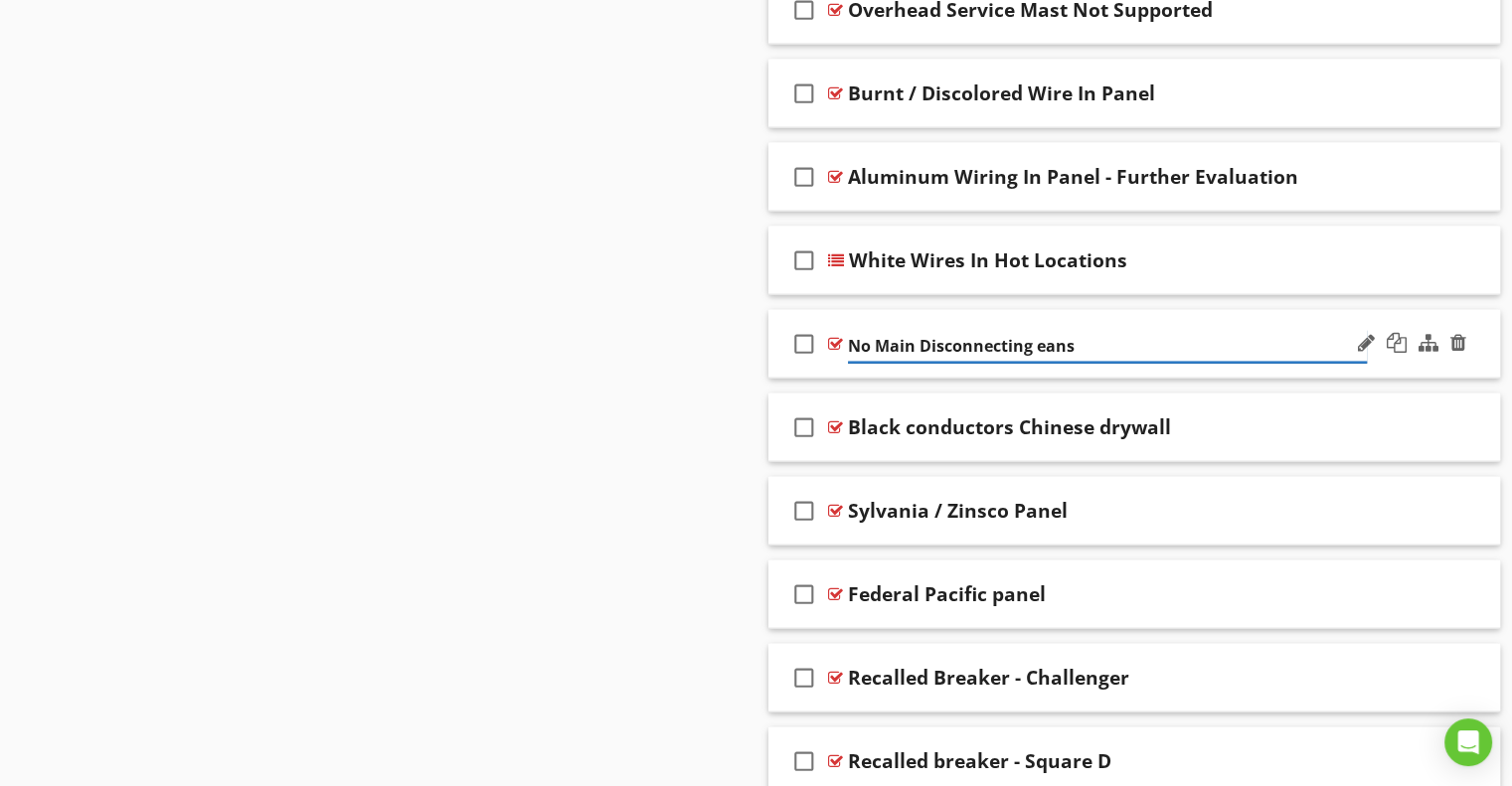 type on "No Main Disconnecting Means" 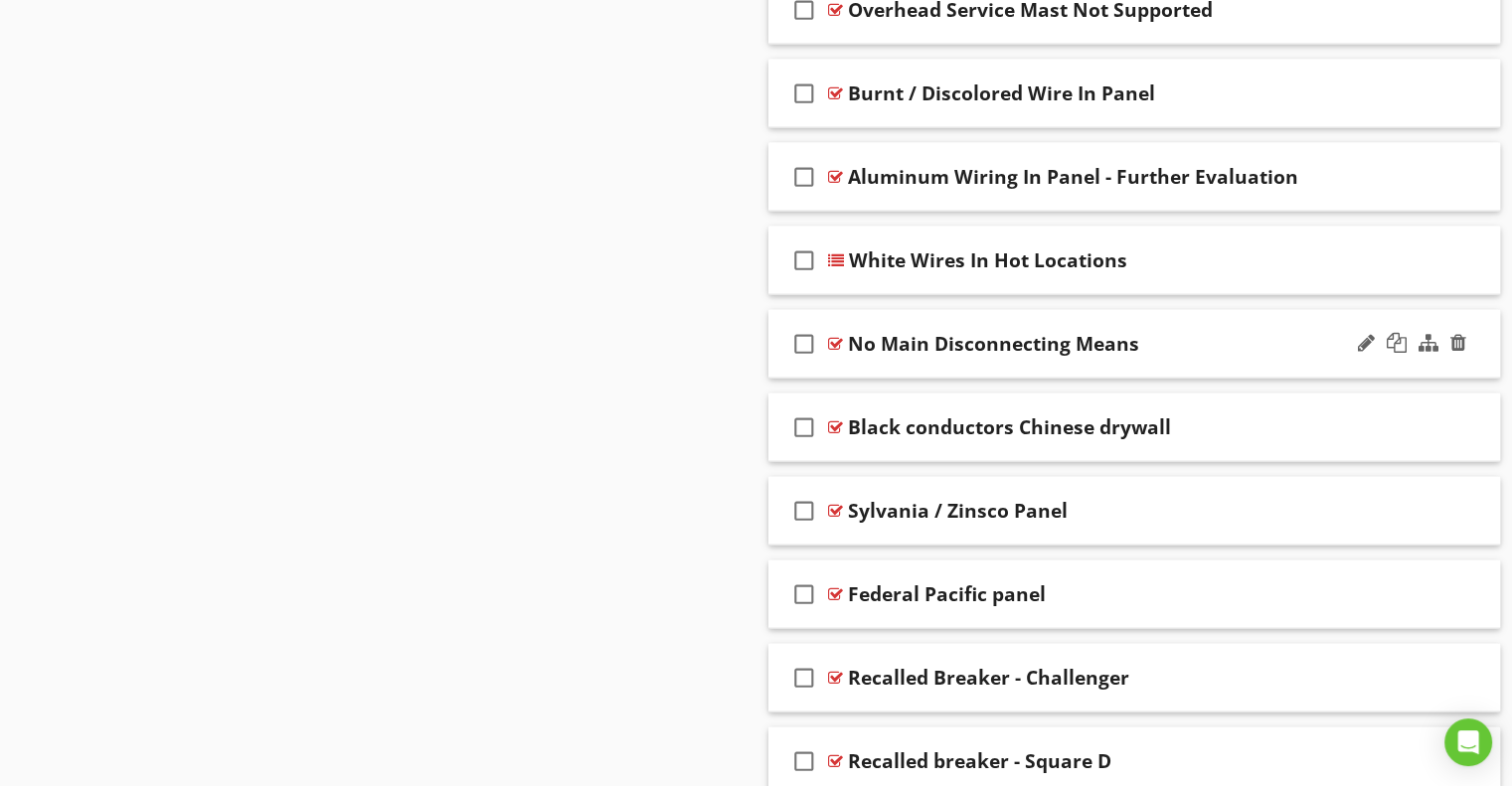 click on "check_box_outline_blank
No Main Disconnecting Means" at bounding box center [1134, 344] 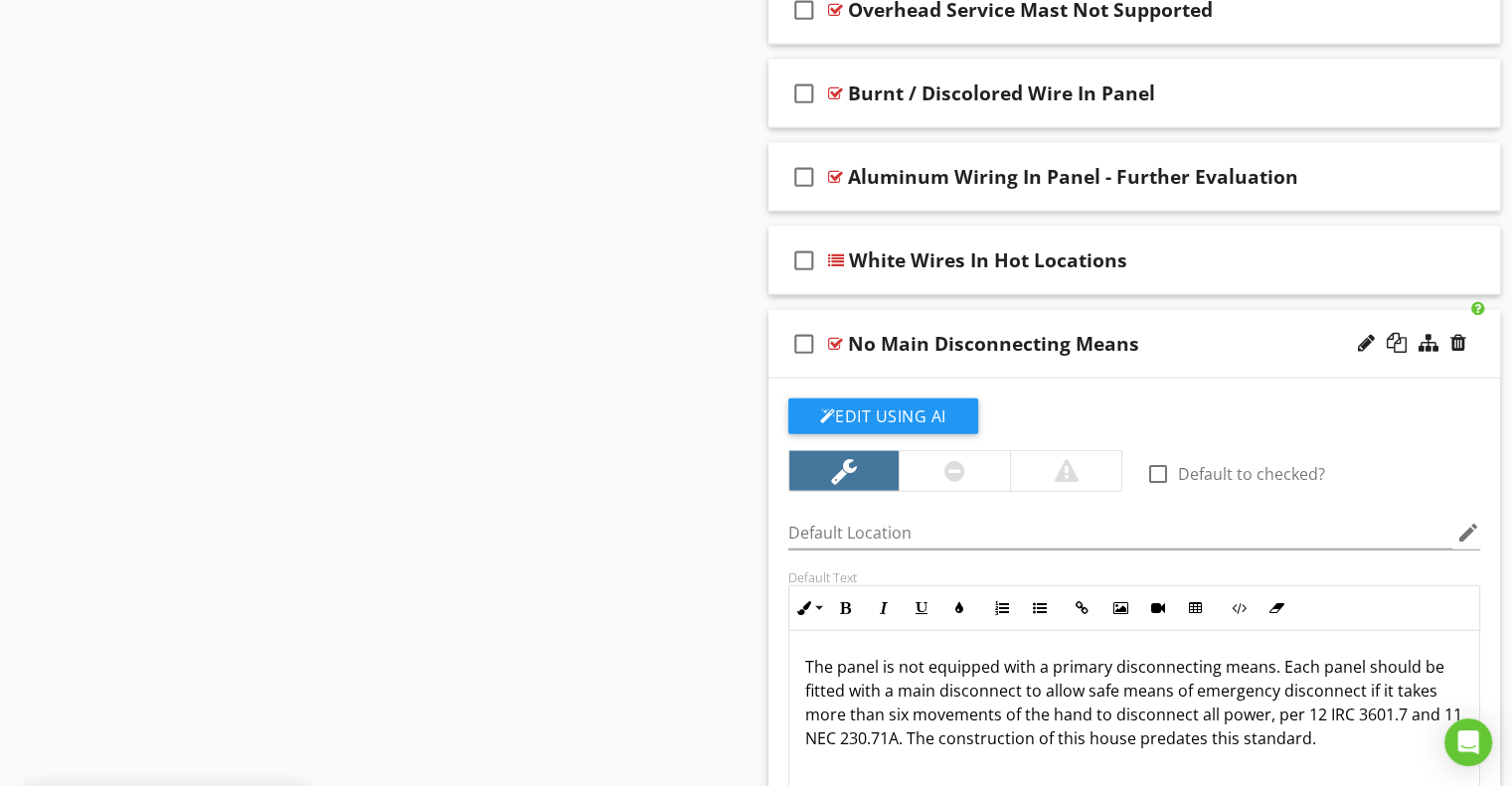 click on "check_box_outline_blank
No Main Disconnecting Means" at bounding box center [1134, 344] 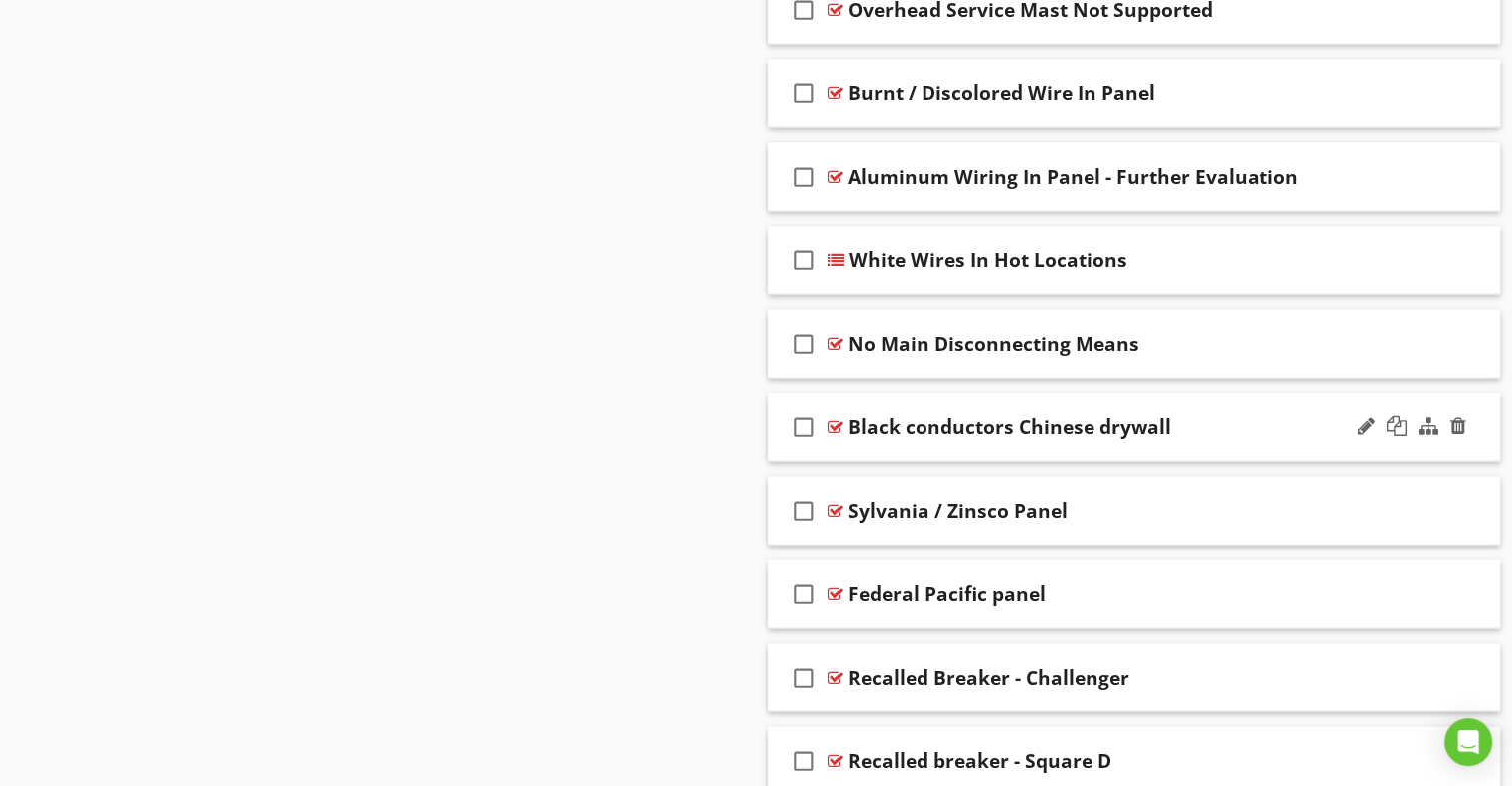 click on "Black conductors Chinese drywall" at bounding box center (1009, 427) 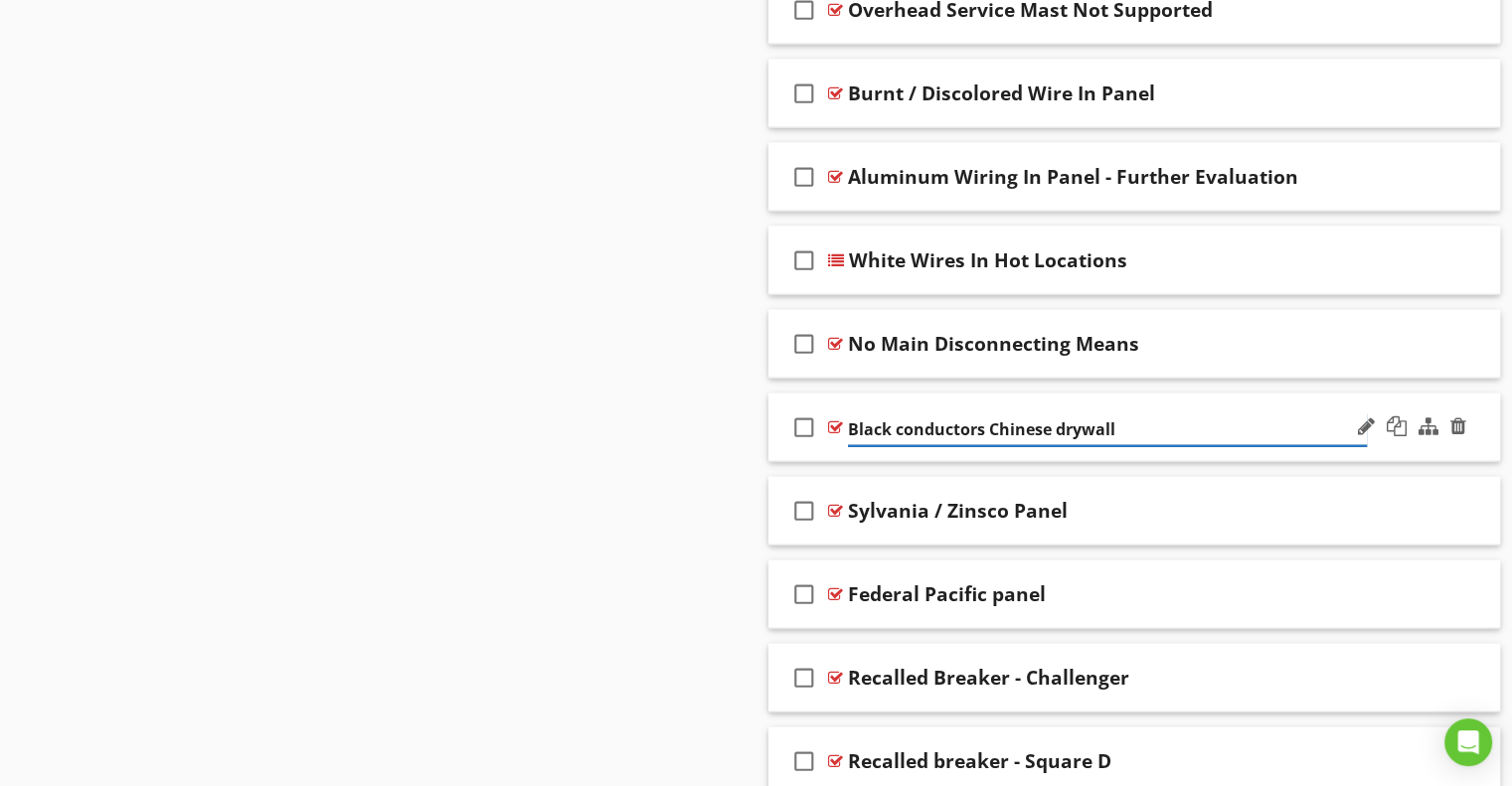 click on "Black conductors Chinese drywall" at bounding box center (1107, 429) 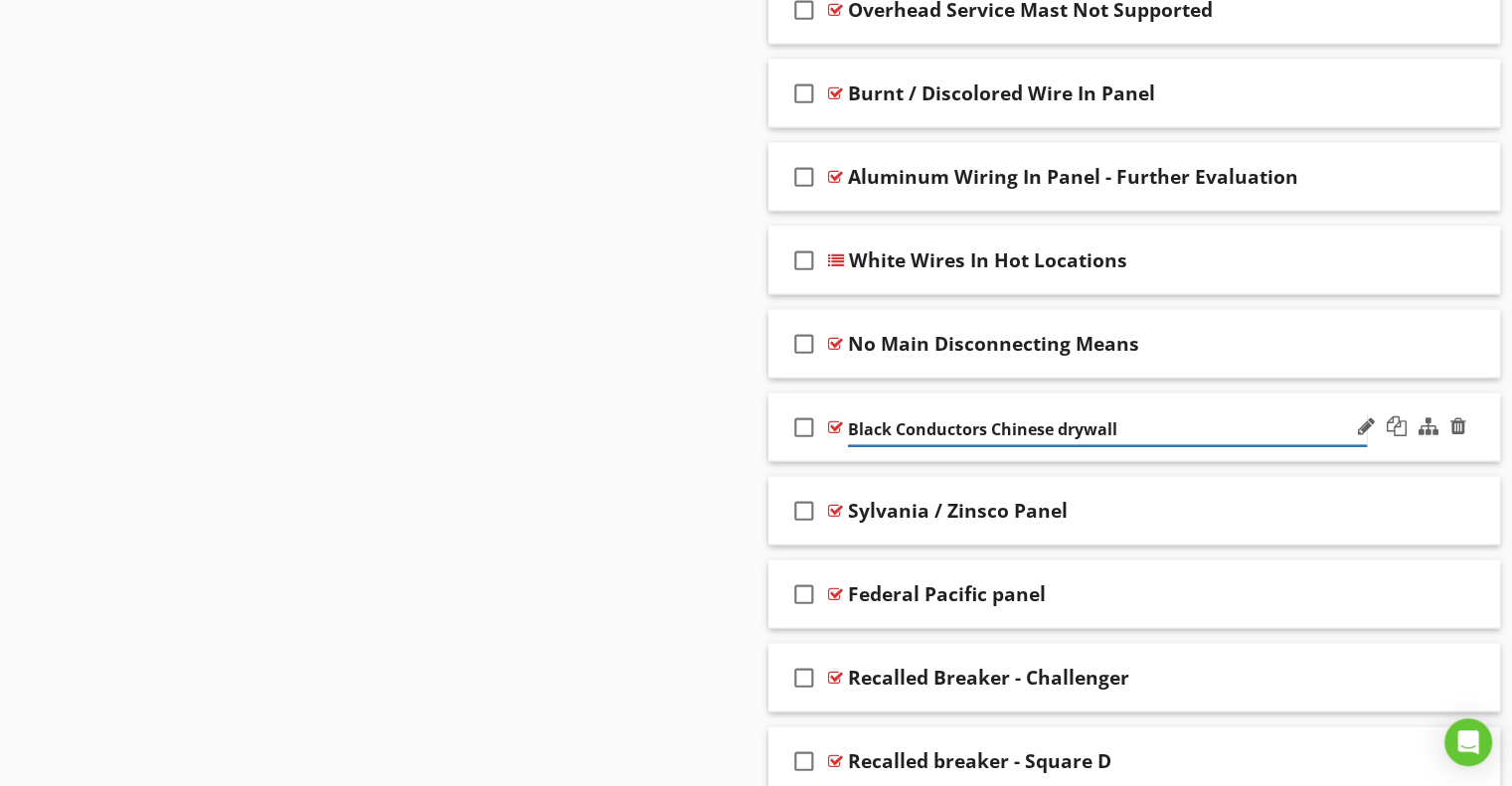 click on "Black Conductors Chinese drywall" at bounding box center (1107, 429) 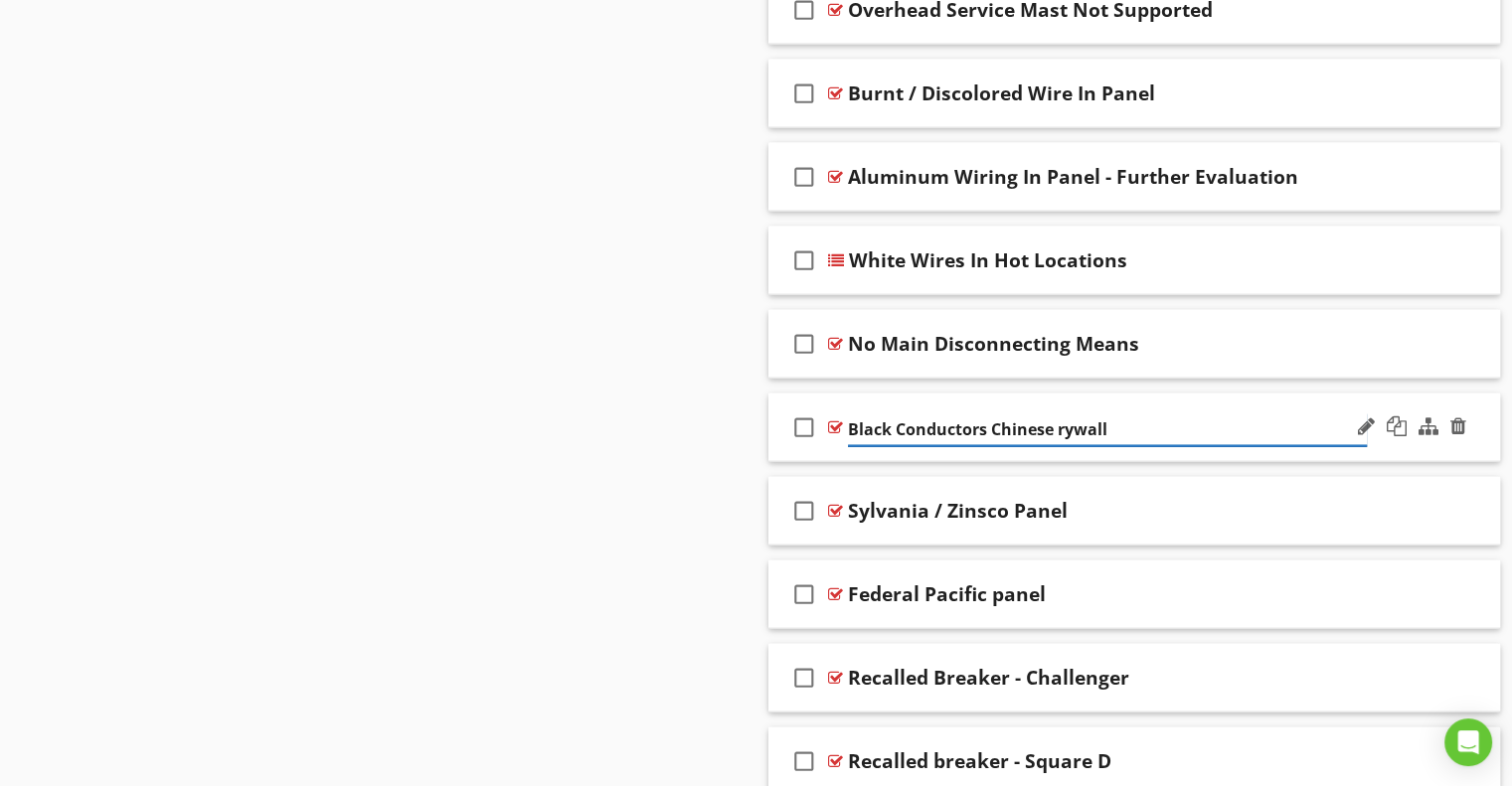 type on "Black Conductors Chinese Drywall" 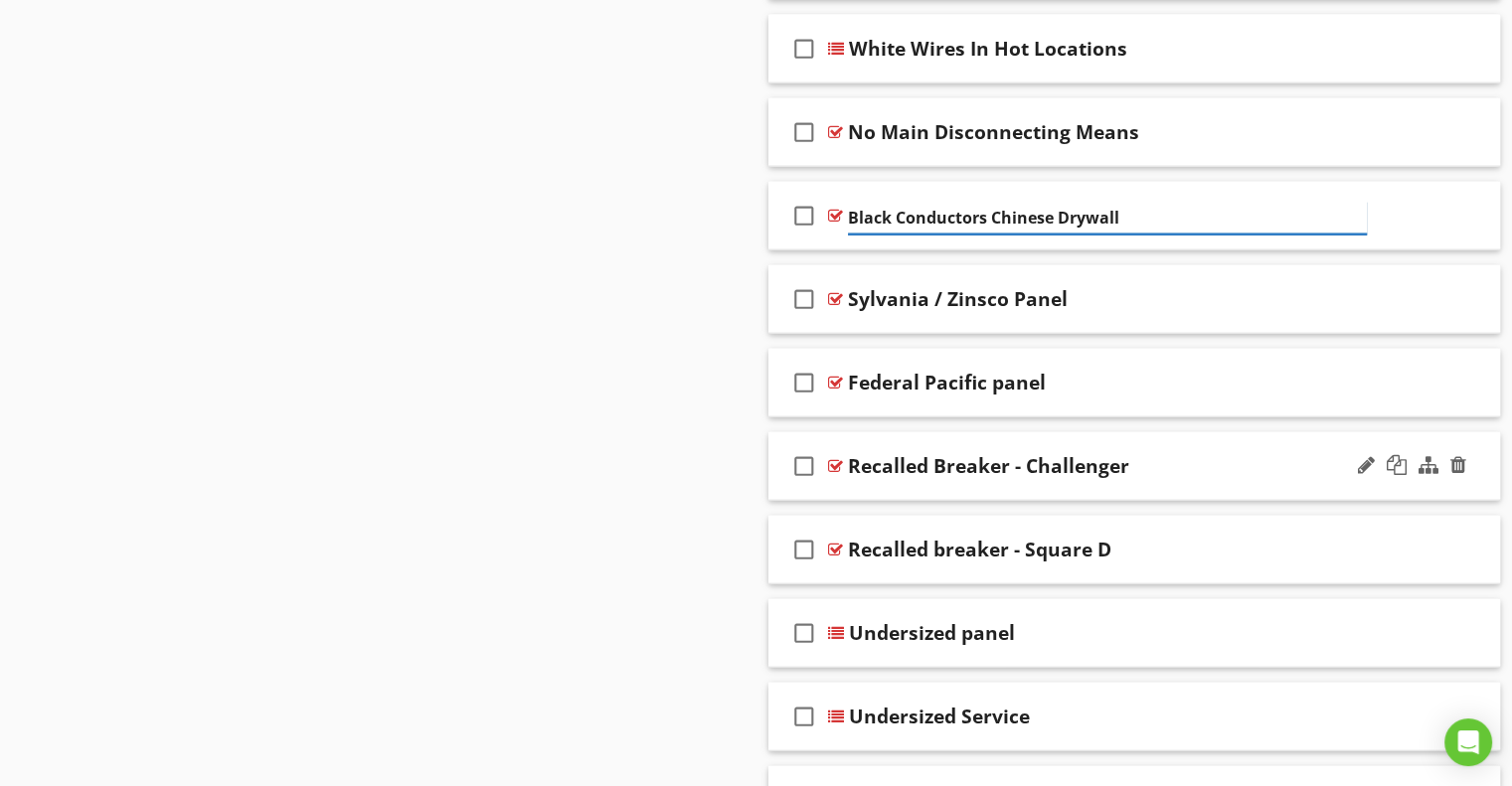 scroll, scrollTop: 4705, scrollLeft: 0, axis: vertical 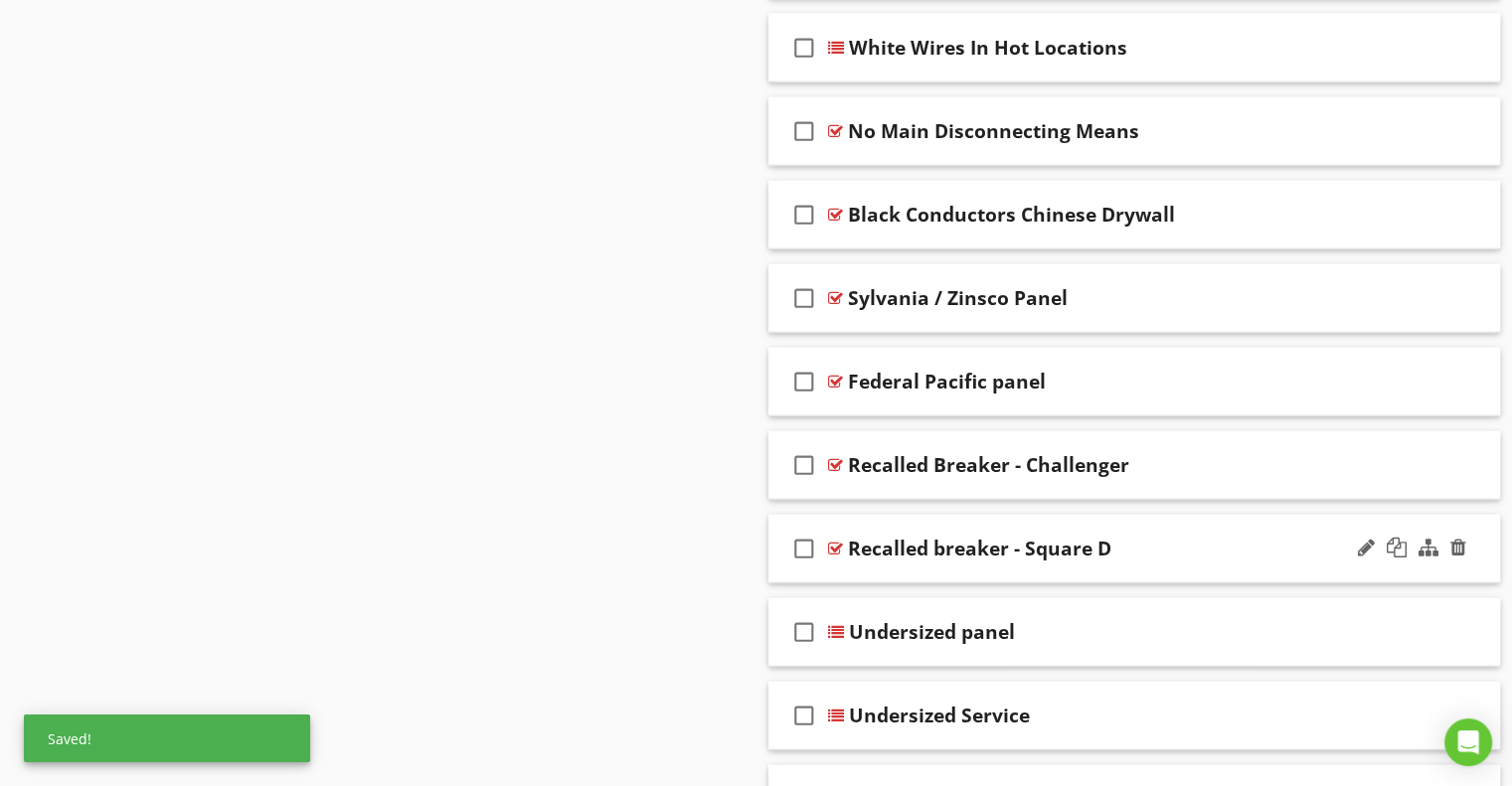 click on "Recalled breaker - Square D" at bounding box center [979, 549] 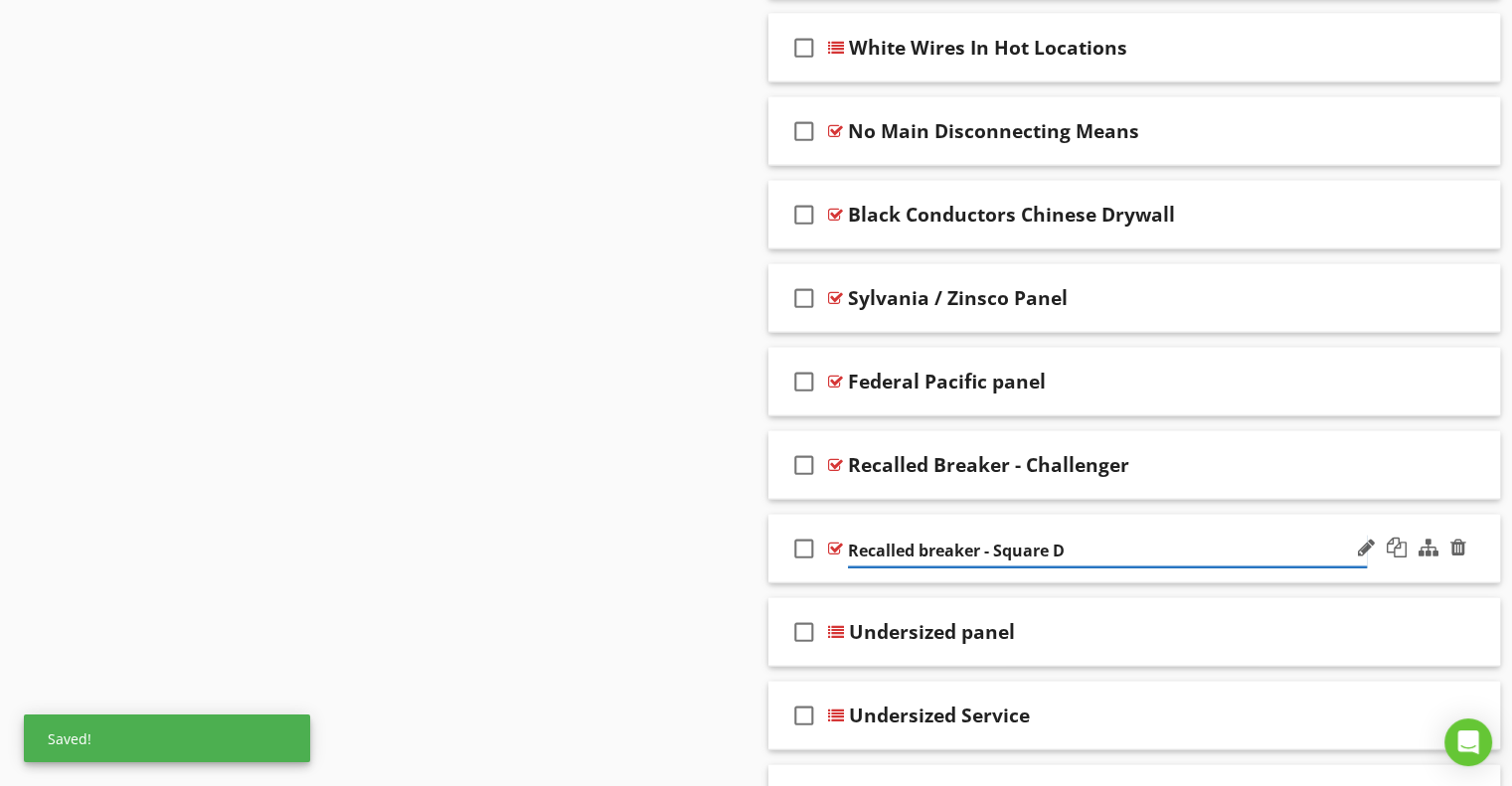 click on "Recalled breaker - Square D" at bounding box center [1107, 550] 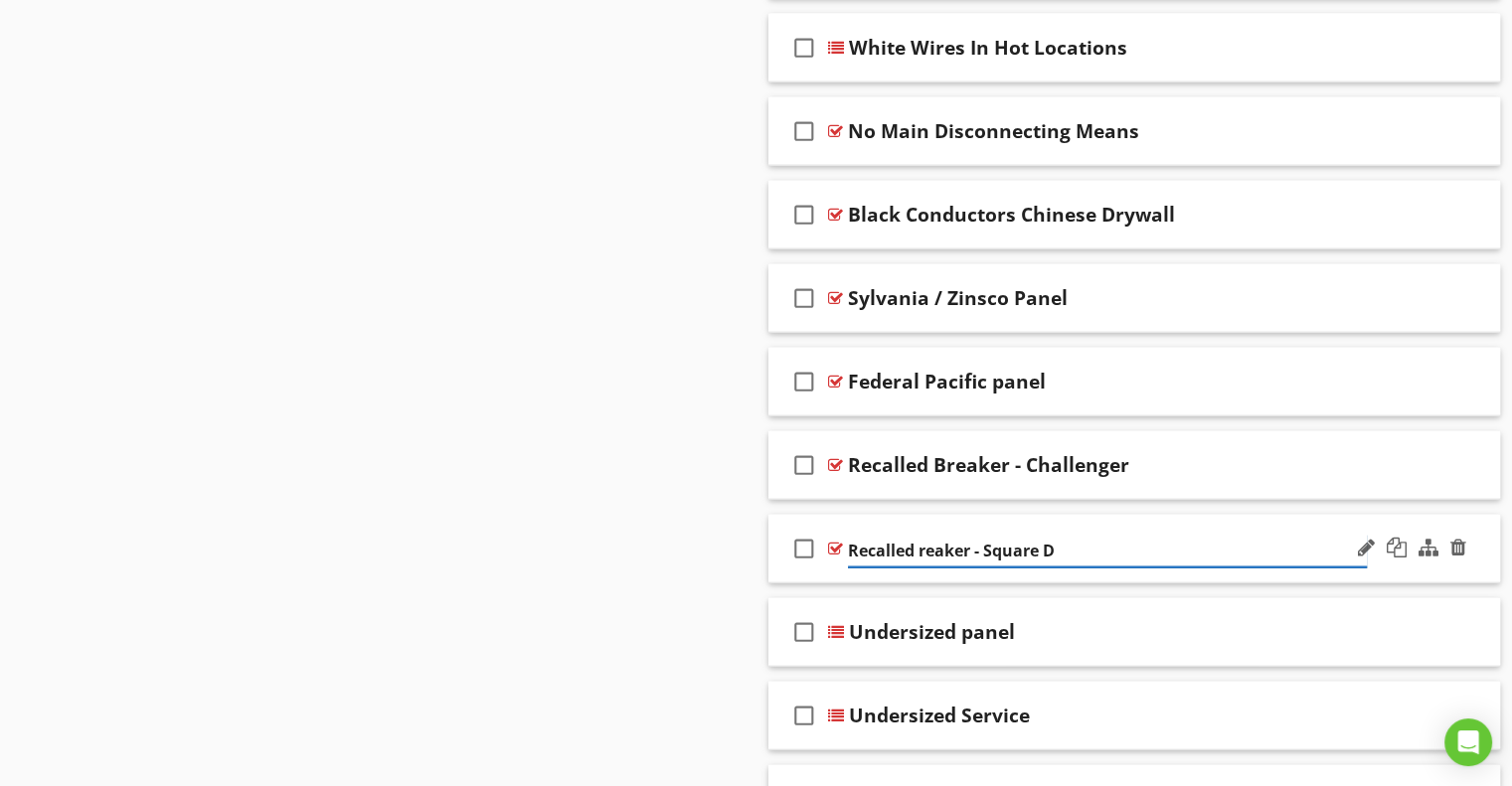 type on "Recalled Breaker - Square D" 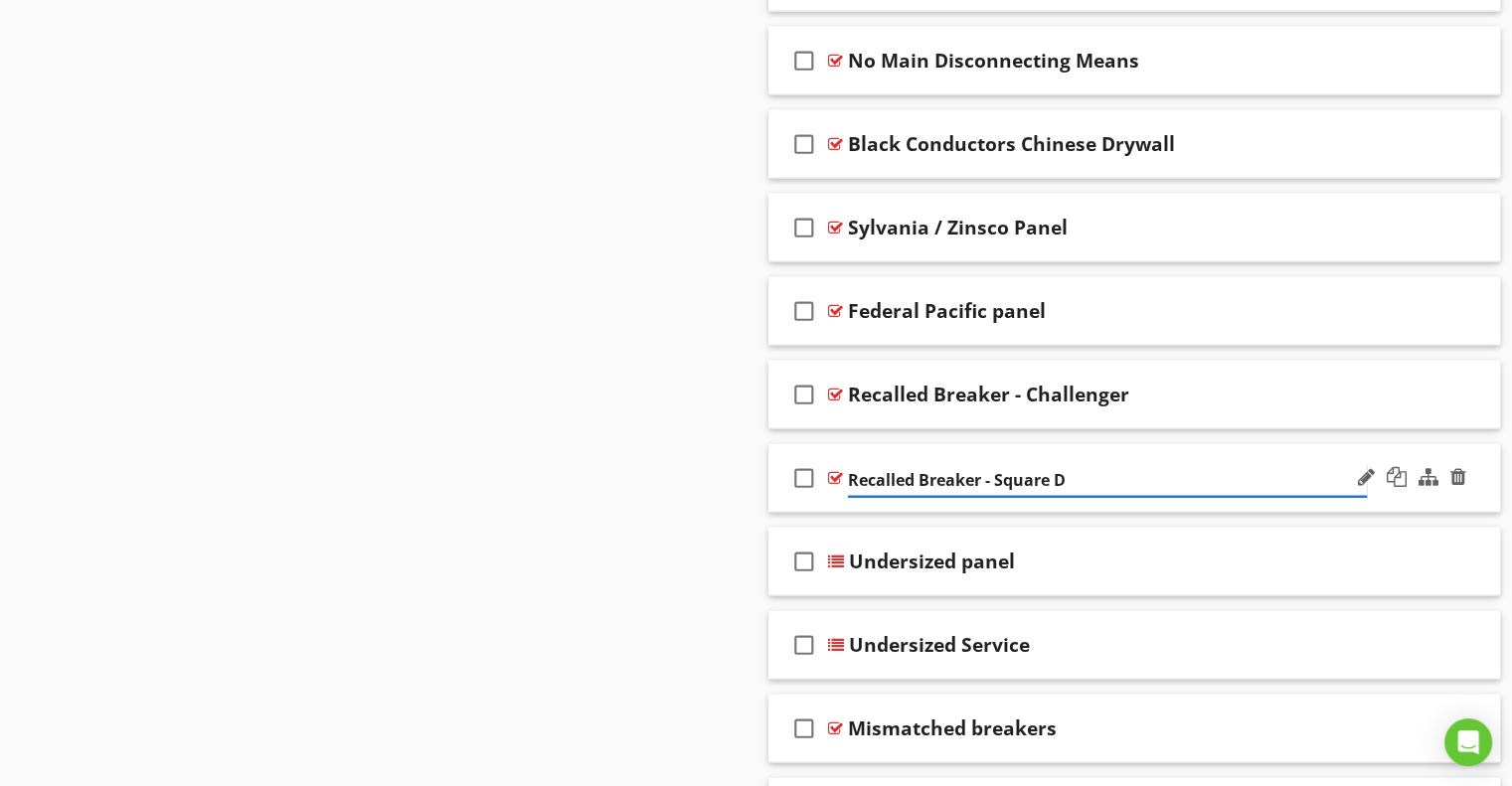 scroll, scrollTop: 4796, scrollLeft: 0, axis: vertical 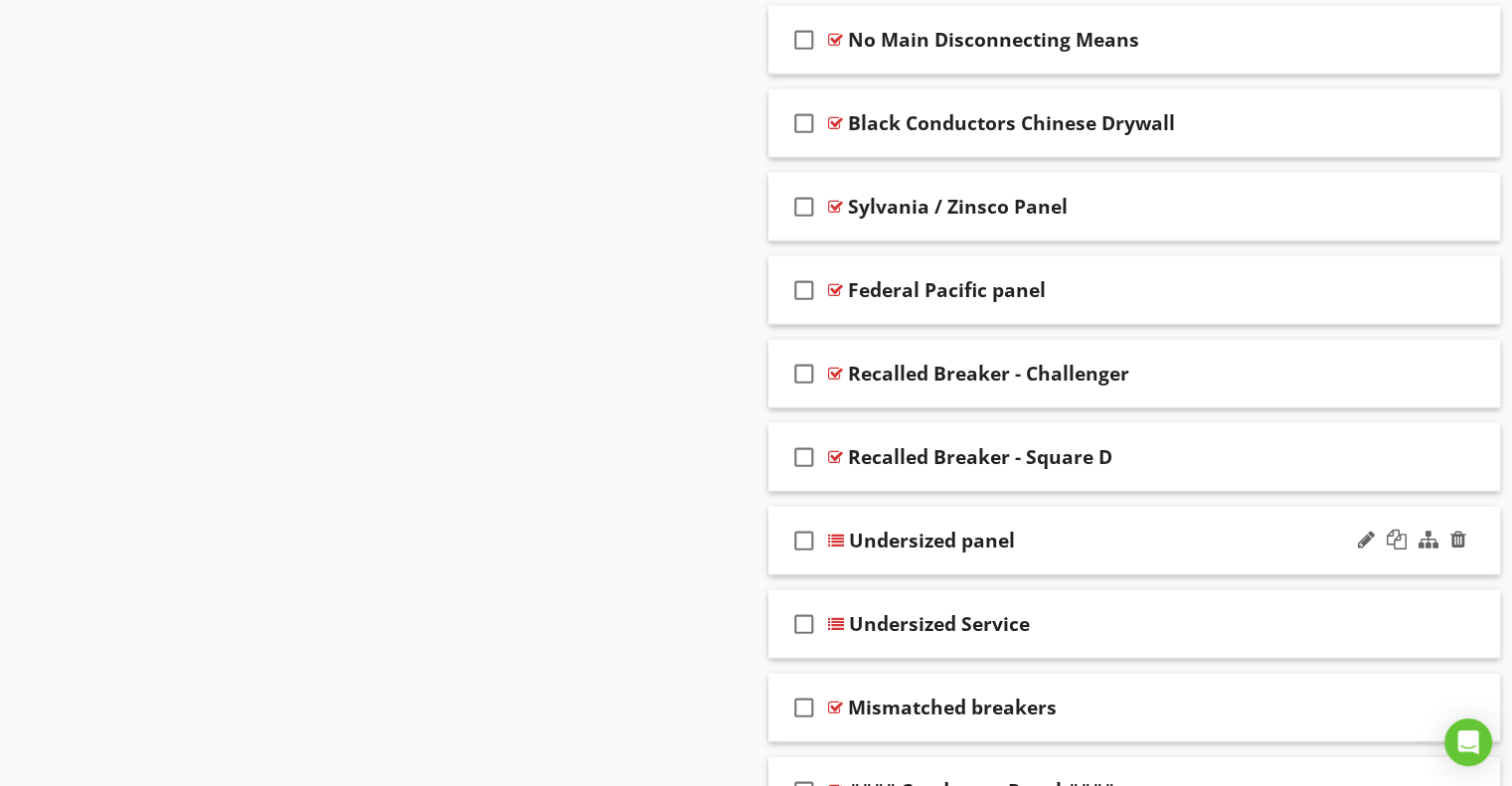 click on "Undersized panel" at bounding box center (931, 541) 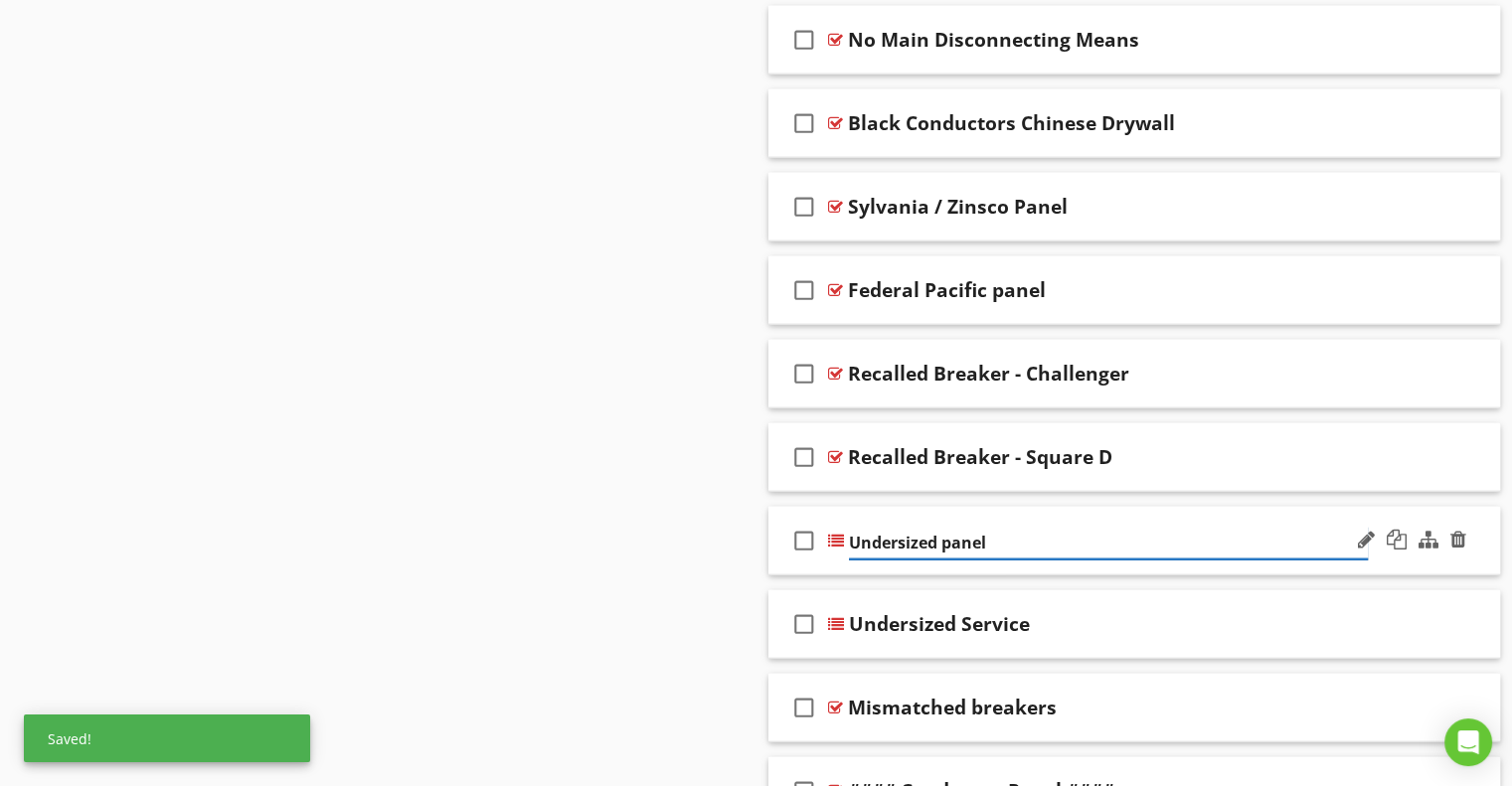 click on "Undersized panel" at bounding box center [1108, 543] 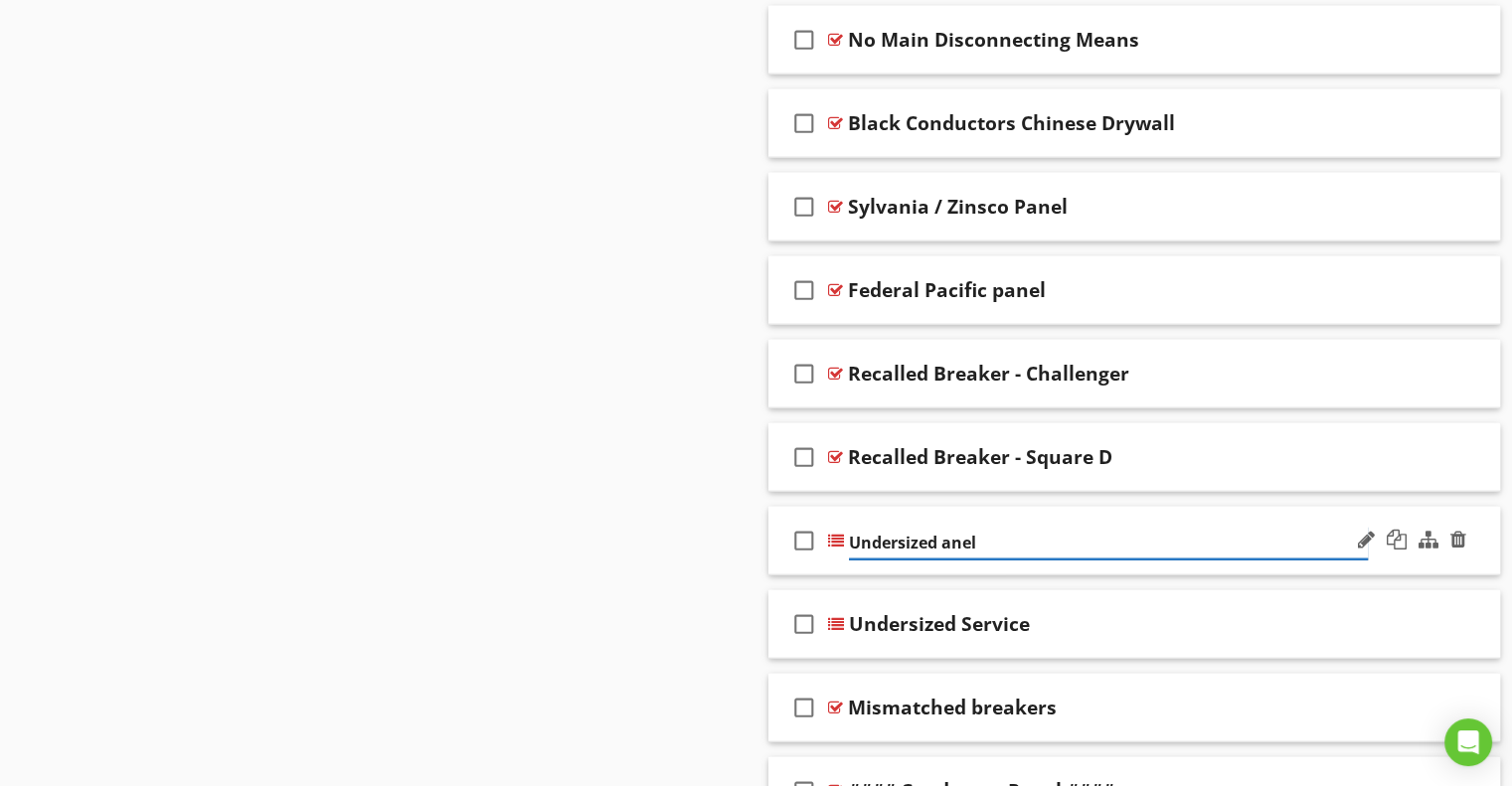 type on "Undersized Panel" 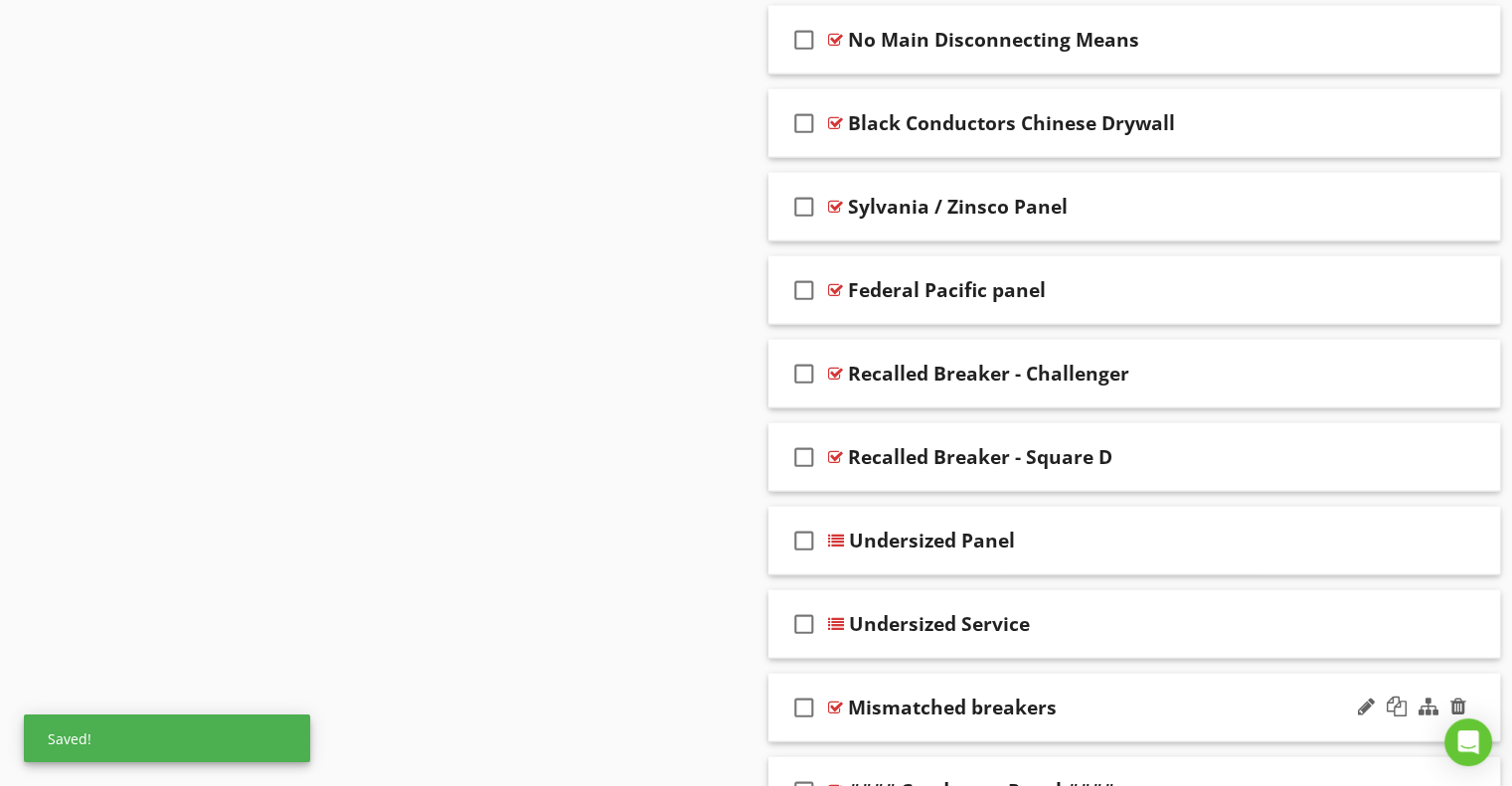 click on "Mismatched breakers" at bounding box center [952, 707] 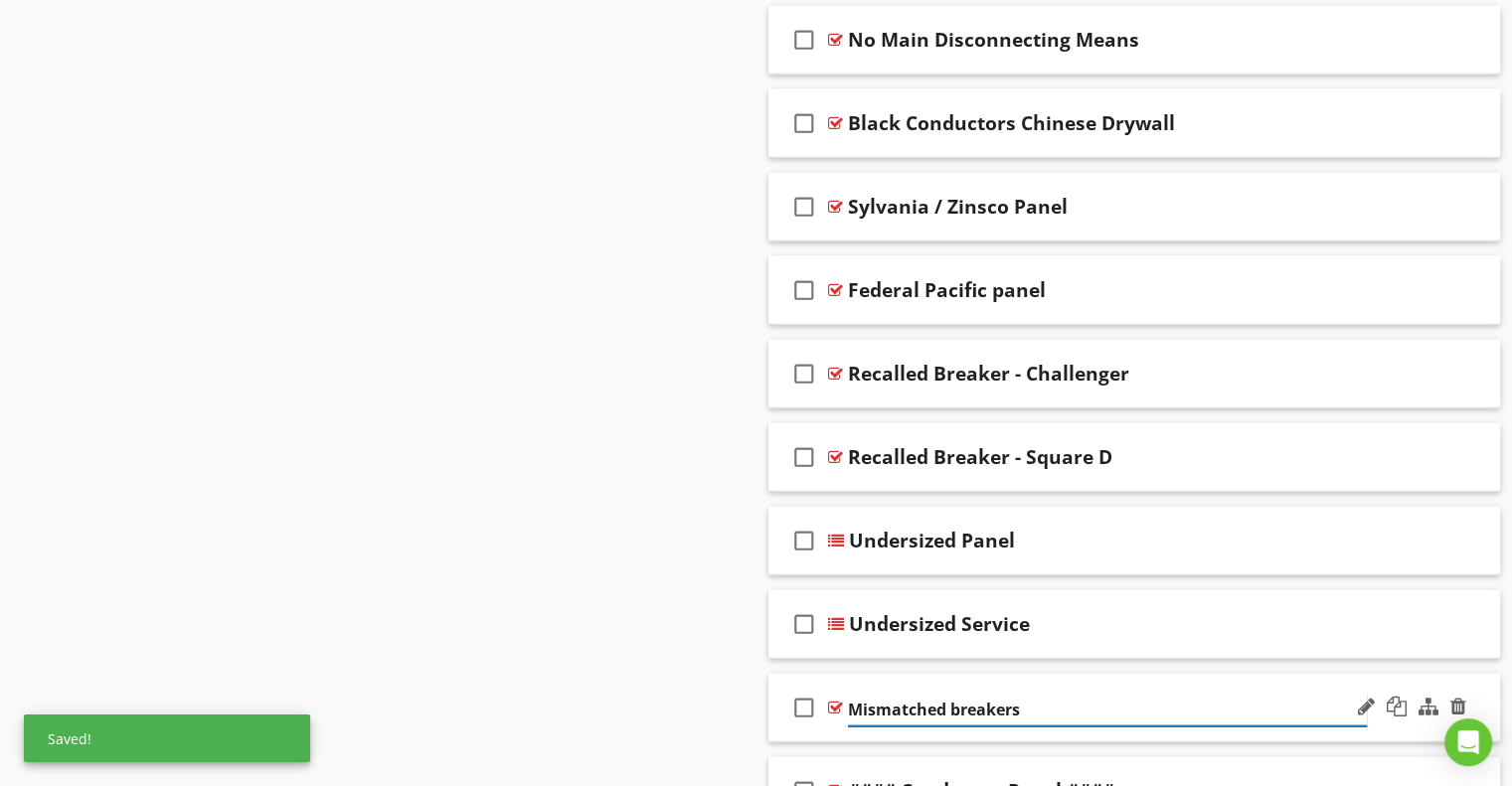 click on "Mismatched breakers" at bounding box center (1107, 709) 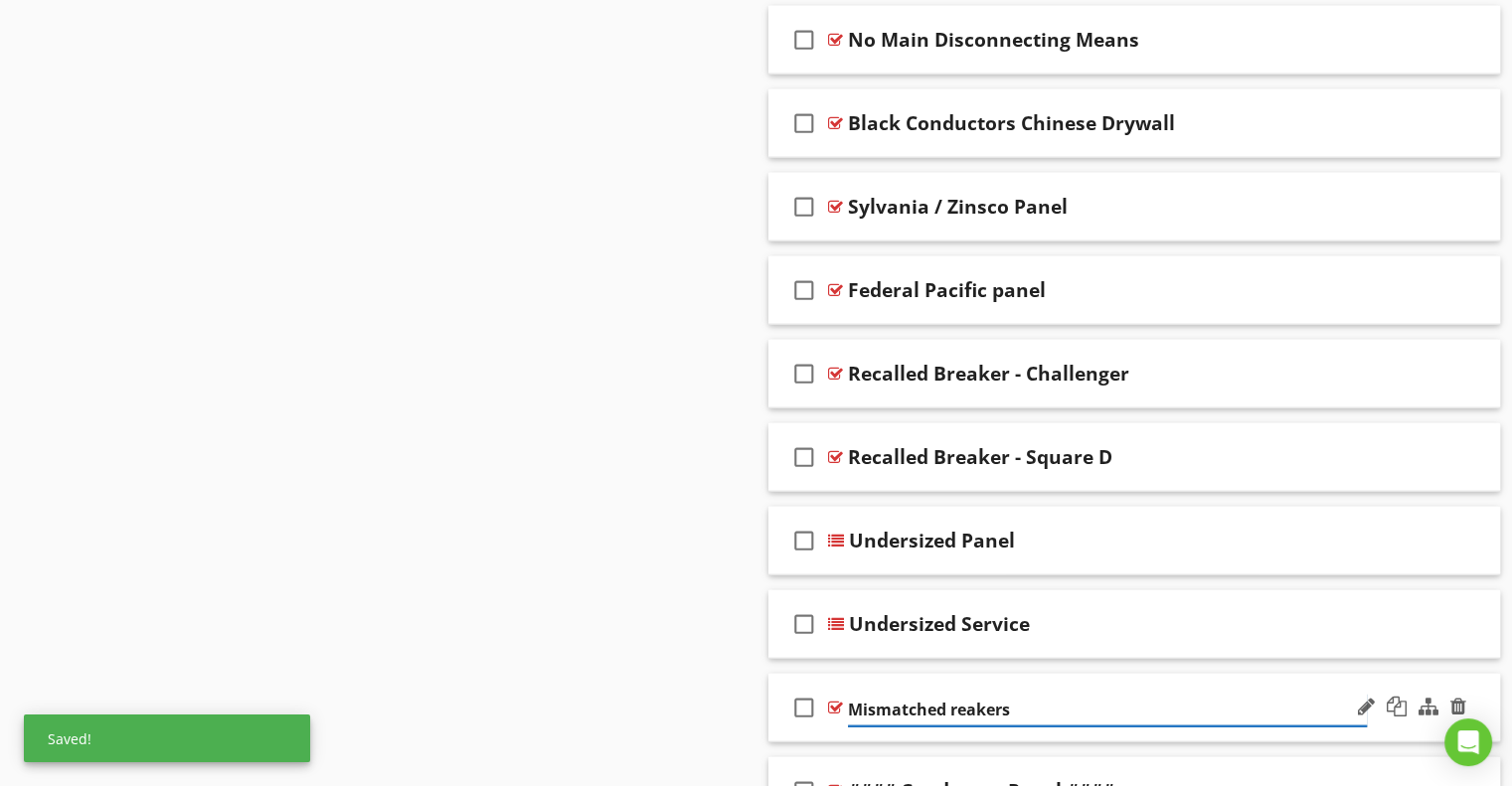 type on "Mismatched Breakers" 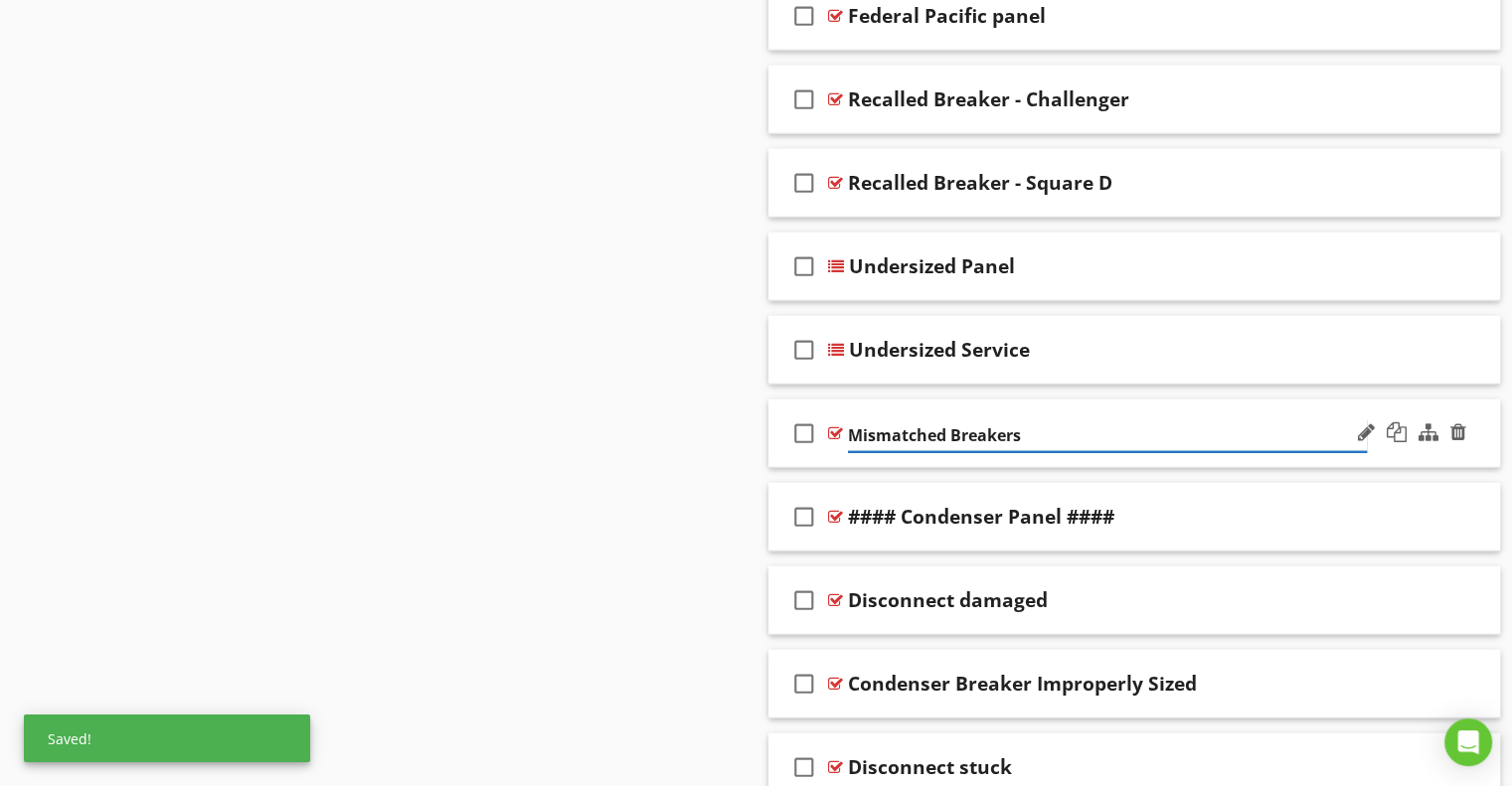 scroll, scrollTop: 5077, scrollLeft: 0, axis: vertical 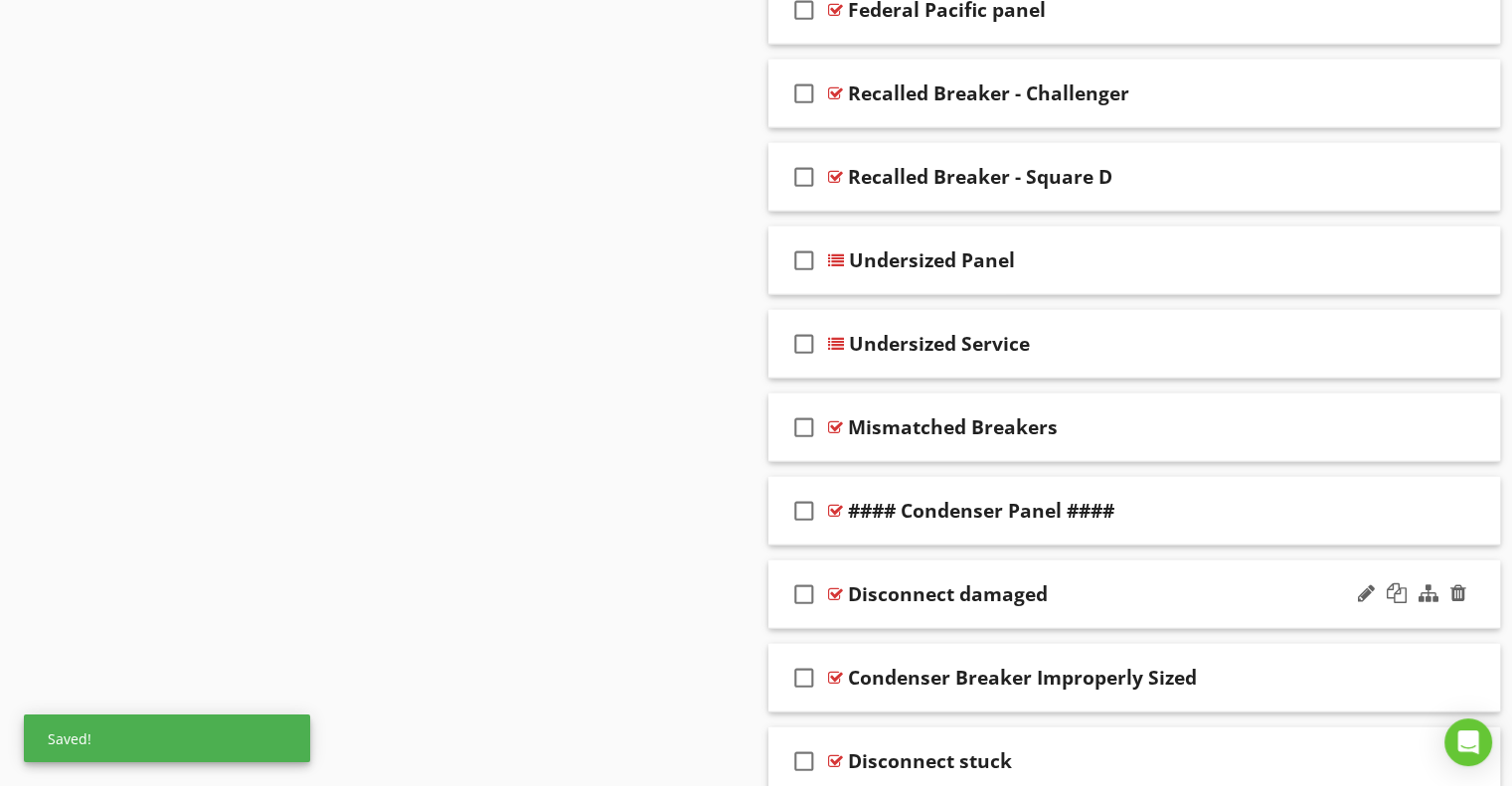 click on "Disconnect damaged" at bounding box center (947, 594) 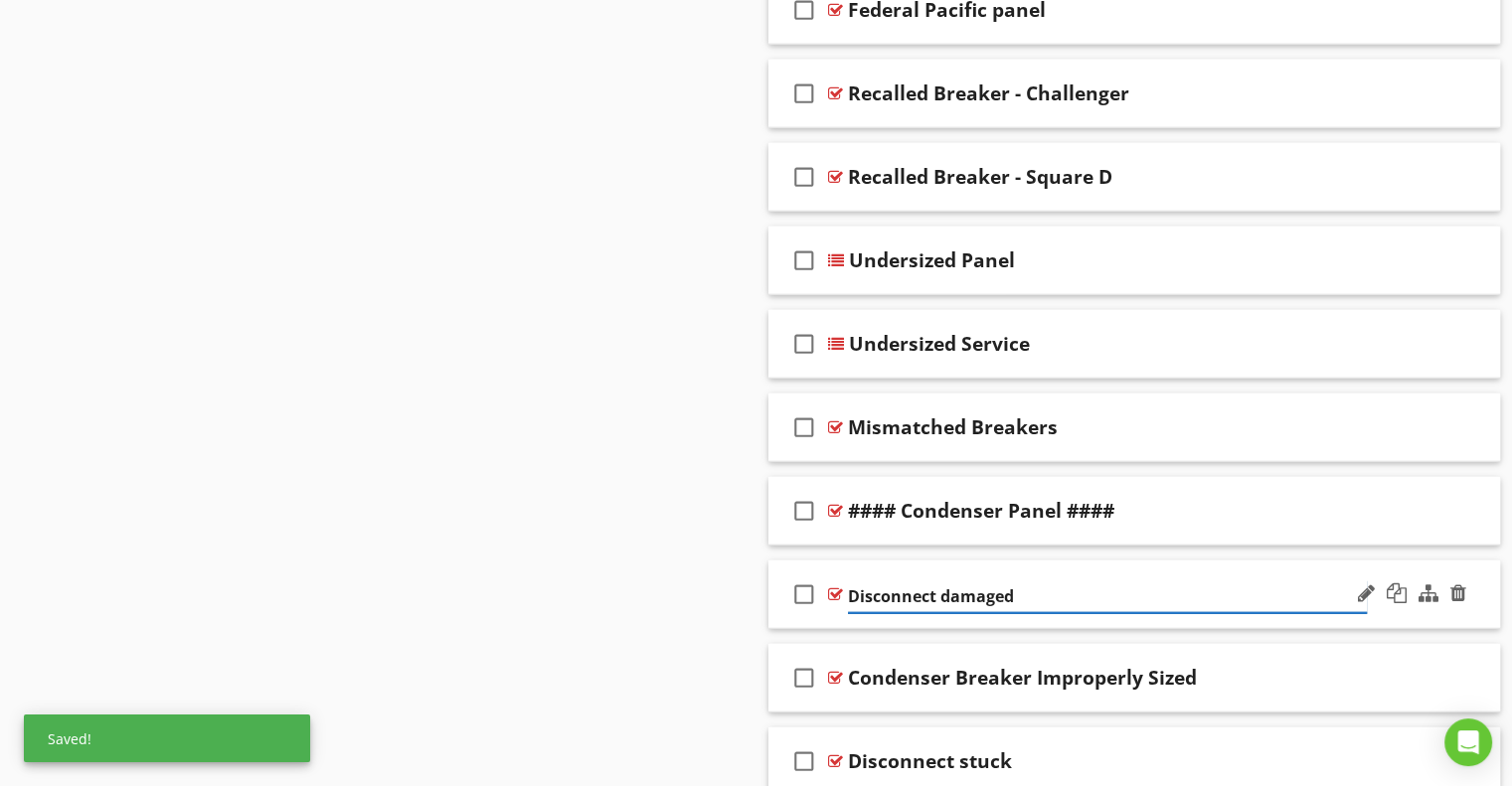 click on "Disconnect damaged" at bounding box center [1107, 596] 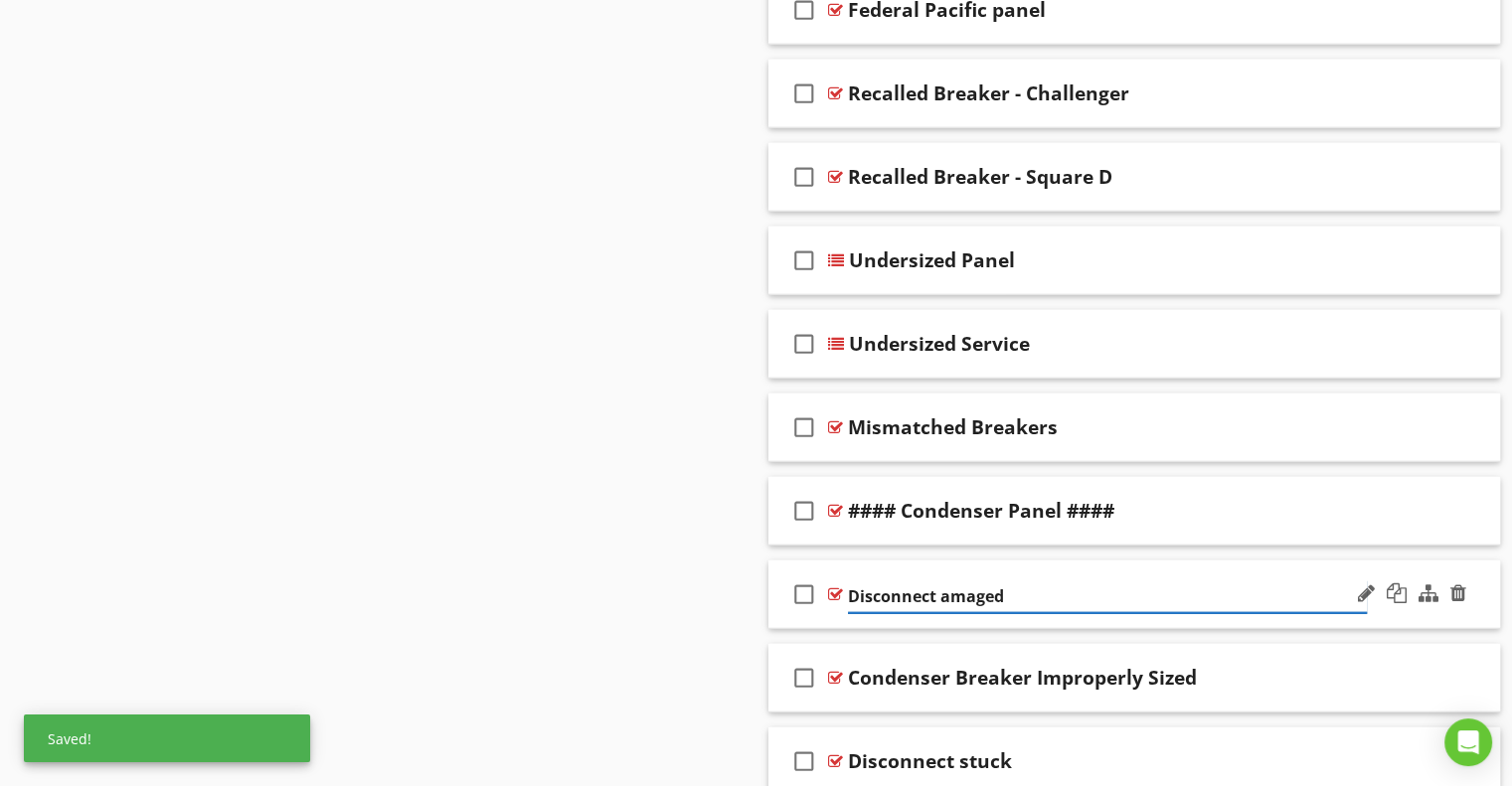 type on "Disconnect Damaged" 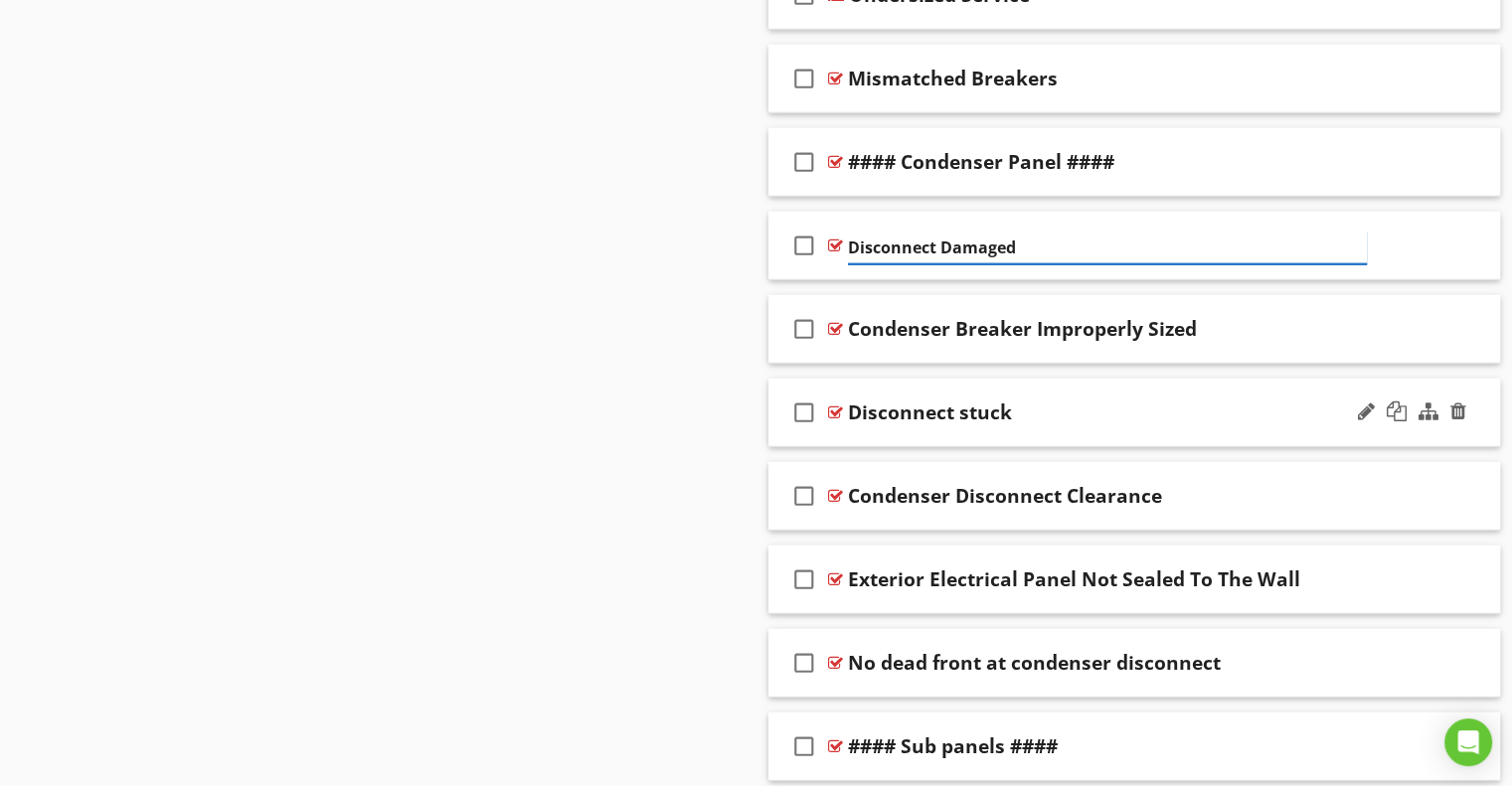 scroll, scrollTop: 5432, scrollLeft: 0, axis: vertical 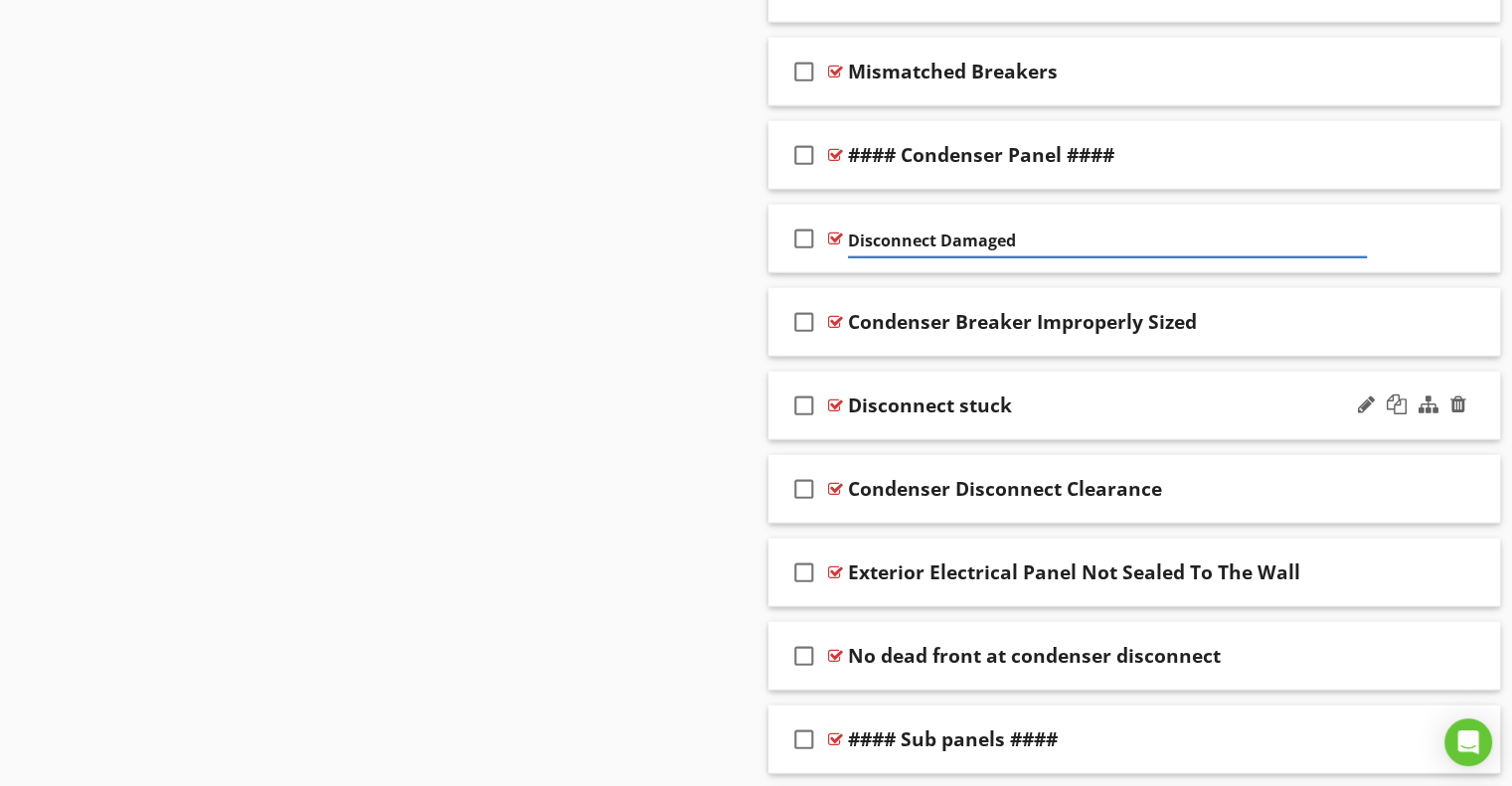 click on "Disconnect stuck" at bounding box center (929, 405) 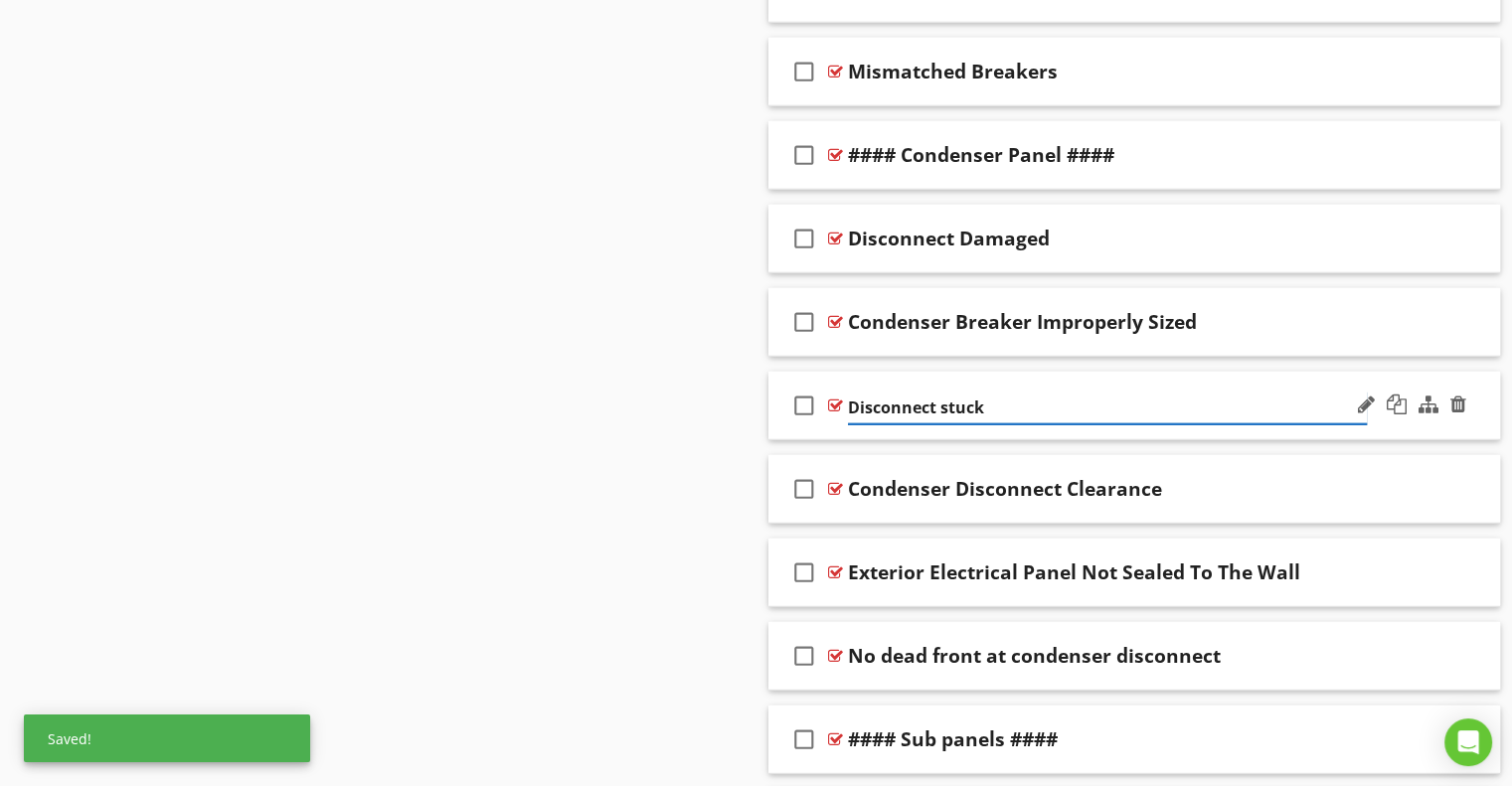 click on "Disconnect stuck" at bounding box center [1107, 407] 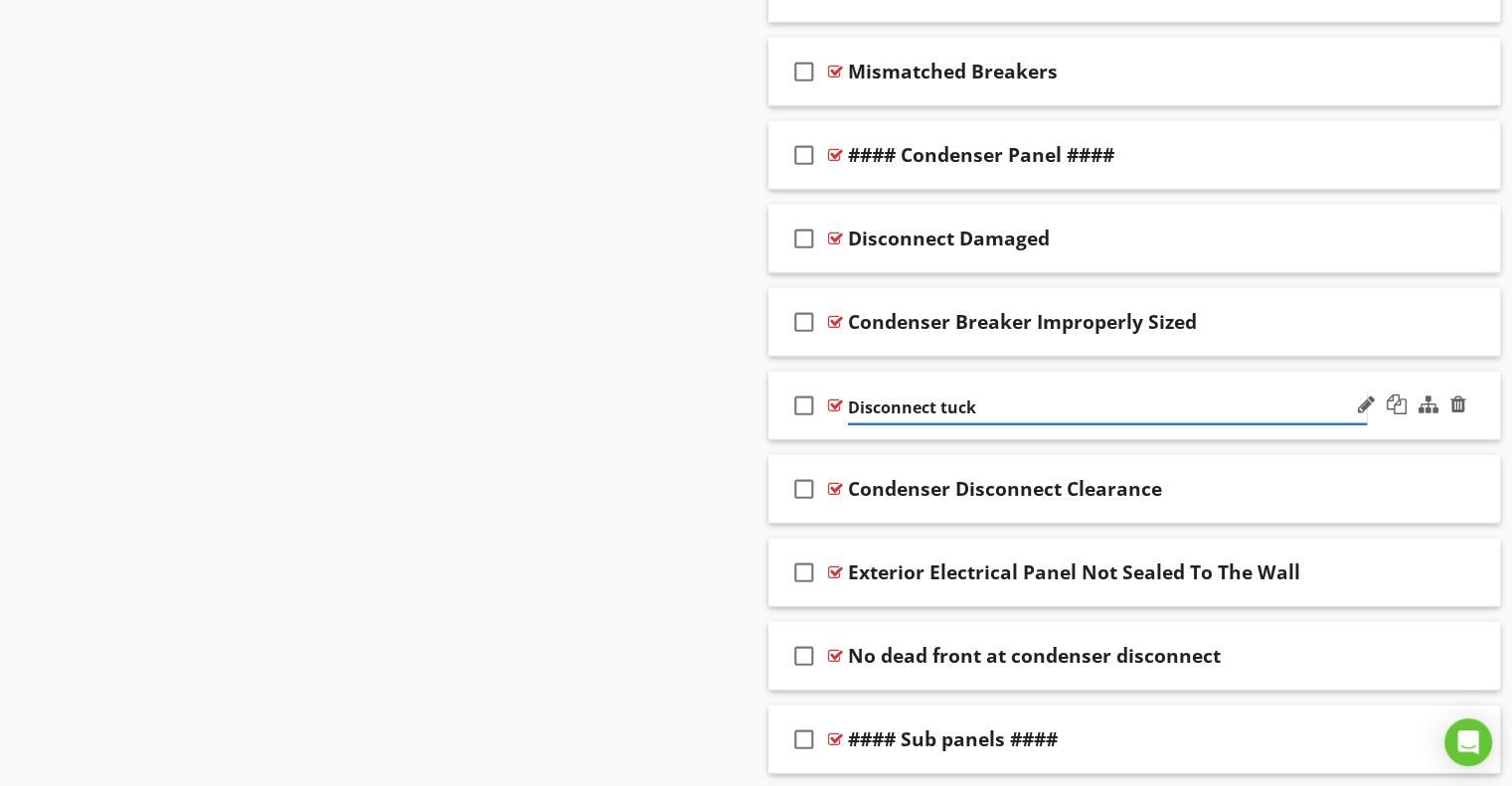 type on "Disconnect Stuck" 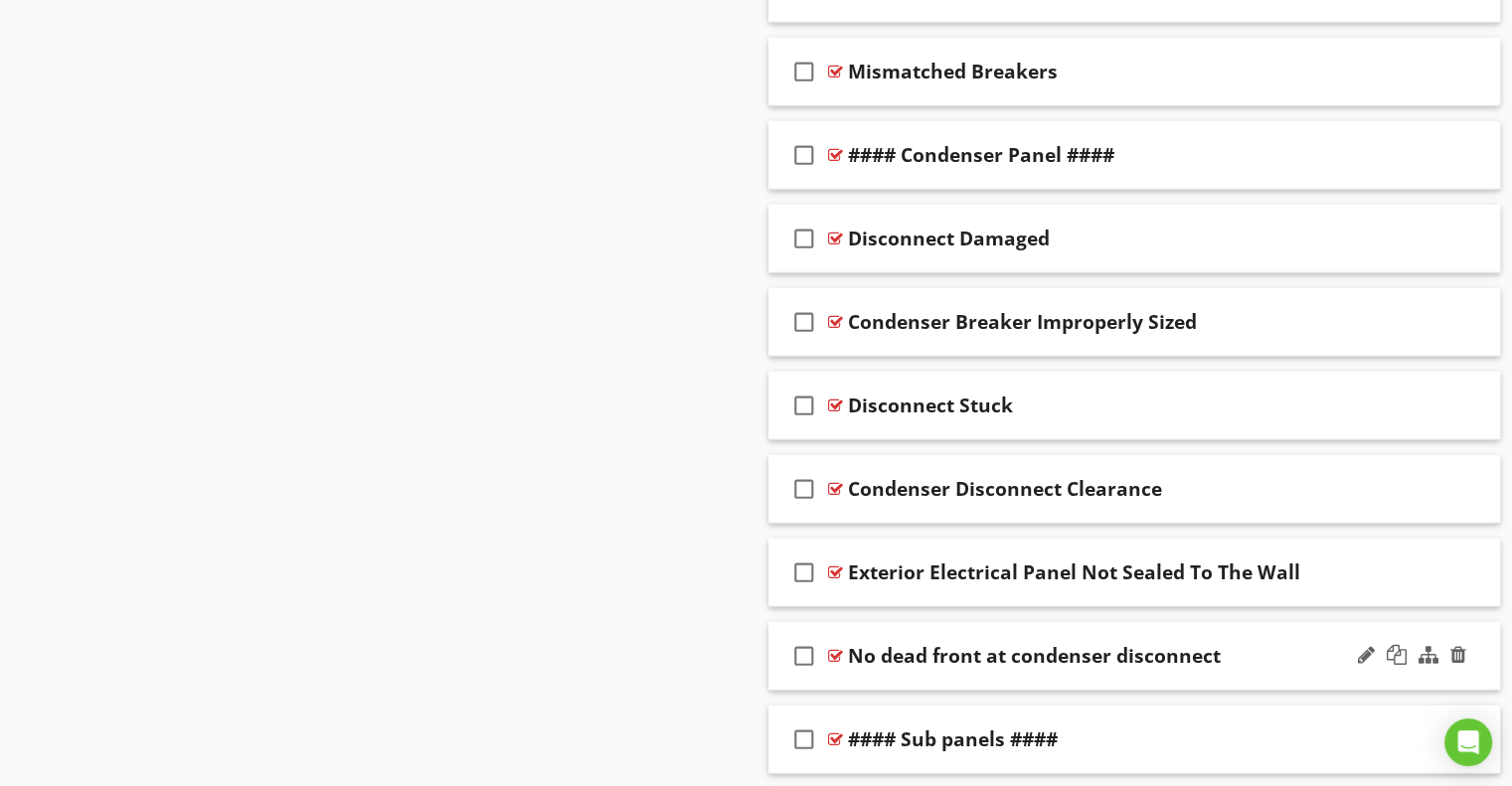 click on "No dead front at condenser disconnect" at bounding box center [1034, 656] 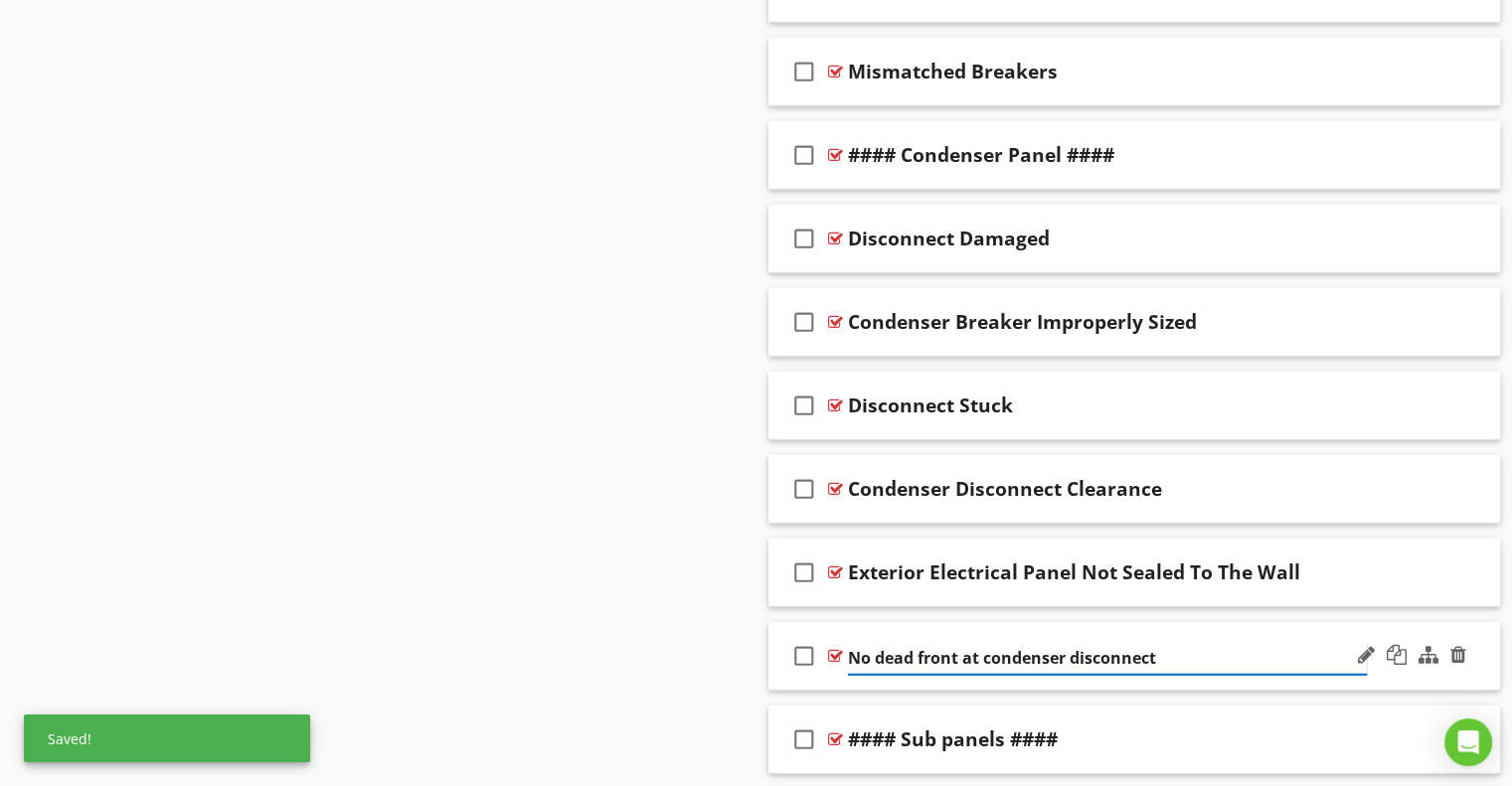 click on "No dead front at condenser disconnect" at bounding box center [1107, 658] 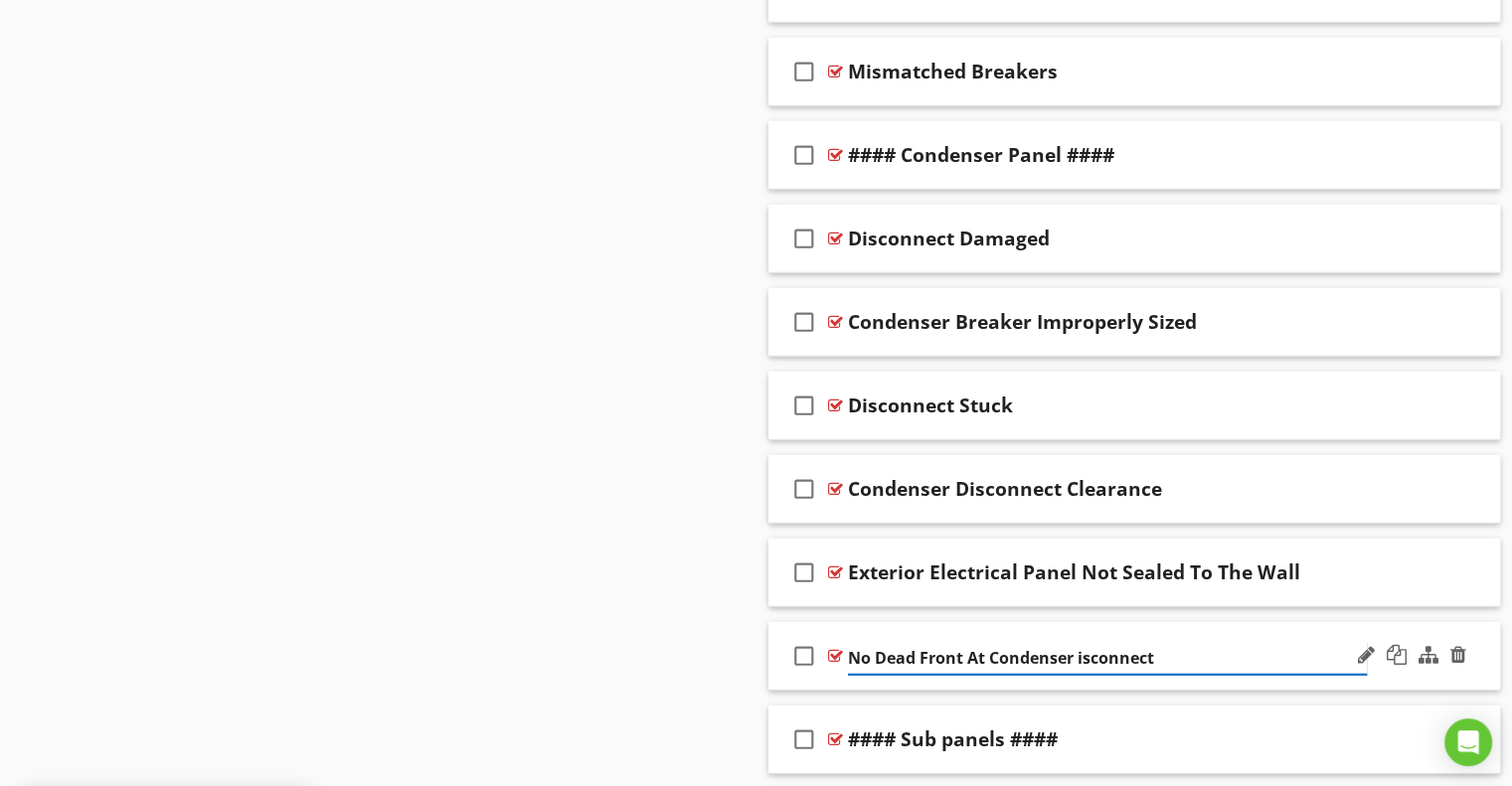 type on "No Dead Front At Condenser Disconnect" 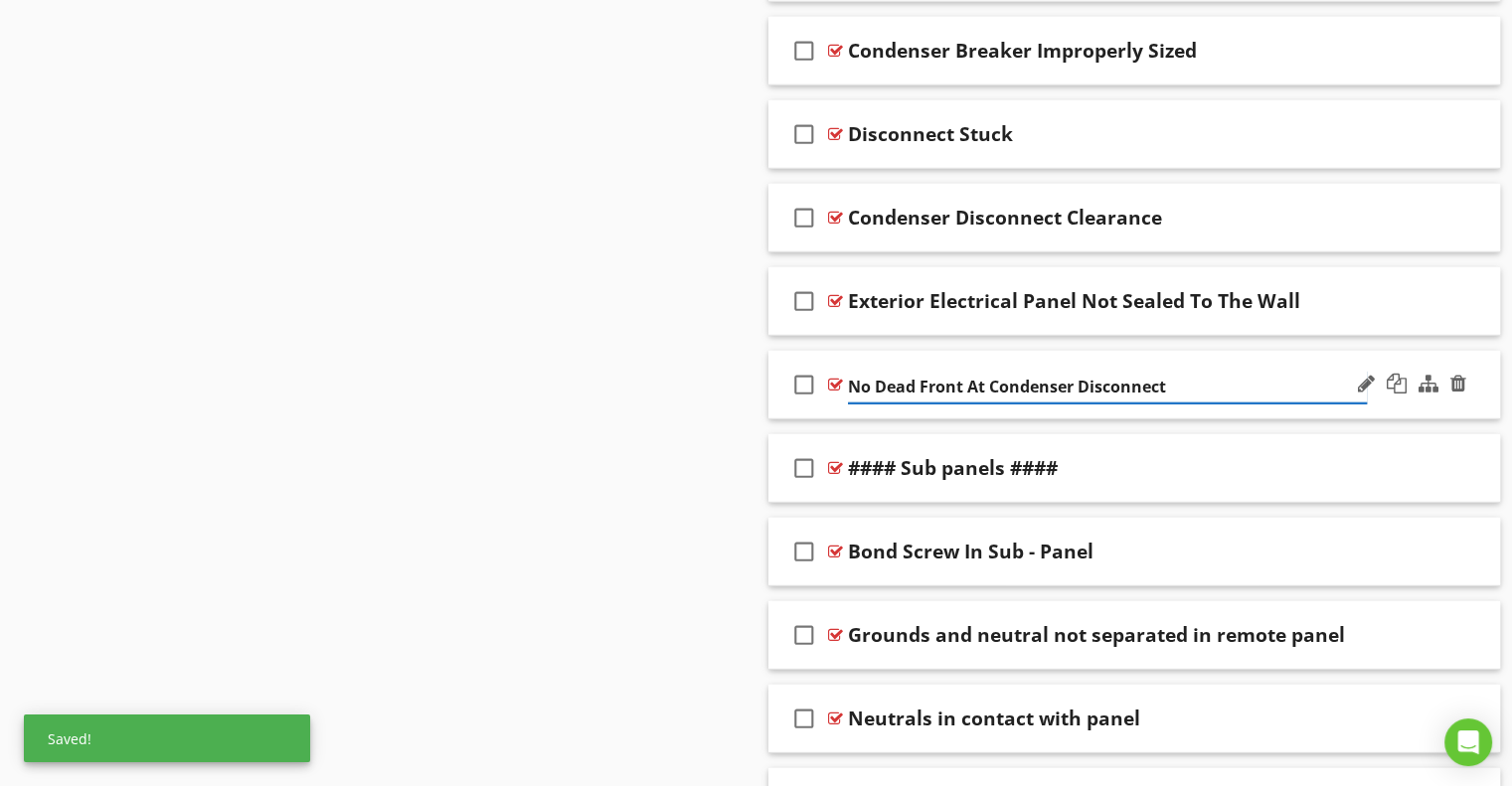 scroll, scrollTop: 5705, scrollLeft: 0, axis: vertical 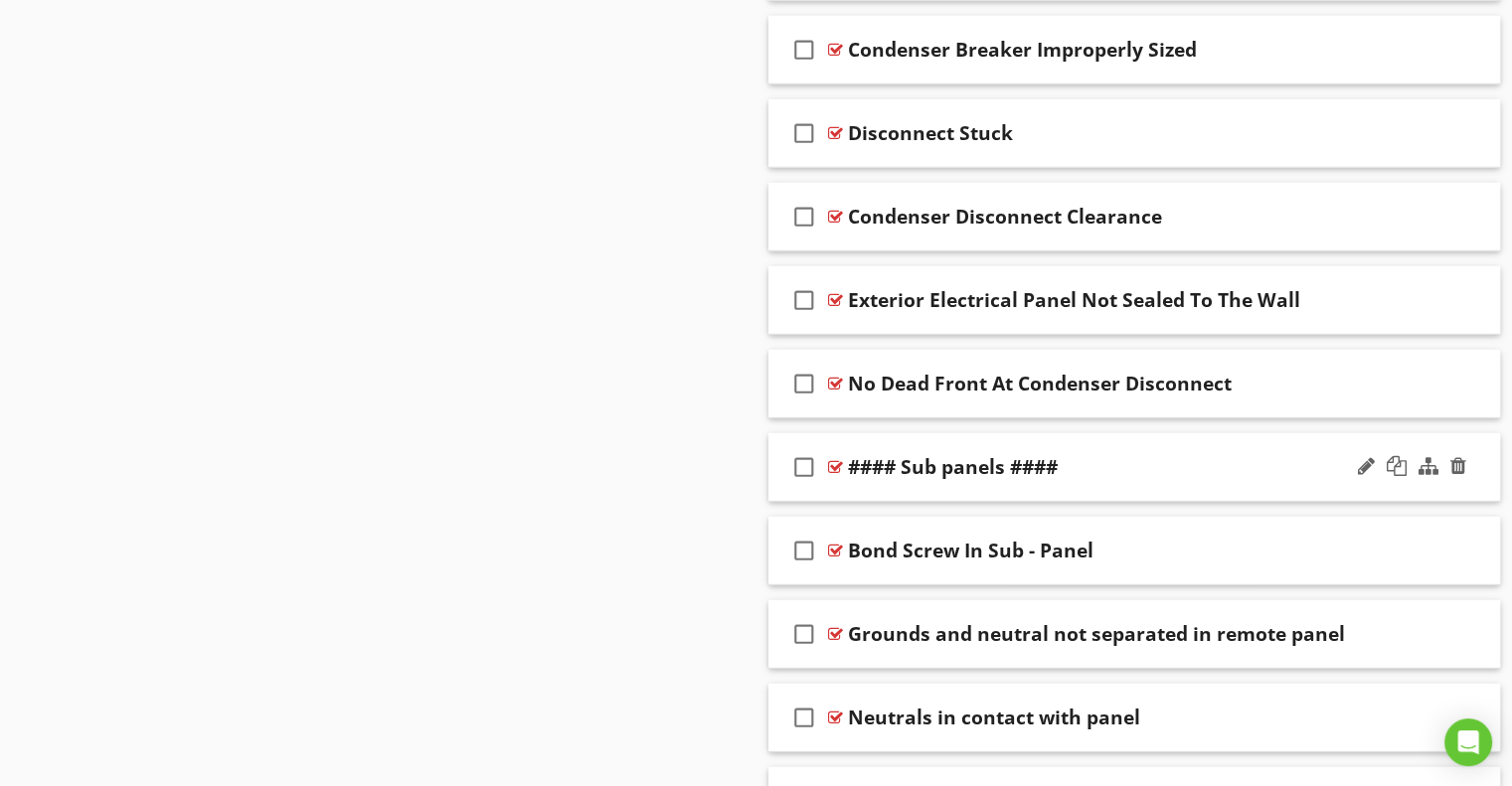 click on "#### Sub panels ####" at bounding box center [952, 467] 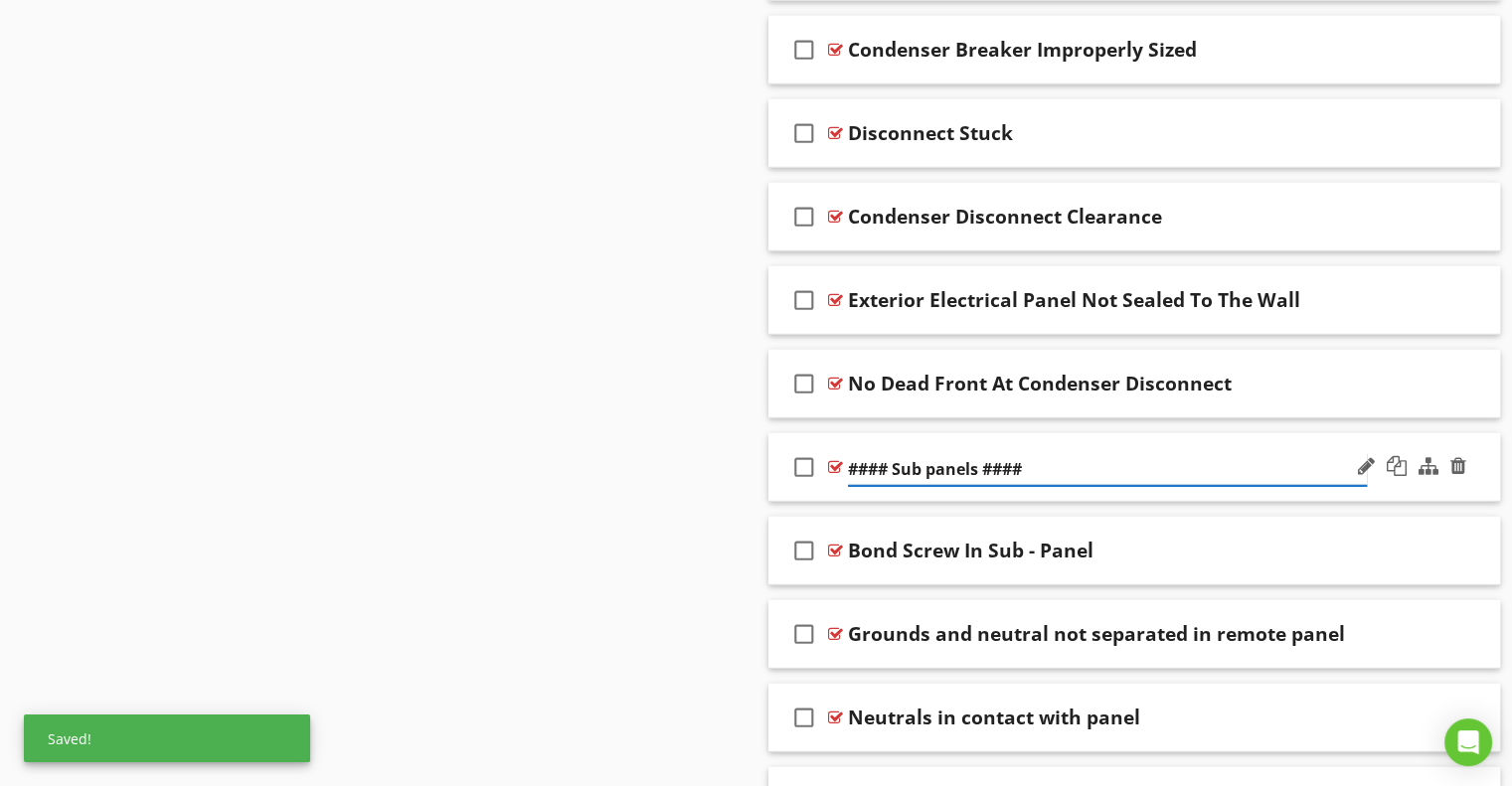 click on "#### Sub panels ####" at bounding box center [1107, 469] 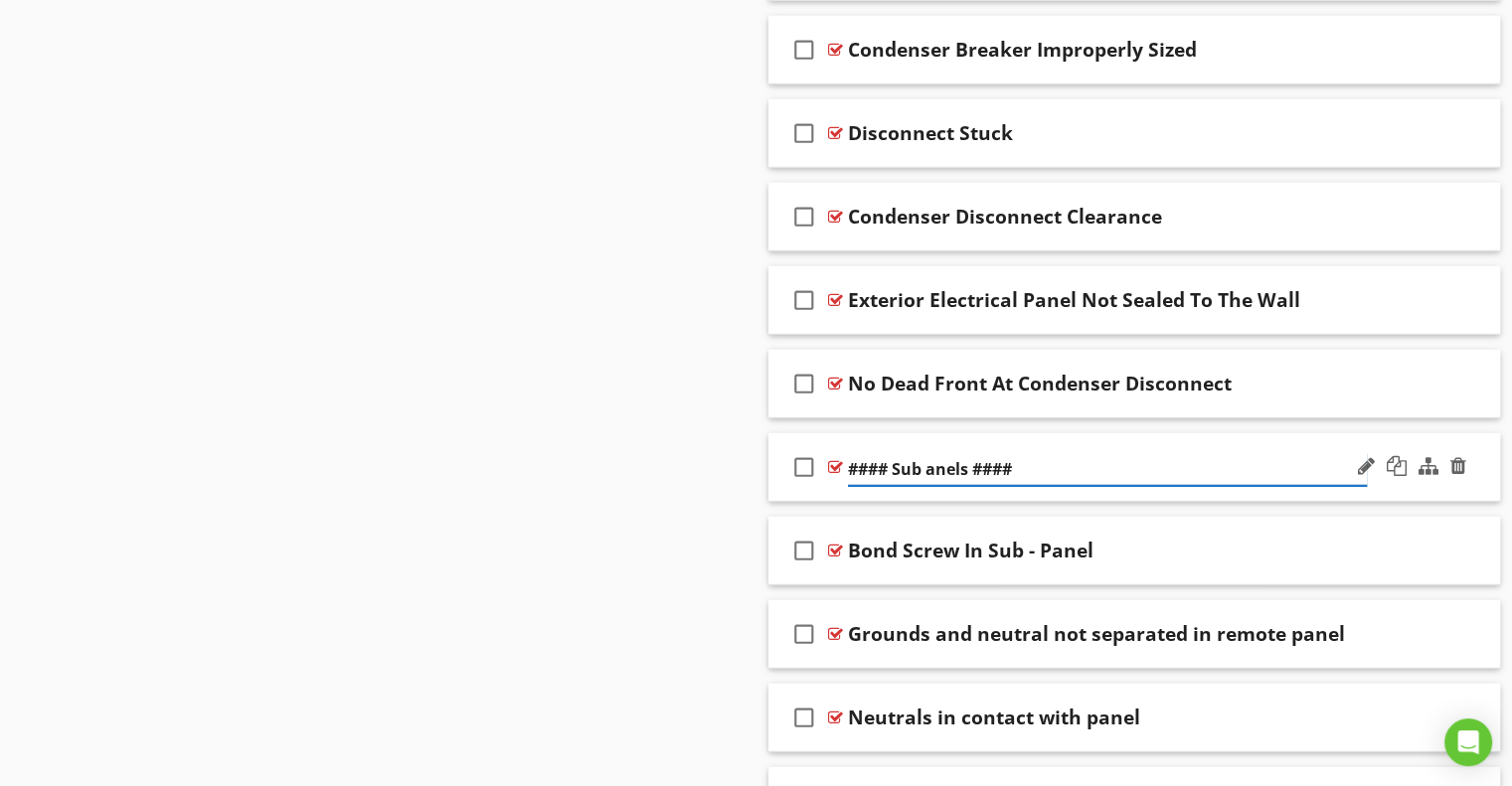 type on "#### Sub Panels ####" 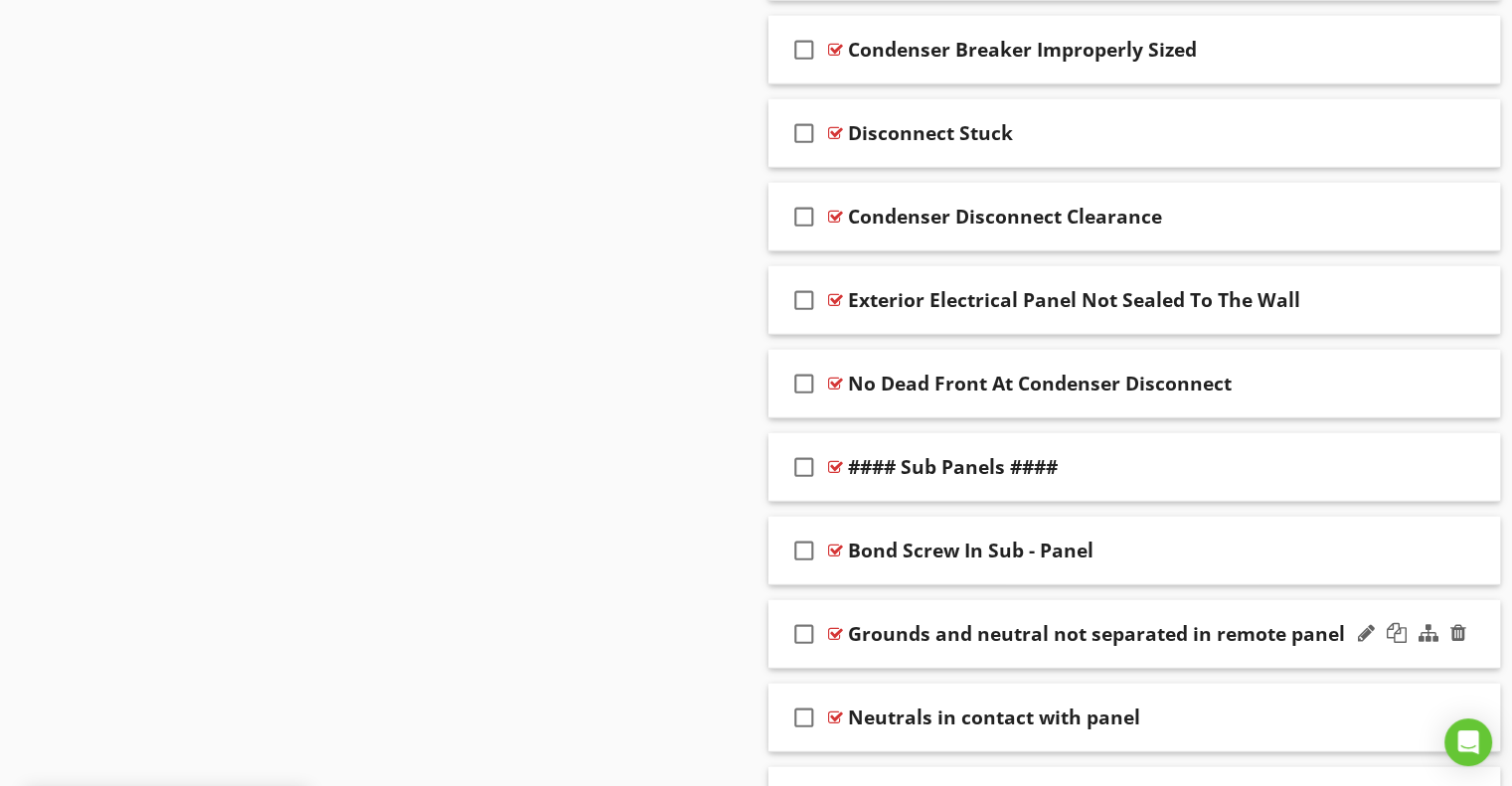 click on "check_box_outline_blank
Grounds and neutral not separated in remote panel" at bounding box center (1134, 634) 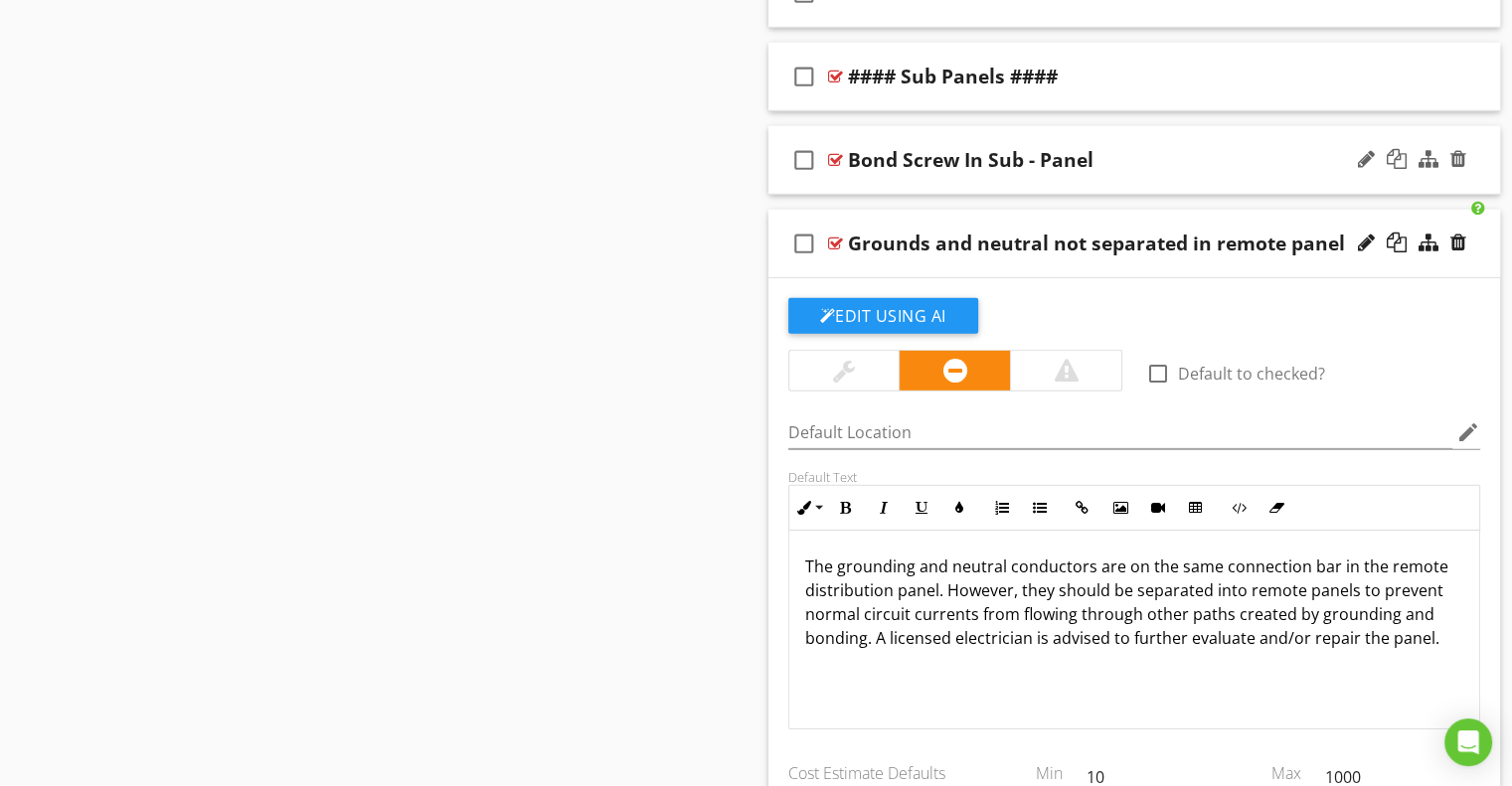 scroll, scrollTop: 6096, scrollLeft: 0, axis: vertical 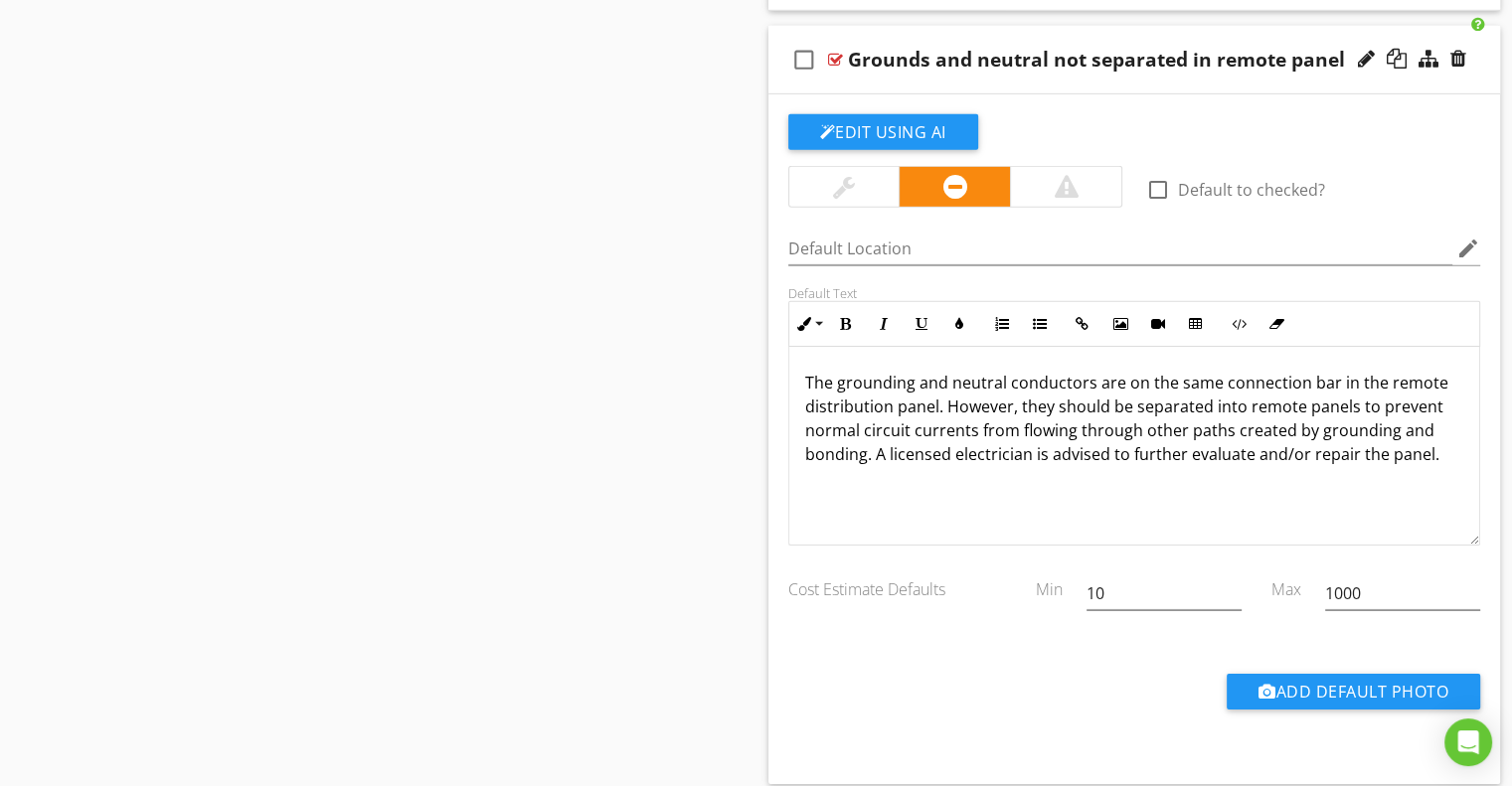 click on "check_box_outline_blank
Grounds and neutral not separated in remote panel" at bounding box center [1134, 60] 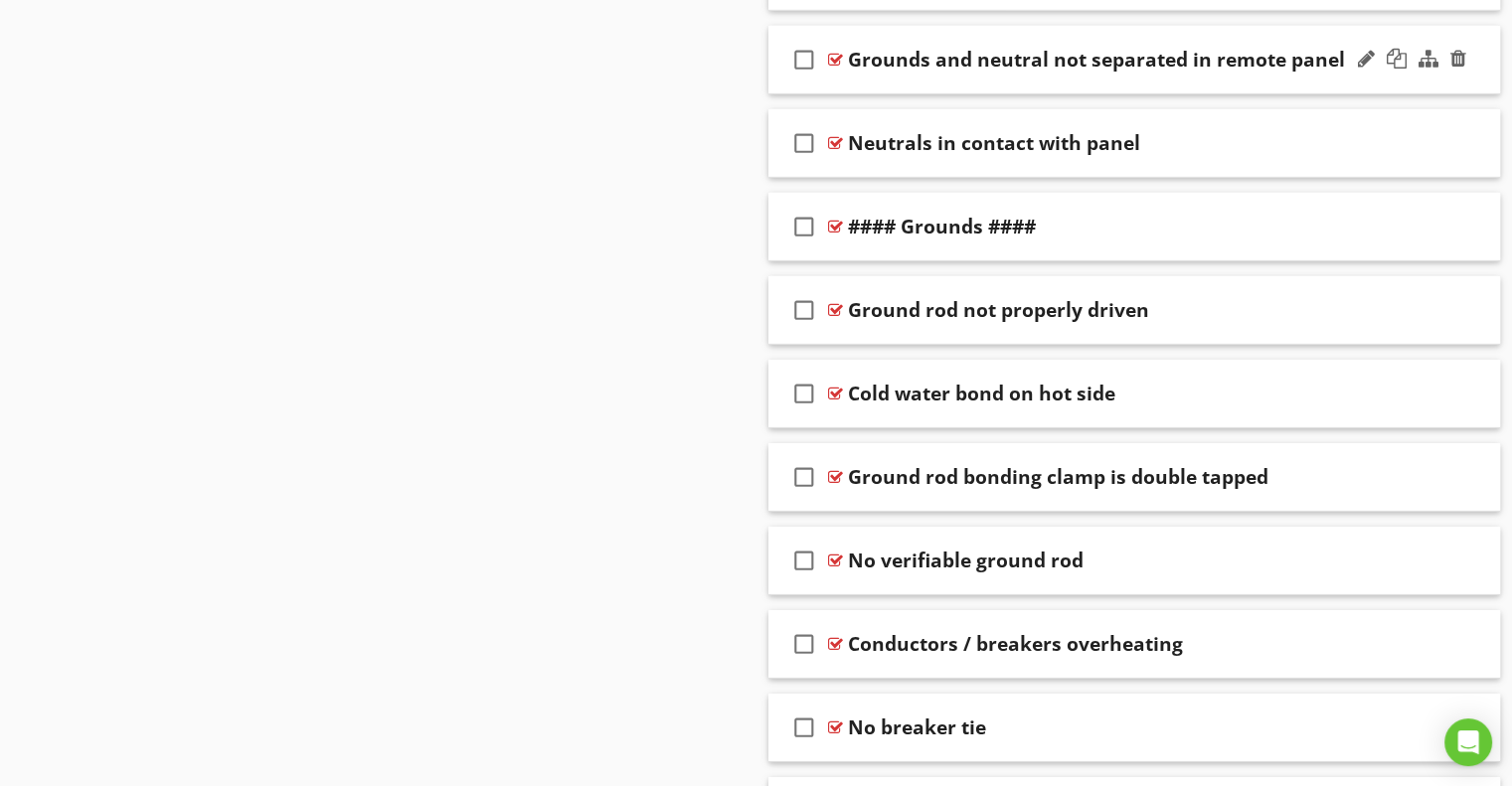 click on "Grounds and neutral not separated in remote panel" at bounding box center (1096, 60) 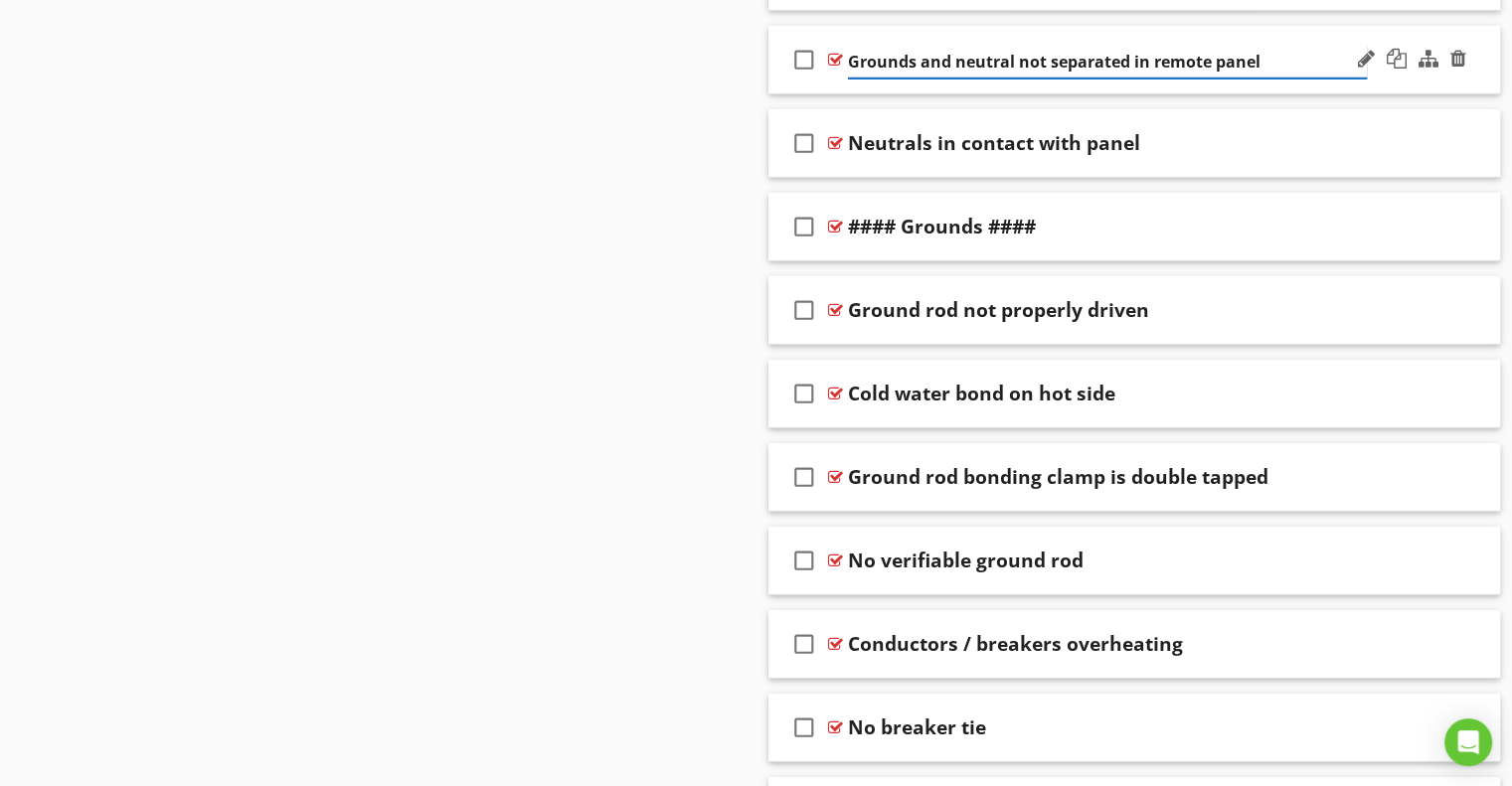 click on "Grounds and neutral not separated in remote panel" at bounding box center [1107, 62] 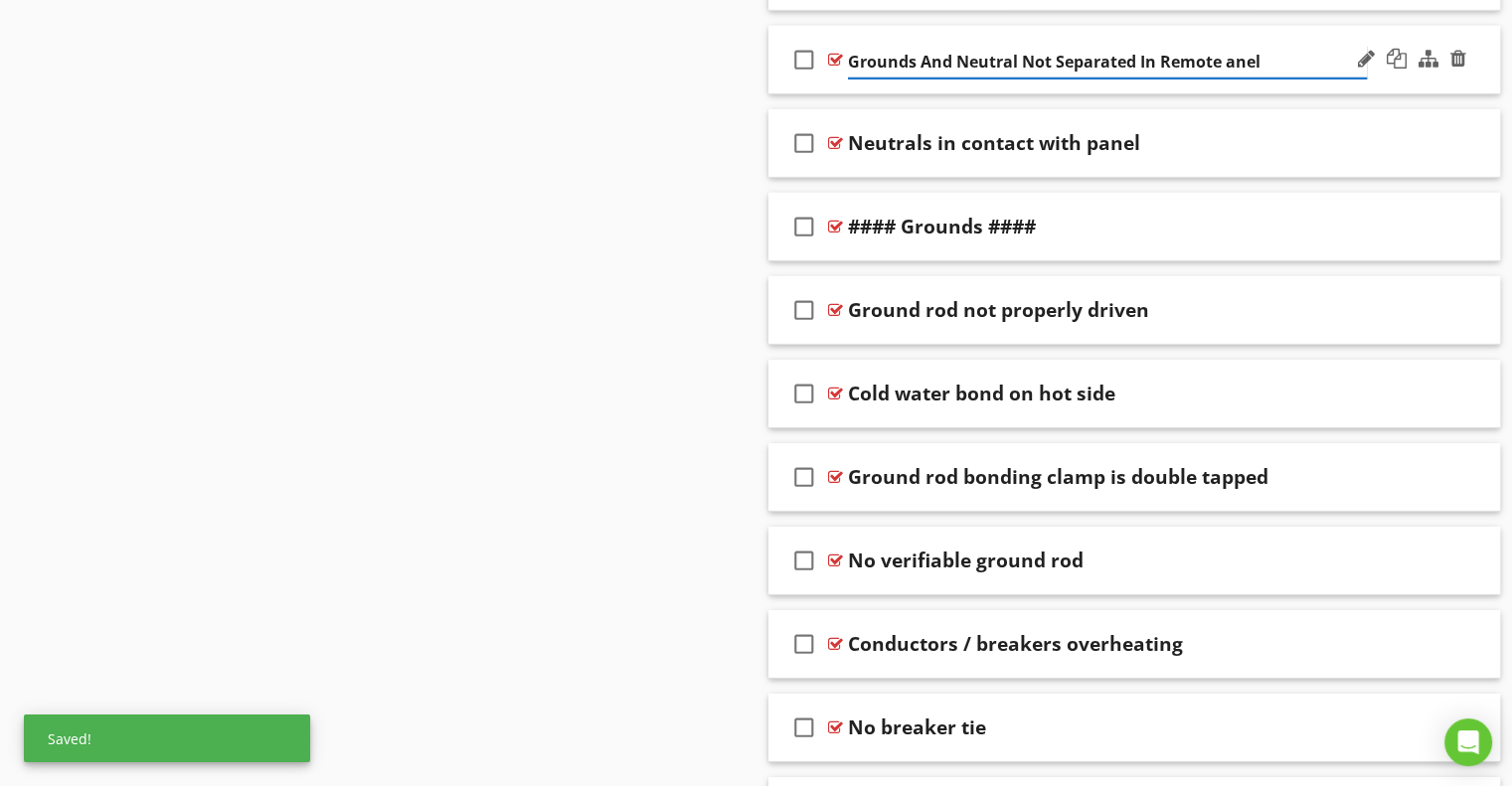 type on "Grounds And Neutral Not Separated In Remote Panel" 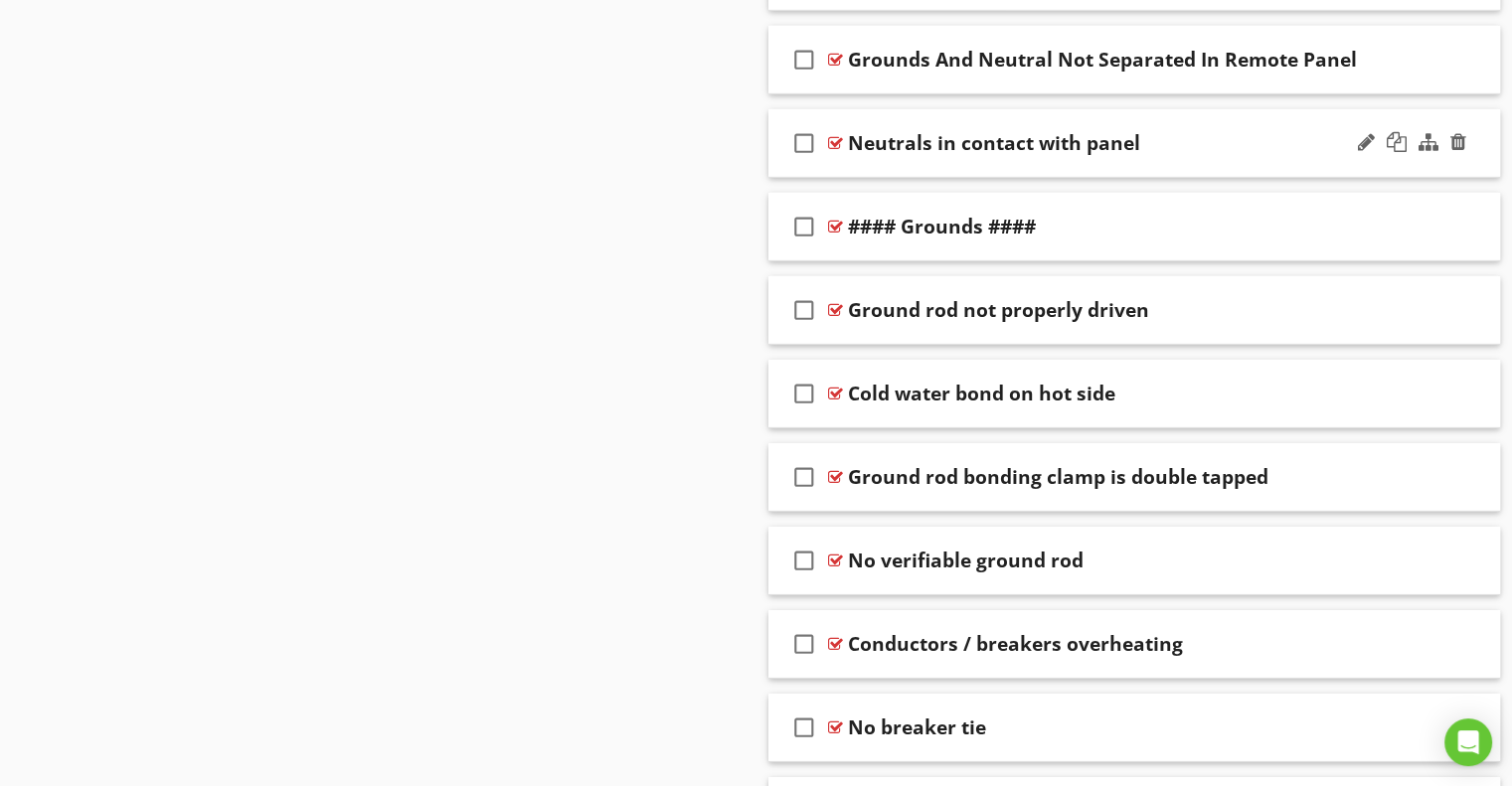 click on "Neutrals in contact with panel" at bounding box center [994, 143] 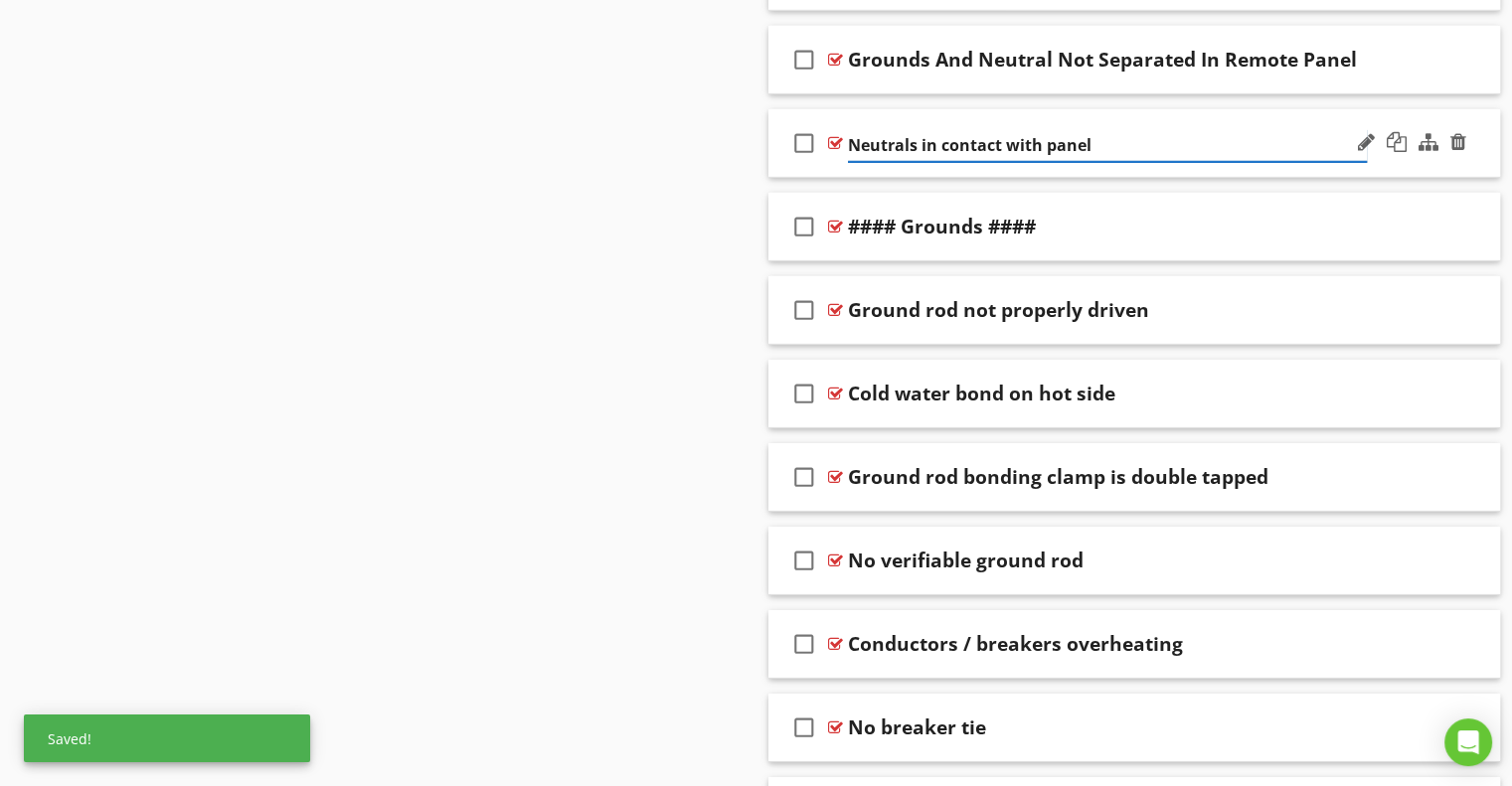 click on "Neutrals in contact with panel" at bounding box center (1107, 145) 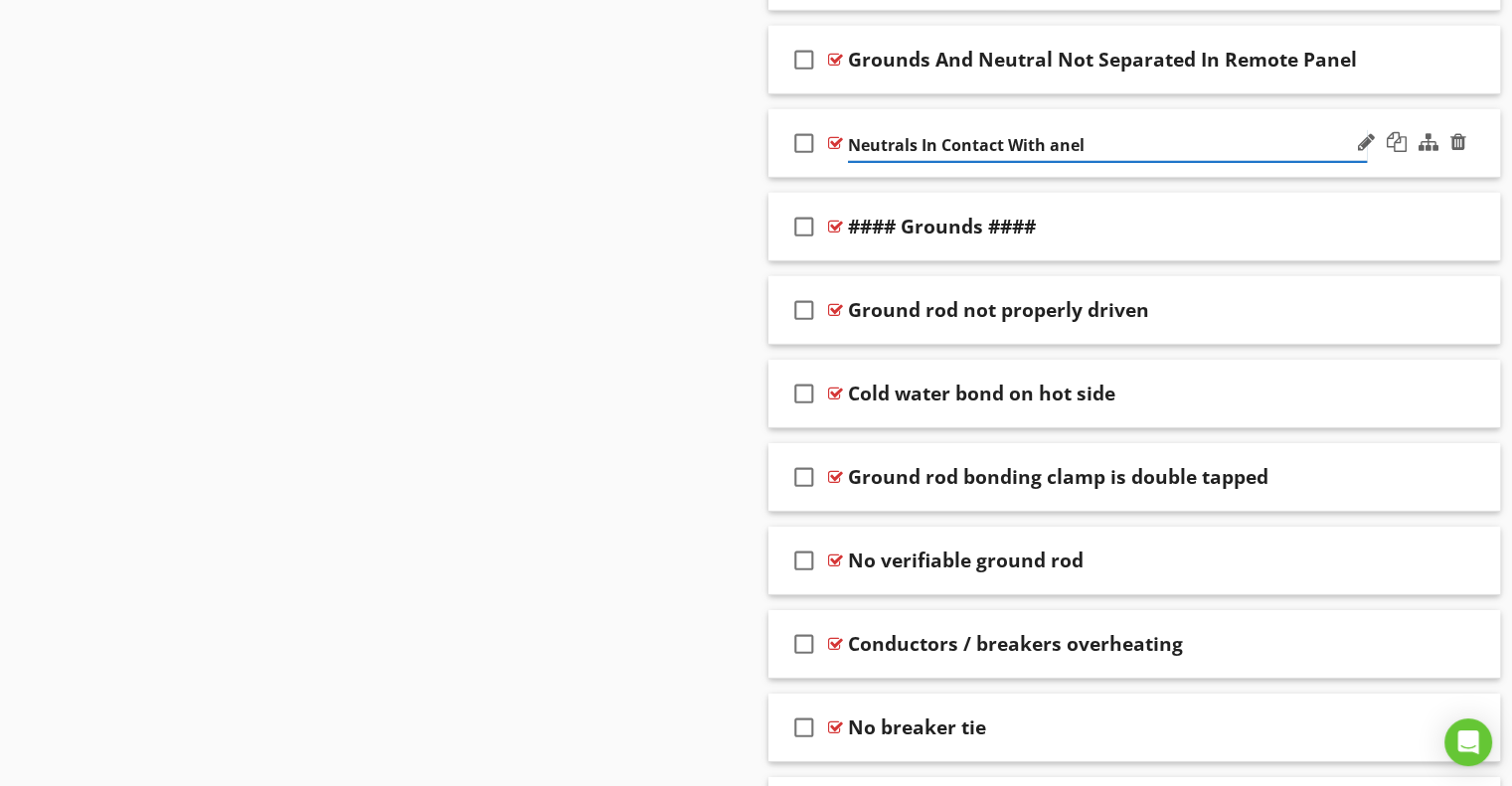 type on "Neutrals In Contact With Panel" 